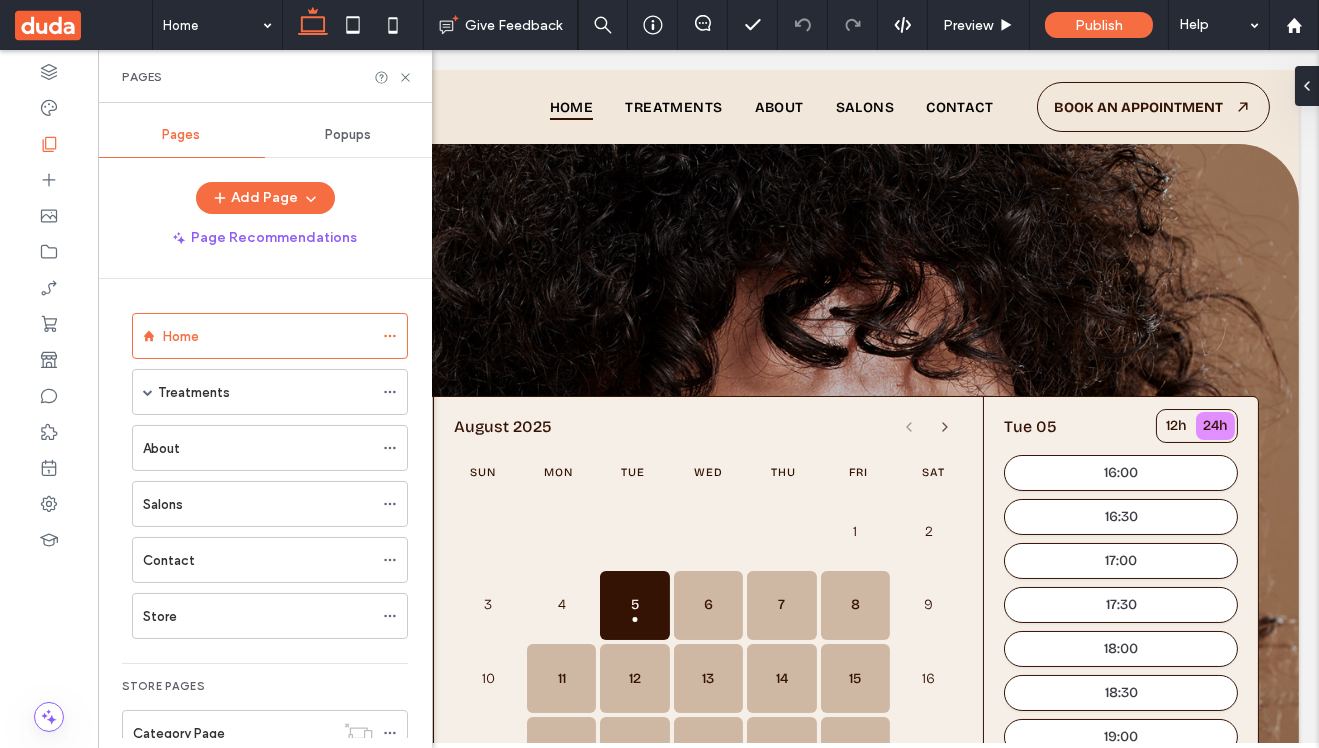 scroll, scrollTop: 225, scrollLeft: 0, axis: vertical 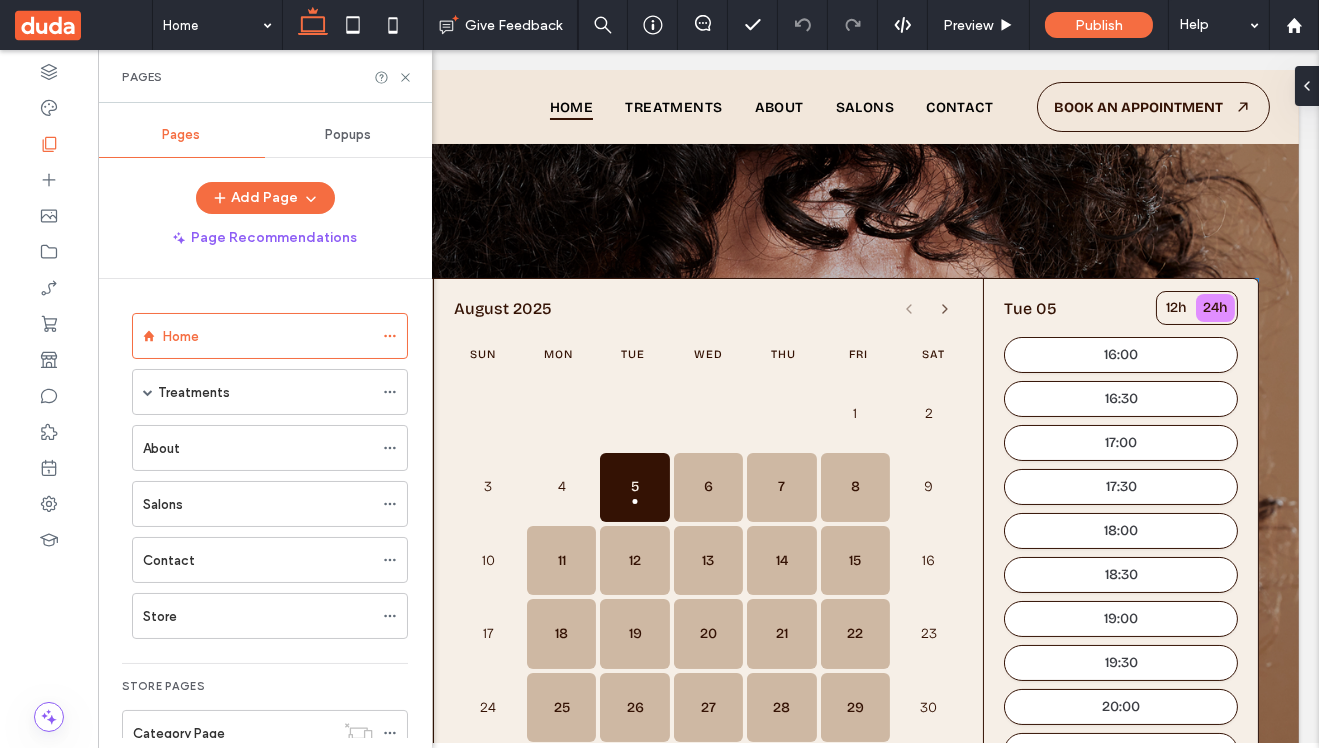click on "August   2025" at bounding box center (581, 309) 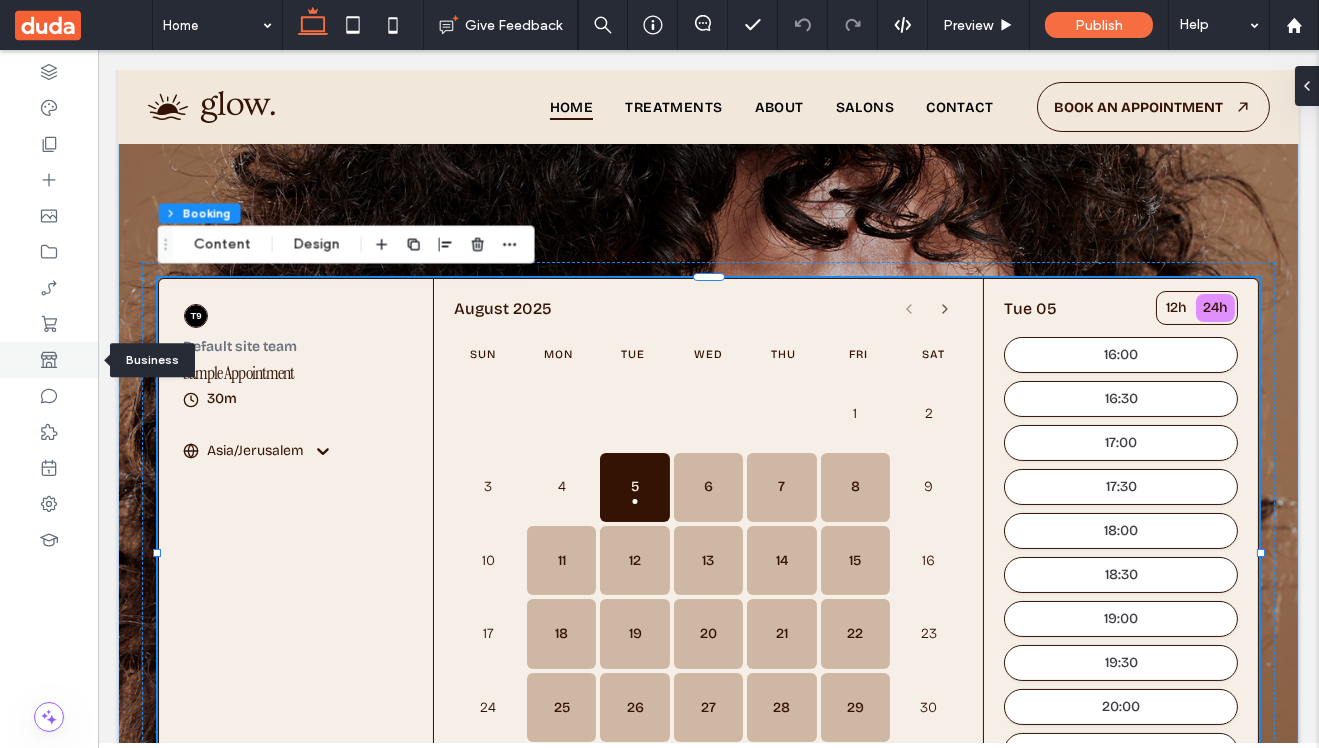 click 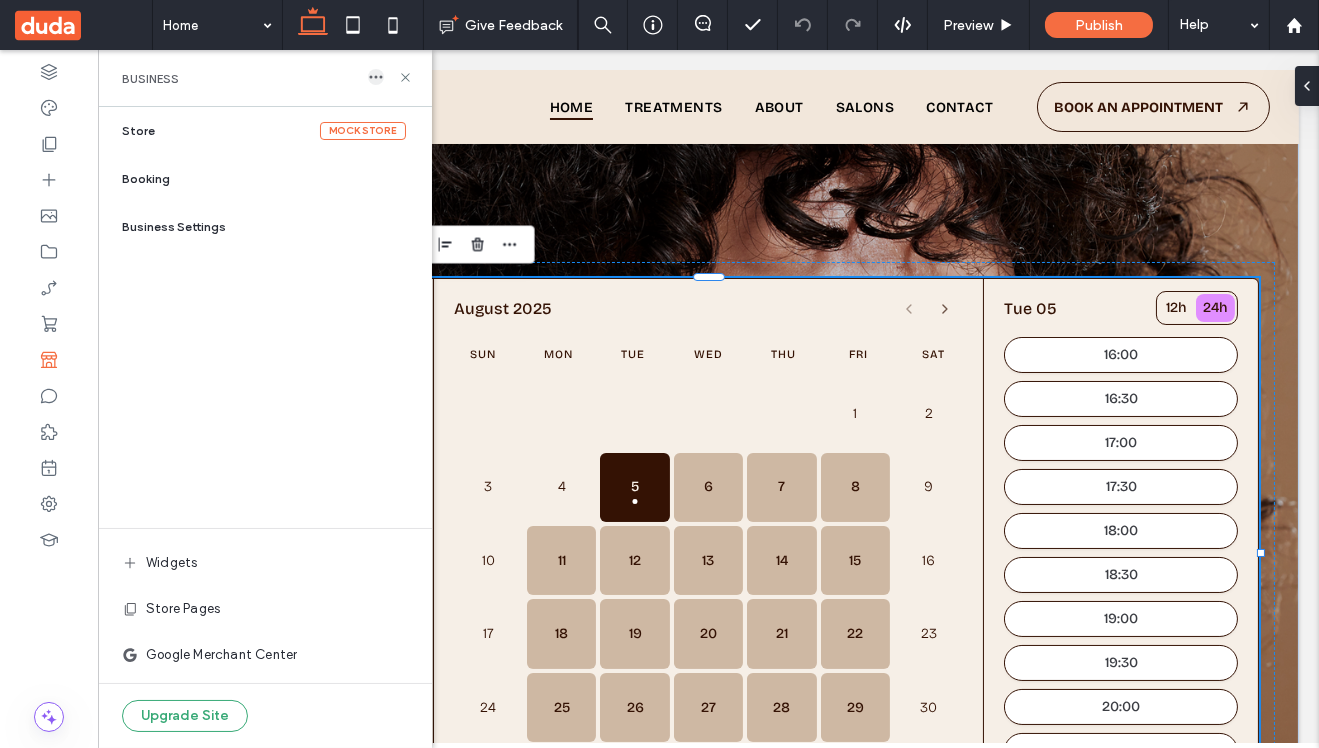 click 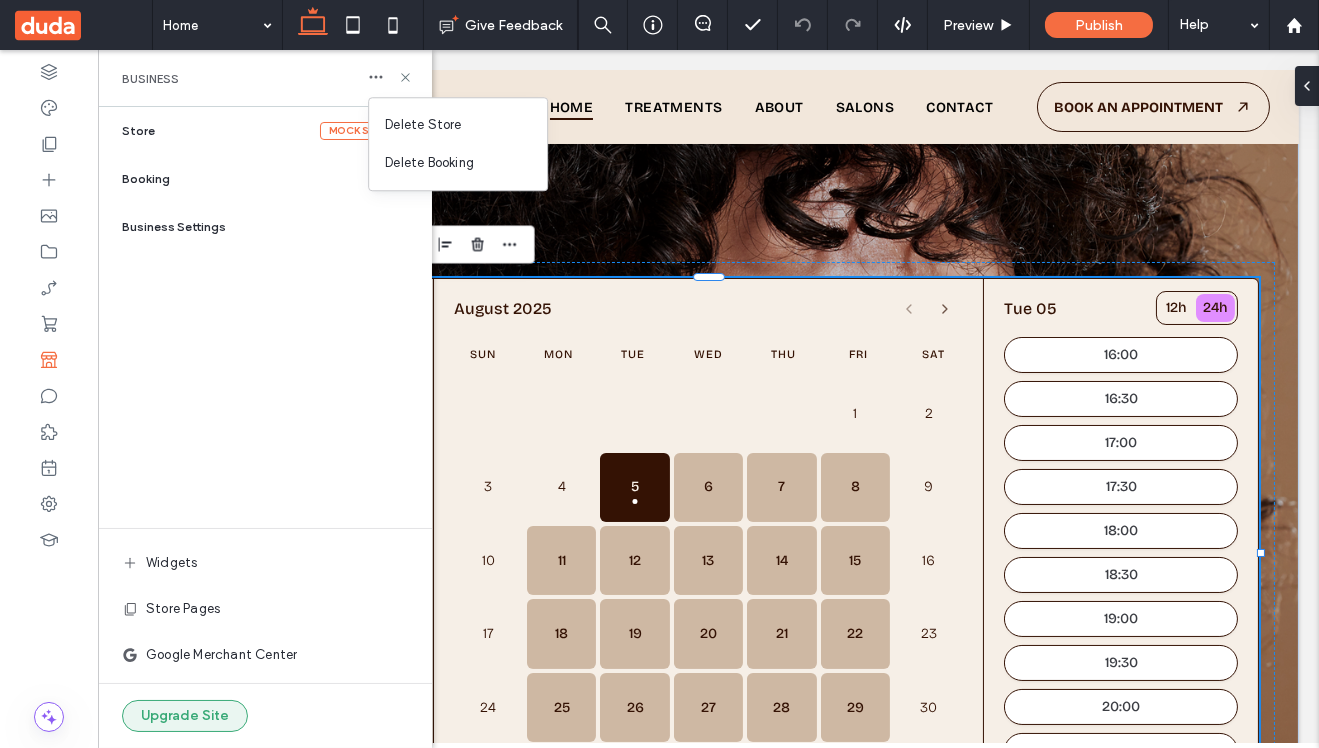 click on "Upgrade Site" at bounding box center [185, 716] 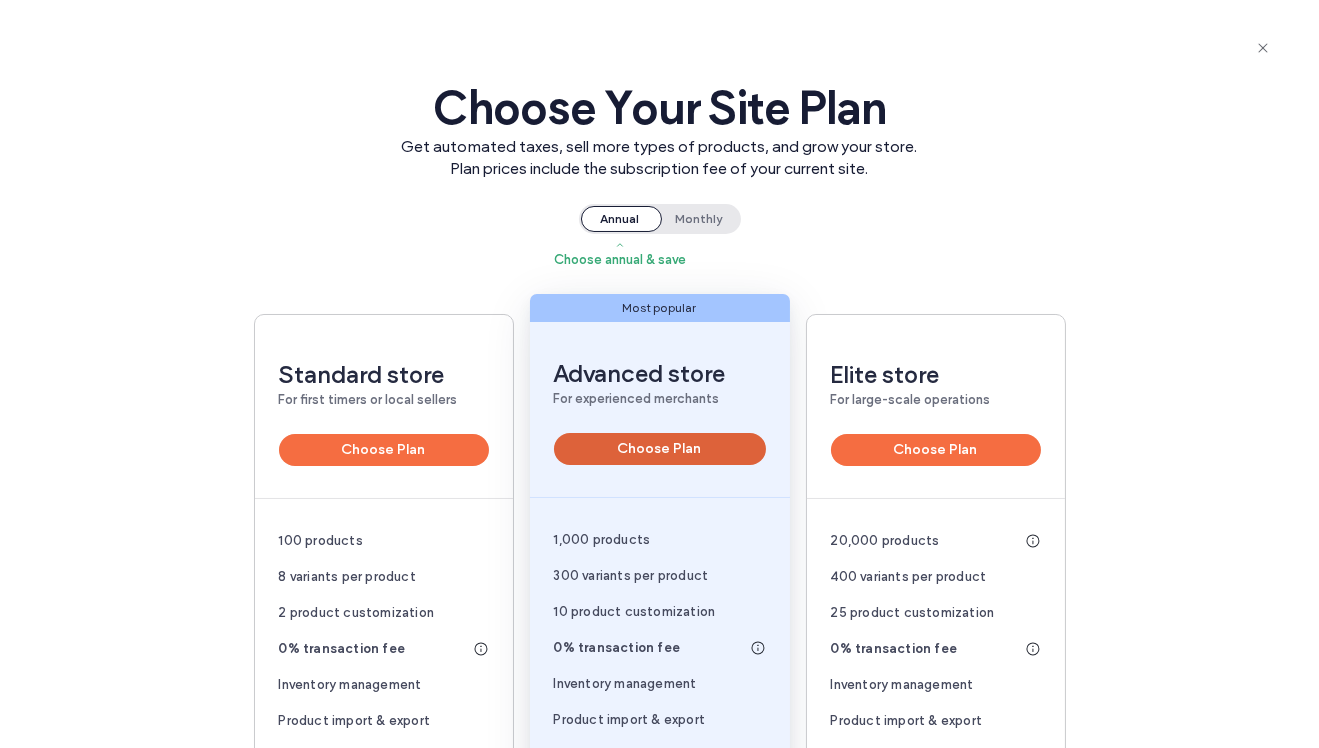 click on "Choose Plan" at bounding box center (660, 449) 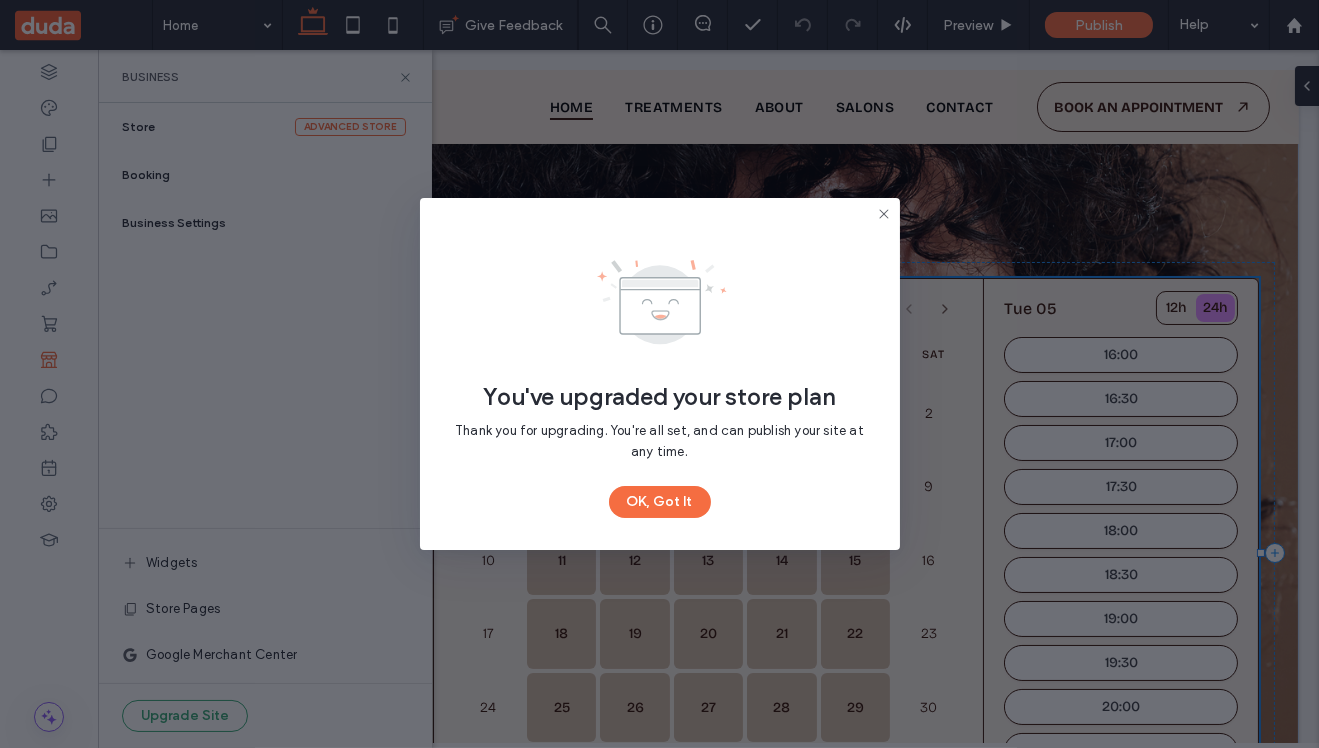 click on "You've upgraded your store plan Thank you for upgrading. You're all set, and can publish your site at any time.  OK, Got It" at bounding box center [660, 374] 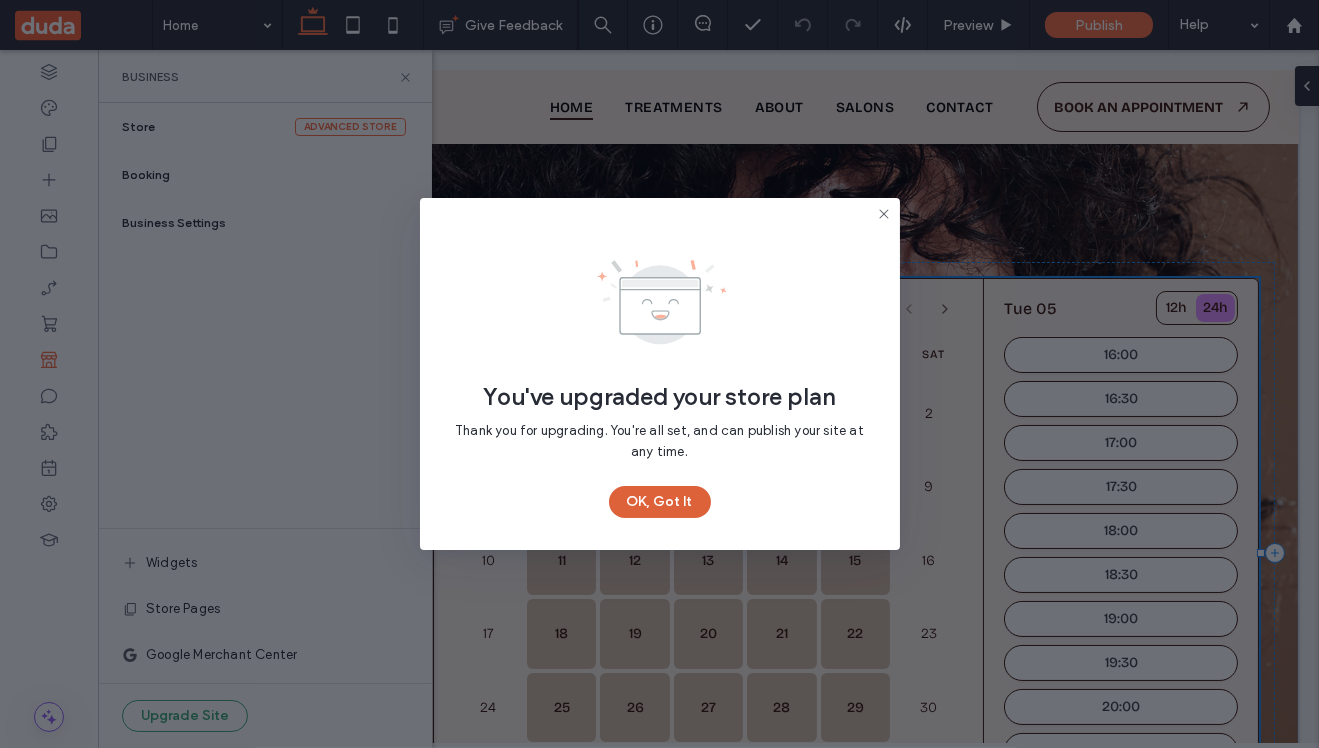 click on "OK, Got It" at bounding box center [660, 502] 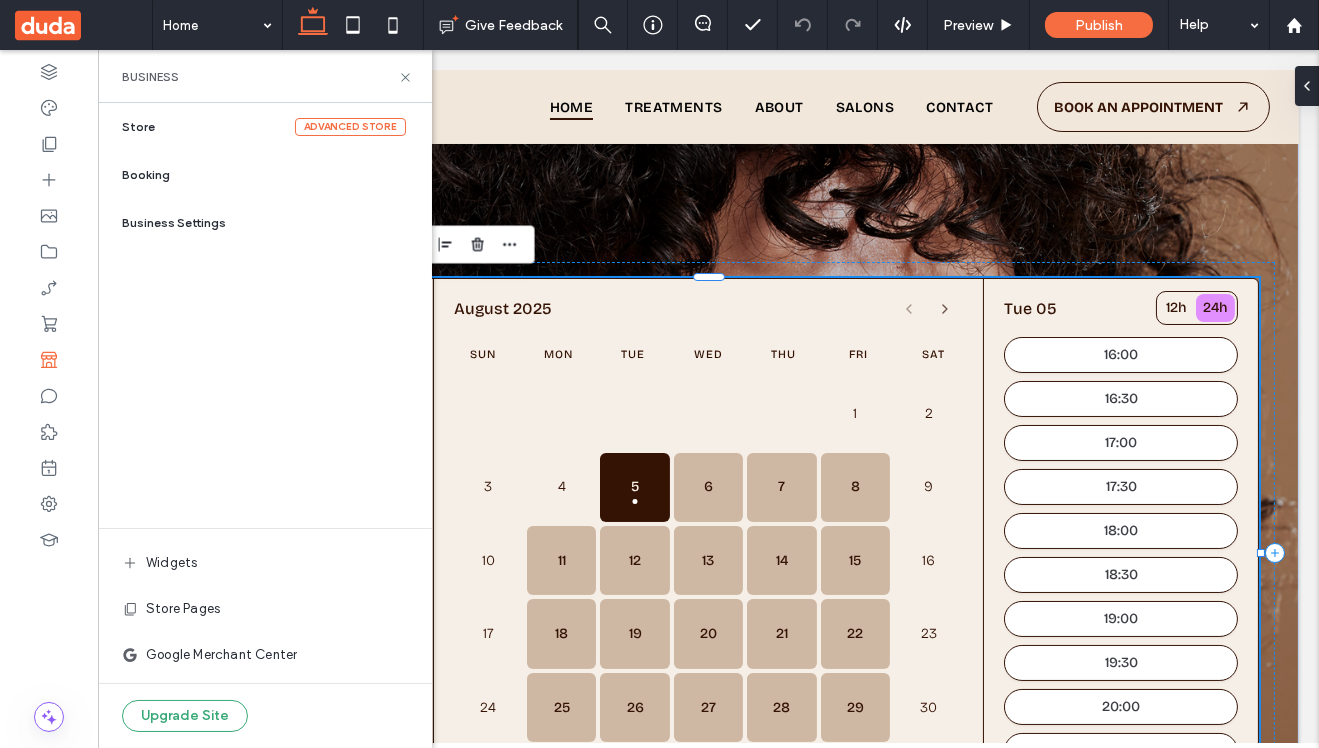 click on "Booking" at bounding box center [277, 175] 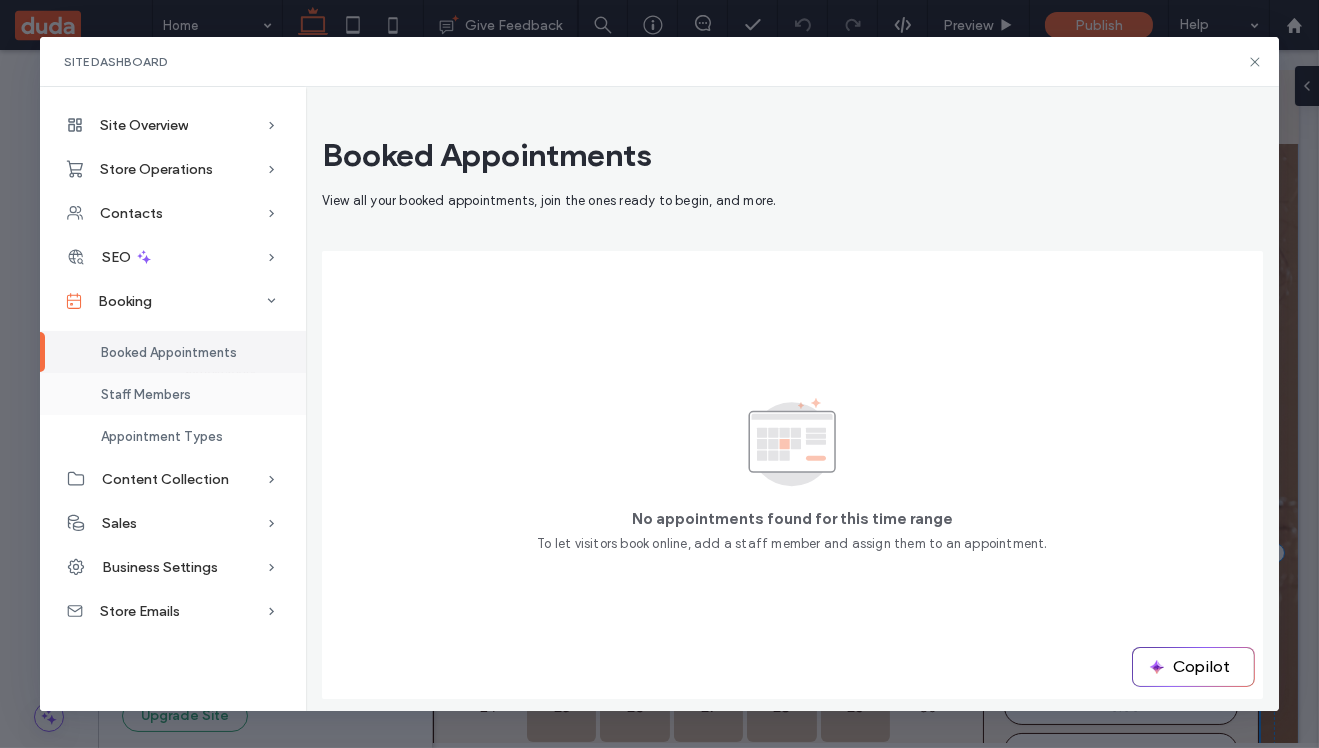 click on "Staff Members" at bounding box center [173, 394] 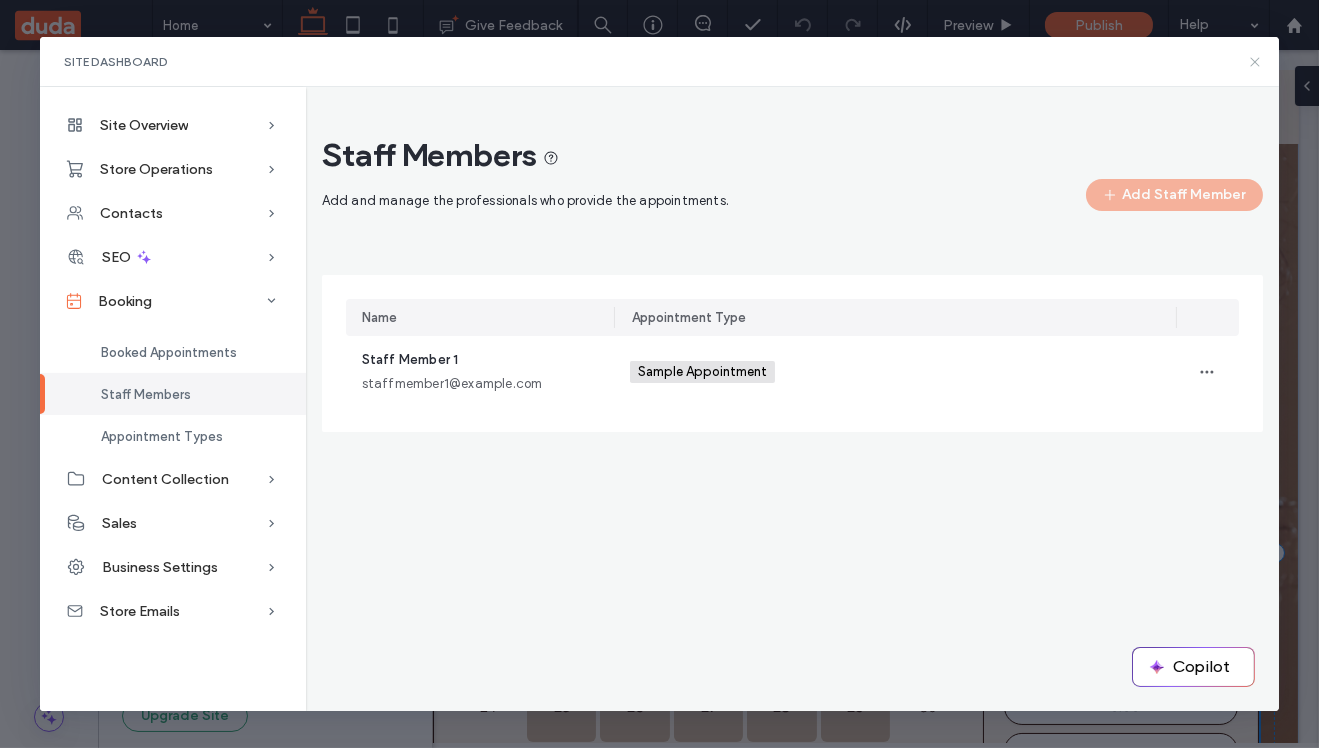 click 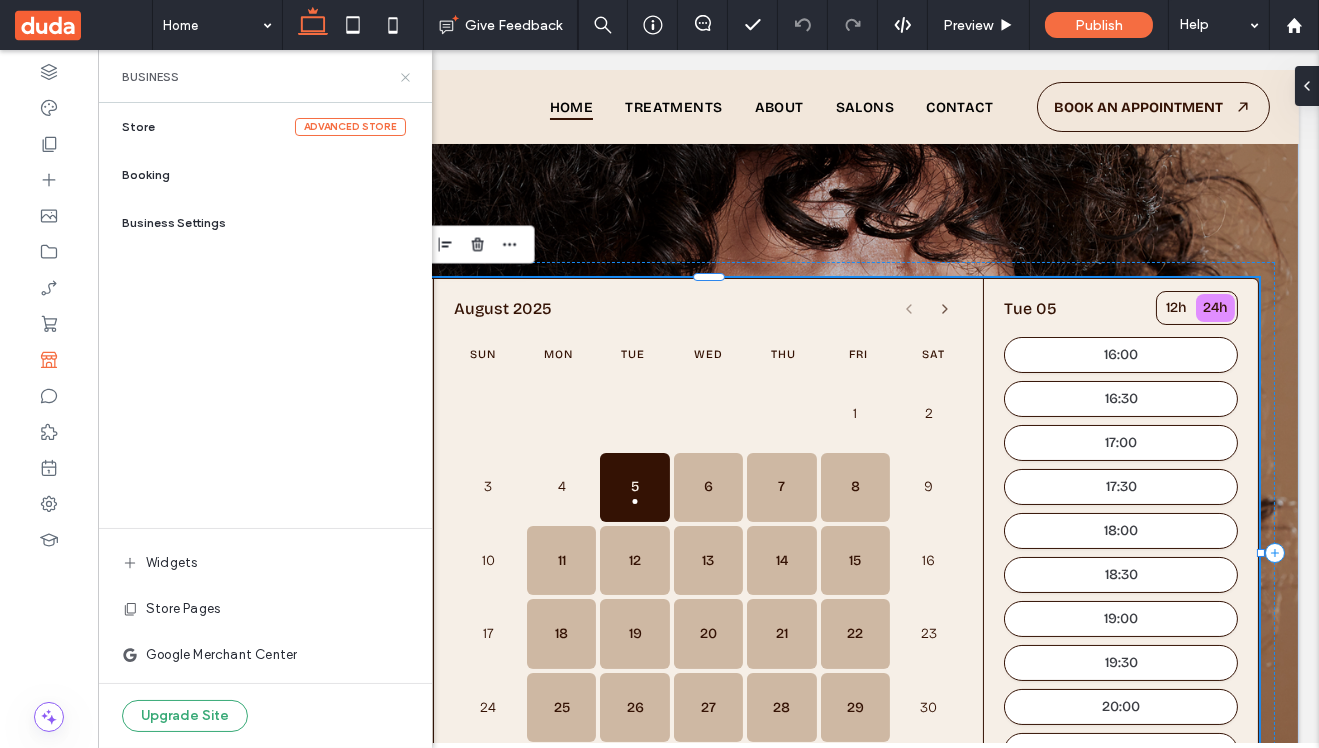 click 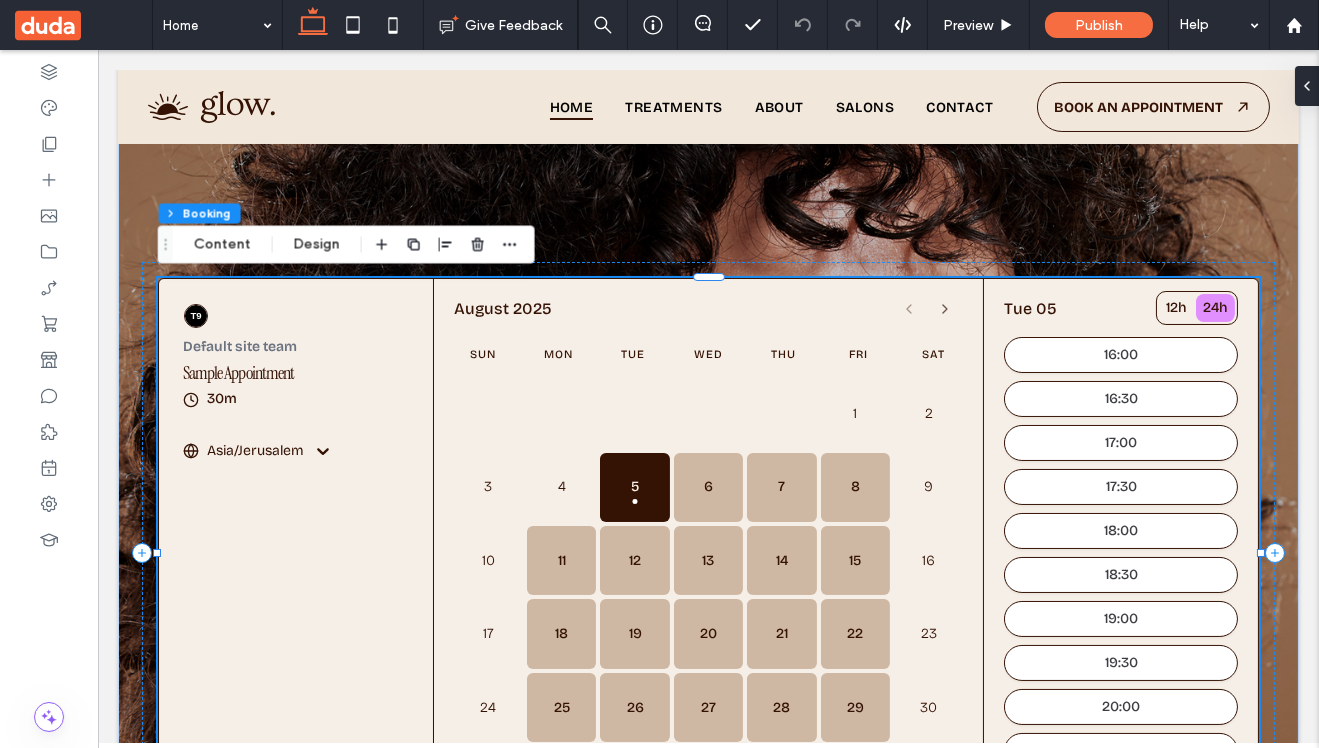 click on "Sample Appointment" at bounding box center (259, 373) 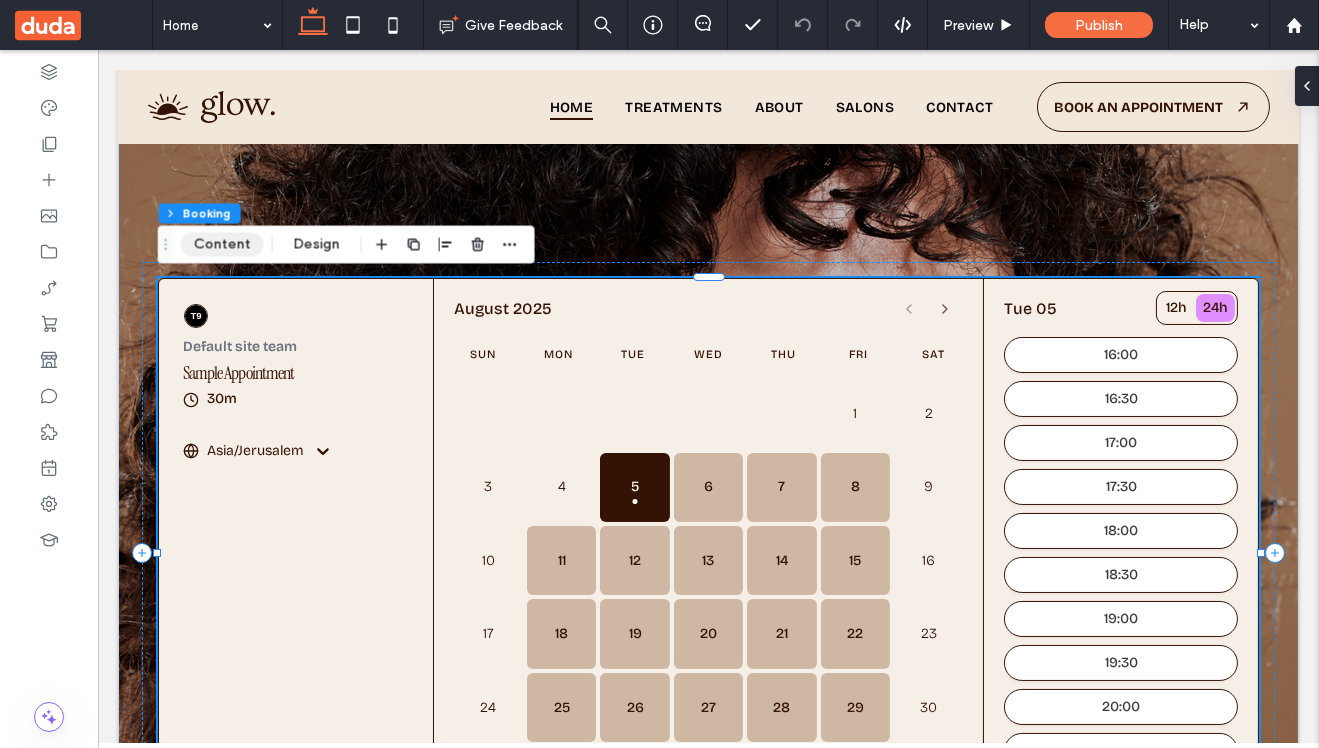 click on "Content" at bounding box center [222, 245] 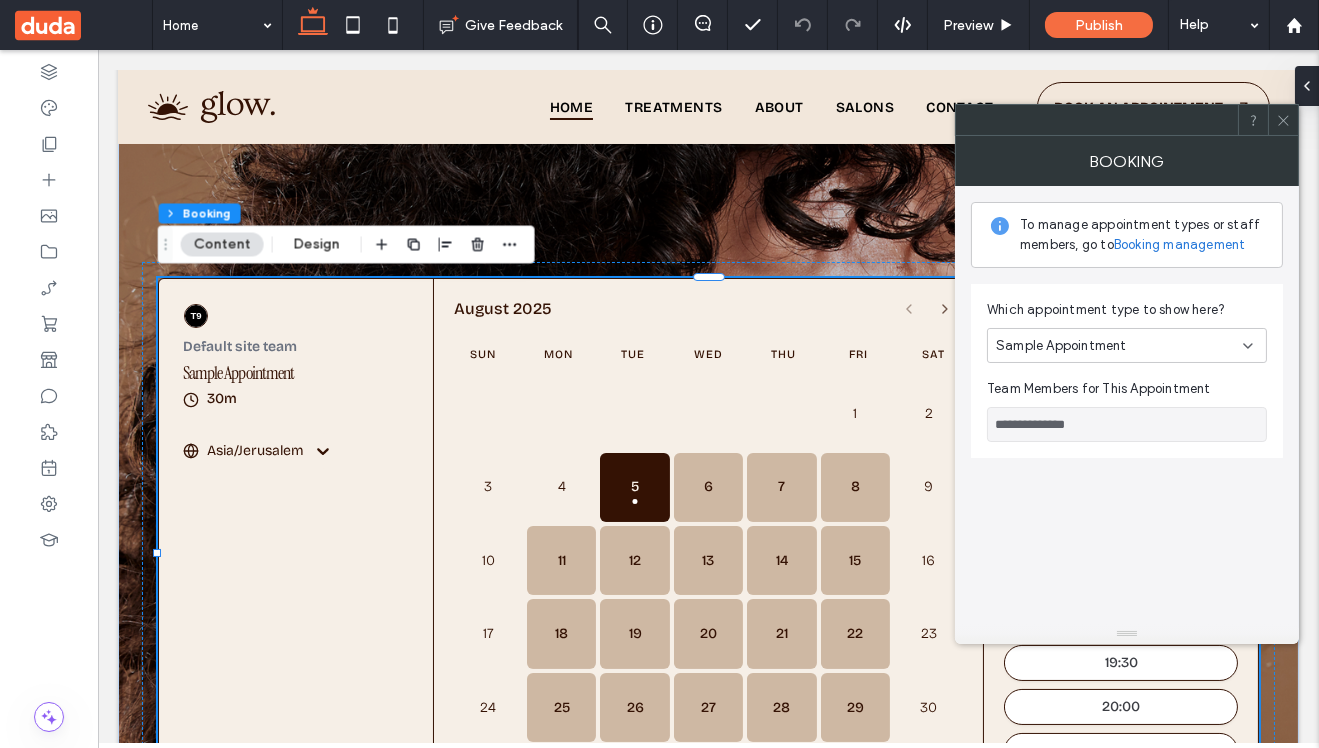 click on "Booking management" at bounding box center (1180, 245) 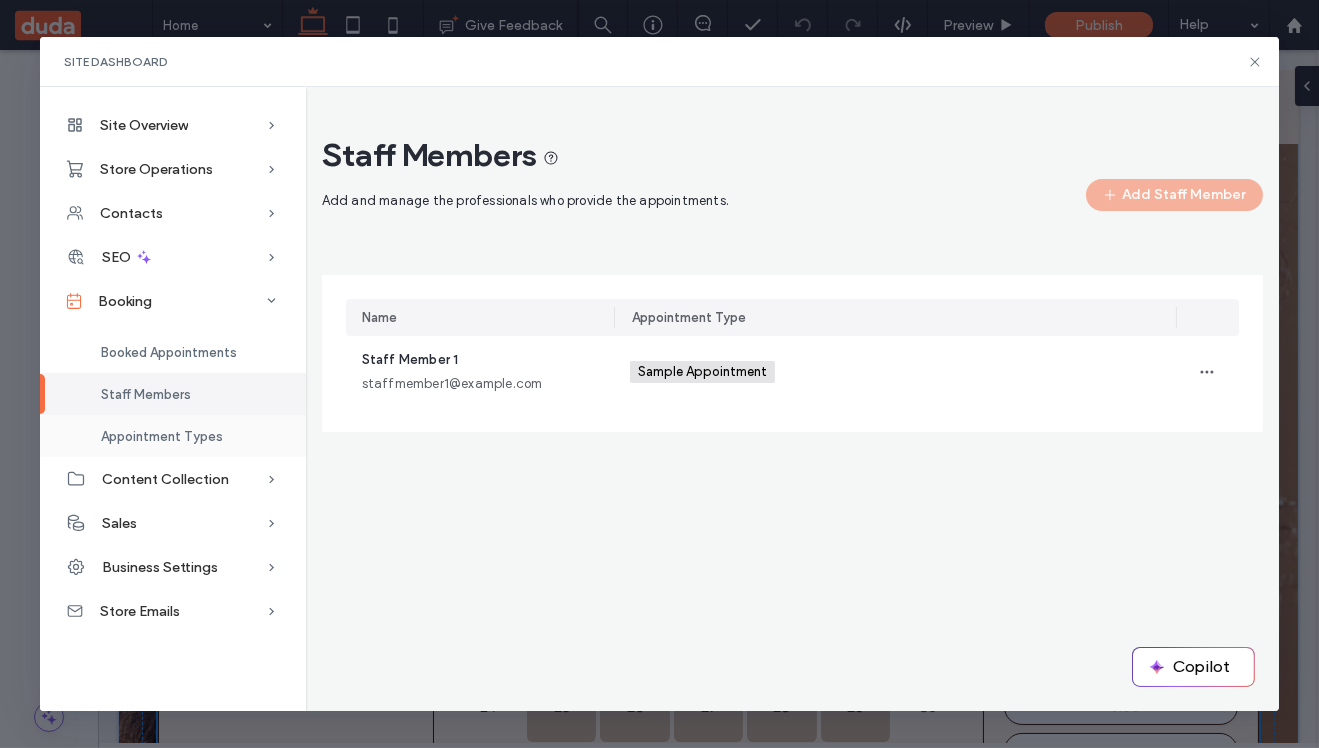 click on "Appointment Types" at bounding box center [173, 436] 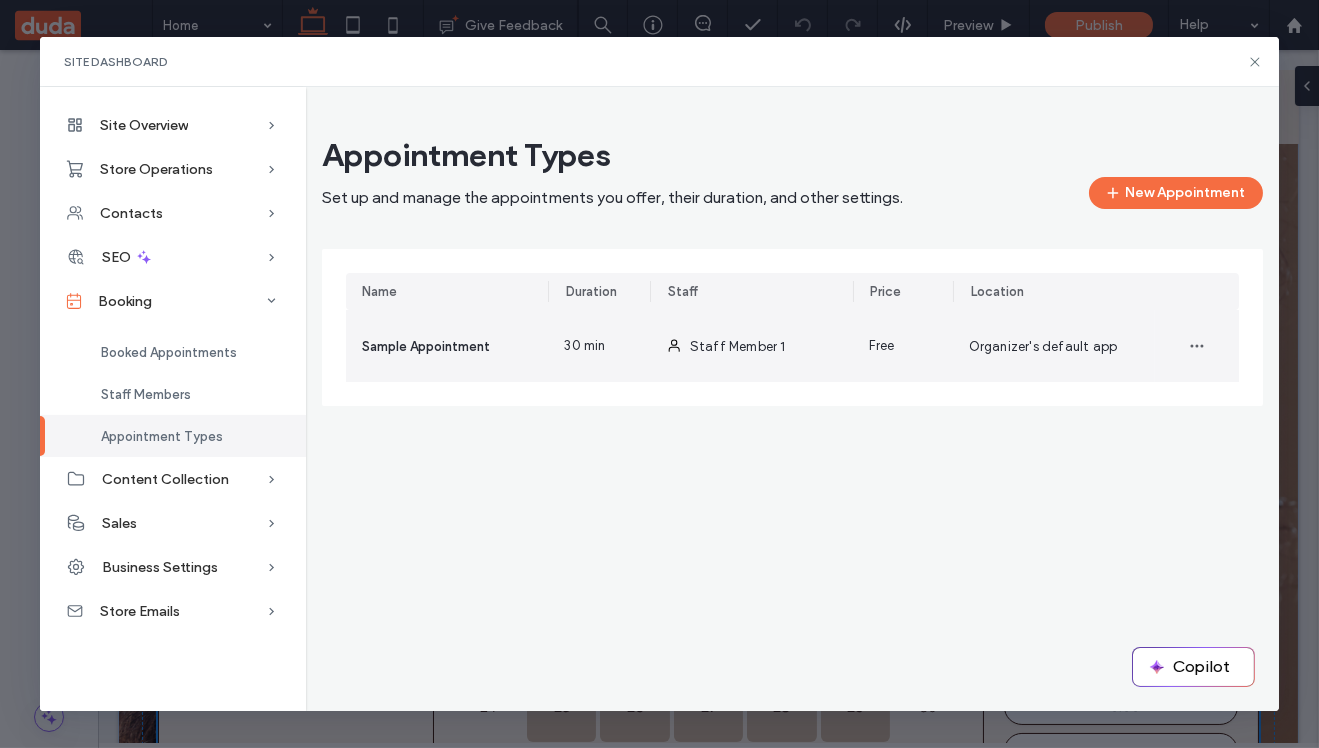 click on "Staff Member 1" at bounding box center (738, 346) 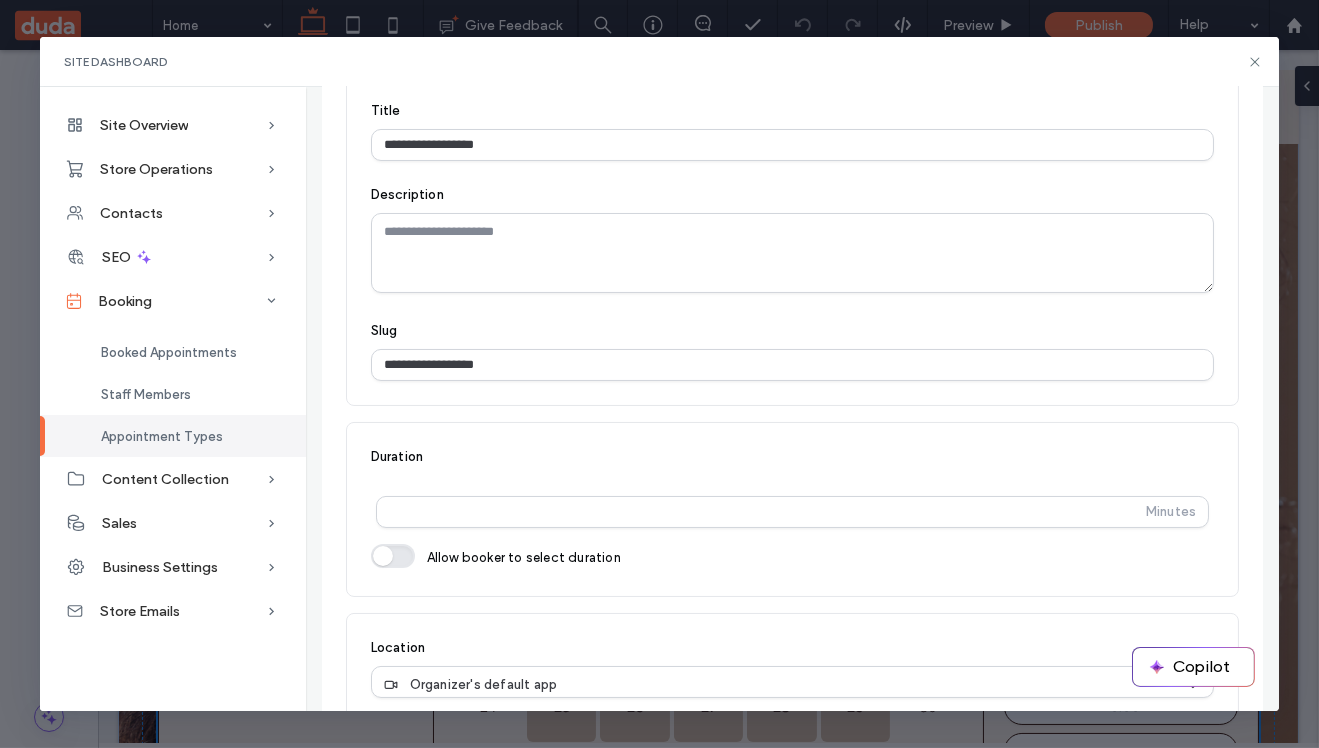 scroll, scrollTop: 141, scrollLeft: 0, axis: vertical 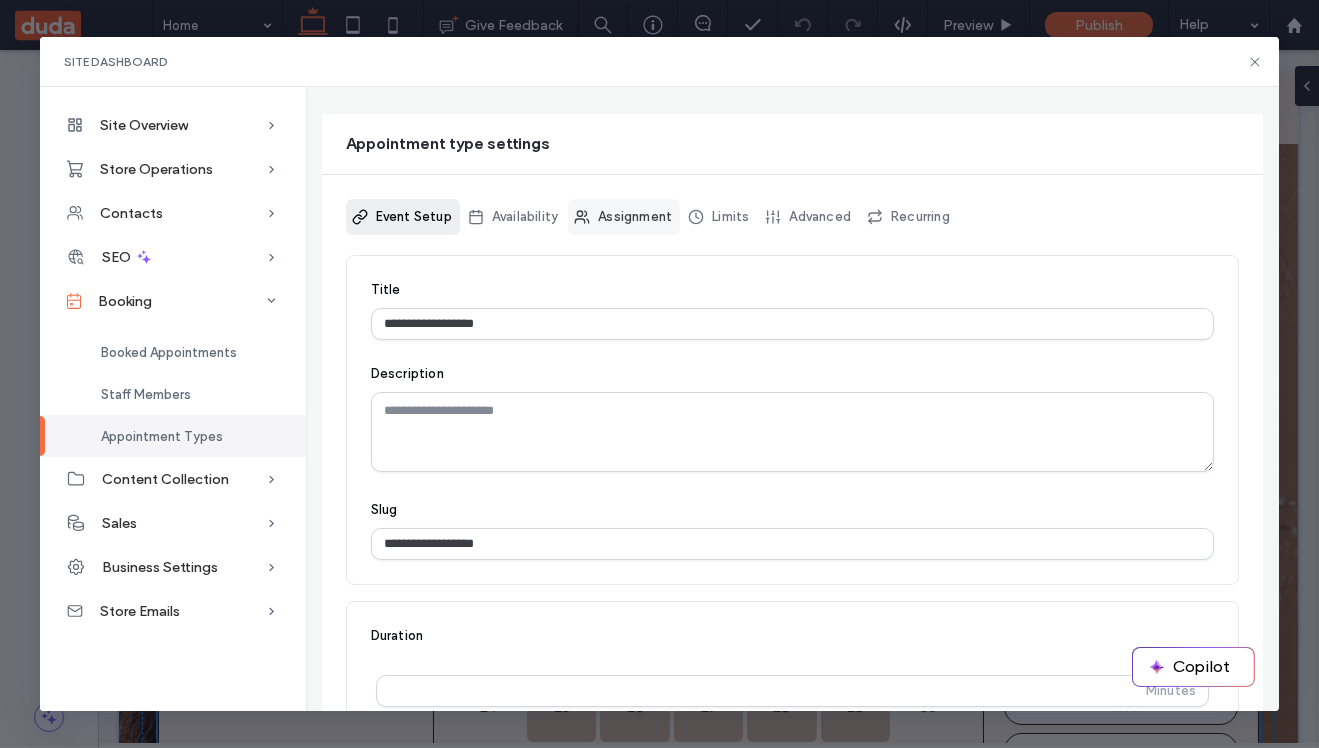 click on "Assignment" at bounding box center (624, 217) 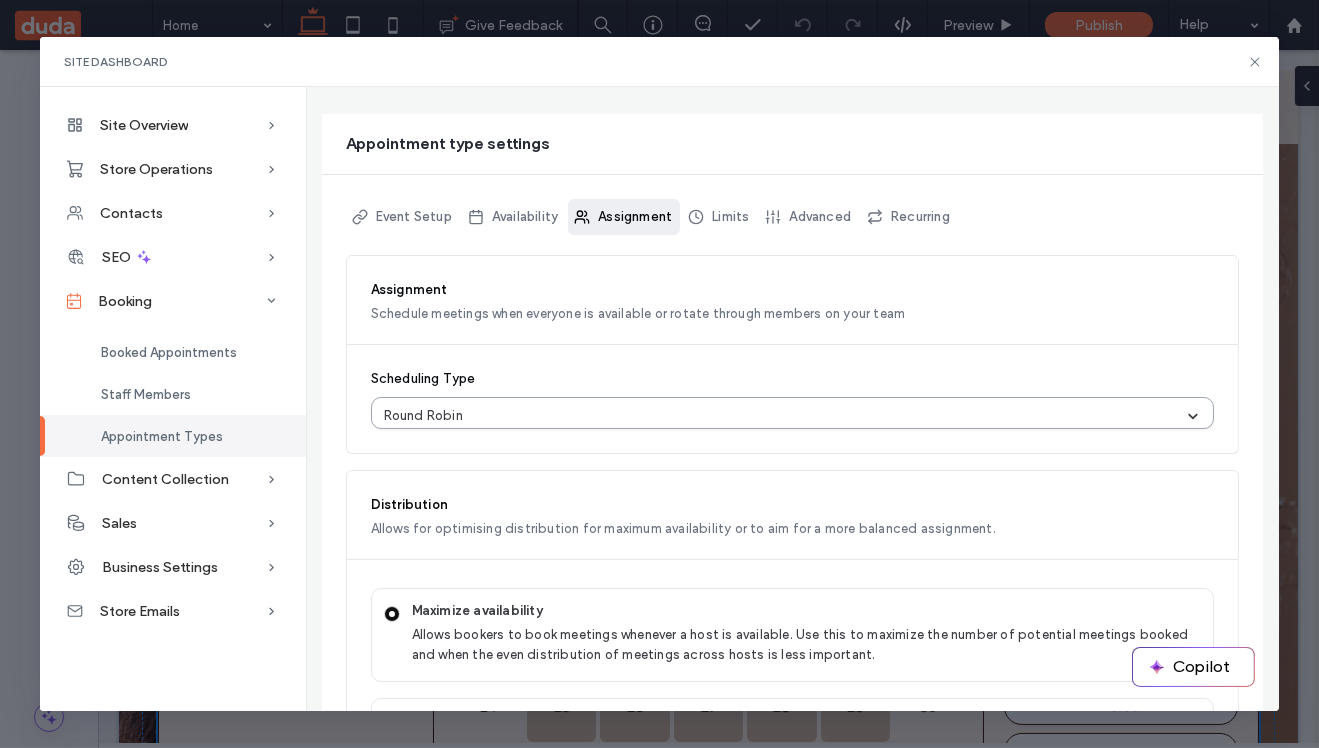 click at bounding box center (826, 416) 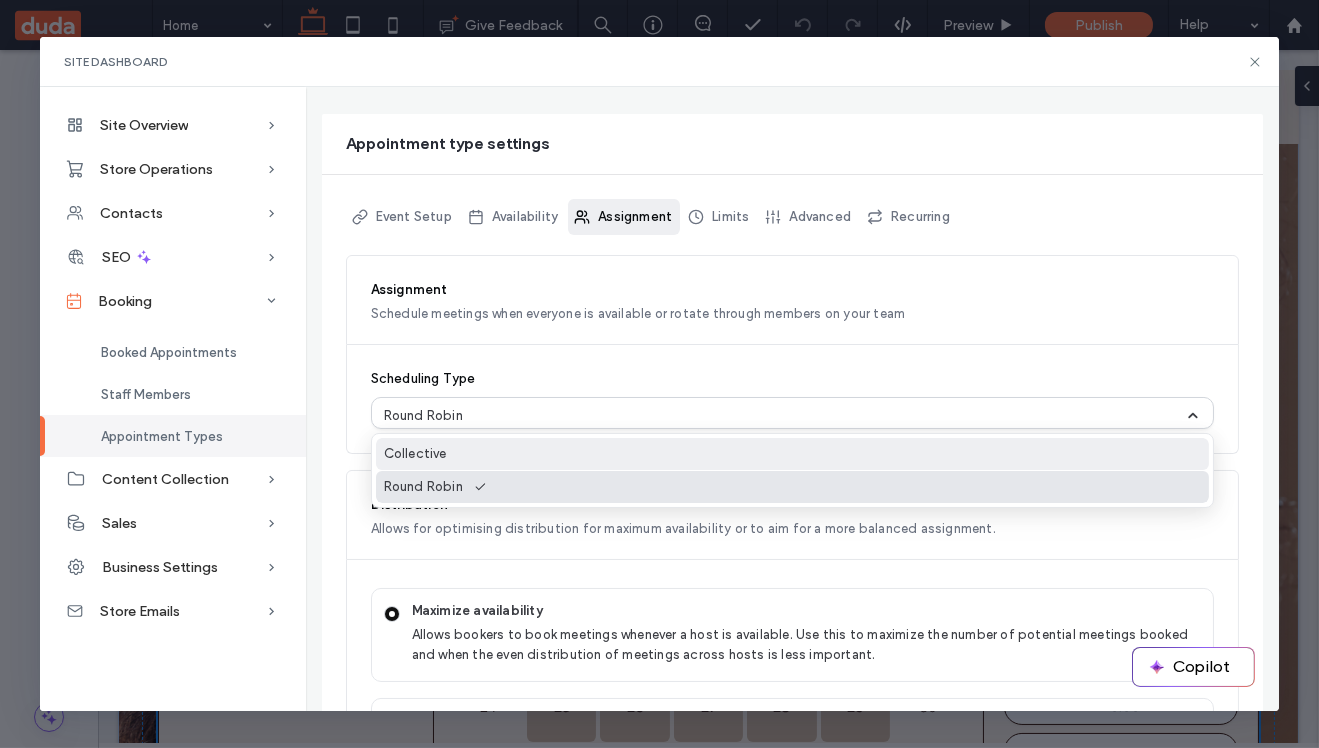 click on "Collective" at bounding box center (793, 454) 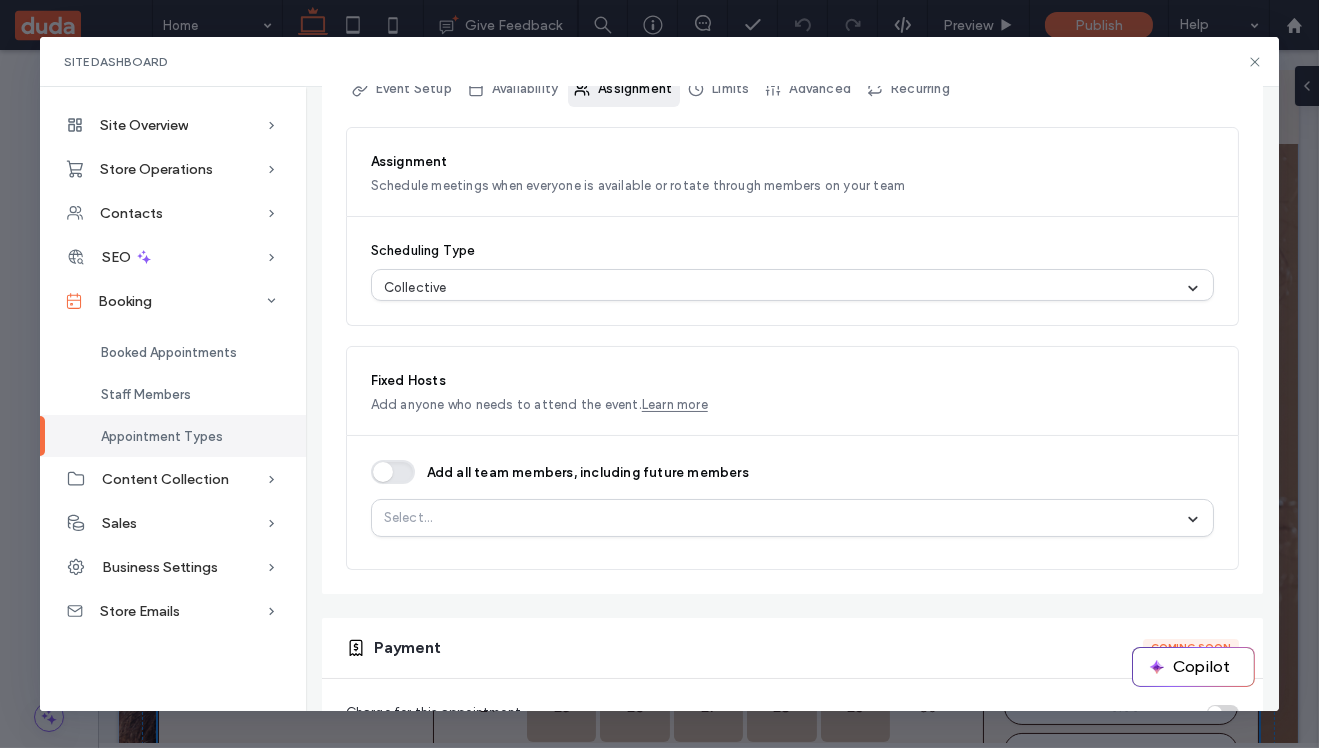 scroll, scrollTop: 340, scrollLeft: 0, axis: vertical 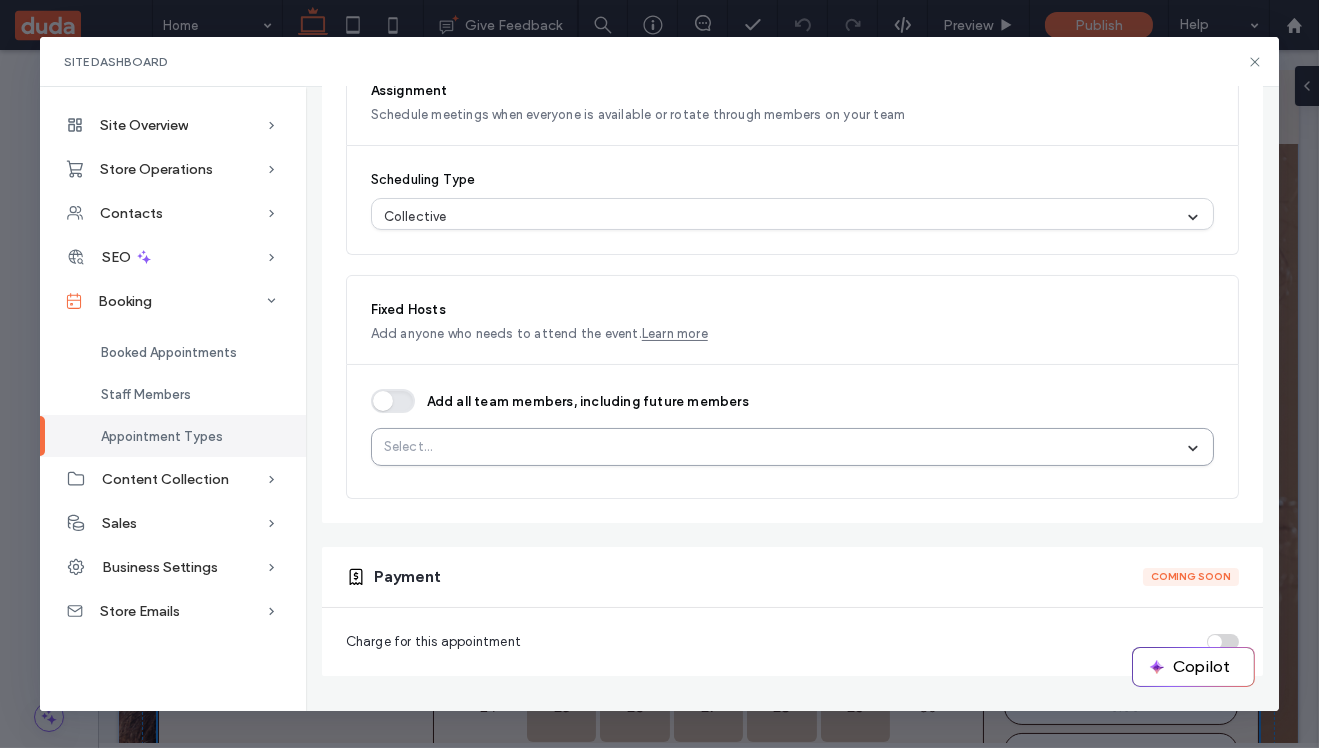 click on "Select..." at bounding box center (793, 447) 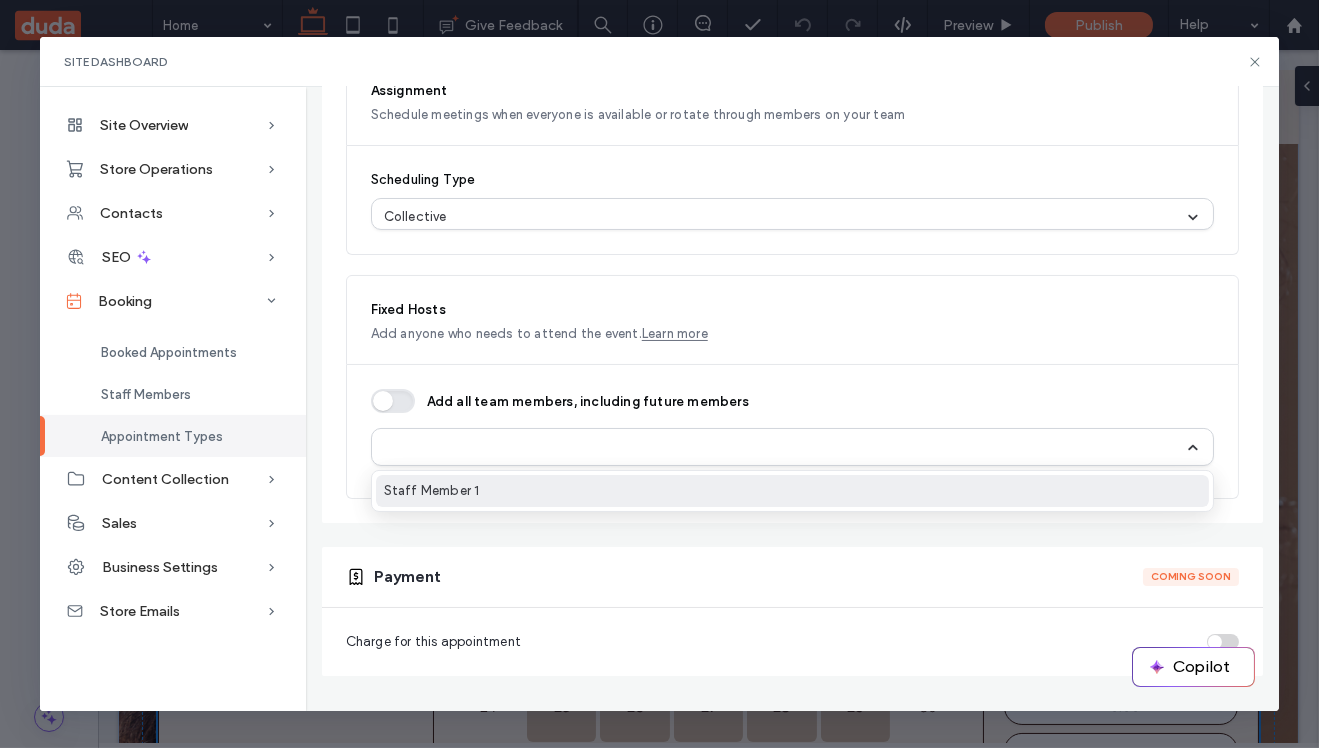click on "Staff Member 1" at bounding box center [793, 491] 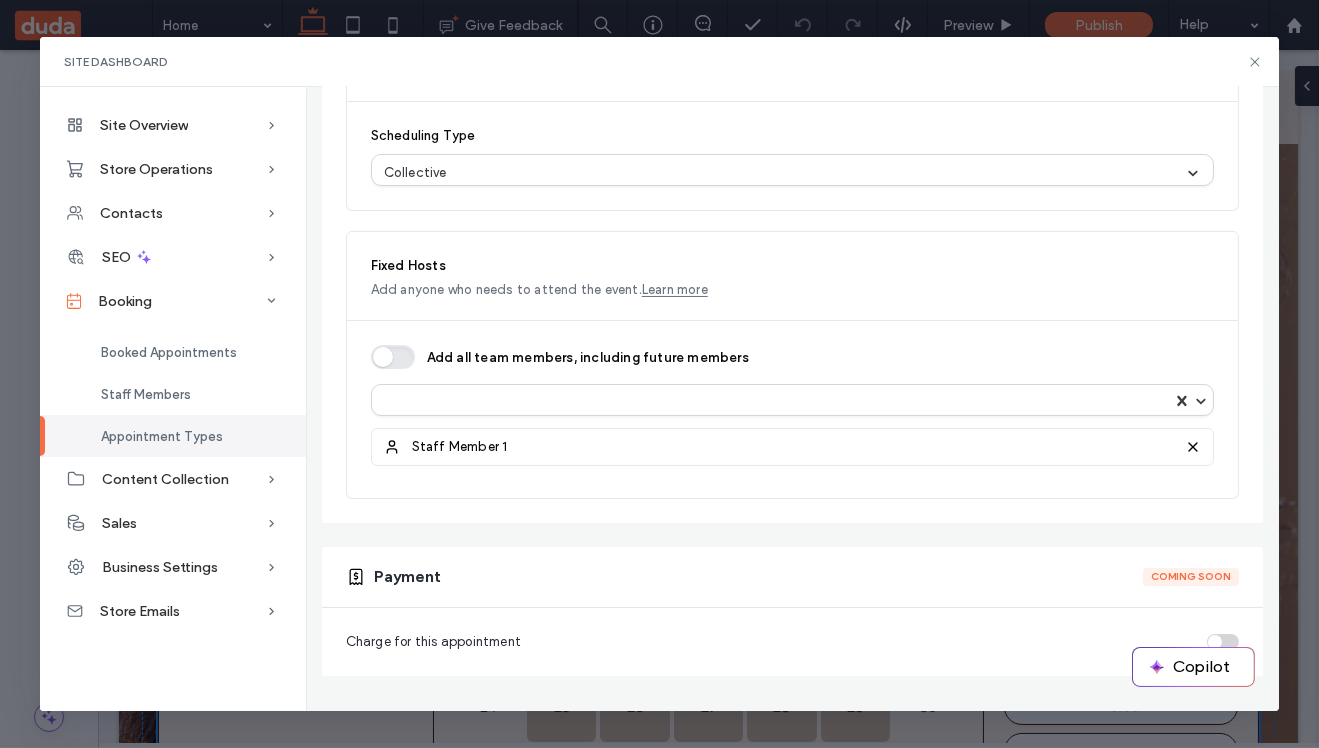 scroll, scrollTop: 0, scrollLeft: 0, axis: both 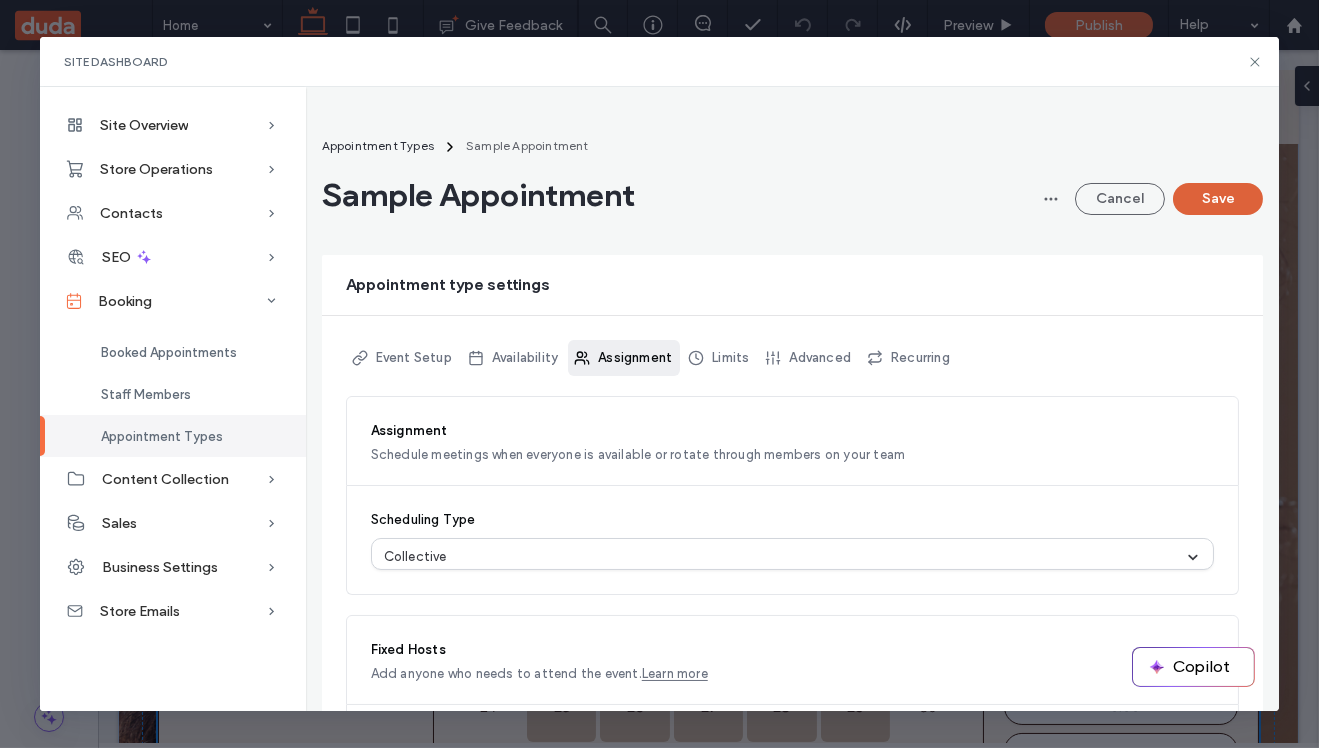 click on "Save" at bounding box center [1218, 199] 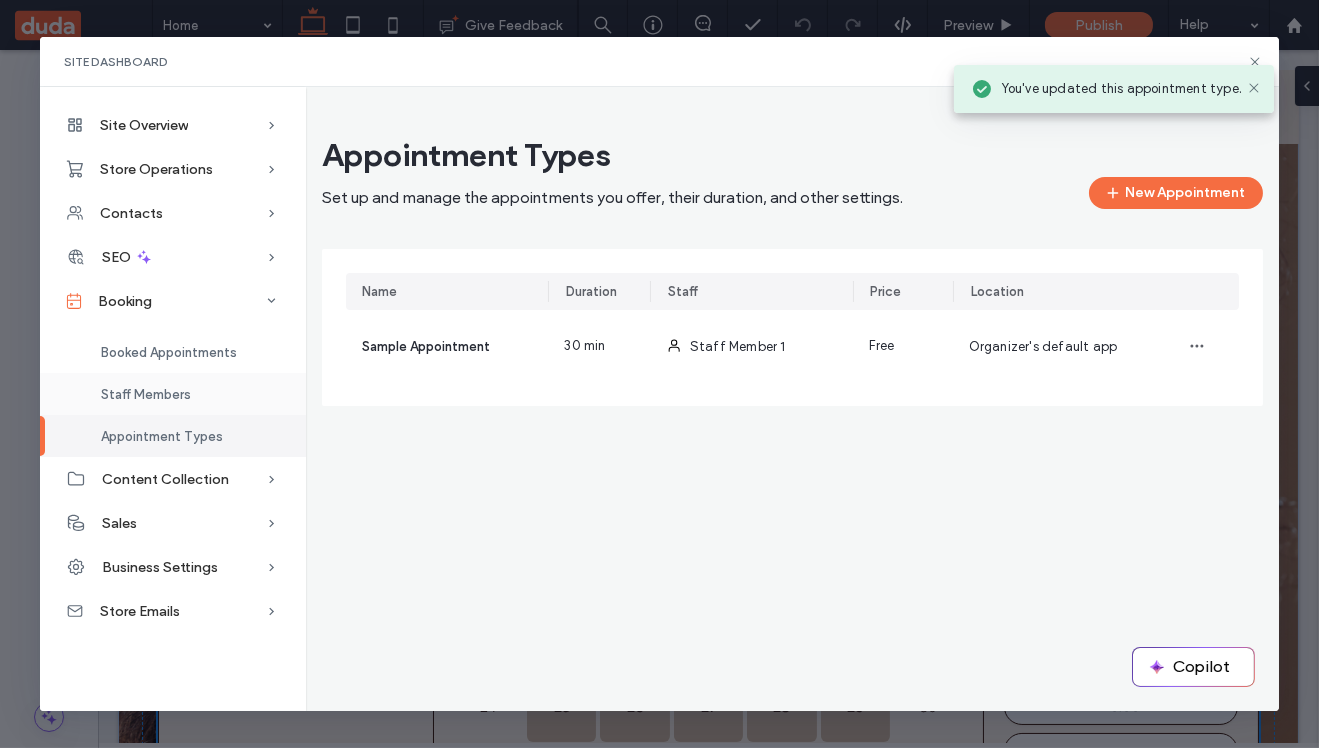 click on "Staff Members" at bounding box center (173, 394) 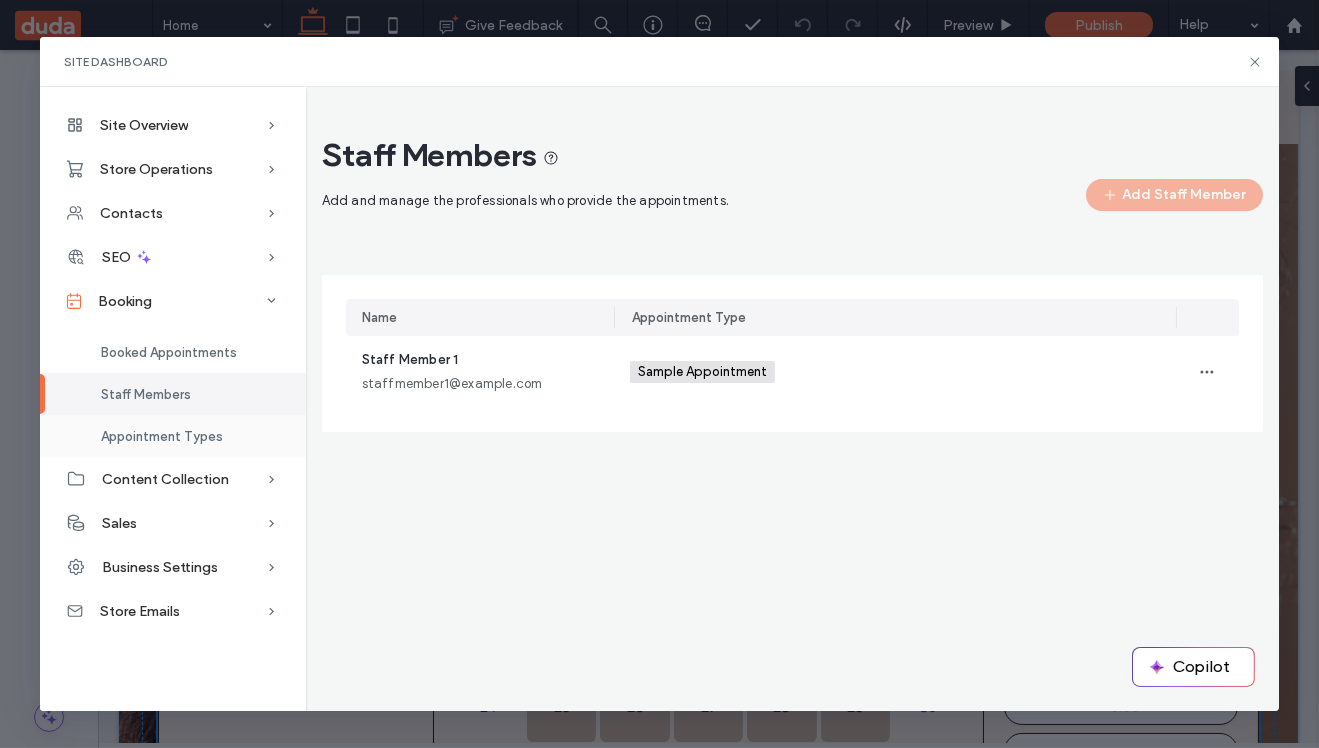 click on "Appointment Types" at bounding box center [162, 436] 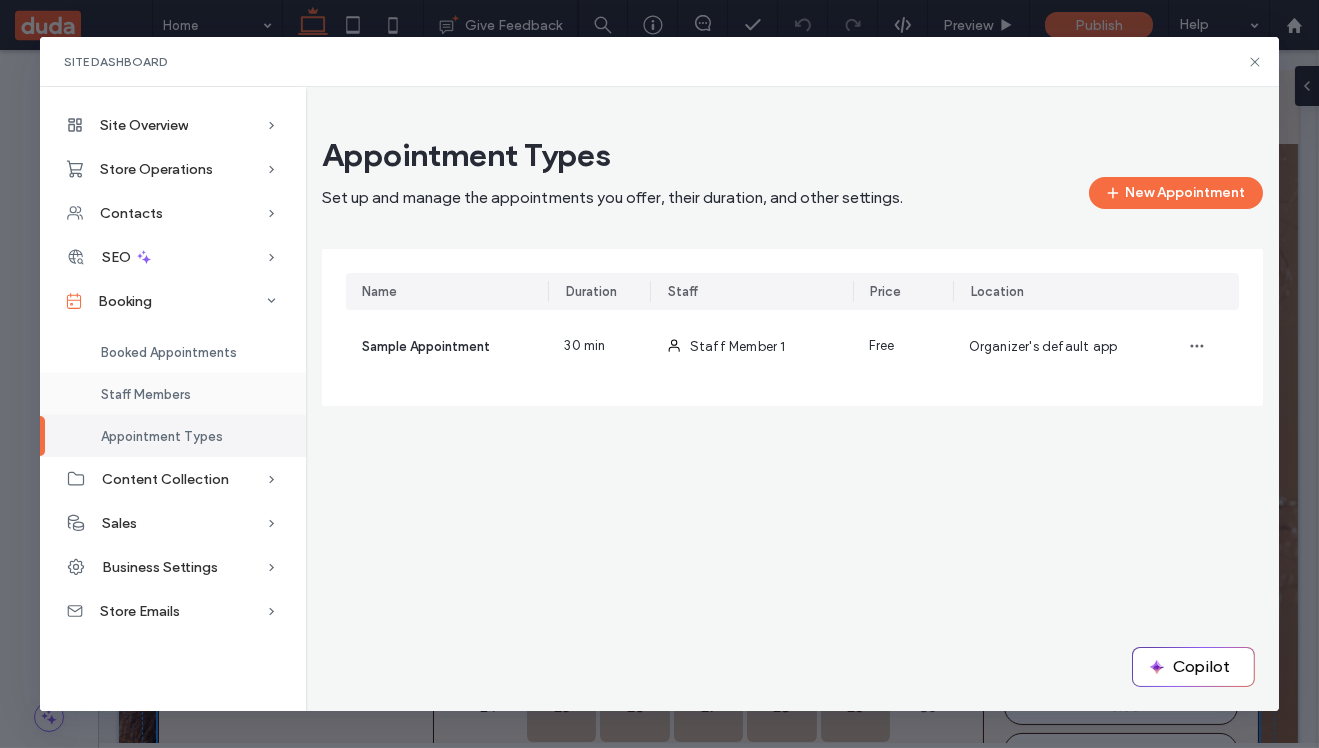 click on "Staff Members" at bounding box center (173, 394) 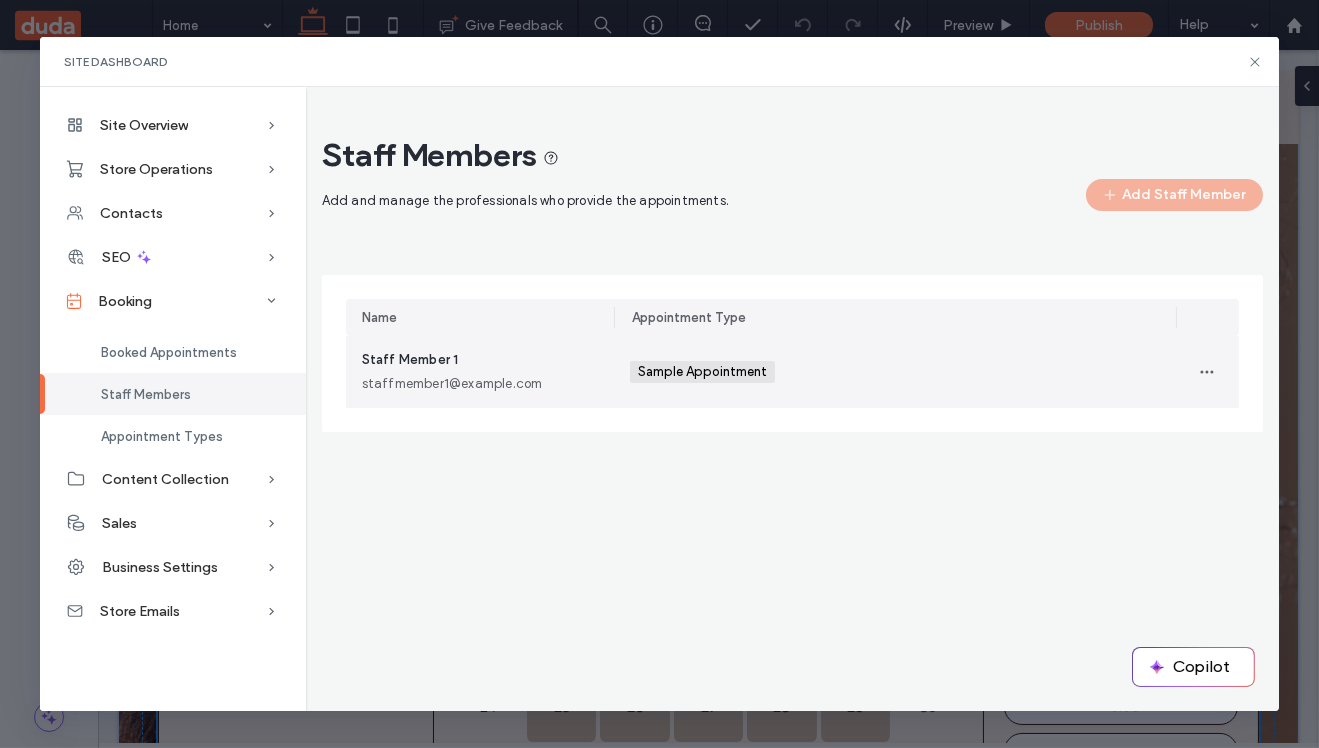 click on "Staff Member 1 staffmember1@example.com" at bounding box center (480, 372) 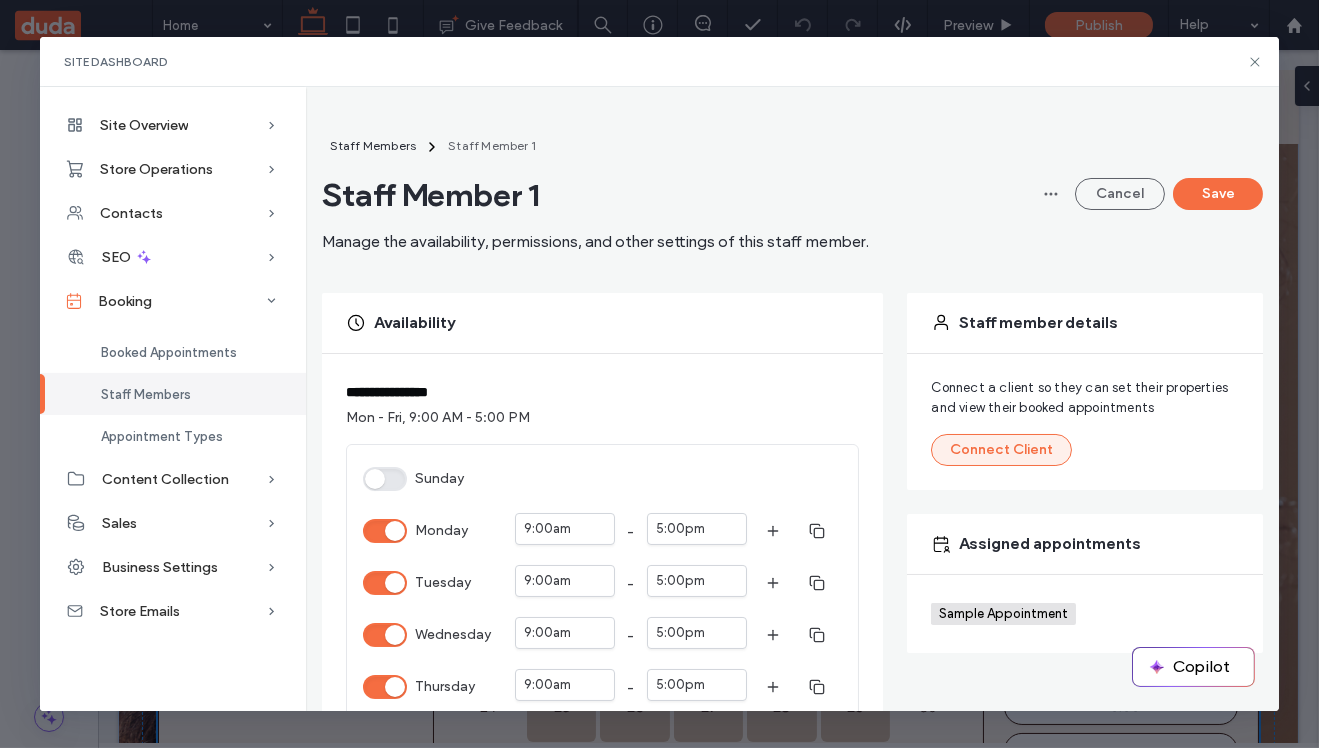 click on "Connect Client" at bounding box center [1001, 450] 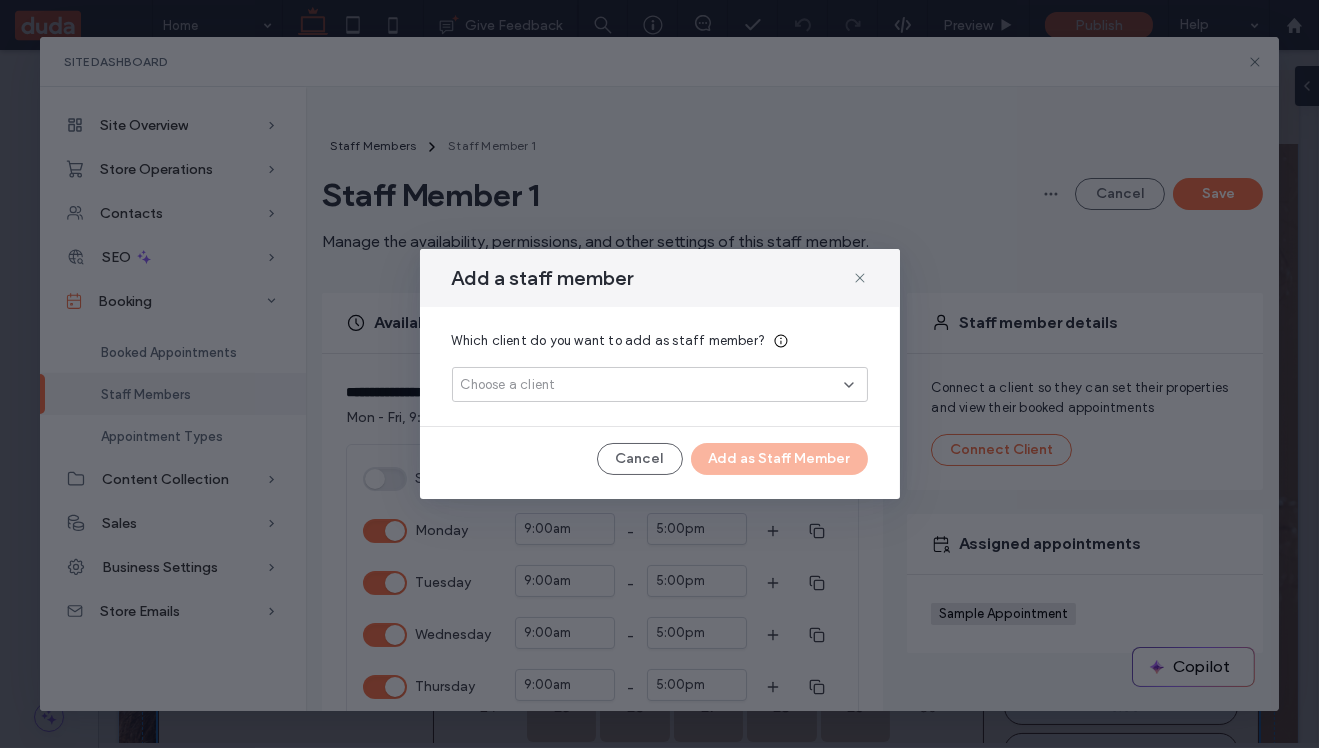 click on "Choose a client" at bounding box center [652, 385] 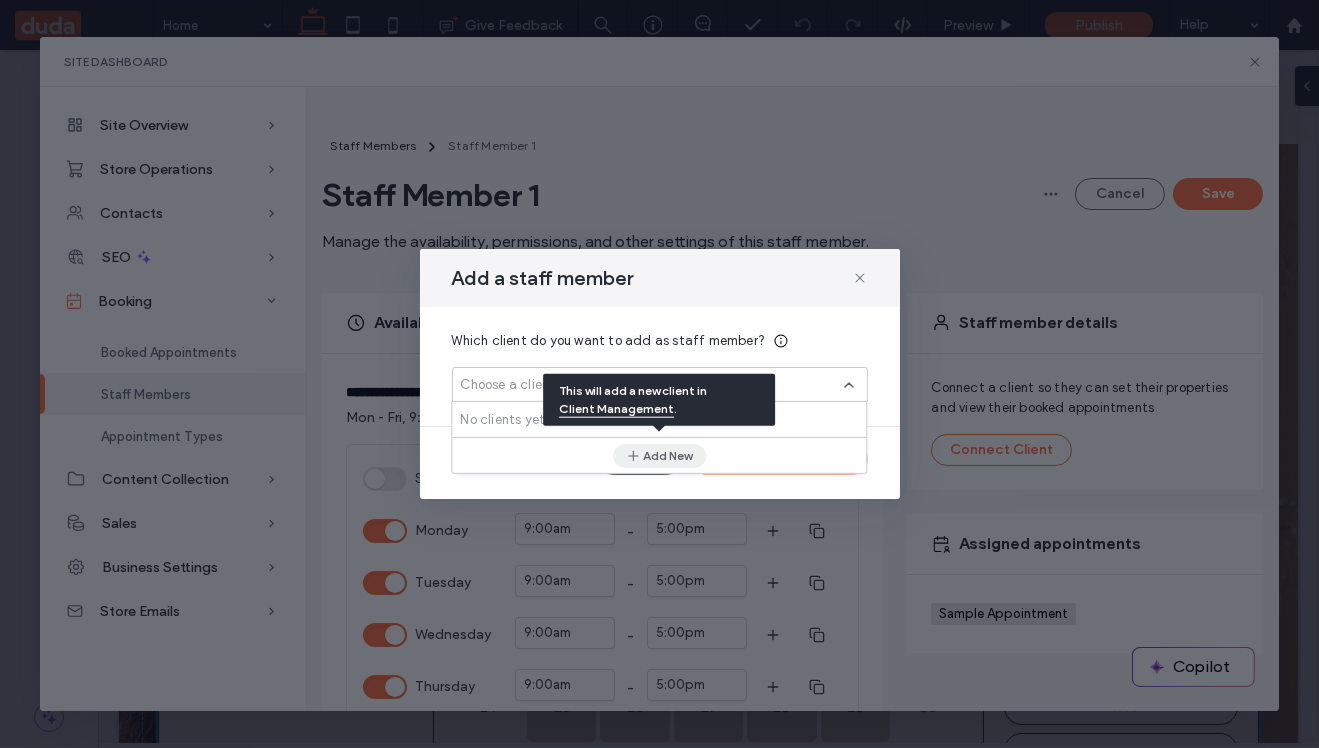 click on "Add New" at bounding box center (659, 455) 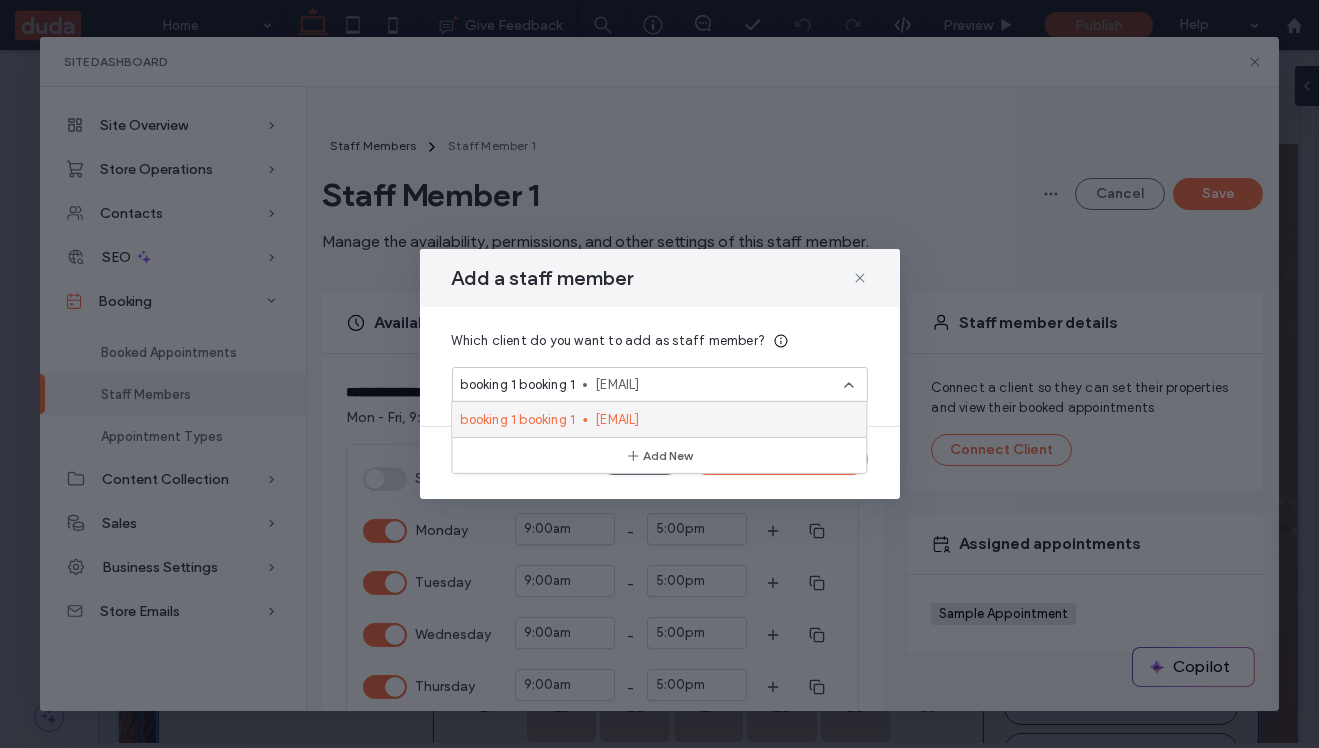 click on "booking123@gmail.com" at bounding box center (722, 419) 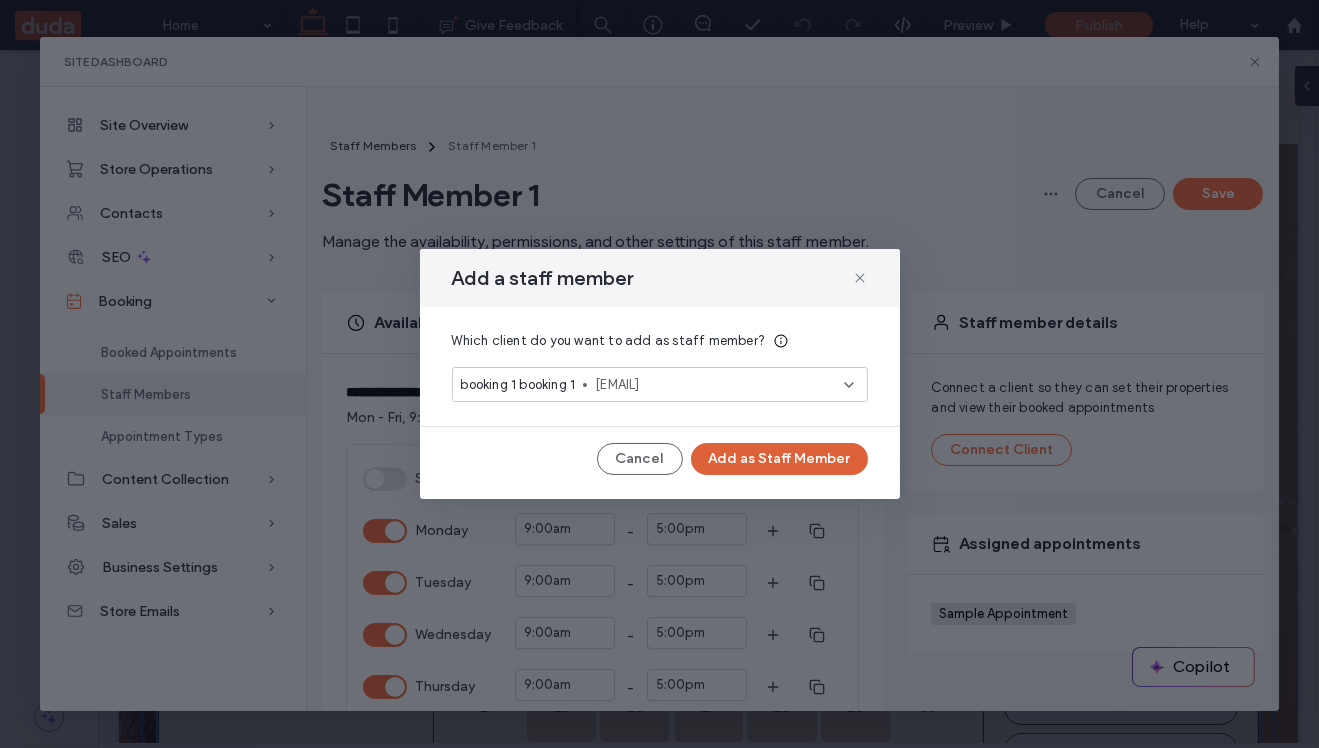 click on "Add as Staff Member" at bounding box center (779, 459) 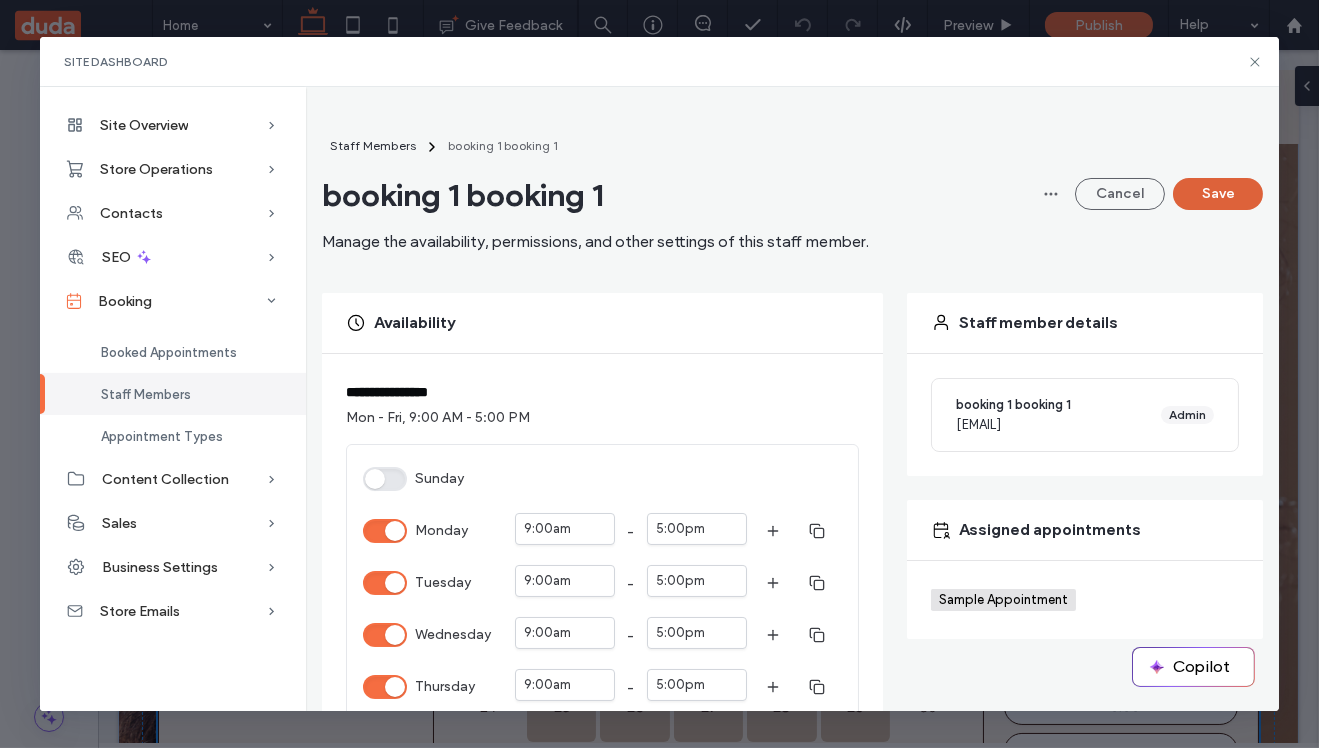 click on "Save" at bounding box center [1218, 194] 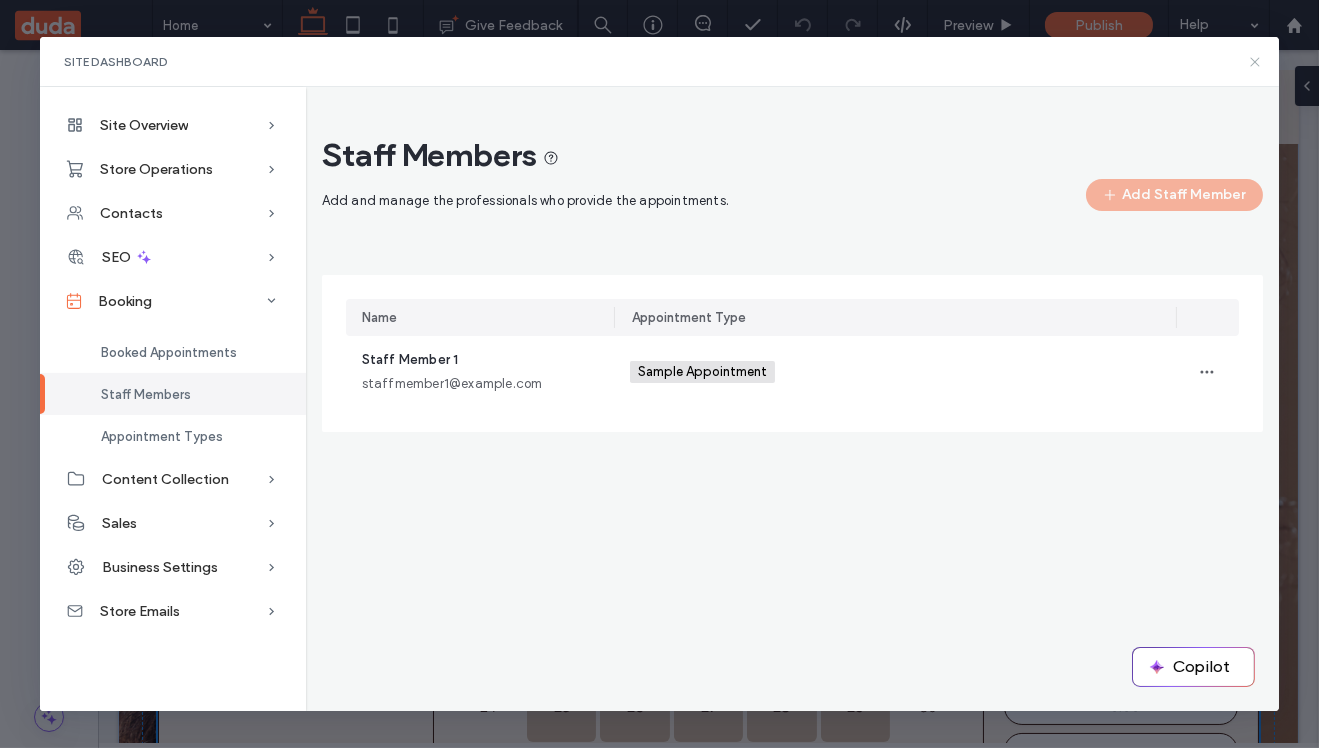 click 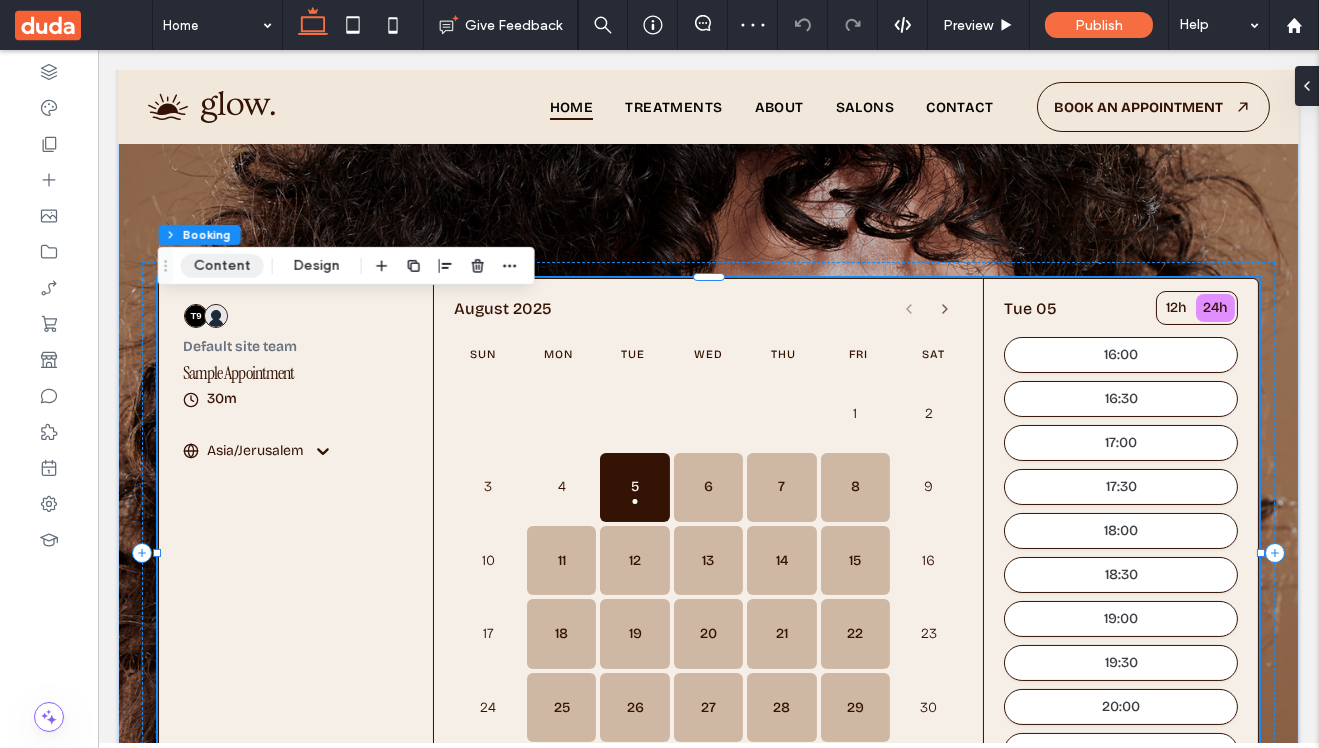 click on "Content" at bounding box center (222, 266) 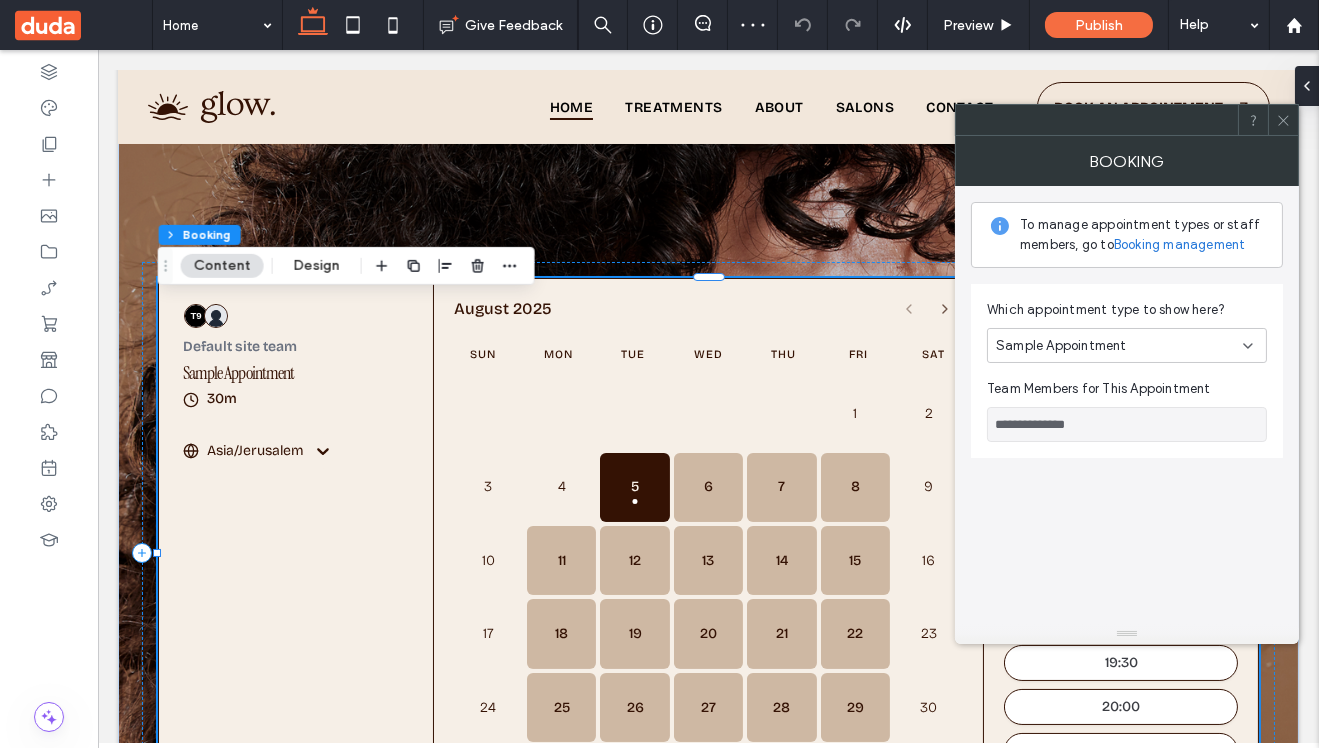 type on "**********" 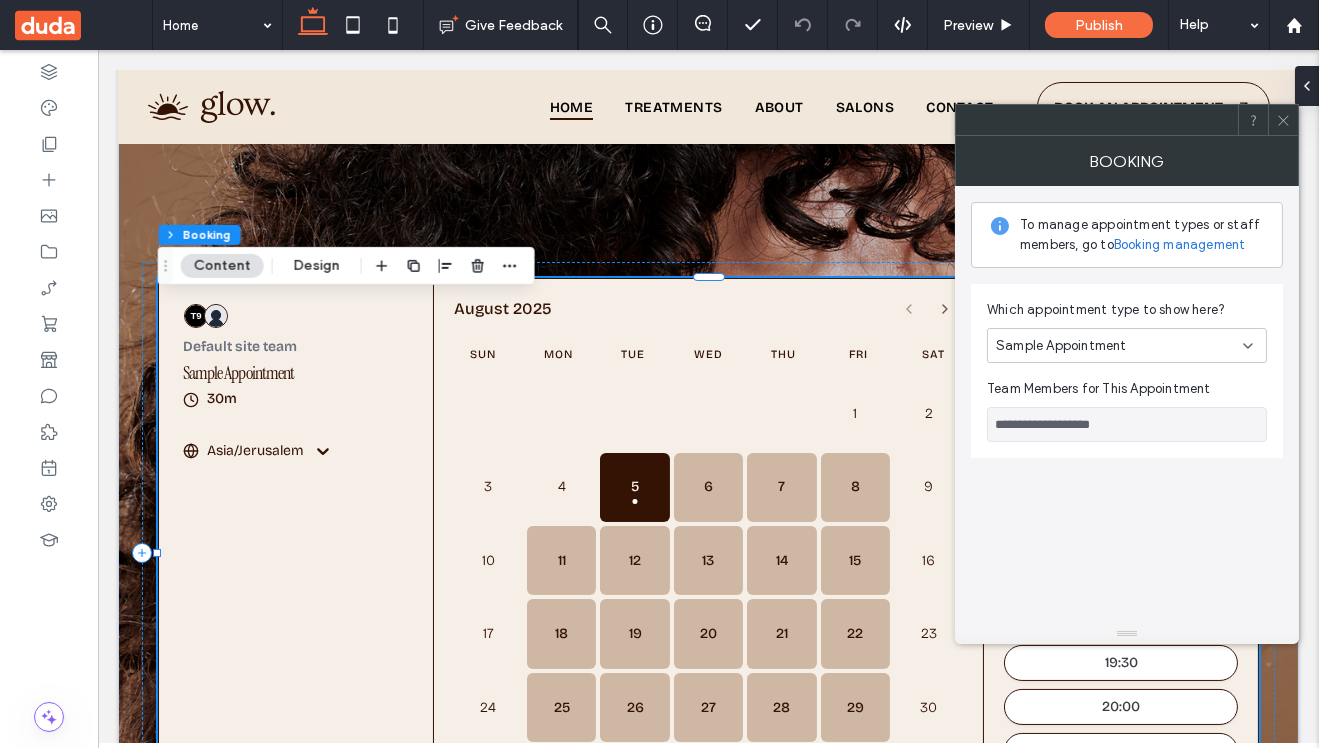 click on "Sample Appointment" at bounding box center [1119, 346] 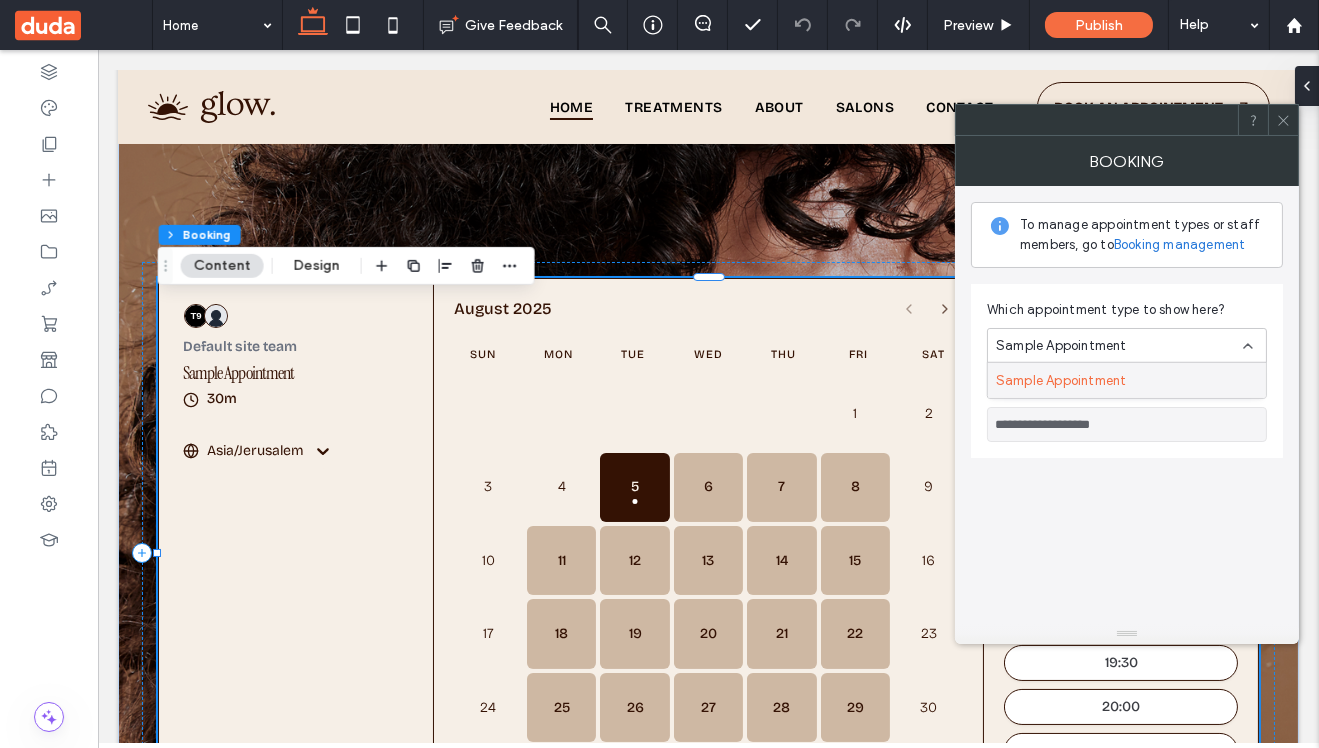 click on "Sample Appointment" at bounding box center [1119, 346] 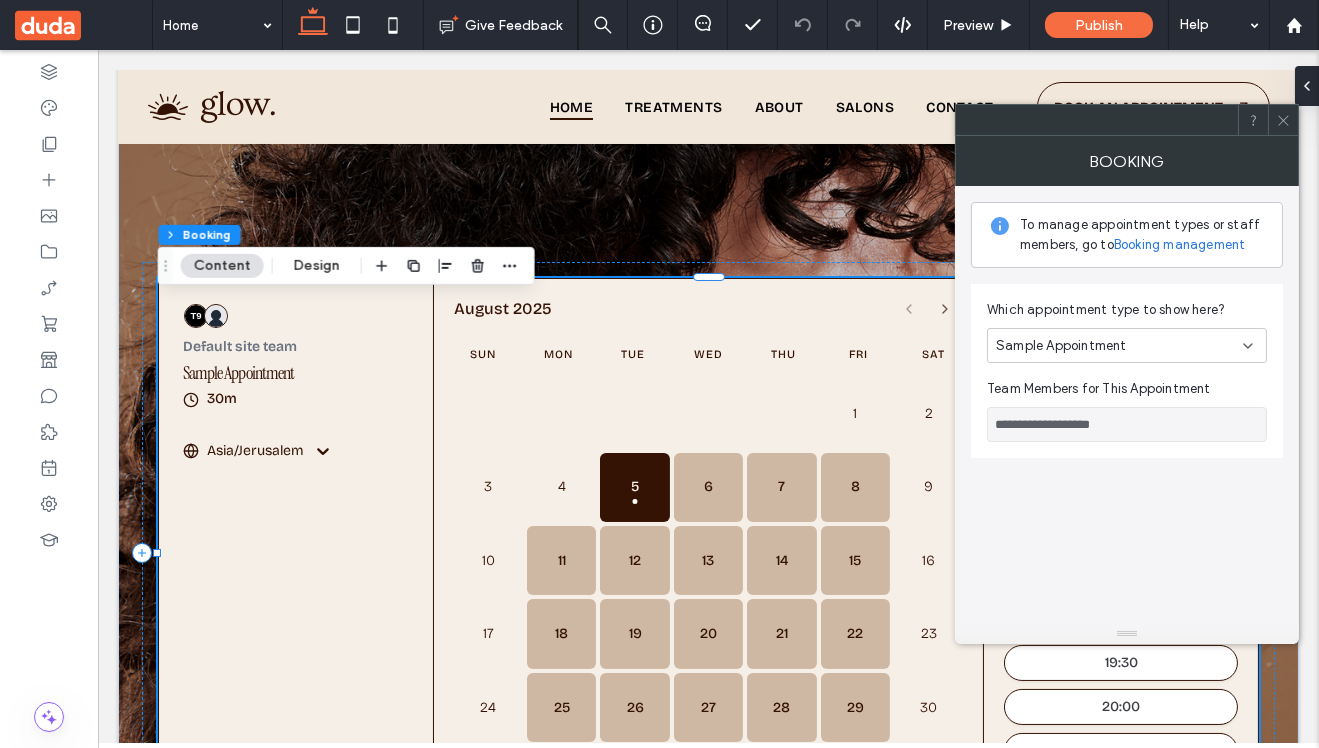 click 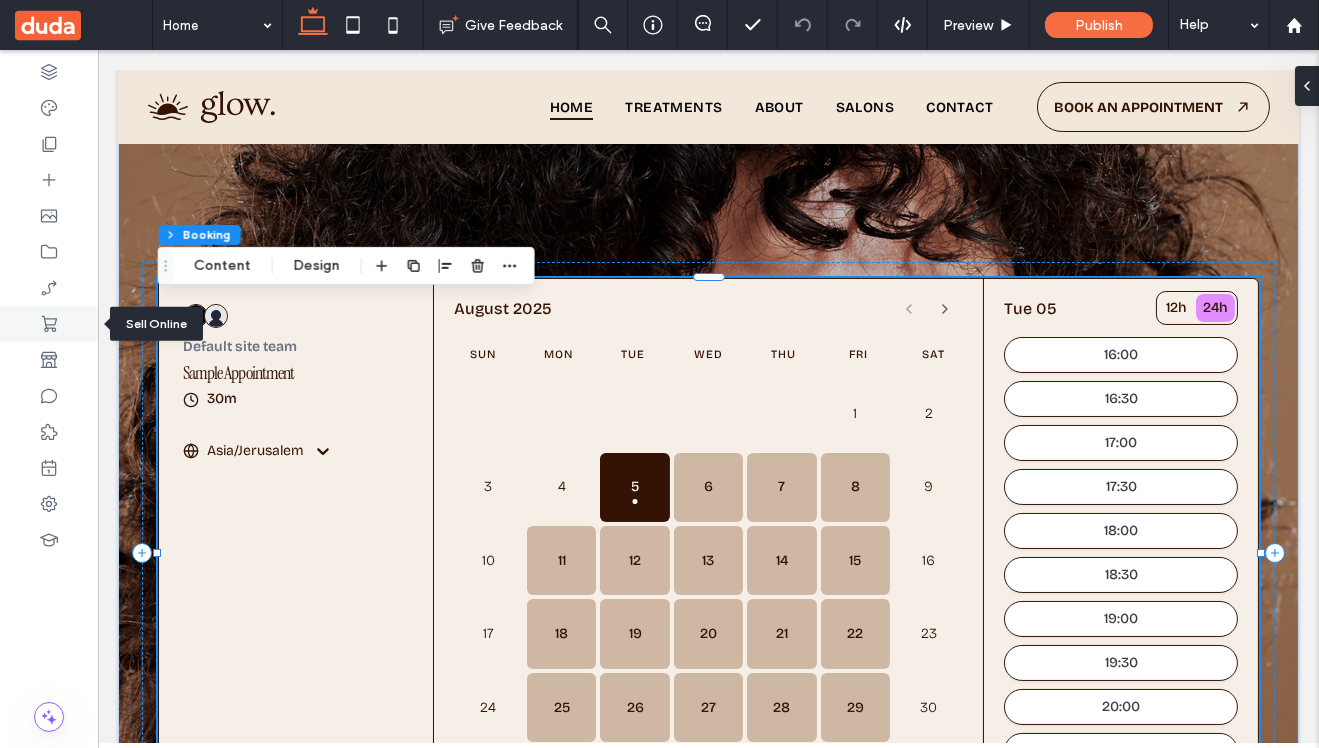 click 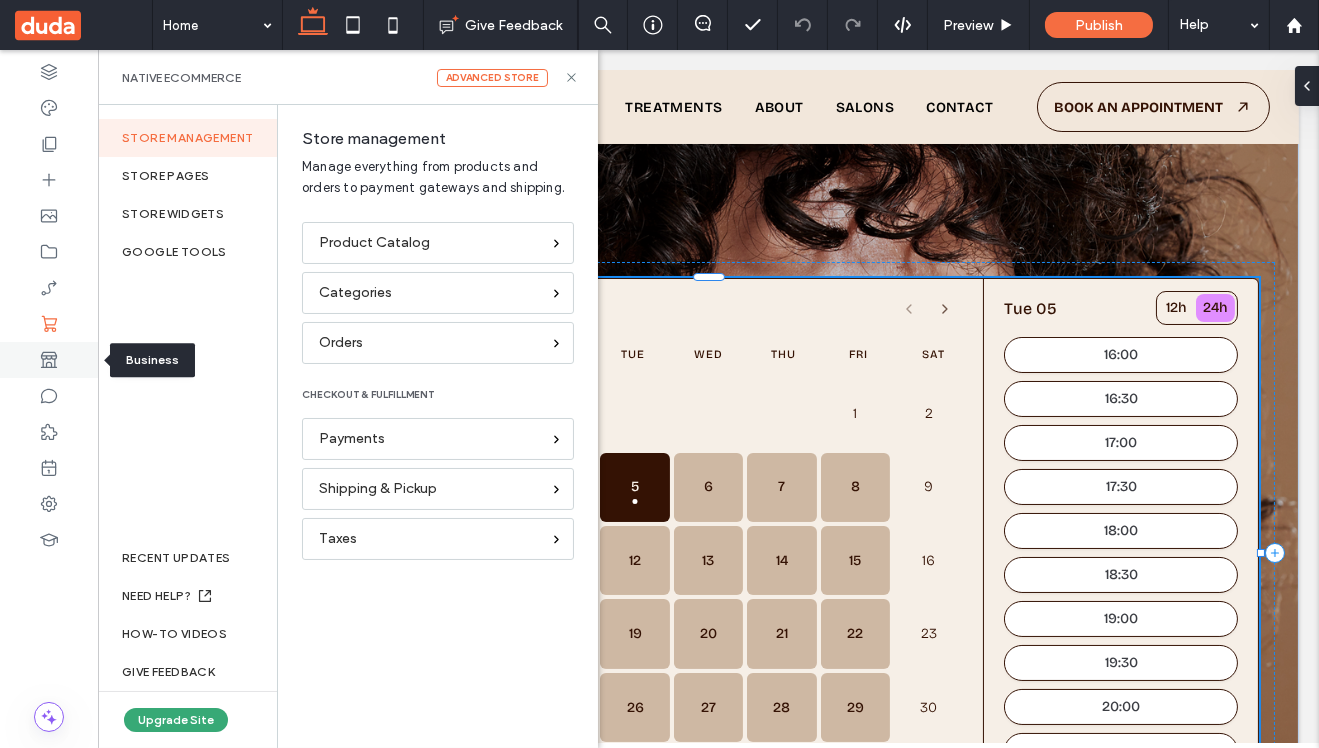 click 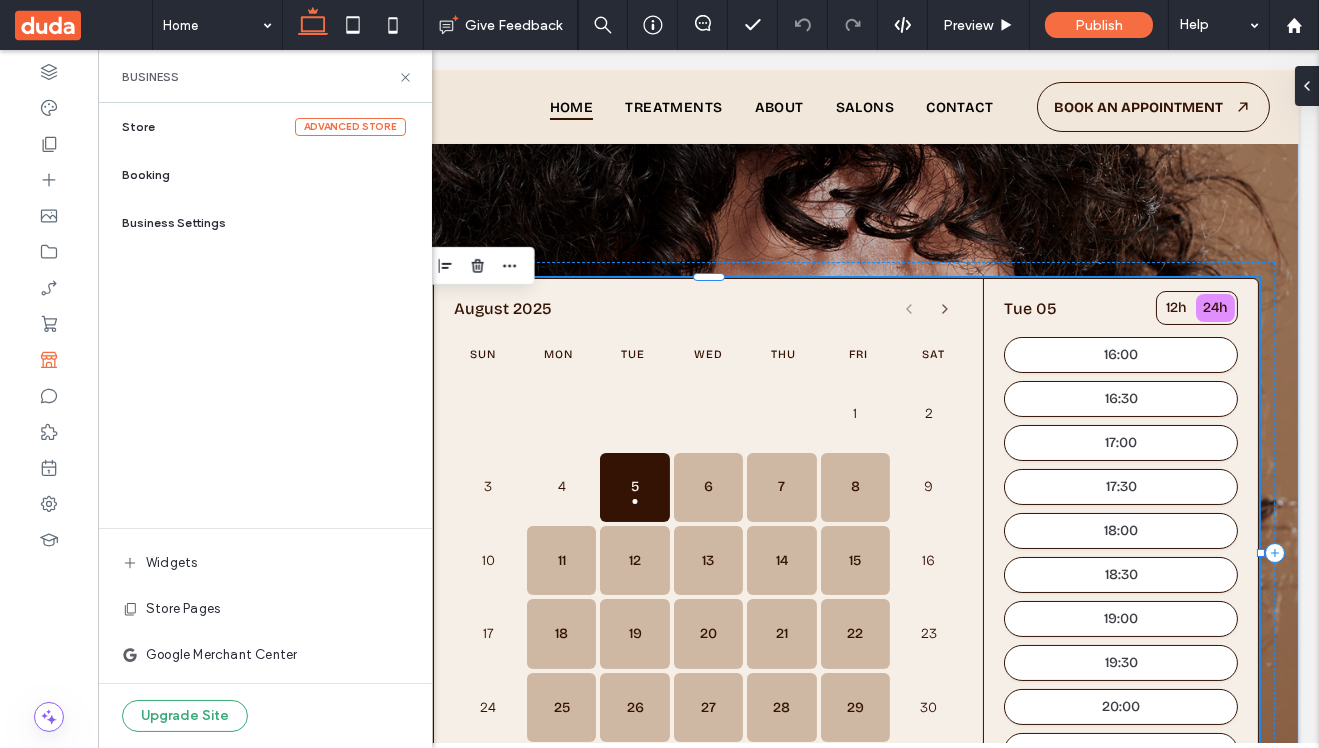 click on "Booking" at bounding box center (146, 175) 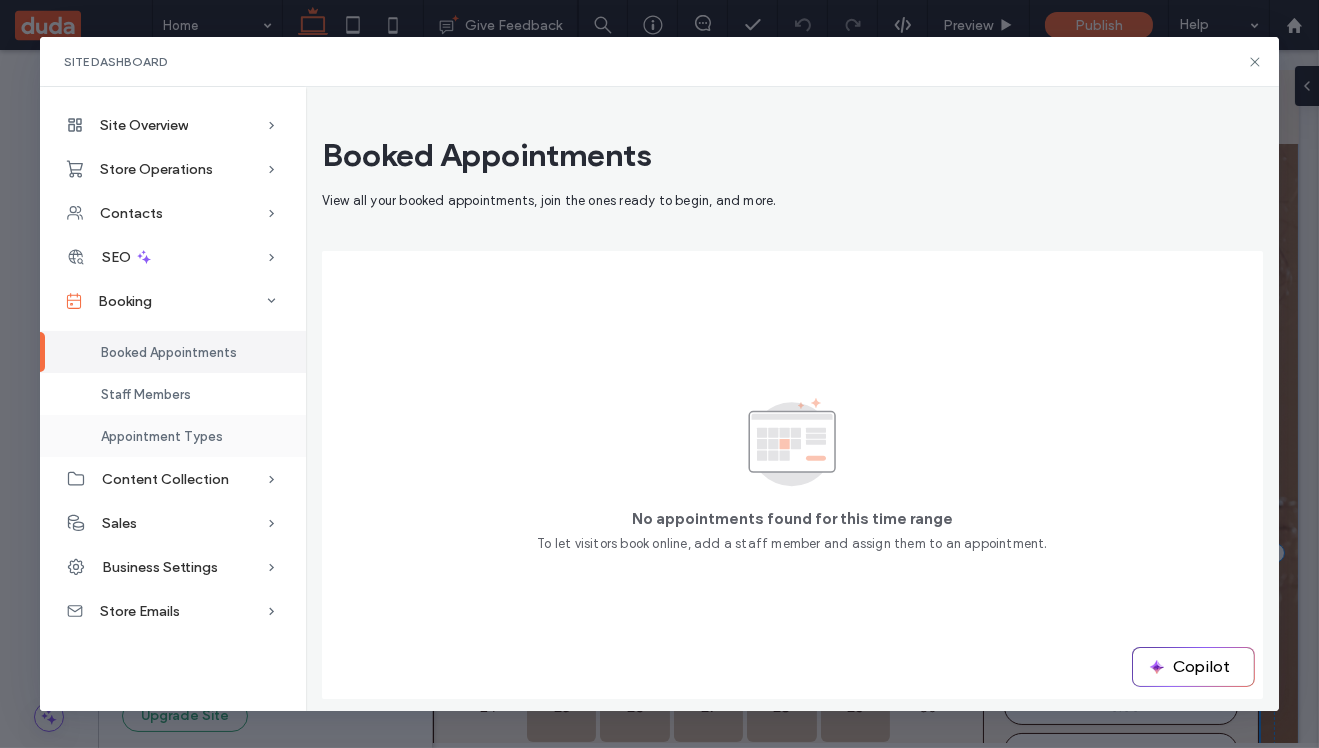 click on "Appointment Types" at bounding box center (173, 436) 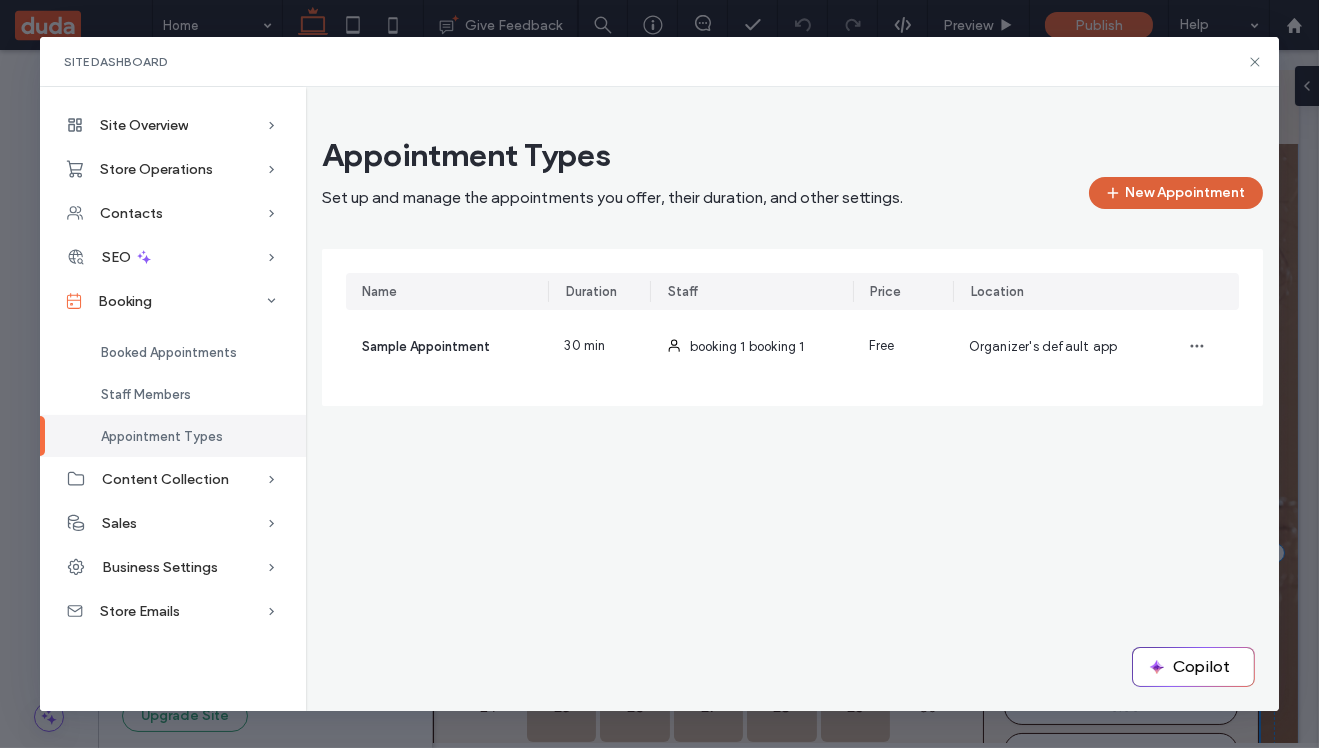 click on "New Appointment" at bounding box center [1176, 193] 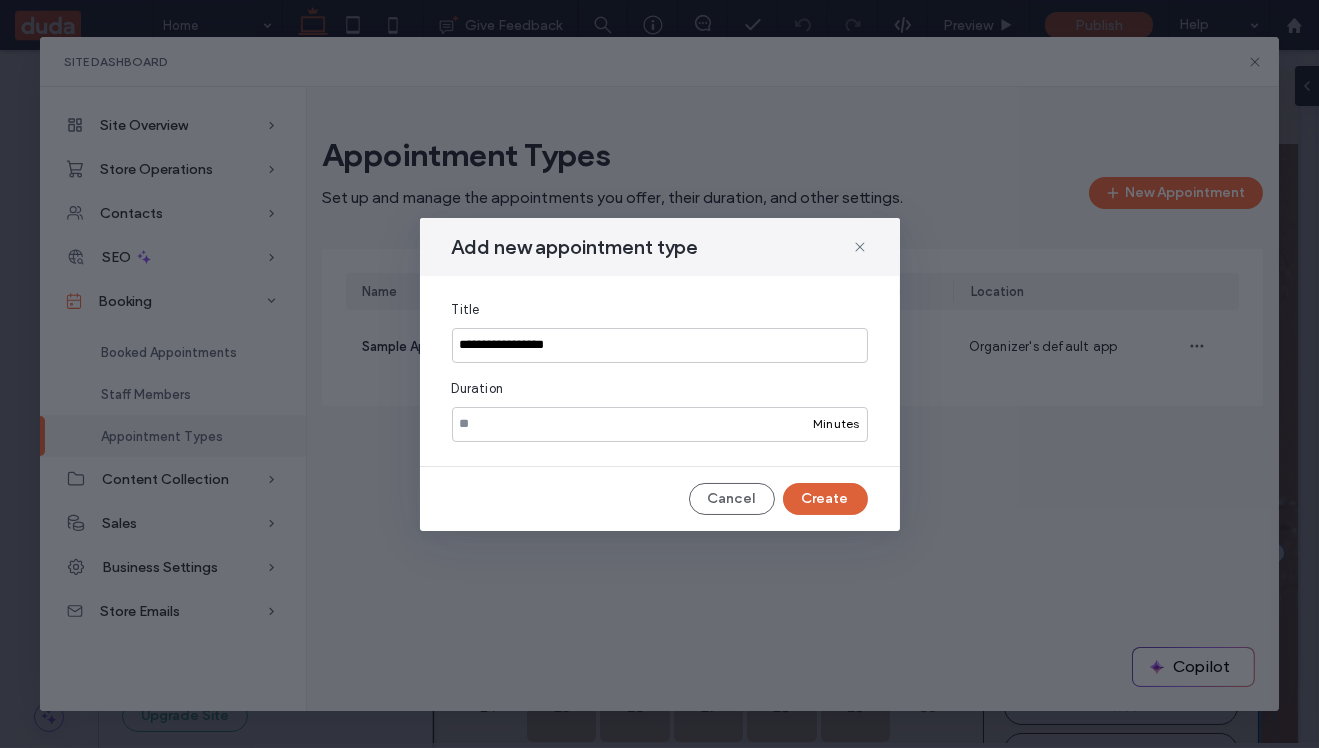 type on "**********" 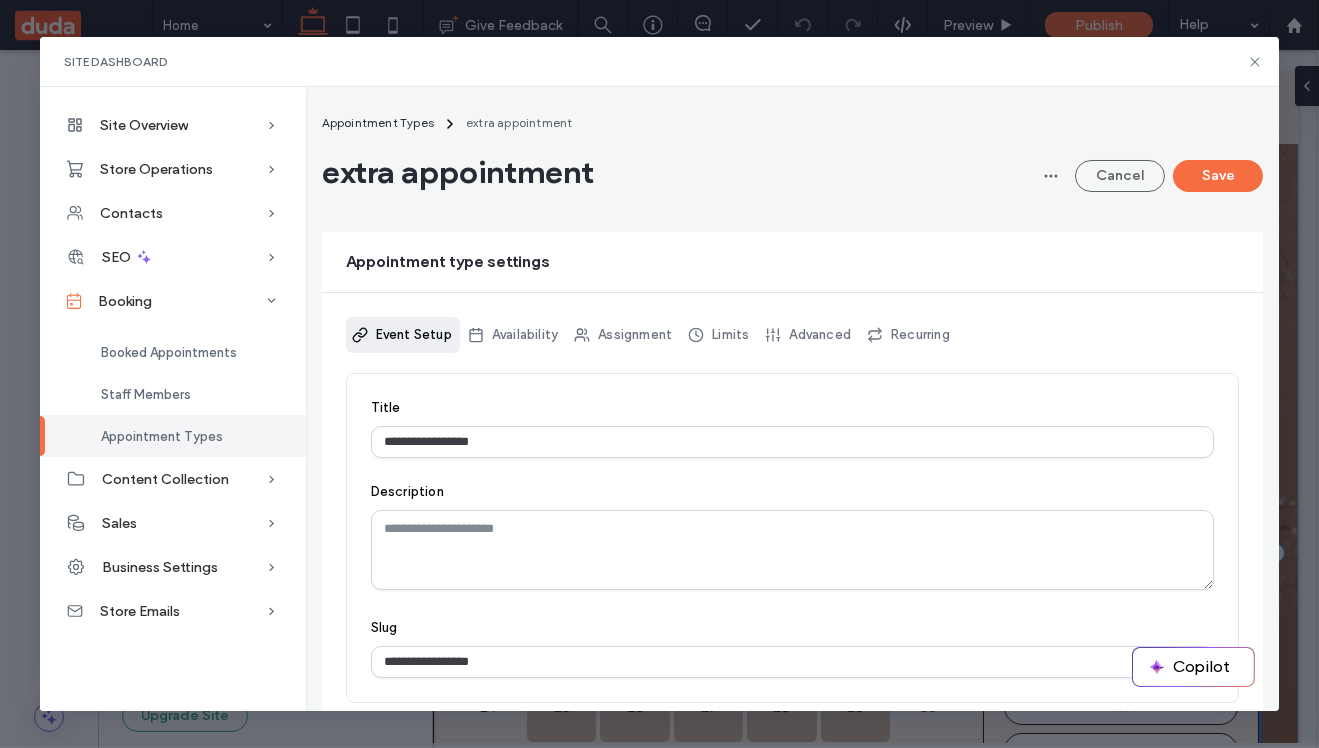 scroll, scrollTop: 0, scrollLeft: 0, axis: both 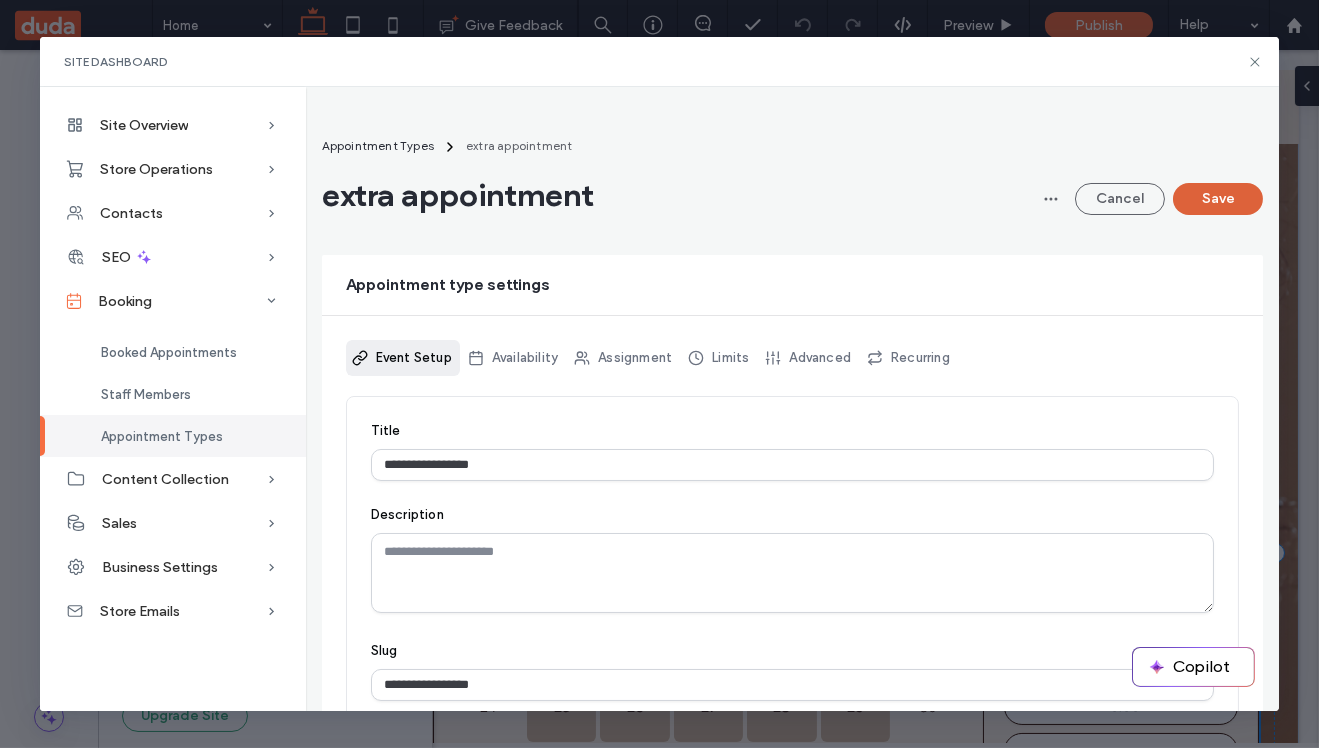 click on "Save" at bounding box center (1218, 199) 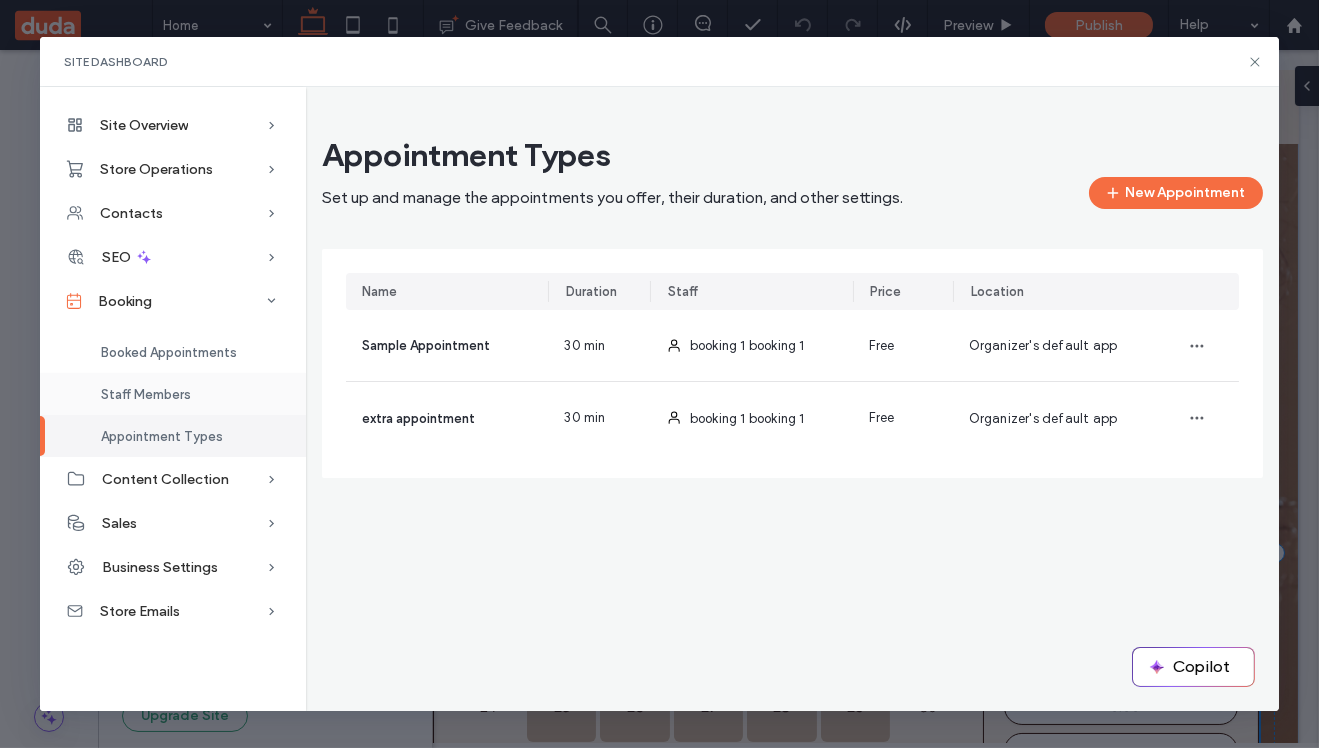 click on "Staff Members" at bounding box center (146, 394) 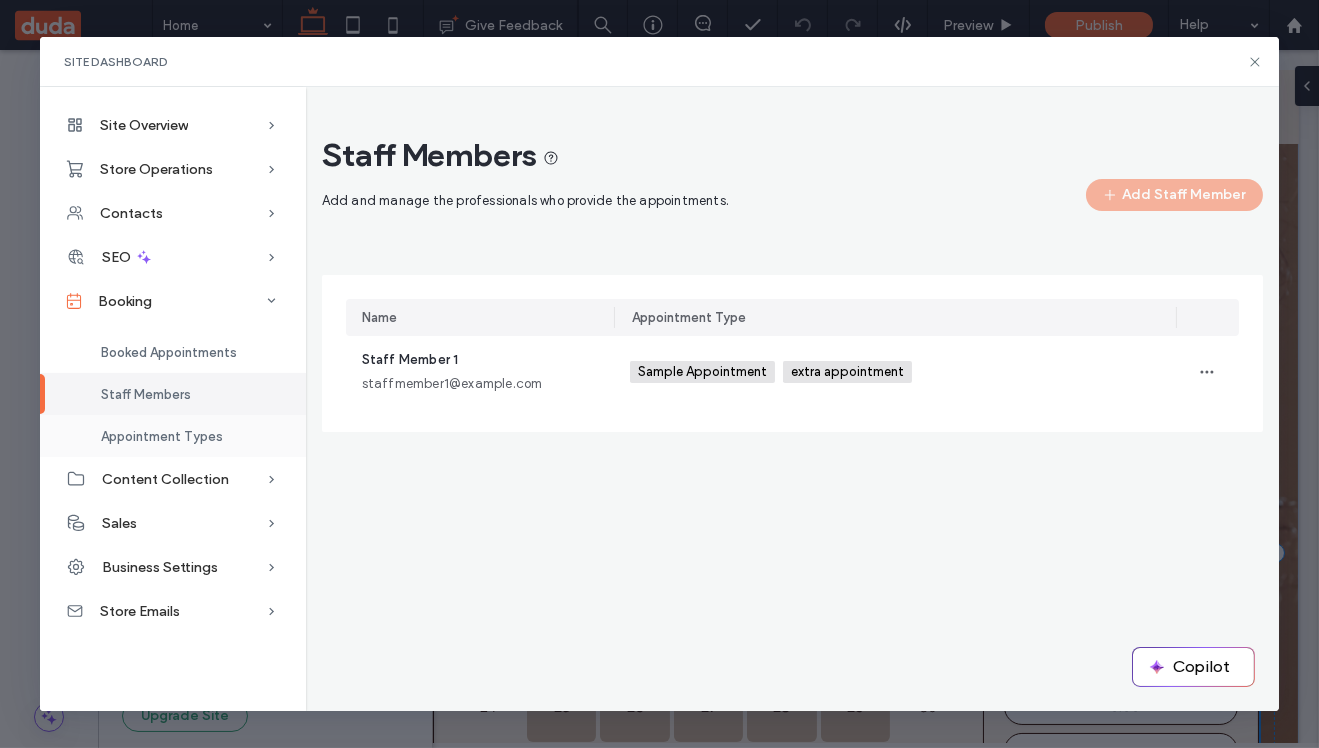 click on "Appointment Types" at bounding box center (162, 436) 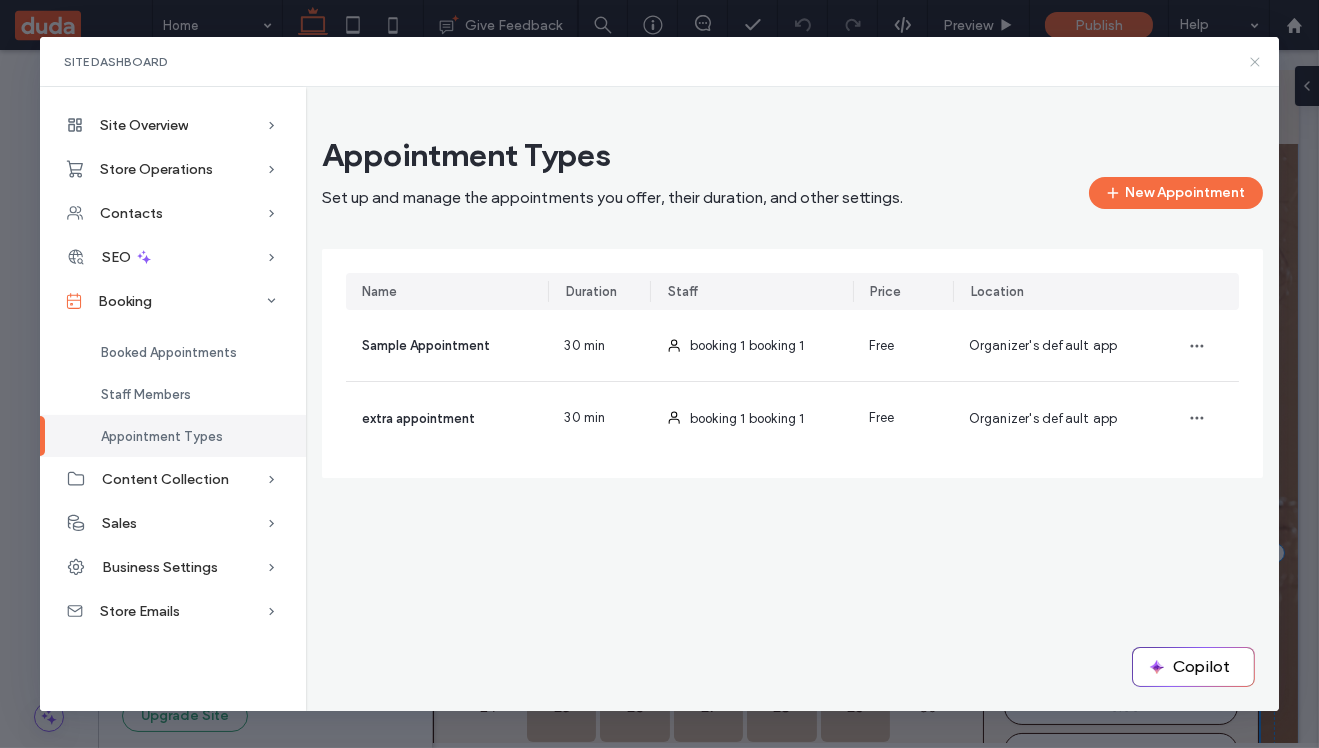 click 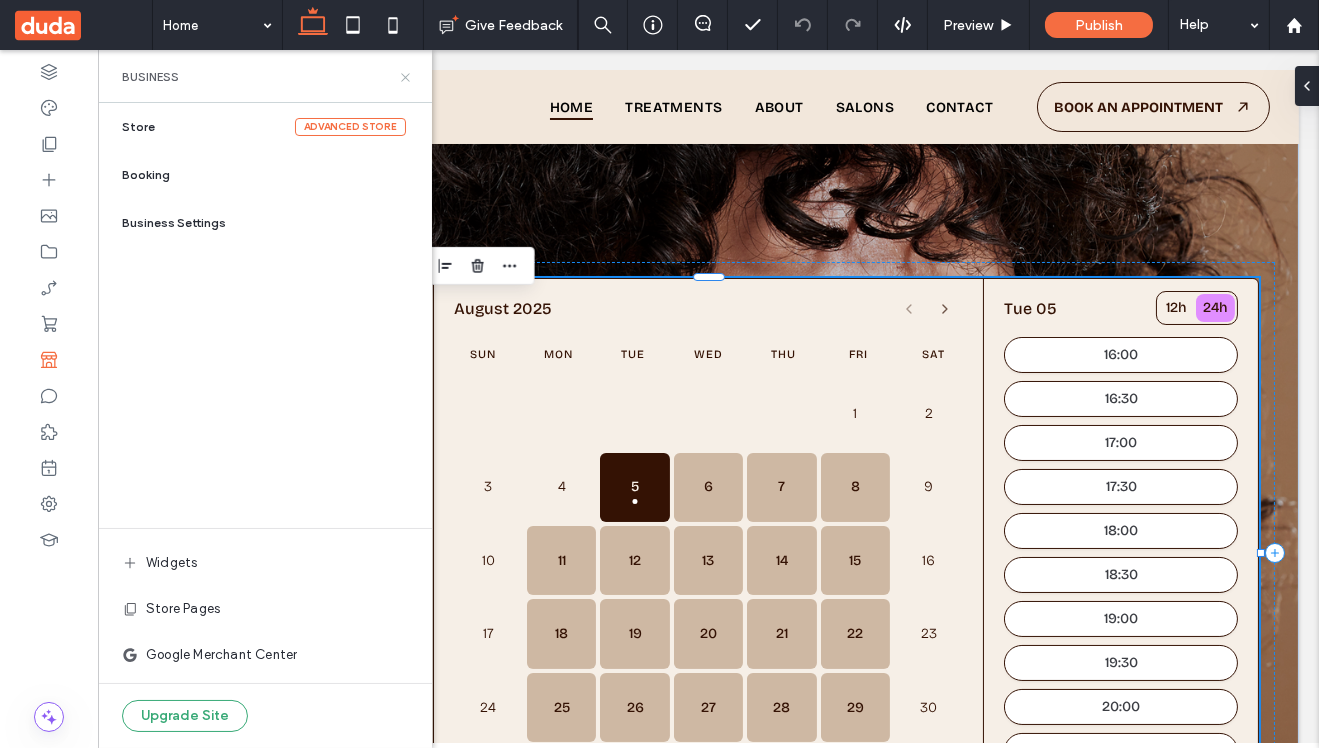 click 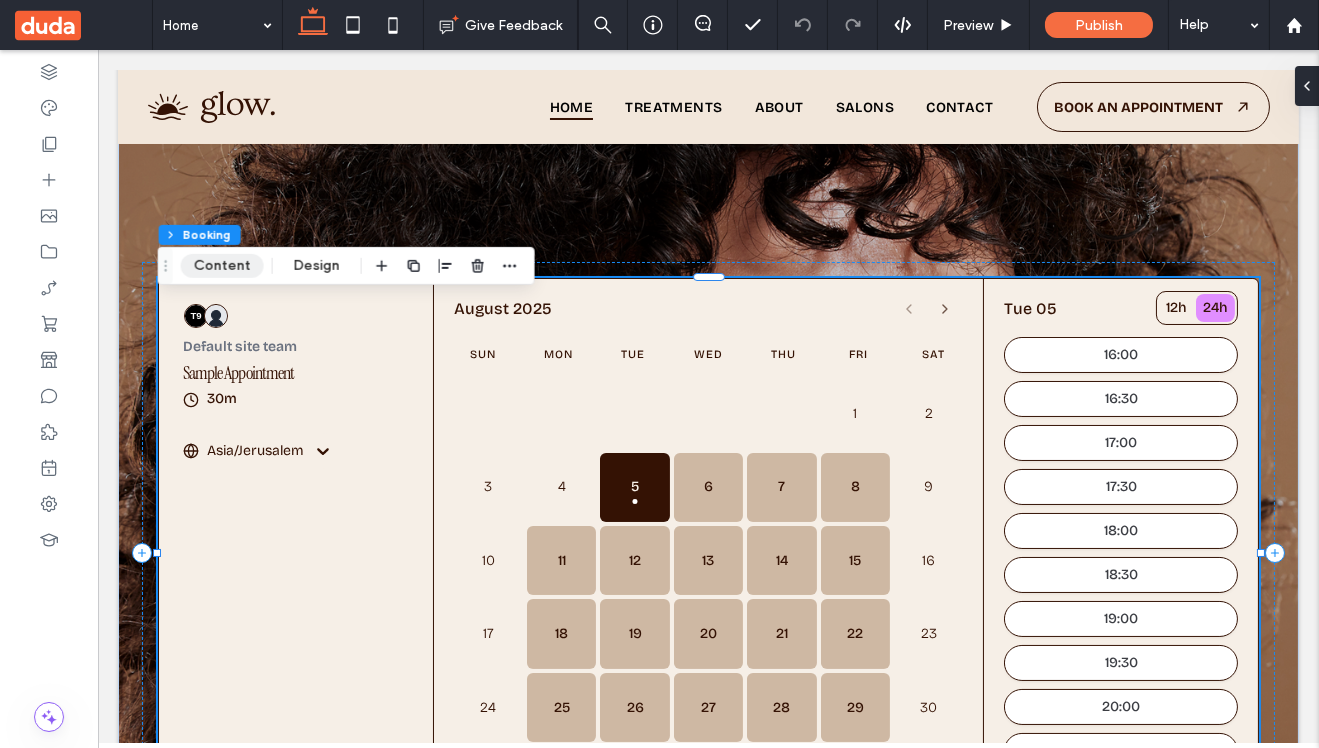 click on "Content" at bounding box center (222, 266) 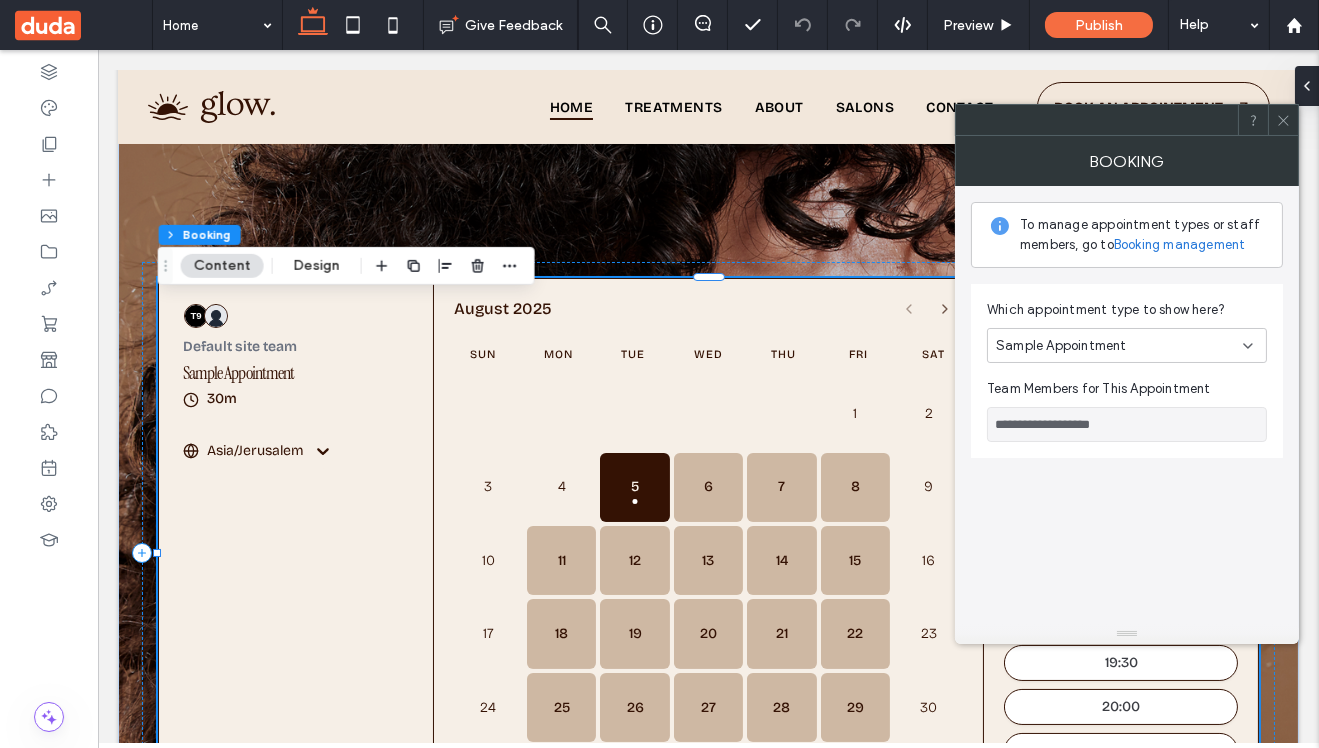 click on "Sample Appointment" at bounding box center (1061, 346) 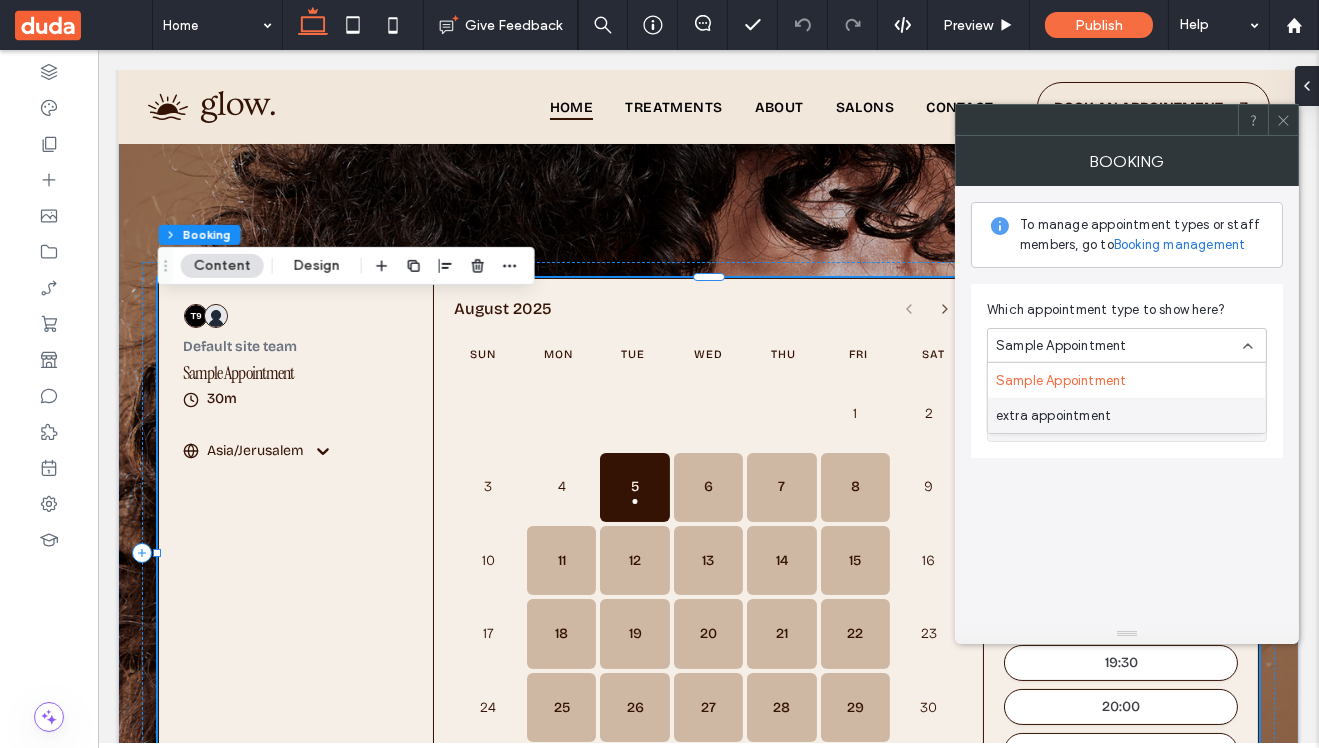 click on "extra appointment" at bounding box center (1127, 415) 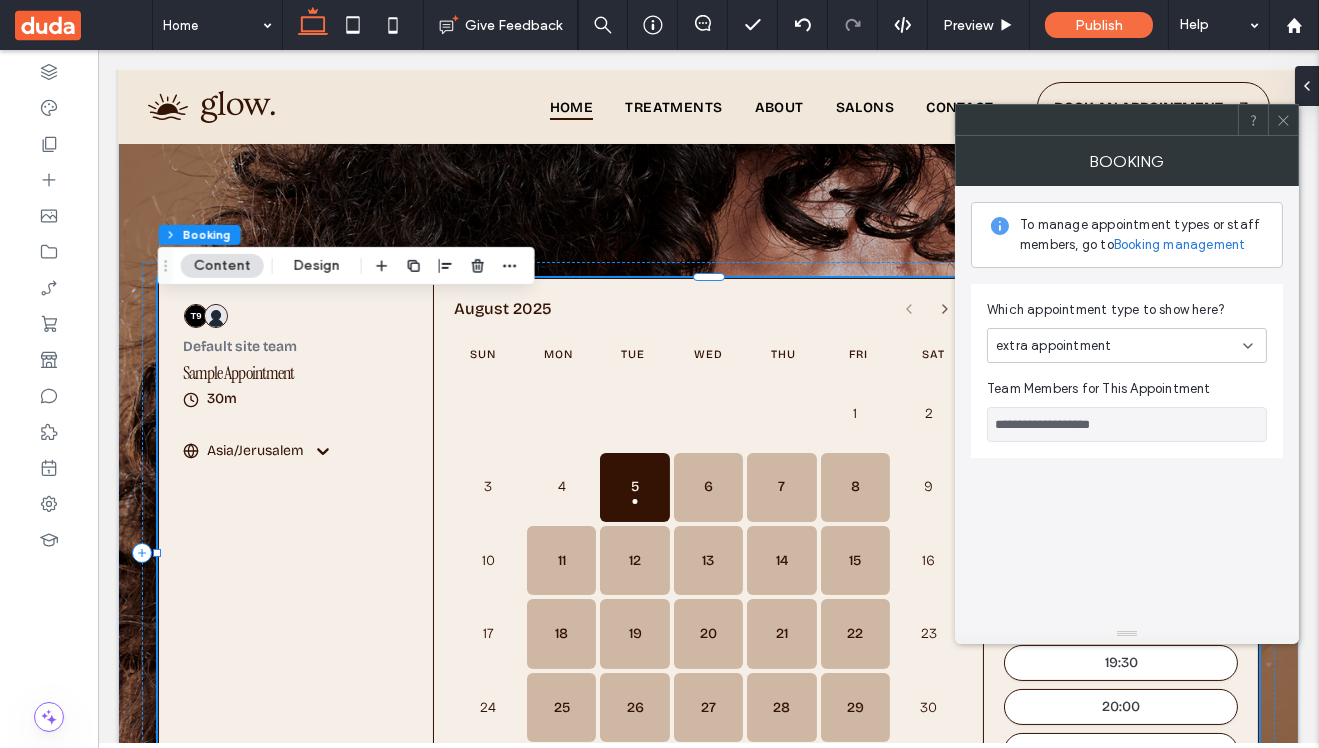 click at bounding box center [1283, 120] 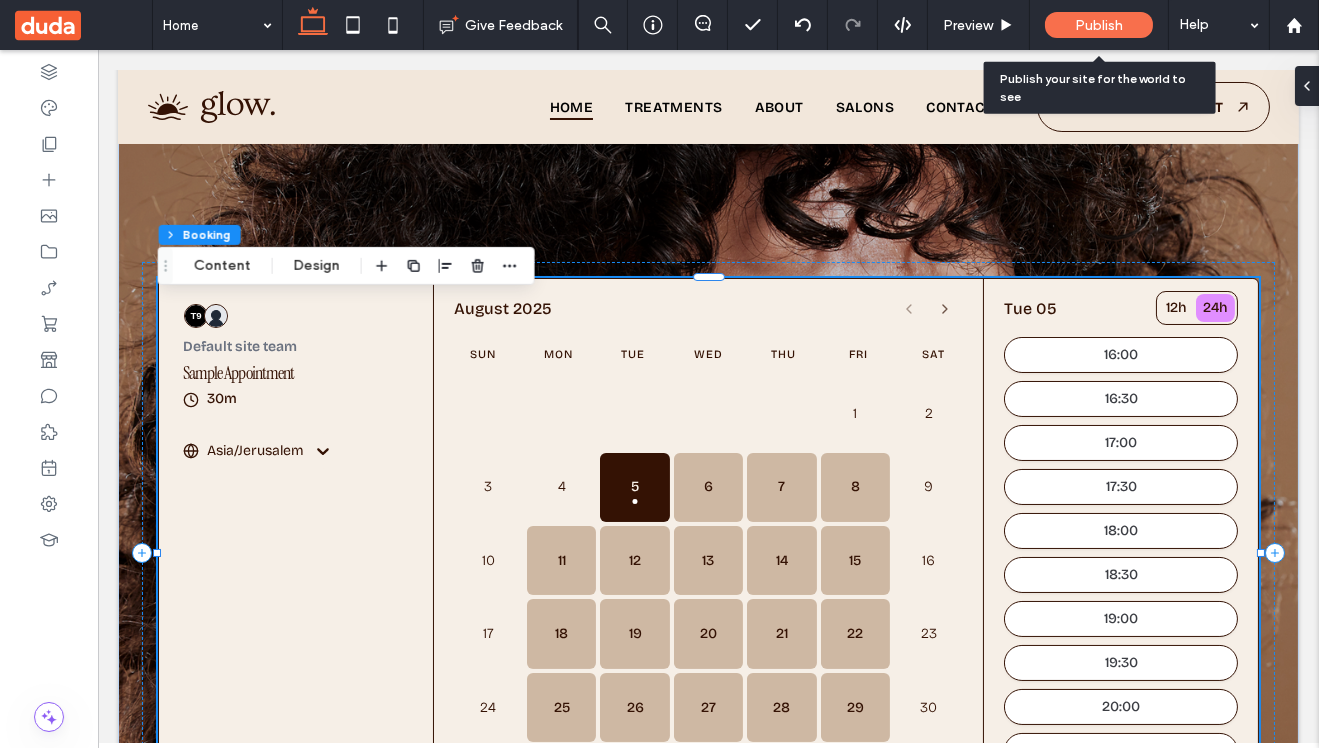 click on "Publish" at bounding box center [1099, 25] 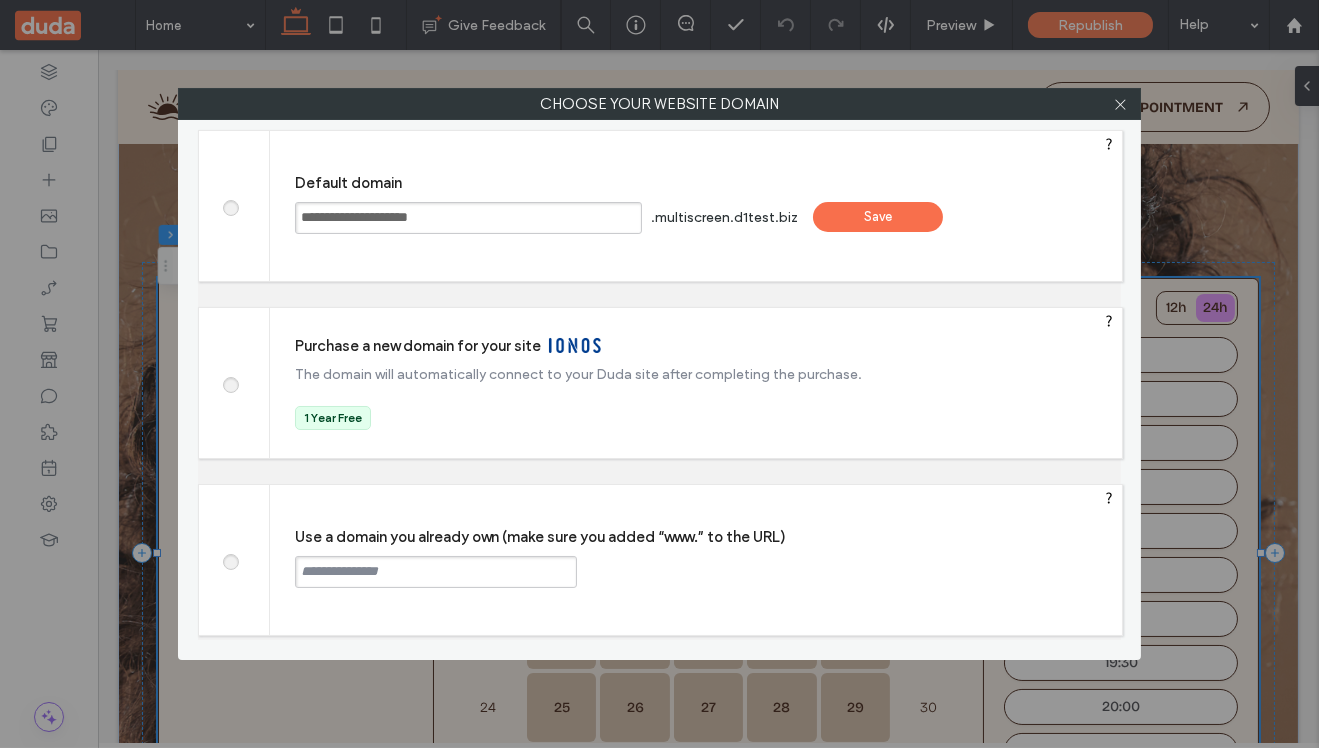 click on "Save" at bounding box center [878, 217] 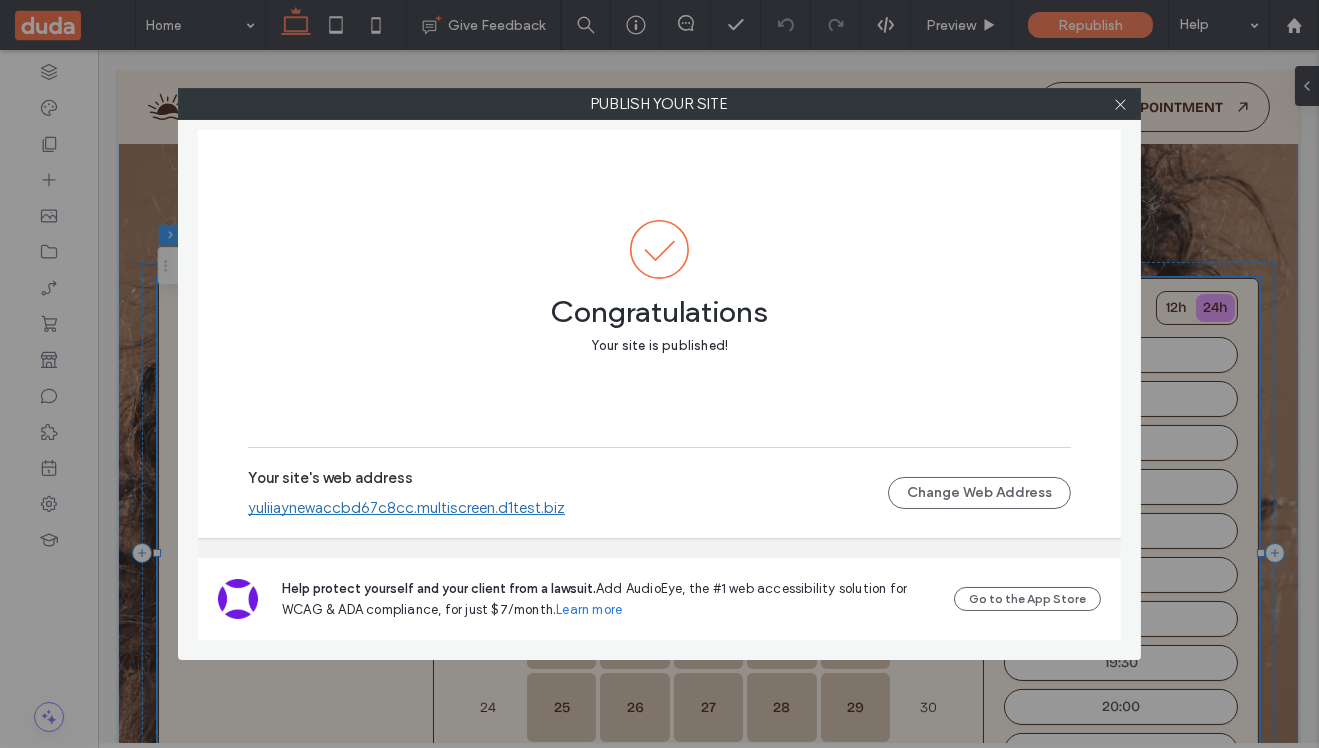 click on "yuliiaynewaccbd67c8cc.multiscreen.d1test.biz" at bounding box center [406, 508] 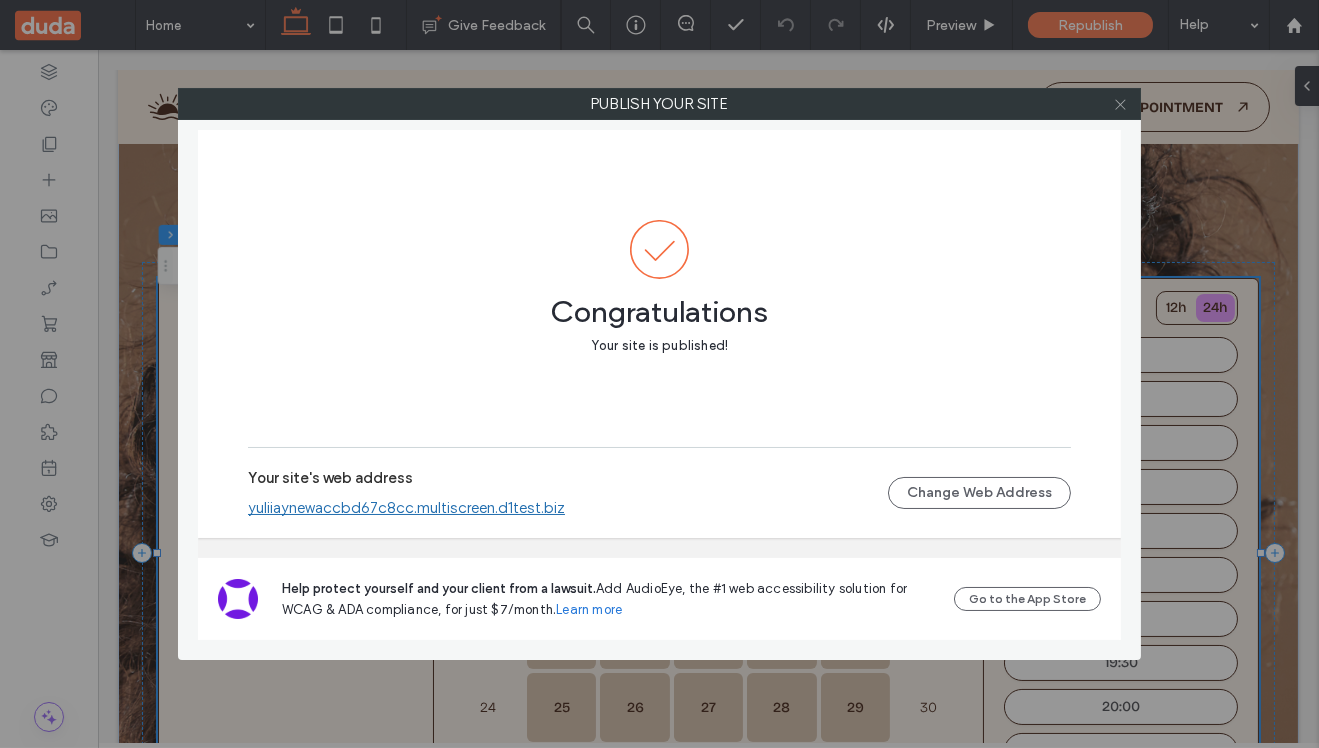 click 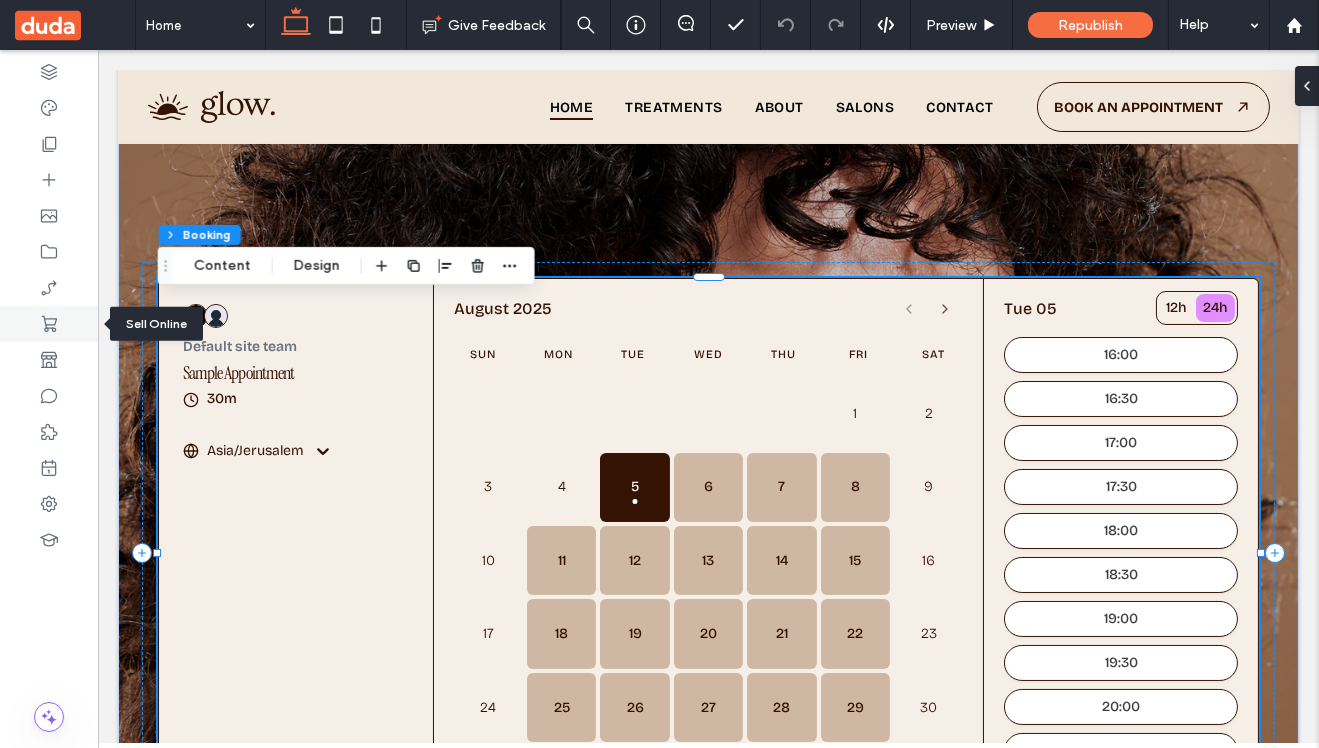 click 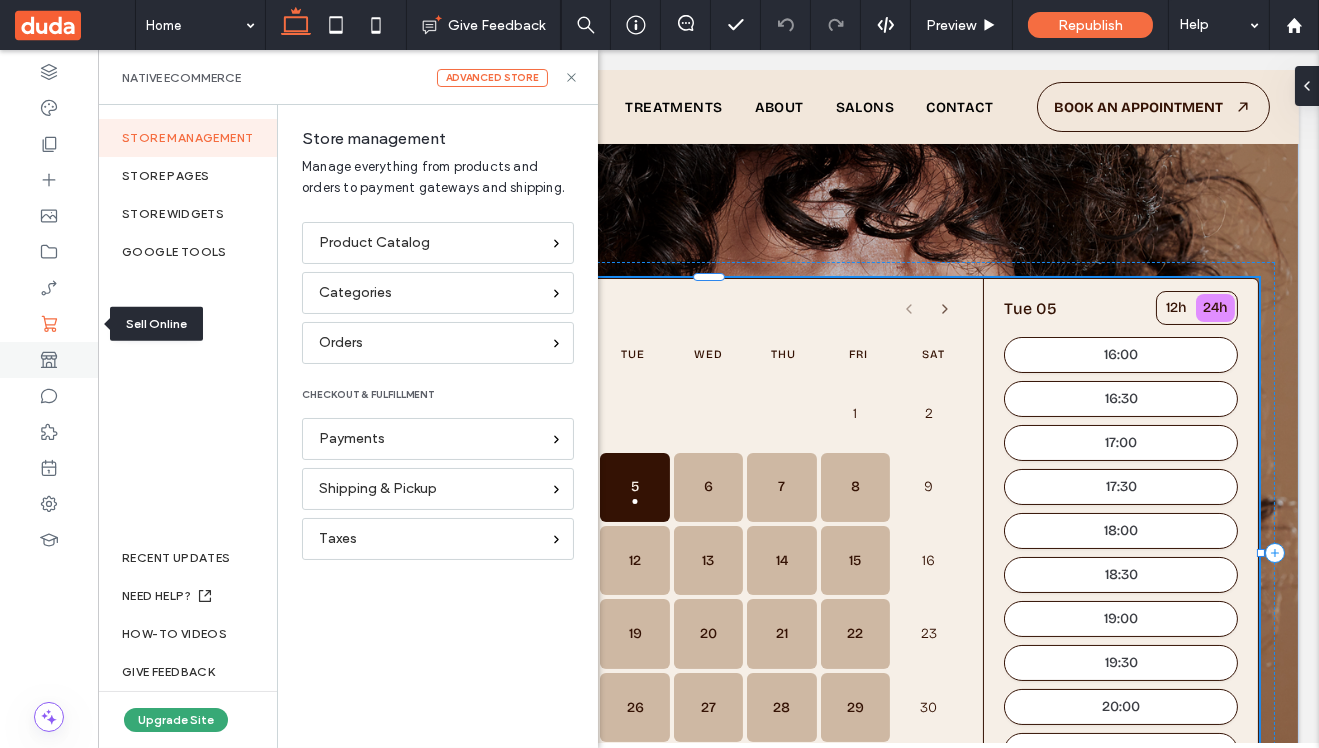 click 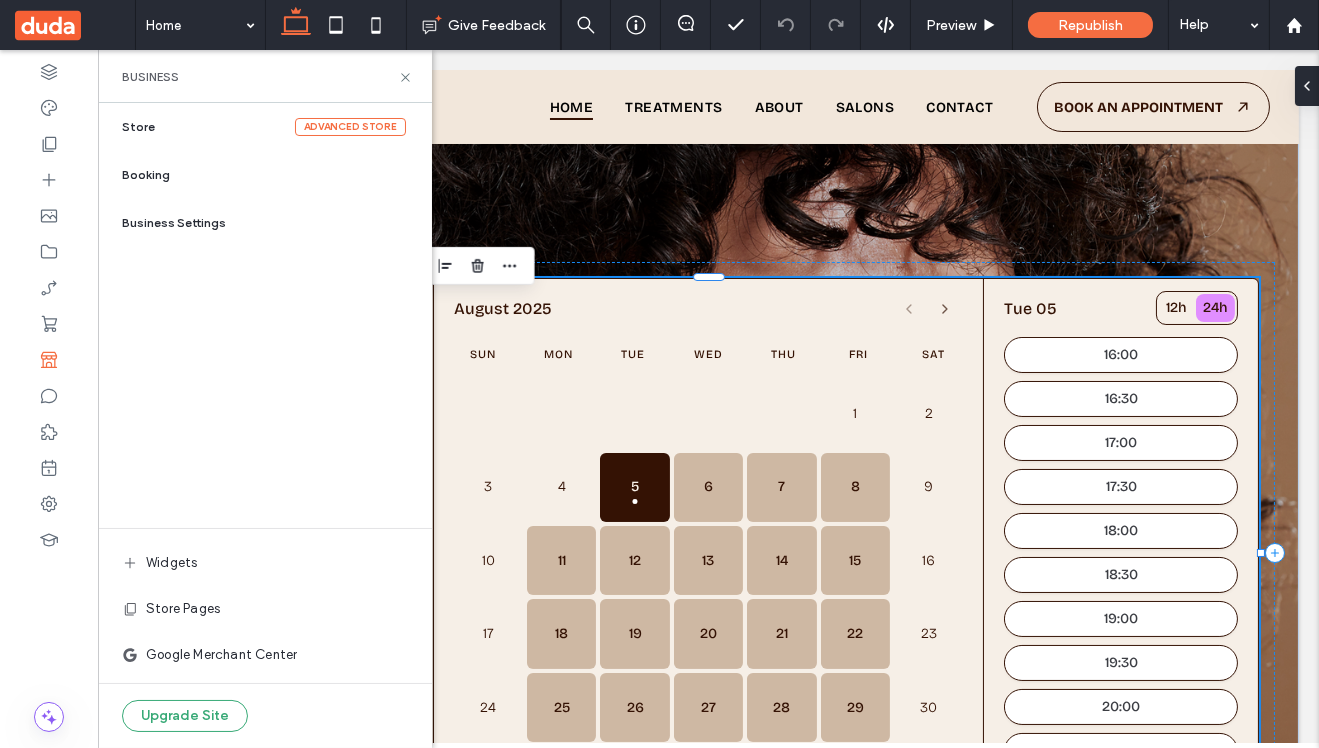 click on "Booking" at bounding box center (277, 175) 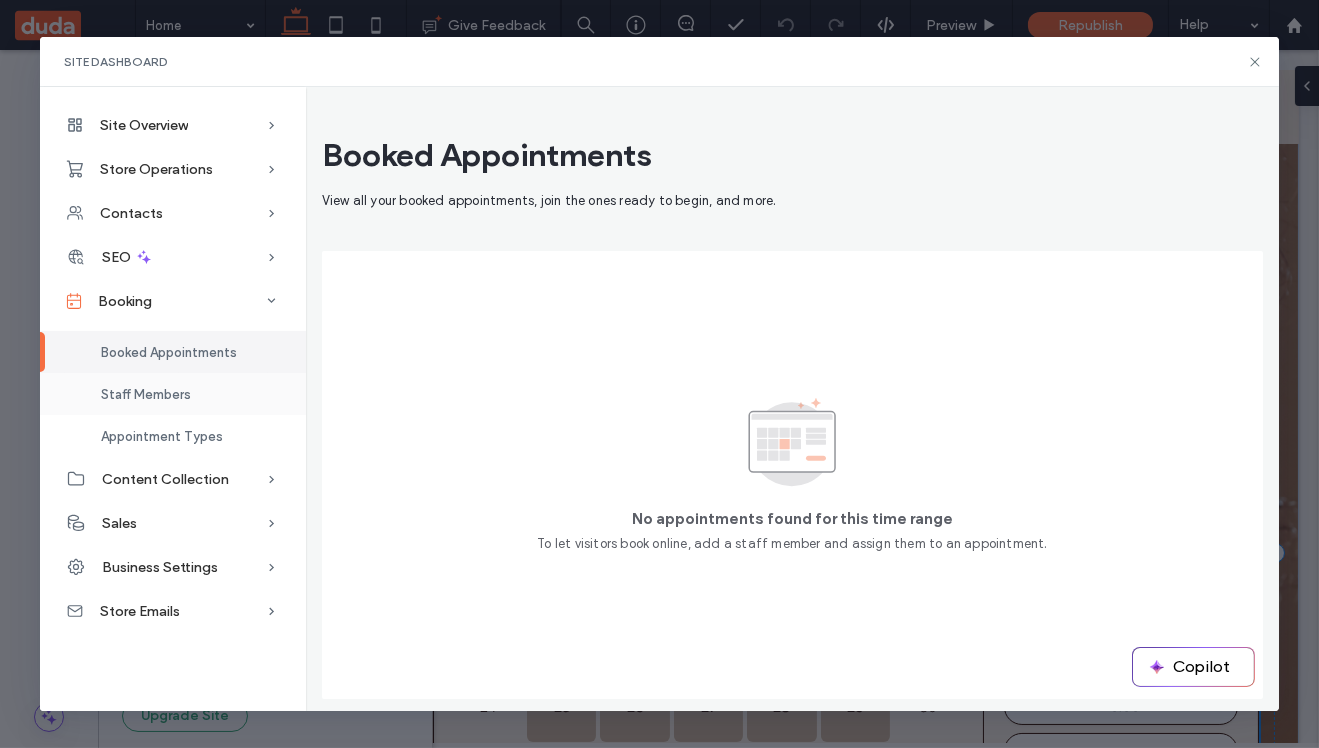 click on "Staff Members" at bounding box center (173, 394) 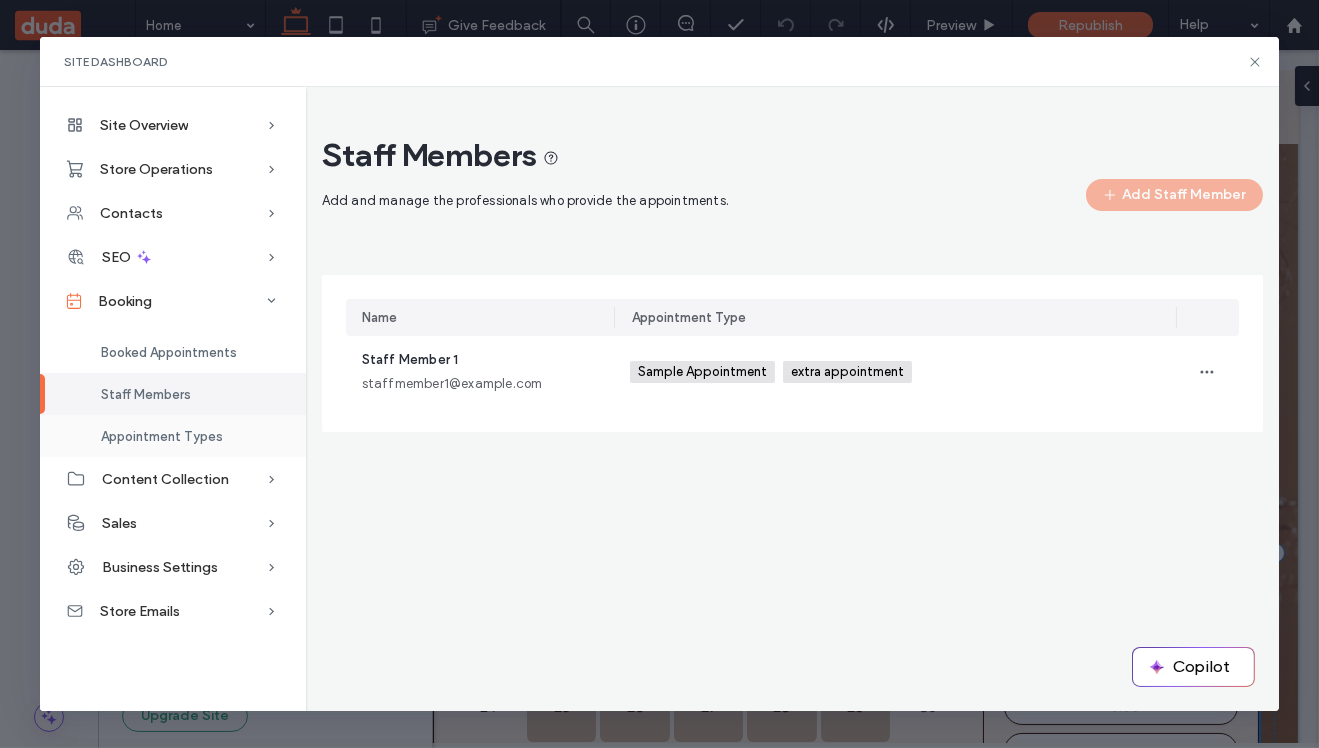 click on "Appointment Types" at bounding box center (162, 436) 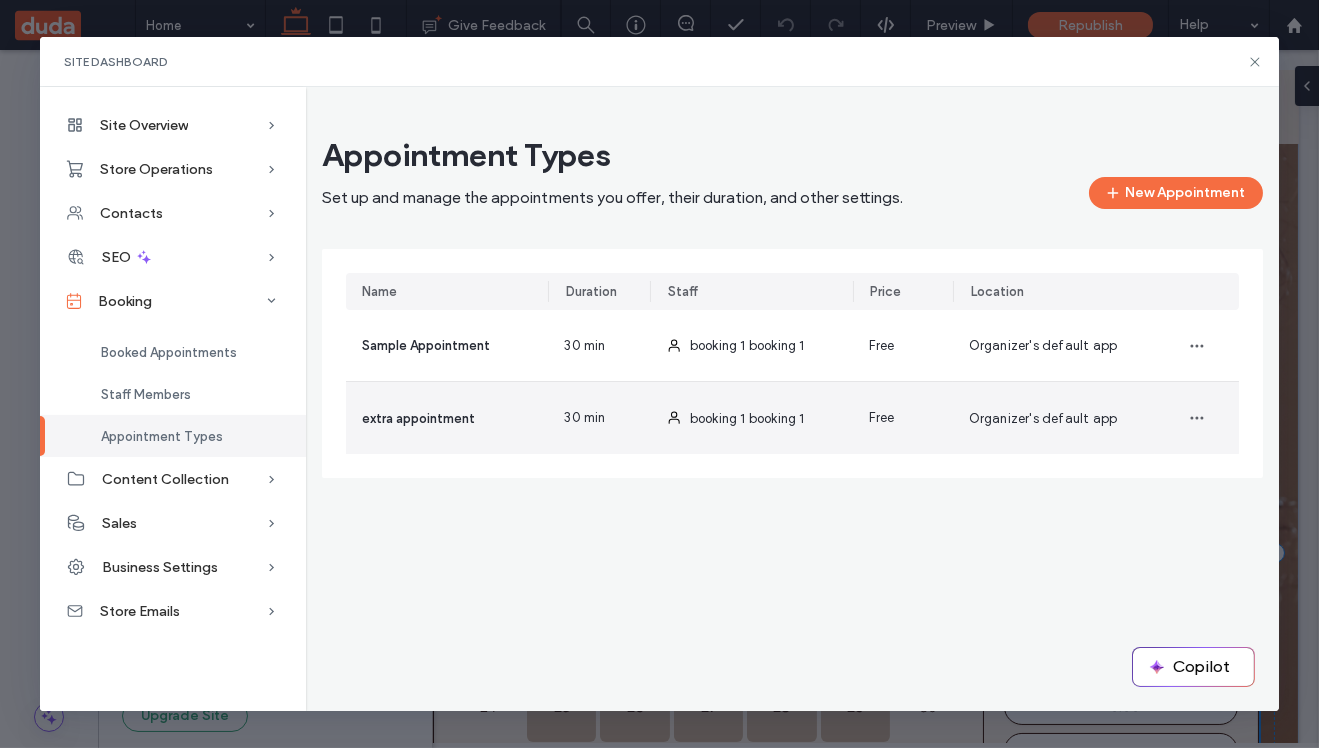 click on "extra appointment" at bounding box center (418, 418) 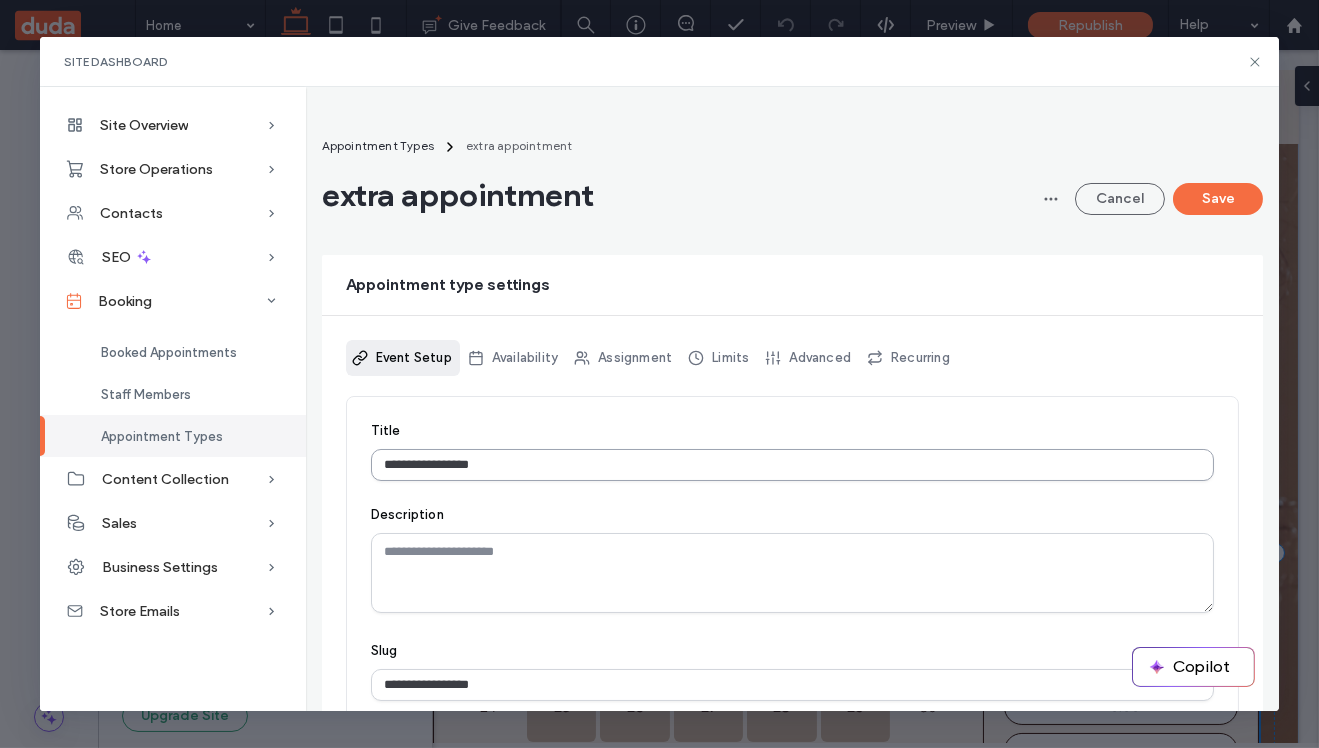 click on "**********" at bounding box center [793, 465] 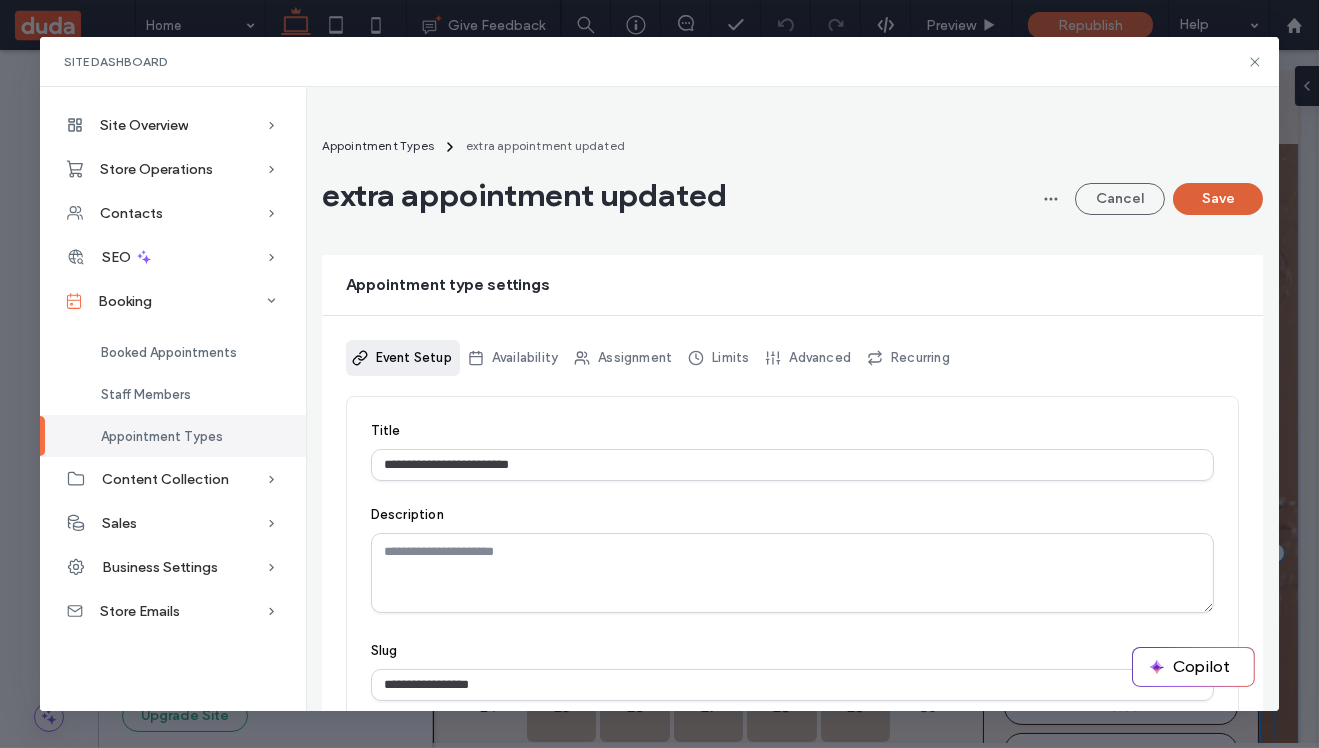 type on "**********" 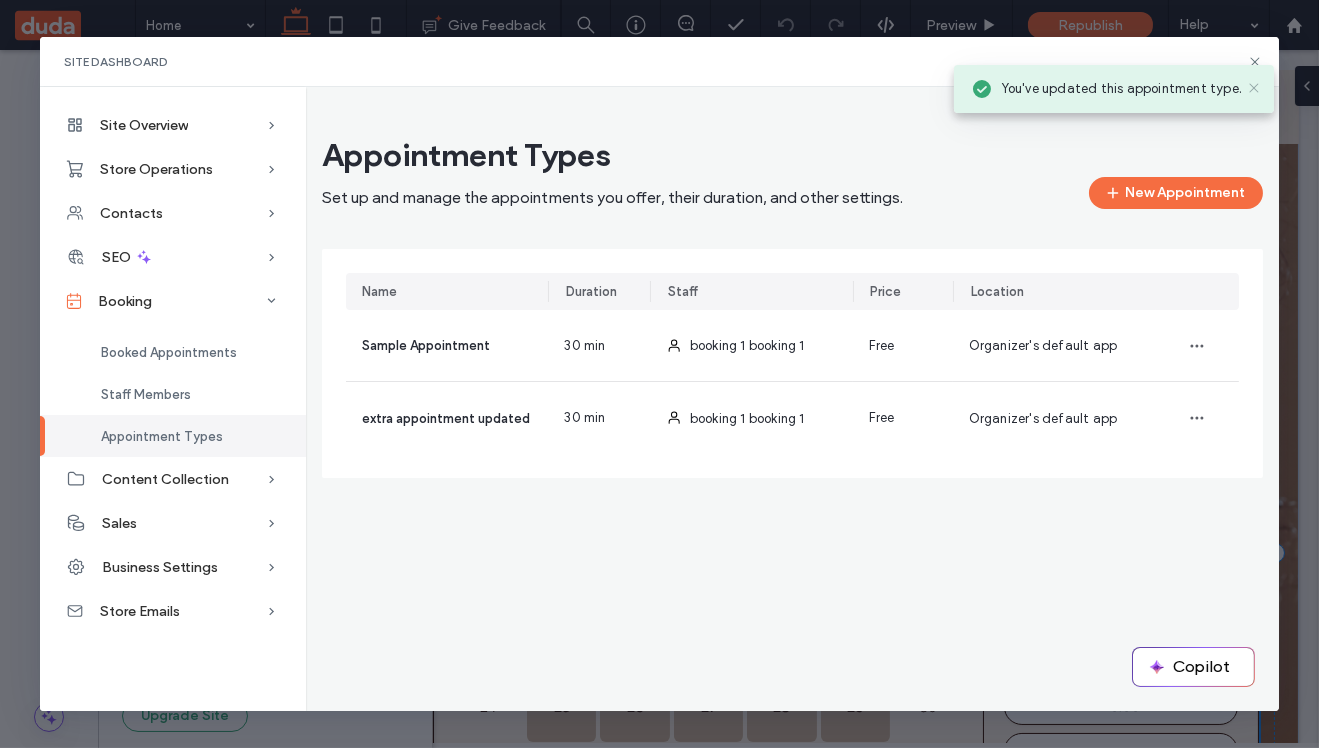 click 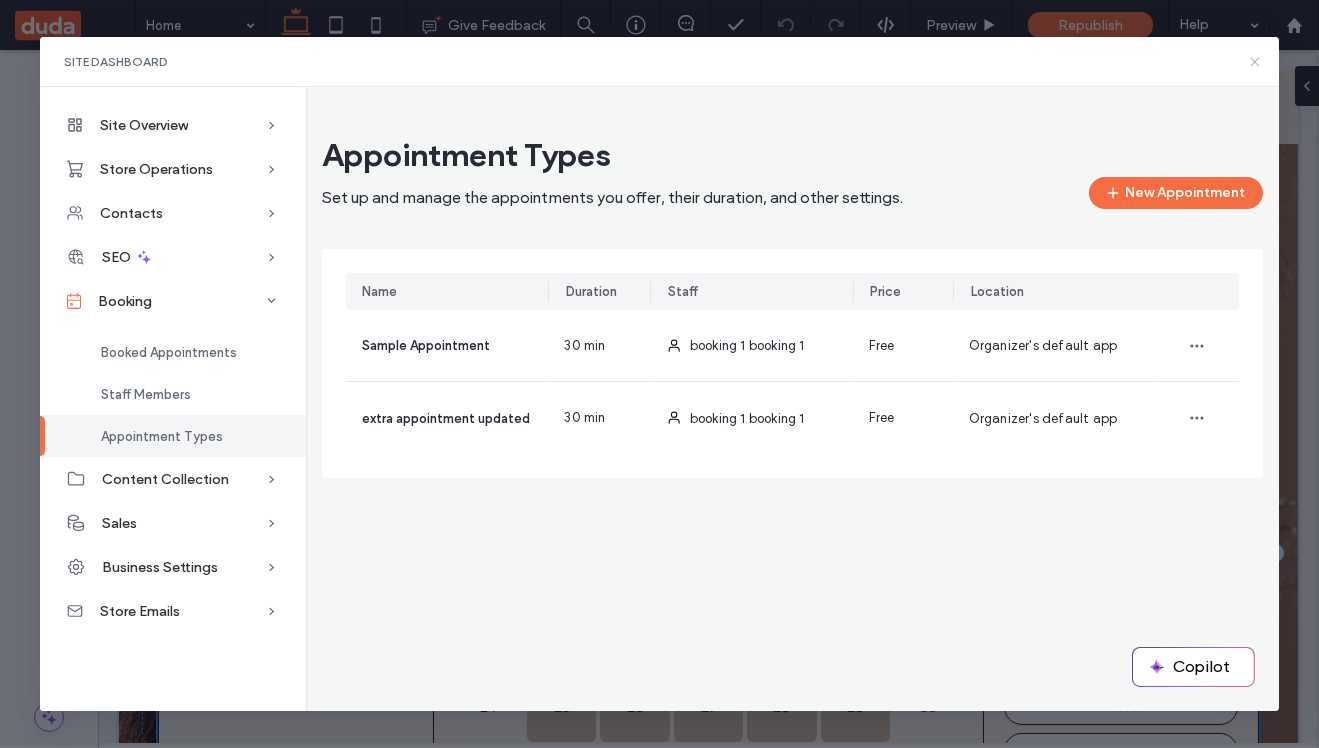 click 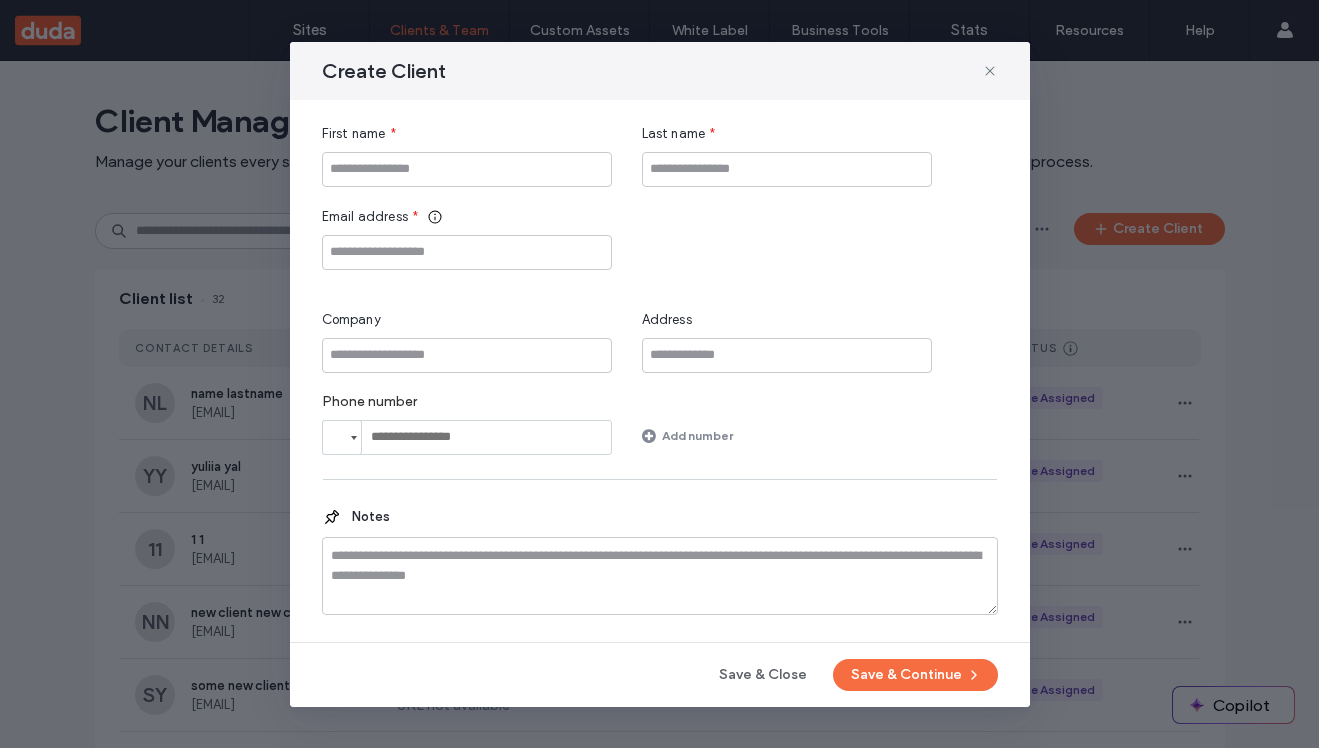 scroll, scrollTop: 0, scrollLeft: 0, axis: both 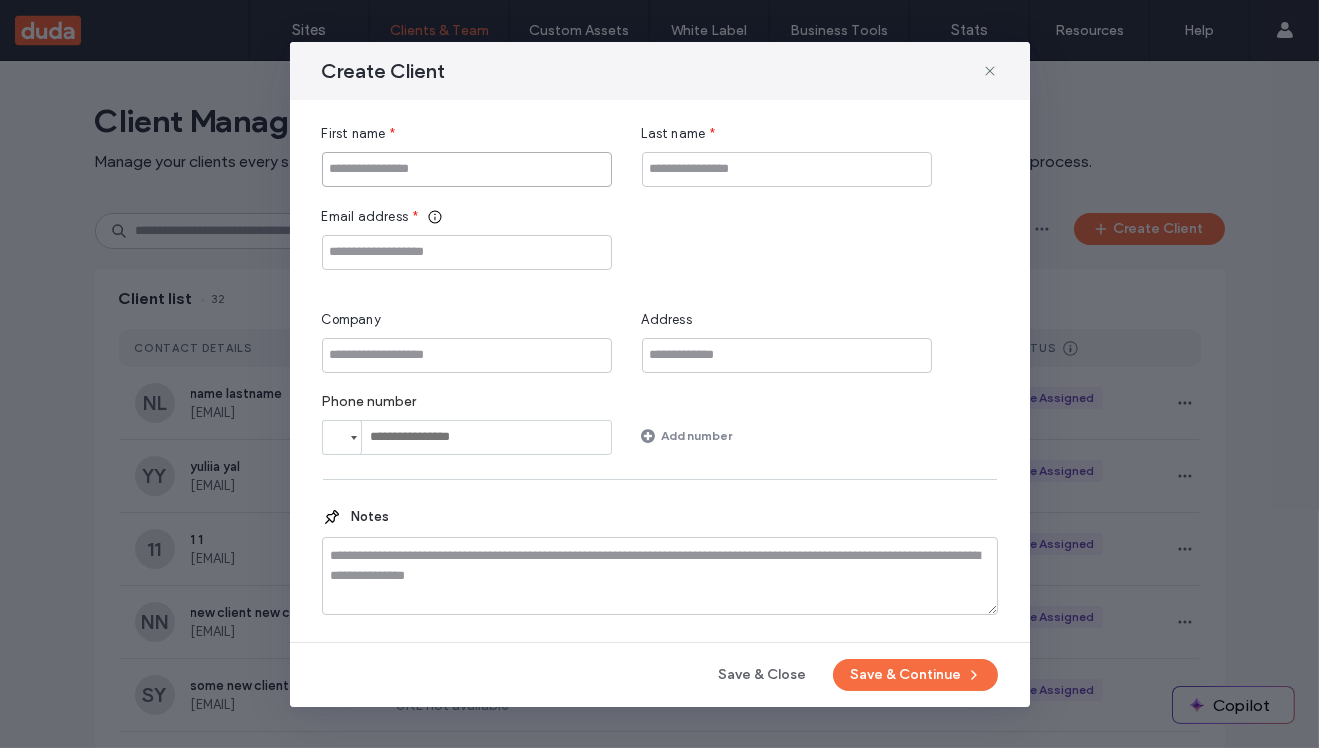 click at bounding box center [467, 169] 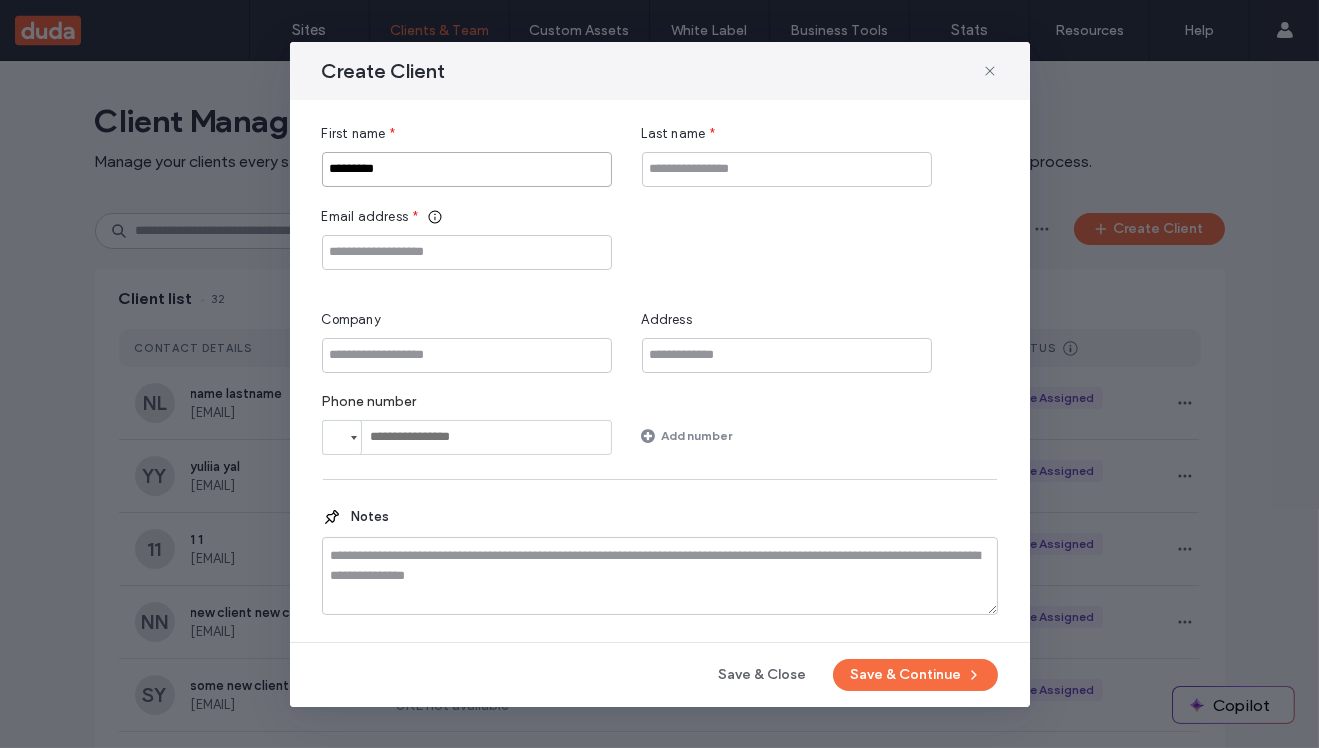 type on "*********" 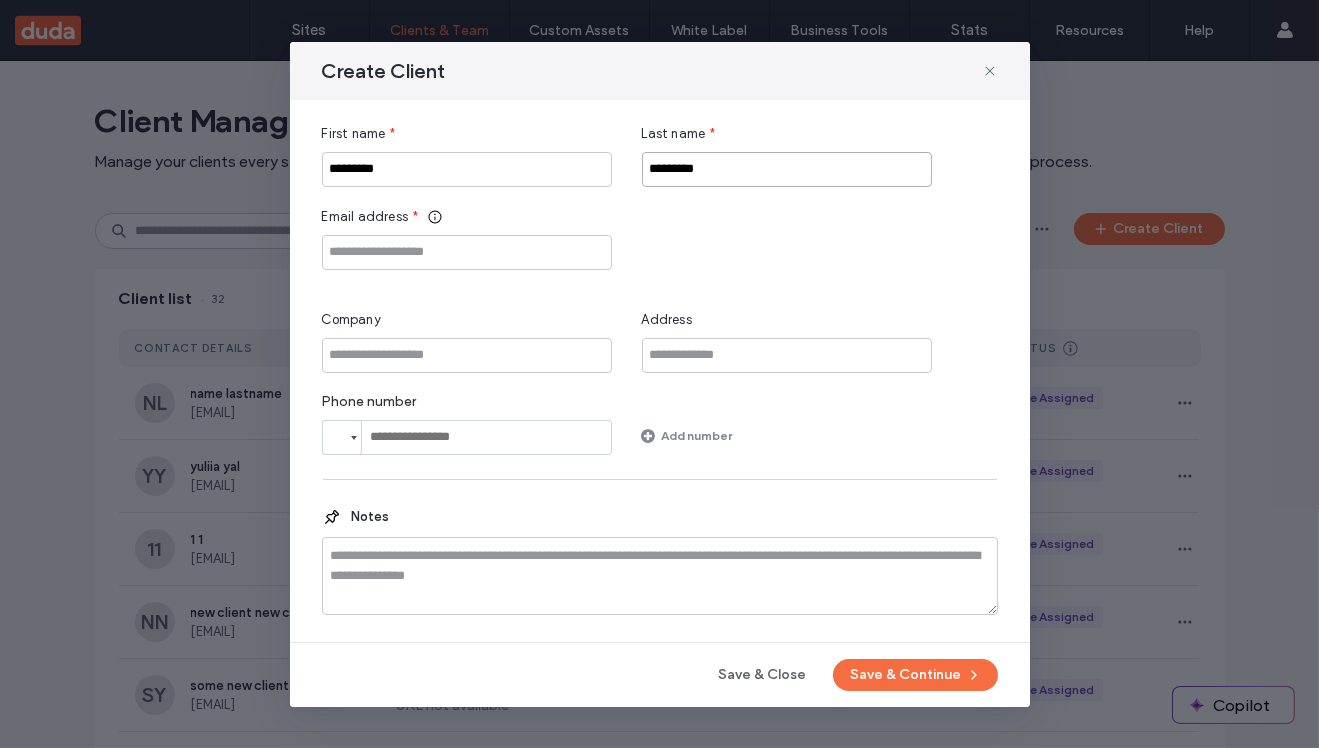 type on "*********" 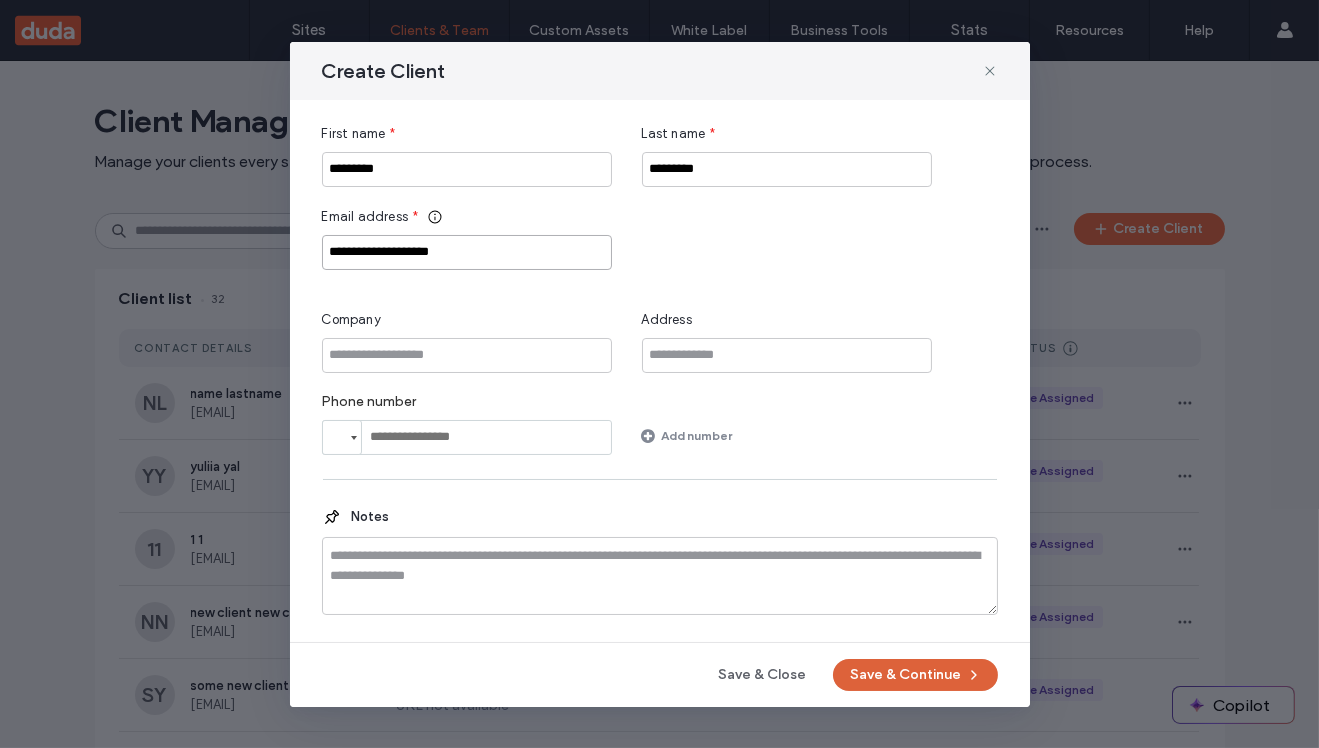 type on "**********" 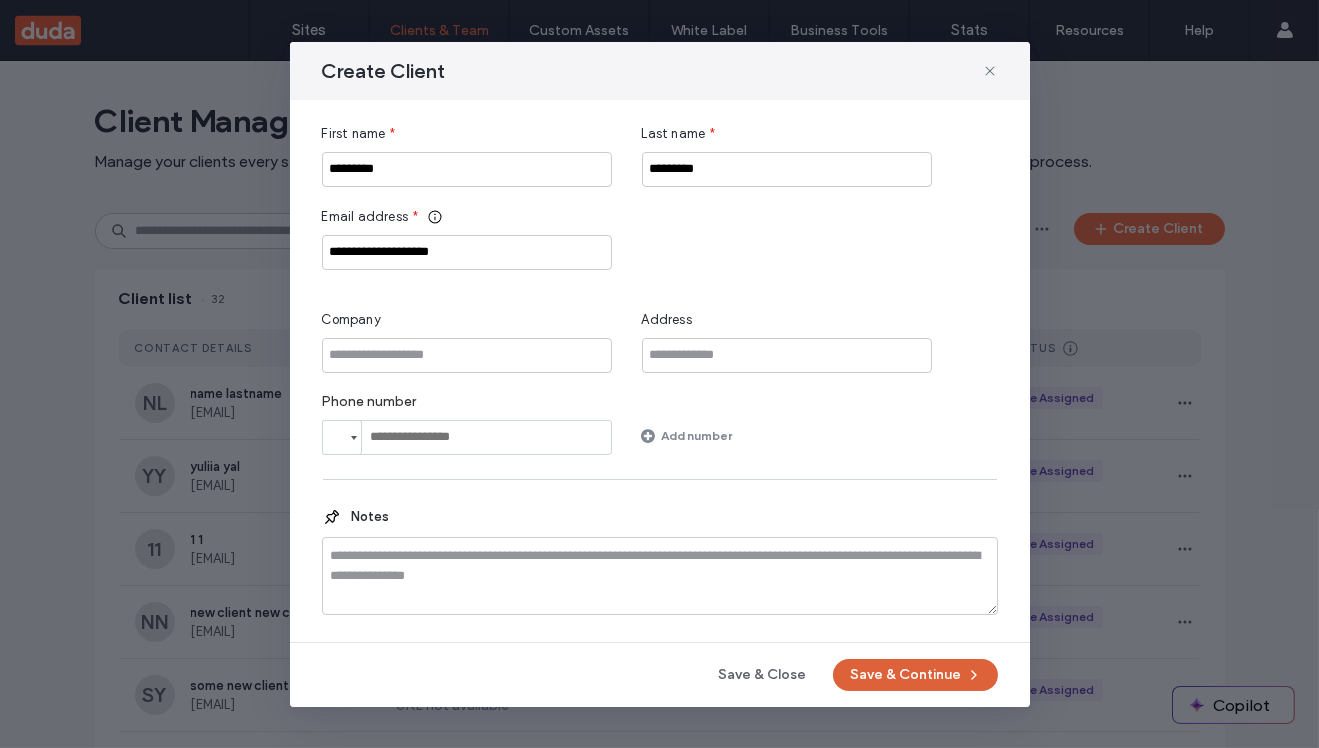 click on "Save & Continue" at bounding box center [915, 675] 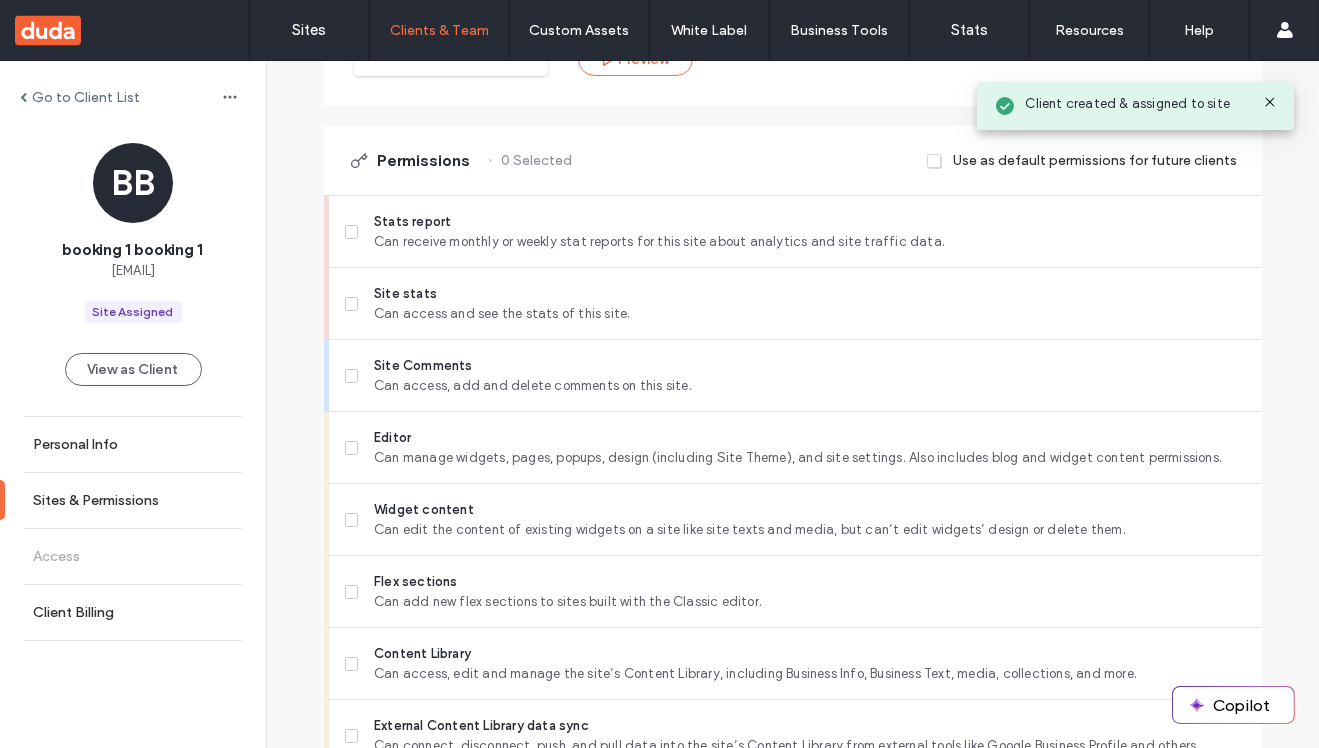 scroll, scrollTop: 478, scrollLeft: 0, axis: vertical 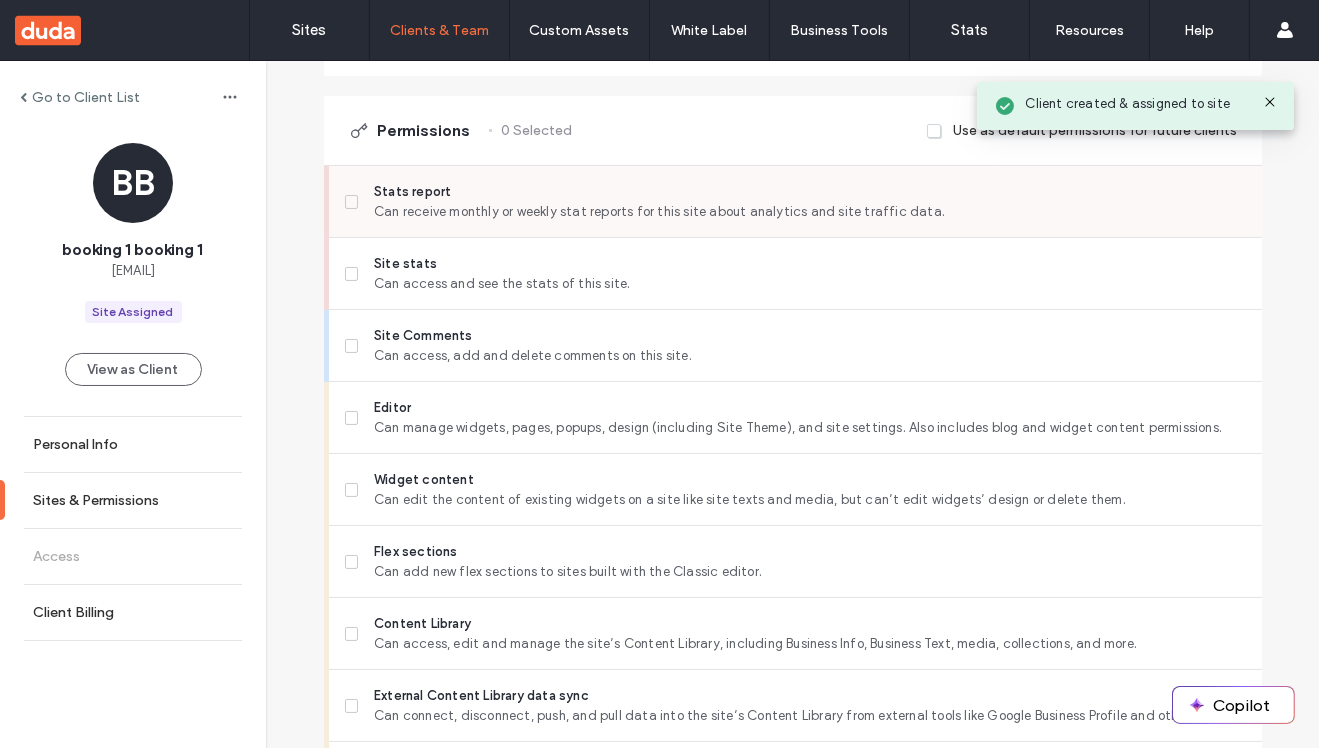 click on "Stats report" at bounding box center (809, 192) 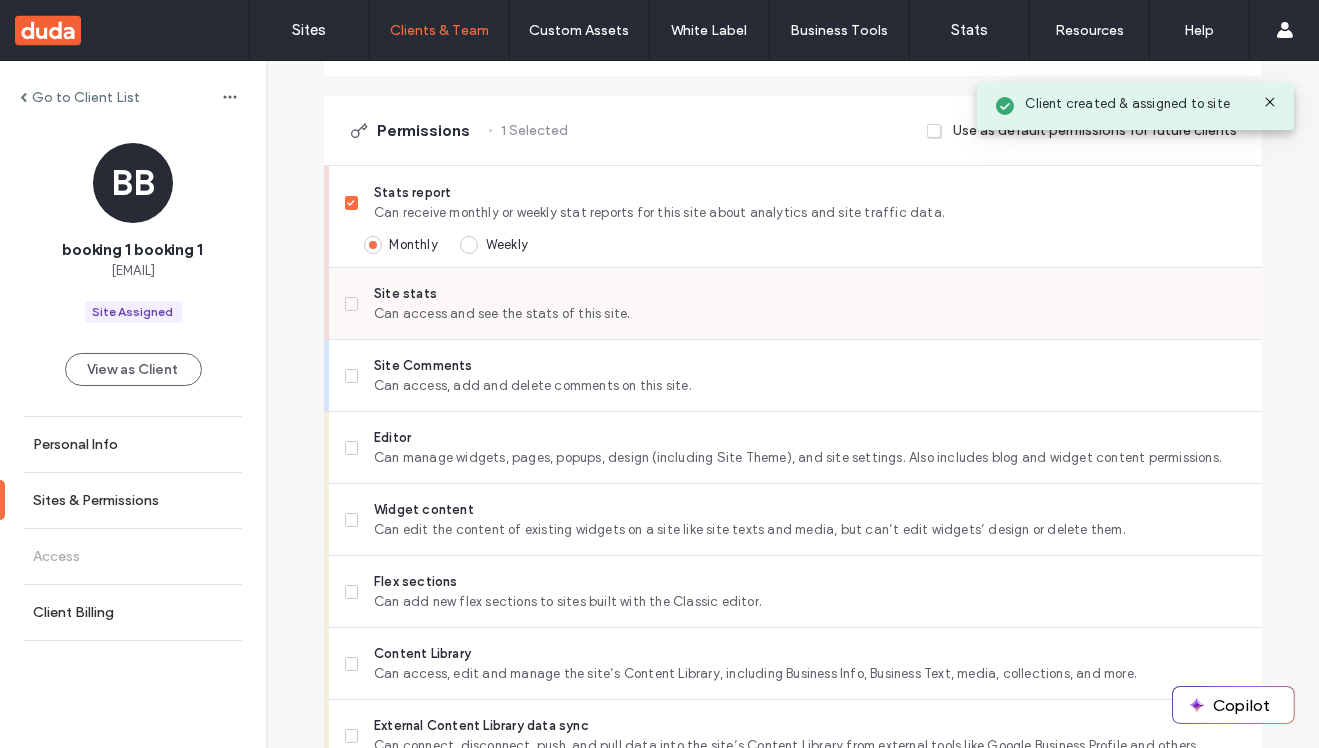 click on "Site stats Can access and see the stats of this site." at bounding box center (803, 303) 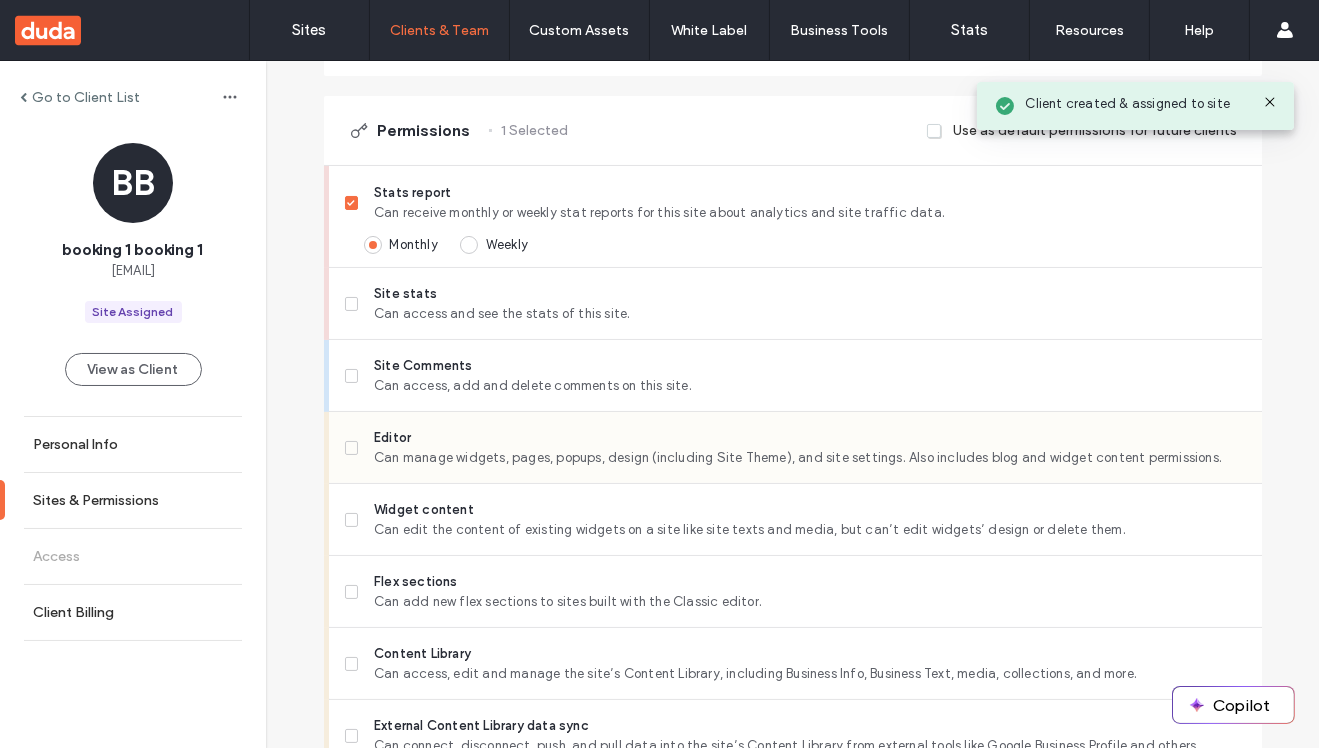 click on "Editor Can manage widgets, pages, popups, design (including Site Theme), and site settings. Also includes blog and widget content permissions." at bounding box center [803, 447] 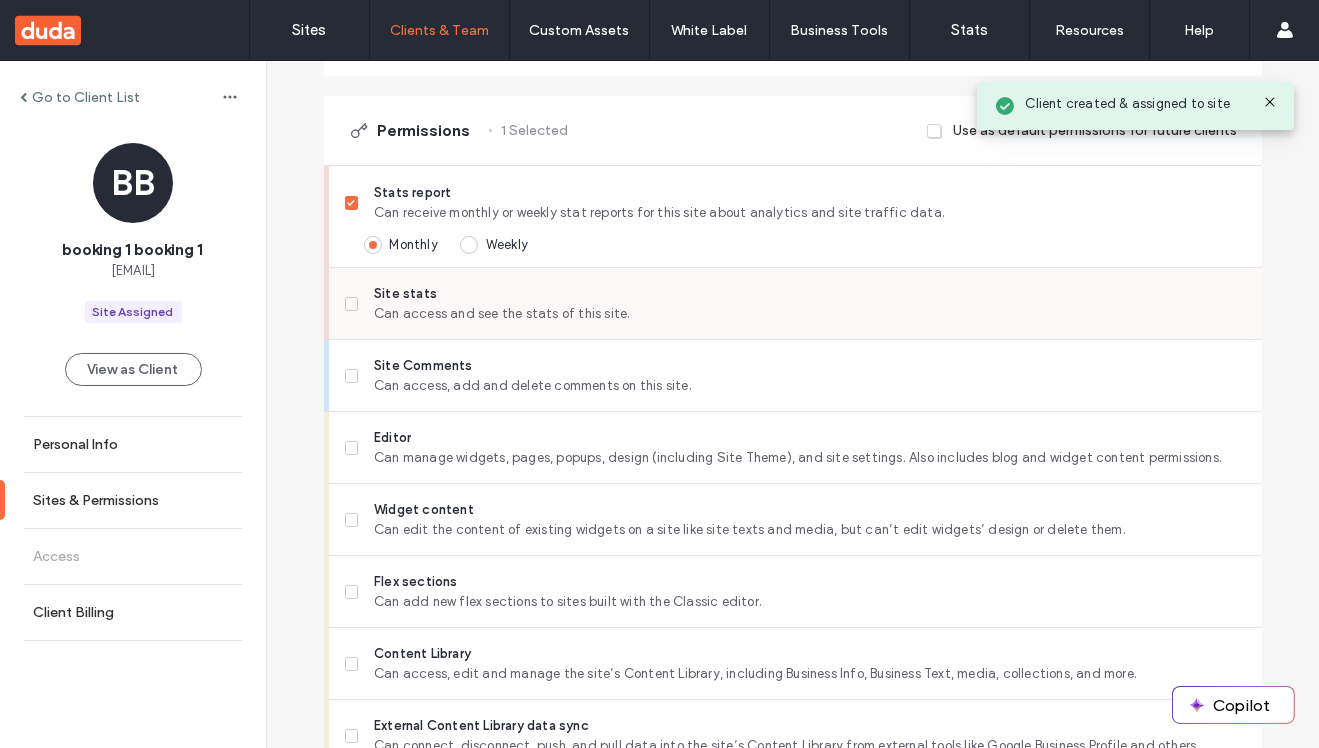 click on "Can access and see the stats of this site." at bounding box center (809, 314) 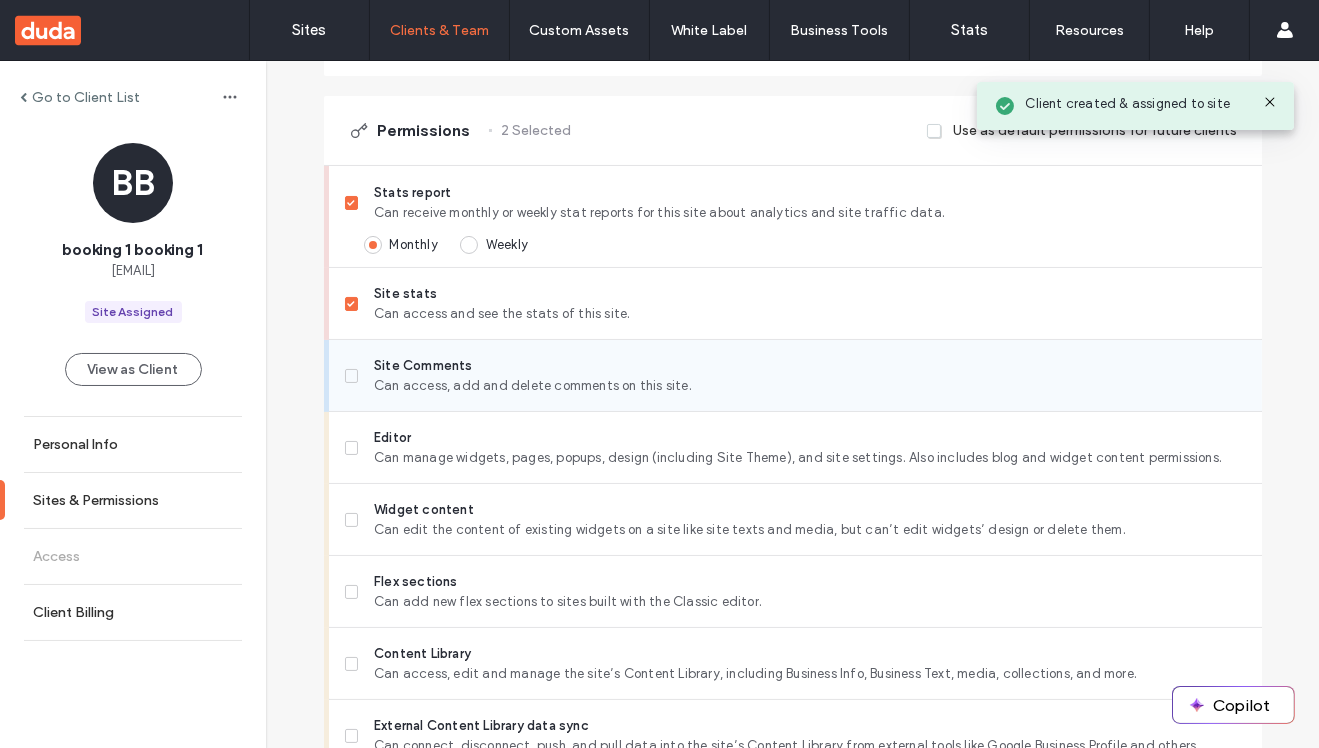 click on "Can access, add and delete comments on this site." at bounding box center (809, 386) 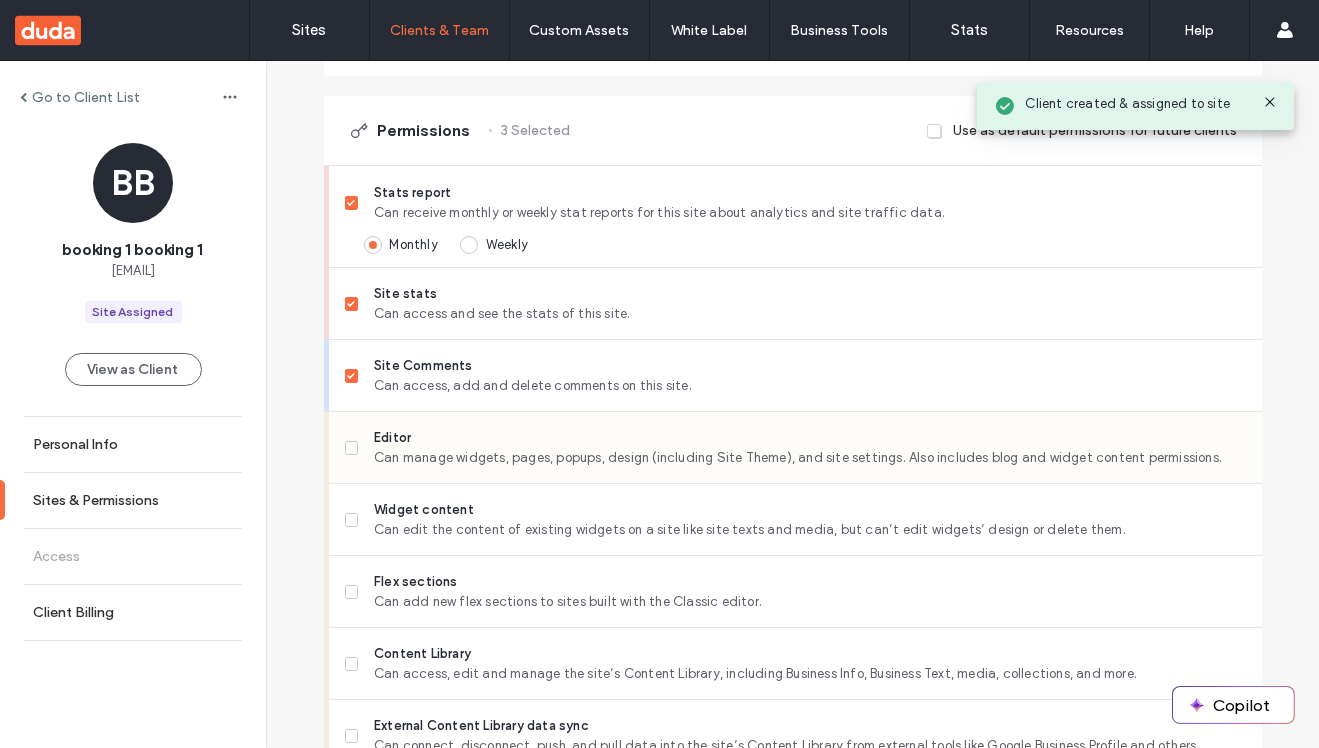 click on "Can manage widgets, pages, popups, design (including Site Theme), and site settings. Also includes blog and widget content permissions." at bounding box center (809, 458) 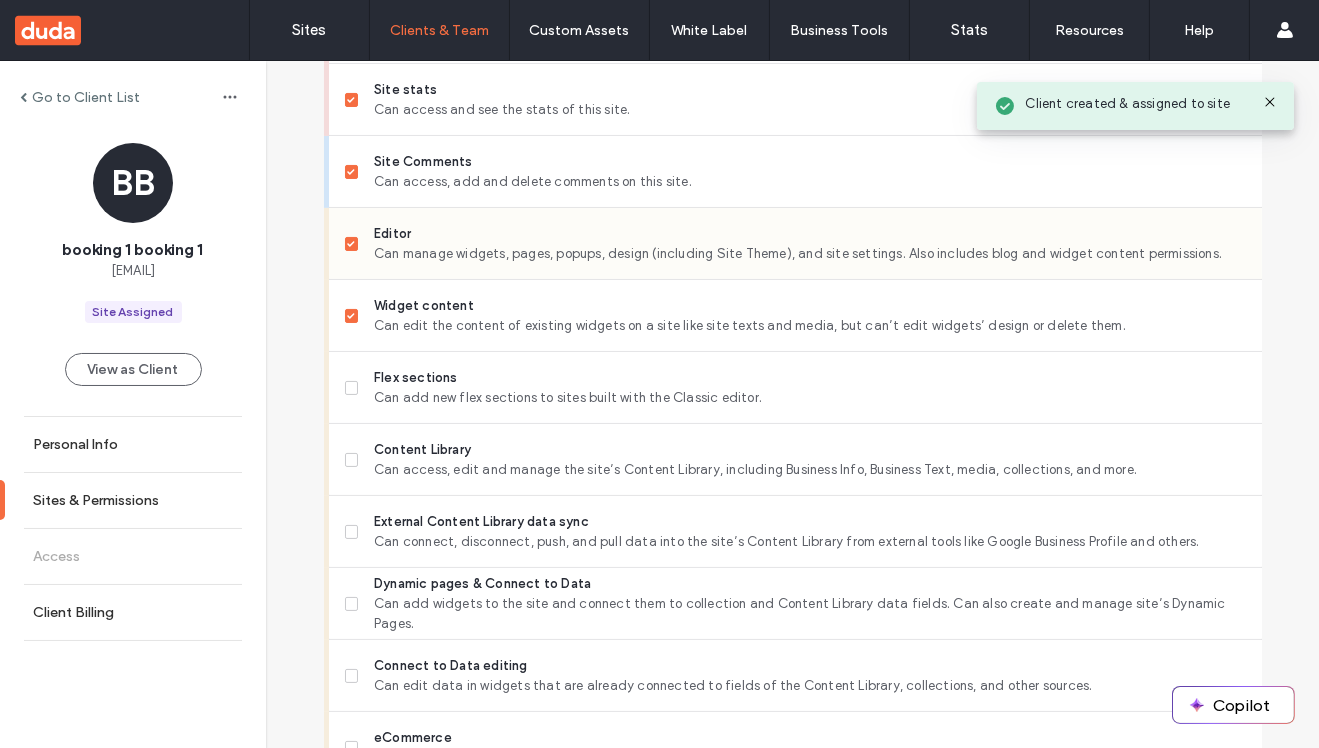 scroll, scrollTop: 716, scrollLeft: 0, axis: vertical 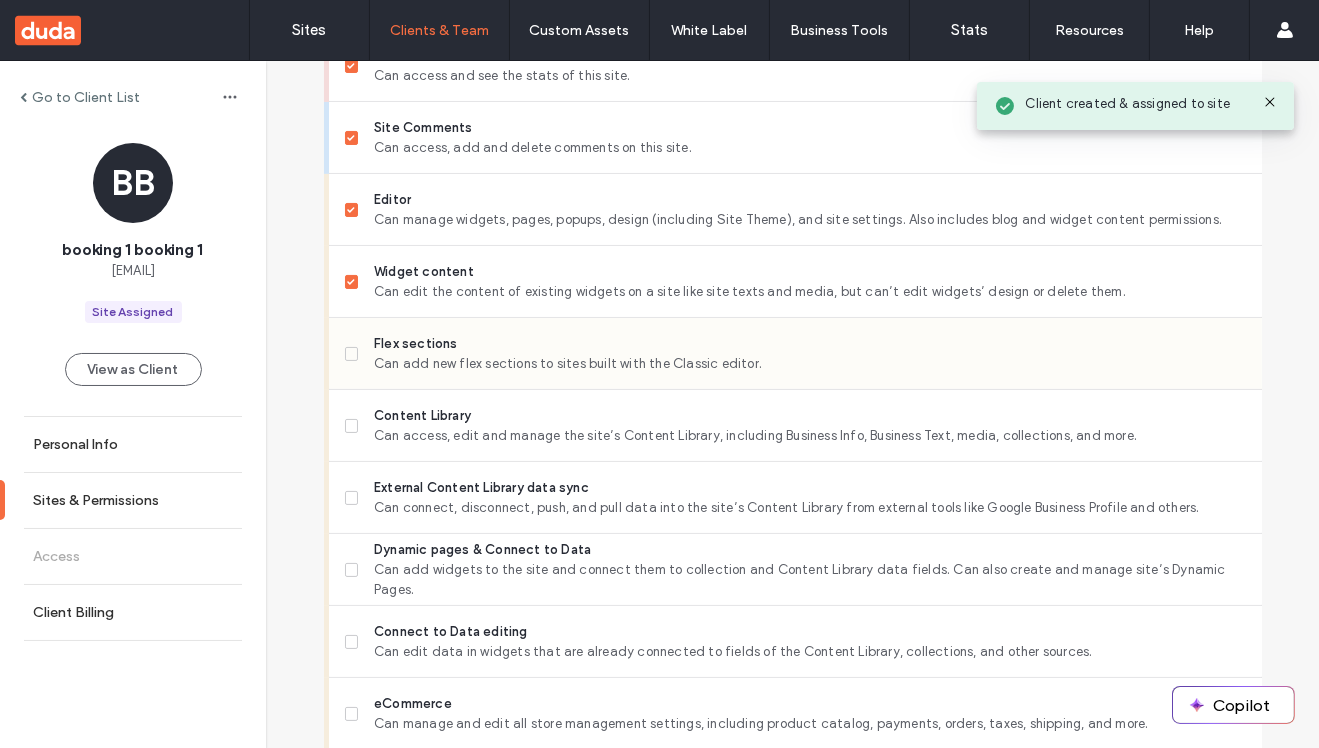 click on "Flex sections" at bounding box center [809, 344] 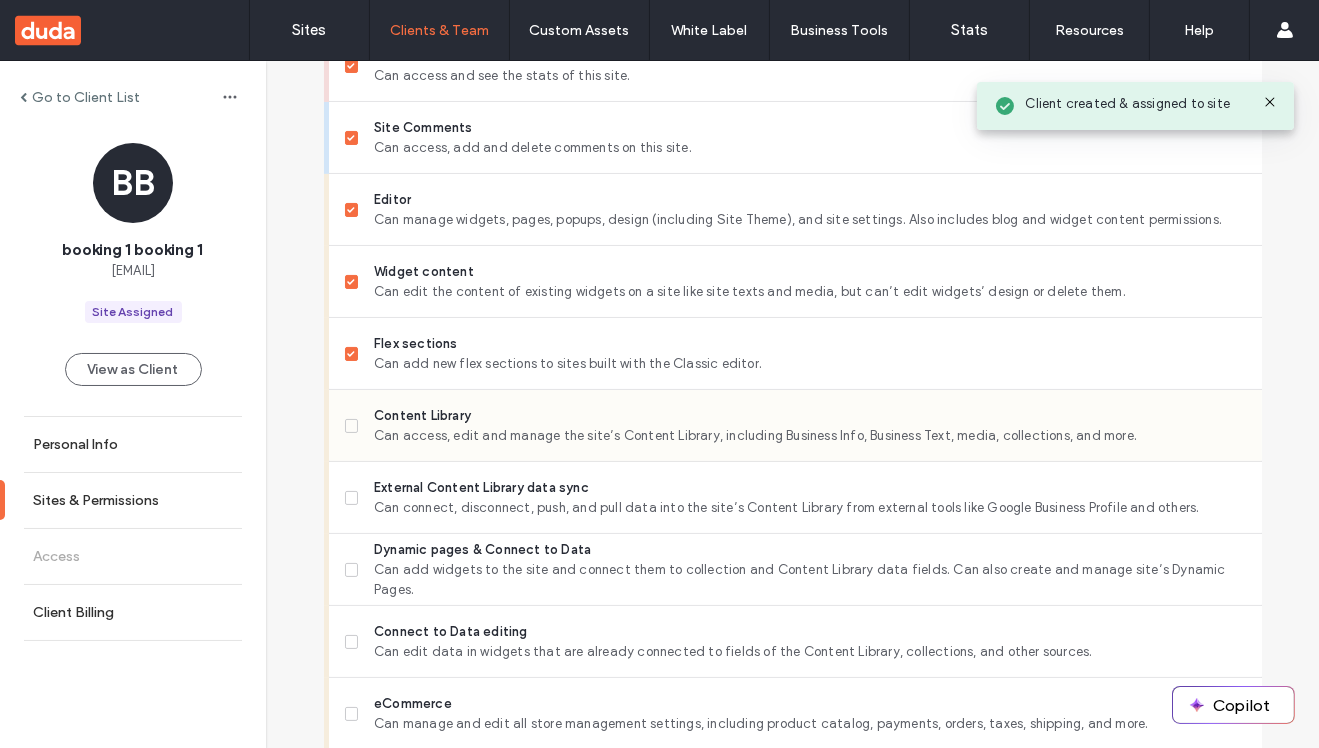 click on "Content Library" at bounding box center (809, 416) 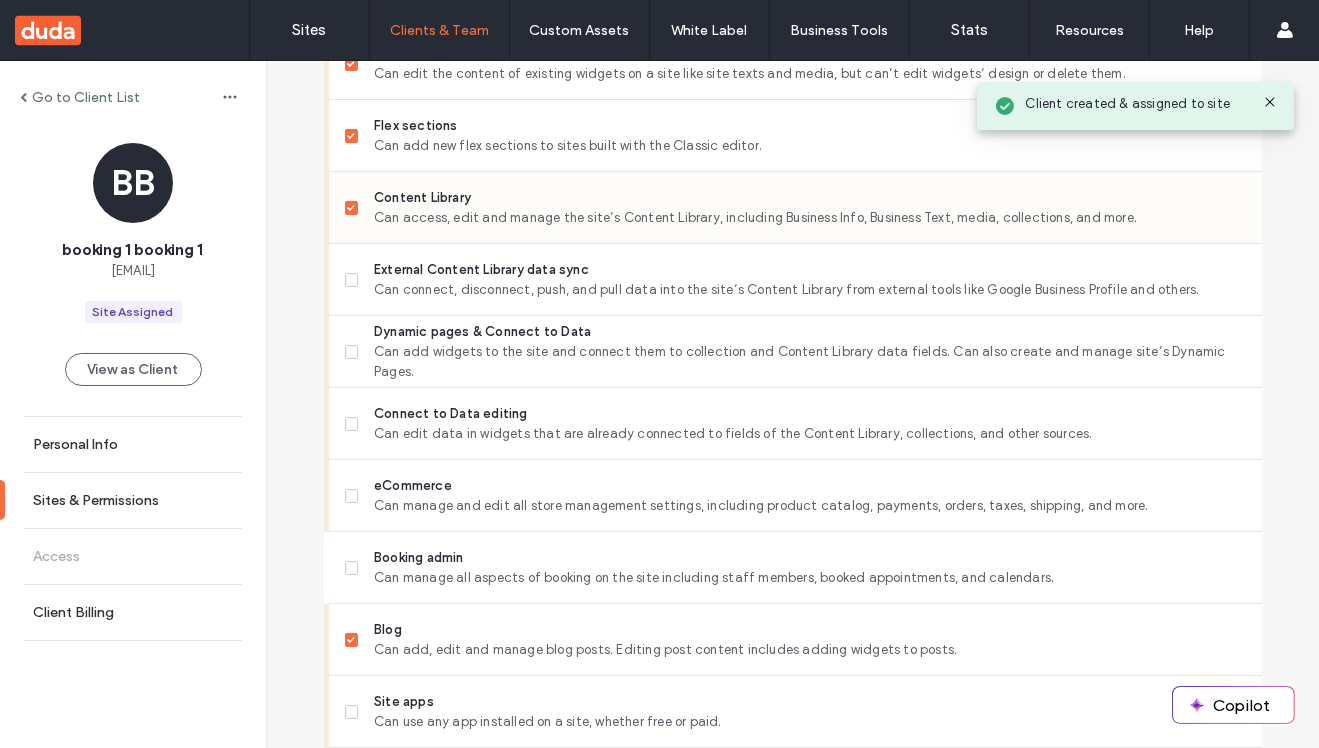 scroll, scrollTop: 942, scrollLeft: 0, axis: vertical 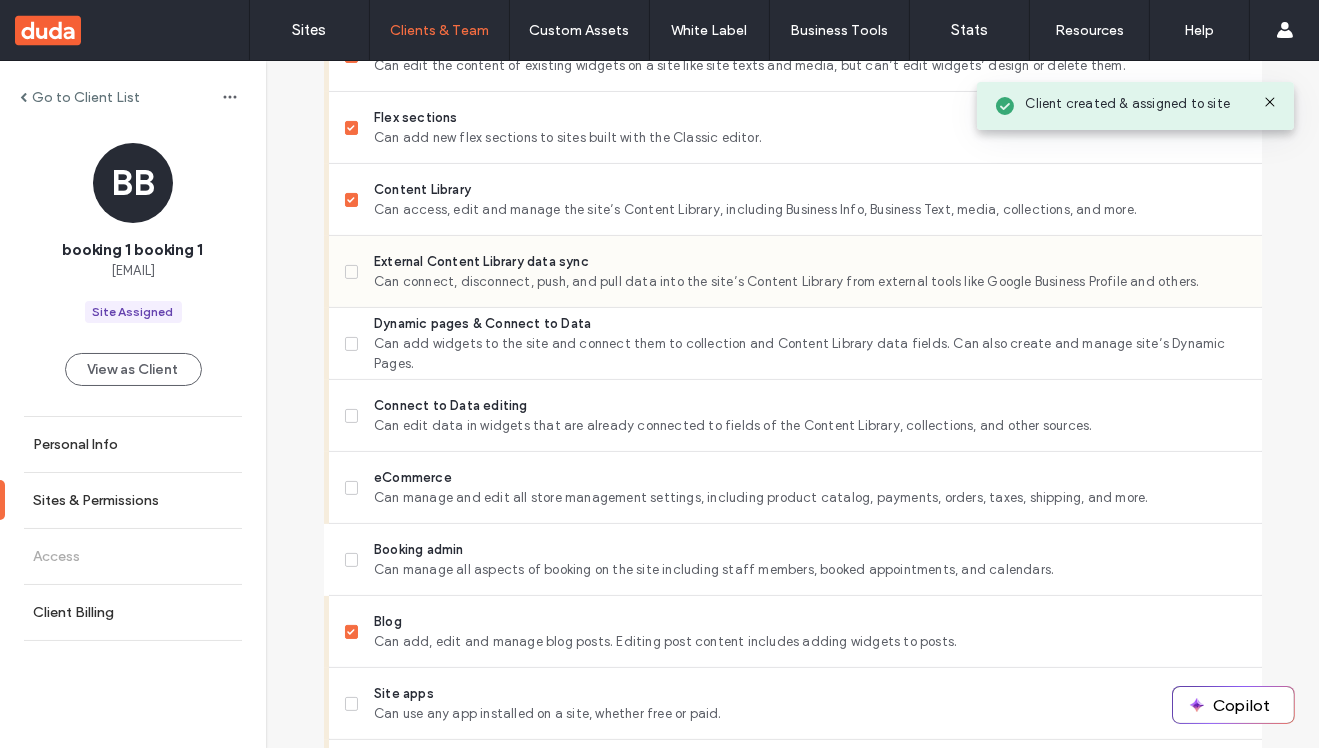 click on "Can connect, disconnect, push, and pull data into the site’s Content Library from external tools like Google Business Profile and others." at bounding box center [809, 282] 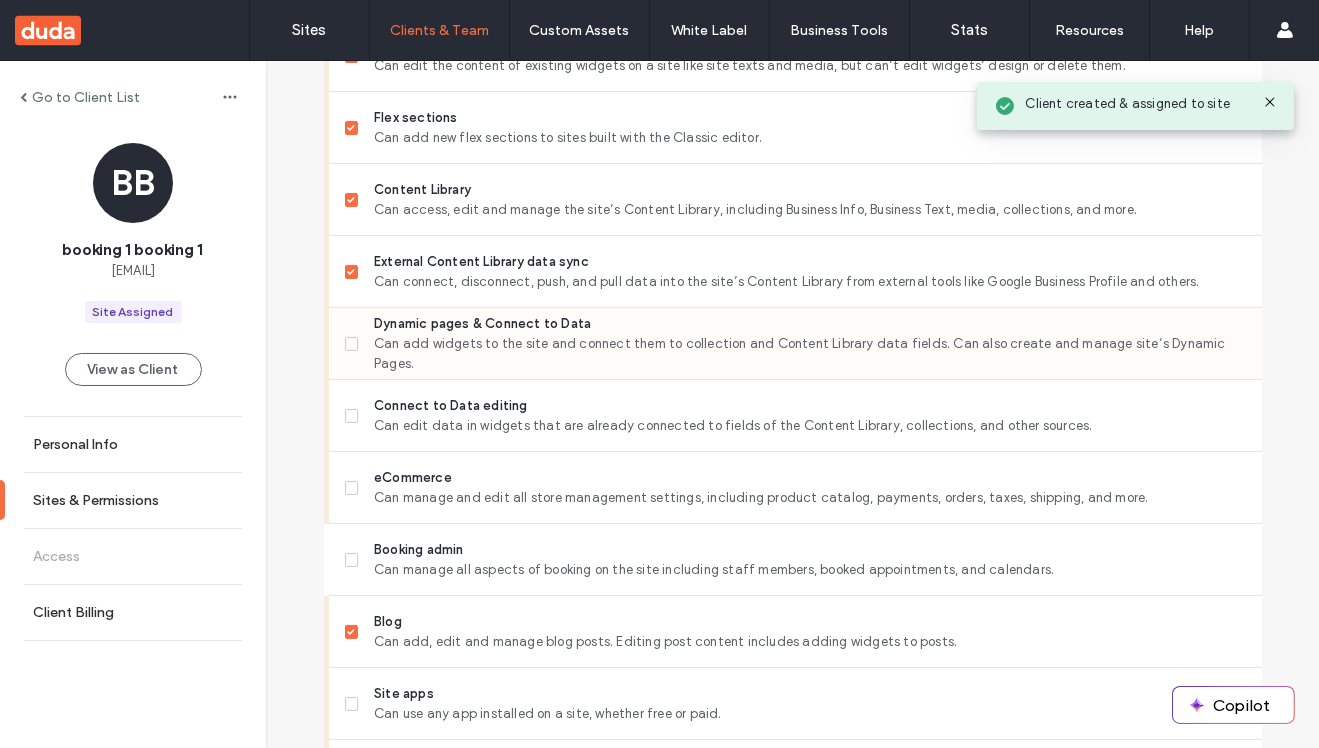 click on "Dynamic pages & Connect to Data" at bounding box center [809, 324] 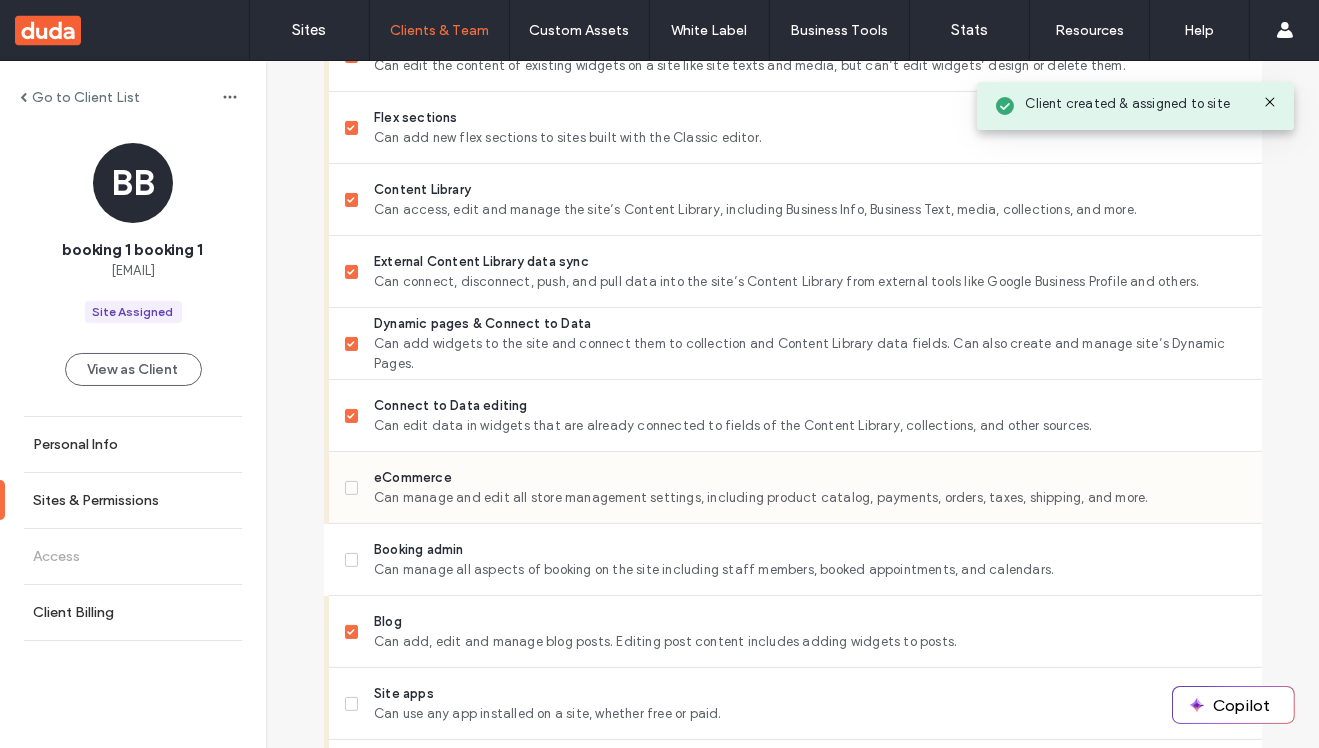 click on "Can manage and edit all store management settings, including product catalog, payments, orders, taxes, shipping, and more." at bounding box center (809, 498) 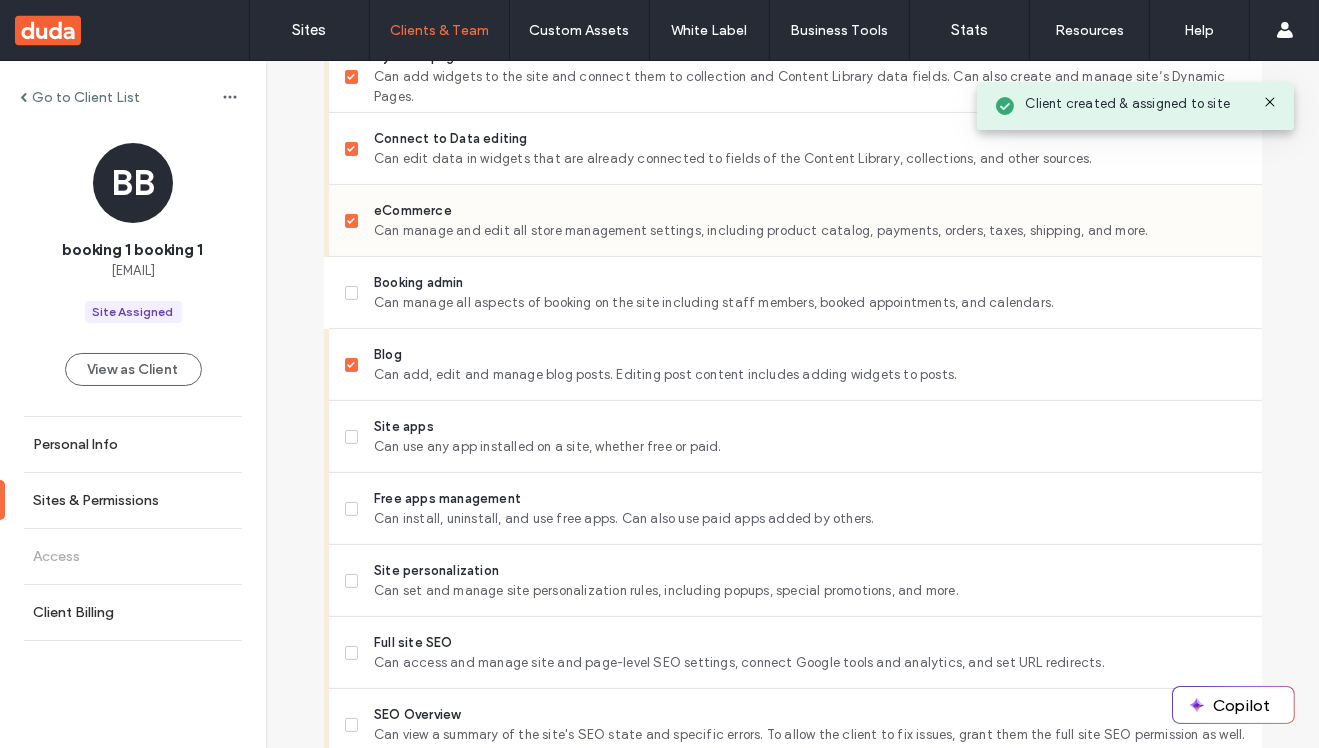scroll, scrollTop: 1230, scrollLeft: 0, axis: vertical 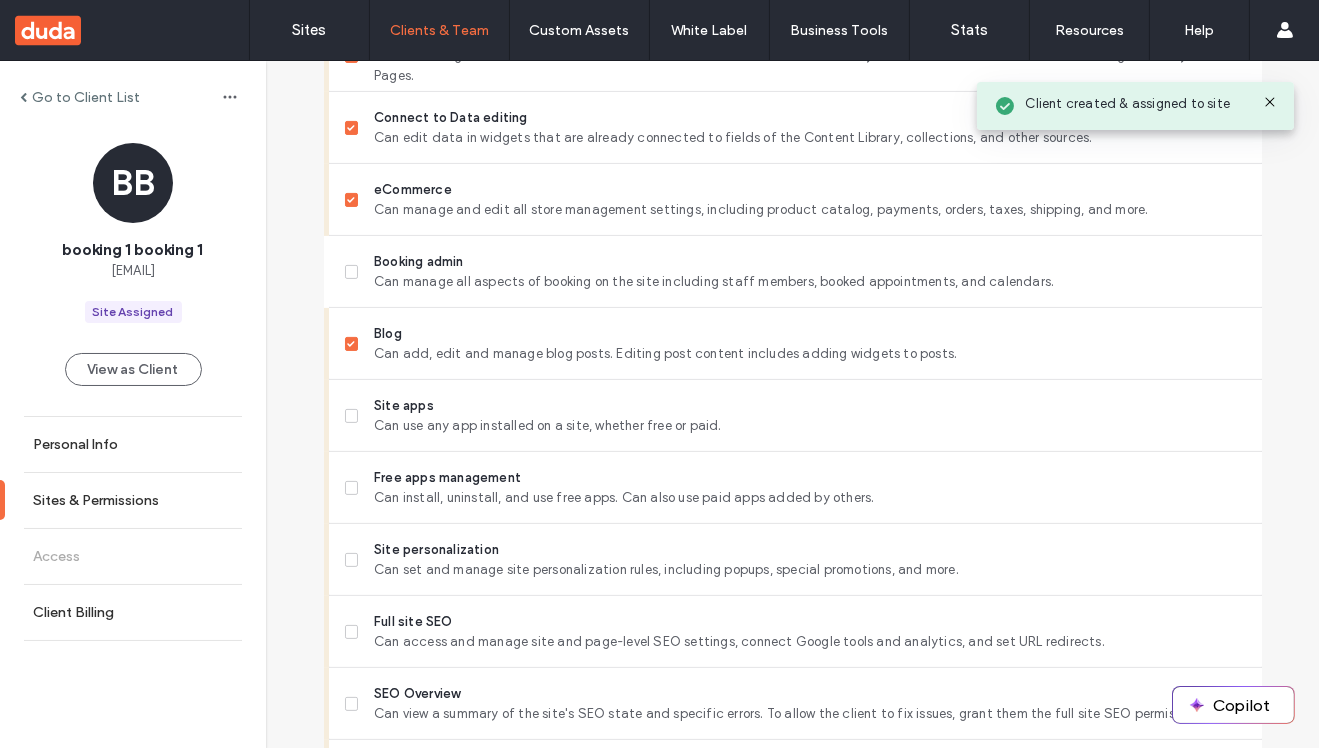 click on "Booking admin" at bounding box center (809, 262) 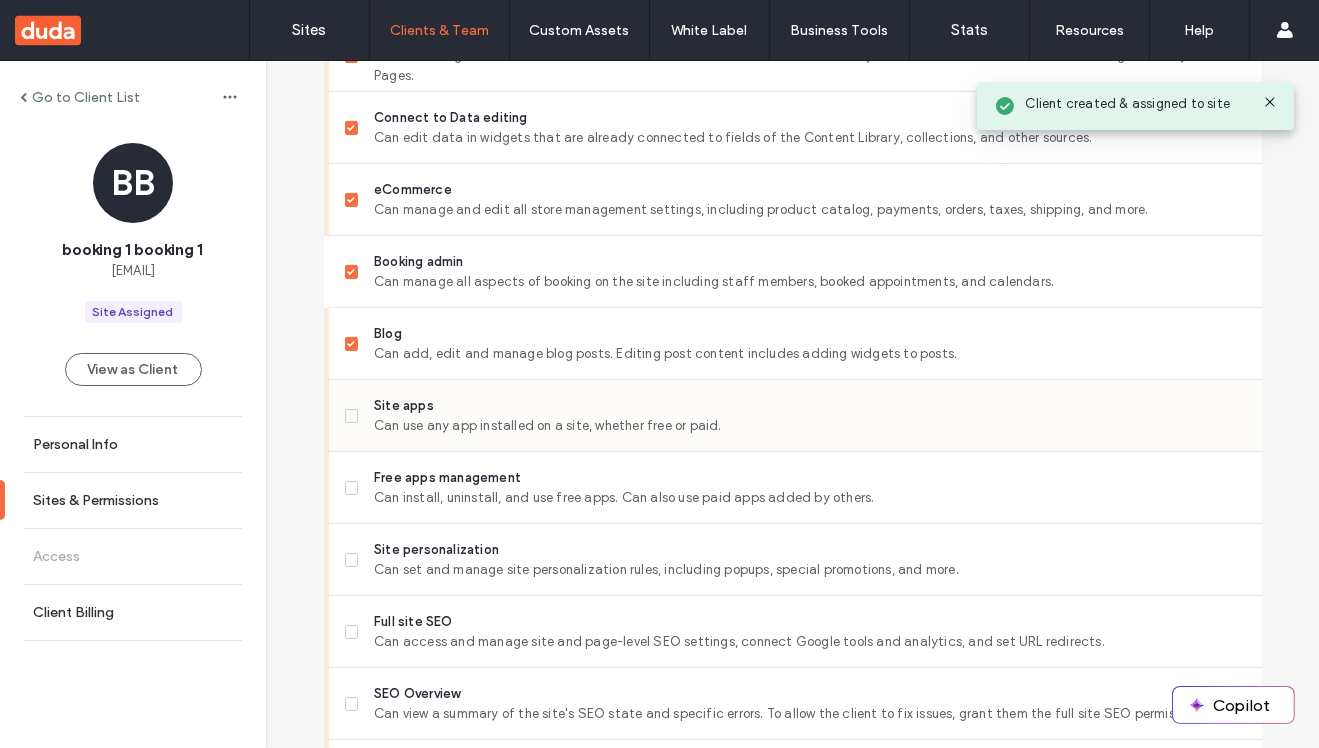 click on "Can use any app installed on a site, whether free or paid." at bounding box center [809, 426] 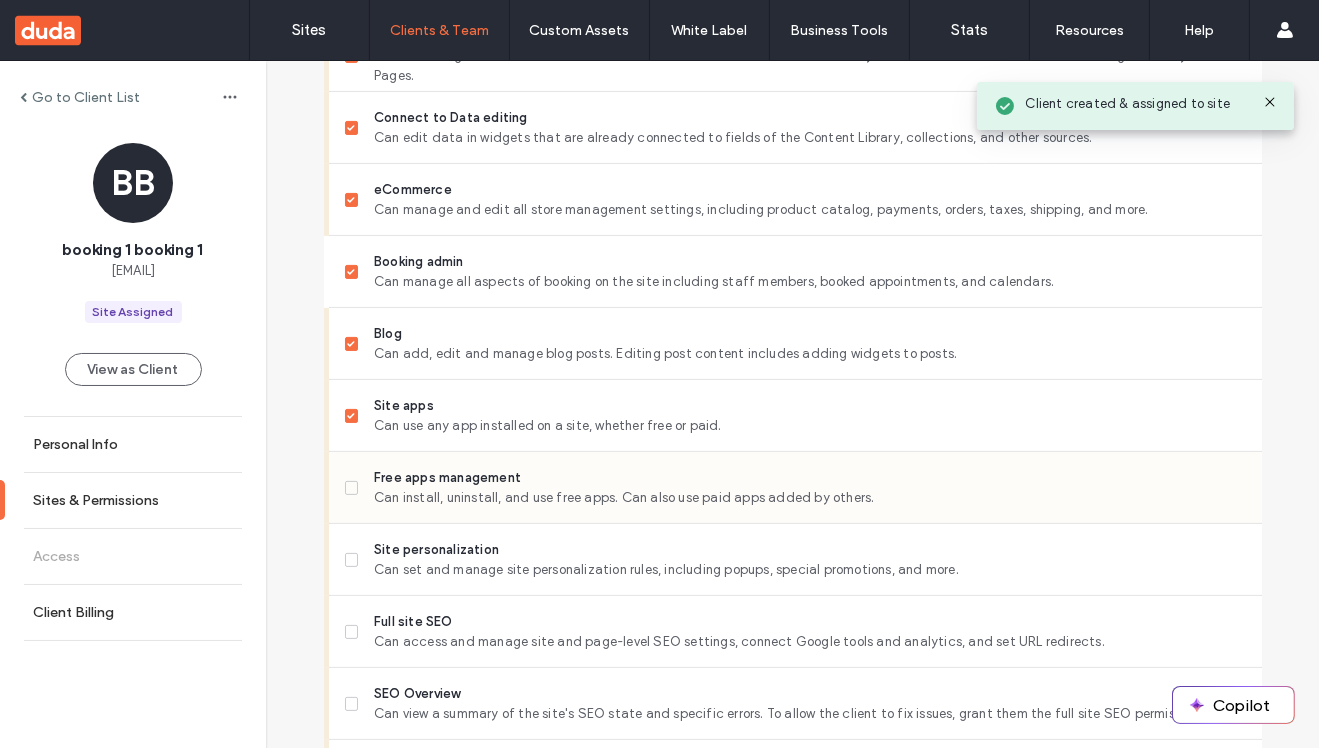 click on "Can install, uninstall, and use free apps. Can also use paid apps added by others." at bounding box center (809, 498) 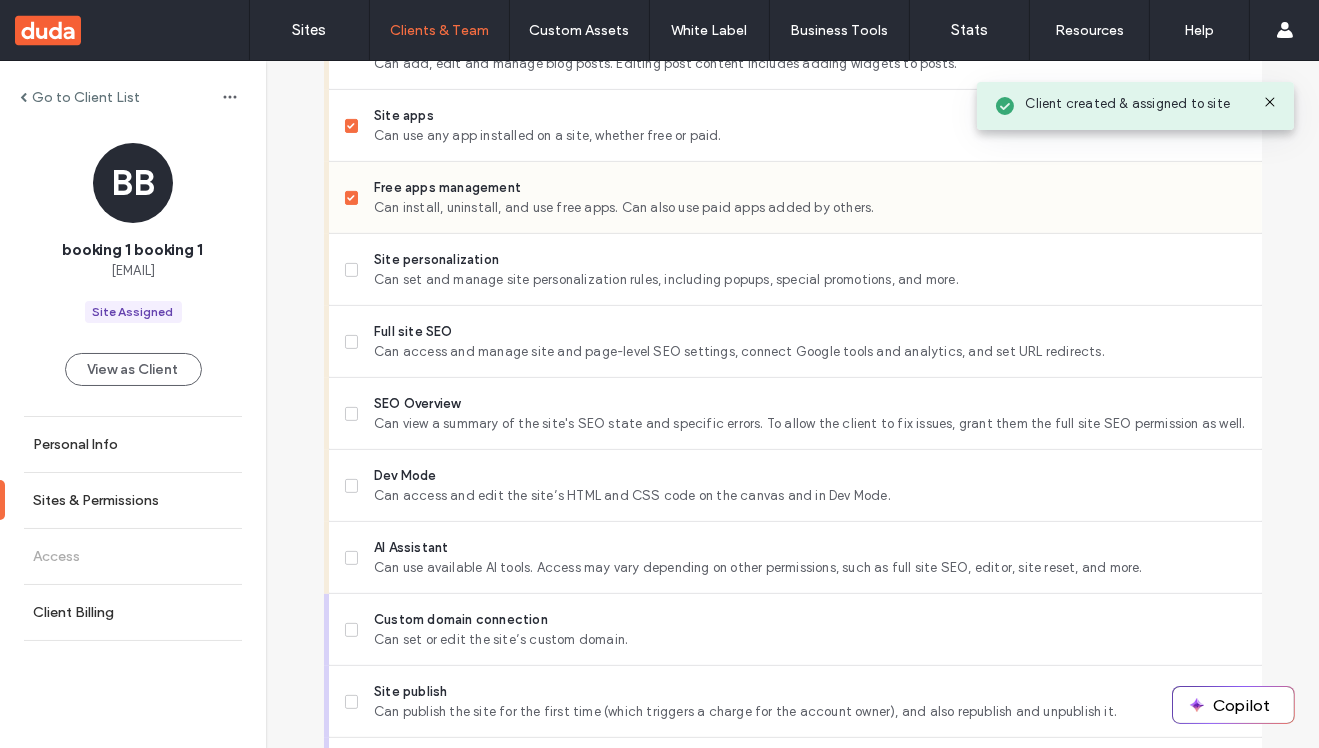 scroll, scrollTop: 1525, scrollLeft: 0, axis: vertical 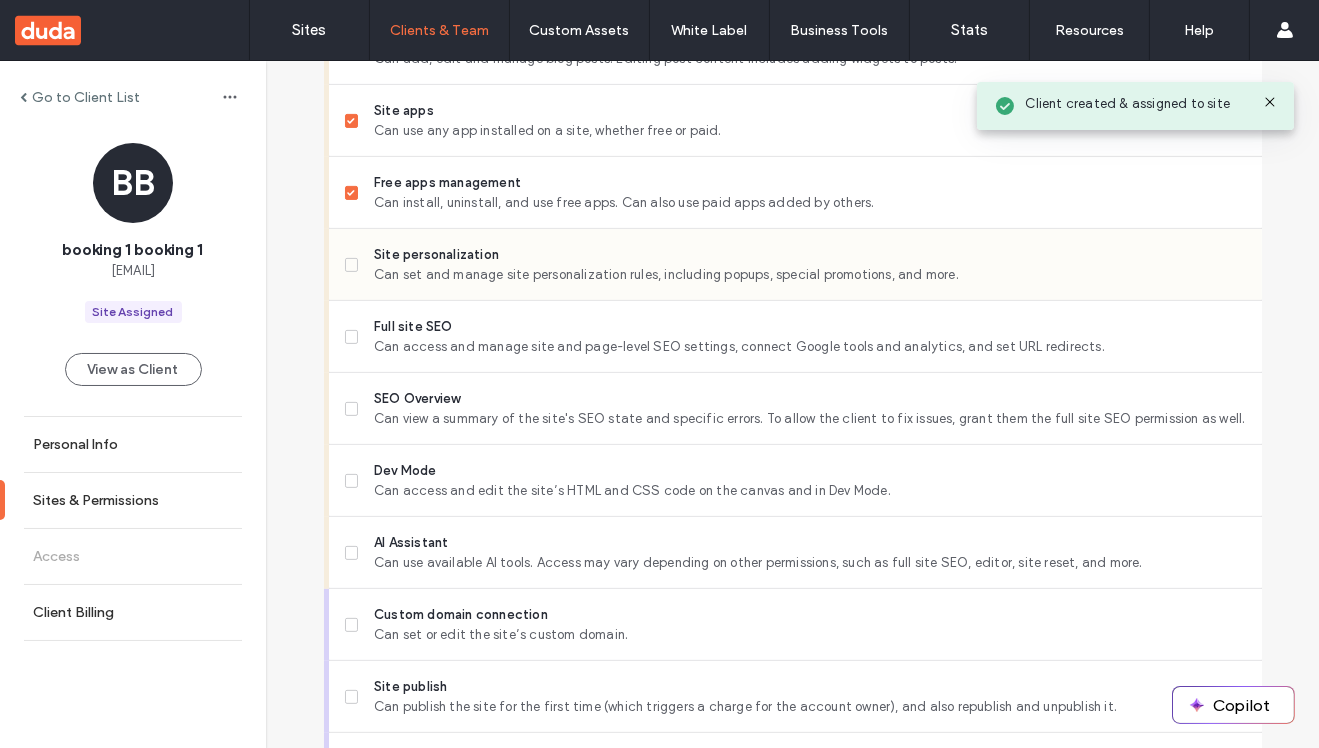 click on "Can set and manage site personalization rules, including popups, special promotions, and more." at bounding box center (809, 275) 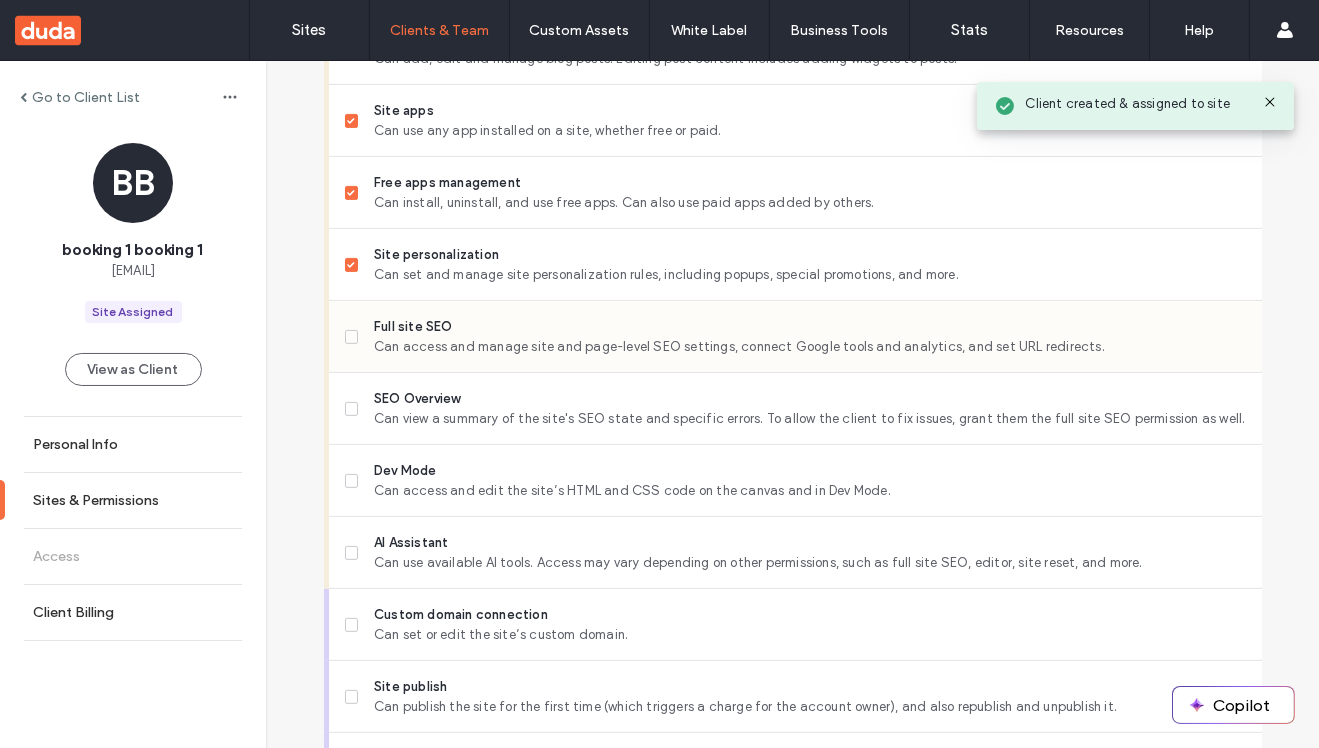 click on "Can access and manage site and page-level SEO settings, connect Google tools and analytics, and set URL redirects." at bounding box center (809, 347) 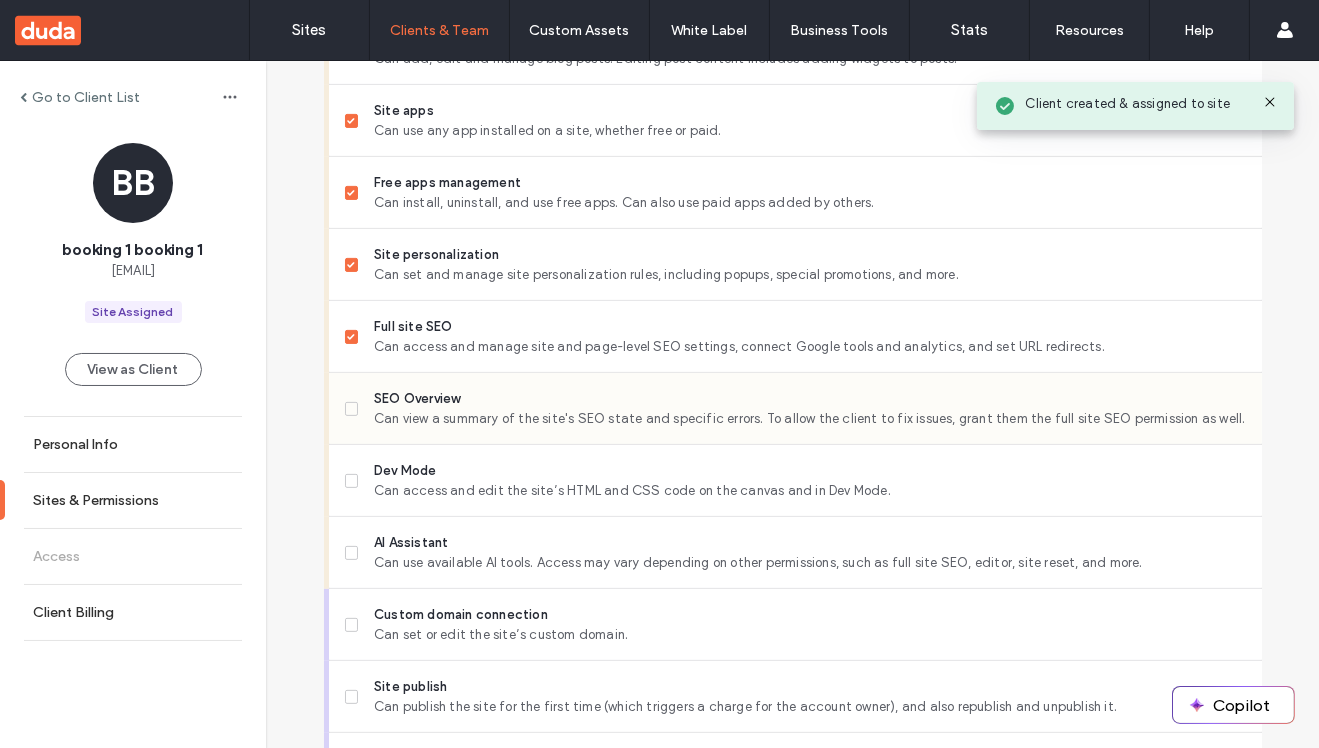click on "SEO Overview" at bounding box center (809, 399) 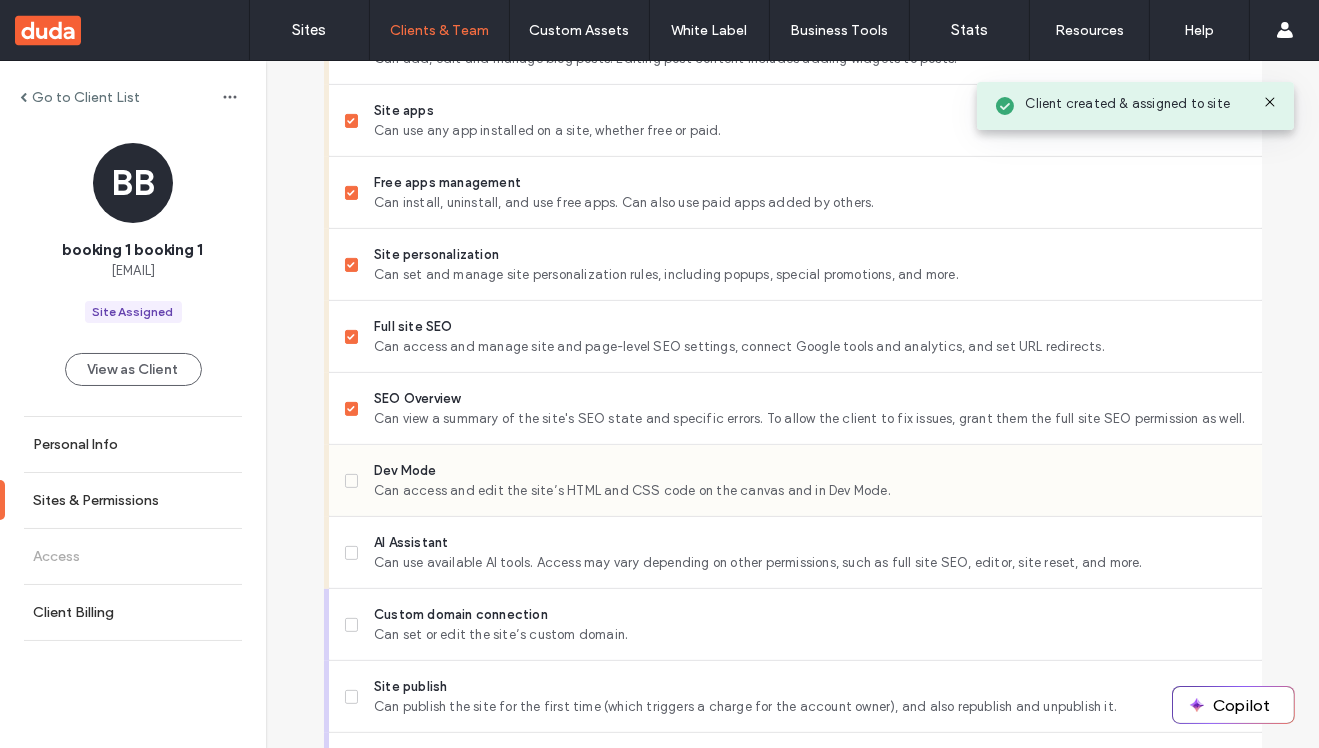 click on "Dev Mode" at bounding box center [809, 471] 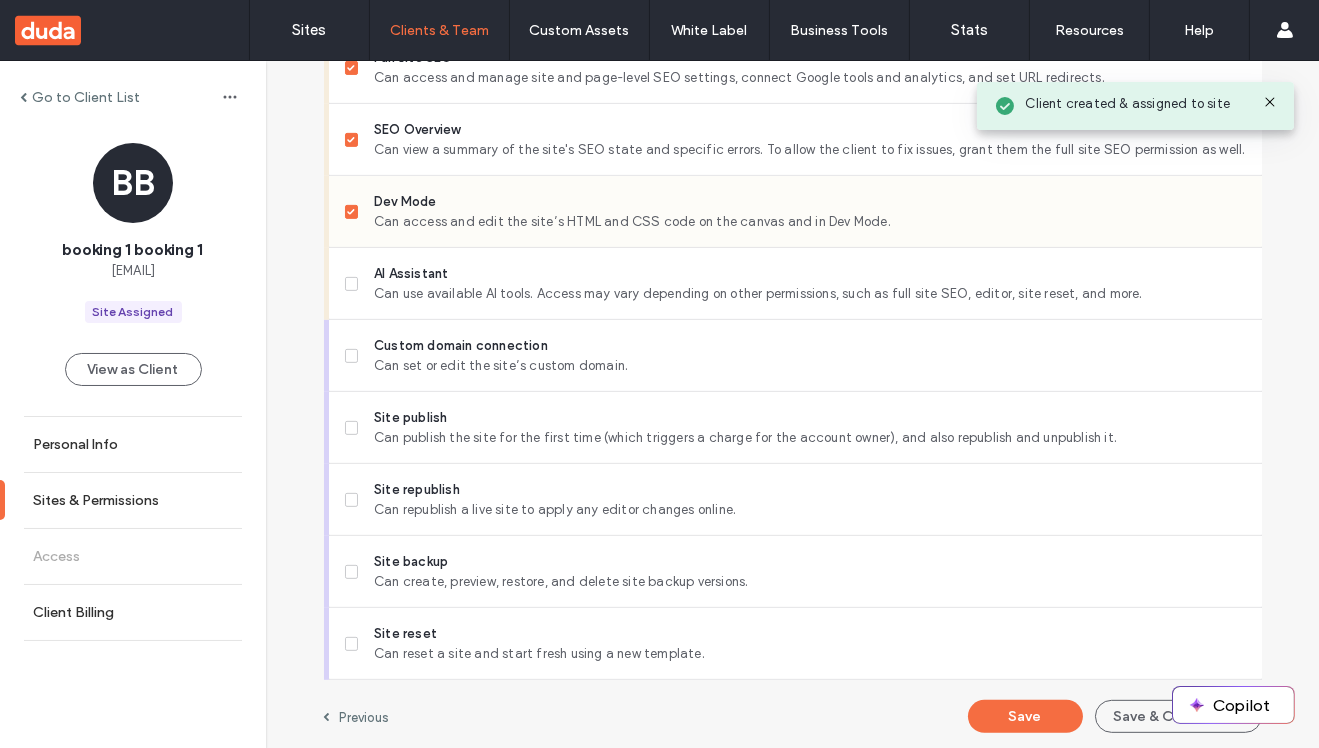 scroll, scrollTop: 1808, scrollLeft: 0, axis: vertical 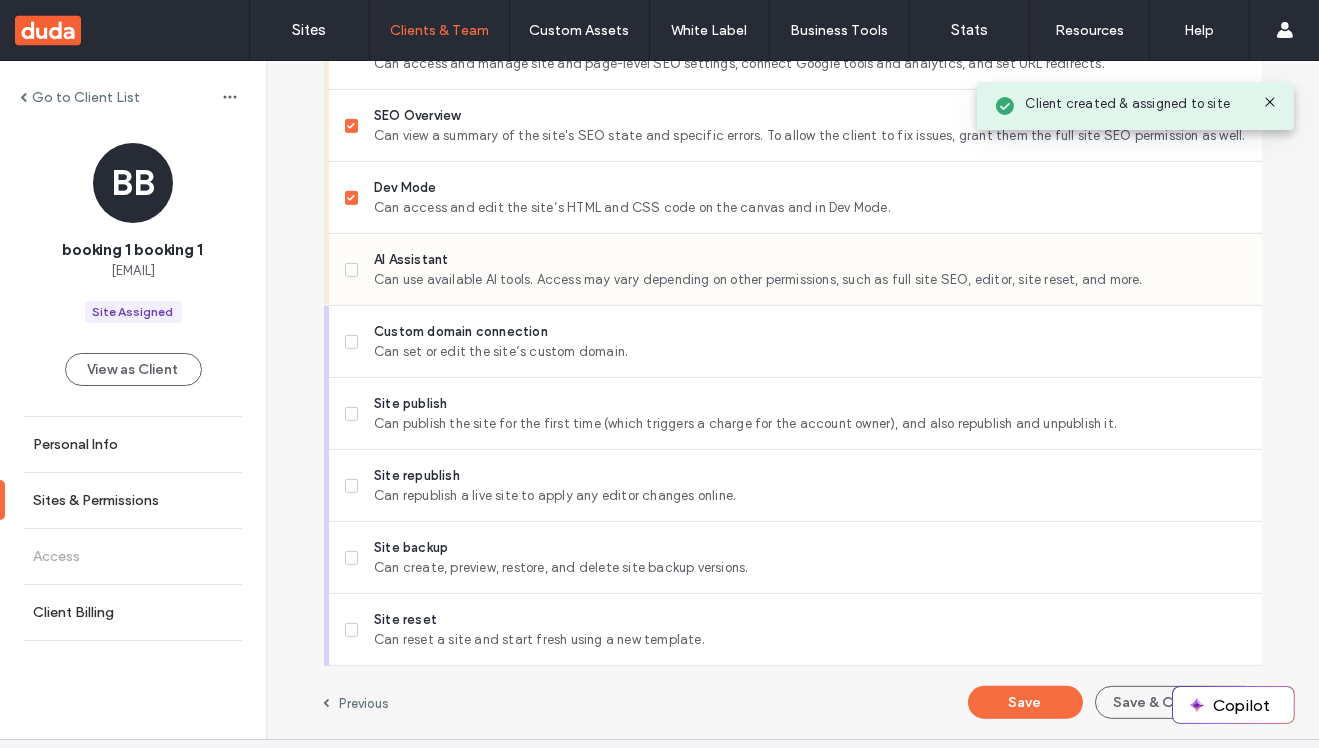 click on "Can use available AI tools. Access may vary depending on other permissions, such as full site SEO, editor, site reset, and more." at bounding box center [809, 280] 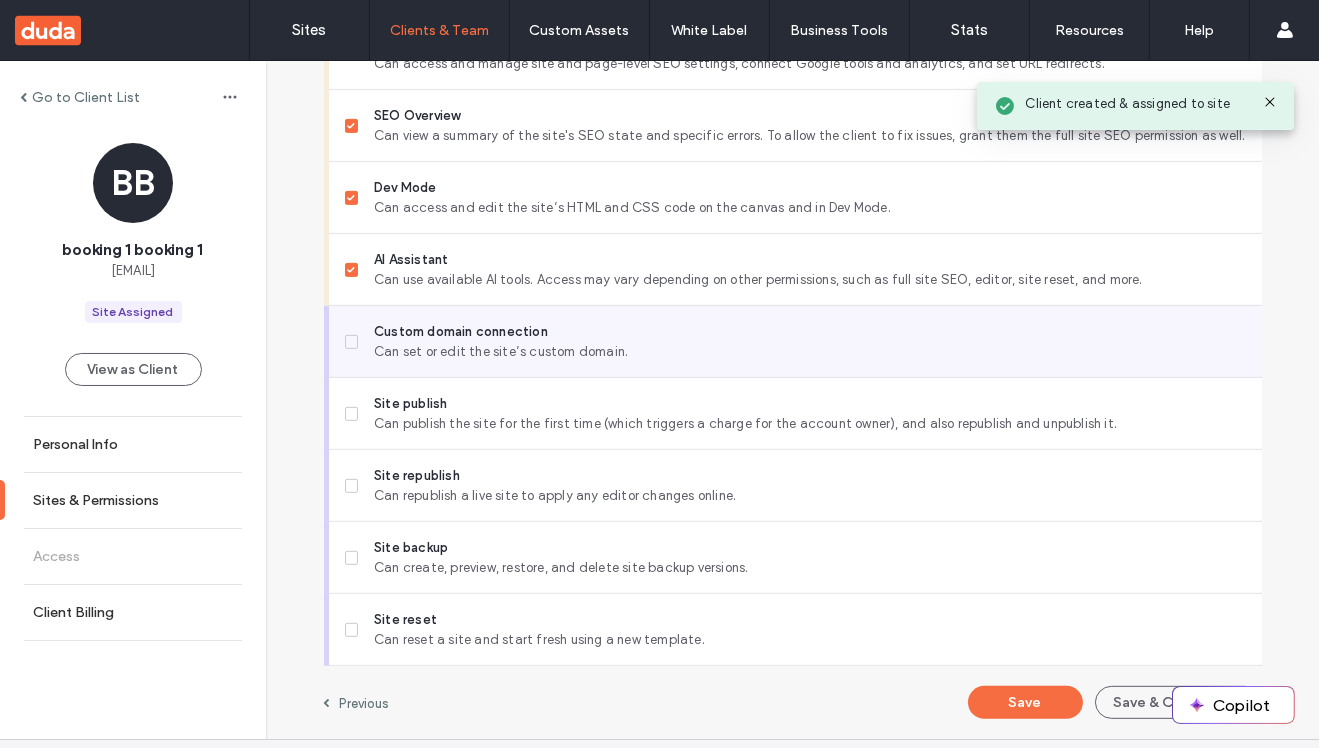 click on "Custom domain connection" at bounding box center (809, 332) 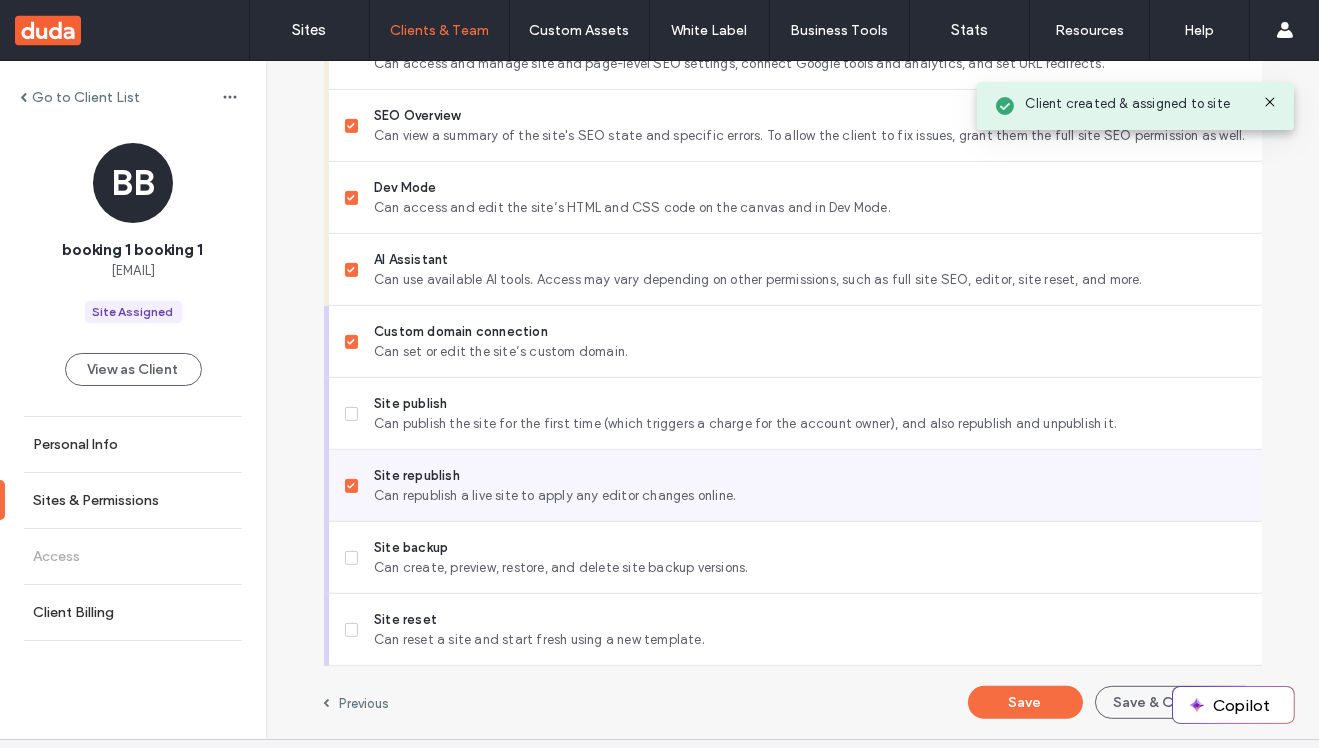 click on "Site republish" at bounding box center (809, 476) 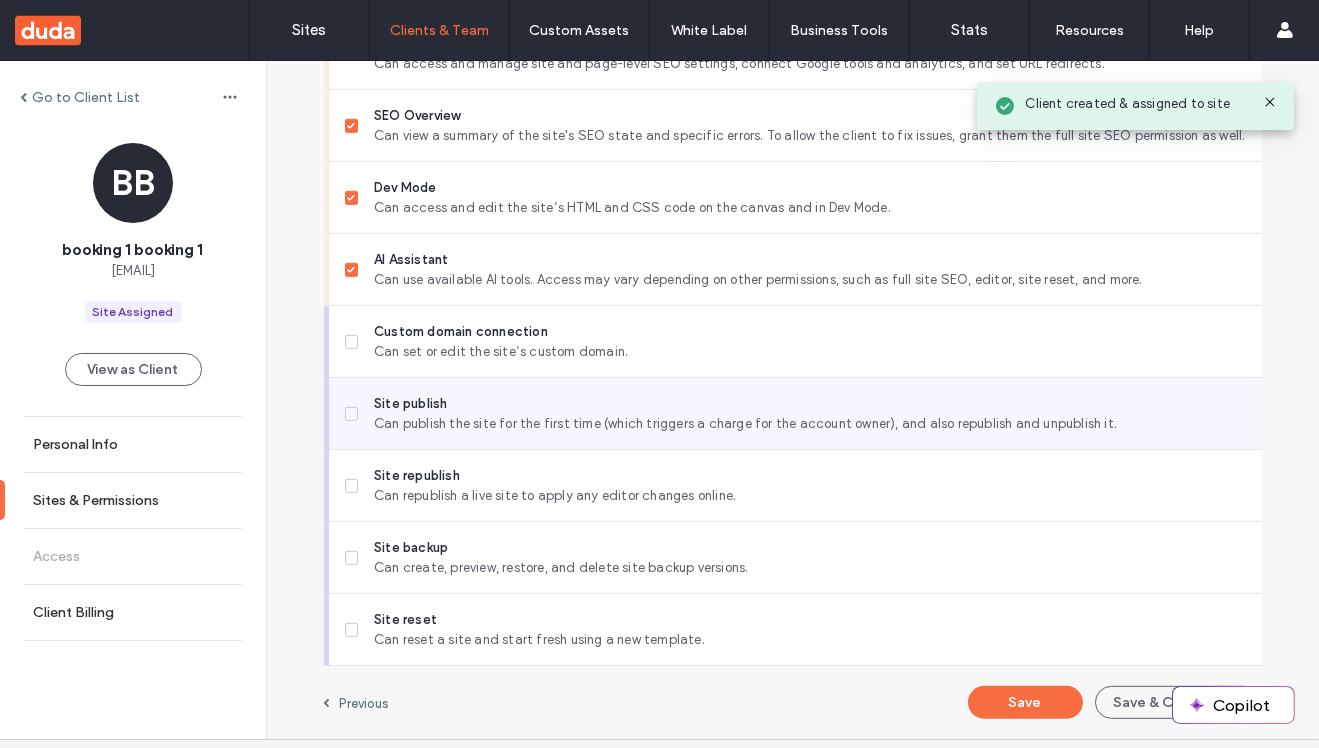 click on "Can publish the site for the first time (which triggers a charge for the account owner), and also republish and unpublish it." at bounding box center (809, 424) 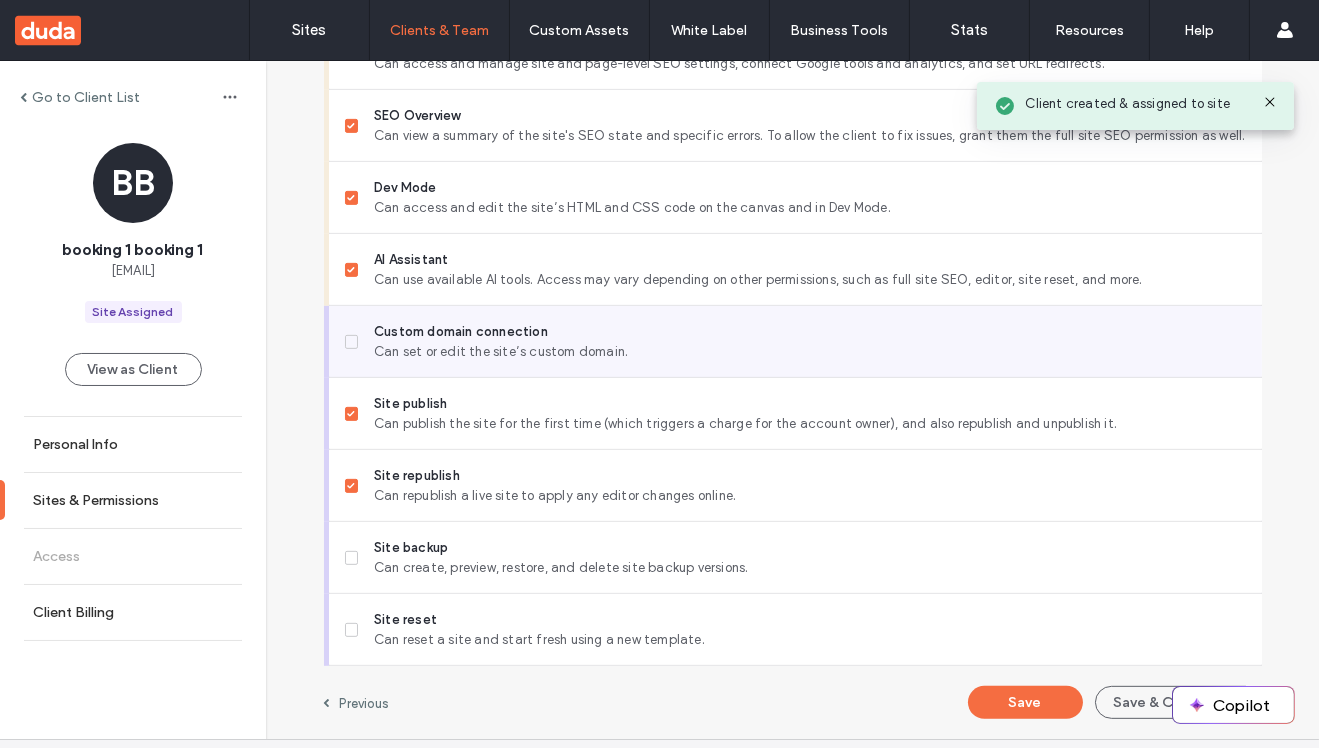 click on "Custom domain connection Can set or edit the site’s custom domain." at bounding box center (803, 341) 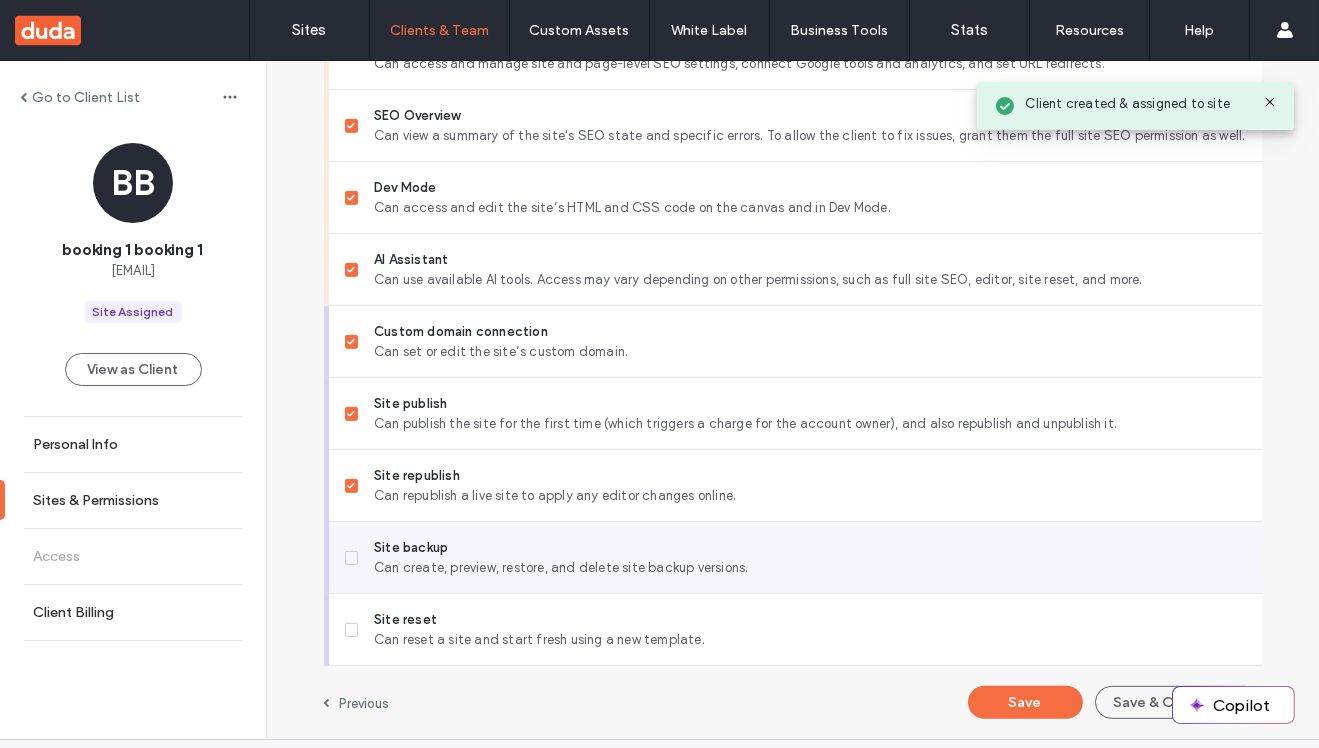 click on "Can create, preview, restore, and delete site backup versions." at bounding box center [809, 568] 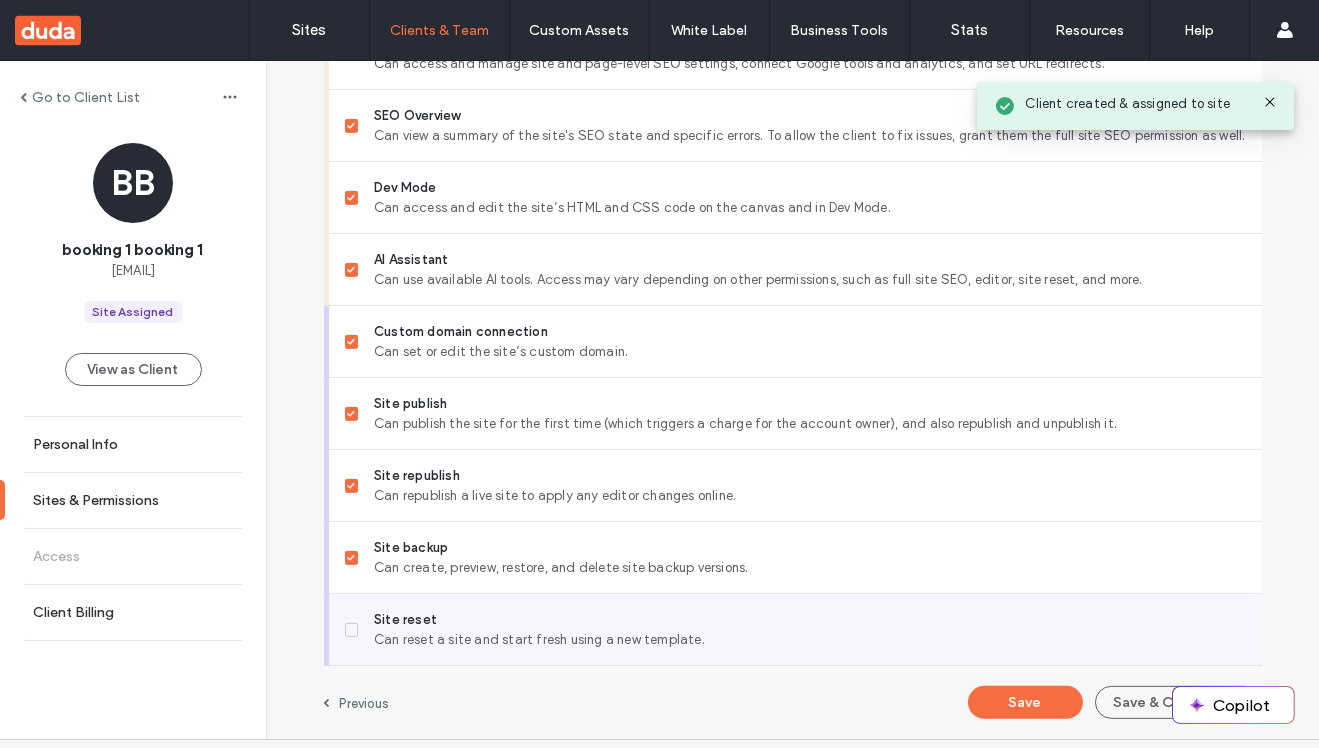 click on "Can reset a site and start fresh using a new template." at bounding box center (809, 640) 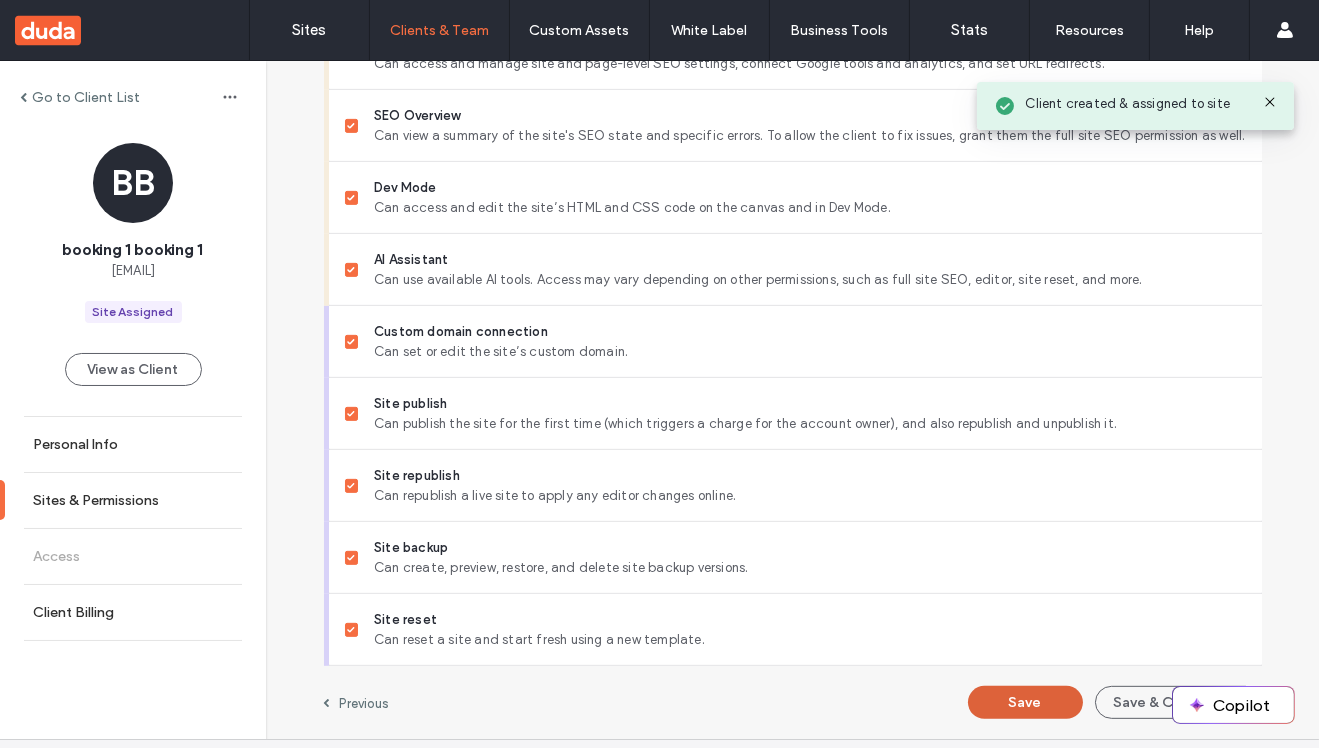 click on "Save" at bounding box center (1025, 702) 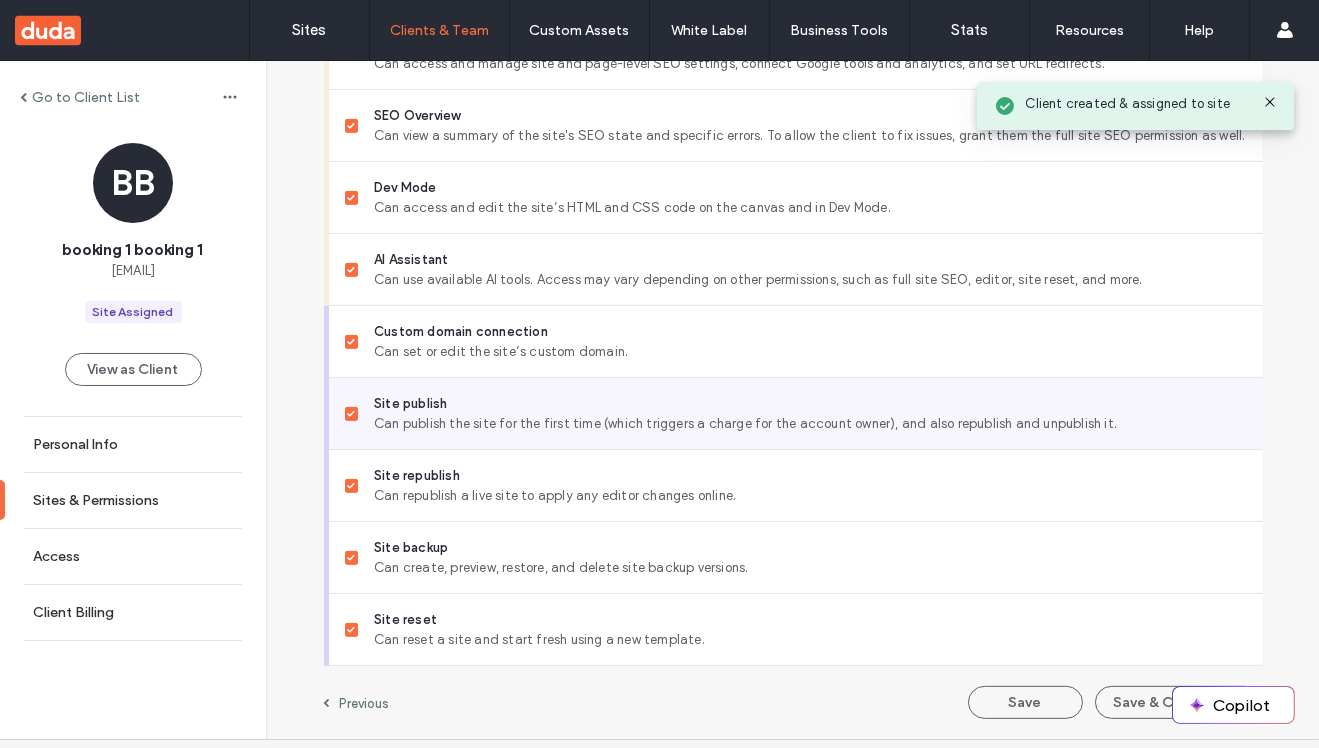 scroll, scrollTop: 1857, scrollLeft: 0, axis: vertical 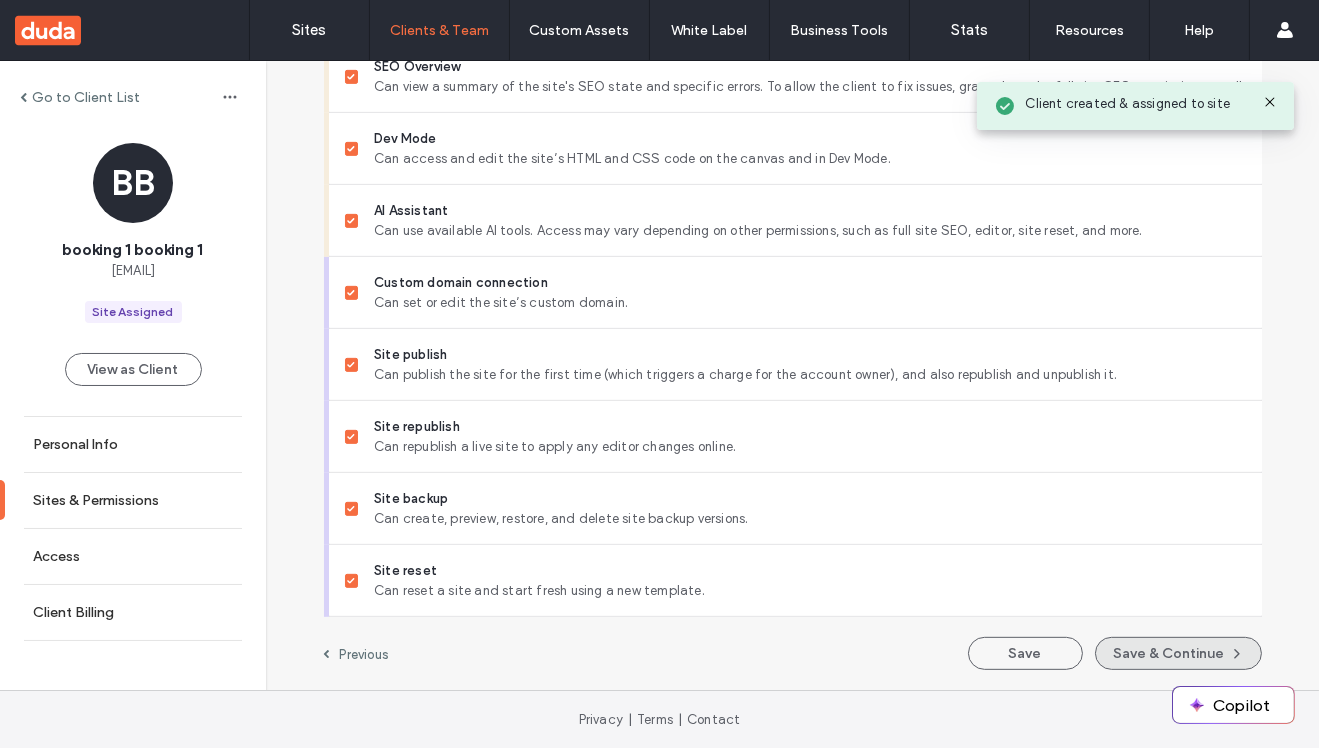 click on "Save & Continue" at bounding box center (1178, 653) 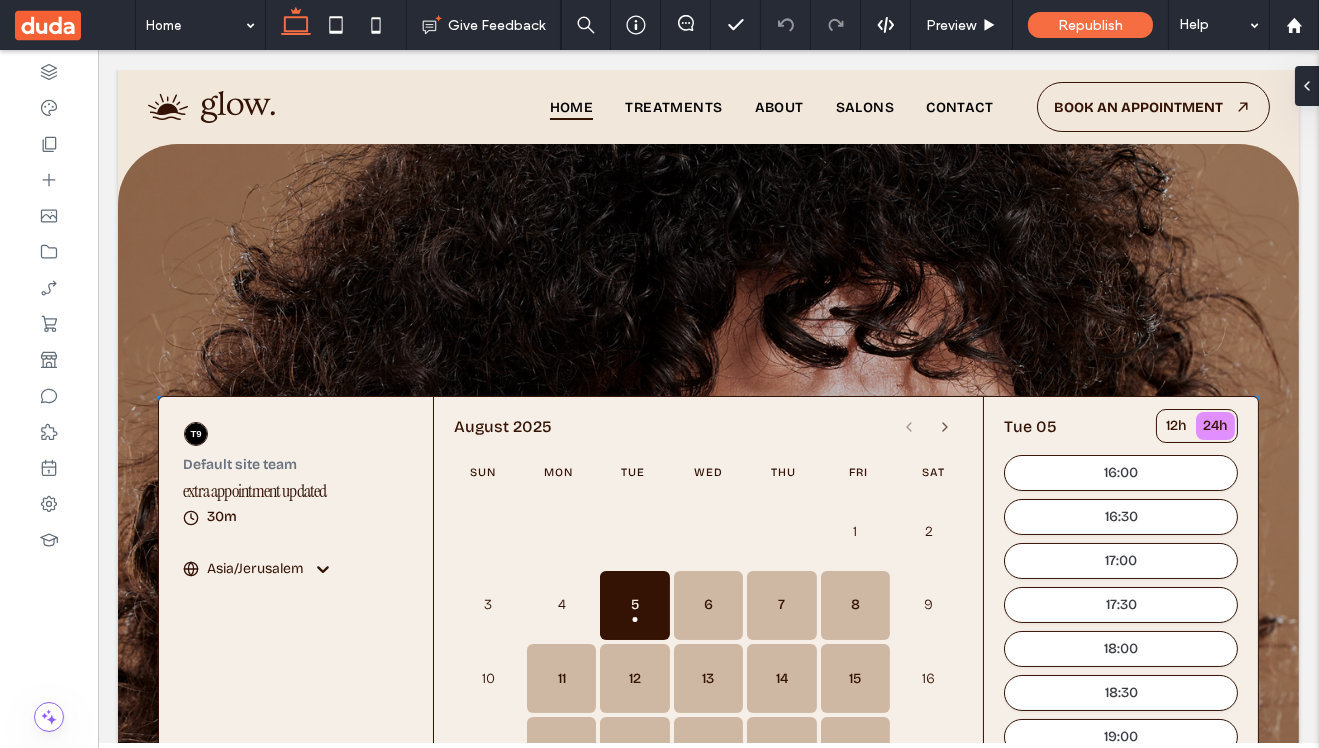 scroll, scrollTop: 150, scrollLeft: 0, axis: vertical 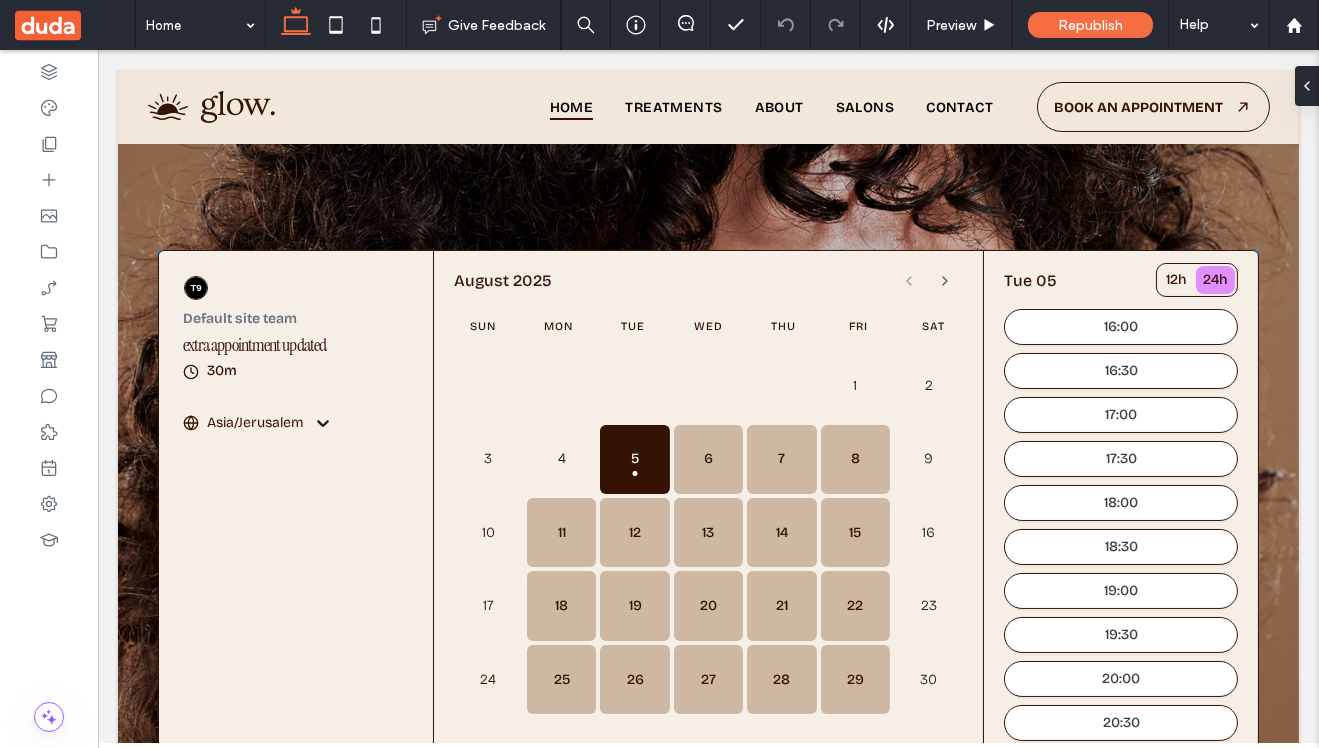 click at bounding box center [259, 288] 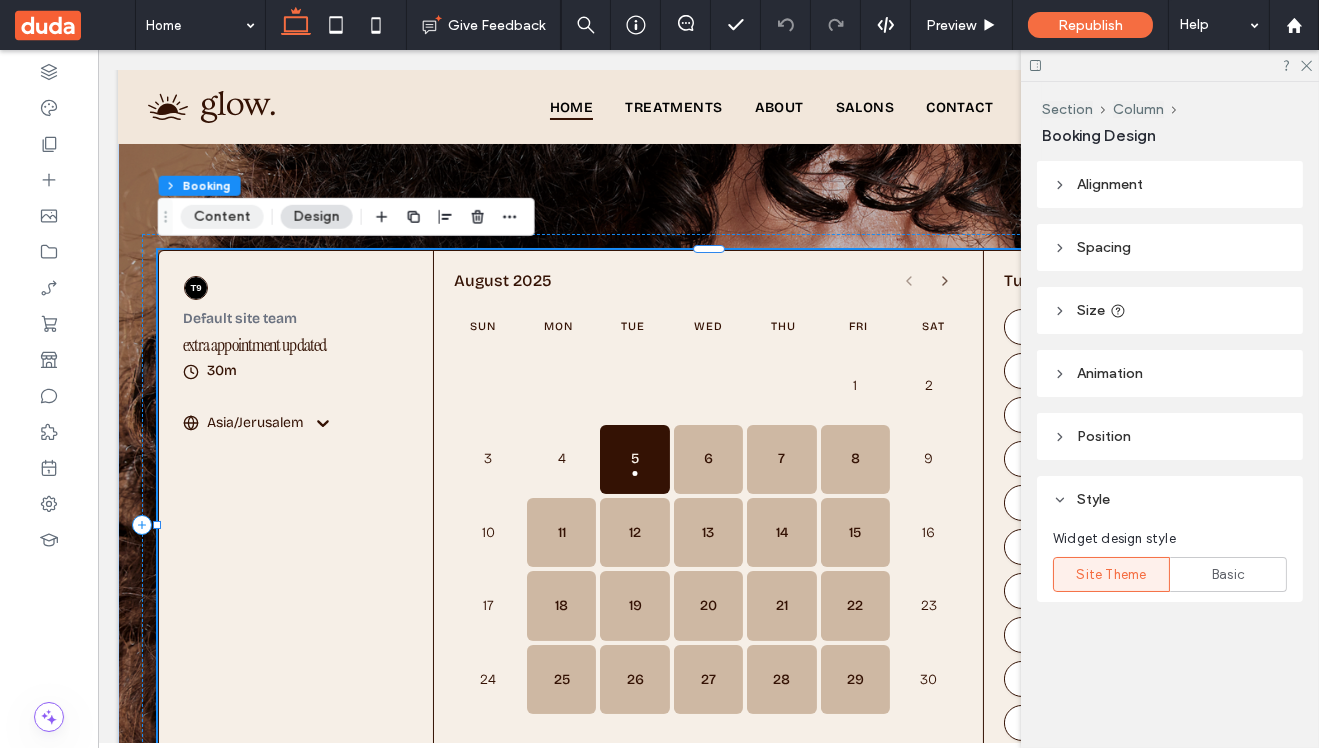 click on "Content" at bounding box center (222, 217) 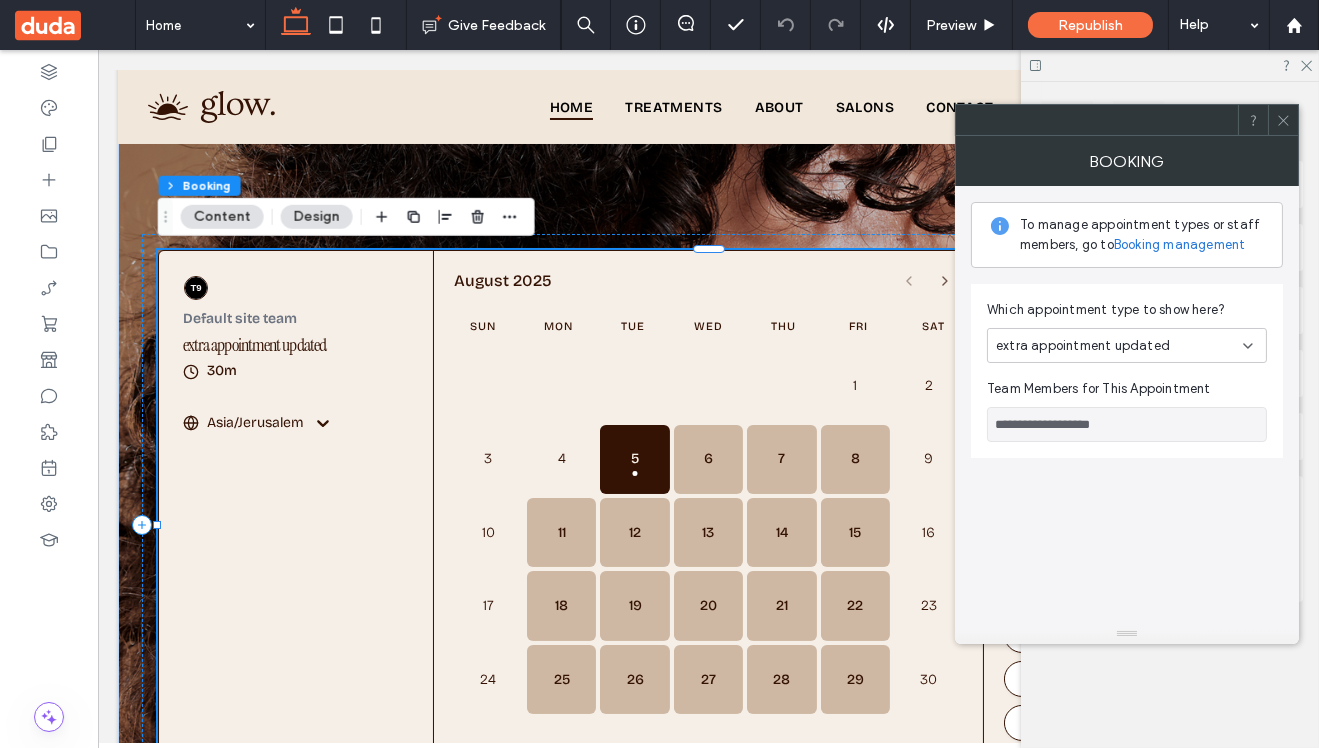 click on "Booking management" at bounding box center (1180, 245) 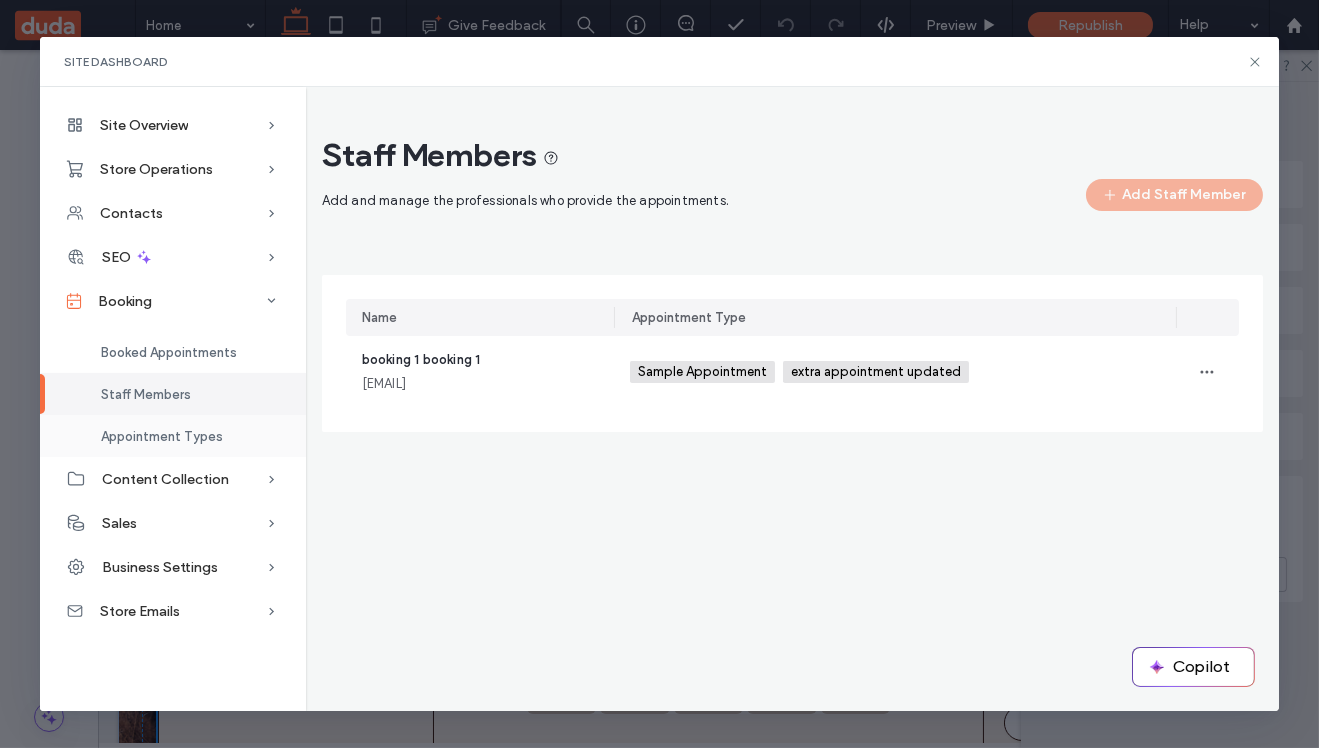 click on "Appointment Types" at bounding box center [162, 436] 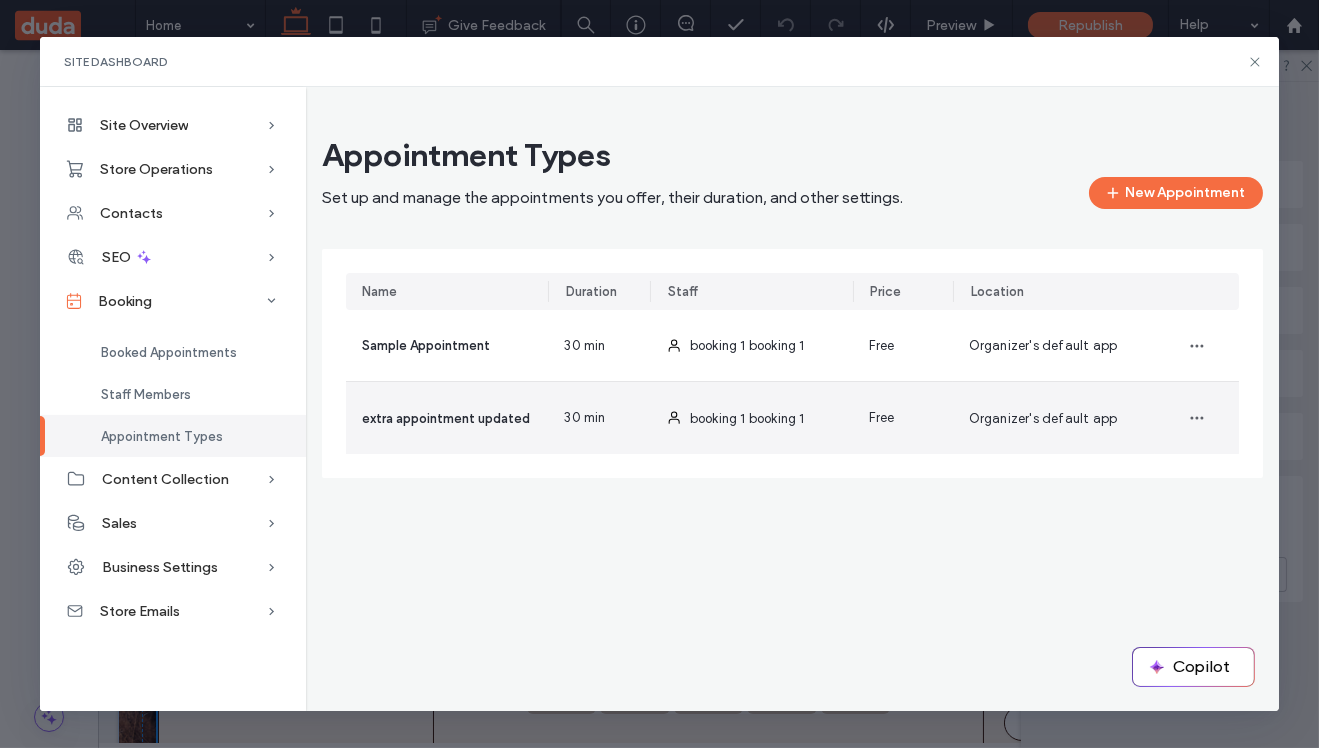click on "extra appointment updated" at bounding box center [446, 418] 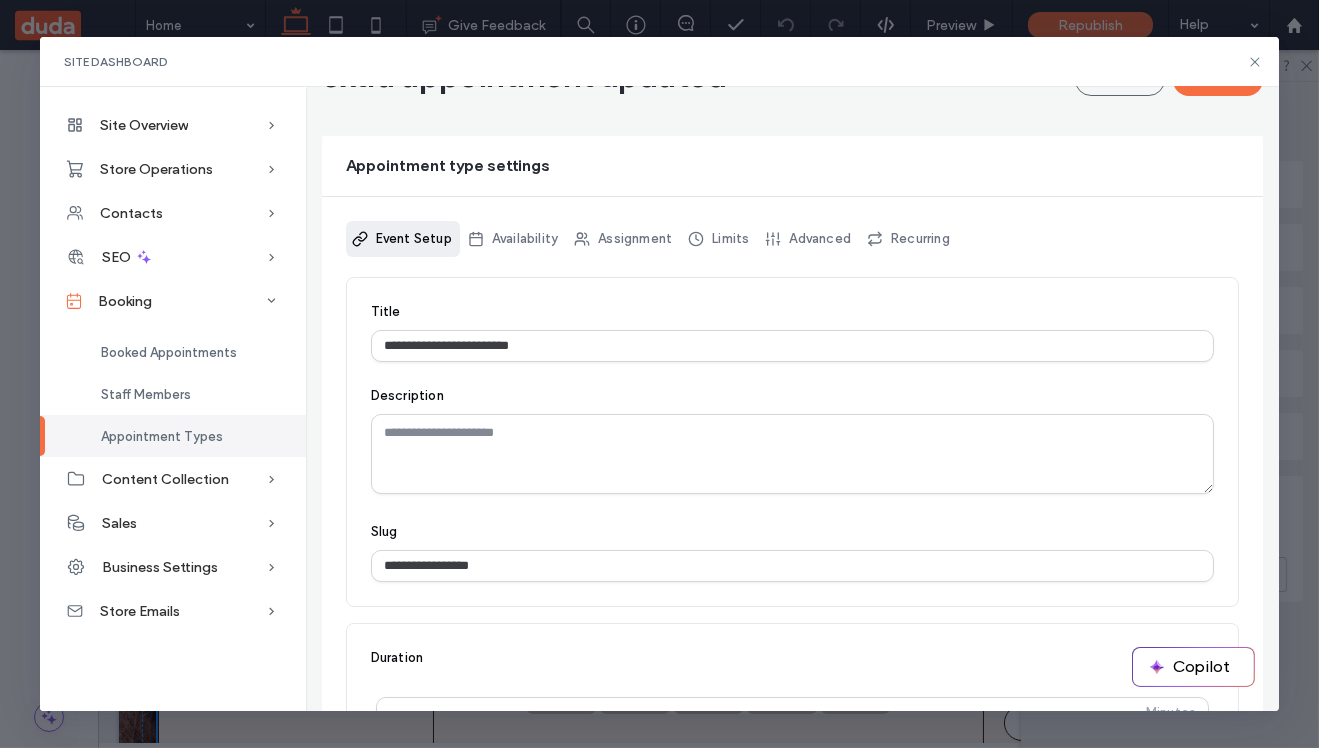 scroll, scrollTop: 126, scrollLeft: 0, axis: vertical 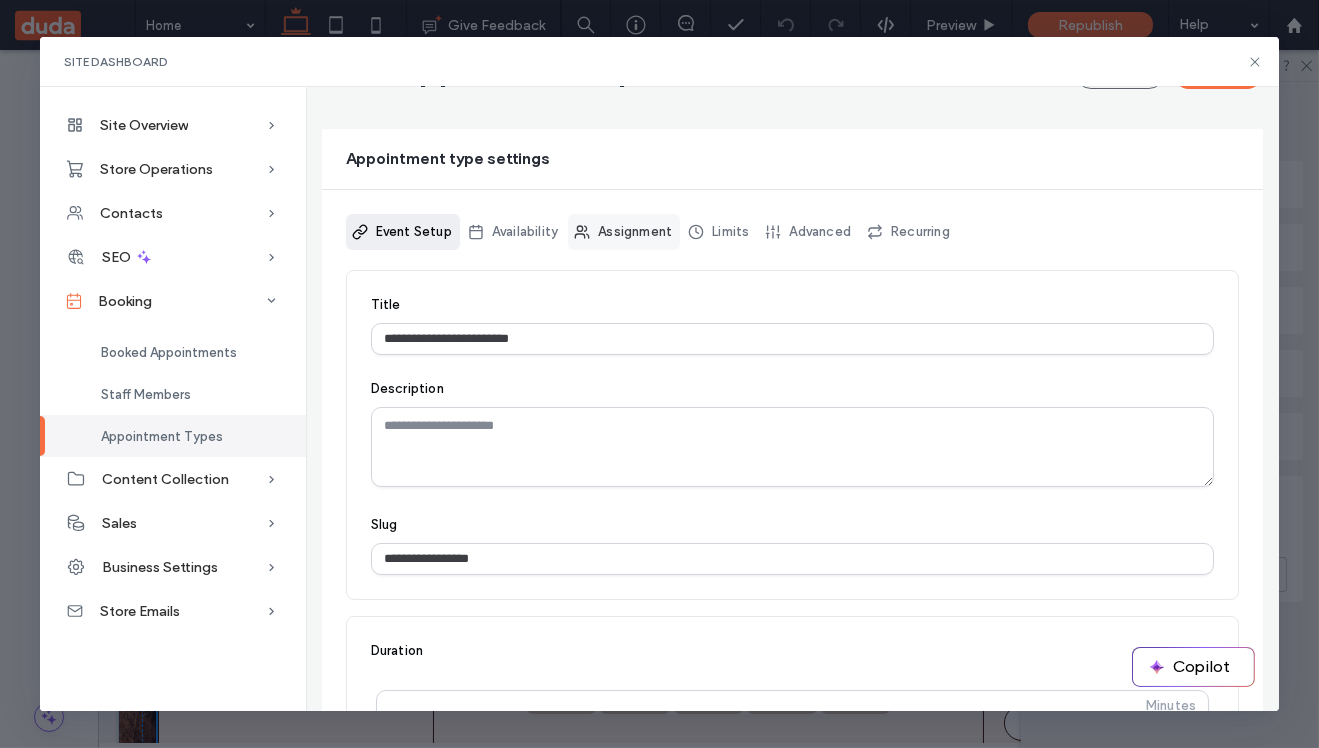 click on "Assignment" at bounding box center [624, 232] 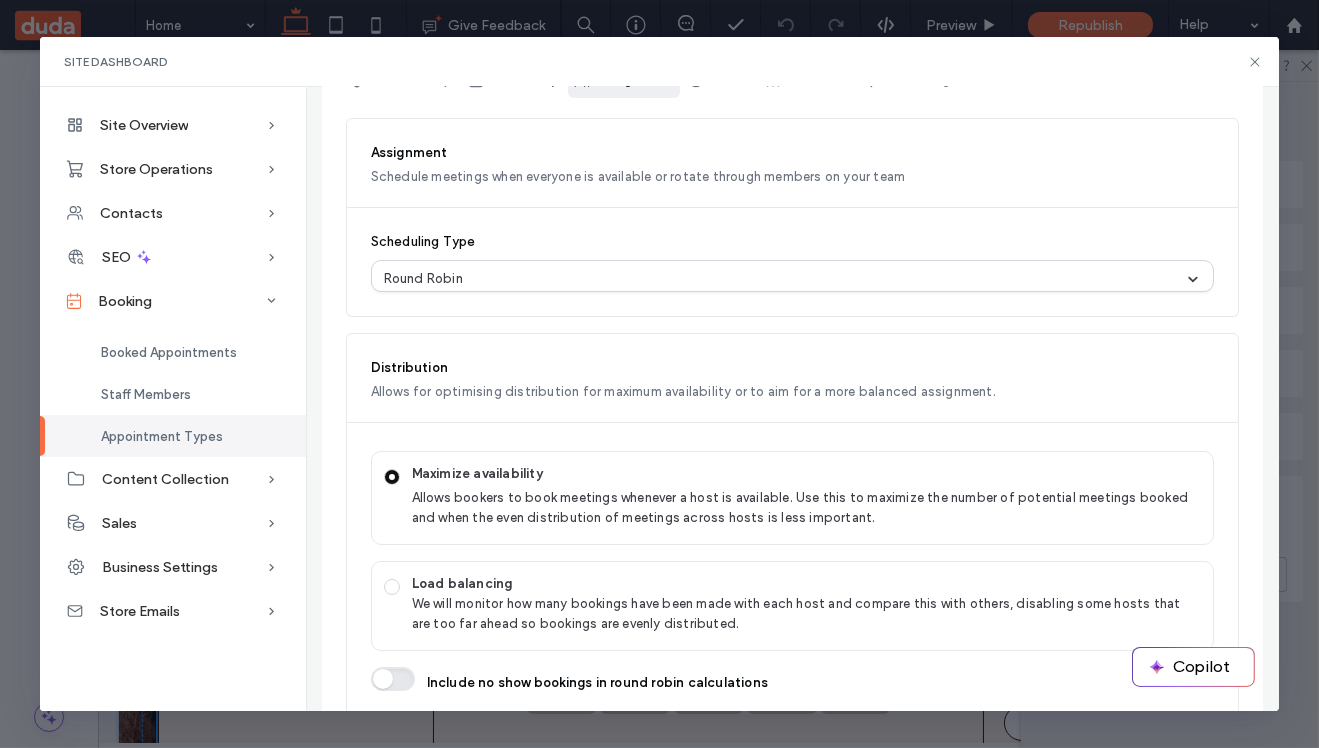 scroll, scrollTop: 284, scrollLeft: 0, axis: vertical 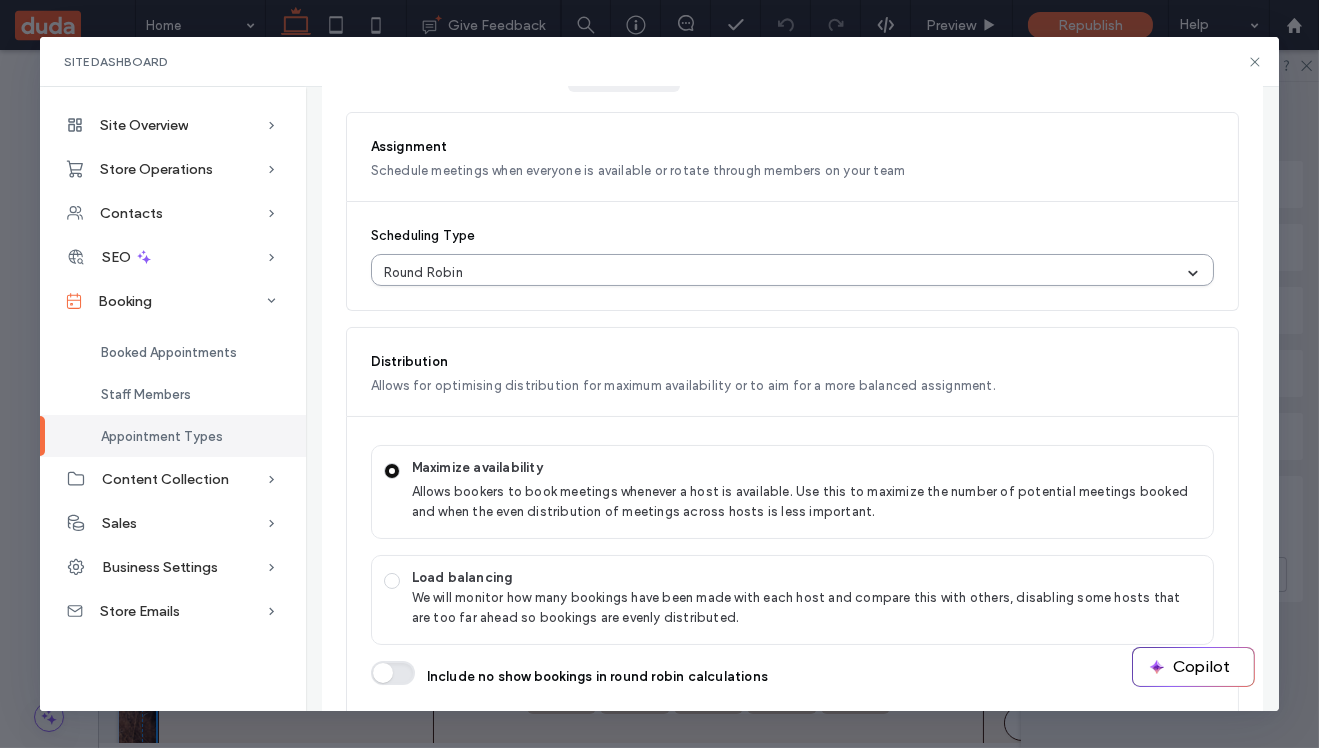 click at bounding box center [826, 273] 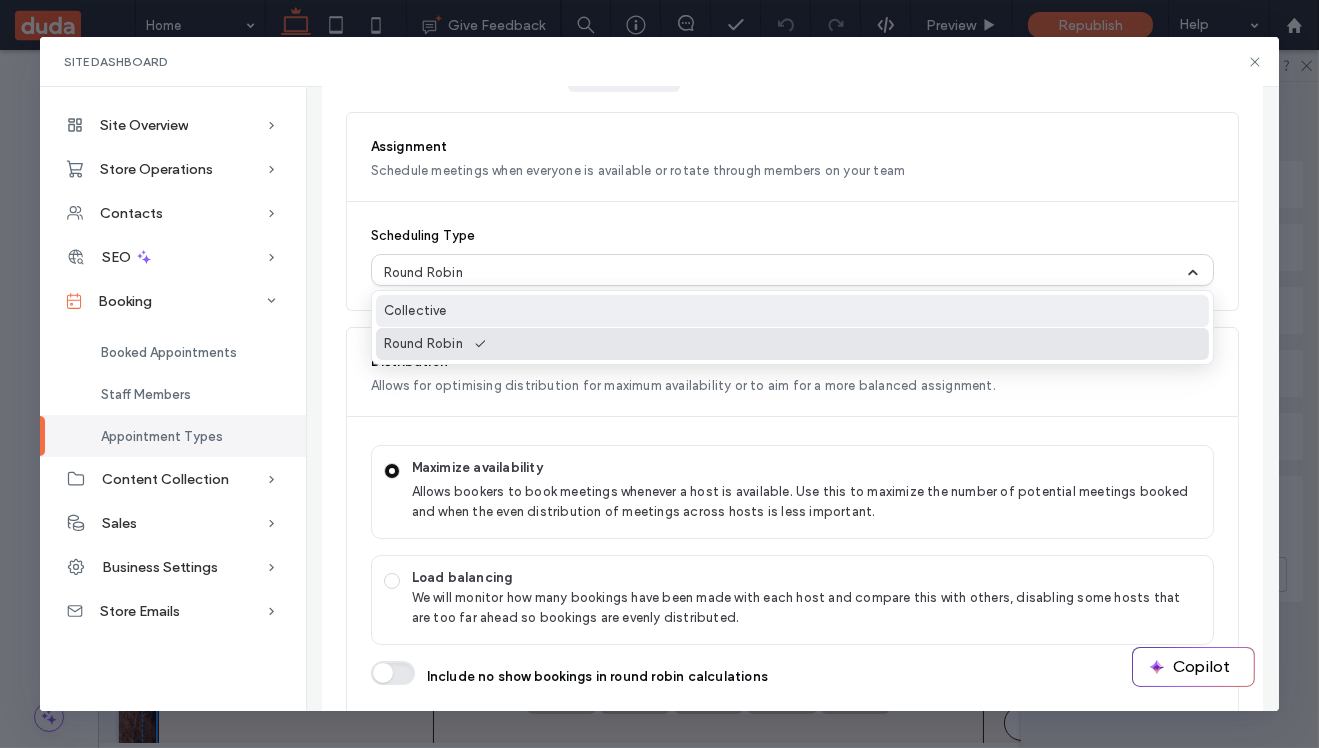 click on "Collective" at bounding box center [793, 311] 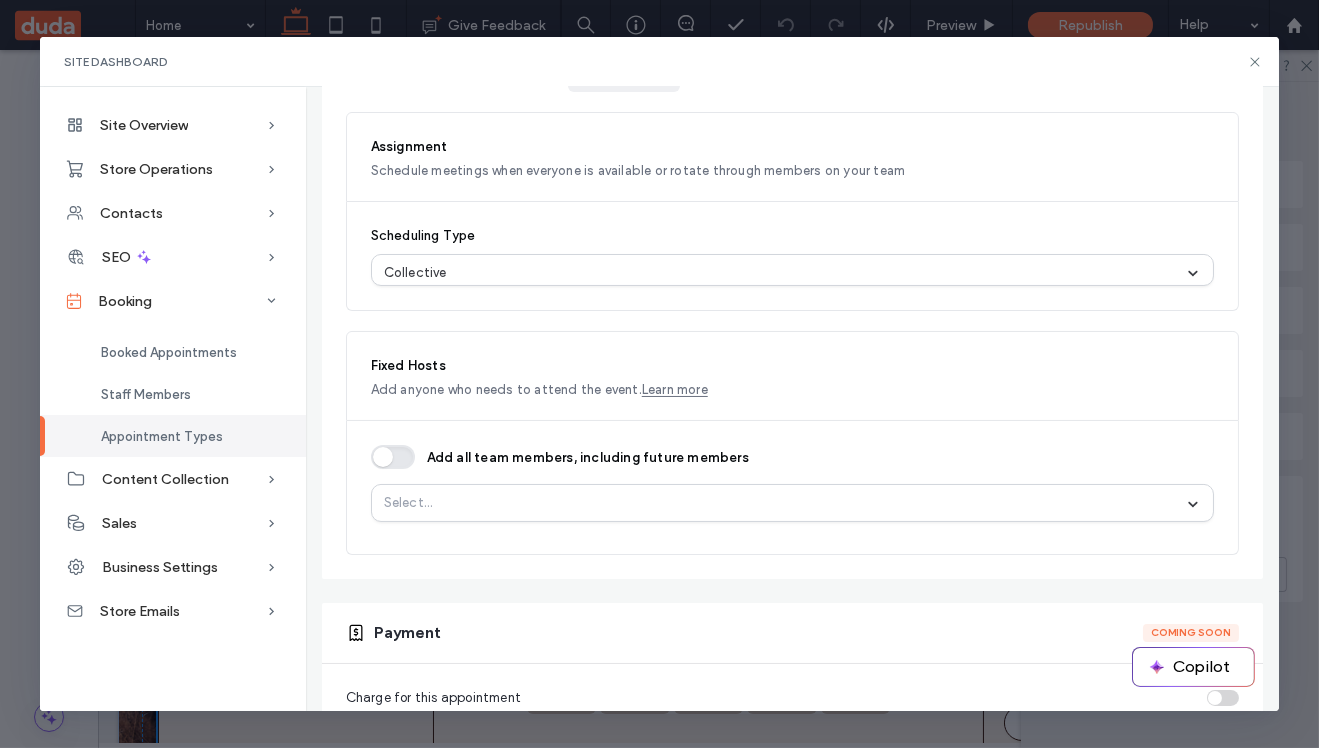 scroll, scrollTop: 340, scrollLeft: 0, axis: vertical 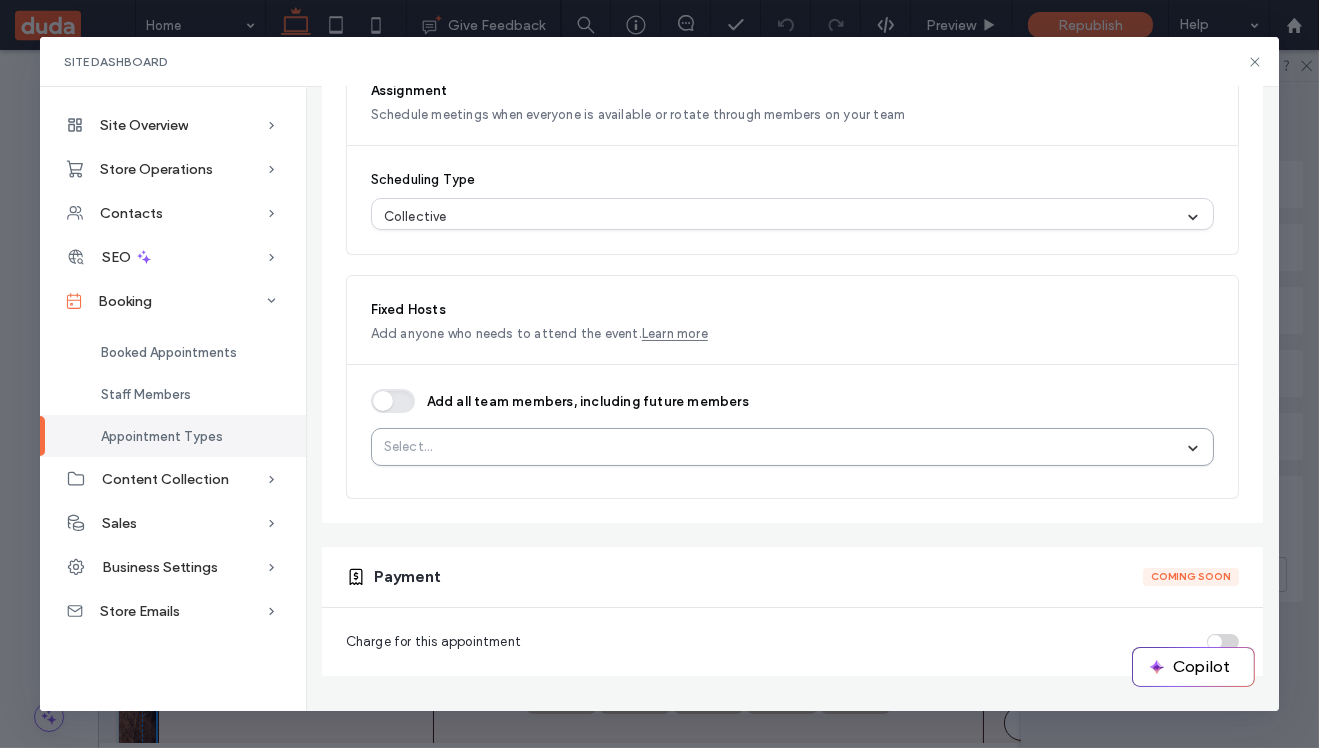 click on "Select..." at bounding box center [793, 447] 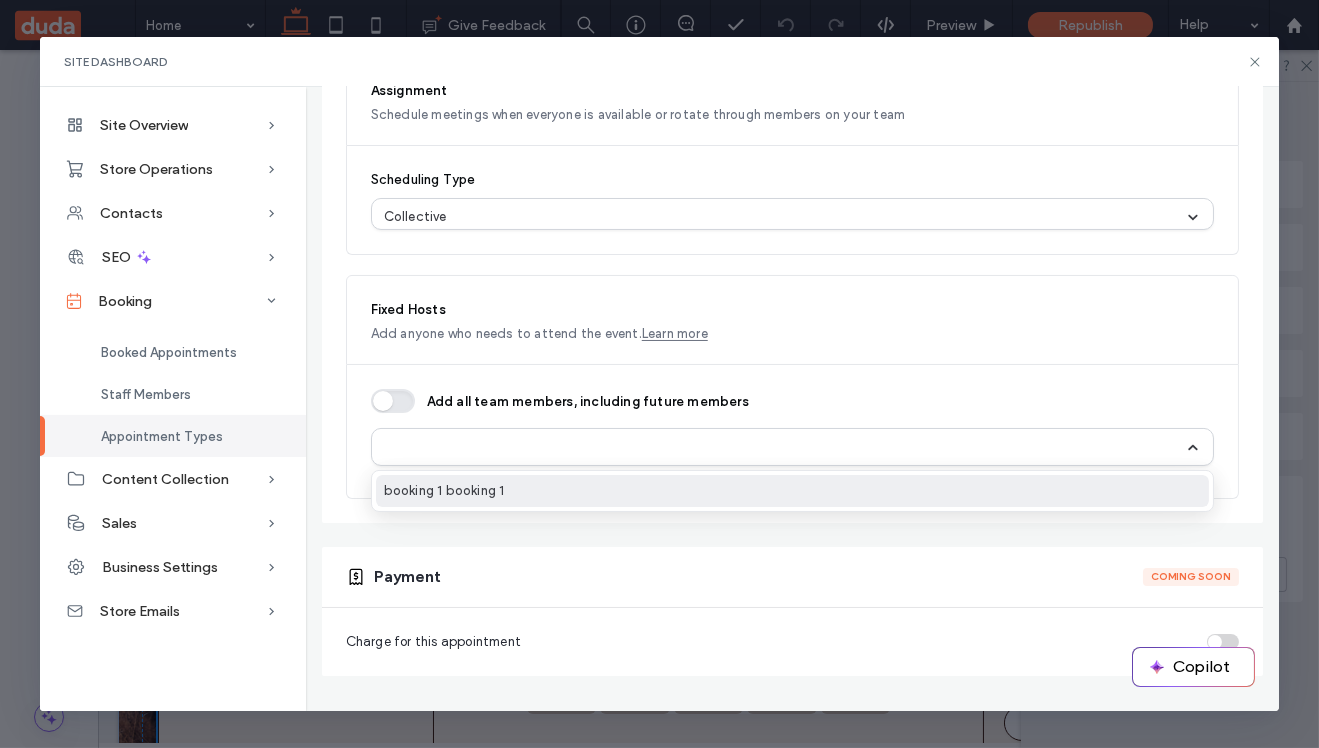 click on "booking 1 booking 1" at bounding box center [444, 491] 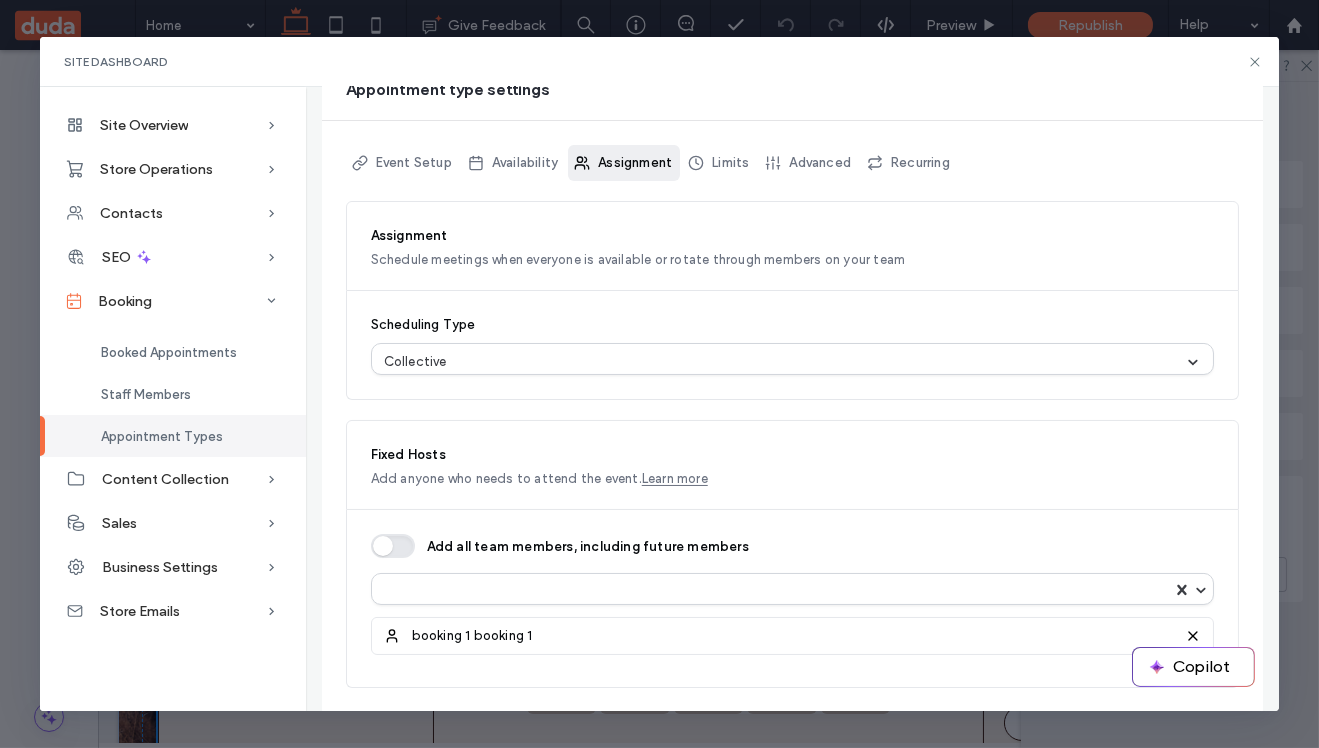 scroll, scrollTop: 0, scrollLeft: 0, axis: both 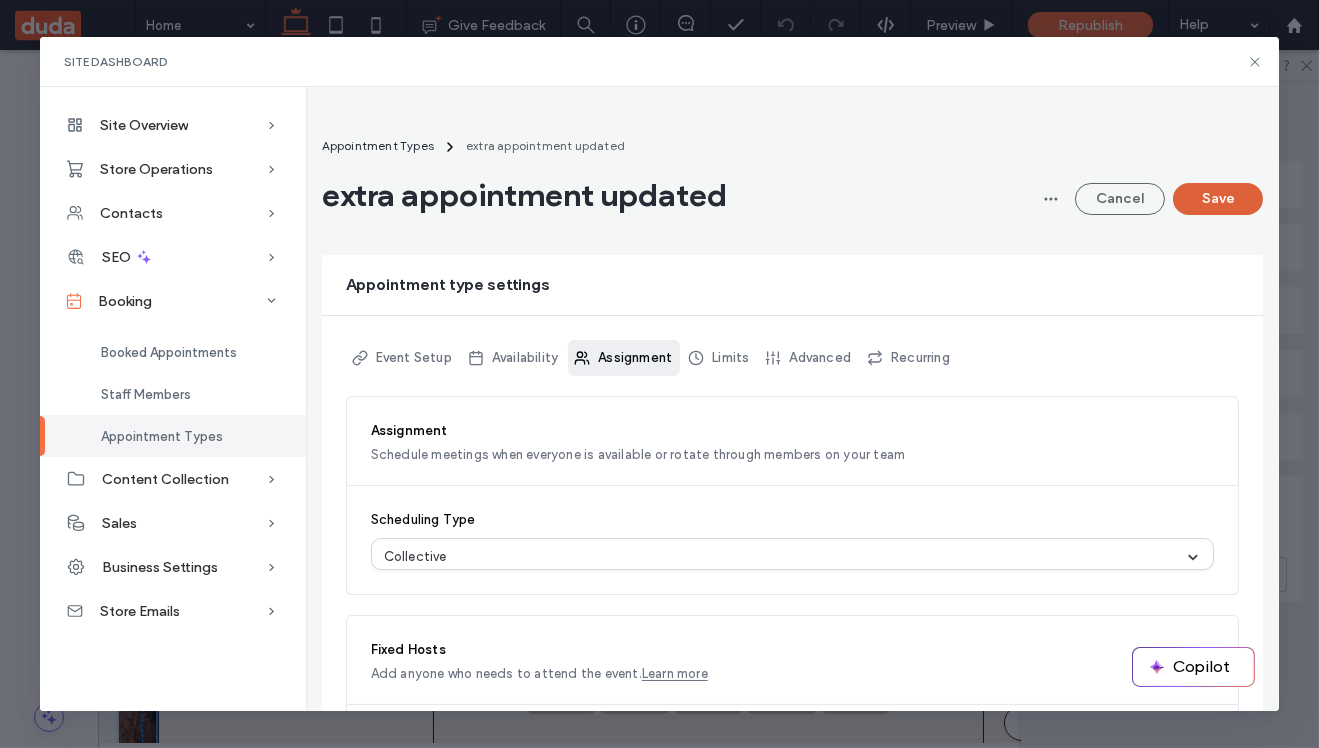click on "Save" at bounding box center (1218, 199) 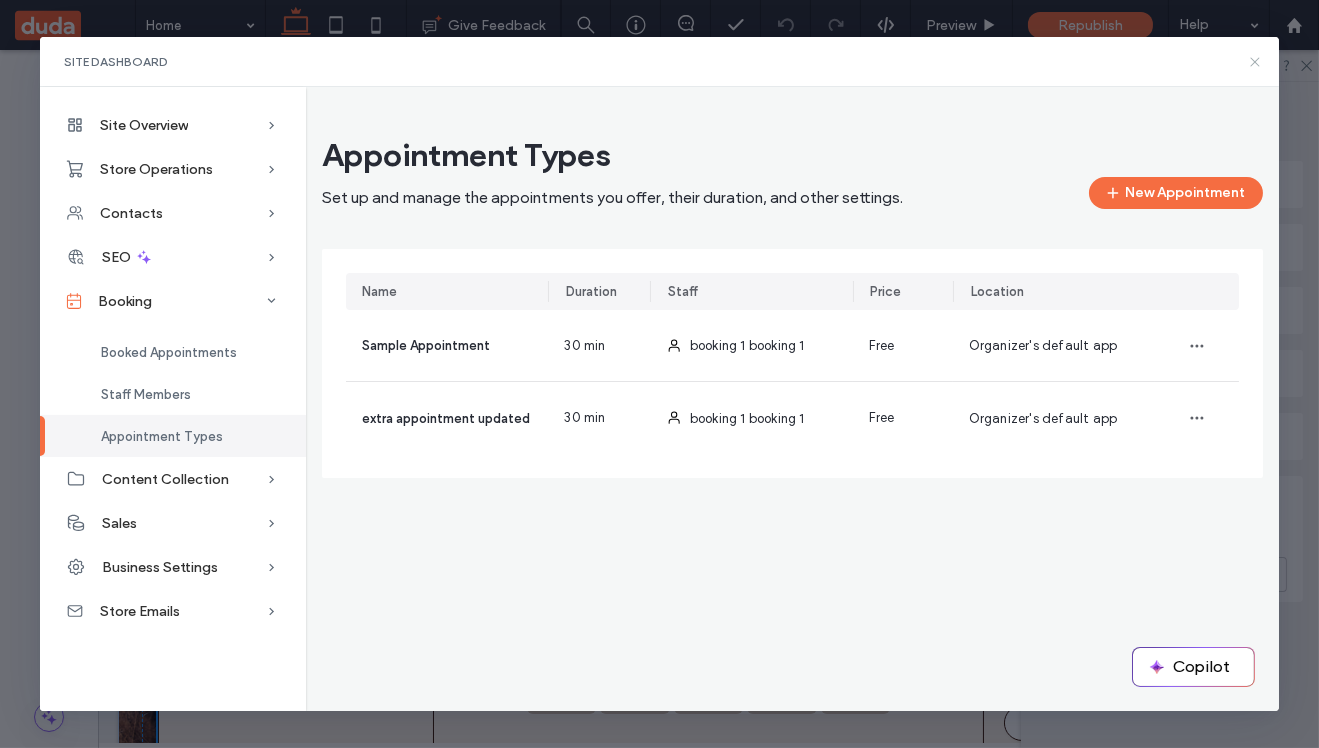 click 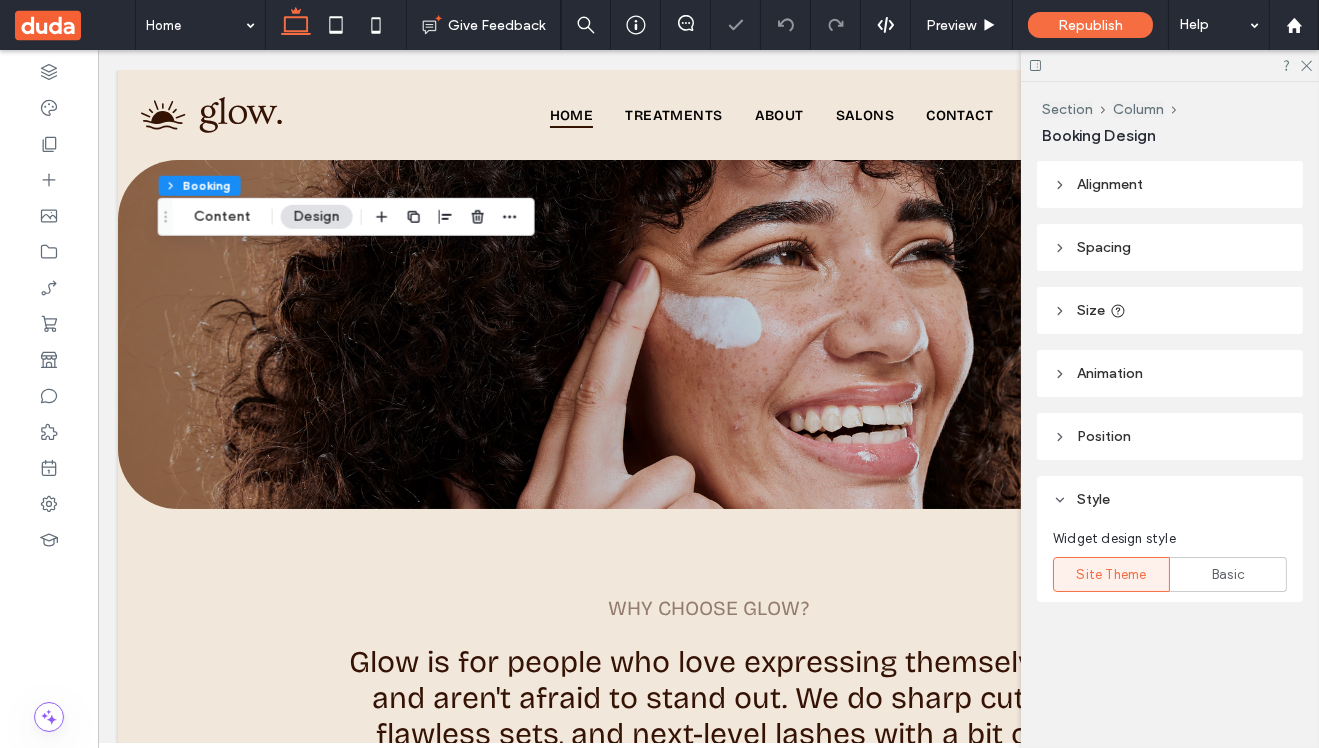 scroll, scrollTop: 0, scrollLeft: 0, axis: both 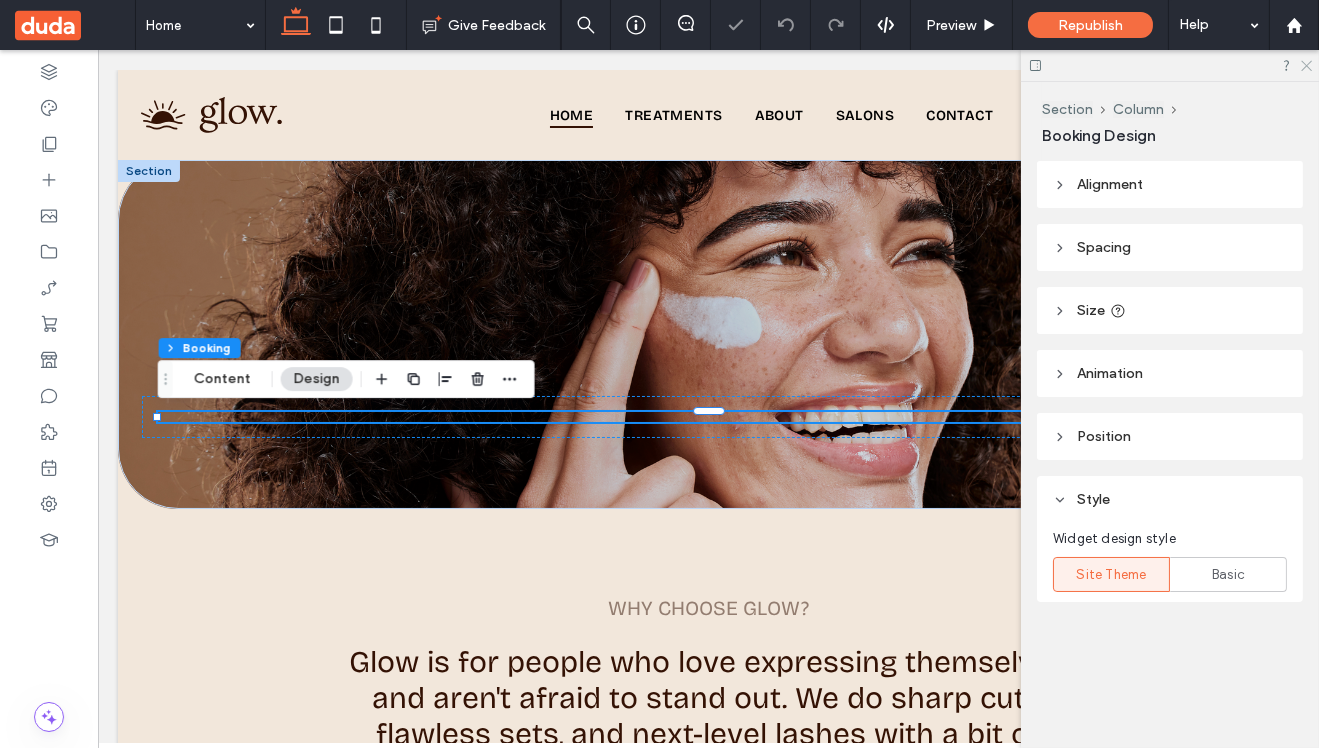 click 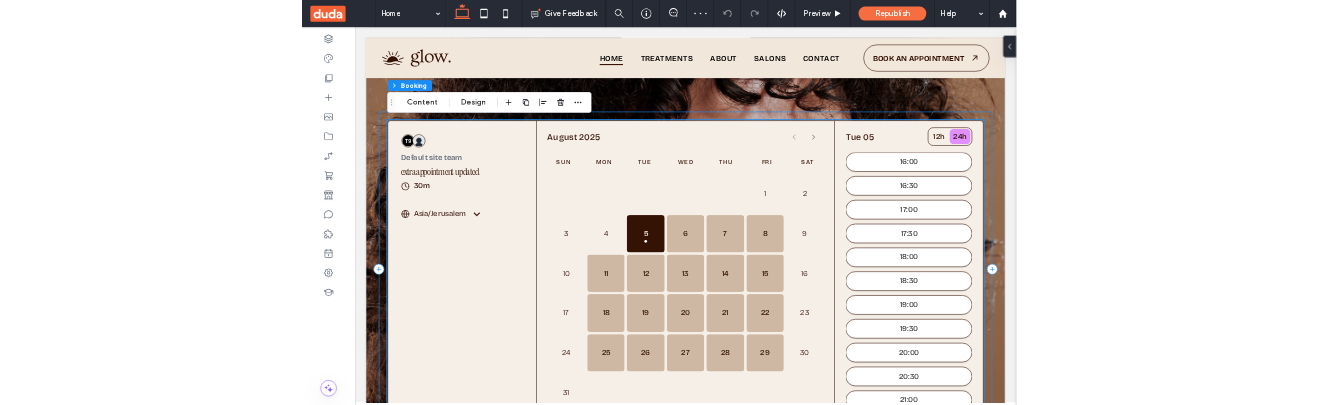 scroll, scrollTop: 183, scrollLeft: 0, axis: vertical 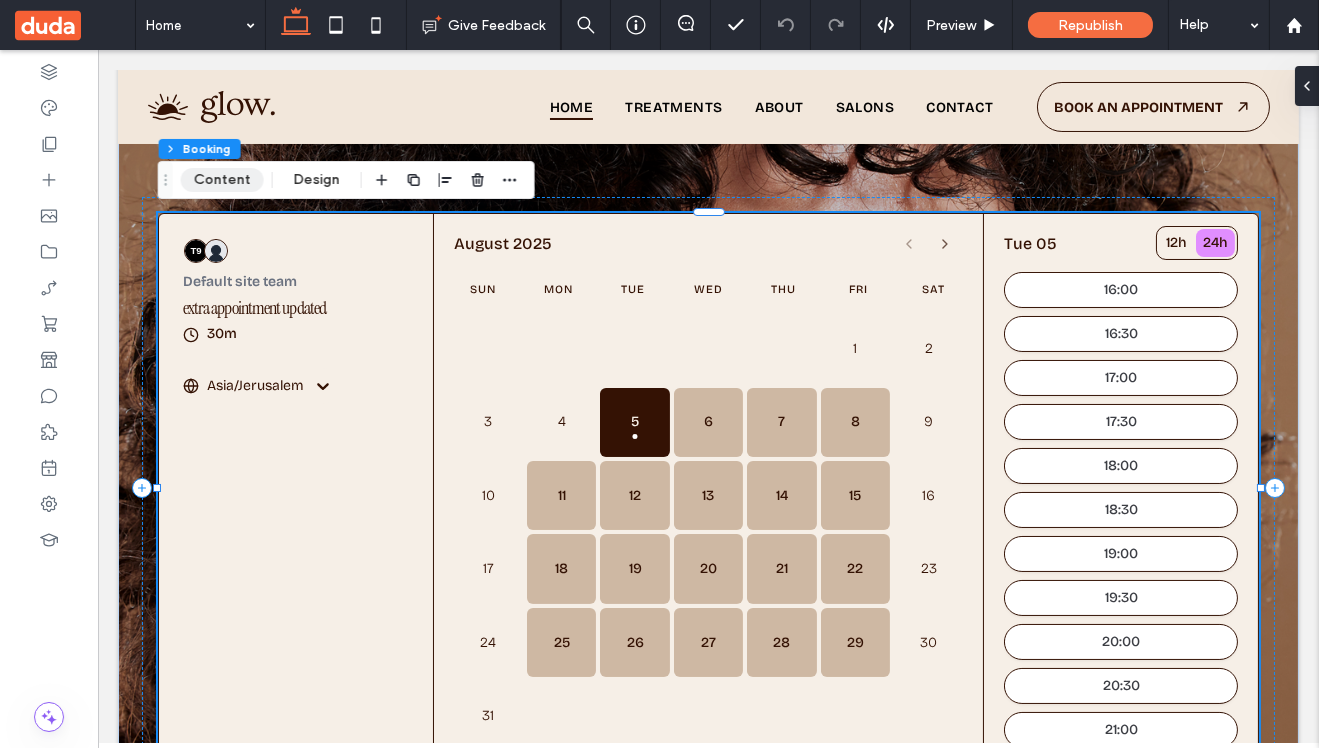 click on "Content" at bounding box center (222, 180) 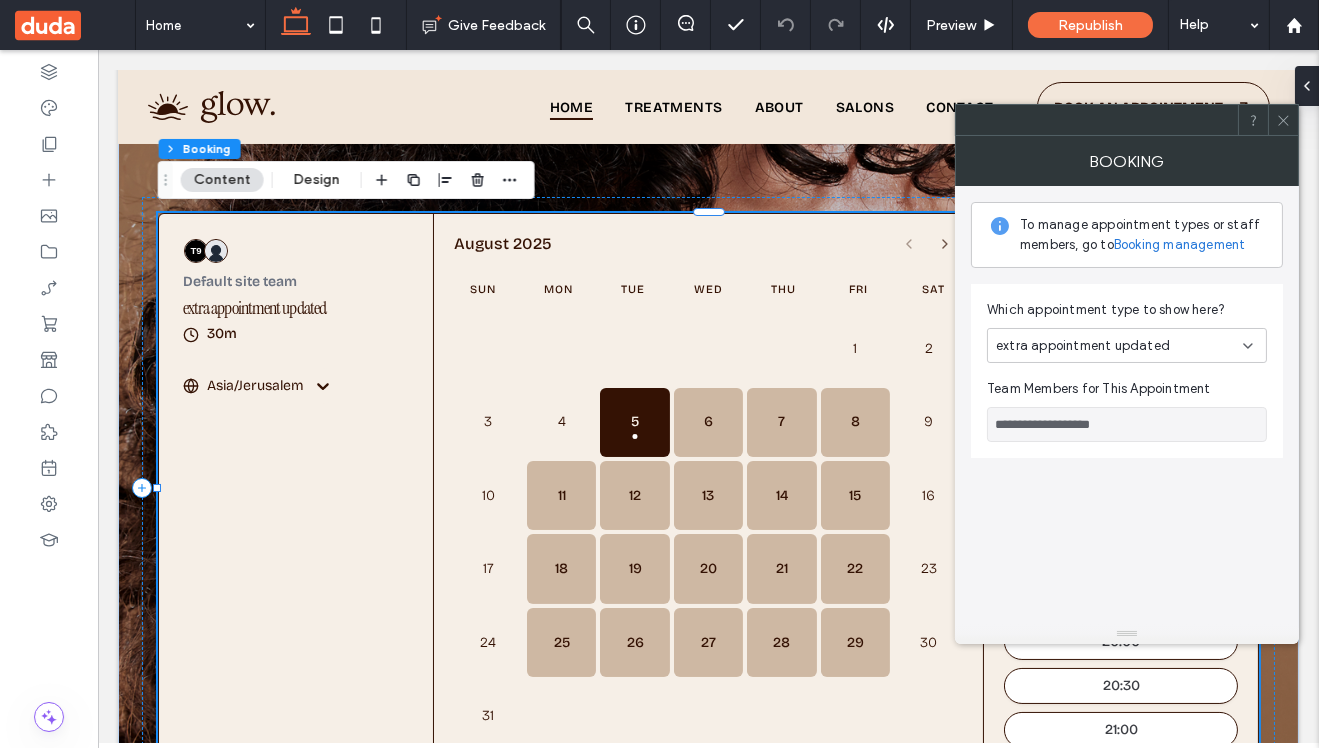 click on "Booking management" at bounding box center [1180, 245] 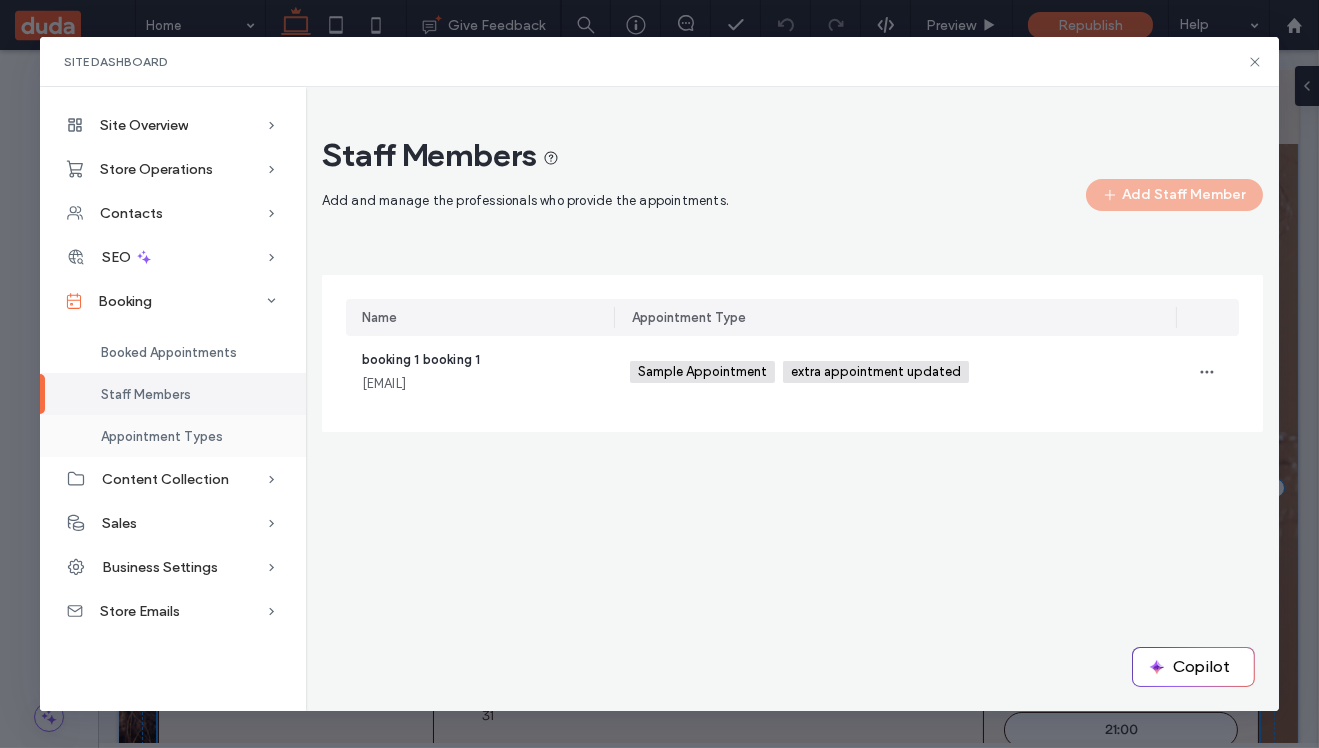 click on "Appointment Types" at bounding box center (173, 436) 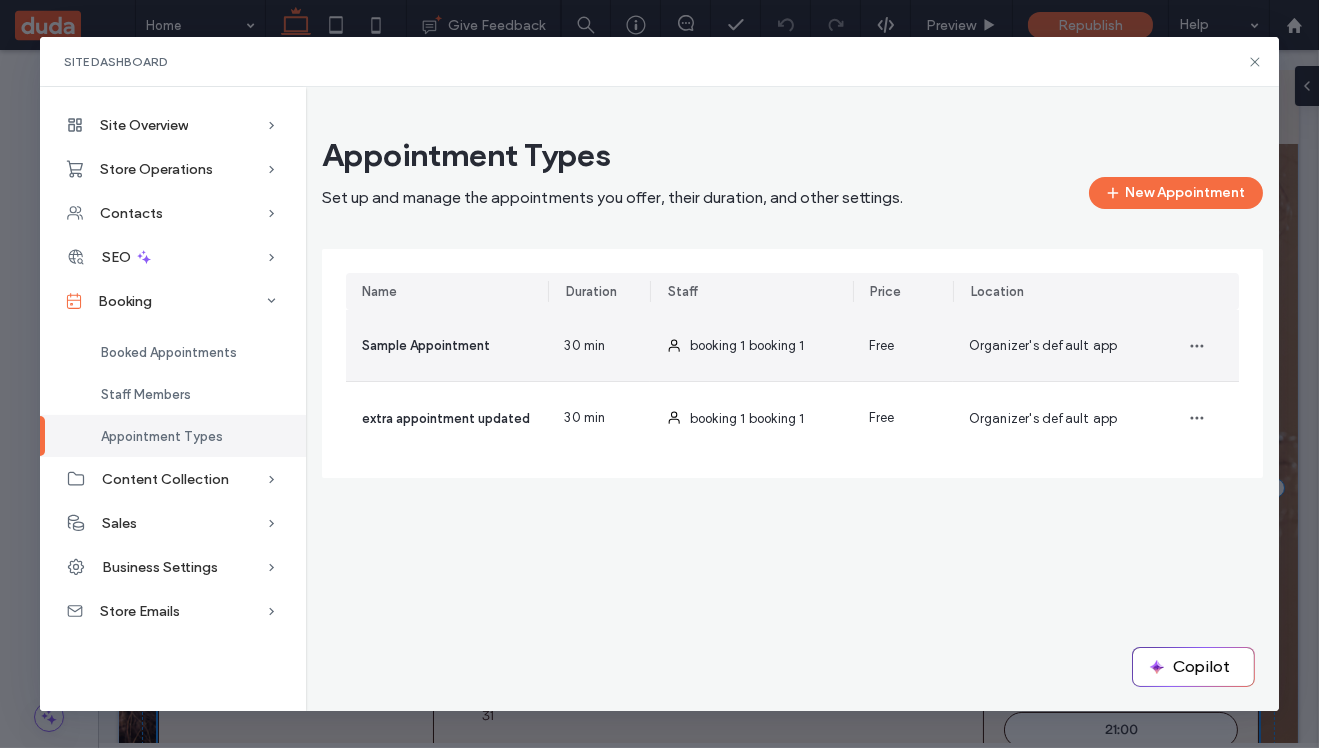 click on "Sample Appointment" at bounding box center (426, 345) 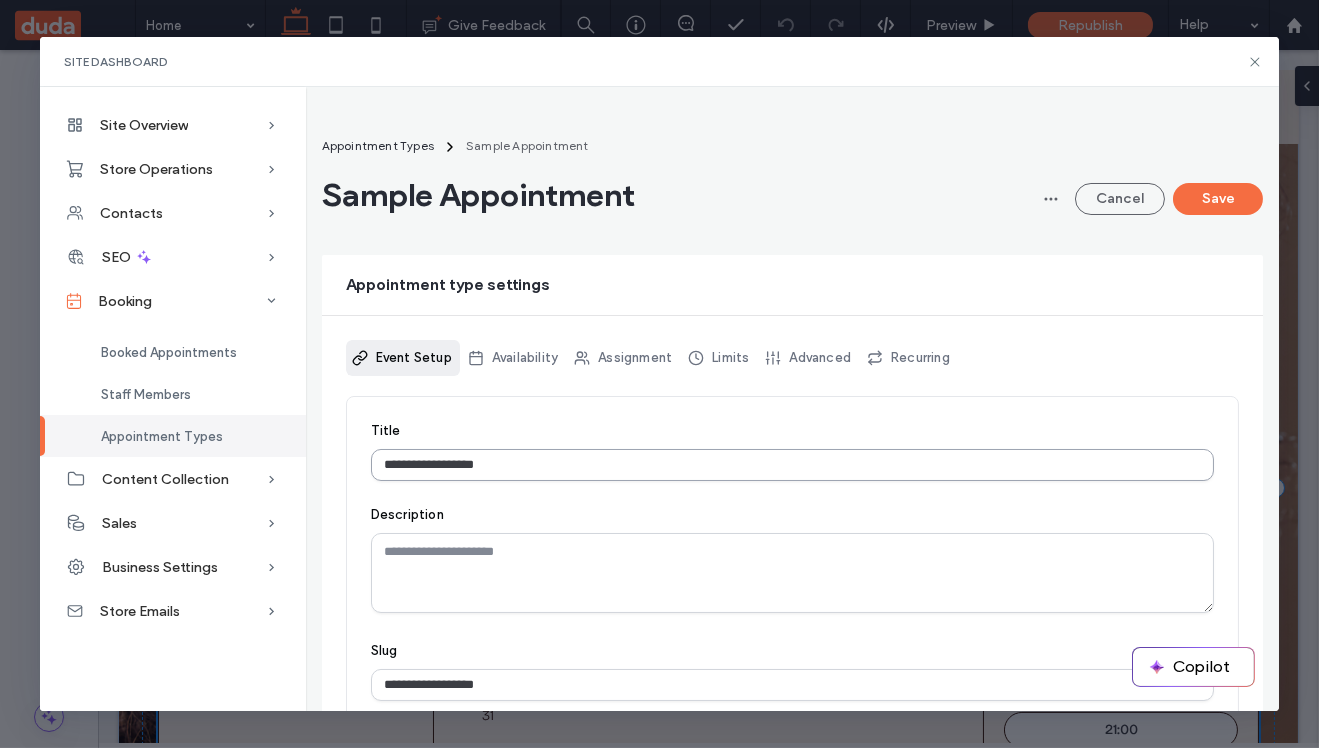 click on "**********" at bounding box center (793, 465) 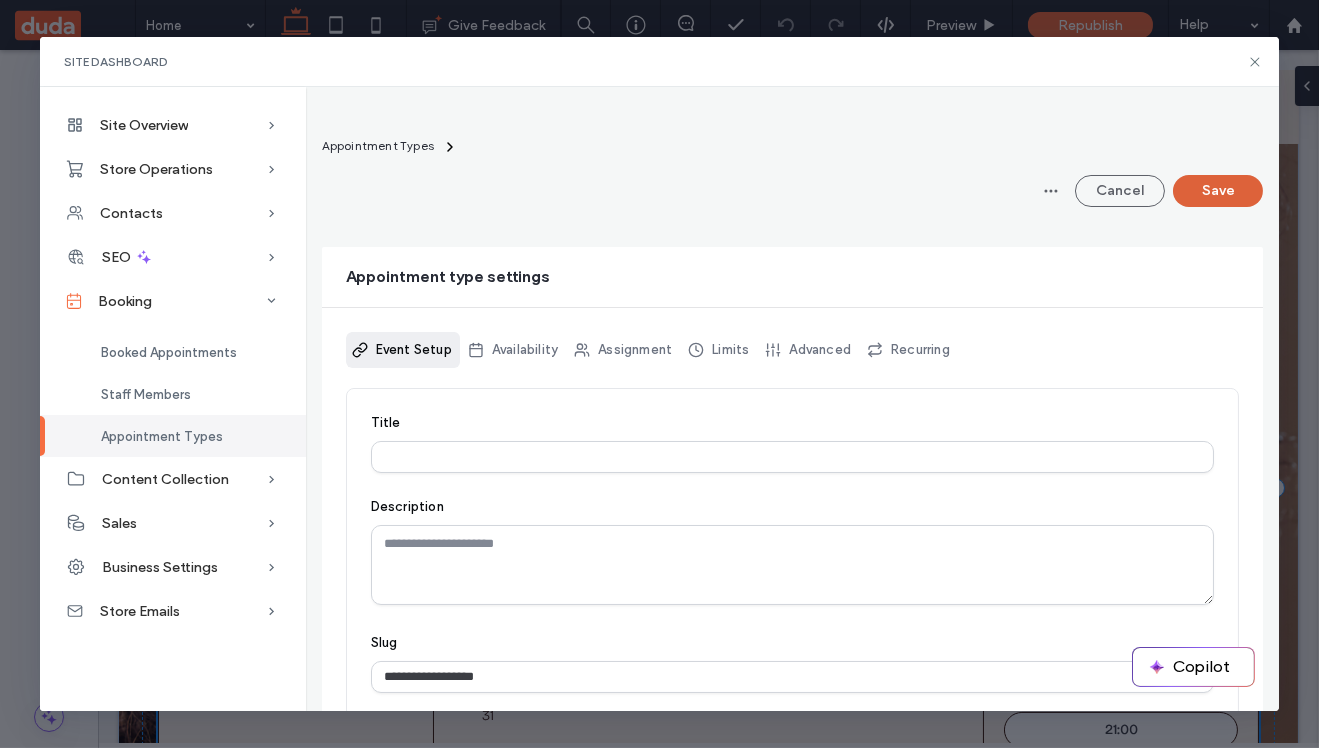 type 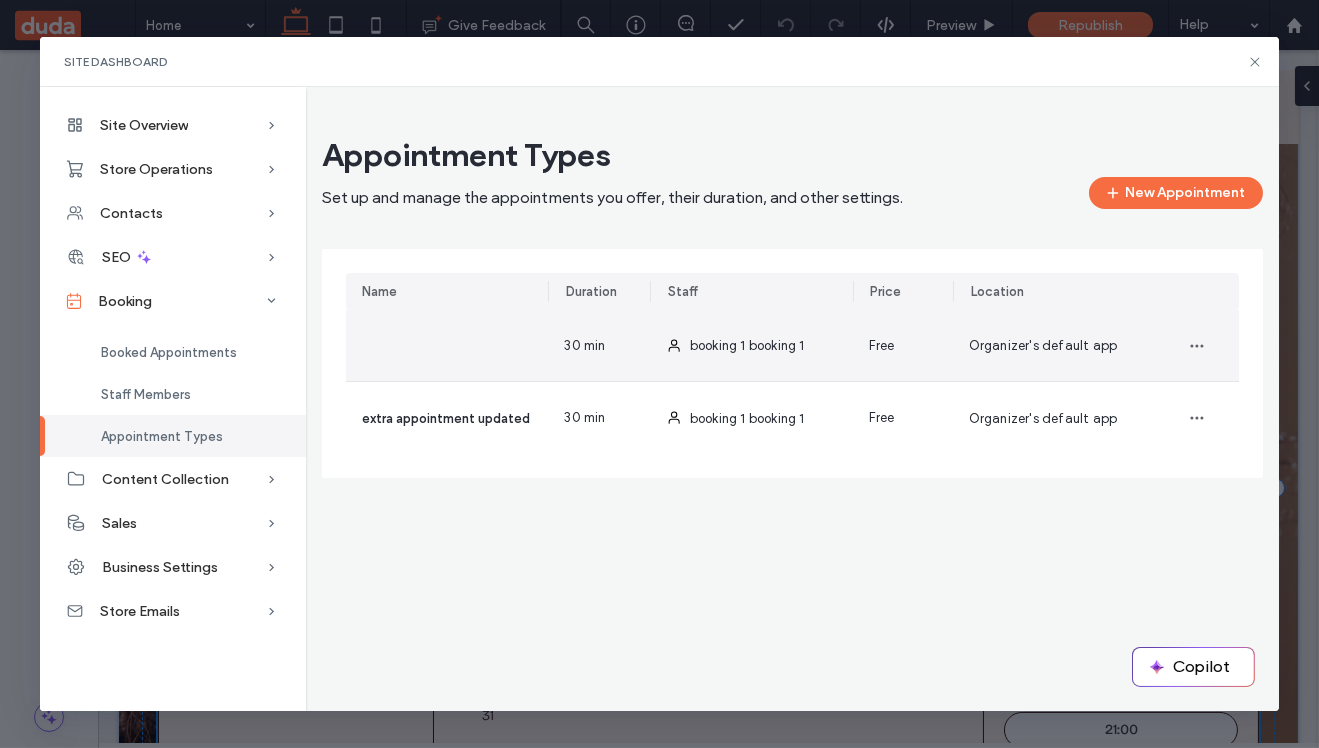 click at bounding box center [447, 345] 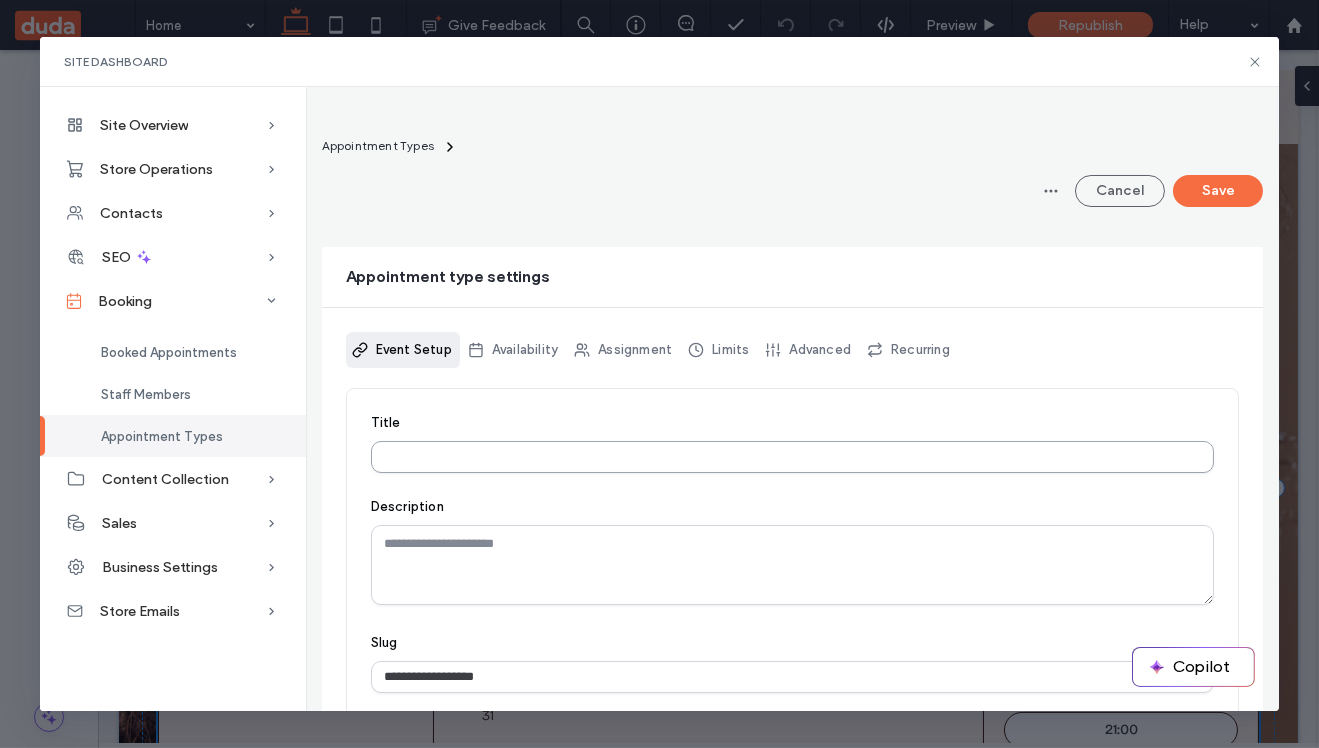 click on "Title" at bounding box center [793, 457] 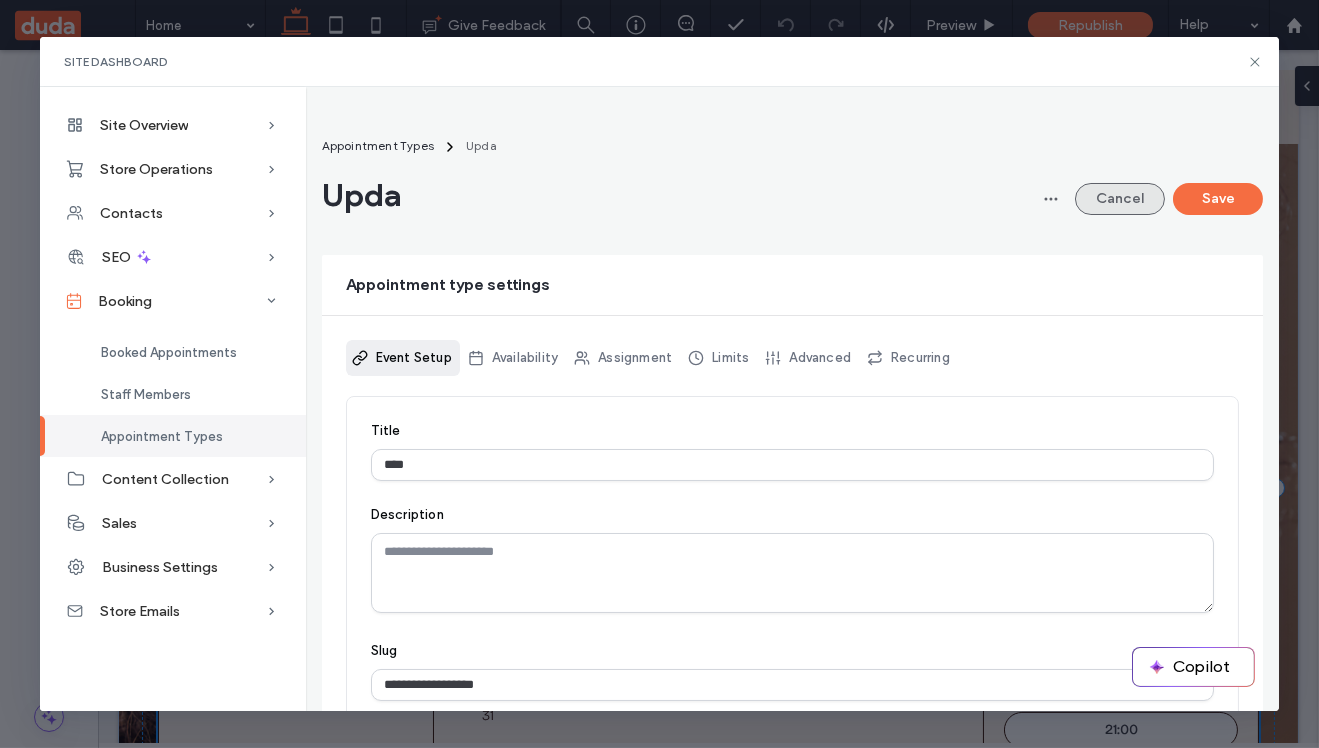 type on "****" 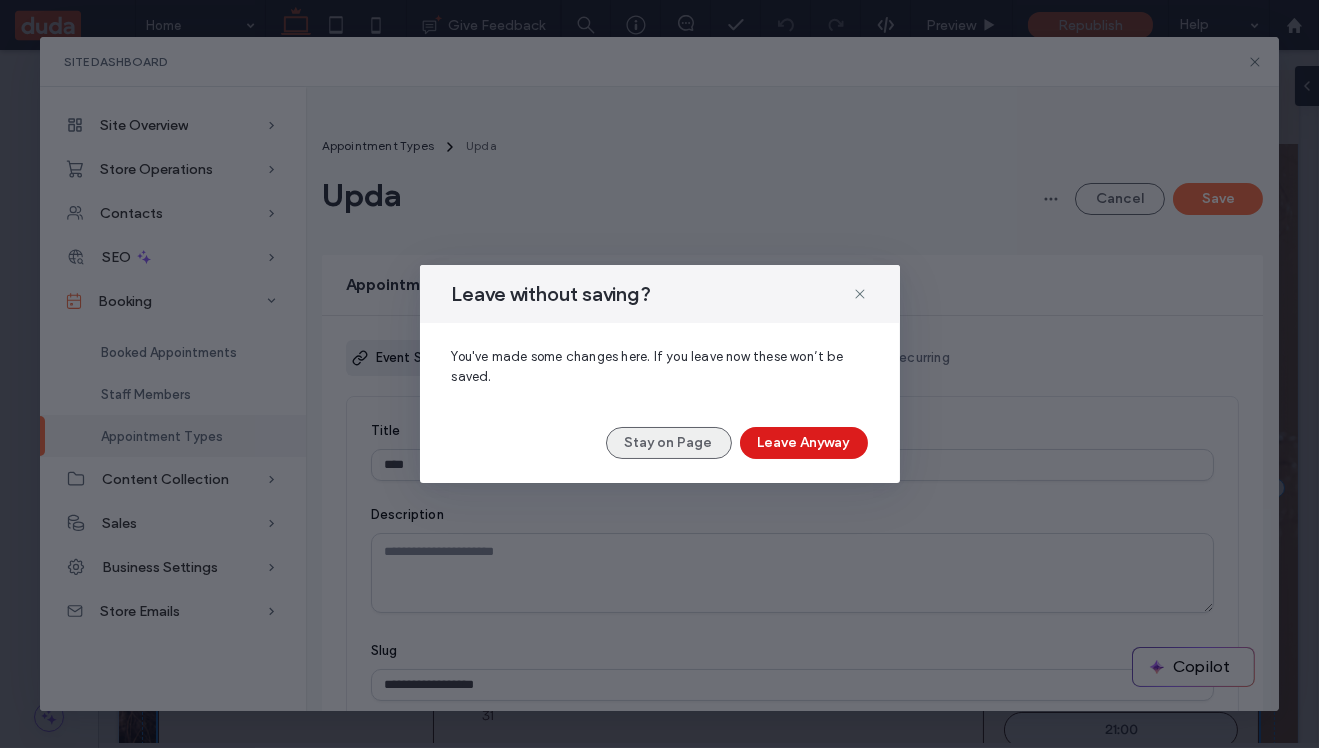 click on "Stay on Page" at bounding box center [669, 443] 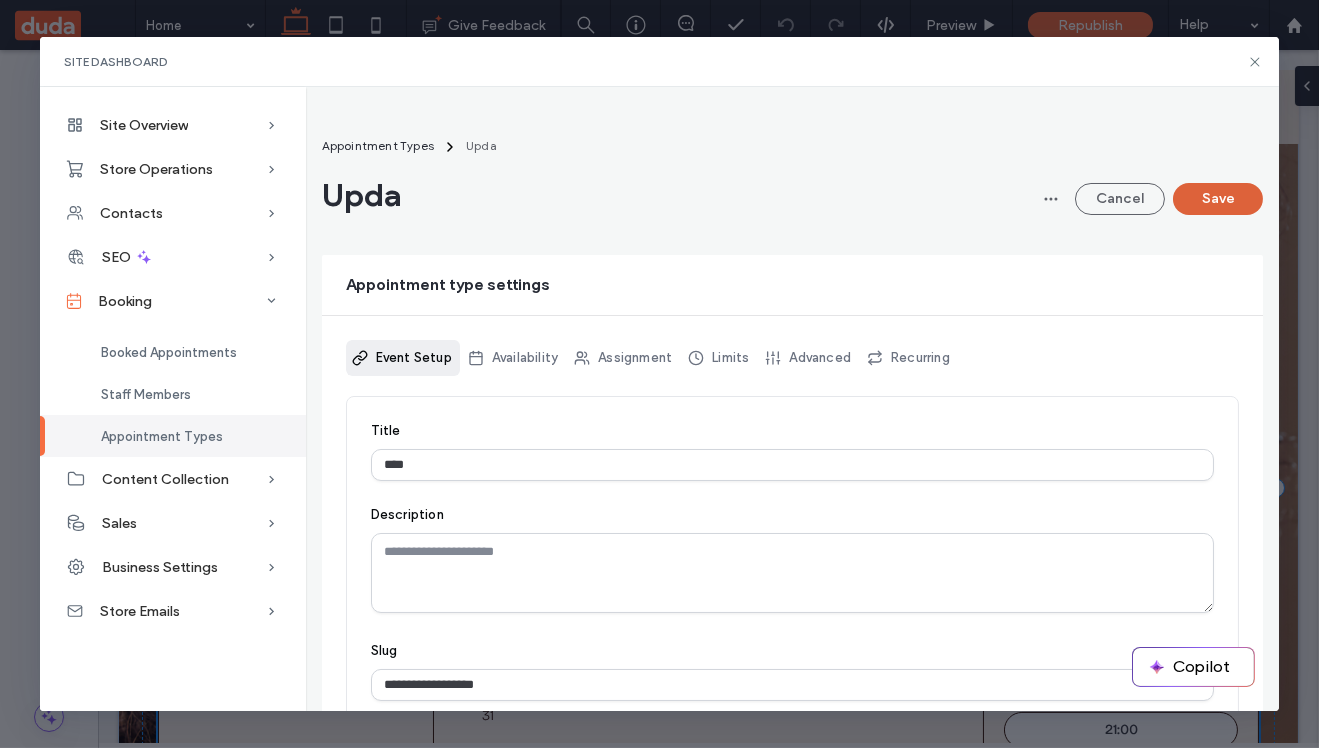 click on "Save" at bounding box center [1218, 199] 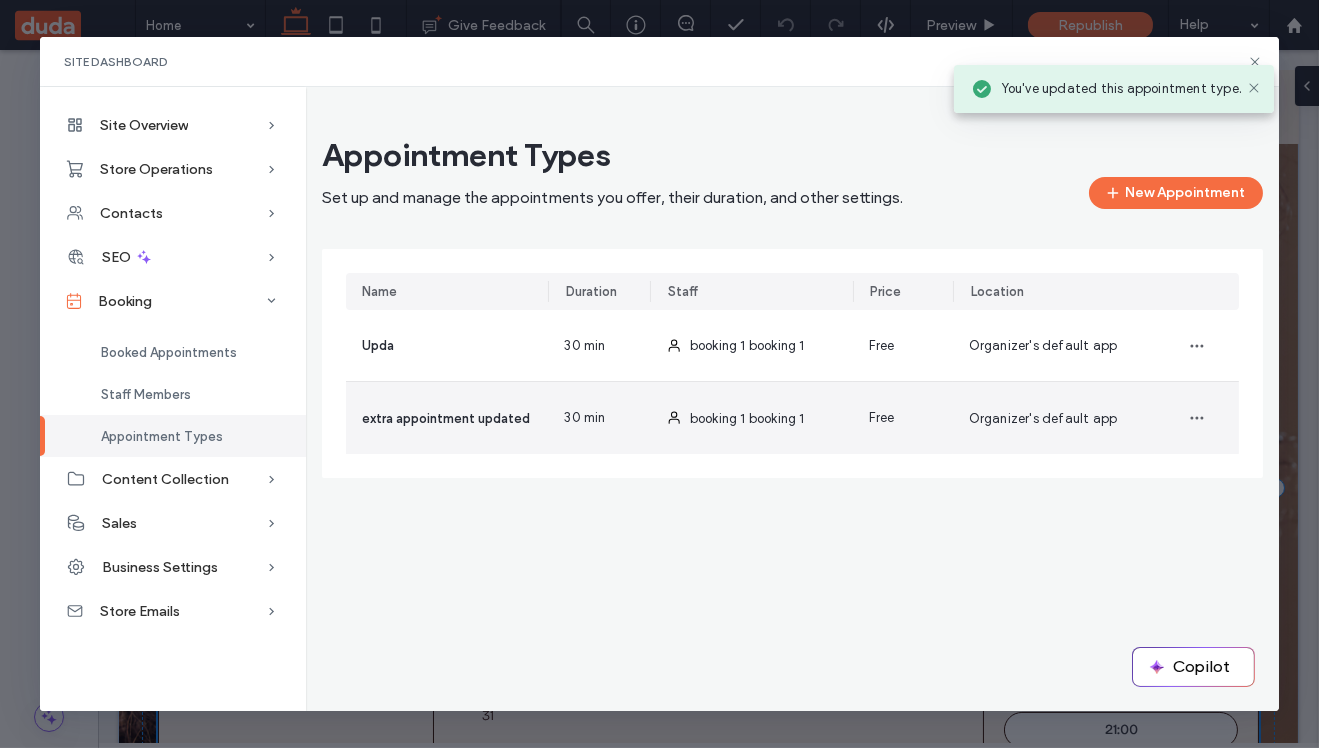 click on "extra appointment updated" at bounding box center (446, 418) 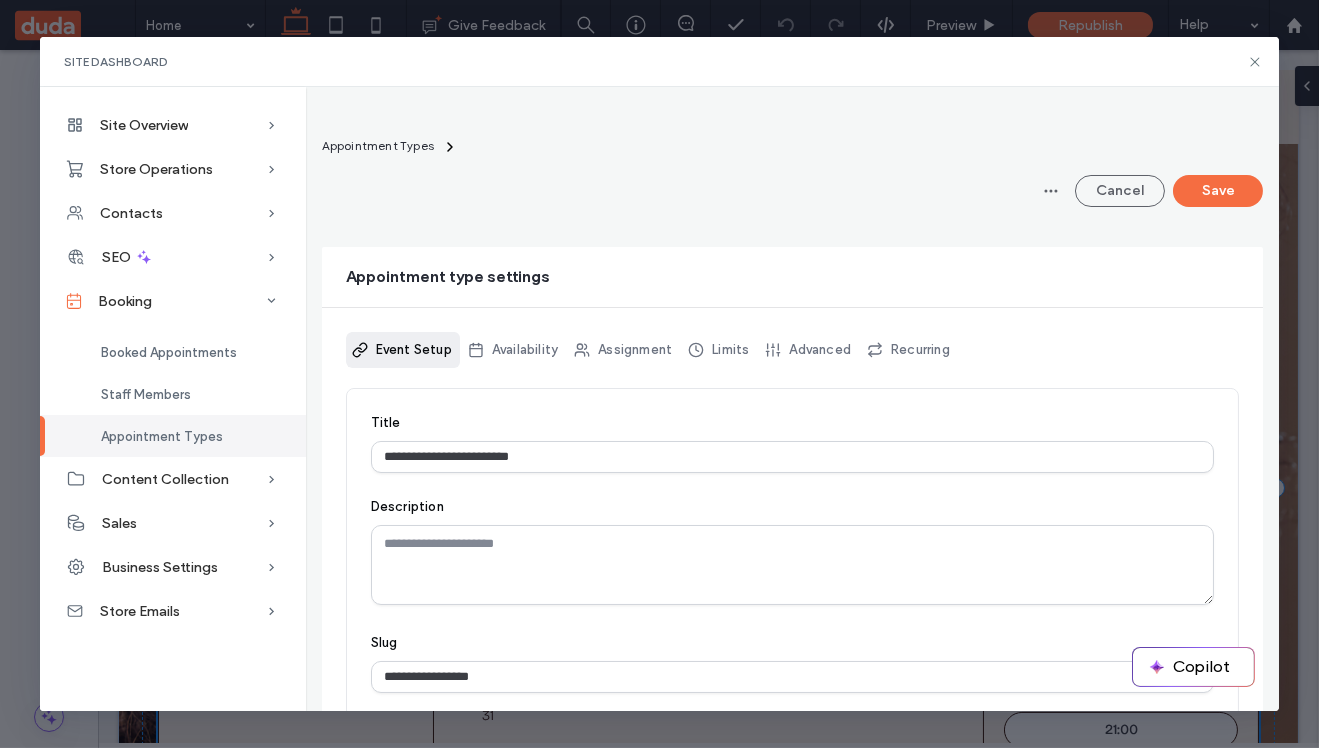 click on "**********" at bounding box center [793, 553] 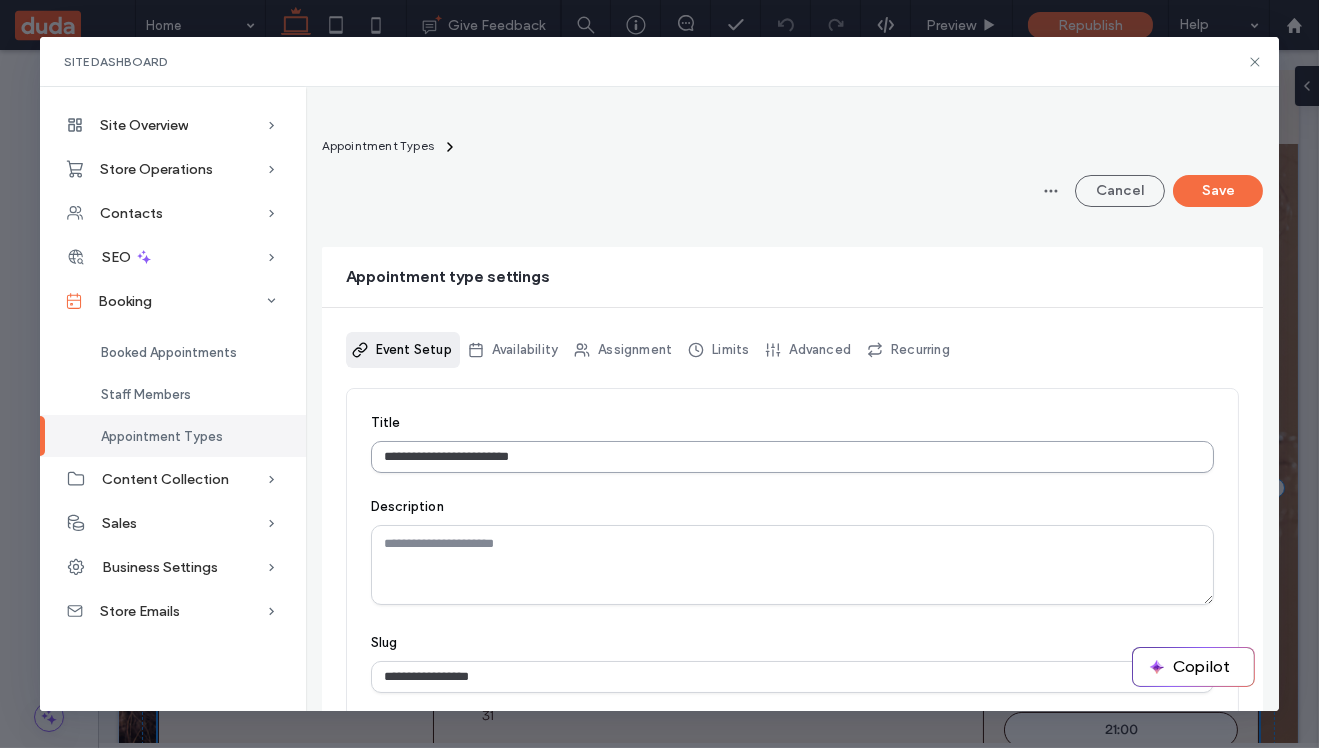 click on "**********" at bounding box center (793, 457) 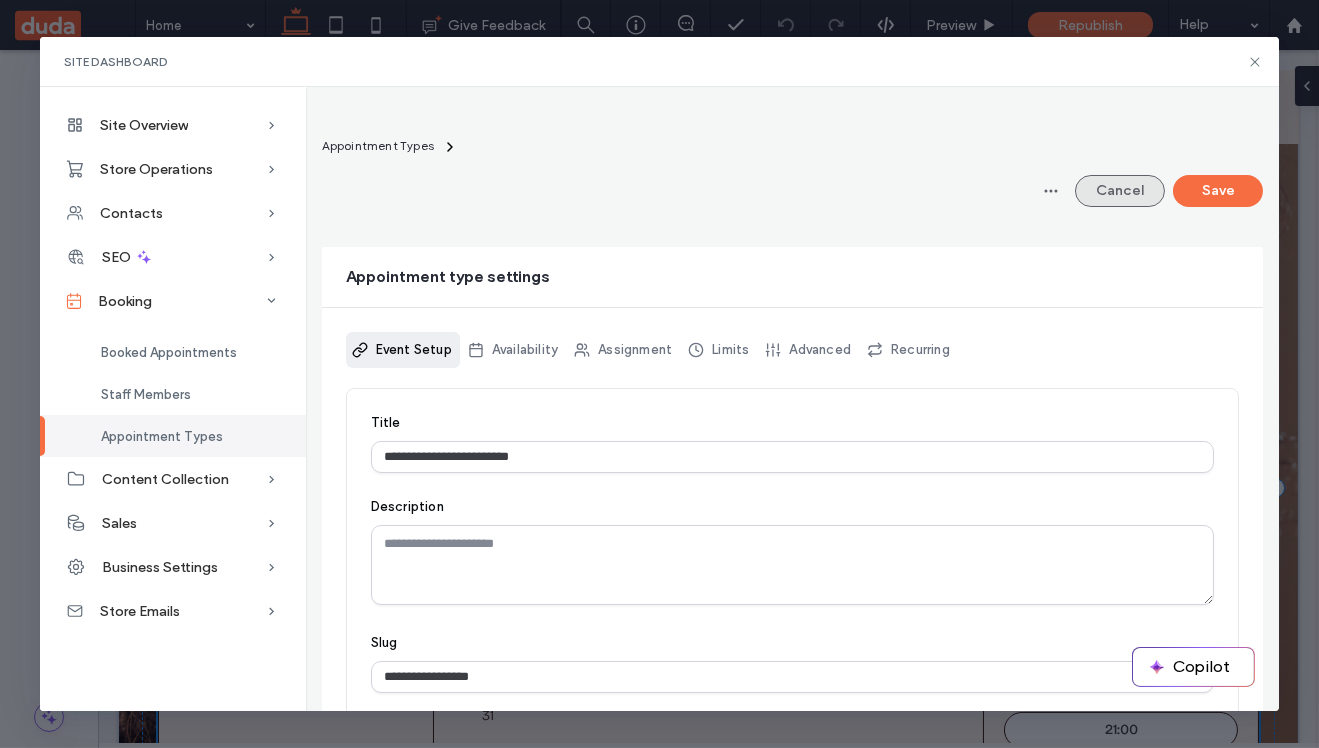 click on "Cancel" at bounding box center (1120, 191) 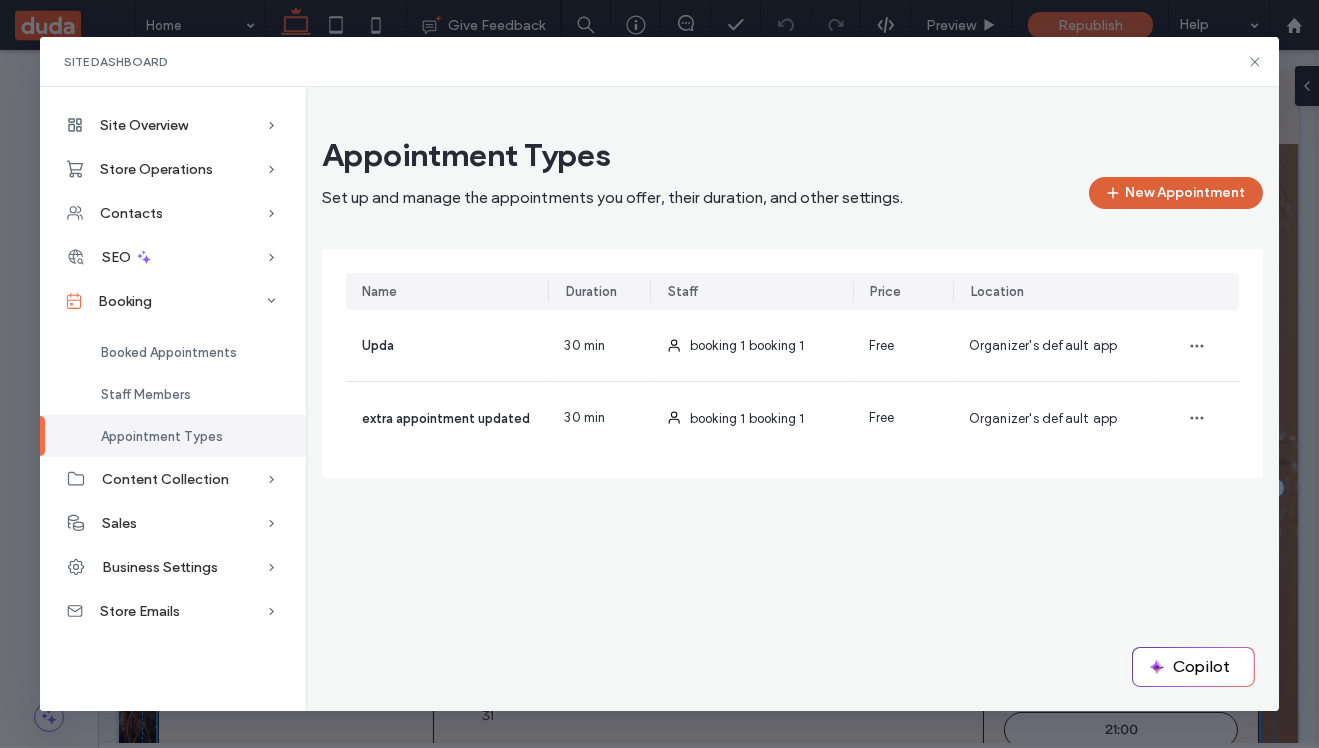 click on "New Appointment" at bounding box center (1176, 193) 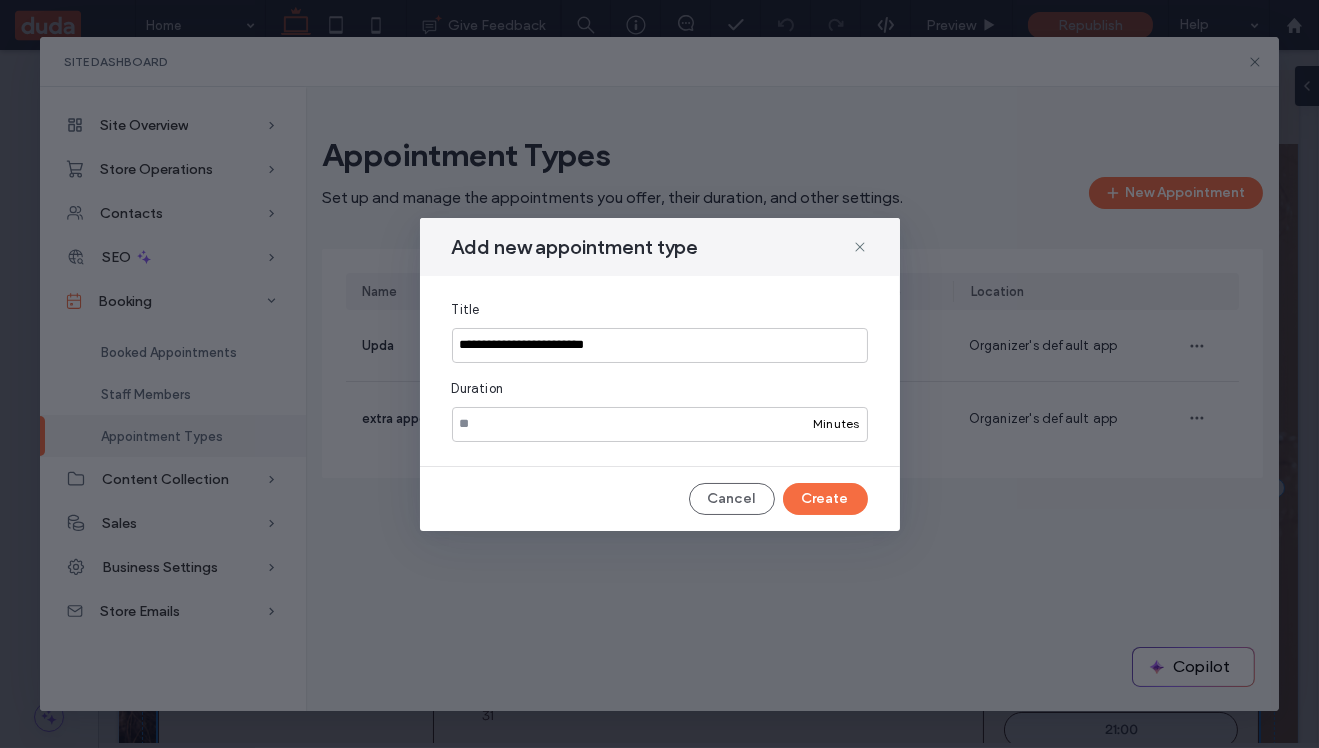 type on "**********" 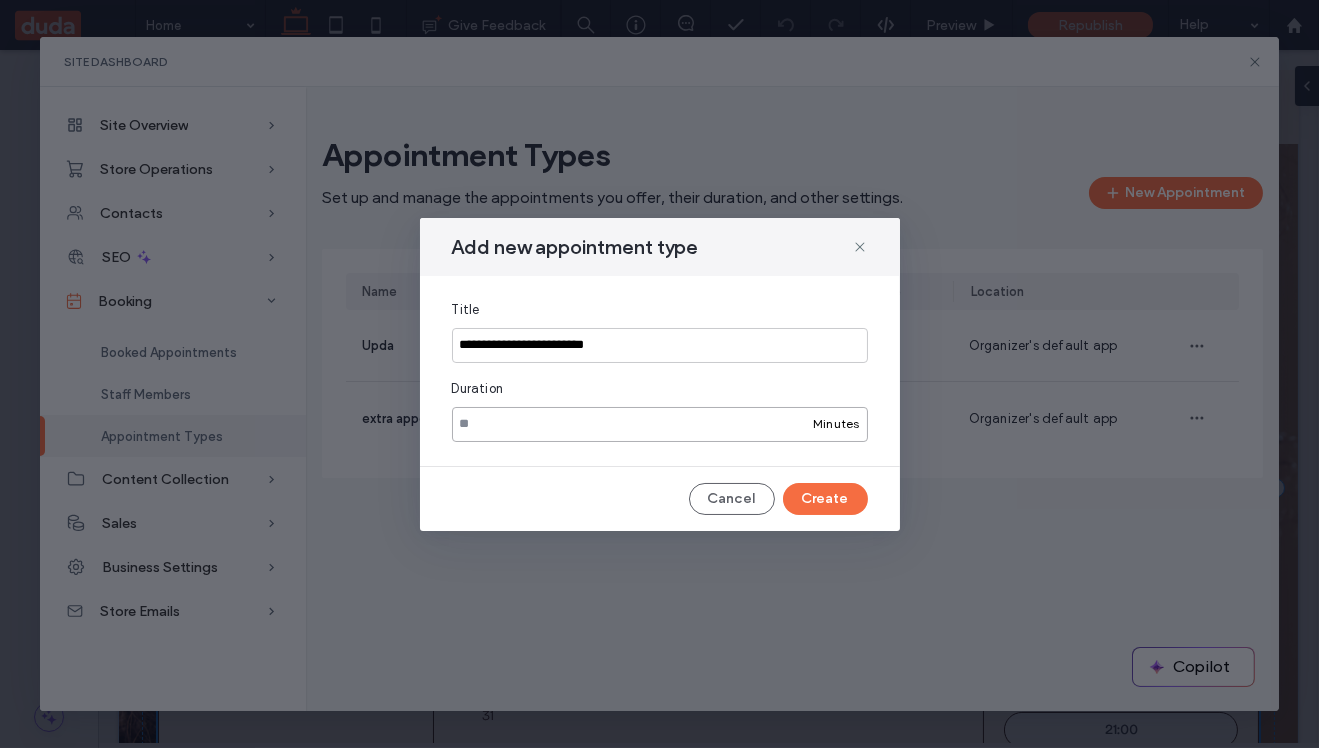 click on "**" at bounding box center (660, 424) 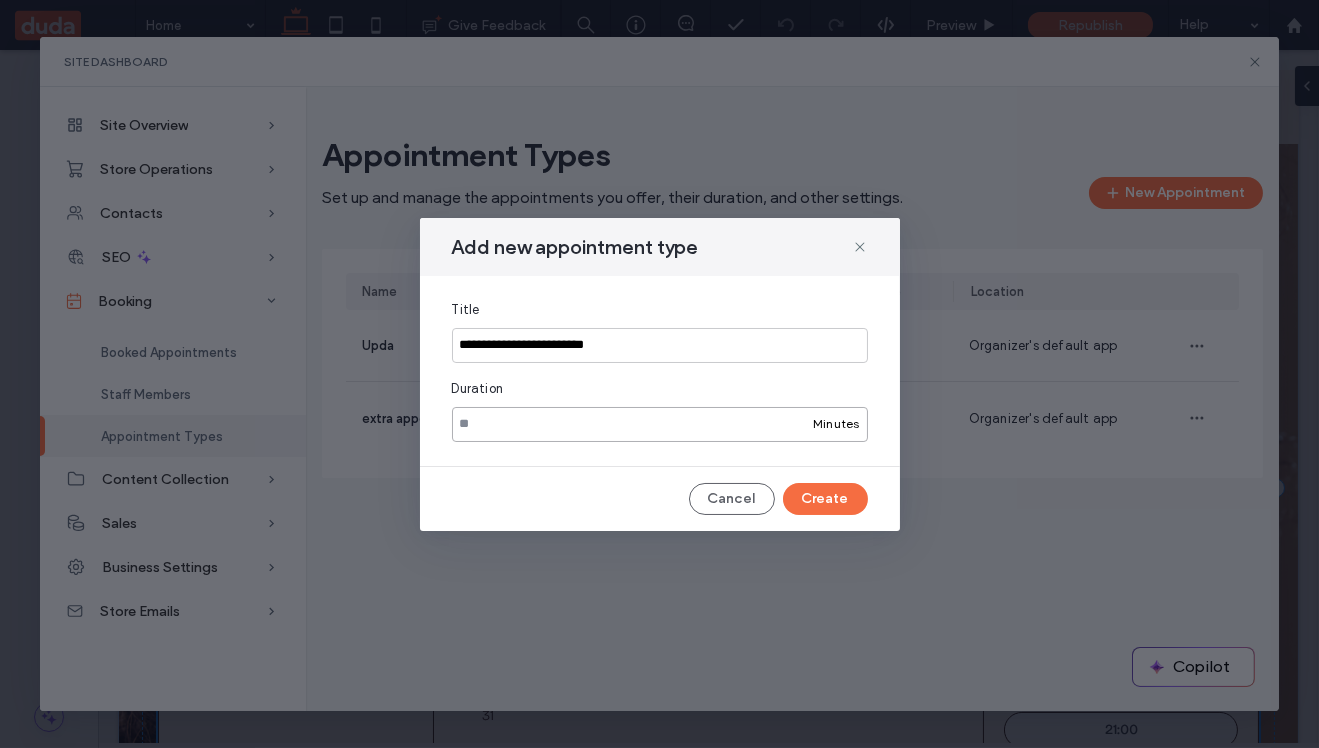 type on "*" 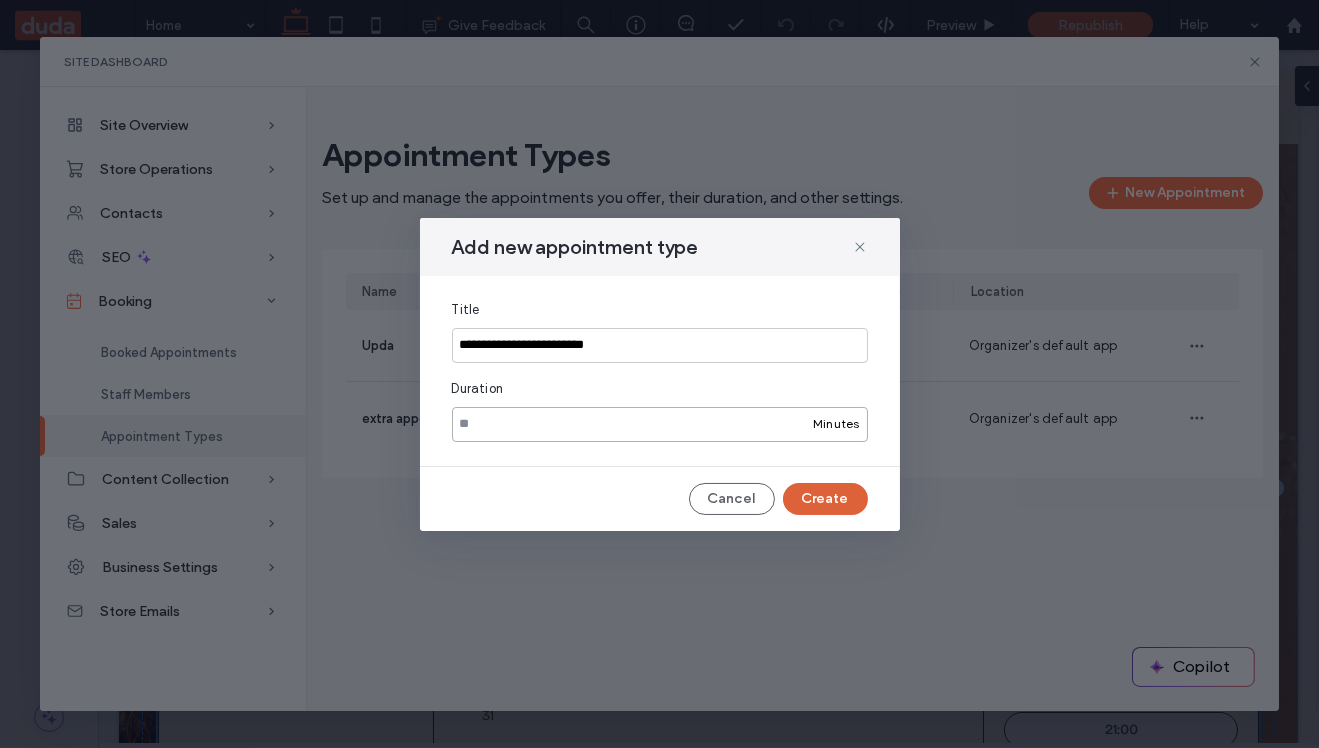 type on "**" 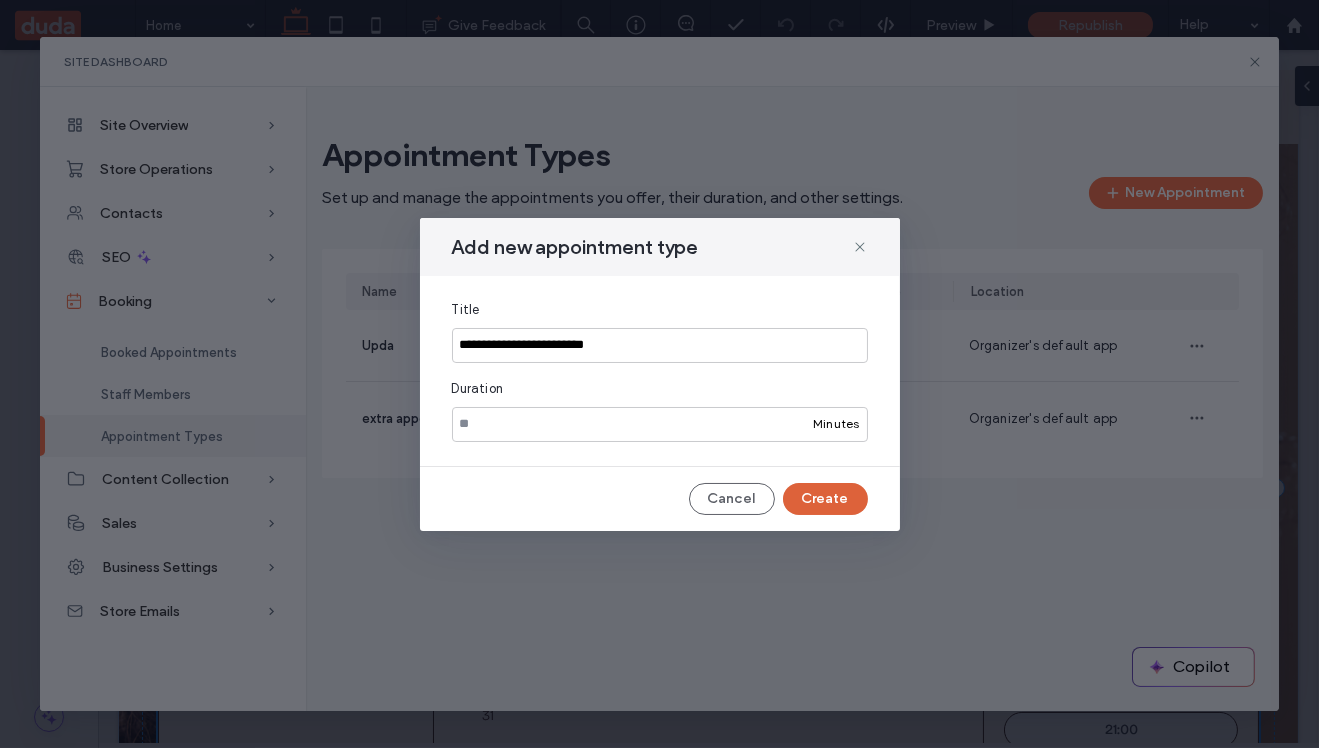 click on "Create" at bounding box center (825, 499) 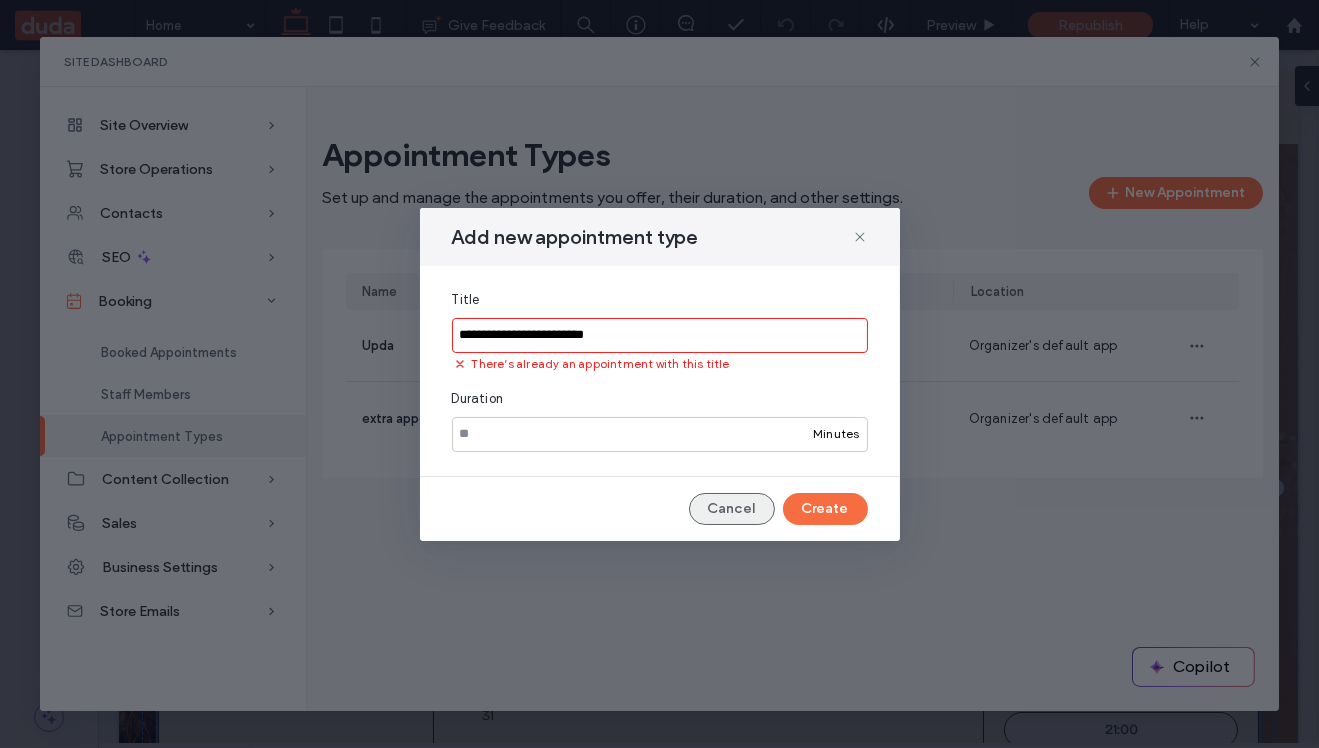 click on "Cancel" at bounding box center (732, 509) 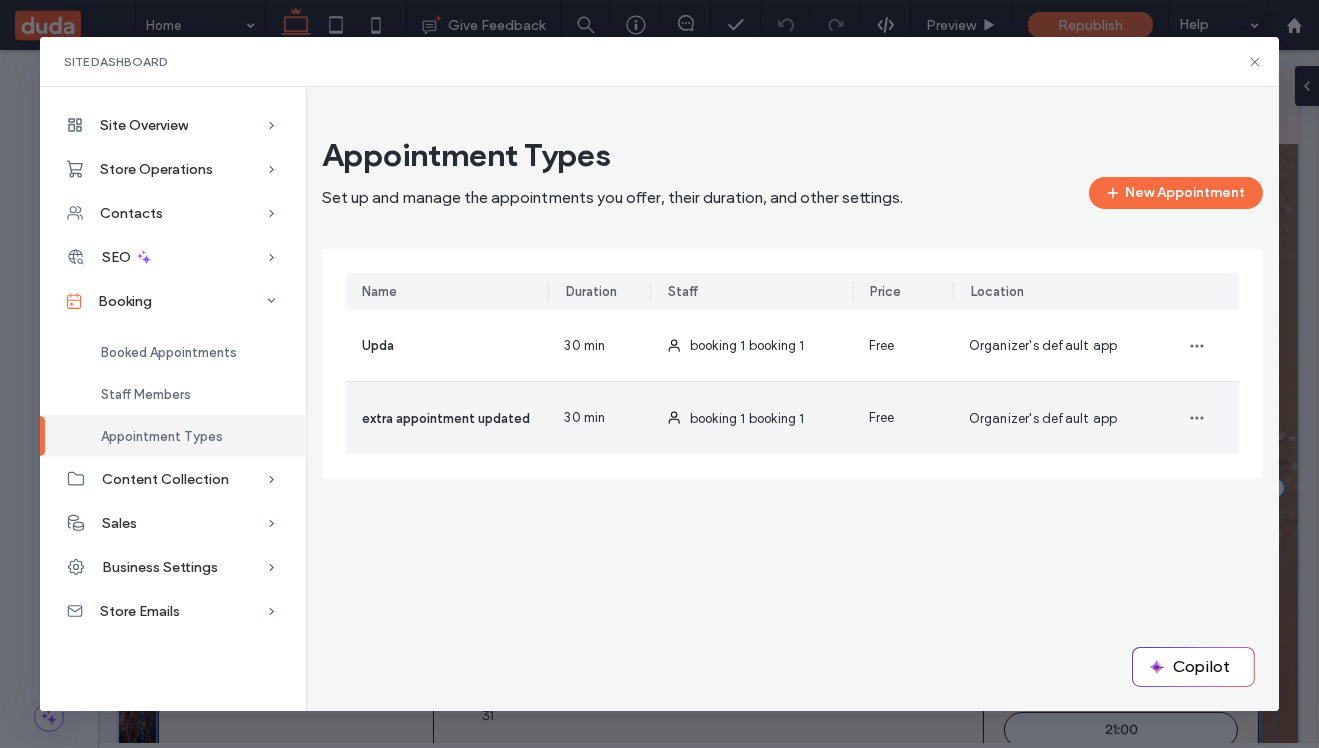 click on "extra appointment updated" at bounding box center (446, 418) 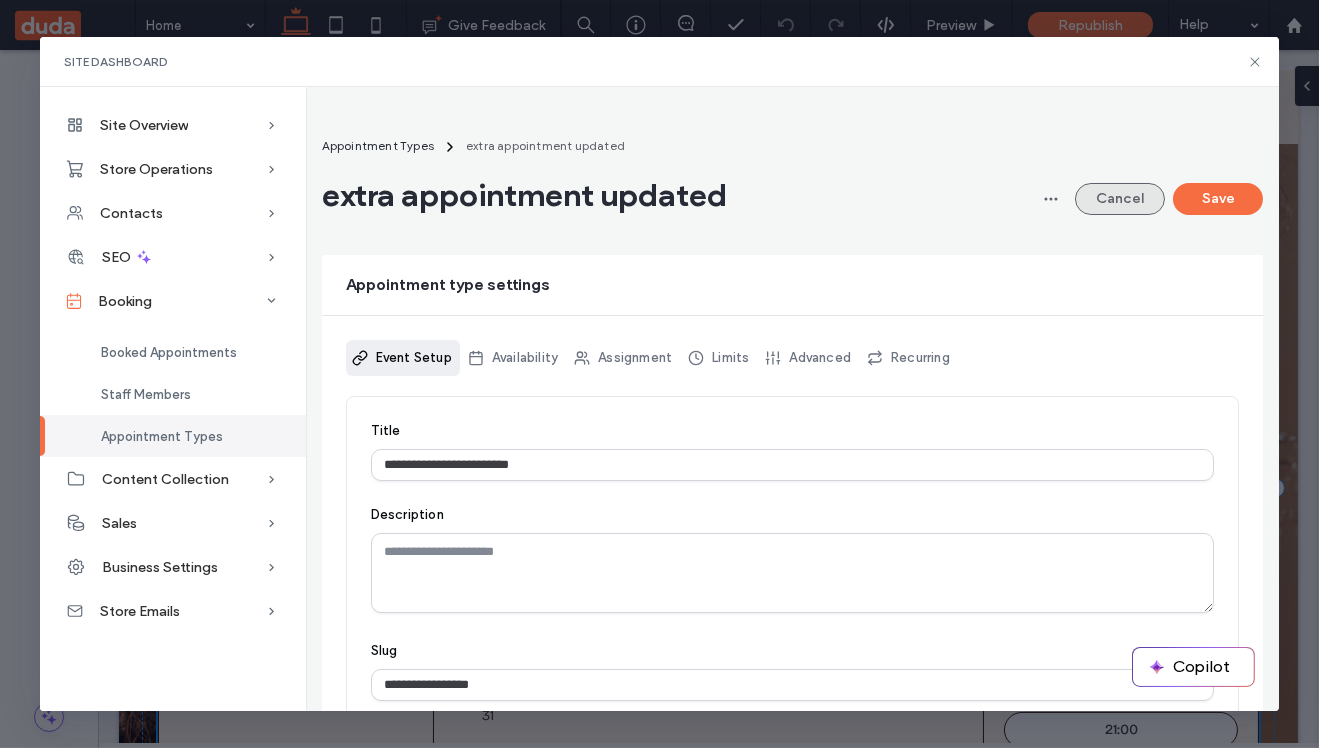 click on "Cancel" at bounding box center [1120, 199] 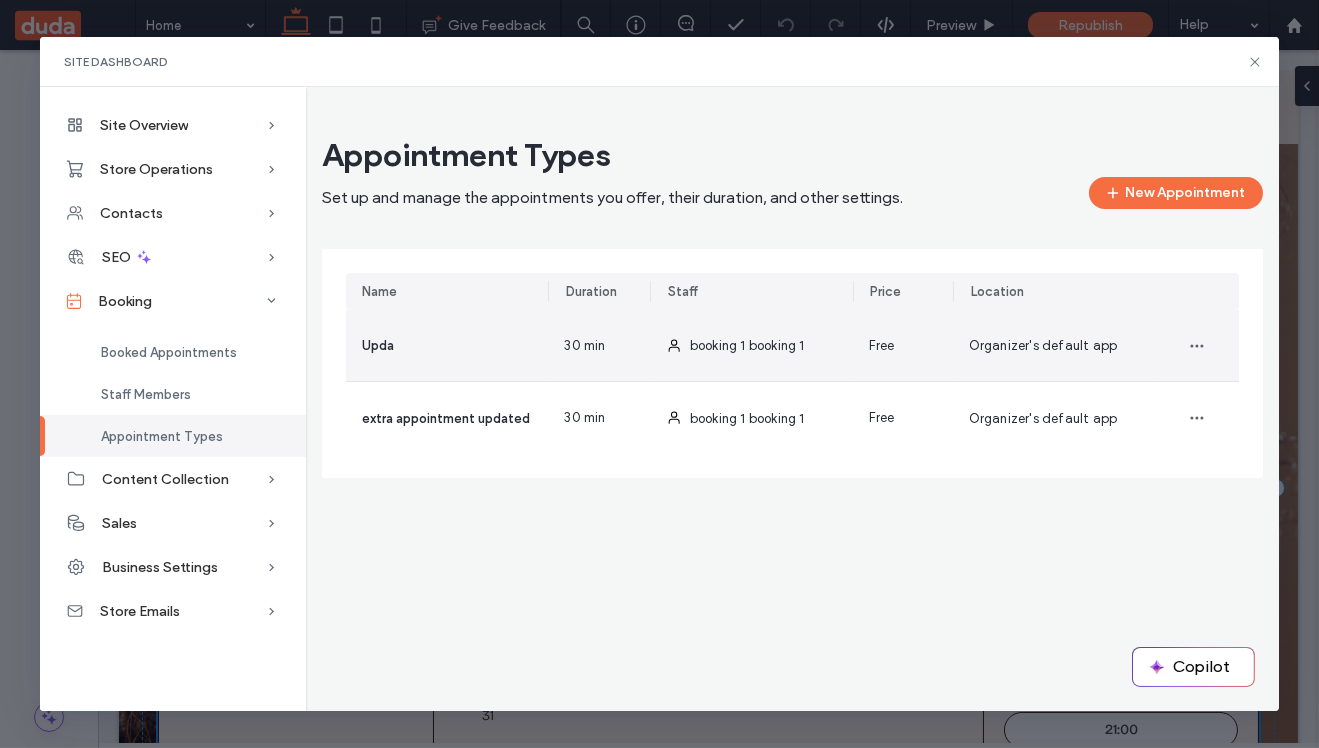 click on "Upda" at bounding box center [447, 345] 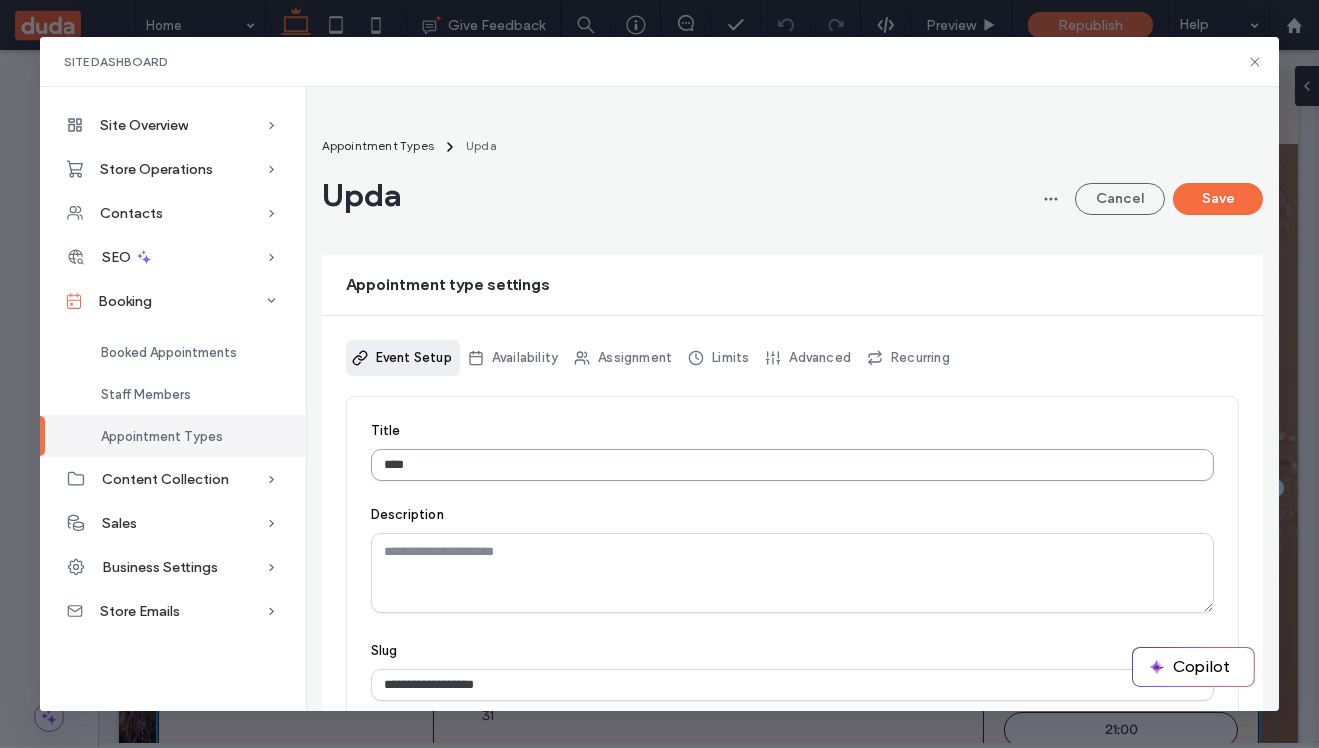 click on "****" at bounding box center (793, 465) 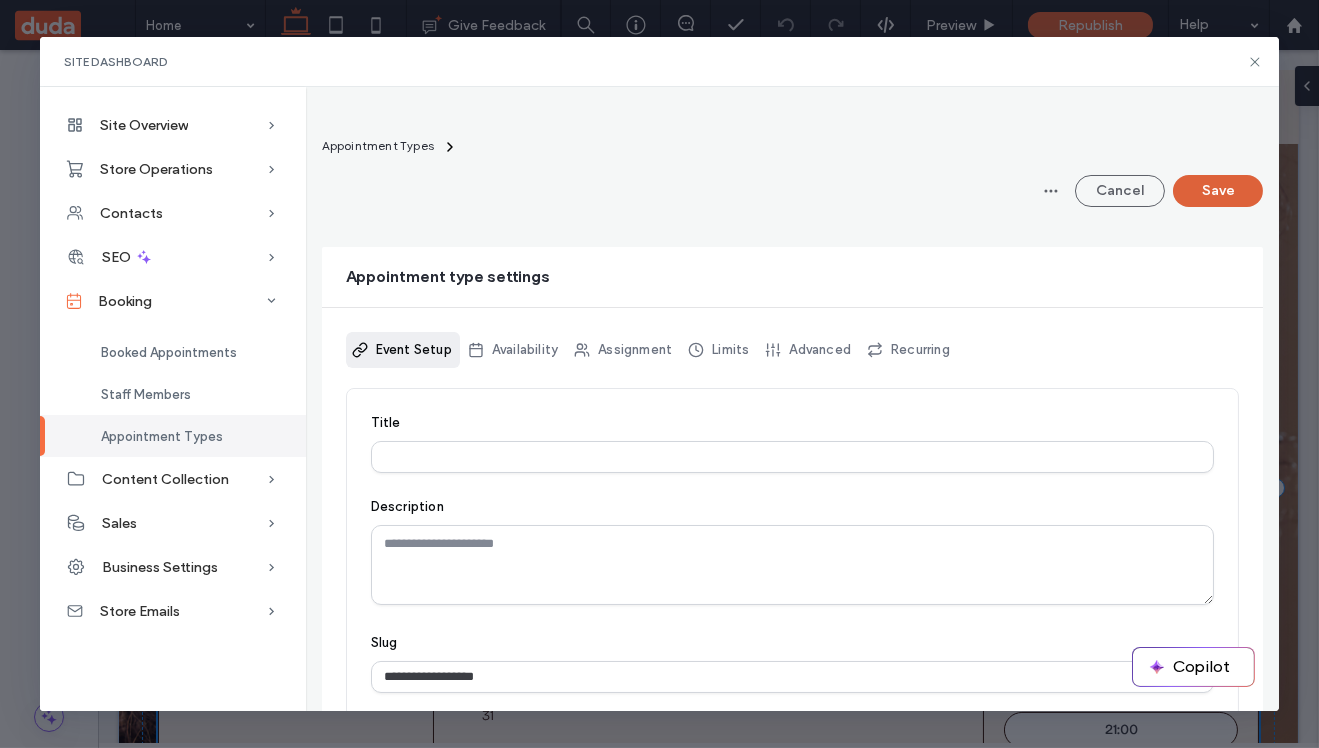 type 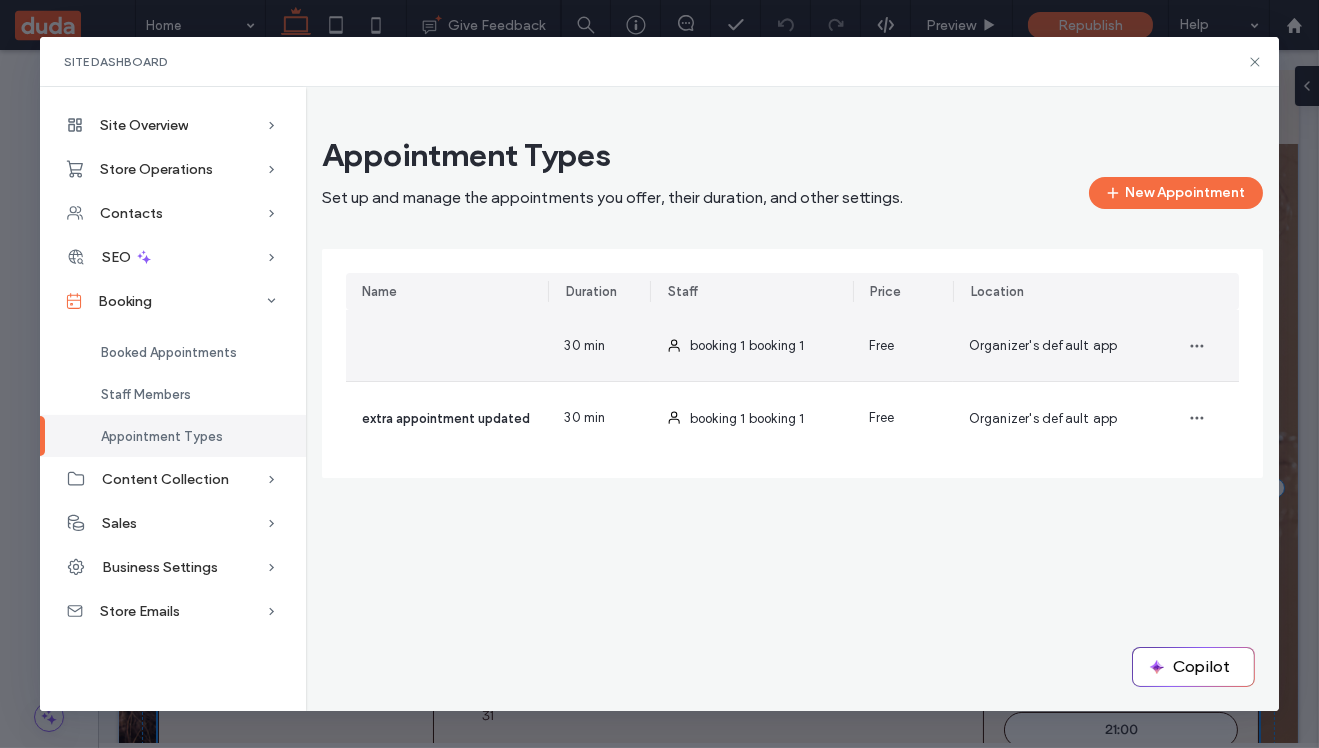 click at bounding box center (447, 345) 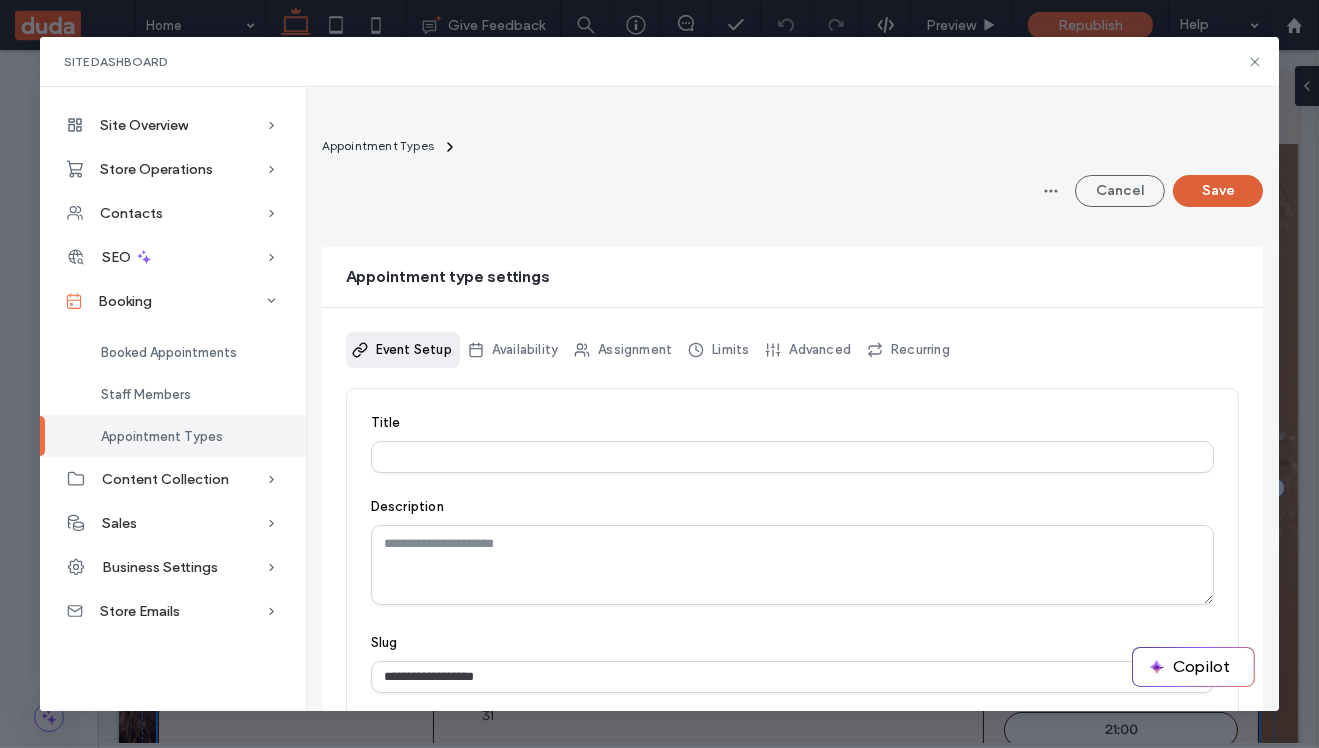 click on "Save" at bounding box center (1218, 191) 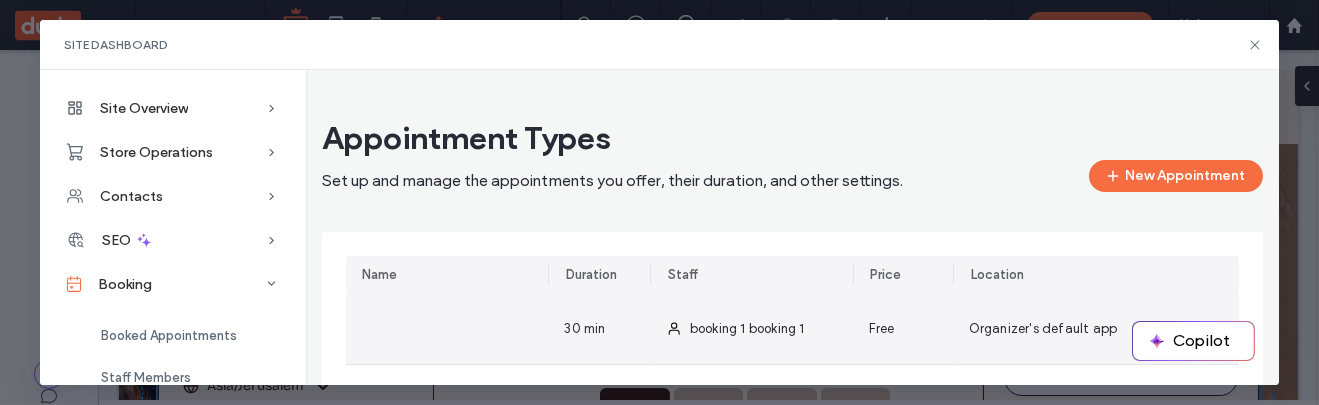 click on "30 min" at bounding box center (598, 328) 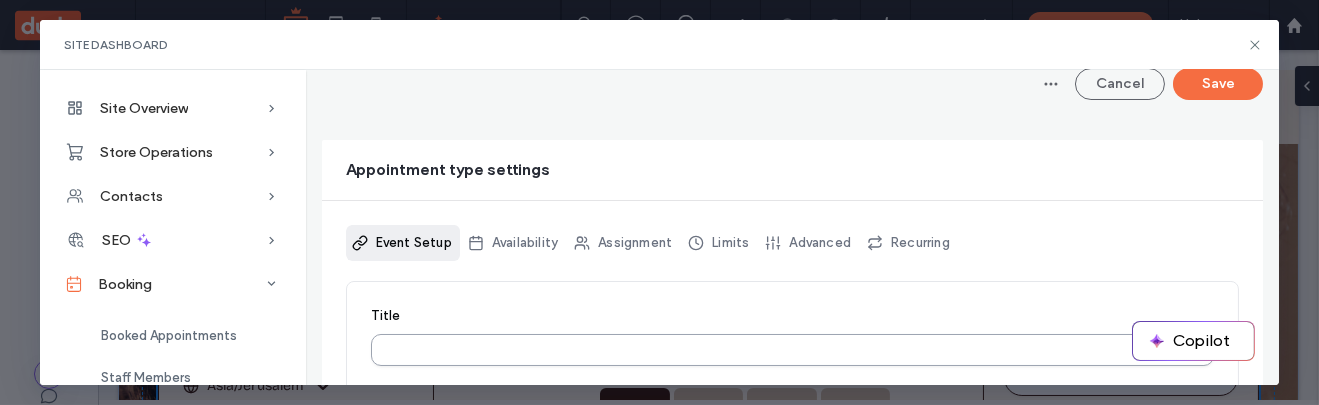 click on "Title" at bounding box center (793, 350) 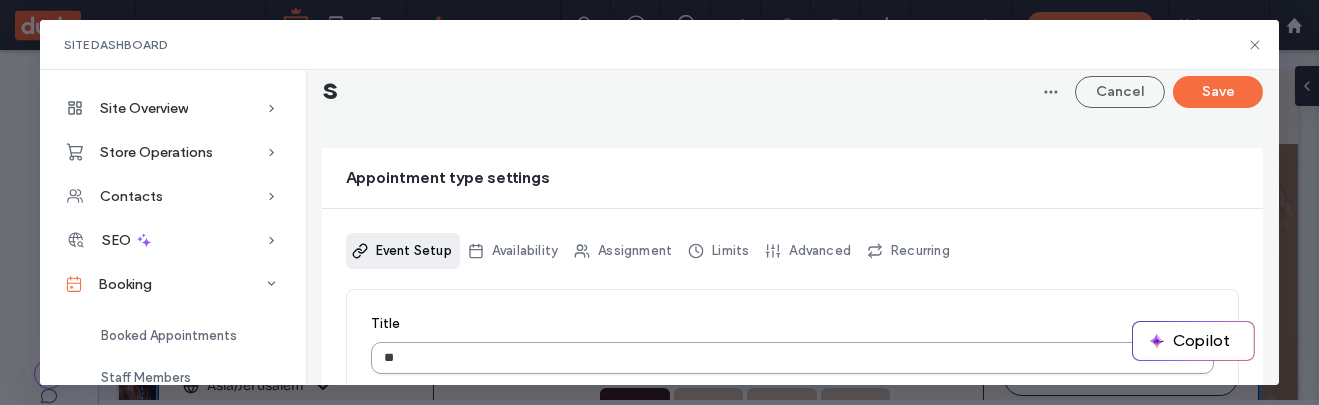 scroll, scrollTop: 97, scrollLeft: 0, axis: vertical 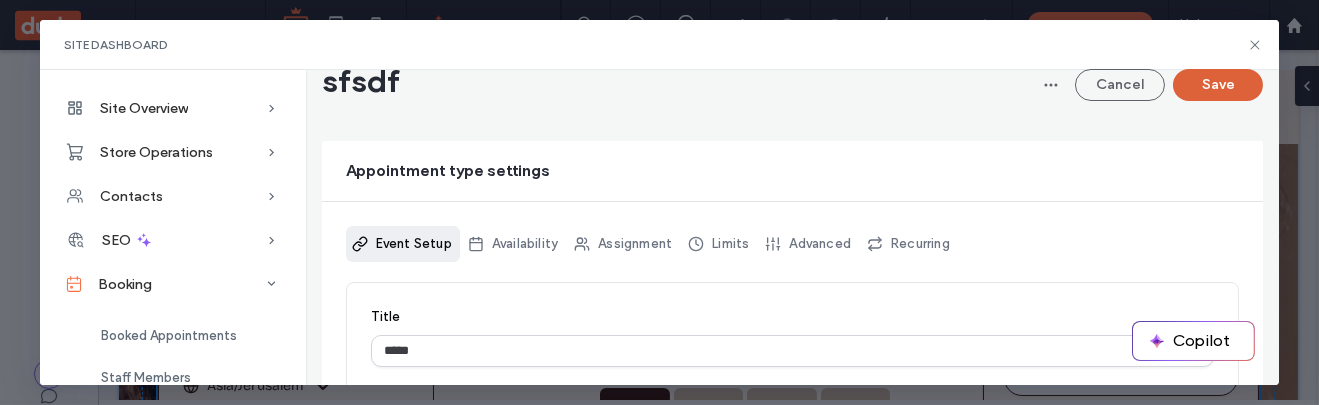 type on "*****" 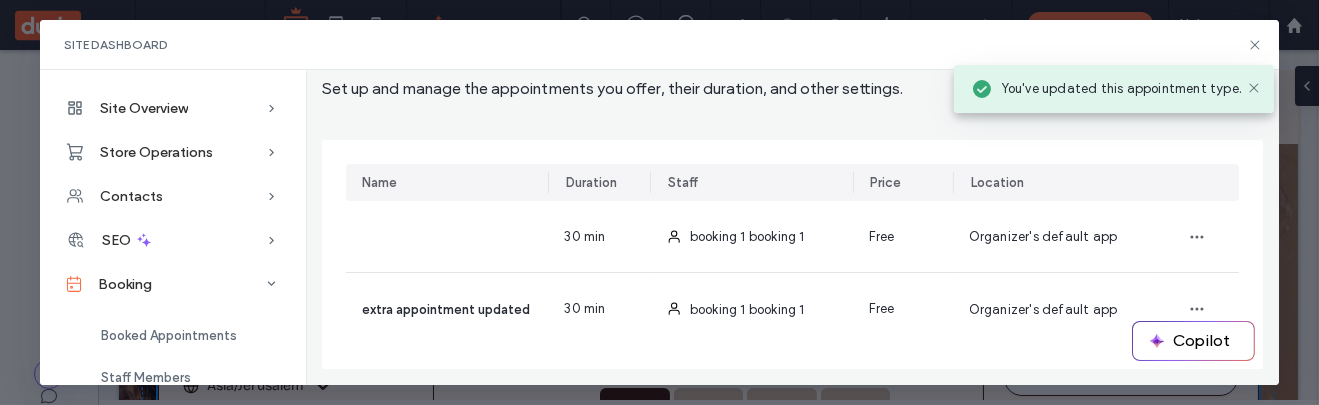 scroll, scrollTop: 97, scrollLeft: 0, axis: vertical 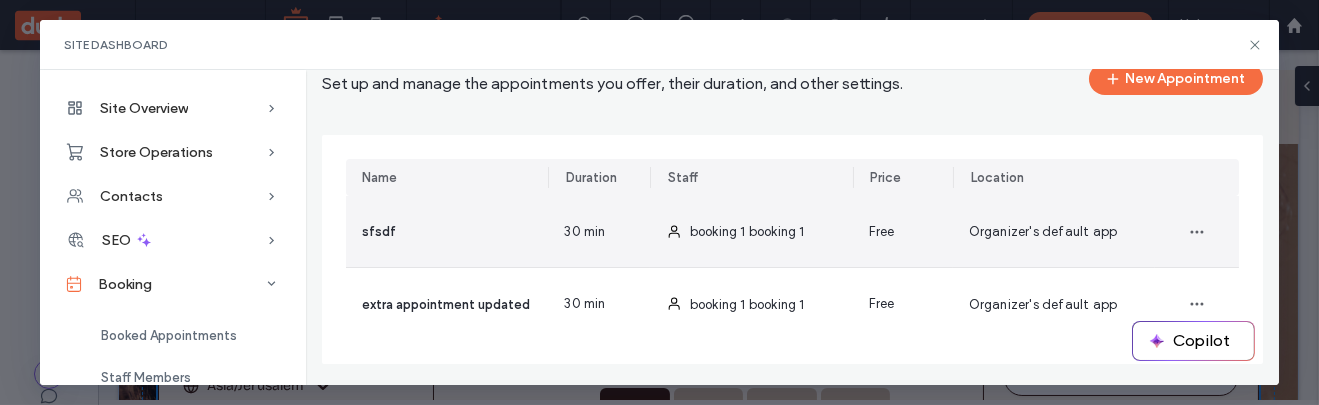 click on "sfsdf" at bounding box center [447, 231] 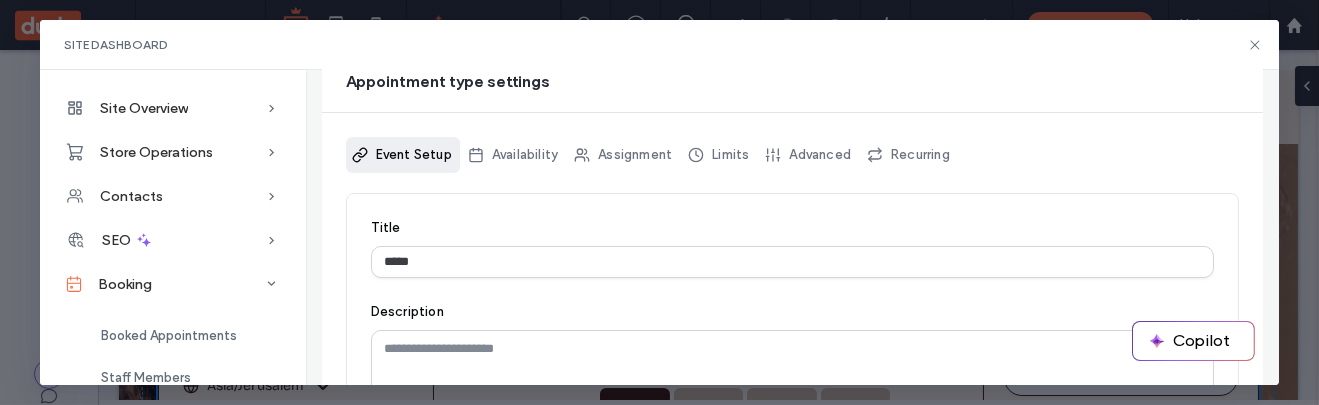 scroll, scrollTop: 206, scrollLeft: 0, axis: vertical 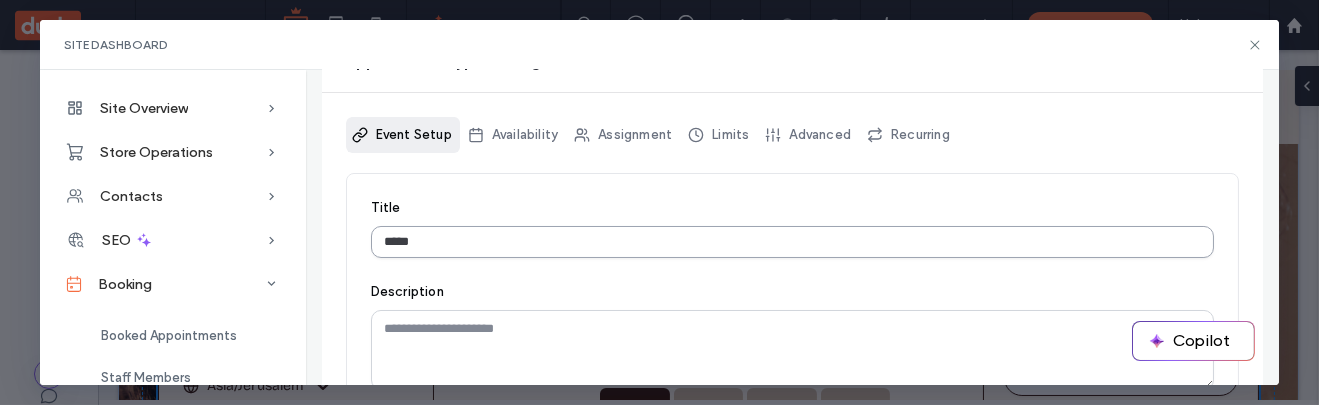click on "*****" at bounding box center [793, 242] 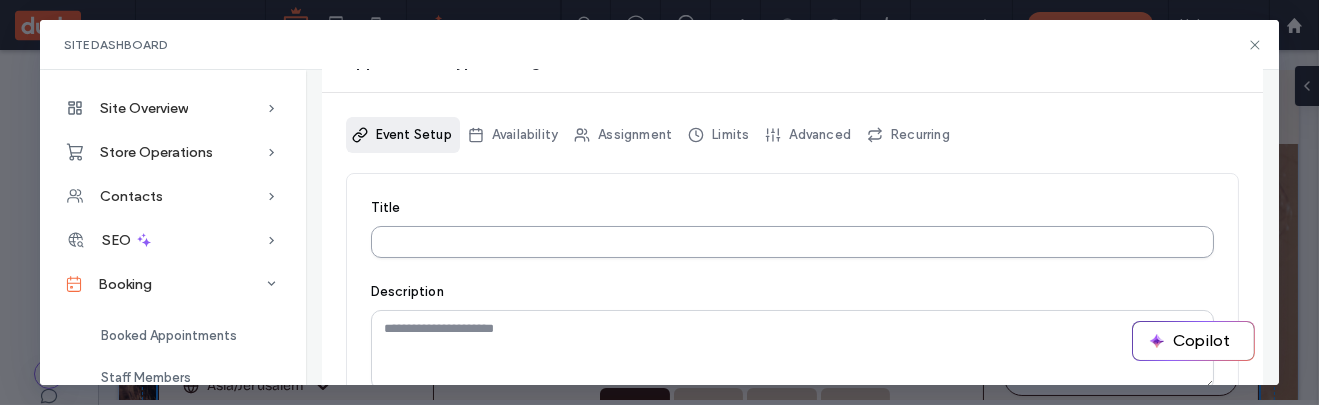 scroll, scrollTop: 0, scrollLeft: 0, axis: both 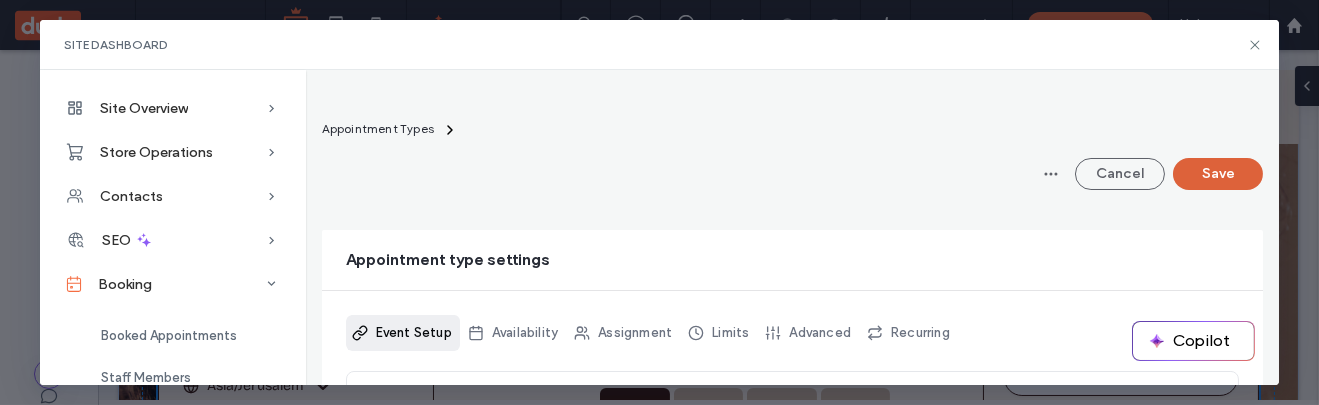 type 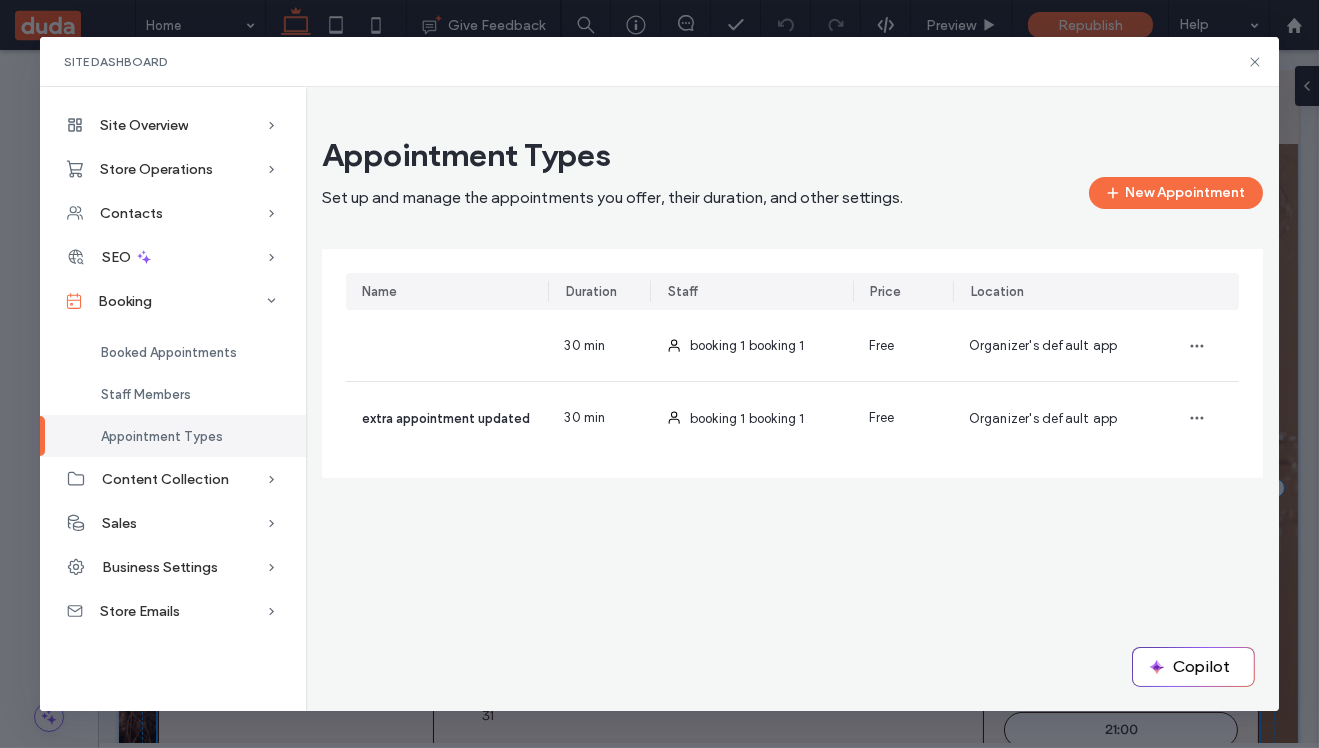 scroll, scrollTop: 0, scrollLeft: 0, axis: both 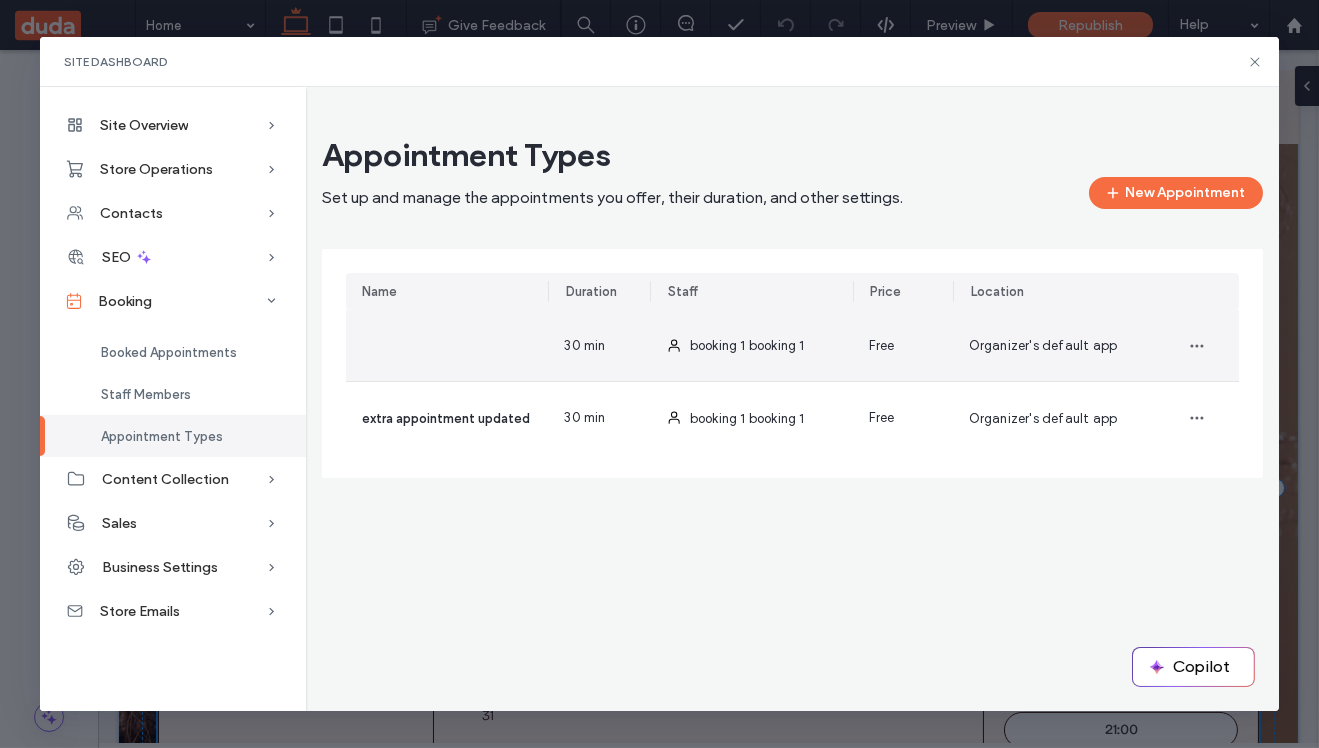 click at bounding box center (447, 345) 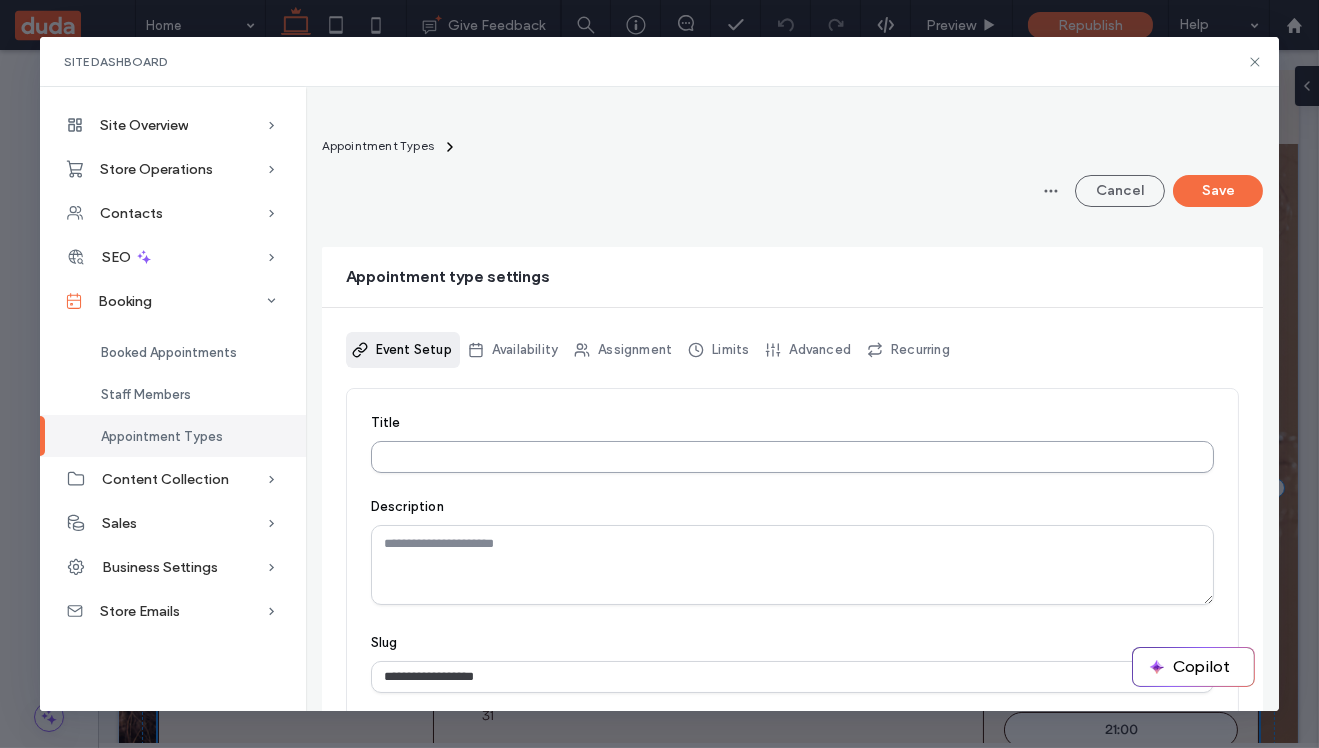 click on "Title" at bounding box center (793, 457) 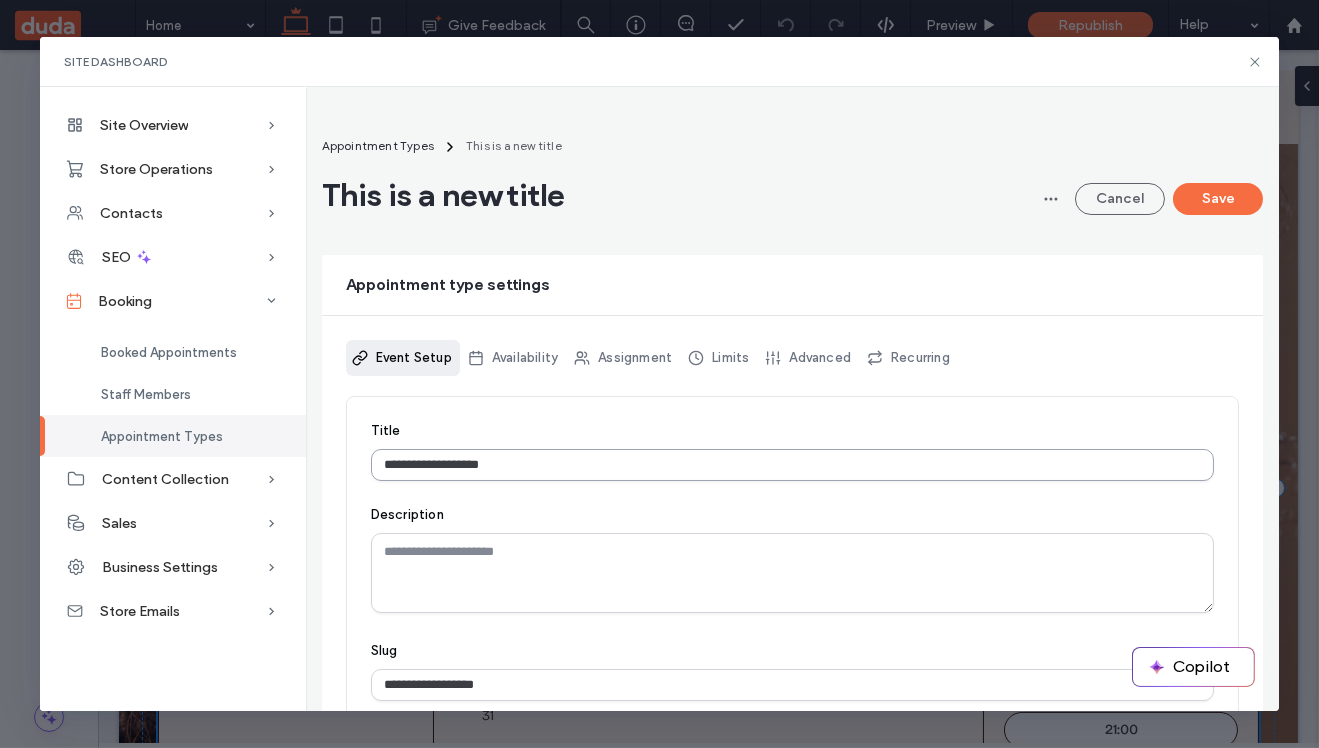 type on "**********" 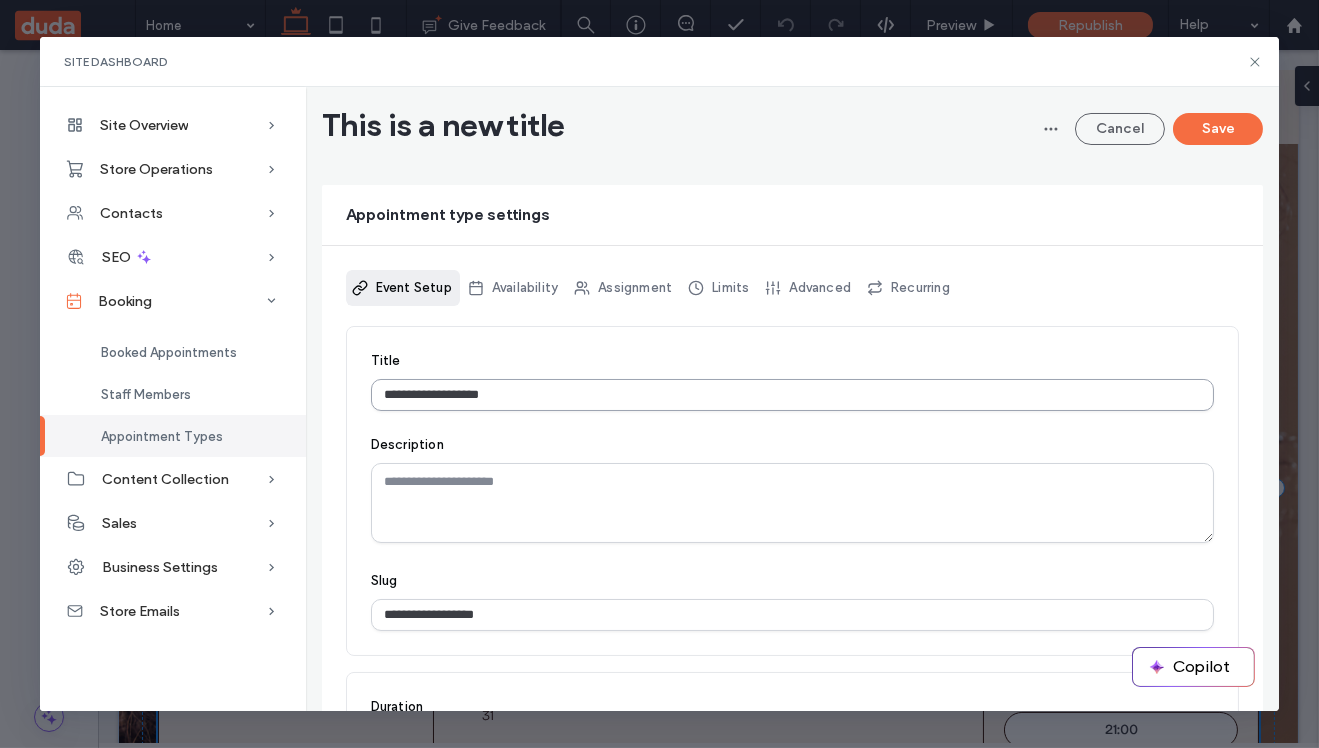scroll, scrollTop: 71, scrollLeft: 0, axis: vertical 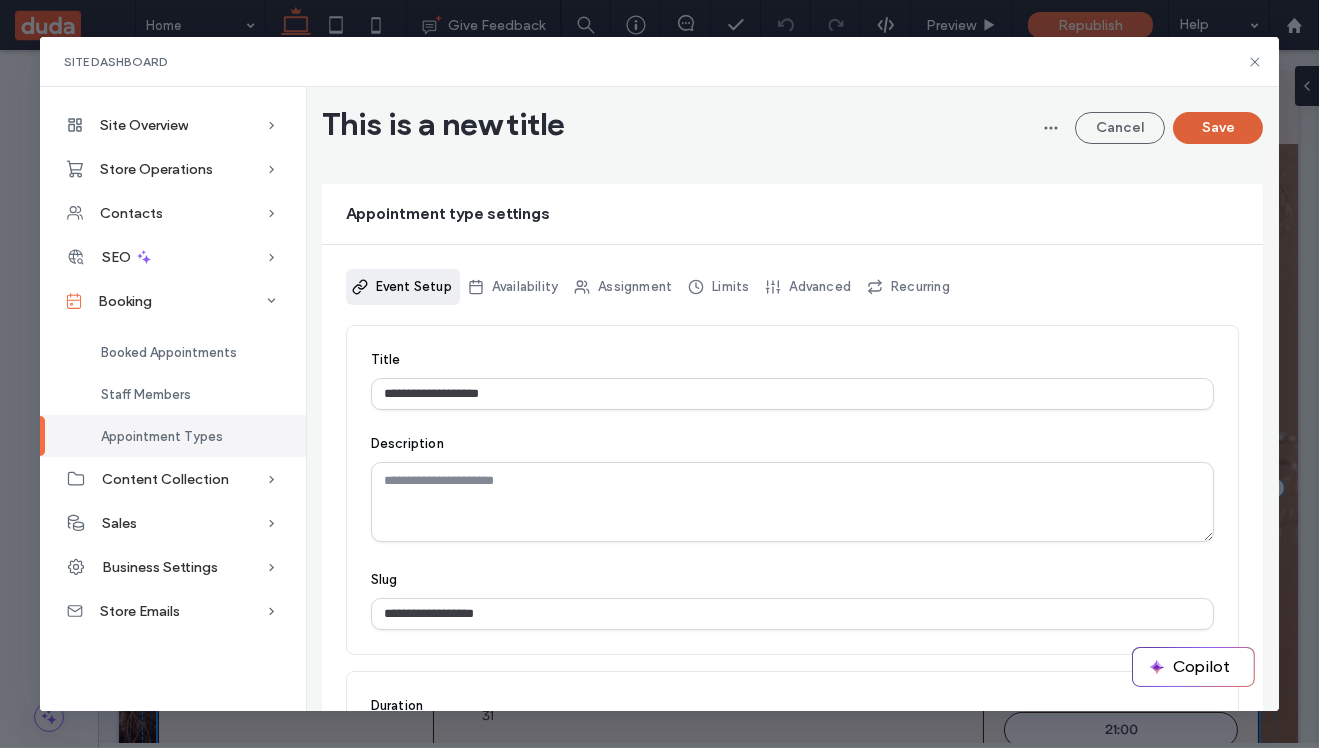 click on "Save" at bounding box center (1218, 128) 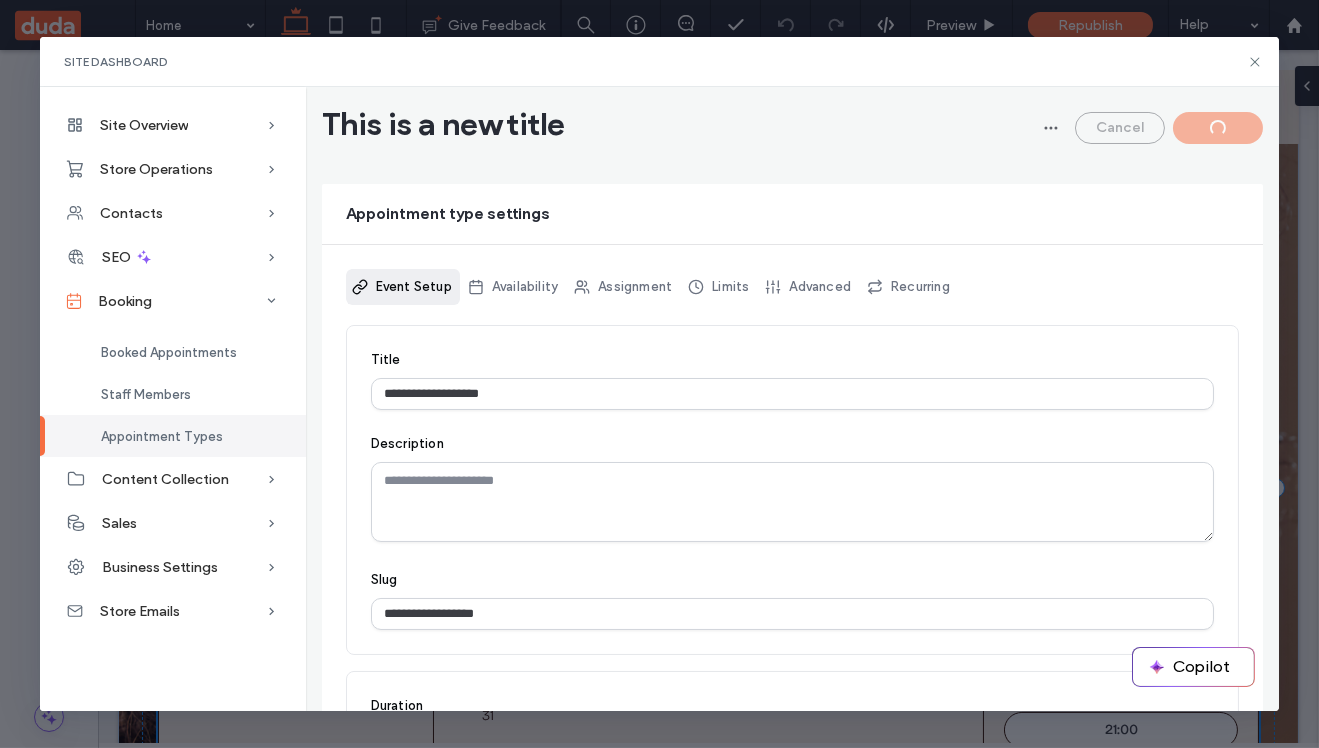 scroll, scrollTop: 0, scrollLeft: 0, axis: both 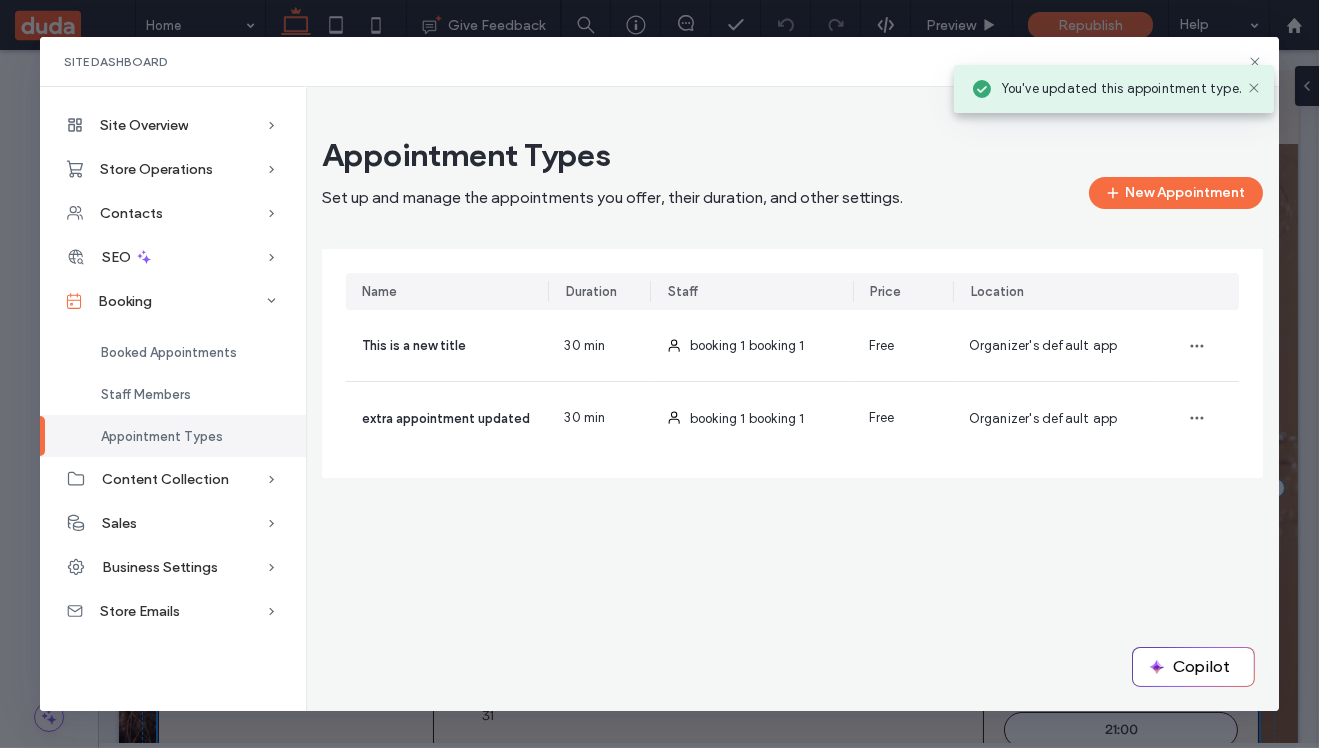 click on "Appointment Types" at bounding box center [678, 155] 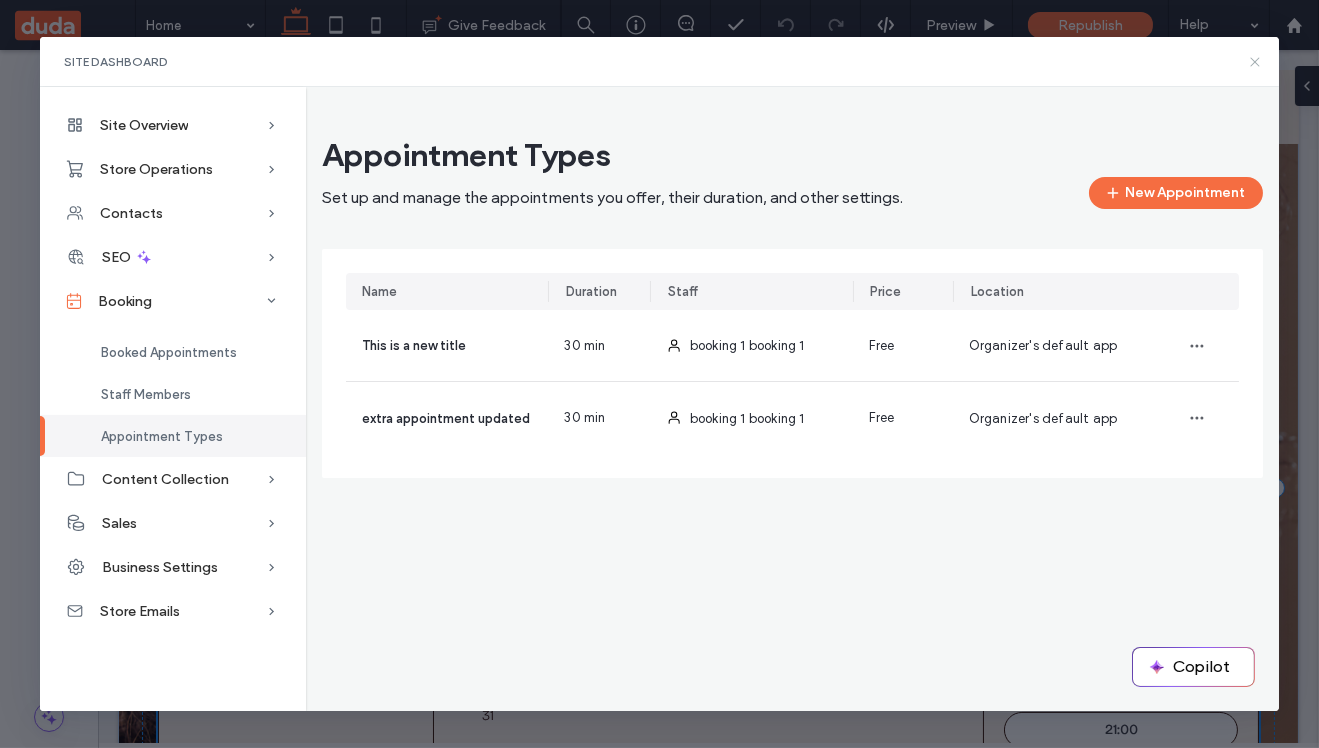 click 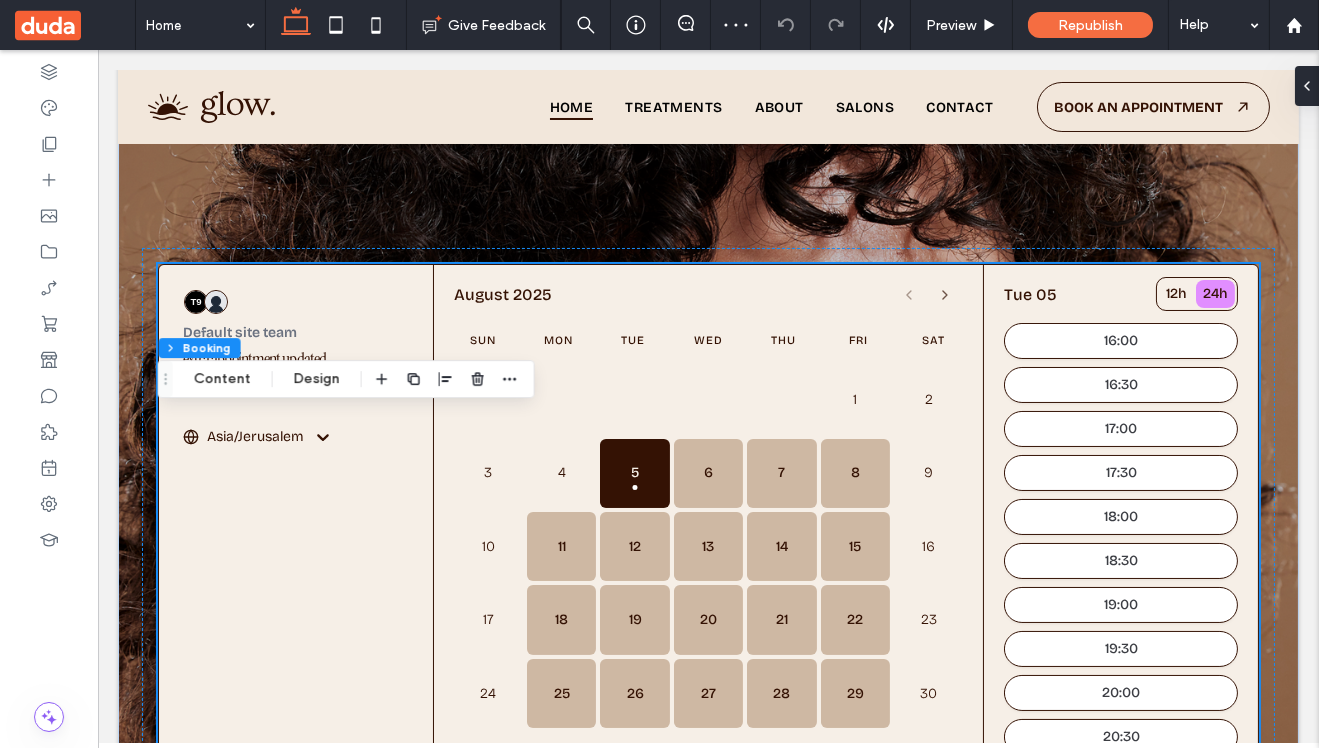 scroll, scrollTop: 138, scrollLeft: 0, axis: vertical 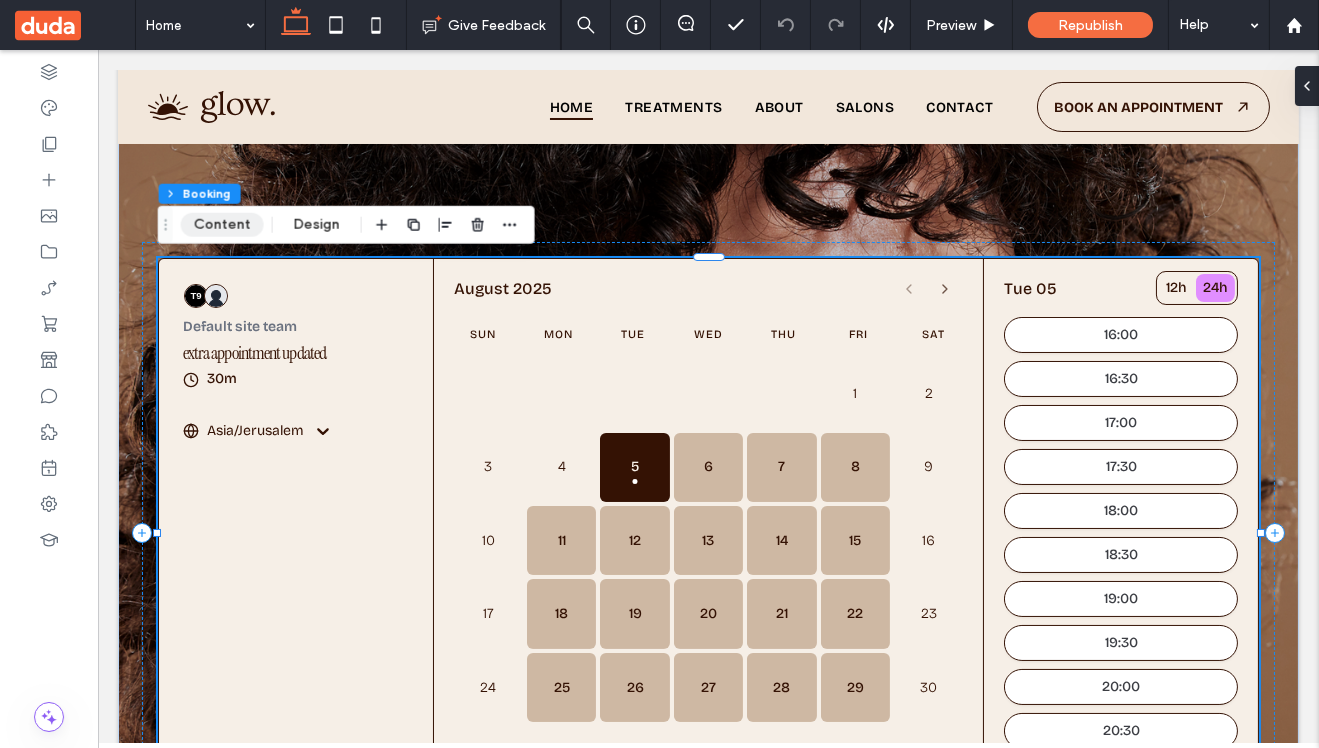 click on "Content" at bounding box center [222, 225] 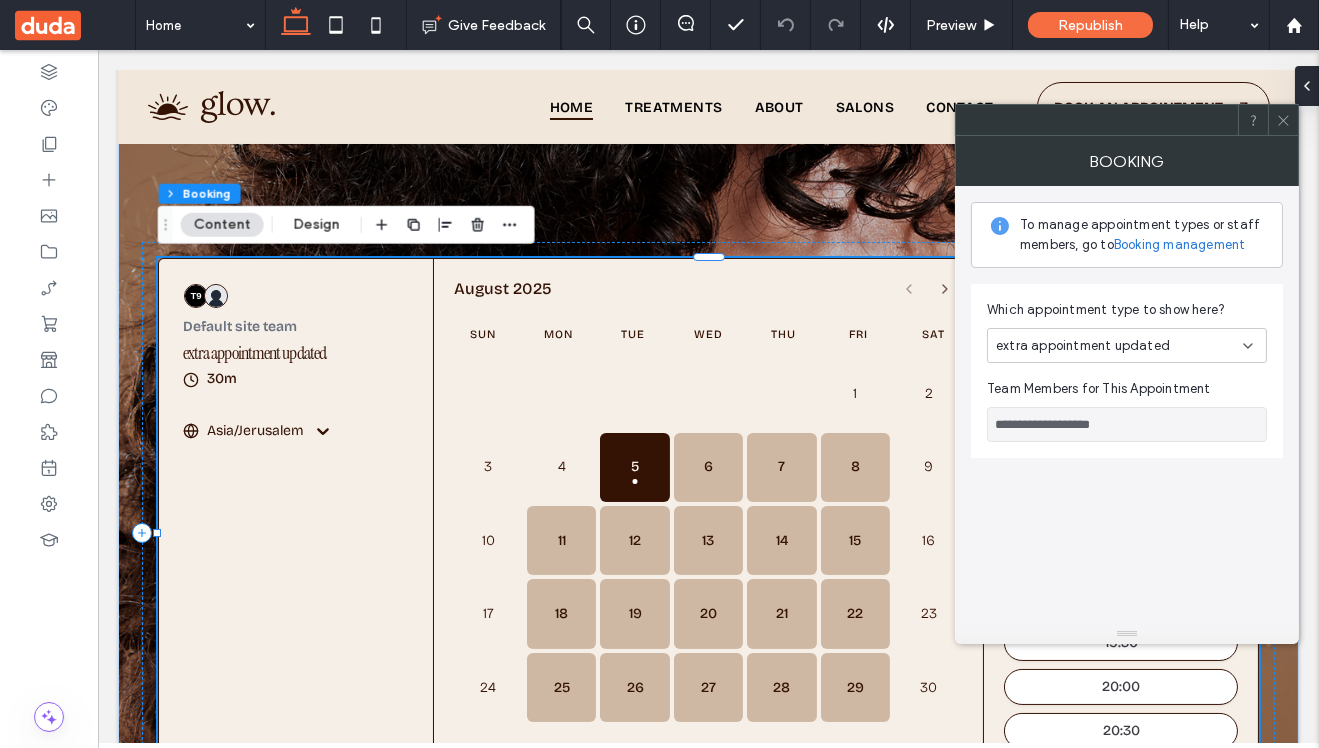click on "Booking management" at bounding box center (1180, 245) 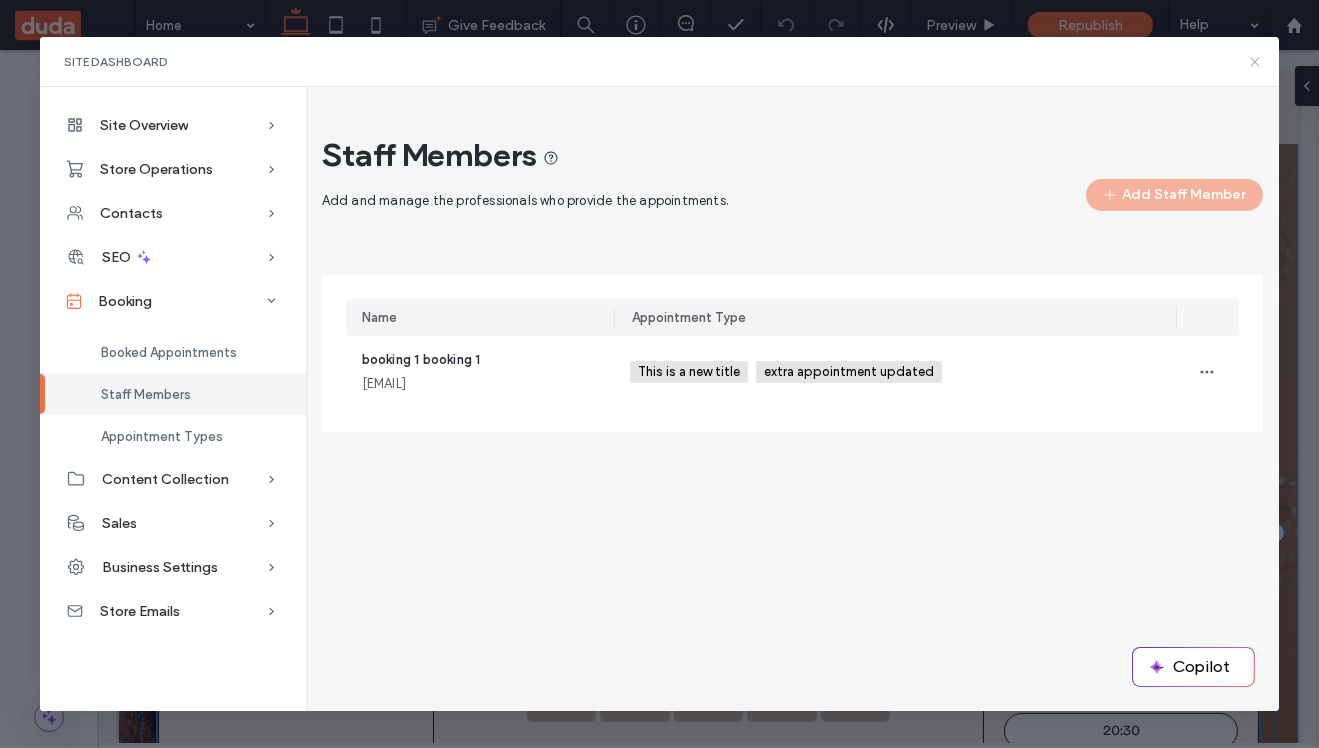 click 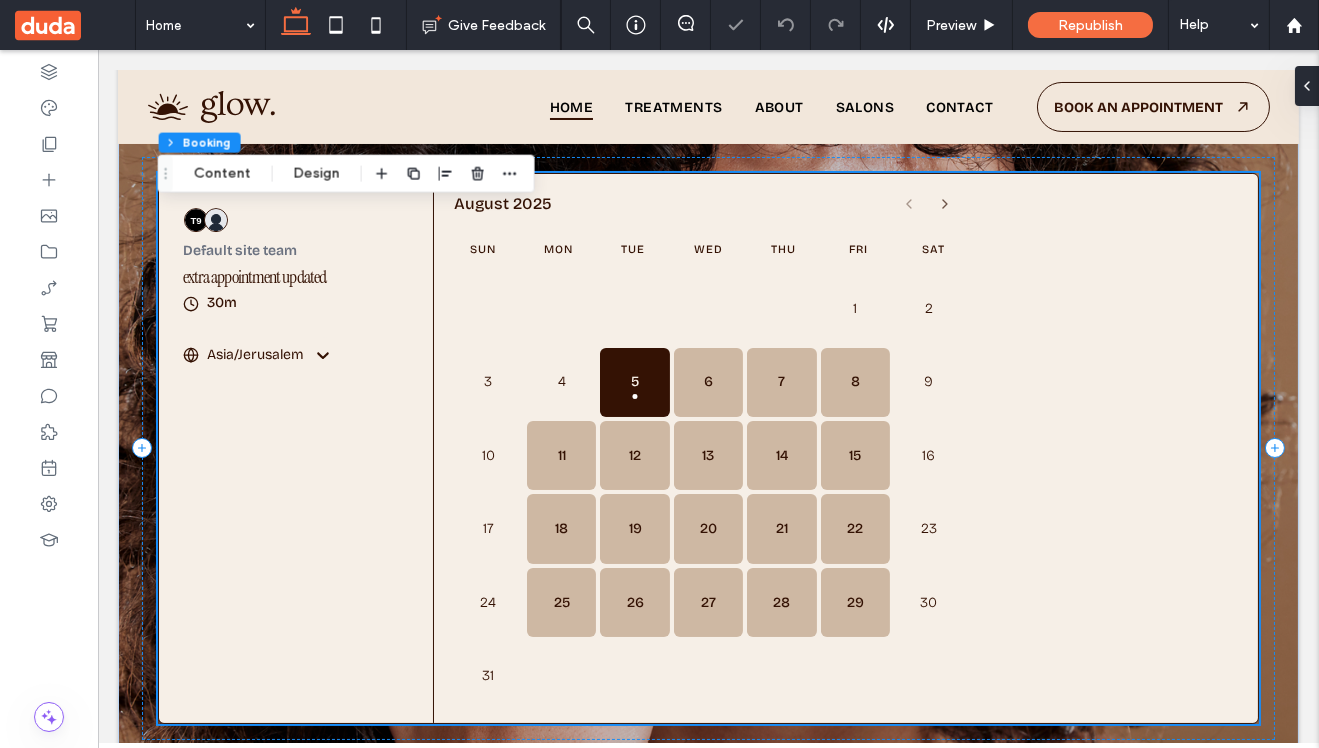 scroll, scrollTop: 225, scrollLeft: 0, axis: vertical 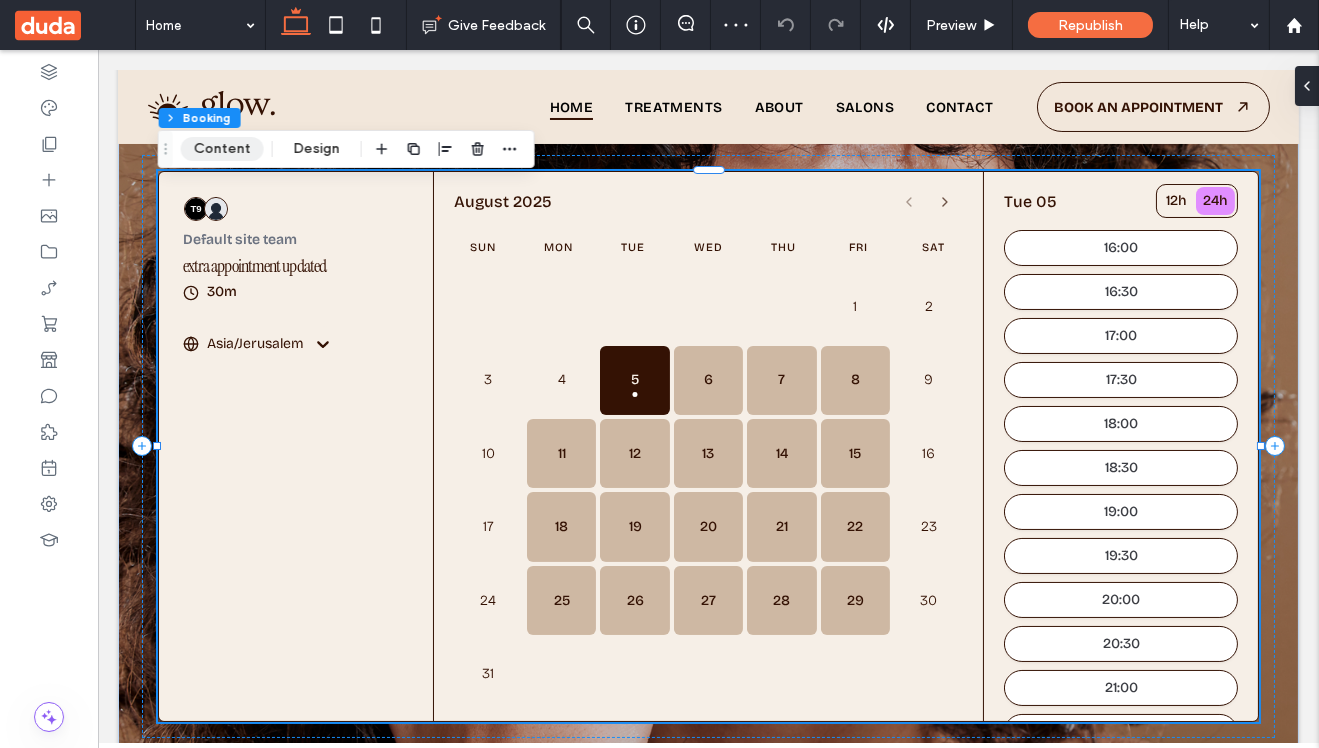click on "Content" at bounding box center (222, 149) 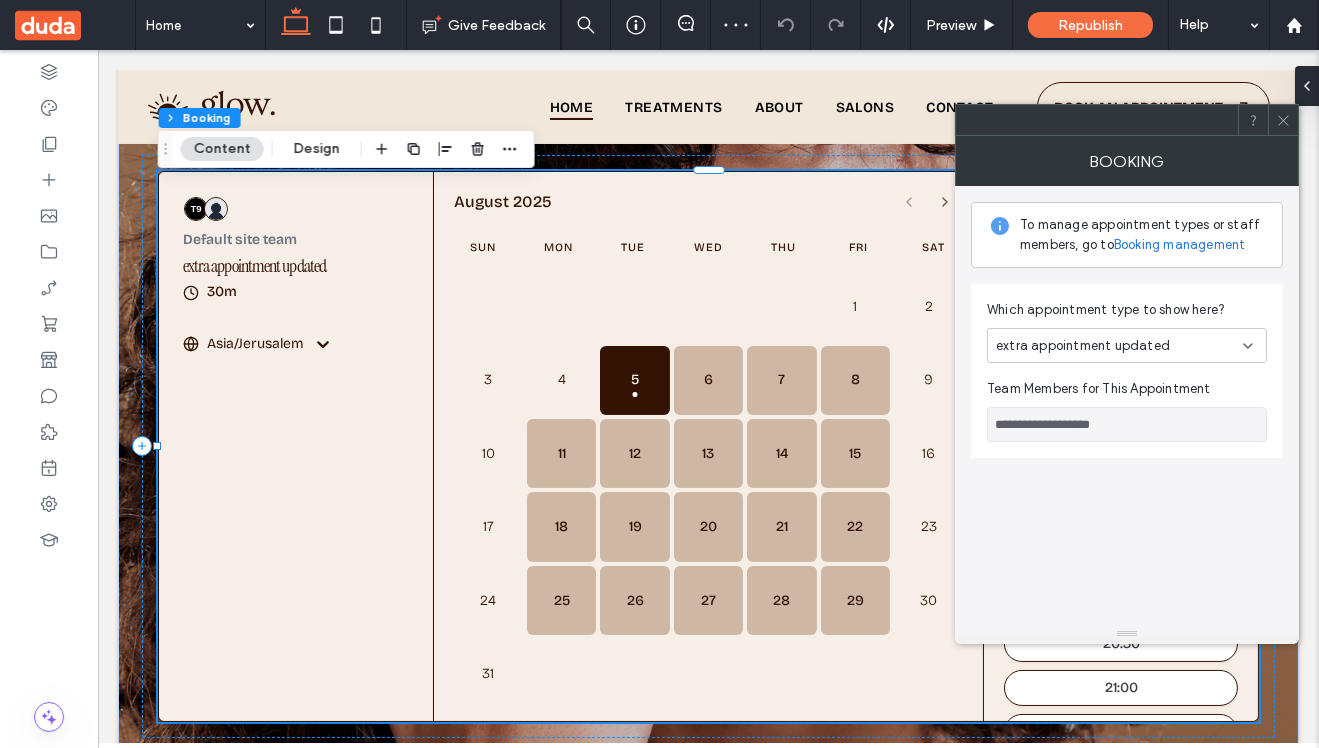 click on "extra appointment updated" at bounding box center [1083, 346] 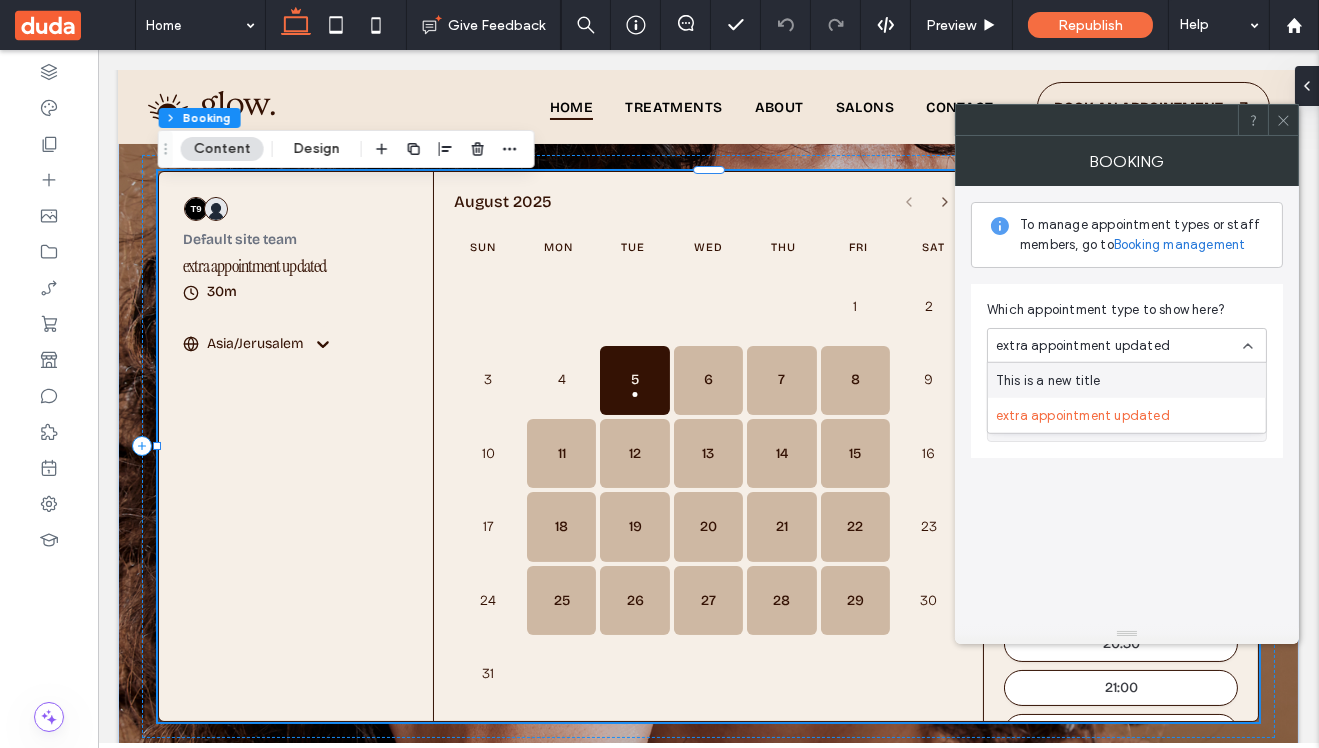 click on "This is a new title" at bounding box center (1048, 380) 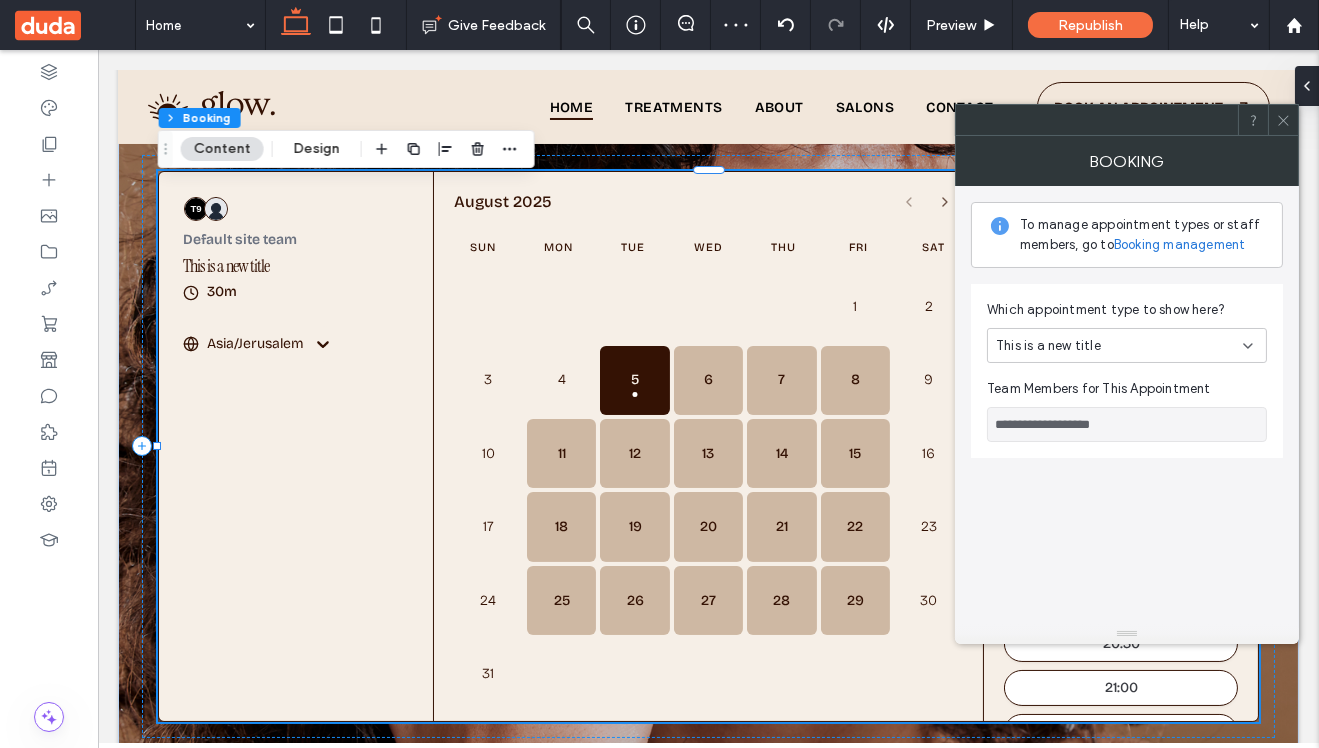 click on "Booking management" at bounding box center (1180, 245) 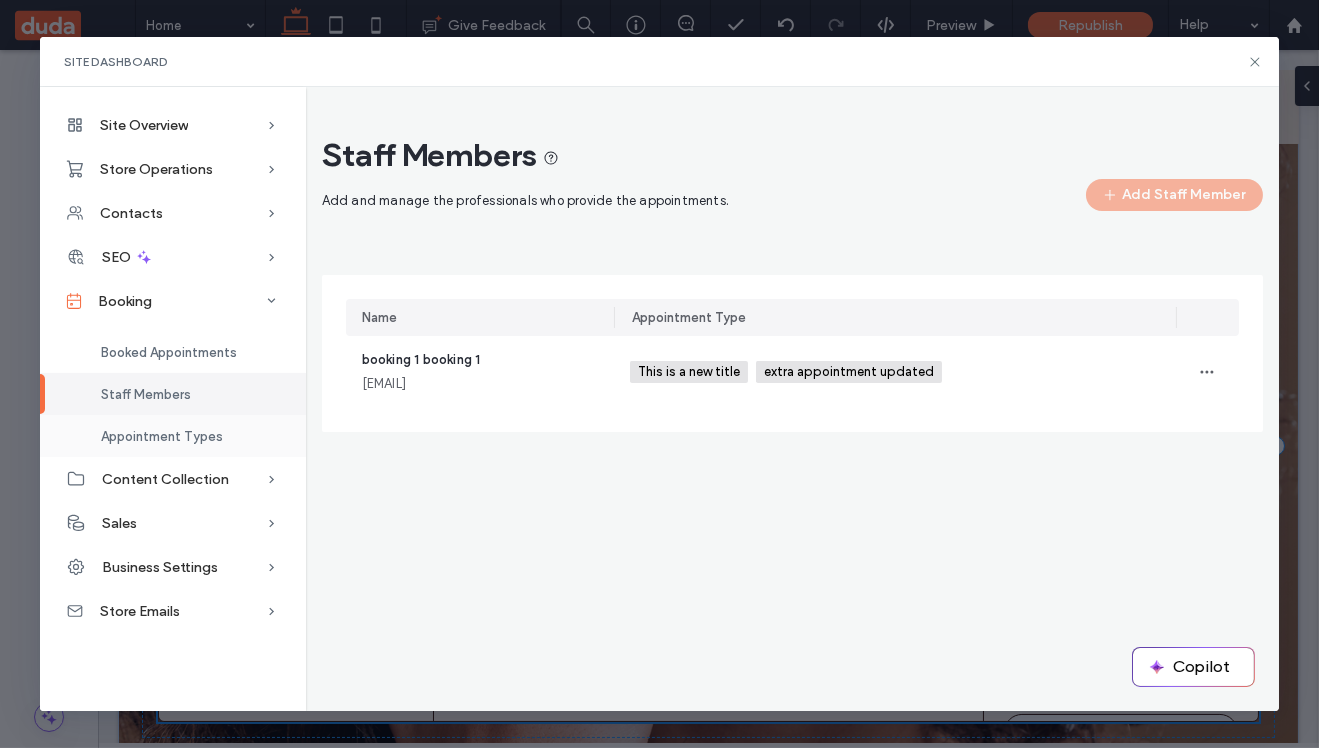 click on "Appointment Types" at bounding box center [162, 436] 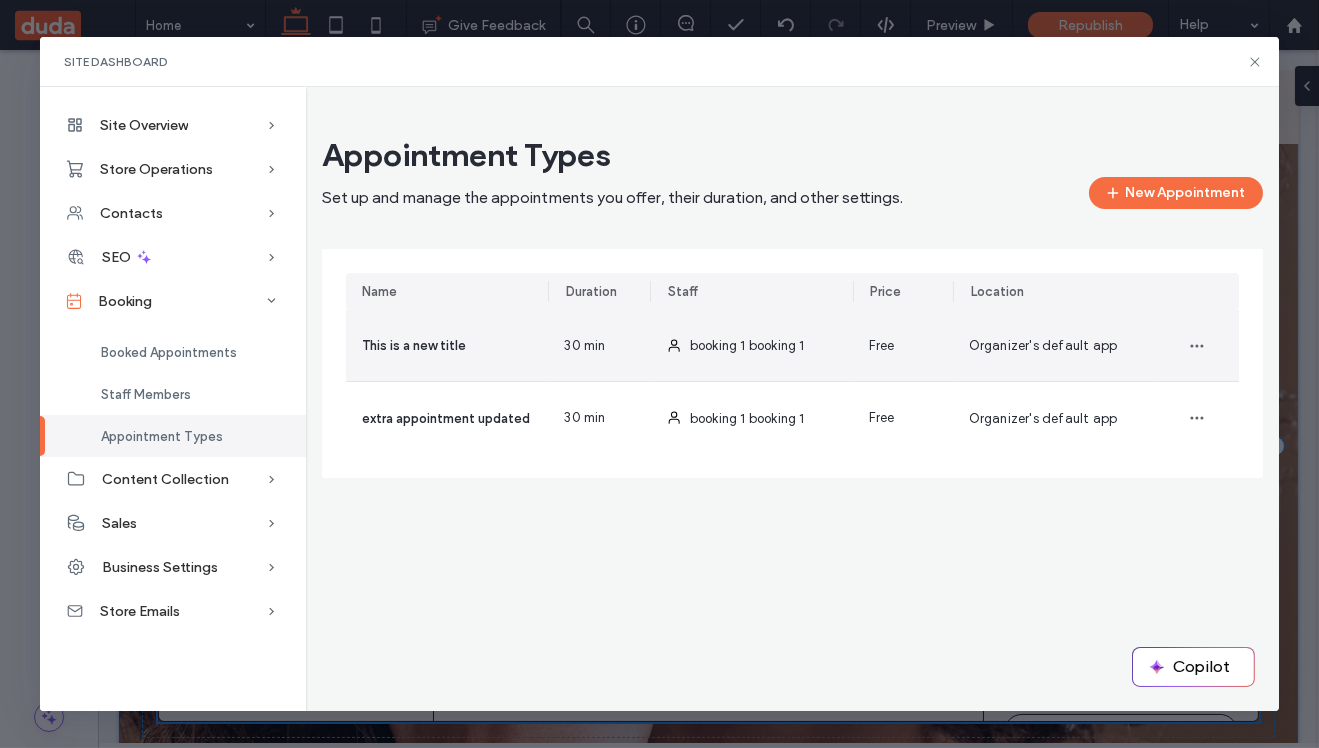 click on "This is a new title" at bounding box center [447, 345] 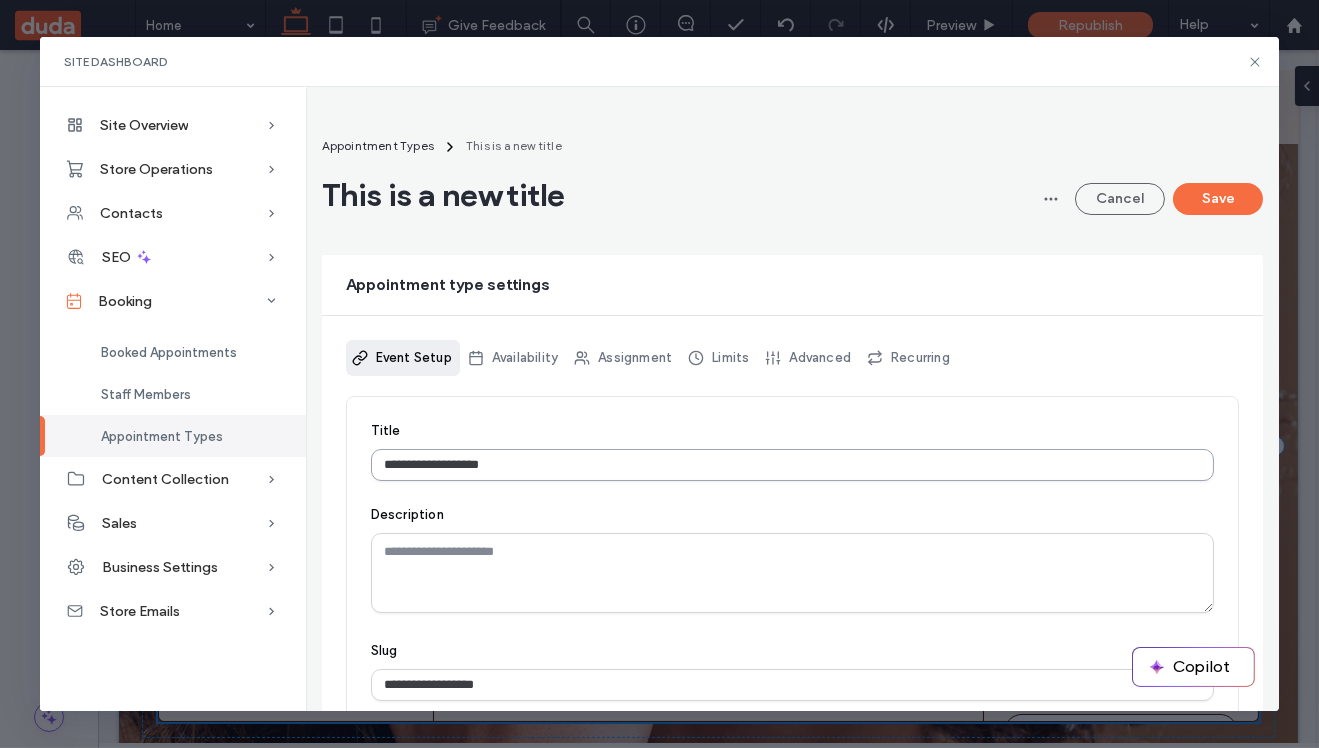 click on "**********" at bounding box center [793, 465] 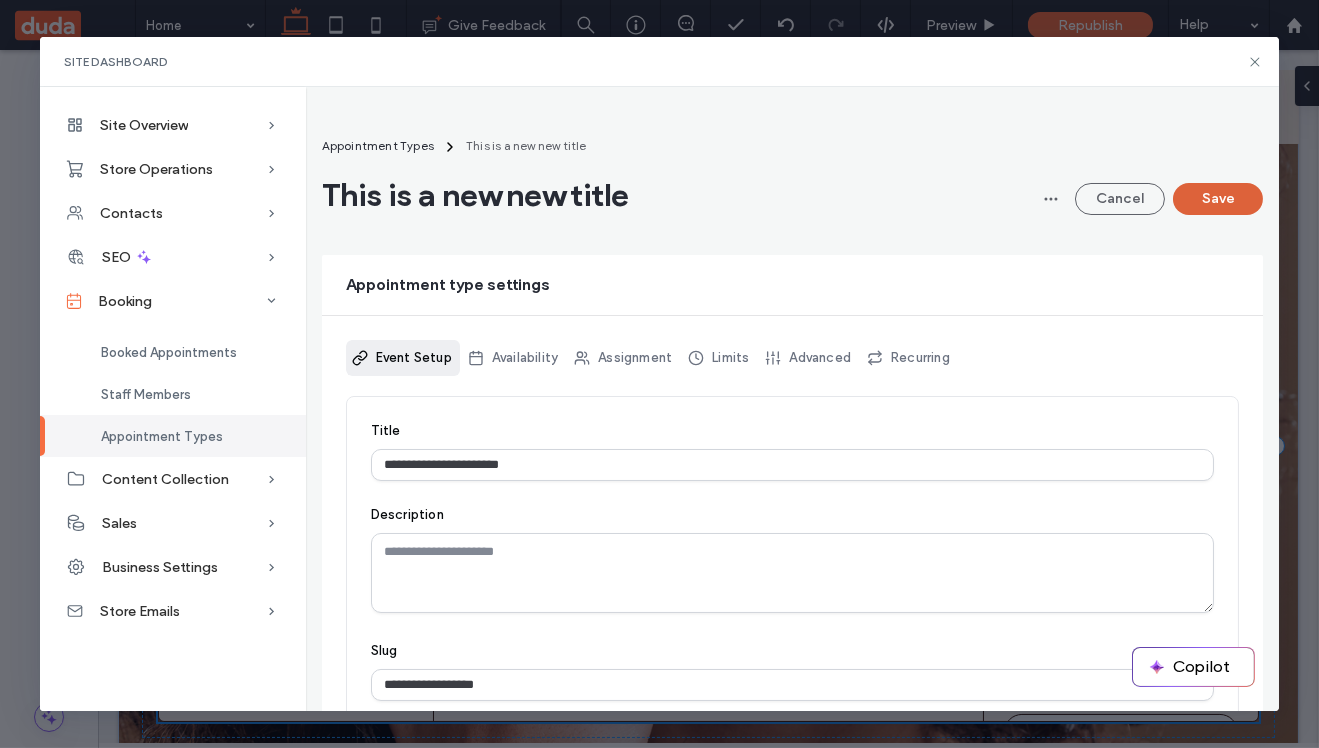 type on "**********" 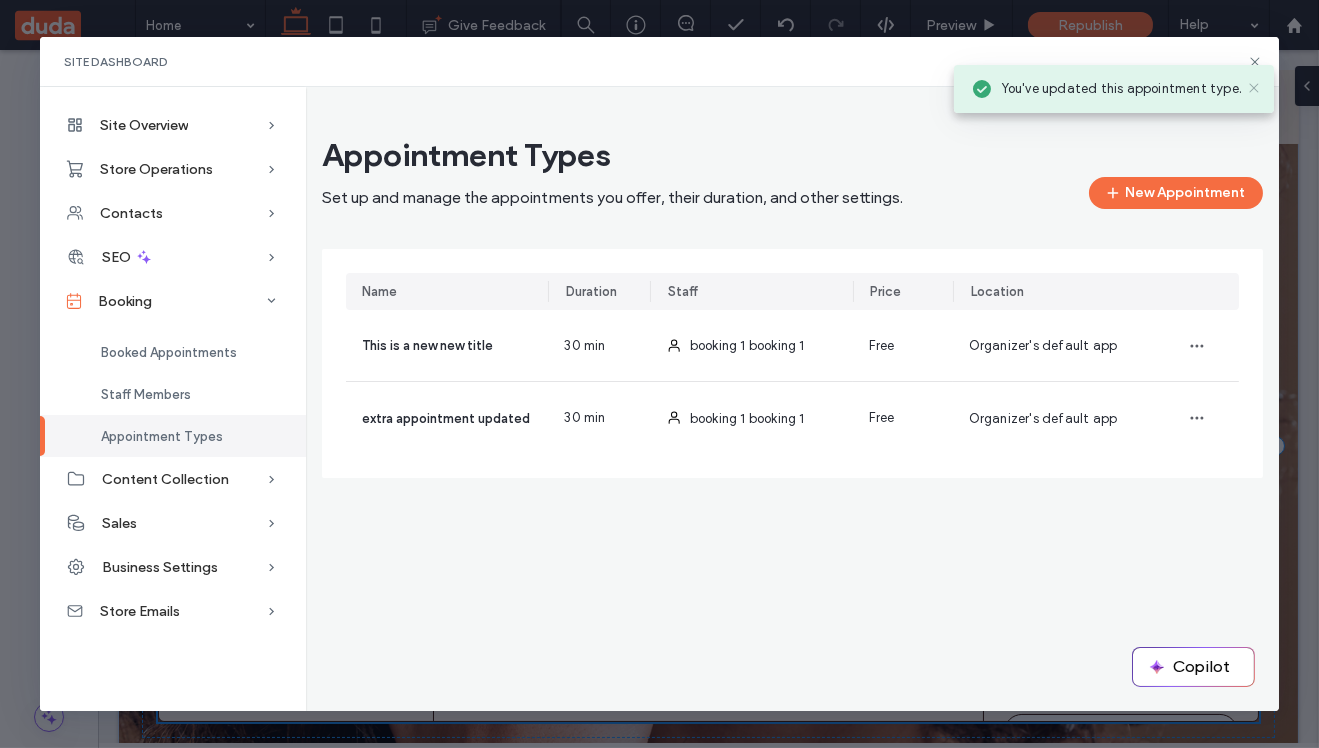 click 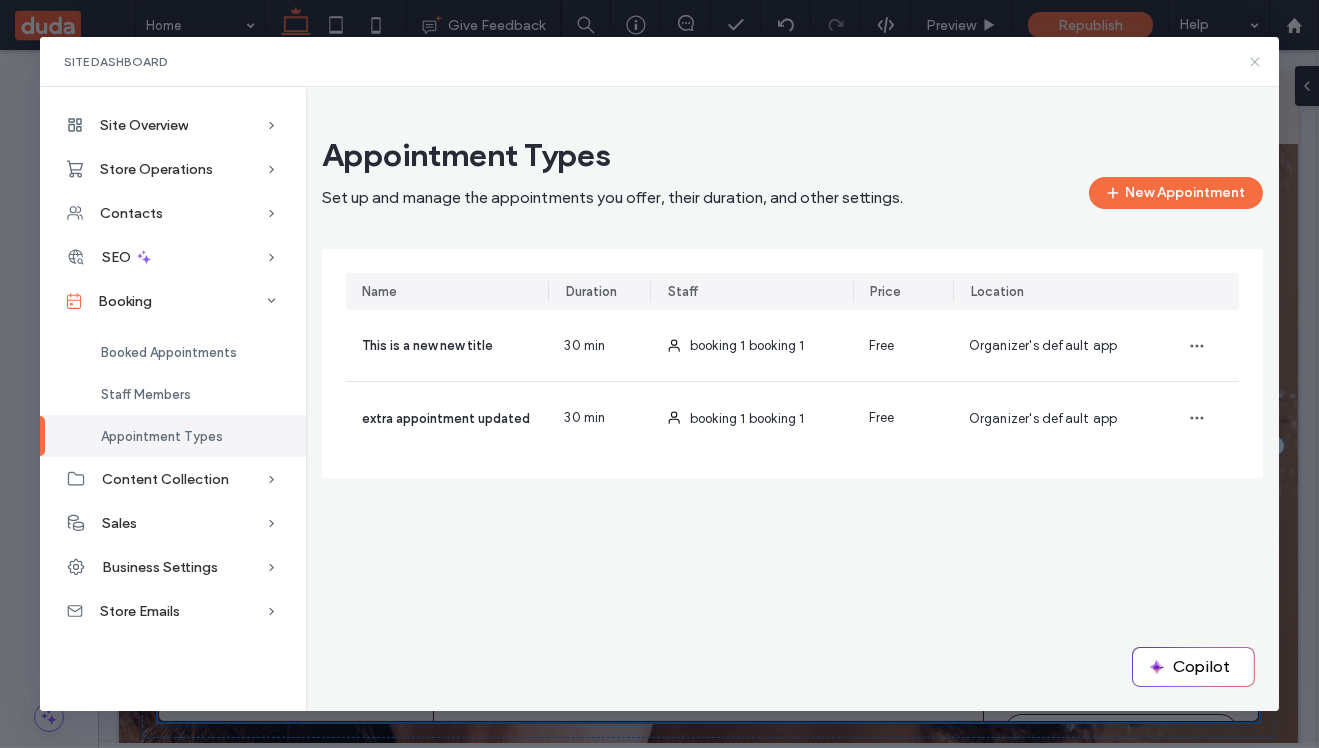 click 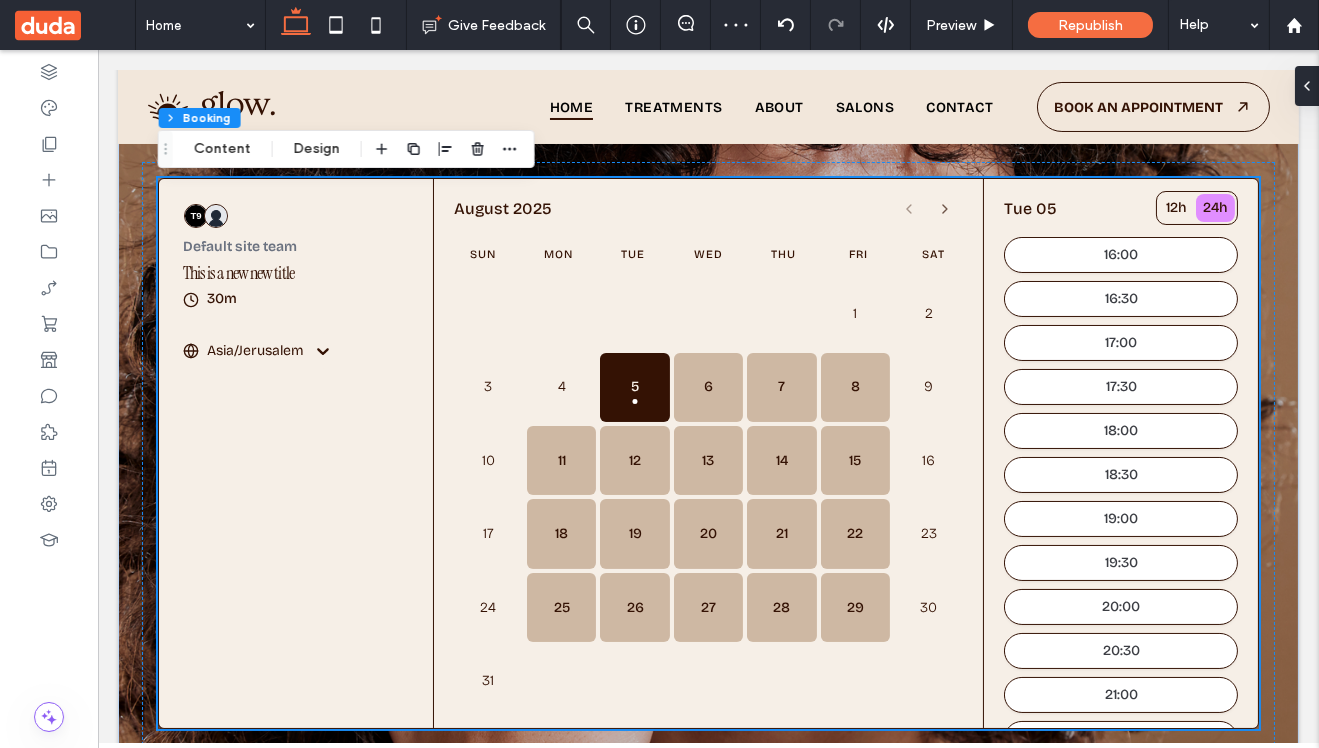 scroll, scrollTop: 217, scrollLeft: 0, axis: vertical 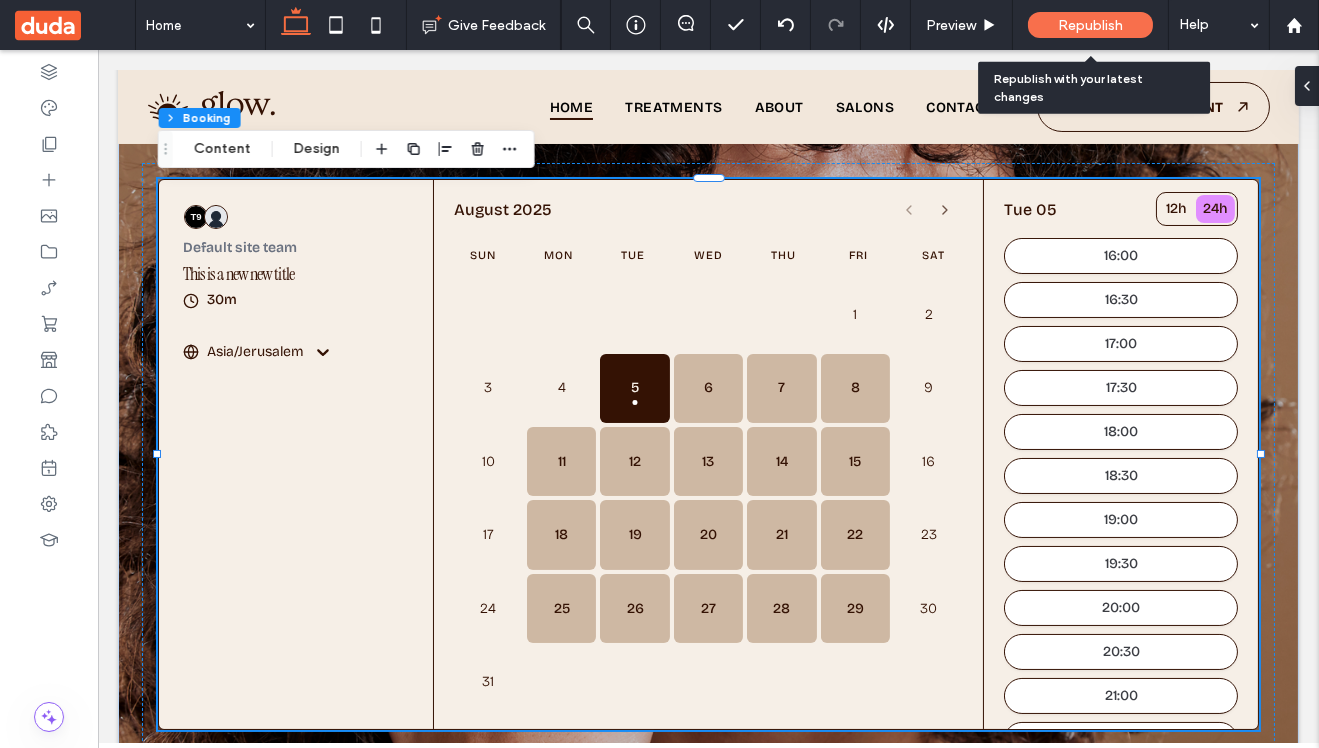 click on "Republish" at bounding box center (1090, 25) 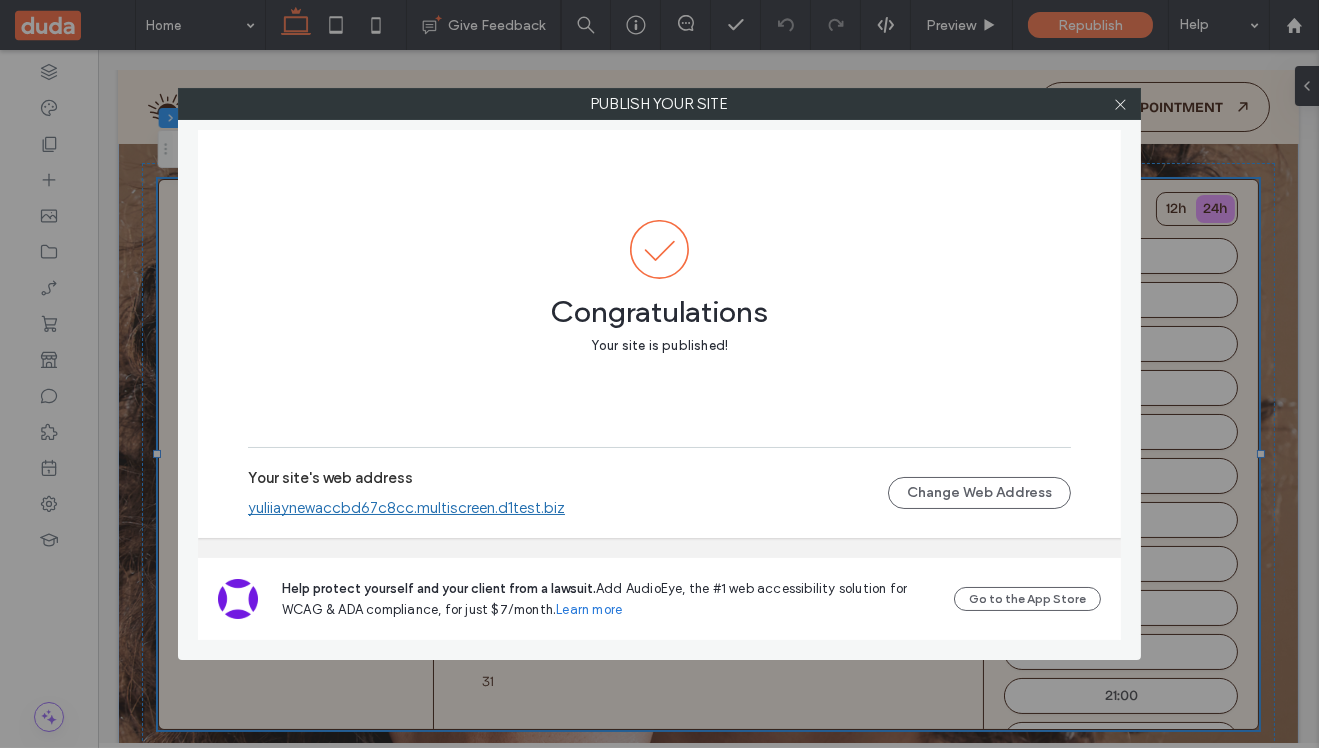 click on "yuliiaynewaccbd67c8cc.multiscreen.d1test.biz" at bounding box center [406, 508] 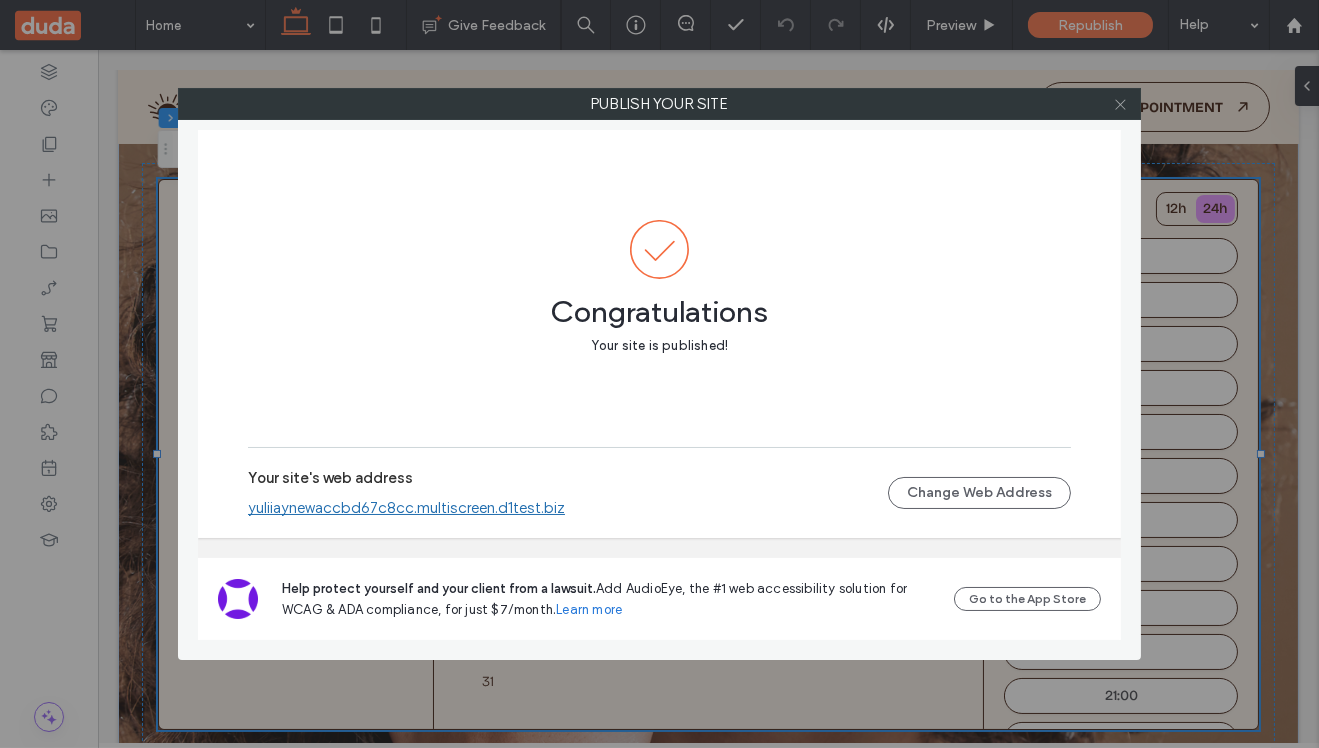 click 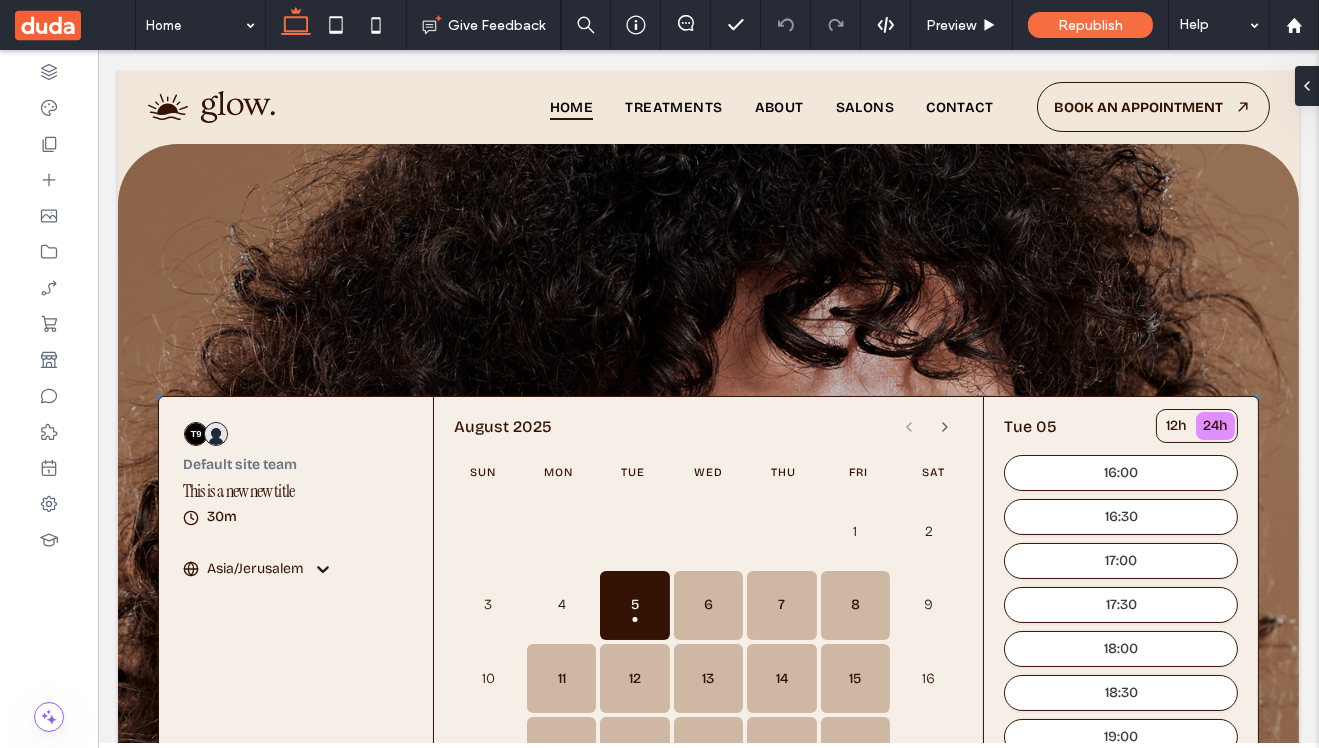 scroll, scrollTop: 302, scrollLeft: 0, axis: vertical 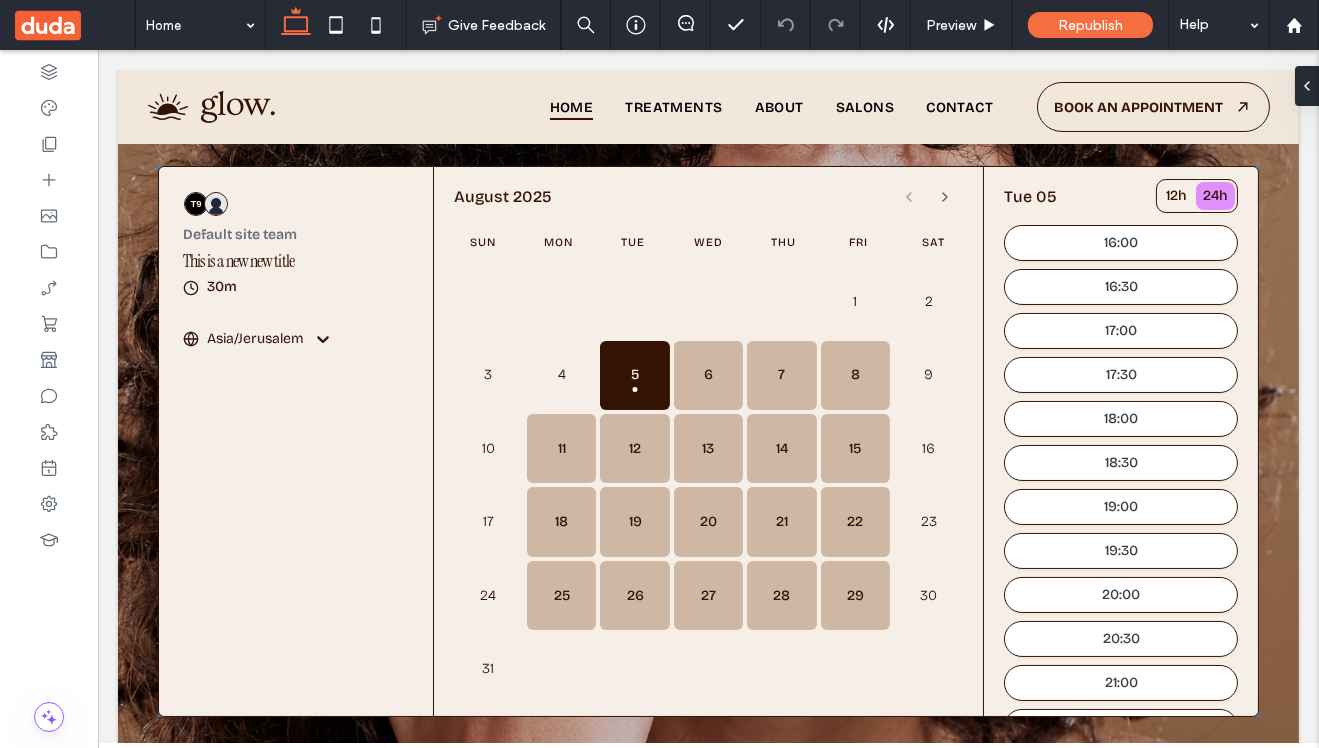 click on "Default site team This is a new new title 30m Asia/Jerusalem" at bounding box center (296, 271) 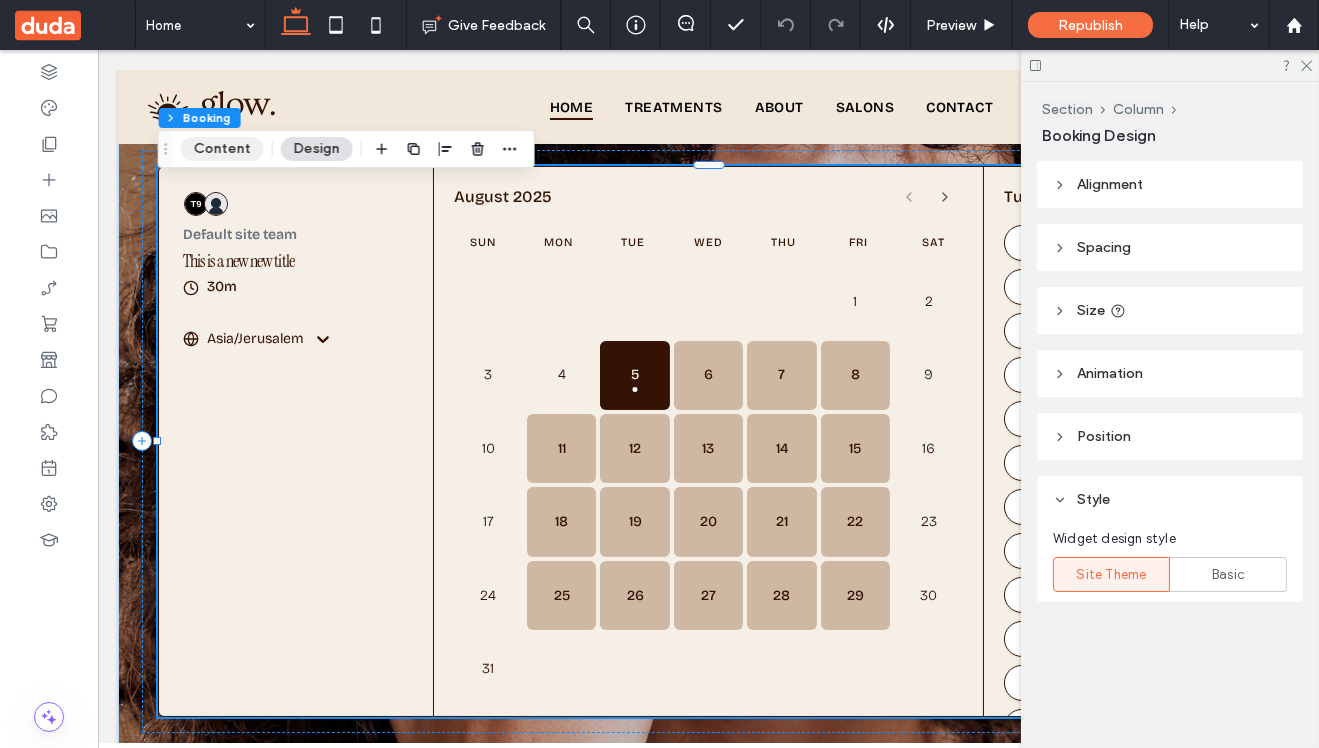 click on "Content" at bounding box center (222, 149) 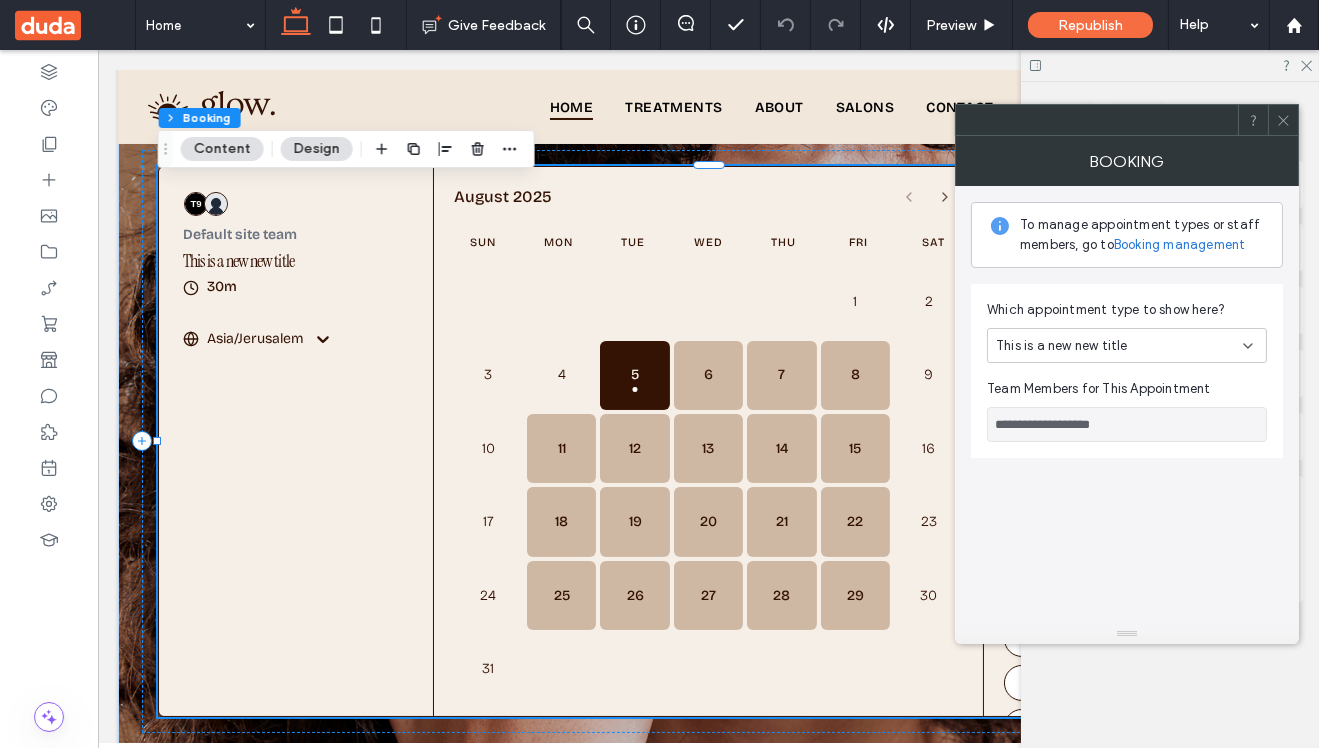 click on "Booking management" at bounding box center [1180, 245] 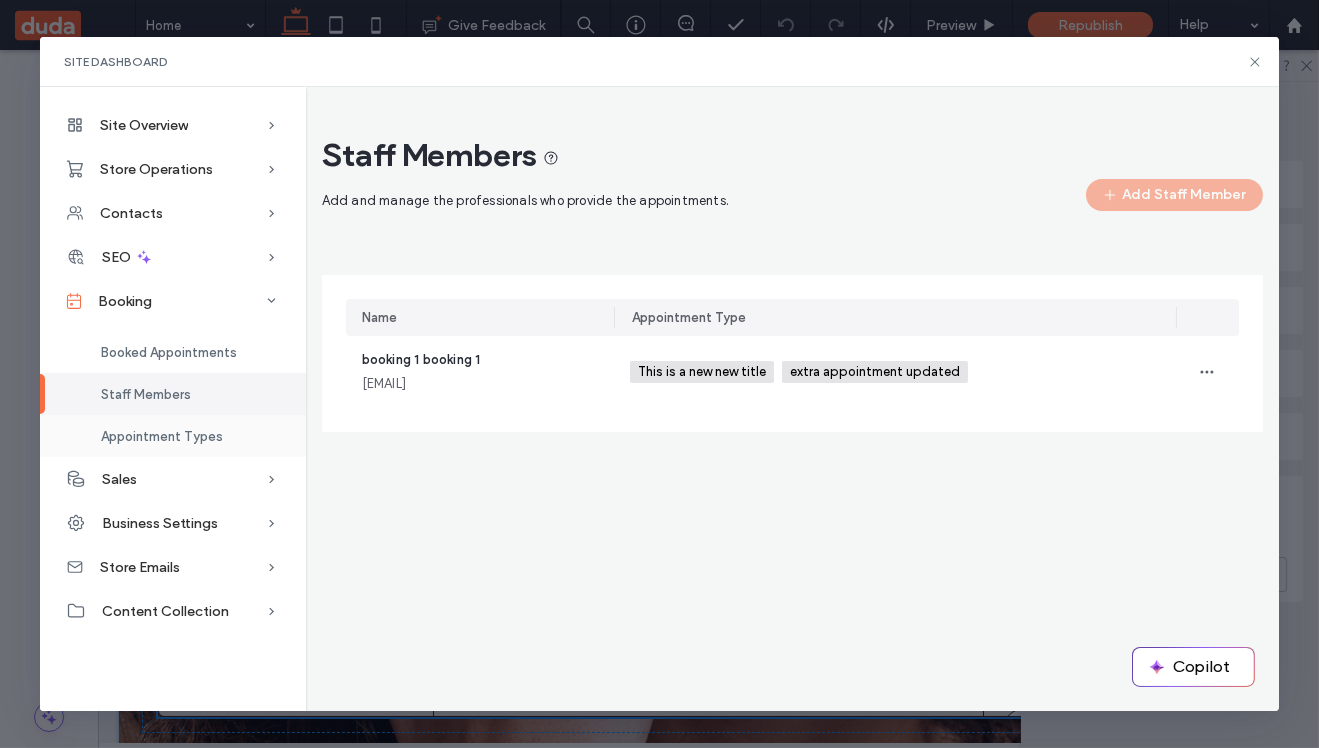 click on "Appointment Types" at bounding box center (162, 436) 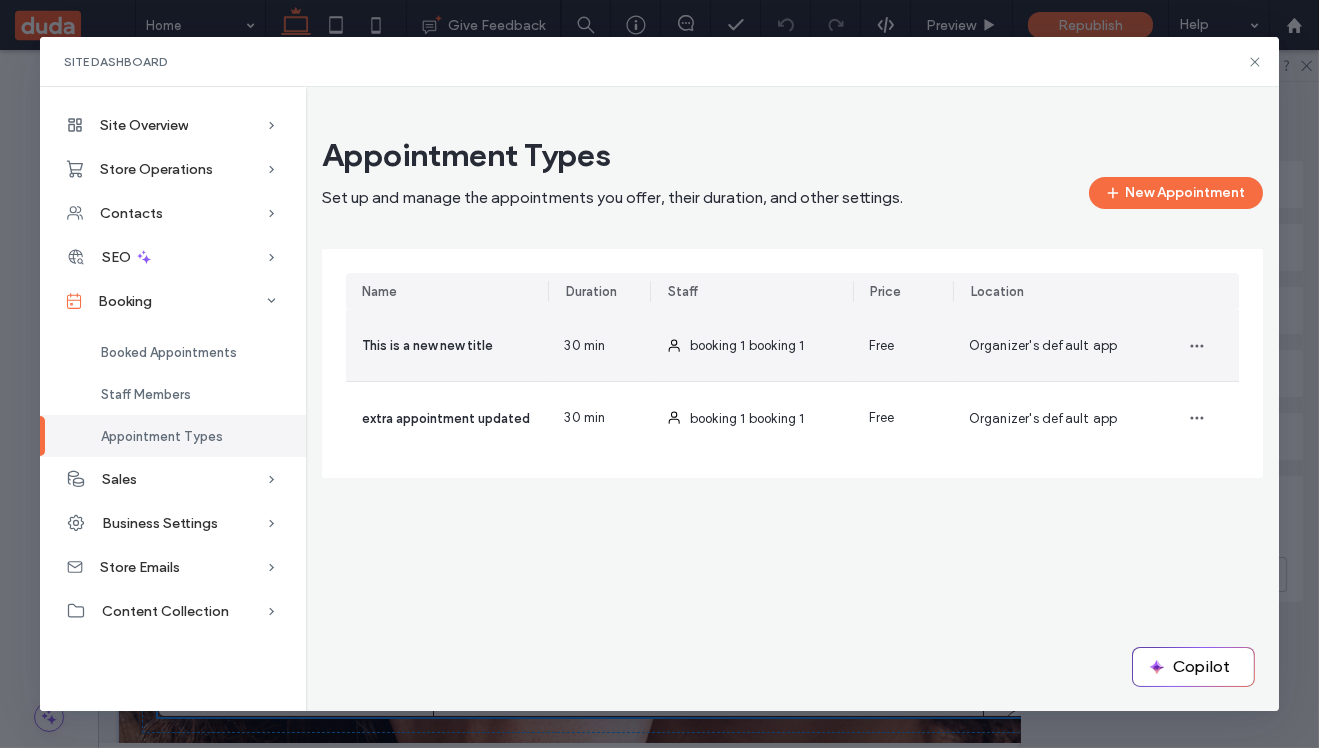 click on "This is a new new title" at bounding box center (447, 345) 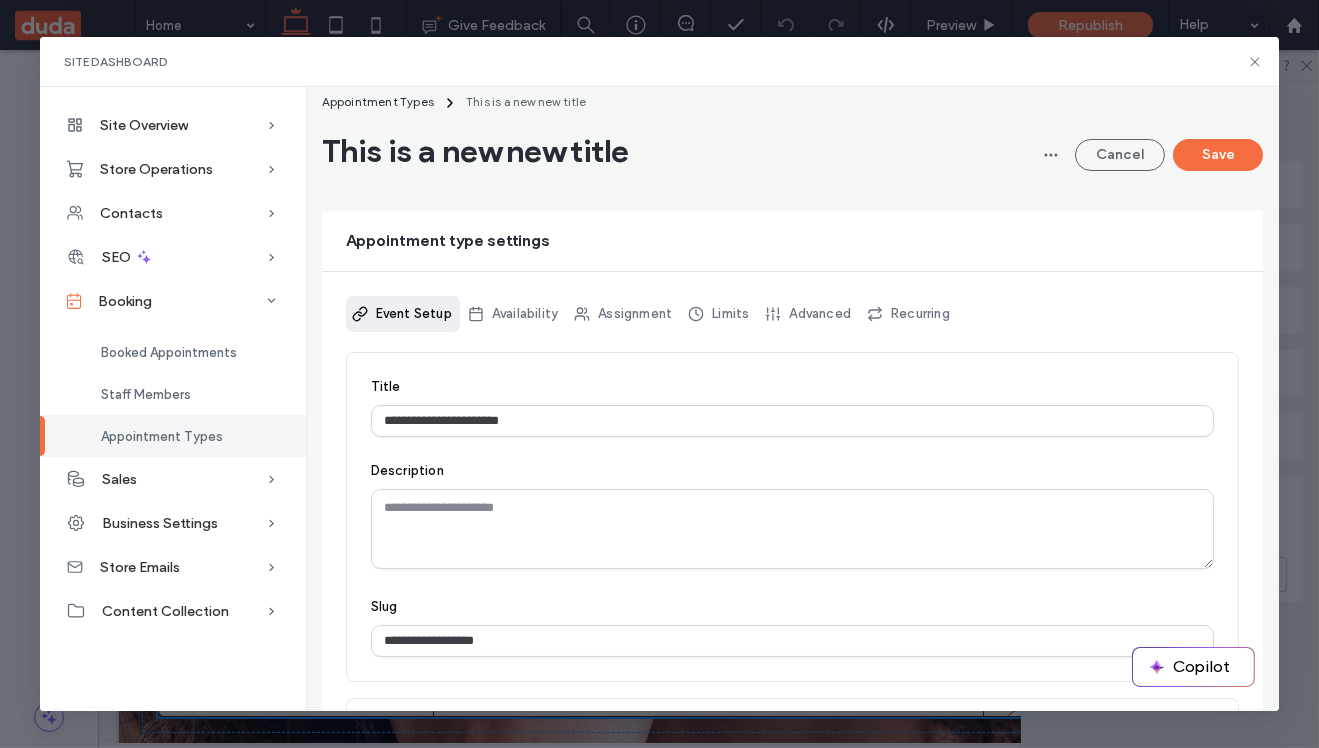scroll, scrollTop: 35, scrollLeft: 0, axis: vertical 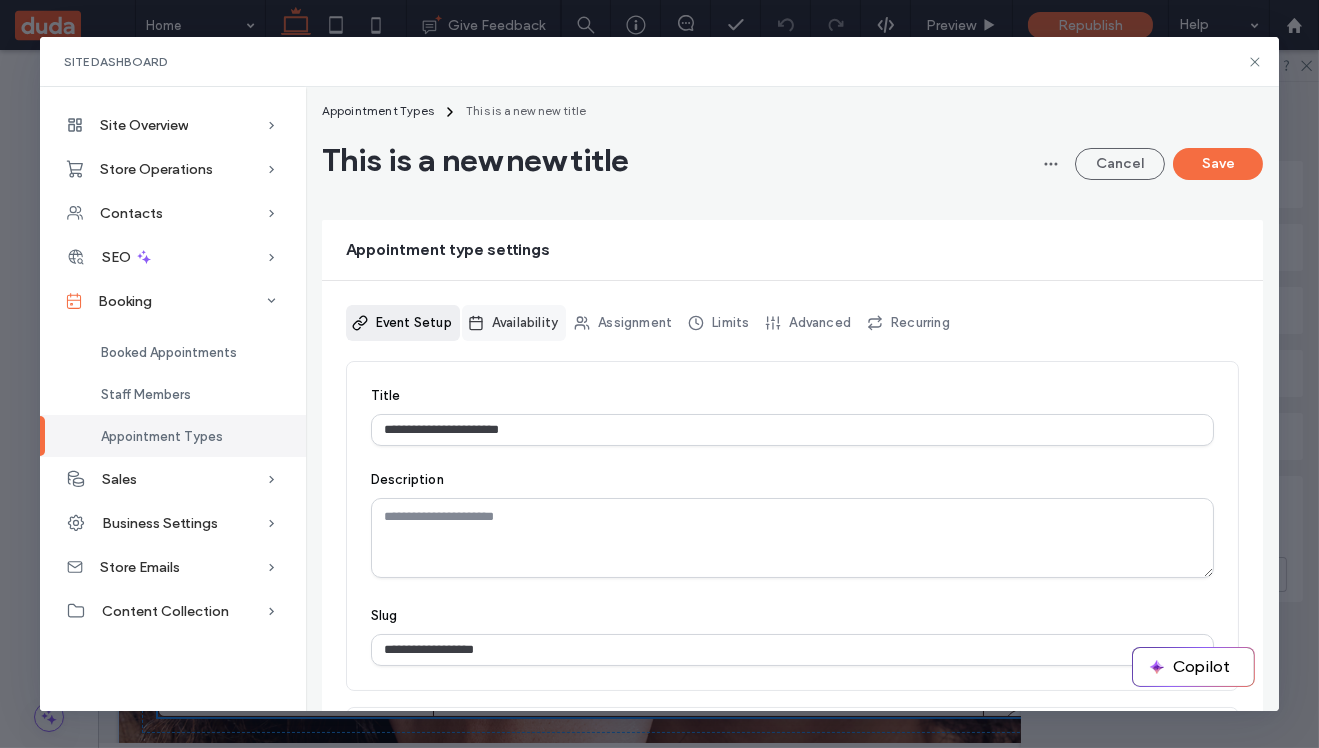 click on "Availability" at bounding box center [514, 323] 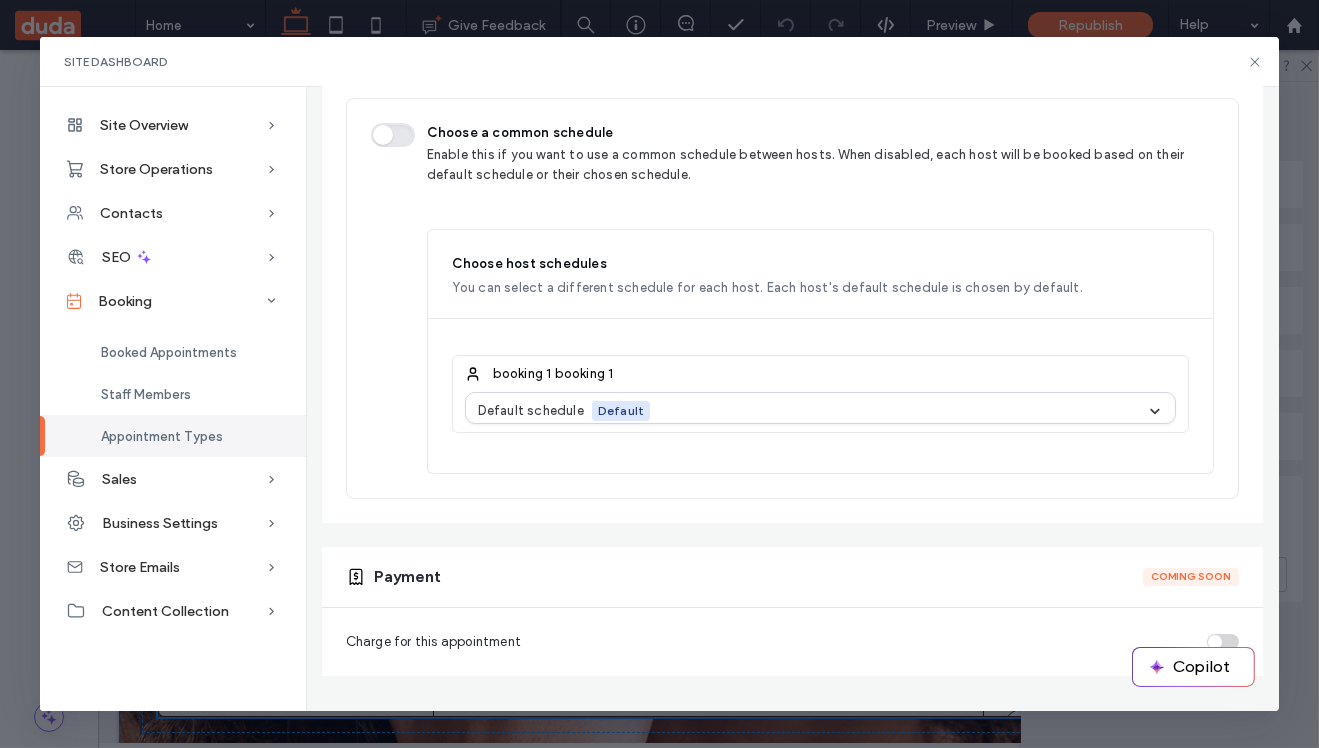 scroll, scrollTop: 0, scrollLeft: 0, axis: both 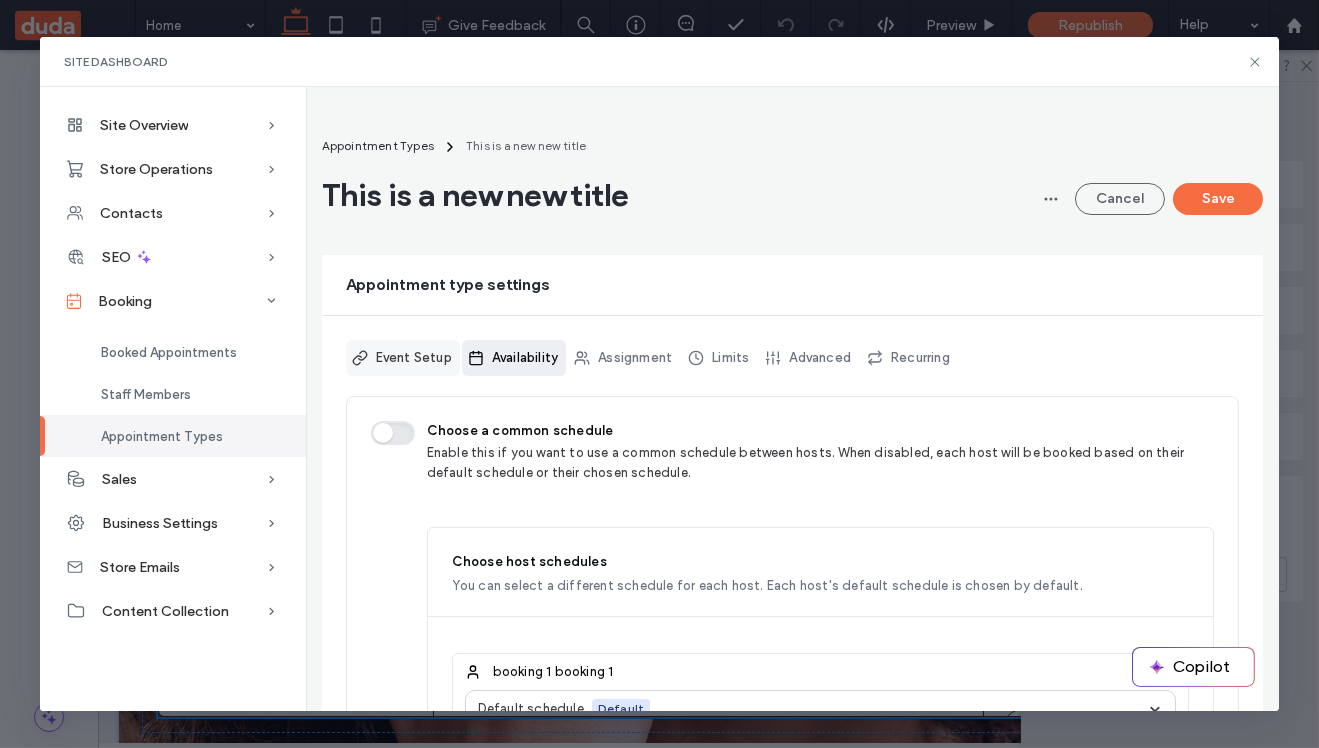 click on "Event Setup" at bounding box center (403, 358) 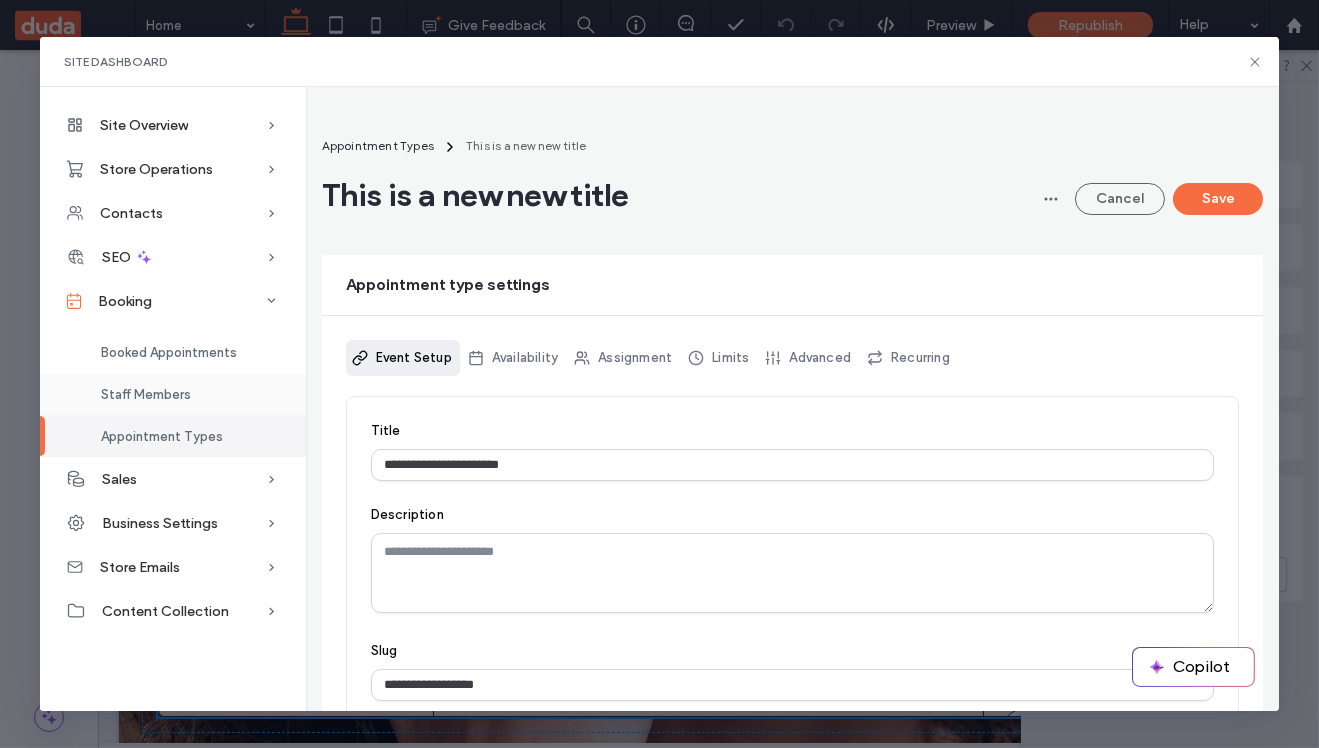 click on "Staff Members" at bounding box center [146, 394] 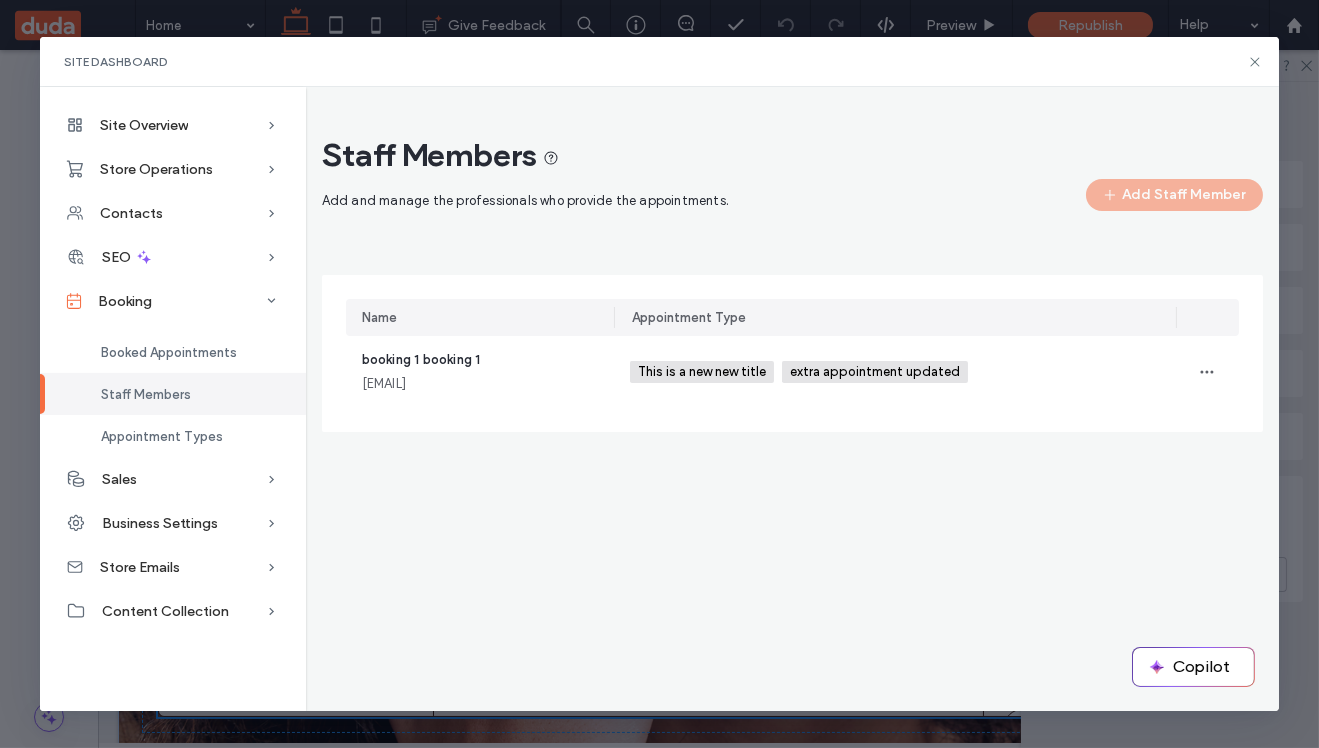 click on "Staff Members" at bounding box center [146, 394] 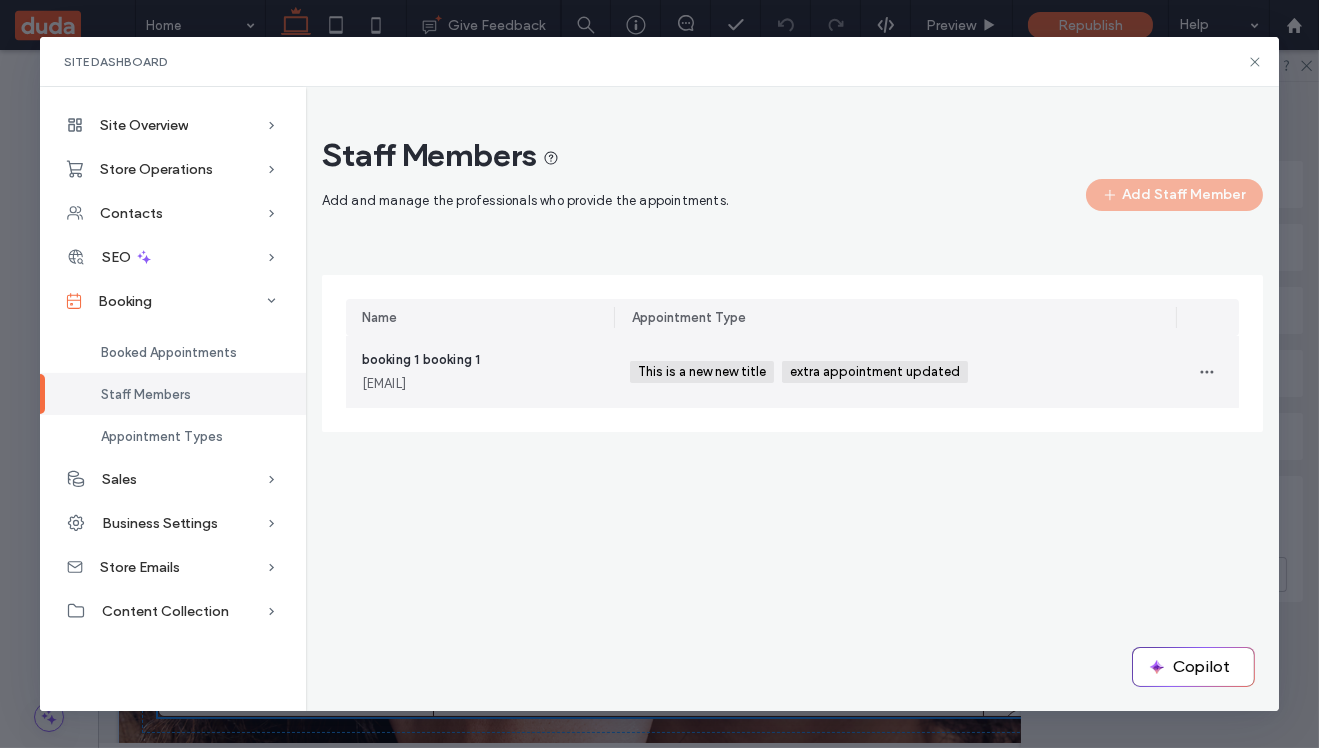 click on "booking 1 booking 1 booking123@gmail.com" at bounding box center [480, 372] 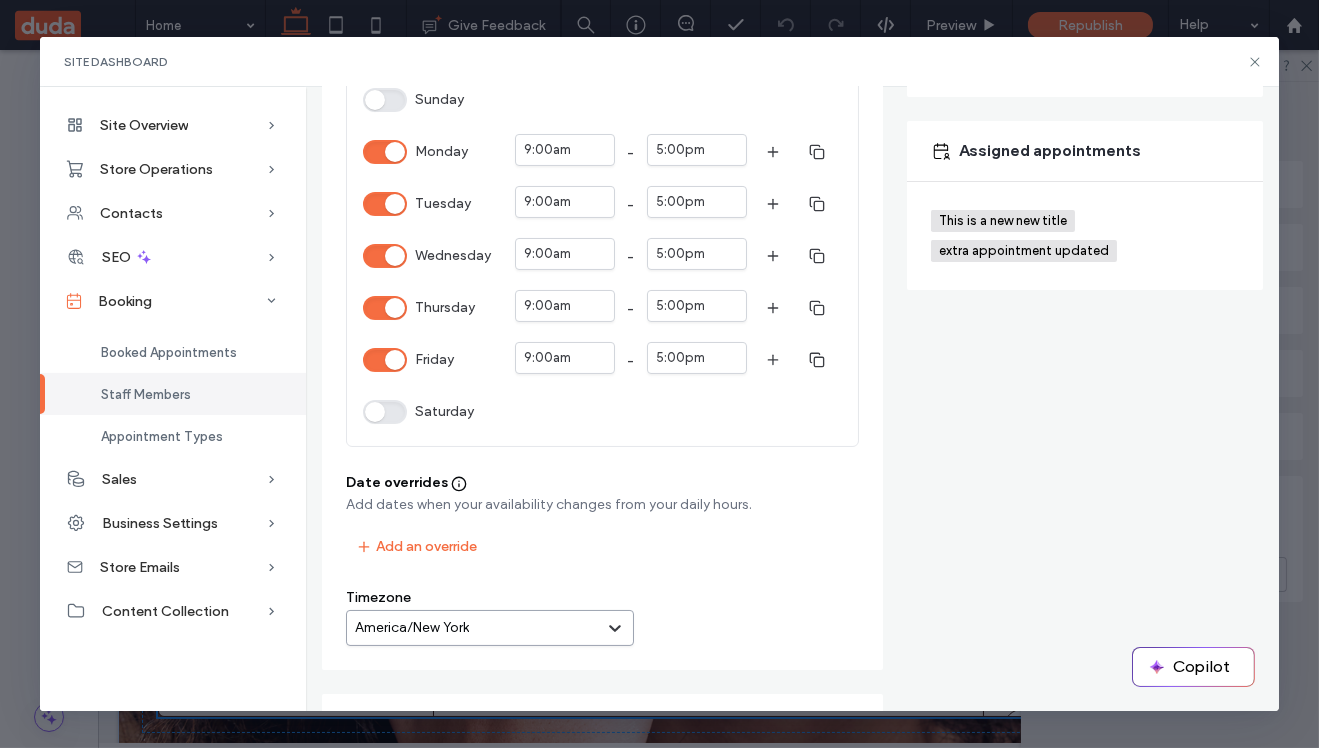 scroll, scrollTop: 385, scrollLeft: 0, axis: vertical 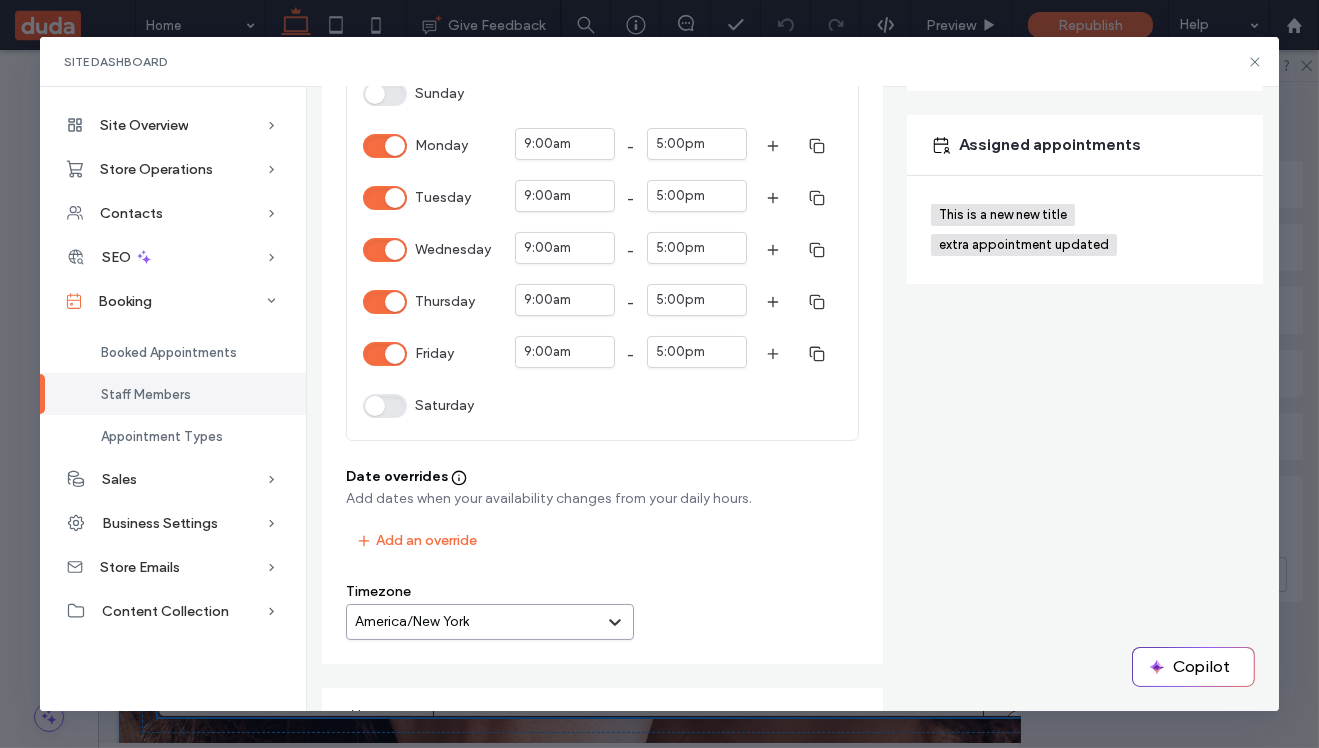 click on "America/New York" at bounding box center [412, 622] 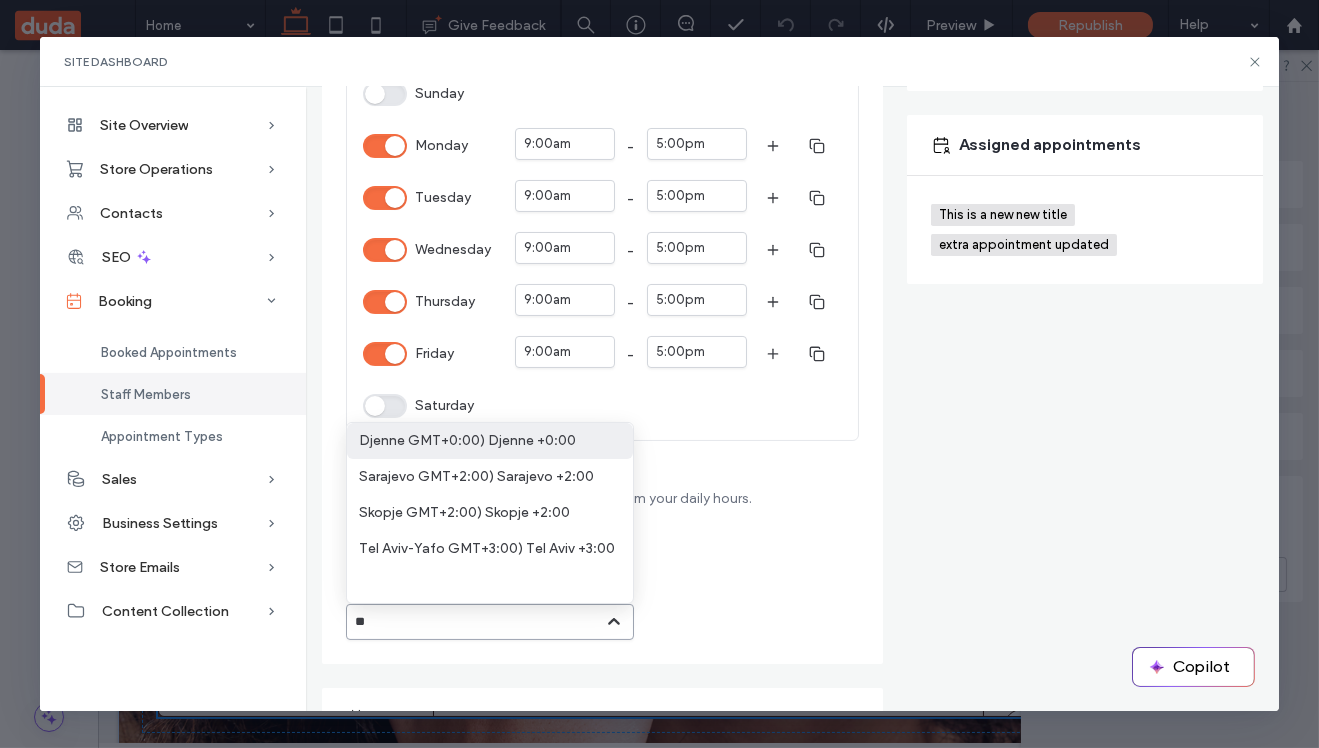 scroll, scrollTop: 0, scrollLeft: 0, axis: both 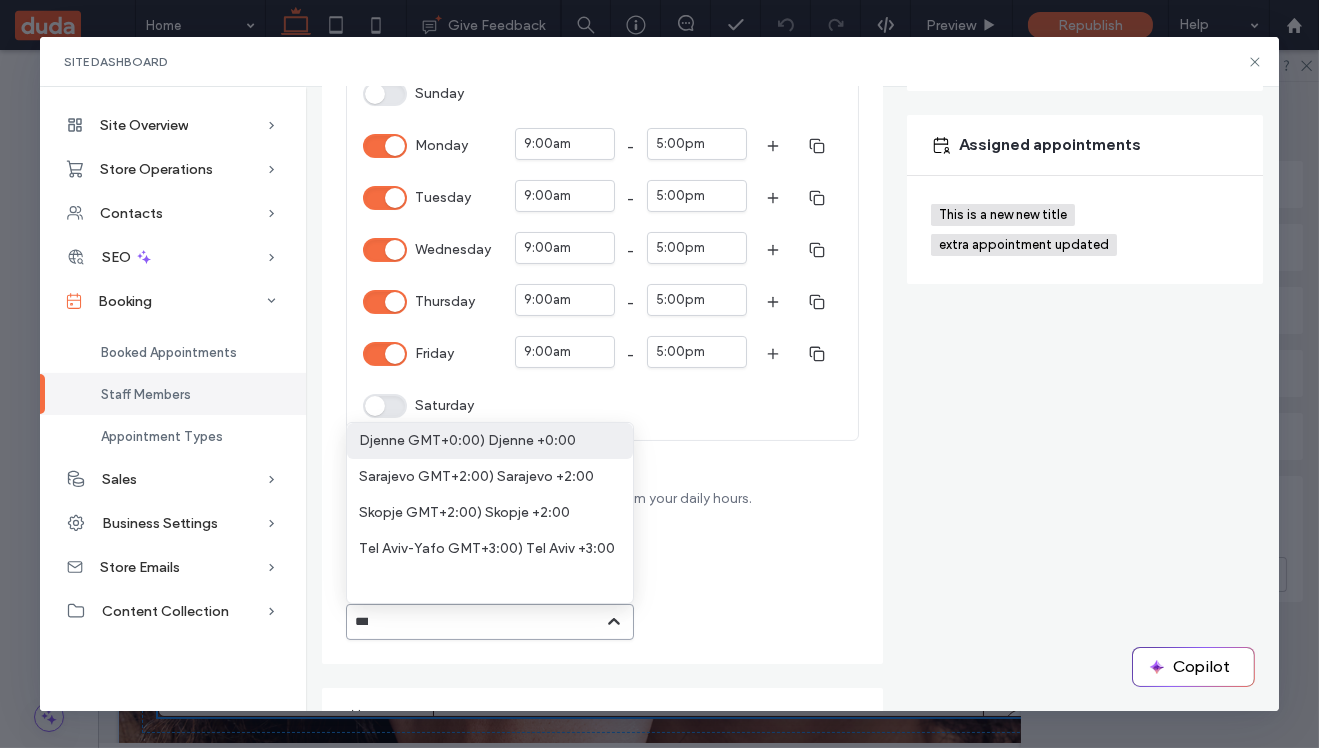 type on "****" 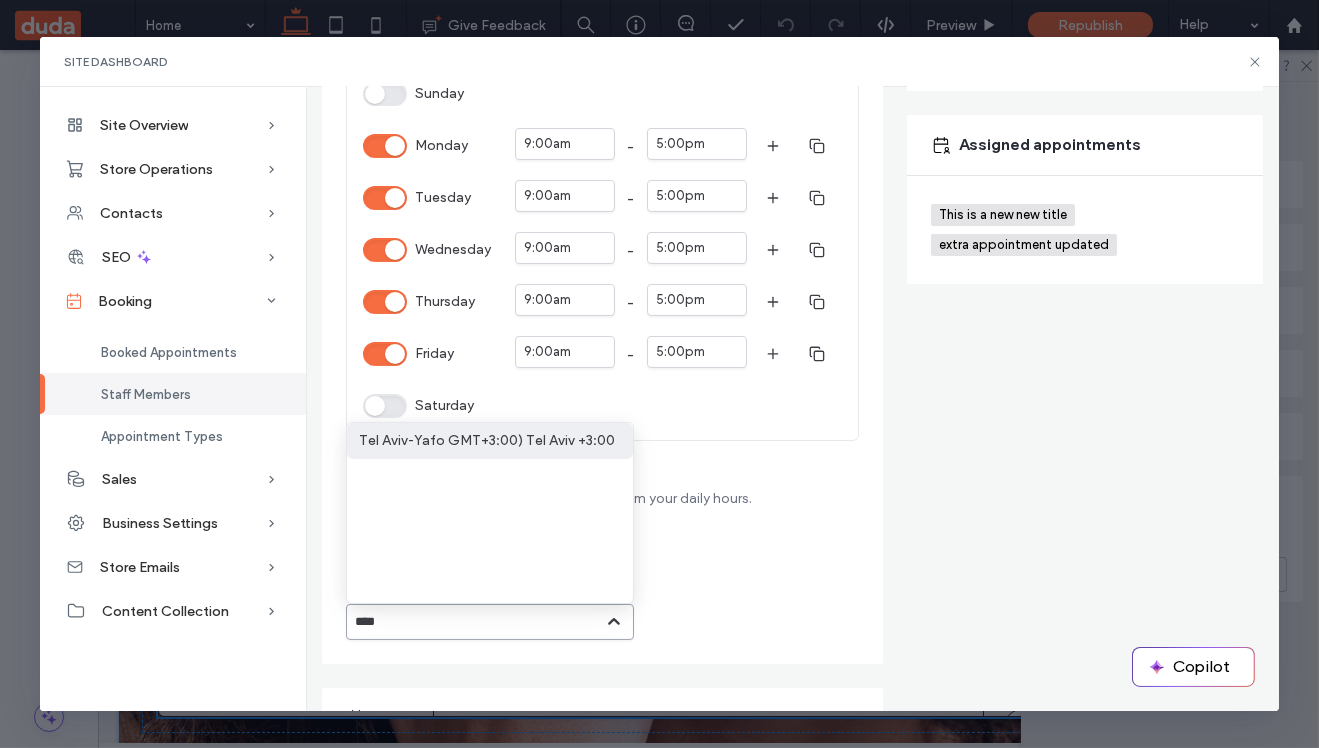 click on "Tel Aviv-Yafo GMT+3:00) Tel Aviv +3:00" at bounding box center [490, 441] 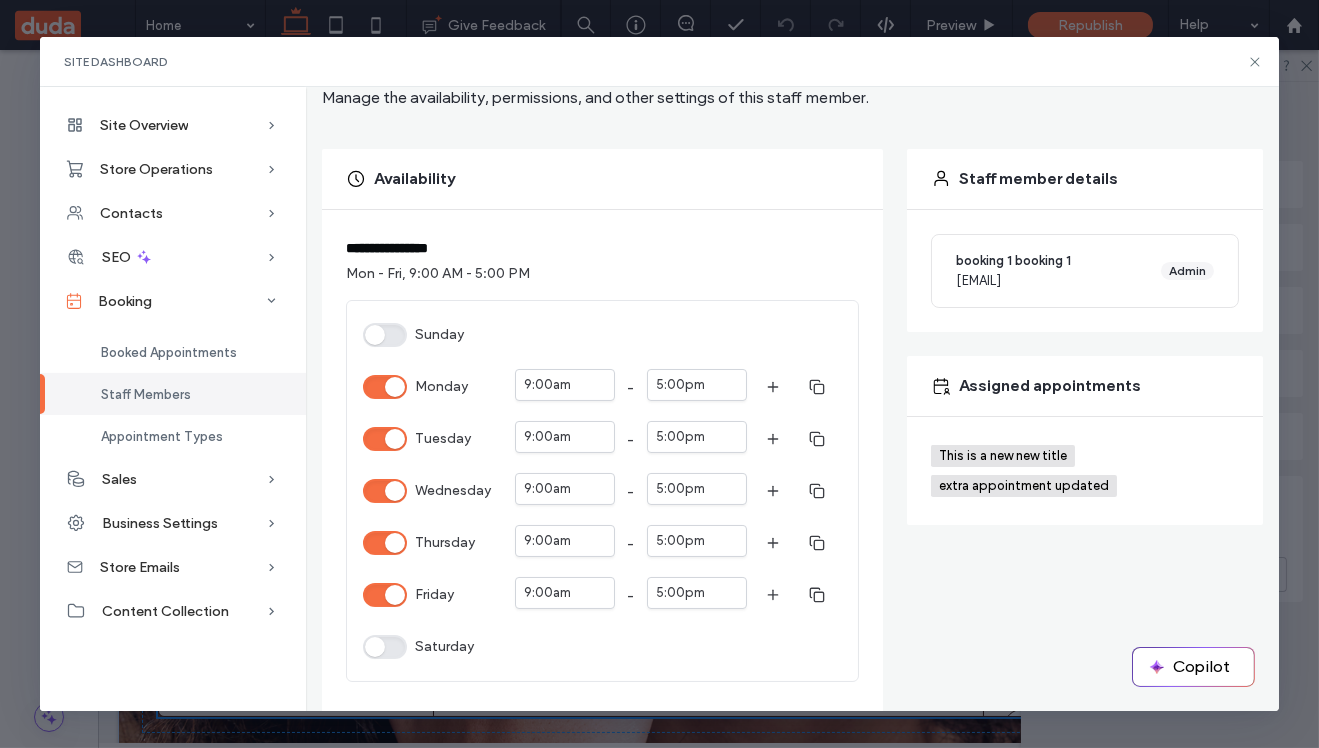 scroll, scrollTop: 0, scrollLeft: 0, axis: both 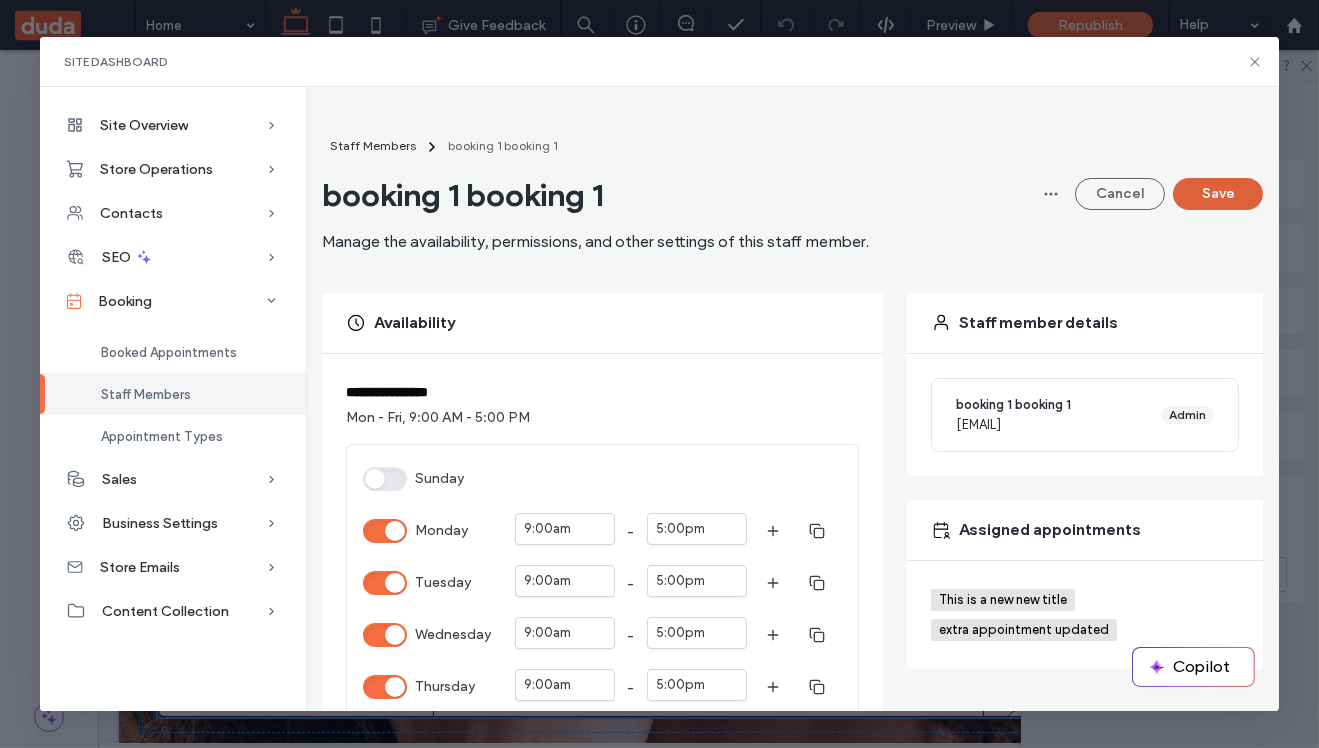 click on "Save" at bounding box center [1218, 194] 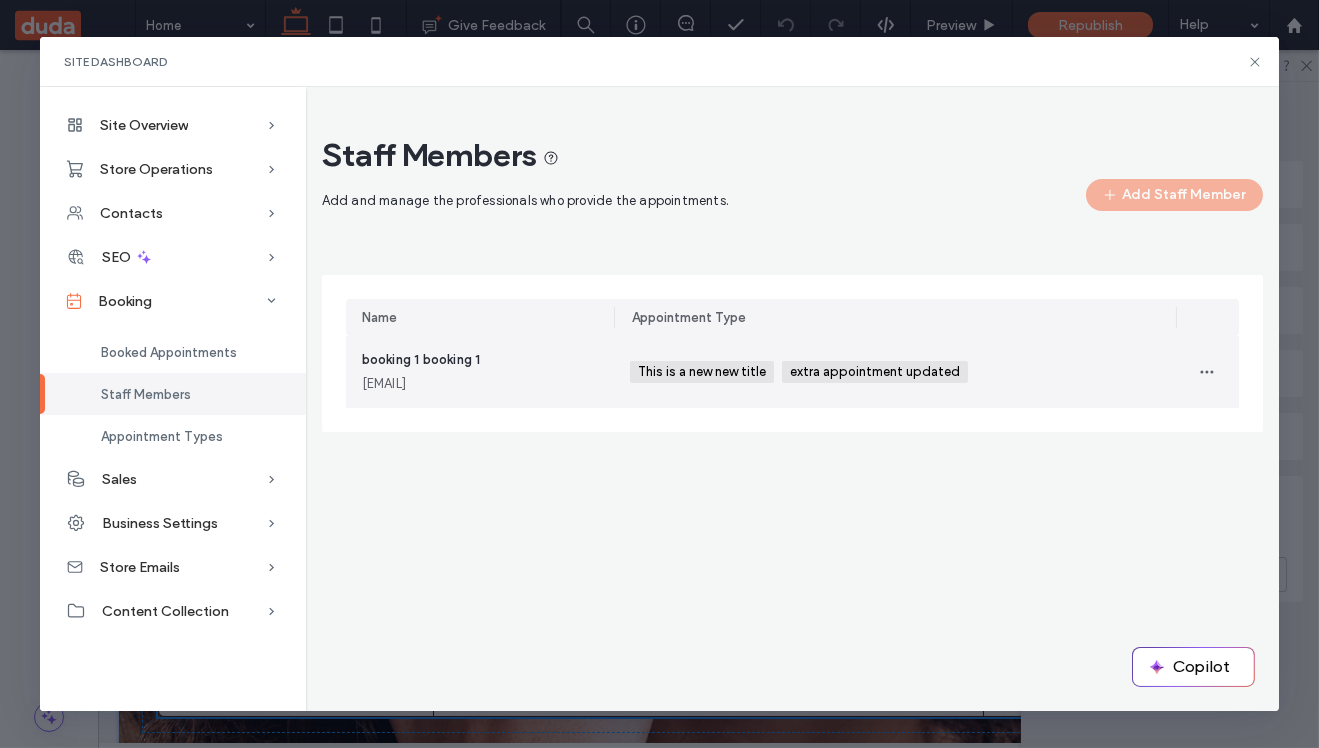click on "booking123@gmail.com" at bounding box center (480, 384) 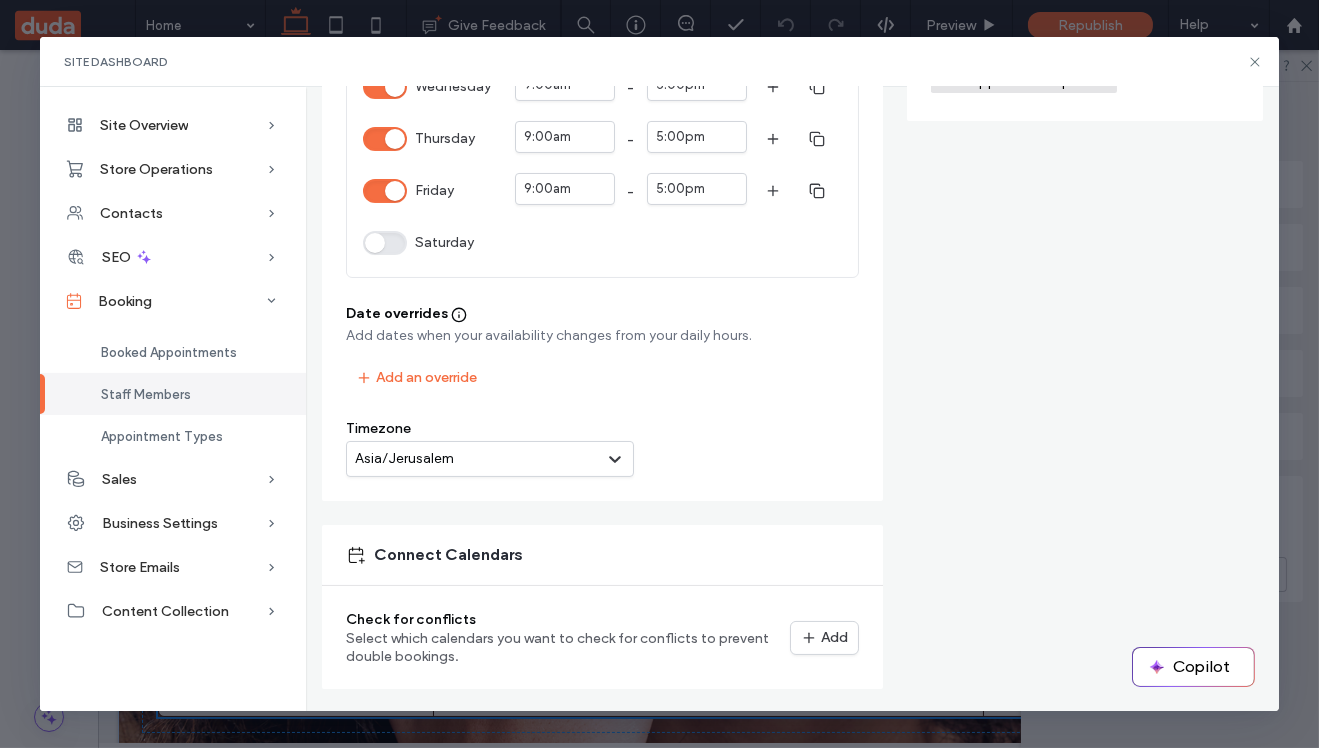 scroll, scrollTop: 0, scrollLeft: 0, axis: both 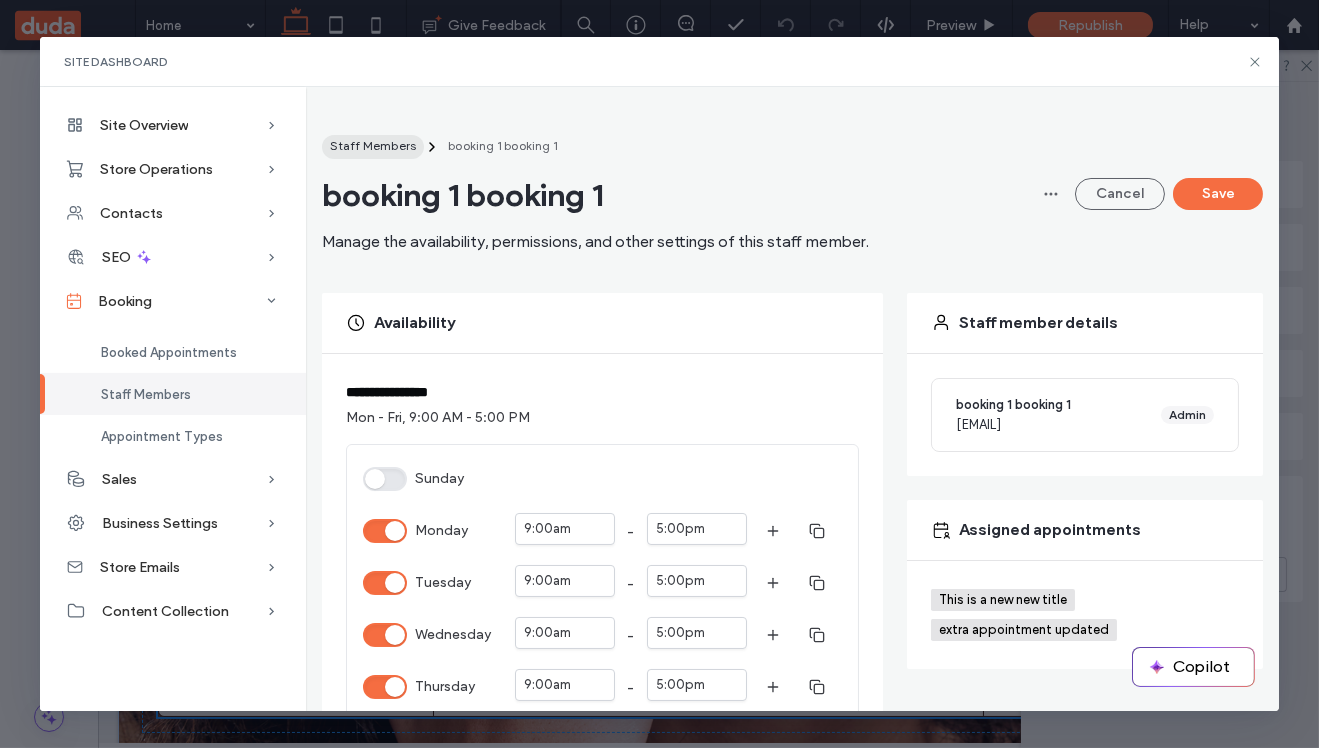 click on "Staff Members" at bounding box center (373, 145) 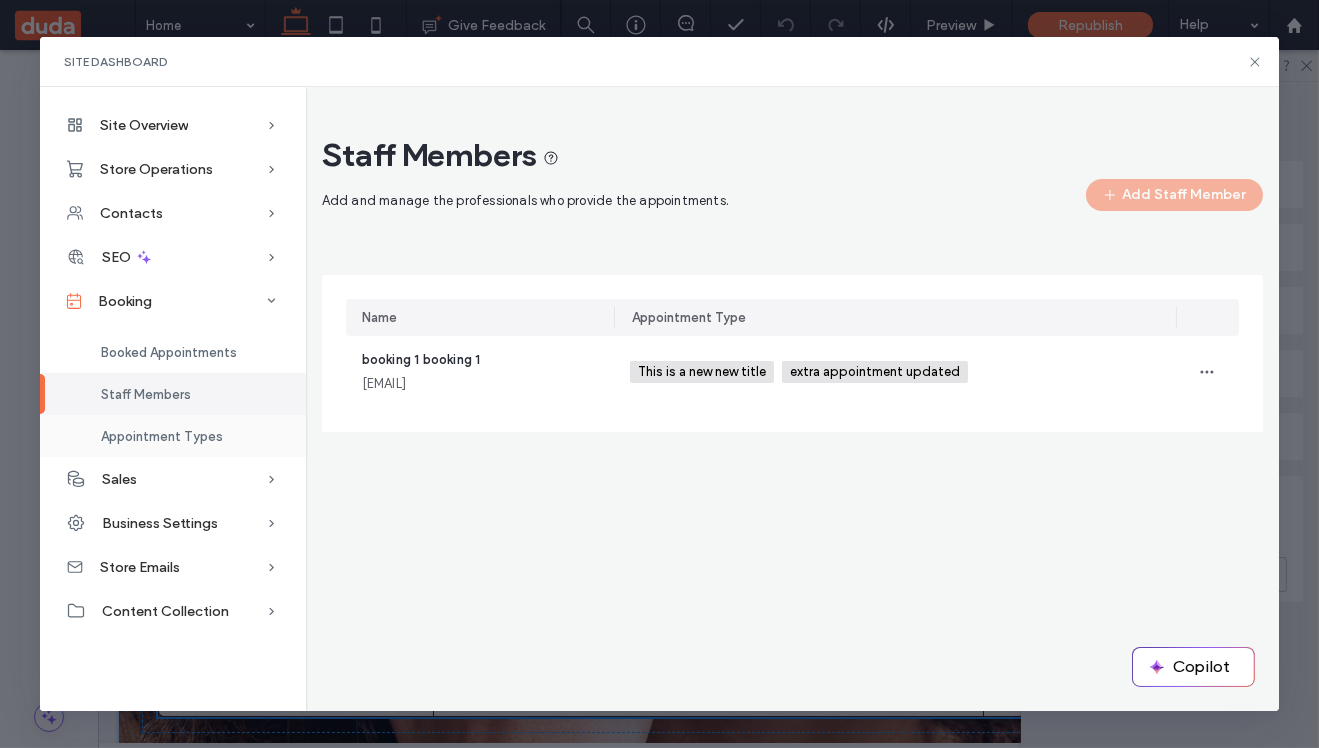 click on "Appointment Types" at bounding box center (173, 436) 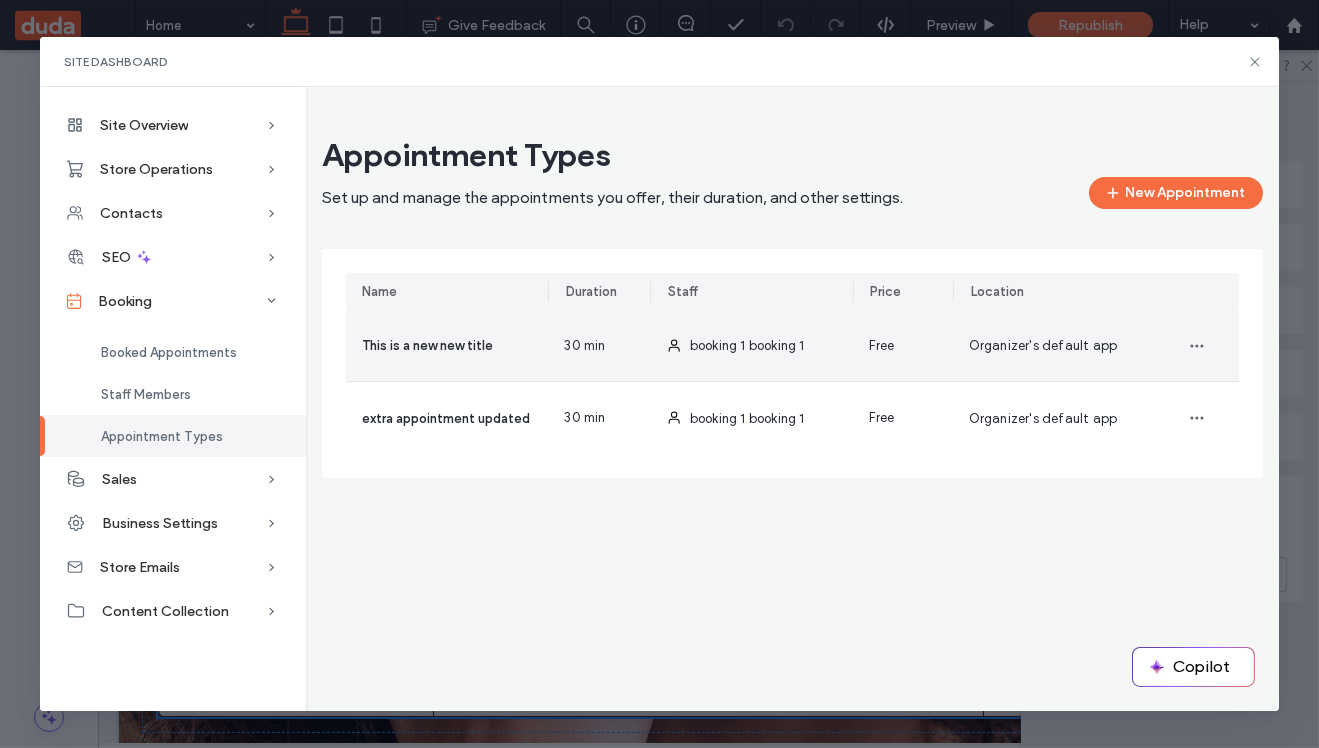 click on "This is a new new title" at bounding box center [447, 345] 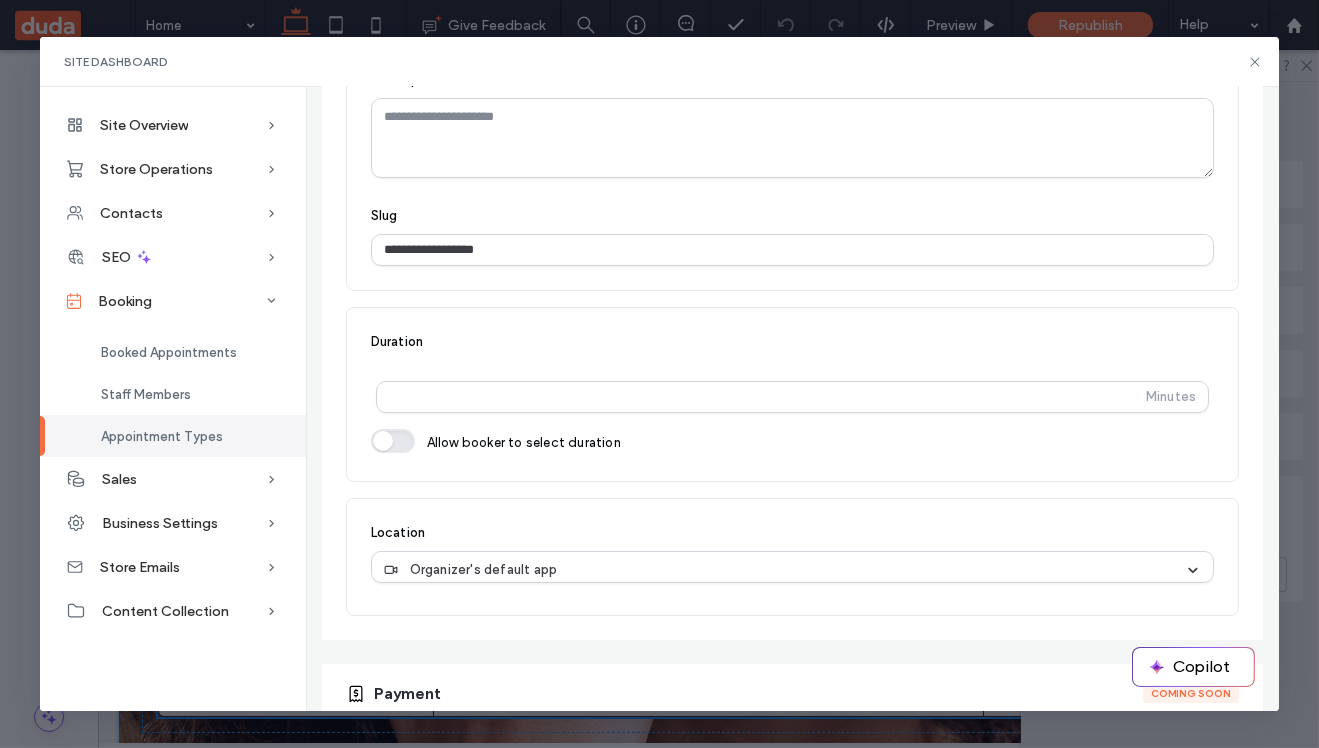 scroll, scrollTop: 507, scrollLeft: 0, axis: vertical 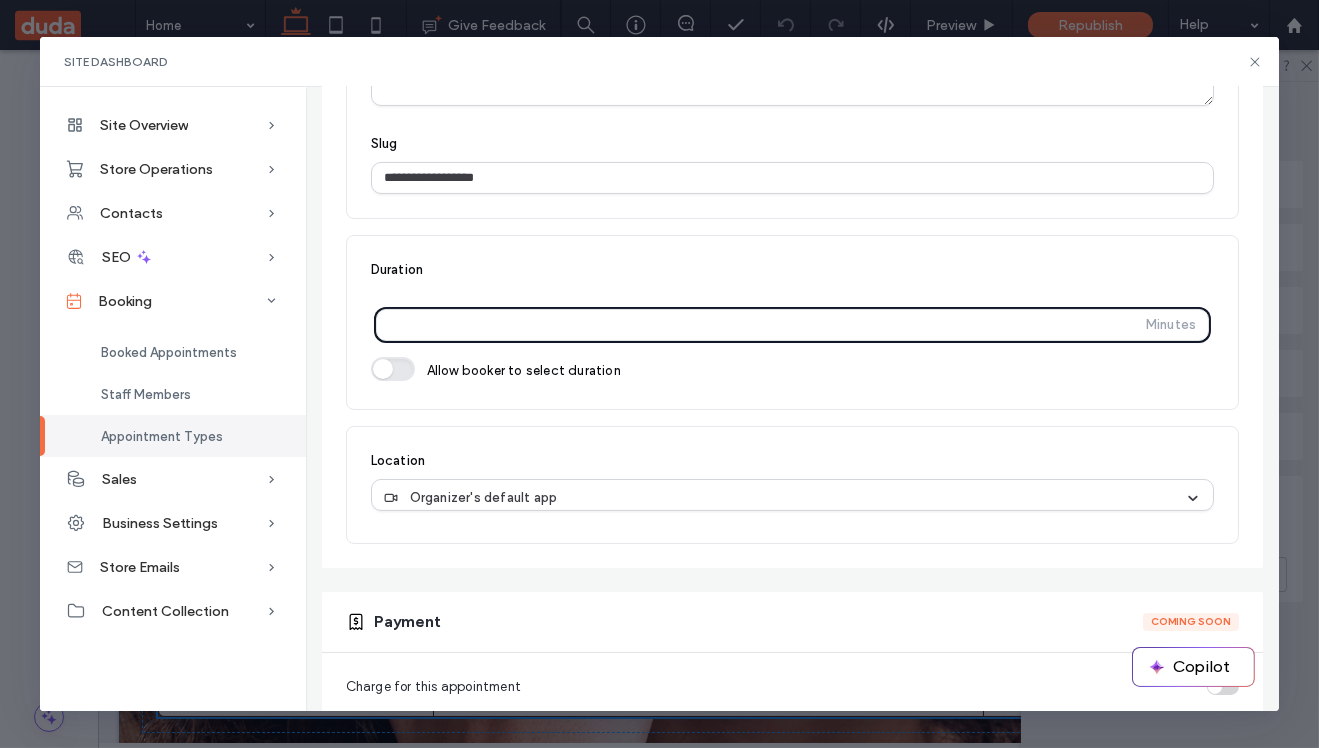 click on "**" at bounding box center [765, 325] 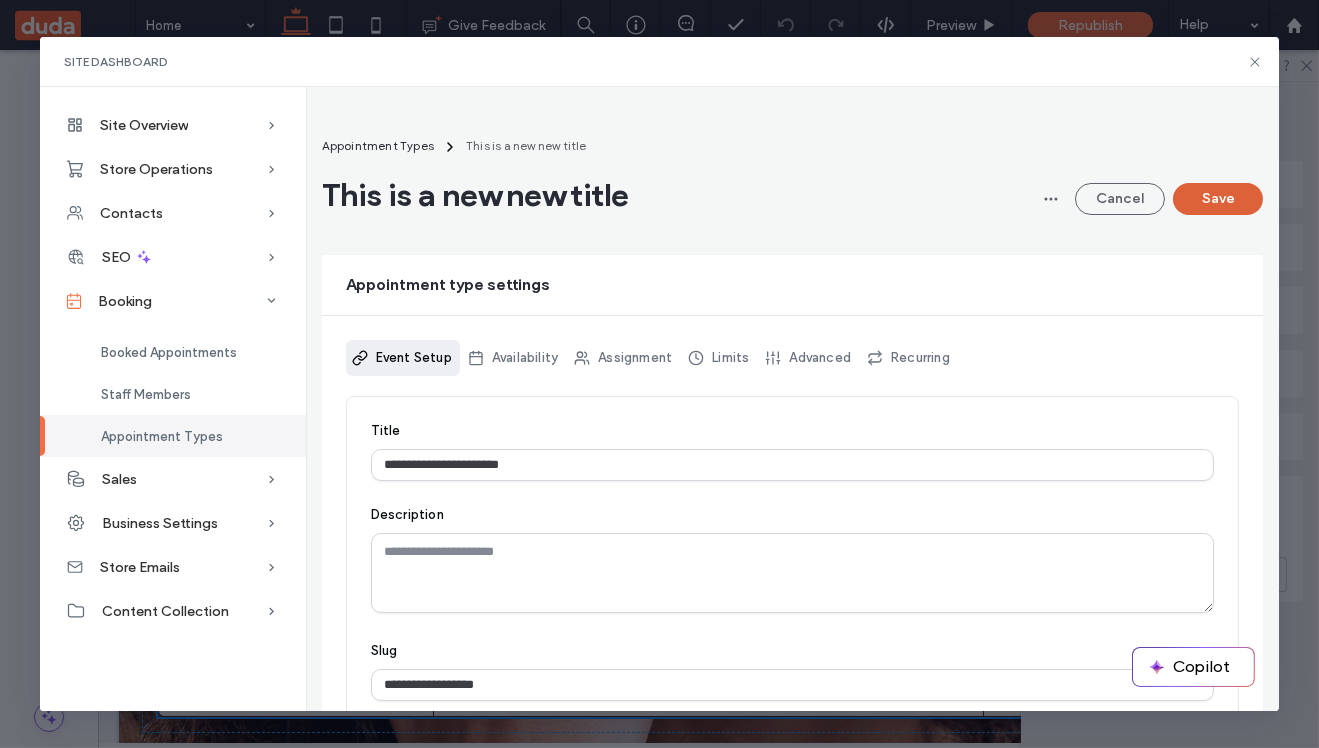type on "**" 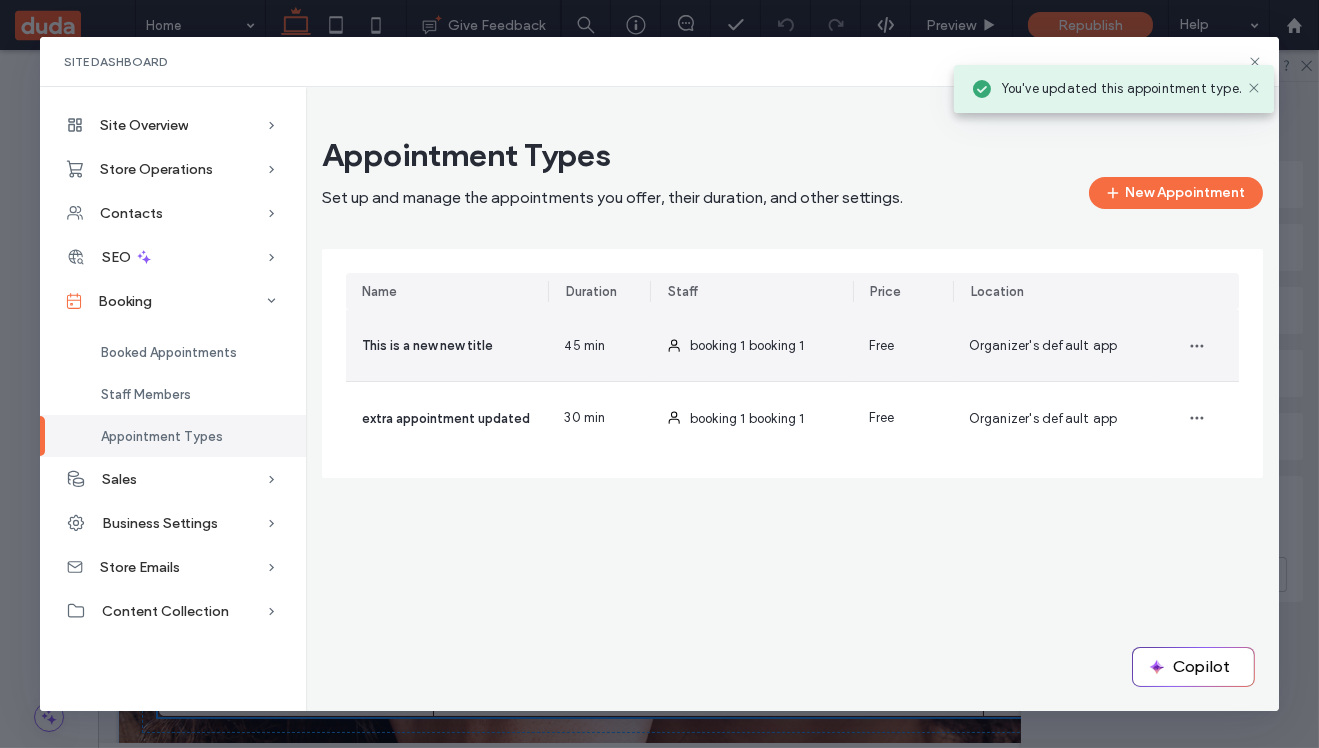 click on "This is a new new title" at bounding box center [427, 345] 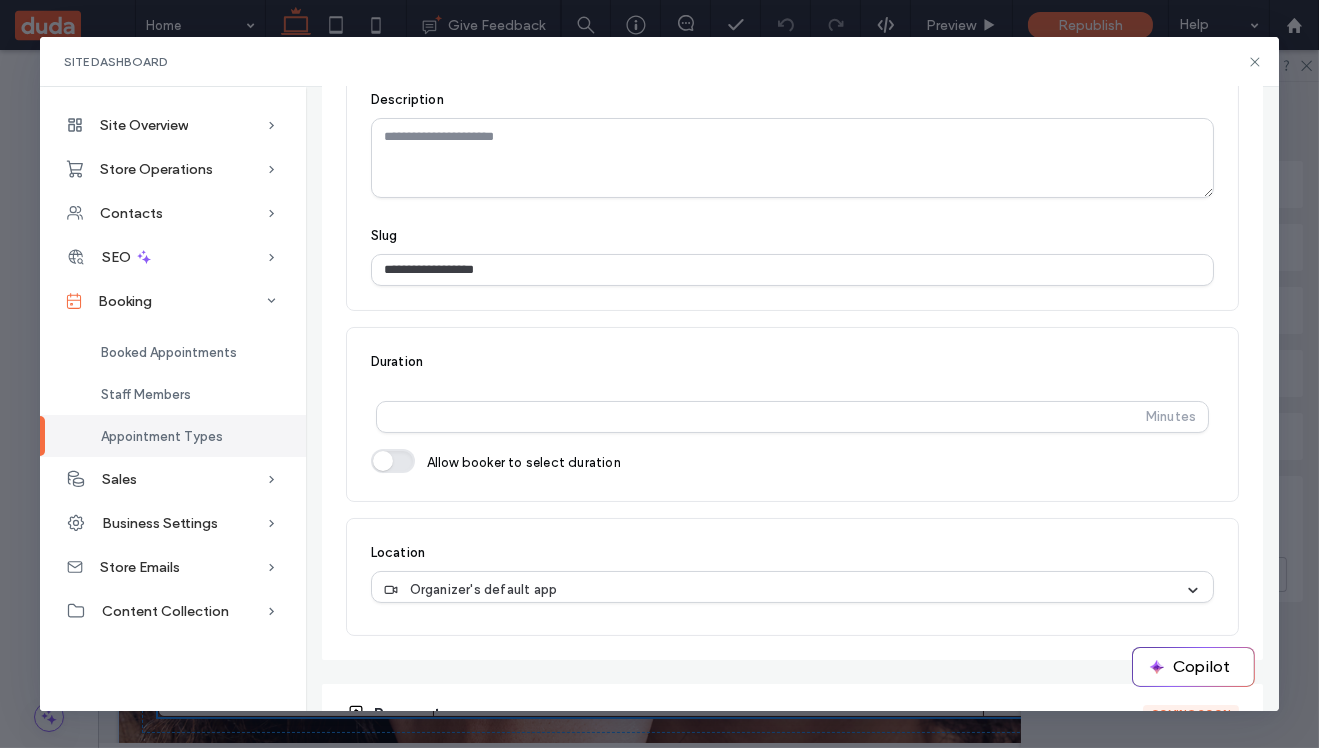 scroll, scrollTop: 294, scrollLeft: 0, axis: vertical 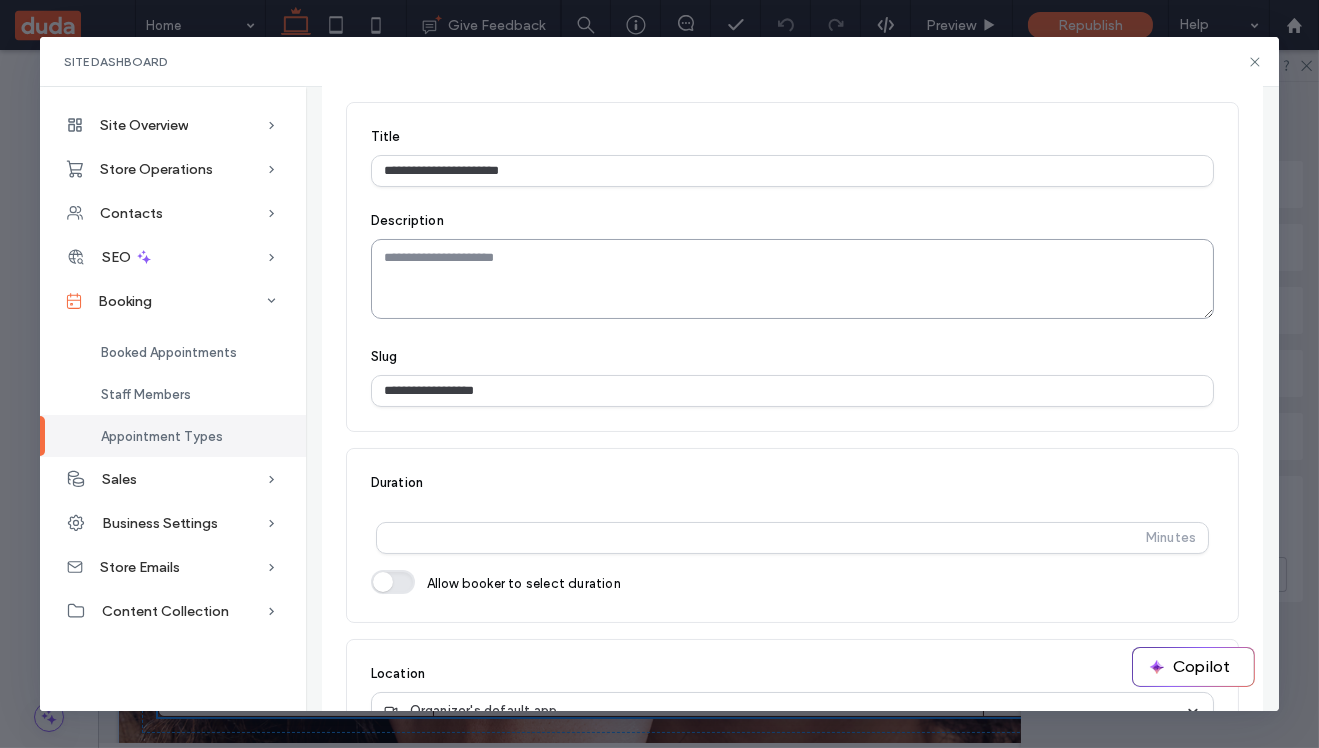 click at bounding box center (793, 279) 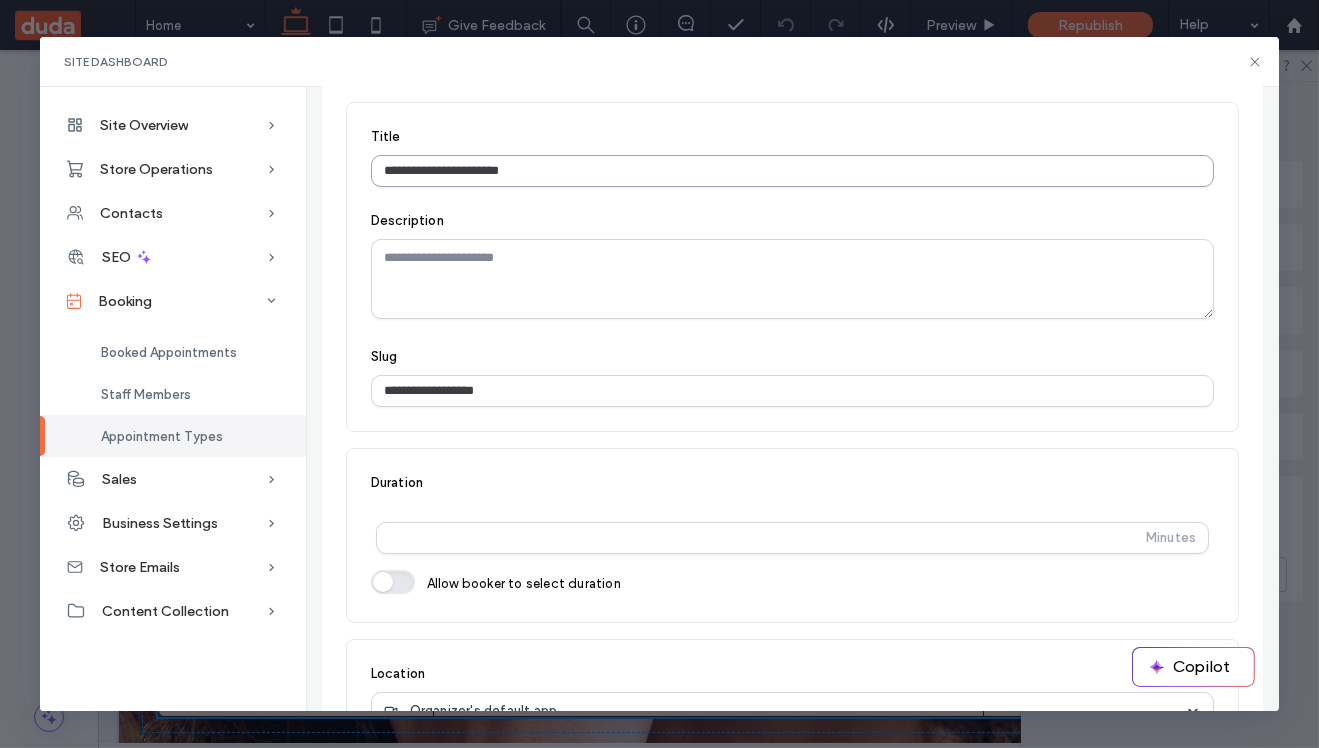 click on "**********" at bounding box center [793, 171] 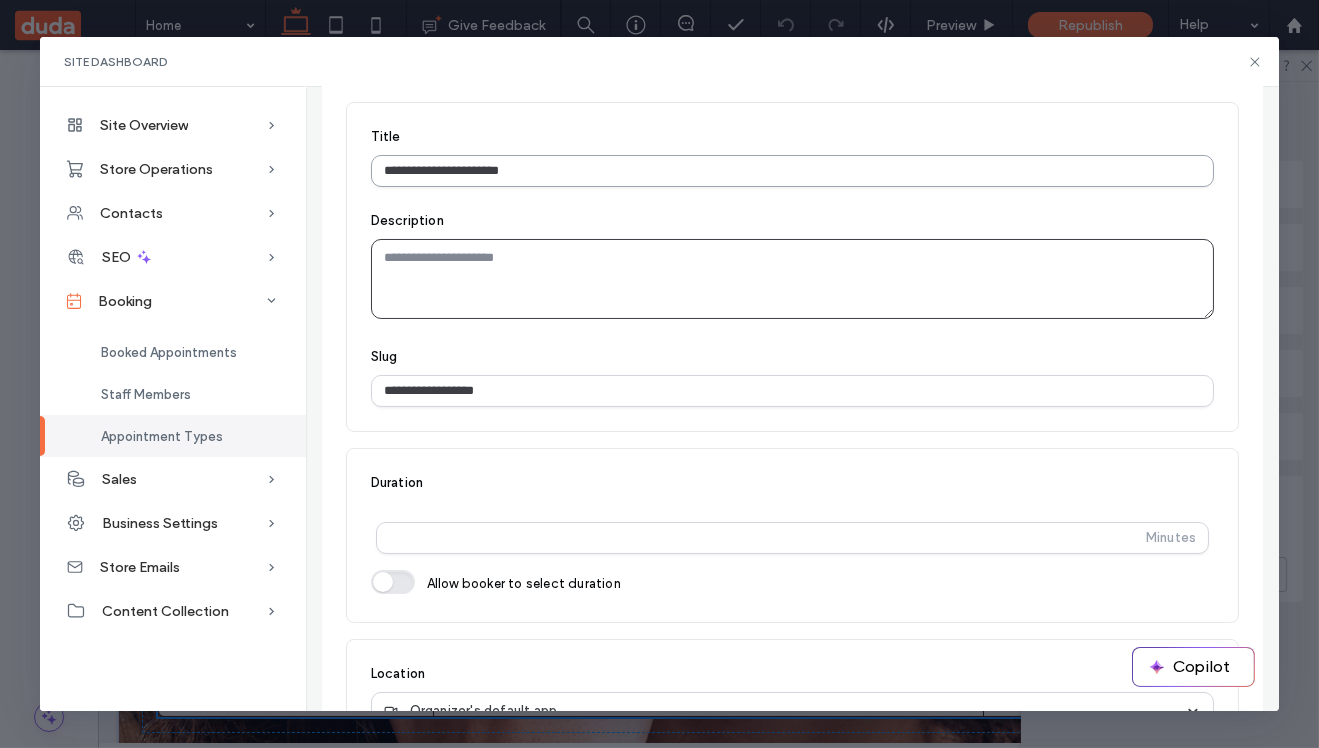 paste on "**********" 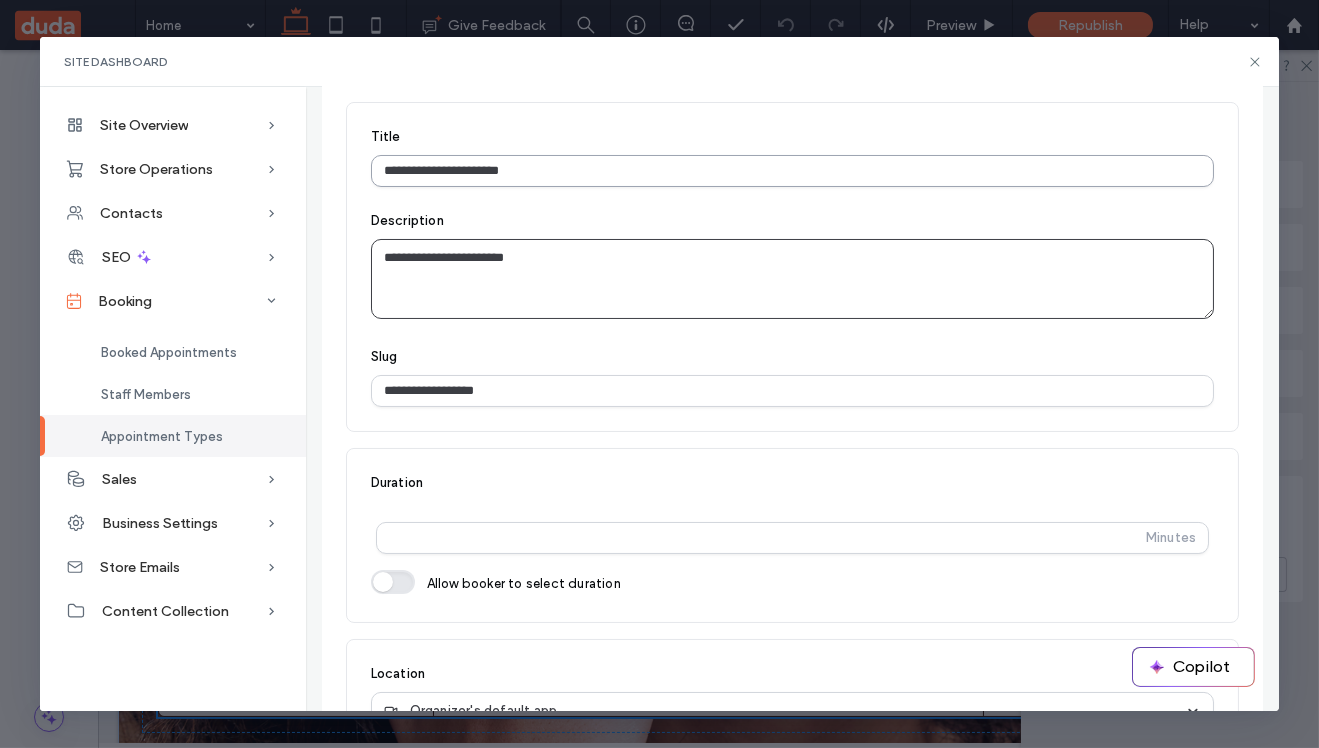 paste on "**********" 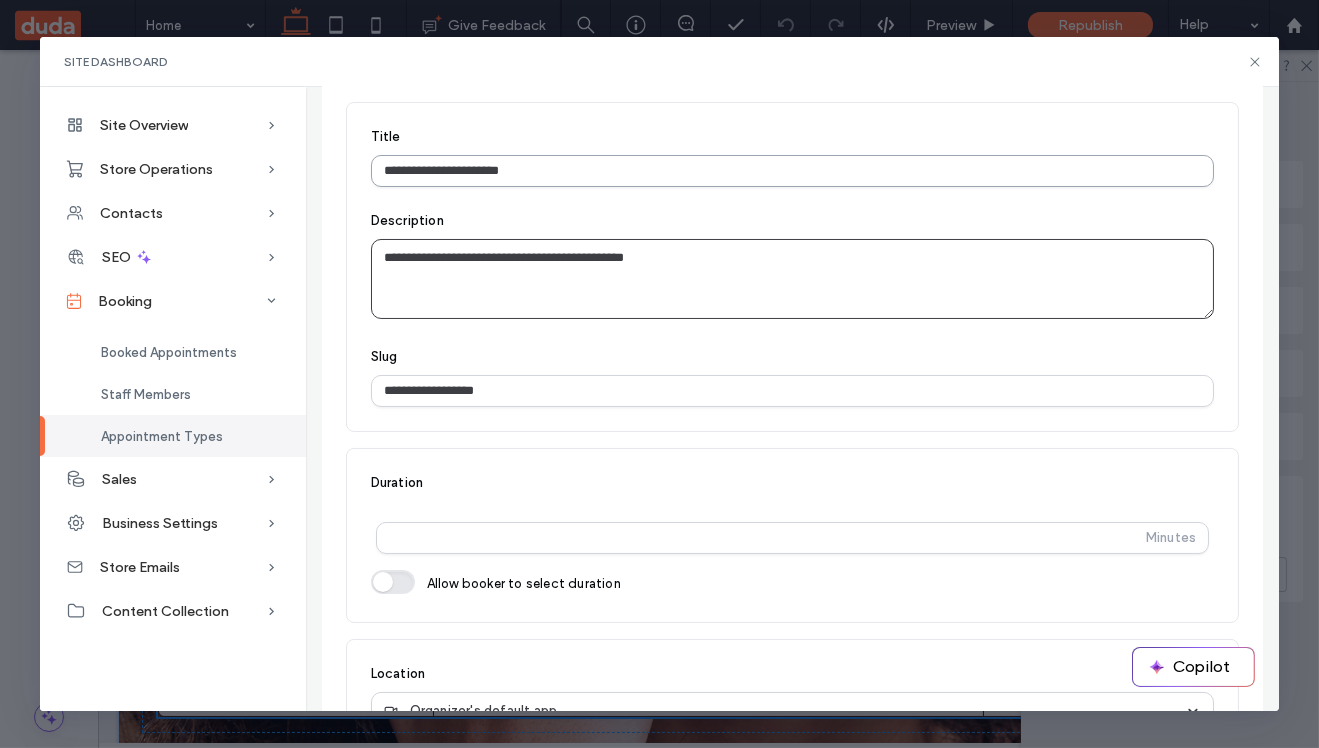 paste on "**********" 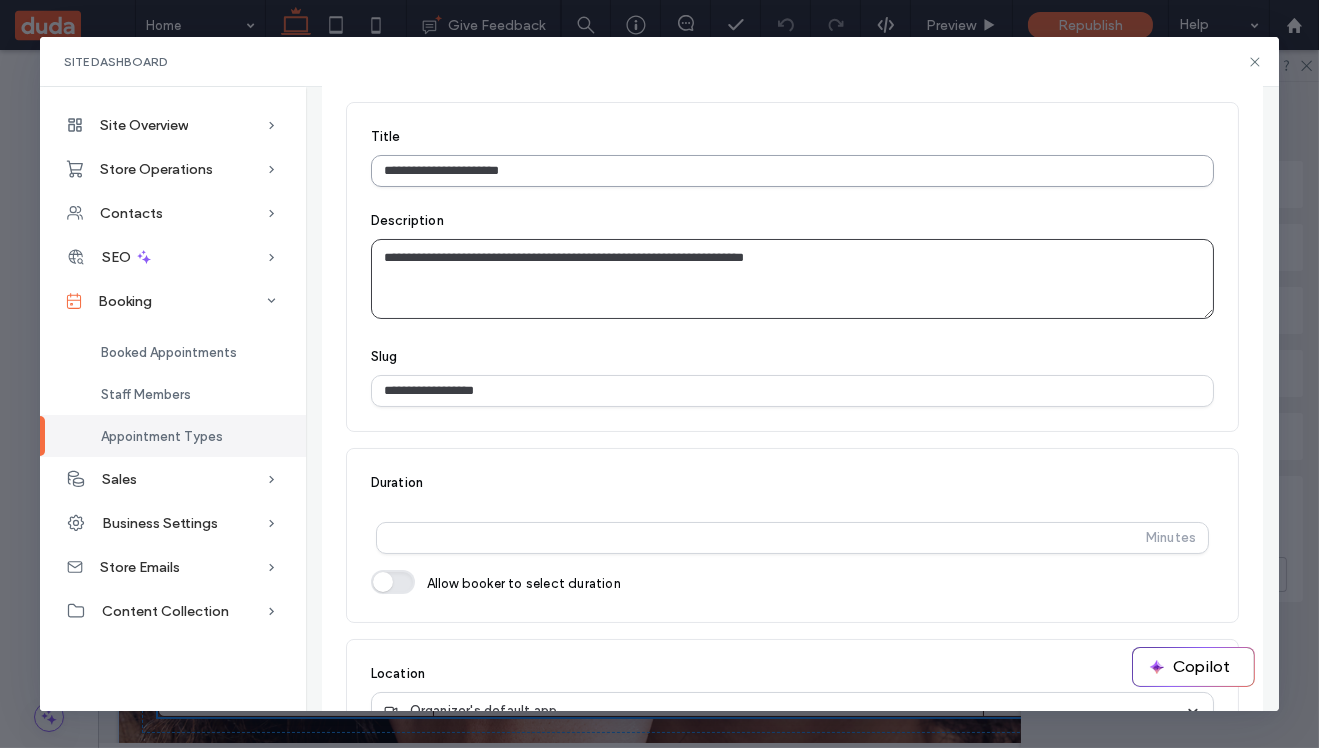 paste on "**********" 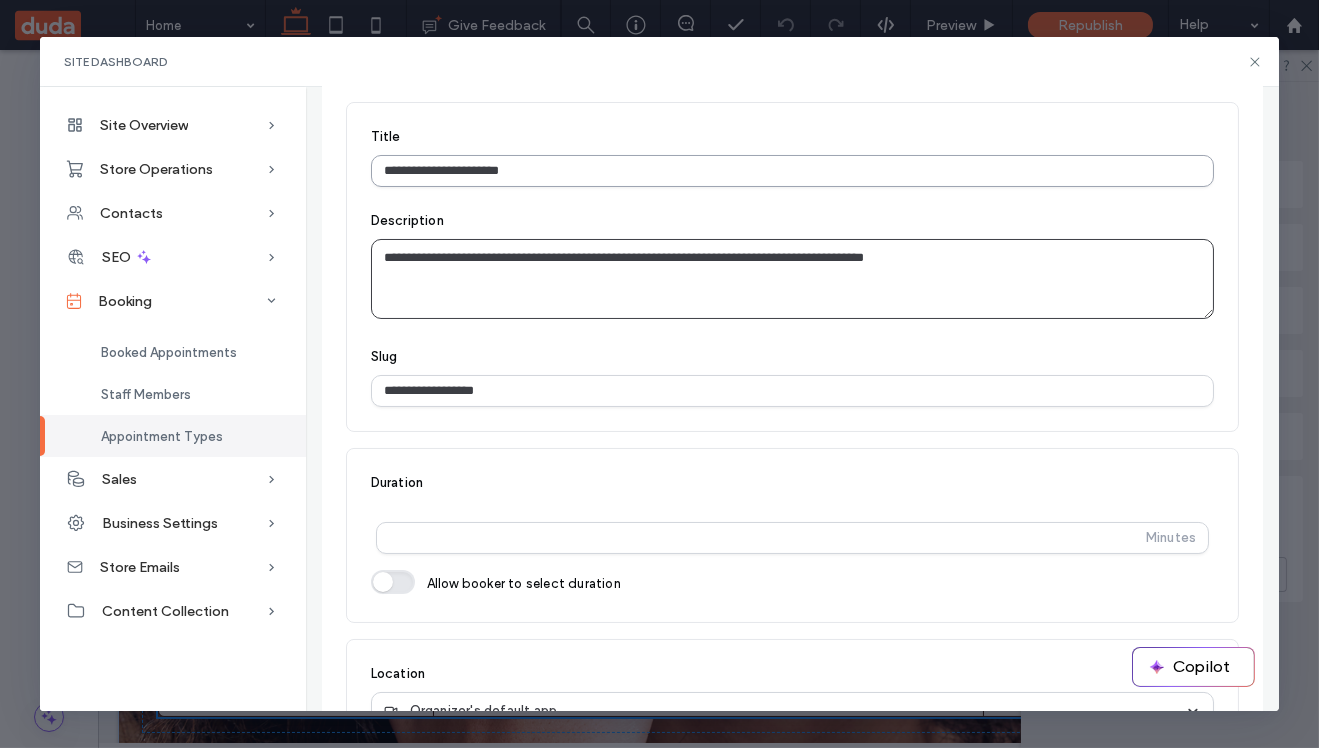 paste on "**********" 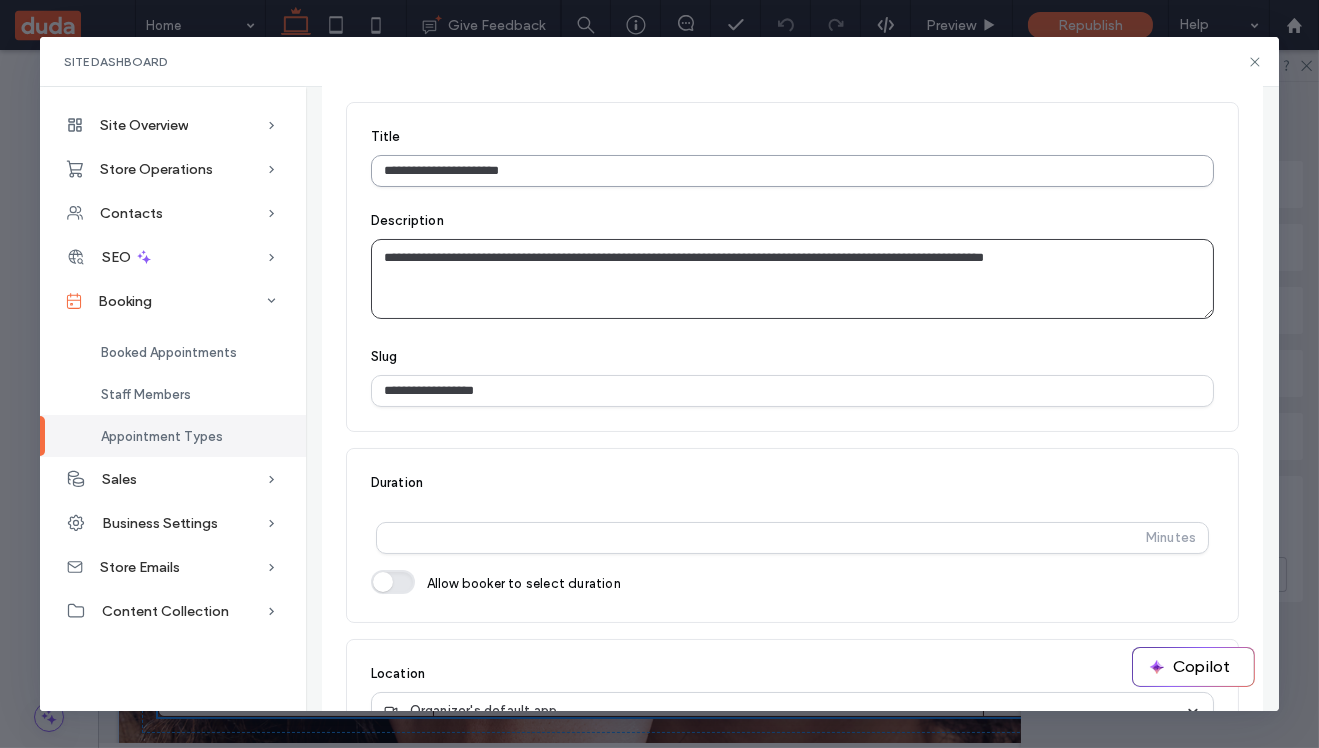paste on "**********" 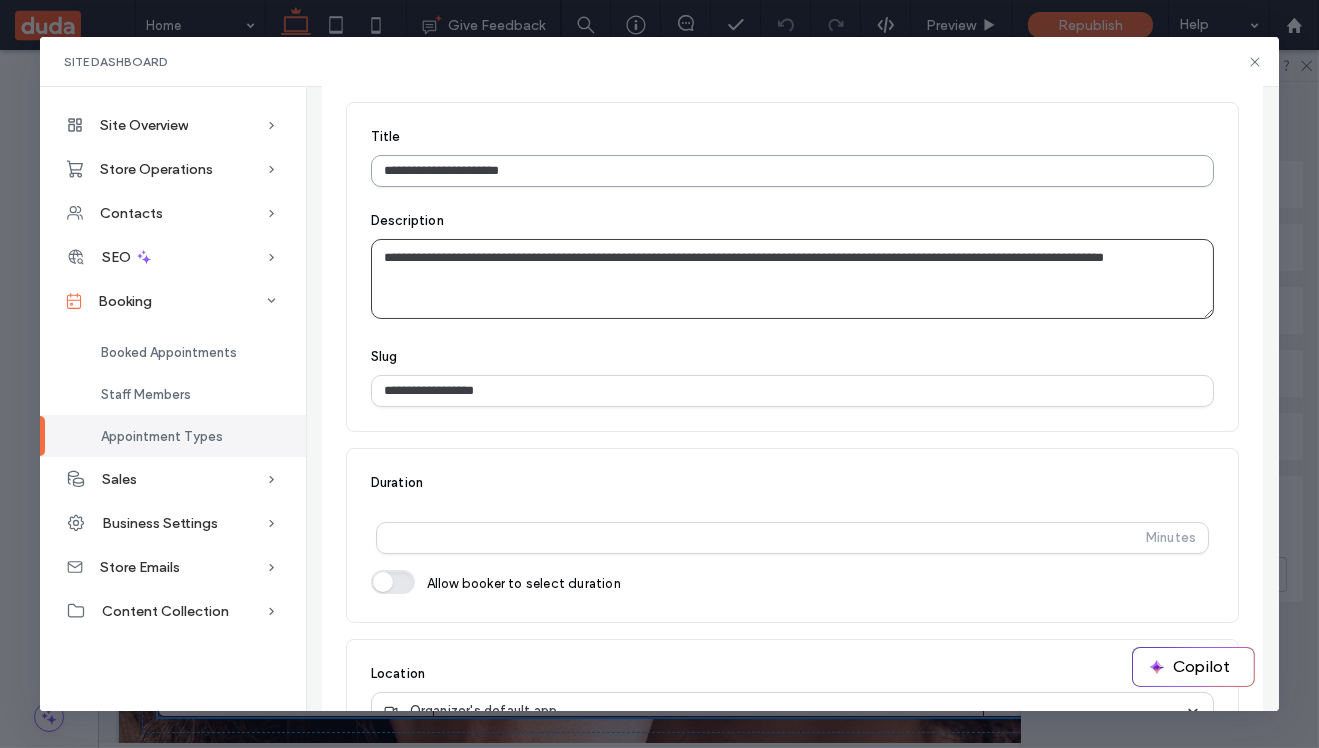 paste on "**********" 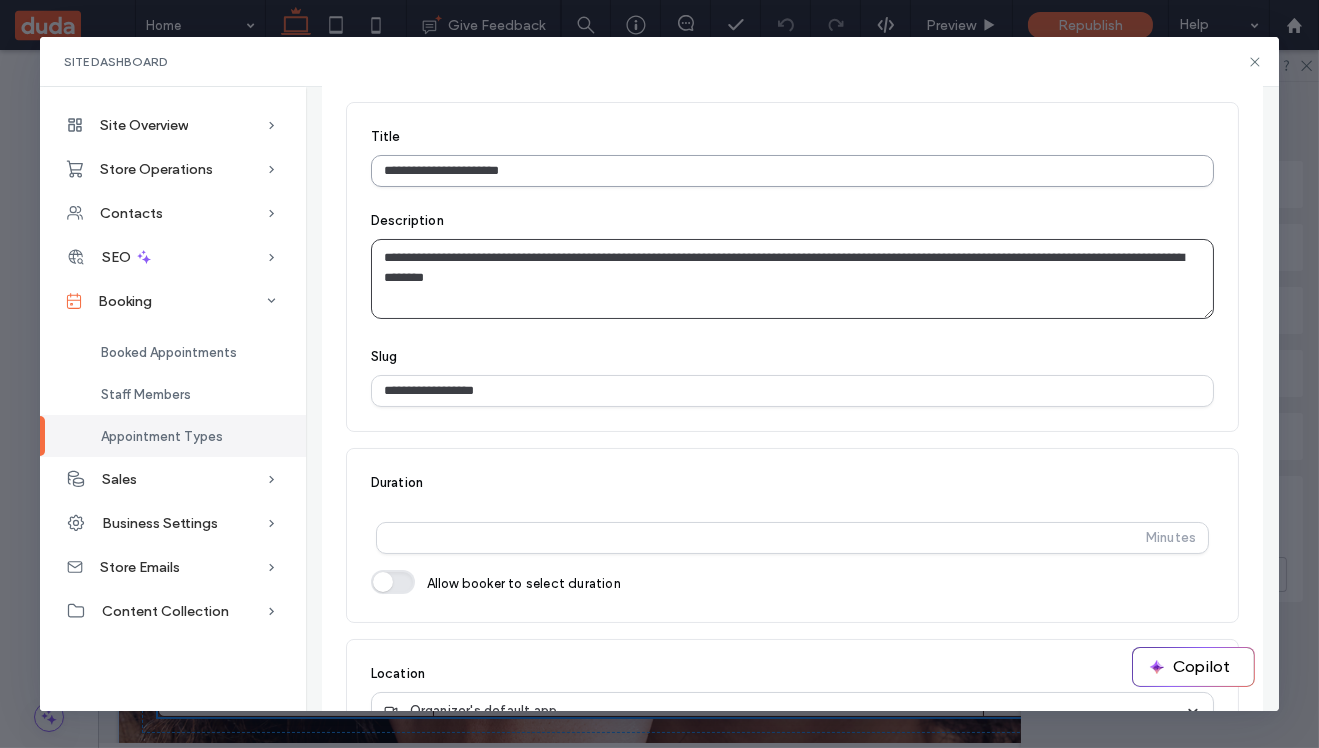 paste on "**********" 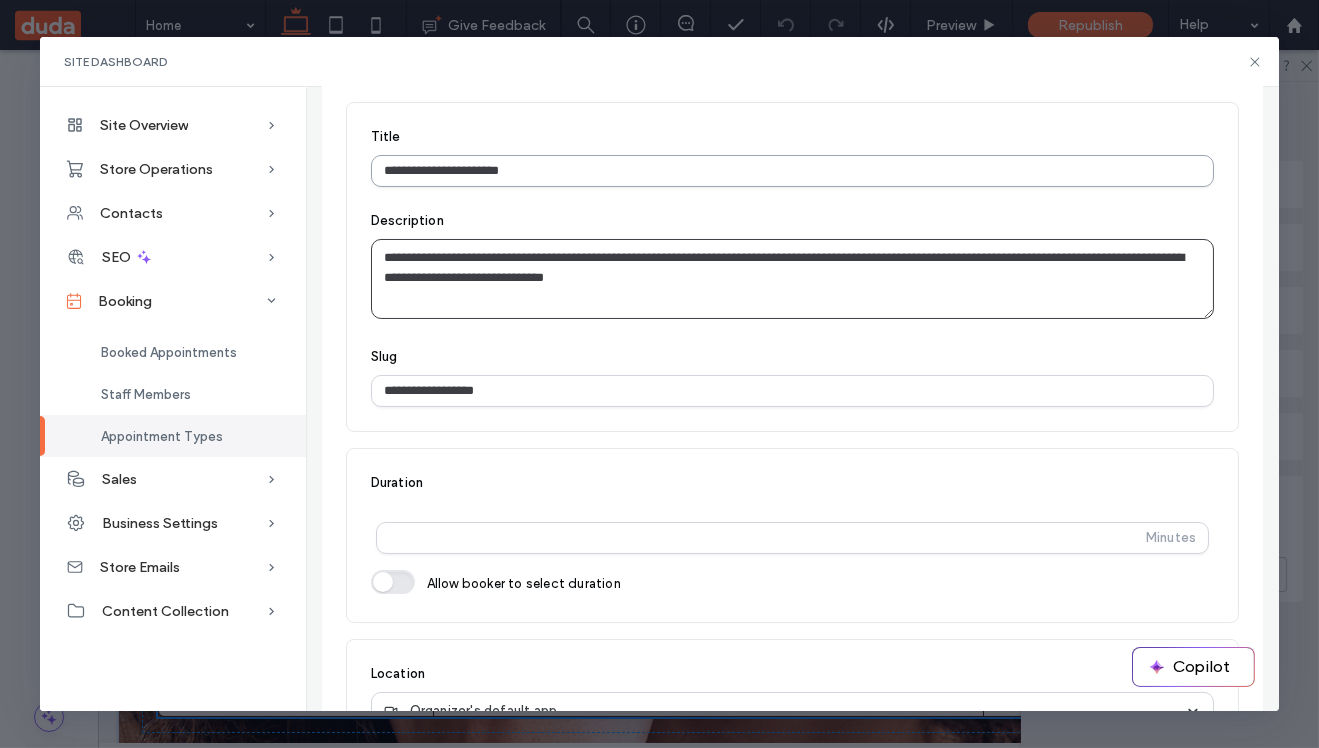paste on "**********" 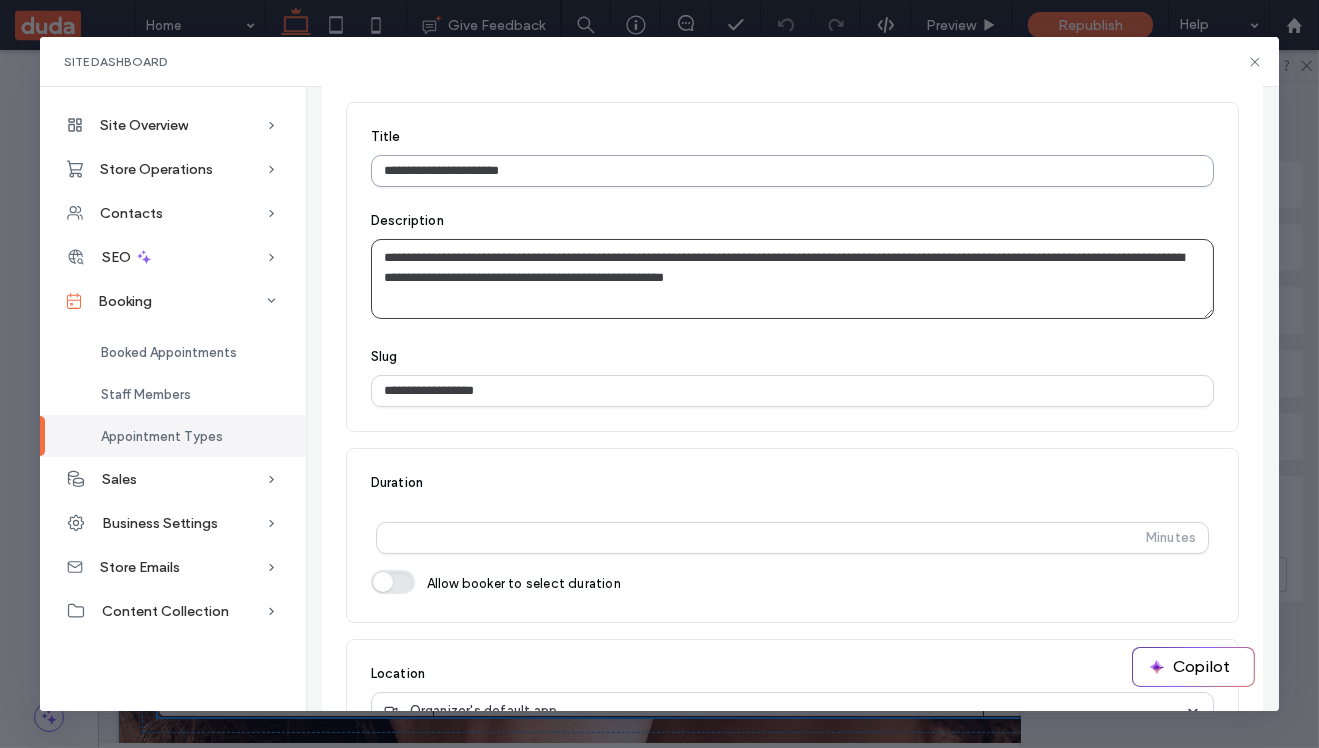 paste on "**********" 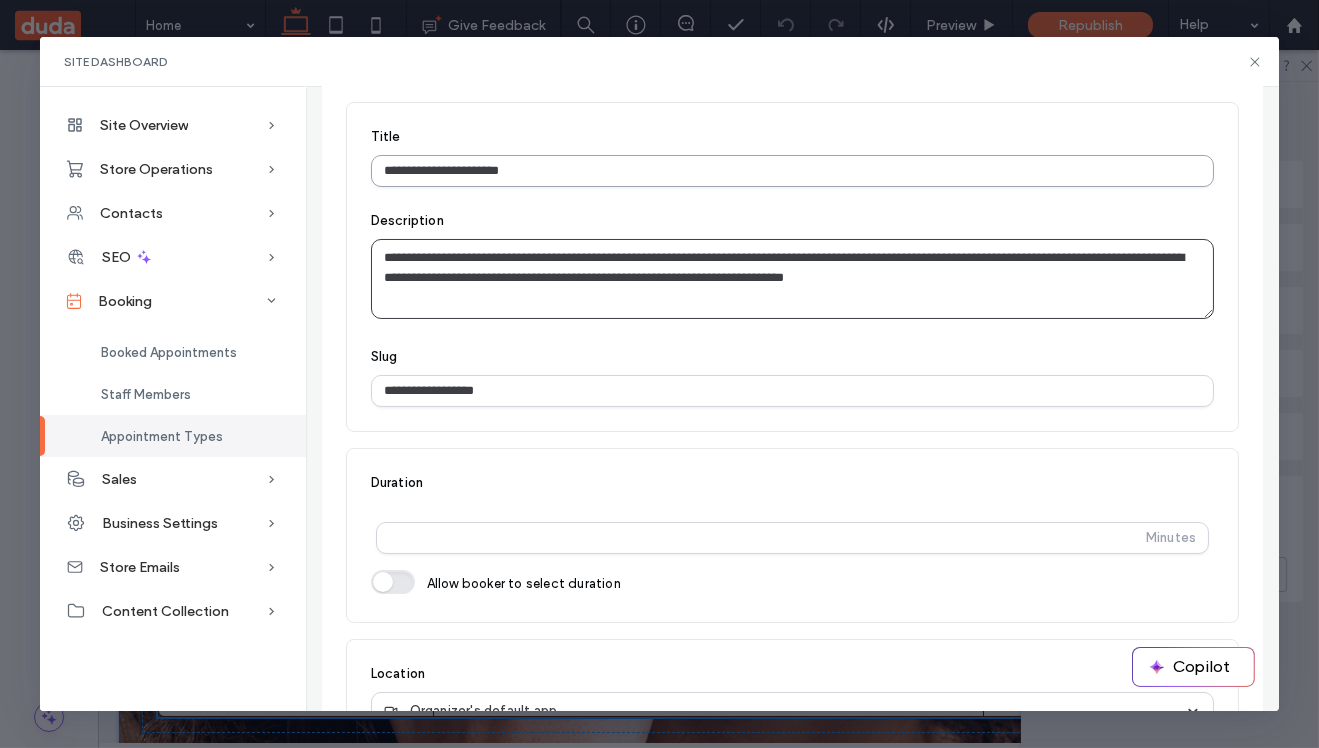 paste on "**********" 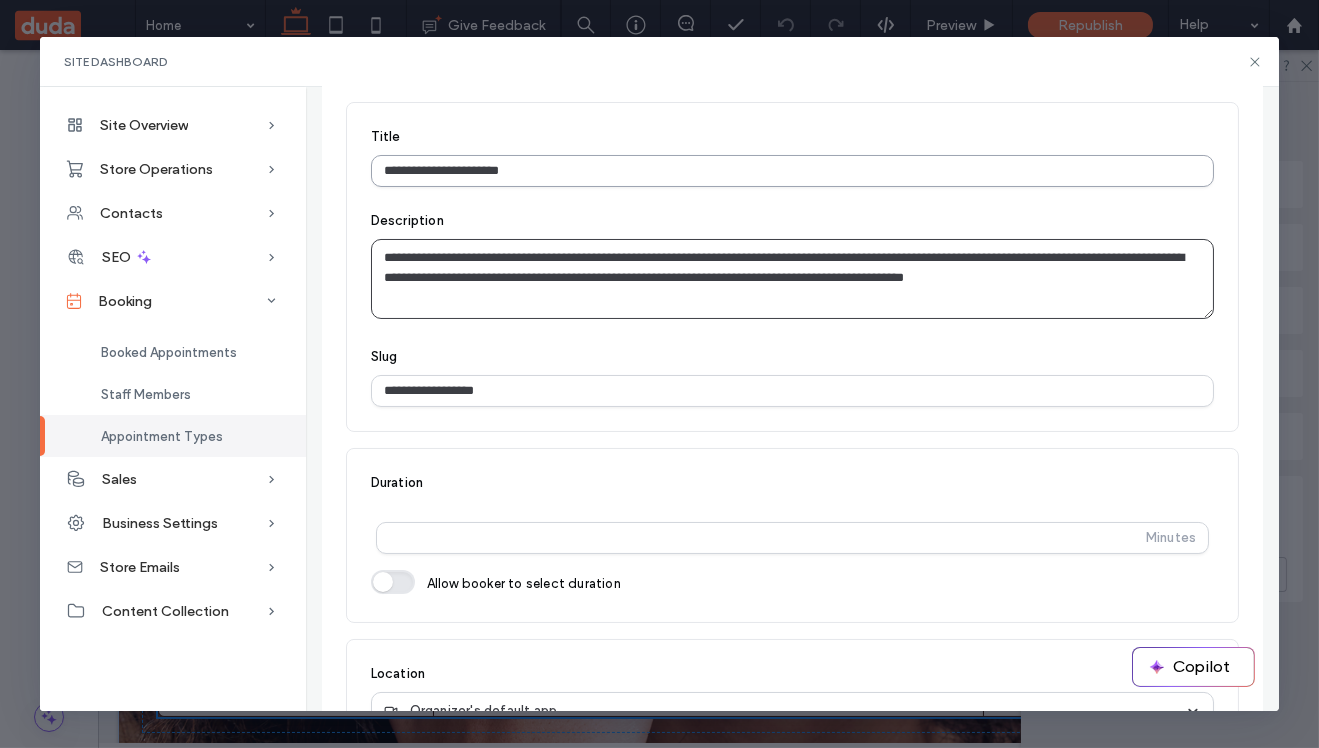 paste on "**********" 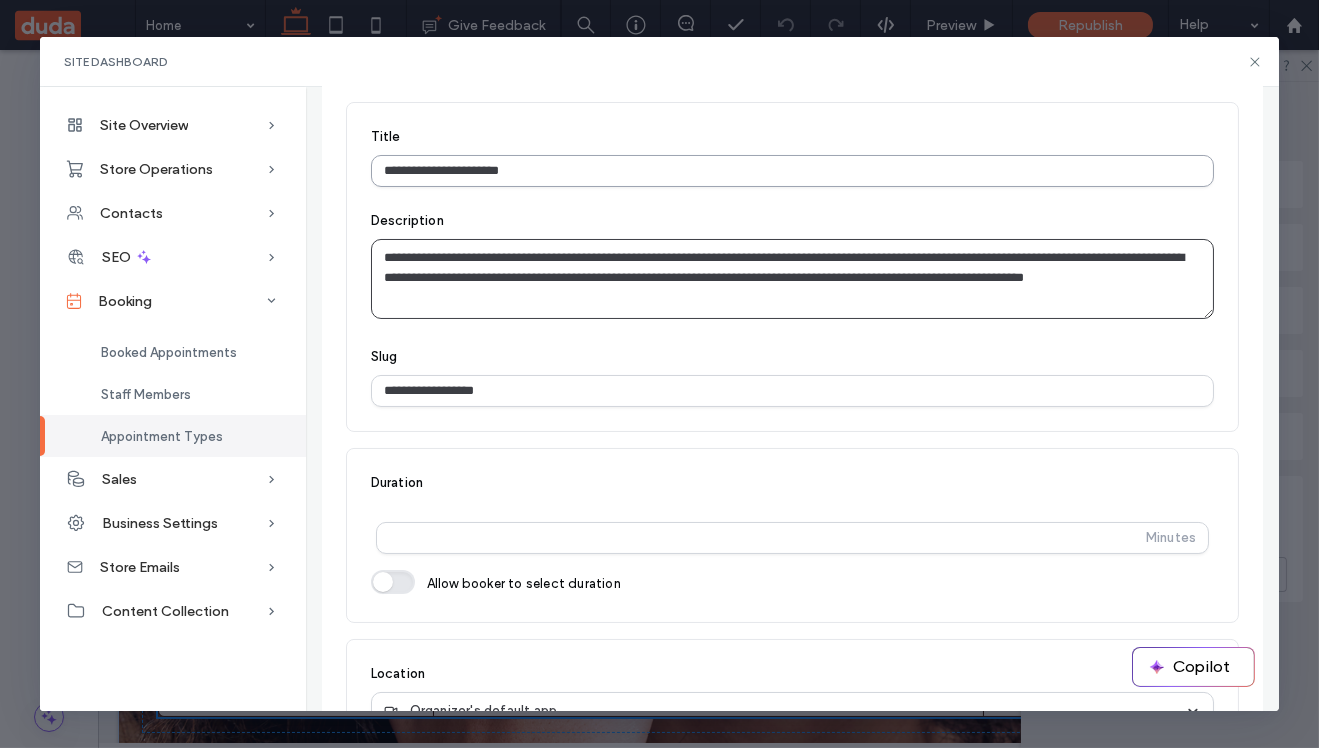 paste on "**********" 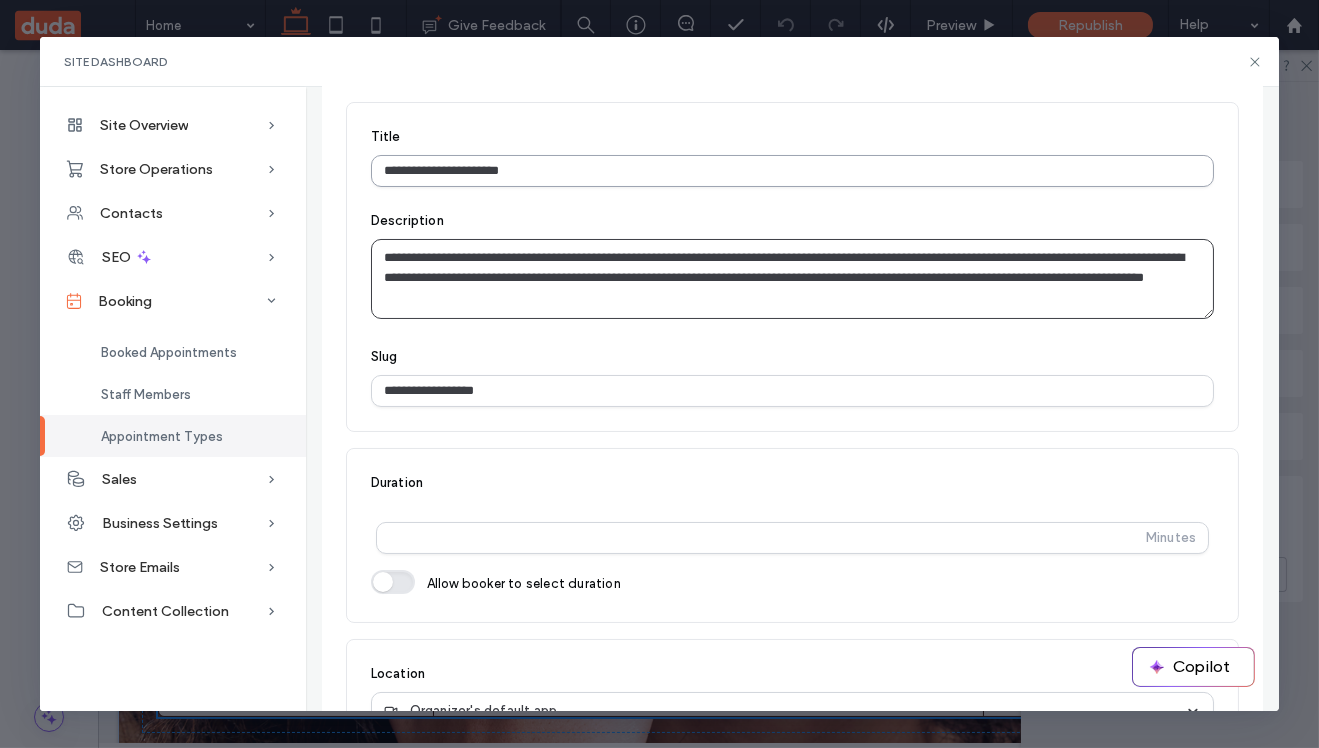 paste on "**********" 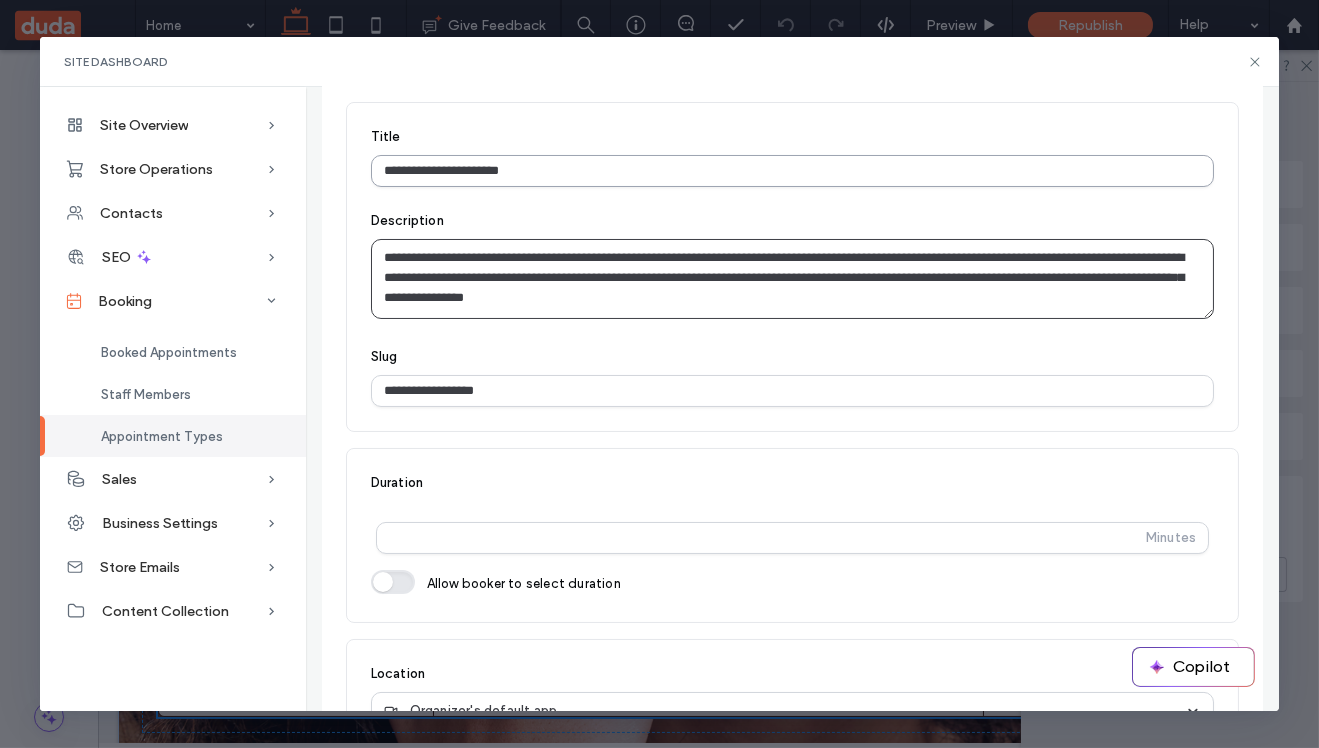 paste on "**********" 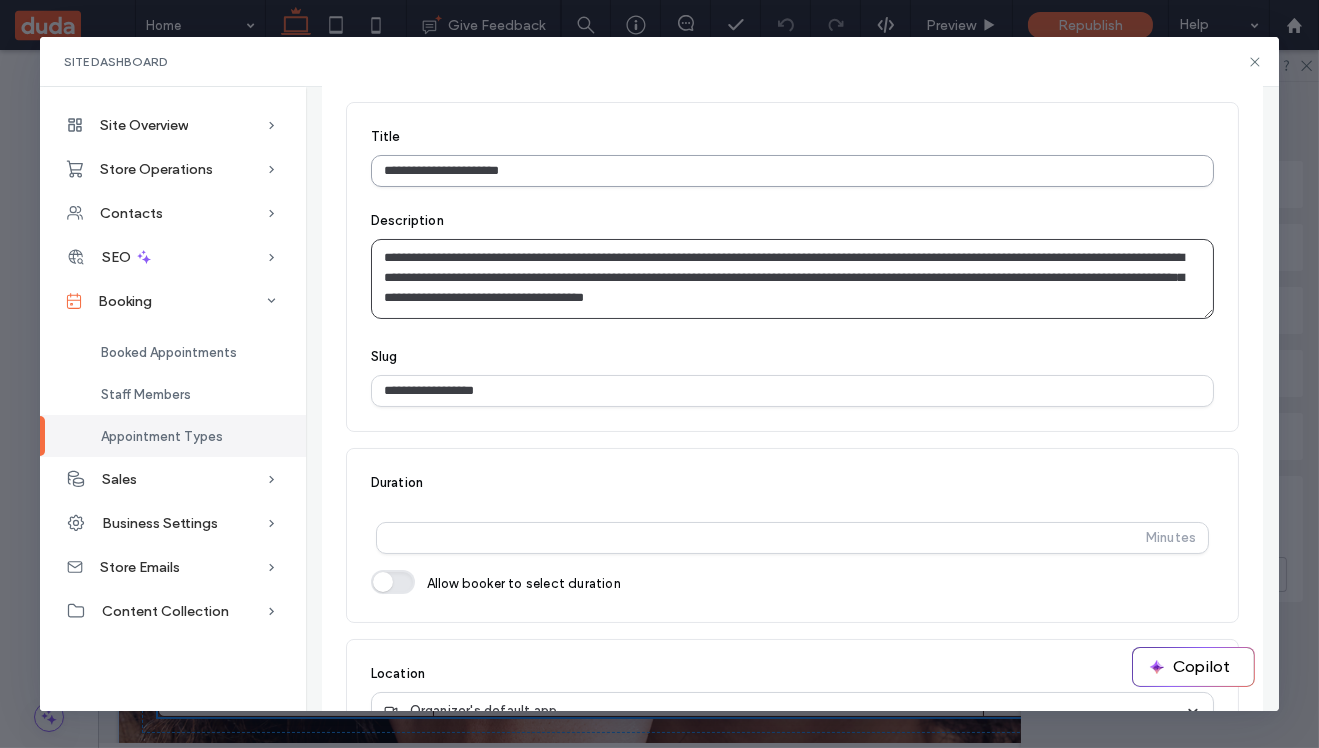 paste on "**********" 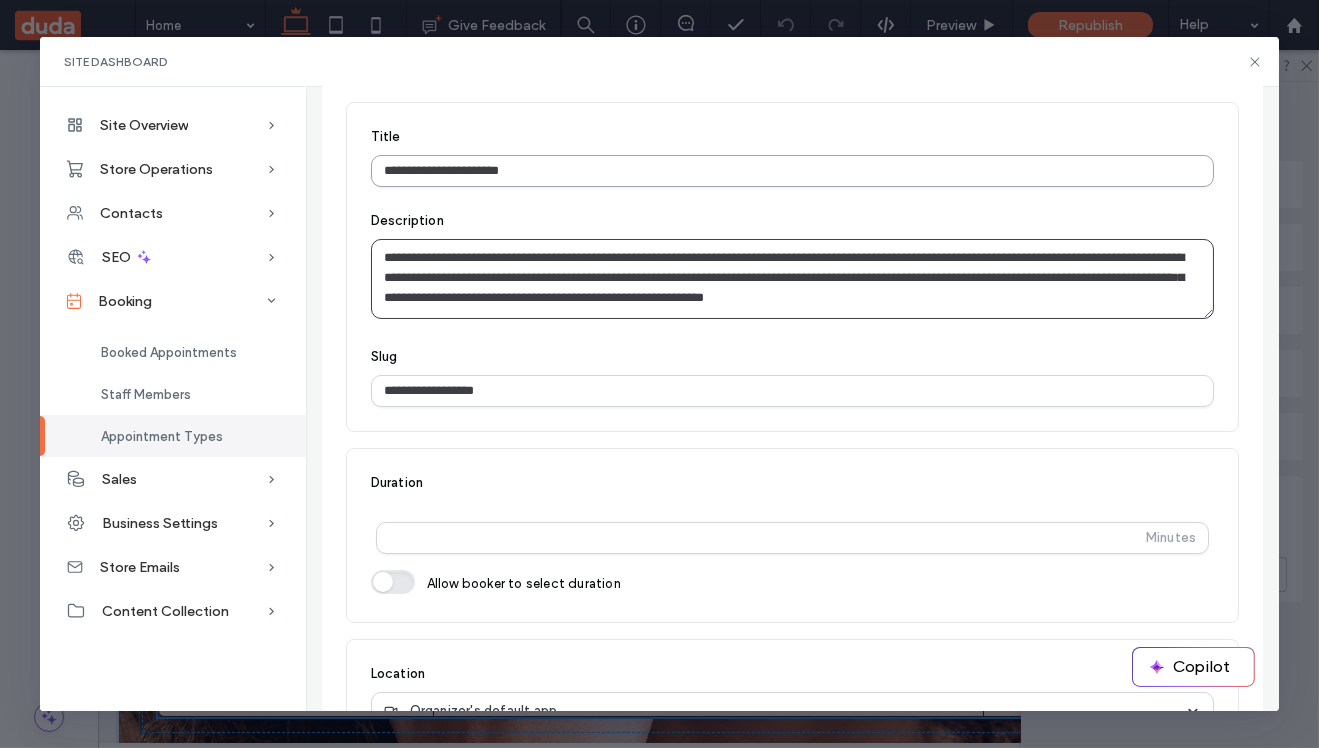 paste on "**********" 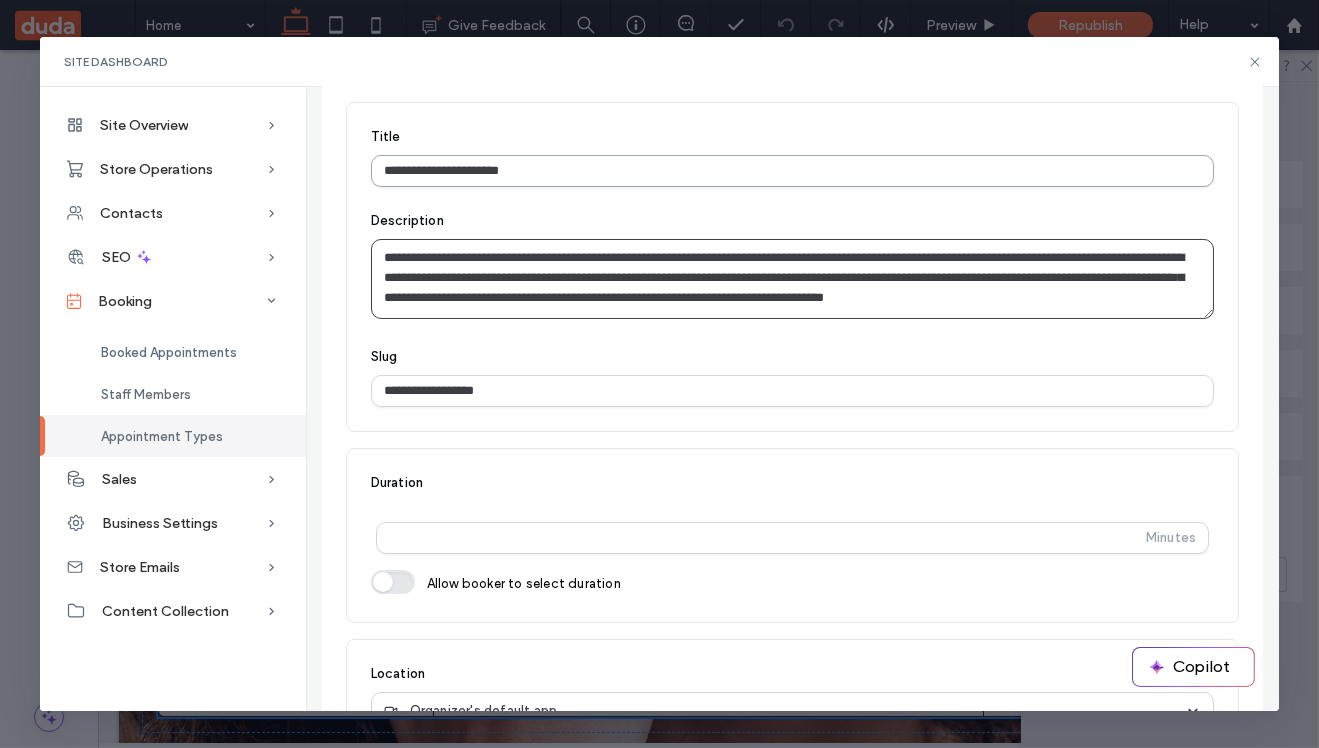paste on "**********" 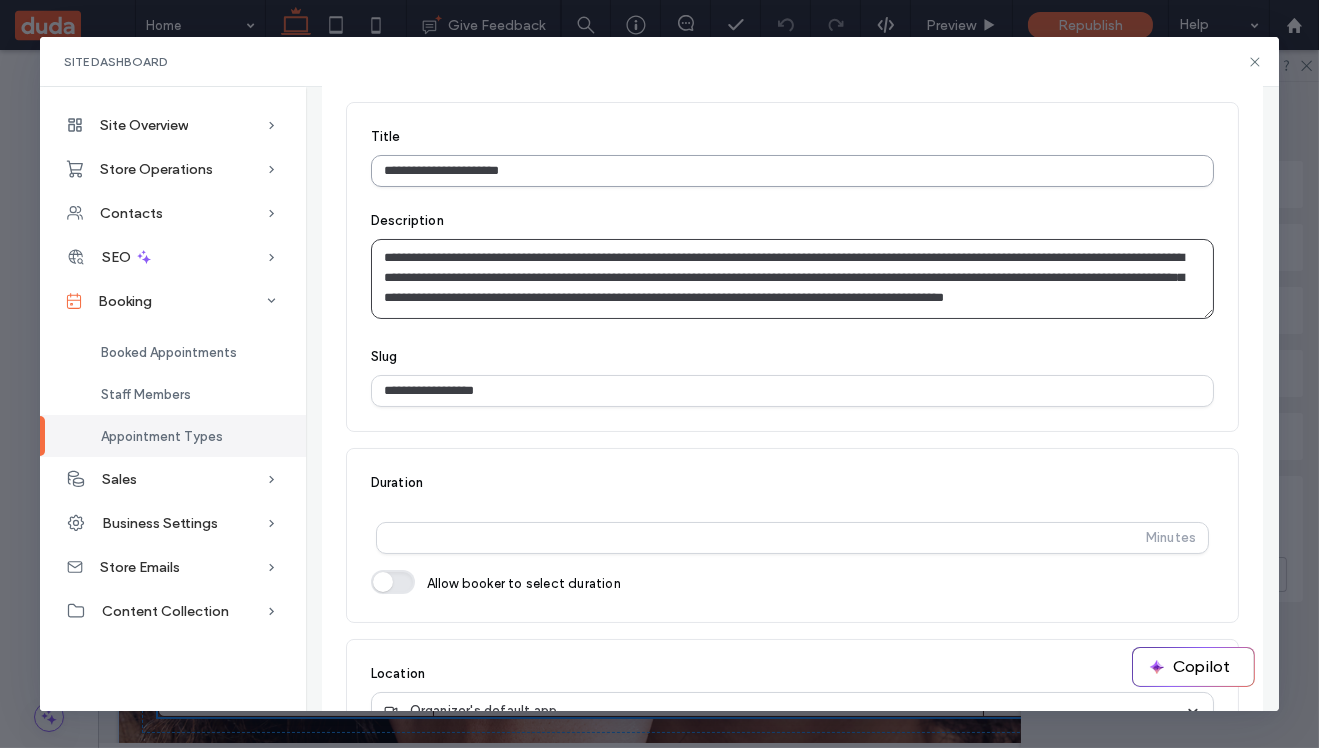 paste on "**********" 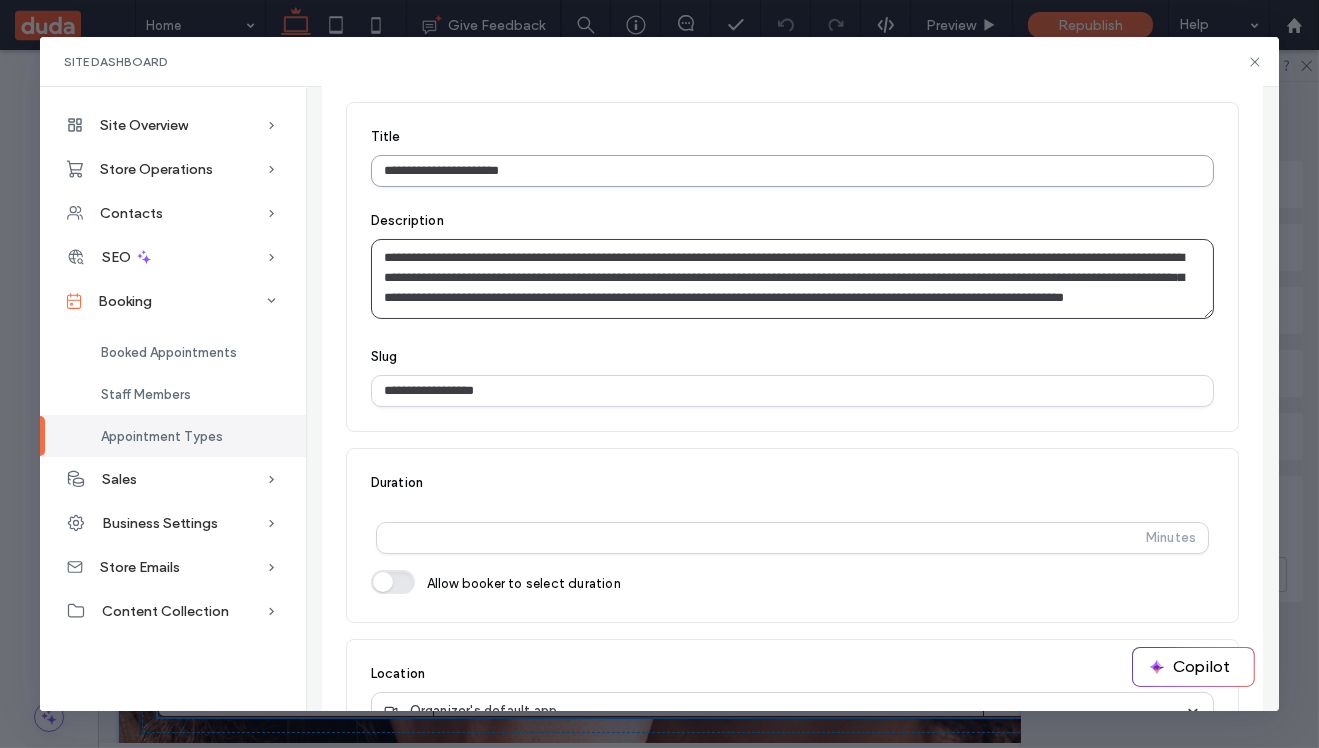 scroll, scrollTop: 7, scrollLeft: 0, axis: vertical 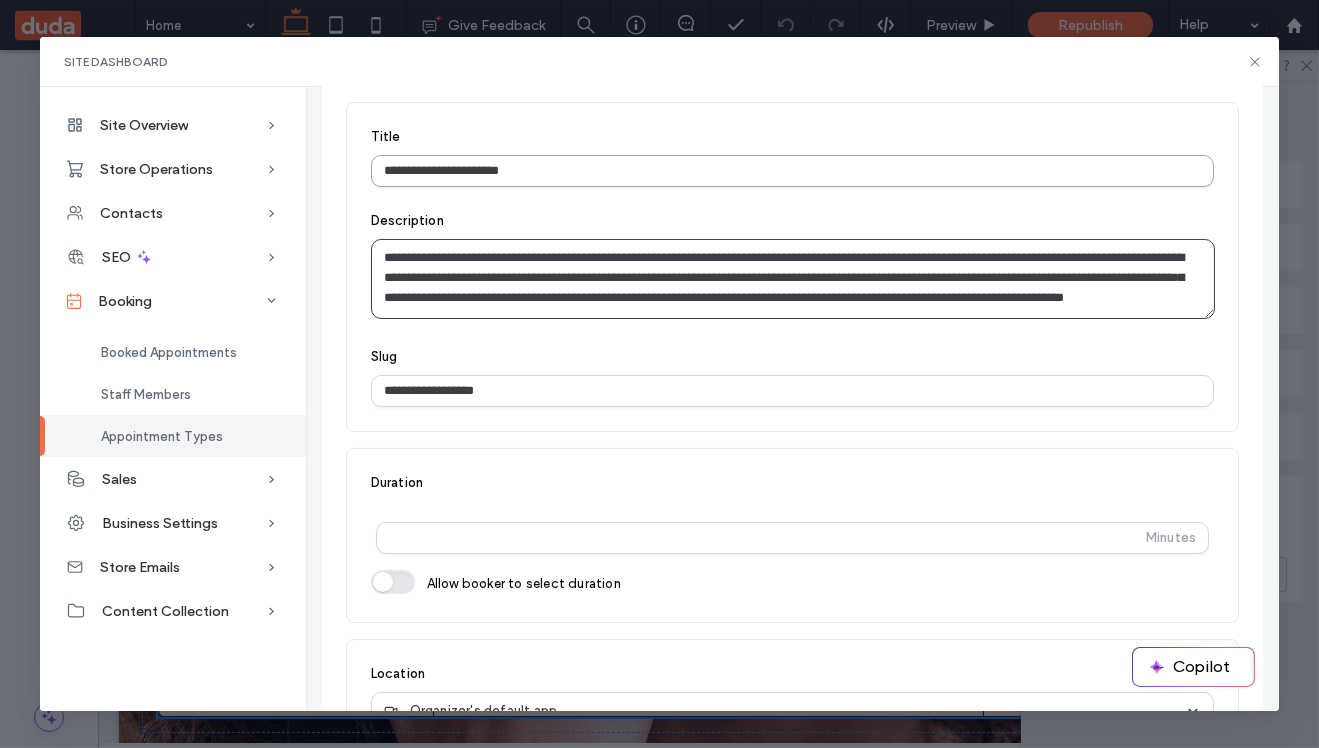 paste on "**********" 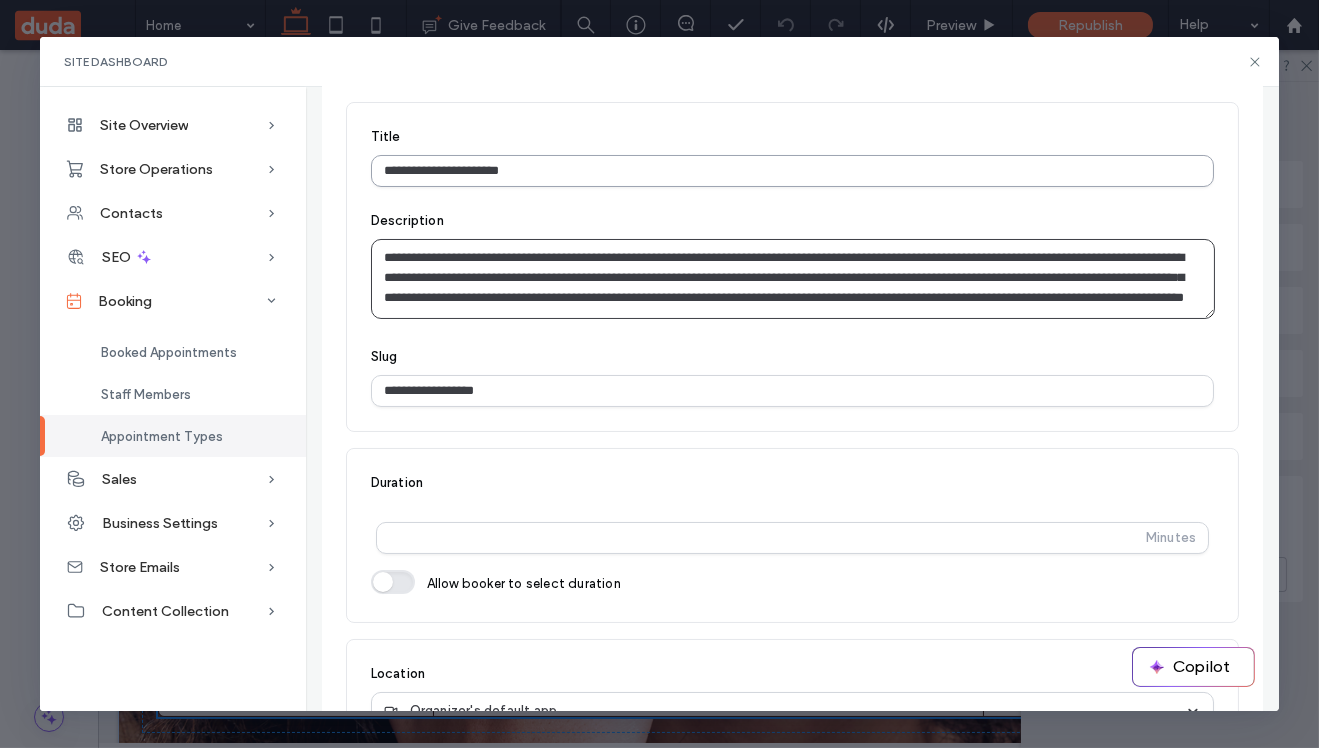 paste on "**********" 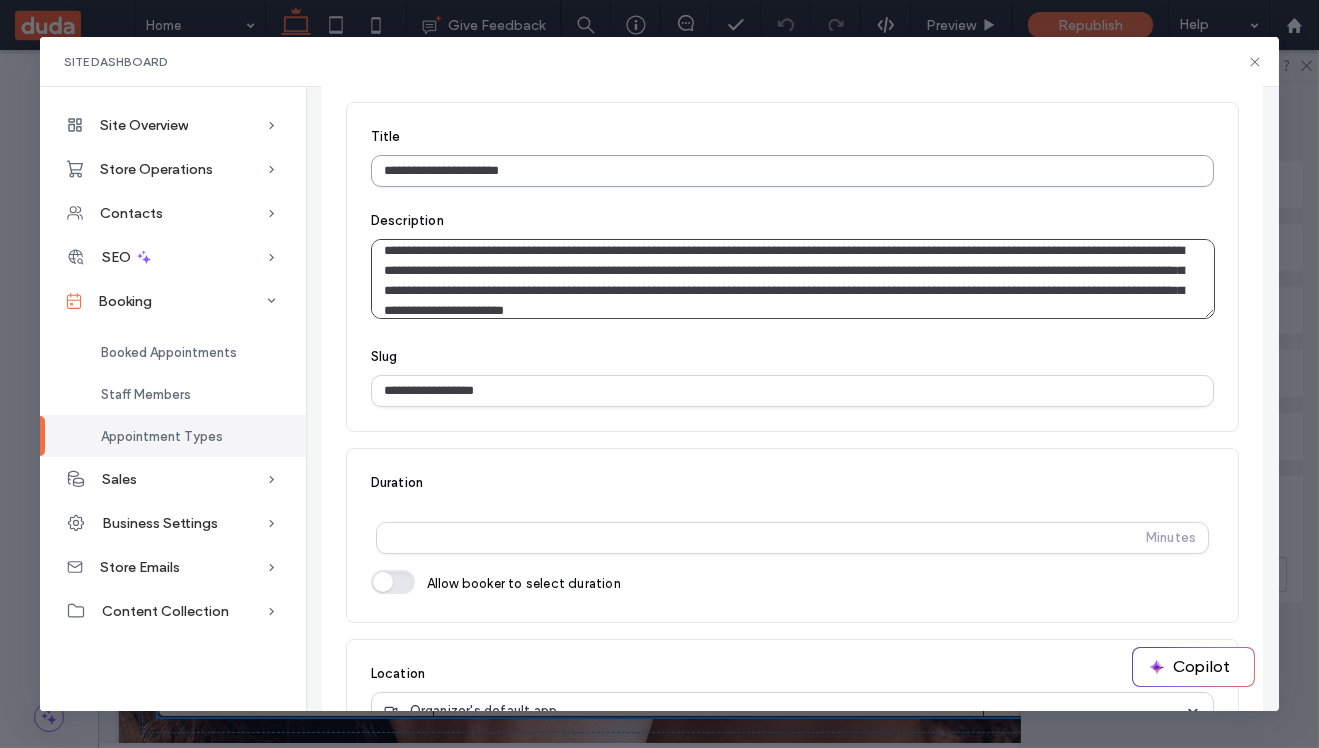 paste on "**********" 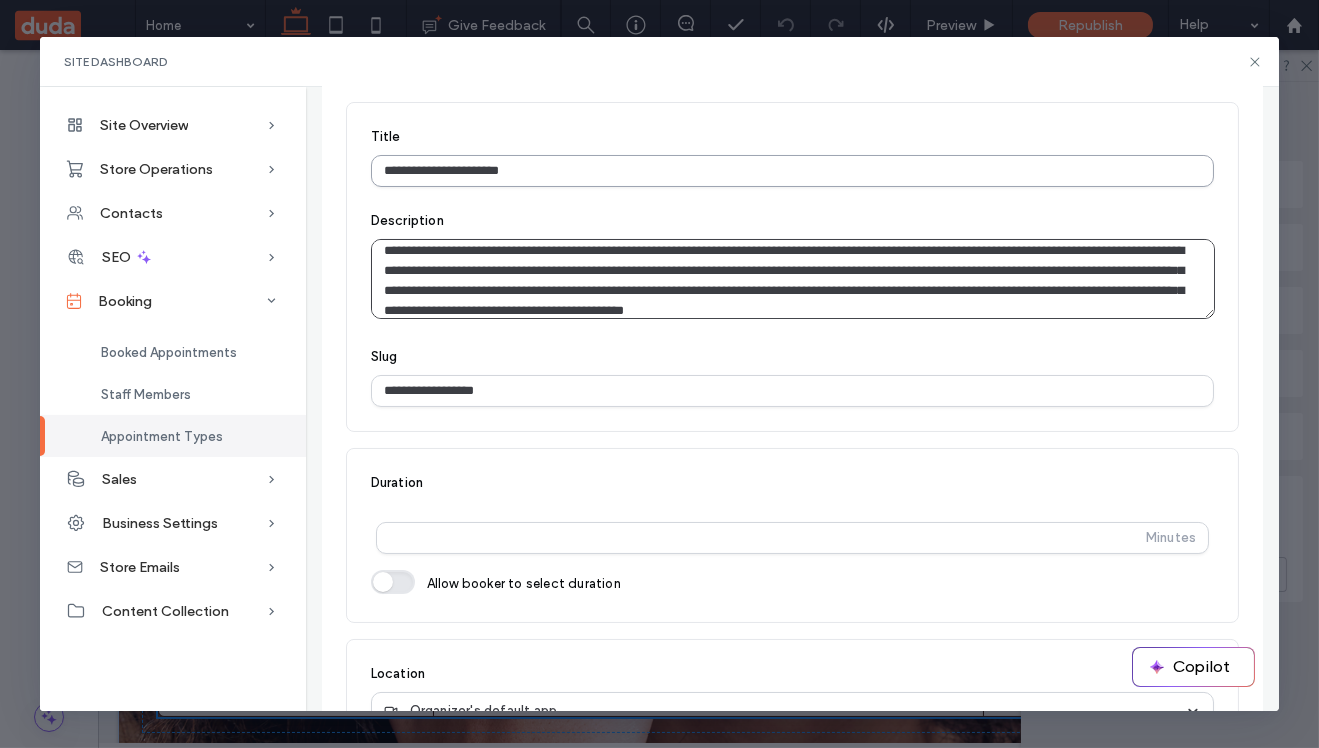 paste on "**********" 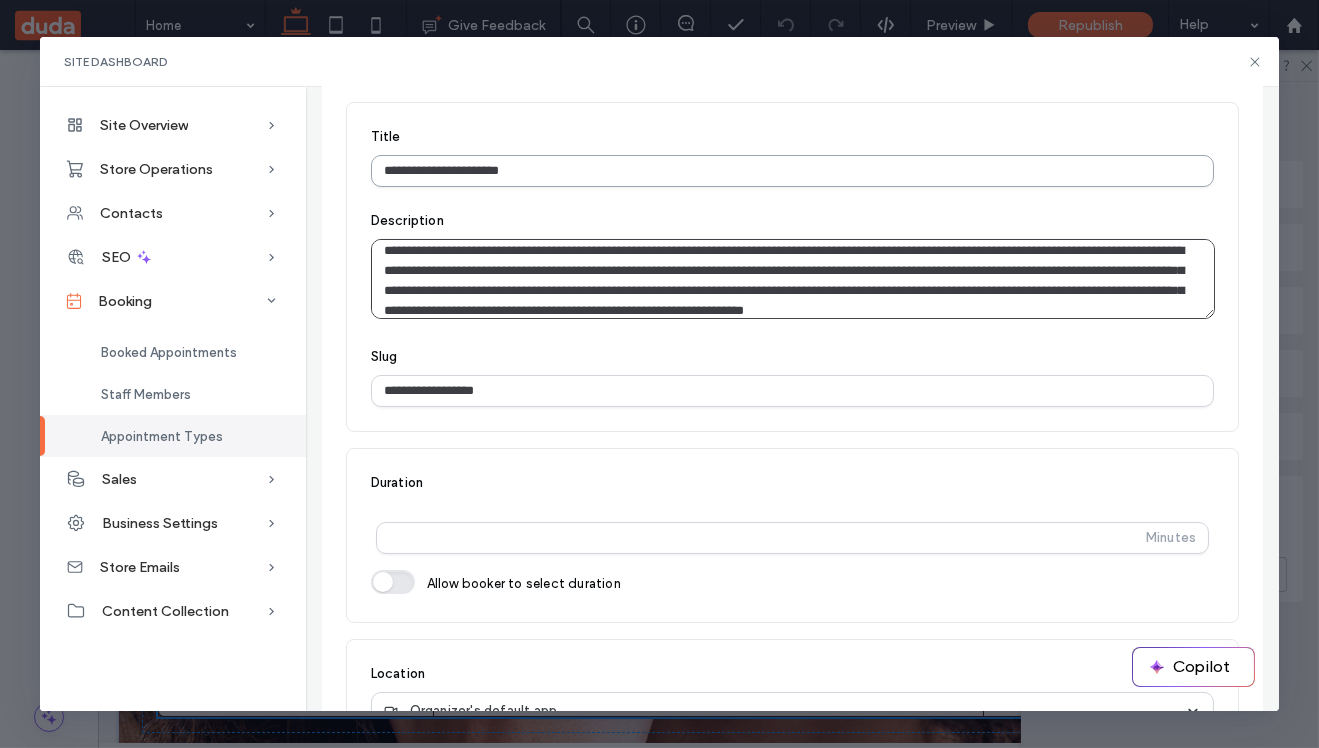 paste on "**********" 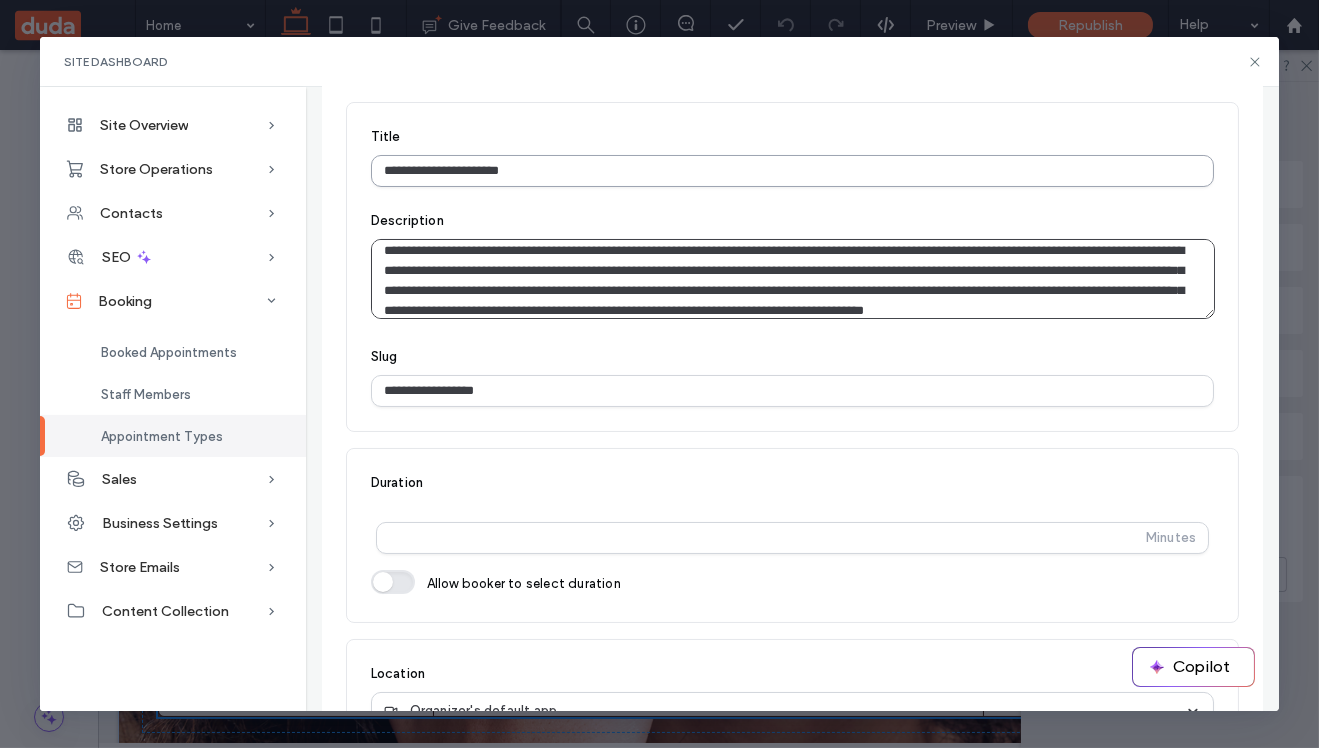 paste on "**********" 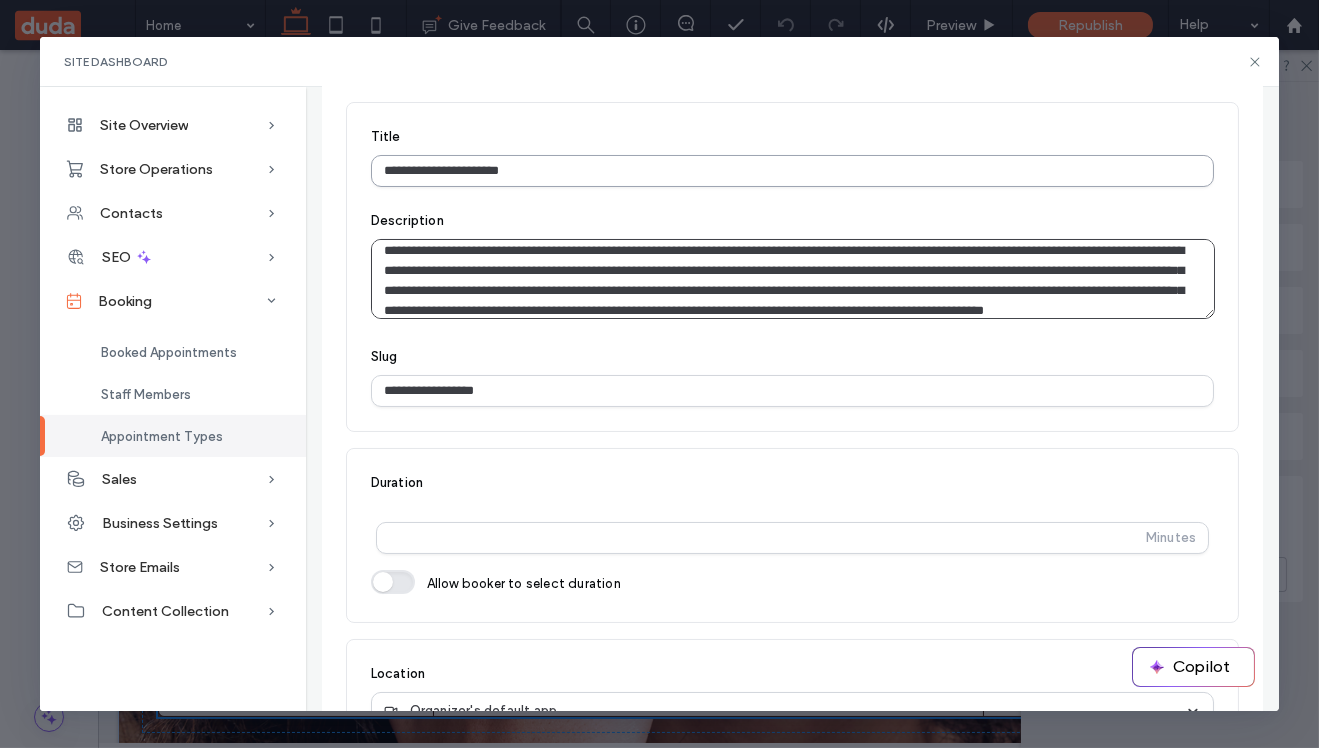 scroll, scrollTop: 27, scrollLeft: 0, axis: vertical 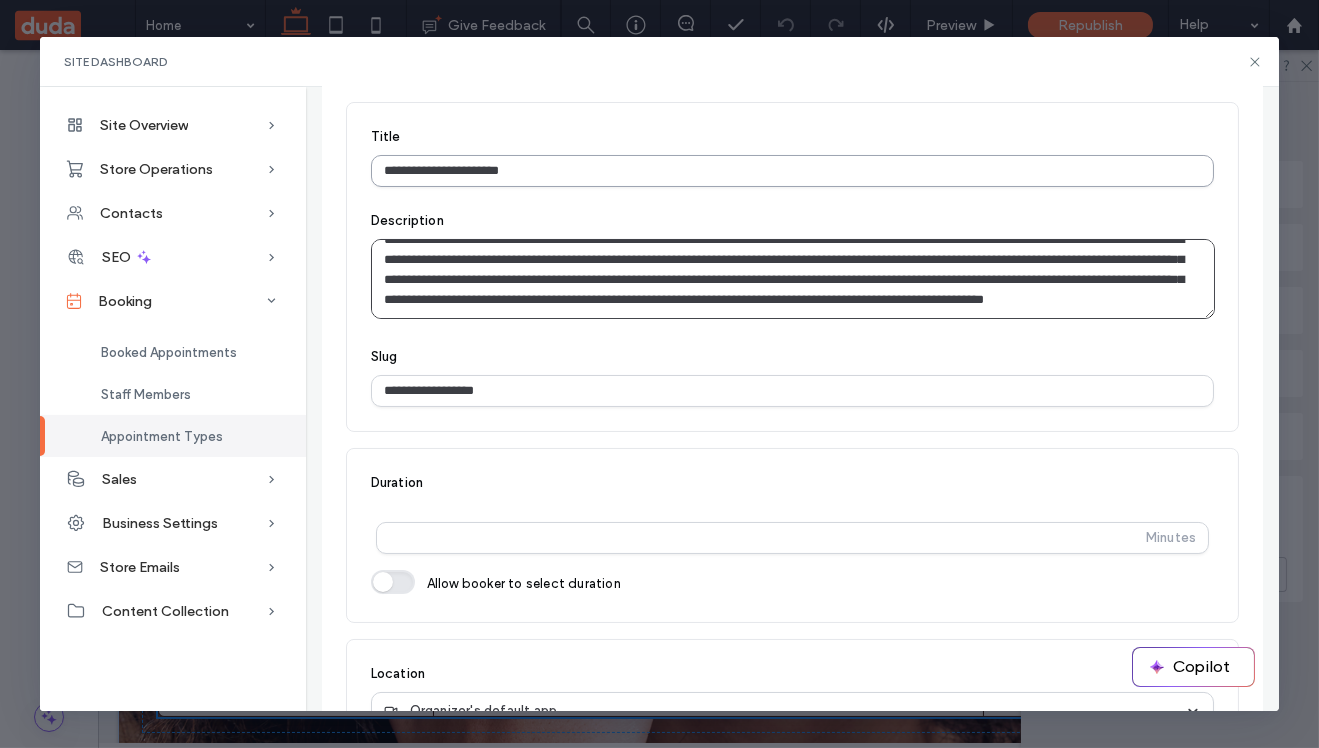paste on "**********" 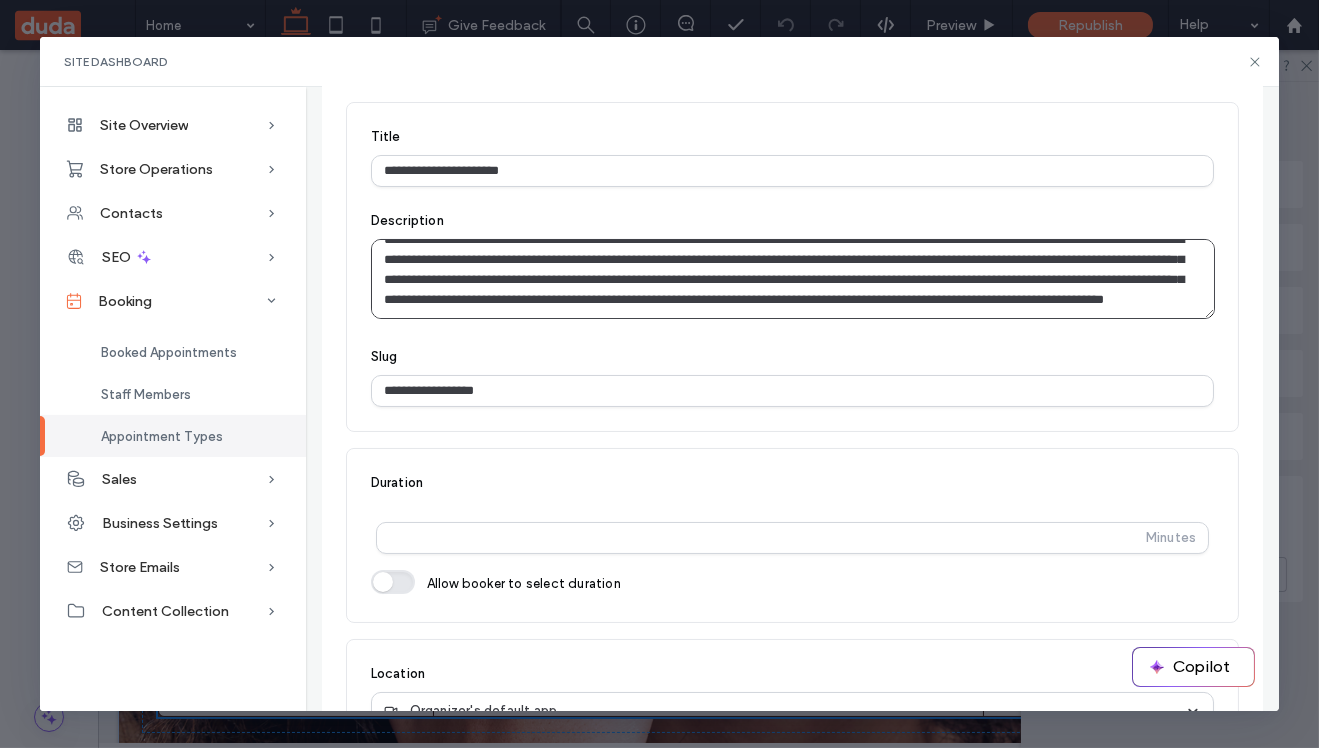 scroll, scrollTop: 0, scrollLeft: 0, axis: both 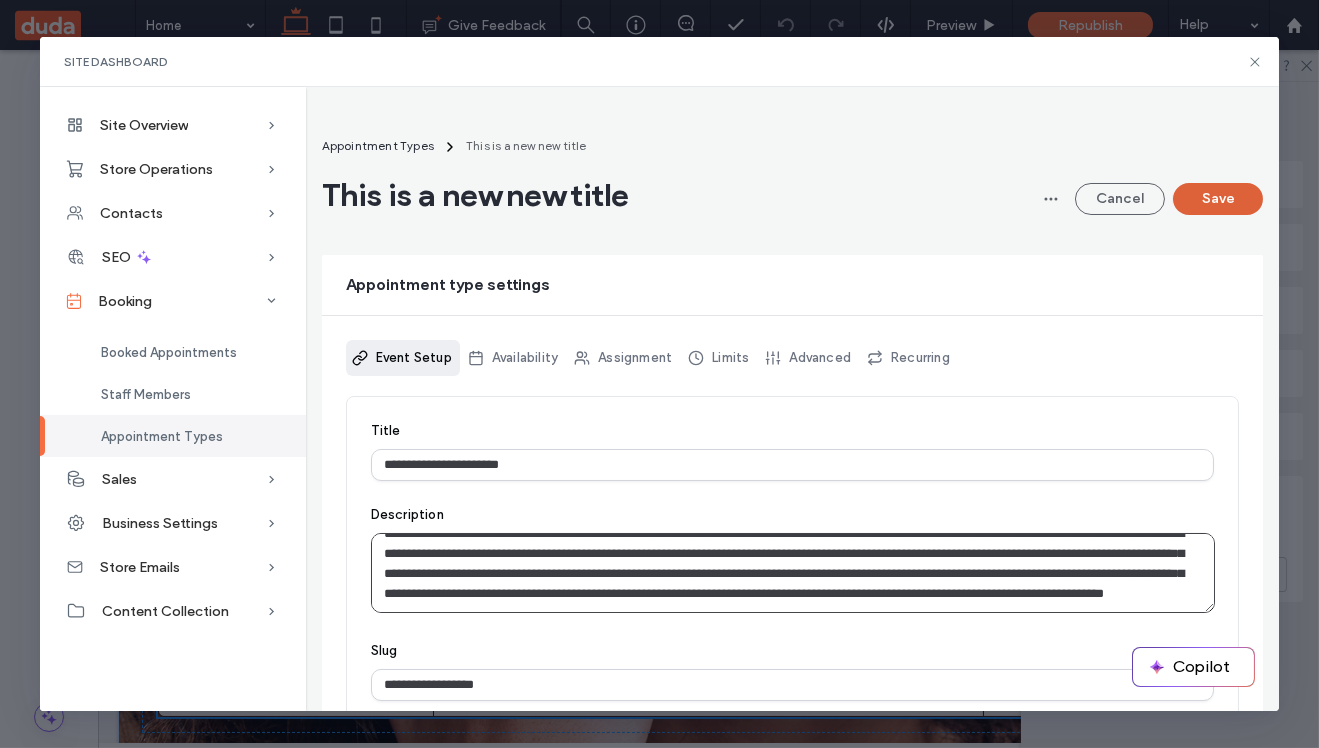 type on "**********" 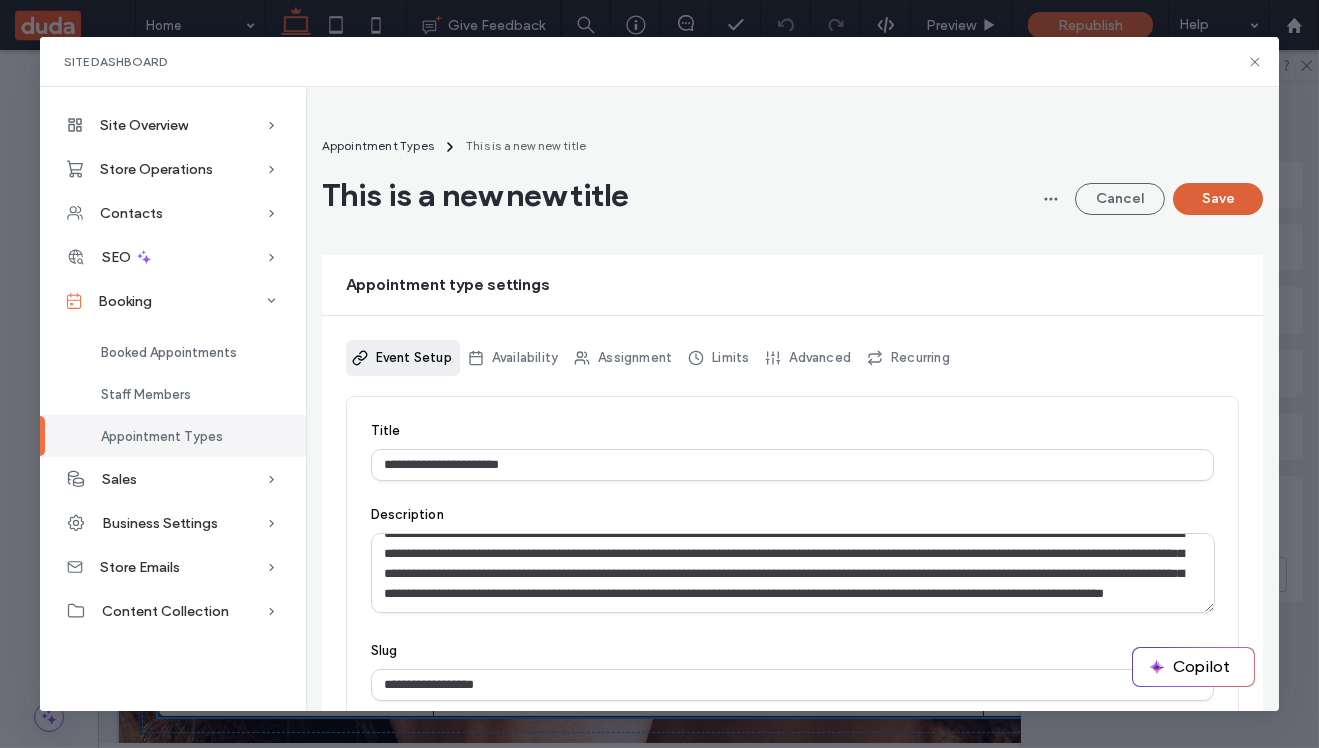 click on "Save" at bounding box center [1218, 199] 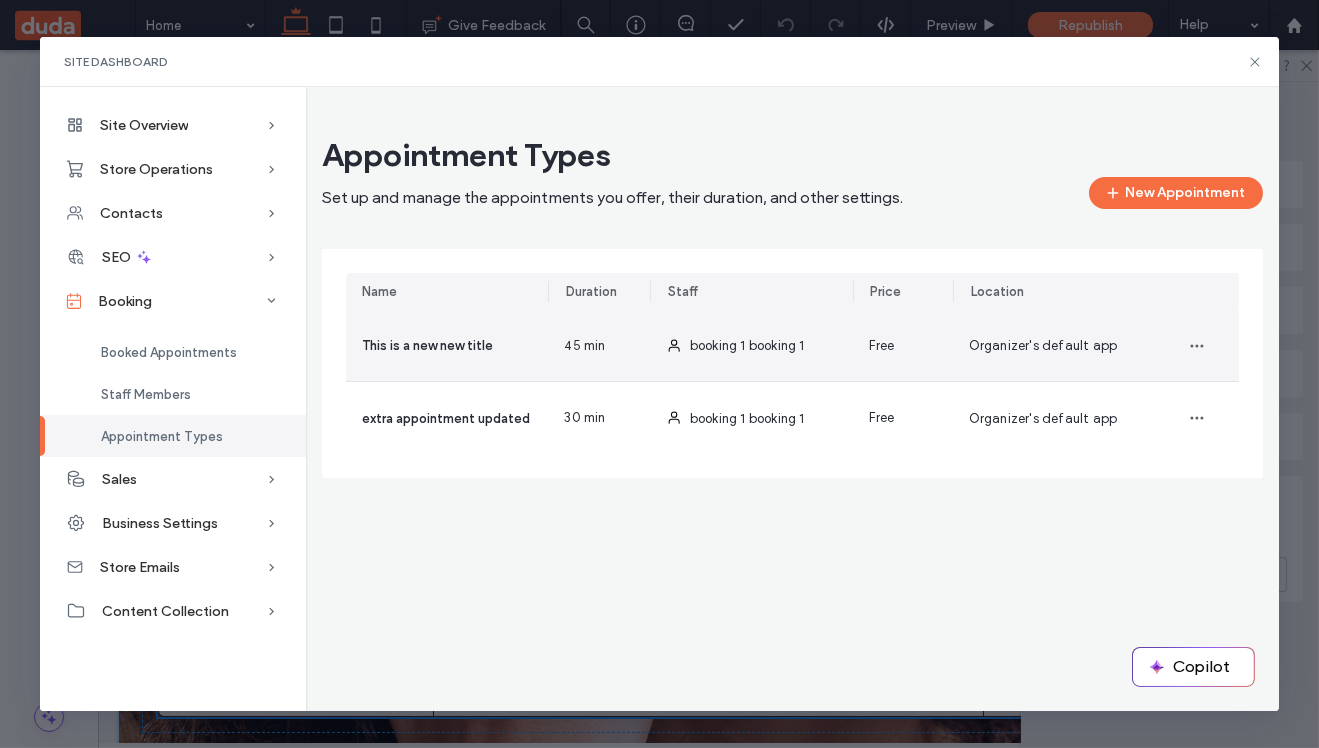 click on "This is a new new title" at bounding box center (427, 345) 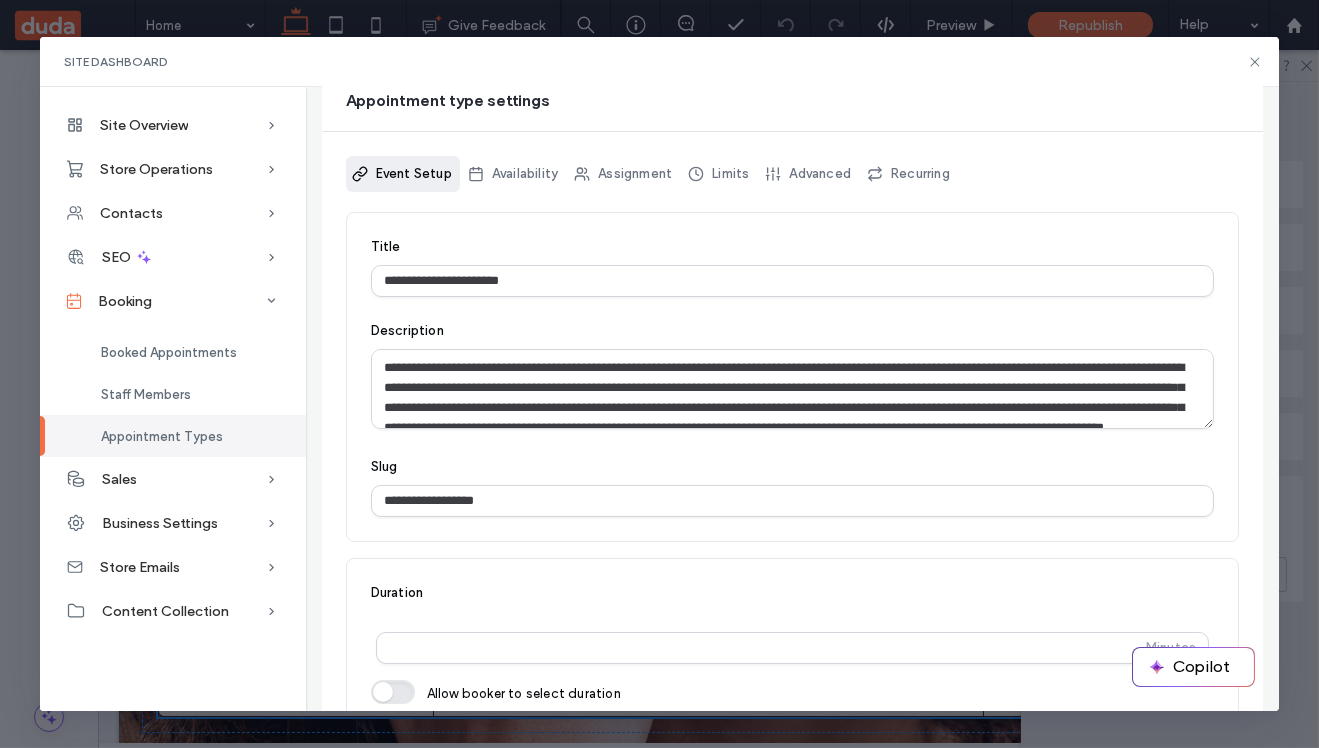 scroll, scrollTop: 181, scrollLeft: 0, axis: vertical 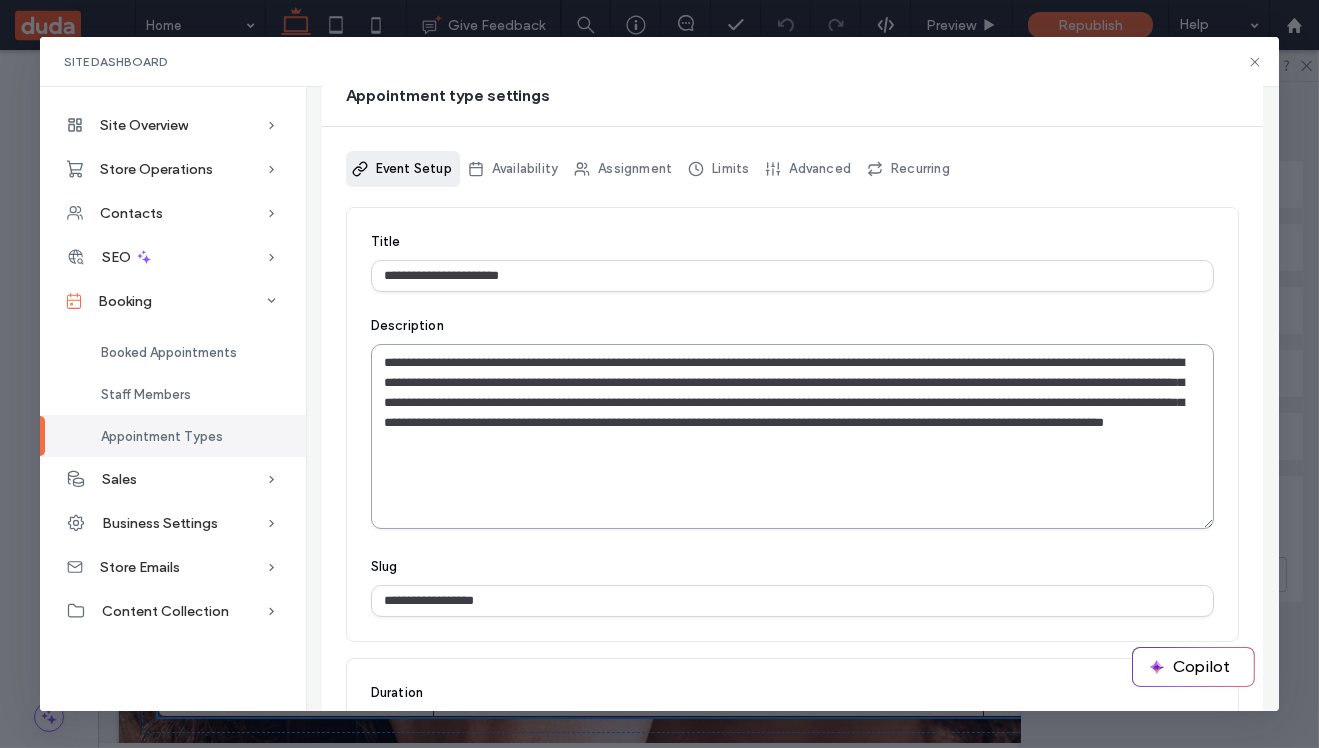 drag, startPoint x: 1209, startPoint y: 419, endPoint x: 1179, endPoint y: 524, distance: 109.201645 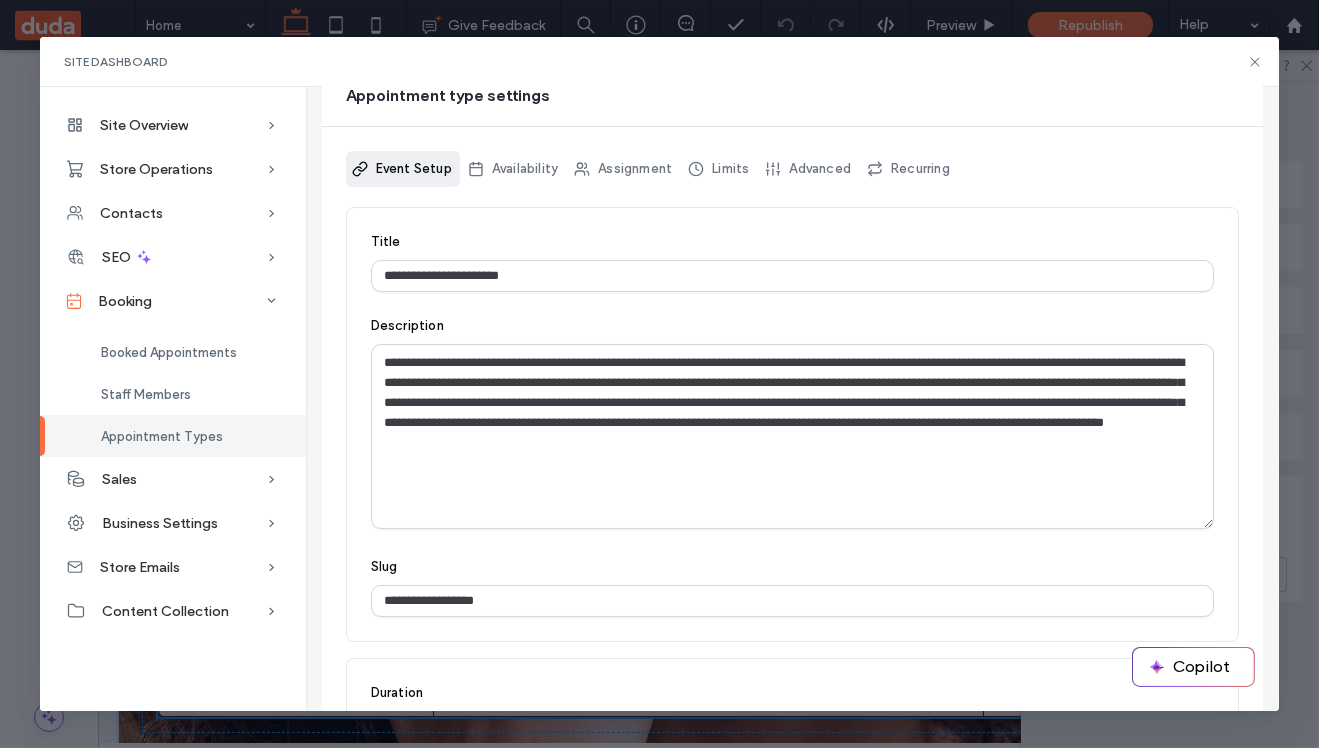 scroll, scrollTop: 0, scrollLeft: 0, axis: both 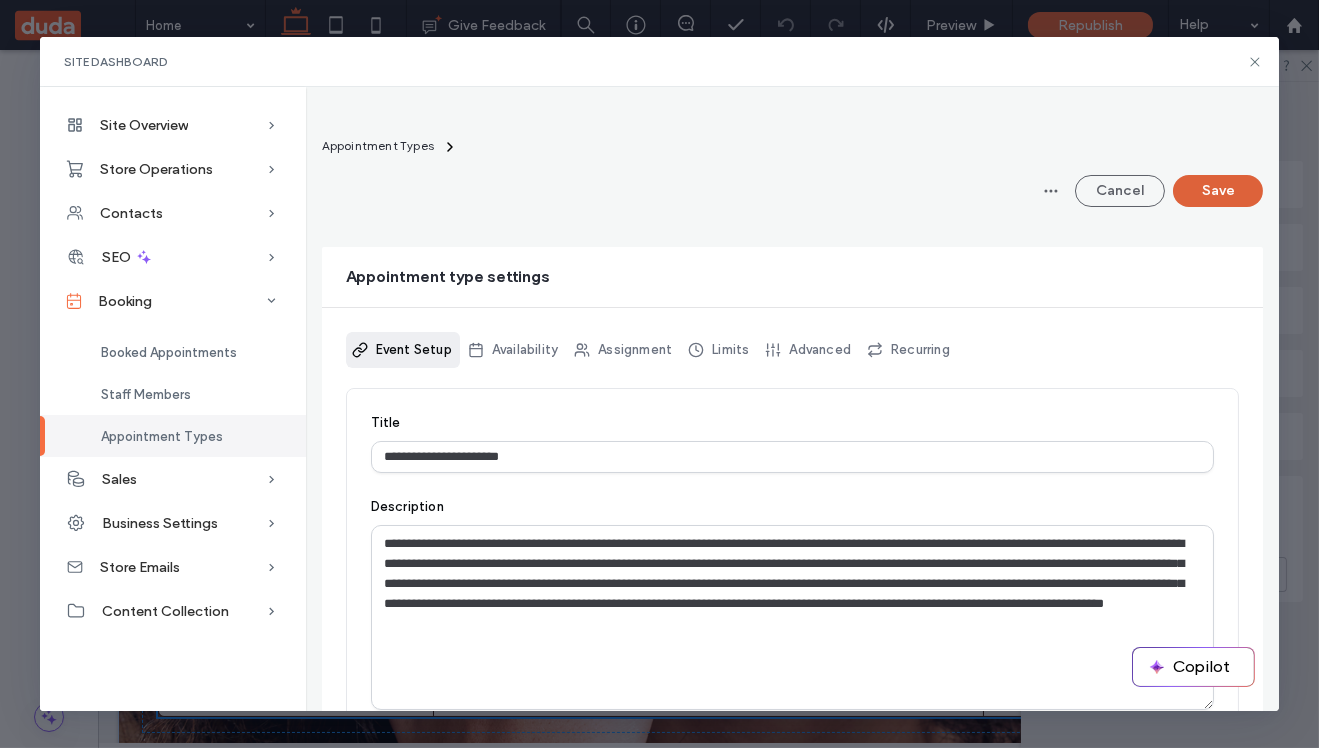 click on "Save" at bounding box center (1218, 191) 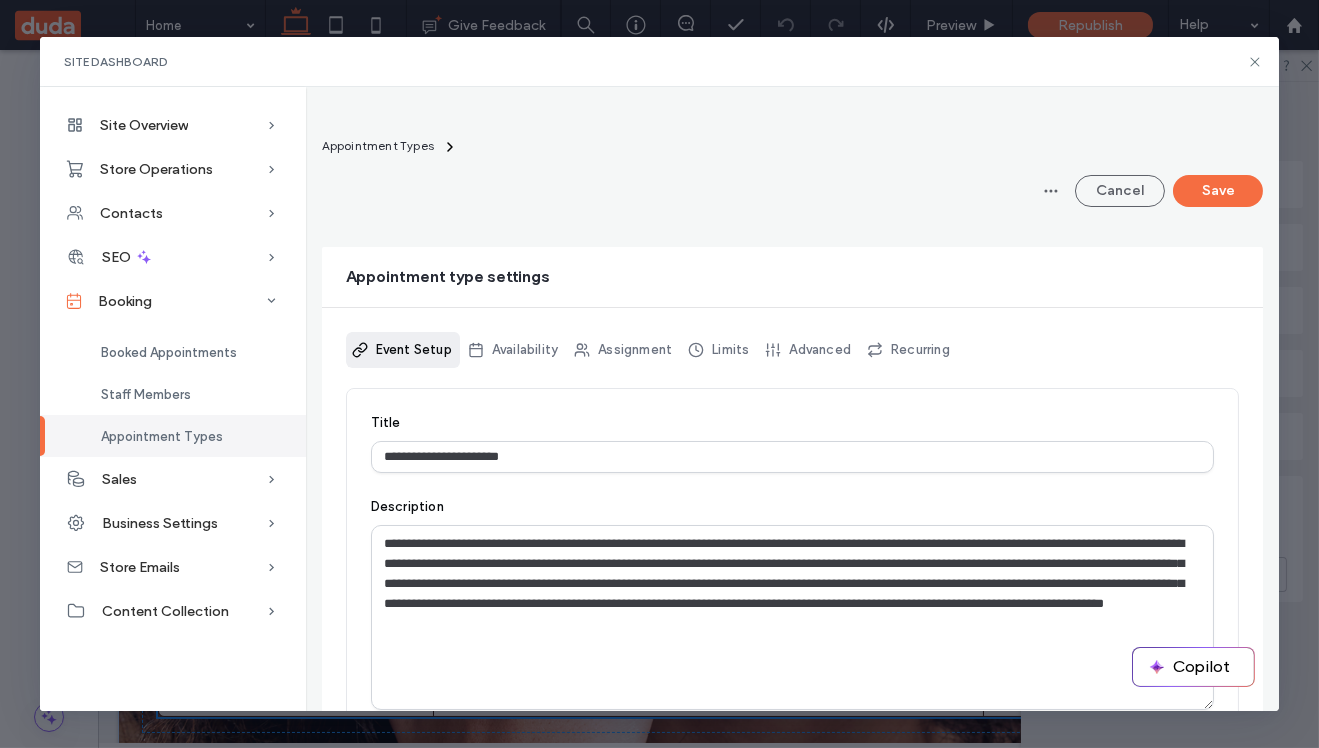 scroll, scrollTop: 127, scrollLeft: 0, axis: vertical 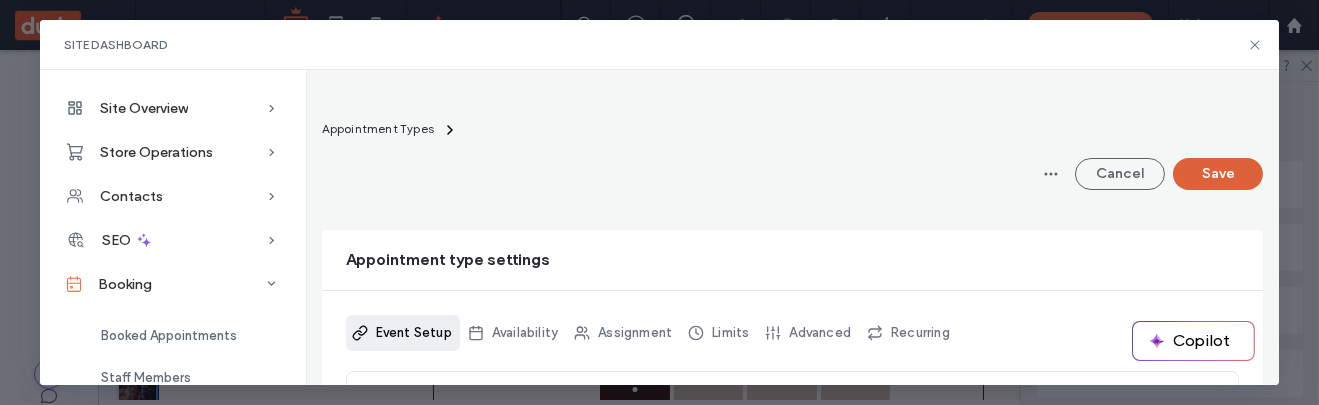 click on "Save" at bounding box center (1218, 174) 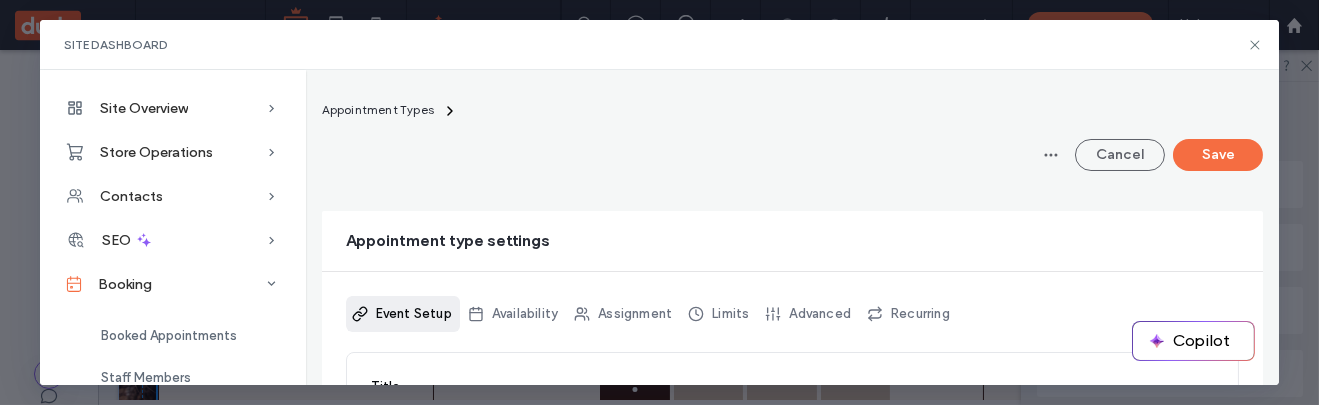scroll, scrollTop: 4, scrollLeft: 0, axis: vertical 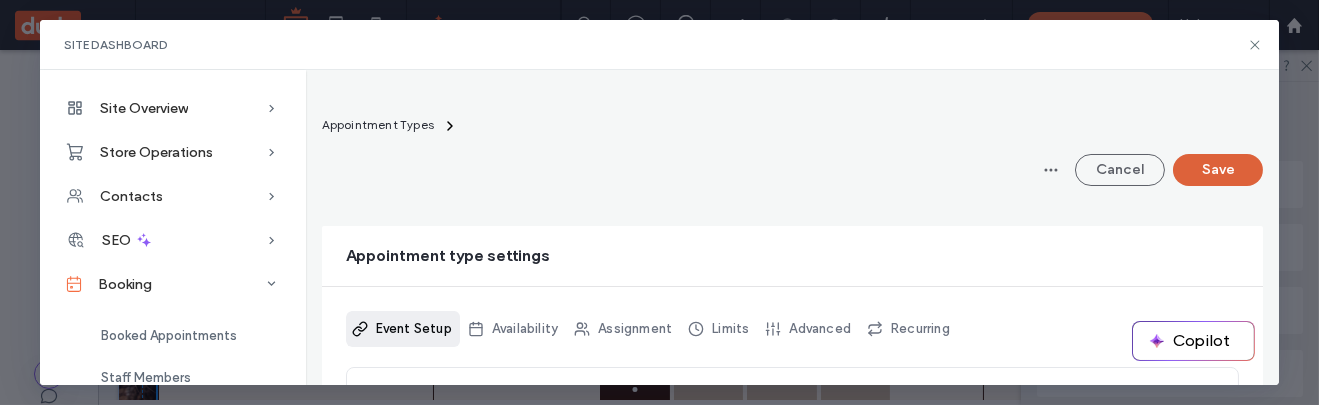 click on "Save" at bounding box center (1218, 170) 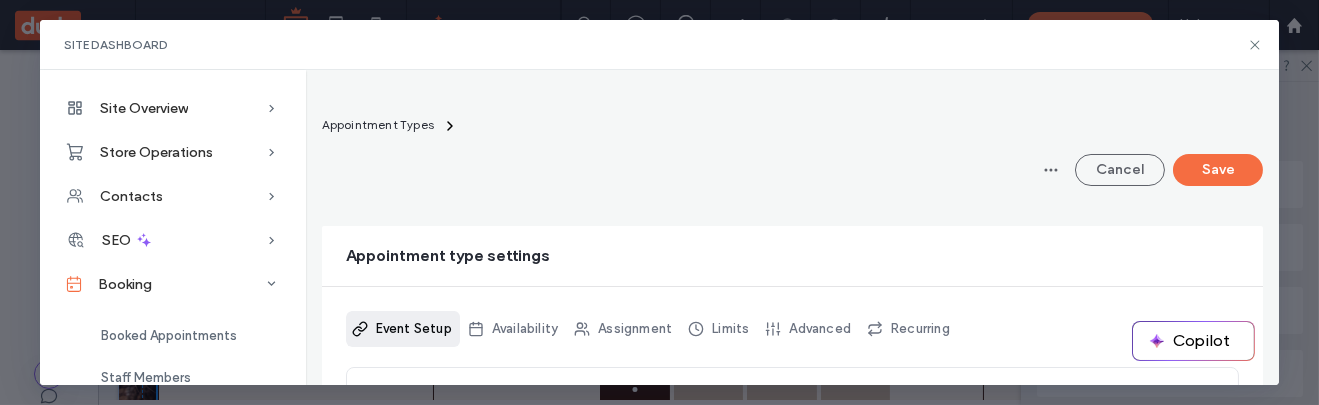 scroll, scrollTop: 0, scrollLeft: 0, axis: both 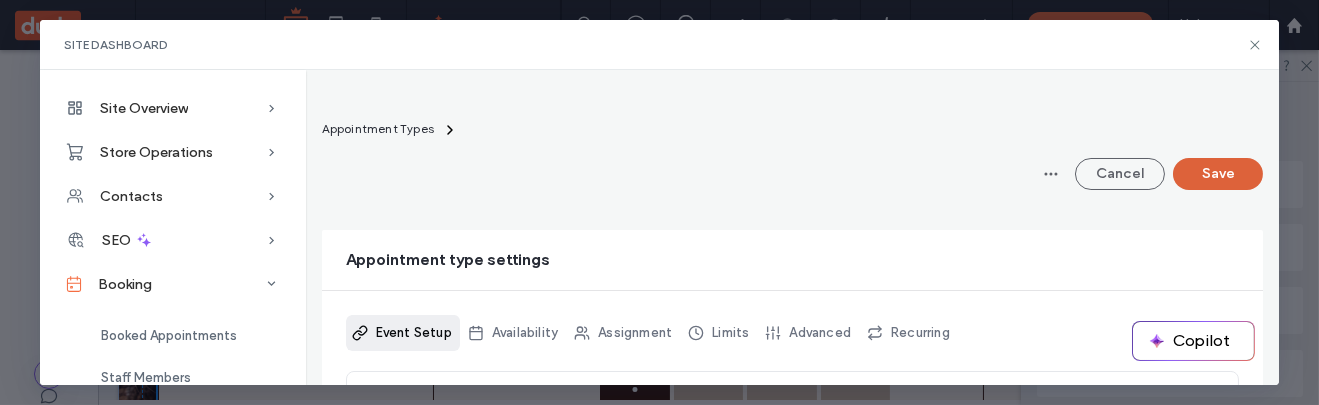 click on "Save" at bounding box center (1218, 174) 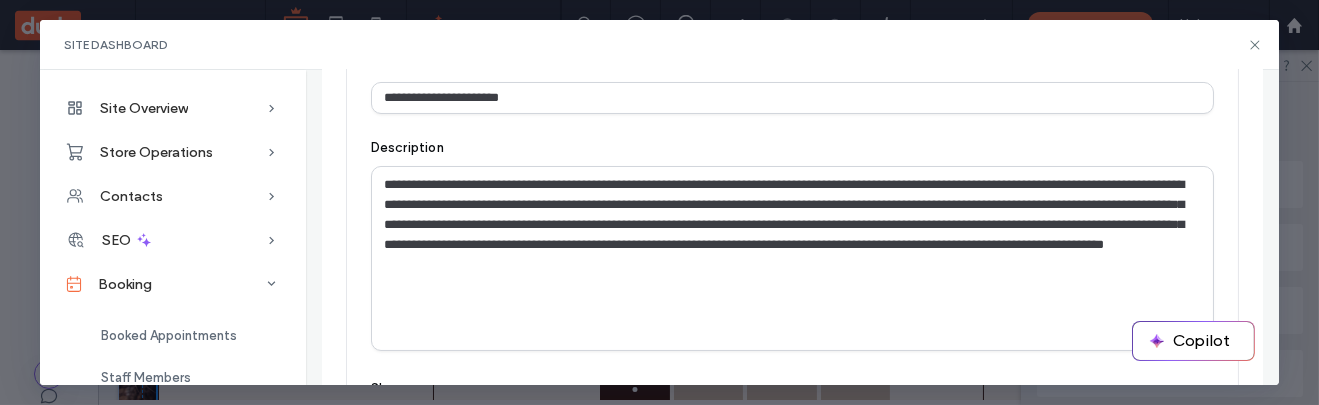 scroll, scrollTop: 0, scrollLeft: 0, axis: both 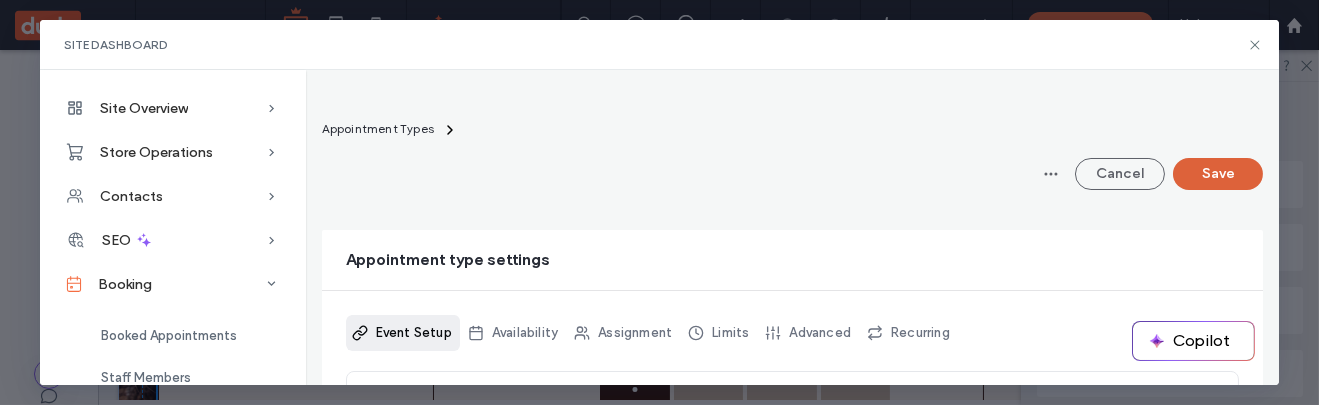 click on "Save" at bounding box center (1218, 174) 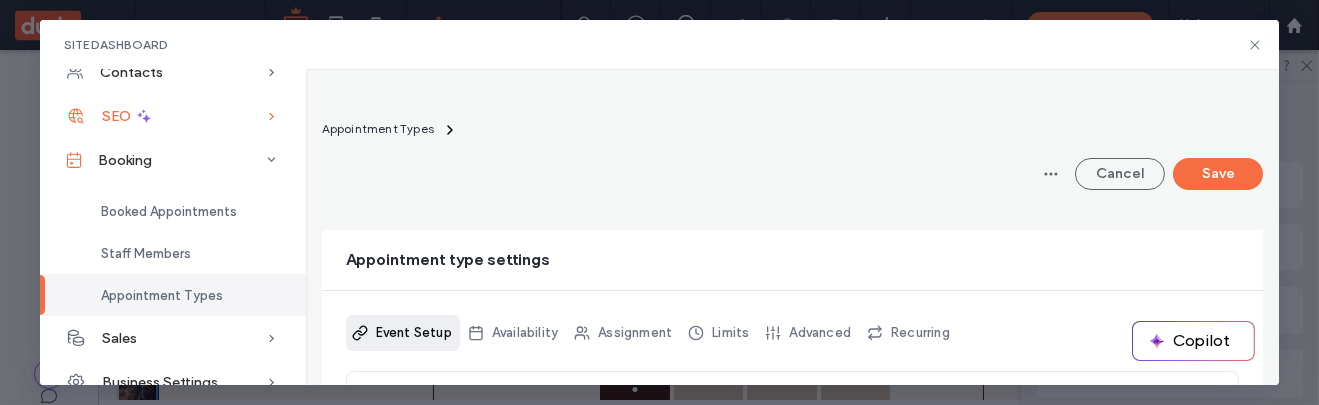 scroll, scrollTop: 130, scrollLeft: 0, axis: vertical 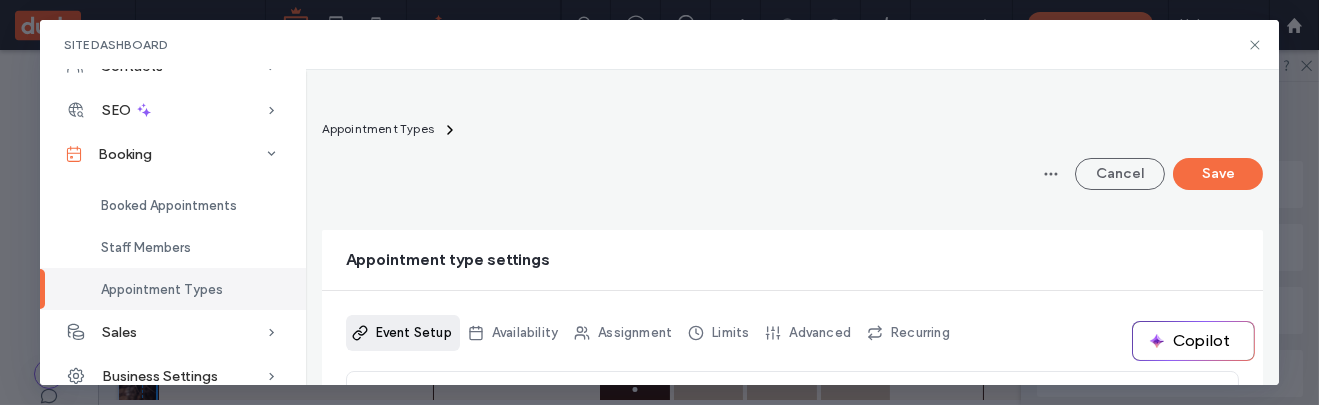 click on "Appointment Types" at bounding box center [162, 289] 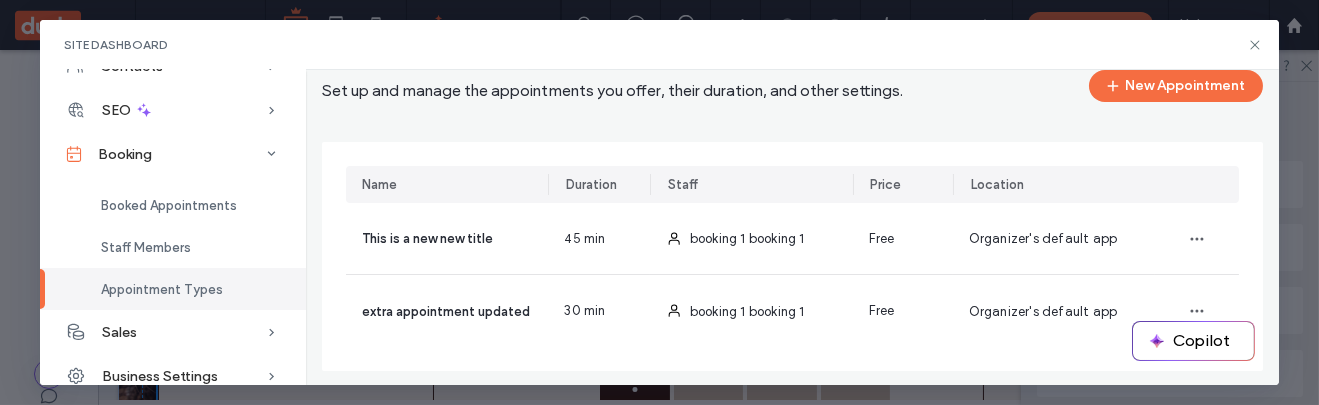 scroll, scrollTop: 111, scrollLeft: 0, axis: vertical 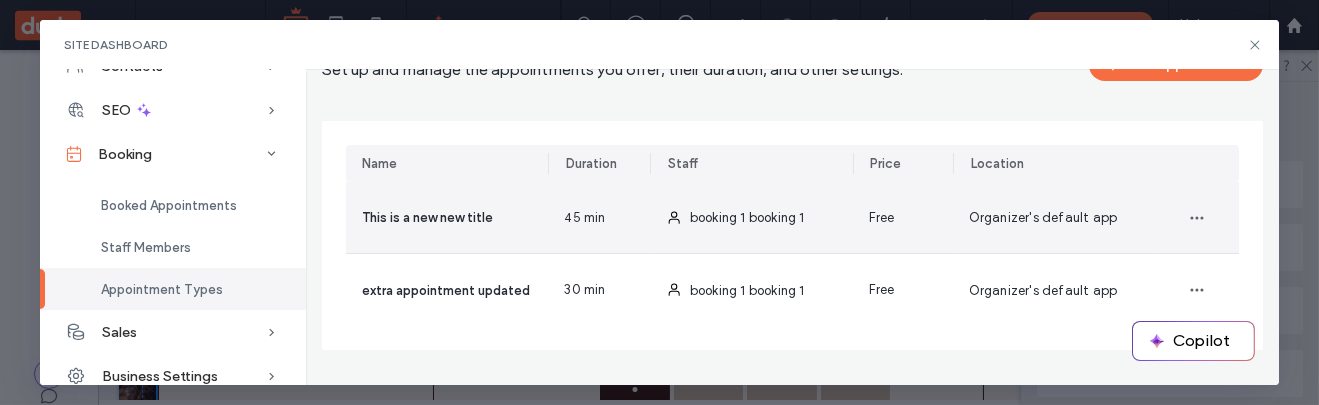 click on "This is a new new title" at bounding box center (427, 217) 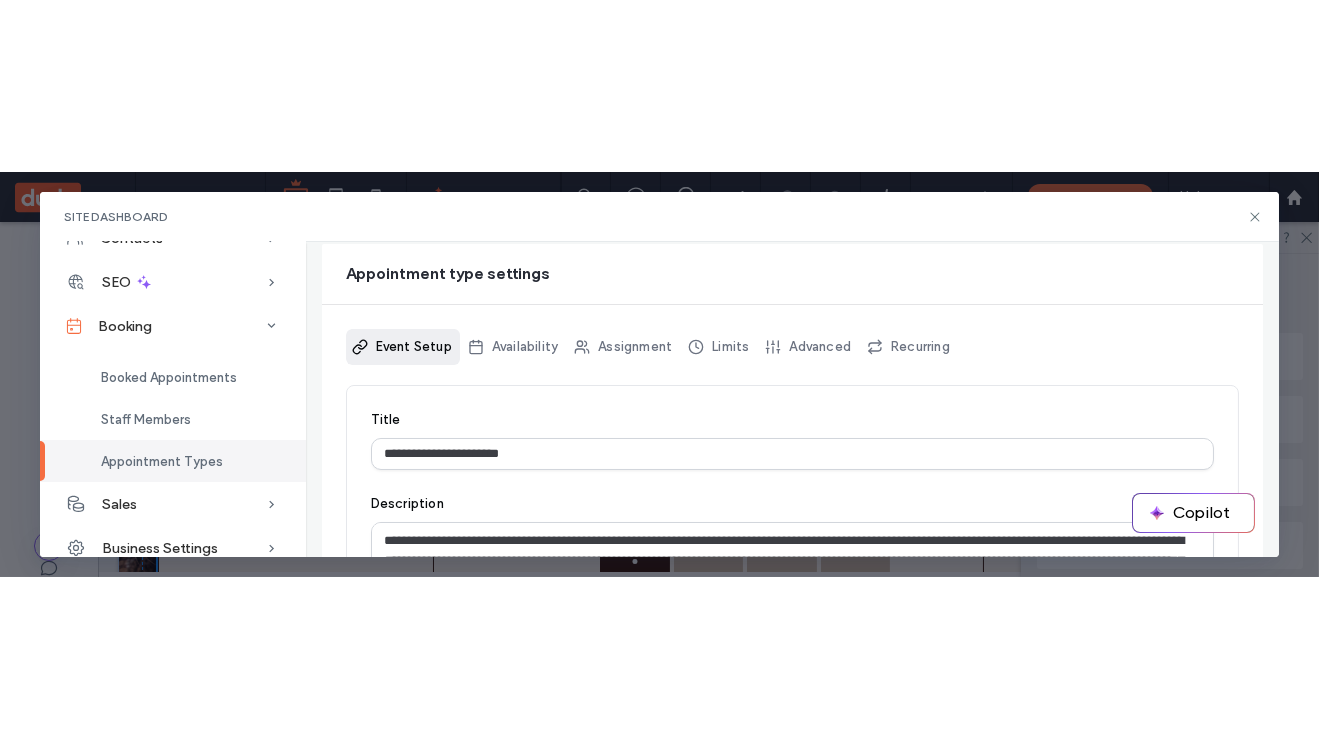 scroll, scrollTop: 0, scrollLeft: 0, axis: both 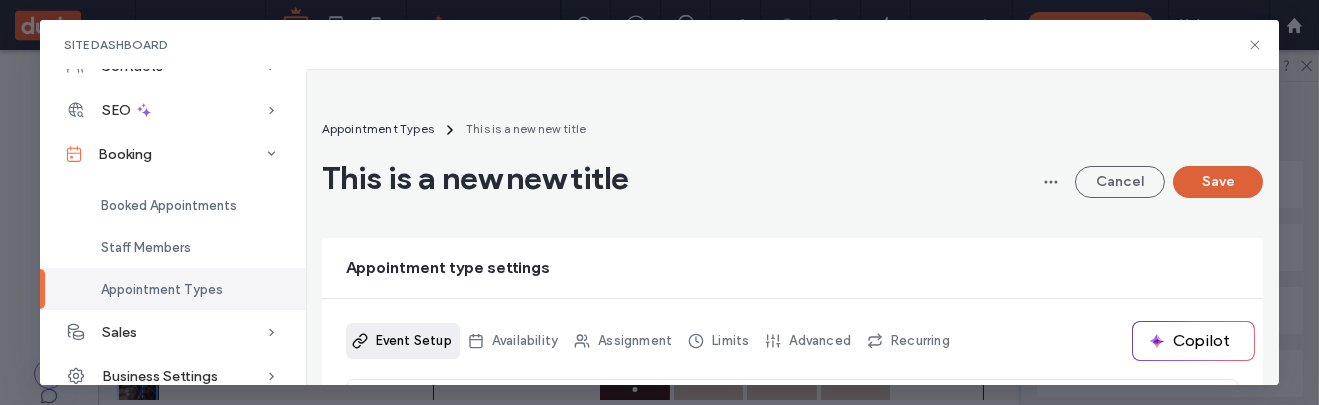 click on "Save" at bounding box center [1218, 182] 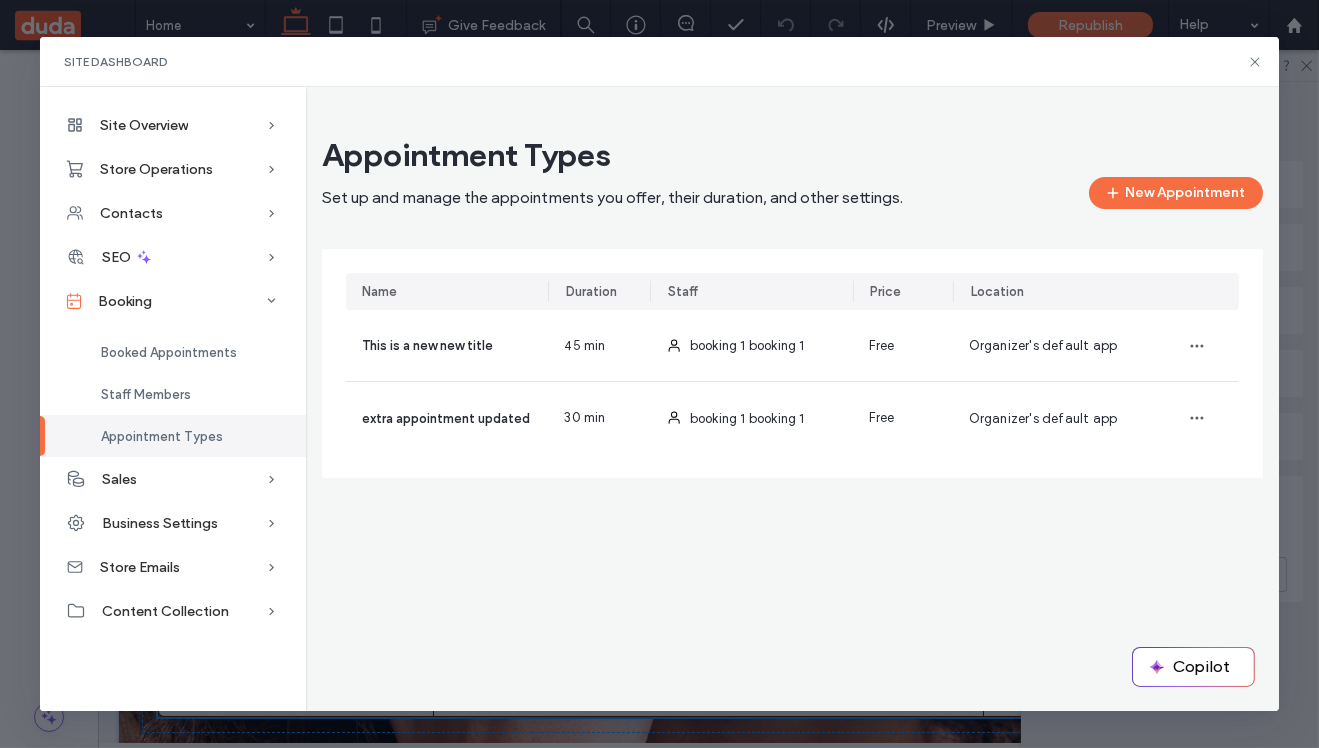 scroll, scrollTop: 0, scrollLeft: 0, axis: both 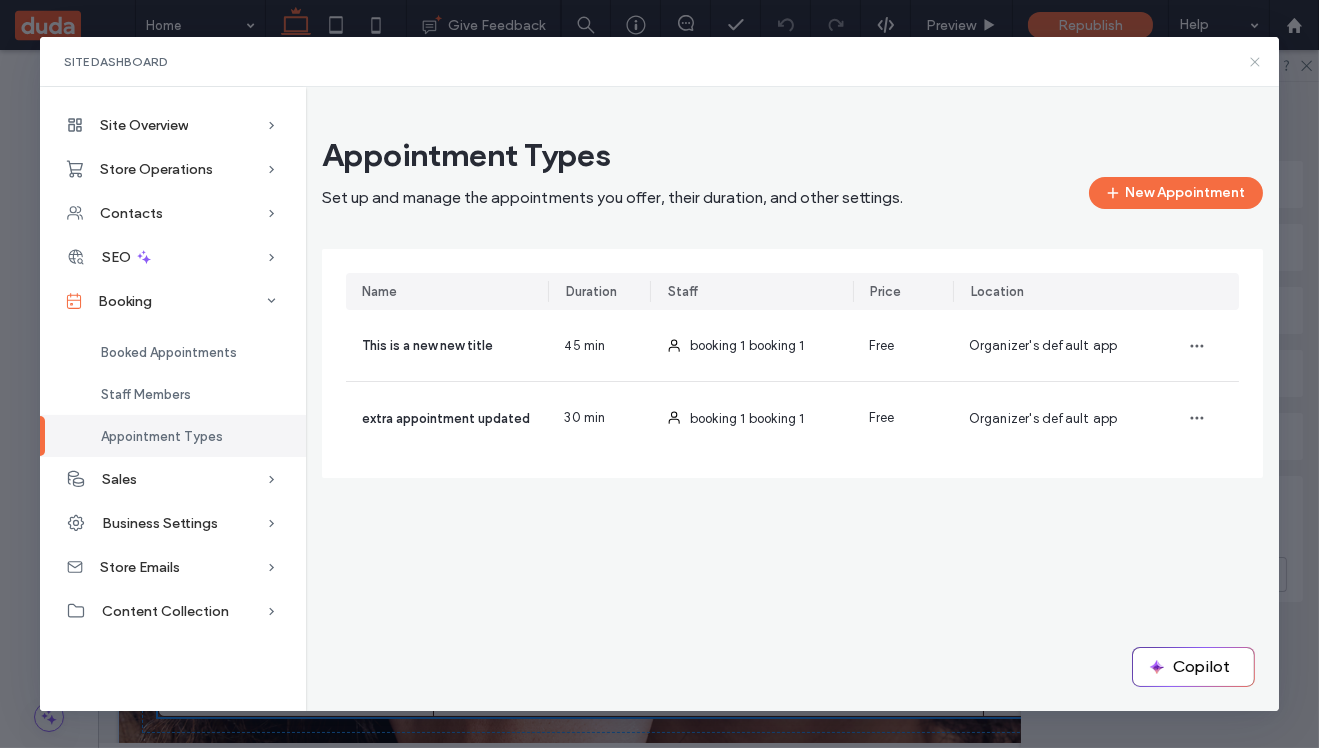 click 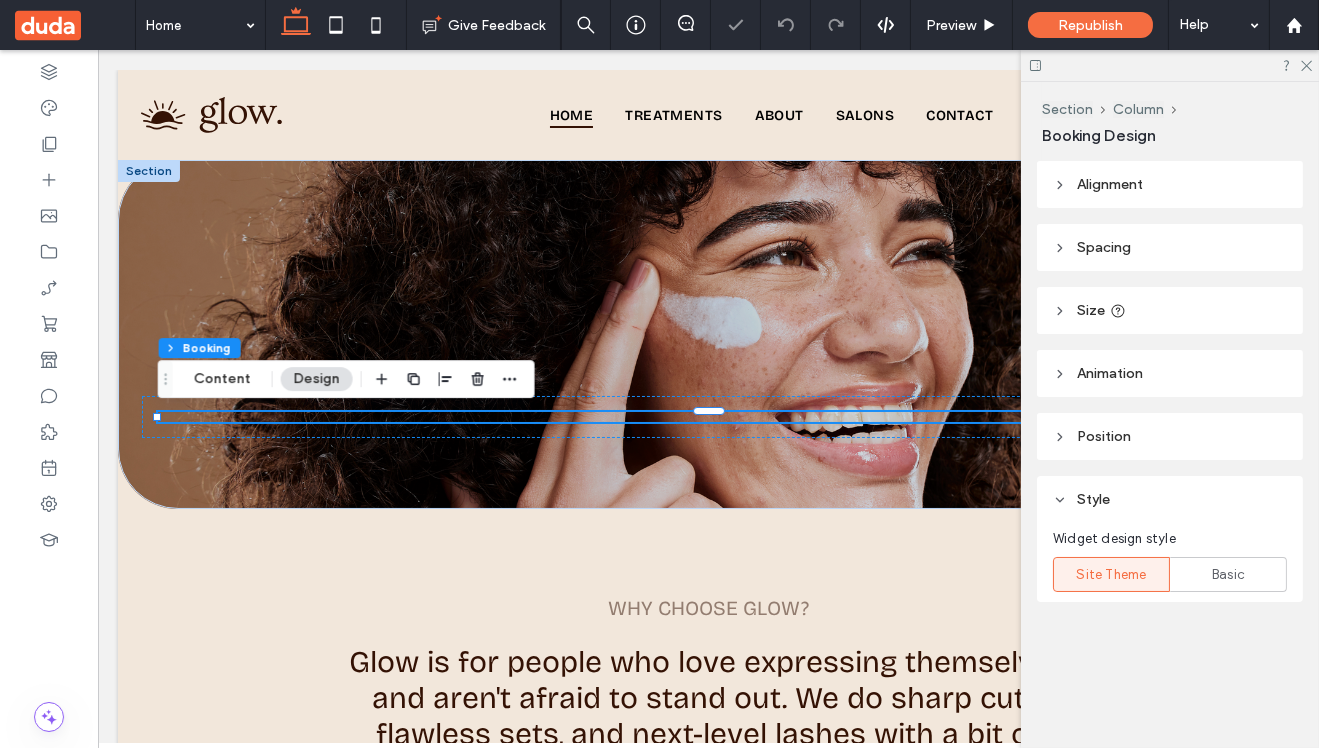 scroll, scrollTop: 0, scrollLeft: 0, axis: both 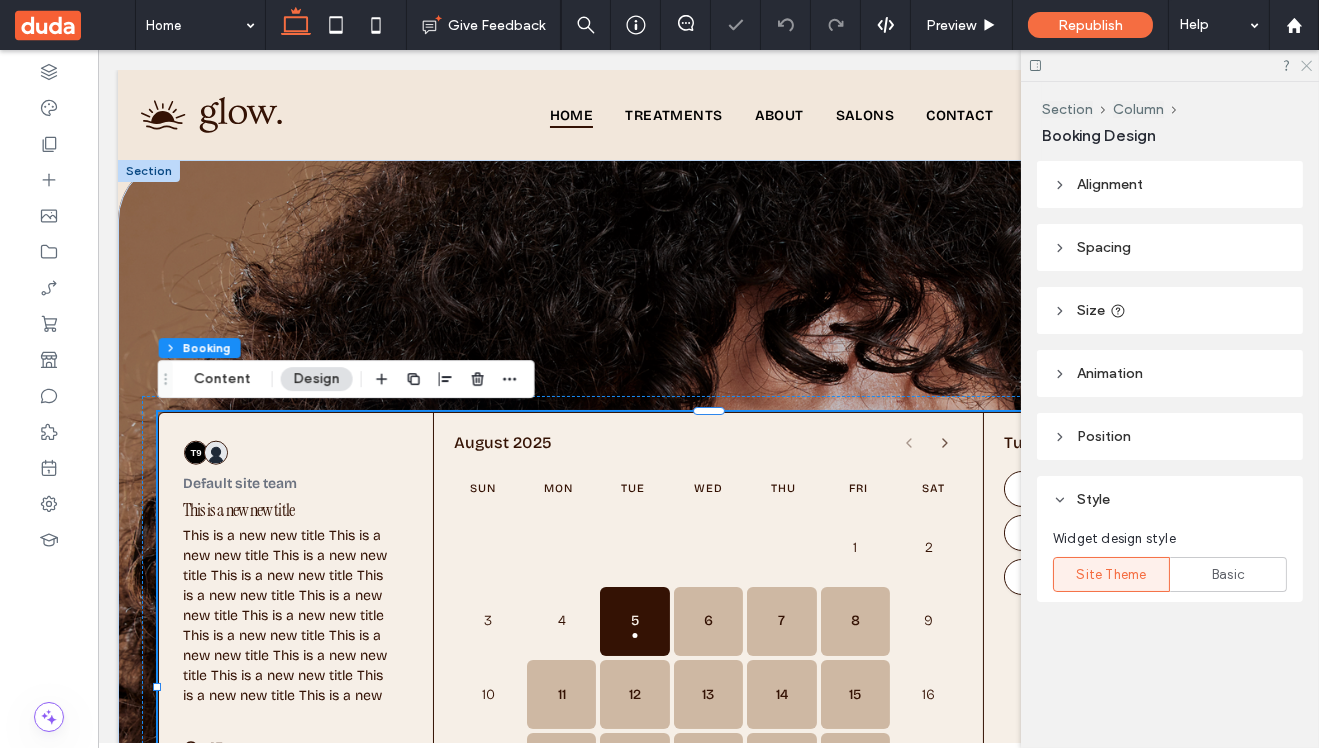 click 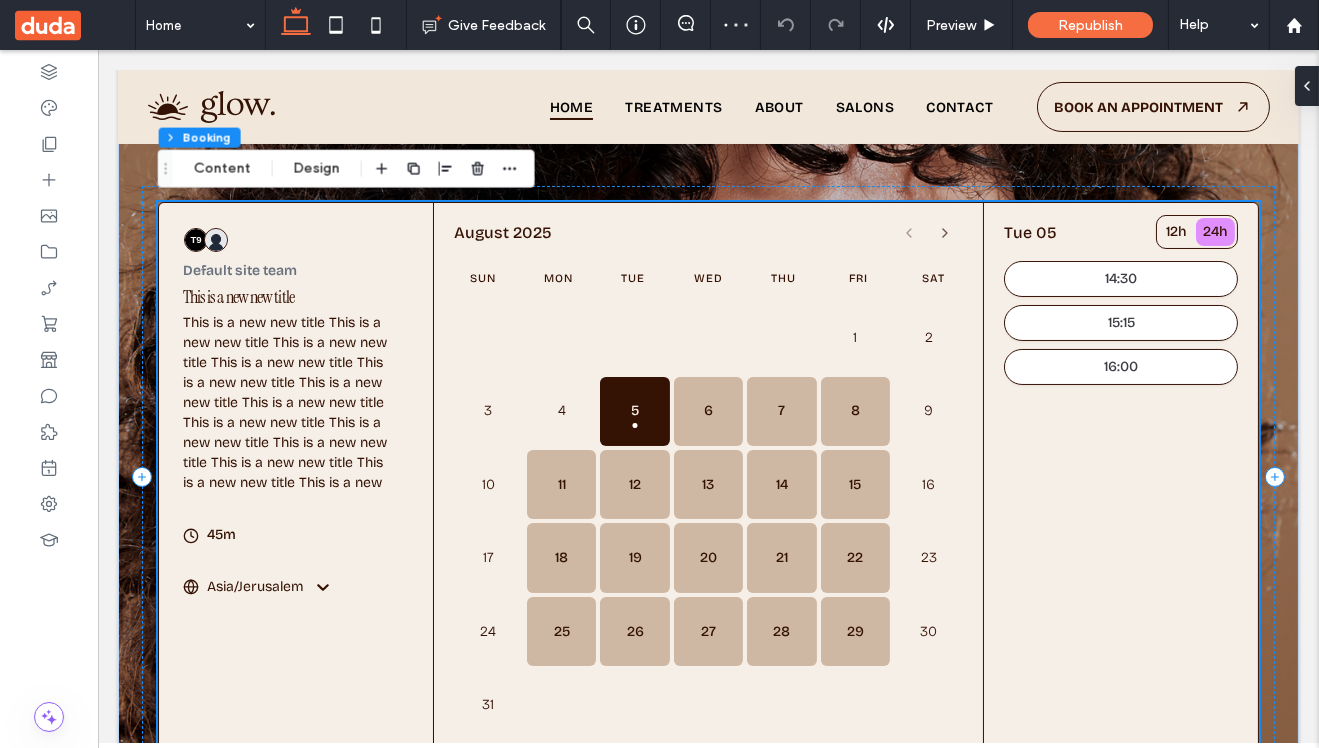 scroll, scrollTop: 195, scrollLeft: 0, axis: vertical 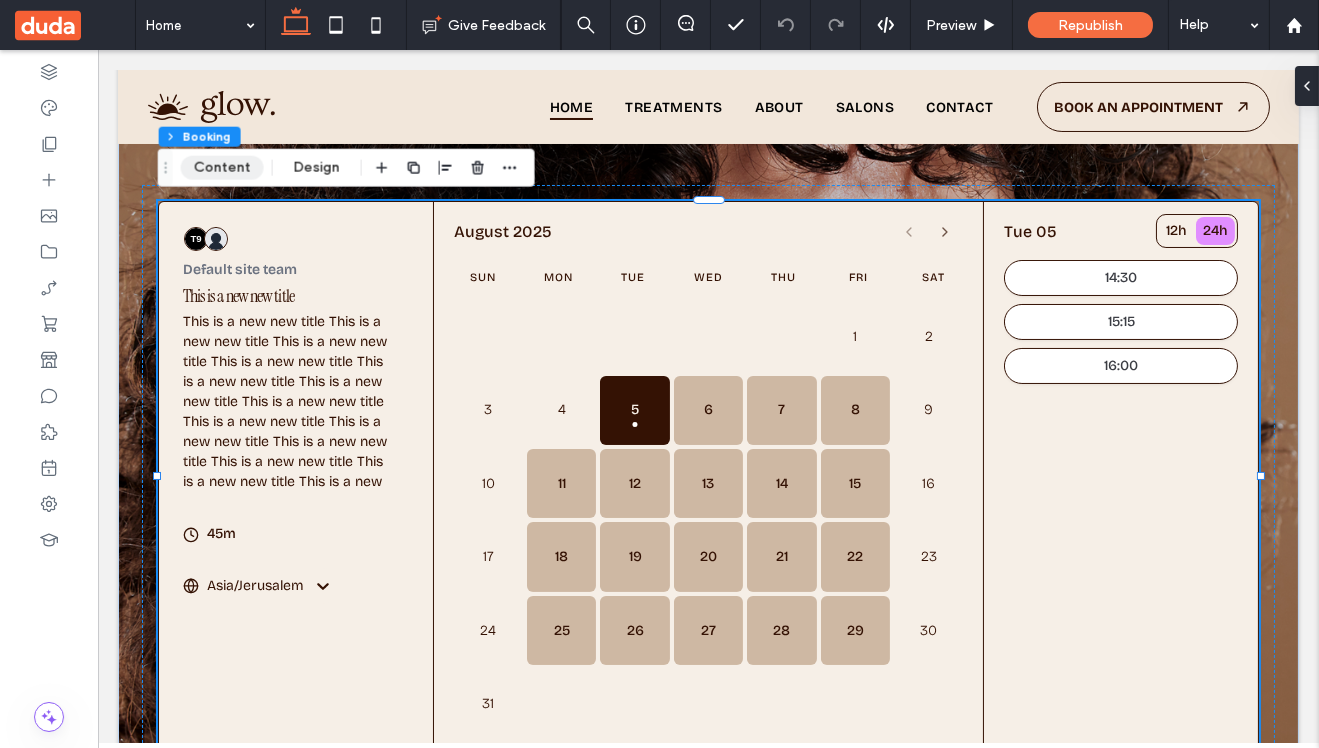 click on "Content" at bounding box center [222, 168] 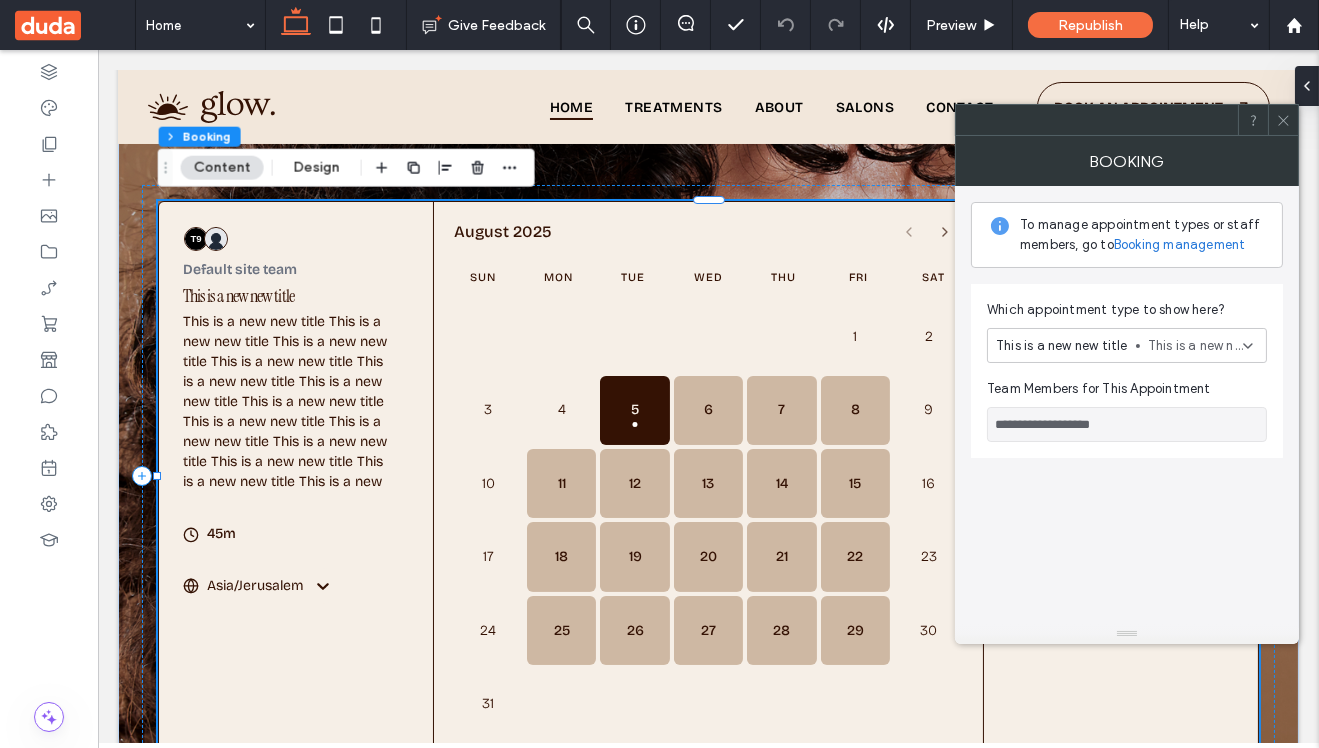 click on "Booking management" at bounding box center (1180, 245) 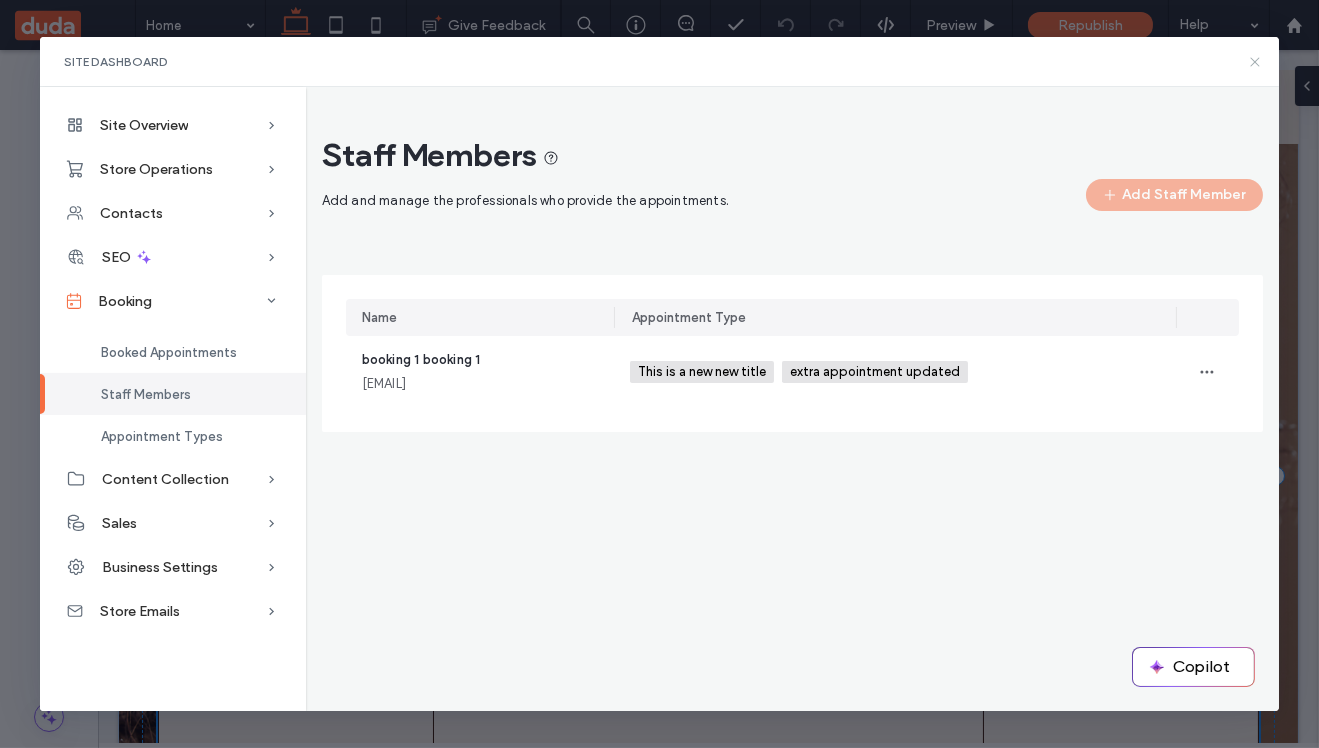 click 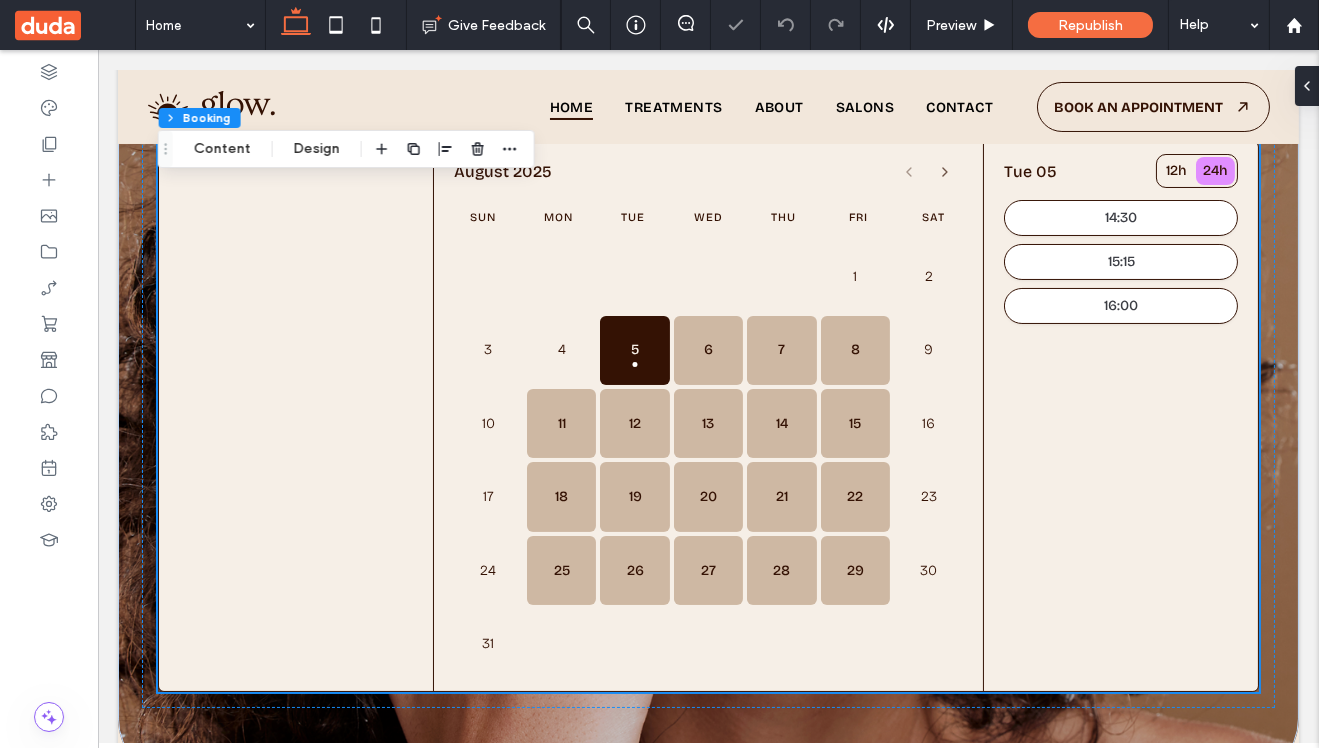 scroll, scrollTop: 0, scrollLeft: 0, axis: both 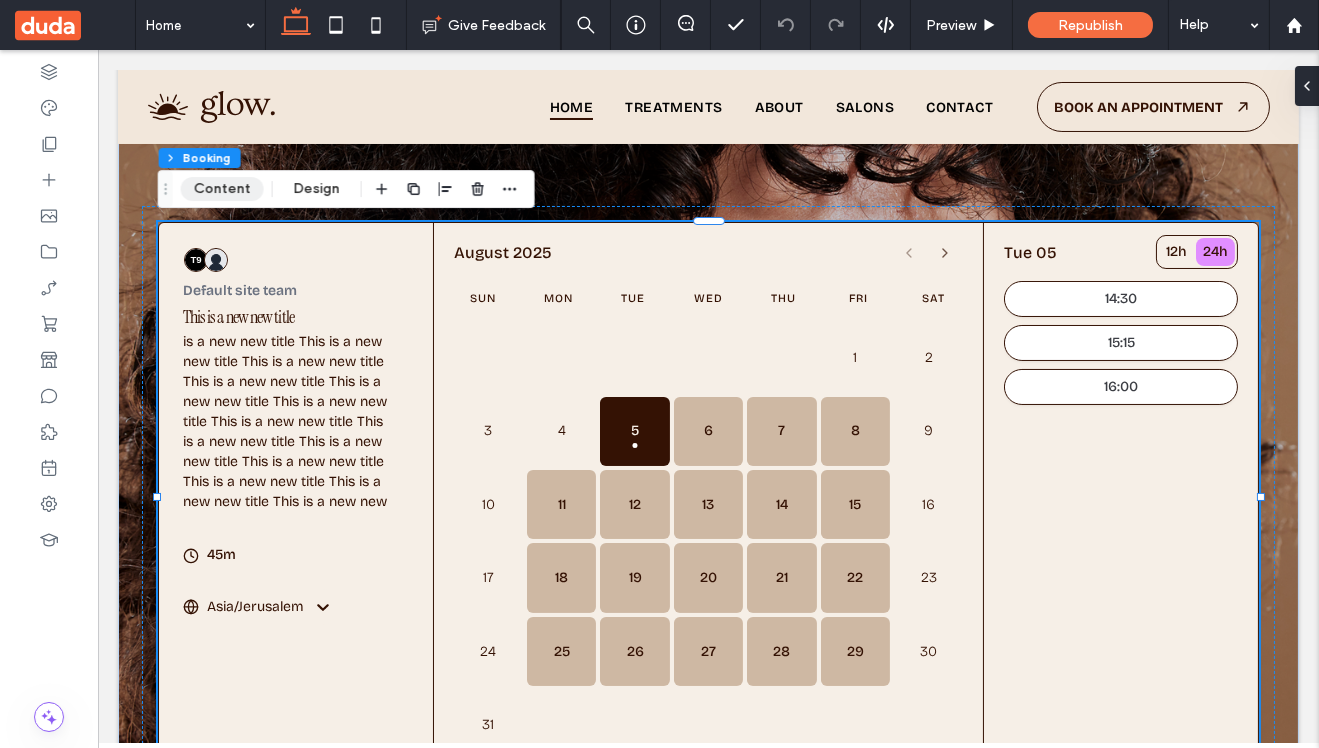 click on "Content" at bounding box center (222, 189) 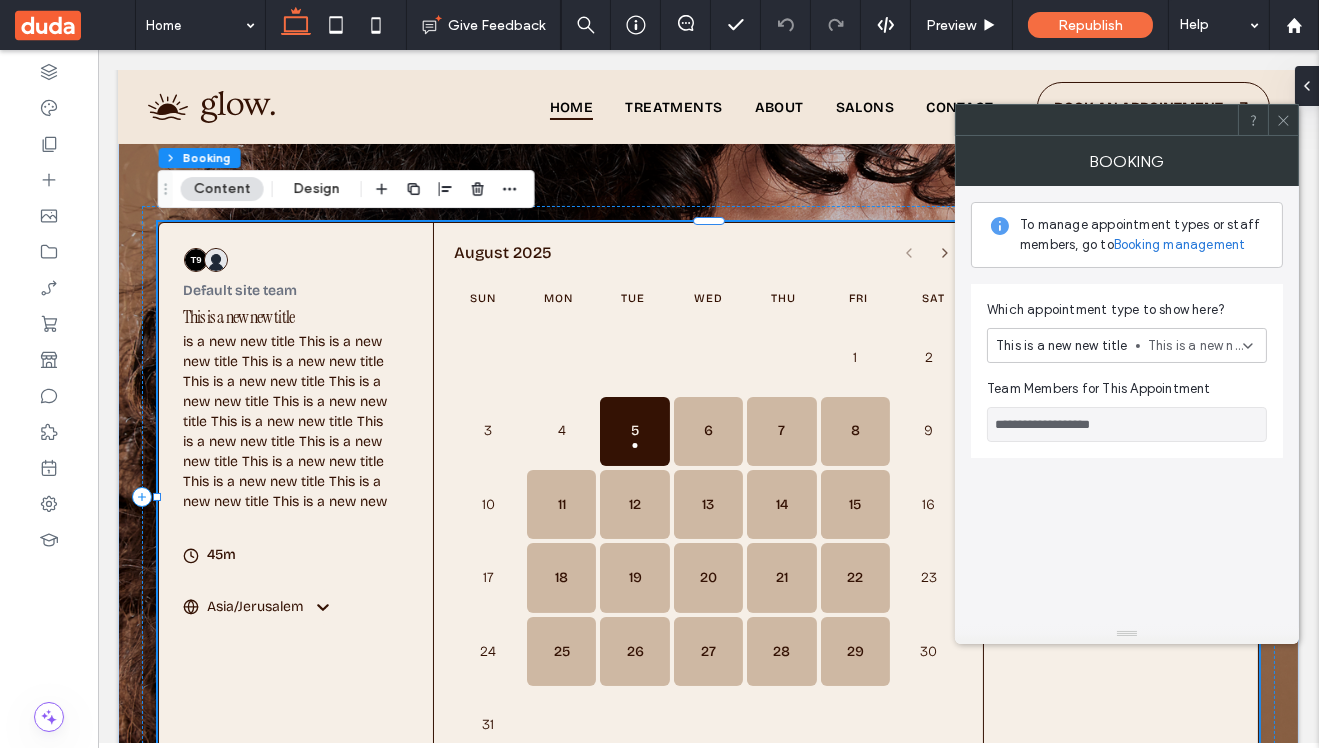 click on "Booking management" at bounding box center [1180, 245] 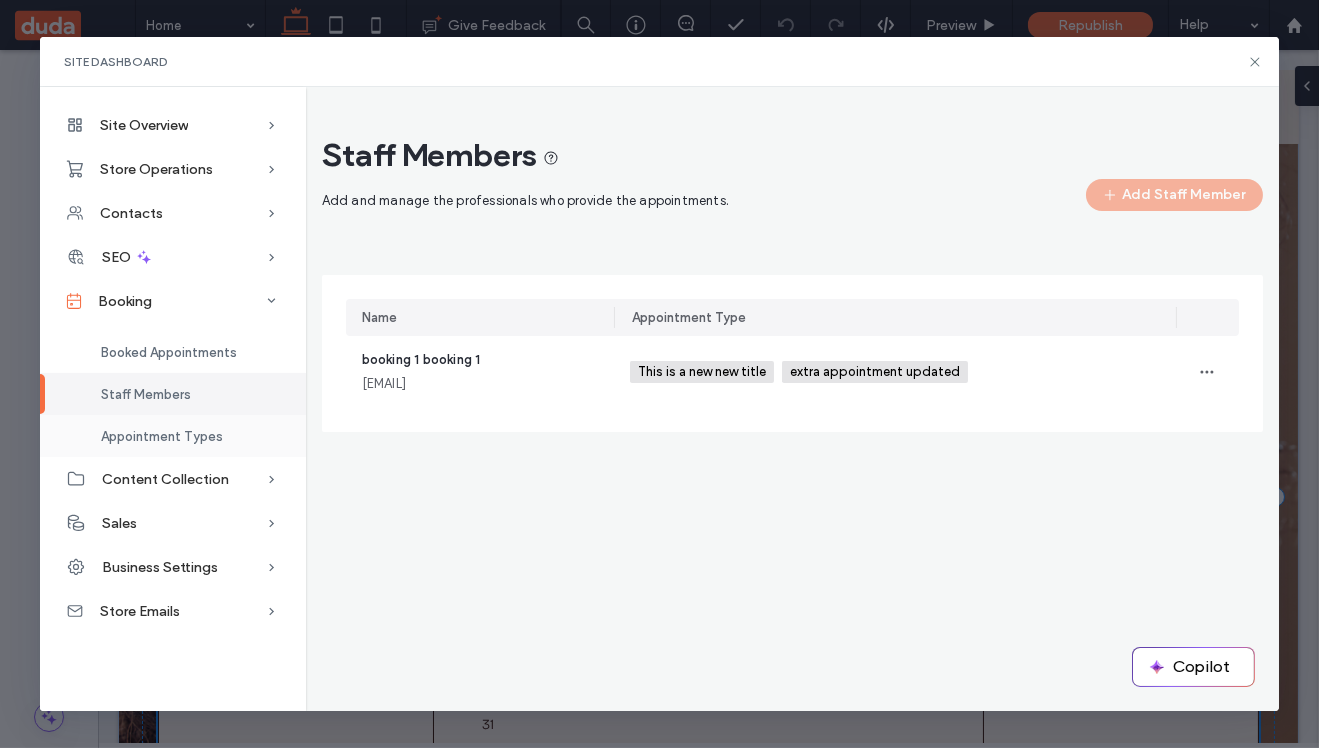 click on "Appointment Types" at bounding box center [162, 436] 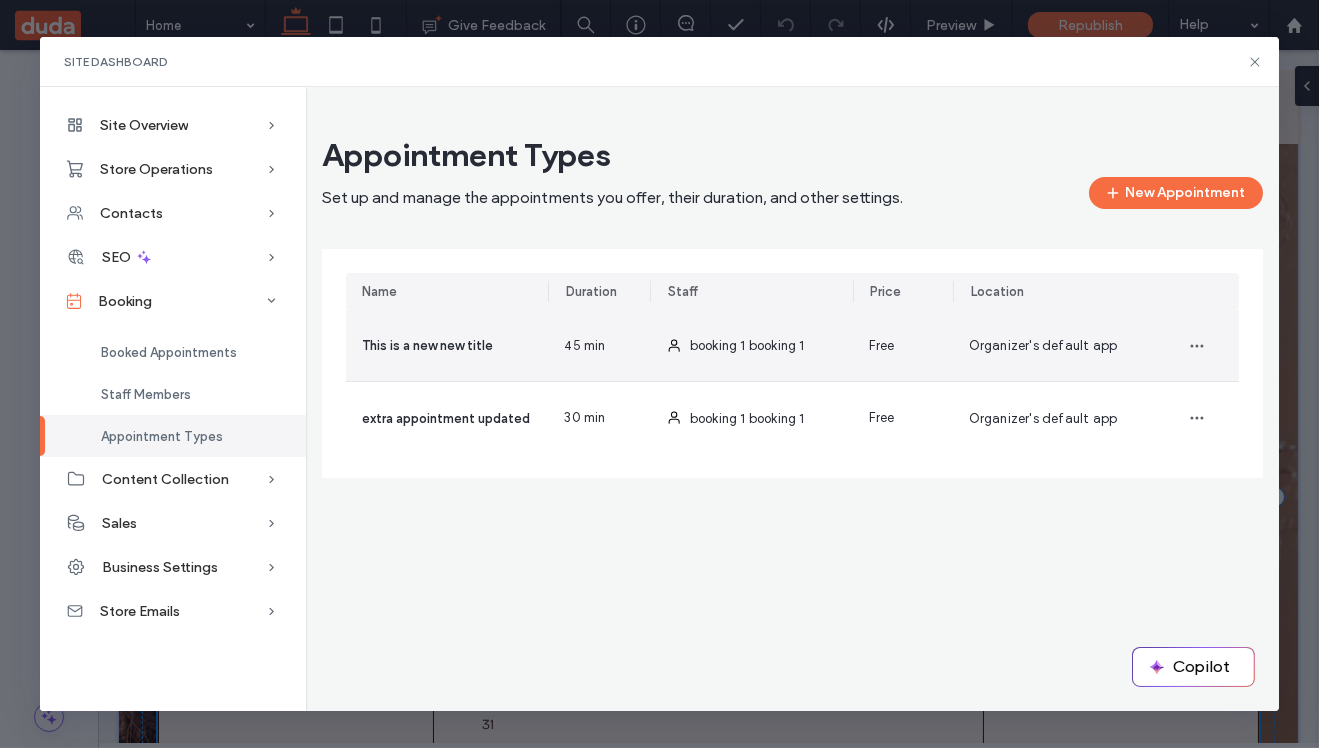 click on "This is a new new title" at bounding box center [427, 345] 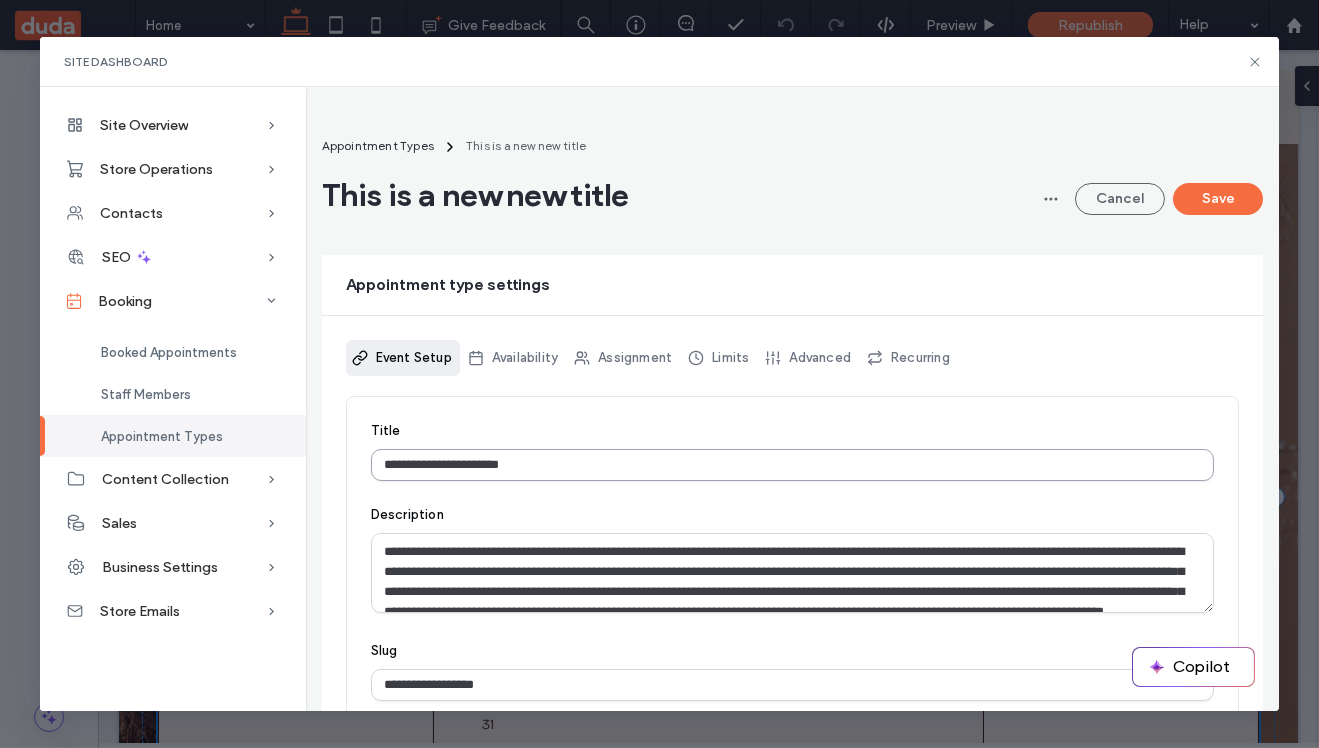 click on "**********" at bounding box center (793, 465) 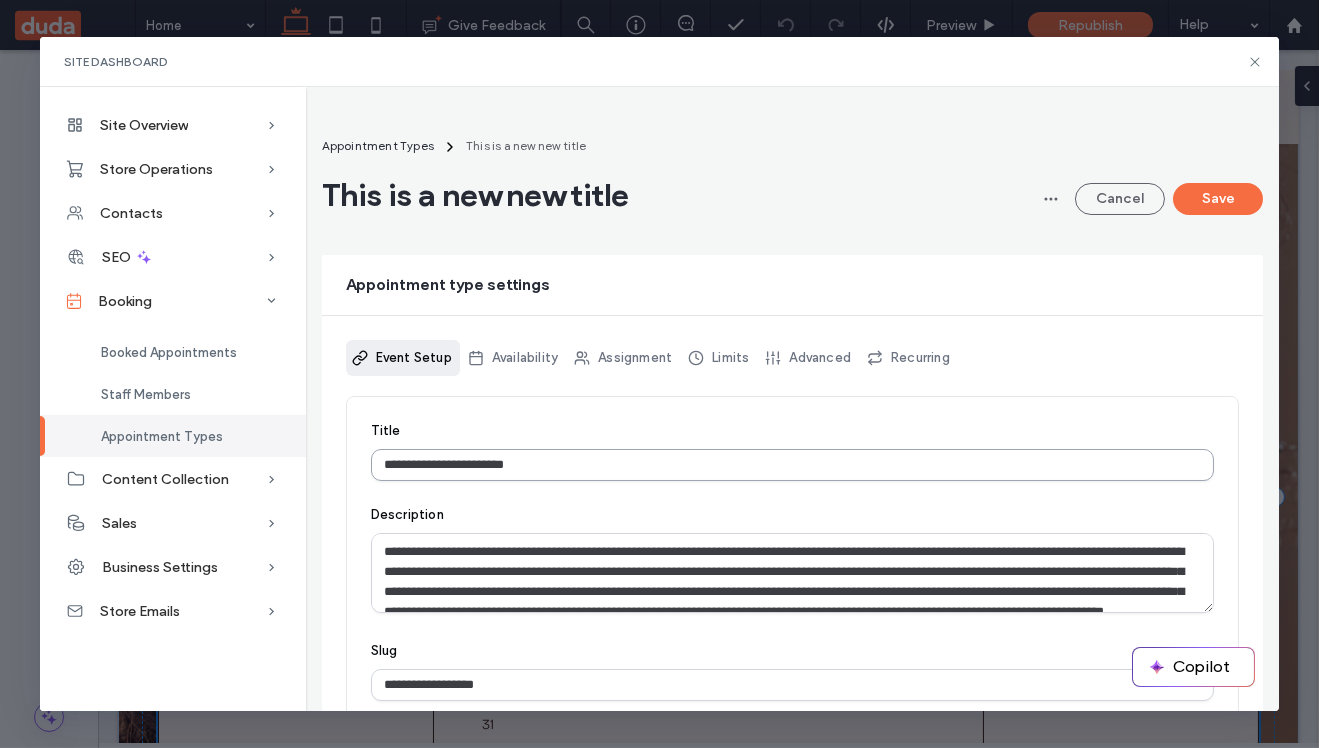 paste on "**********" 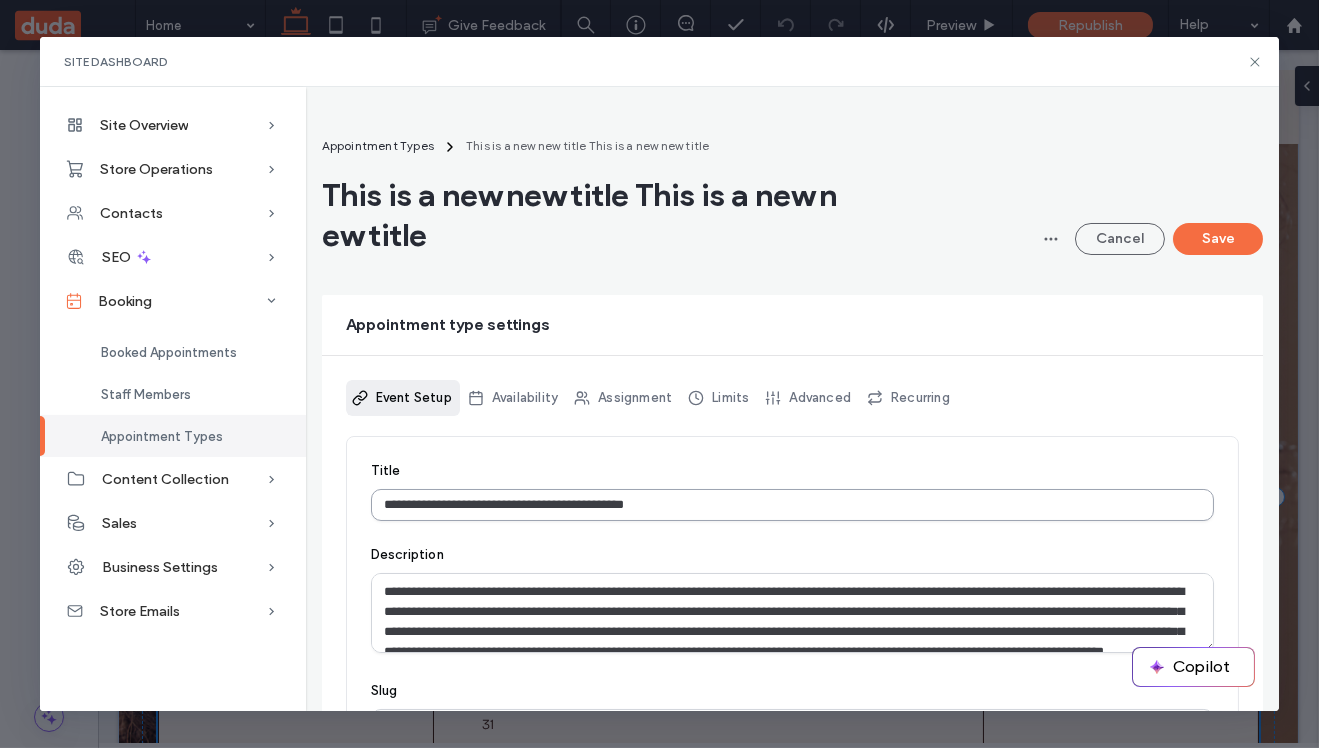 paste on "**********" 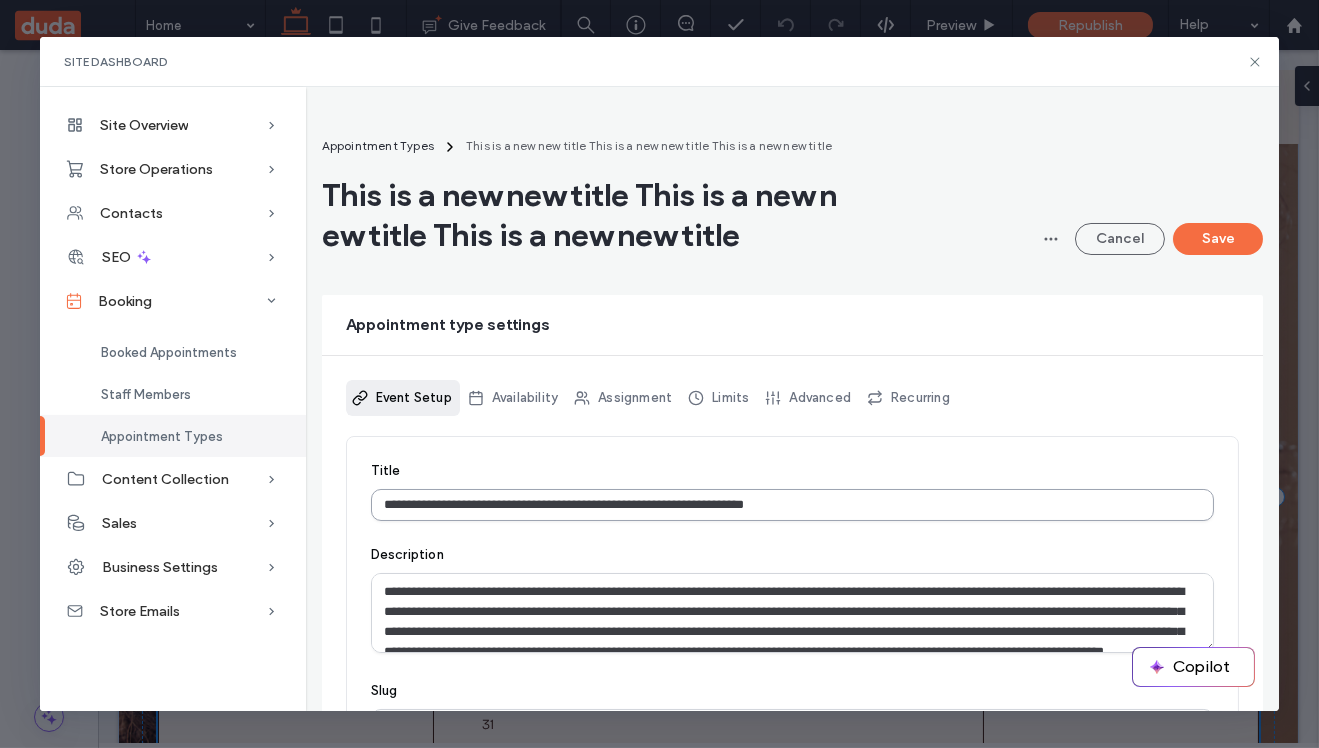 paste on "**********" 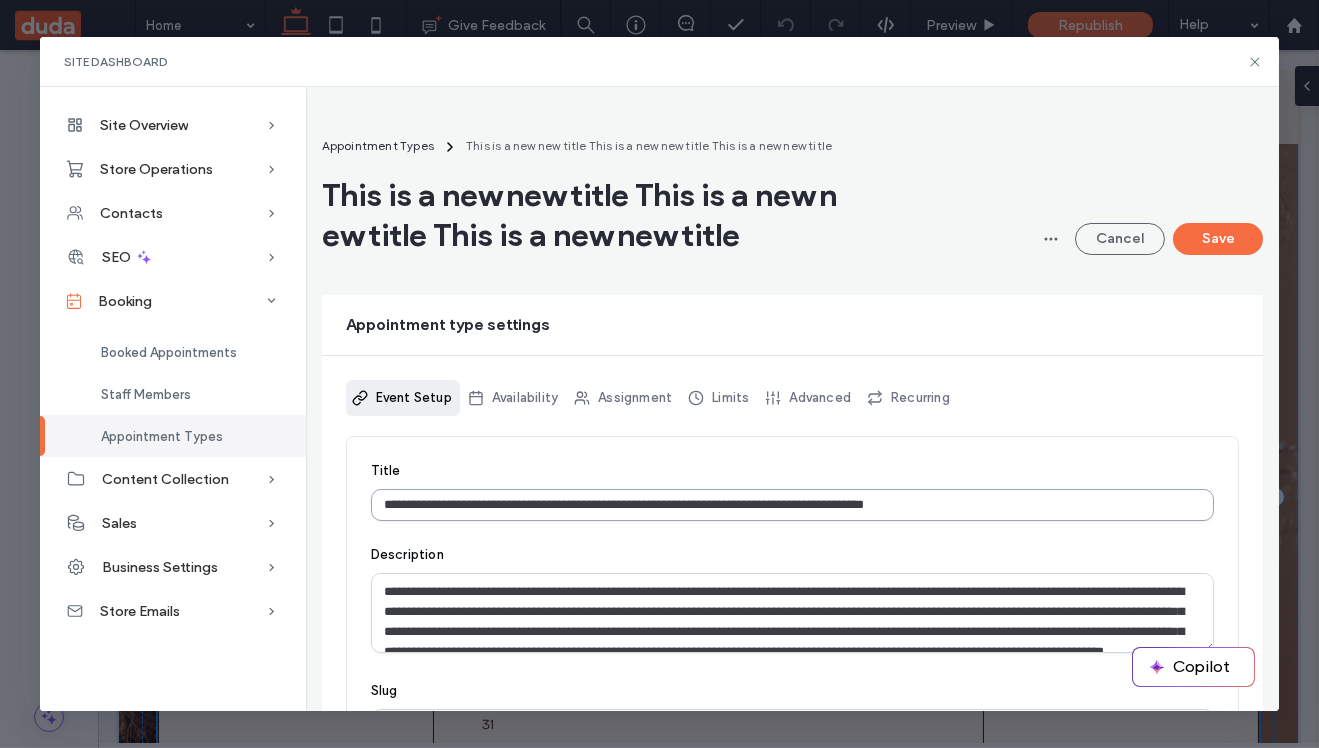 paste on "**********" 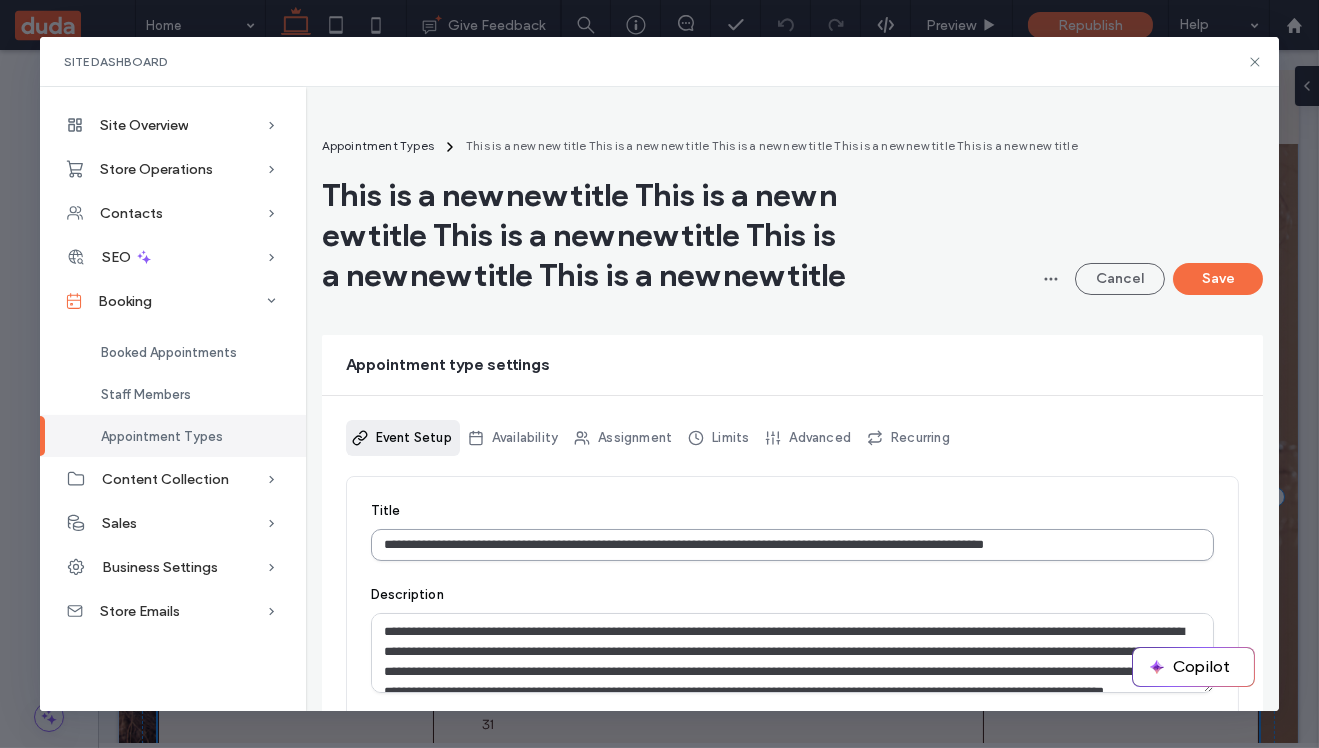 paste on "**********" 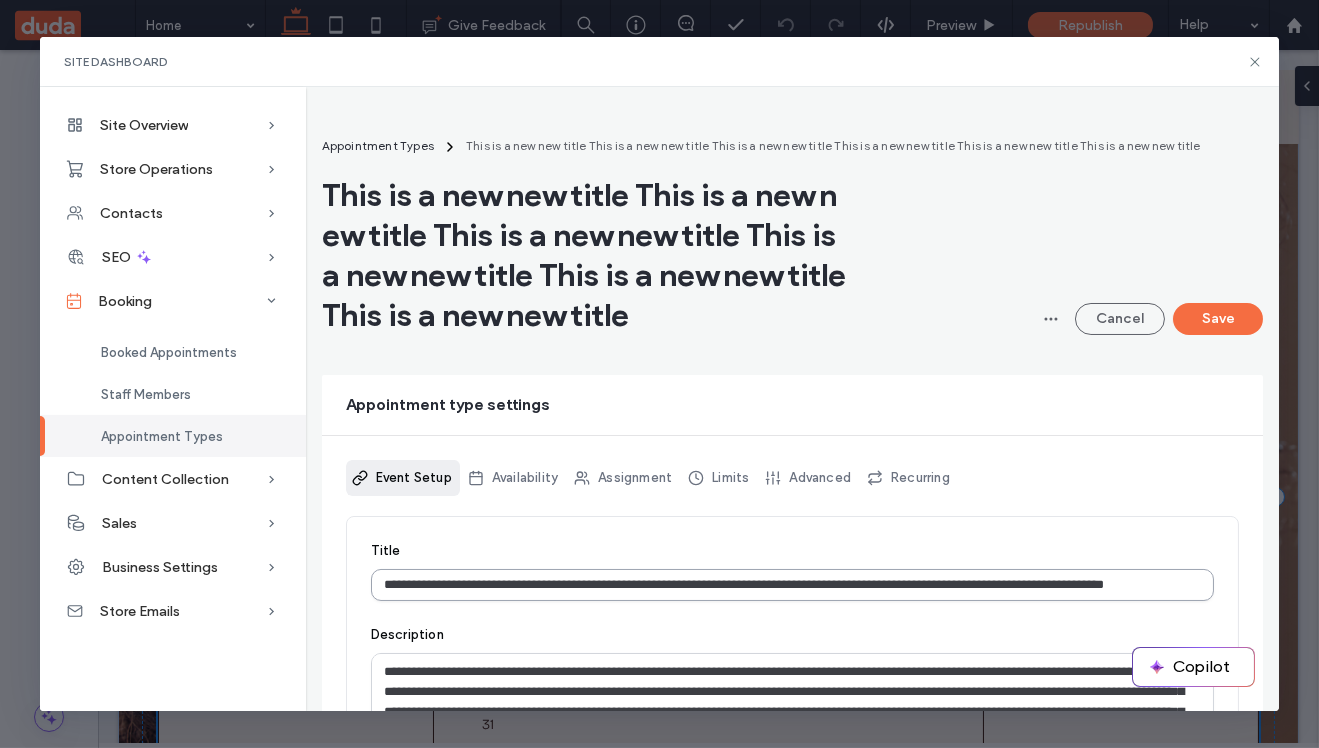 paste on "**********" 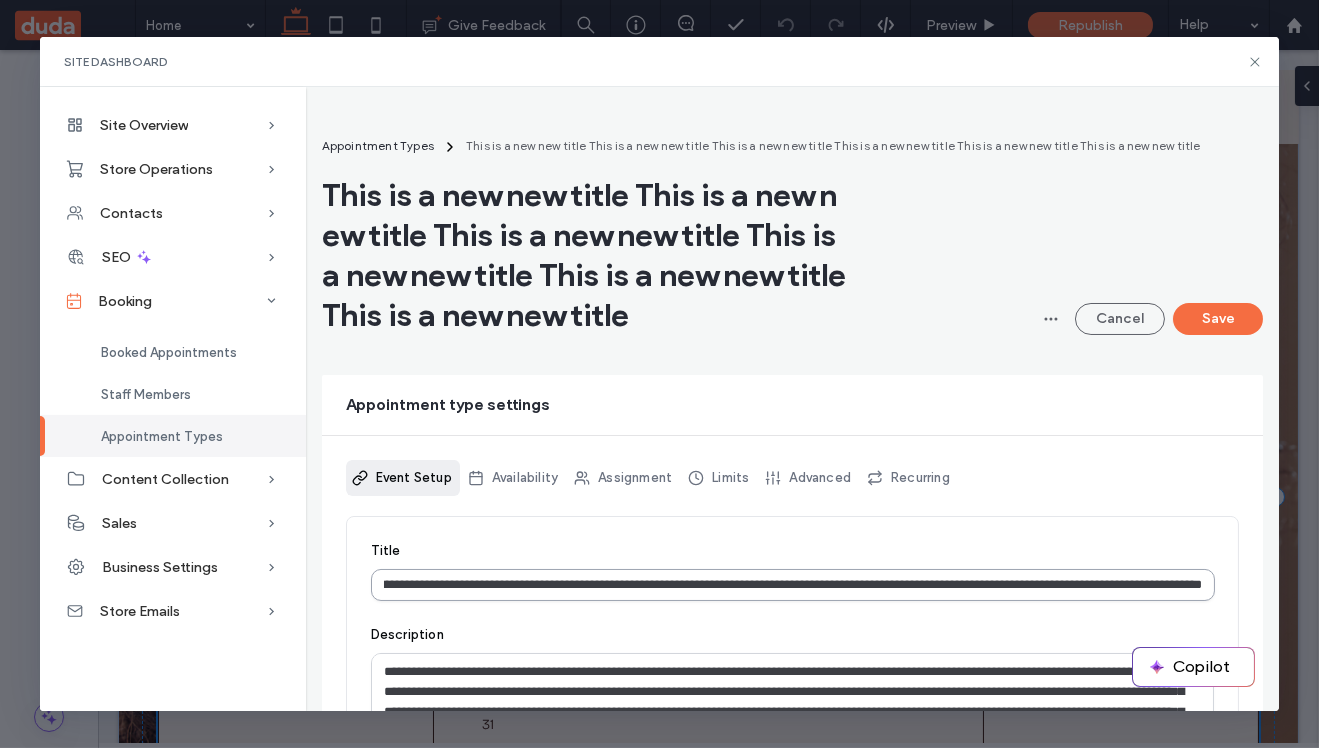 paste on "**********" 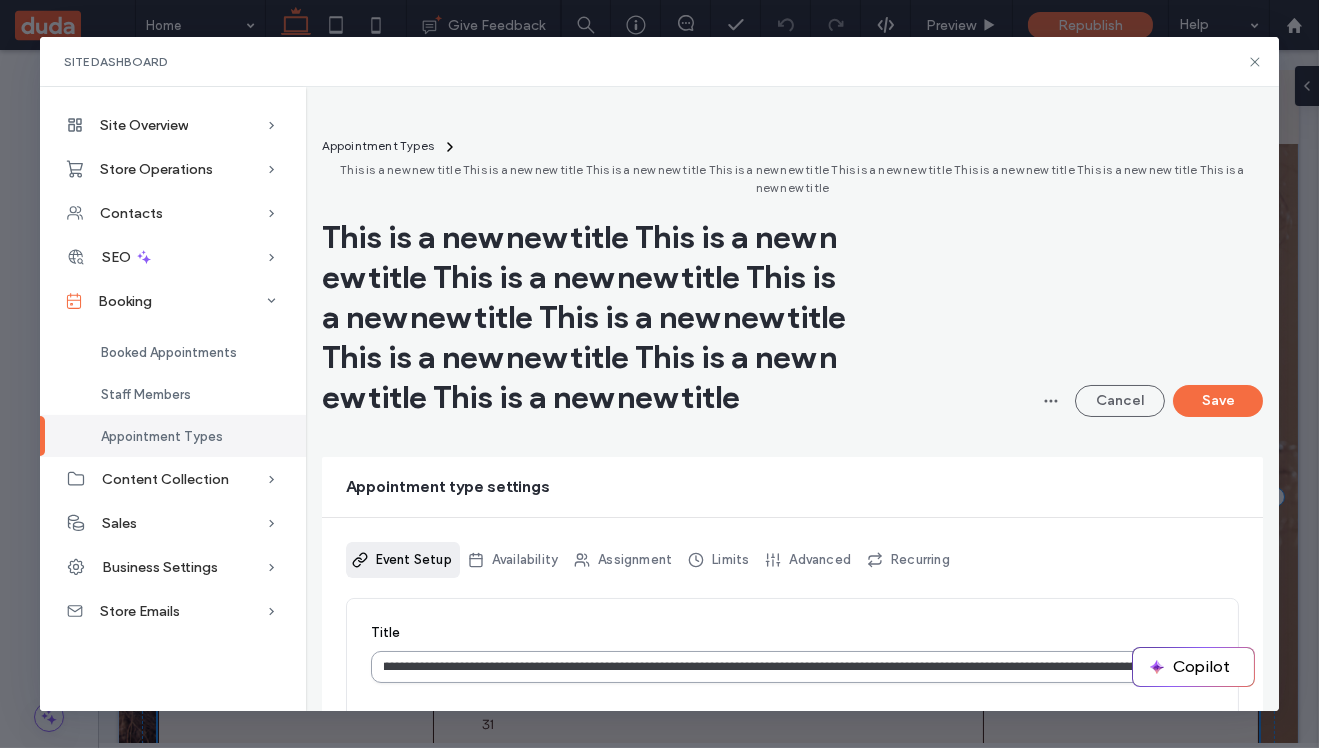 paste on "**********" 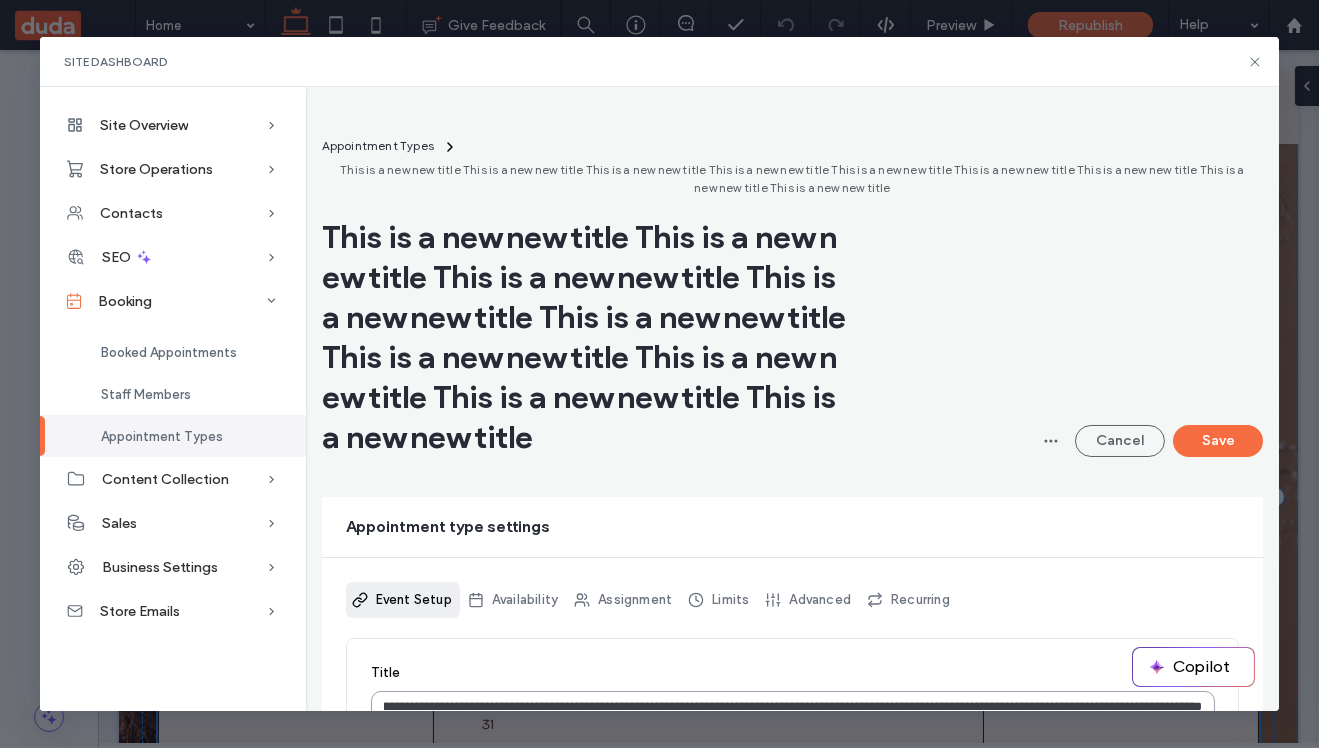 paste on "**********" 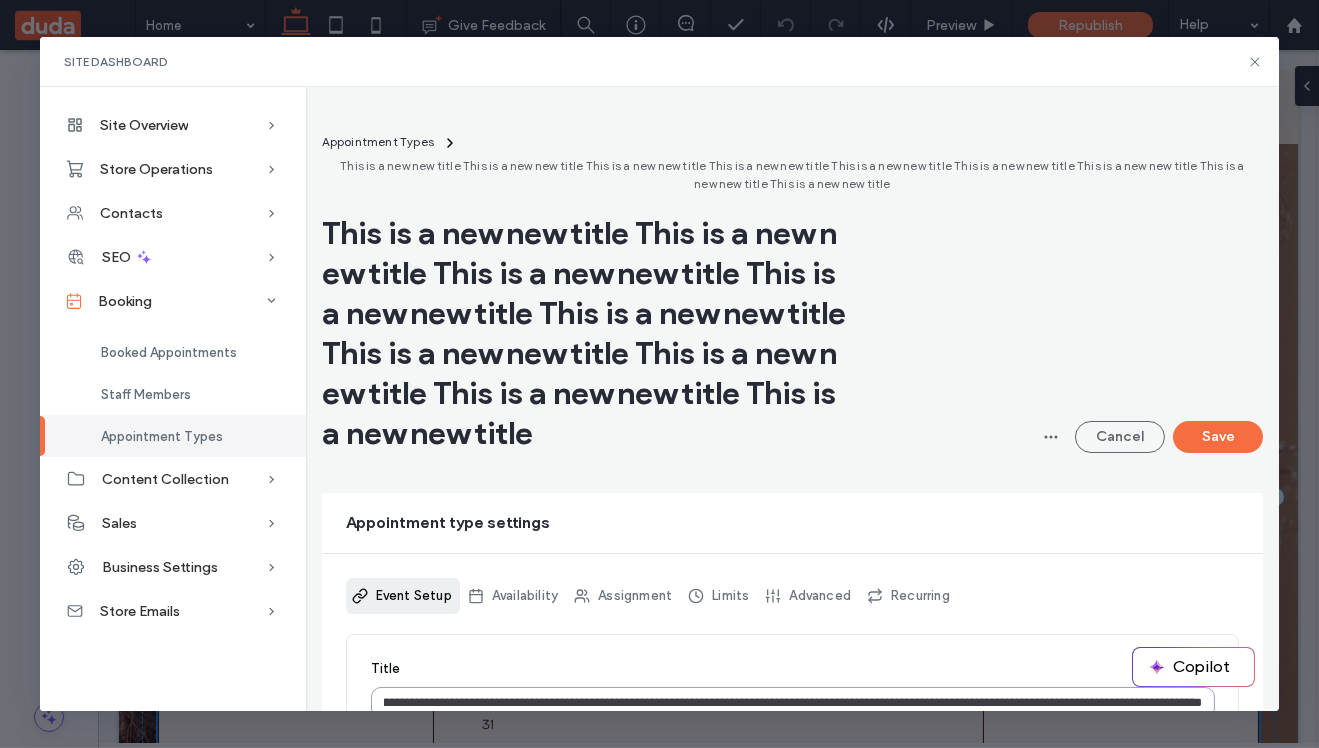 paste on "**********" 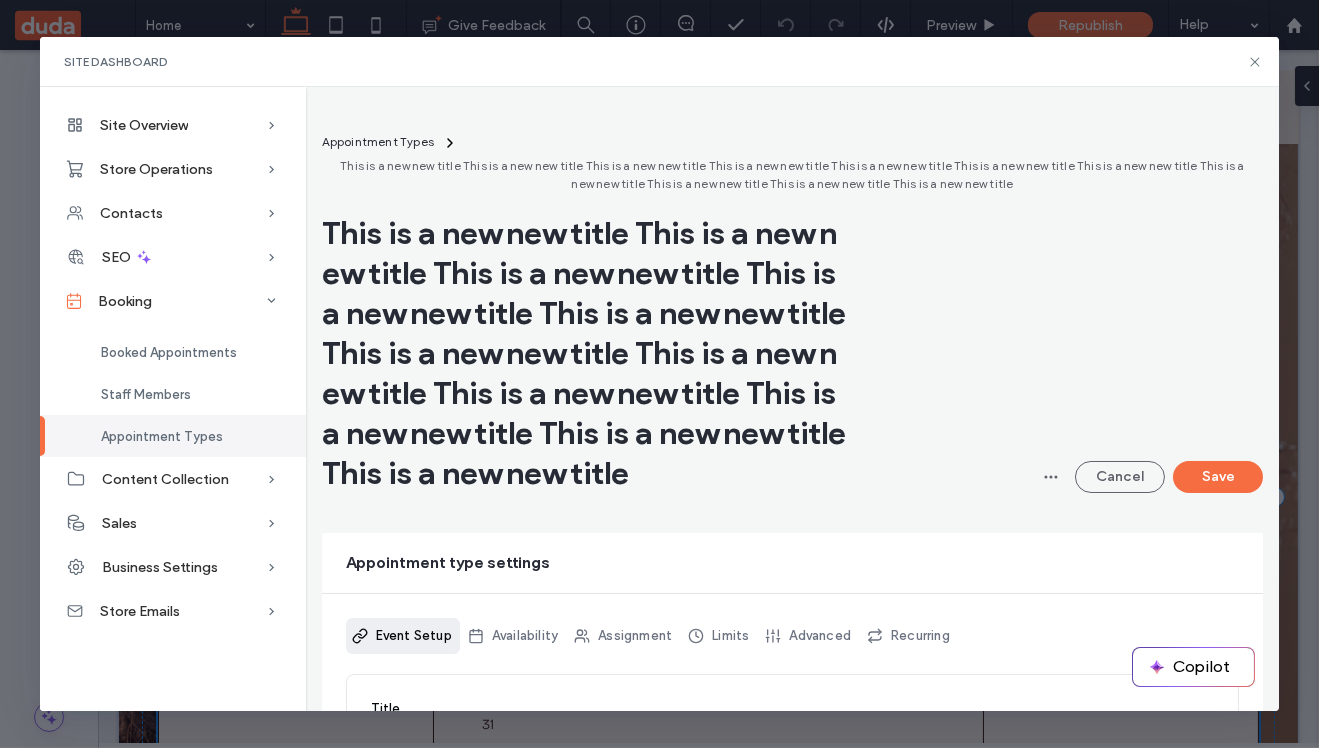 scroll, scrollTop: 0, scrollLeft: 667, axis: horizontal 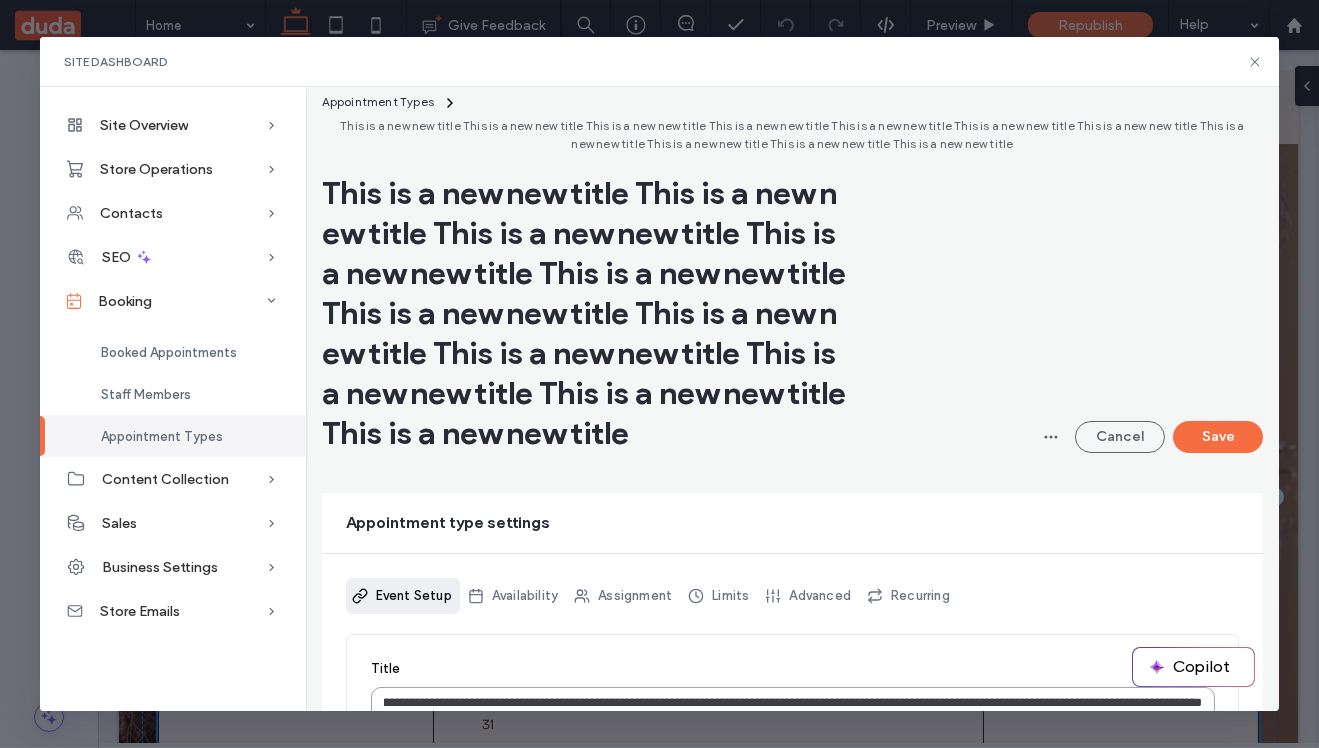 paste on "**********" 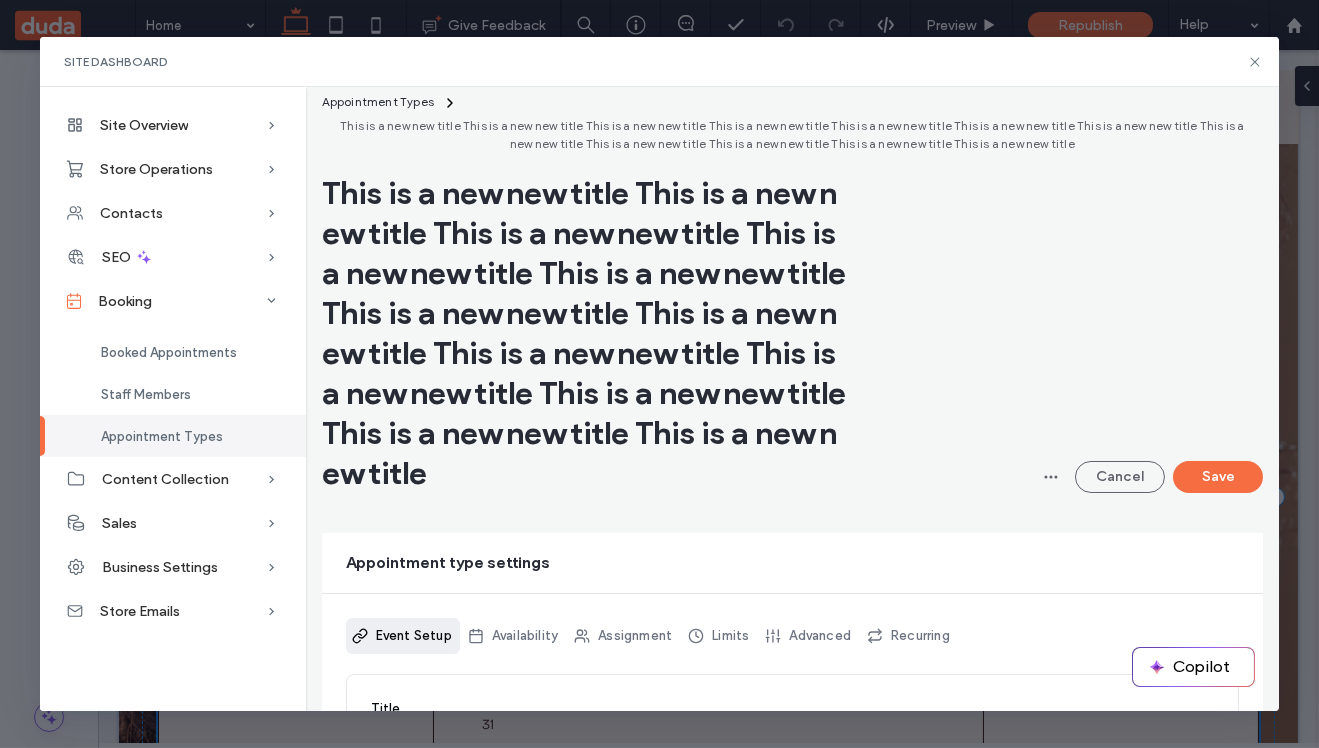 paste on "**********" 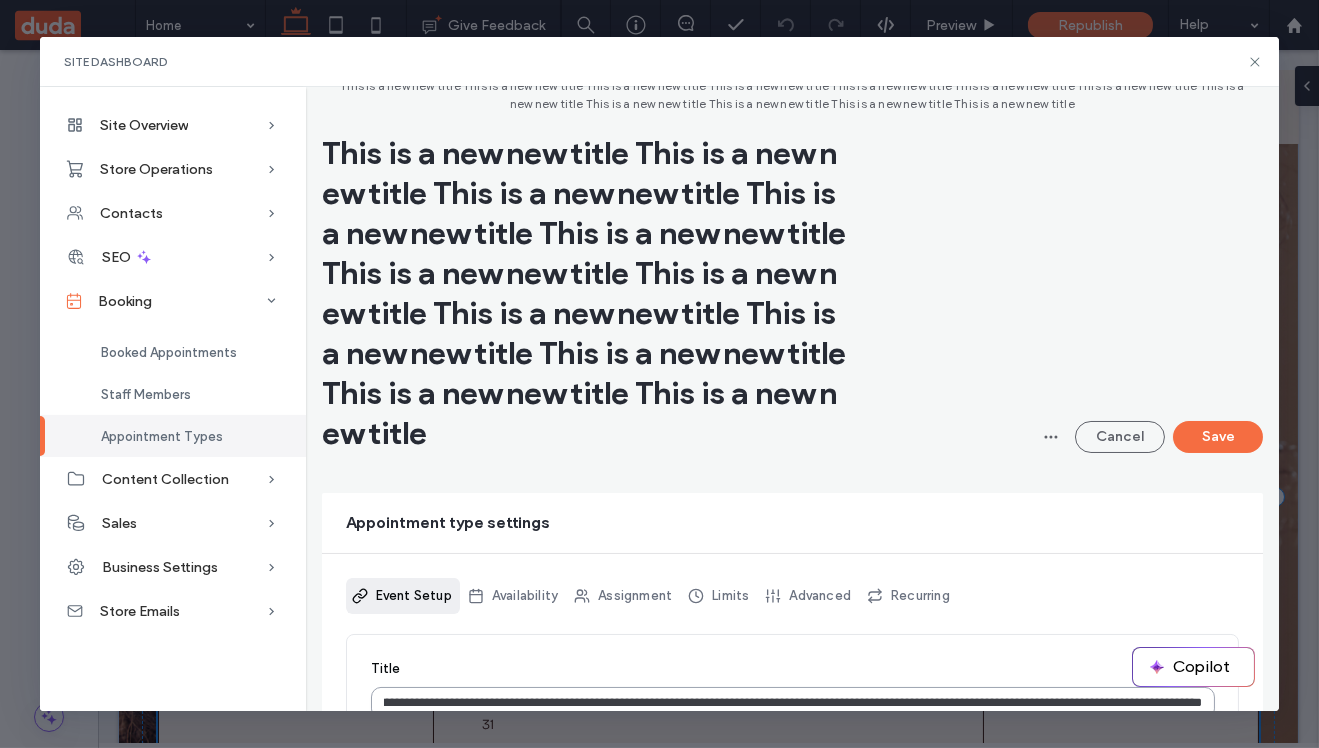 paste on "**********" 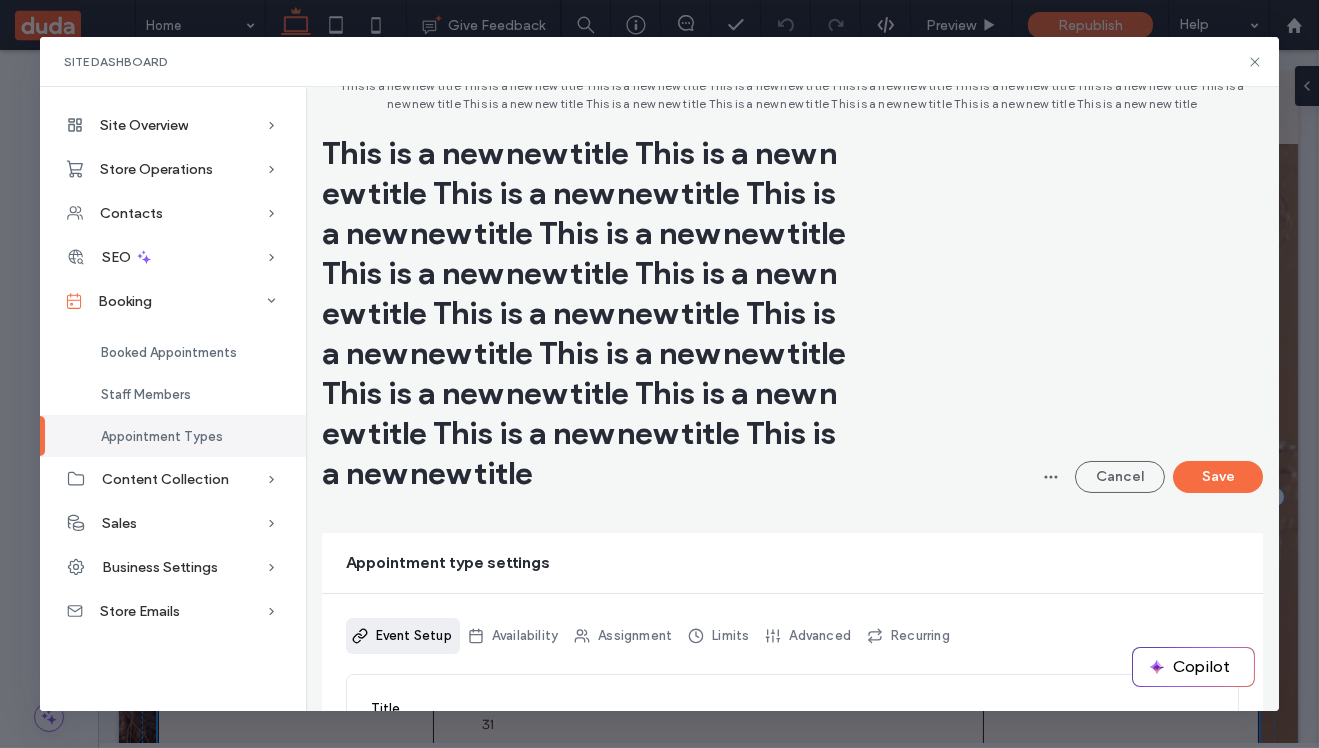 scroll, scrollTop: 0, scrollLeft: 1073, axis: horizontal 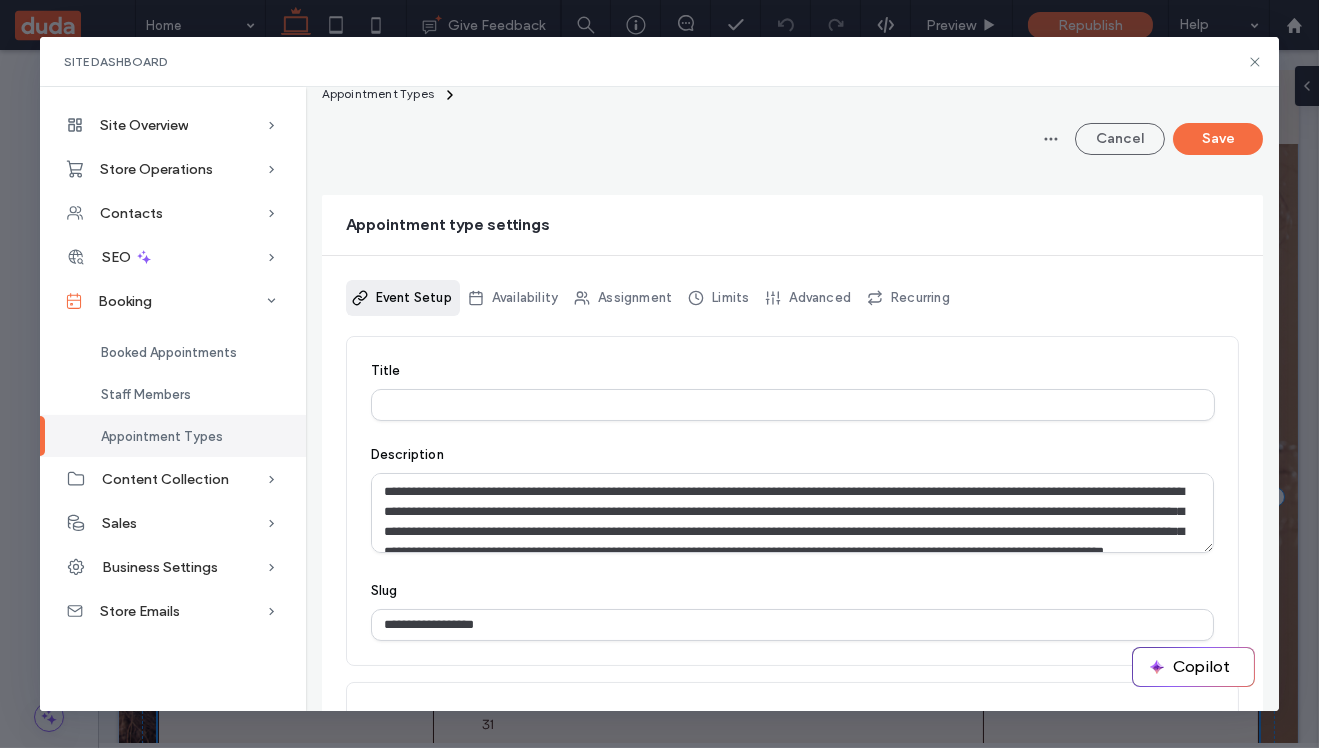 paste on "**********" 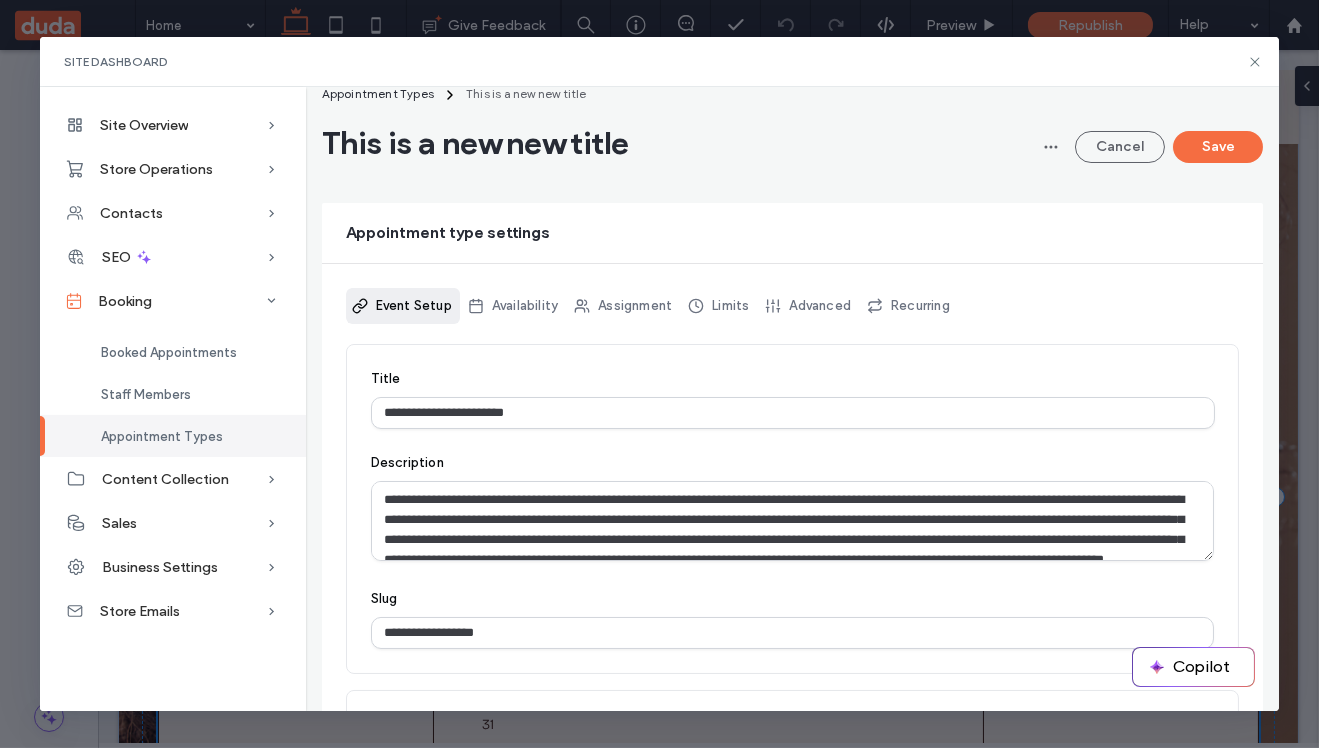 scroll, scrollTop: 48, scrollLeft: 0, axis: vertical 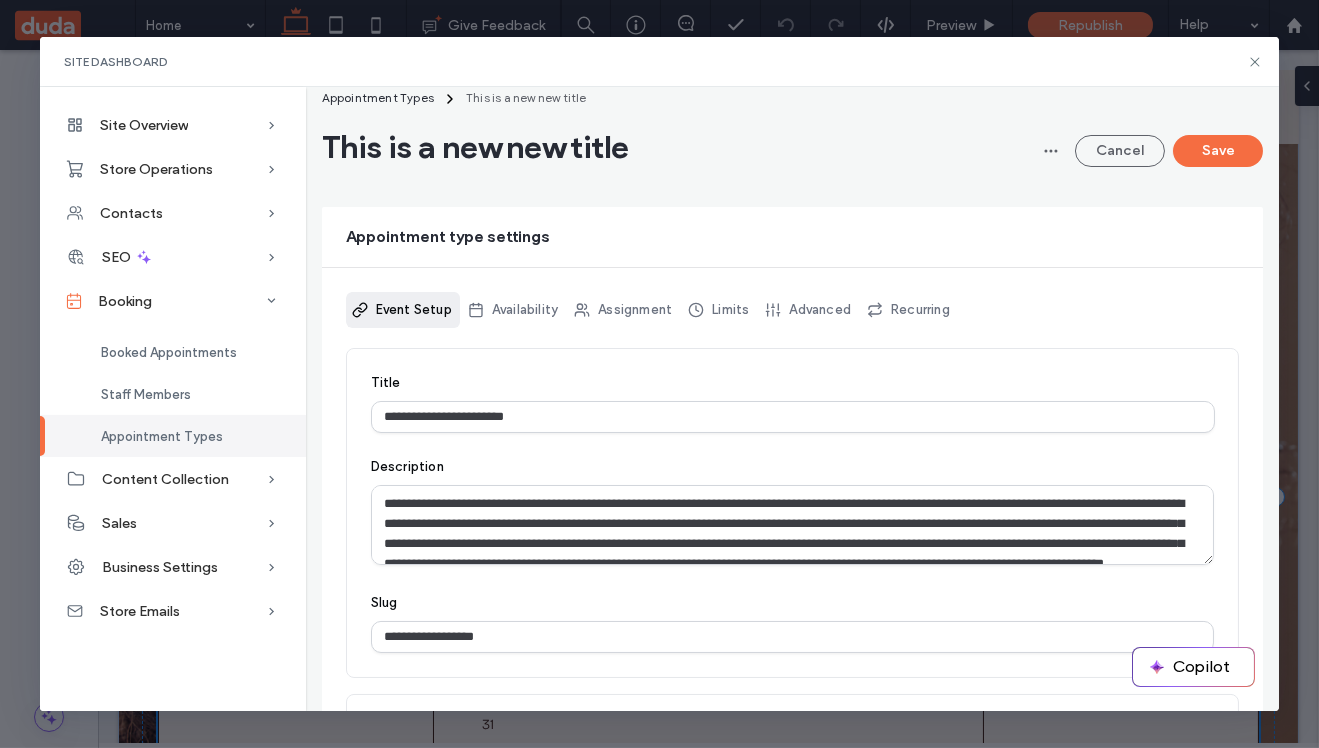 paste on "**********" 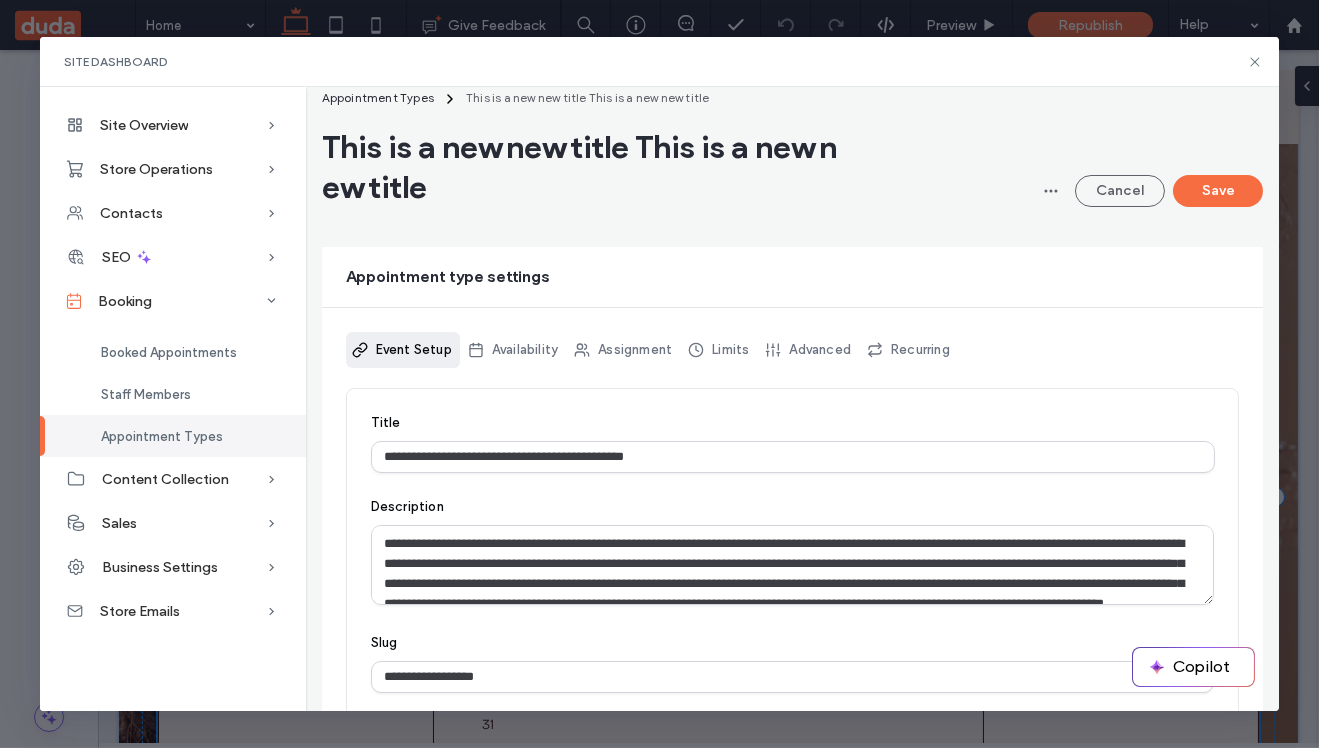 paste on "**********" 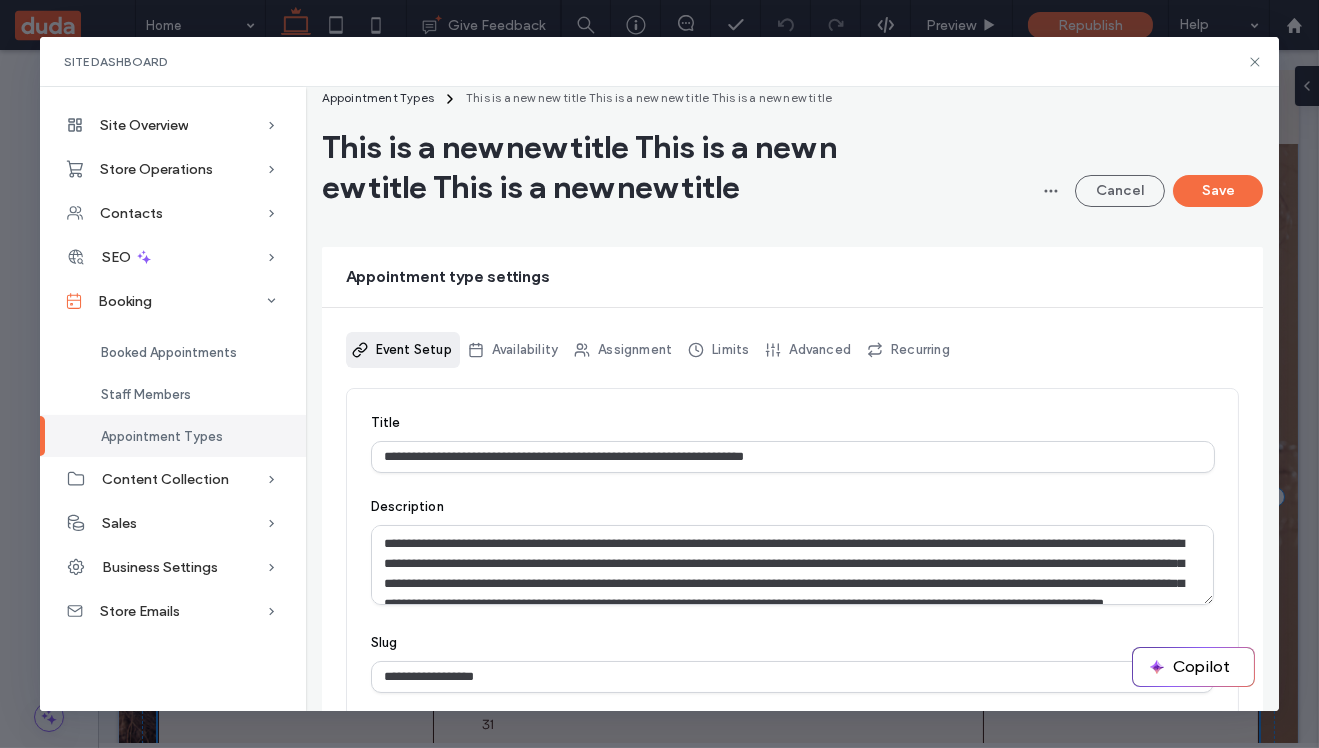 paste on "**********" 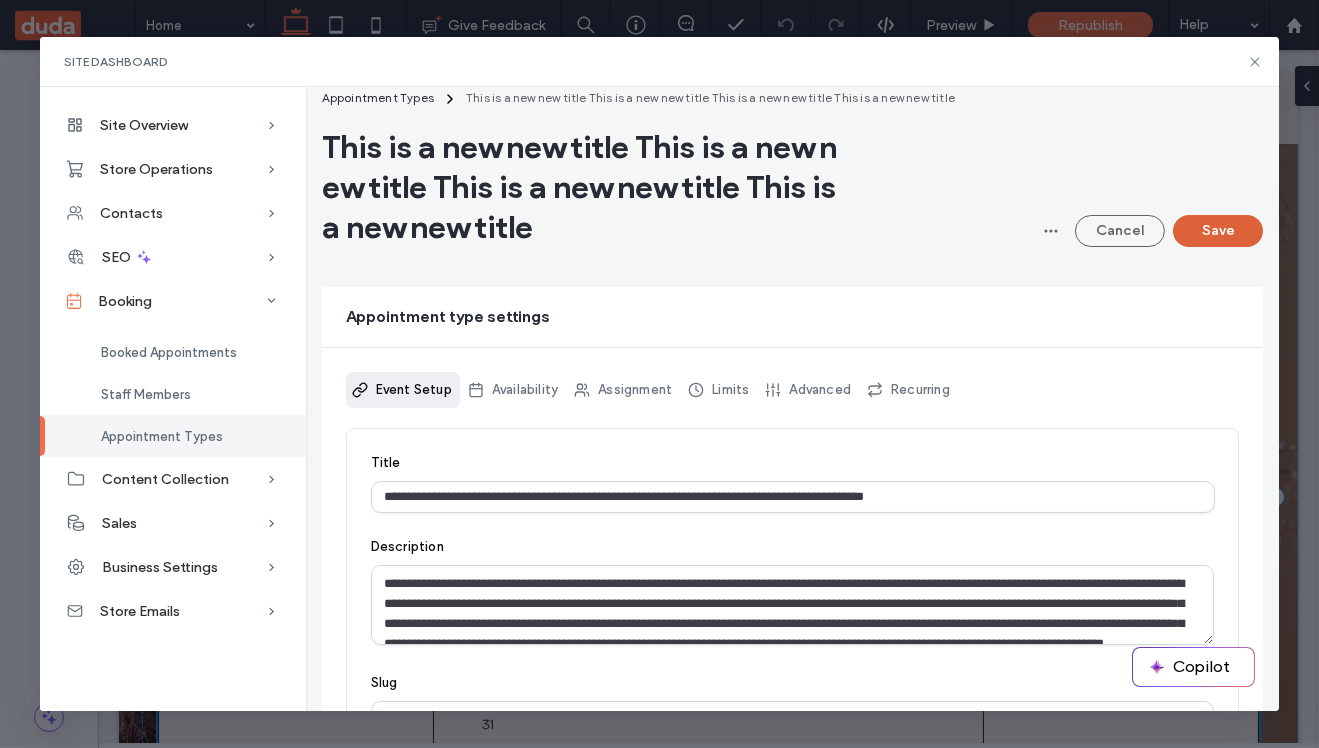 type on "**********" 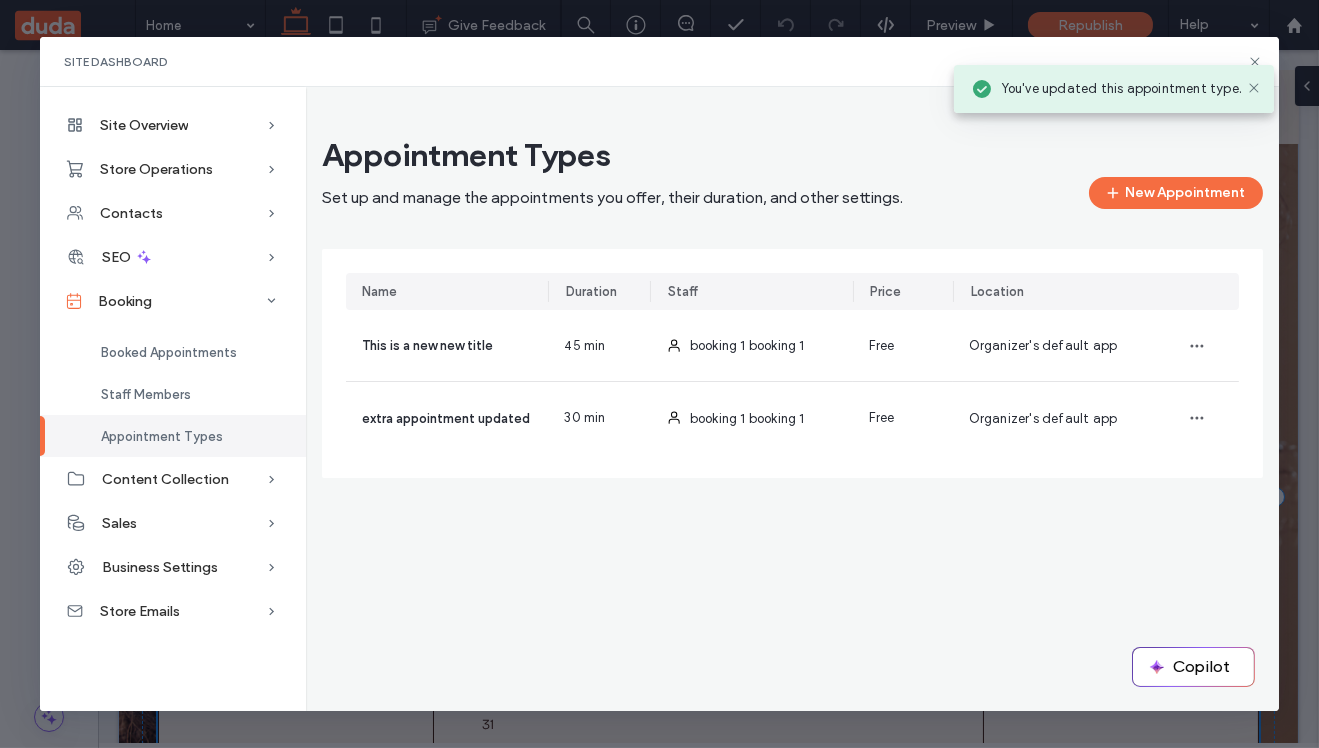 scroll, scrollTop: 0, scrollLeft: 0, axis: both 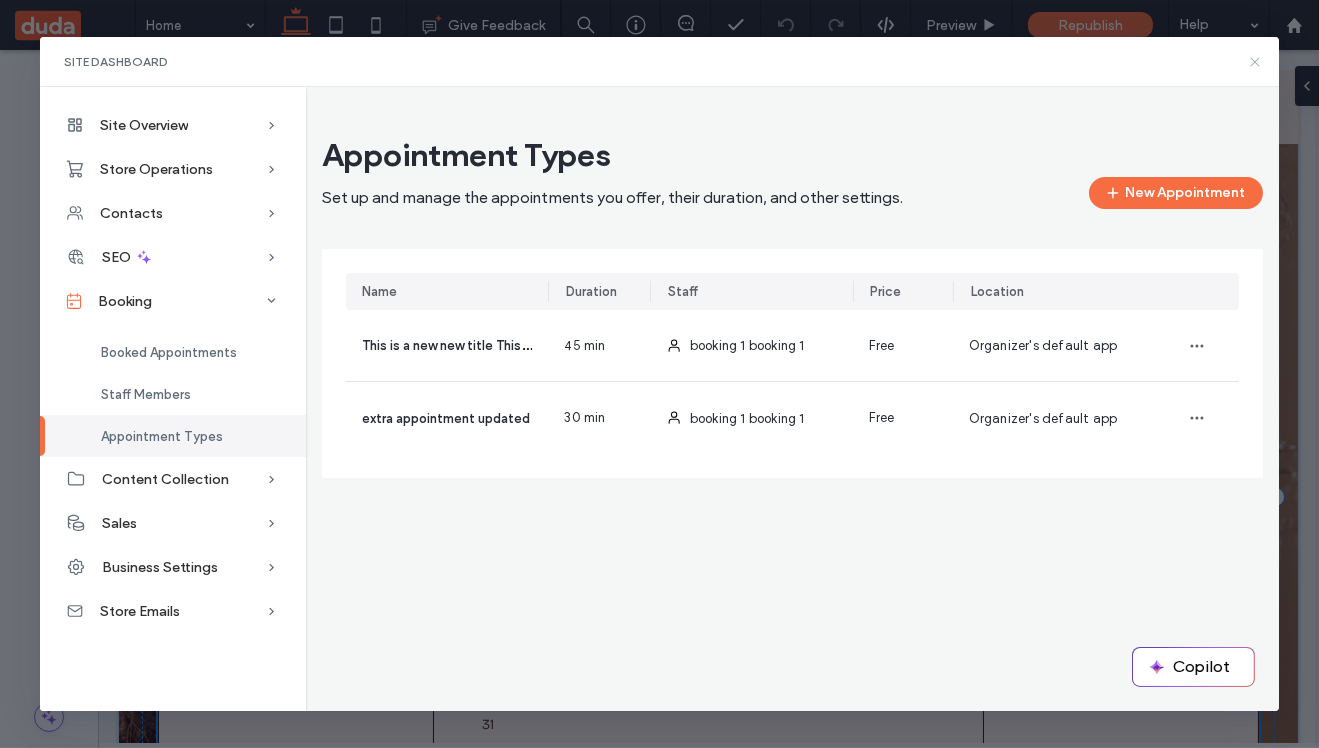 click 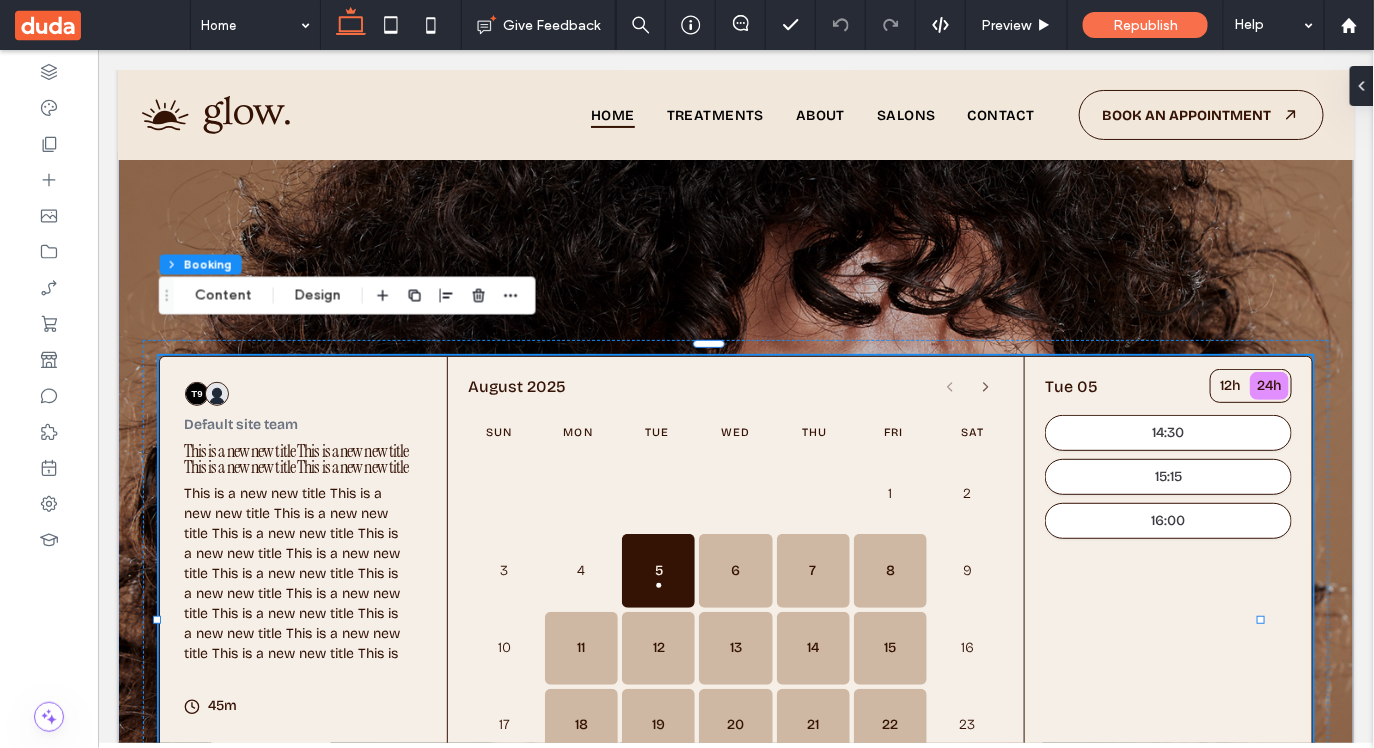 scroll, scrollTop: 78, scrollLeft: 0, axis: vertical 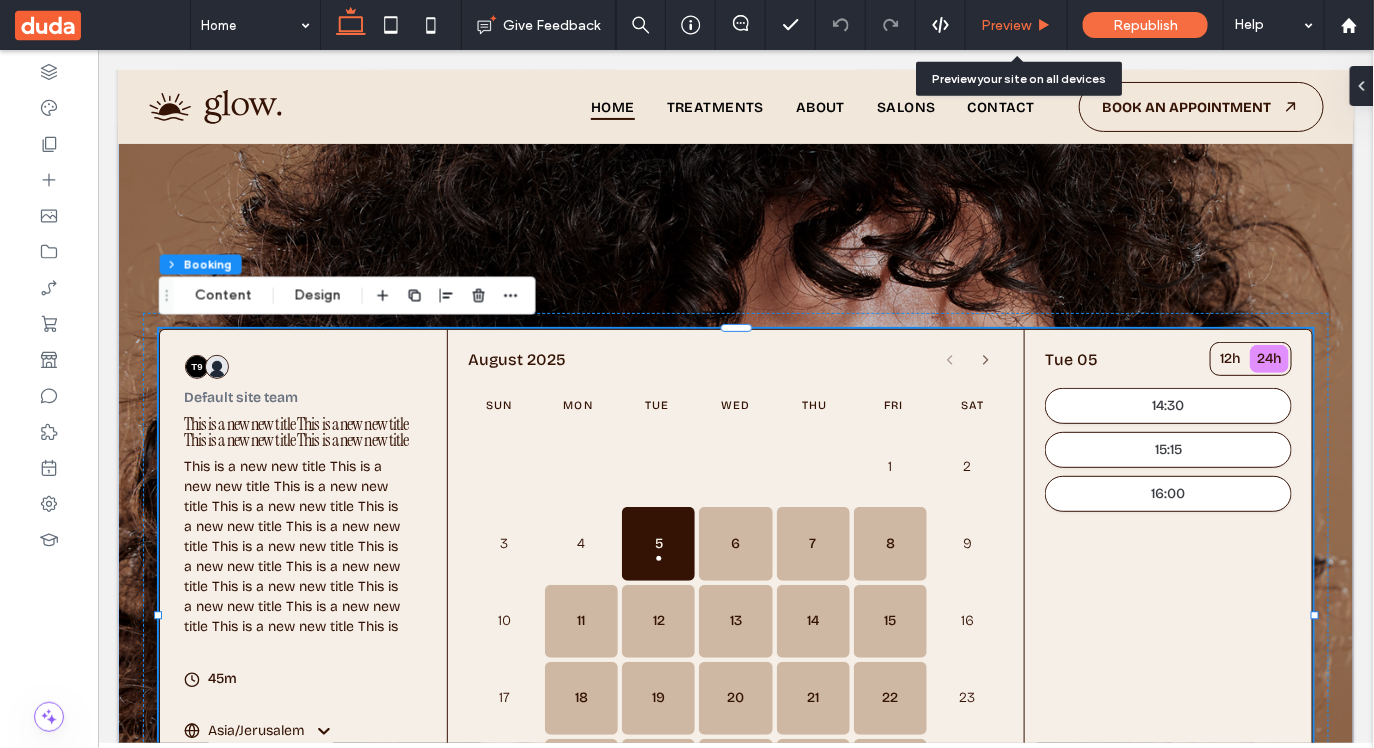 drag, startPoint x: 1019, startPoint y: 26, endPoint x: 769, endPoint y: 292, distance: 365.04245 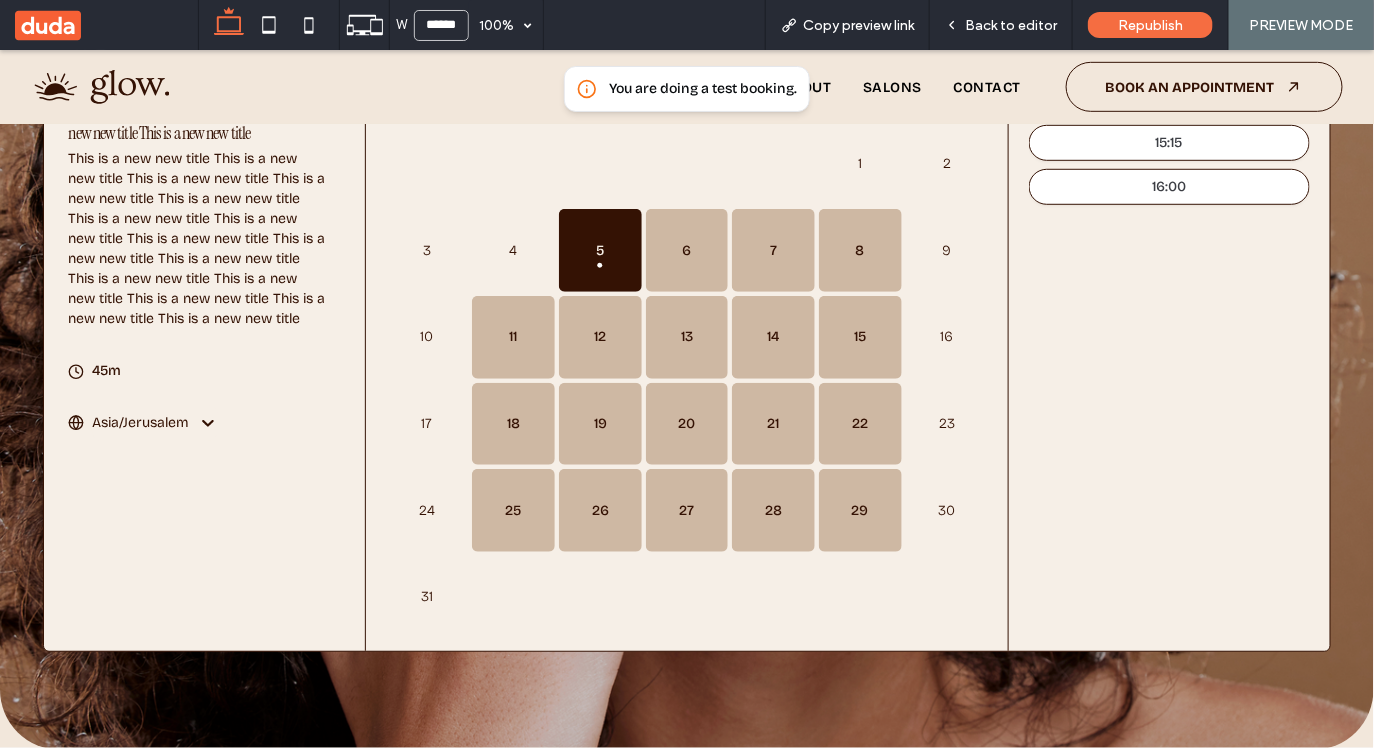 scroll, scrollTop: 428, scrollLeft: 0, axis: vertical 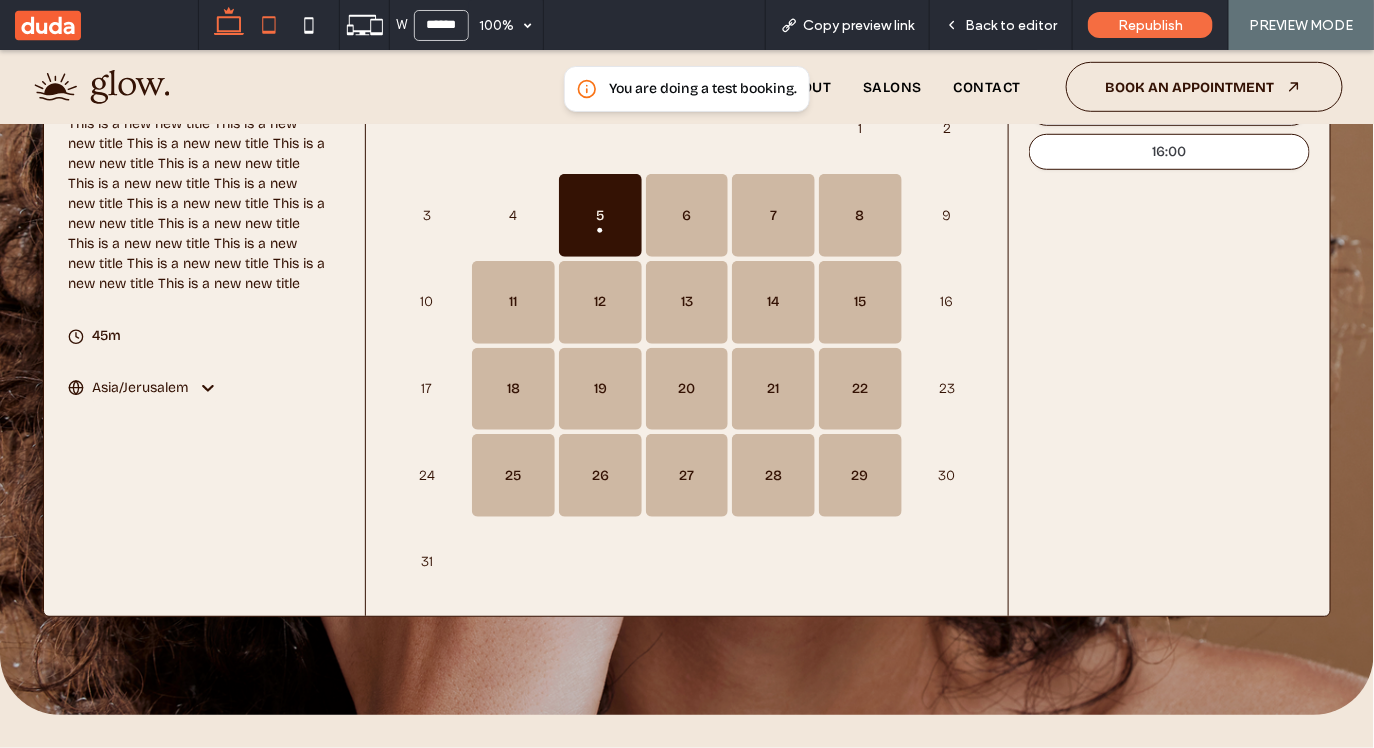 click 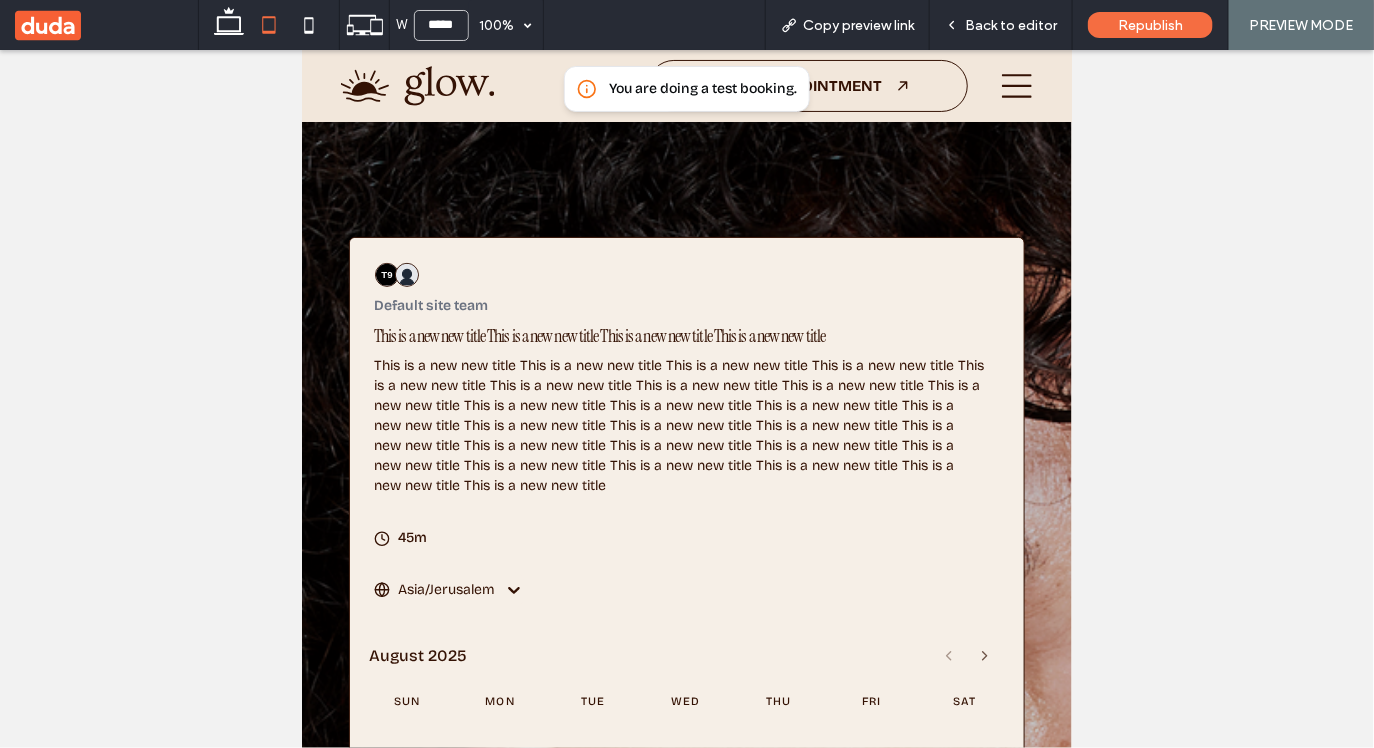 scroll, scrollTop: 0, scrollLeft: 0, axis: both 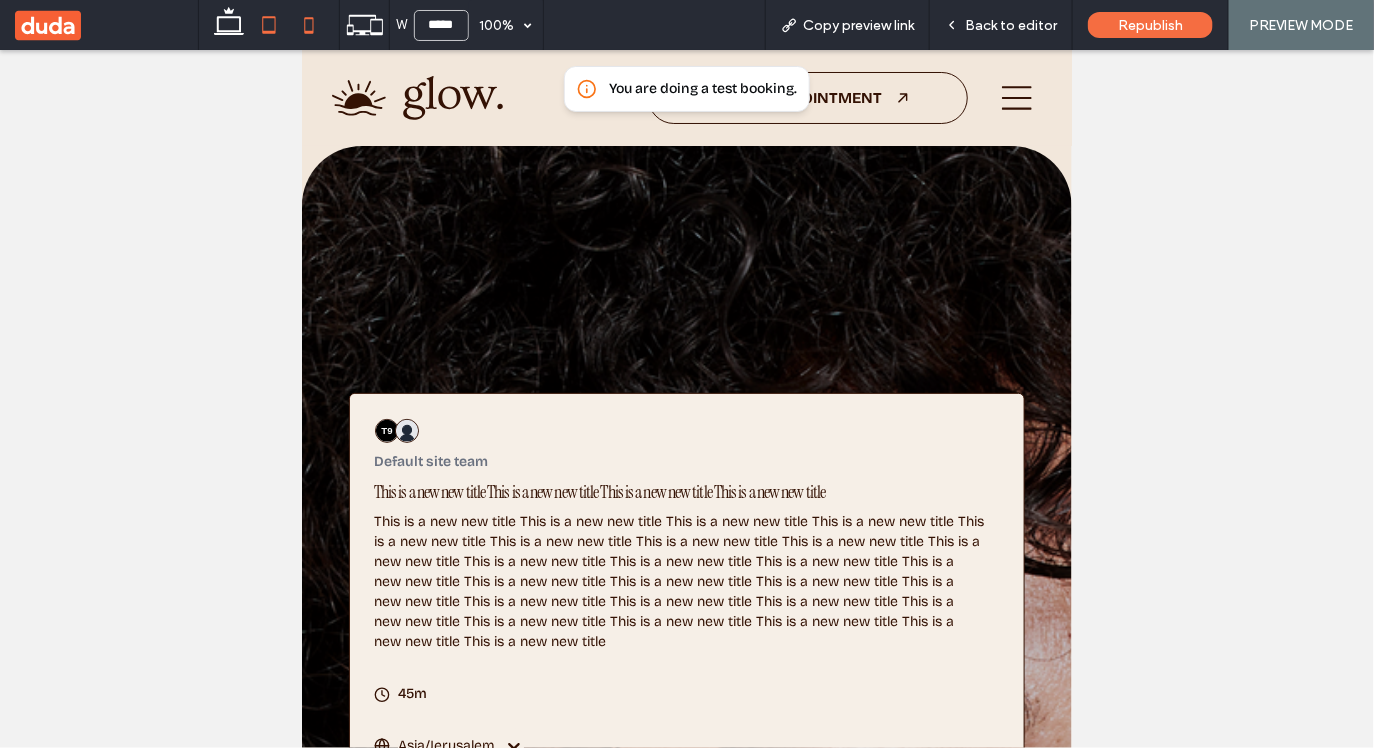 click 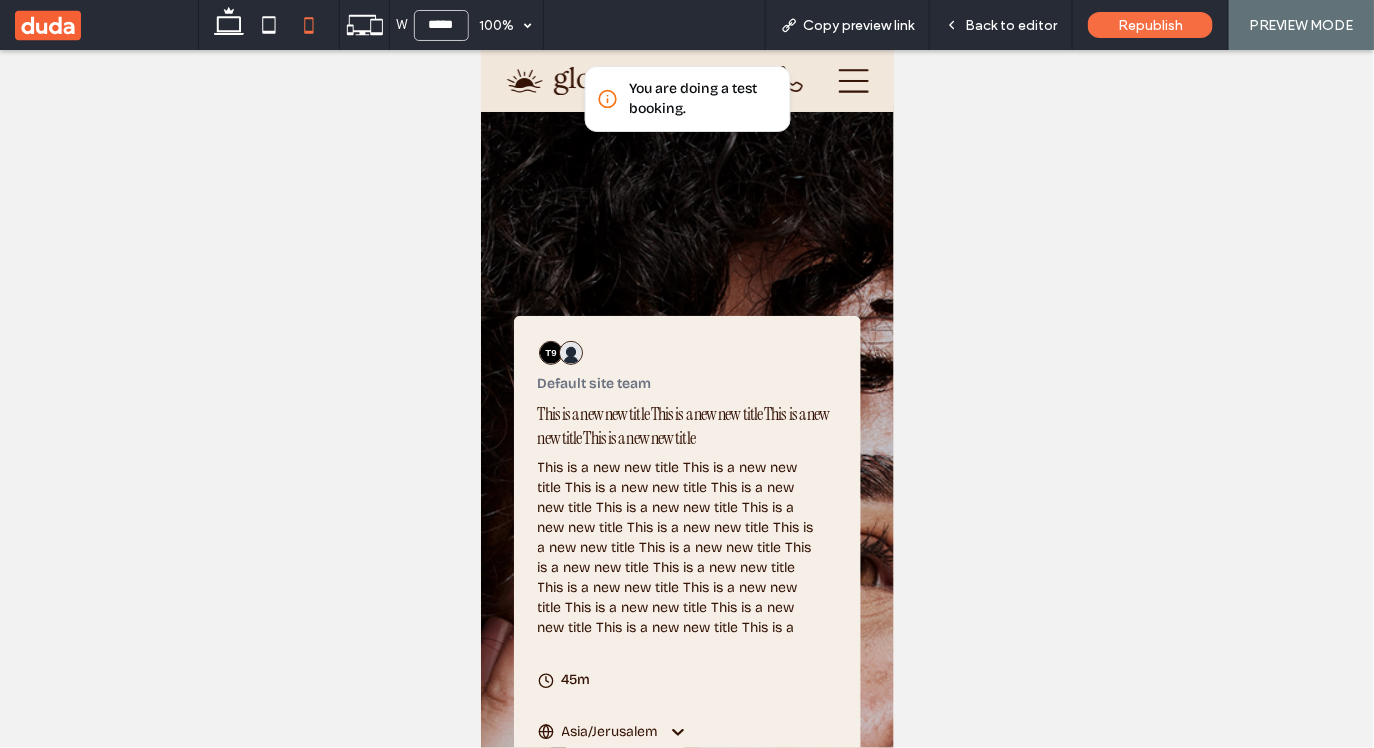 scroll, scrollTop: 0, scrollLeft: 0, axis: both 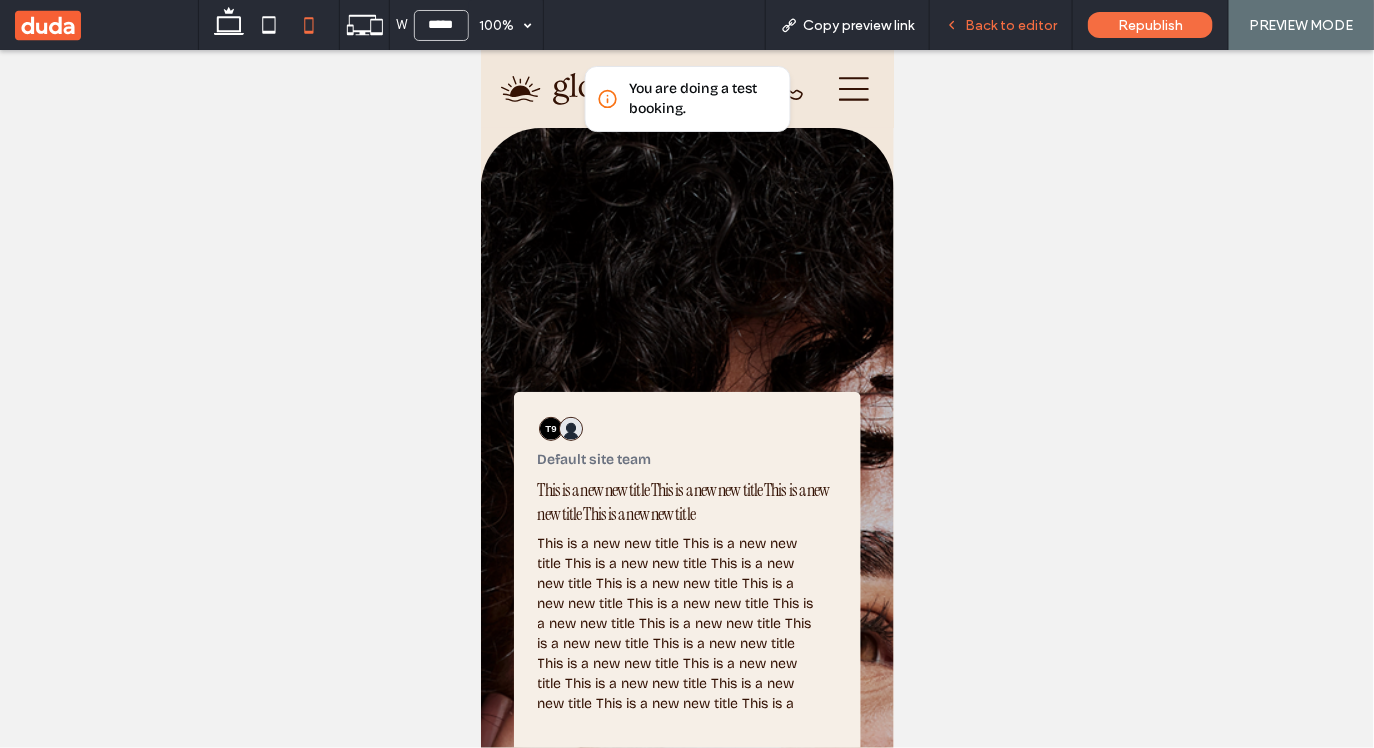 click on "Back to editor" at bounding box center [1011, 25] 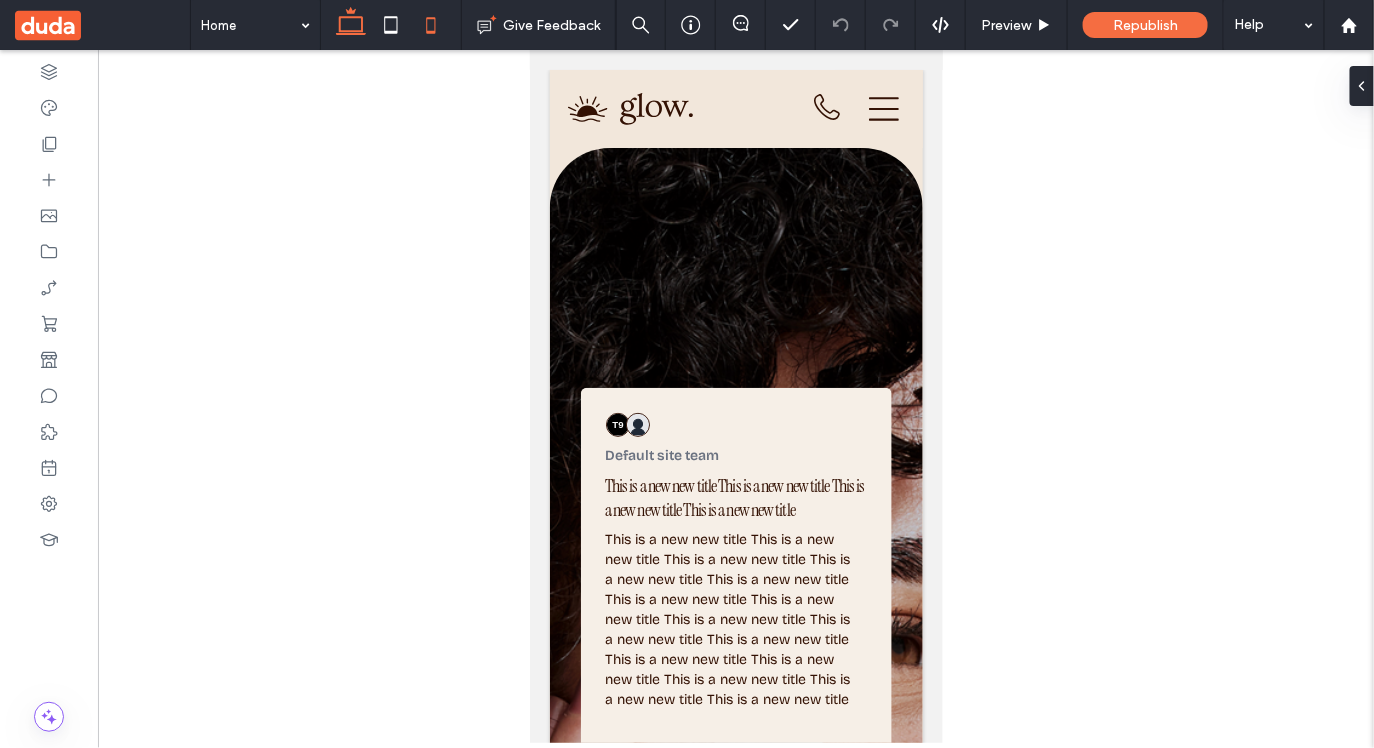click 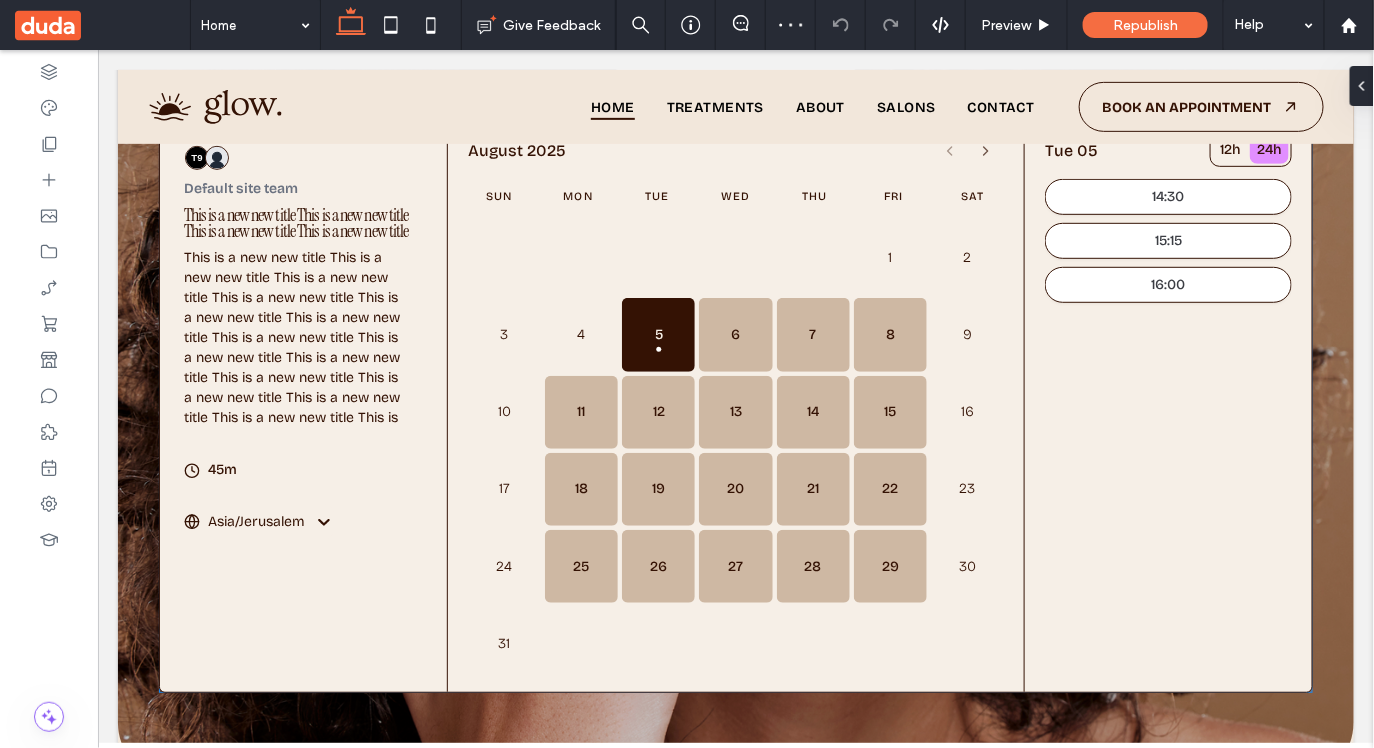 scroll, scrollTop: 270, scrollLeft: 0, axis: vertical 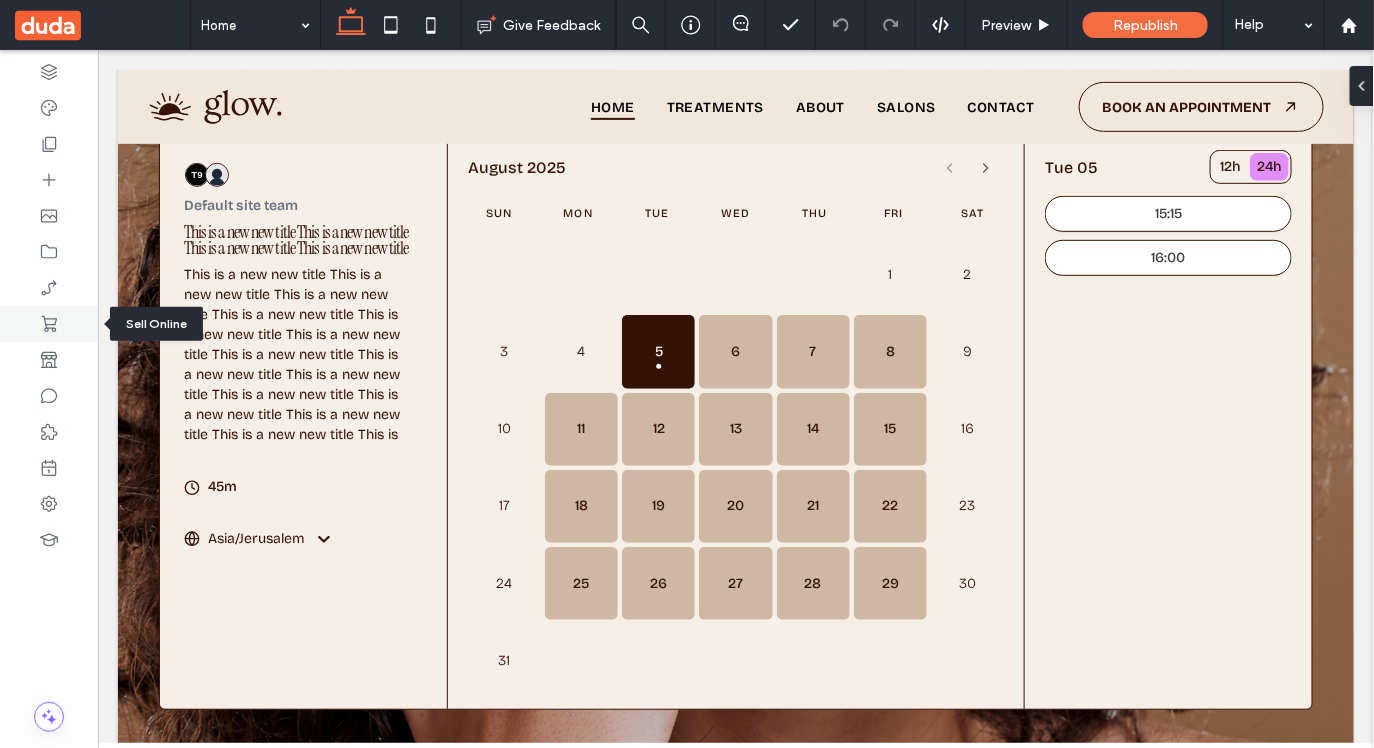 click 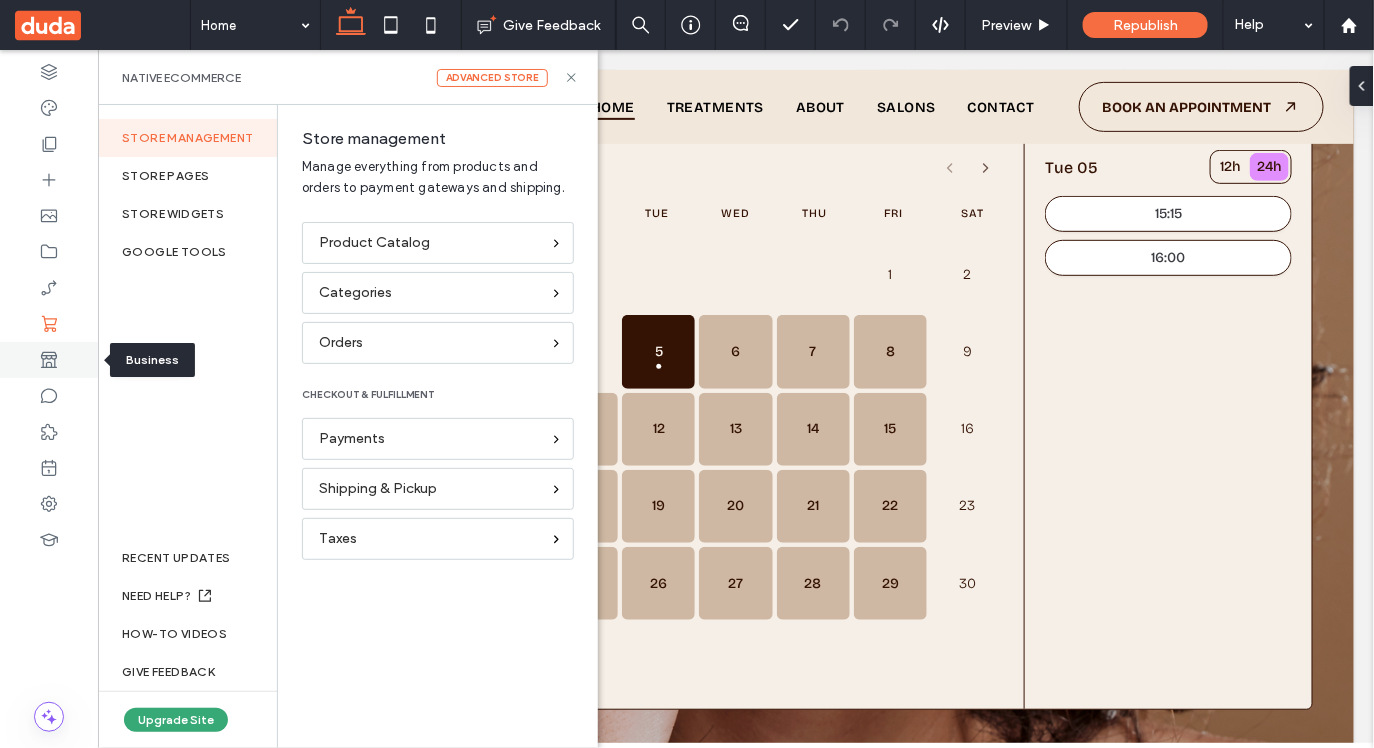 click 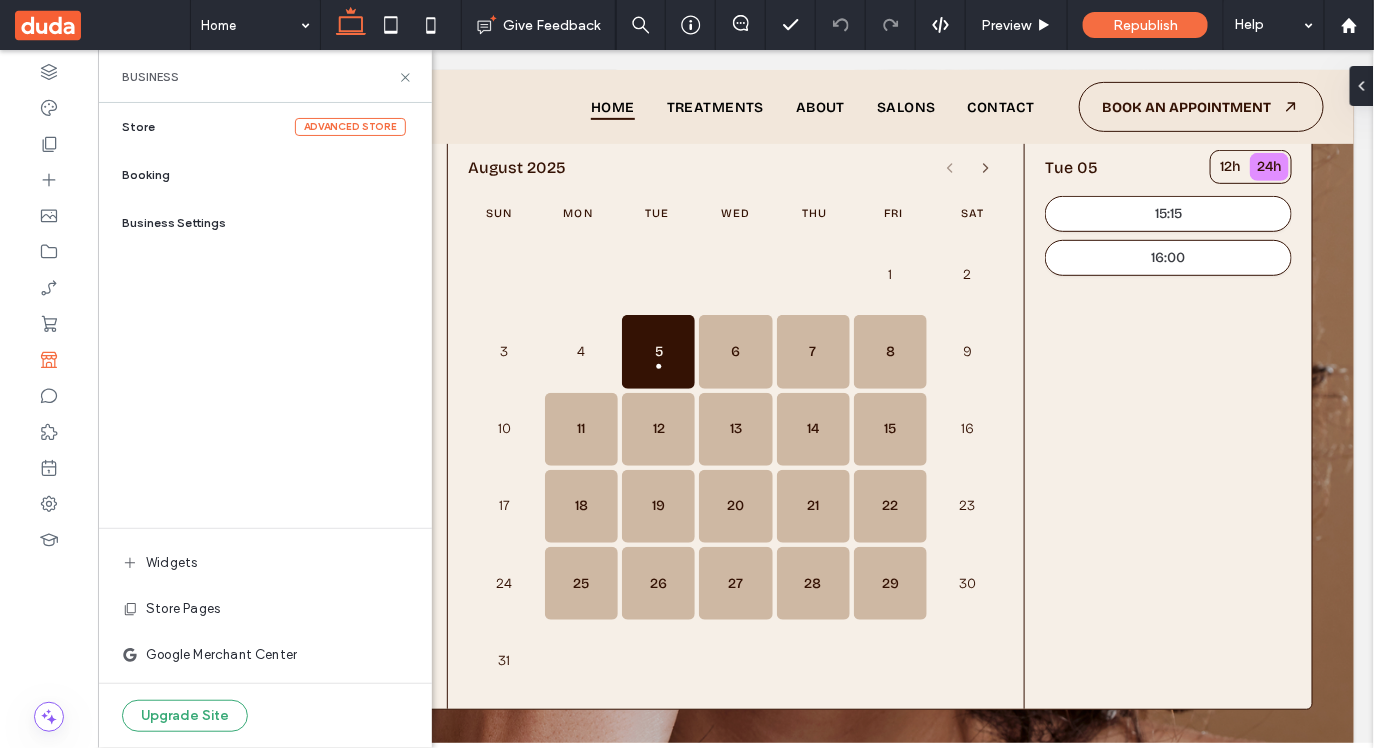 click on "Booking" at bounding box center (277, 175) 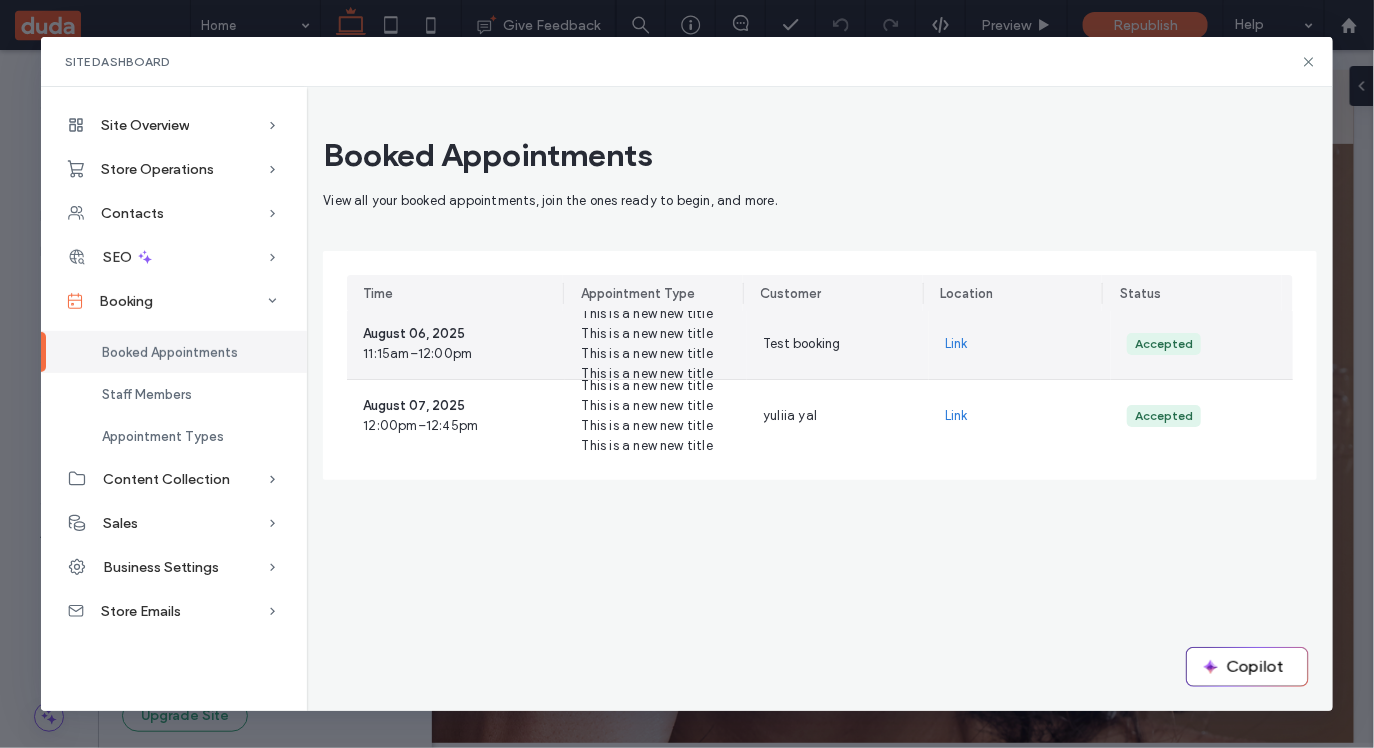 scroll, scrollTop: 0, scrollLeft: 0, axis: both 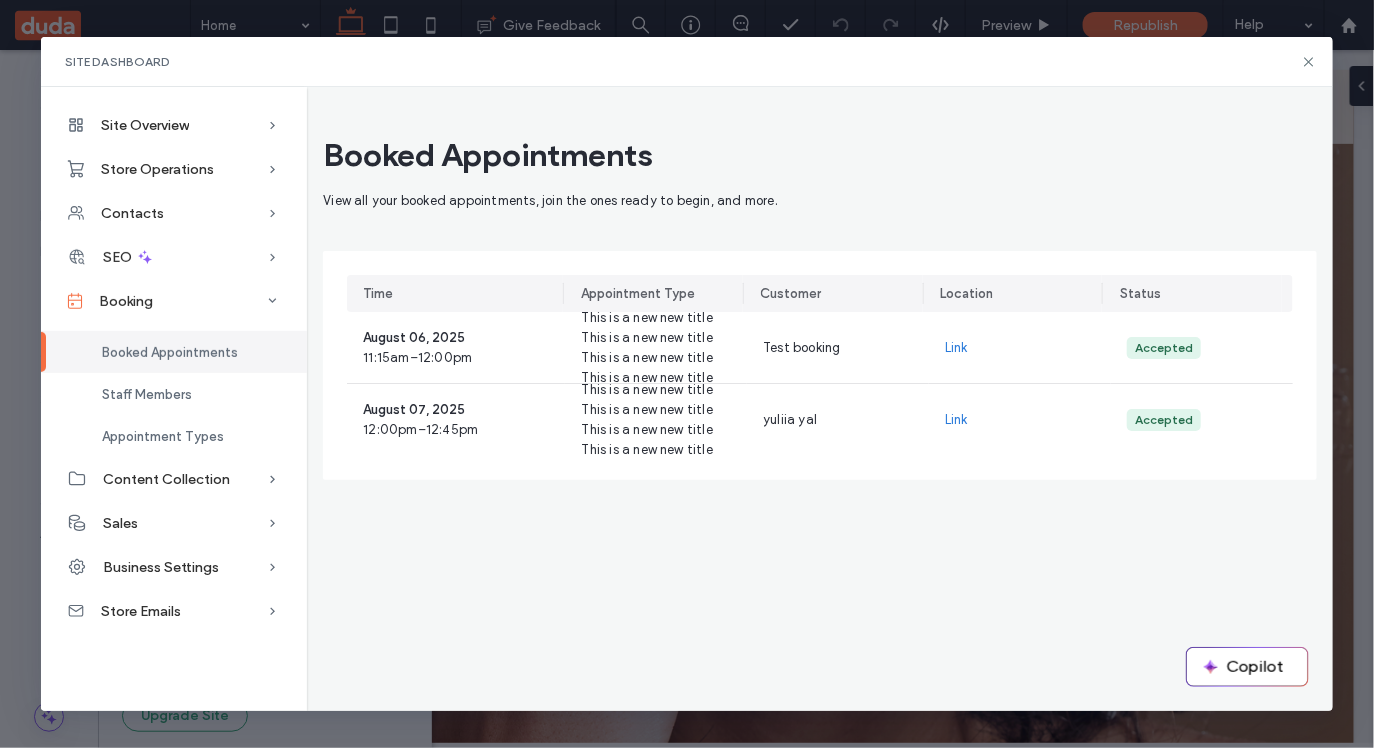 click on "Booked Appointments View all your booked appointments, join the ones ready to begin, and more. Time Appointment Type Customer Location Status August 06, 2025 11:15am  –  12:00pm This is a new new title This is a new new title This is a new new title This is a new new title  Test booking Link Accepted August 07, 2025 12:00pm  –  12:45pm This is a new new title This is a new new title This is a new new title This is a new new title  yuliia yal Link Accepted" at bounding box center (820, 398) 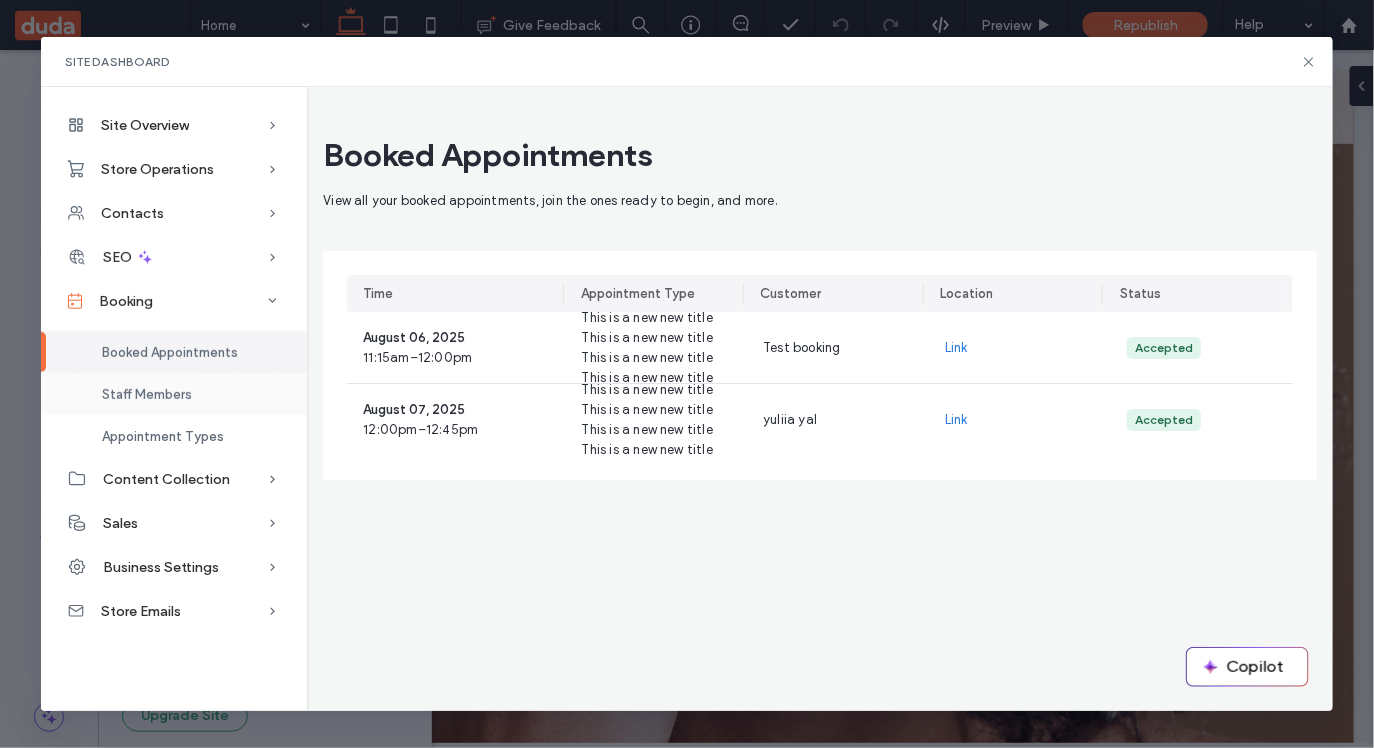 click on "Staff Members" at bounding box center [147, 394] 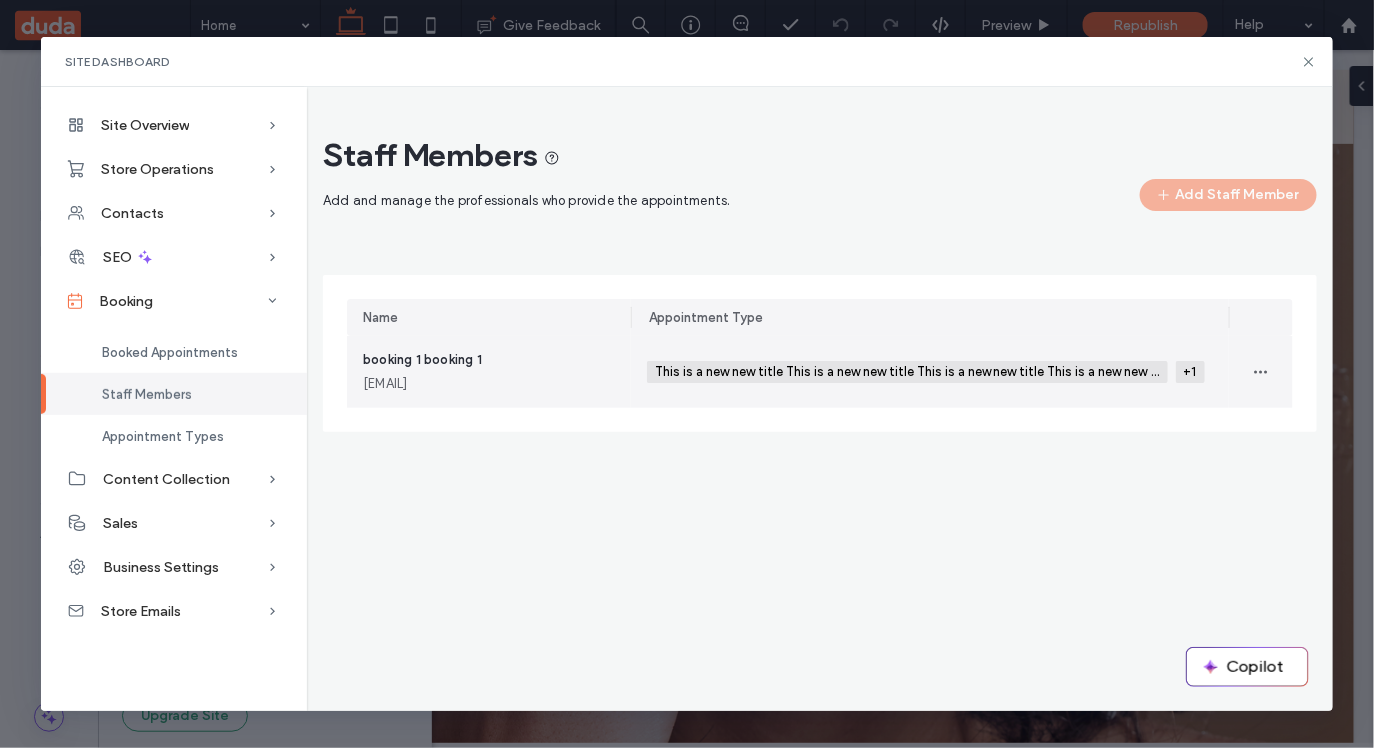click on "booking123@[EXAMPLE]" at bounding box center [489, 384] 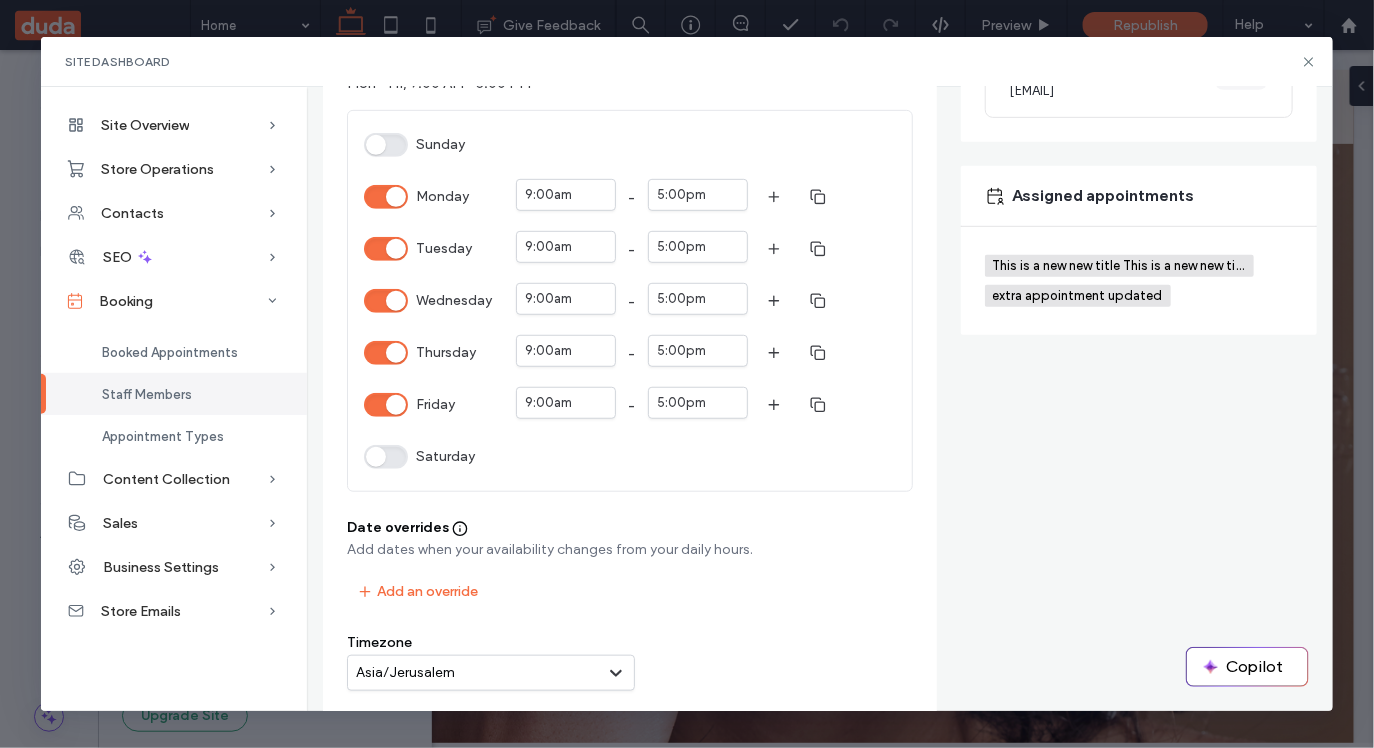 scroll, scrollTop: 535, scrollLeft: 0, axis: vertical 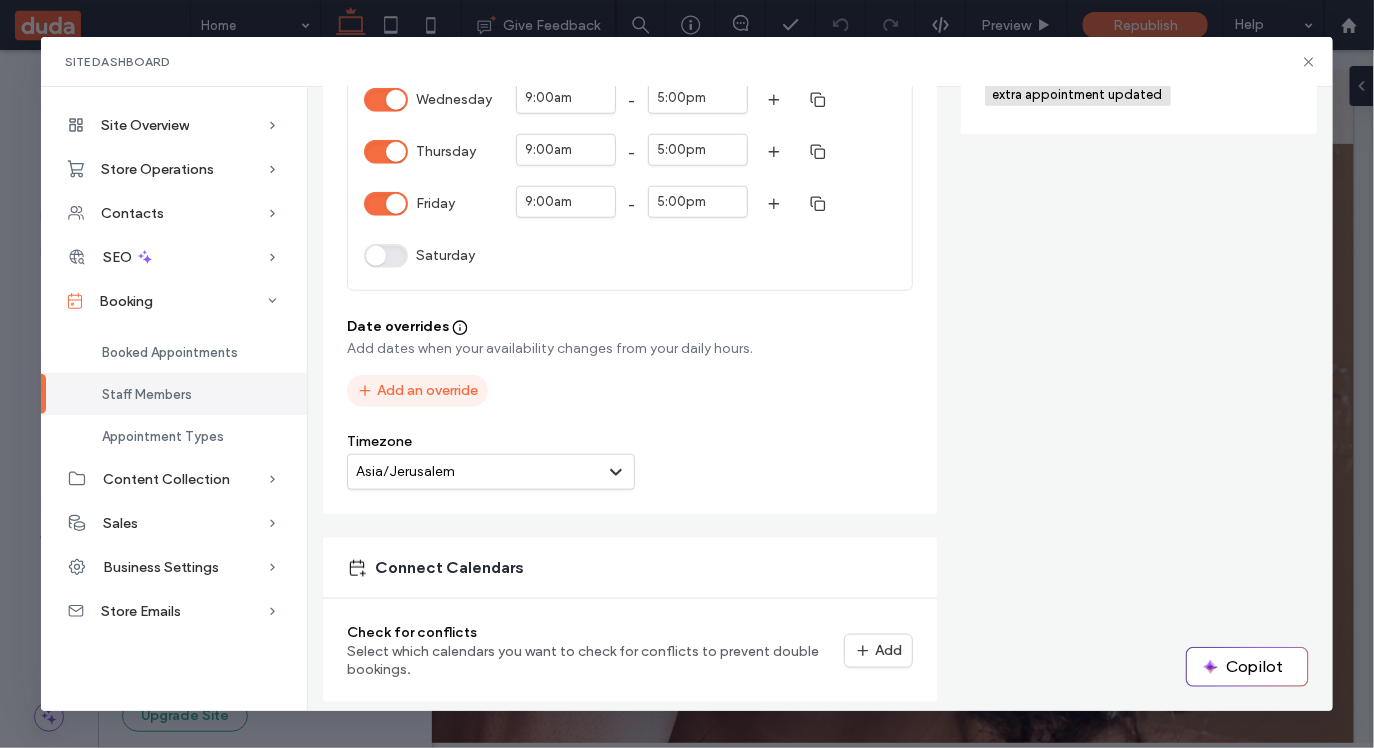click on "Add an override" at bounding box center (417, 391) 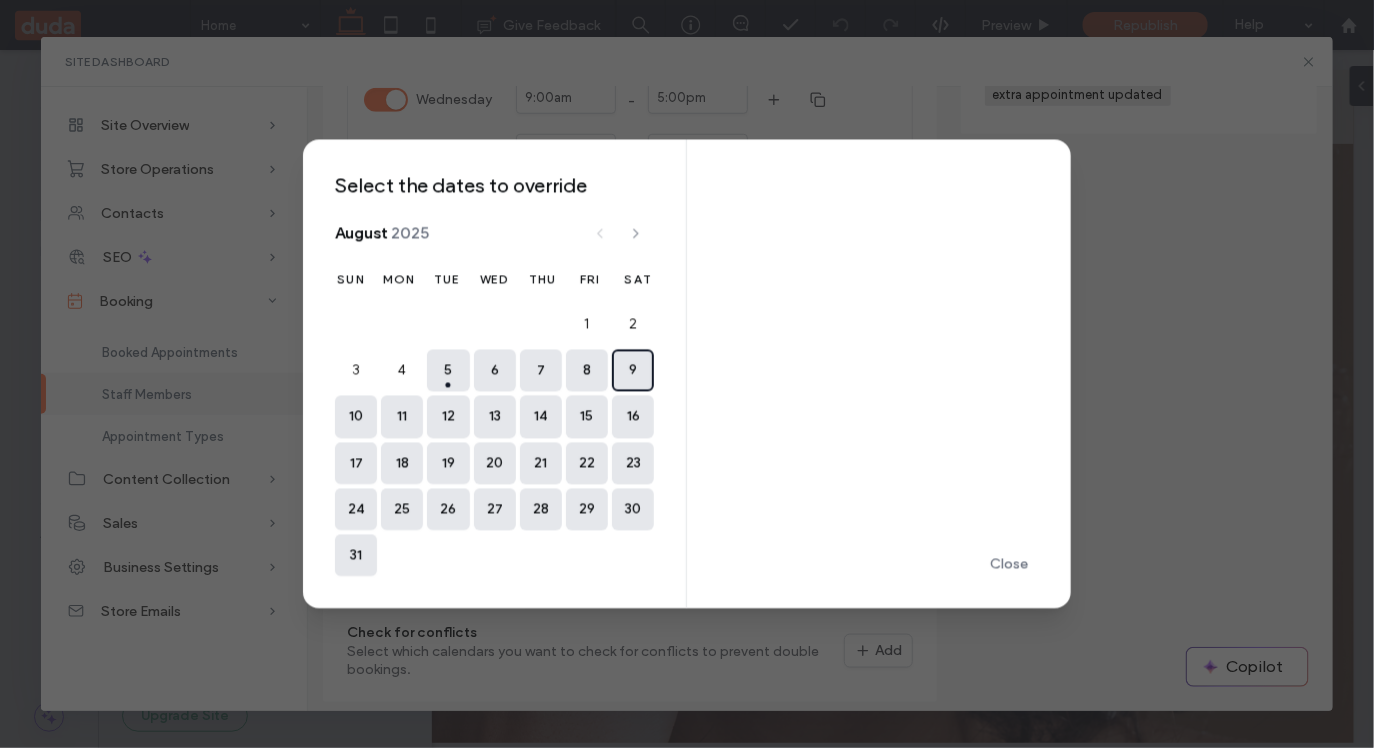 click on "9" at bounding box center (633, 371) 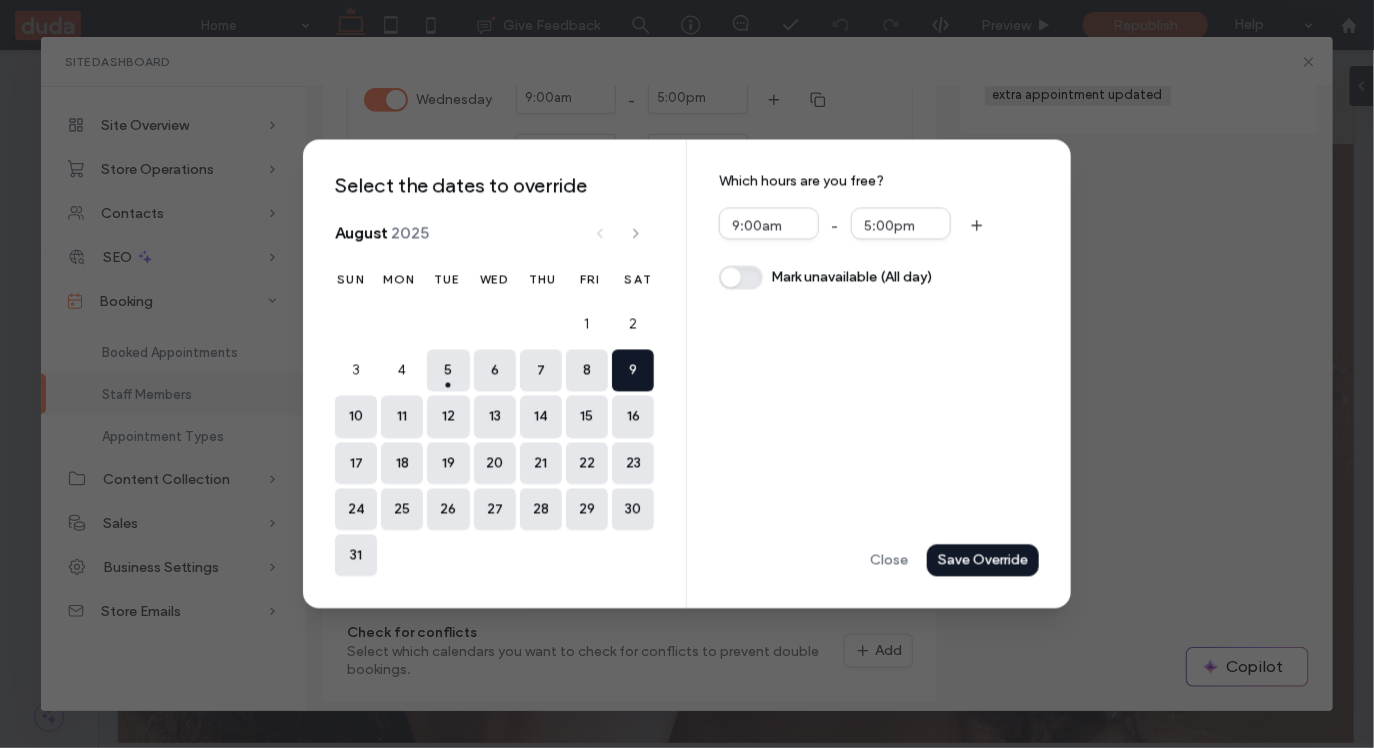 click at bounding box center [741, 277] 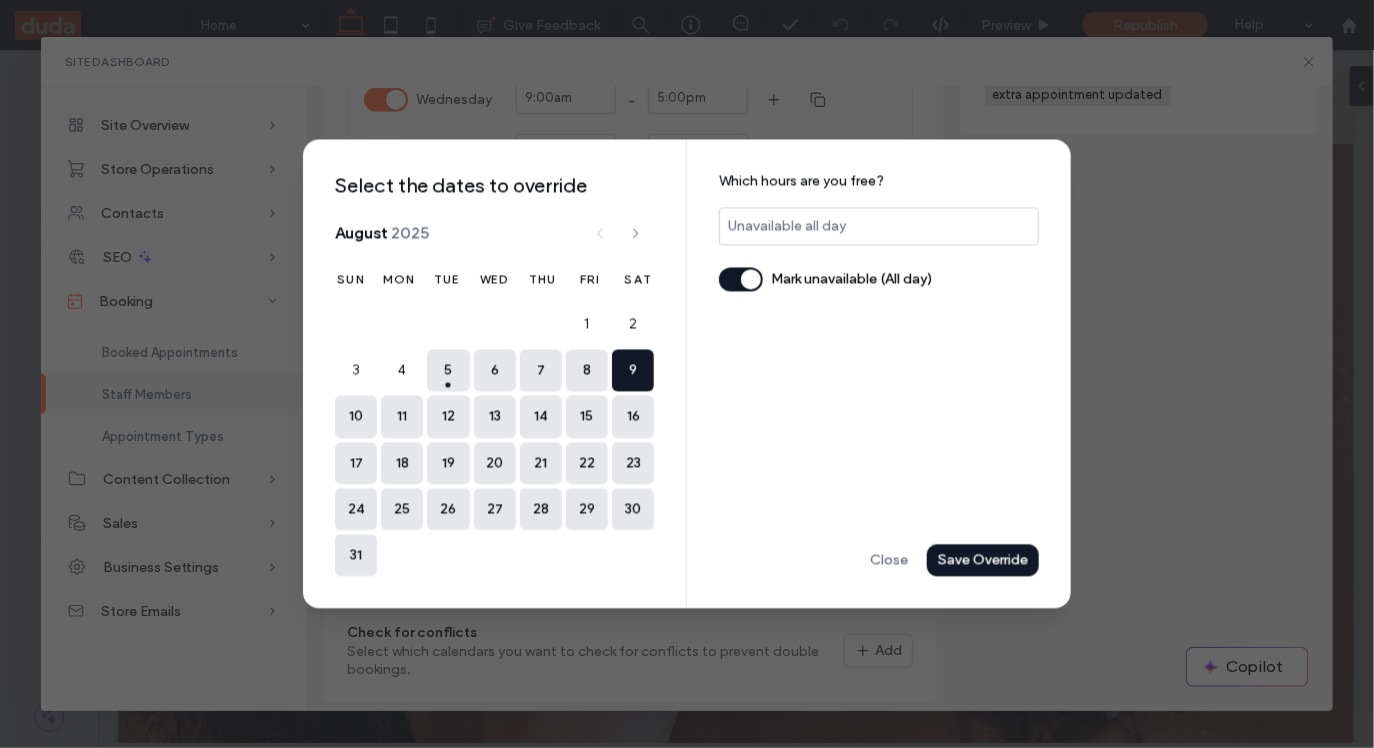 click on "Save Override" at bounding box center [0, 0] 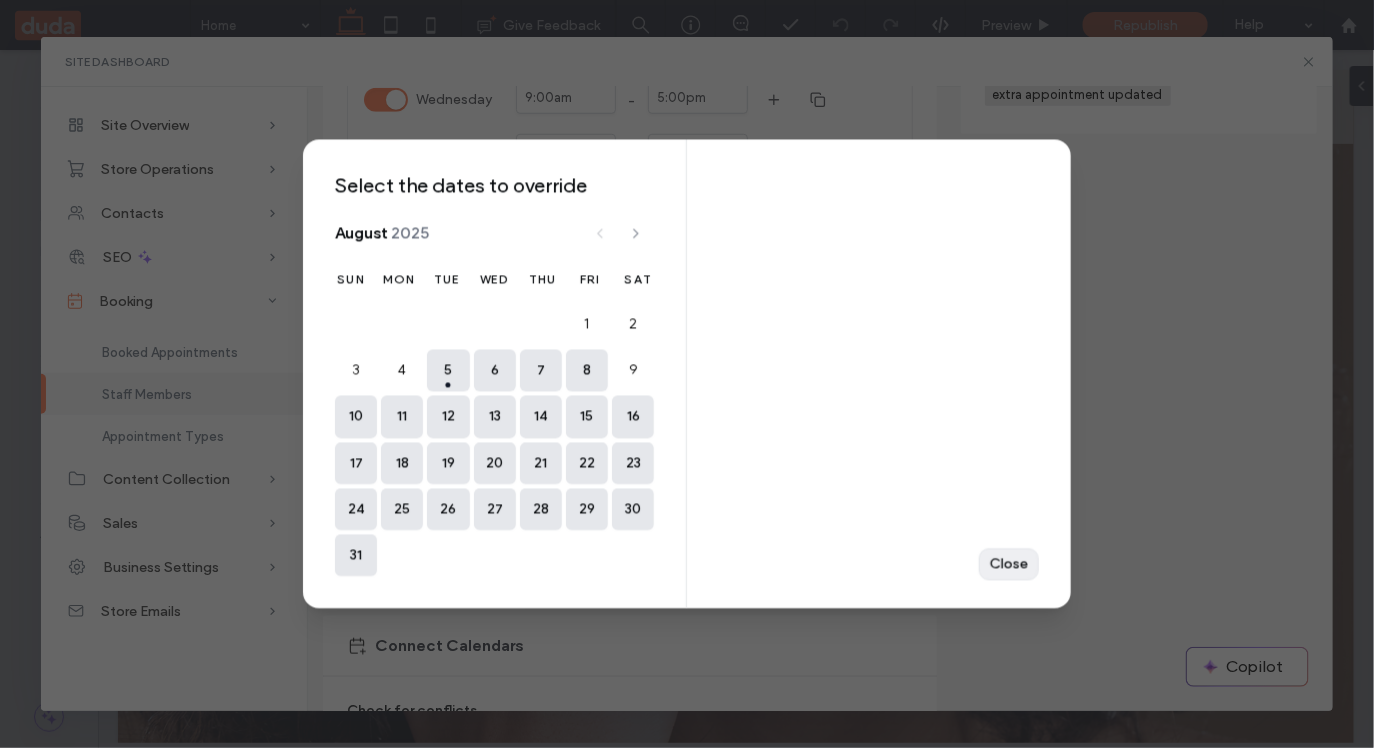 click on "Close" at bounding box center (0, 0) 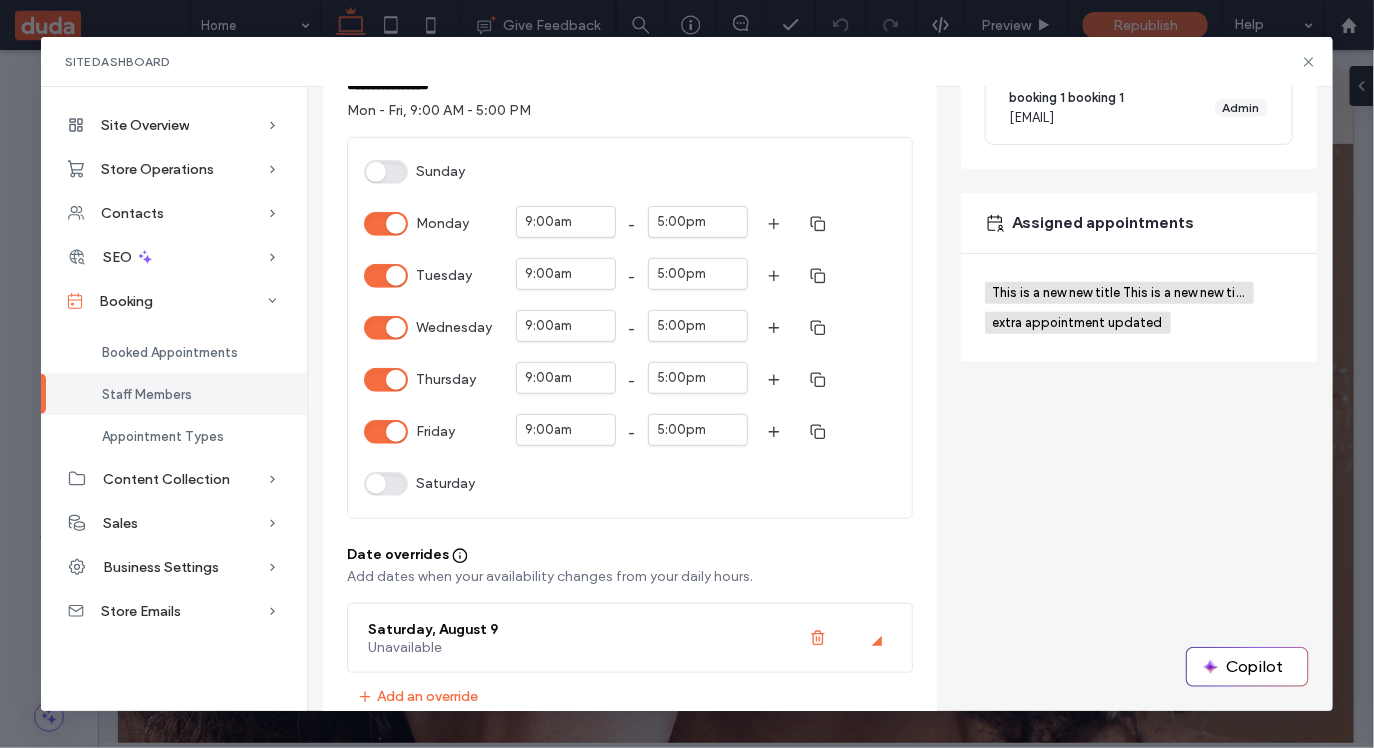 scroll, scrollTop: 0, scrollLeft: 0, axis: both 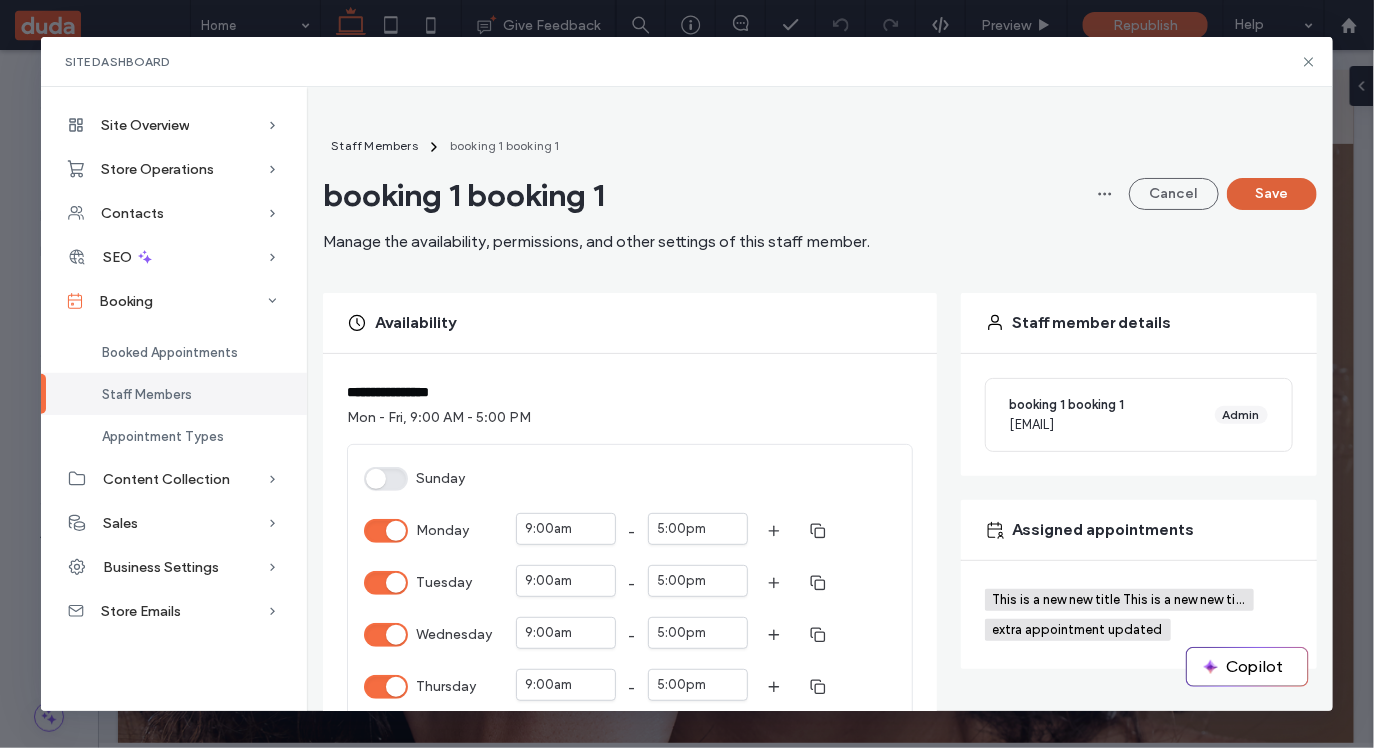 click on "Save" at bounding box center [1272, 194] 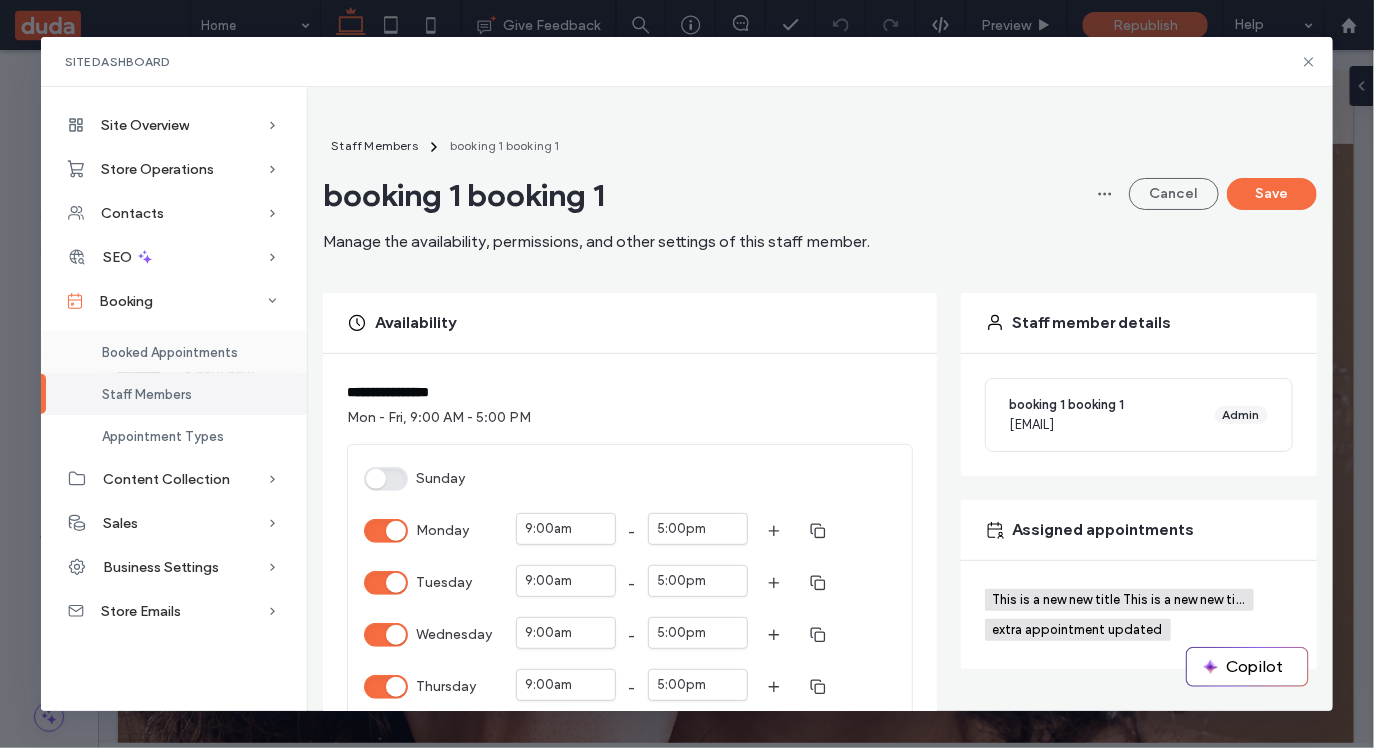 click on "Booked Appointments" at bounding box center [170, 352] 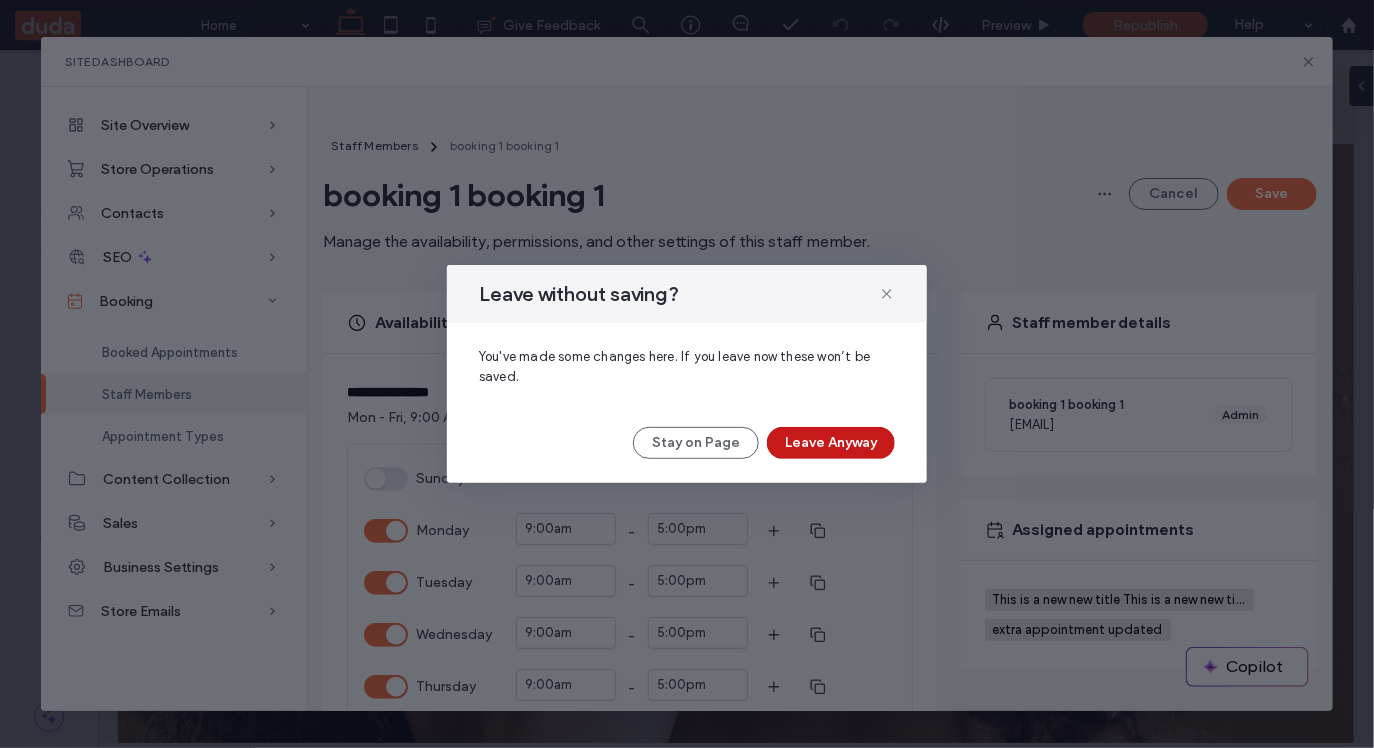 click on "Leave Anyway" at bounding box center (831, 443) 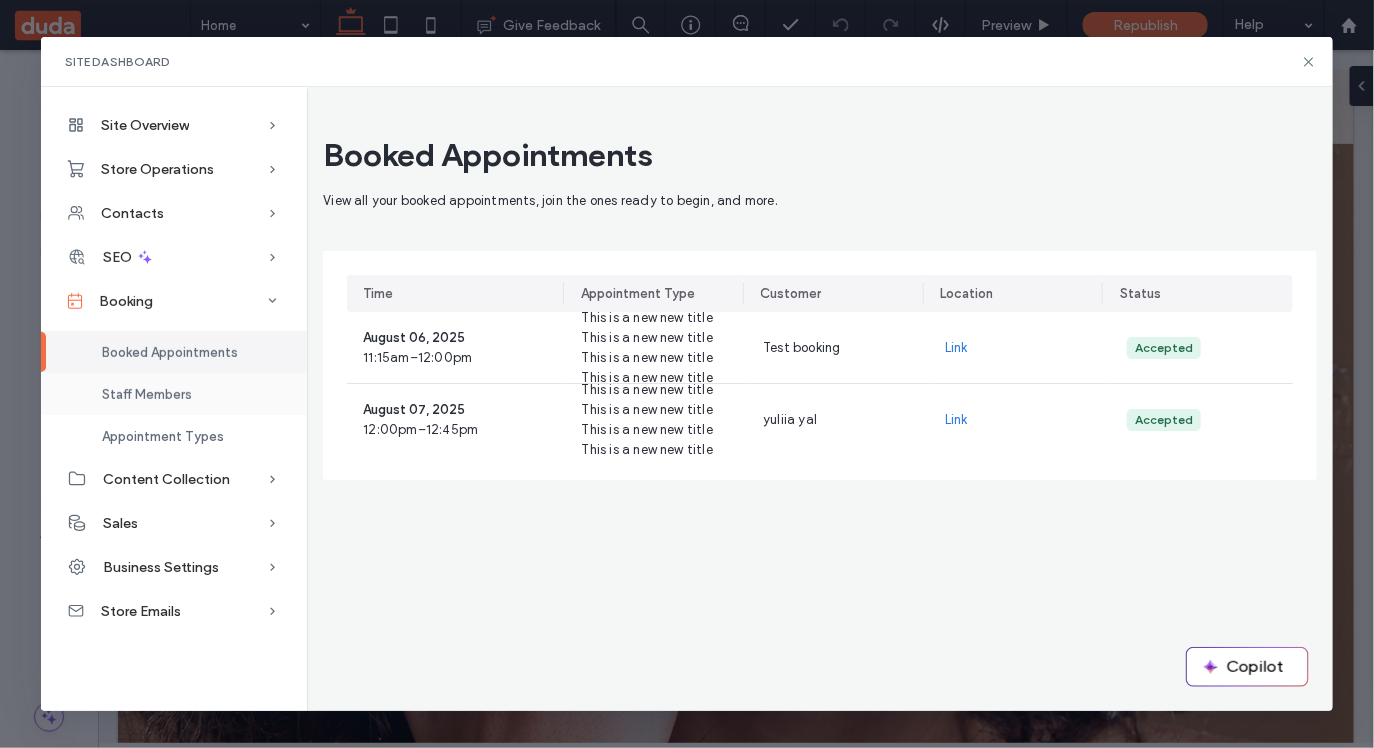 click on "Staff Members" at bounding box center [174, 394] 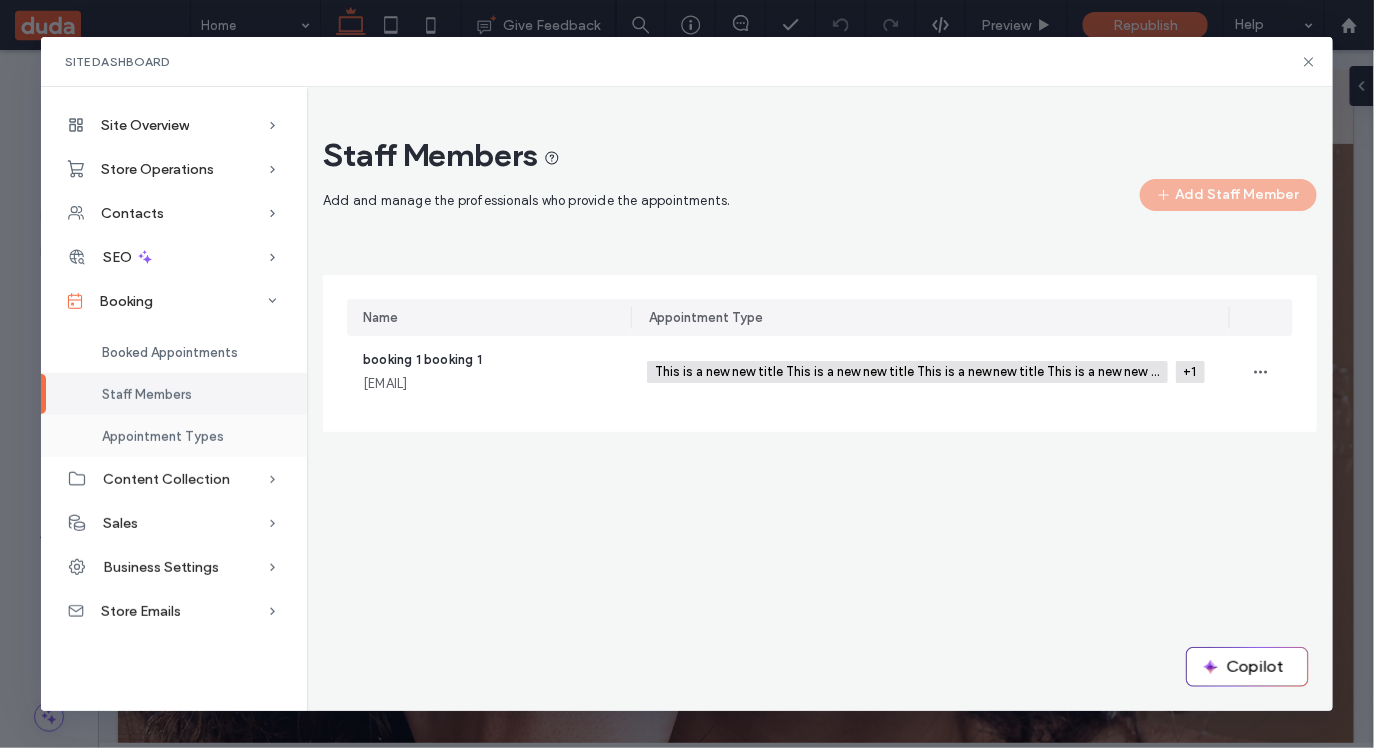 click on "Appointment Types" at bounding box center (163, 436) 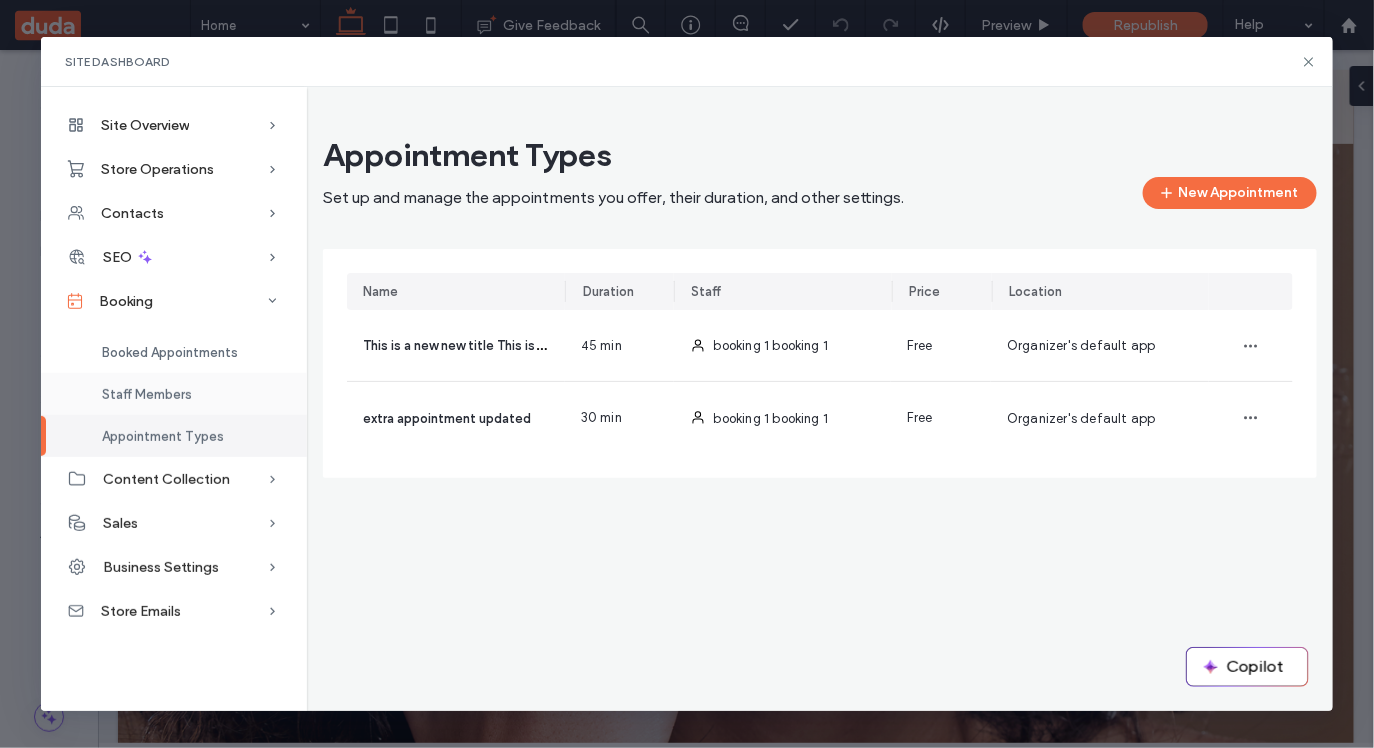click on "Staff Members" at bounding box center (147, 394) 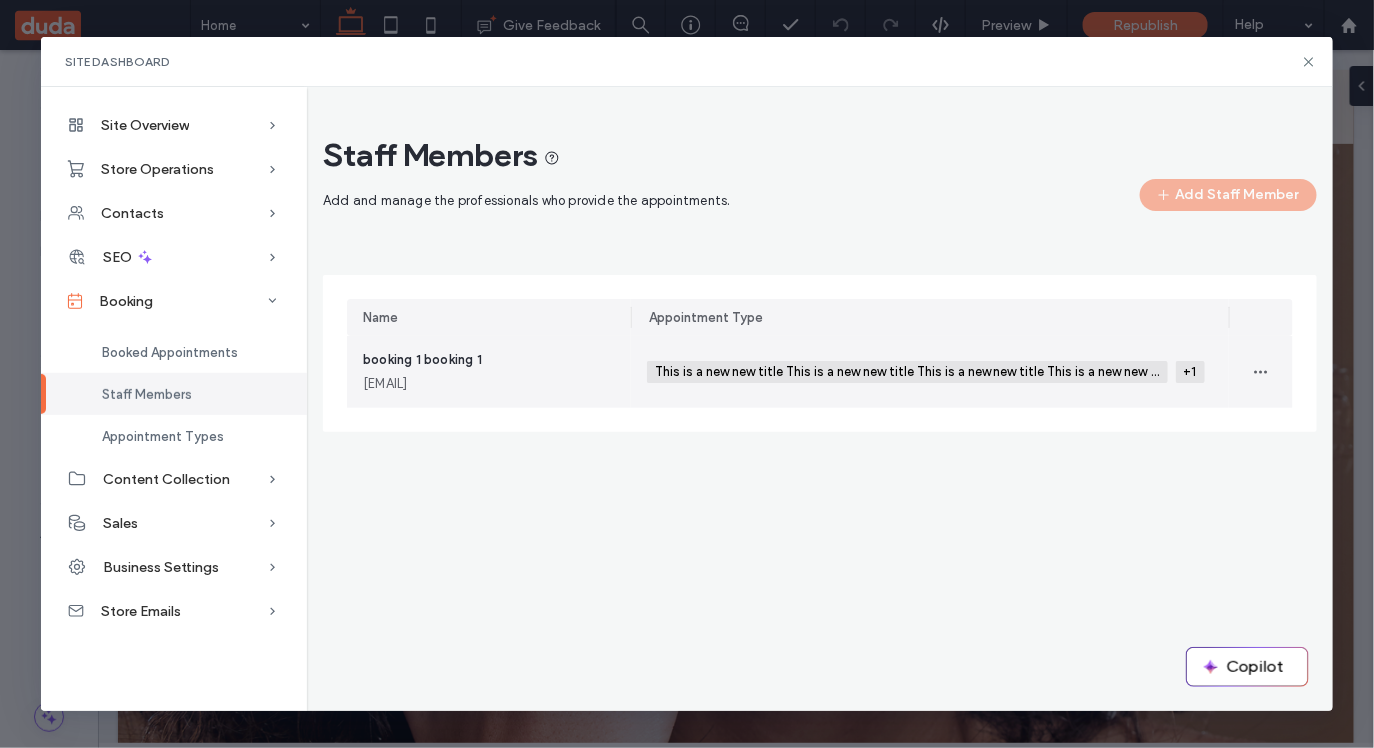 click on "booking 1 booking 1 booking123@gmail.com" at bounding box center [489, 372] 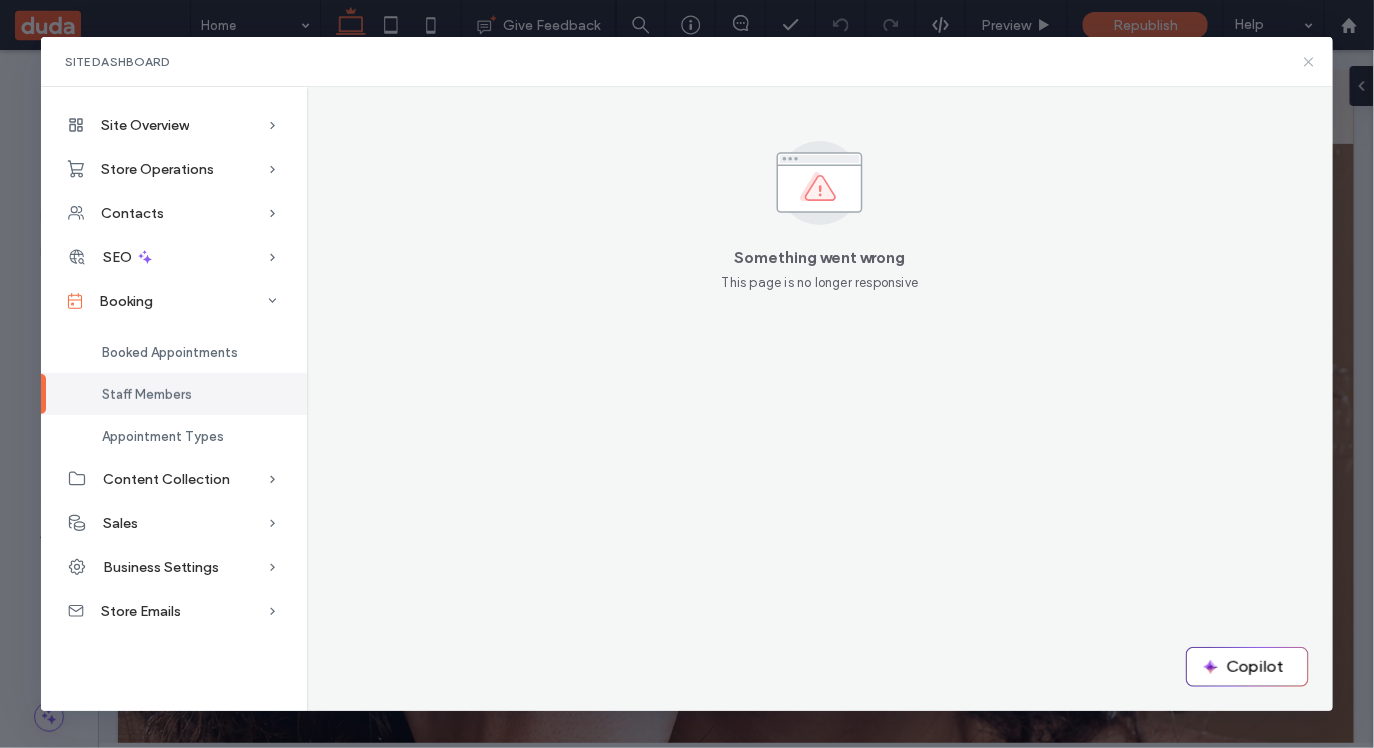 click 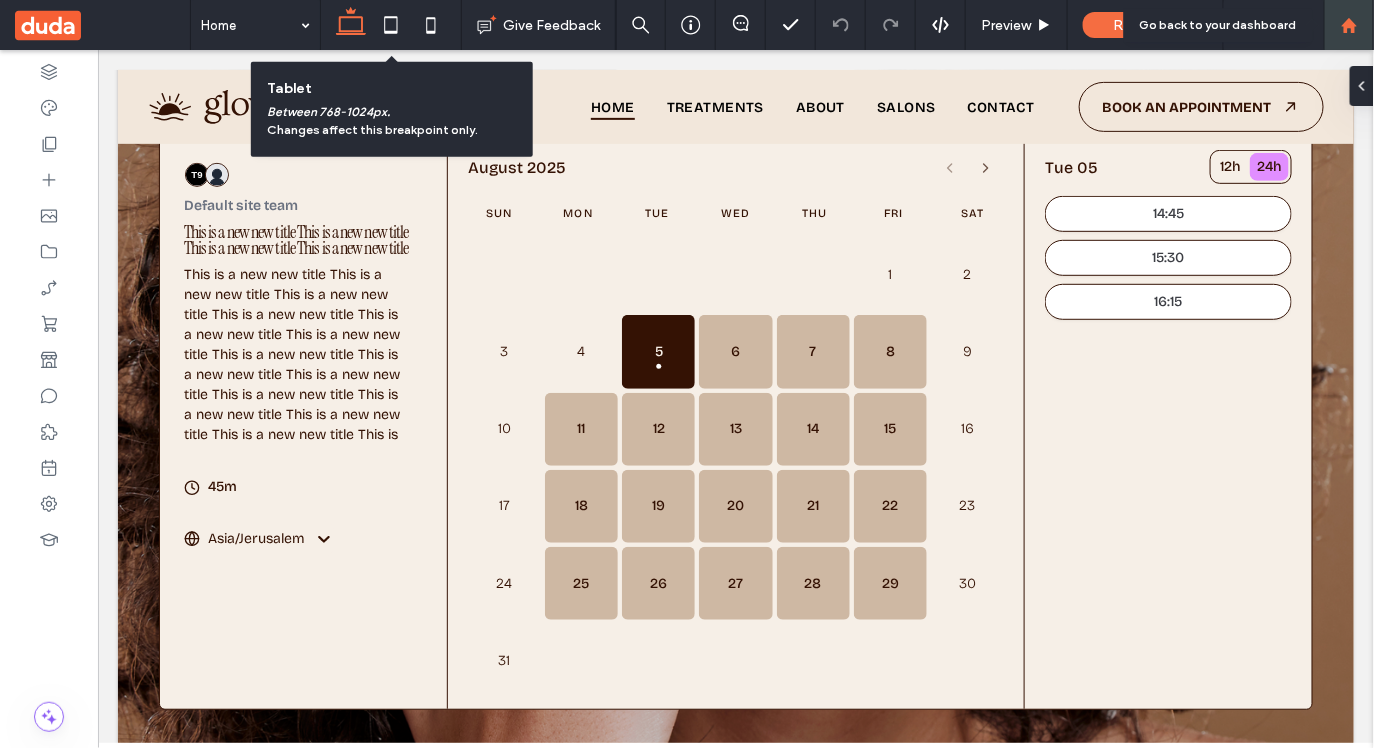 click 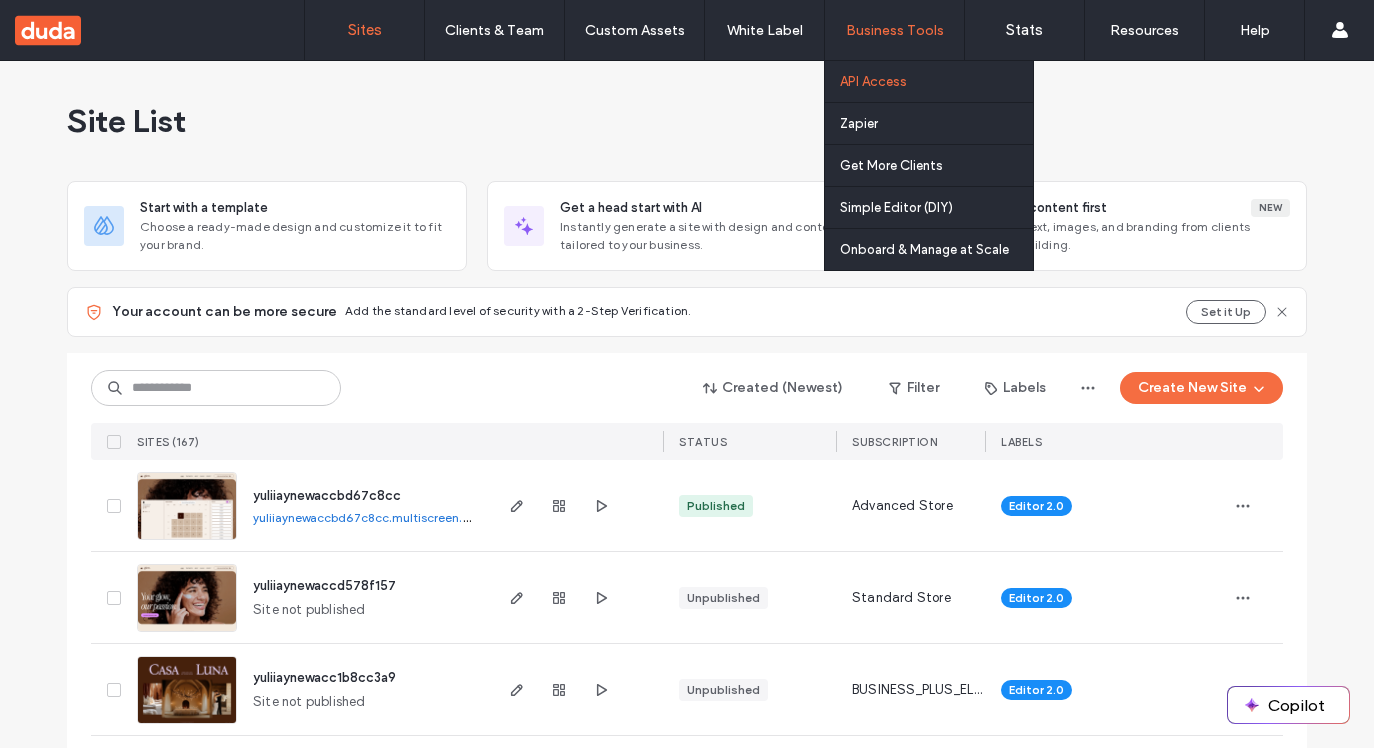 scroll, scrollTop: 0, scrollLeft: 0, axis: both 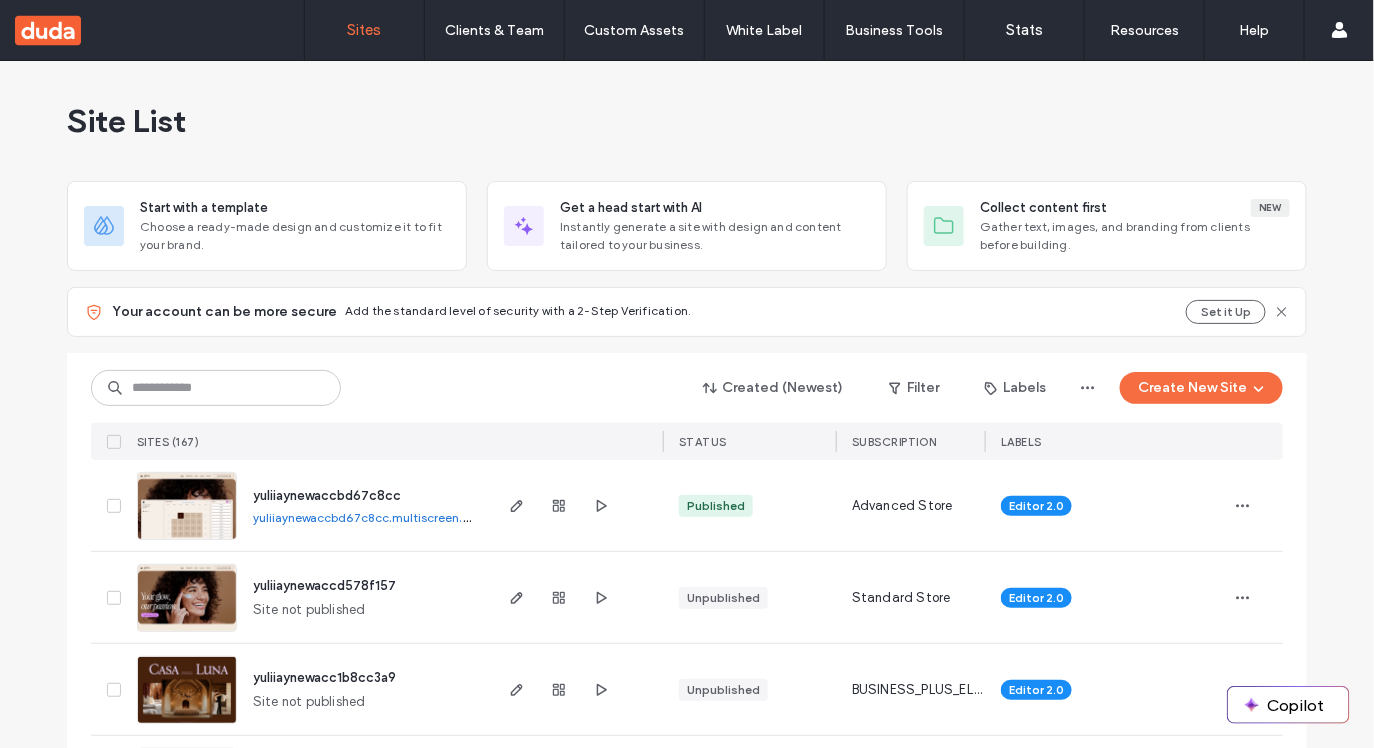 click on "Site List" at bounding box center [687, 121] 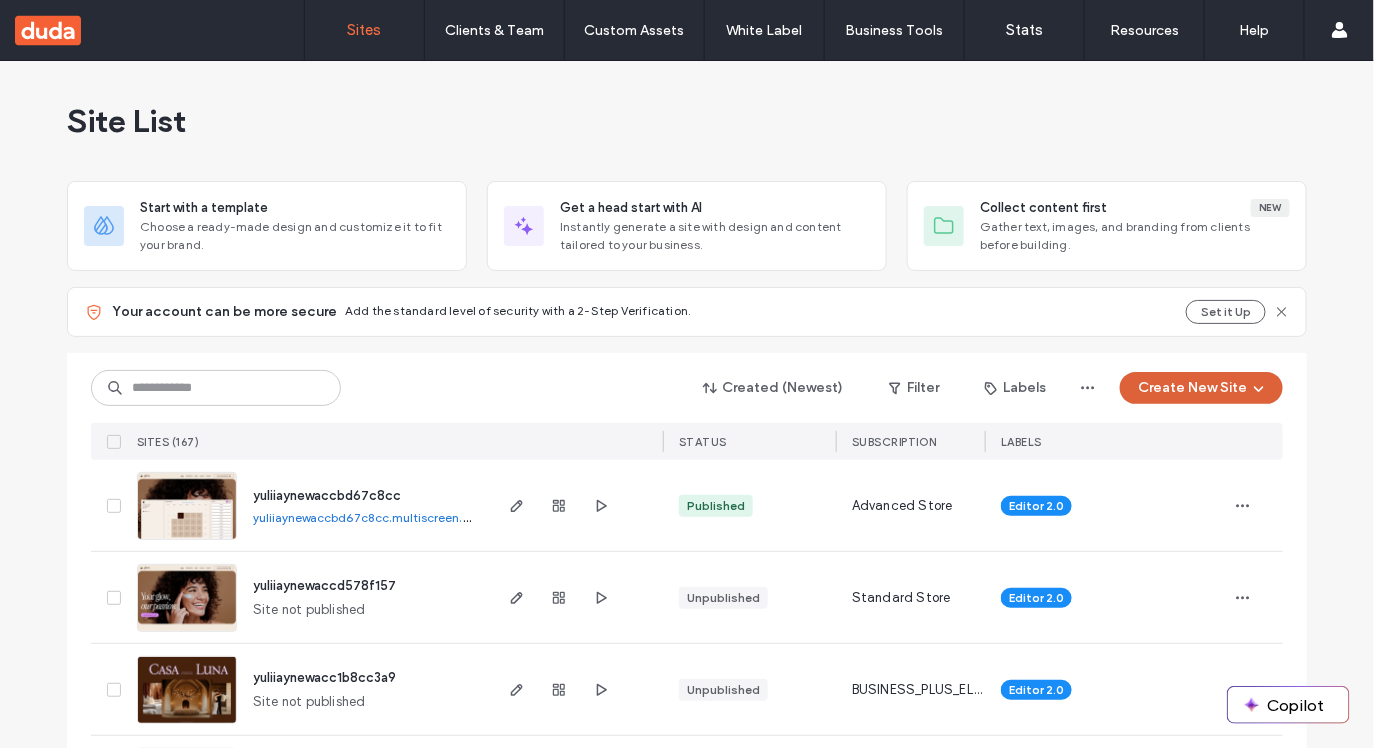 click on "Create New Site" at bounding box center [1201, 388] 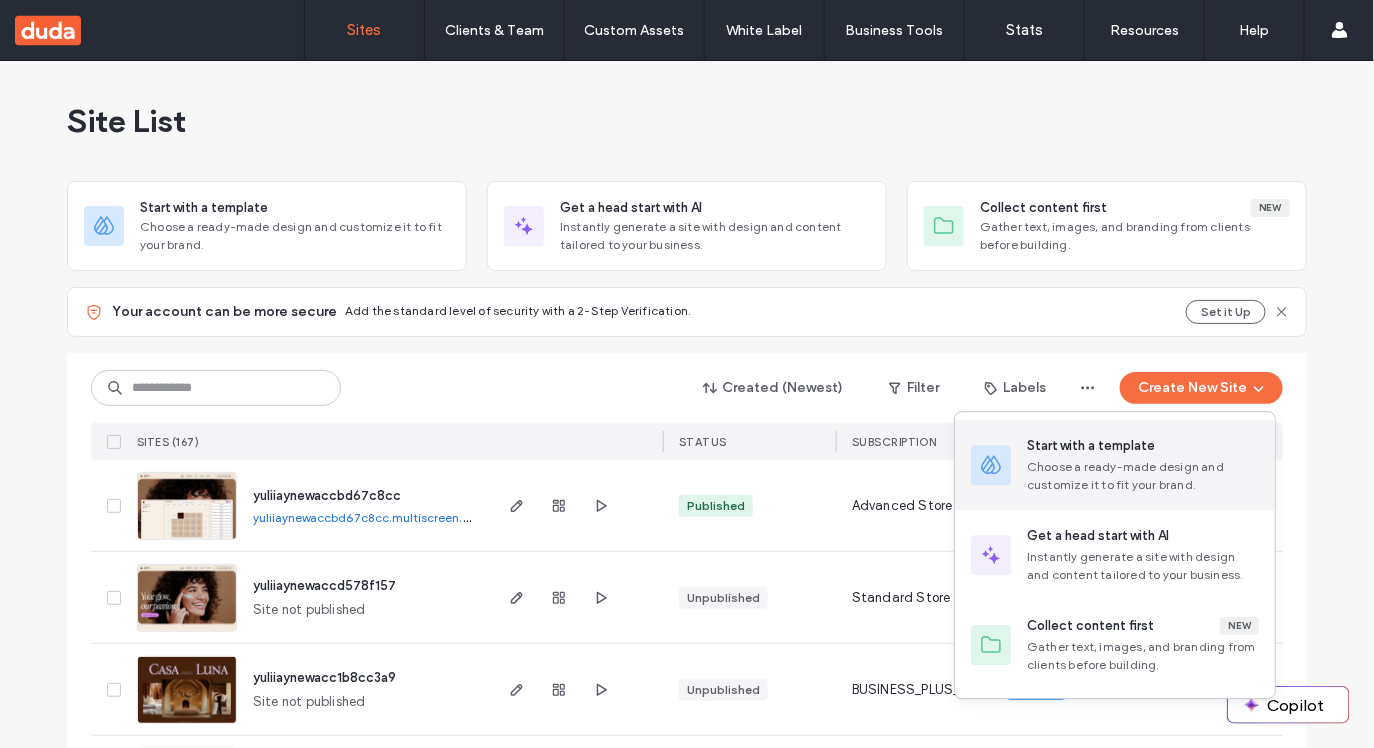 click on "Start with a template" at bounding box center (1091, 446) 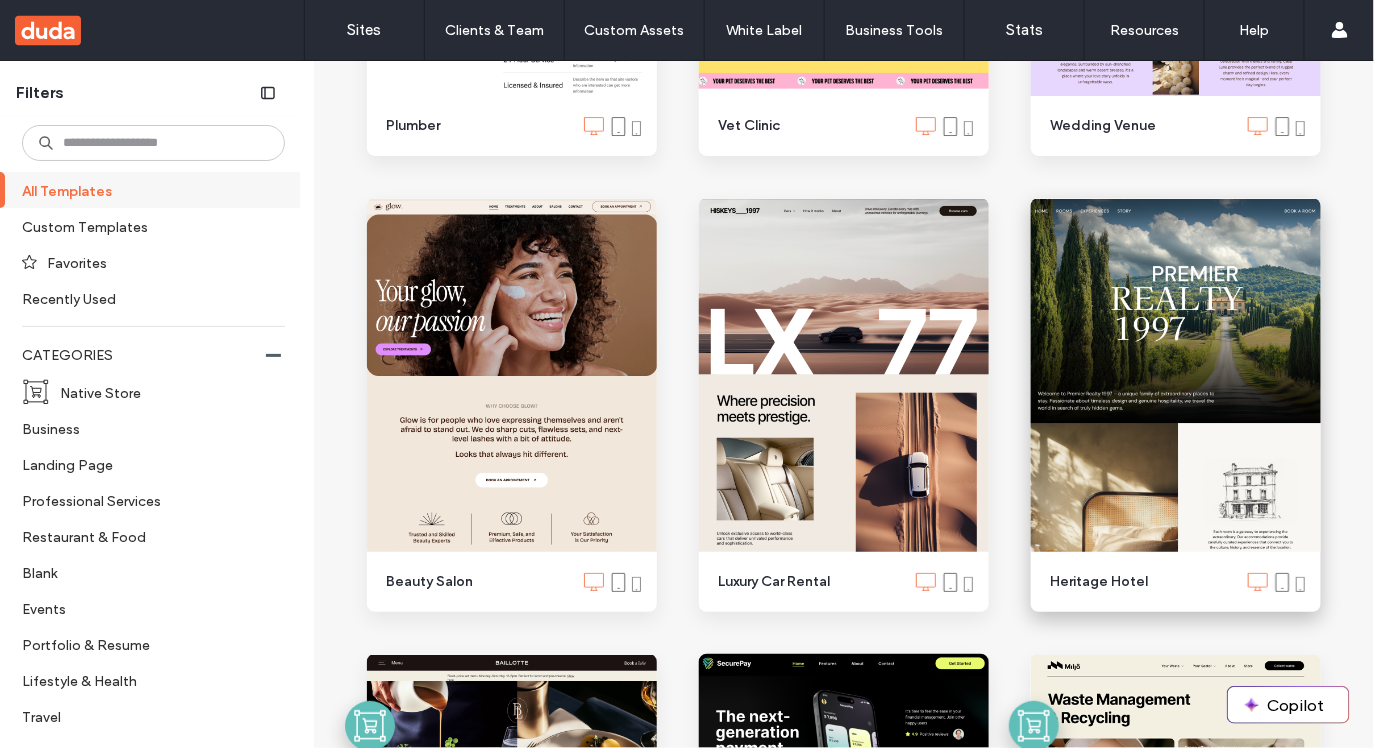 scroll, scrollTop: 2456, scrollLeft: 0, axis: vertical 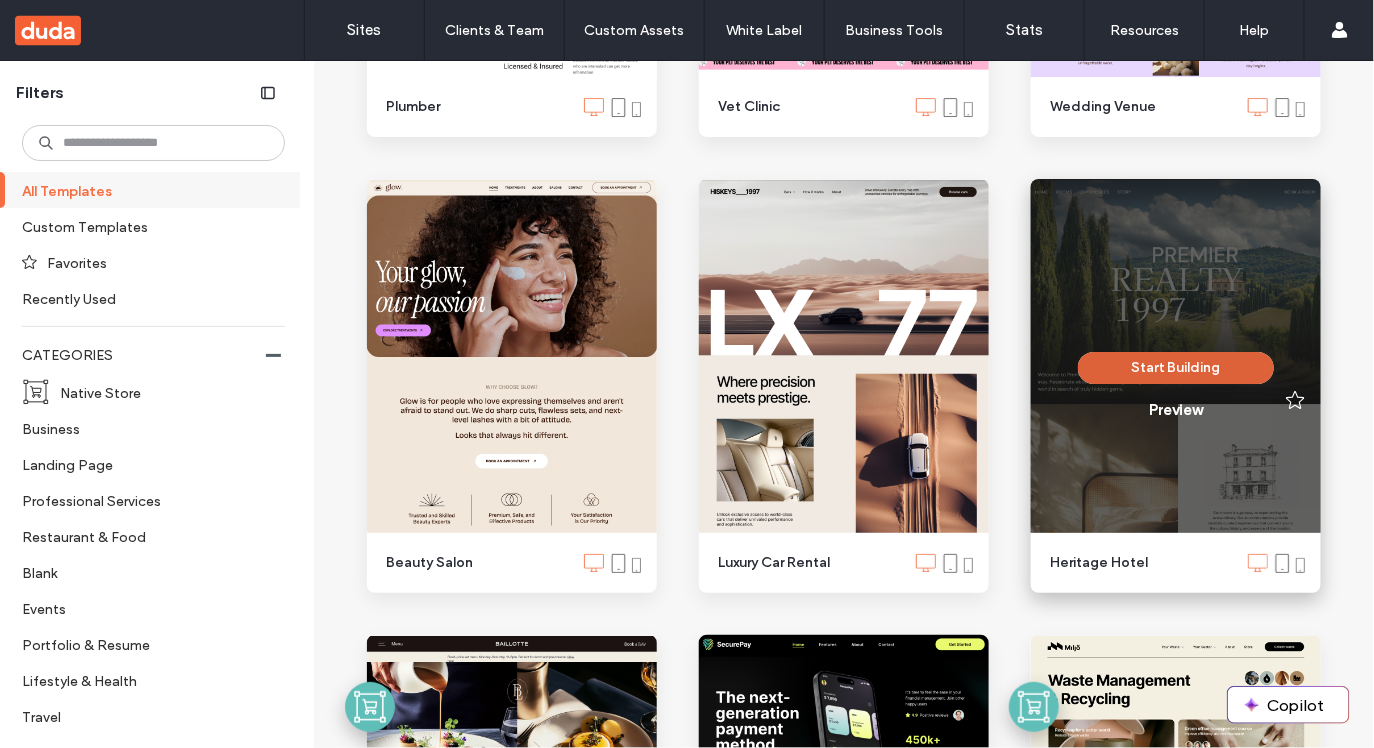click on "Start Building" at bounding box center [1176, 368] 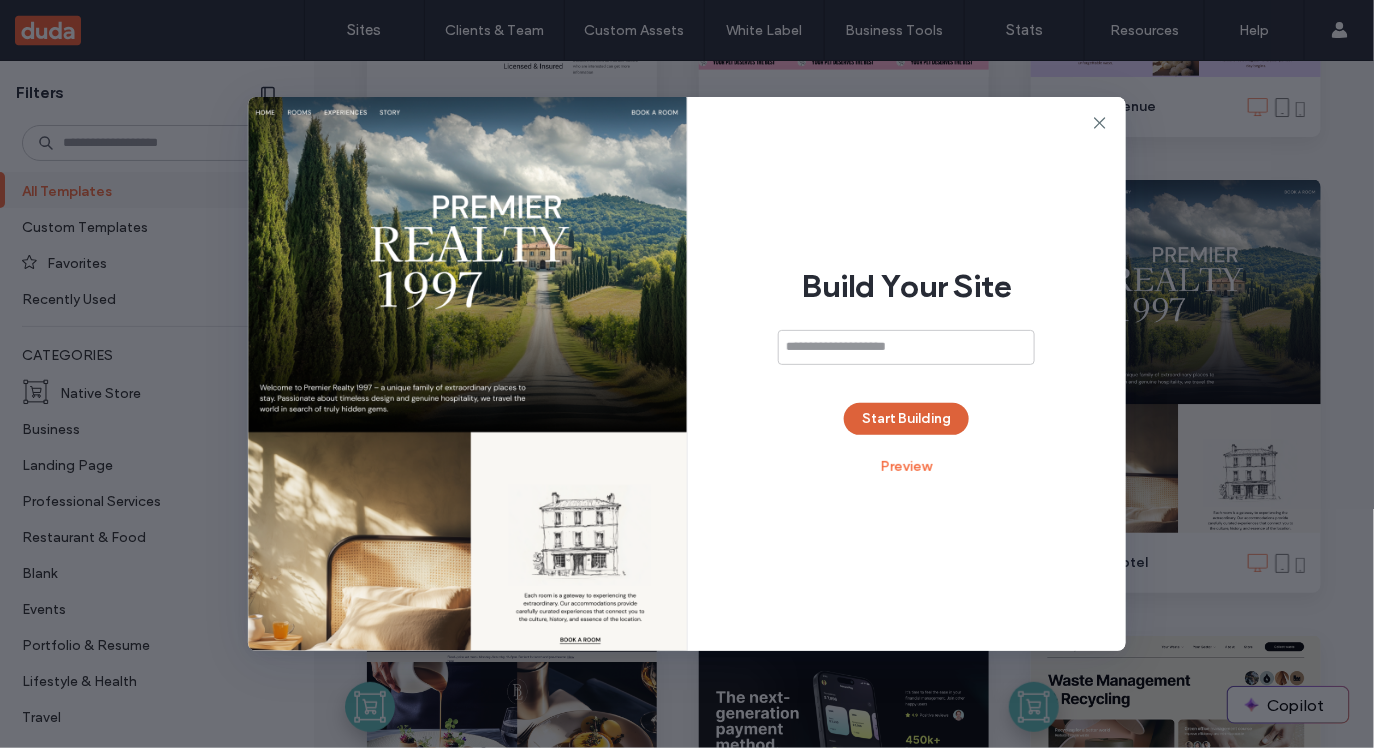 click on "Start Building" at bounding box center [906, 419] 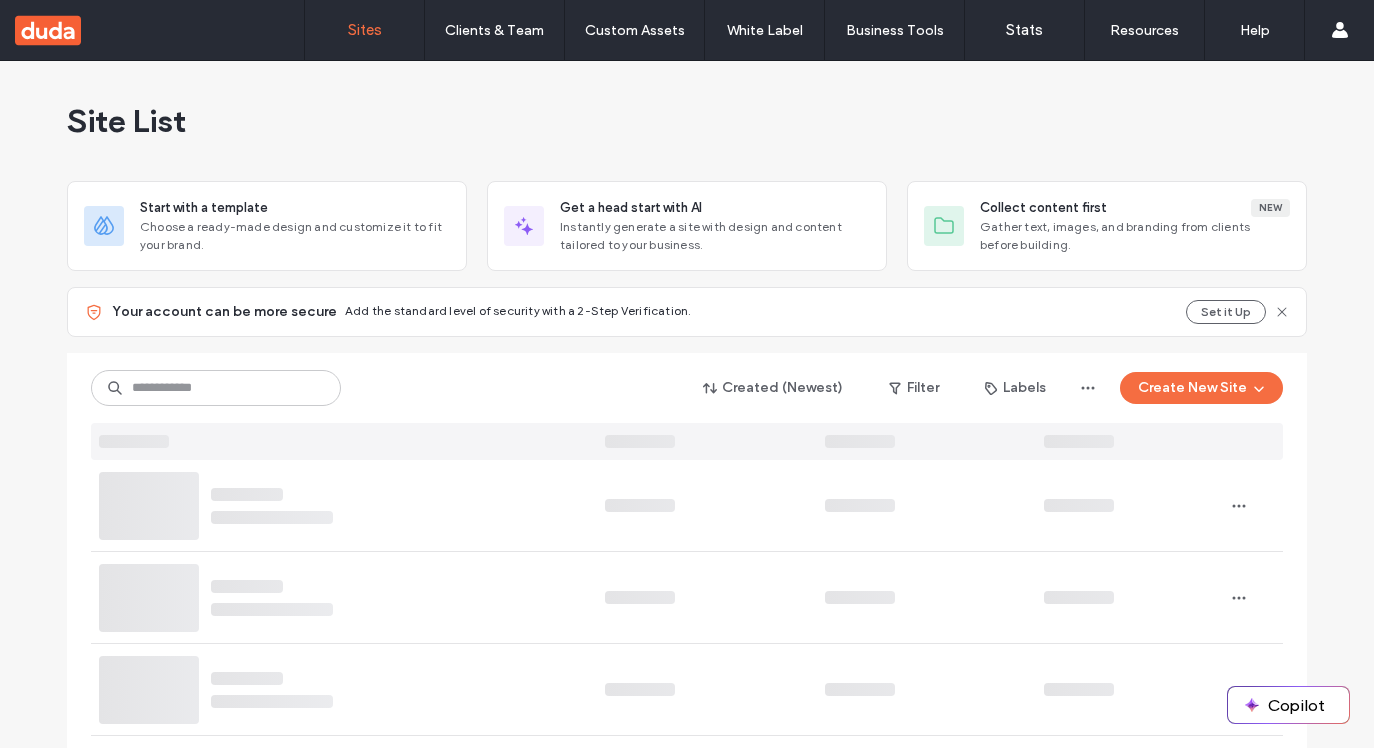 scroll, scrollTop: 0, scrollLeft: 0, axis: both 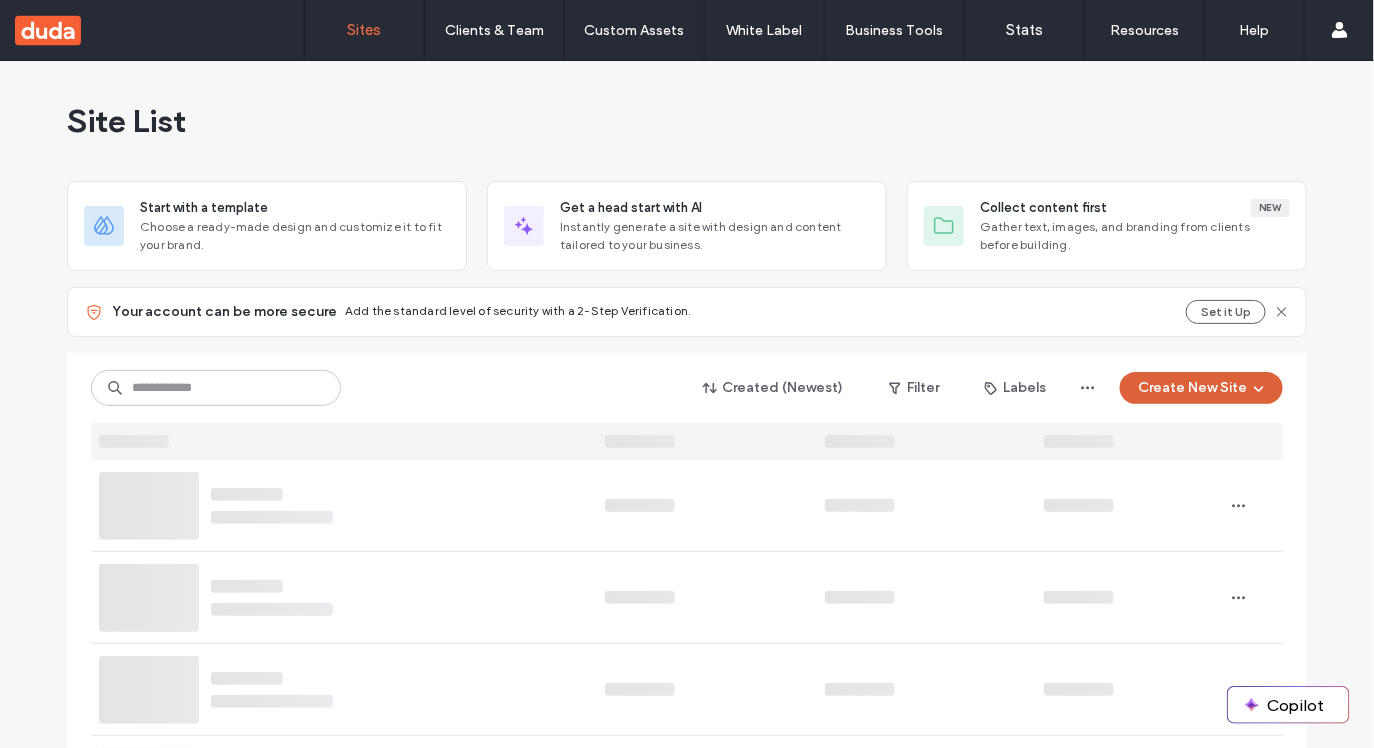 click on "Create New Site" at bounding box center (1201, 388) 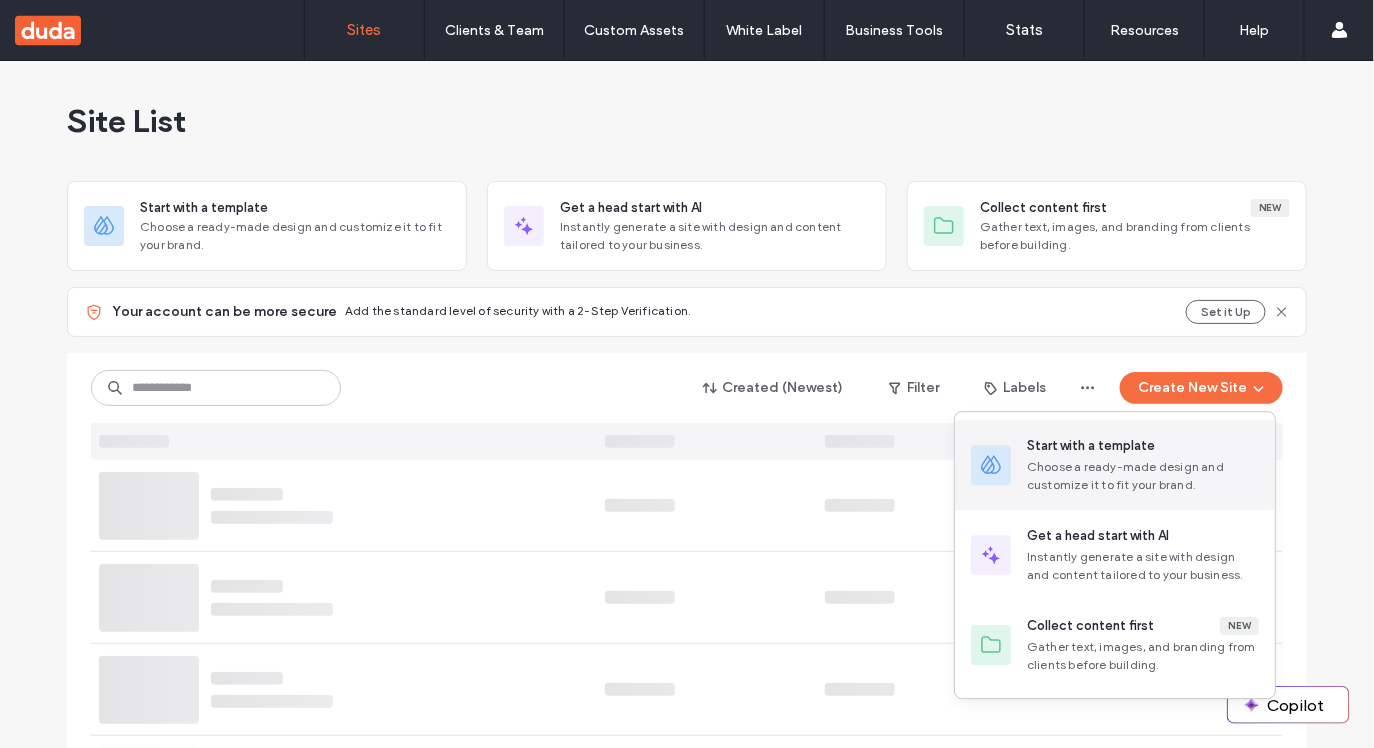 click on "Start with a template" at bounding box center (1091, 446) 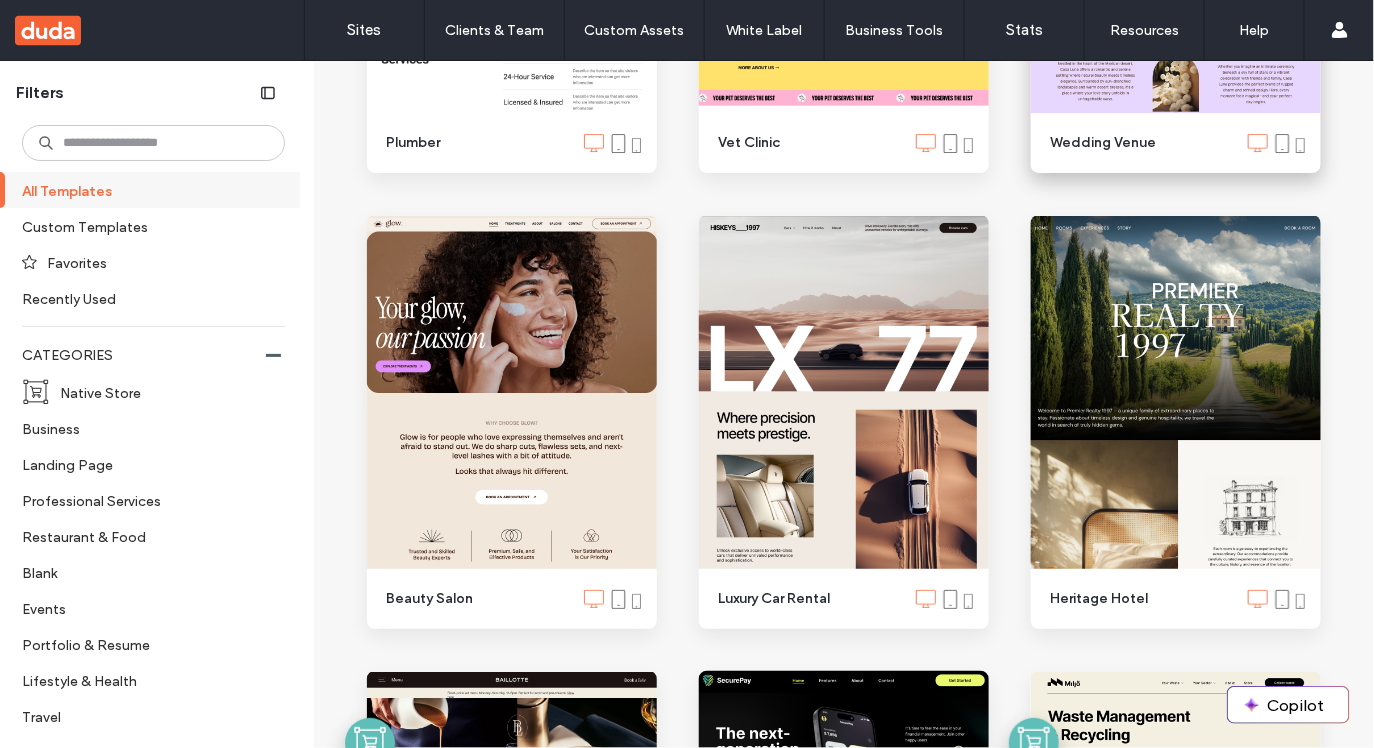 scroll, scrollTop: 2432, scrollLeft: 0, axis: vertical 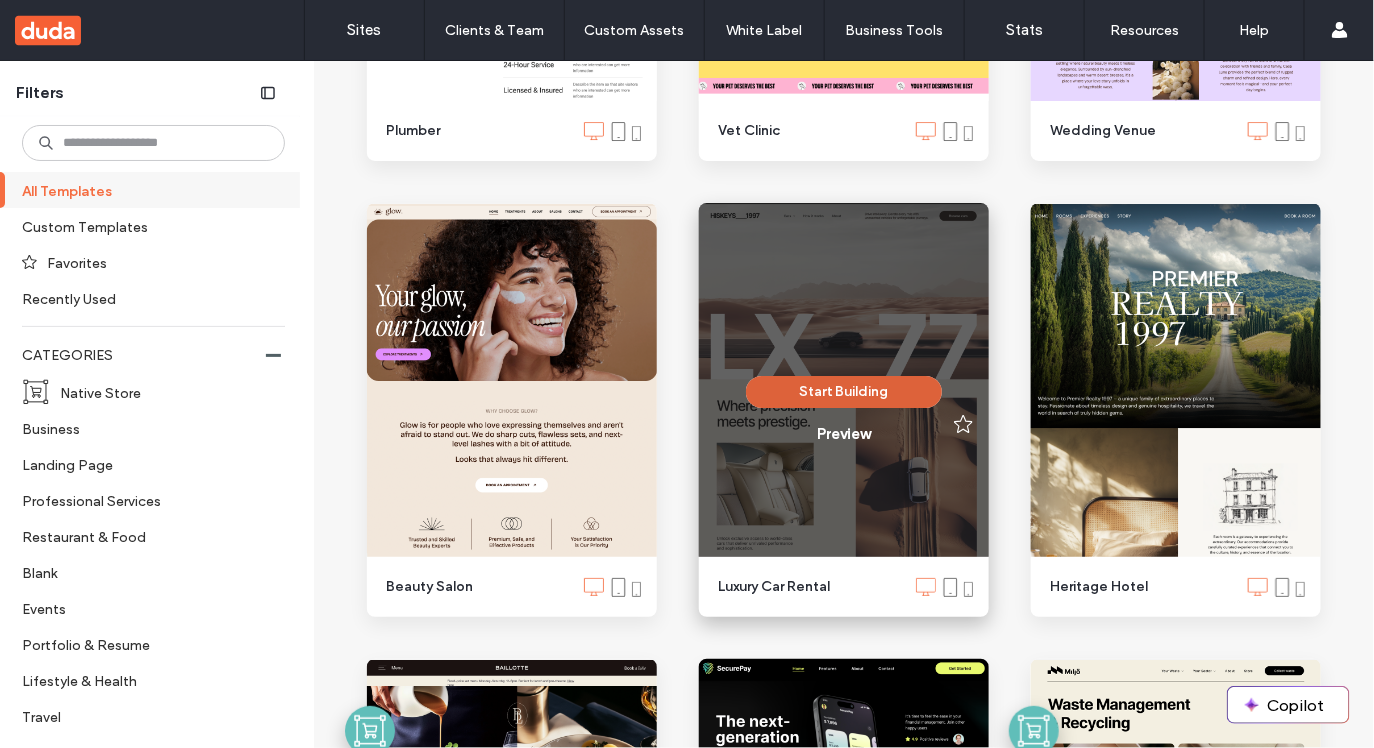 click on "Start Building" at bounding box center [844, 392] 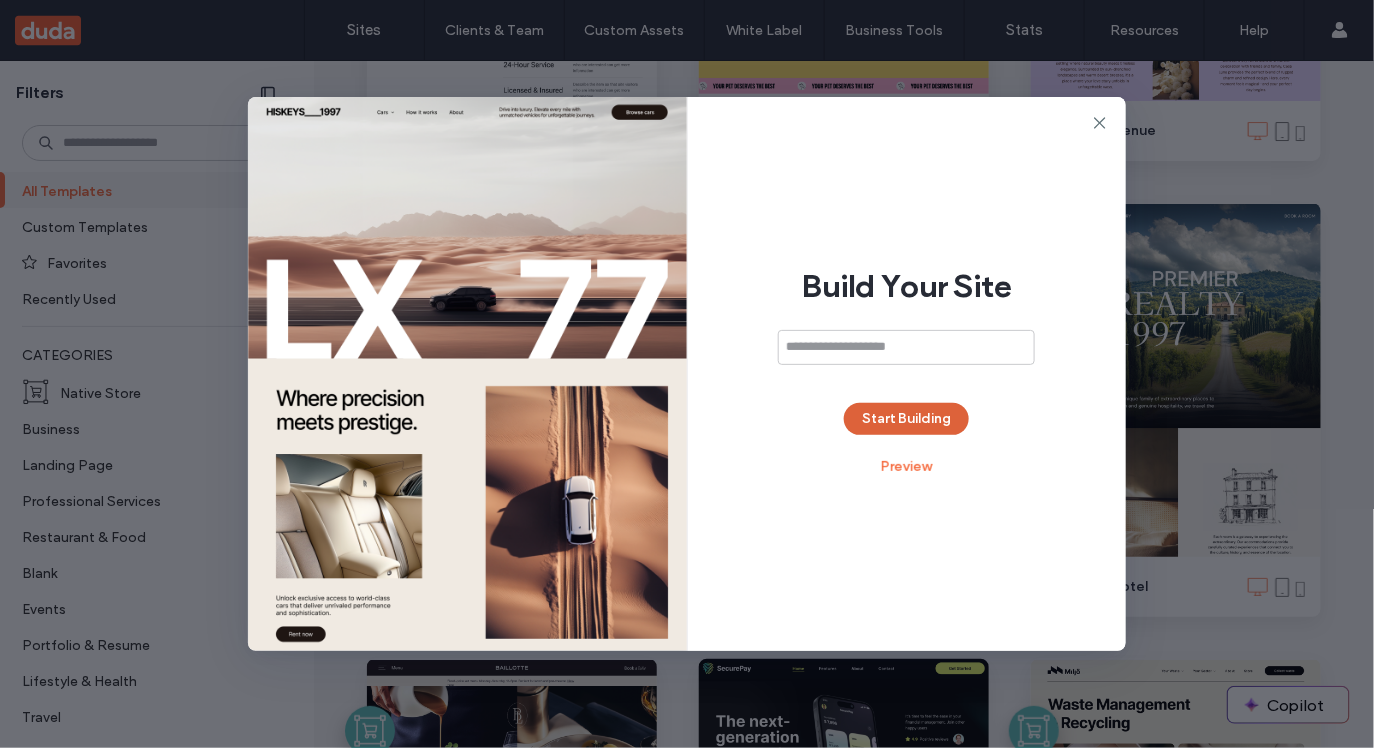 click on "Start Building" at bounding box center (906, 419) 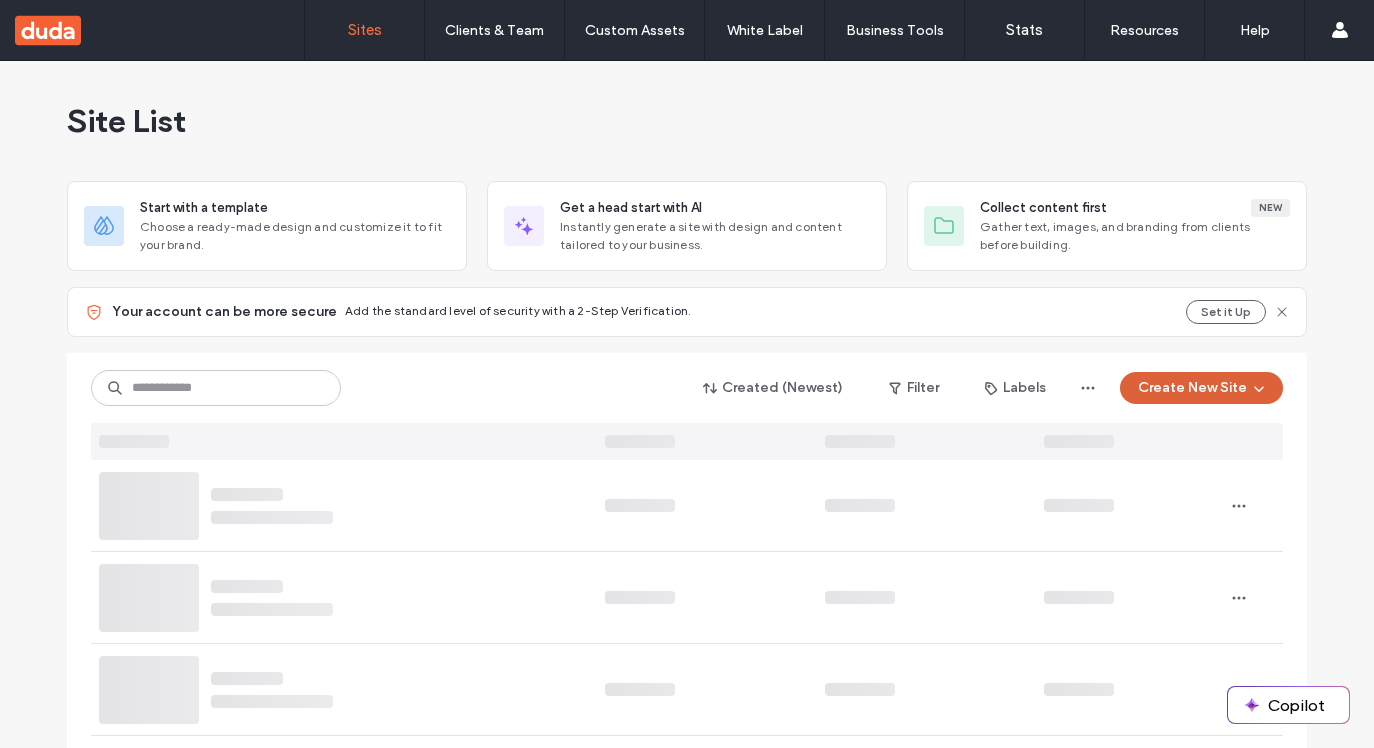 scroll, scrollTop: 0, scrollLeft: 0, axis: both 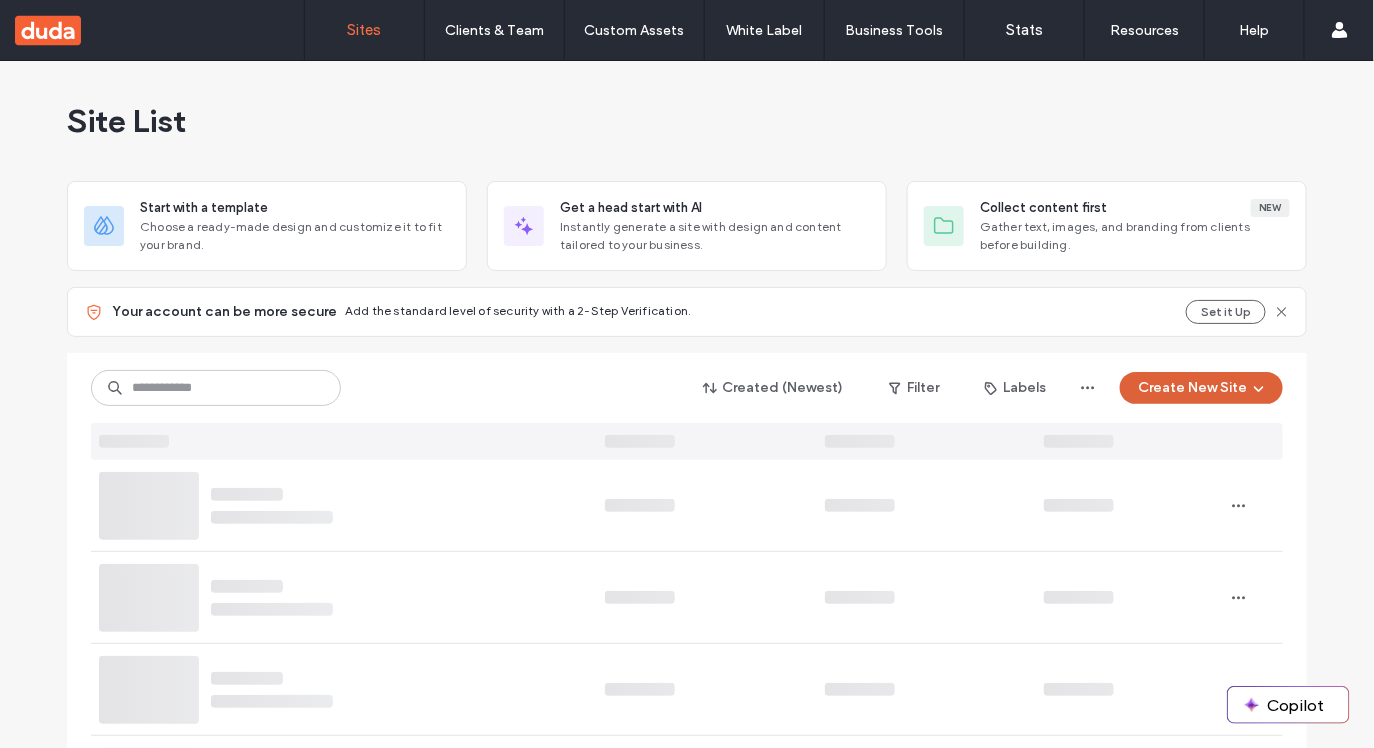 click on "Create New Site" at bounding box center (1201, 388) 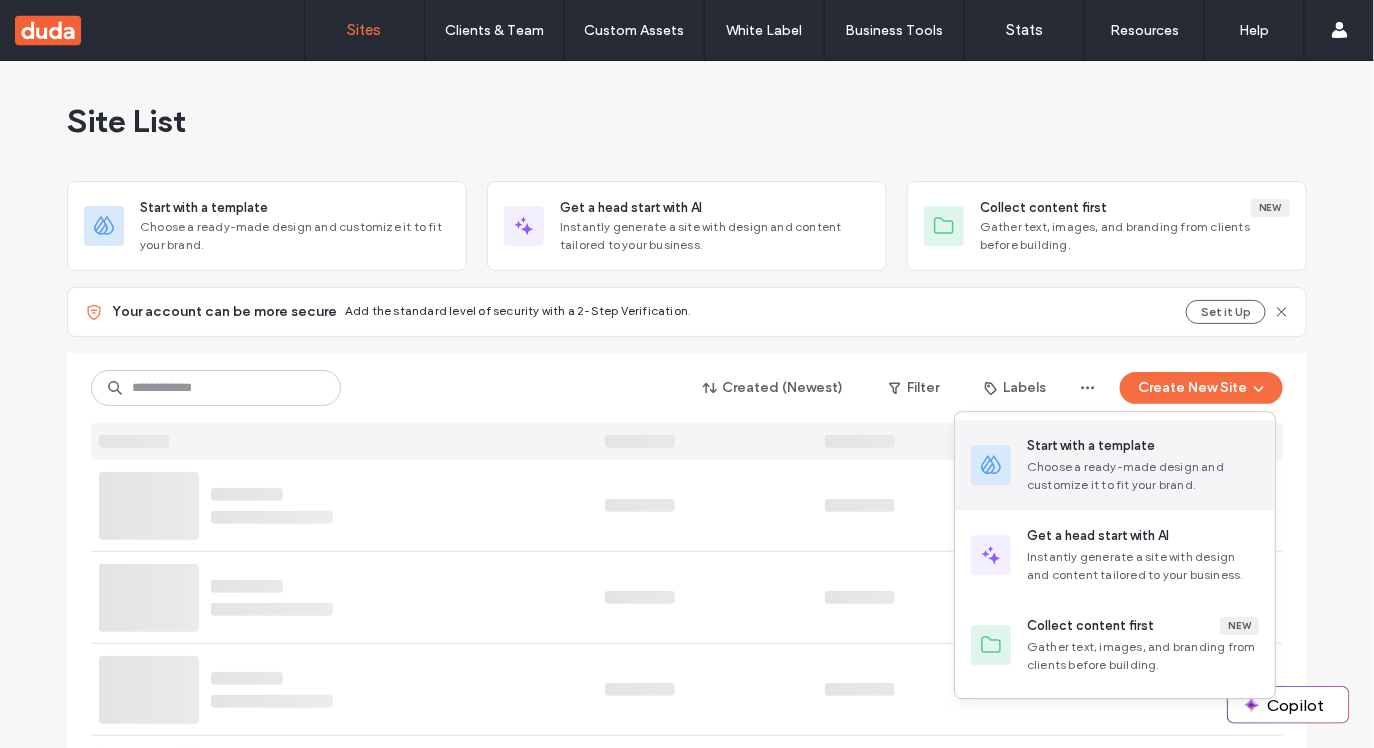 click on "Choose a ready-made design and customize it to fit your brand." at bounding box center (1143, 476) 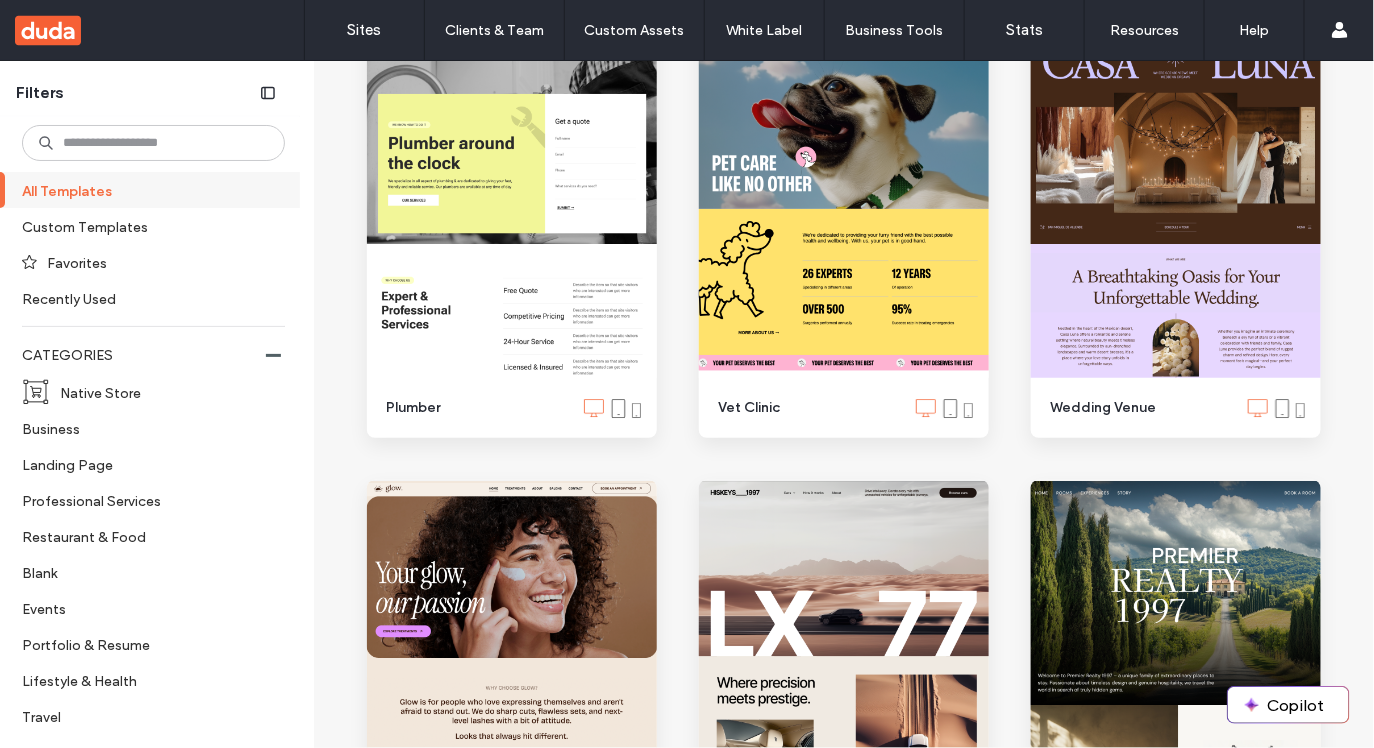 scroll, scrollTop: 2443, scrollLeft: 0, axis: vertical 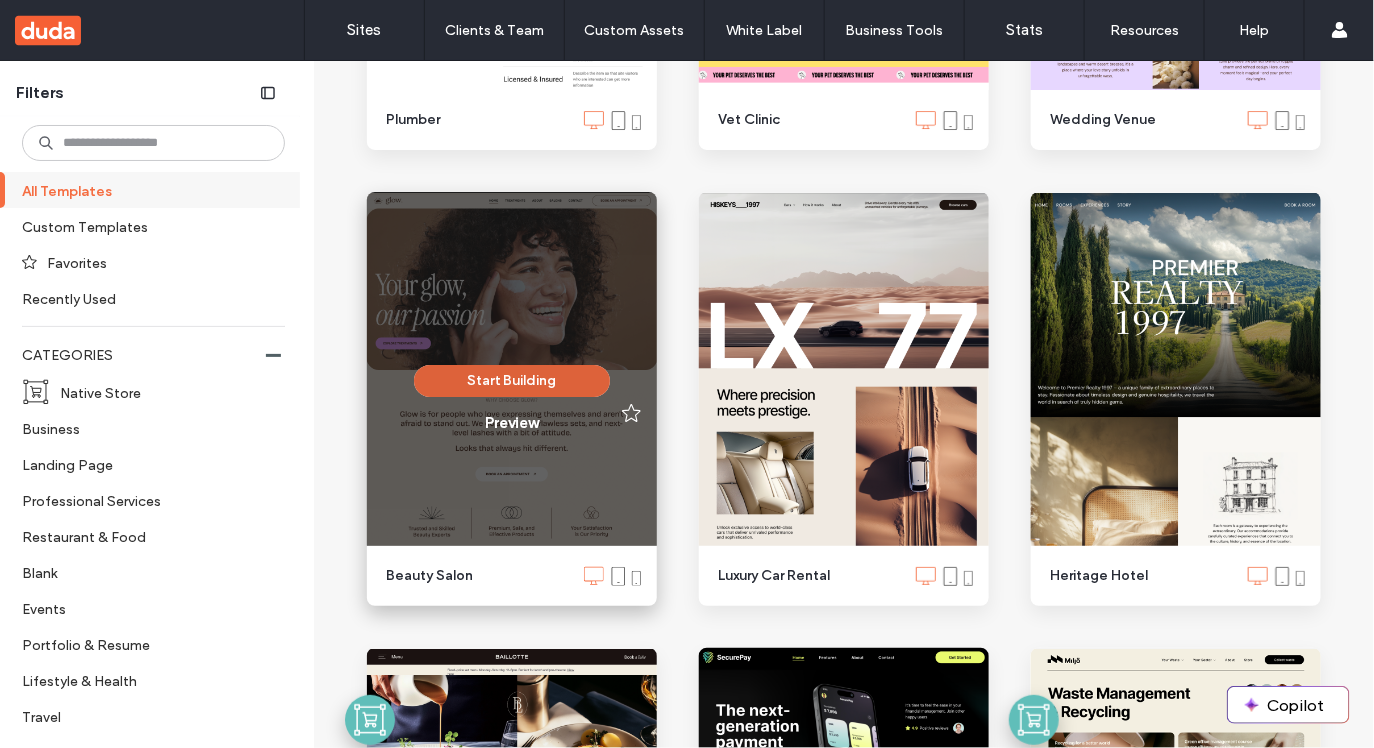 click on "Start Building" at bounding box center [512, 381] 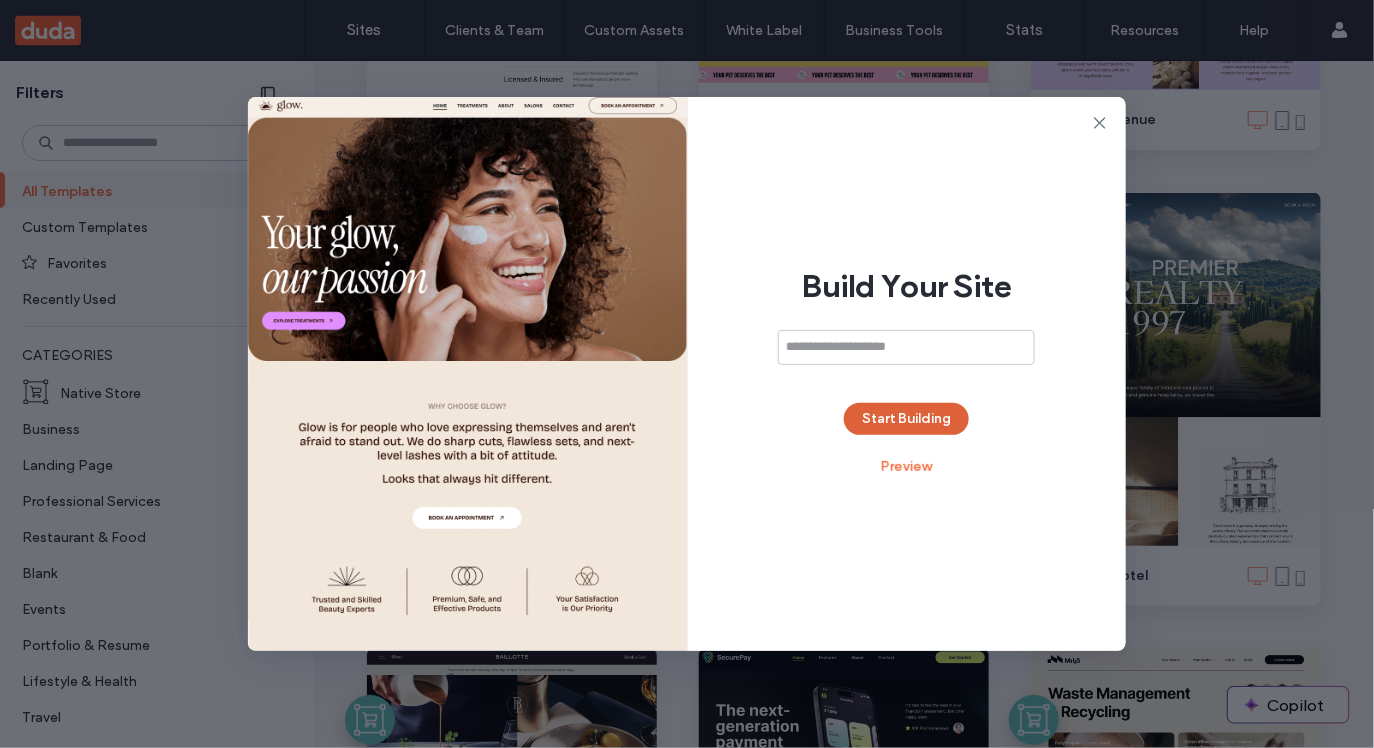 click on "Start Building" at bounding box center [906, 419] 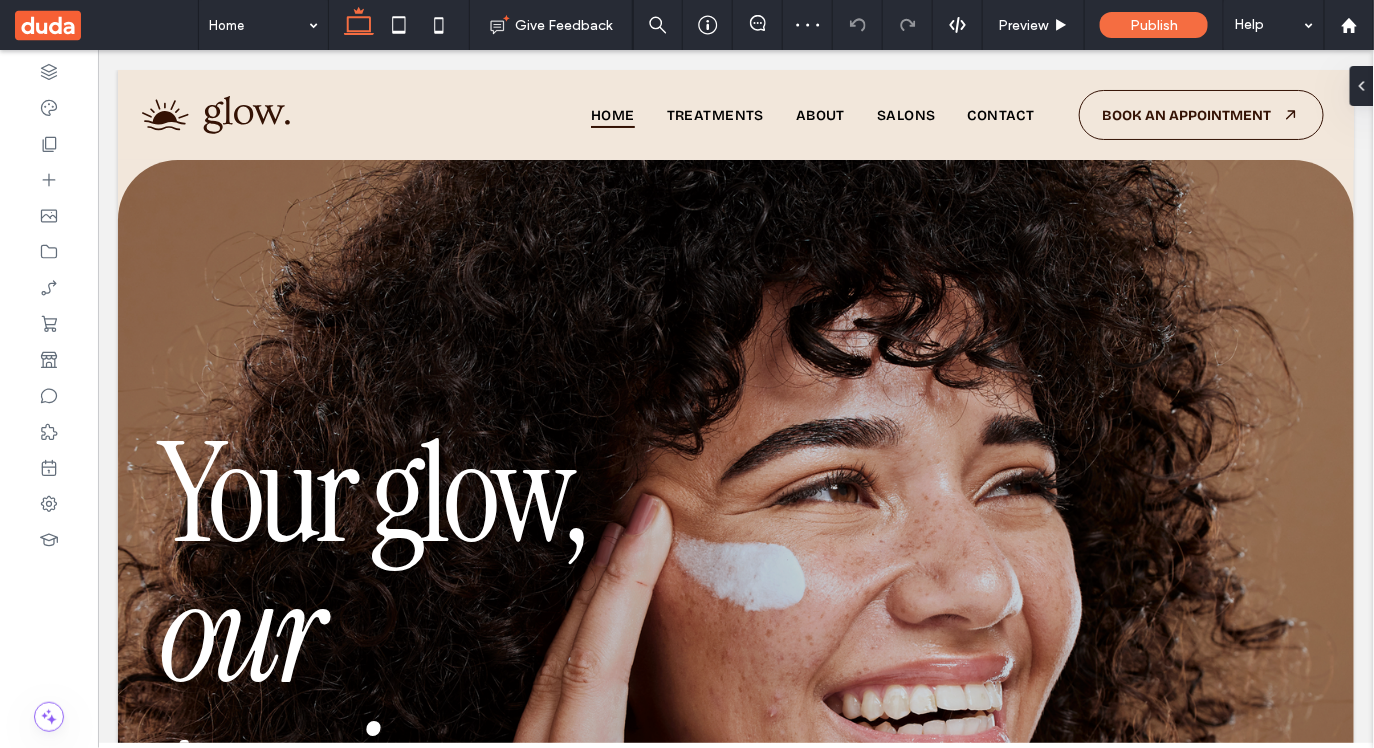 scroll, scrollTop: 0, scrollLeft: 0, axis: both 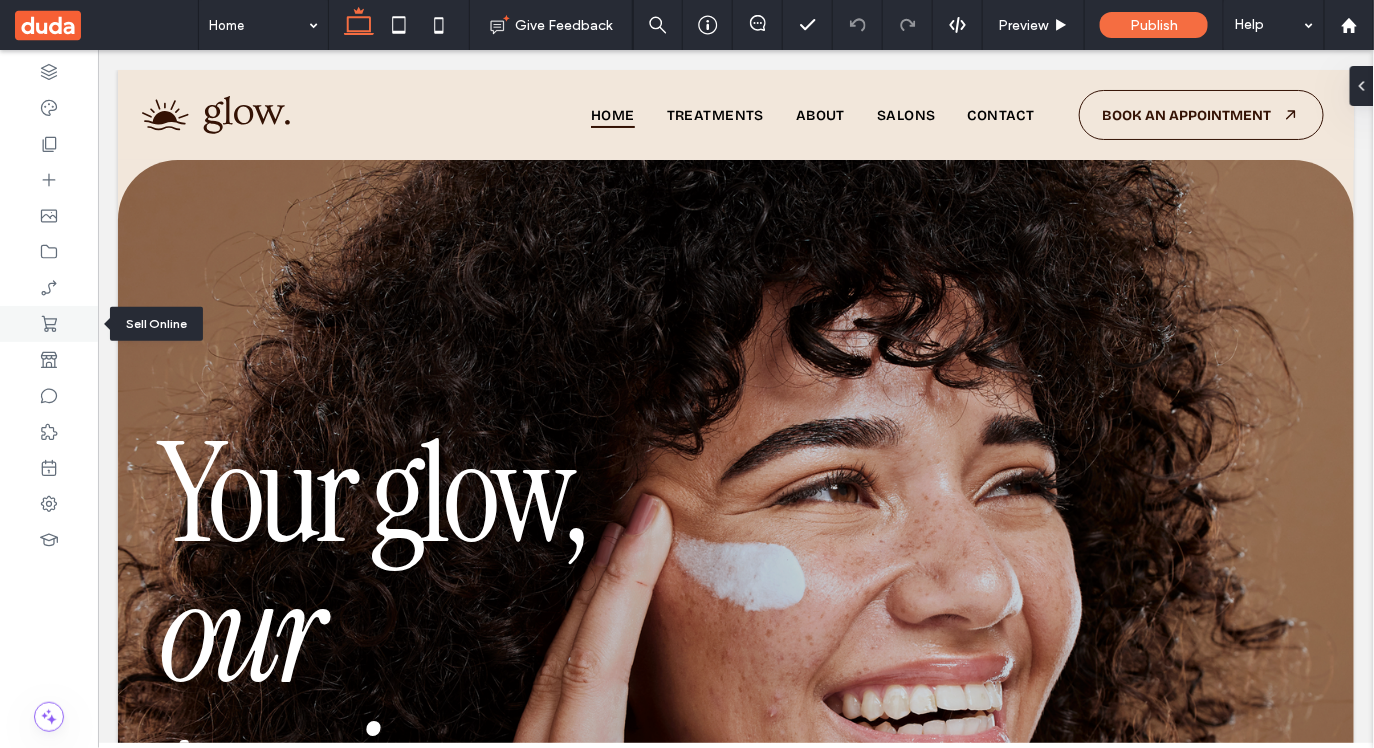 click 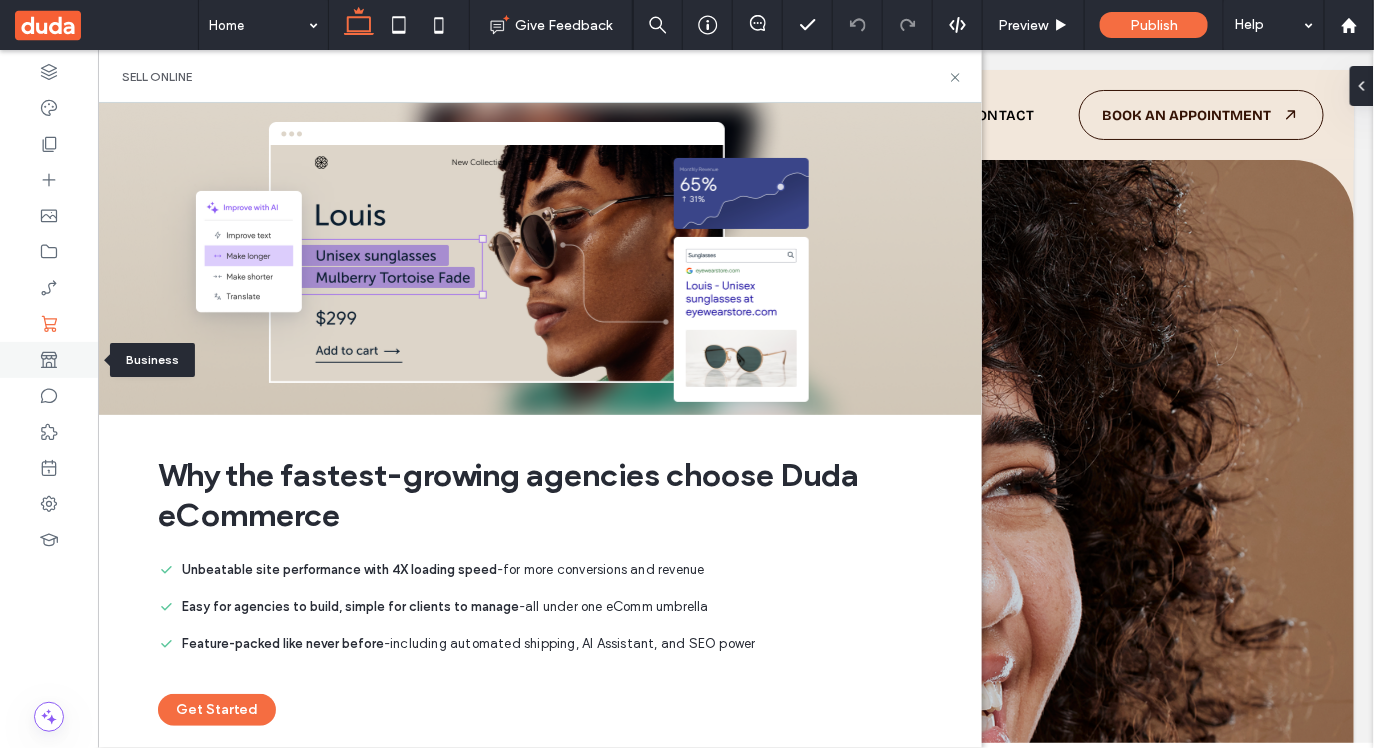 click at bounding box center [49, 360] 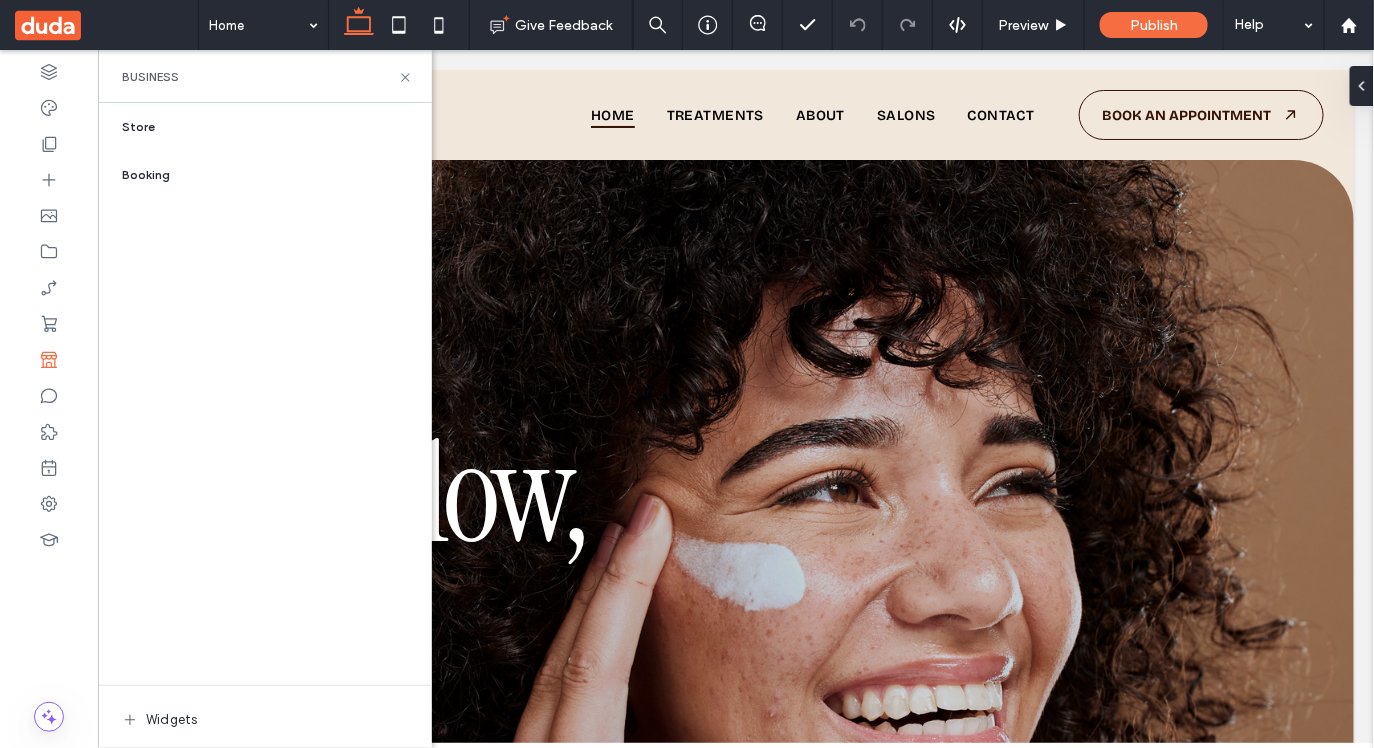 click on "Booking" at bounding box center (277, 175) 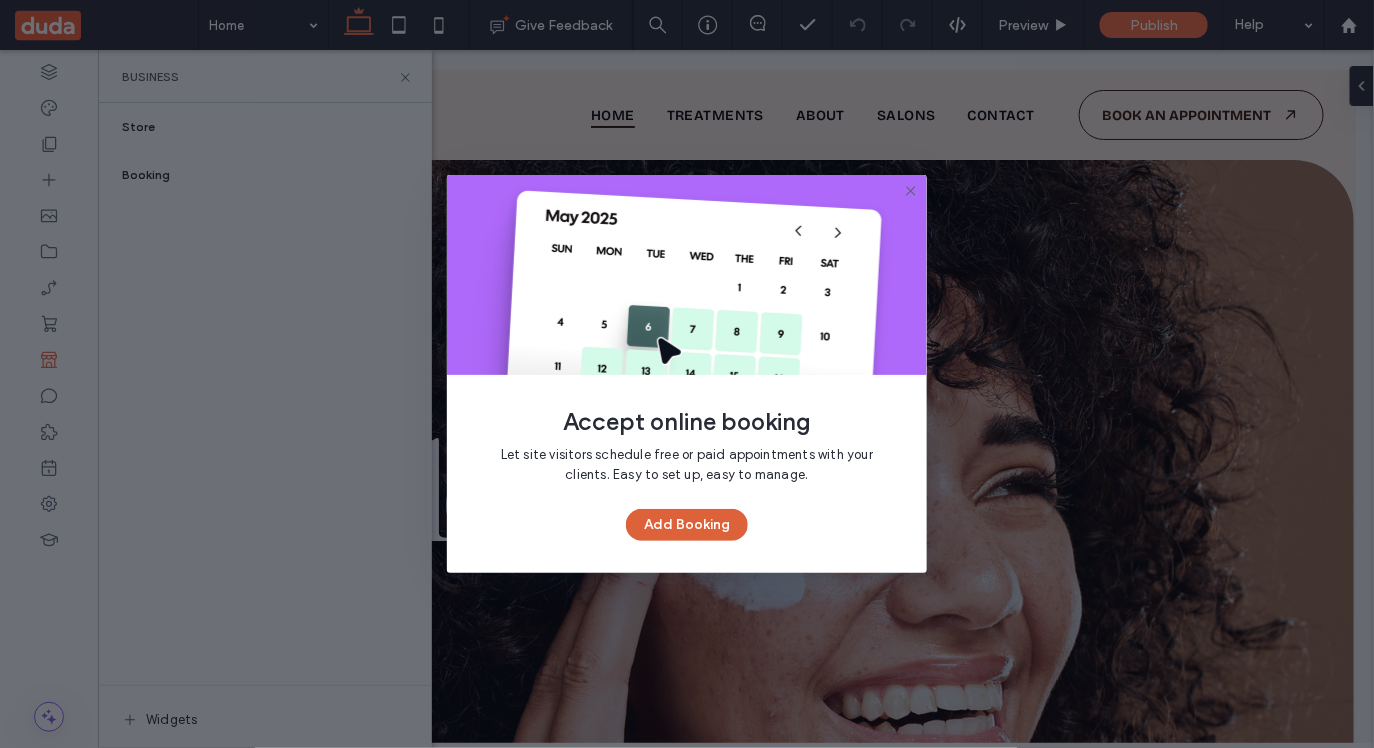 click on "Add Booking" at bounding box center (687, 525) 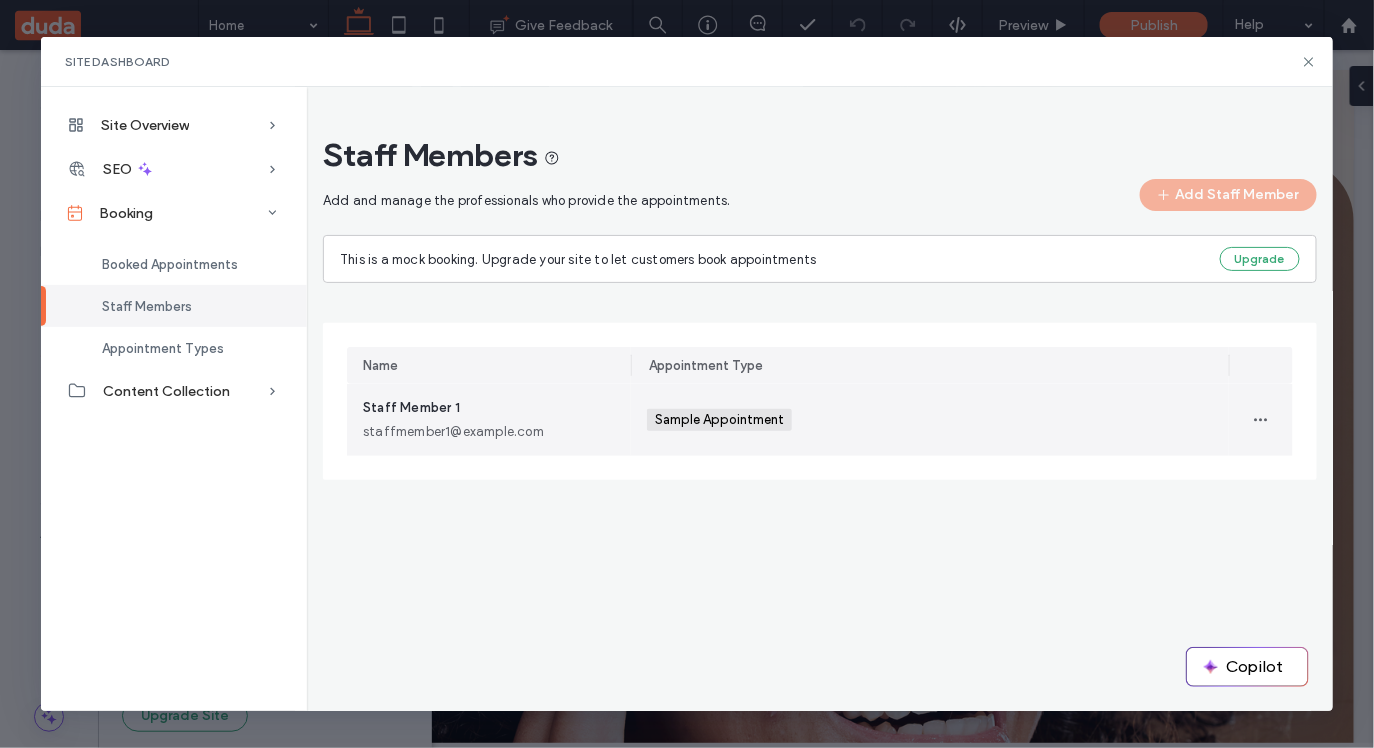 click on "Staff Member 1 staffmember1@example.com" at bounding box center (489, 420) 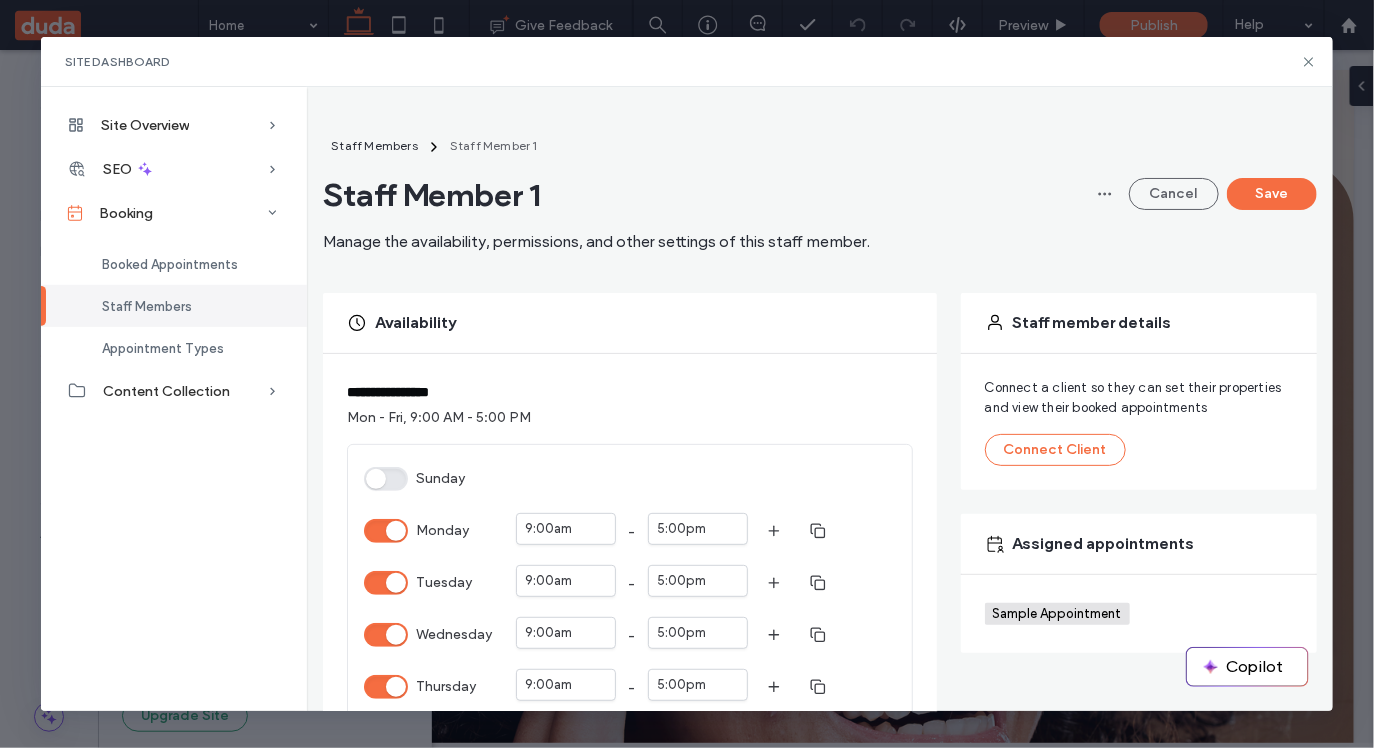 scroll, scrollTop: 562, scrollLeft: 0, axis: vertical 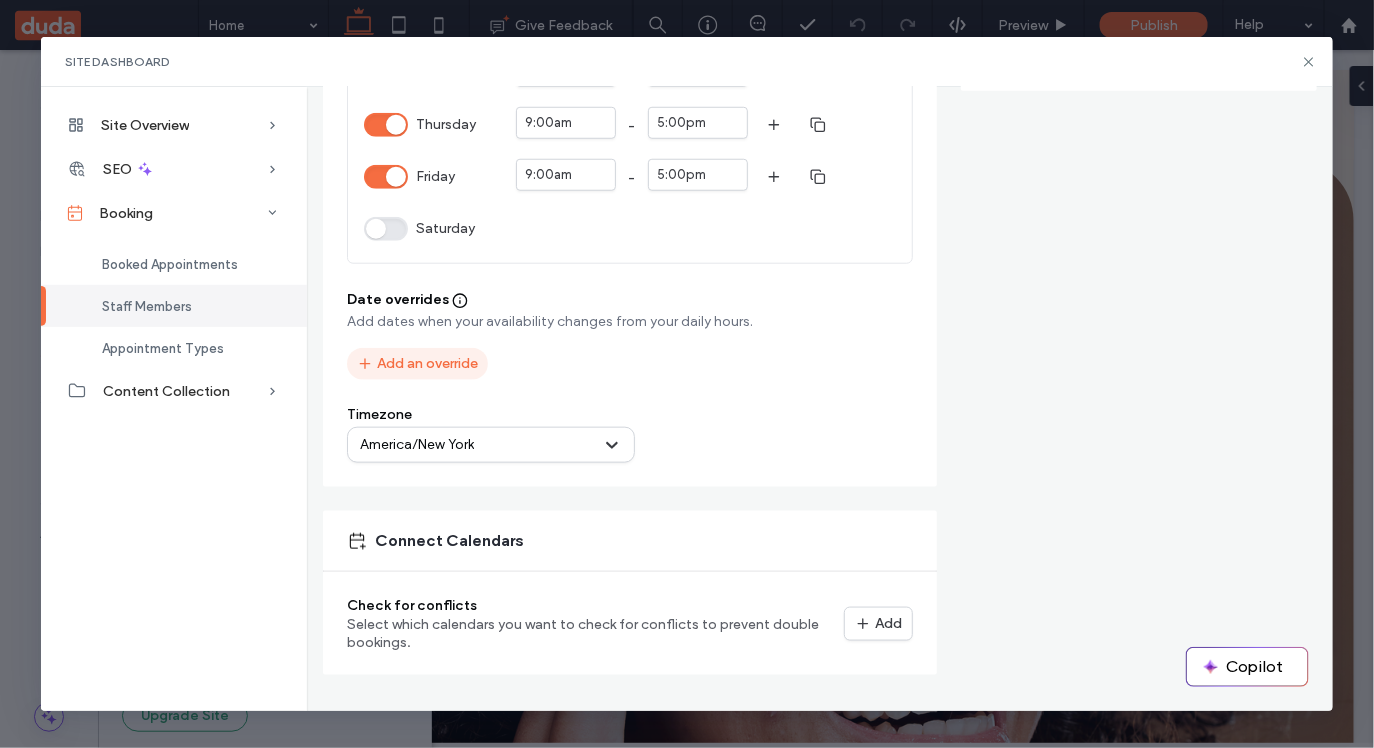click on "Add an override" at bounding box center (417, 364) 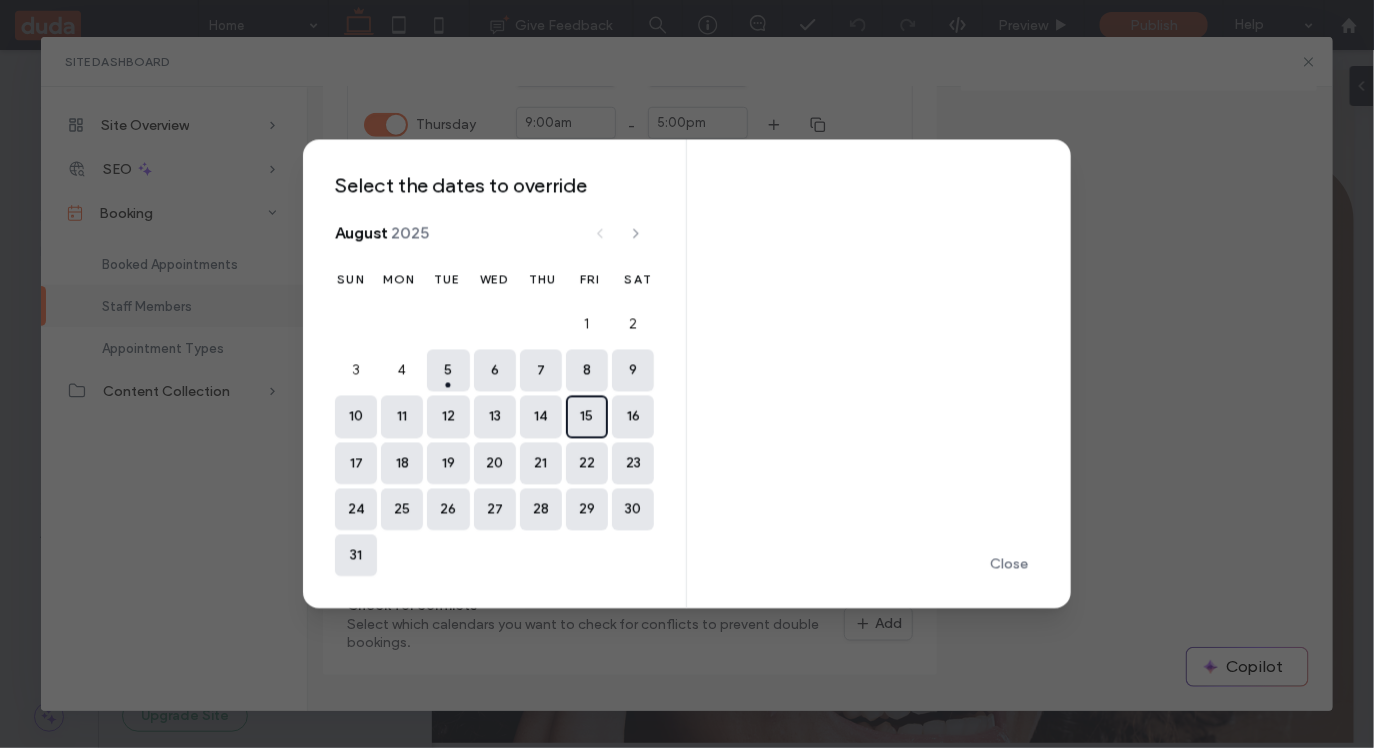 click on "15" at bounding box center (587, 417) 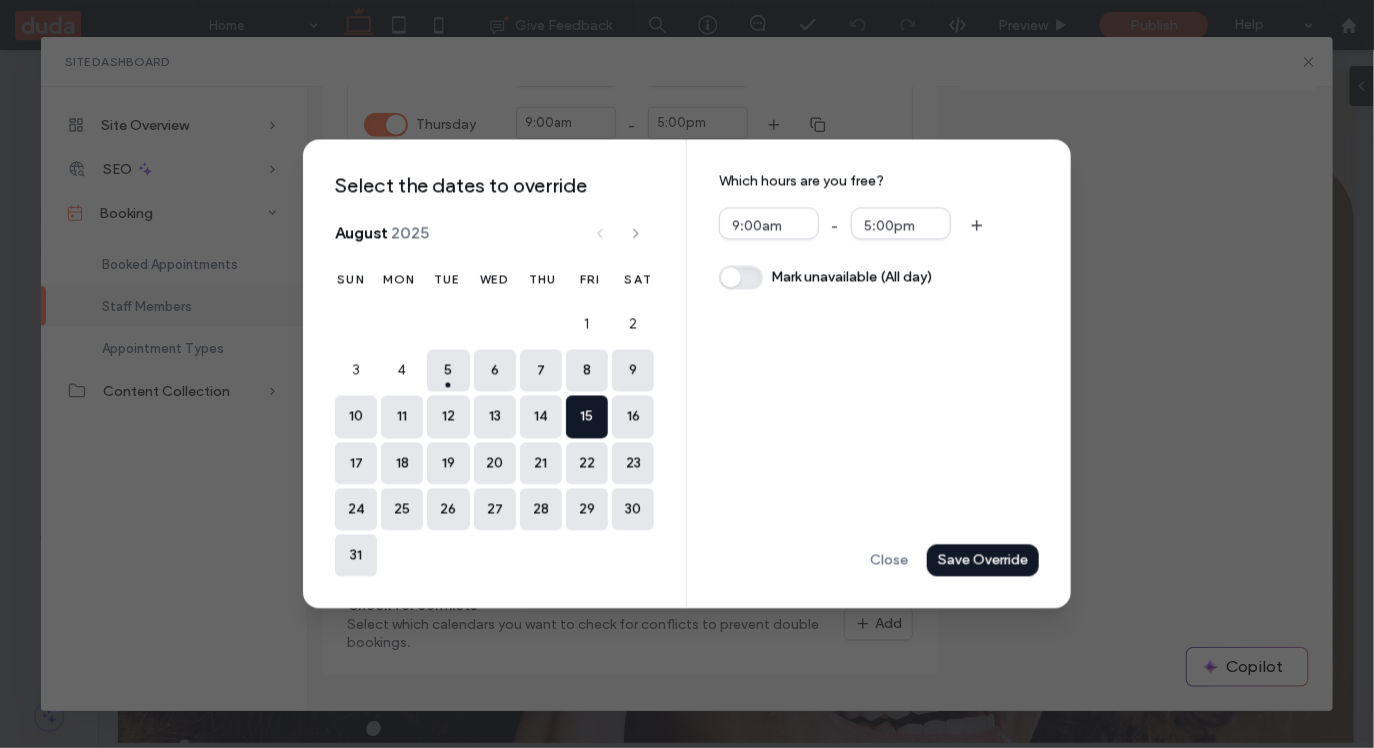 click at bounding box center (741, 277) 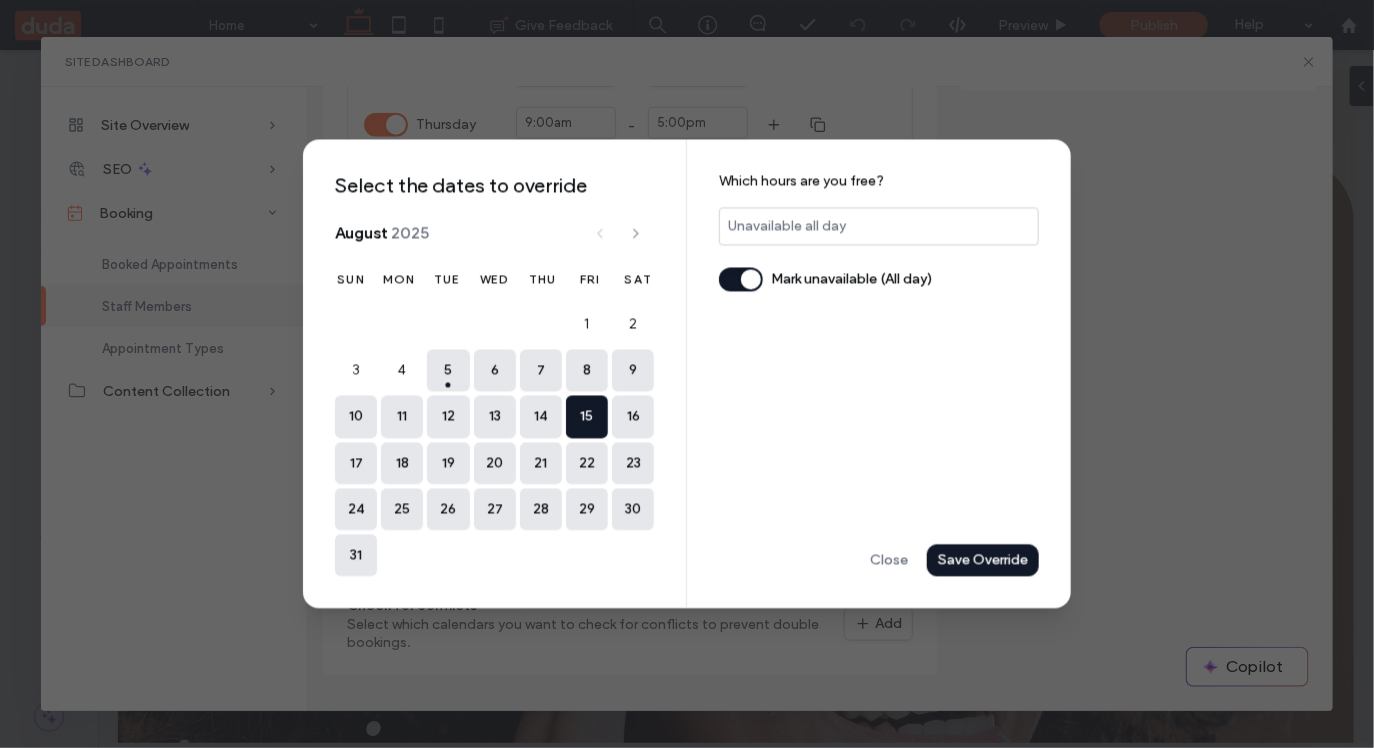 click on "Save Override" at bounding box center (0, 0) 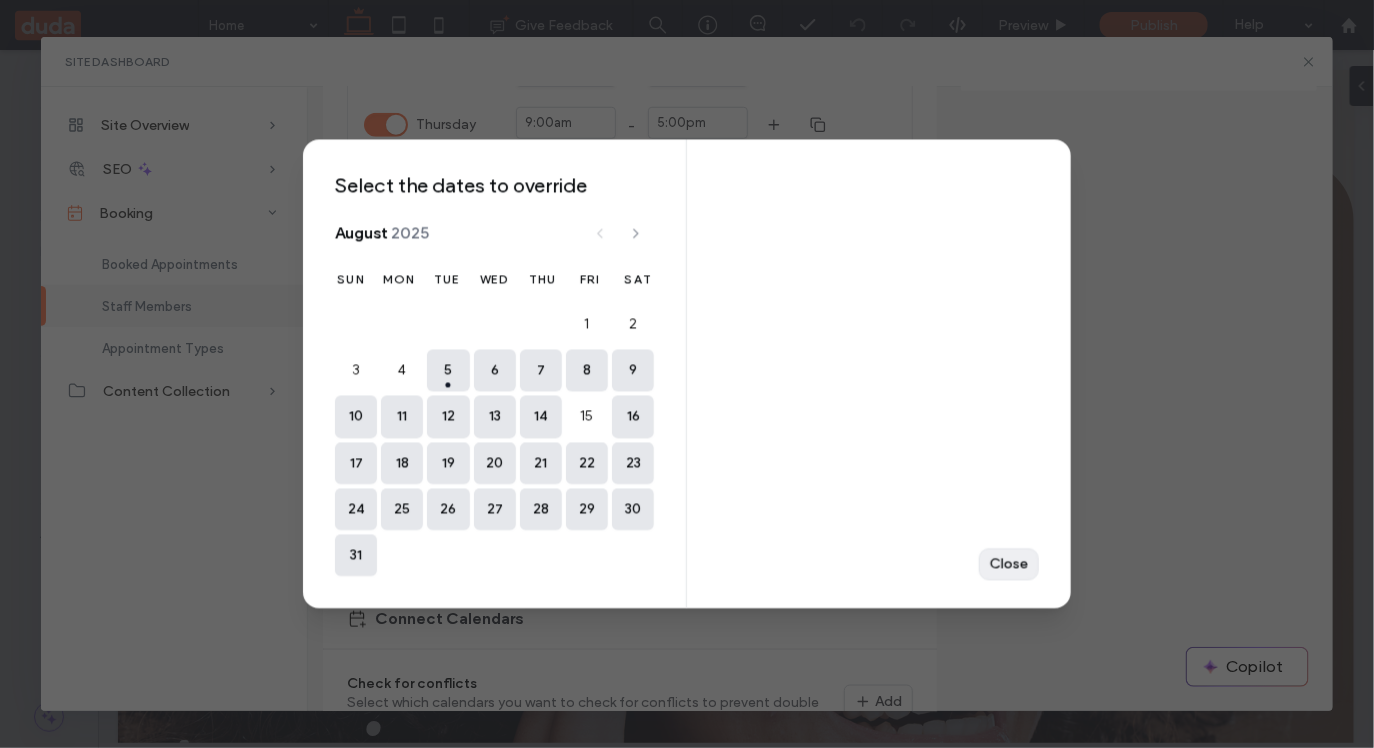 click on "Close" at bounding box center [0, 0] 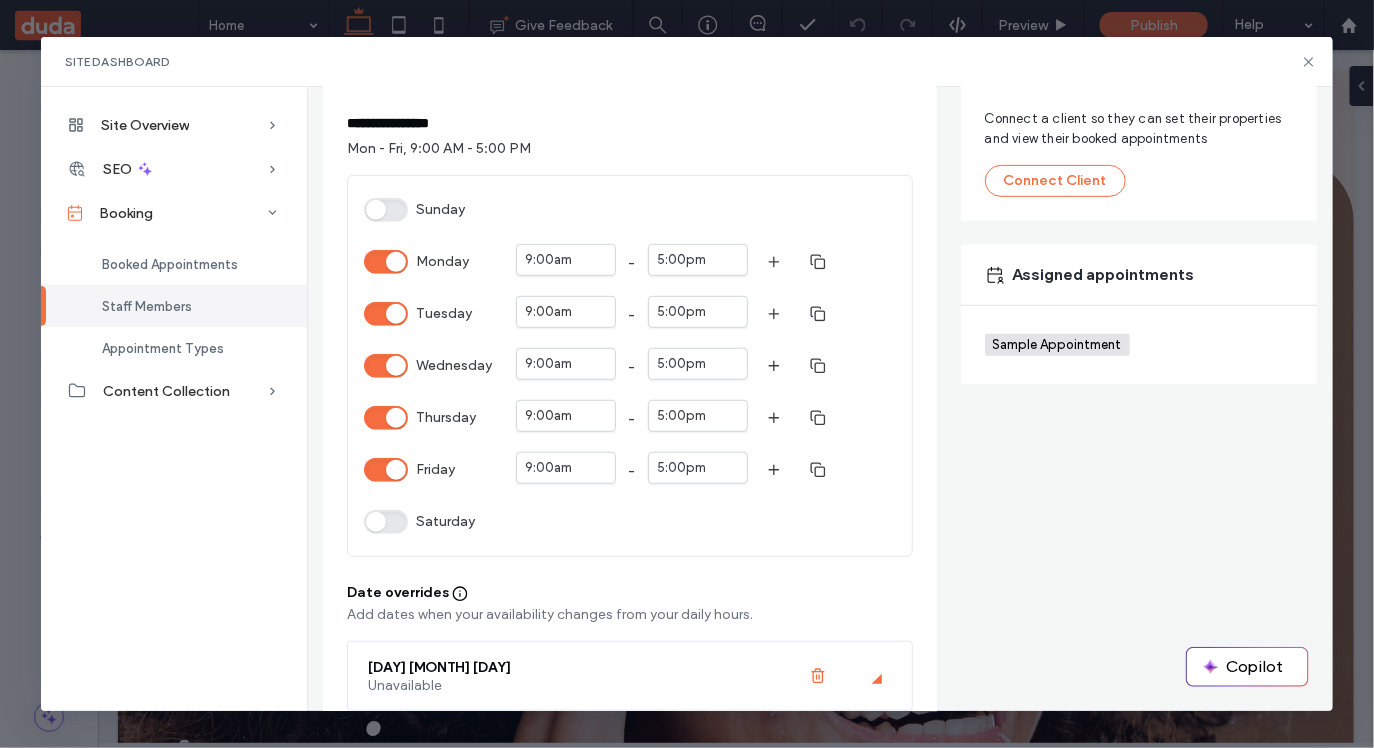 scroll, scrollTop: 0, scrollLeft: 0, axis: both 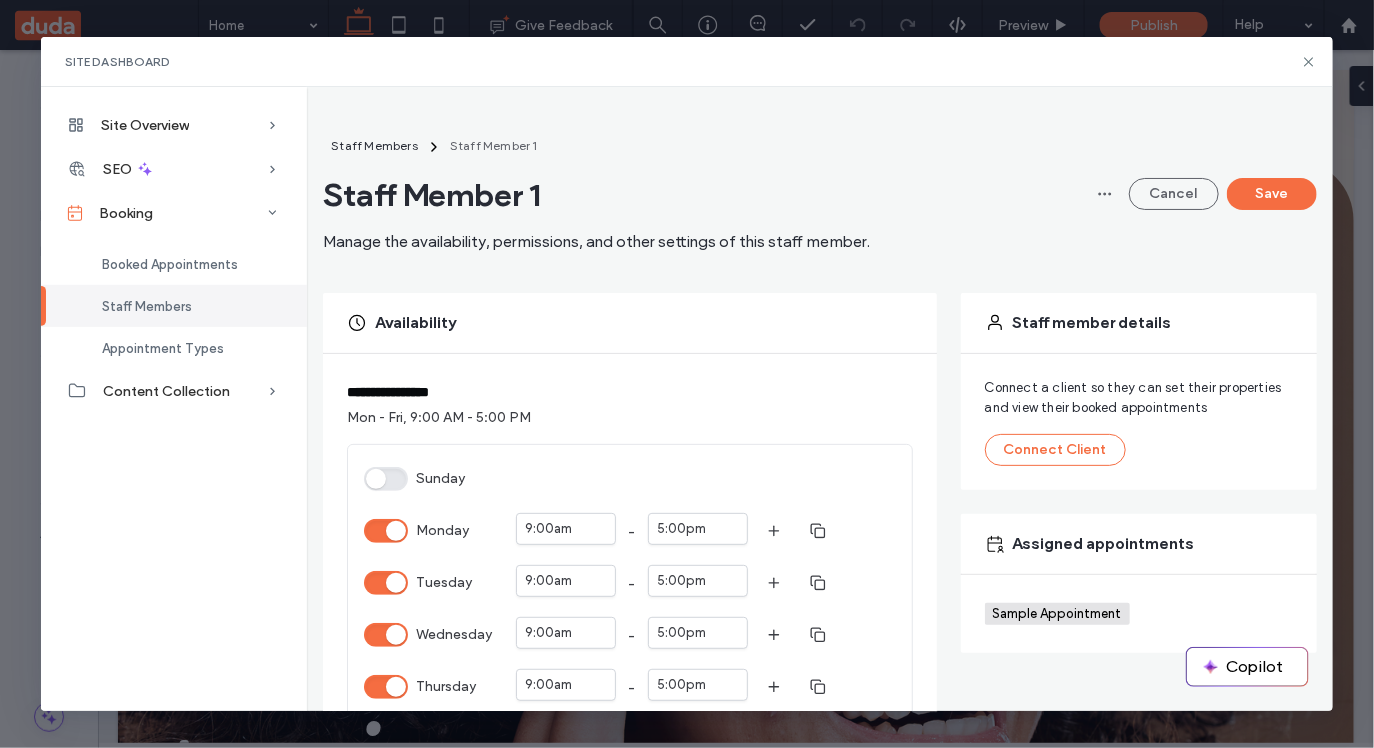 click on "Cancel Save" at bounding box center (1203, 194) 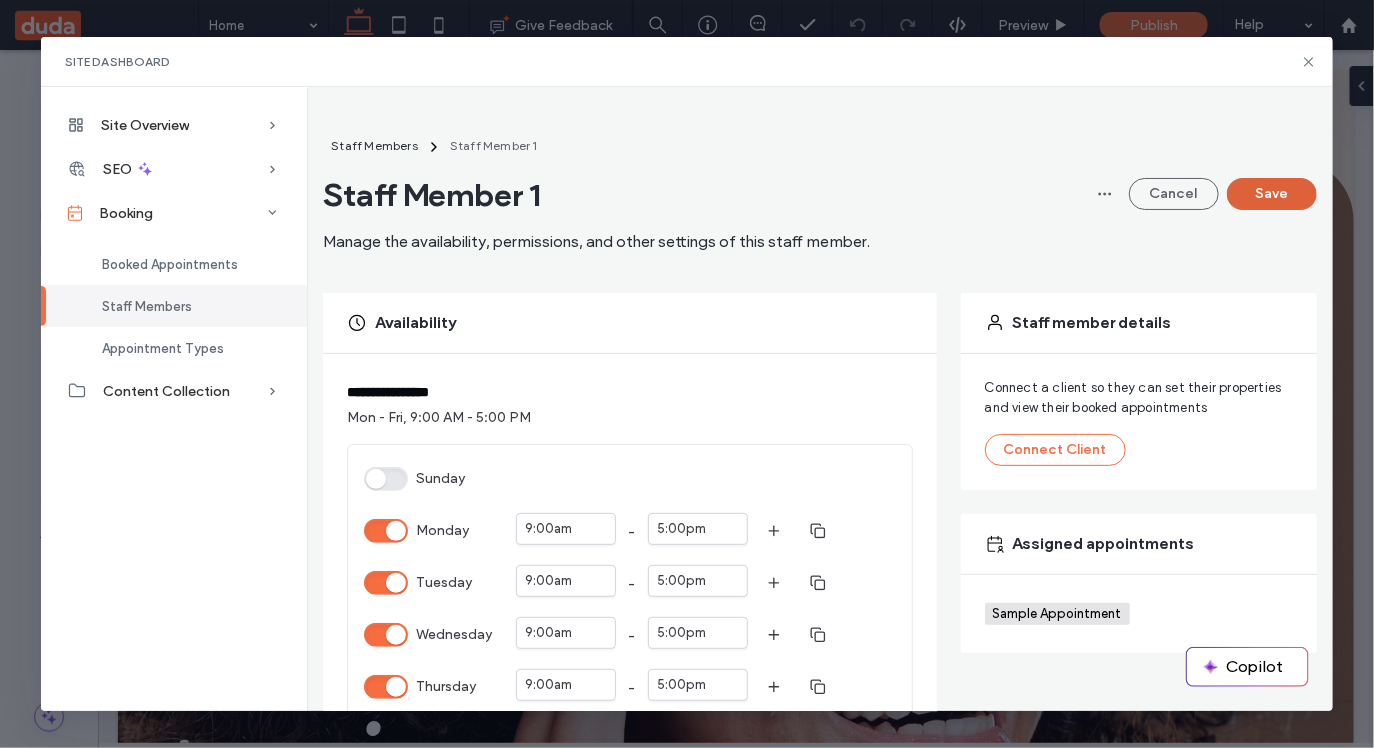 click on "Save" at bounding box center [1272, 194] 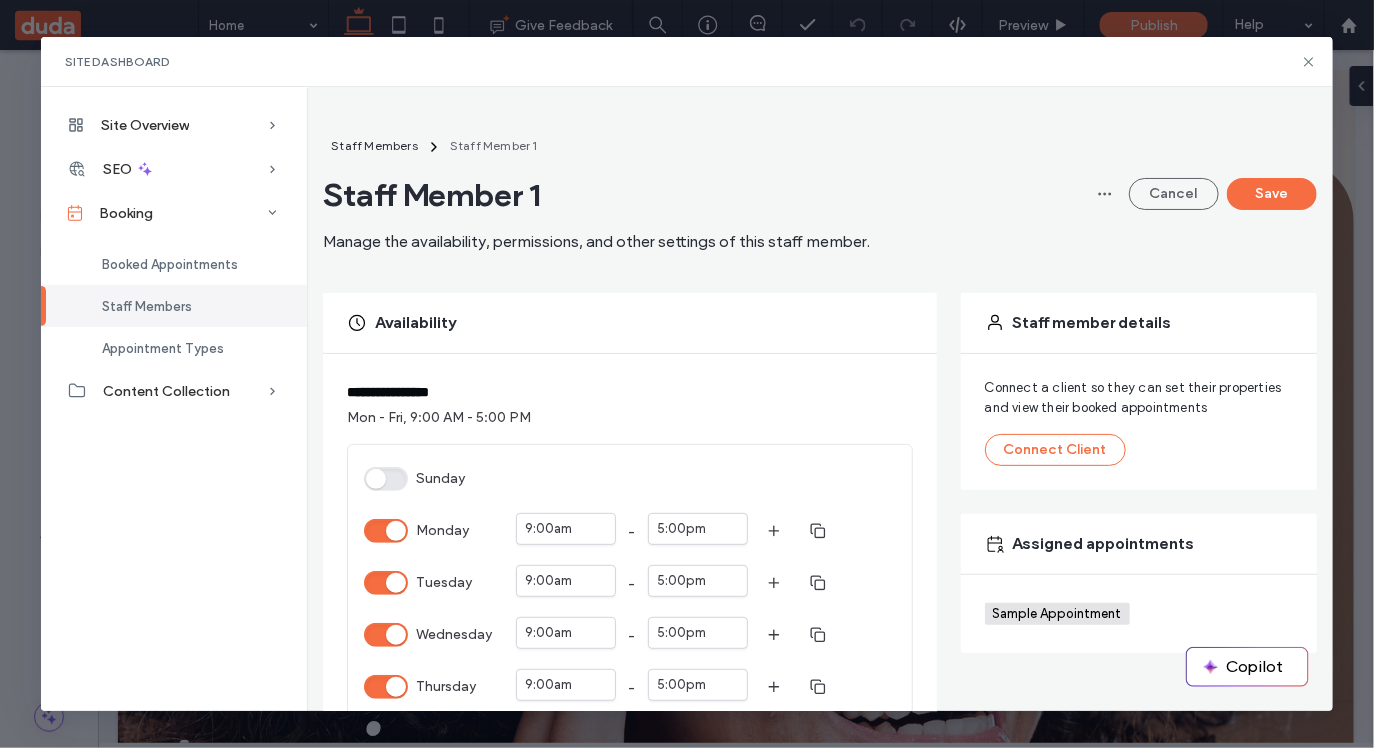 type 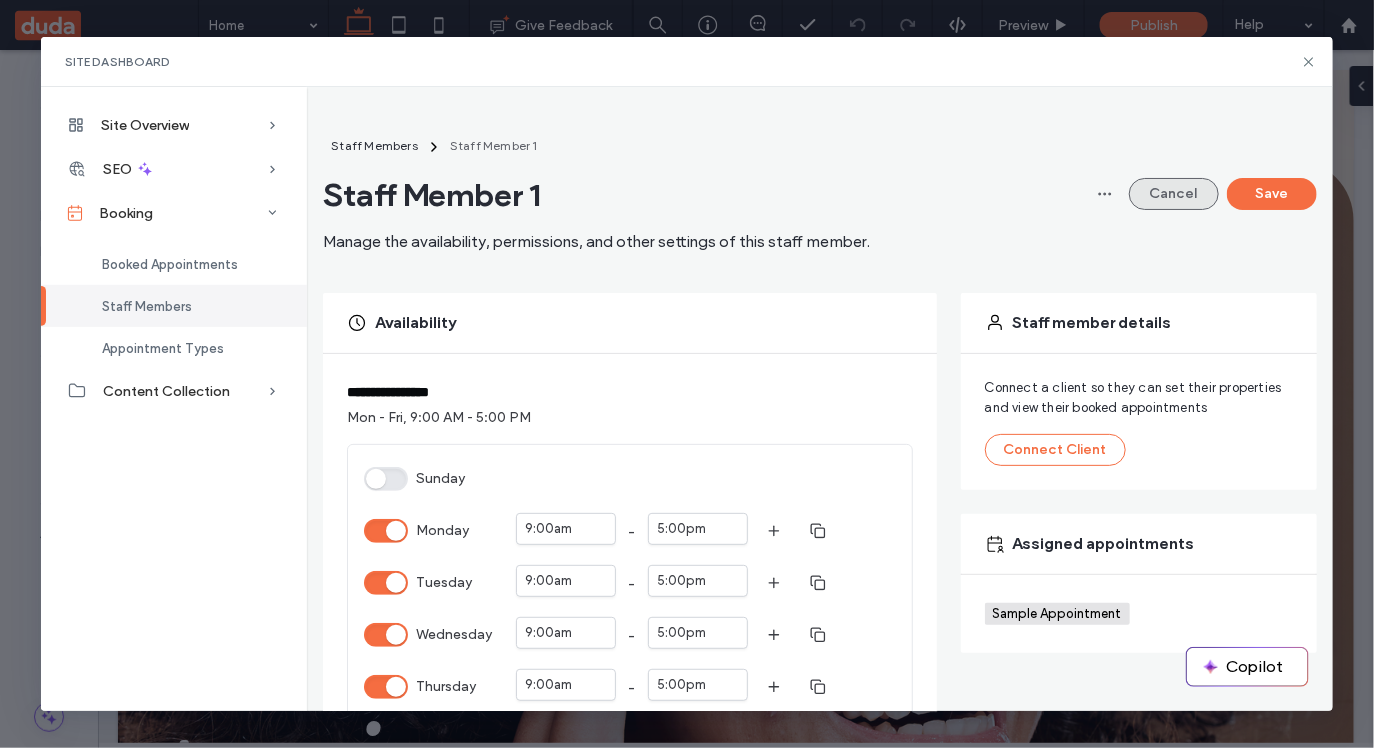 click on "Cancel" at bounding box center [1174, 194] 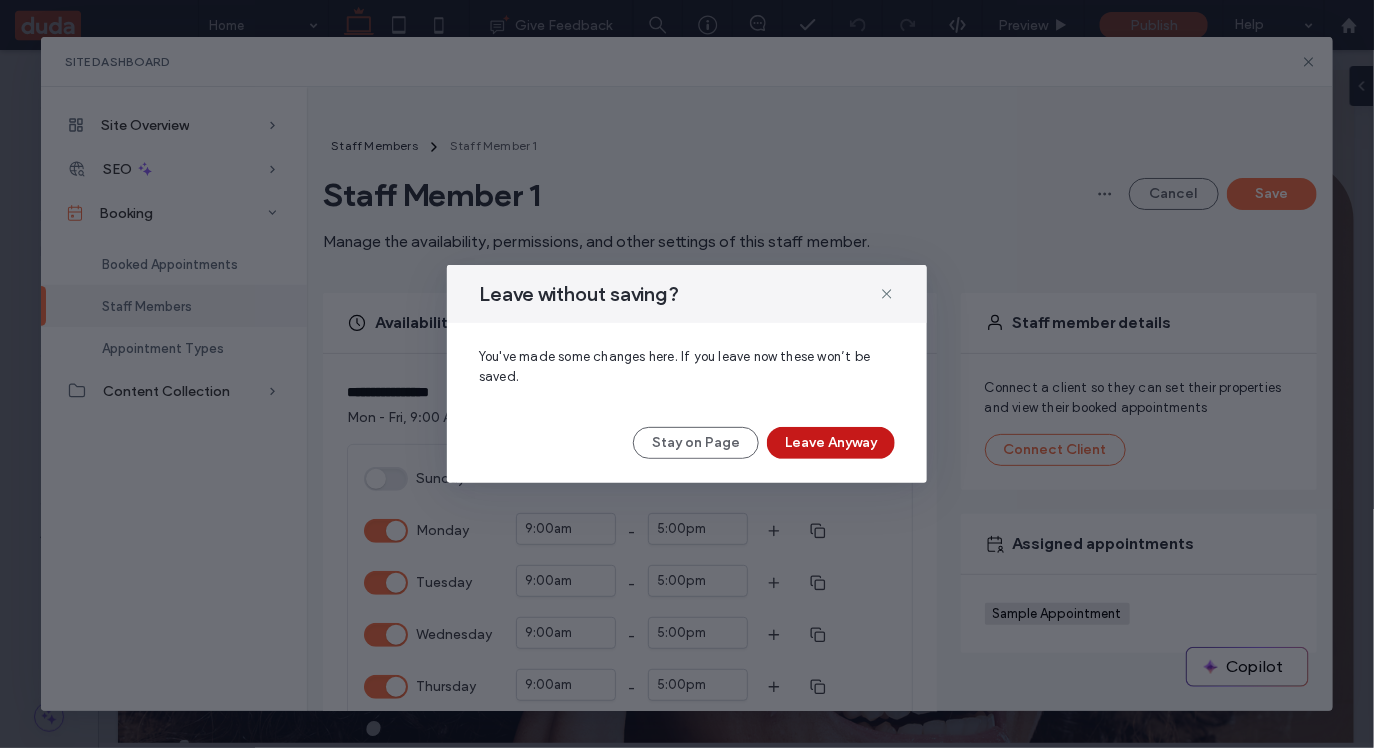 click on "Leave Anyway" at bounding box center (831, 443) 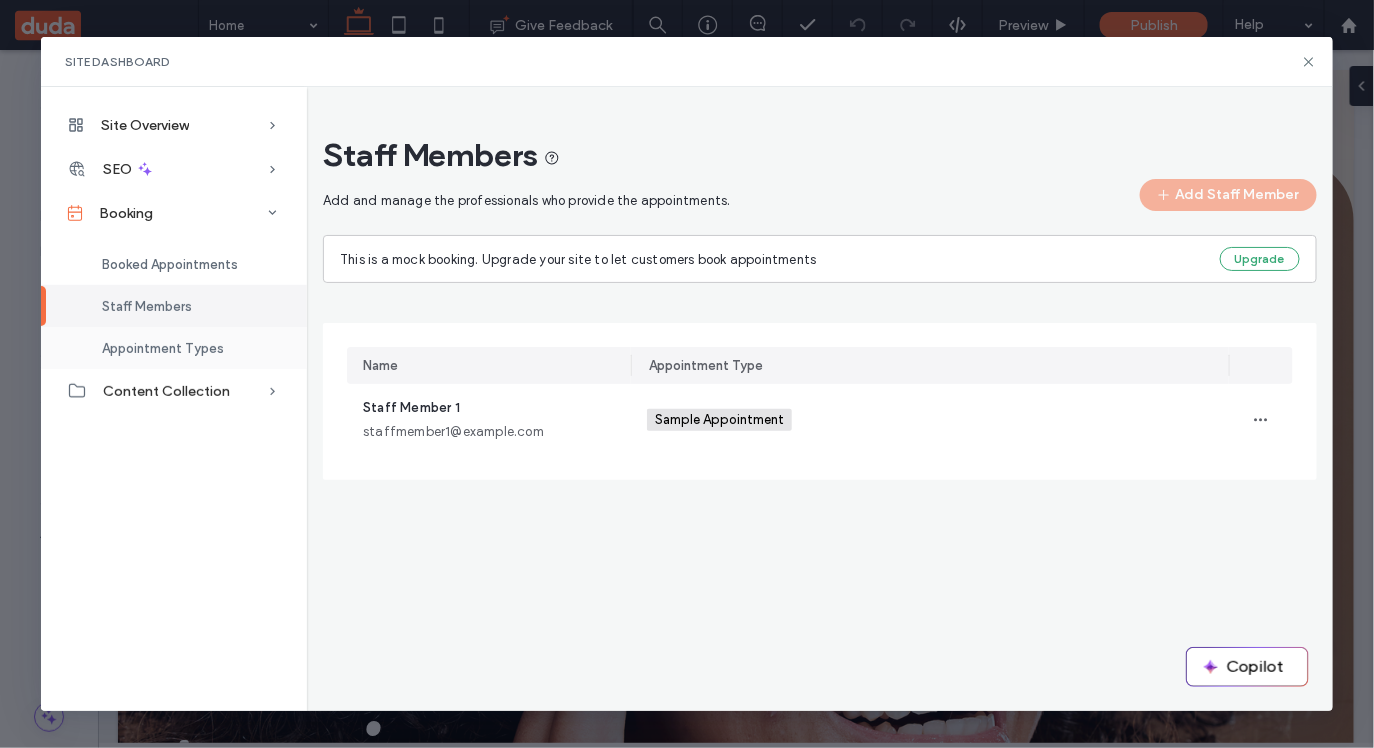 click on "Appointment Types" at bounding box center (163, 348) 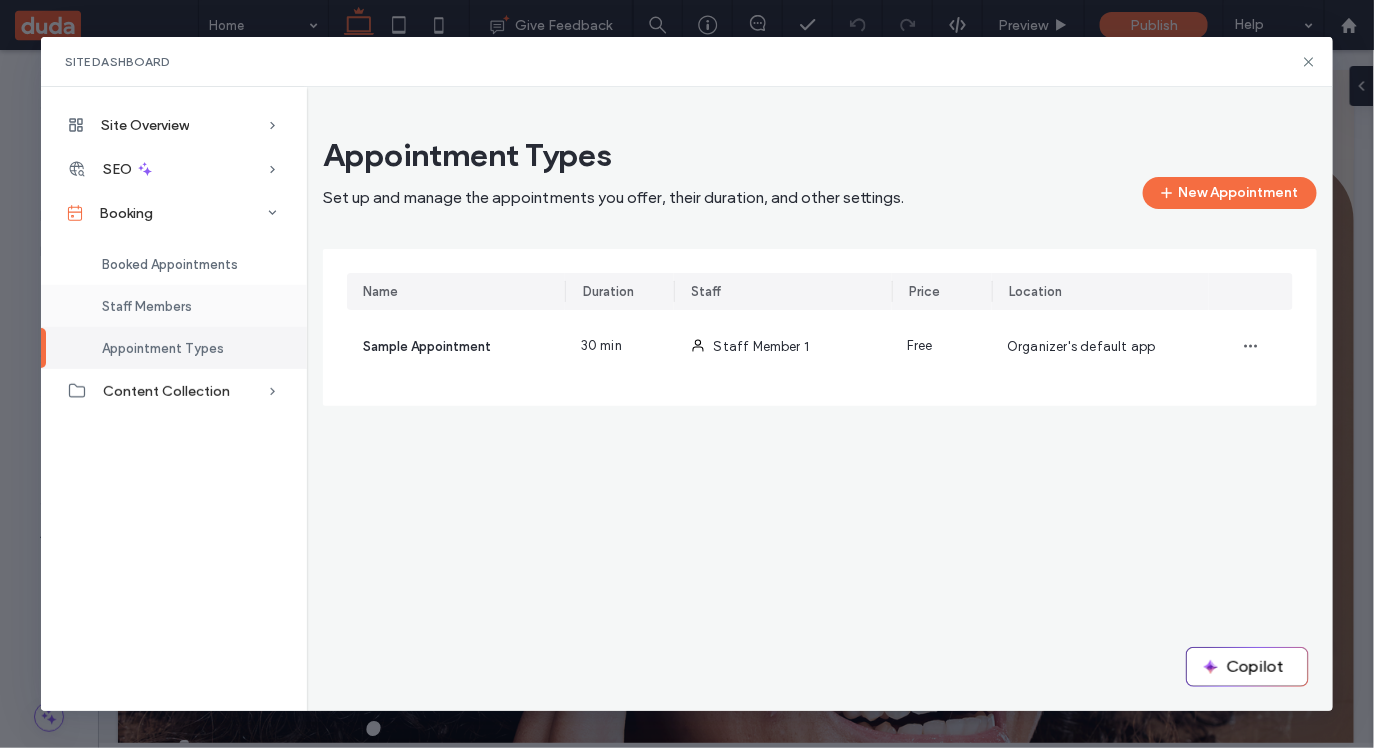 click on "Staff Members" at bounding box center [174, 306] 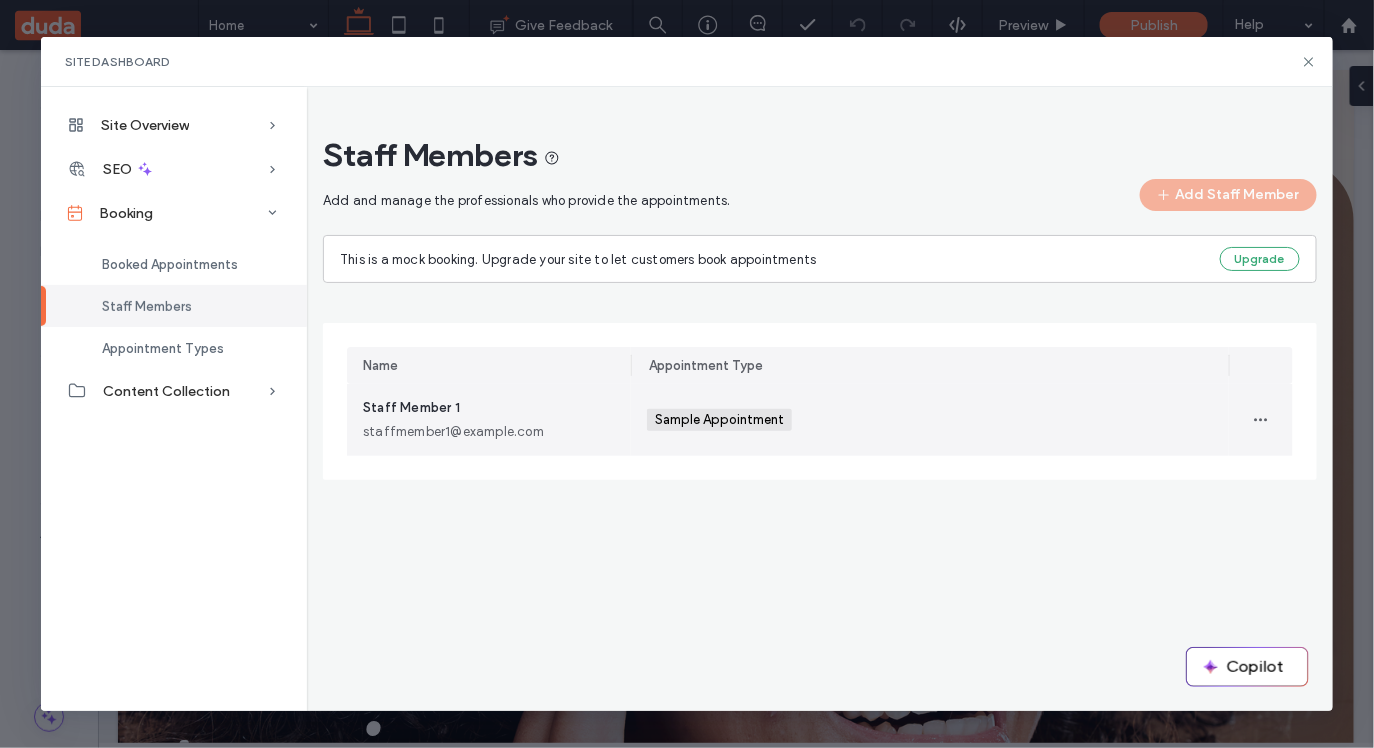 click on "staffmember1@example.com" at bounding box center (489, 432) 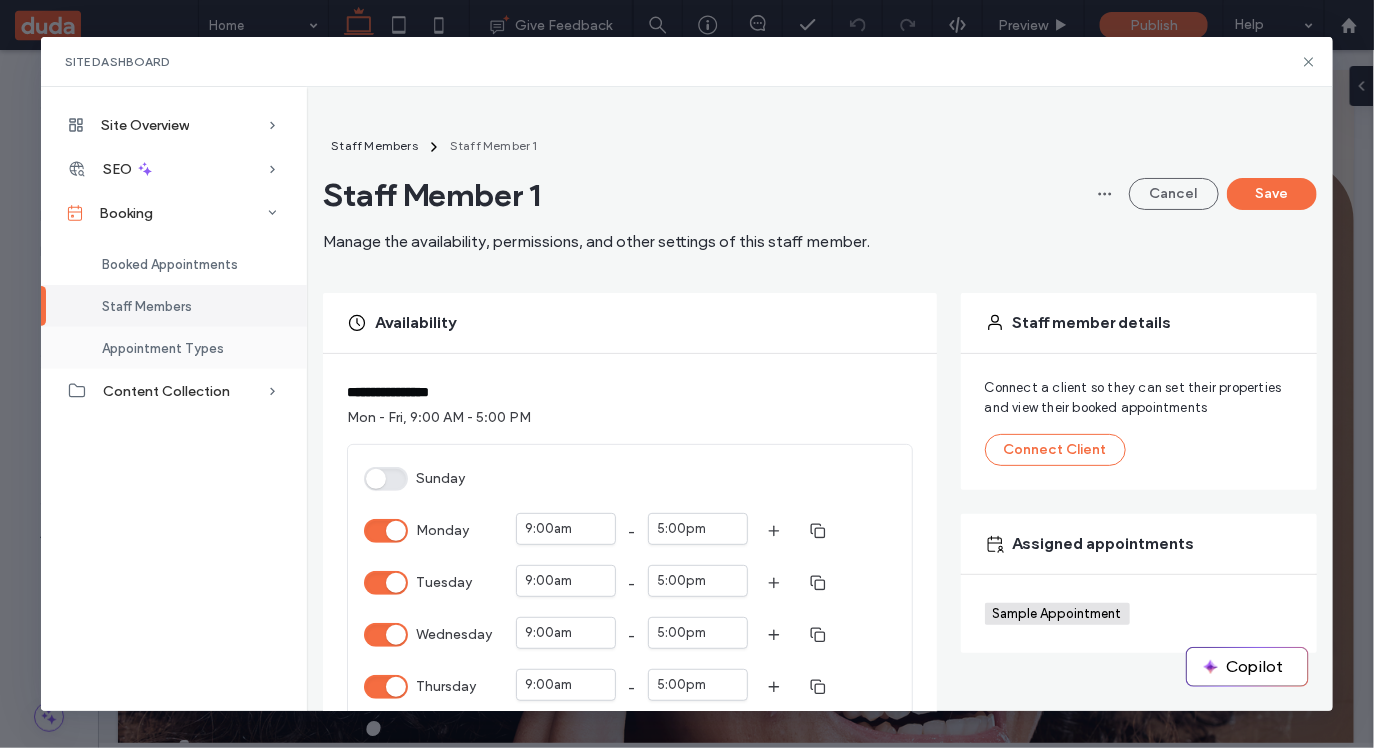 click on "Appointment Types" at bounding box center [174, 348] 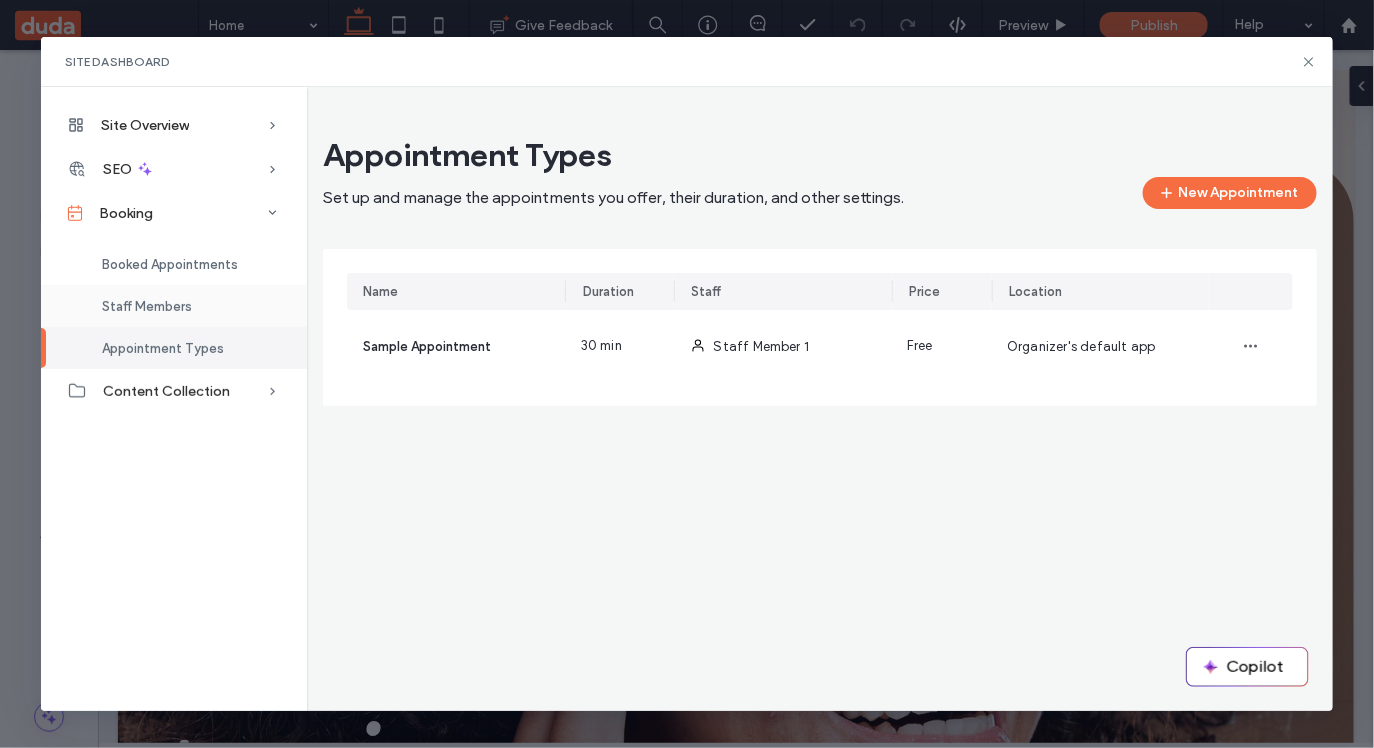 click on "Staff Members" at bounding box center [147, 306] 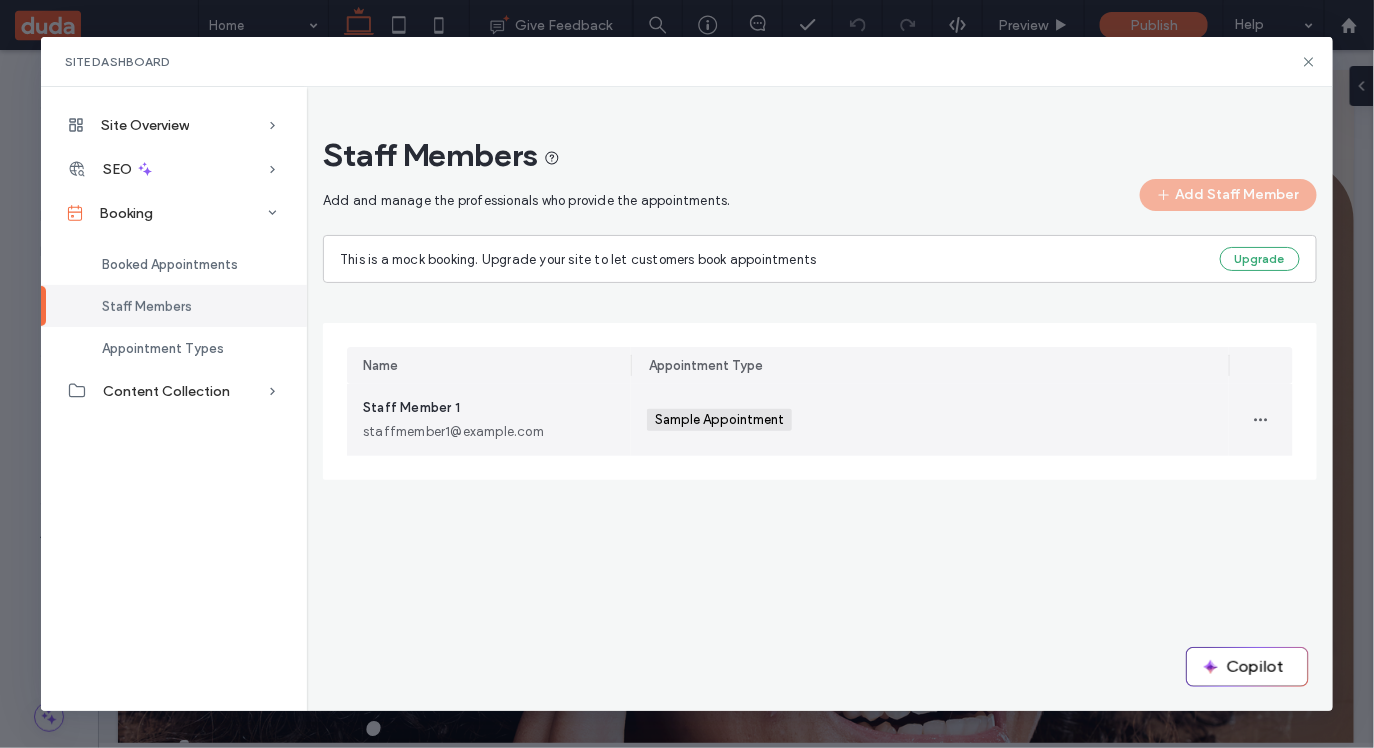 click on "Staff Member 1 staffmember1@example.com" at bounding box center (489, 420) 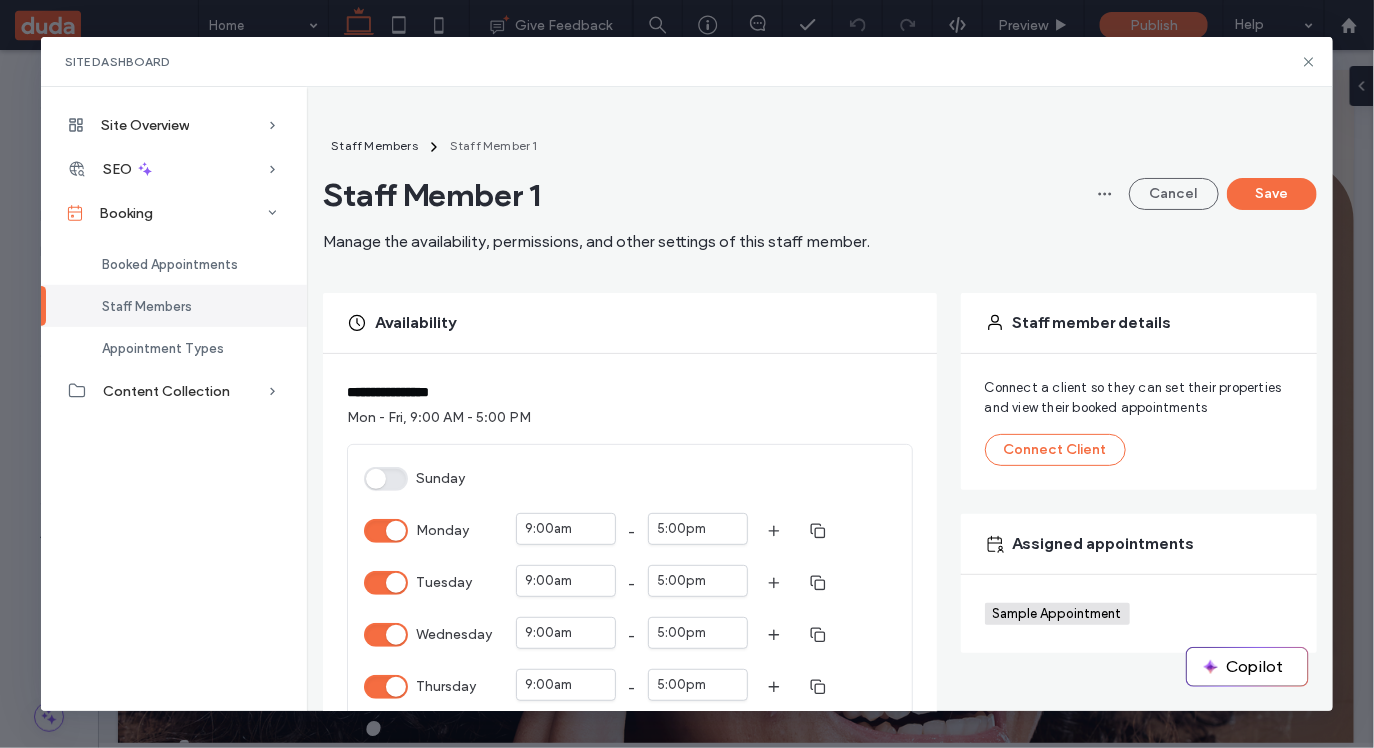 scroll, scrollTop: 640, scrollLeft: 0, axis: vertical 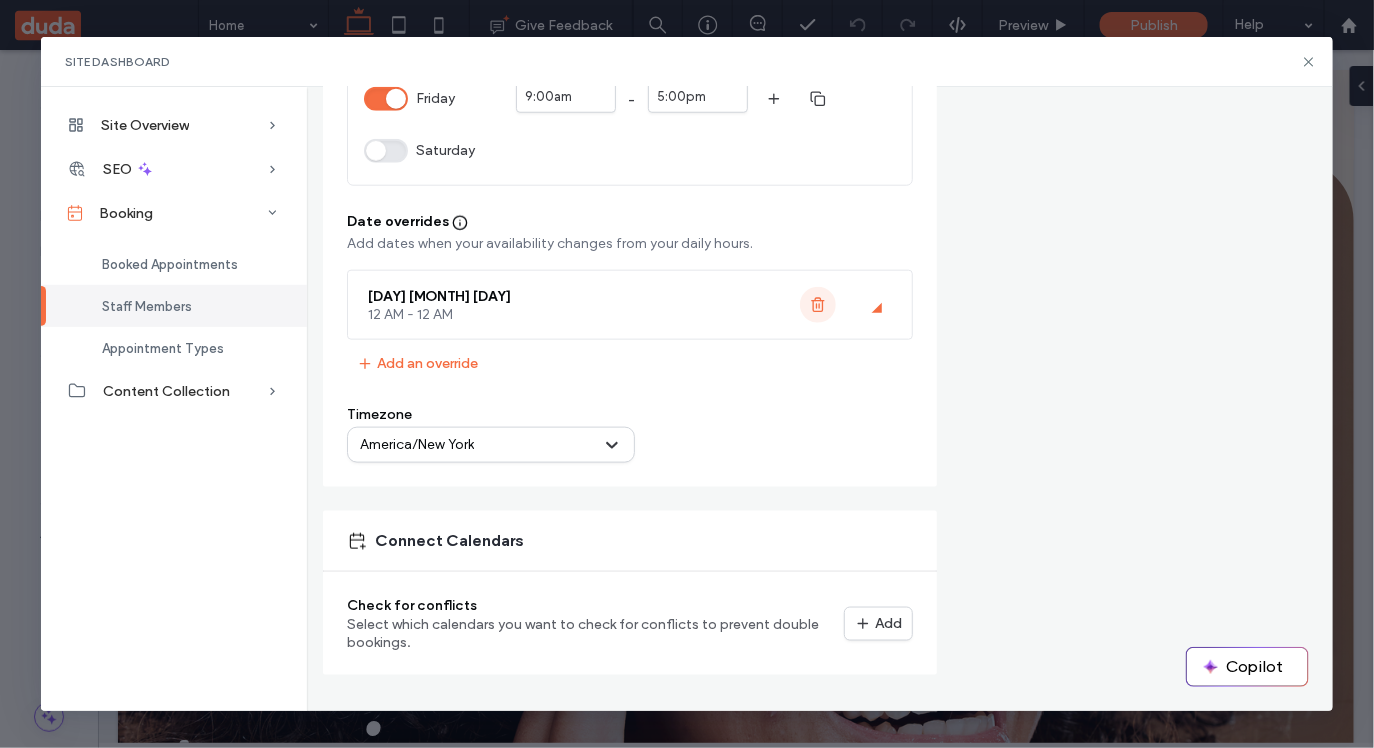click 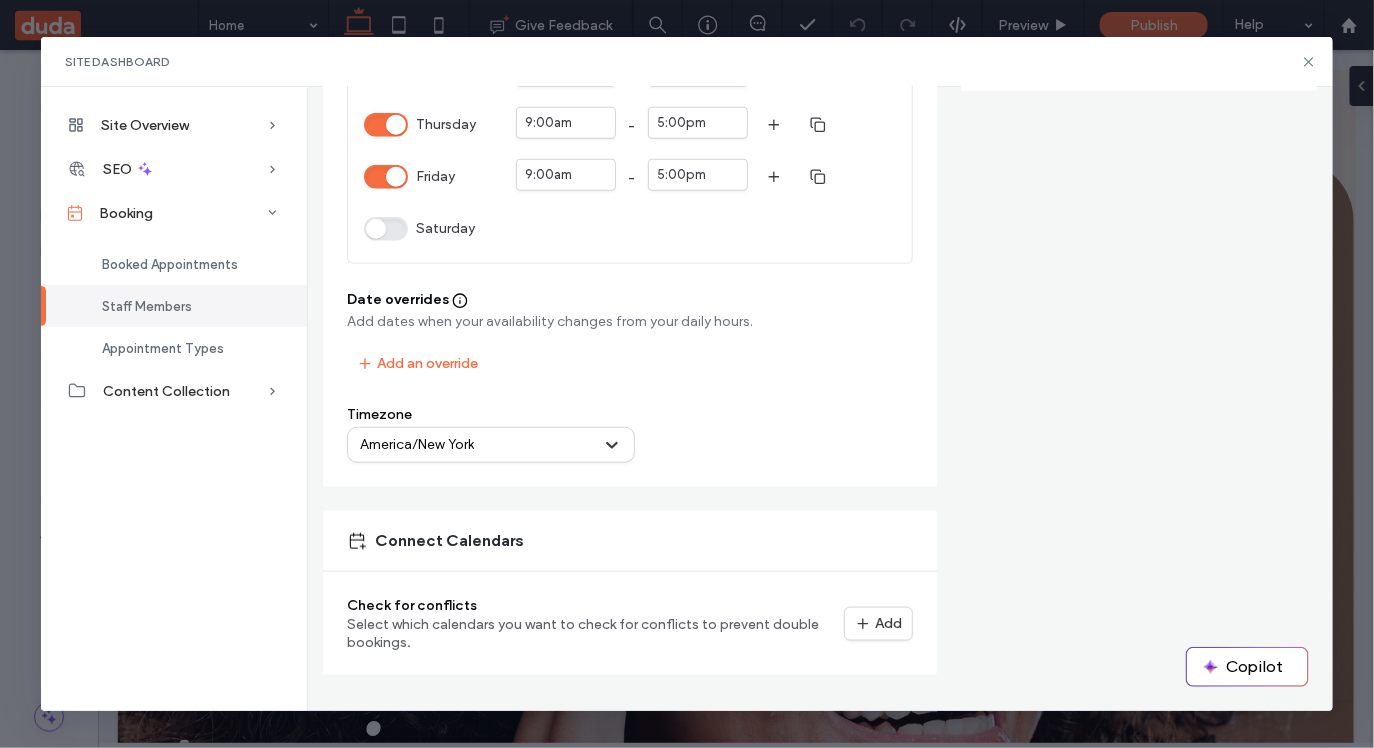 scroll, scrollTop: 0, scrollLeft: 0, axis: both 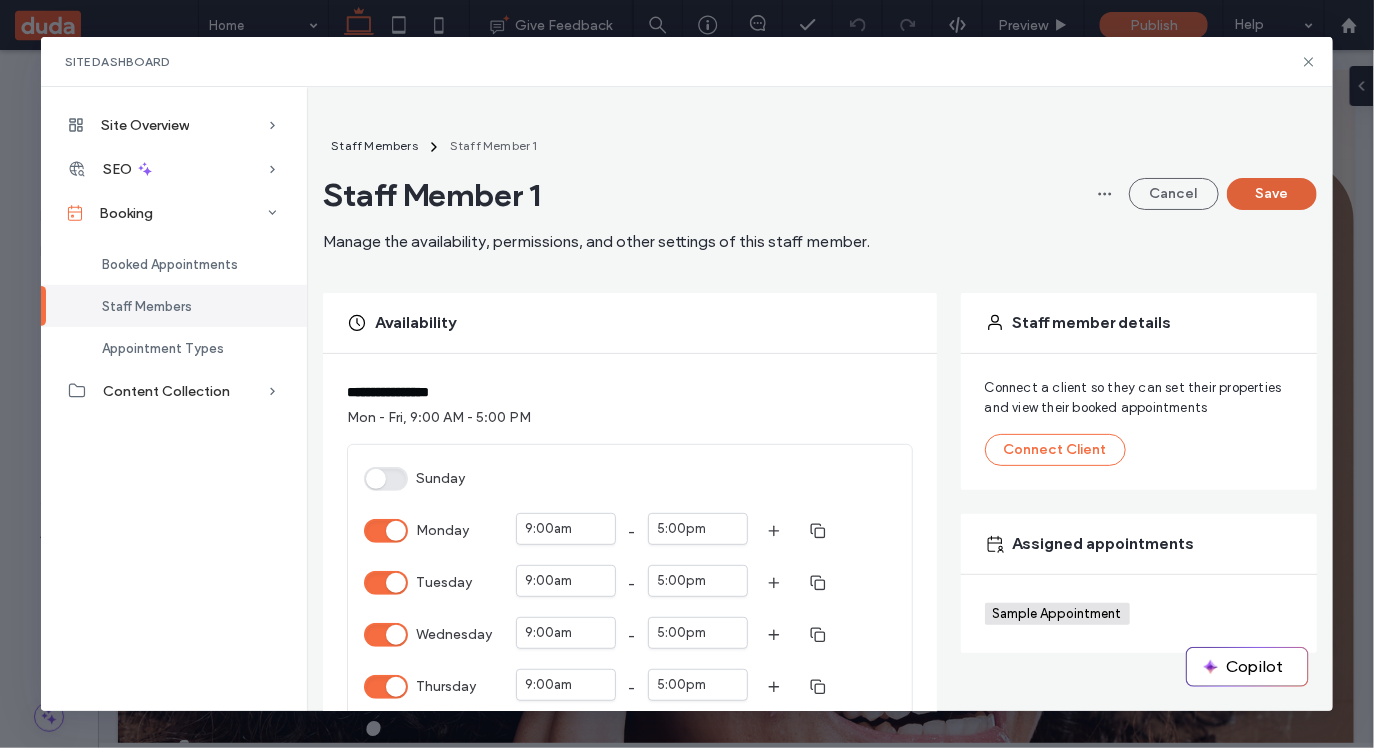 click on "Save" at bounding box center [1272, 194] 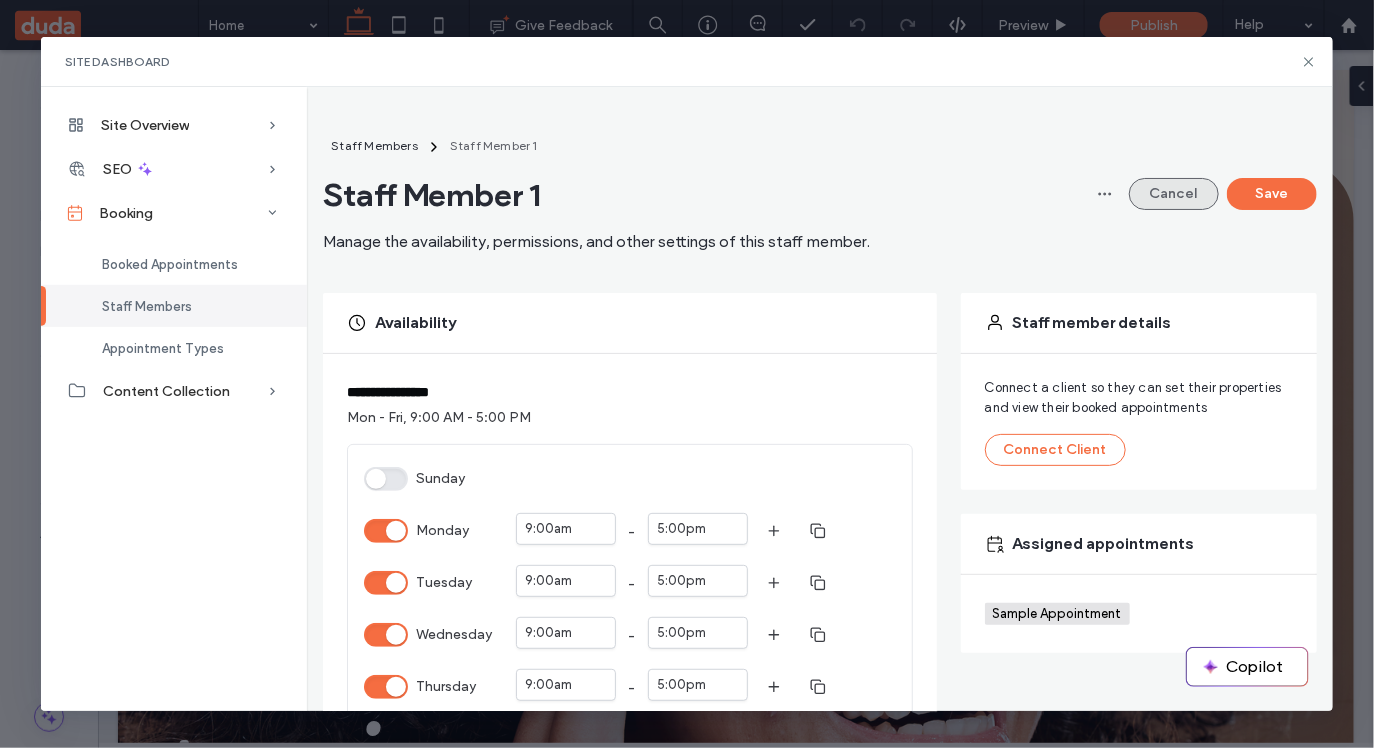 click on "Cancel" at bounding box center [1174, 194] 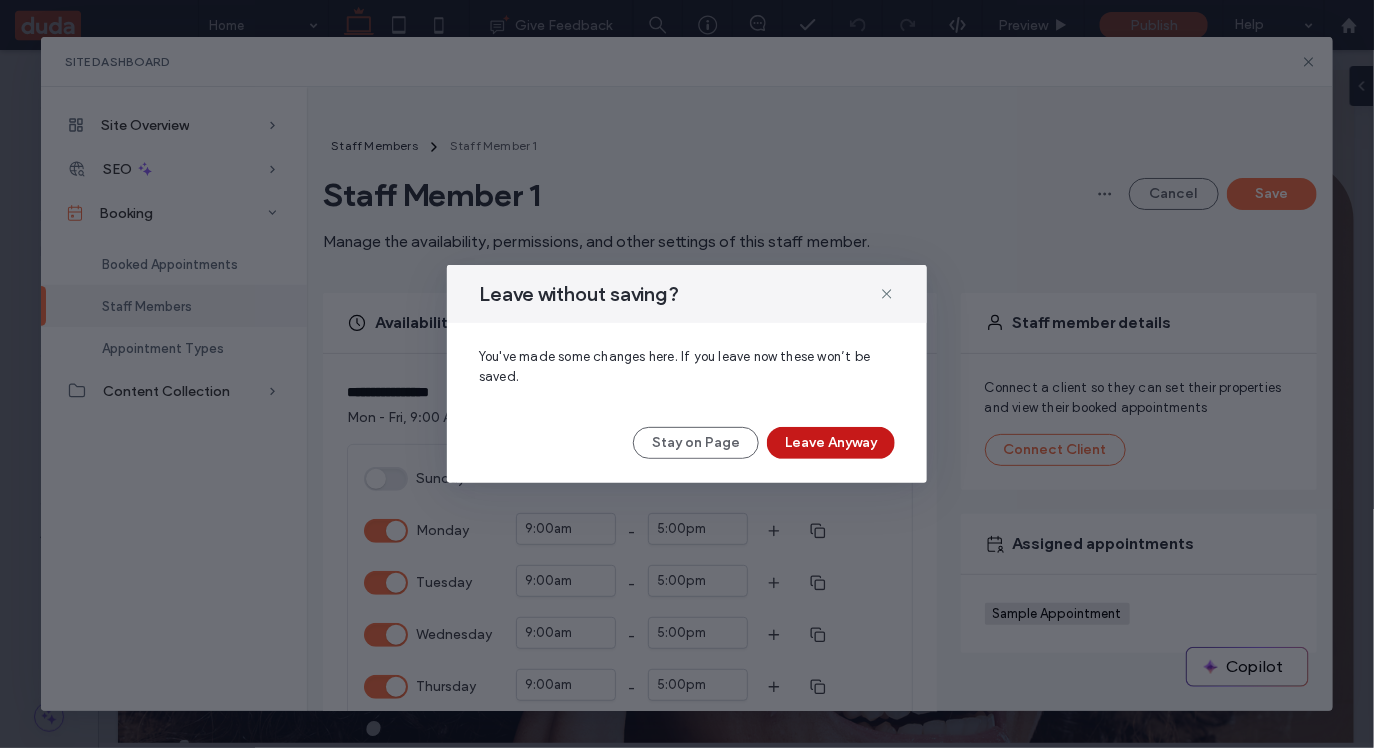click on "Leave Anyway" at bounding box center (831, 443) 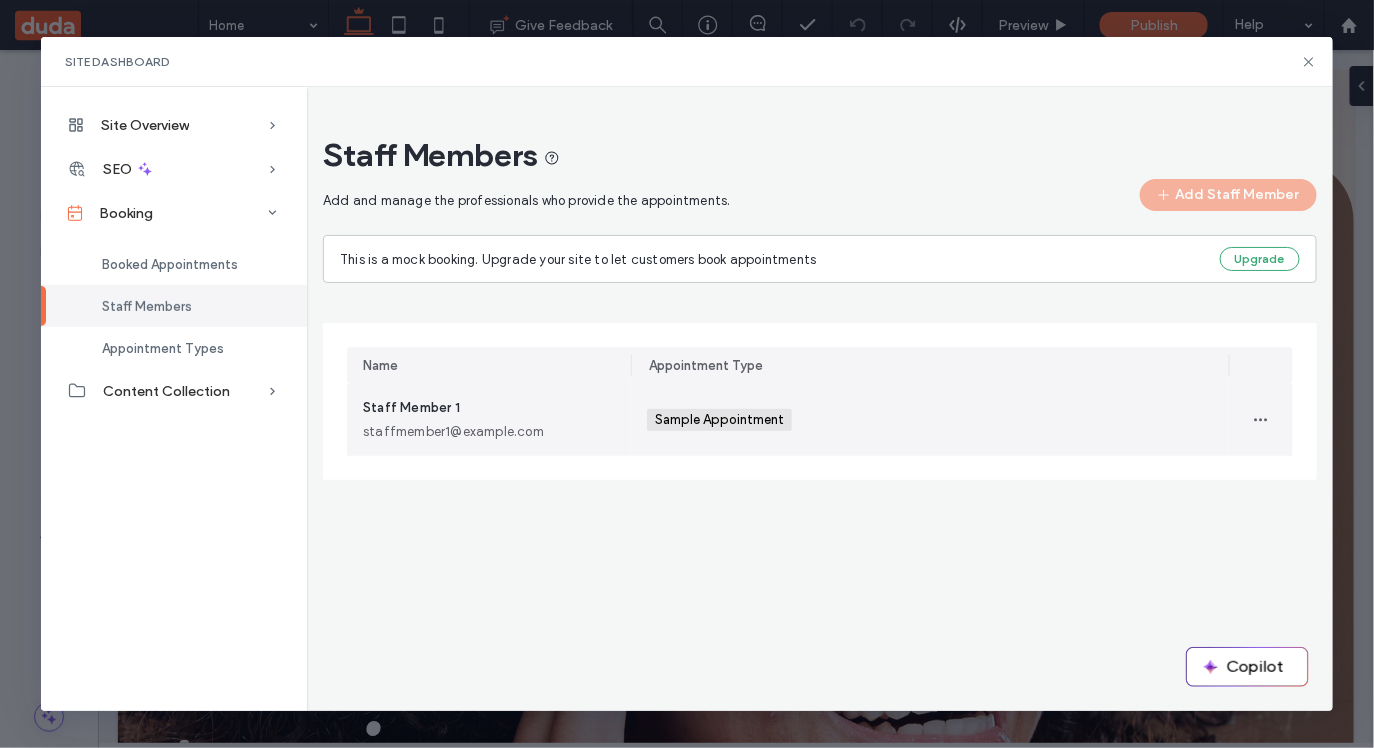 click on "staffmember1@example.com" at bounding box center [489, 432] 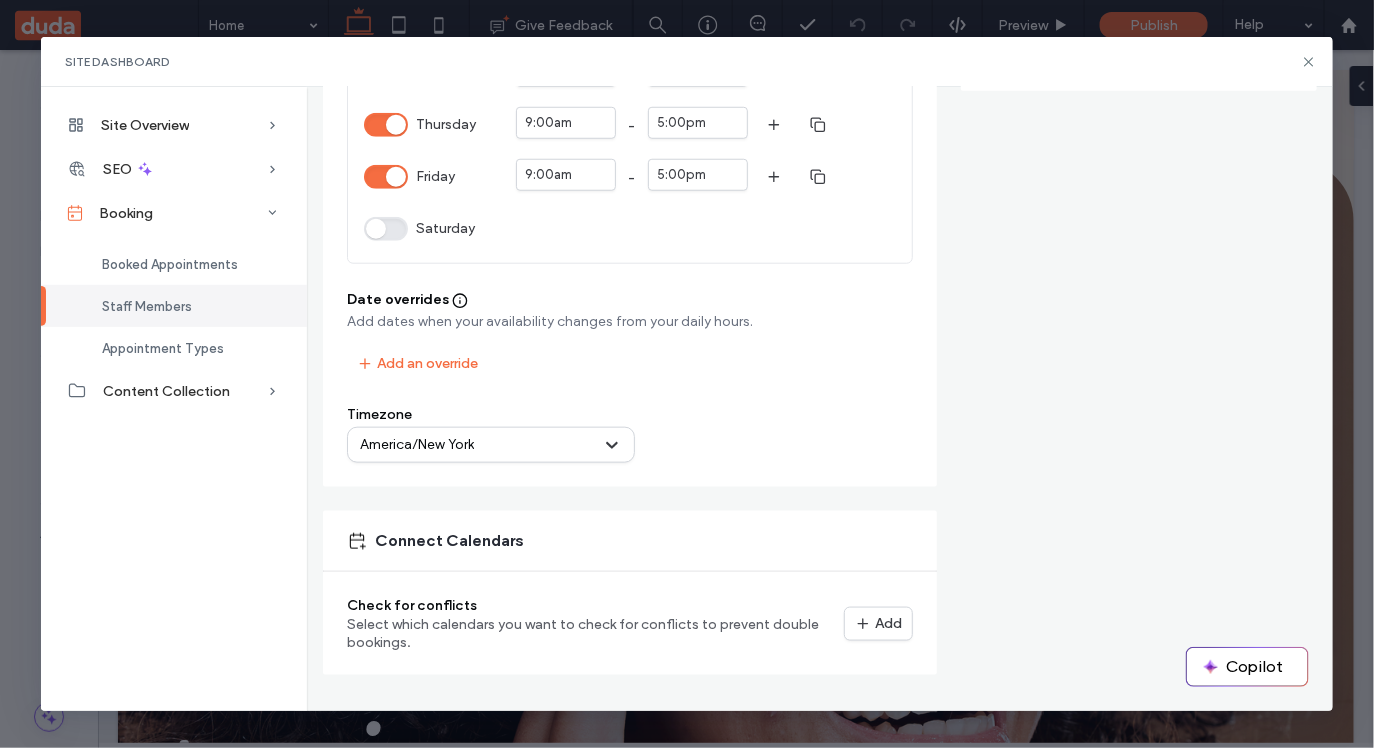 scroll, scrollTop: 0, scrollLeft: 0, axis: both 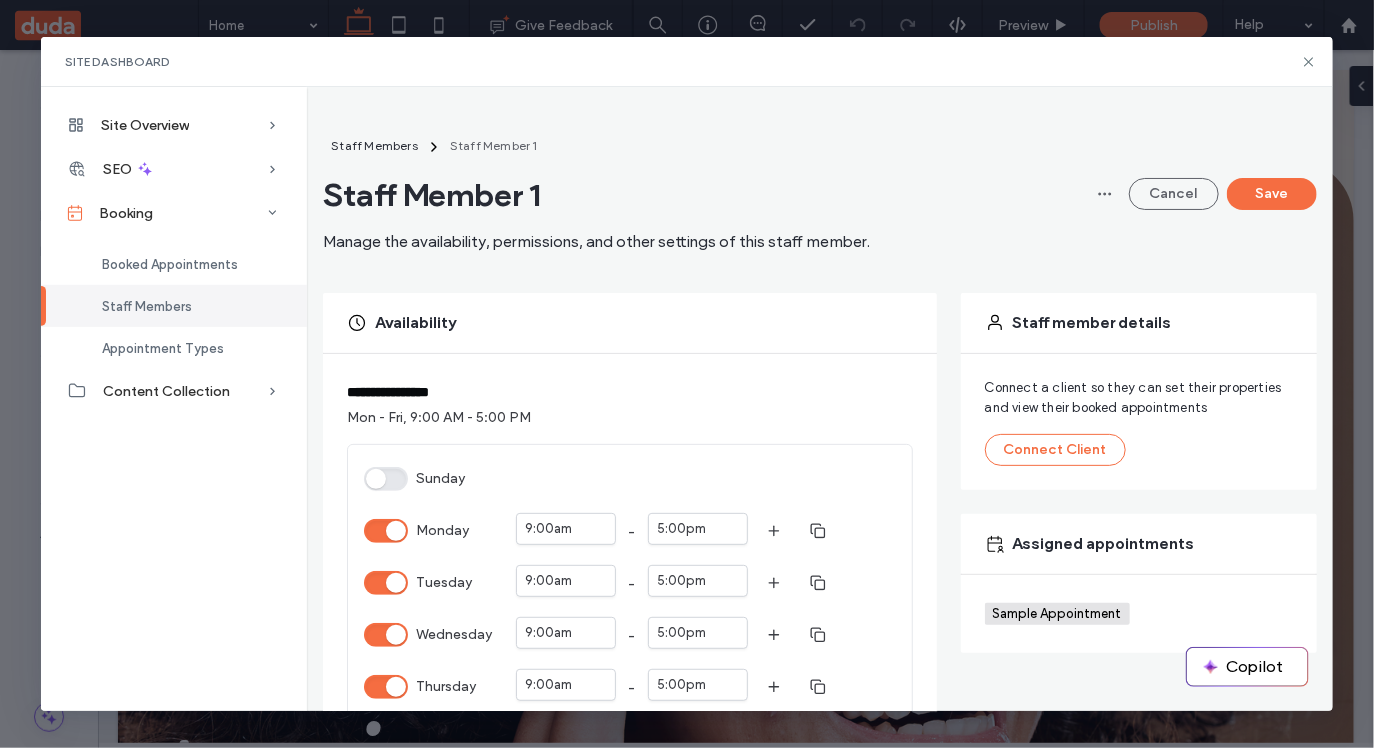 click on "Staff Members" at bounding box center [147, 306] 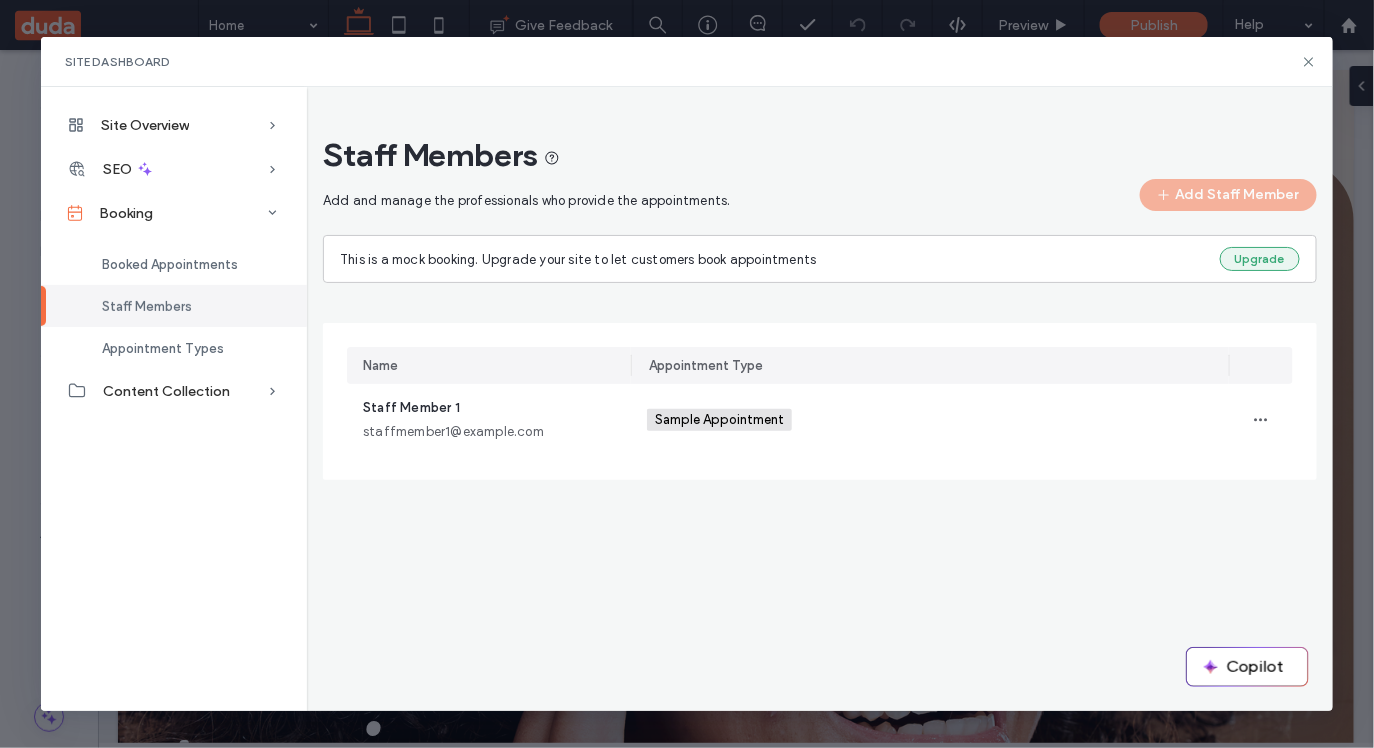 click on "Upgrade" at bounding box center [1260, 259] 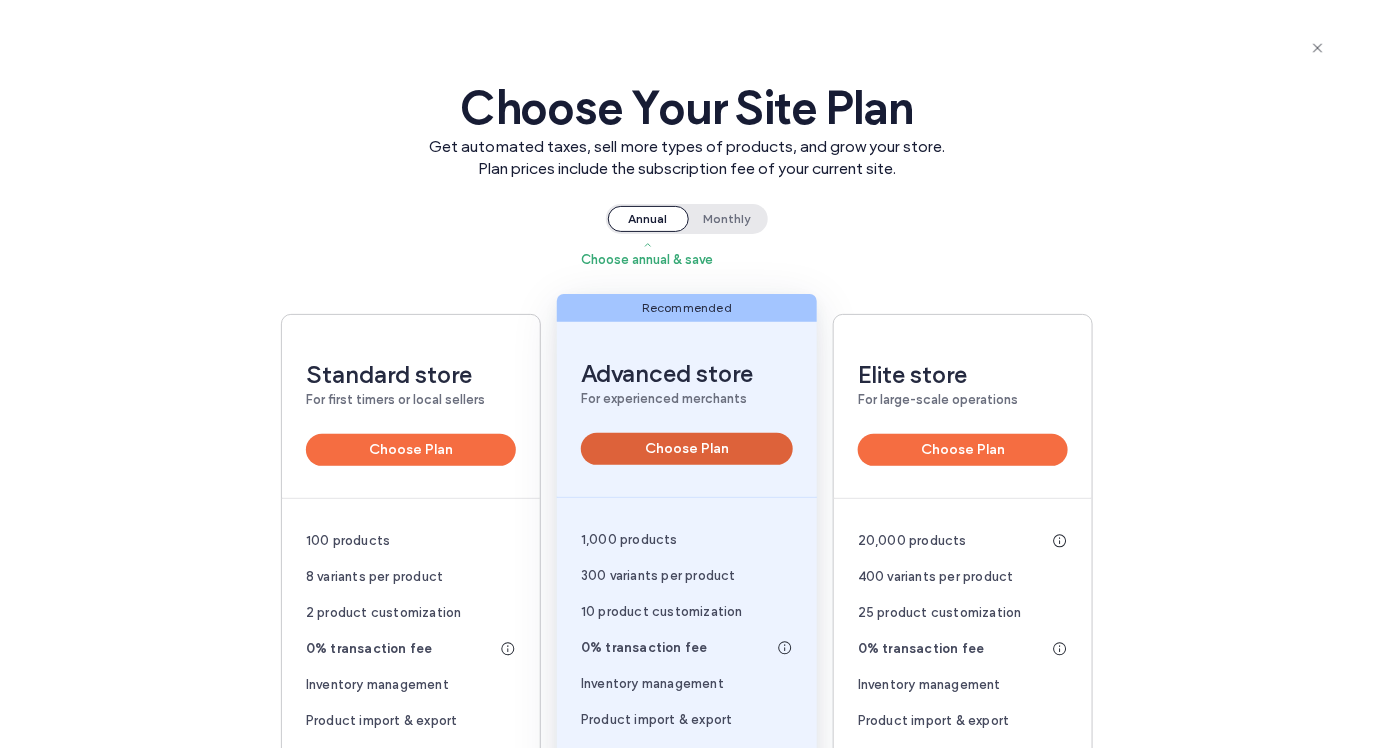 click on "Choose Plan" at bounding box center (687, 449) 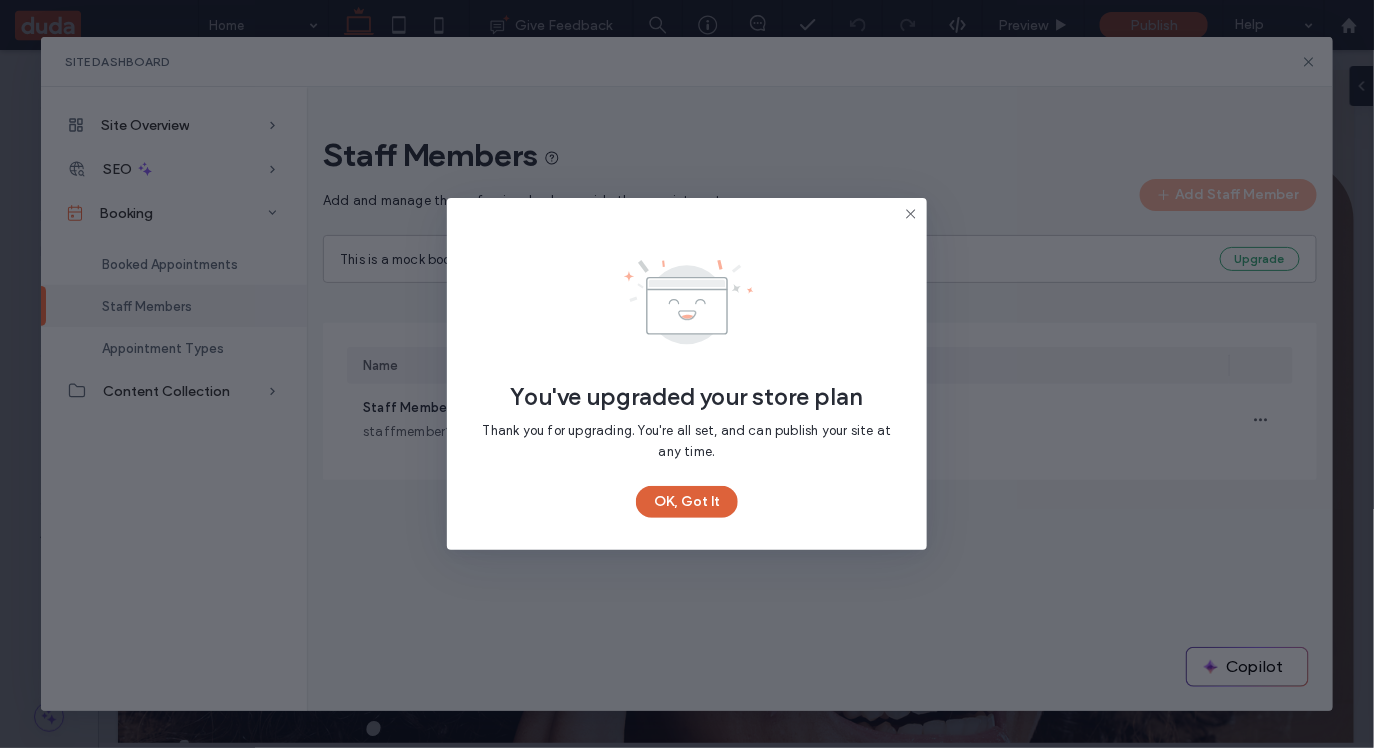 click on "OK, Got It" at bounding box center [687, 502] 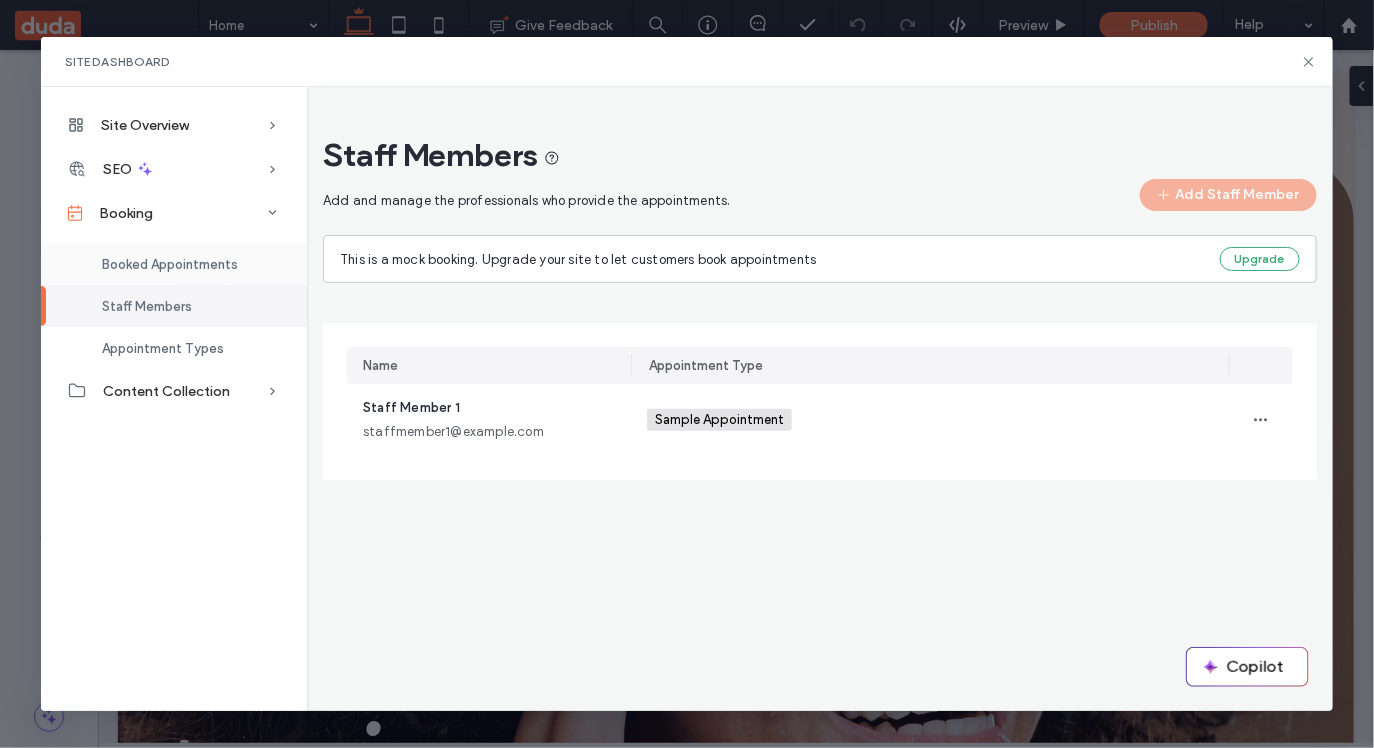 click on "Booked Appointments" at bounding box center [170, 264] 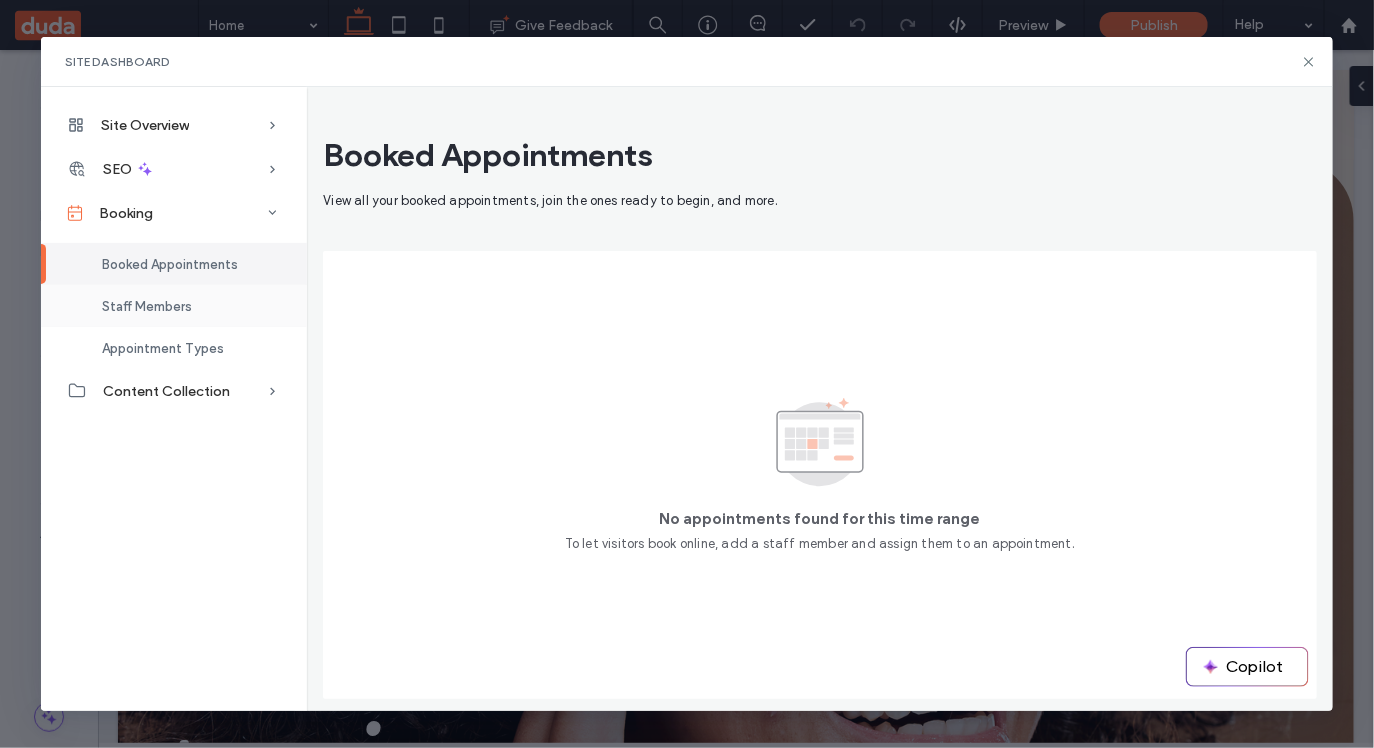 click on "Staff Members" at bounding box center (147, 306) 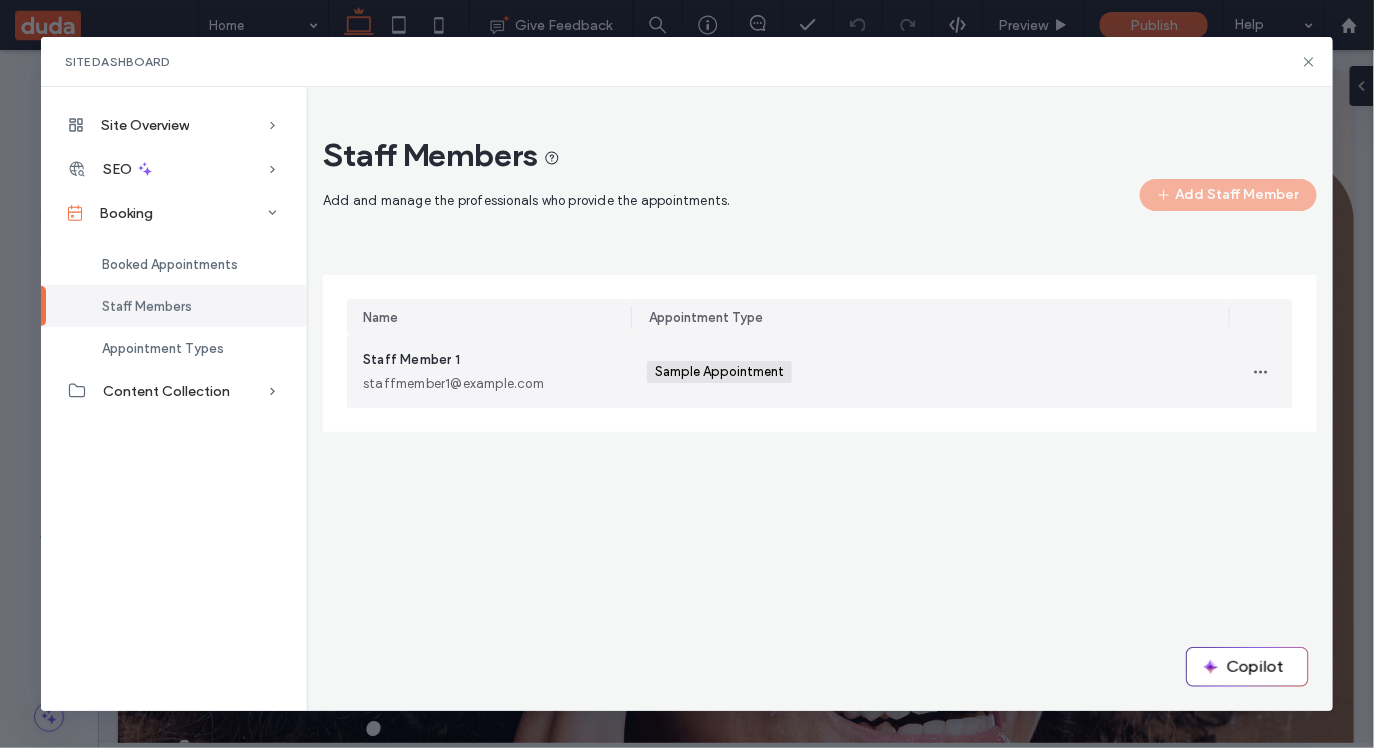 click on "staffmember1@example.com" at bounding box center [489, 384] 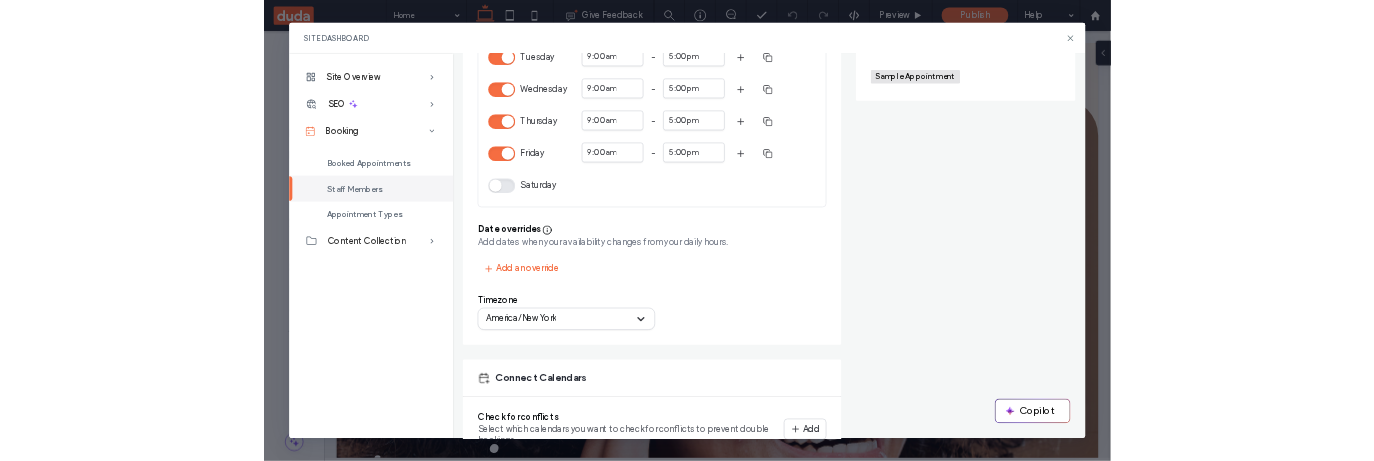 scroll, scrollTop: 562, scrollLeft: 0, axis: vertical 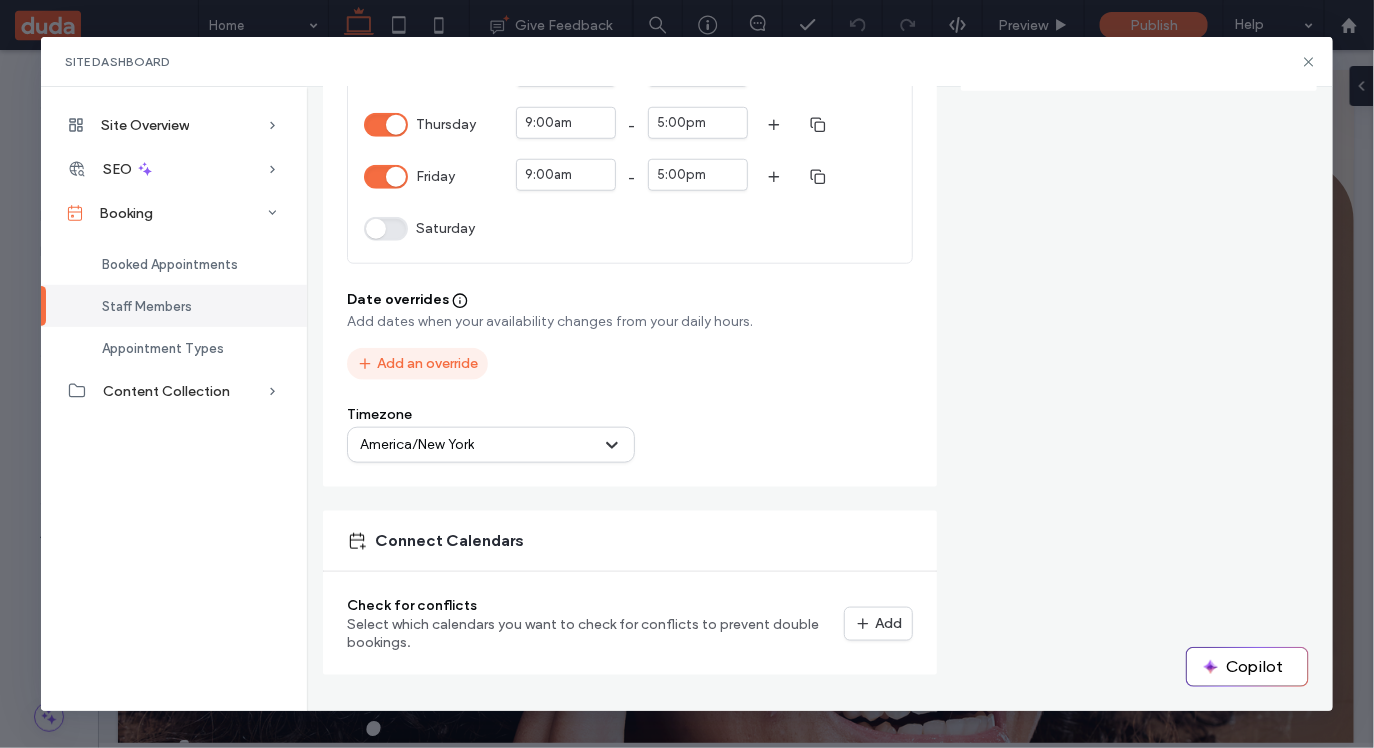 click on "Add an override" at bounding box center (417, 364) 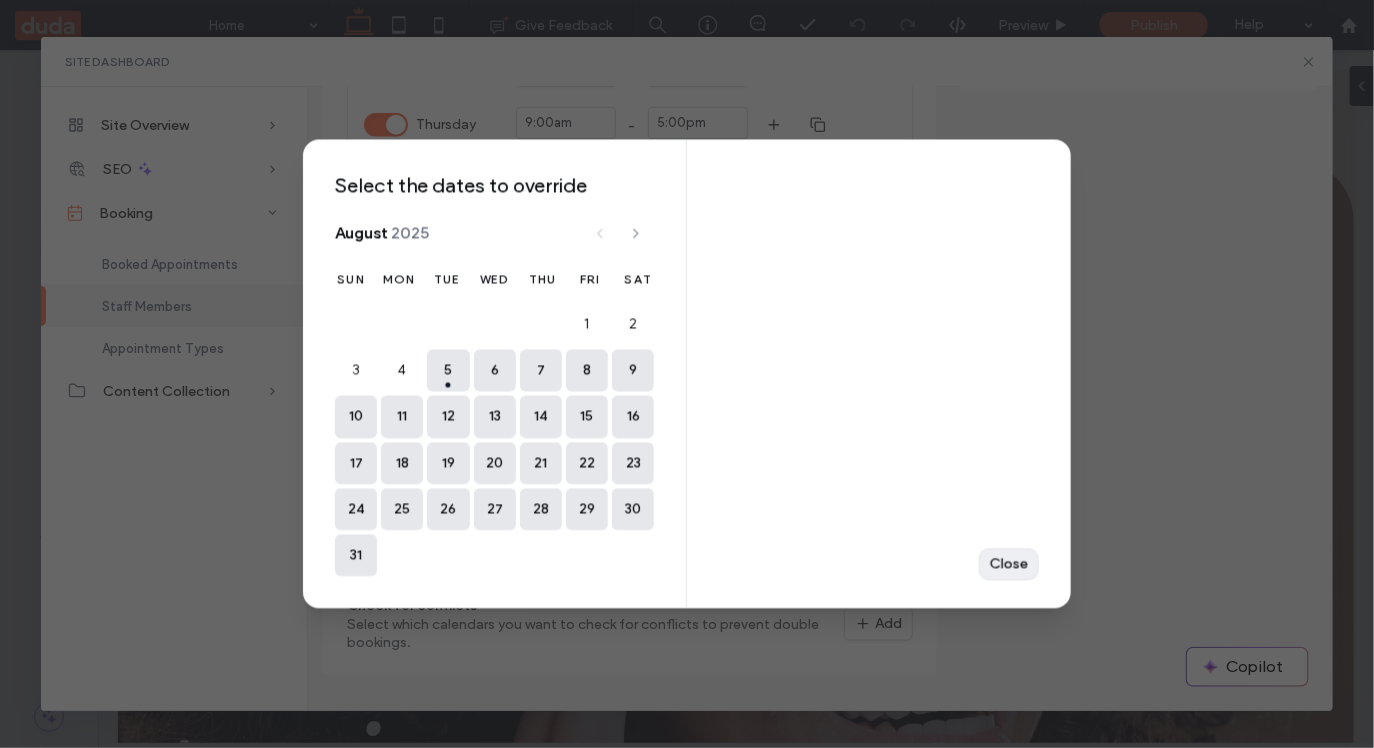 click on "Close" at bounding box center (1009, 565) 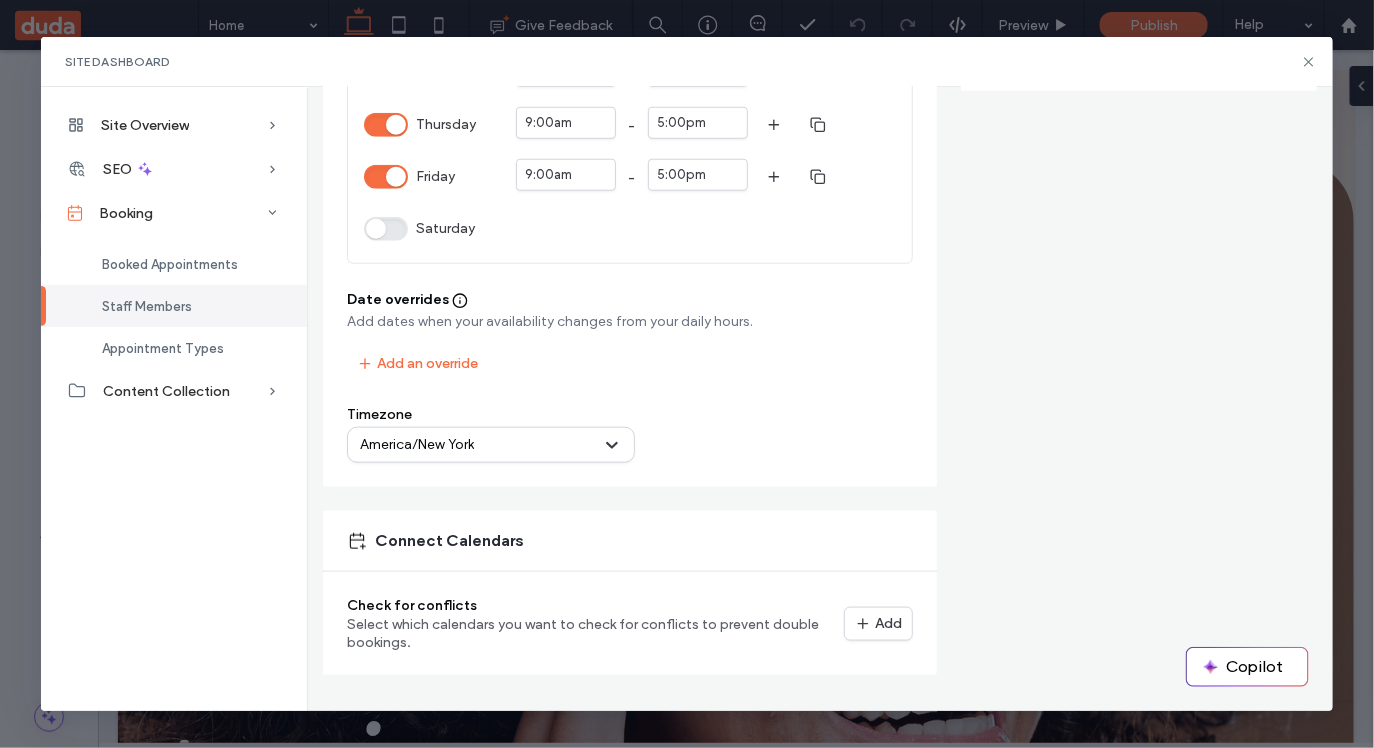 type 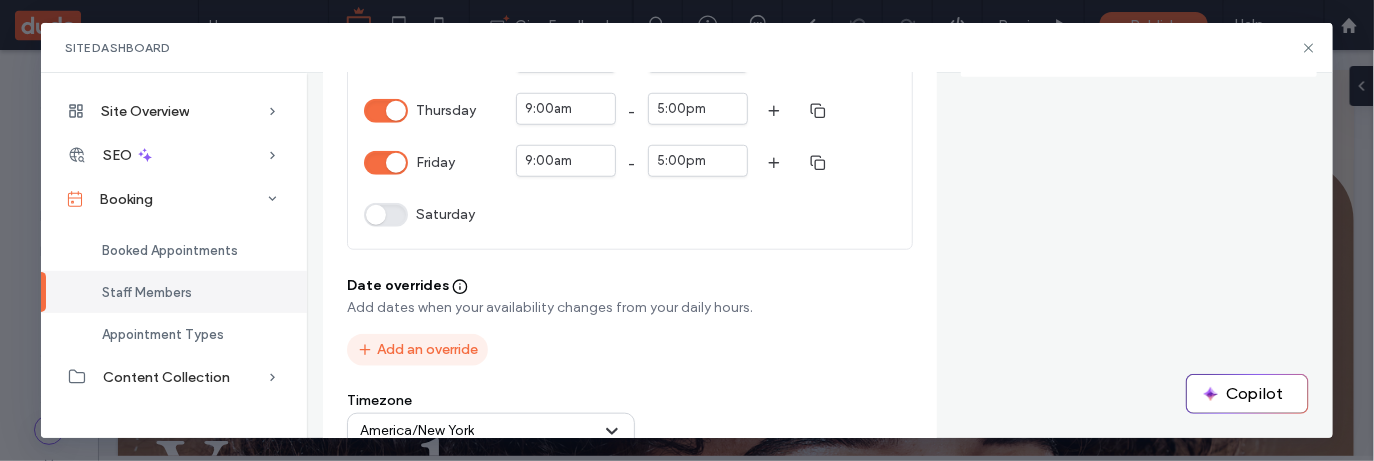 click on "Add an override" at bounding box center (417, 350) 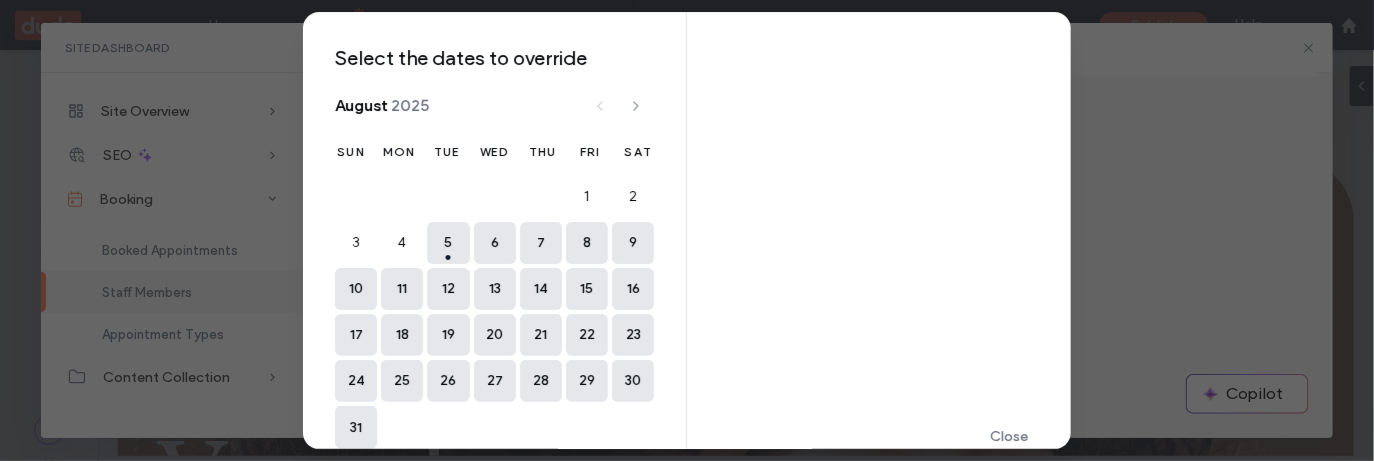scroll, scrollTop: 31, scrollLeft: 0, axis: vertical 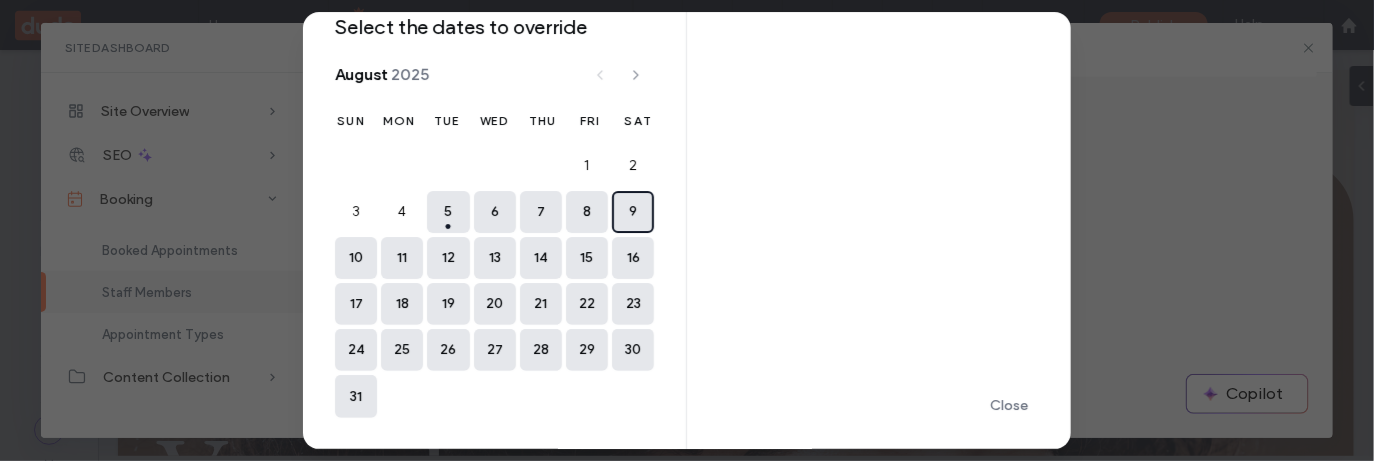 click on "9" at bounding box center (633, 212) 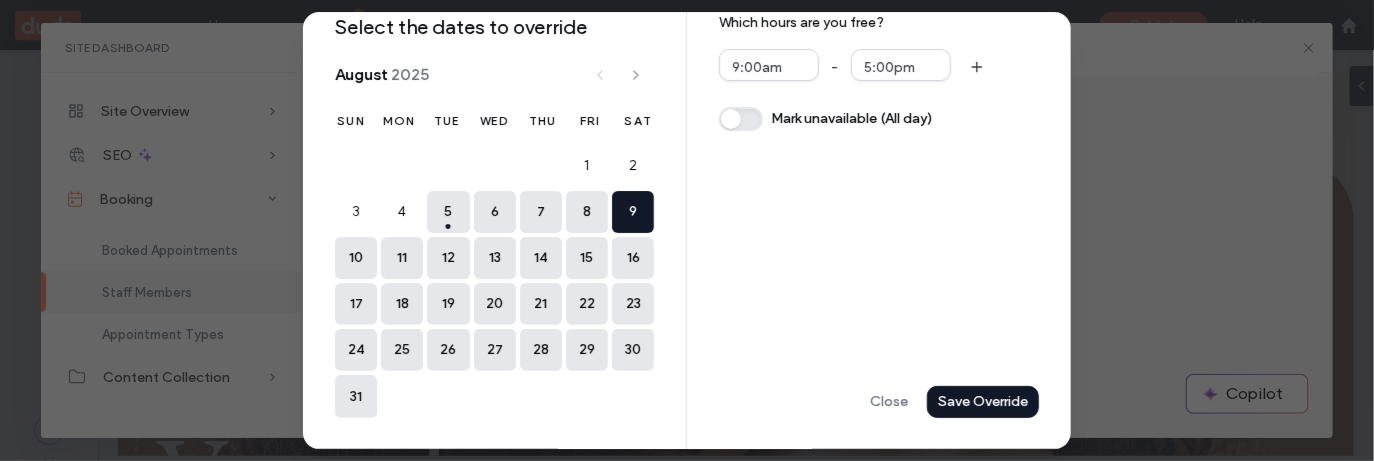 click at bounding box center (741, 119) 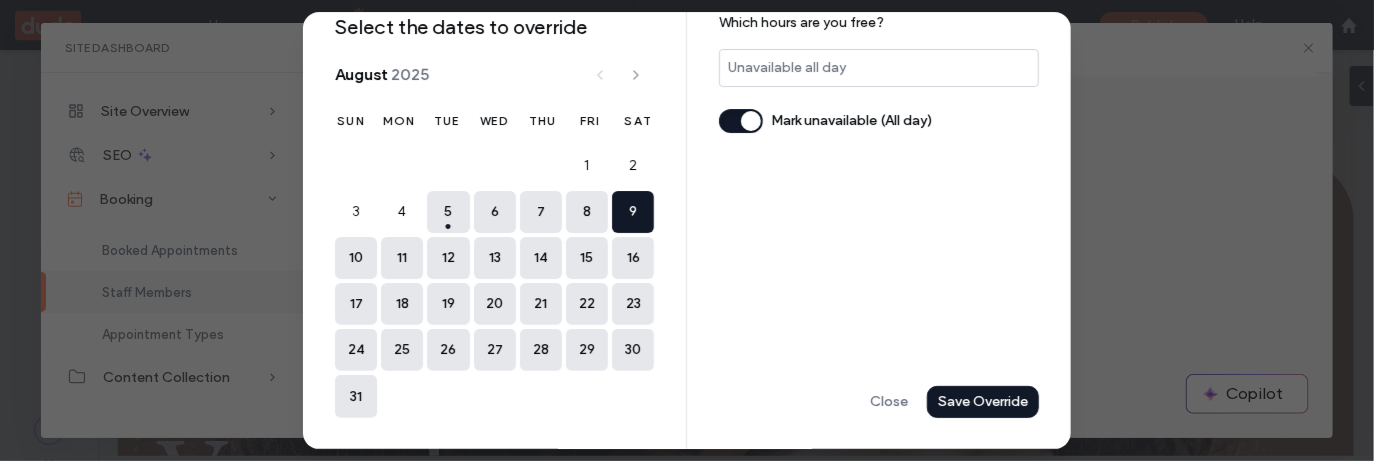 click on "Save Override" at bounding box center [0, 0] 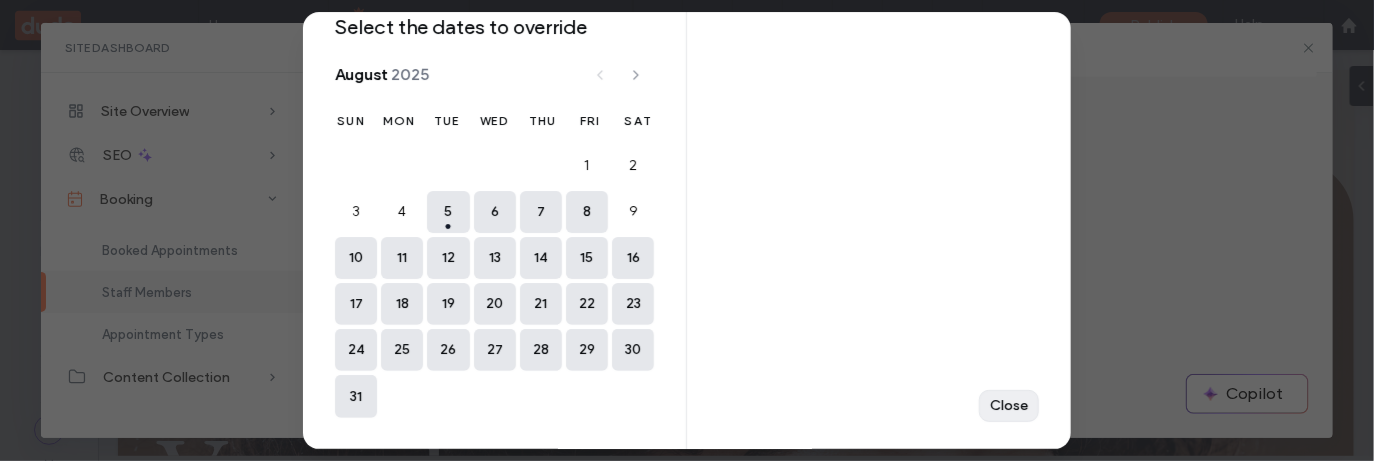 click on "Close" at bounding box center (0, 0) 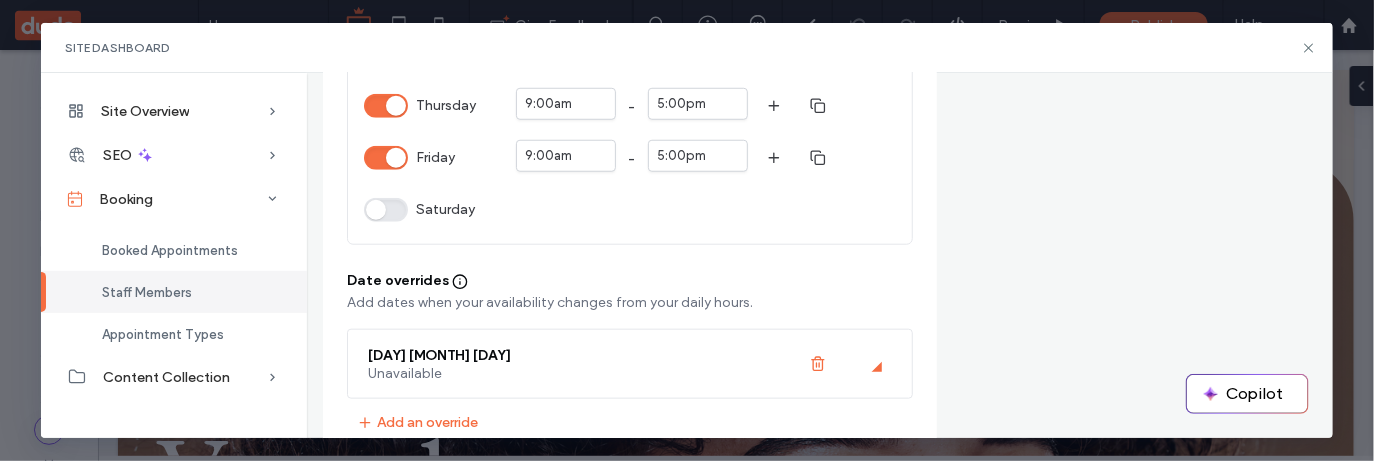 scroll, scrollTop: 661, scrollLeft: 0, axis: vertical 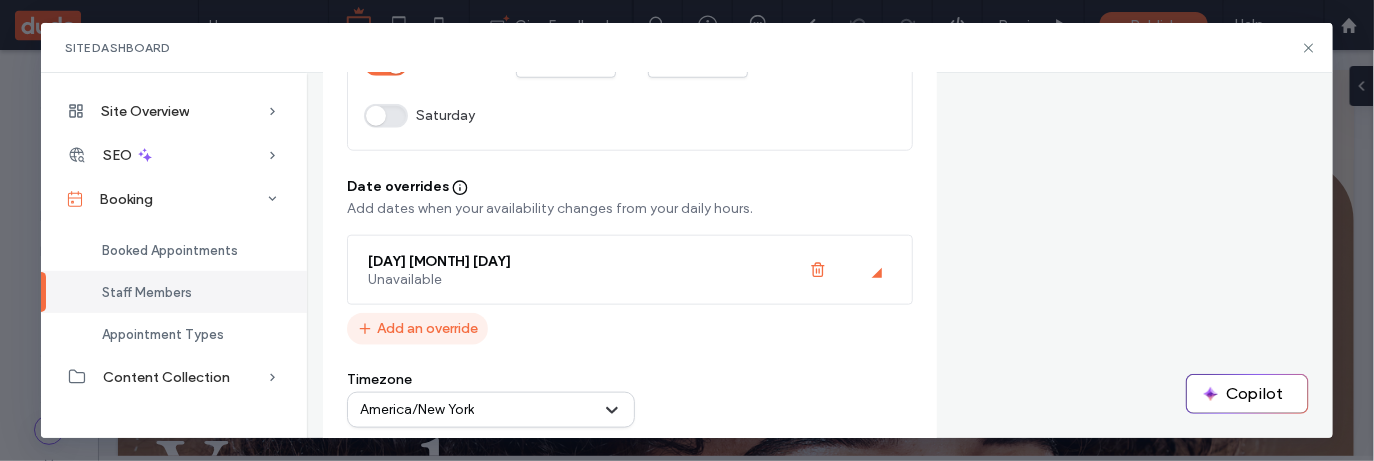 click on "Add an override" at bounding box center [417, 329] 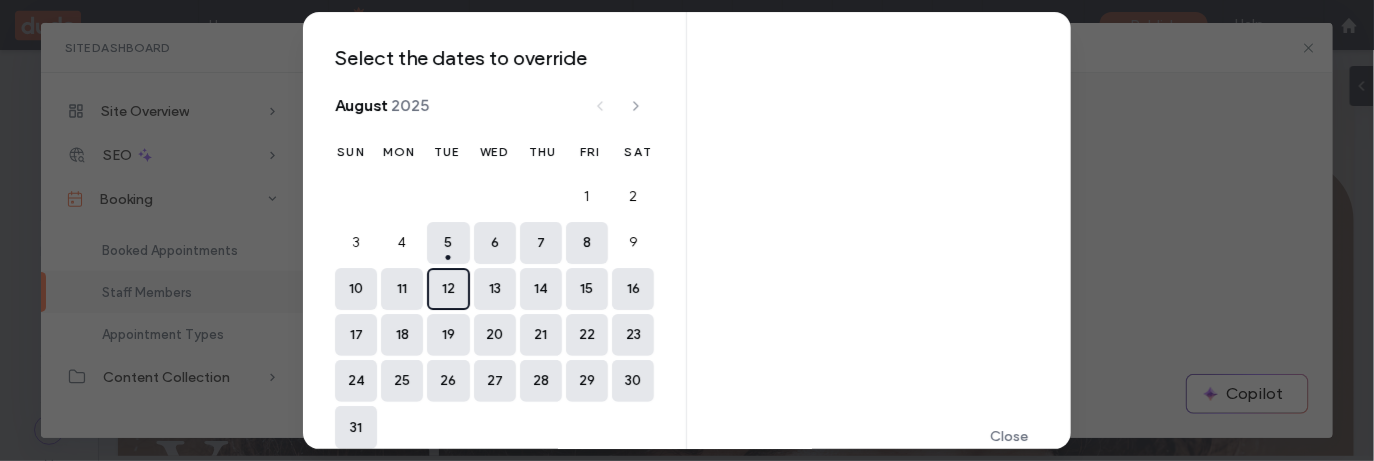 click on "12" at bounding box center [448, 289] 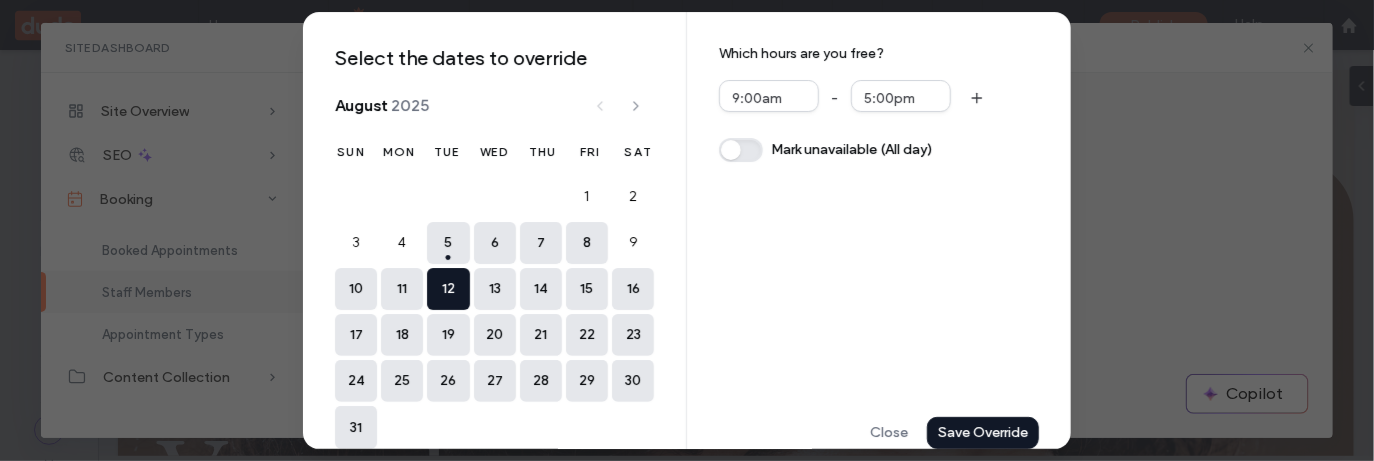 drag, startPoint x: 980, startPoint y: 436, endPoint x: 871, endPoint y: 232, distance: 231.29419 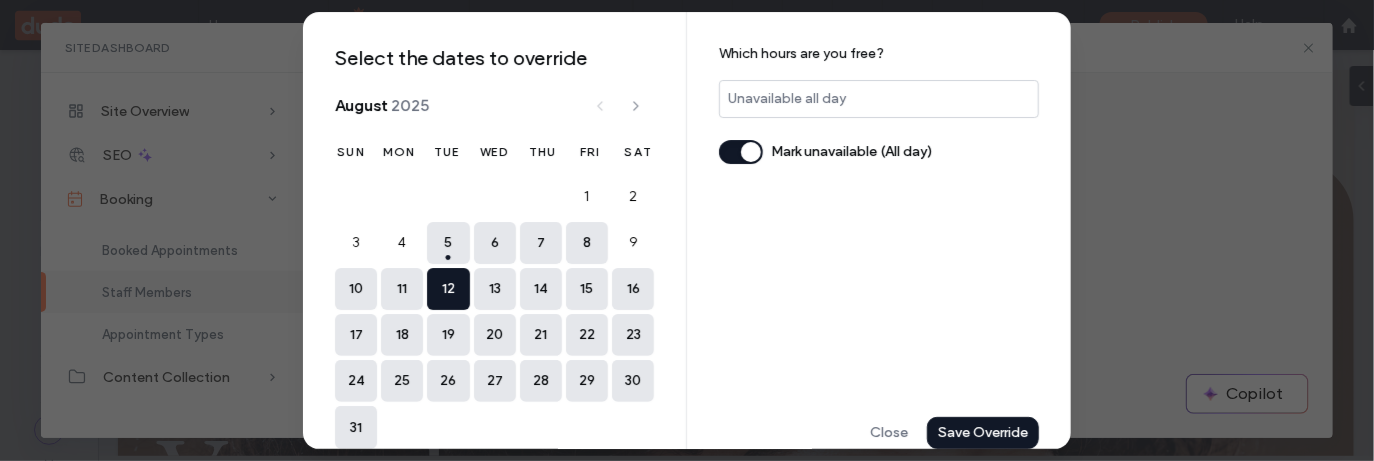 click on "Save Override" at bounding box center (983, 433) 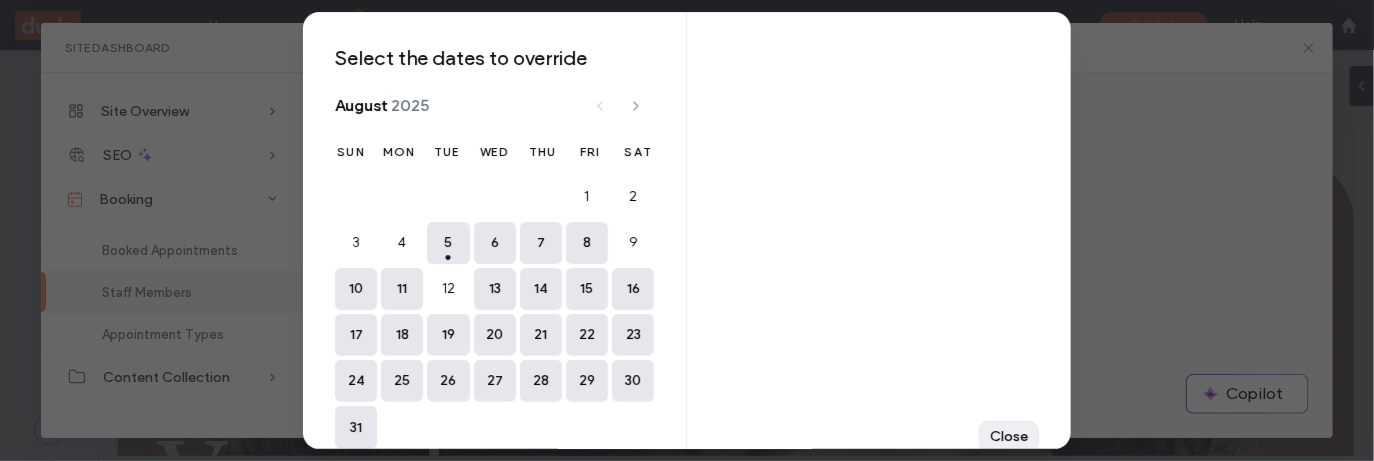 click on "Close" at bounding box center (0, 0) 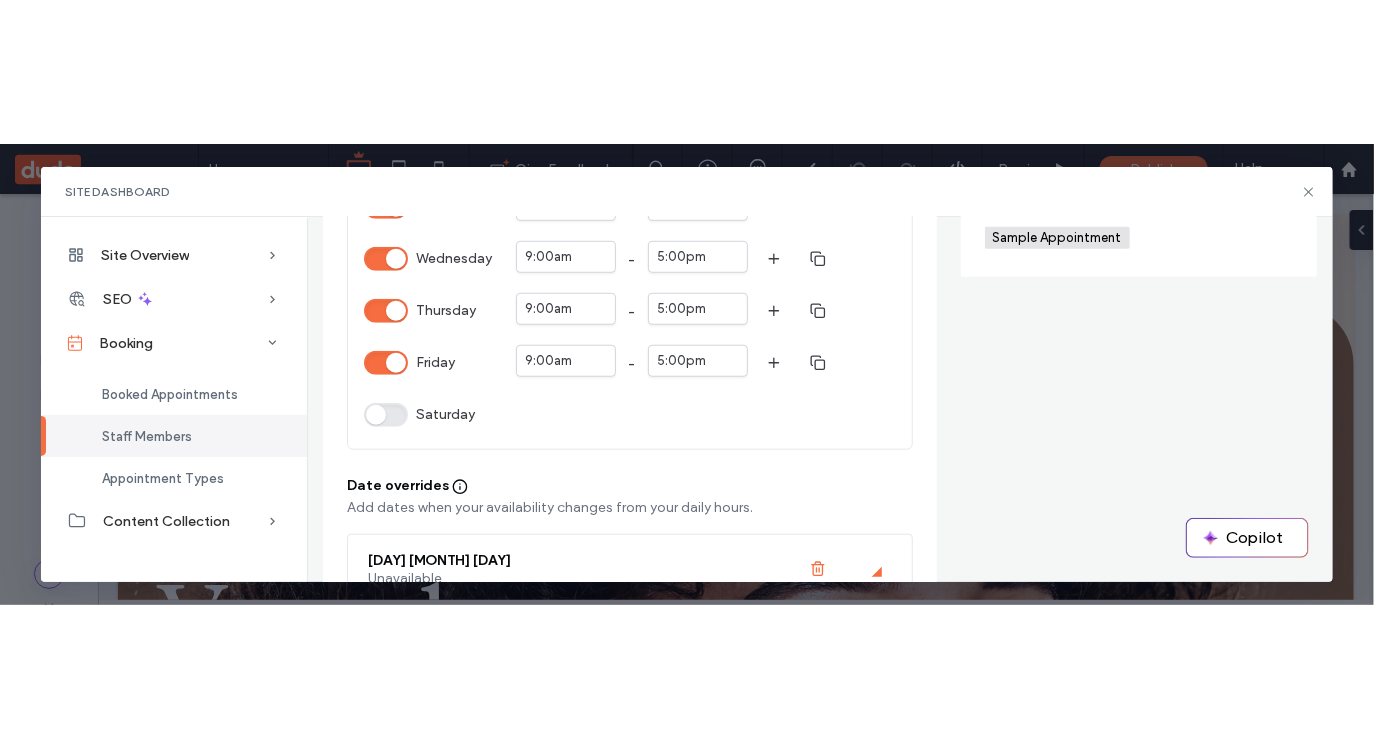 scroll, scrollTop: 0, scrollLeft: 0, axis: both 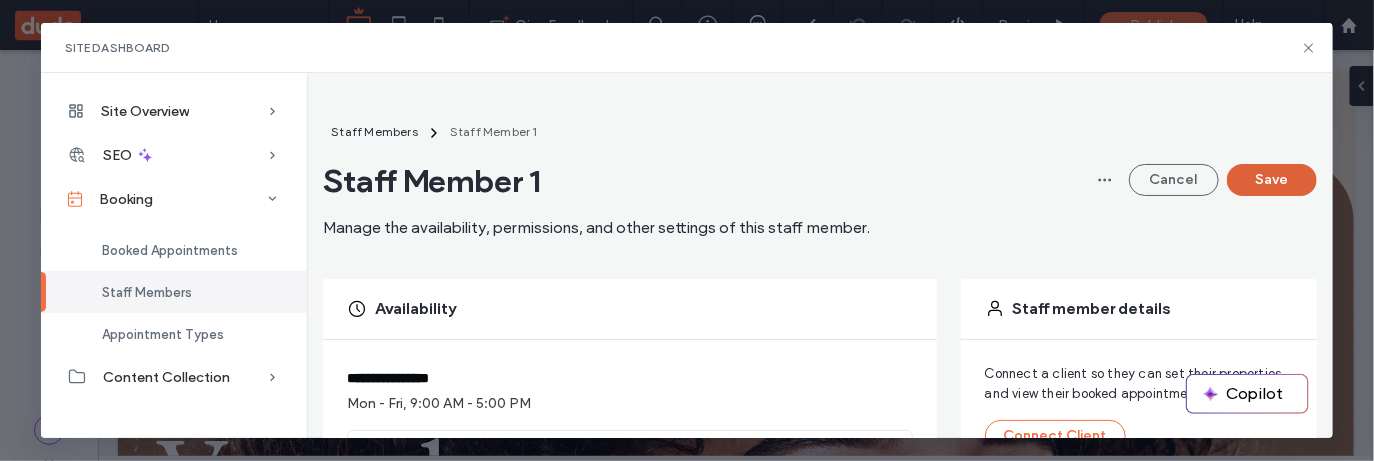 click on "Save" at bounding box center [1272, 180] 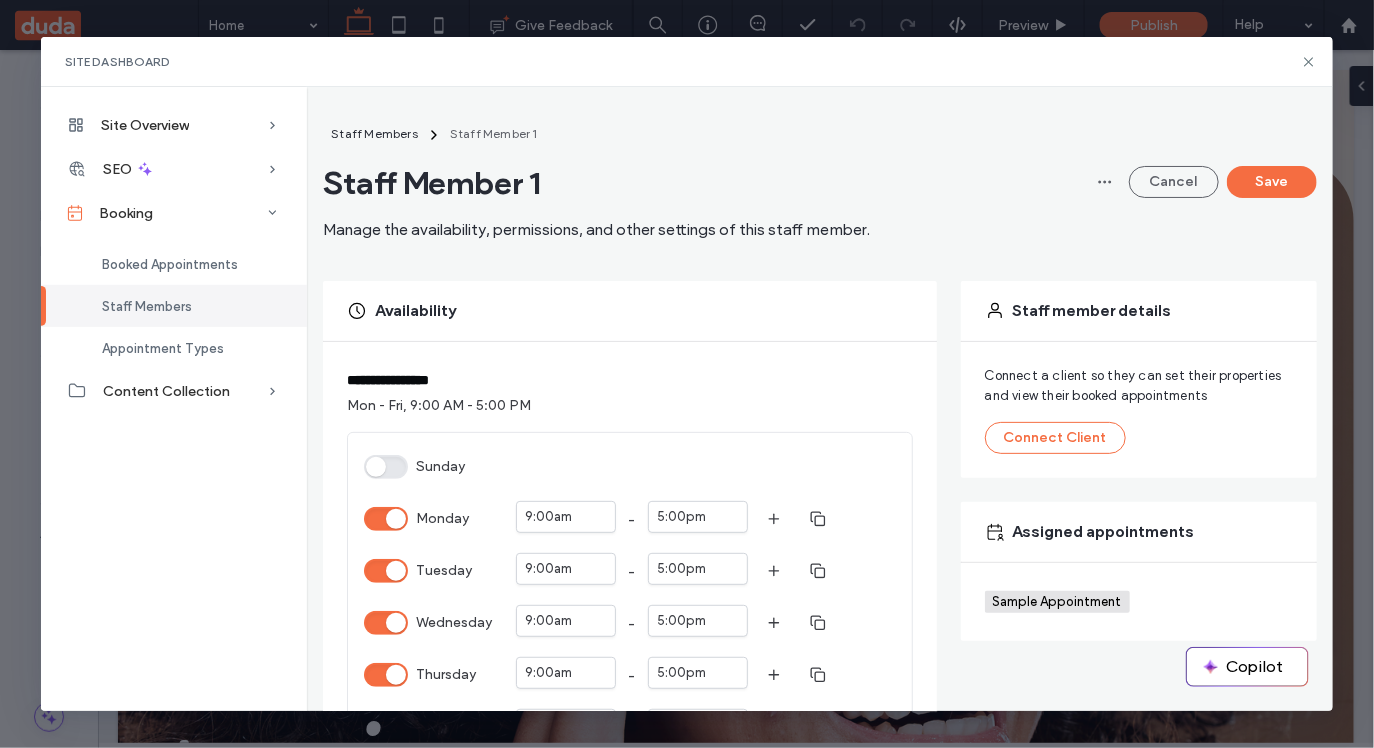 scroll, scrollTop: 0, scrollLeft: 0, axis: both 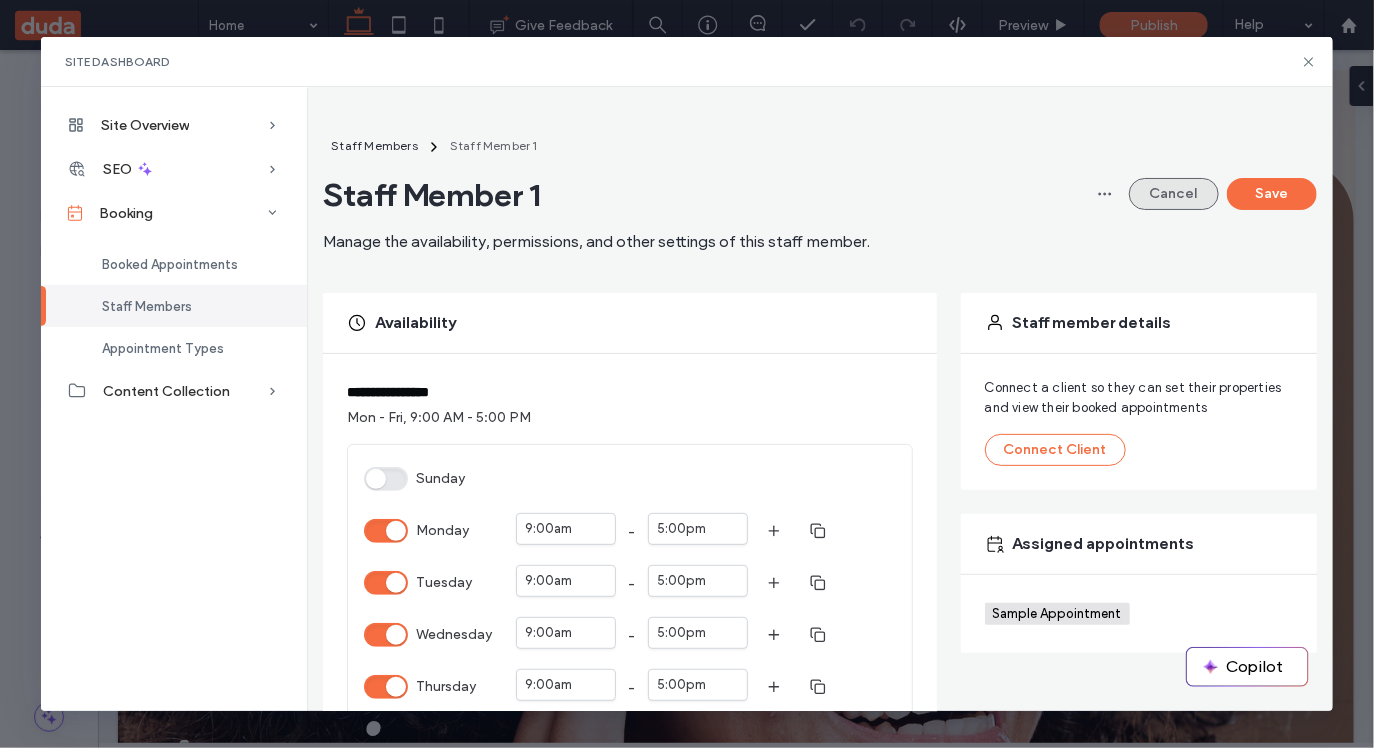 click on "Cancel" at bounding box center (1174, 194) 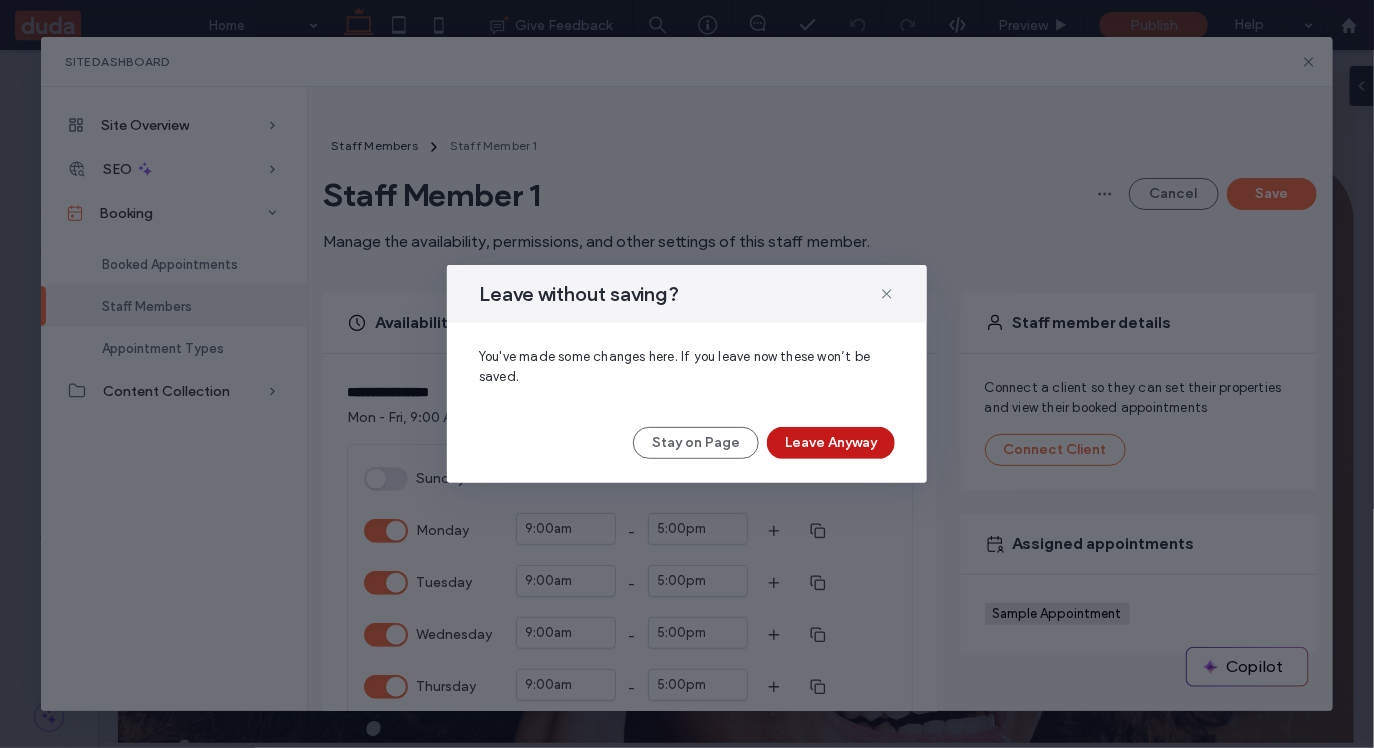 click on "Leave Anyway" at bounding box center [831, 443] 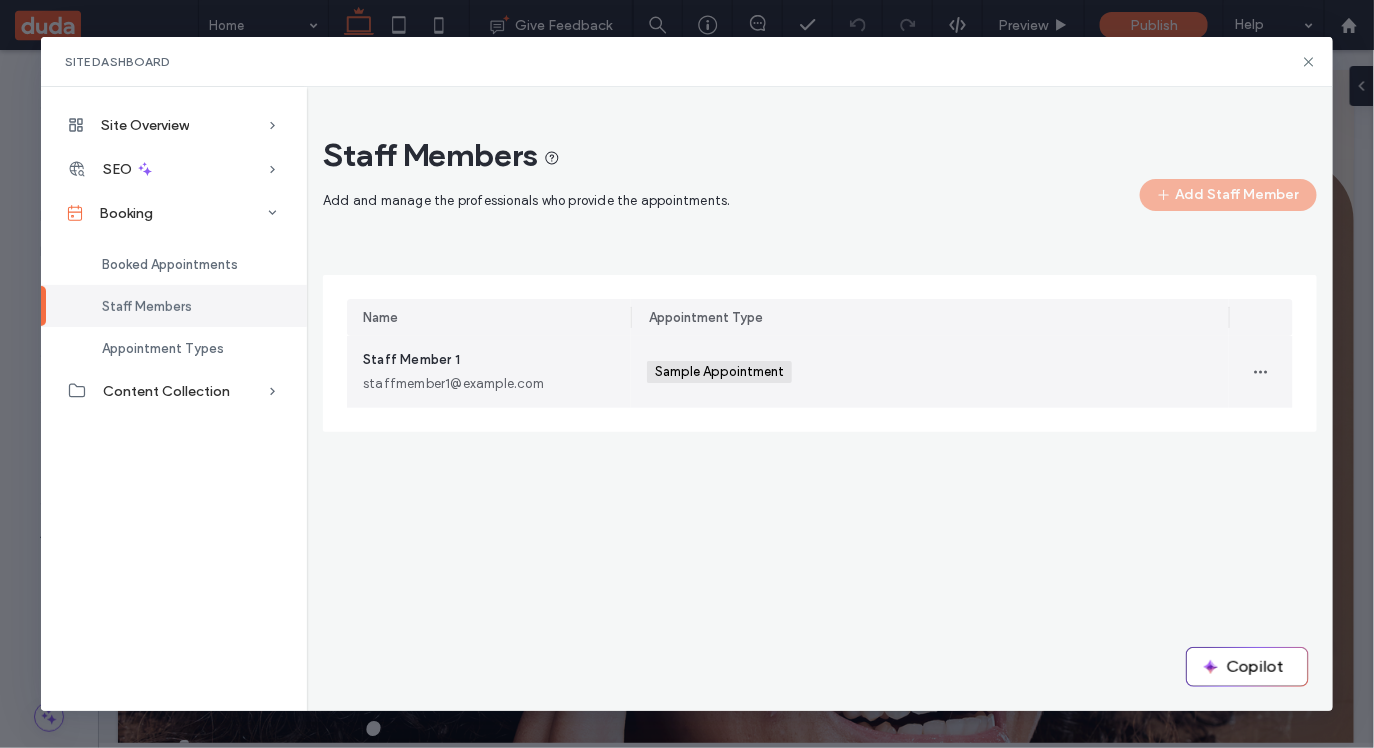 click on "Staff Member 1" at bounding box center [411, 359] 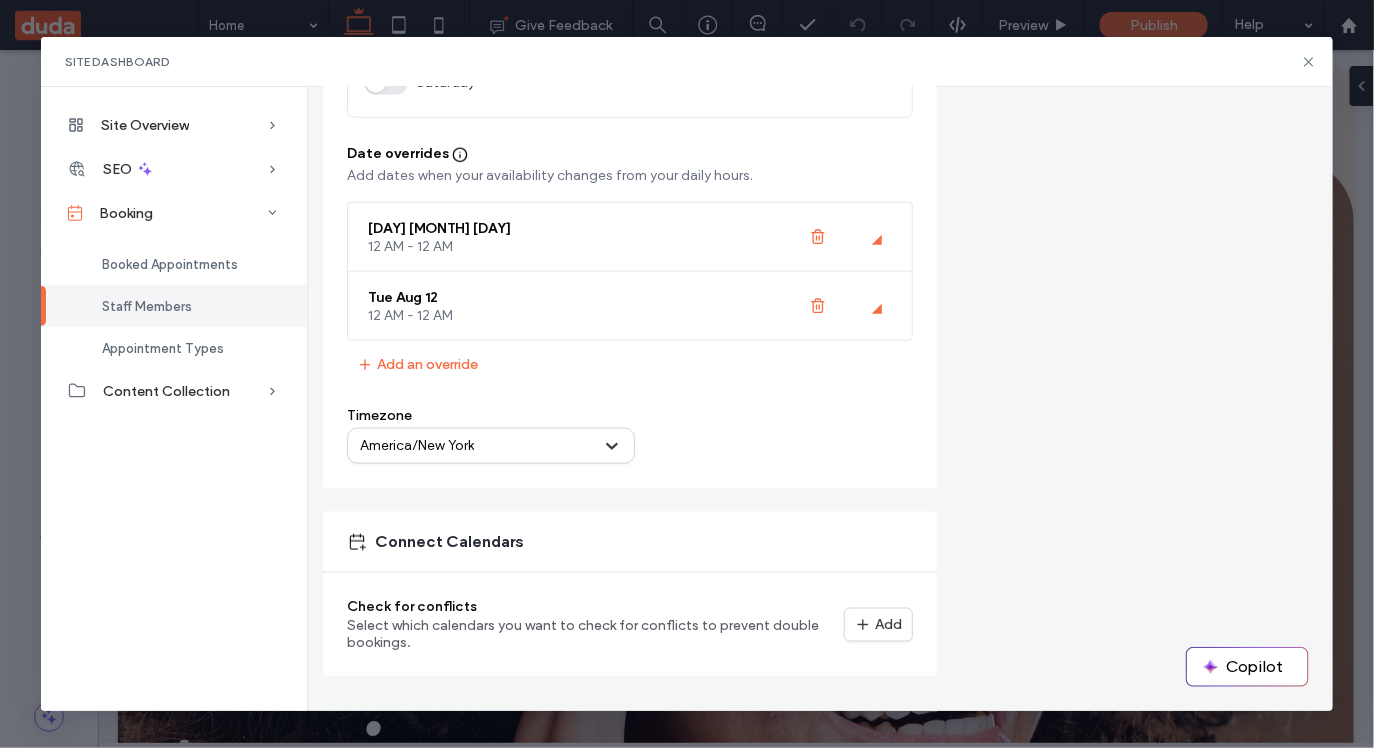 scroll, scrollTop: 0, scrollLeft: 0, axis: both 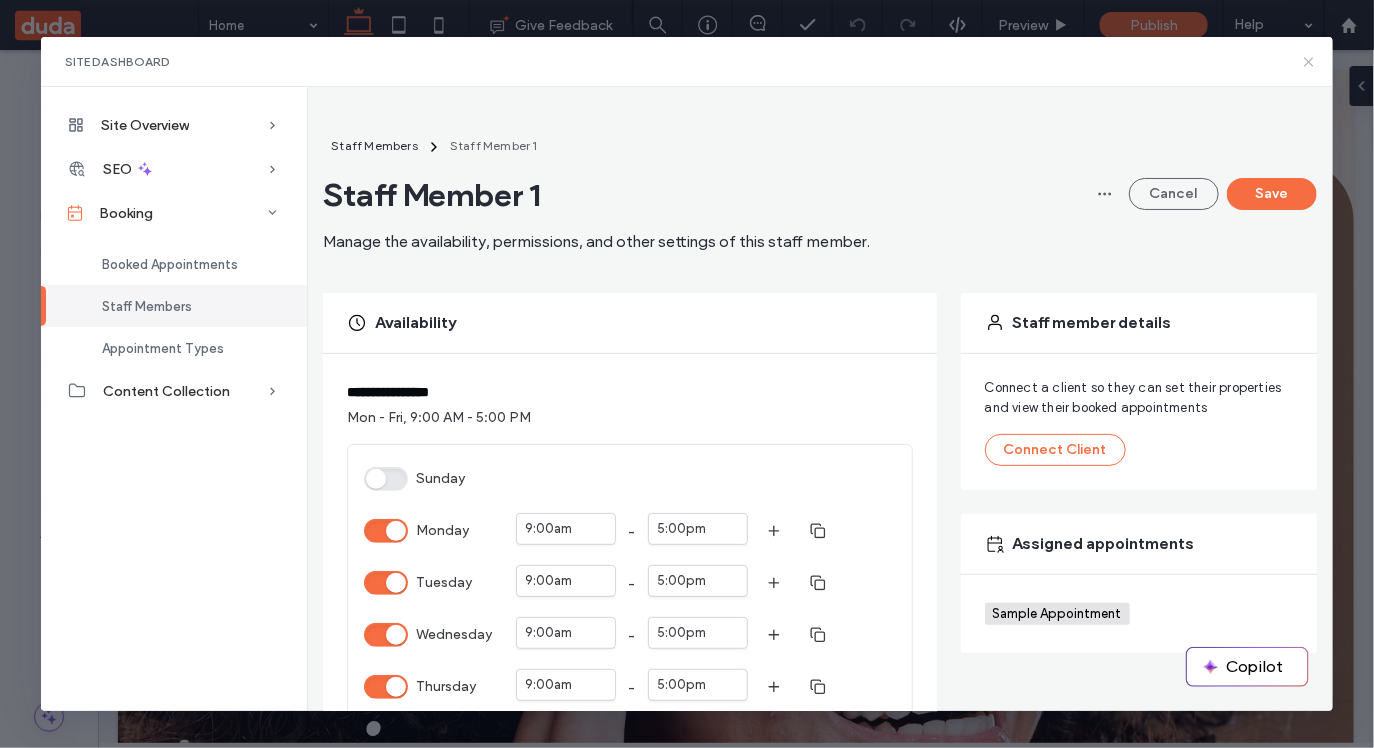 click 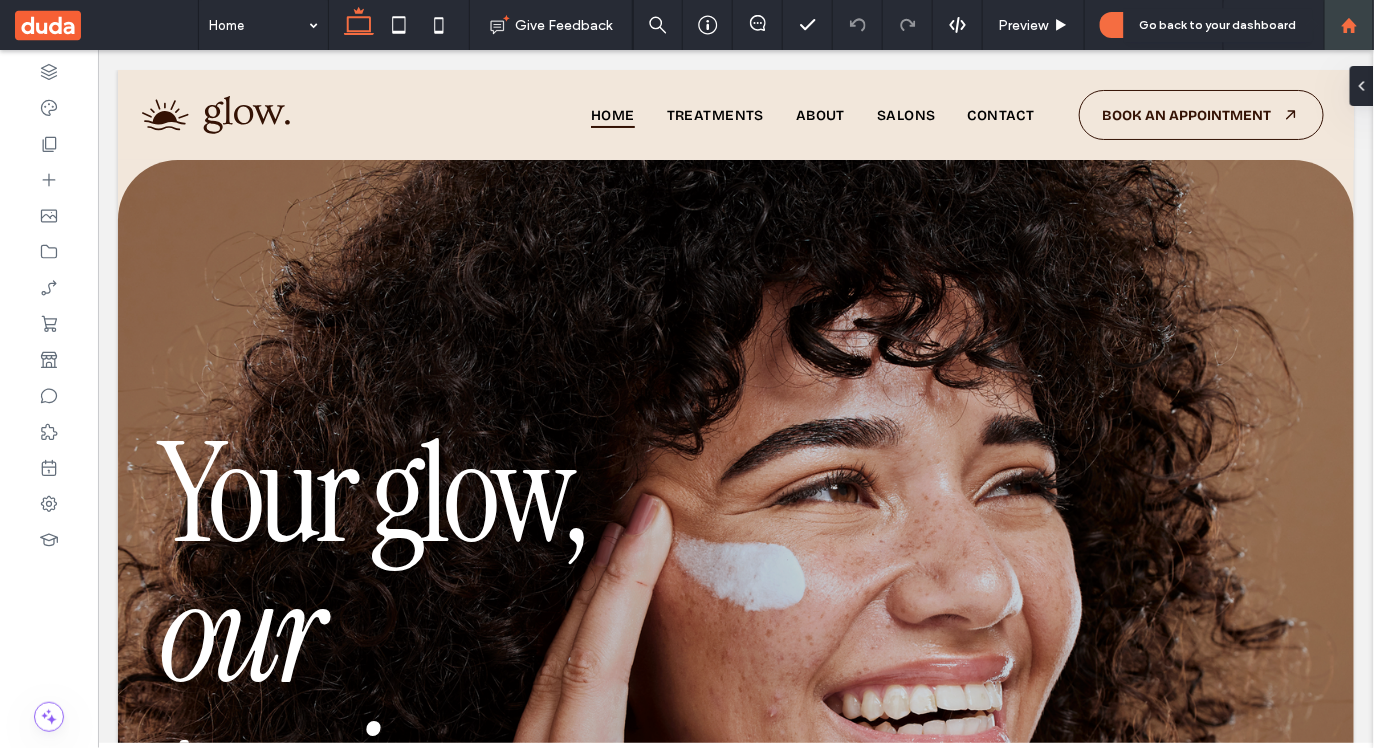click 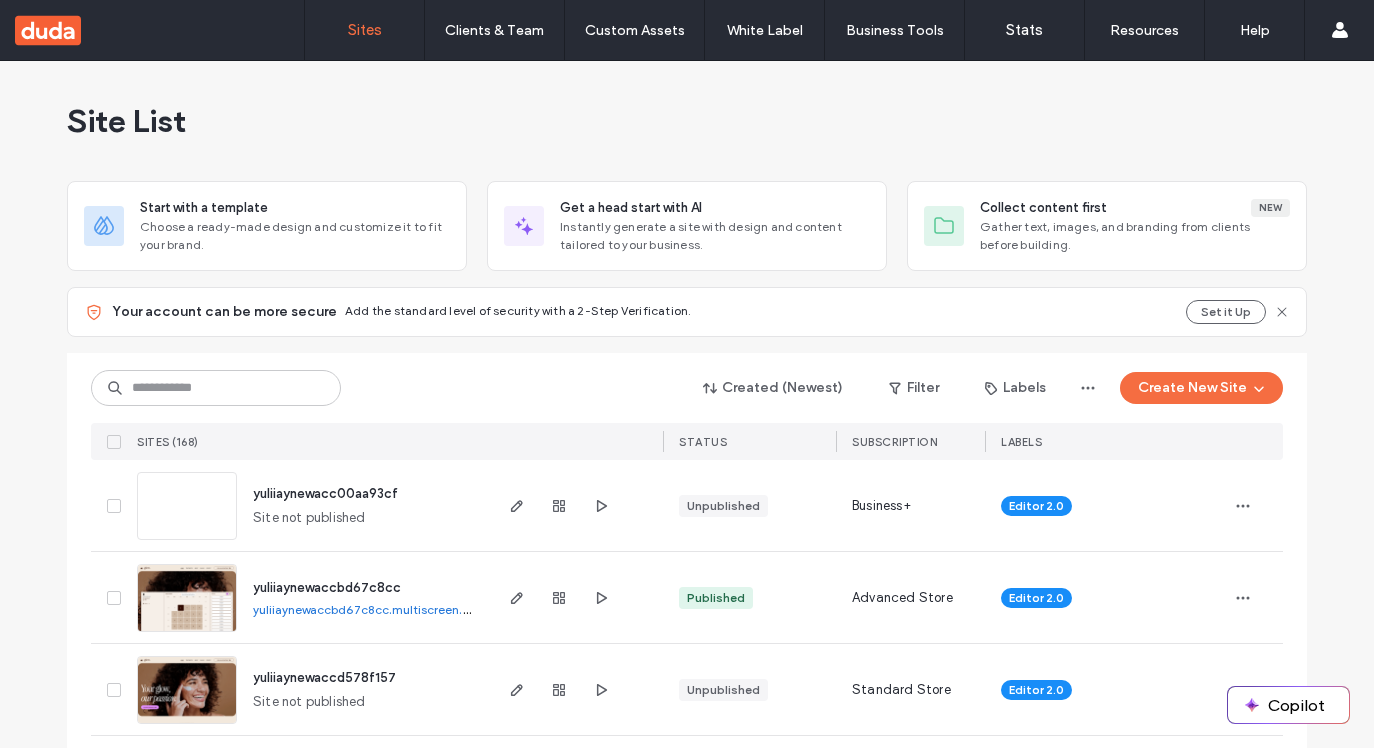 scroll, scrollTop: 0, scrollLeft: 0, axis: both 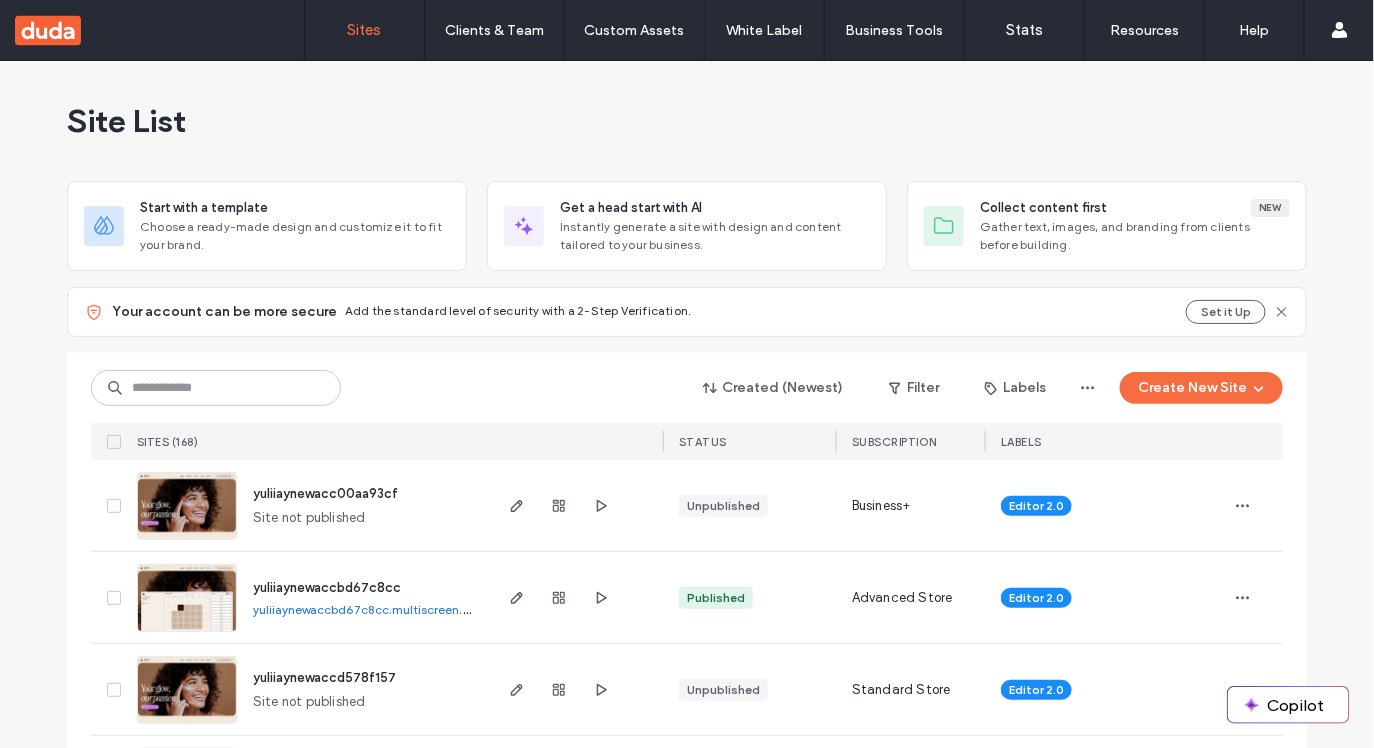 click on "Site List" at bounding box center [687, 121] 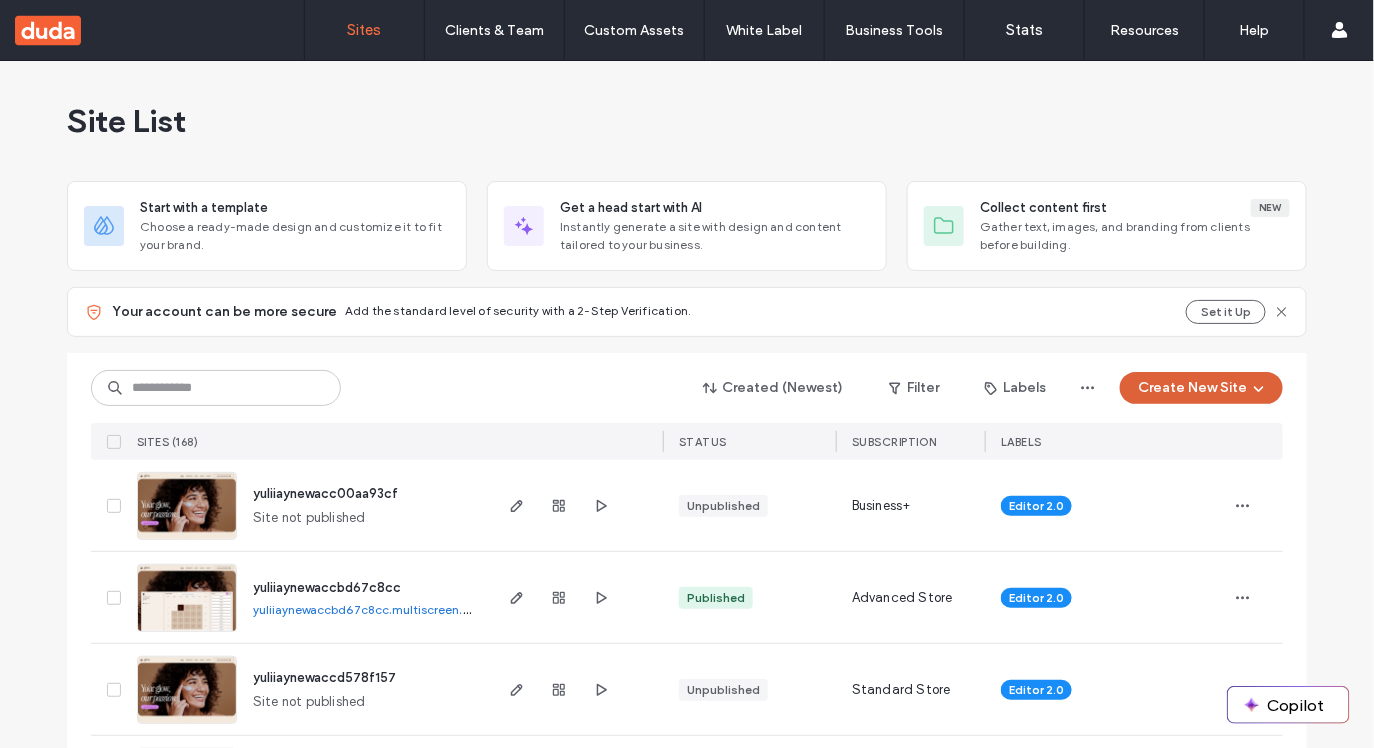 click on "Create New Site" at bounding box center (1201, 388) 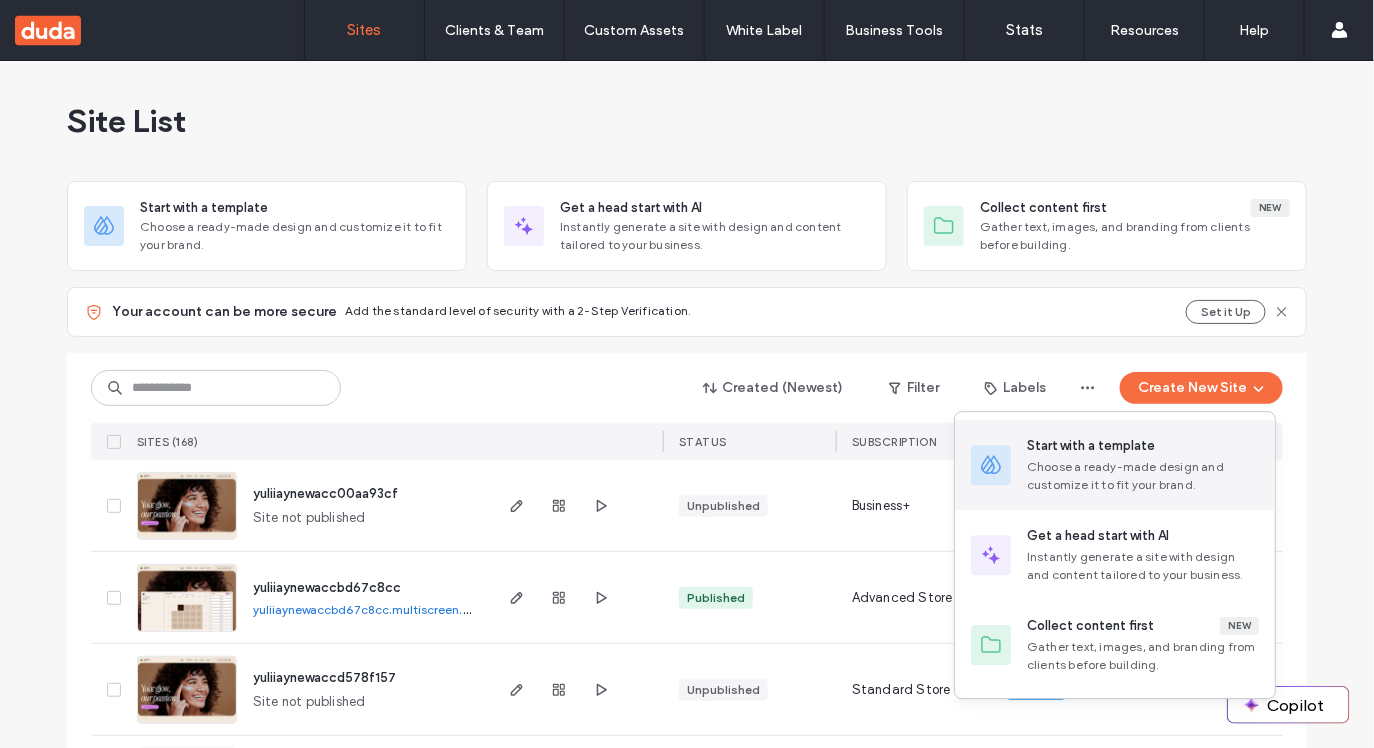 click on "Choose a ready-made design and customize it to fit your brand." at bounding box center [1143, 476] 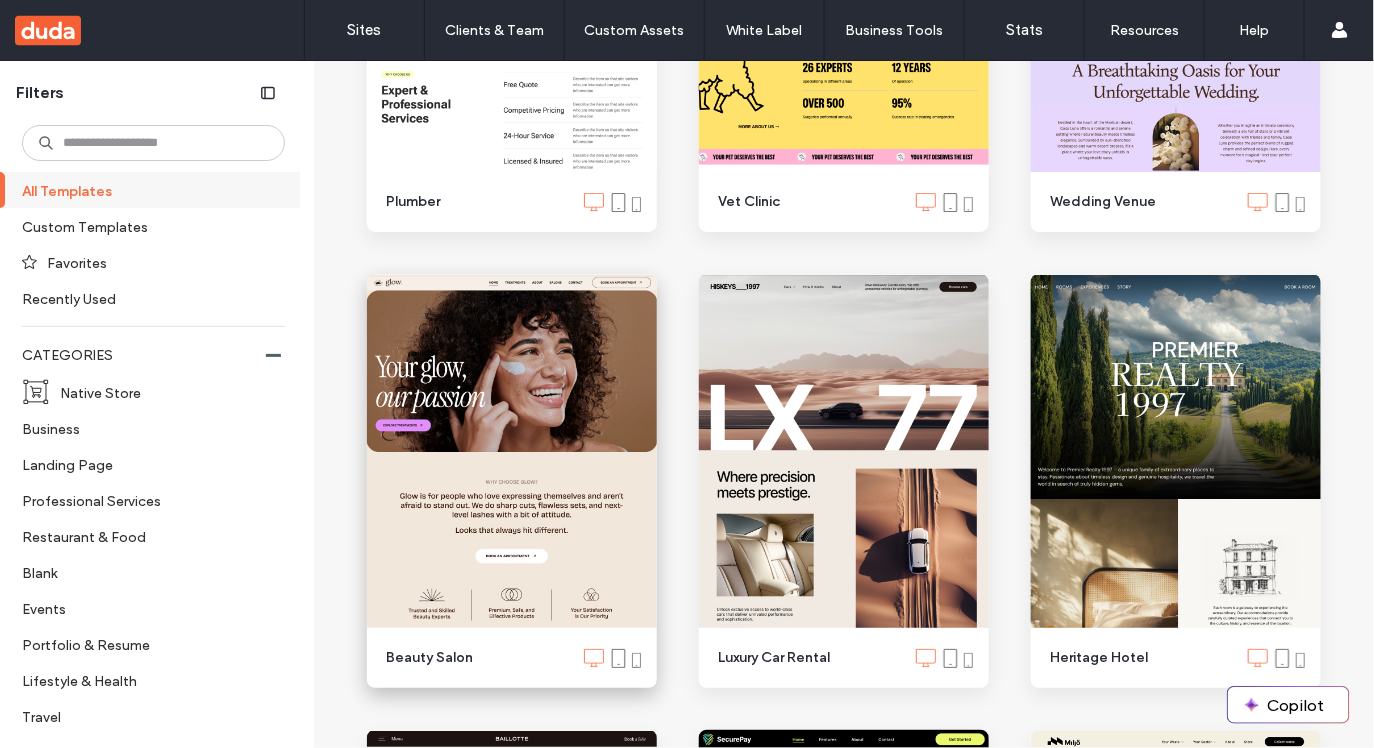scroll, scrollTop: 2389, scrollLeft: 0, axis: vertical 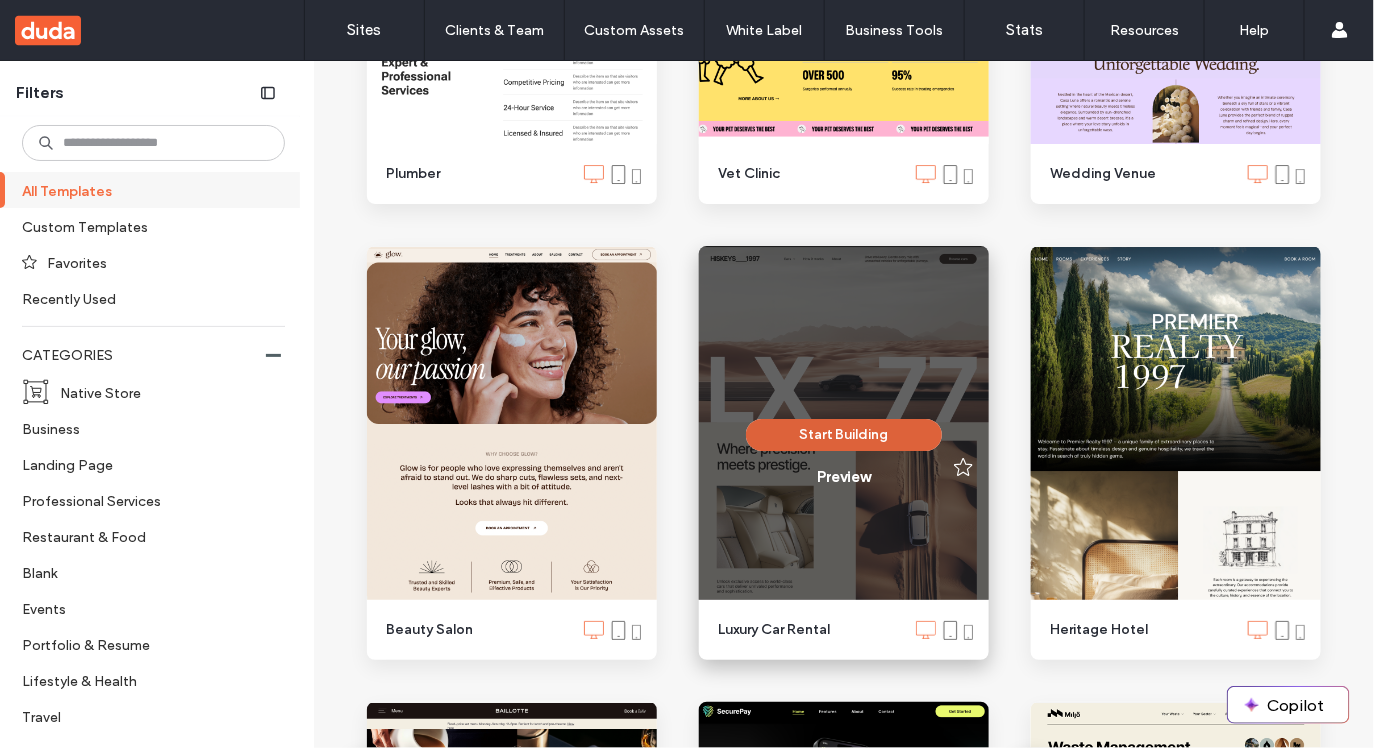 click on "Start Building" at bounding box center (844, 435) 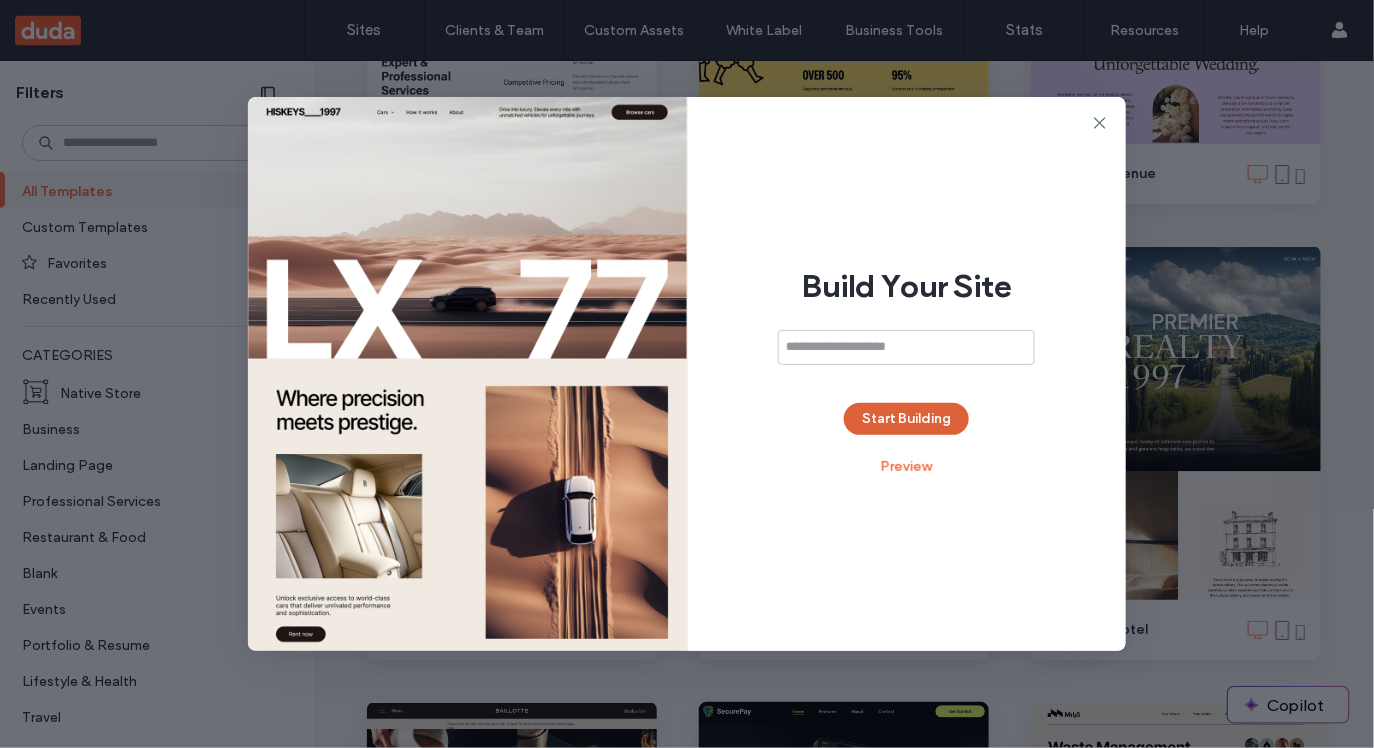 click on "Start Building" at bounding box center [906, 419] 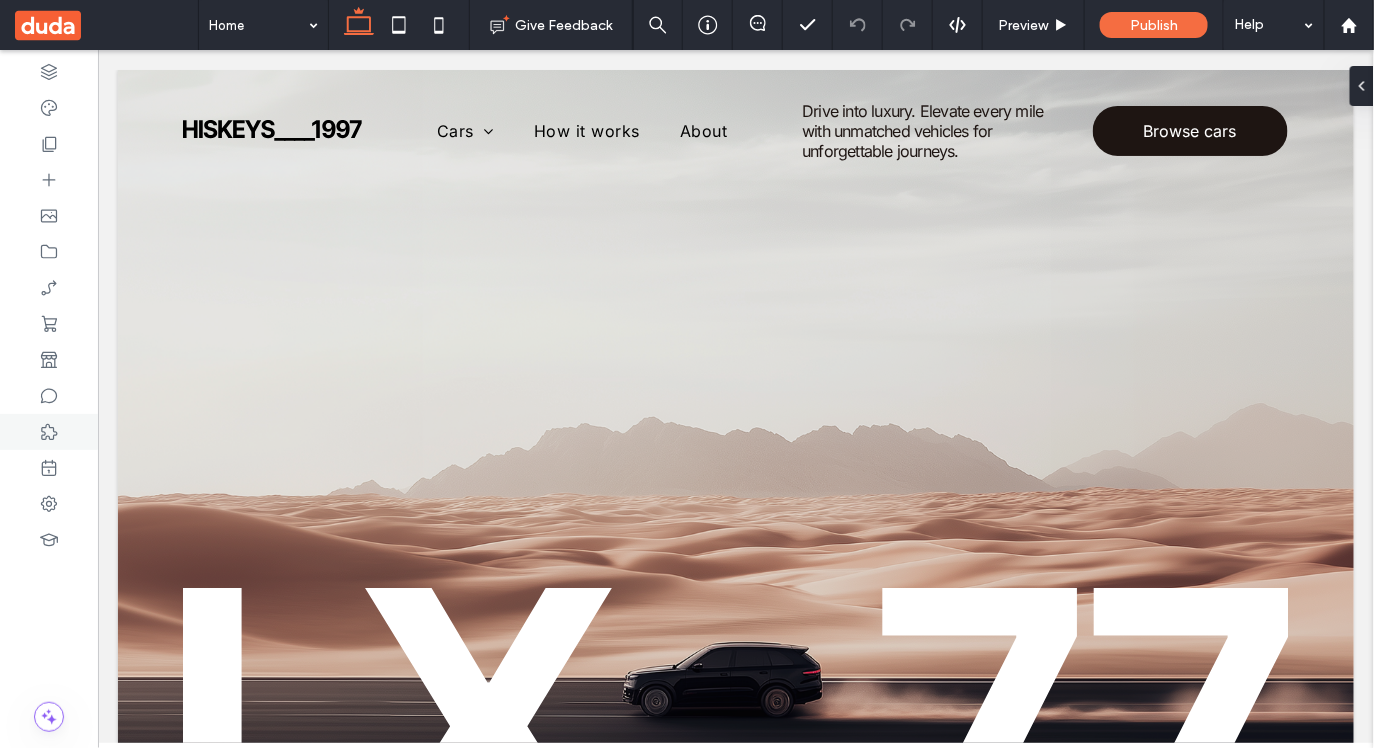 scroll, scrollTop: 0, scrollLeft: 0, axis: both 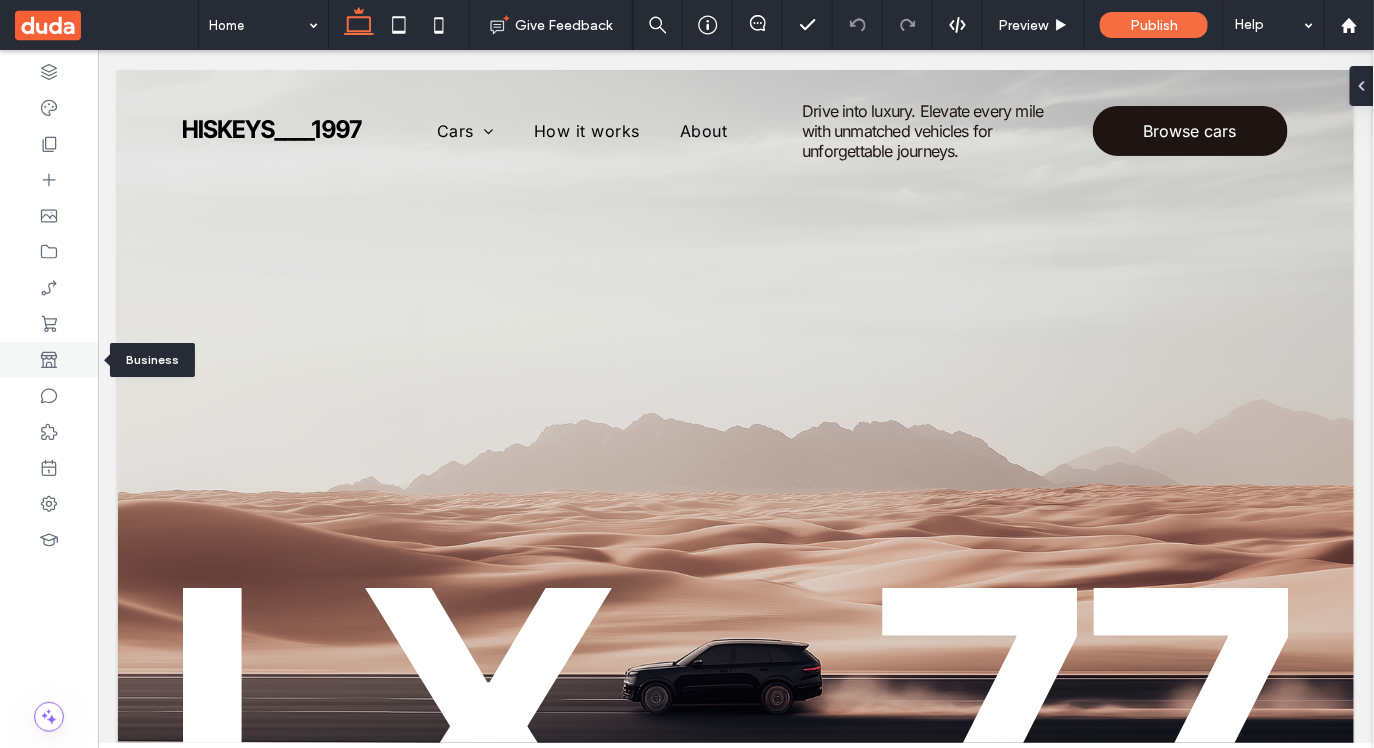 click 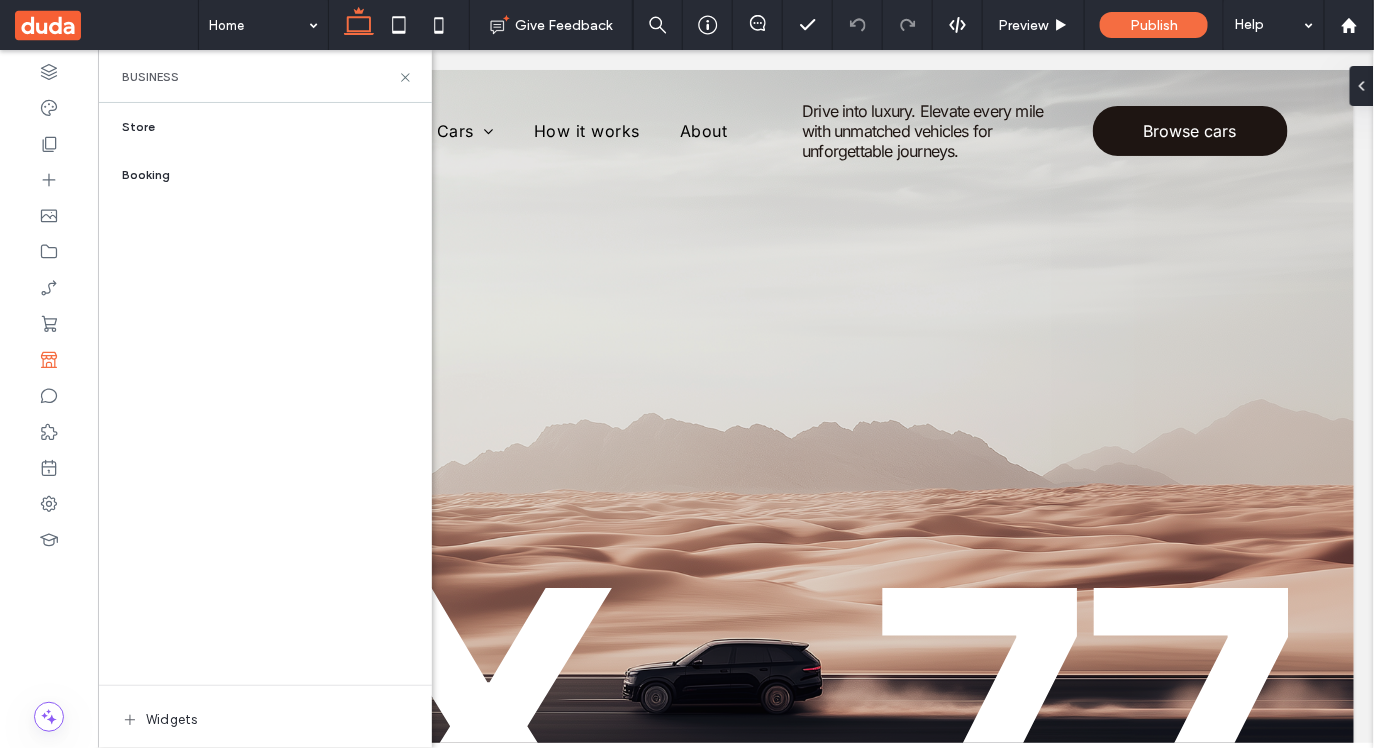 click on "Booking" at bounding box center (146, 175) 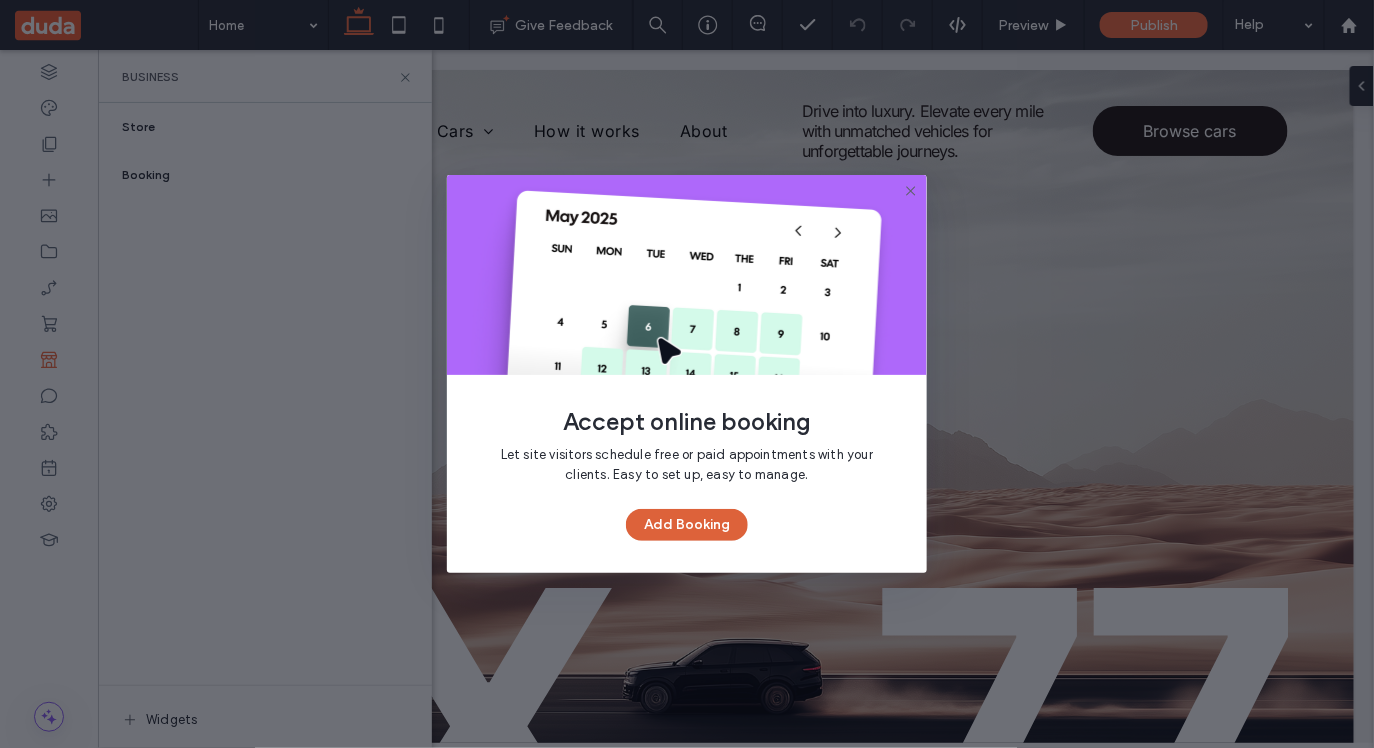 click on "Add Booking" at bounding box center [687, 525] 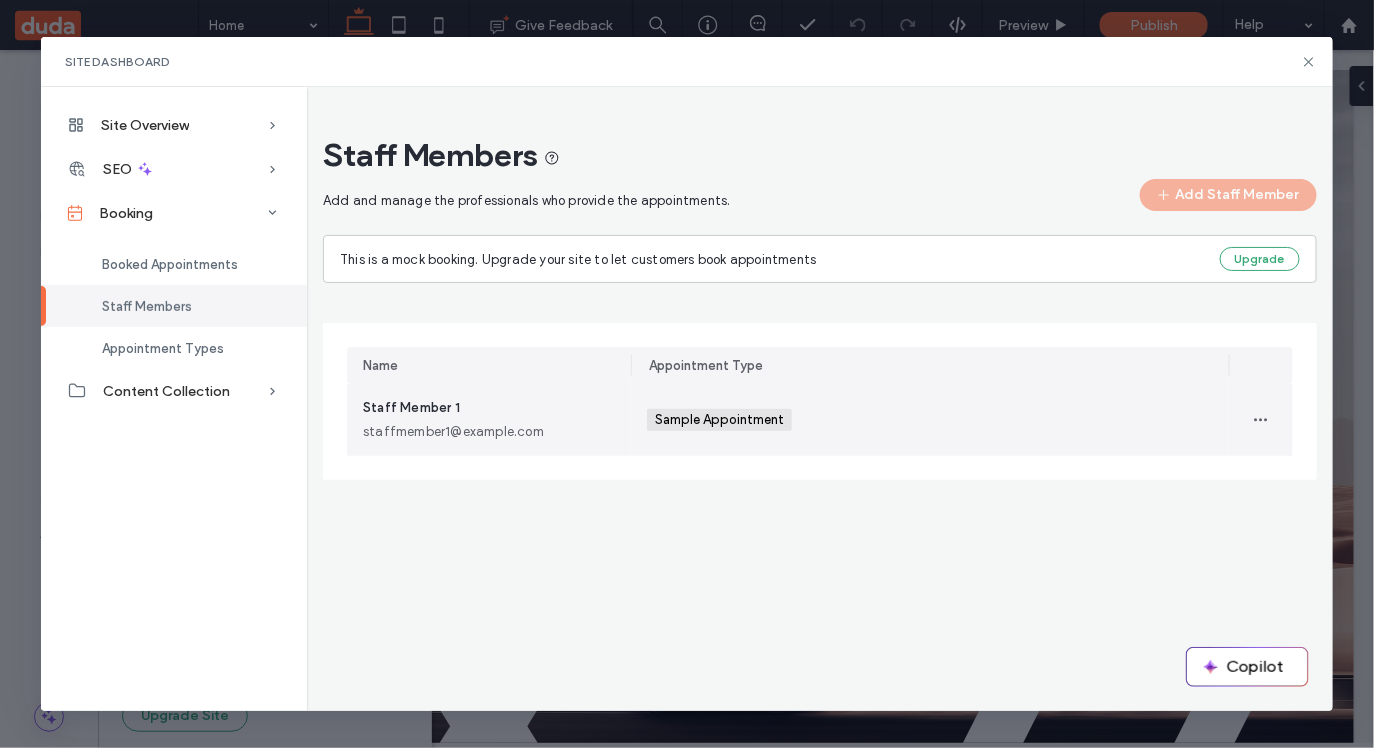 click on "Sample Appointment +0 Sample Appointment +0" at bounding box center [930, 420] 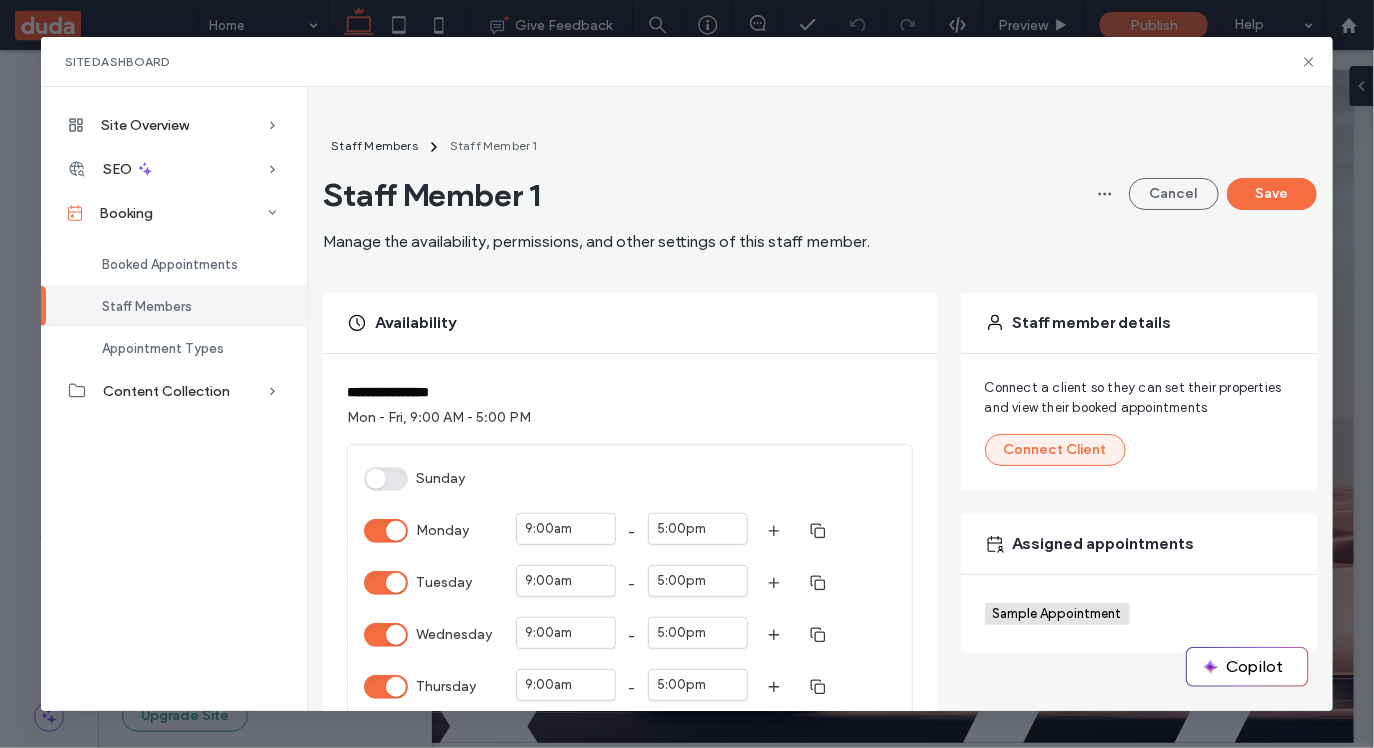 click on "Connect Client" at bounding box center [1055, 450] 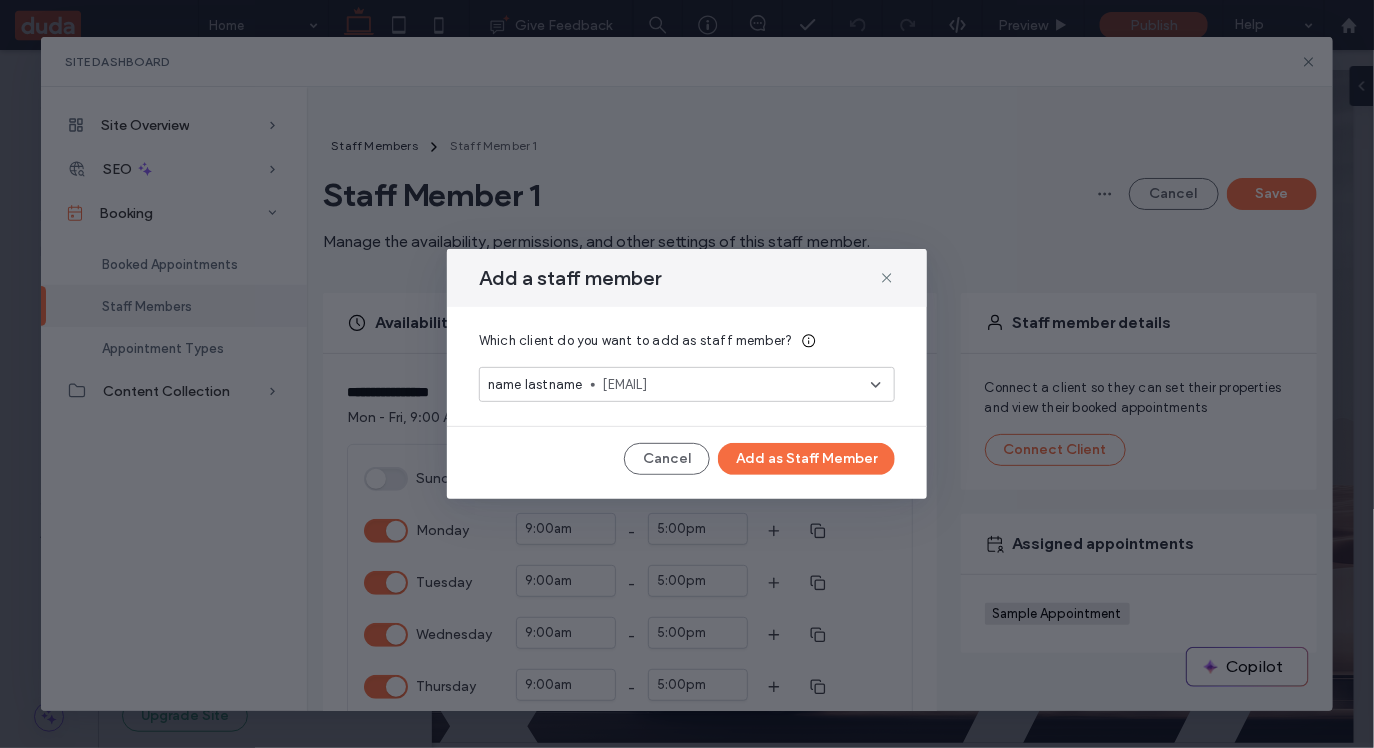 click on "[EMAIL]" at bounding box center [737, 385] 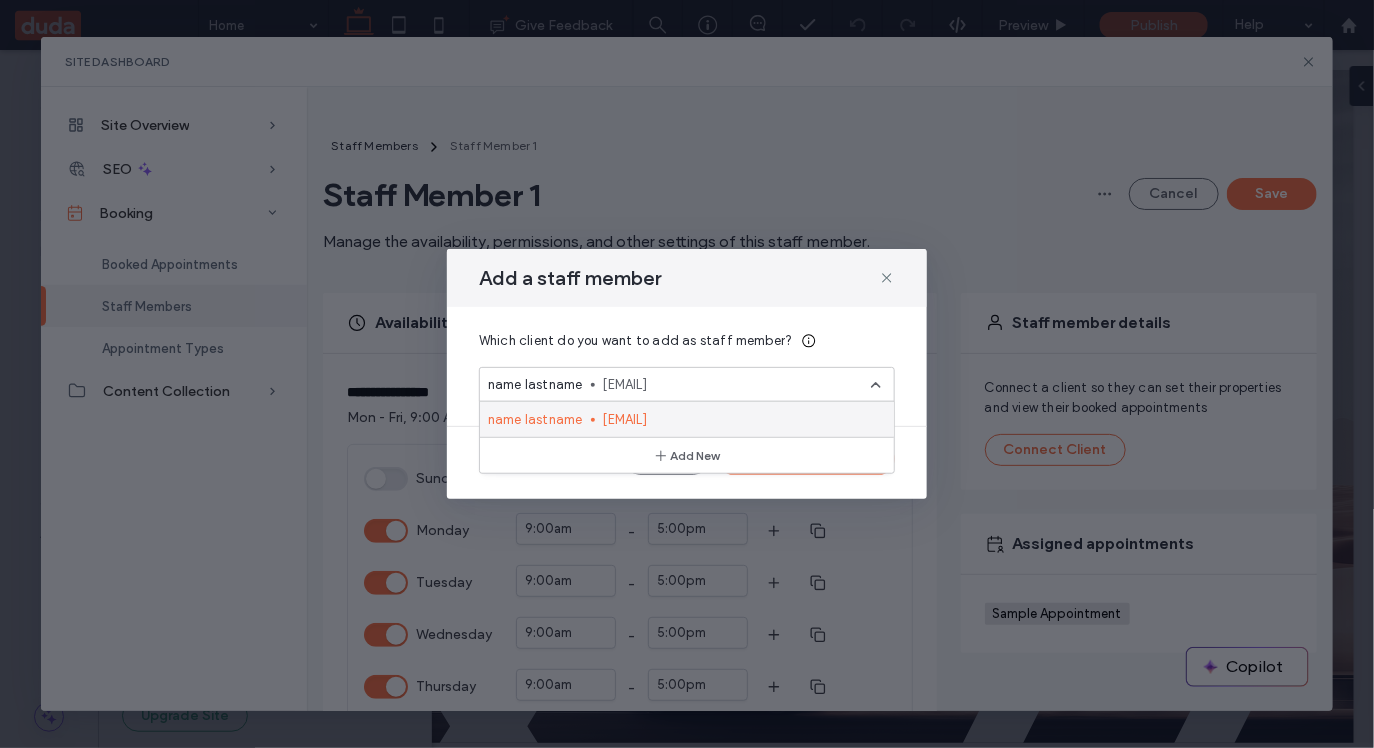 click on "[EMAIL]" at bounding box center (740, 419) 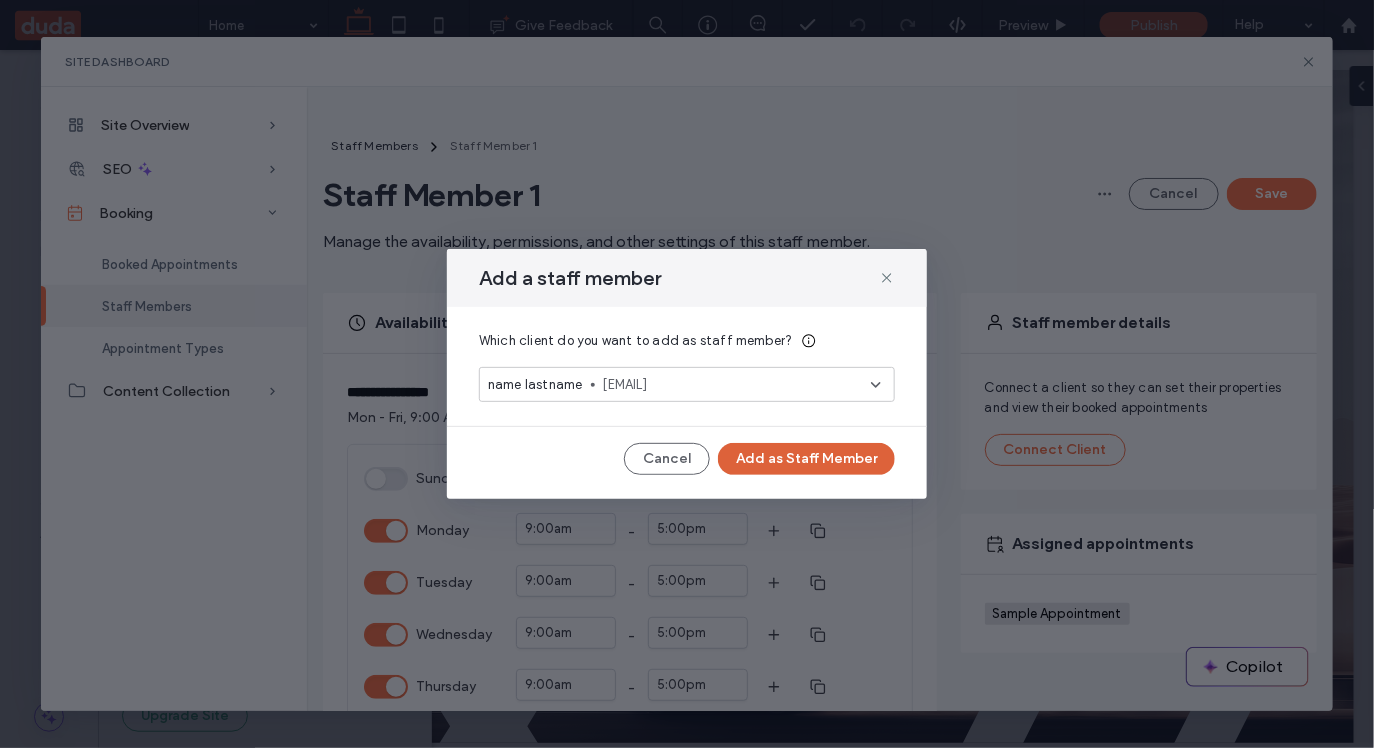 click on "Add as Staff Member" at bounding box center [806, 459] 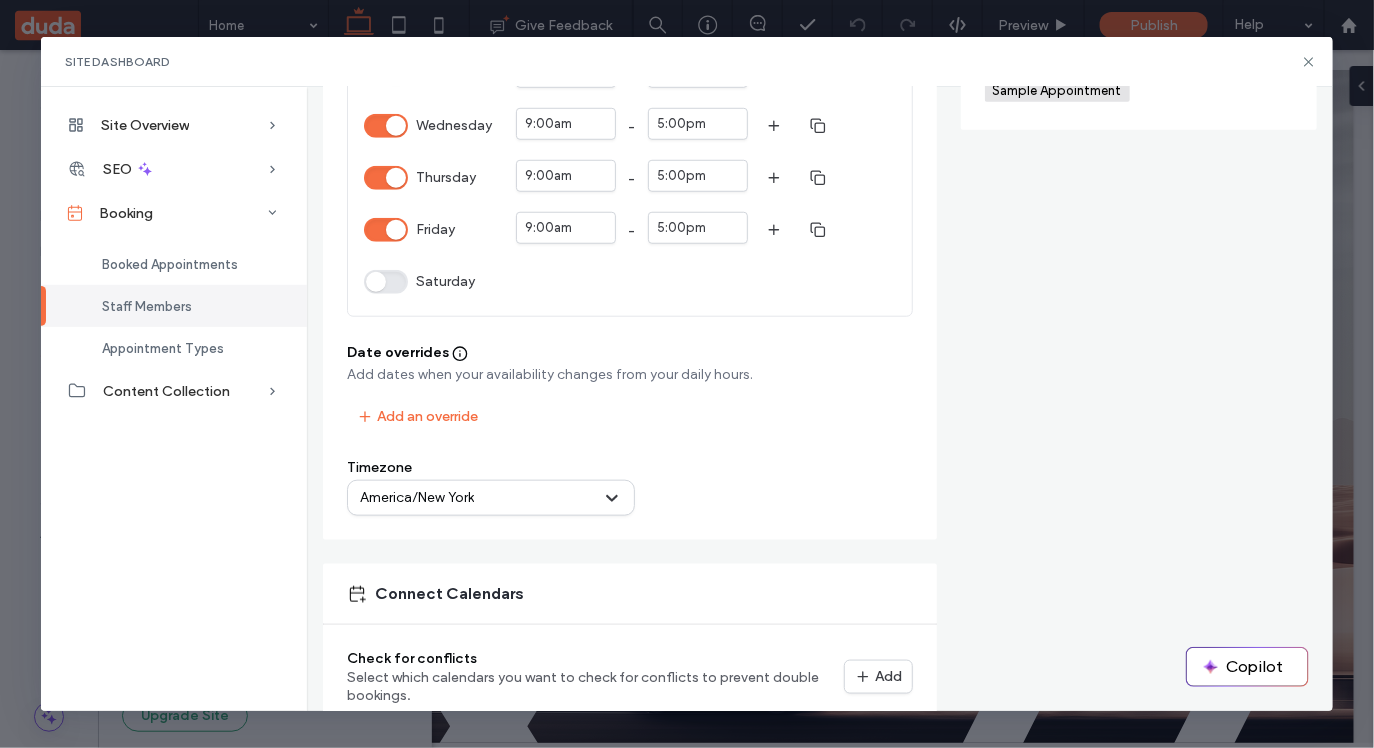 scroll, scrollTop: 562, scrollLeft: 0, axis: vertical 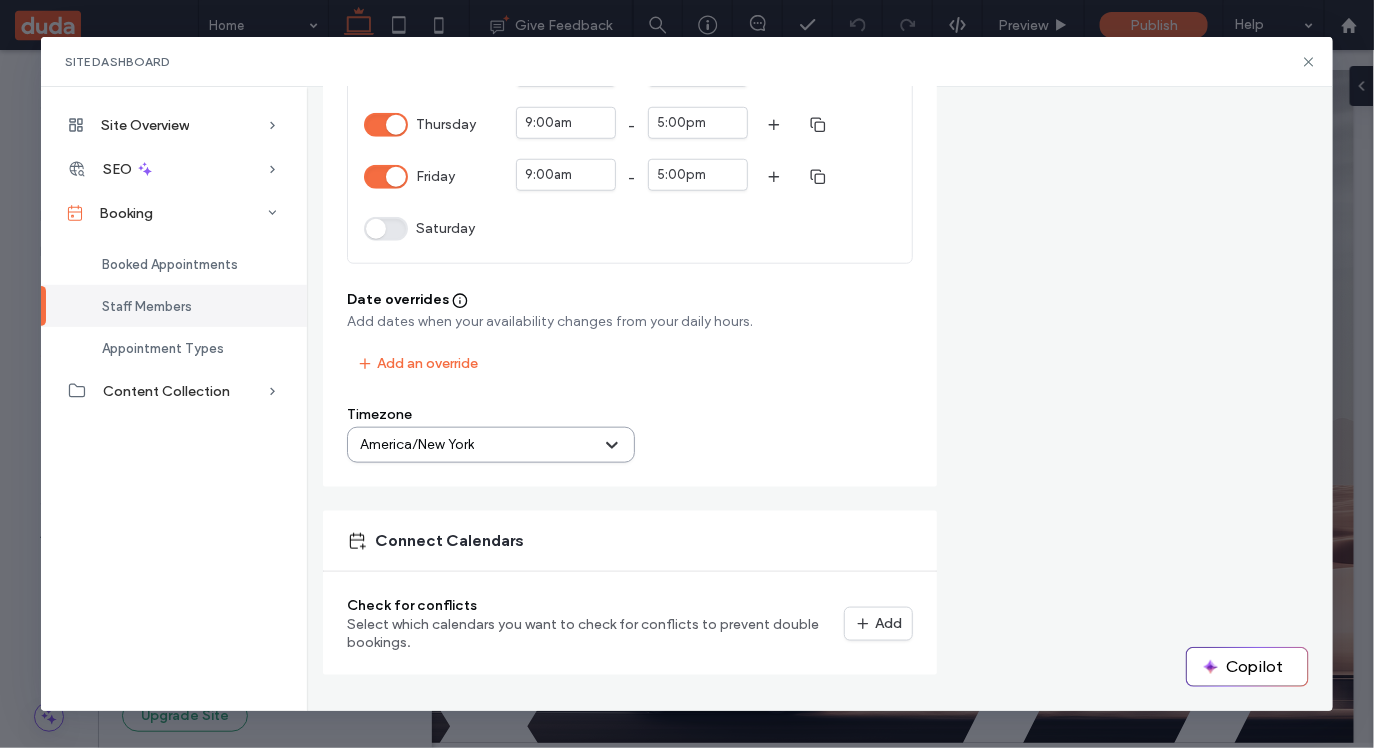 click at bounding box center [539, 445] 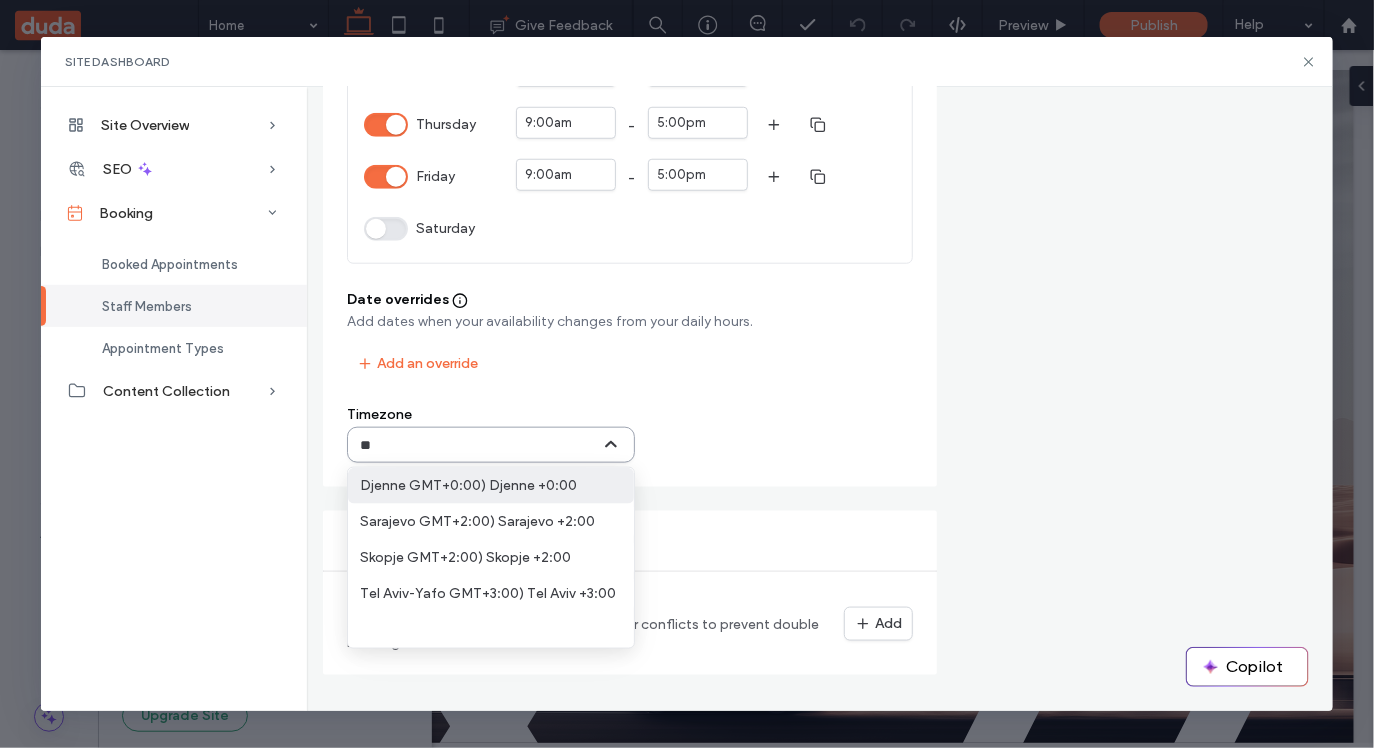scroll, scrollTop: 0, scrollLeft: 0, axis: both 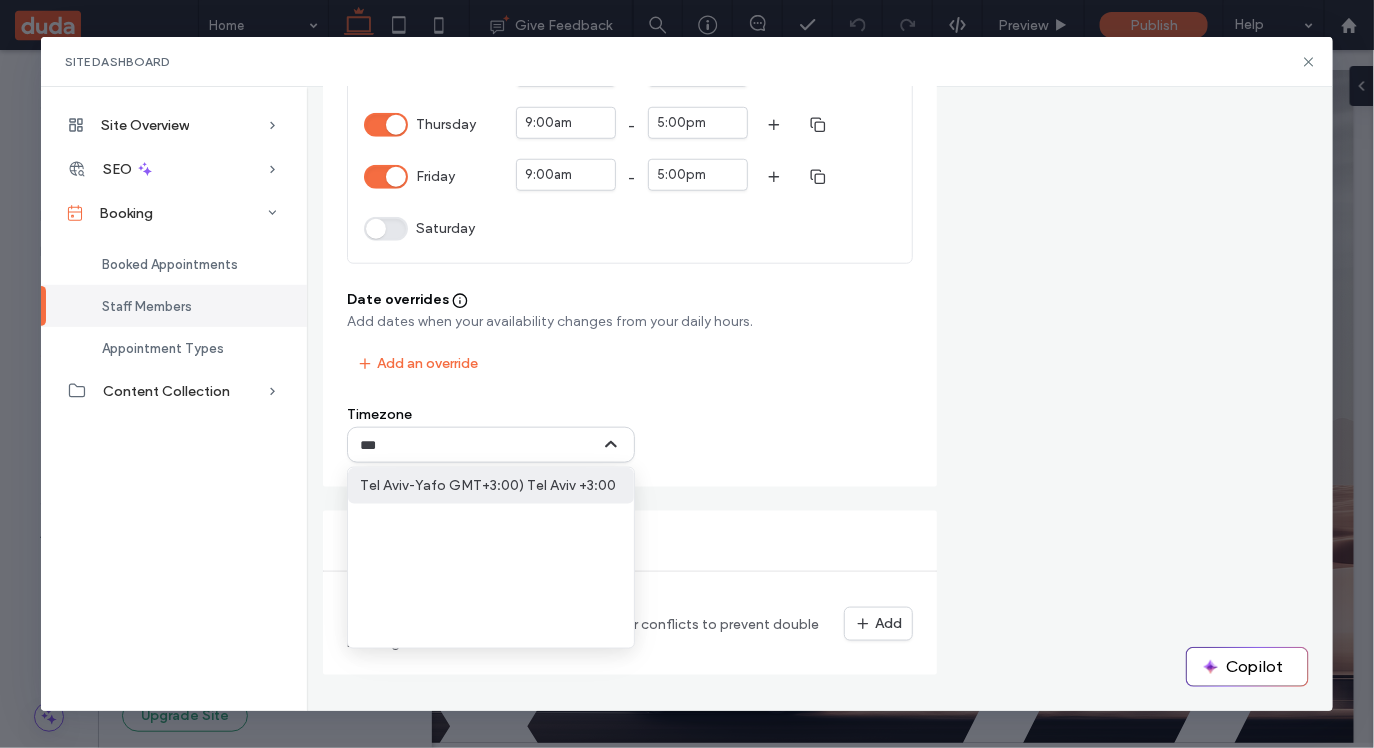 click on "Tel Aviv-Yafo GMT+3:00) Tel Aviv +3:00" at bounding box center [491, 486] 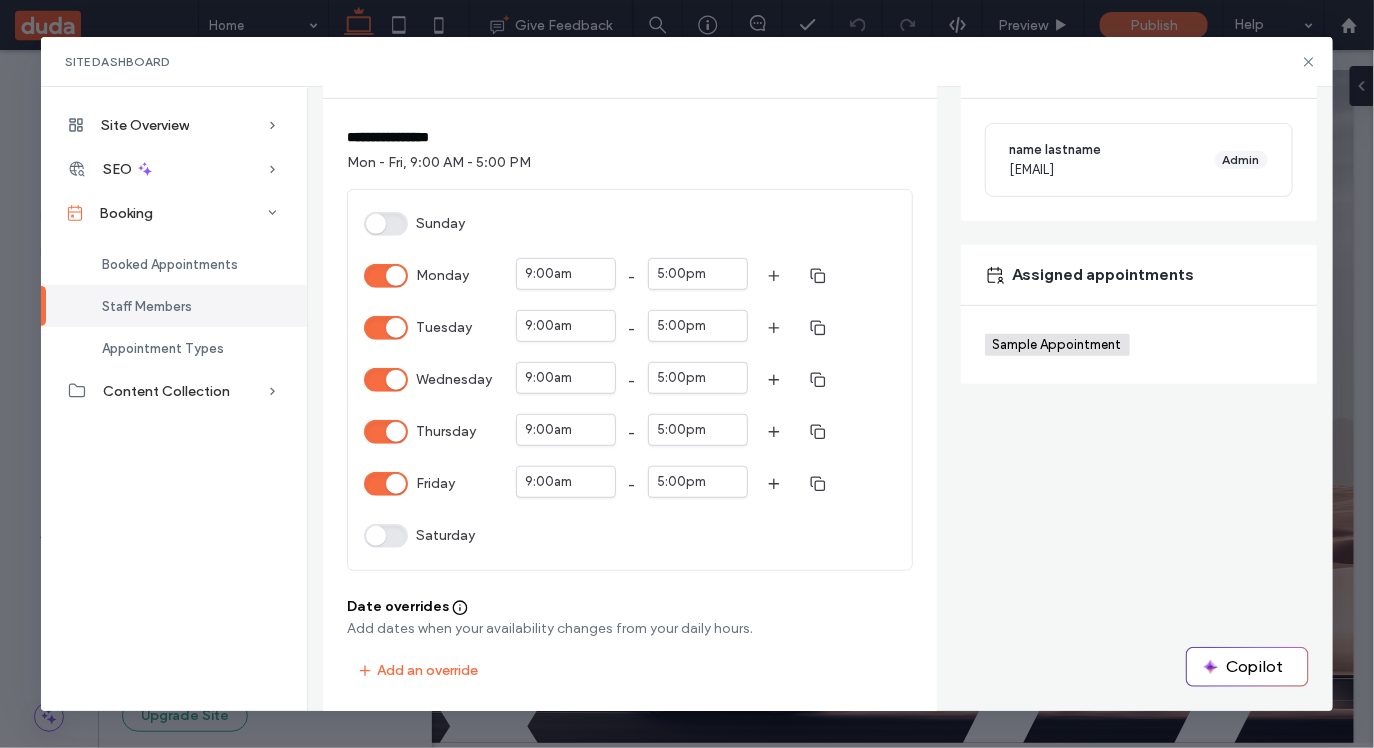 scroll, scrollTop: 0, scrollLeft: 0, axis: both 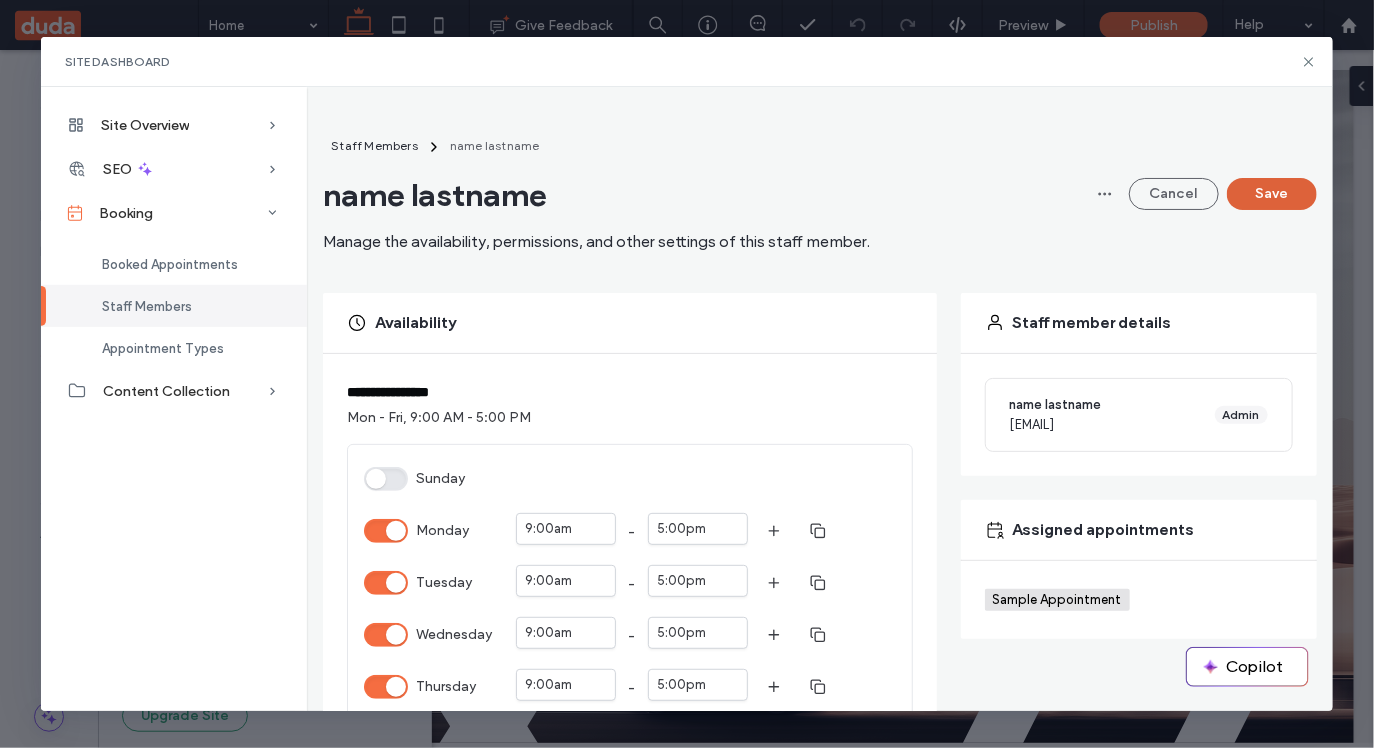 click on "Save" at bounding box center (1272, 194) 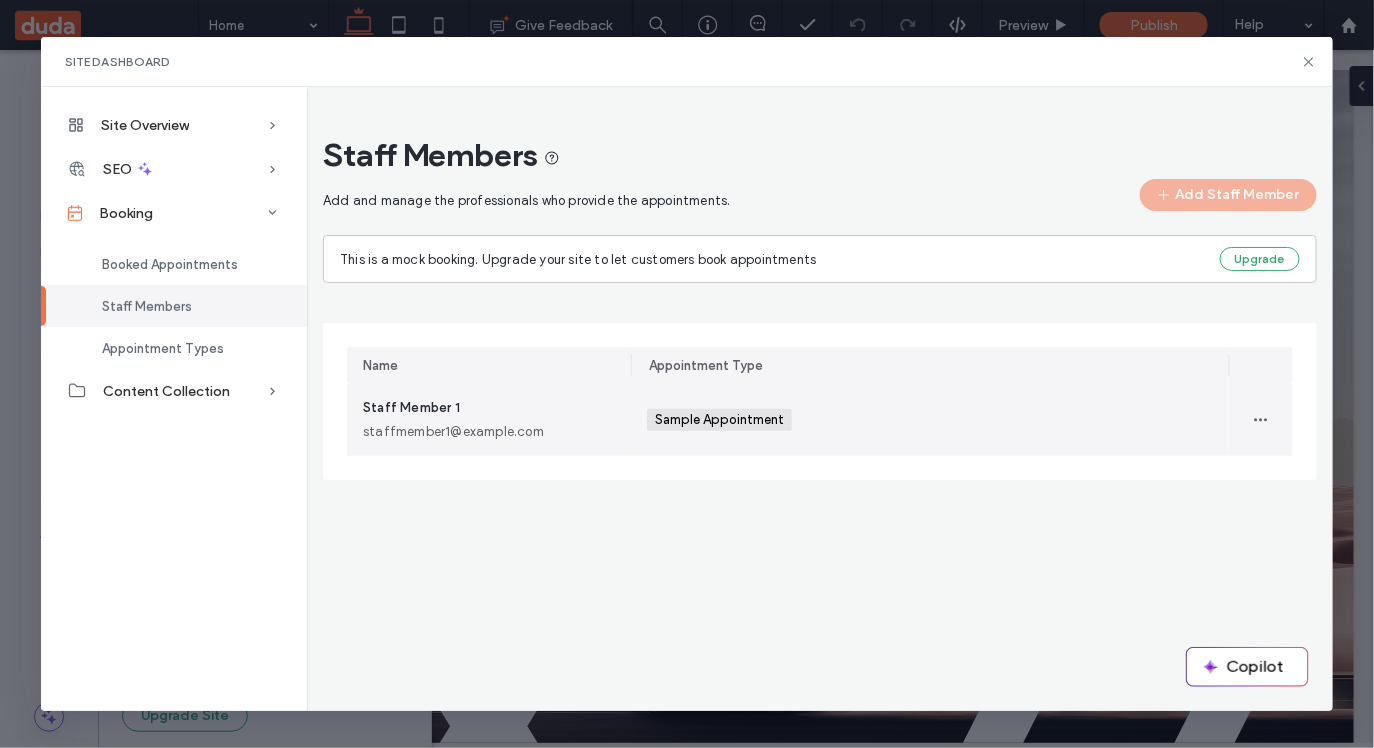 click on "Staff Member 1 staffmember1@example.com" at bounding box center [489, 420] 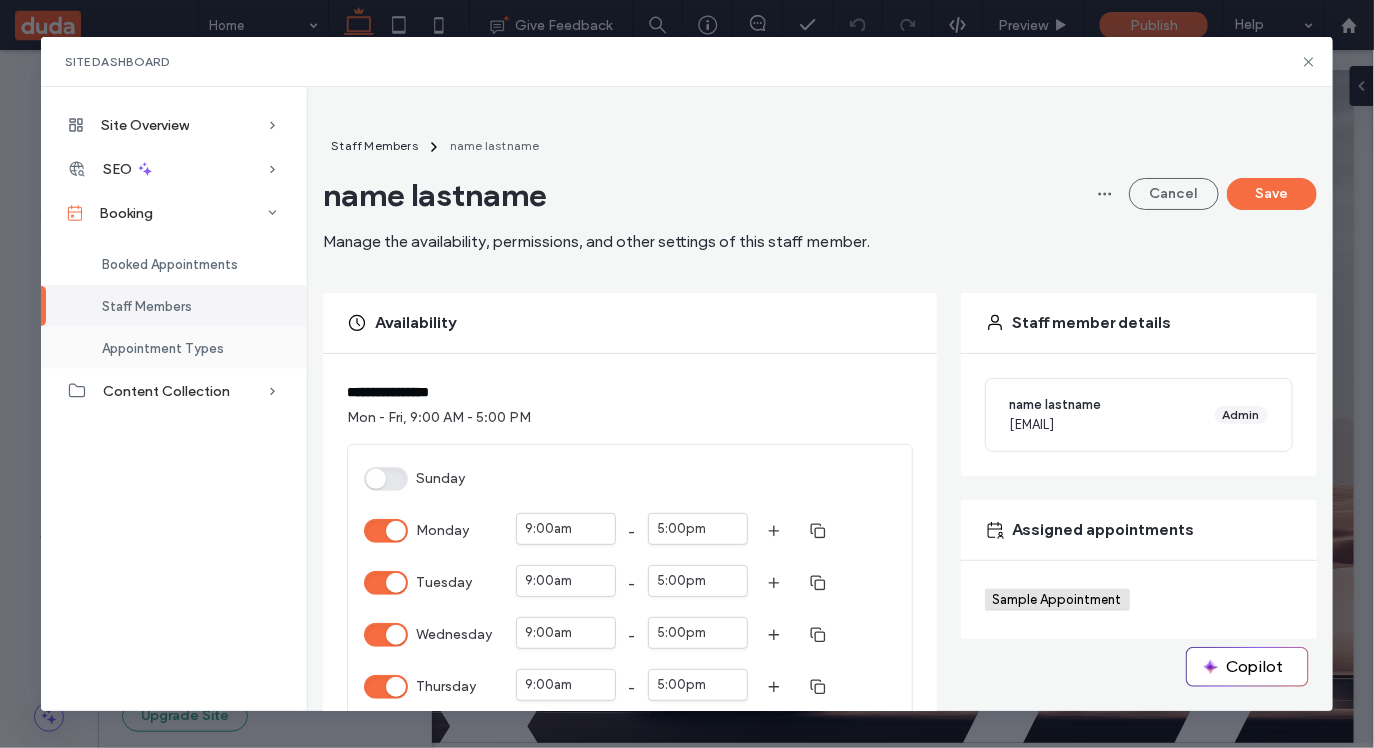 click on "Appointment Types" at bounding box center [174, 348] 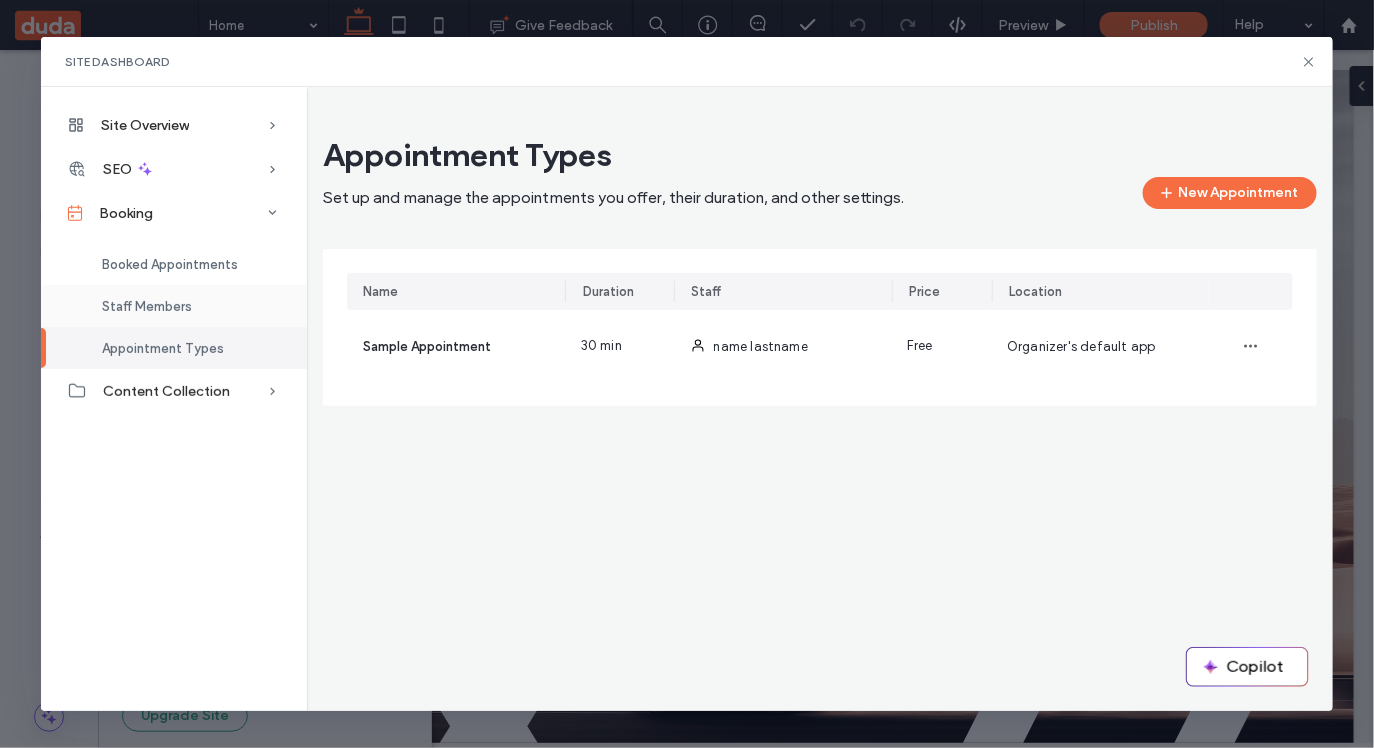 click on "Staff Members" at bounding box center [174, 306] 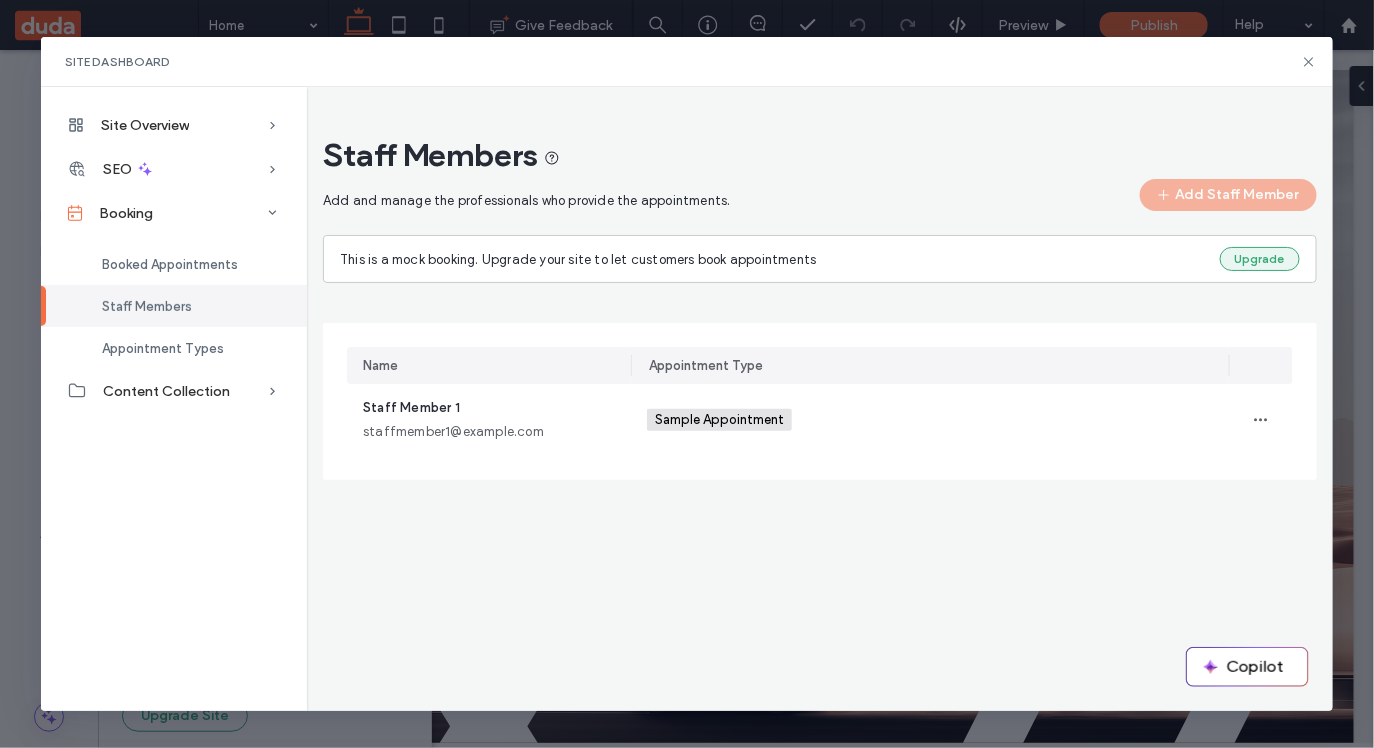 click on "Upgrade" at bounding box center (1260, 259) 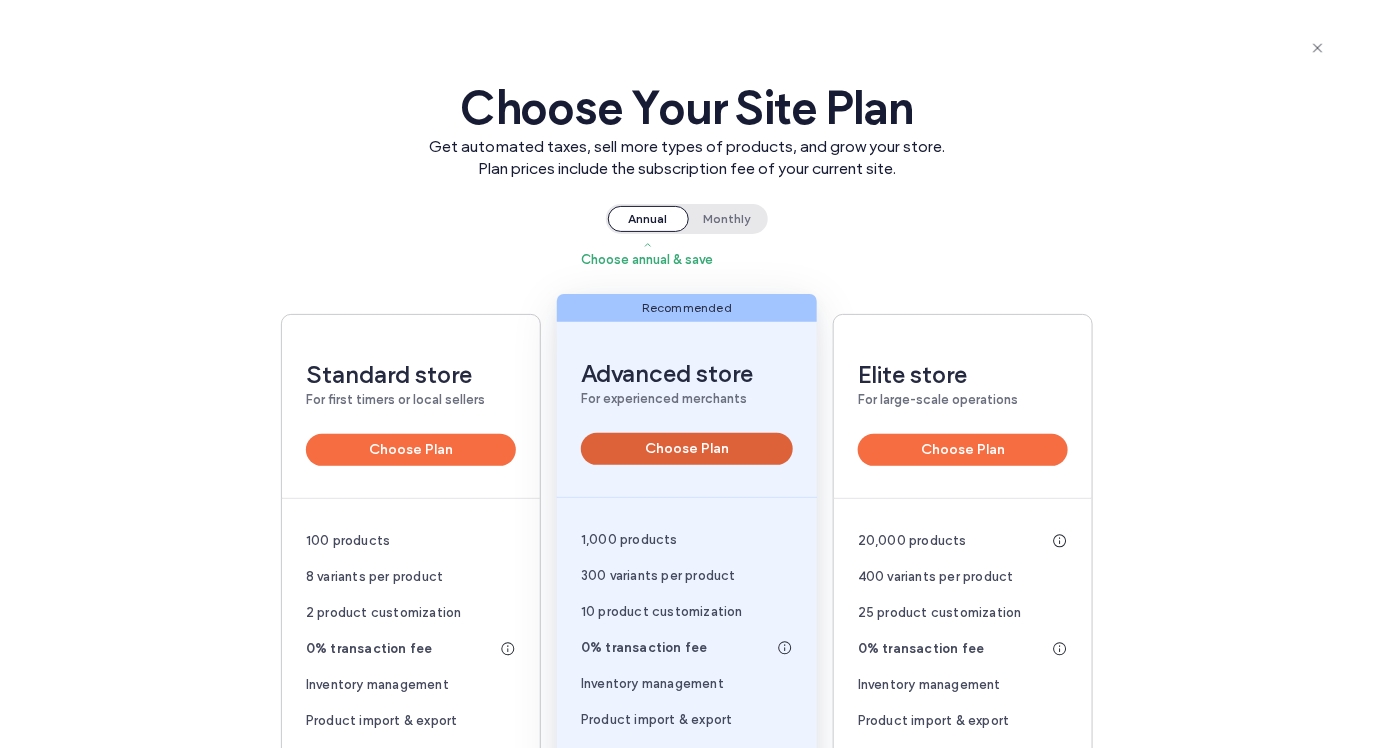 click on "Choose Plan" at bounding box center [687, 449] 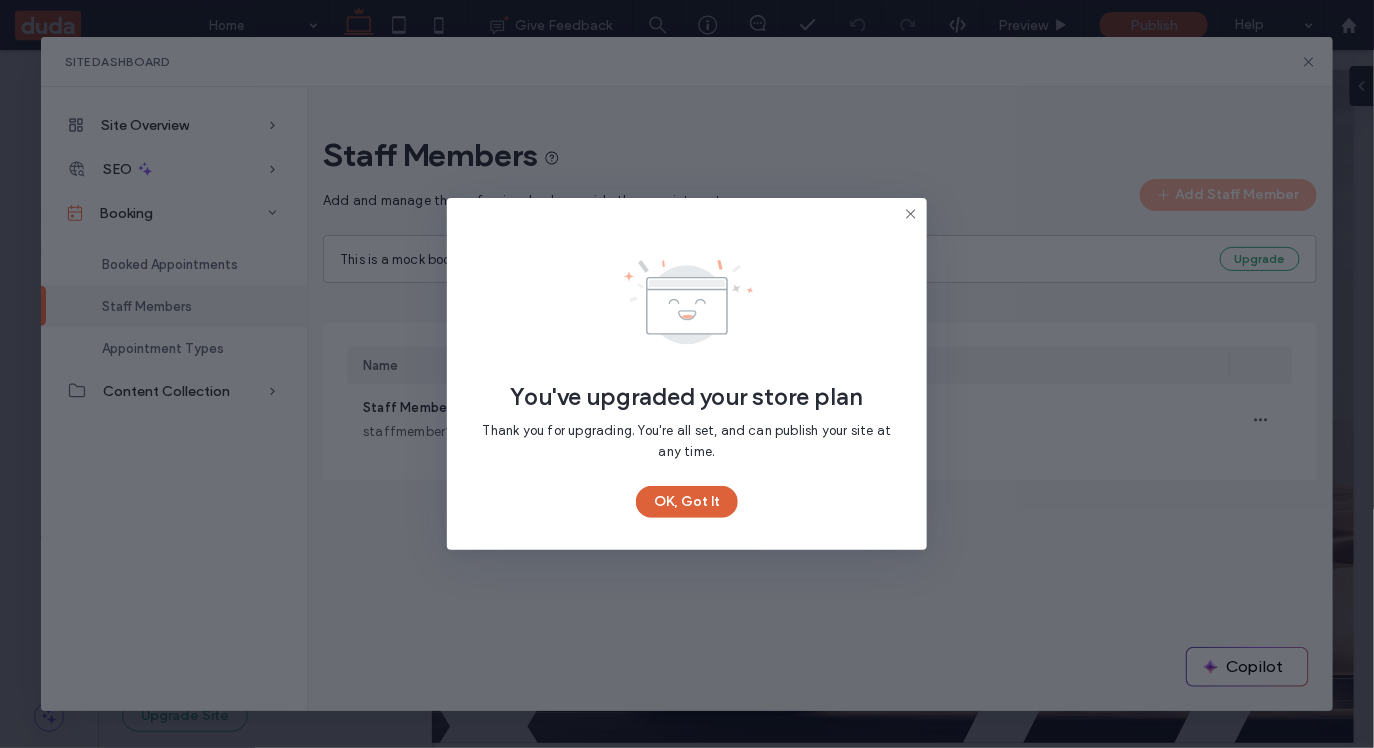 click on "OK, Got It" at bounding box center [687, 502] 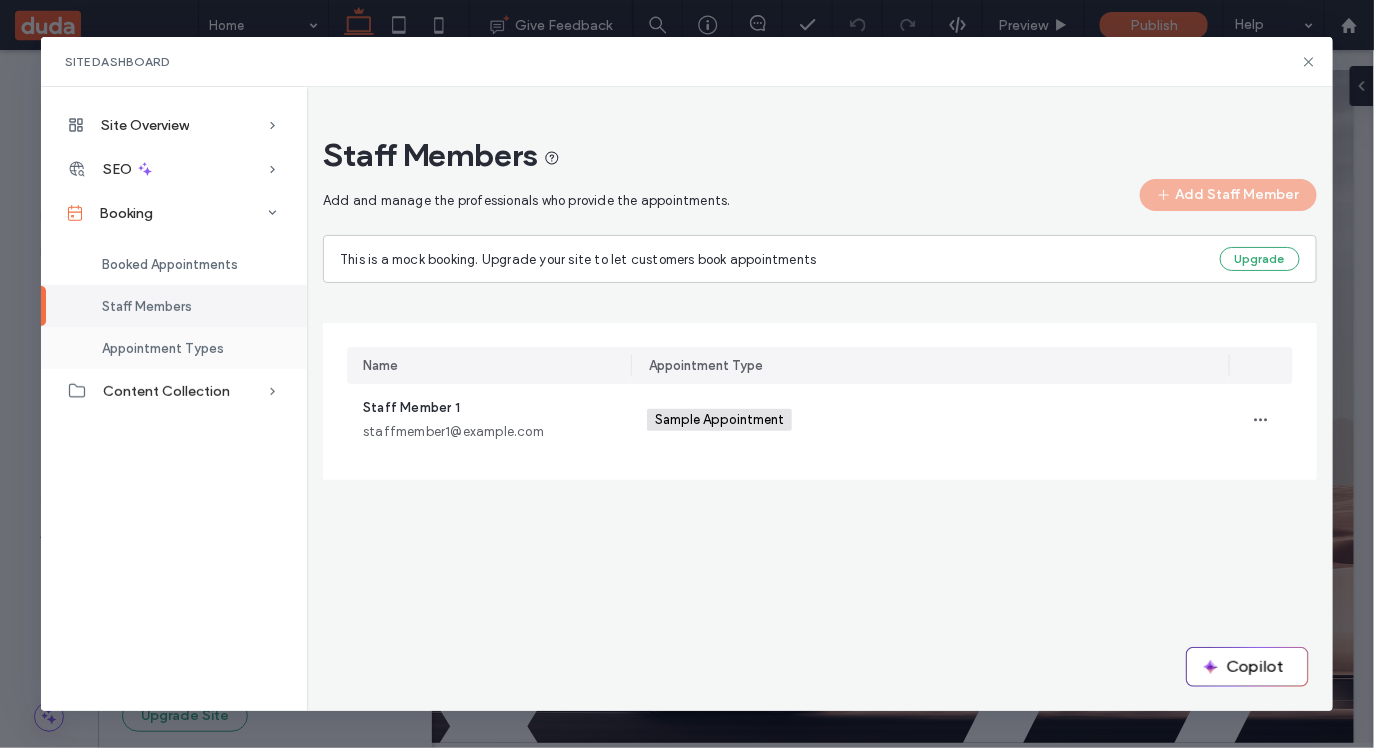 click on "Appointment Types" at bounding box center [163, 348] 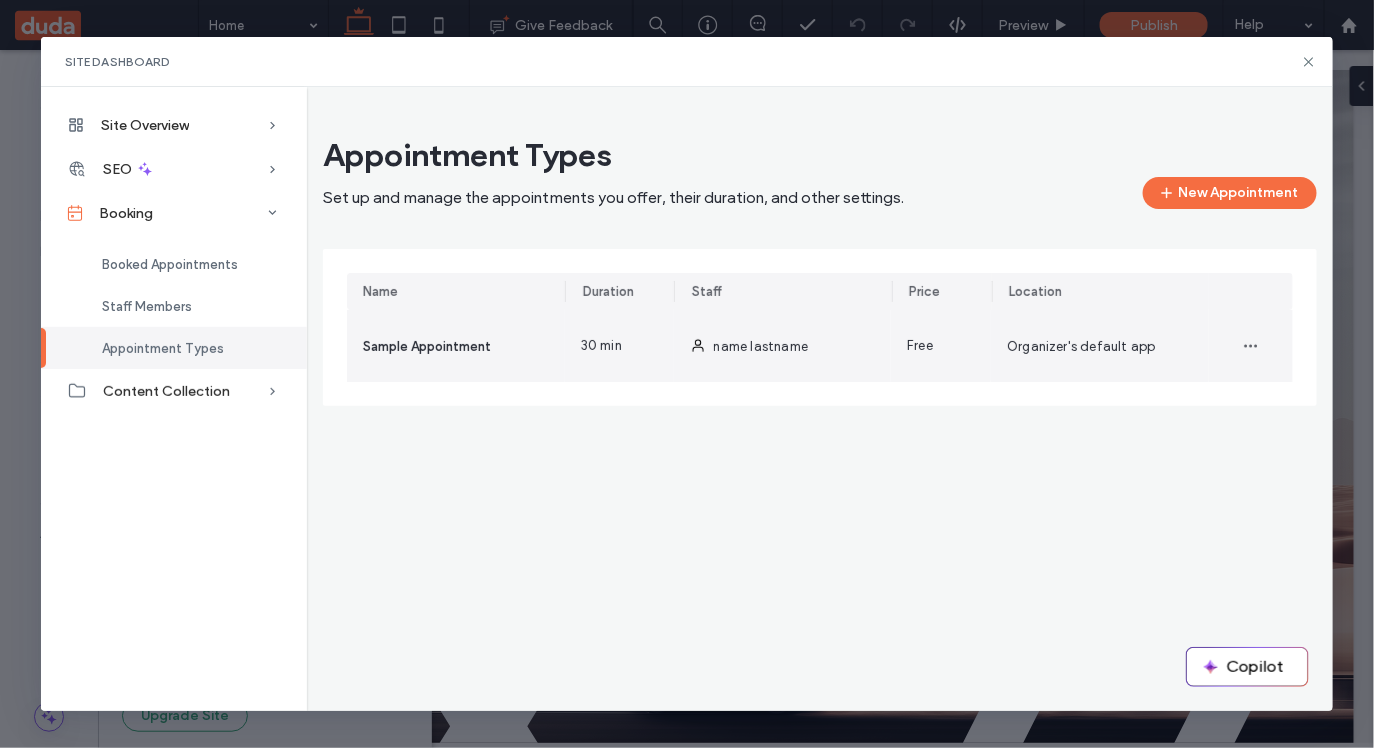 click on "Sample Appointment" at bounding box center (456, 346) 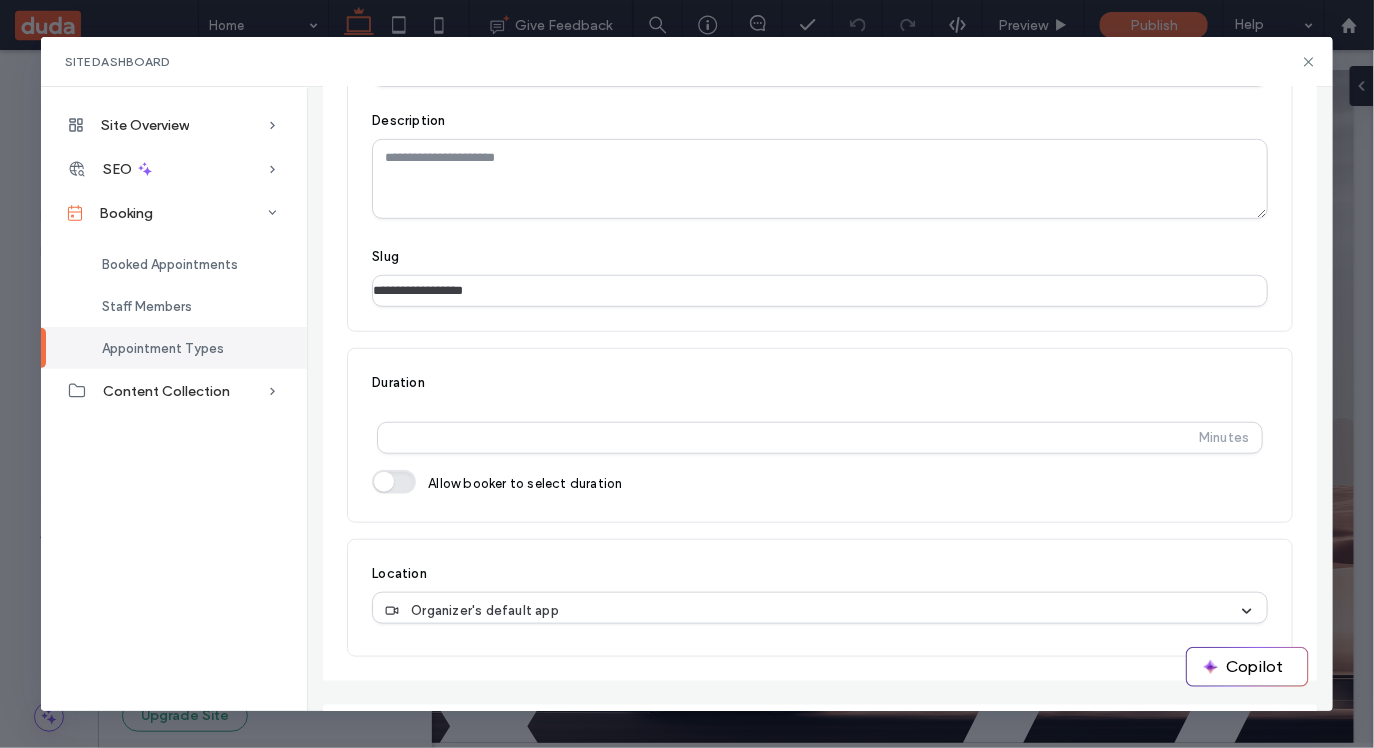 scroll, scrollTop: 551, scrollLeft: 0, axis: vertical 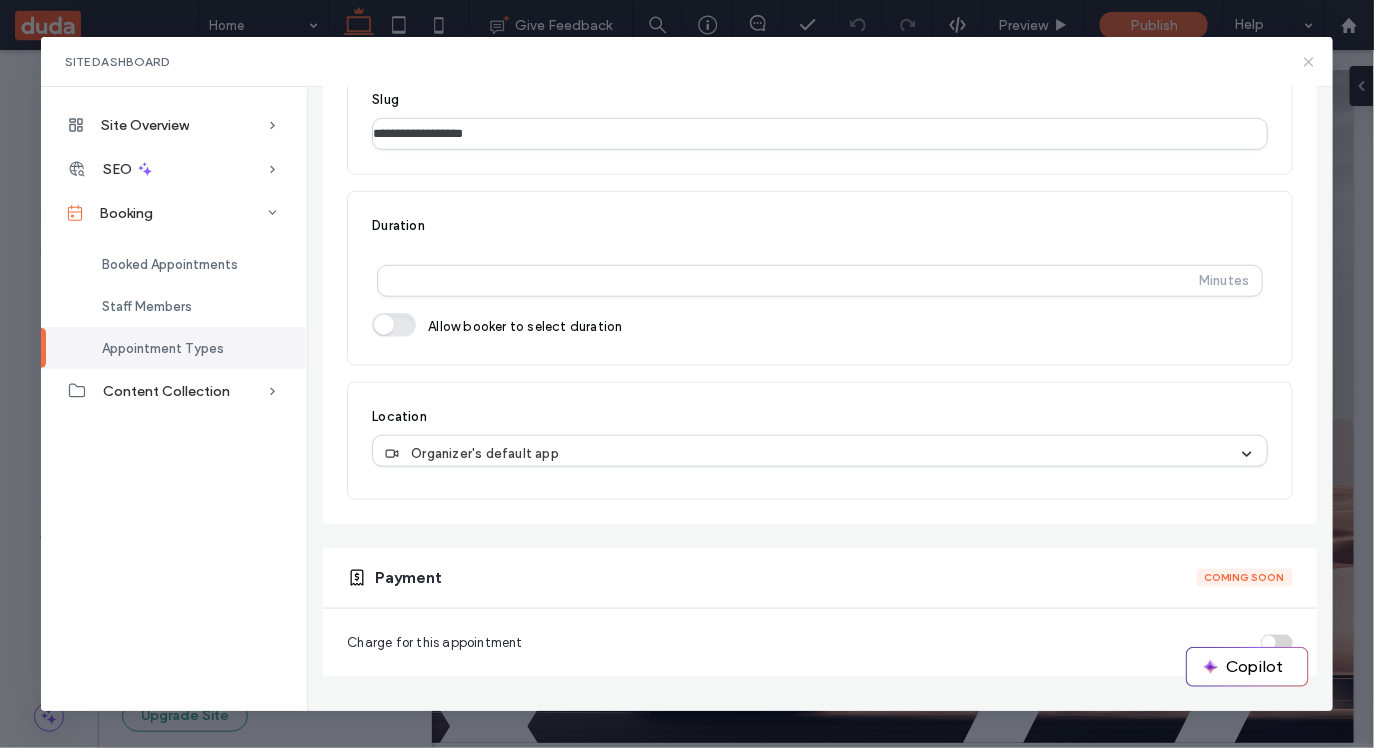 click 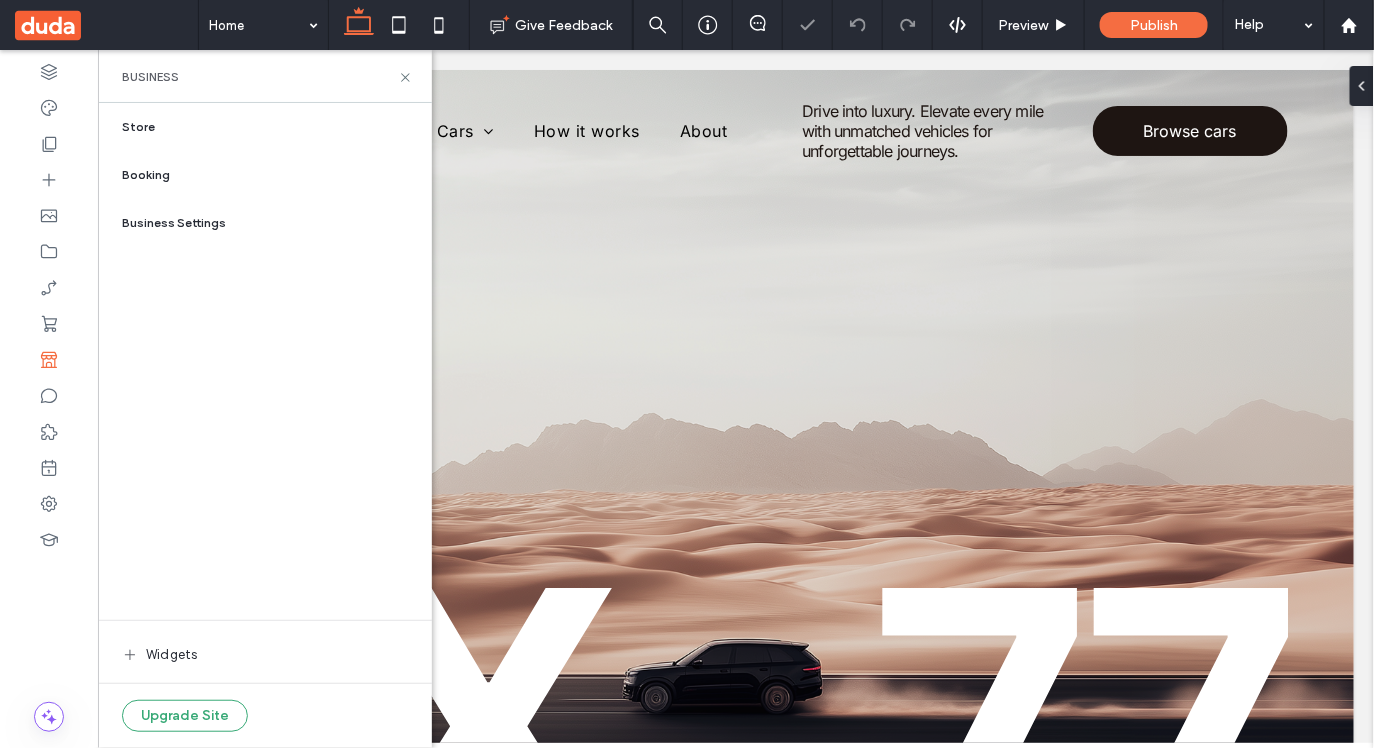 scroll, scrollTop: 0, scrollLeft: 0, axis: both 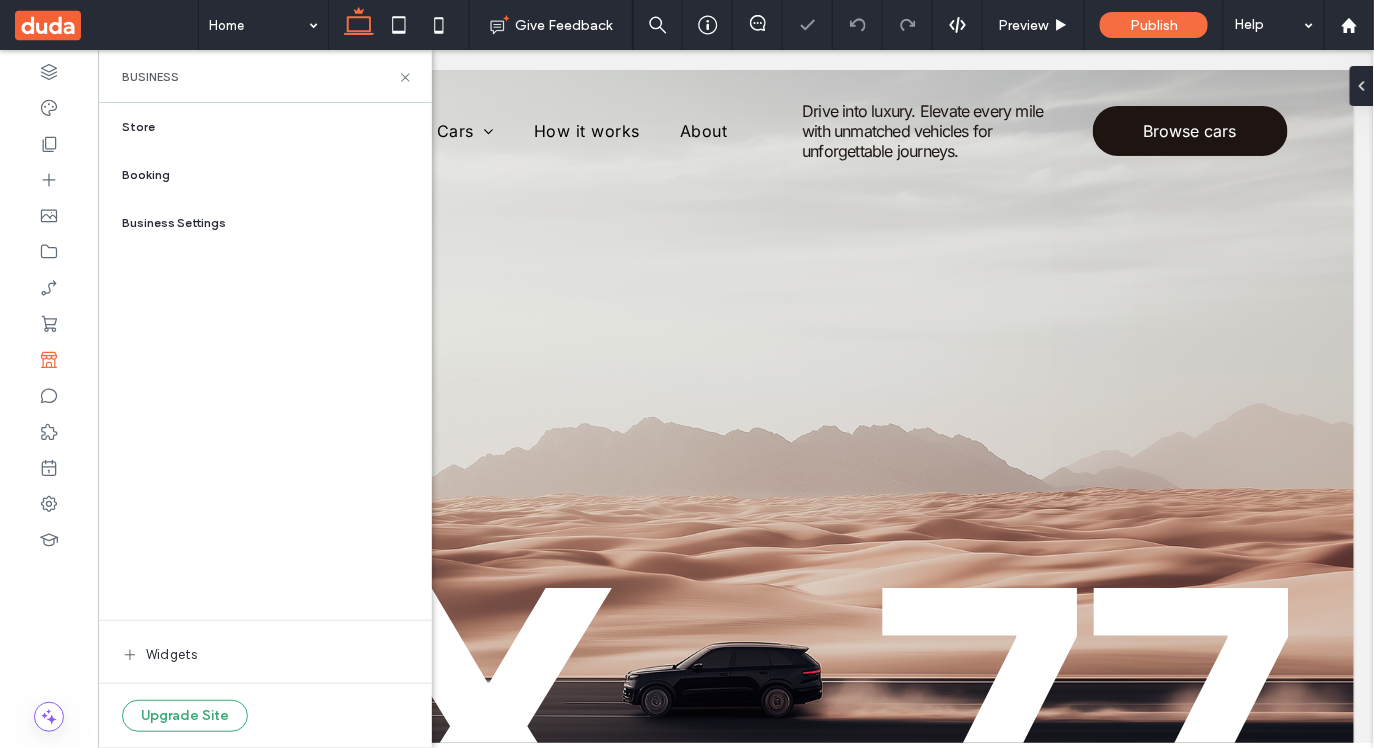 click on "Widgets" at bounding box center [171, 655] 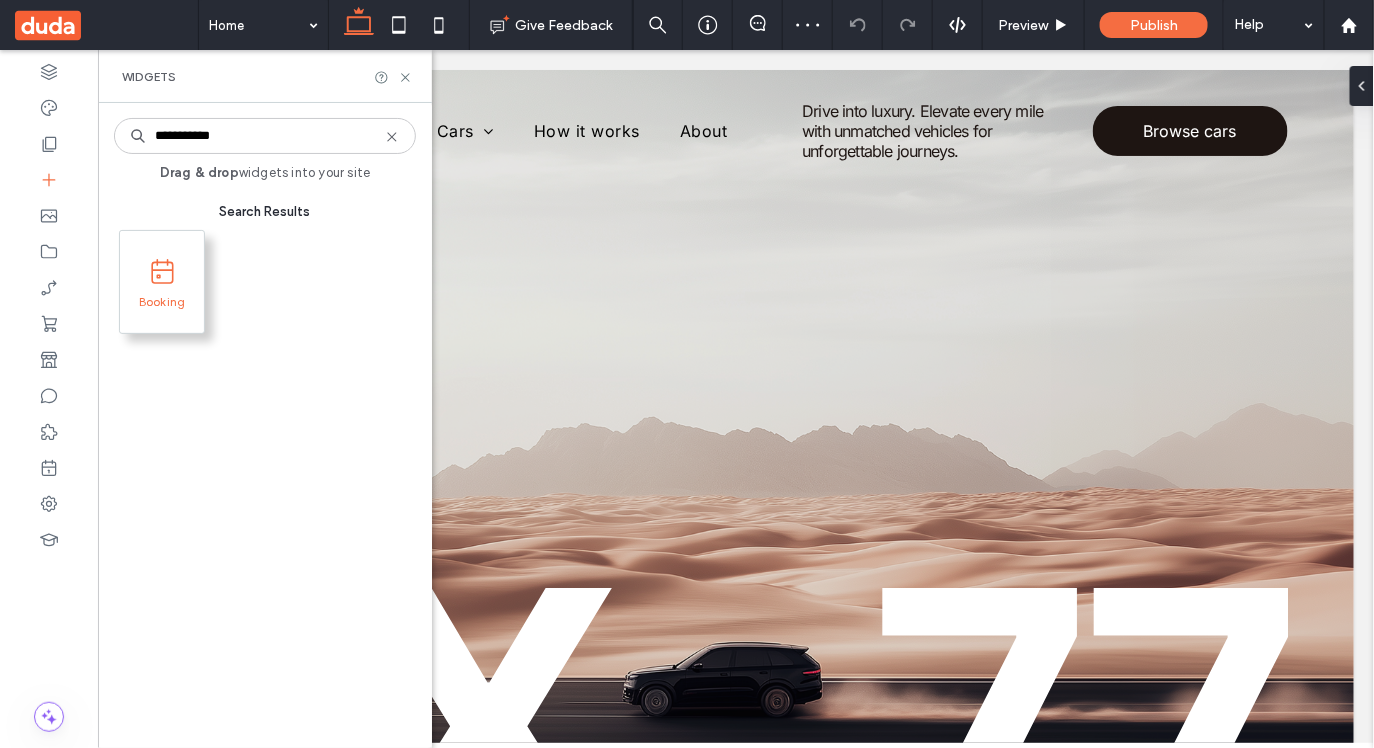 click on "Booking" at bounding box center (162, 308) 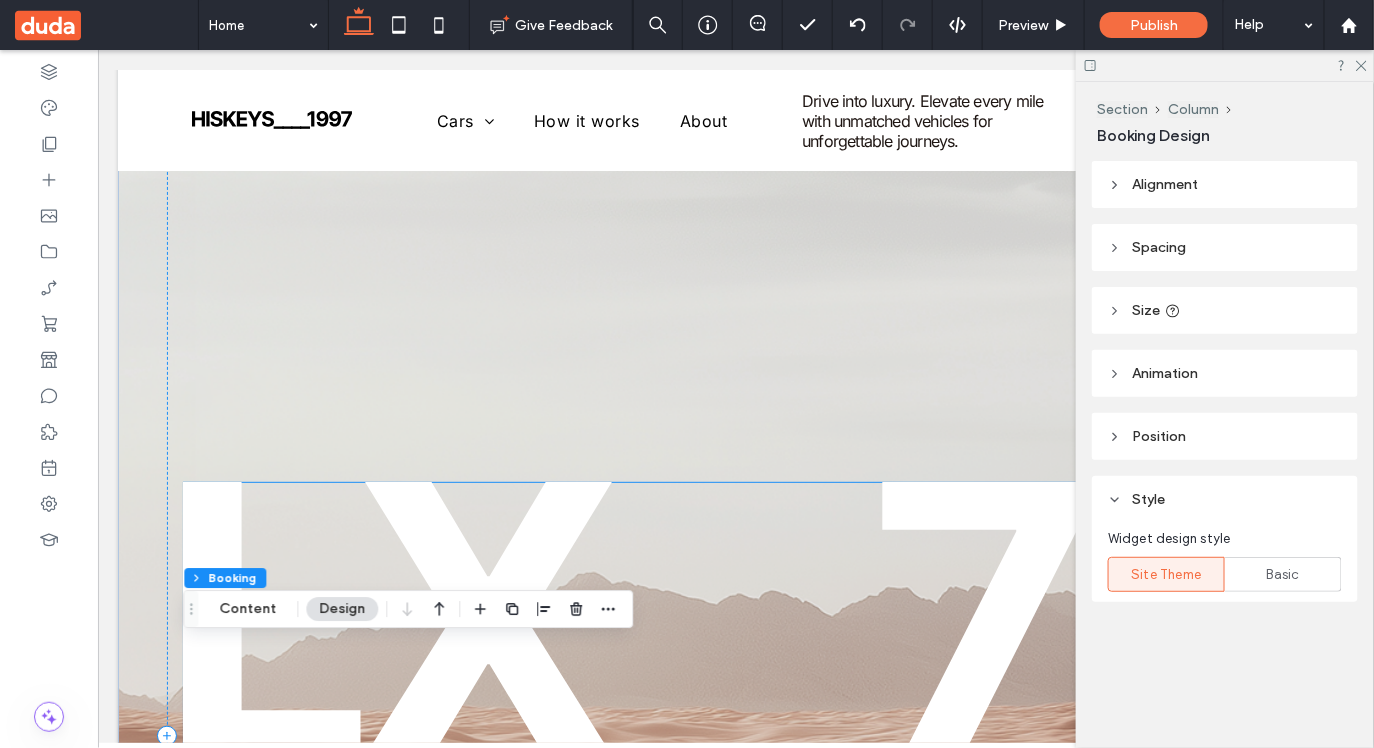 scroll, scrollTop: 0, scrollLeft: 0, axis: both 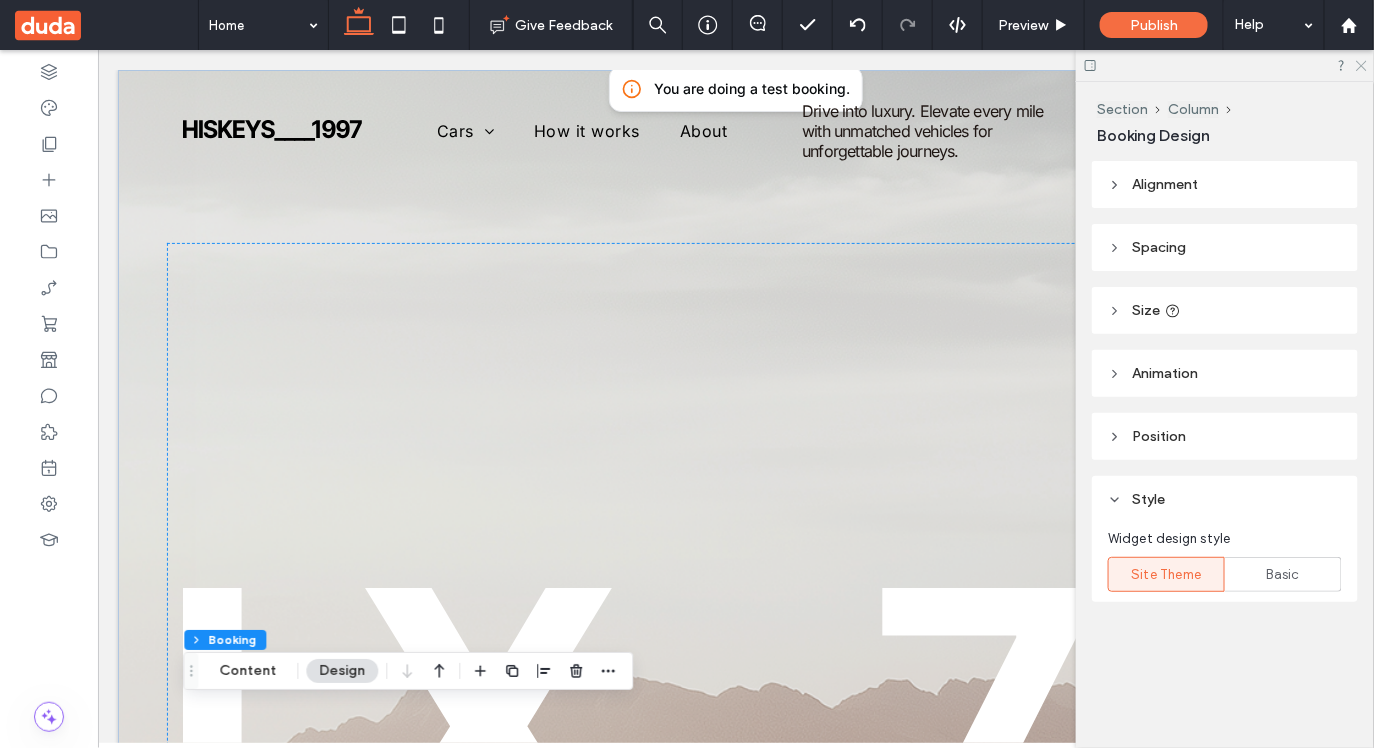 click 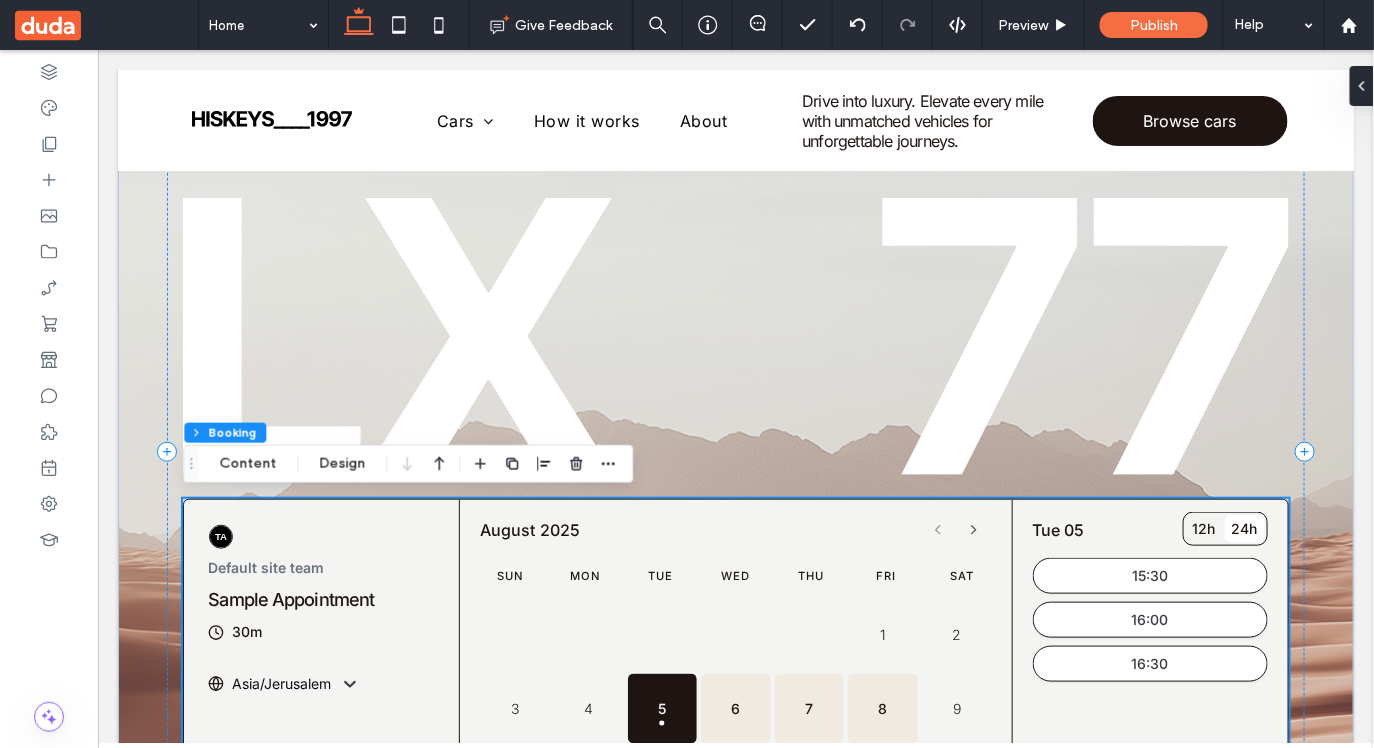 scroll, scrollTop: 389, scrollLeft: 0, axis: vertical 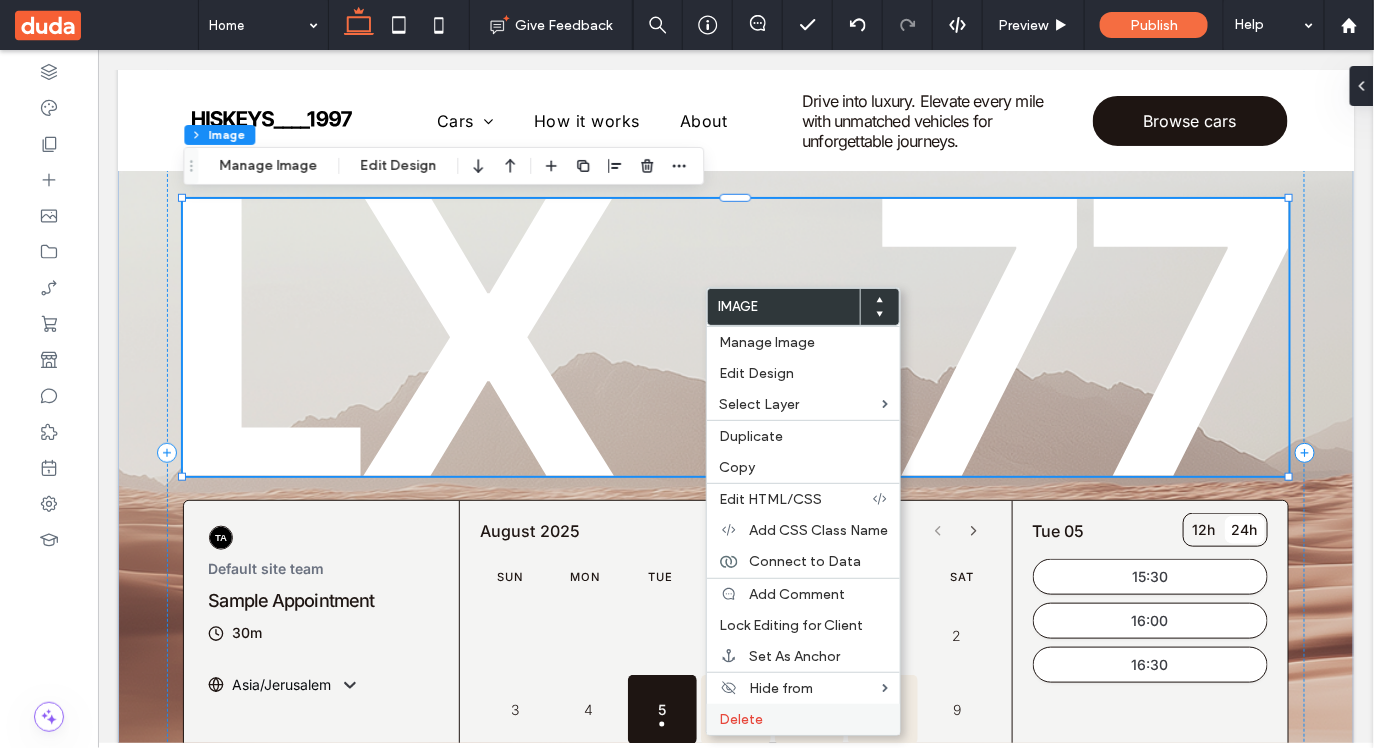 click on "Delete" at bounding box center [803, 719] 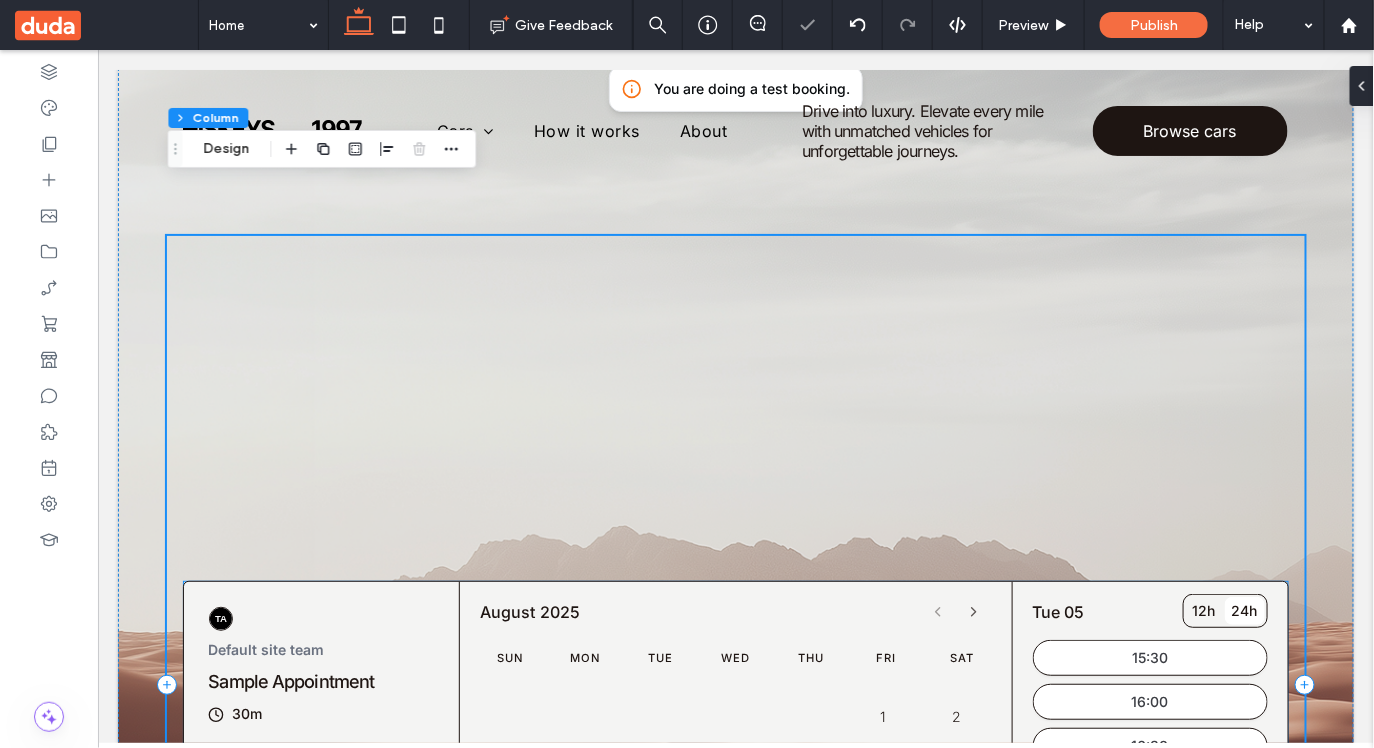 scroll, scrollTop: 0, scrollLeft: 0, axis: both 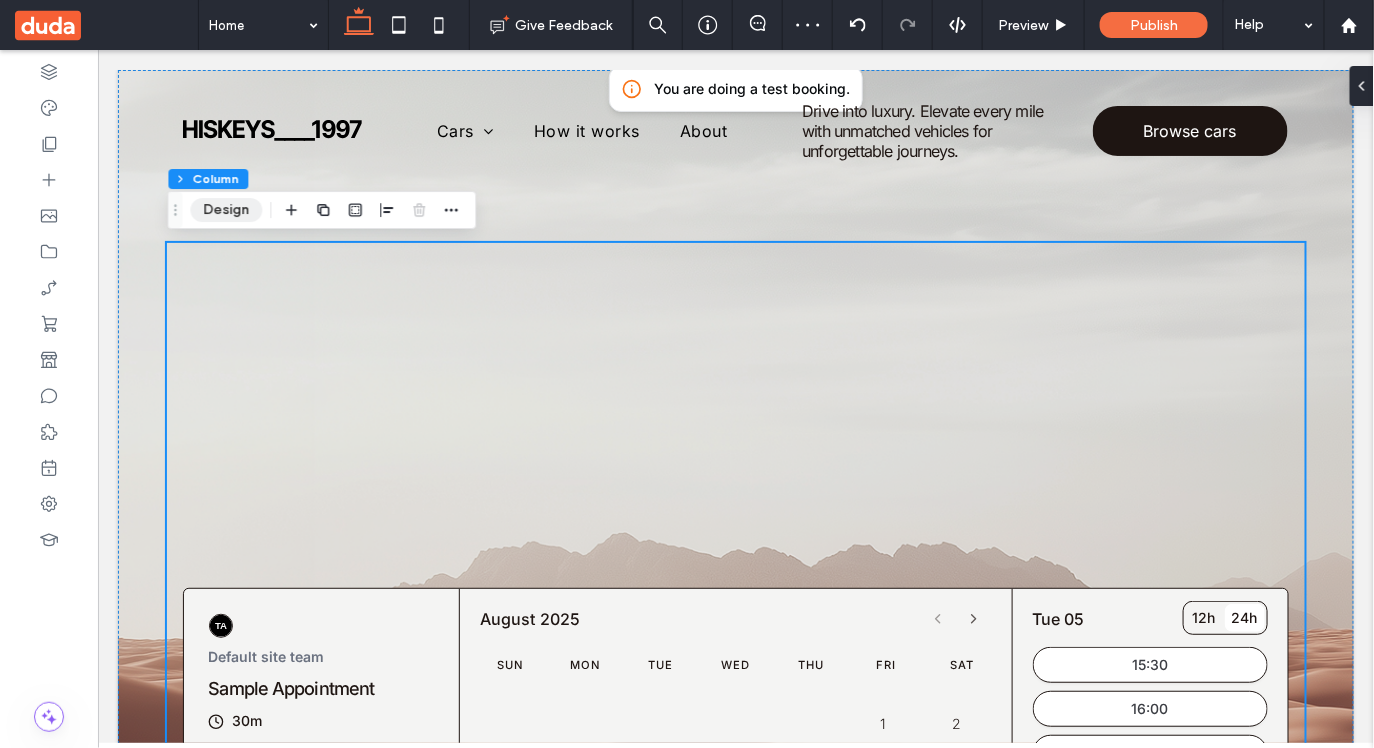 click on "Design" at bounding box center [226, 210] 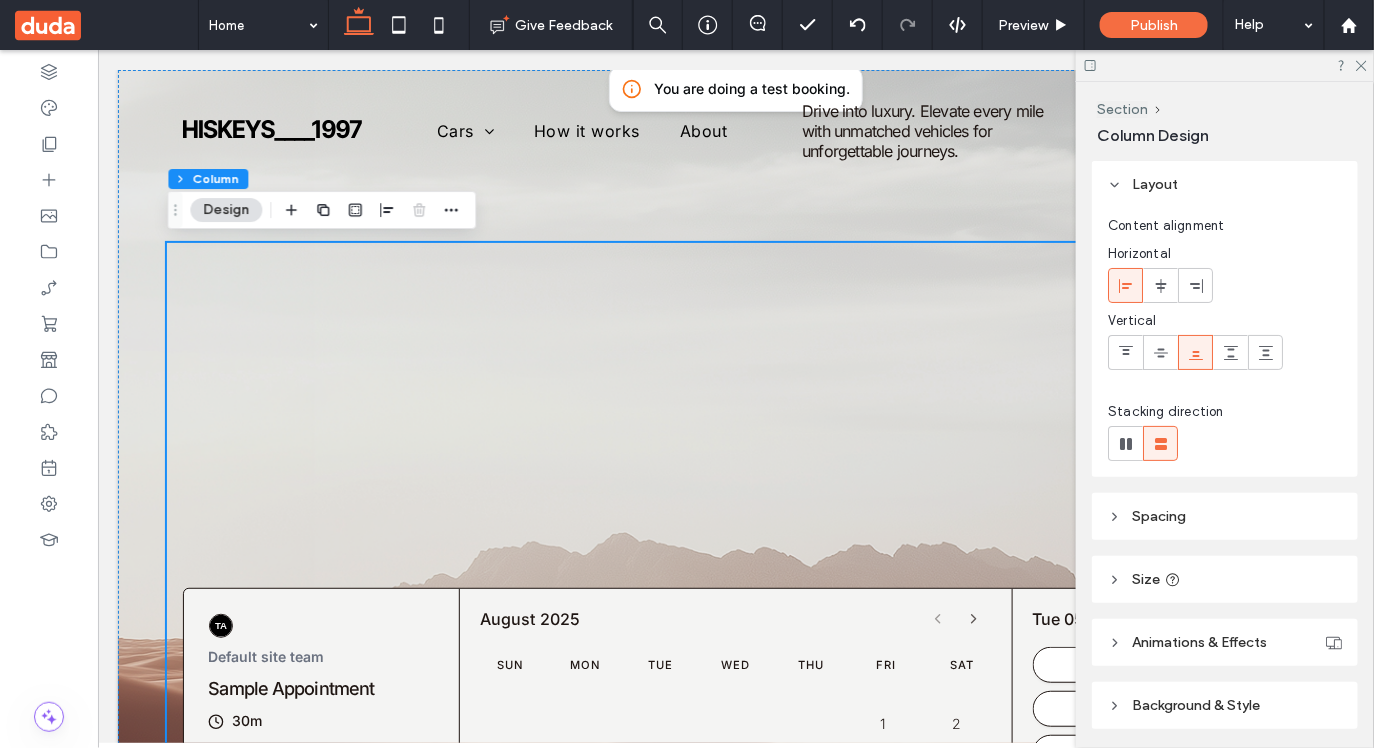 scroll, scrollTop: 70, scrollLeft: 0, axis: vertical 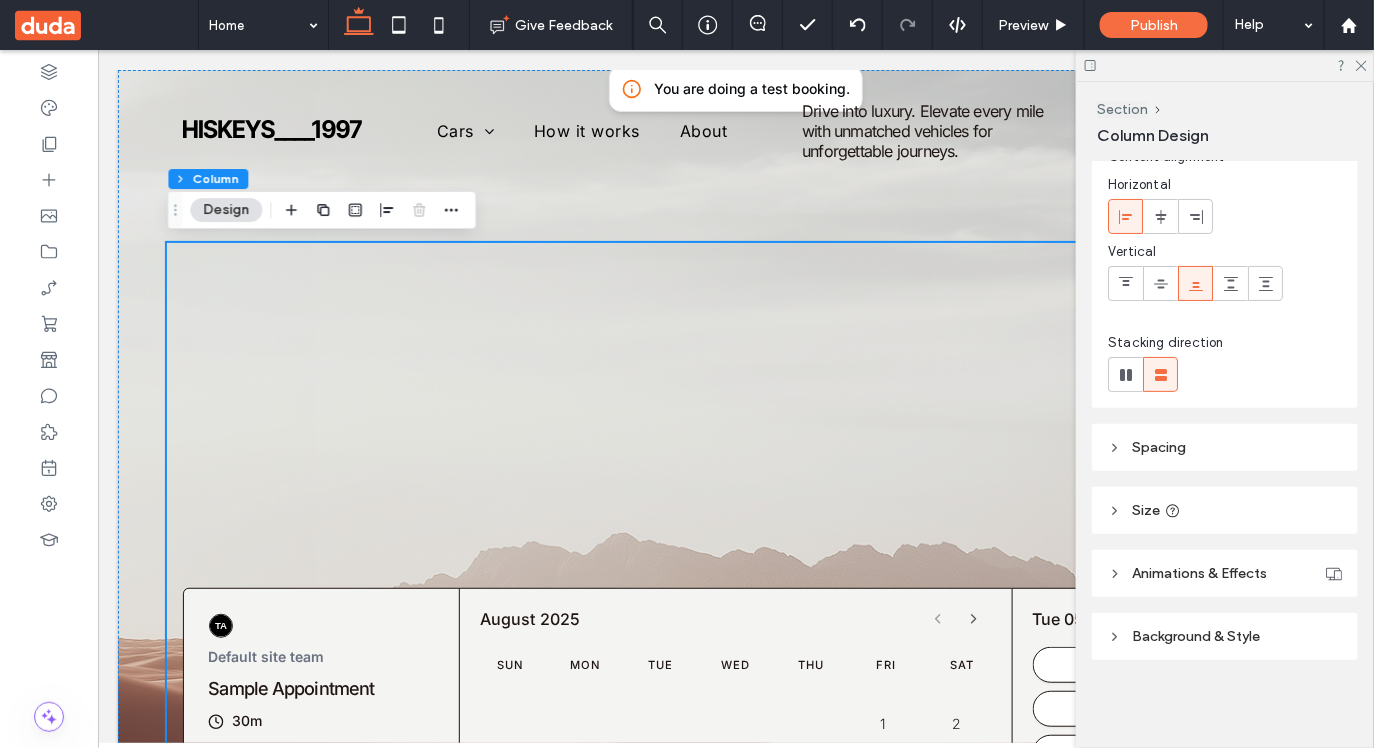 click on "Spacing" at bounding box center [1225, 447] 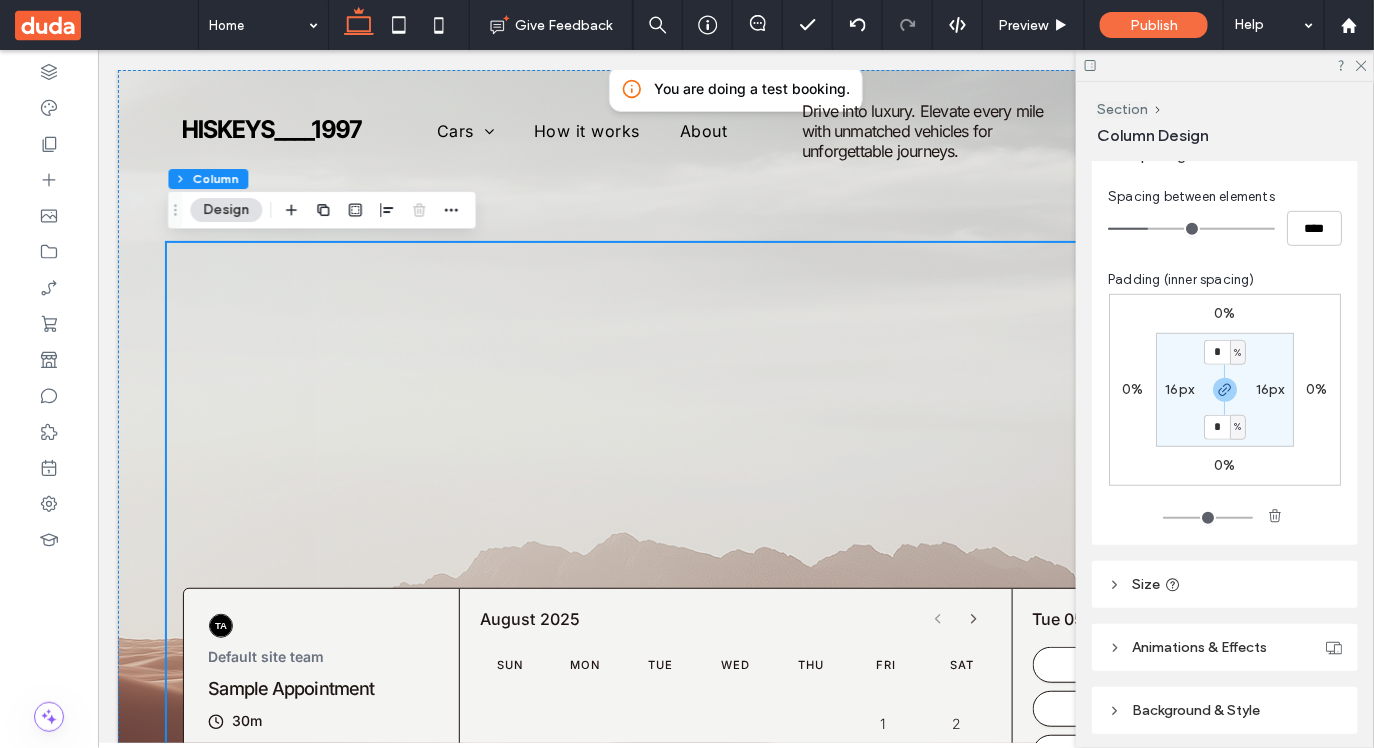 scroll, scrollTop: 363, scrollLeft: 0, axis: vertical 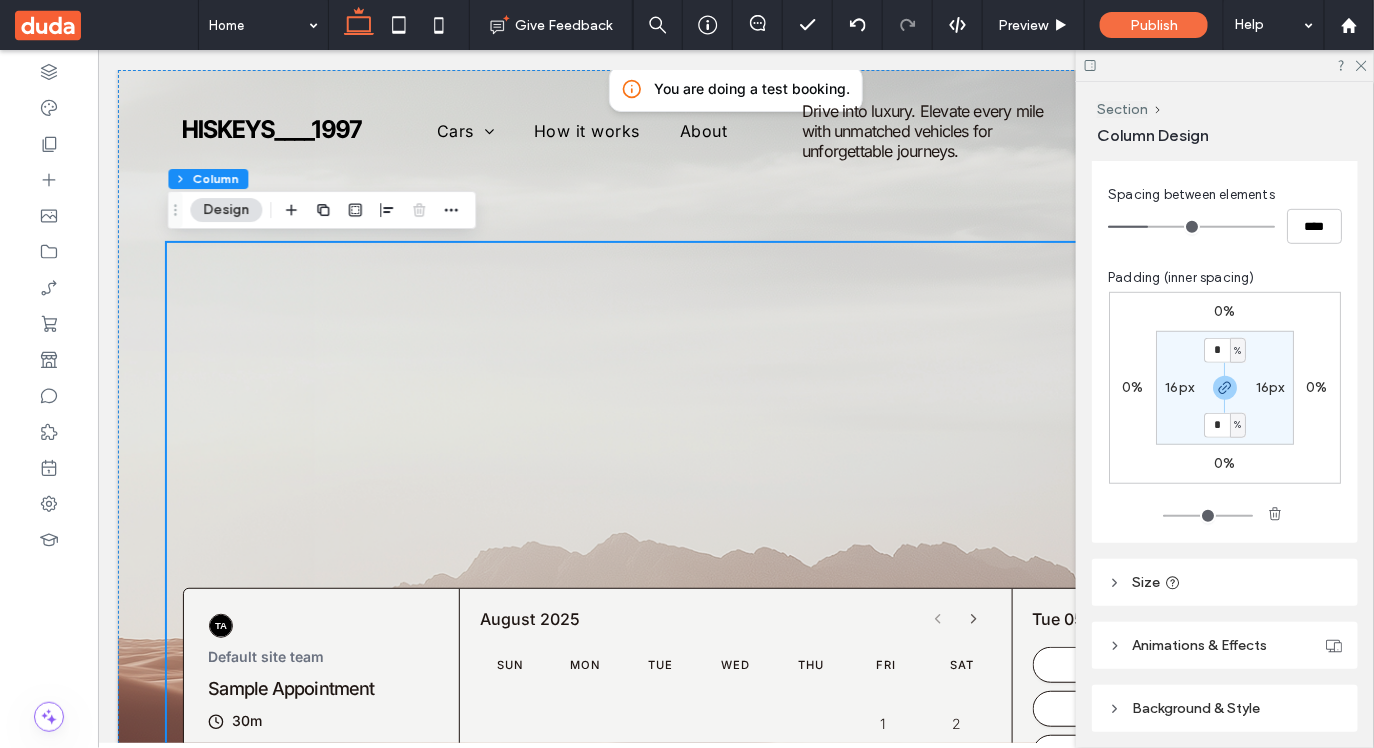 type on "**" 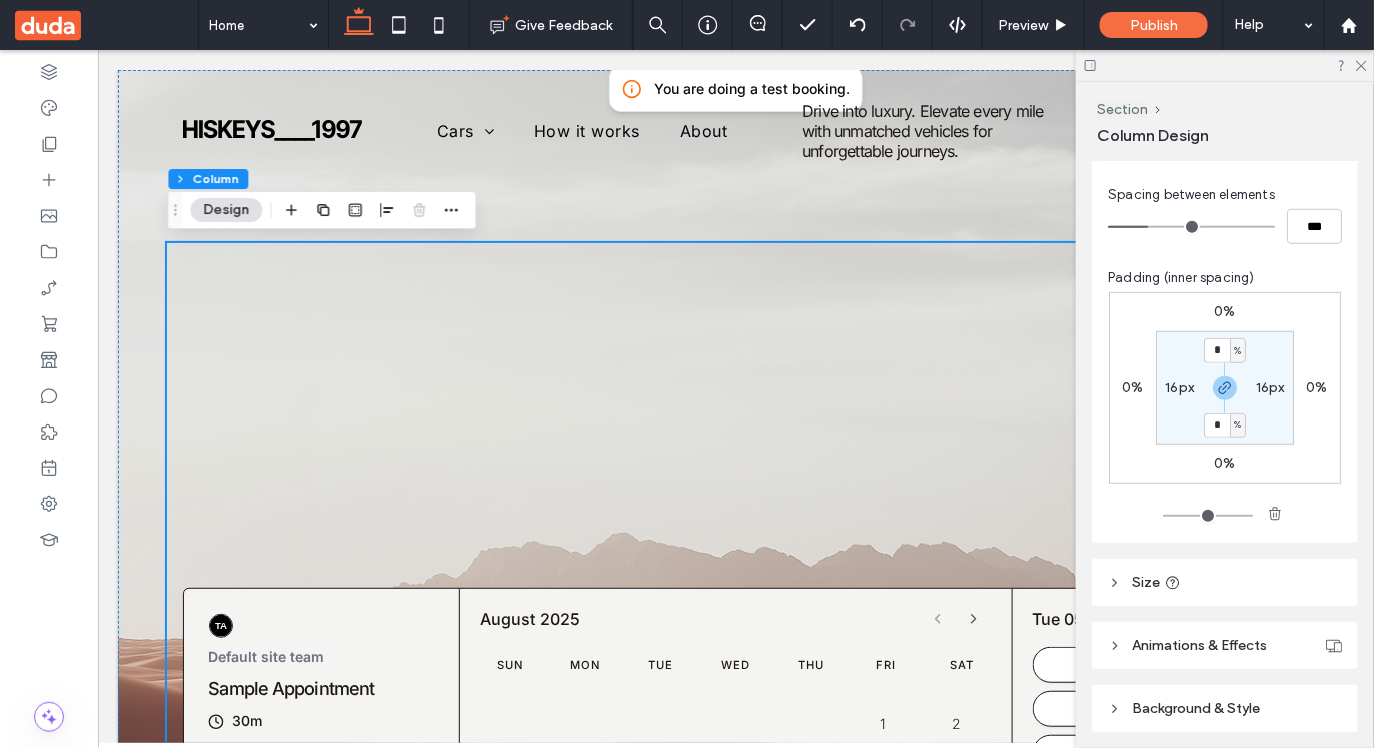 type on "*" 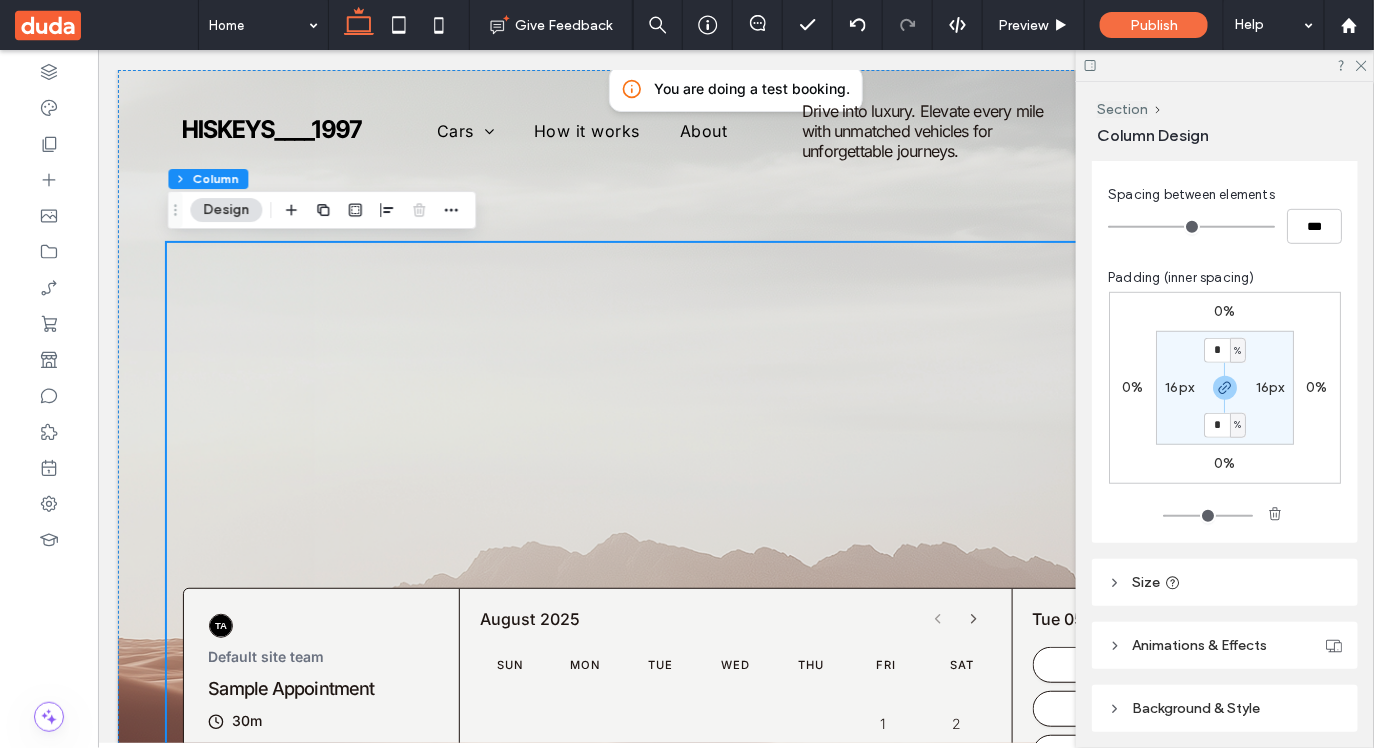 drag, startPoint x: 1152, startPoint y: 224, endPoint x: 1091, endPoint y: 223, distance: 61.008198 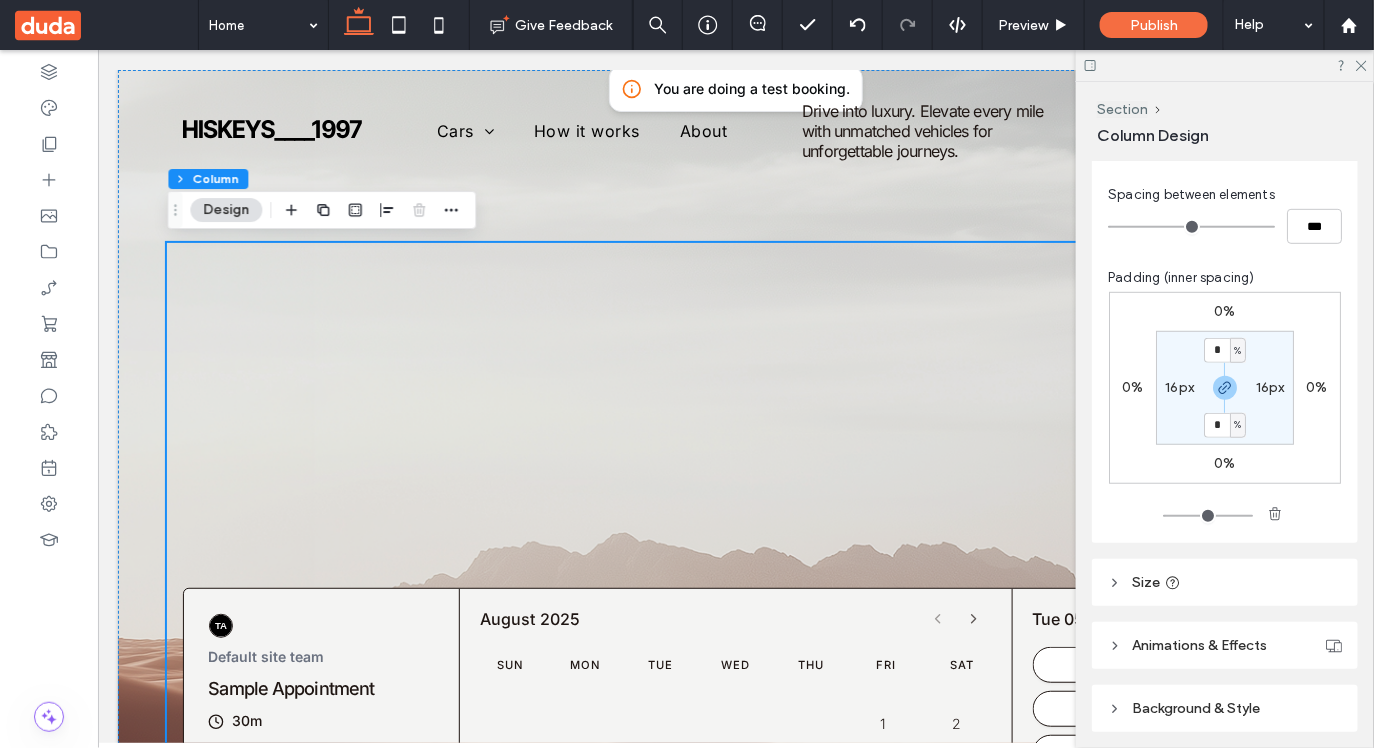 type on "*" 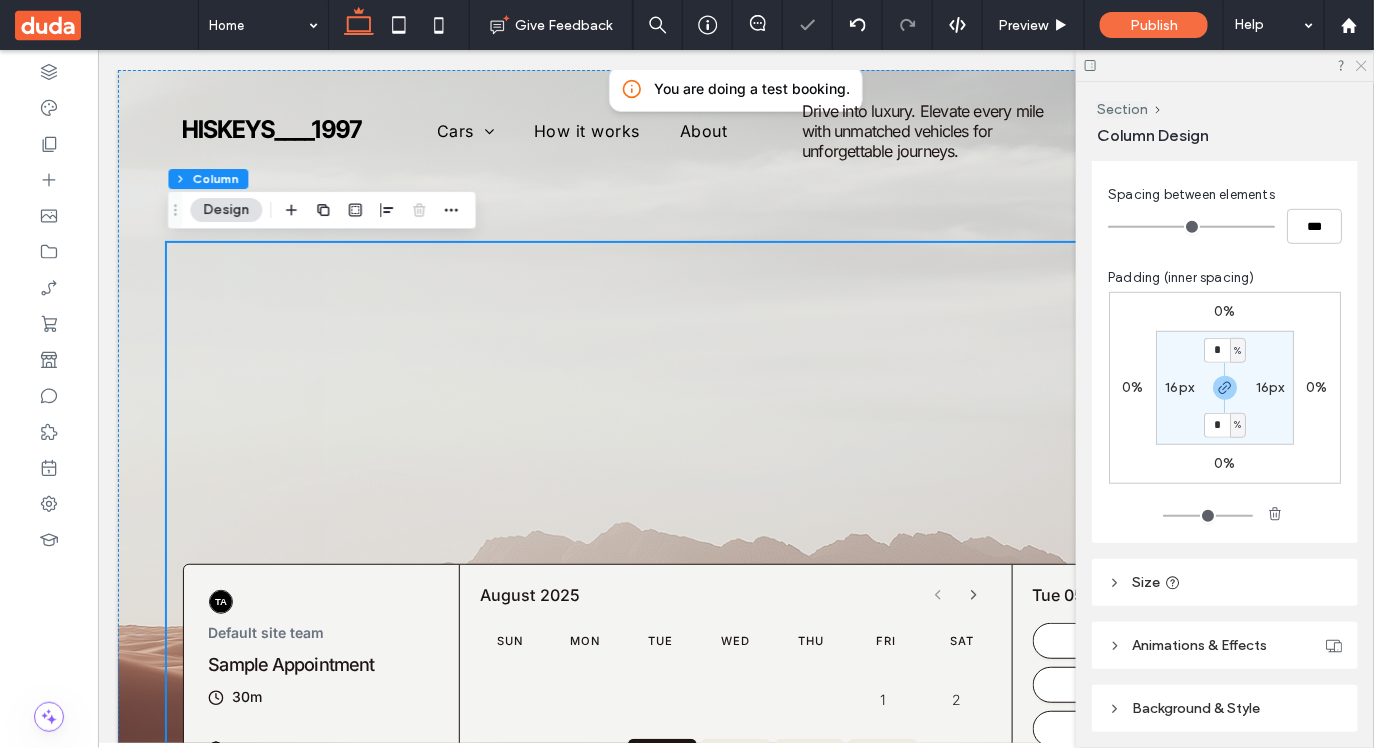 click 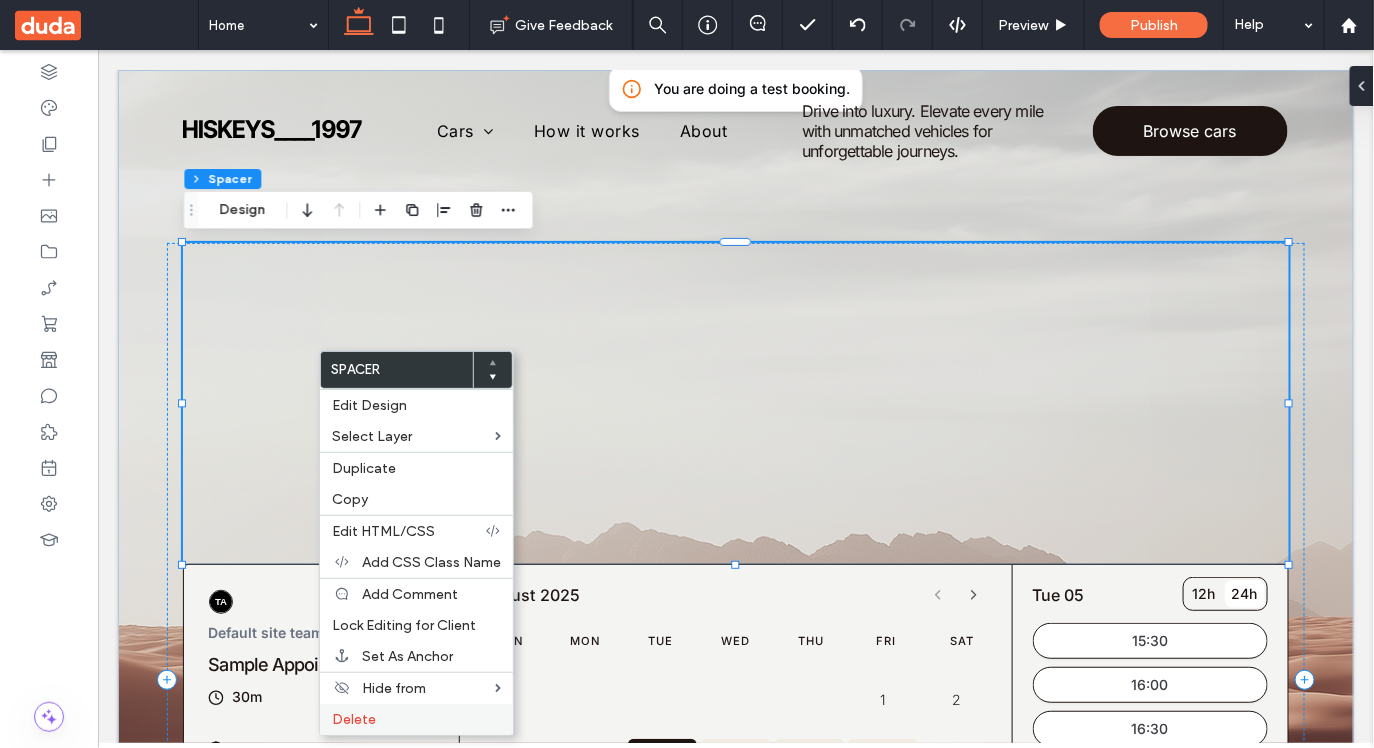 drag, startPoint x: 369, startPoint y: 726, endPoint x: 322, endPoint y: 232, distance: 496.2308 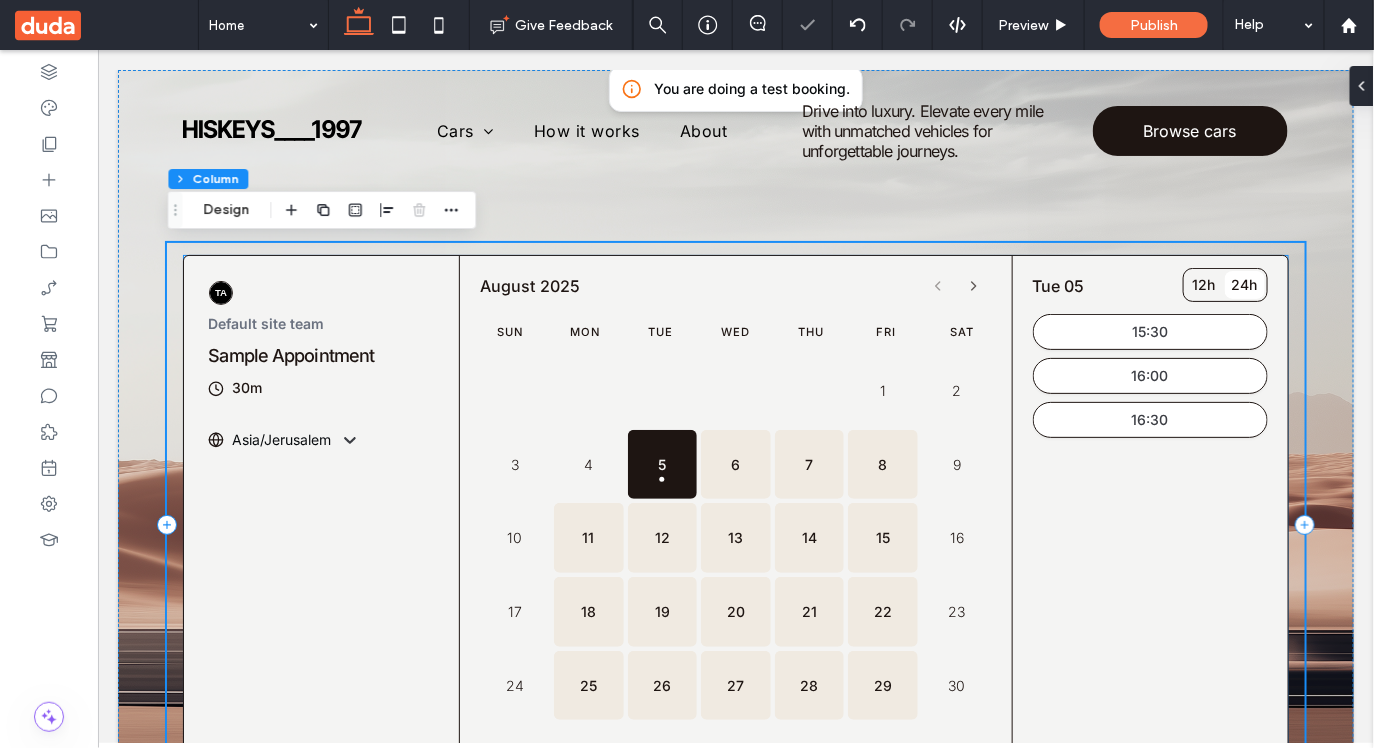 click on "Default site team Sample Appointment 30m Asia/Jerusalem" at bounding box center [321, 365] 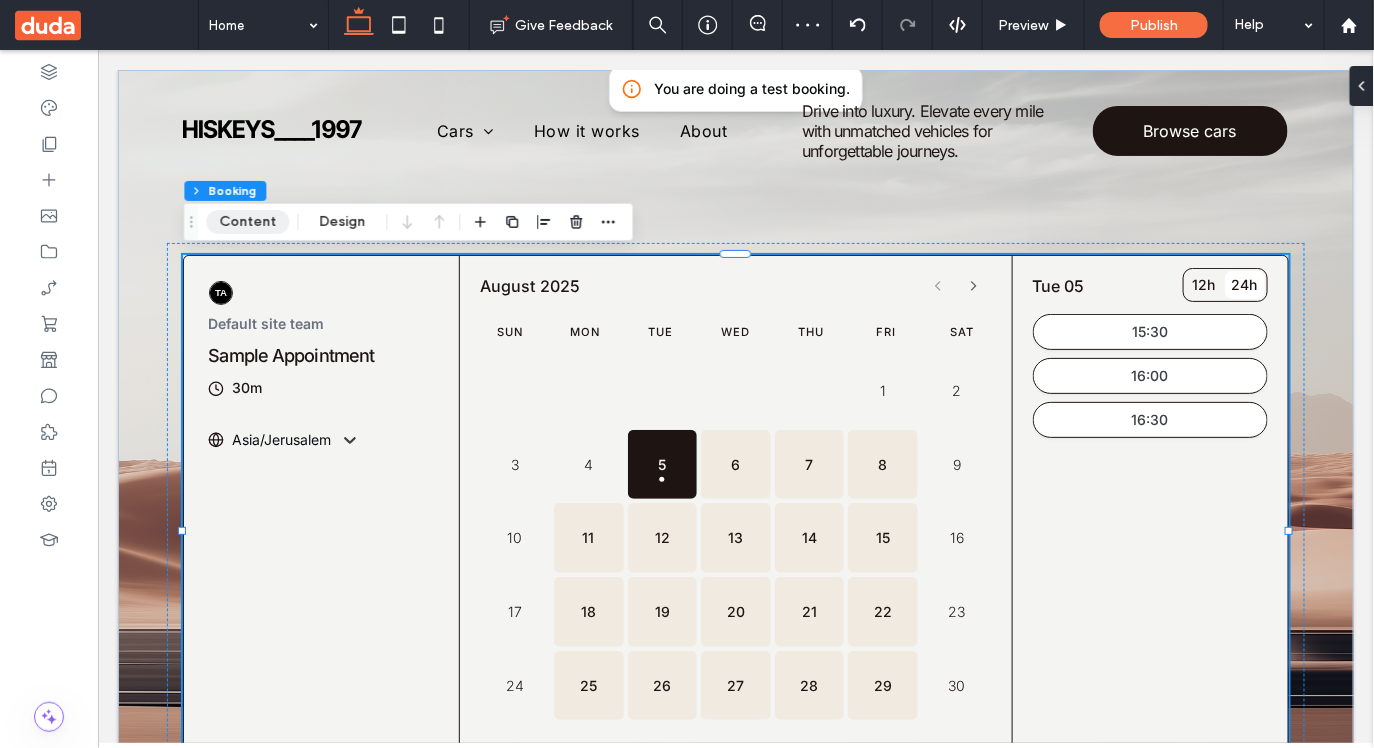 click on "Content" at bounding box center [247, 222] 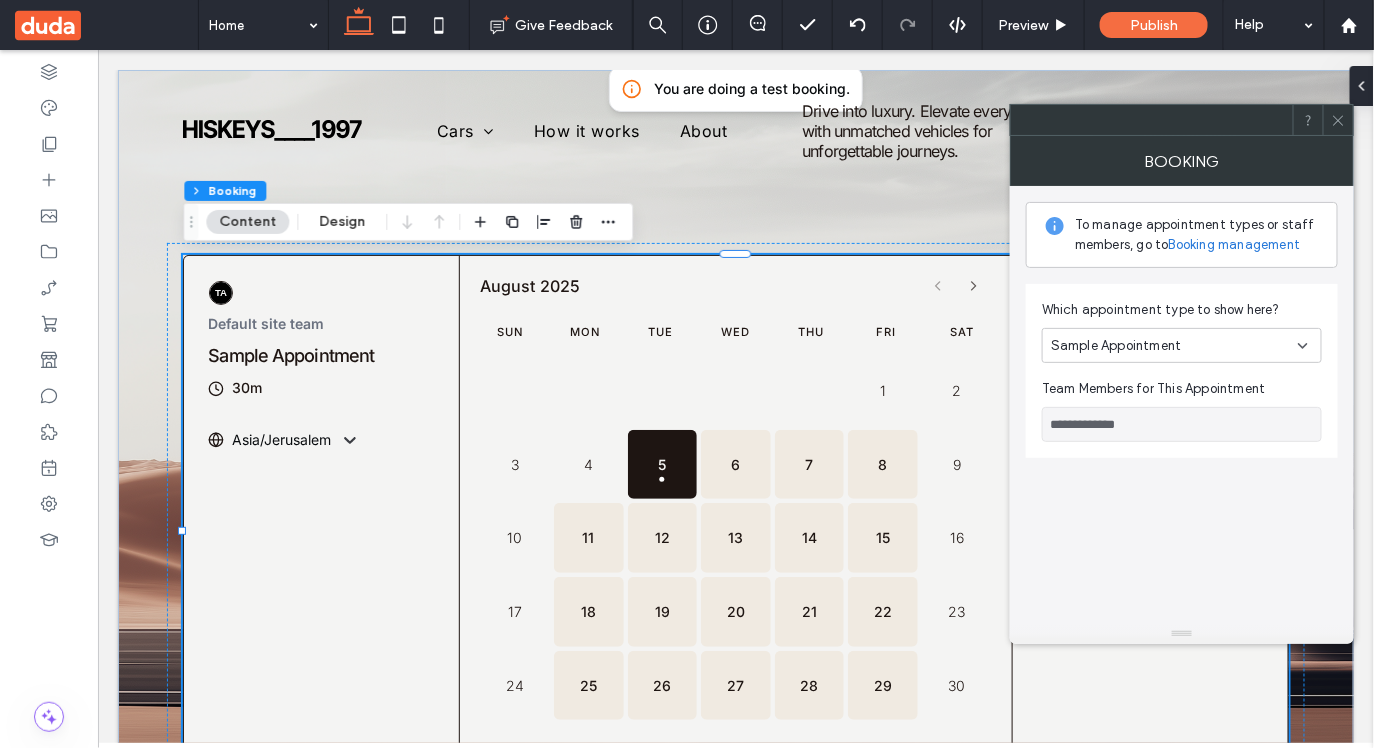 click on "Booking management" at bounding box center (1235, 245) 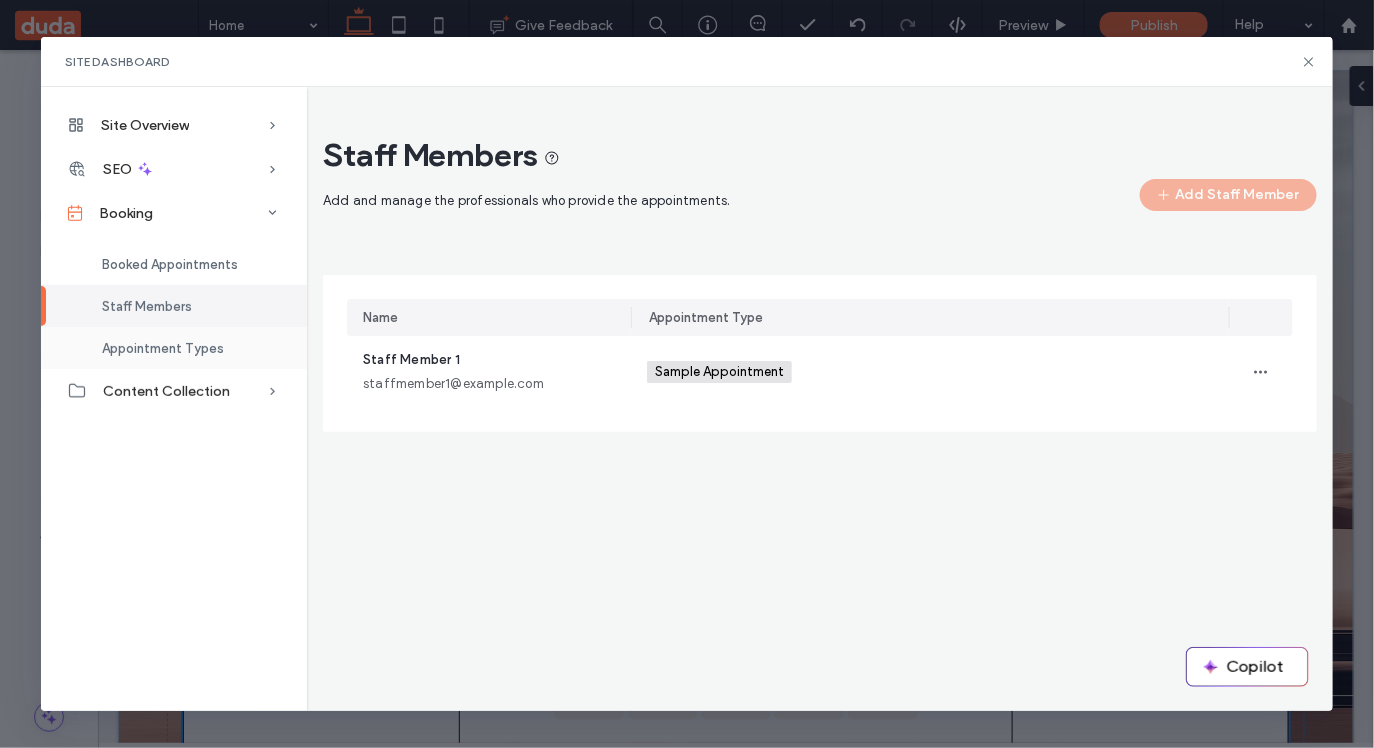 click on "Appointment Types" at bounding box center (163, 348) 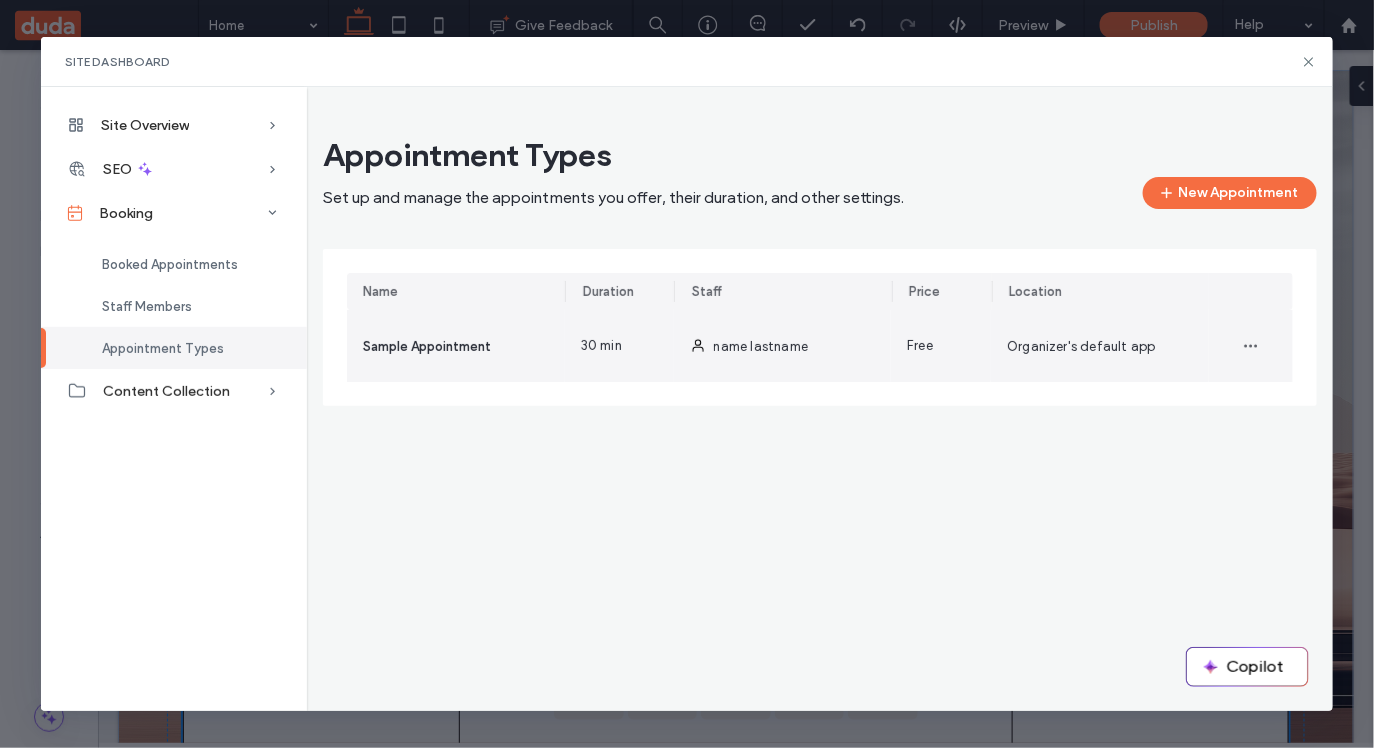click on "Sample Appointment" at bounding box center (456, 346) 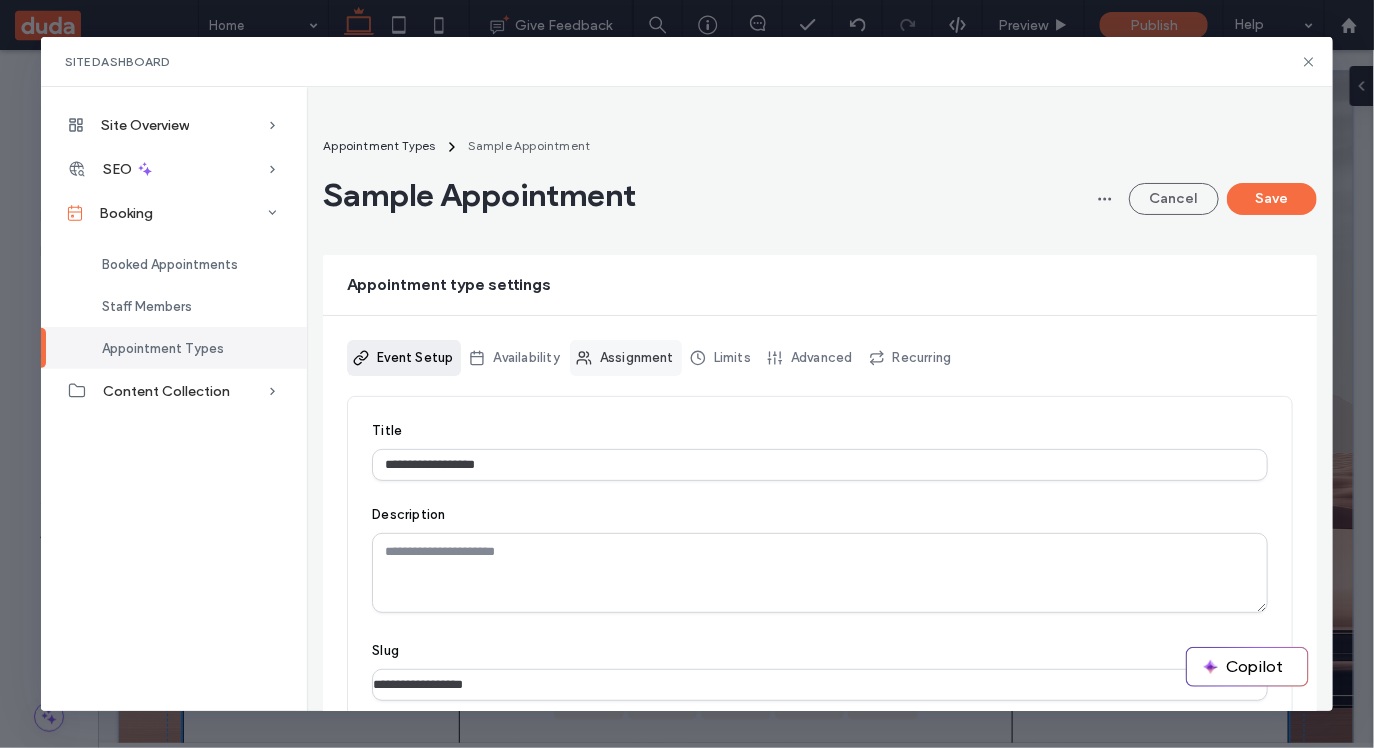 click on "Assignment" at bounding box center [626, 358] 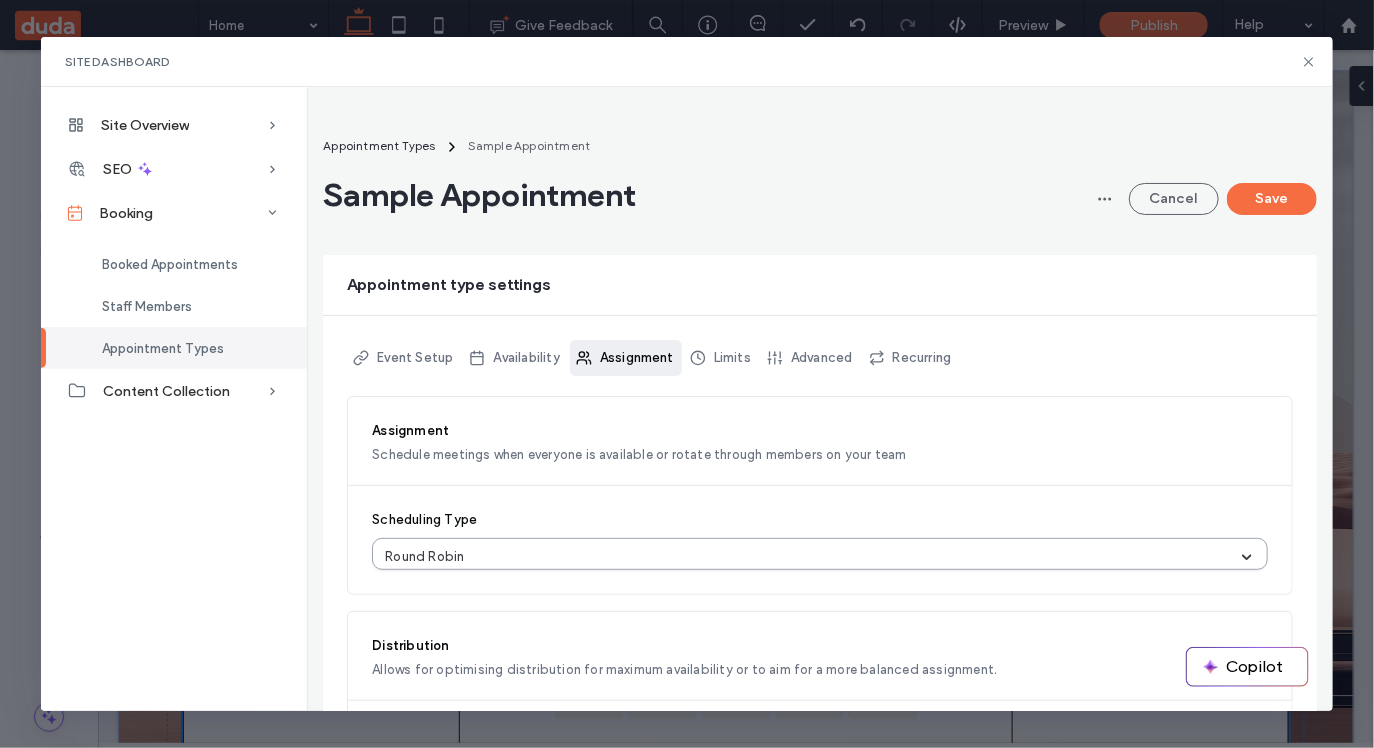 click at bounding box center (853, 557) 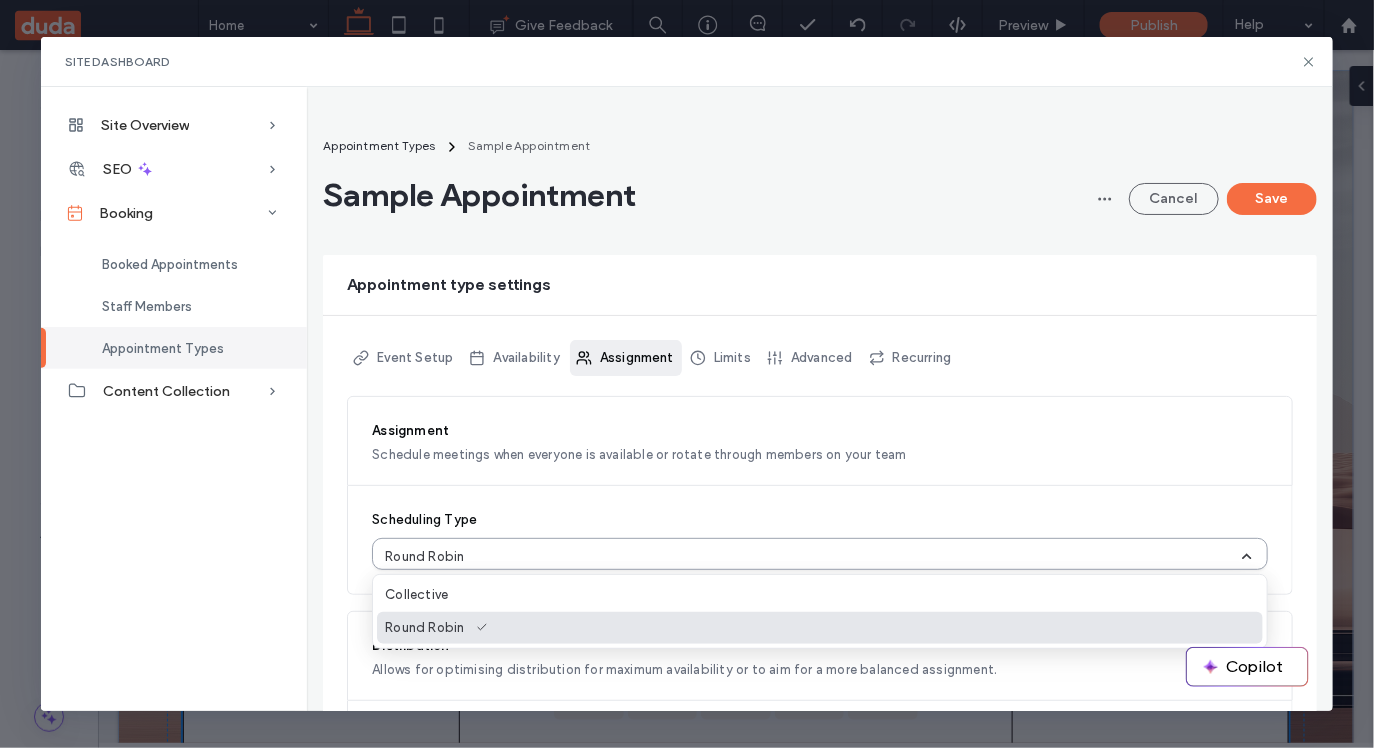 scroll, scrollTop: 84, scrollLeft: 0, axis: vertical 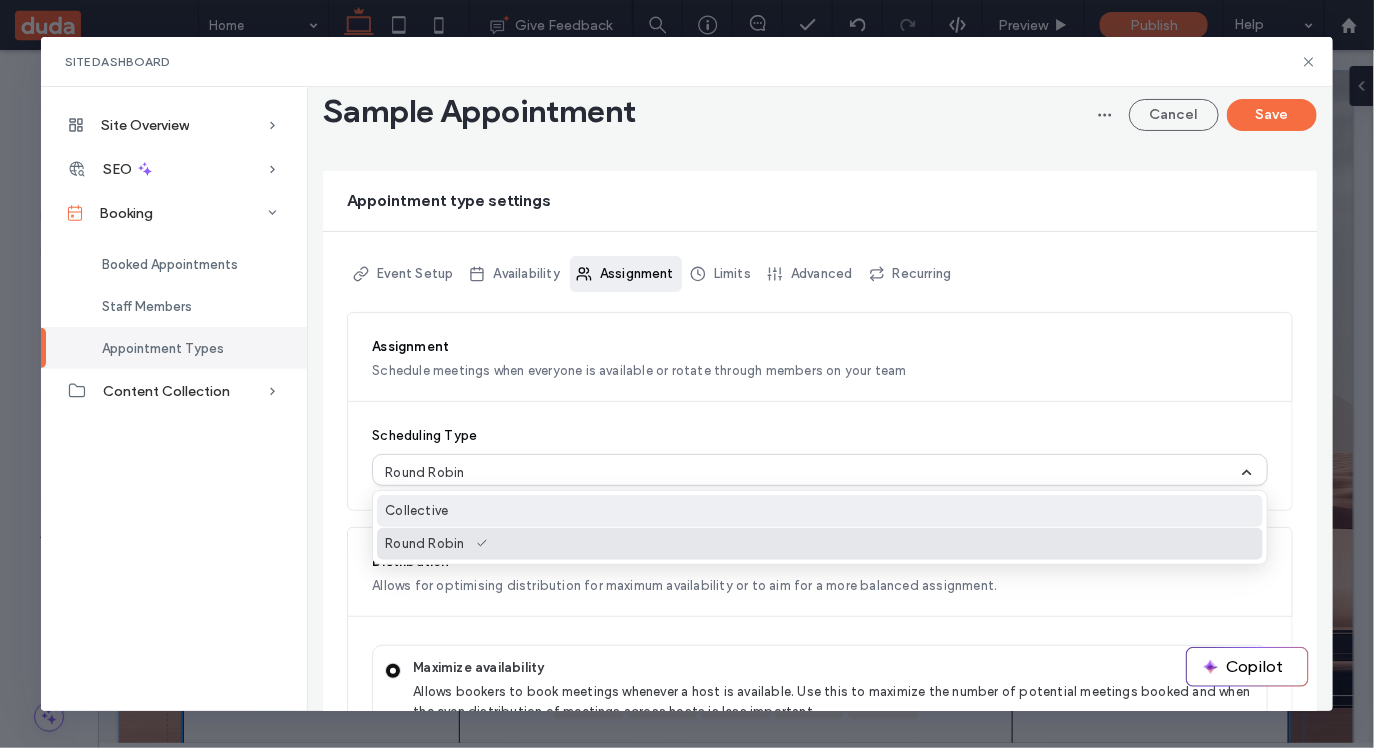 click on "Collective" at bounding box center [820, 511] 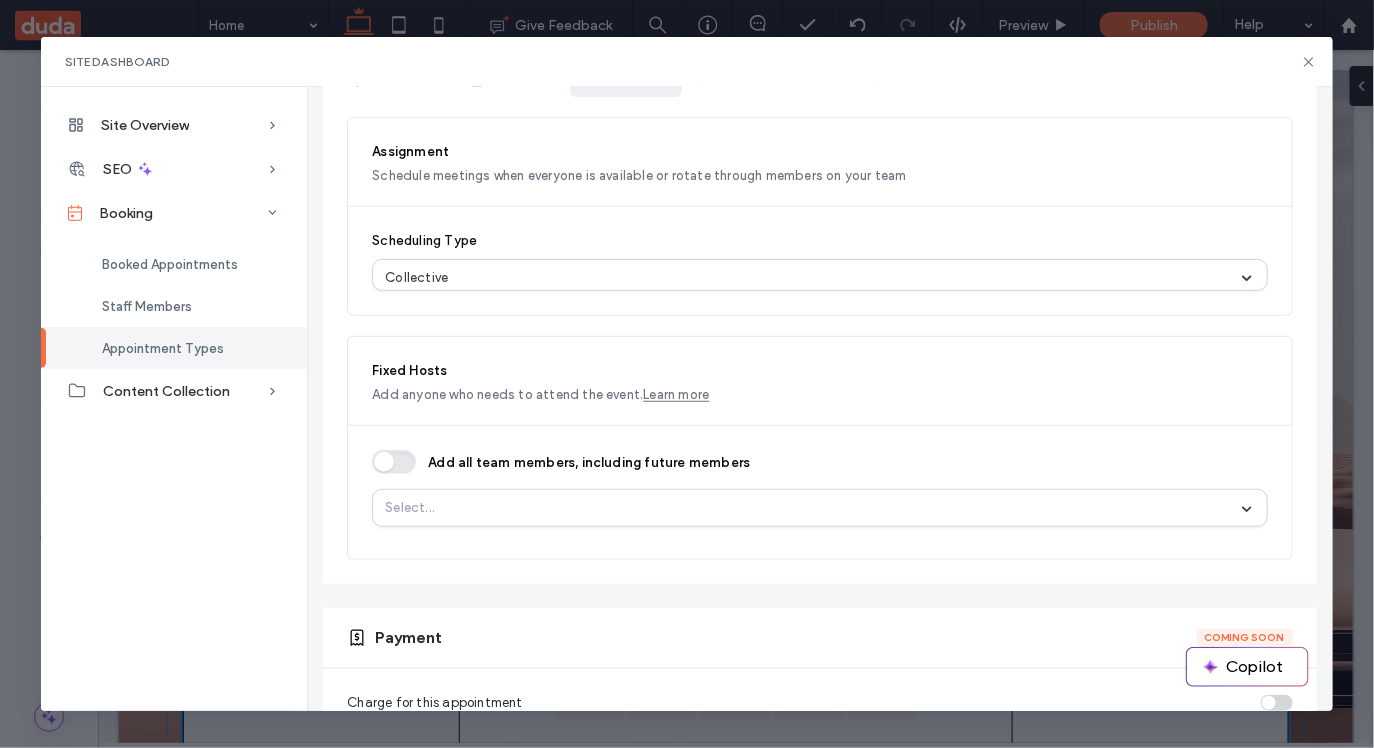 scroll, scrollTop: 285, scrollLeft: 0, axis: vertical 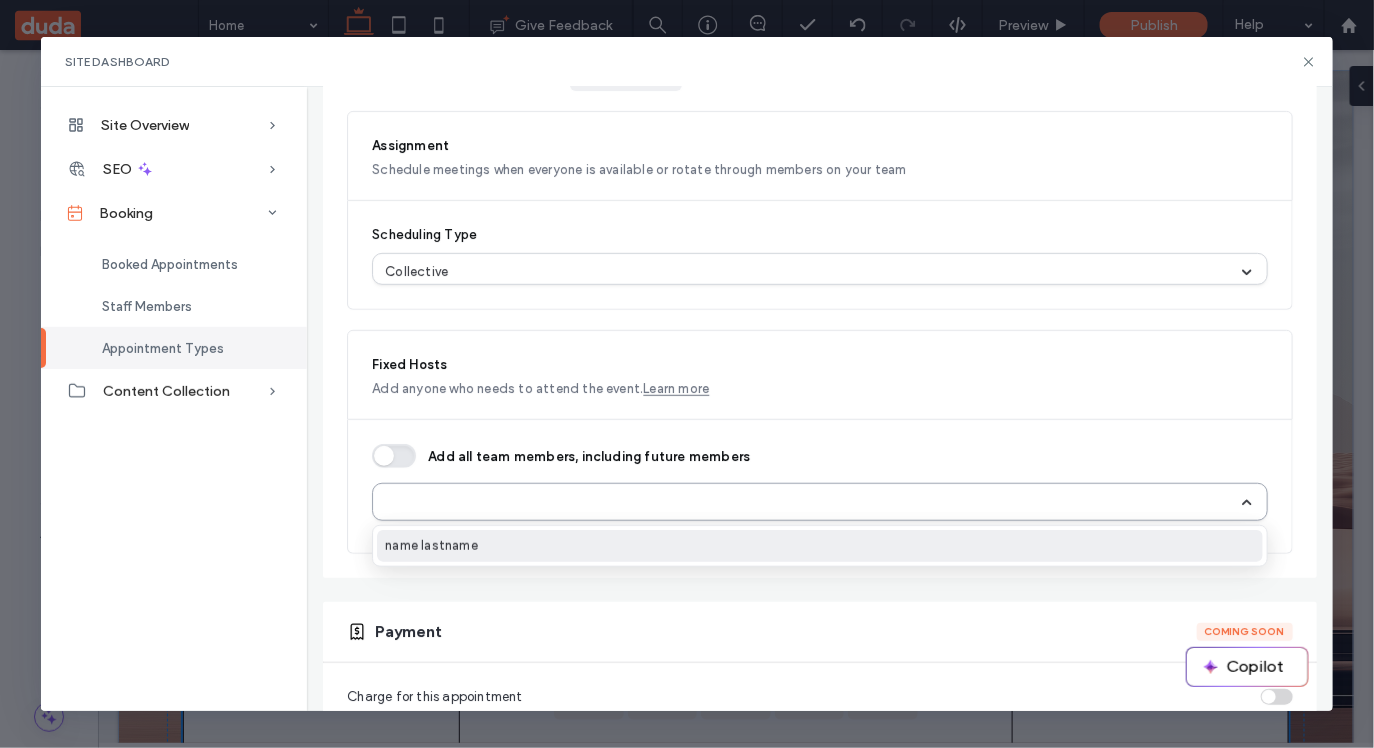 click at bounding box center (811, 502) 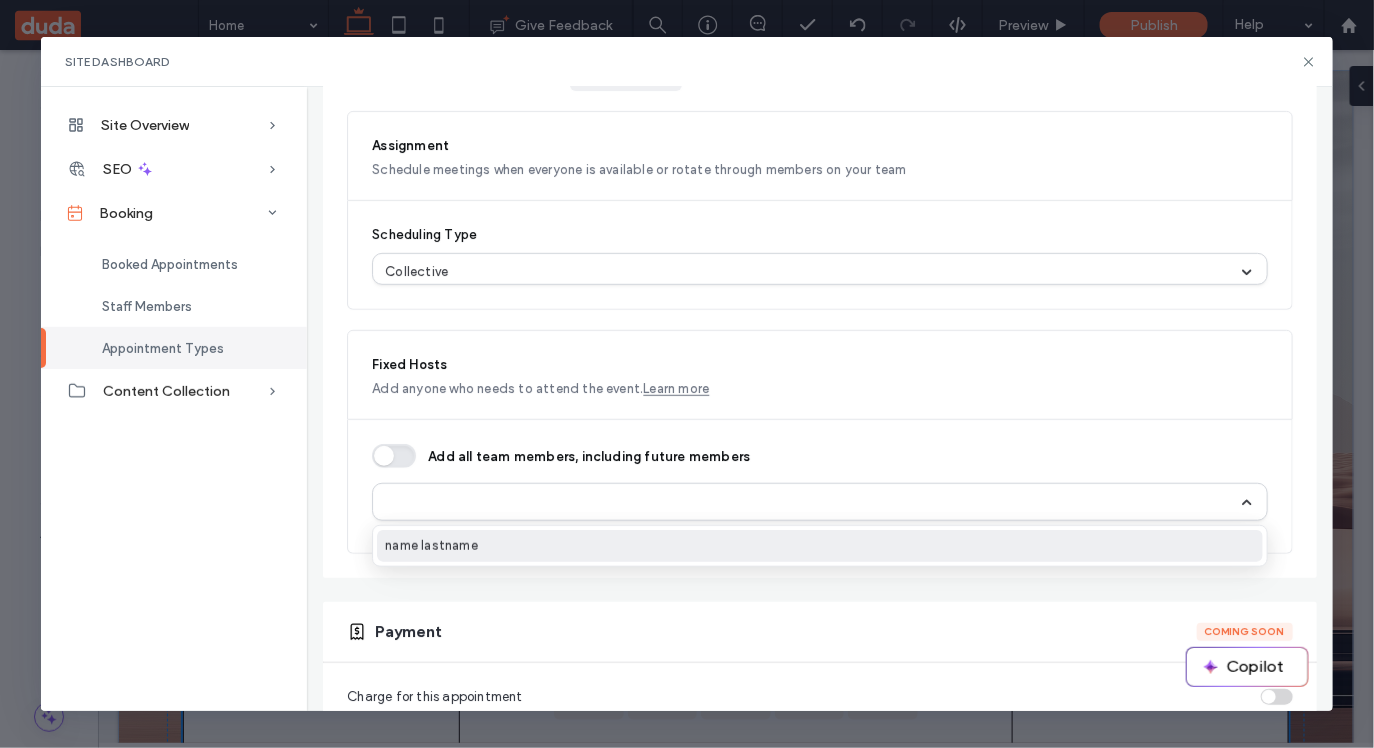 click on "name lastname" at bounding box center [820, 546] 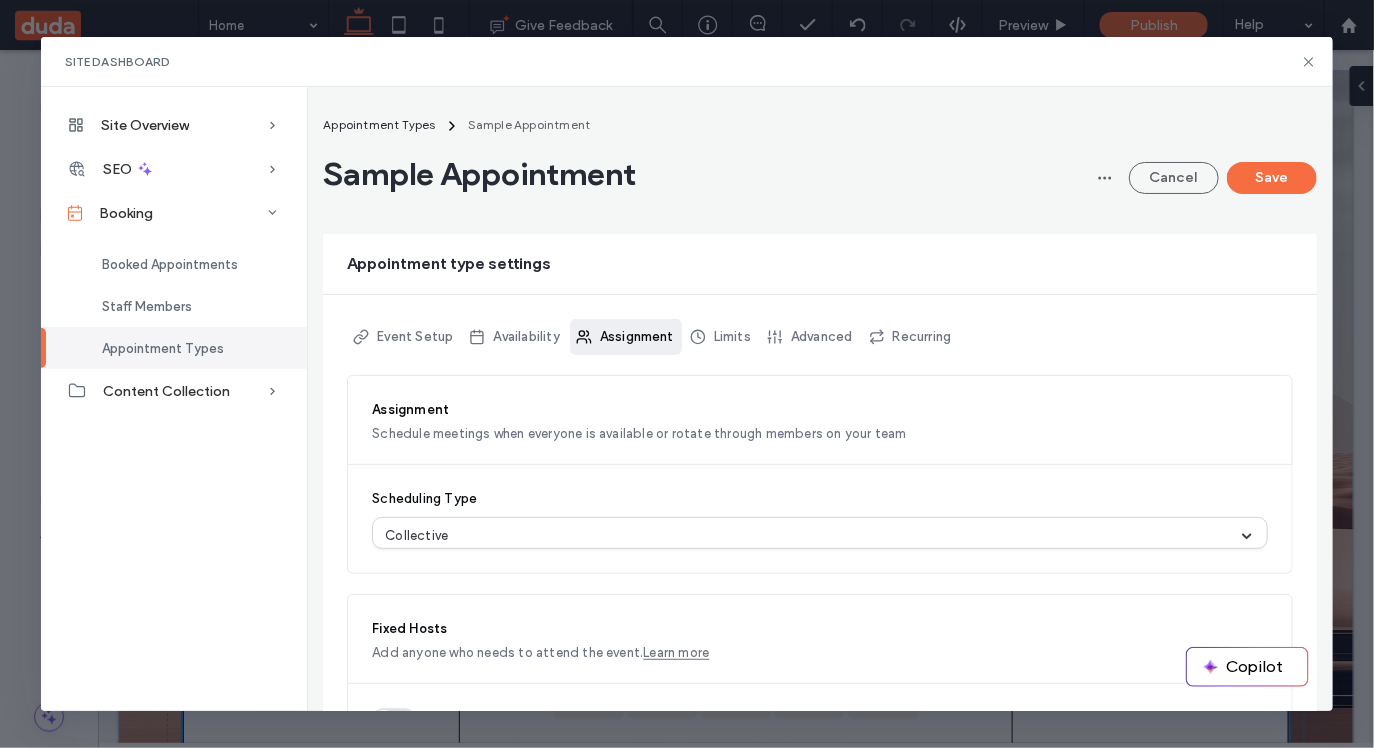 scroll, scrollTop: 0, scrollLeft: 0, axis: both 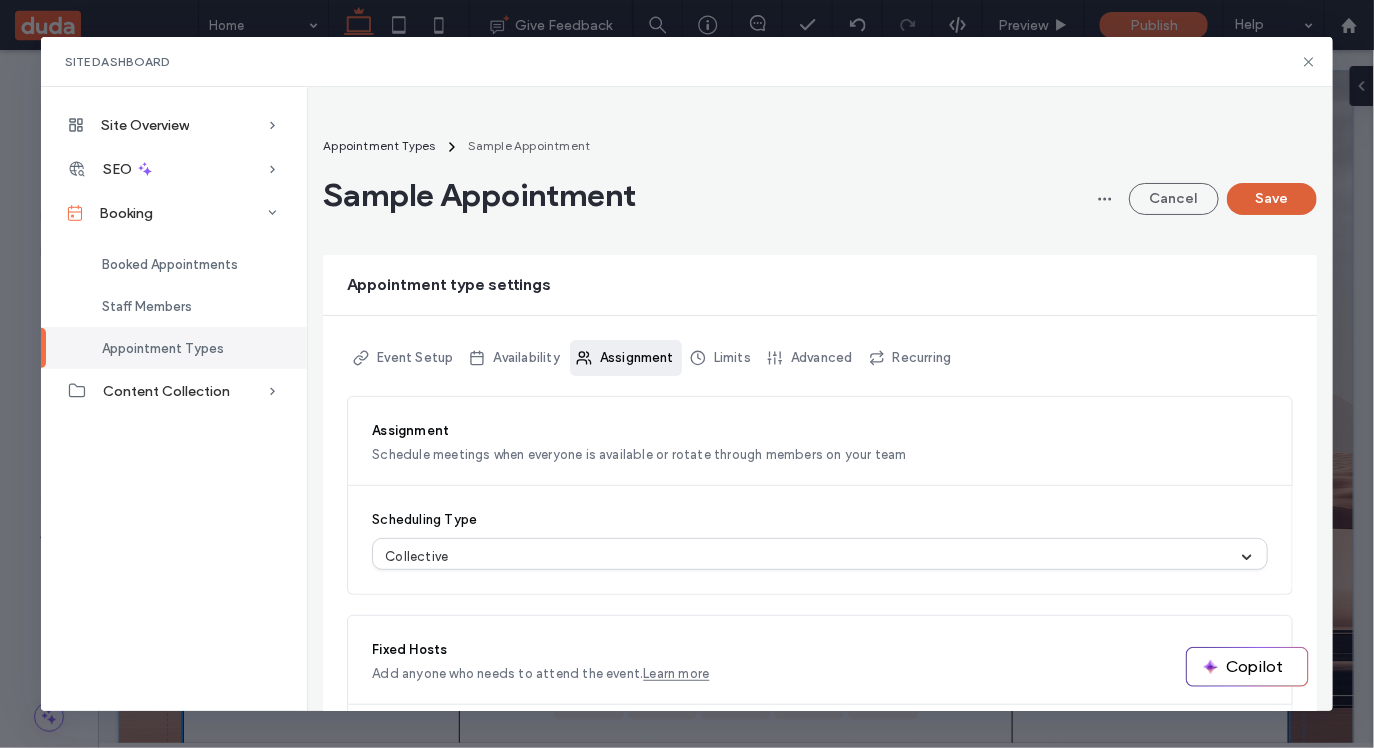 click on "Save" at bounding box center (1272, 199) 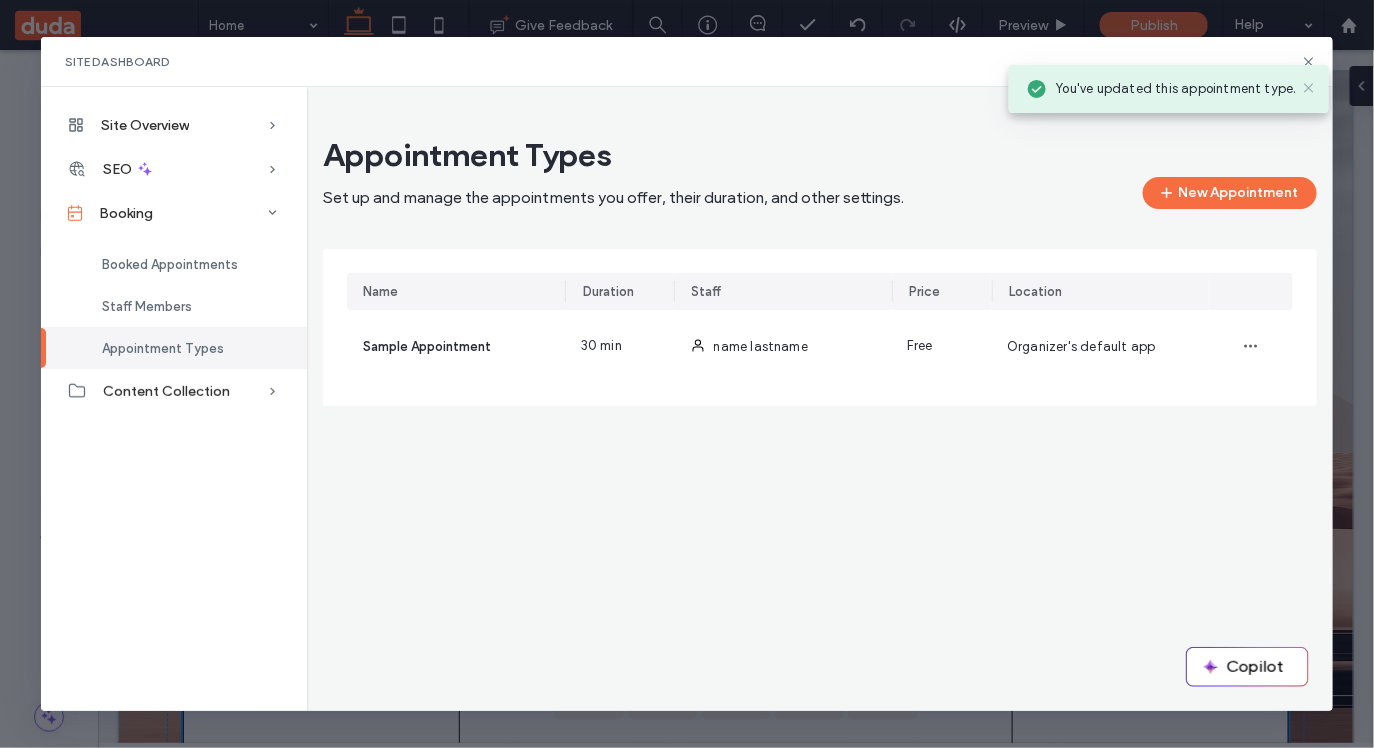 click 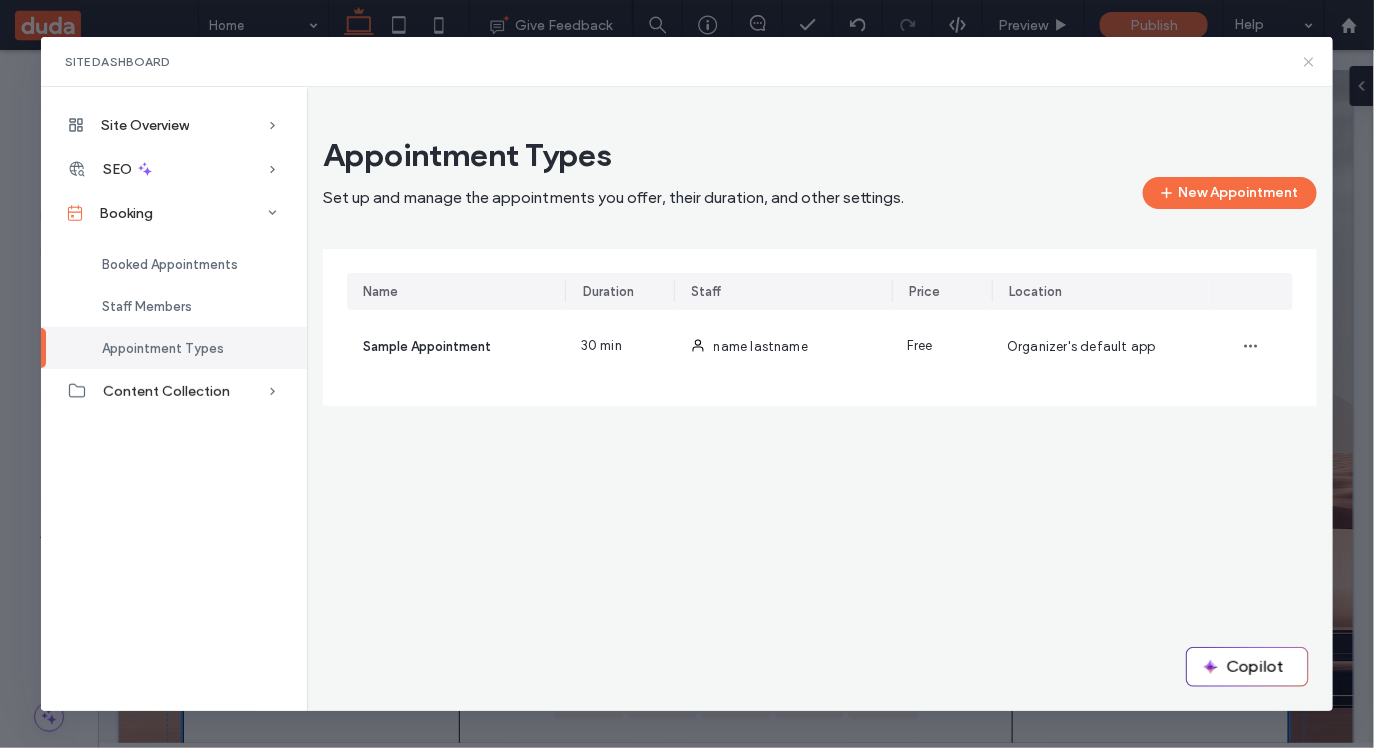 click 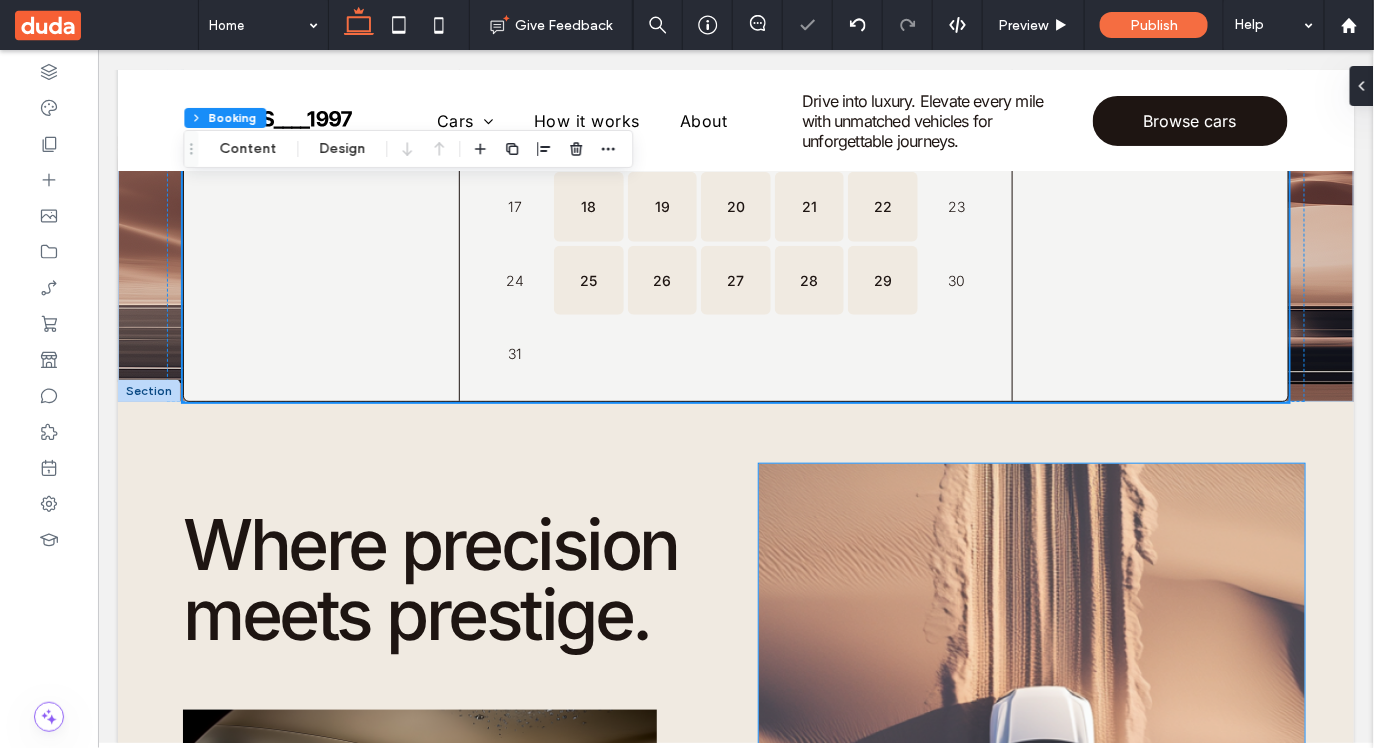 scroll, scrollTop: 20, scrollLeft: 0, axis: vertical 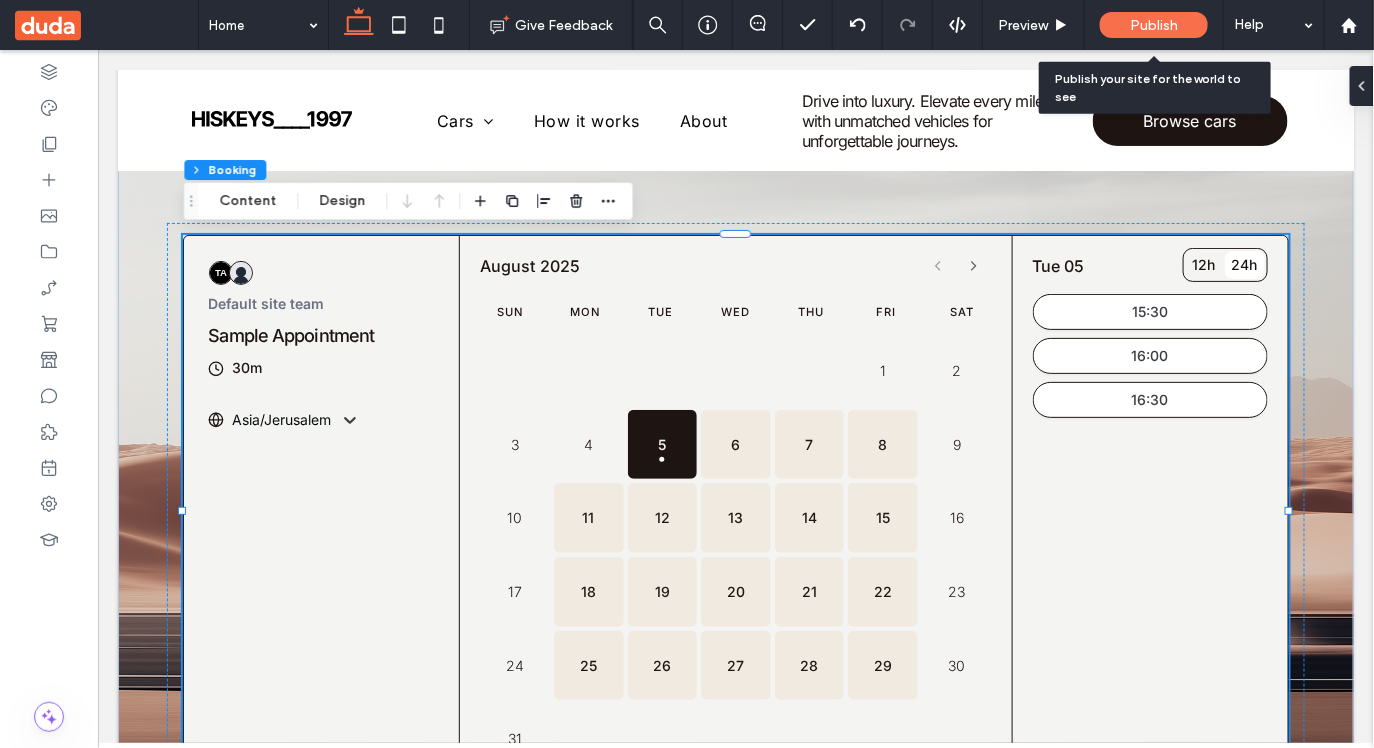 click on "Publish" at bounding box center (1154, 25) 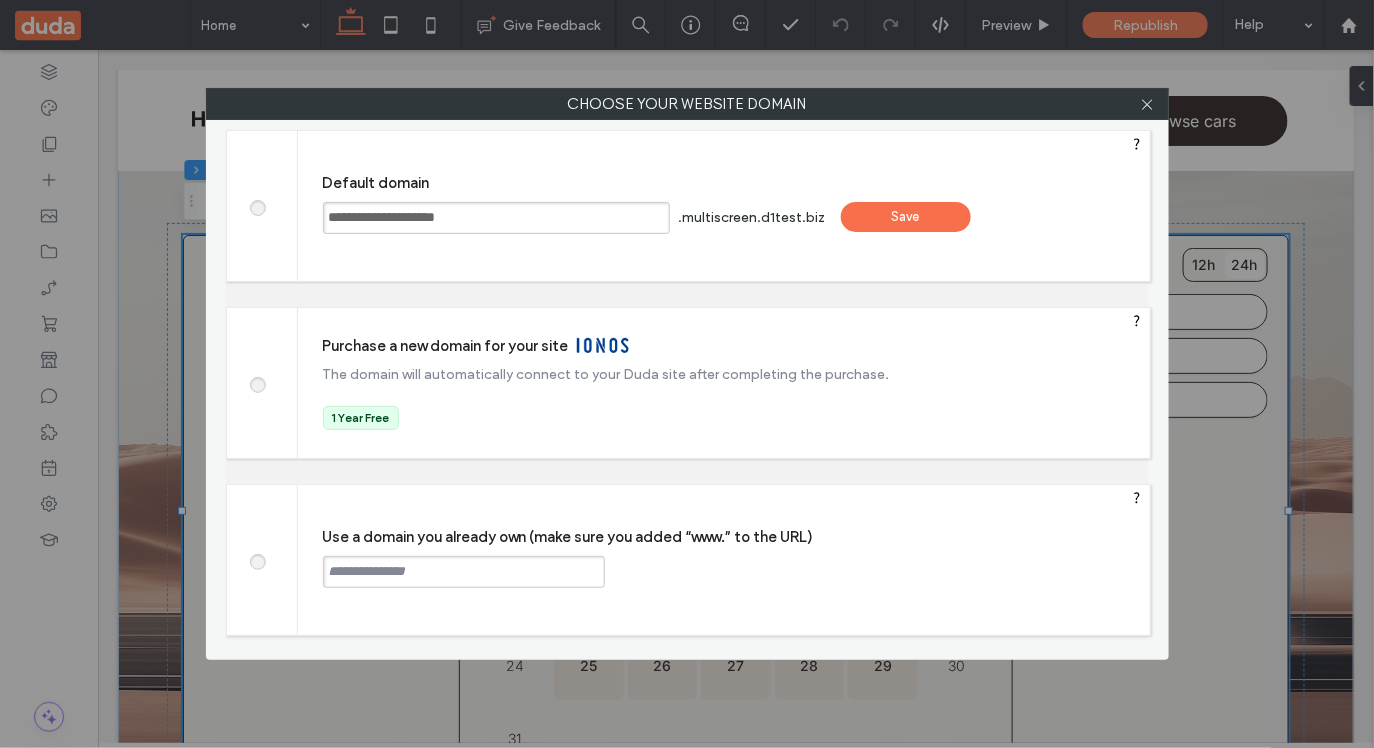 click on "Save" at bounding box center [906, 217] 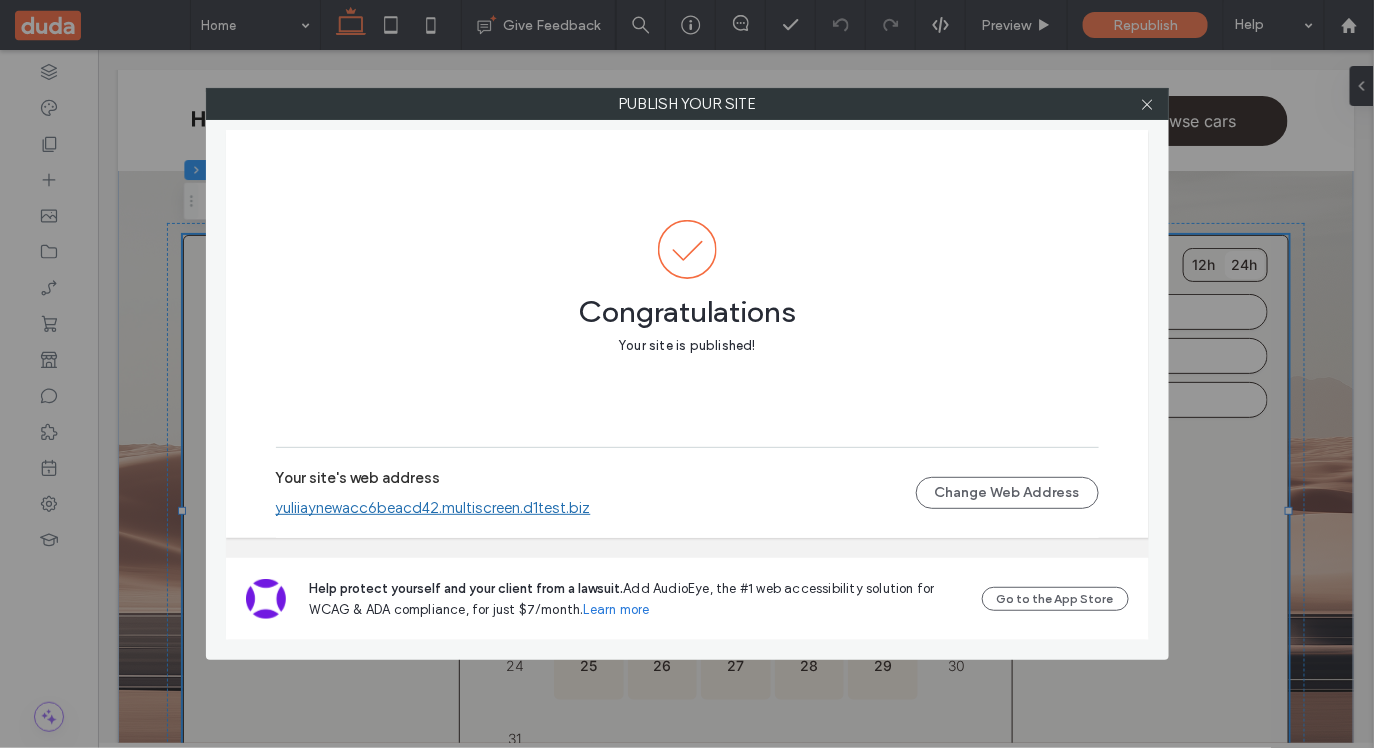 click on "yuliiaynewacc6beacd42.multiscreen.d1test.biz" at bounding box center [433, 508] 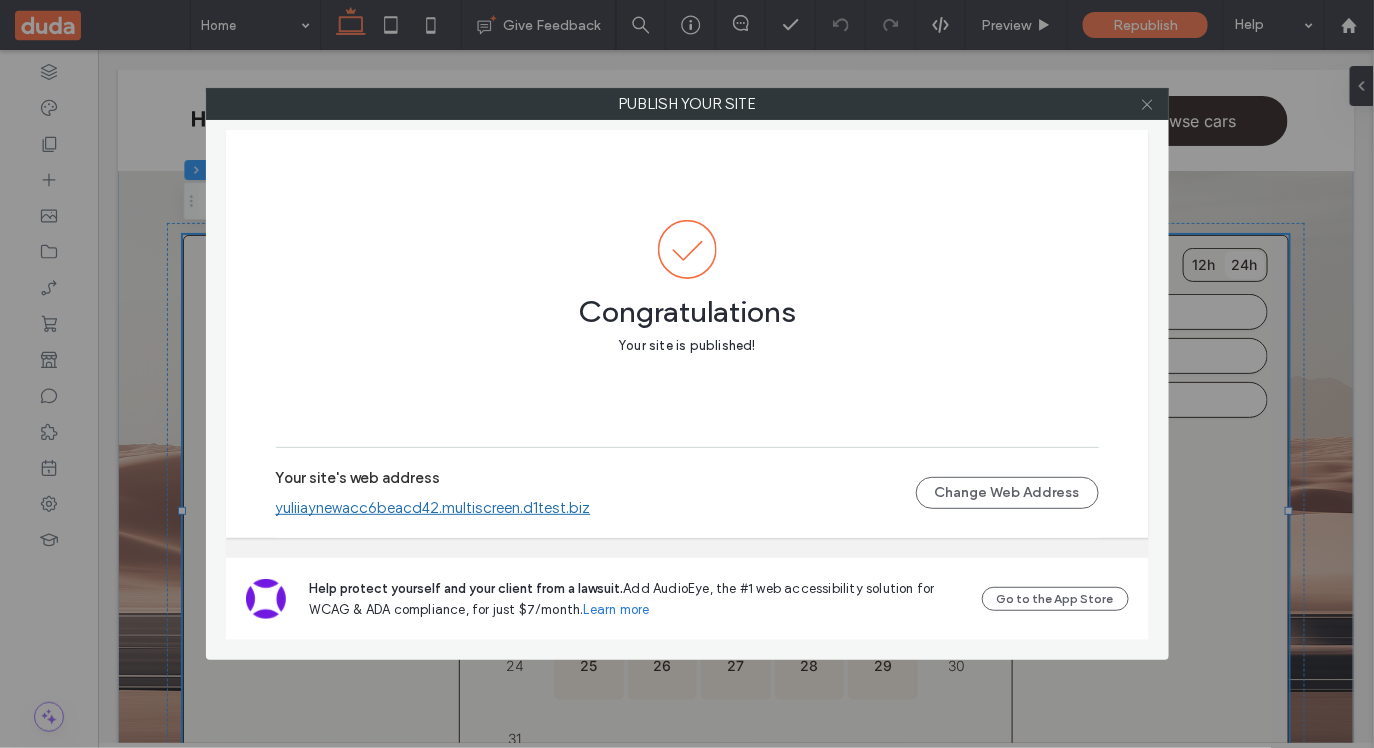 click 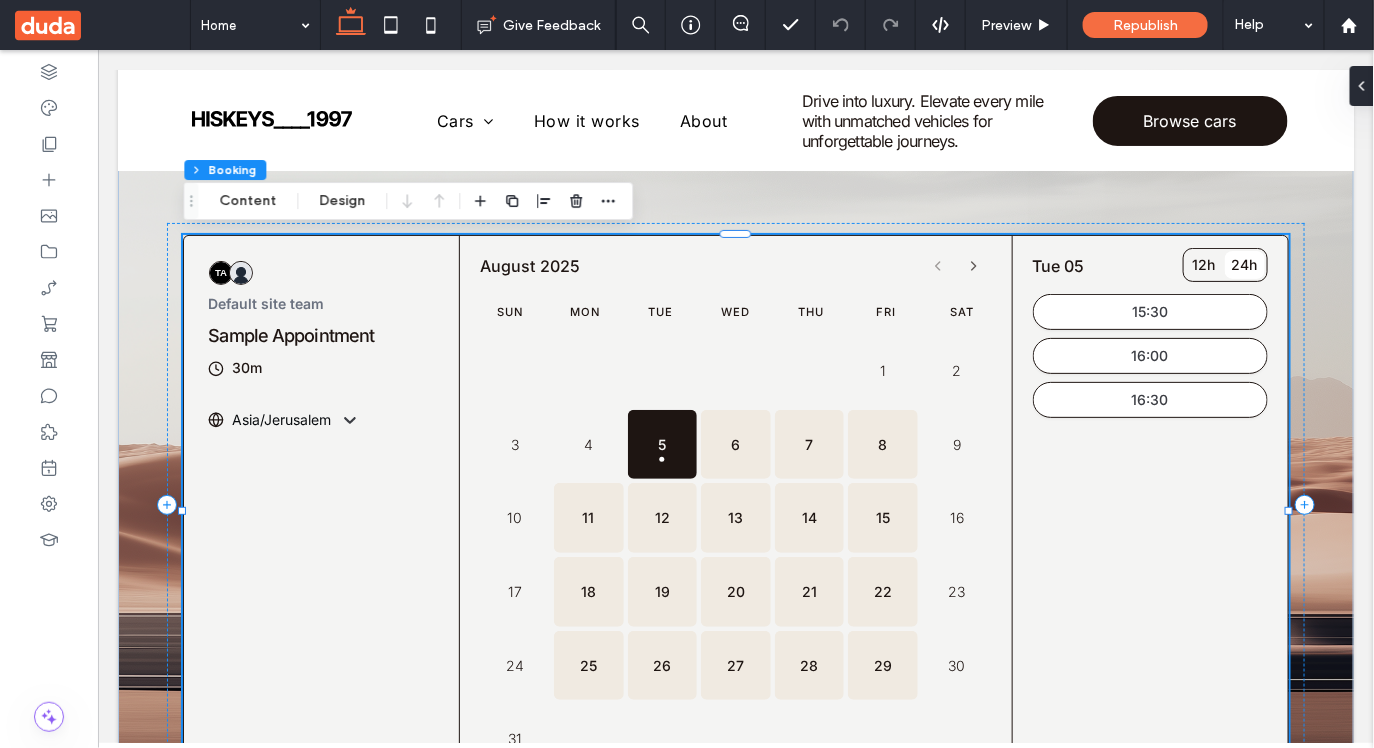 click on "Default site team Sample Appointment 30m Asia/Jerusalem" at bounding box center (321, 345) 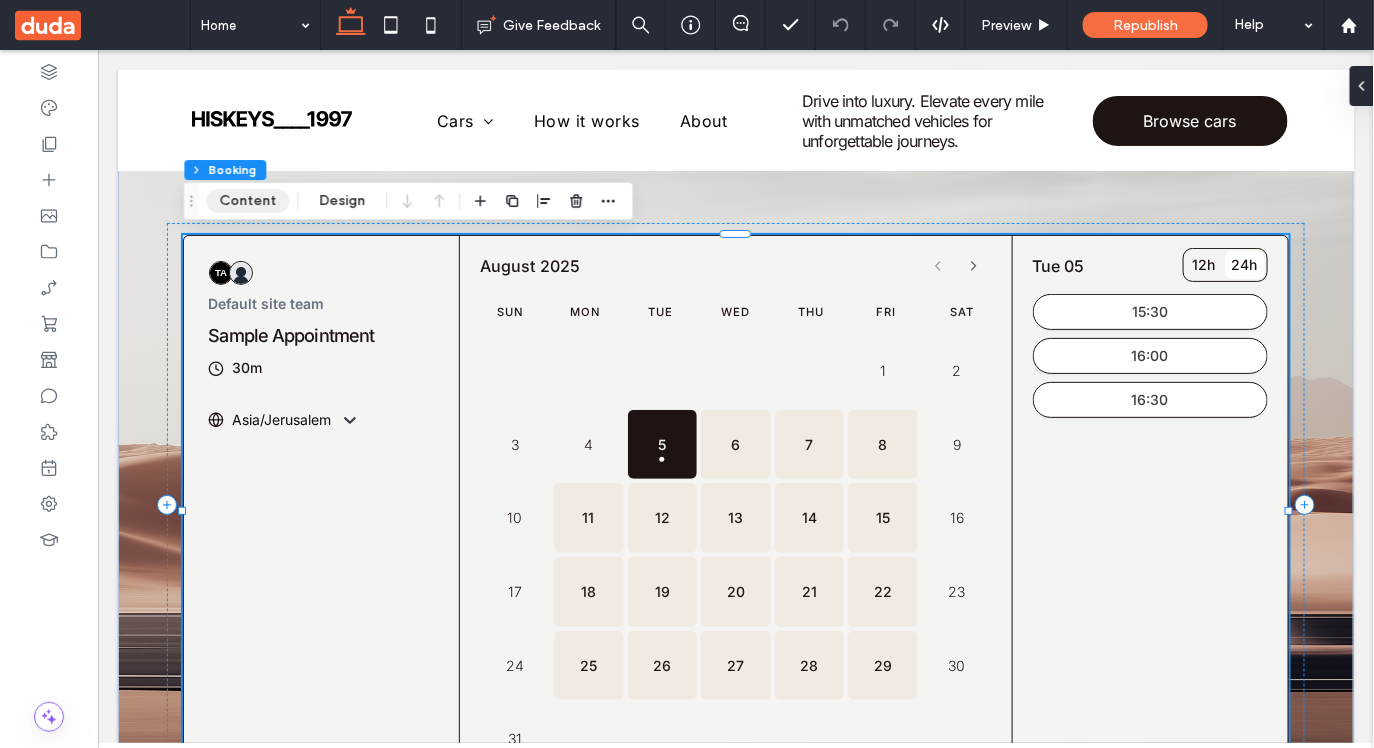click on "Content" at bounding box center [247, 201] 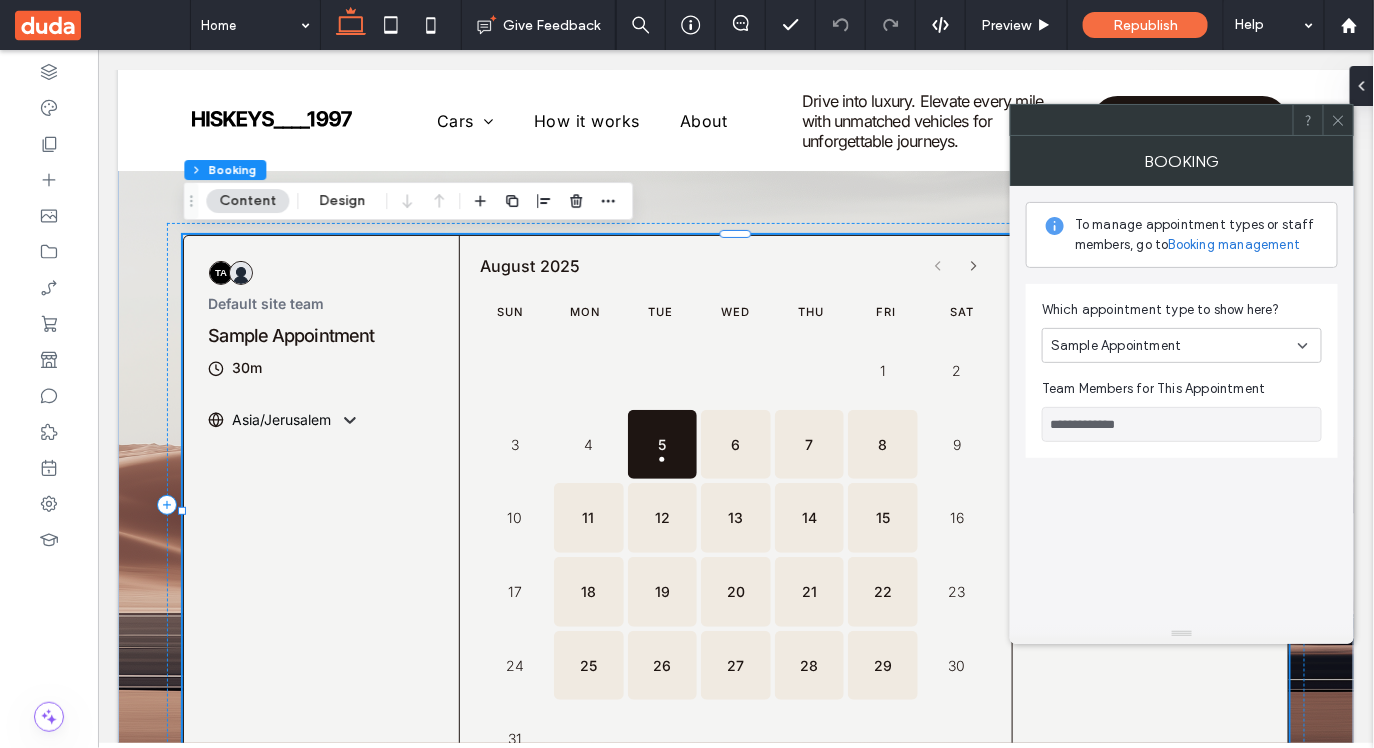 click on "Booking management" at bounding box center [1235, 245] 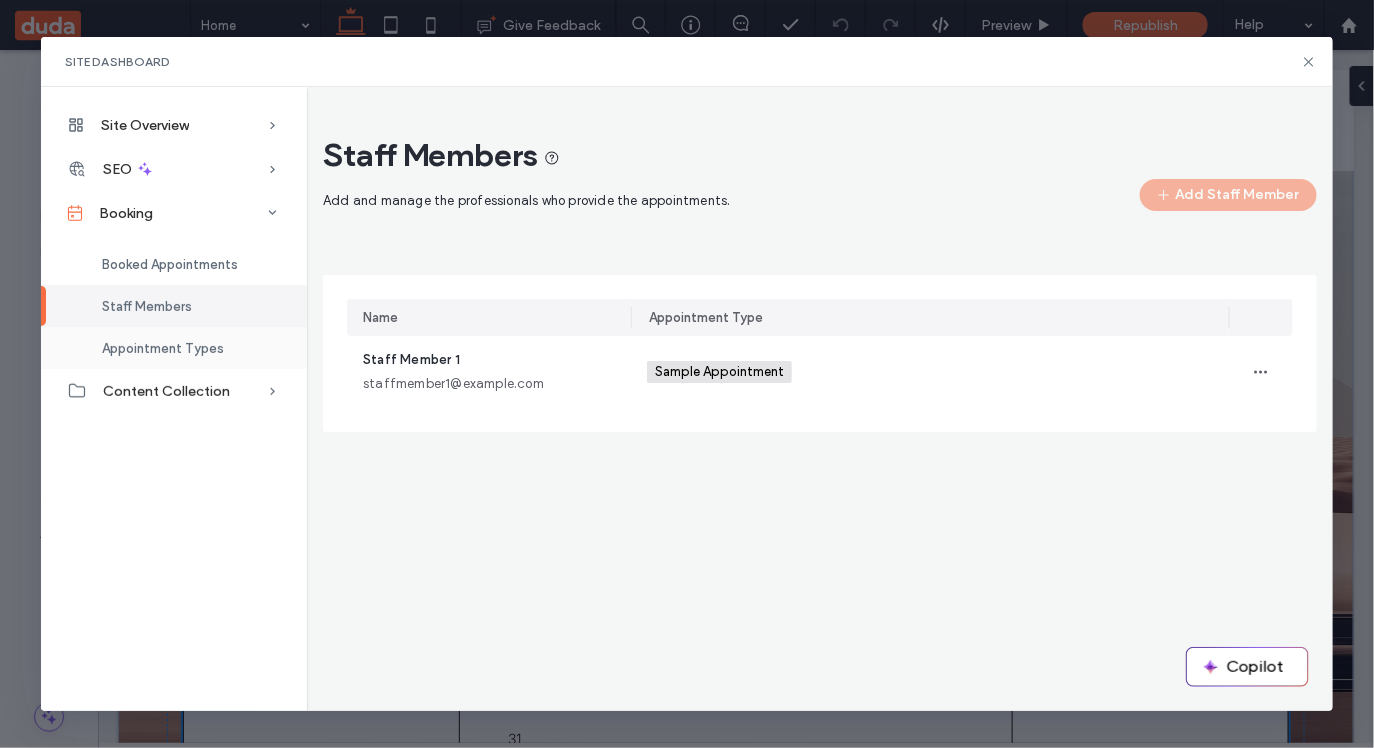 click on "Appointment Types" at bounding box center (163, 348) 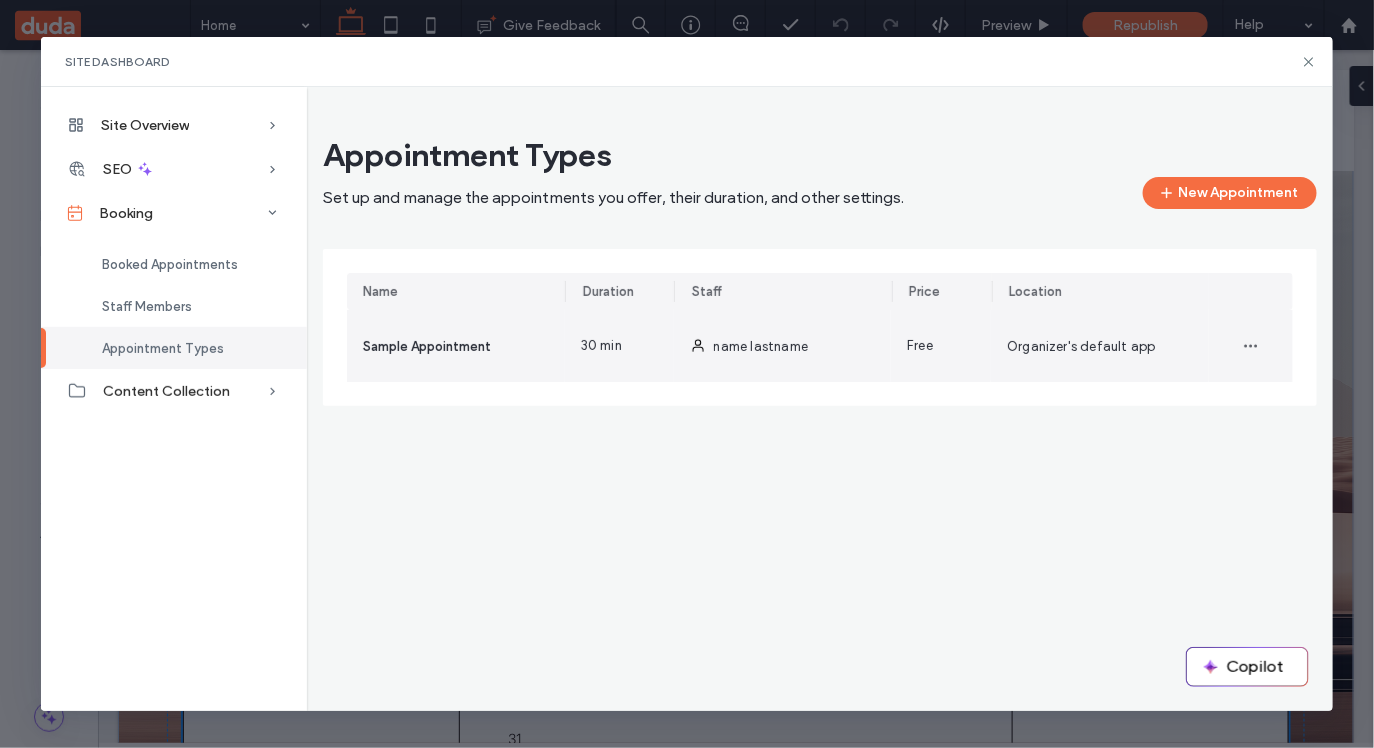 click on "Sample Appointment" at bounding box center [427, 346] 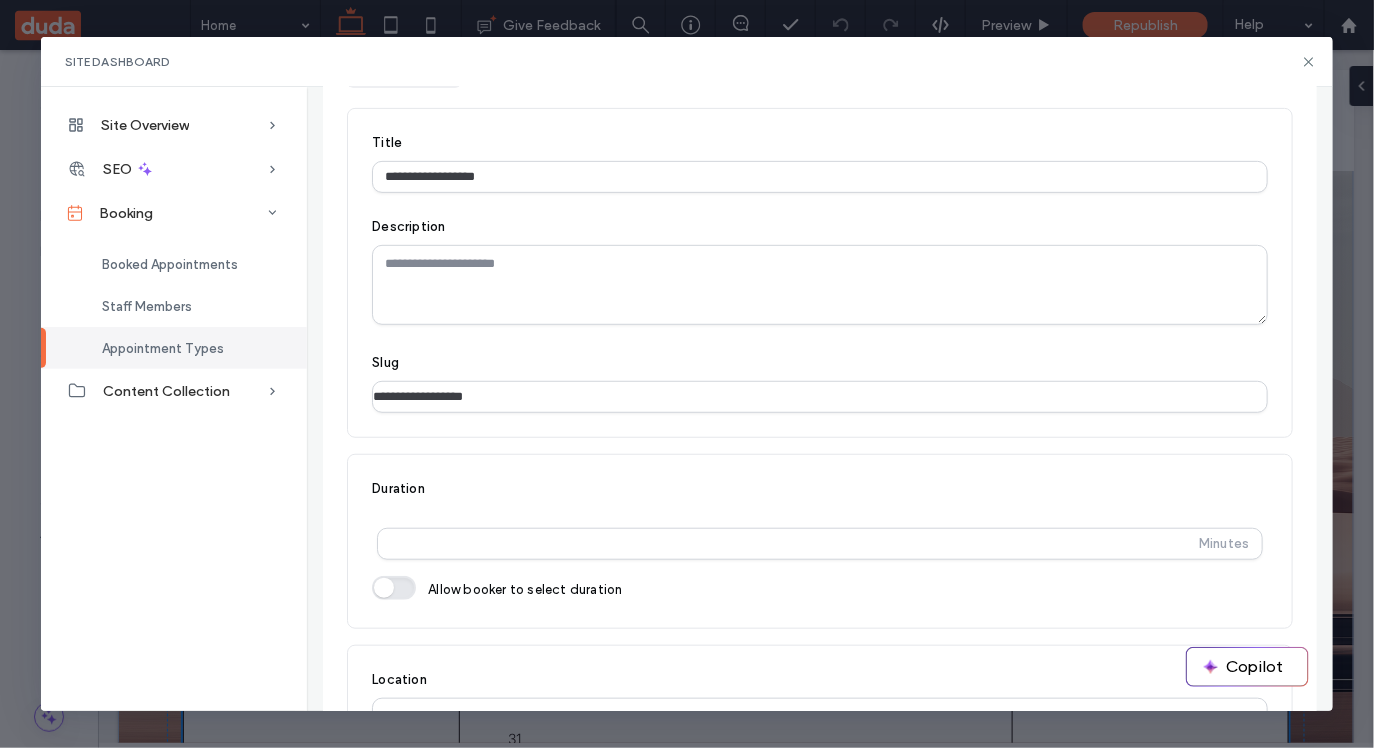 scroll, scrollTop: 287, scrollLeft: 0, axis: vertical 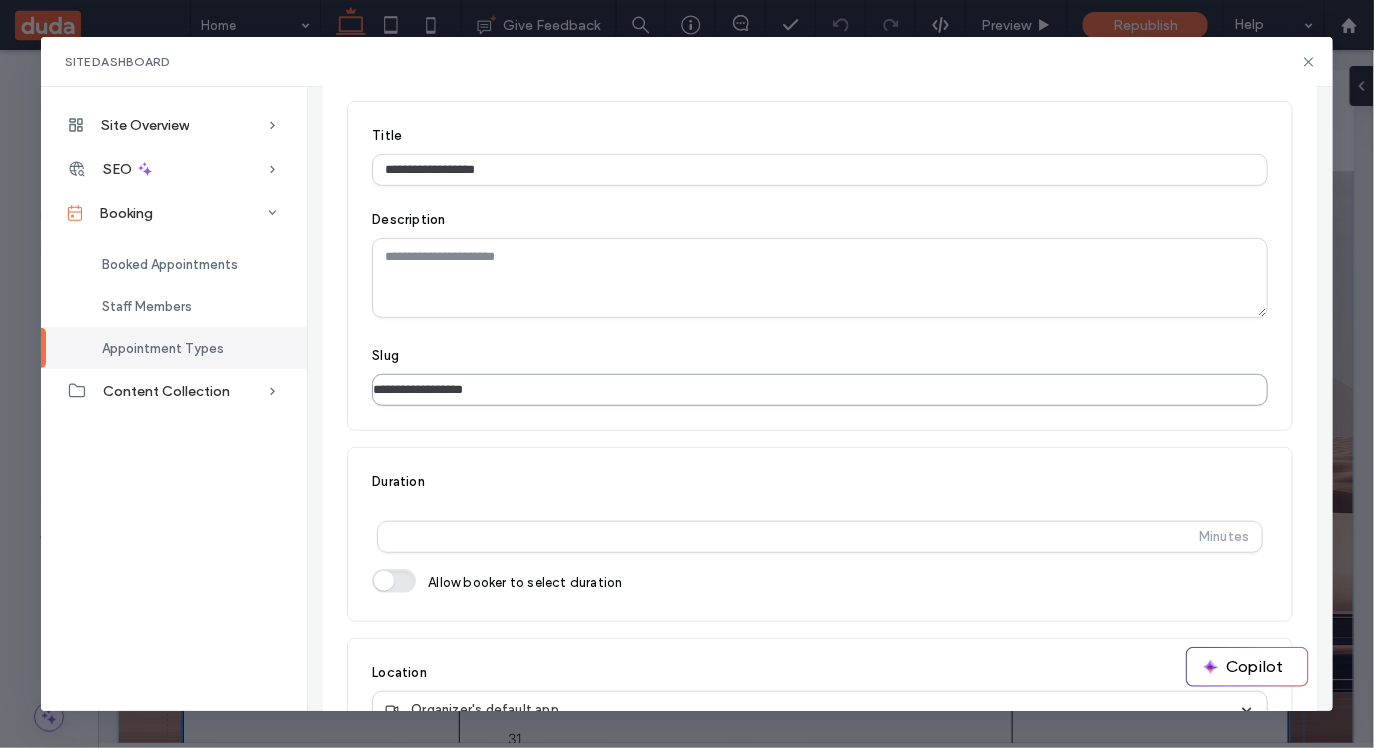click on "**********" at bounding box center (820, 390) 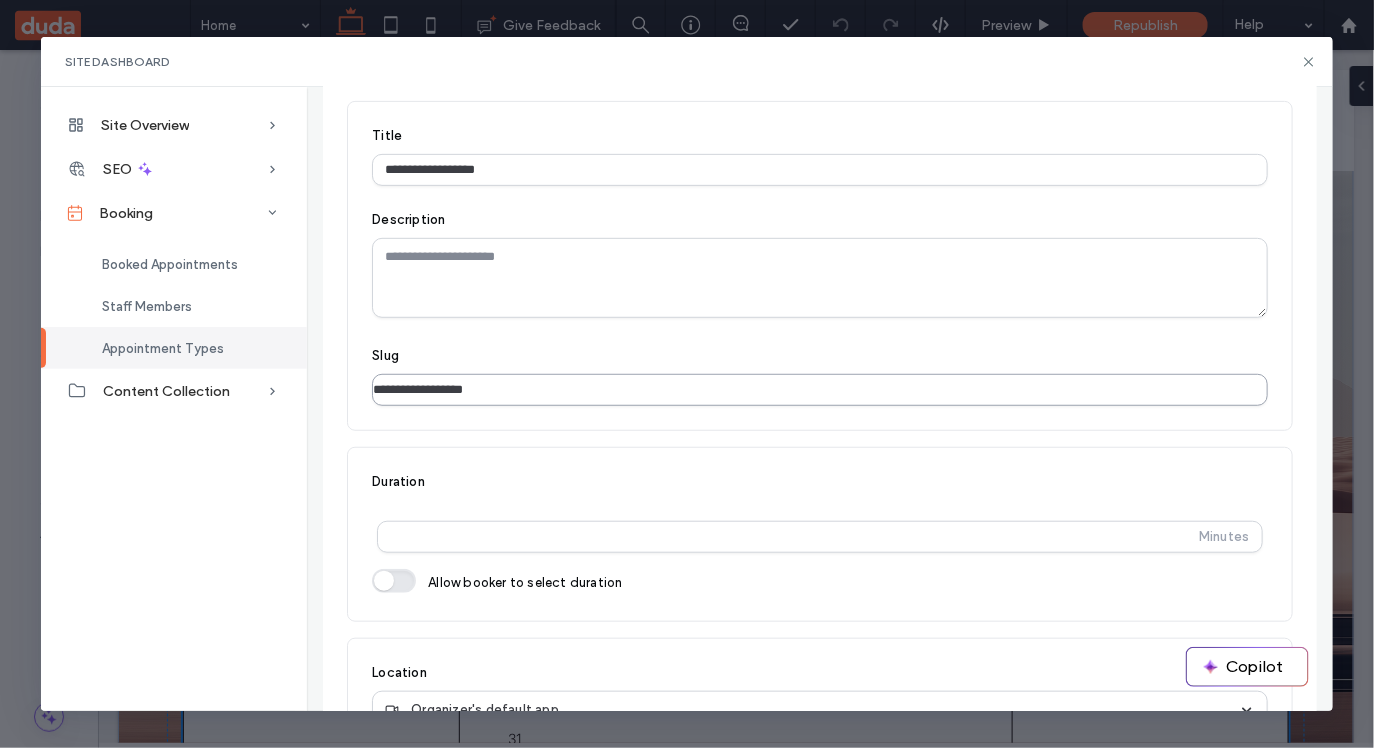 click on "**********" at bounding box center [820, 390] 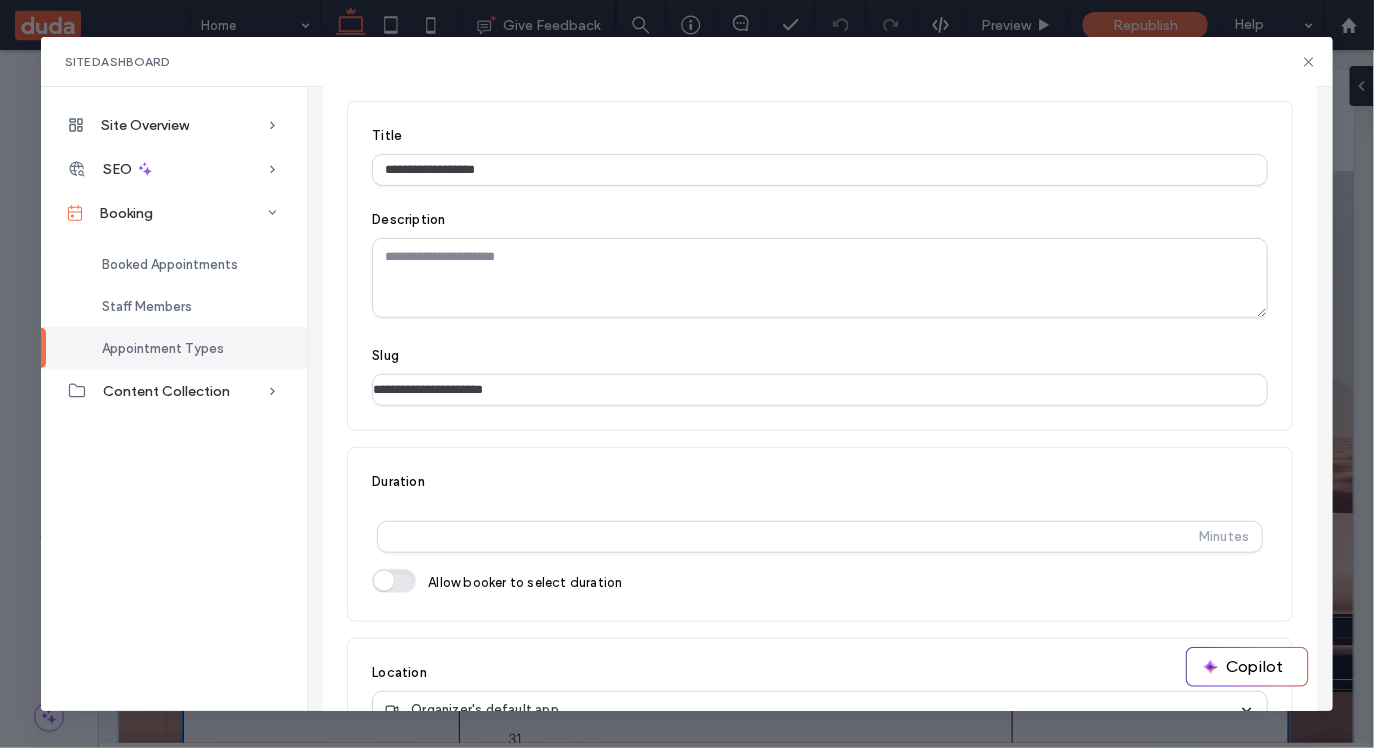 scroll, scrollTop: 0, scrollLeft: 0, axis: both 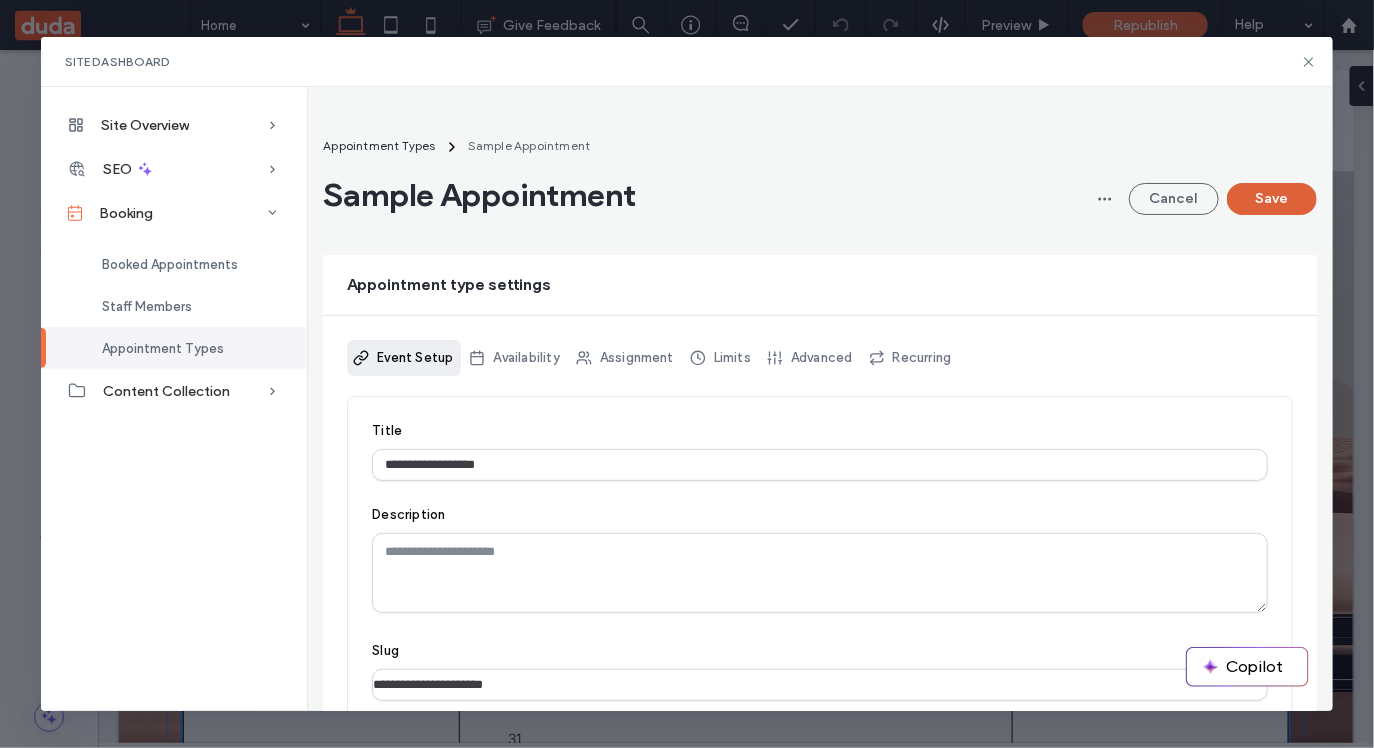 type on "**********" 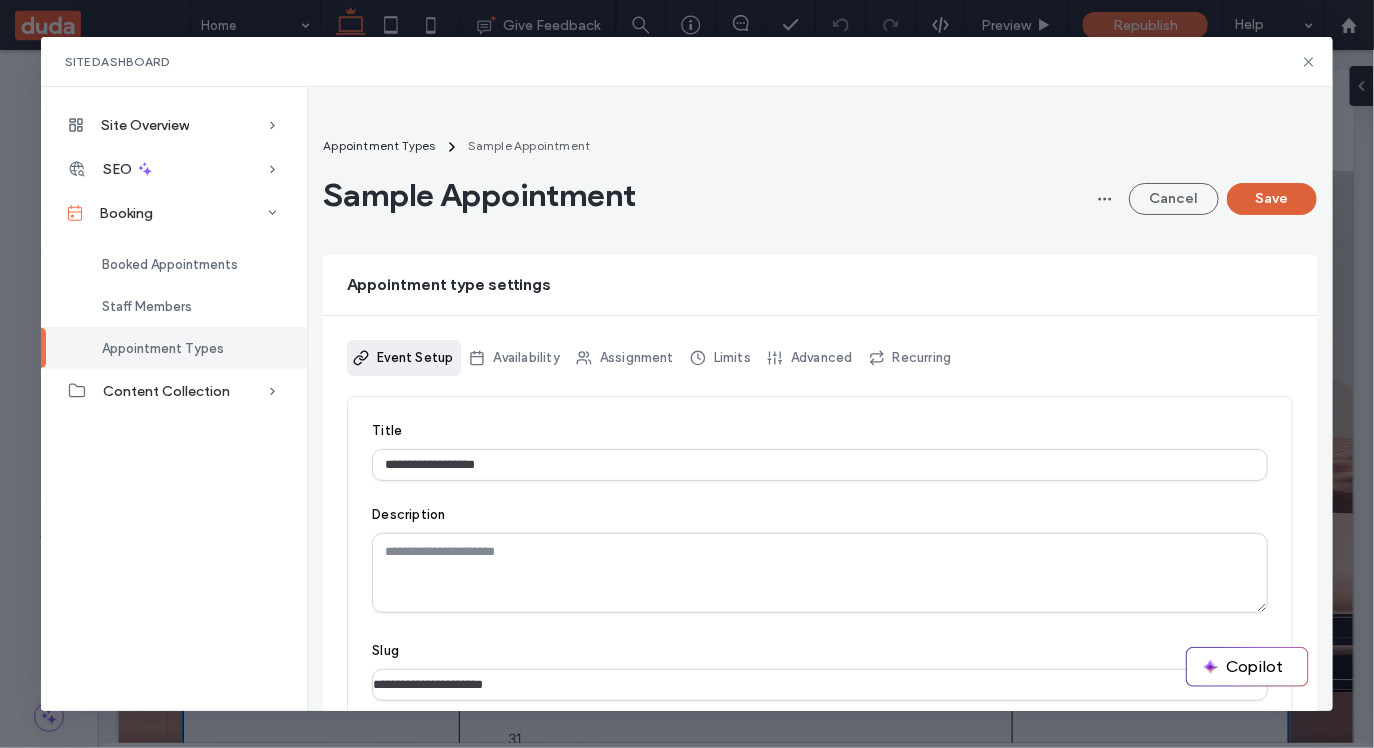 click on "Save" at bounding box center [1272, 199] 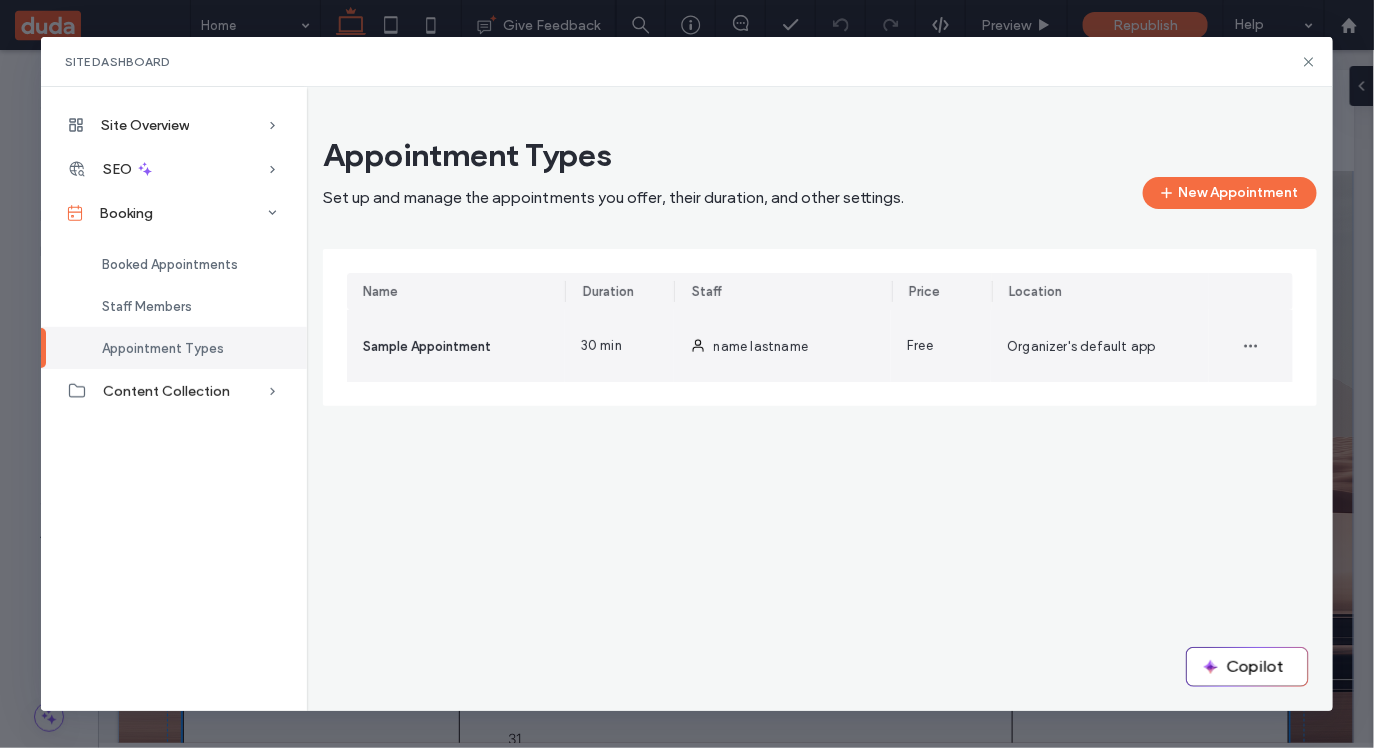 click on "Sample Appointment" at bounding box center [427, 346] 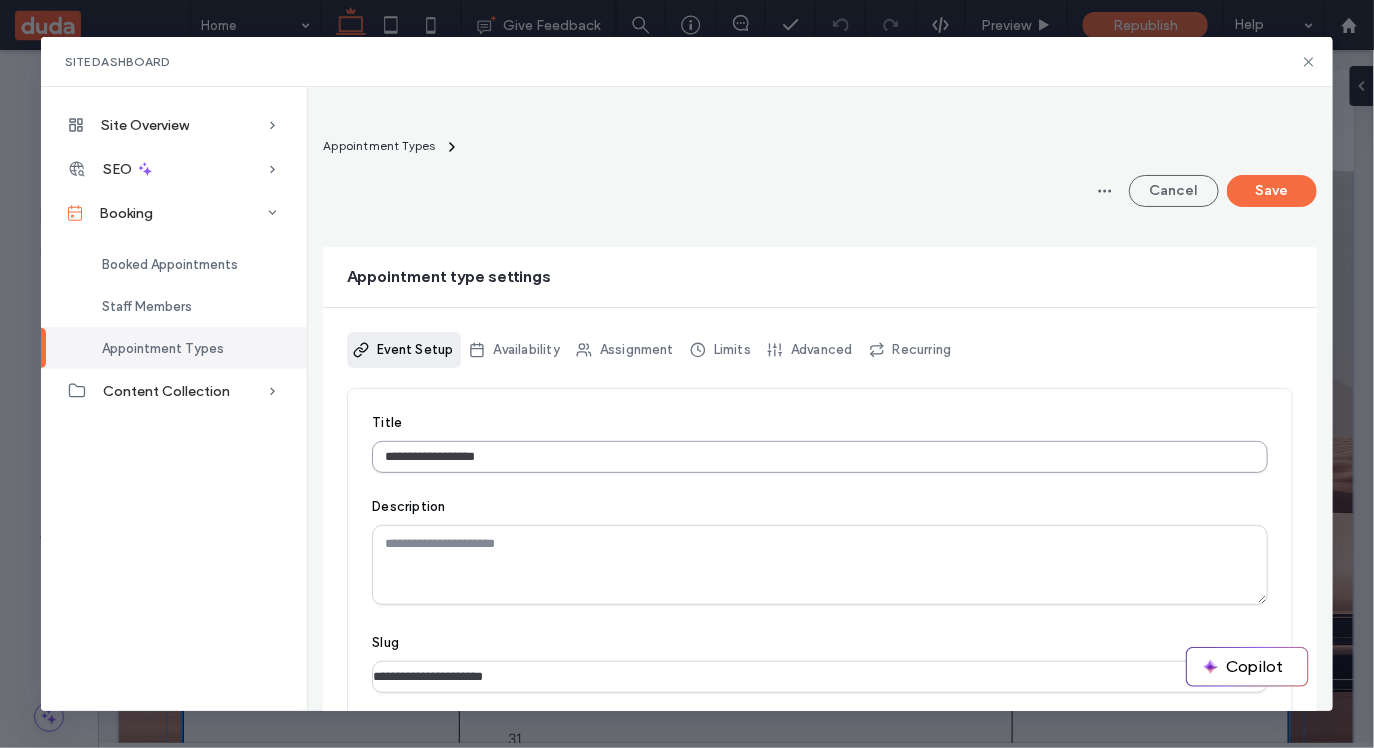 click on "**********" at bounding box center (820, 457) 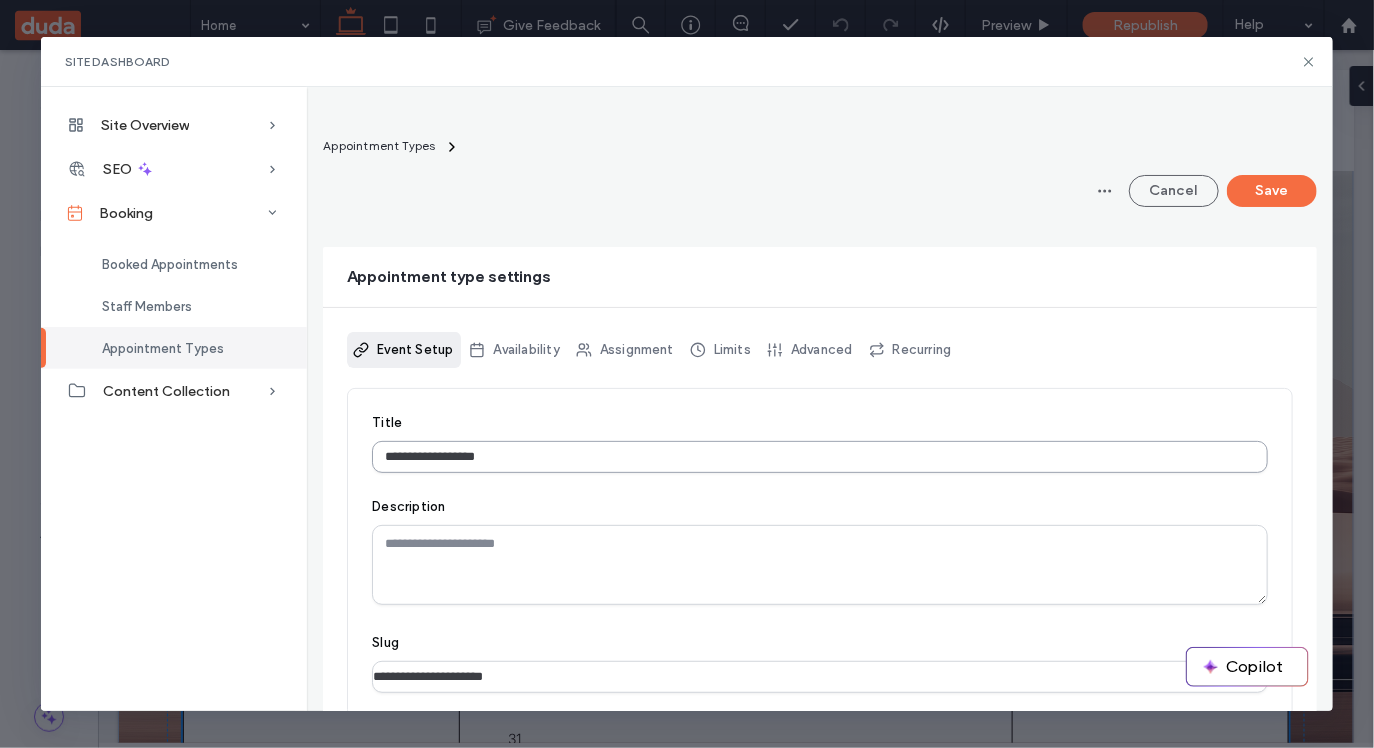 click on "**********" at bounding box center [820, 457] 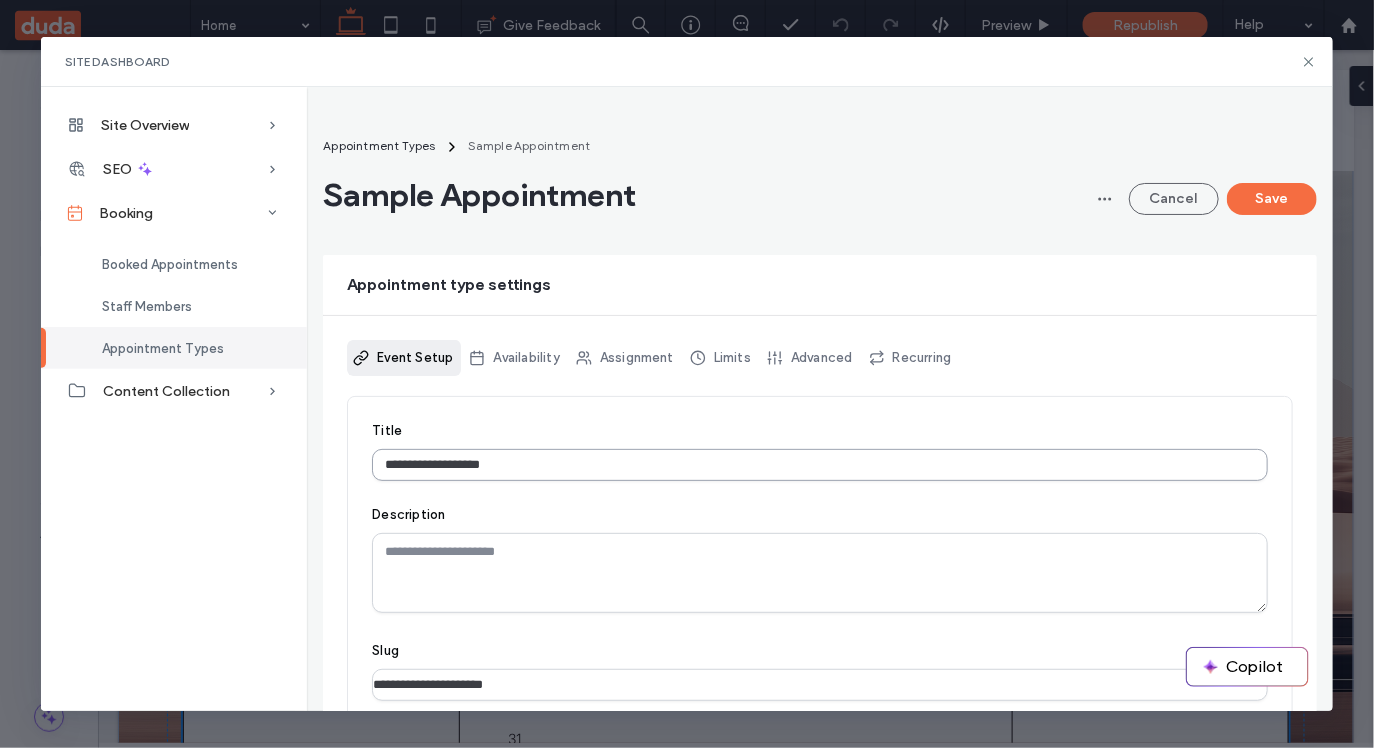 paste on "**********" 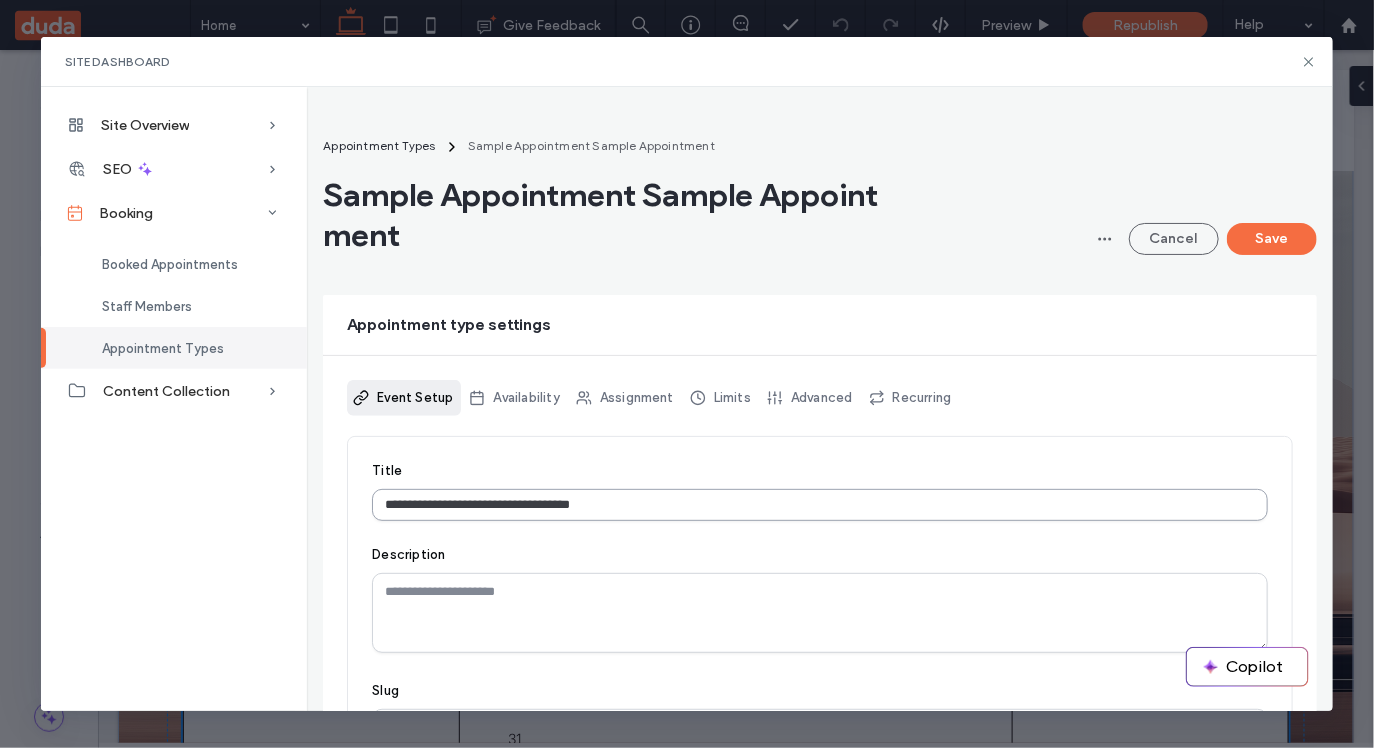 paste on "**********" 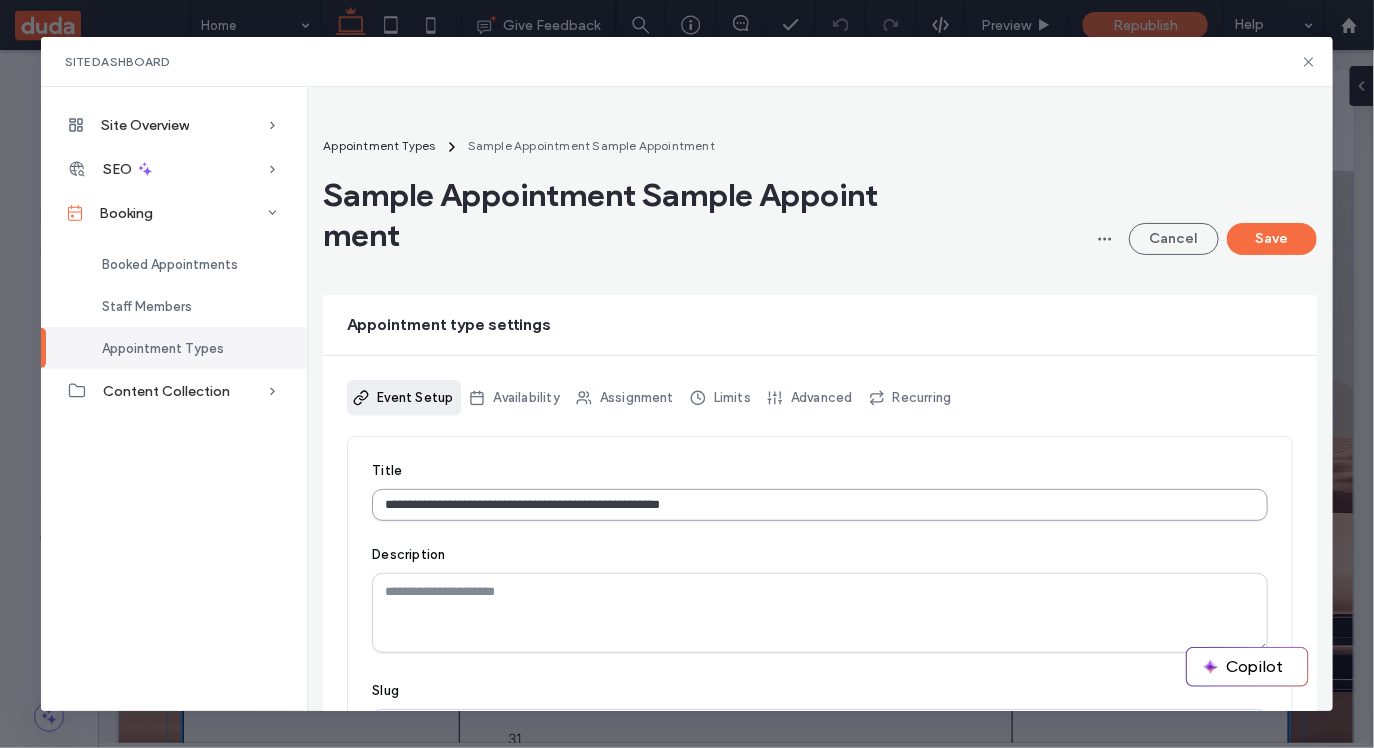 paste on "**********" 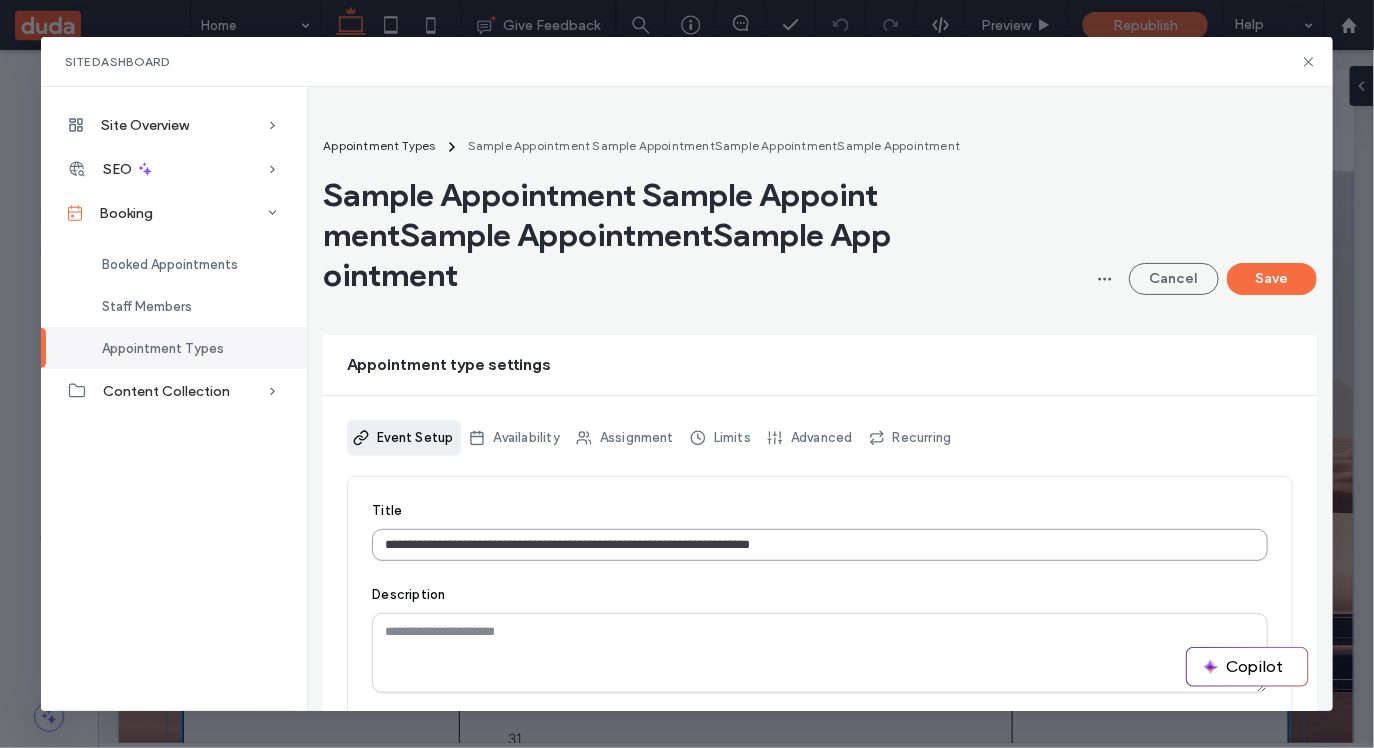 paste on "**********" 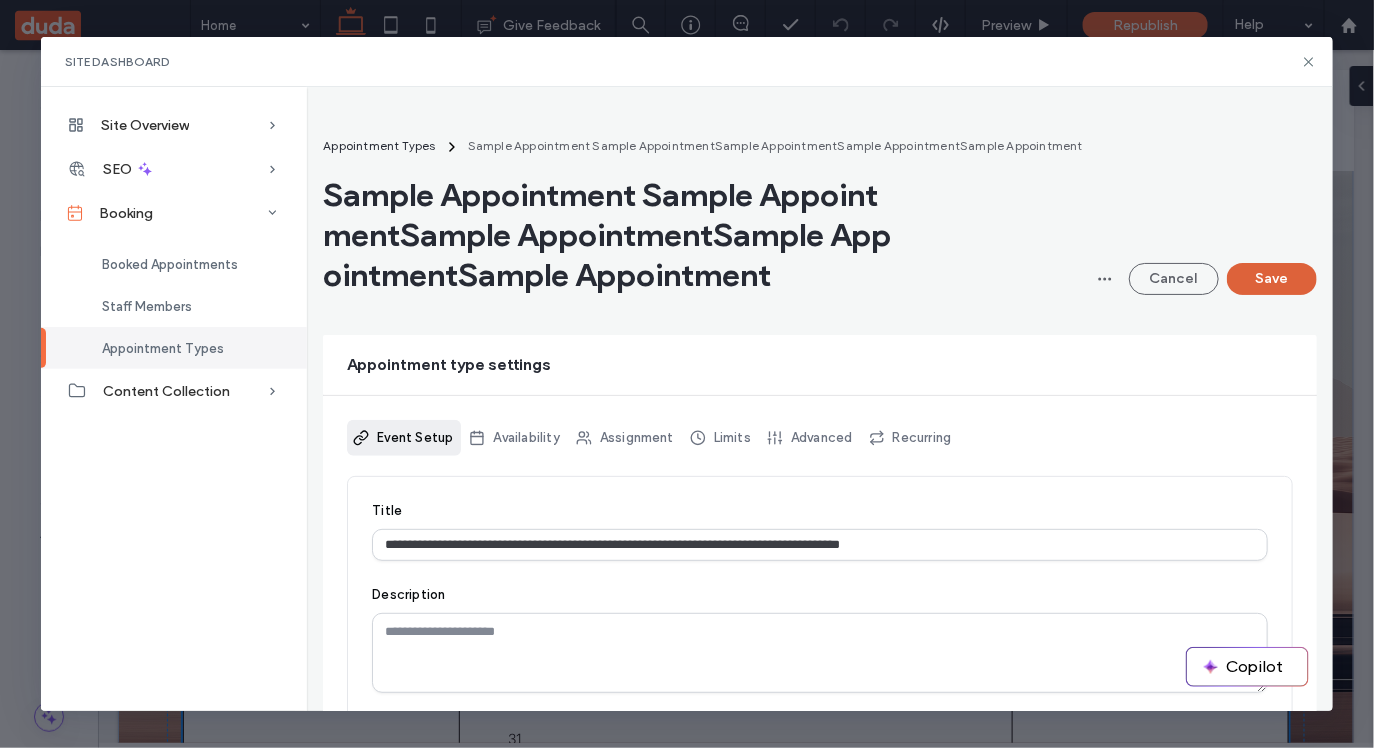 type on "**********" 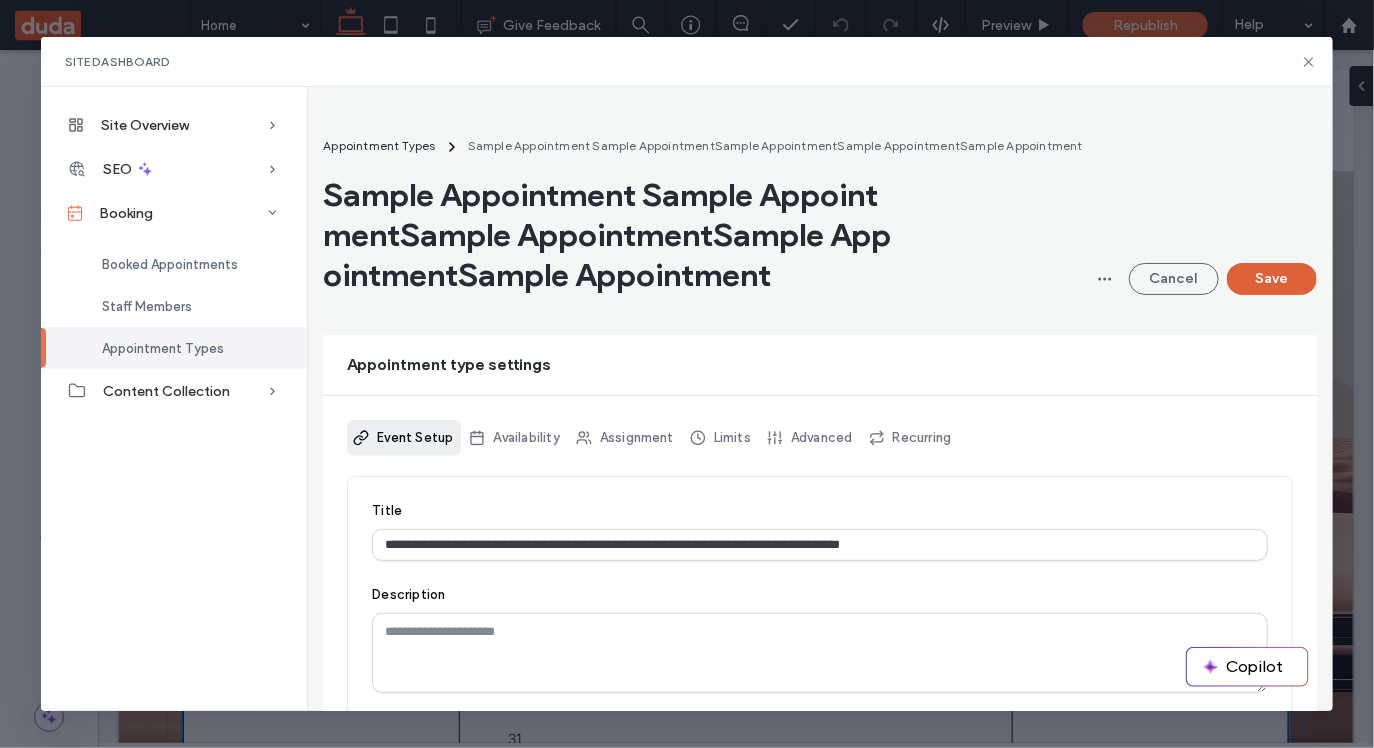 click on "Save" at bounding box center [1272, 279] 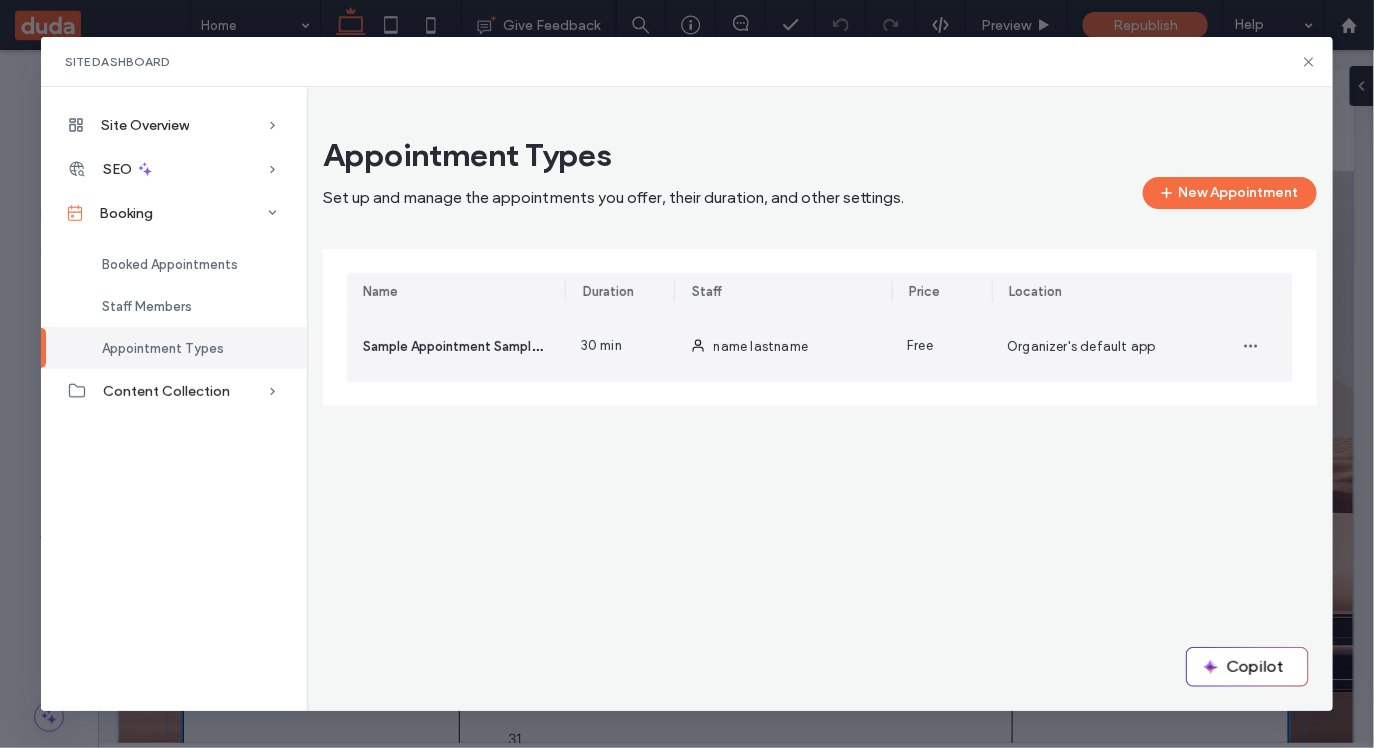 click on "Sample Appointment Sample AppointmentSample AppointmentSample AppointmentSample Appointment" at bounding box center (456, 346) 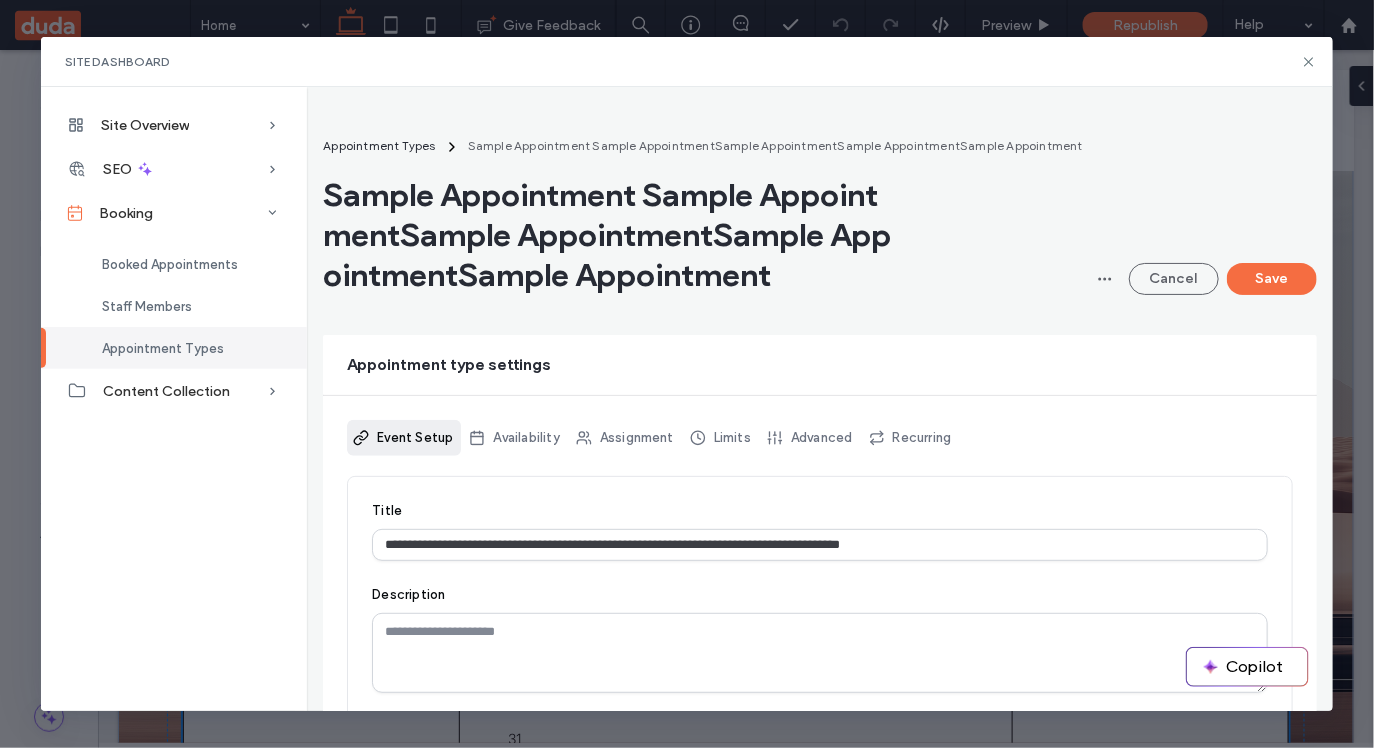 click on "Appointment Types" at bounding box center [174, 348] 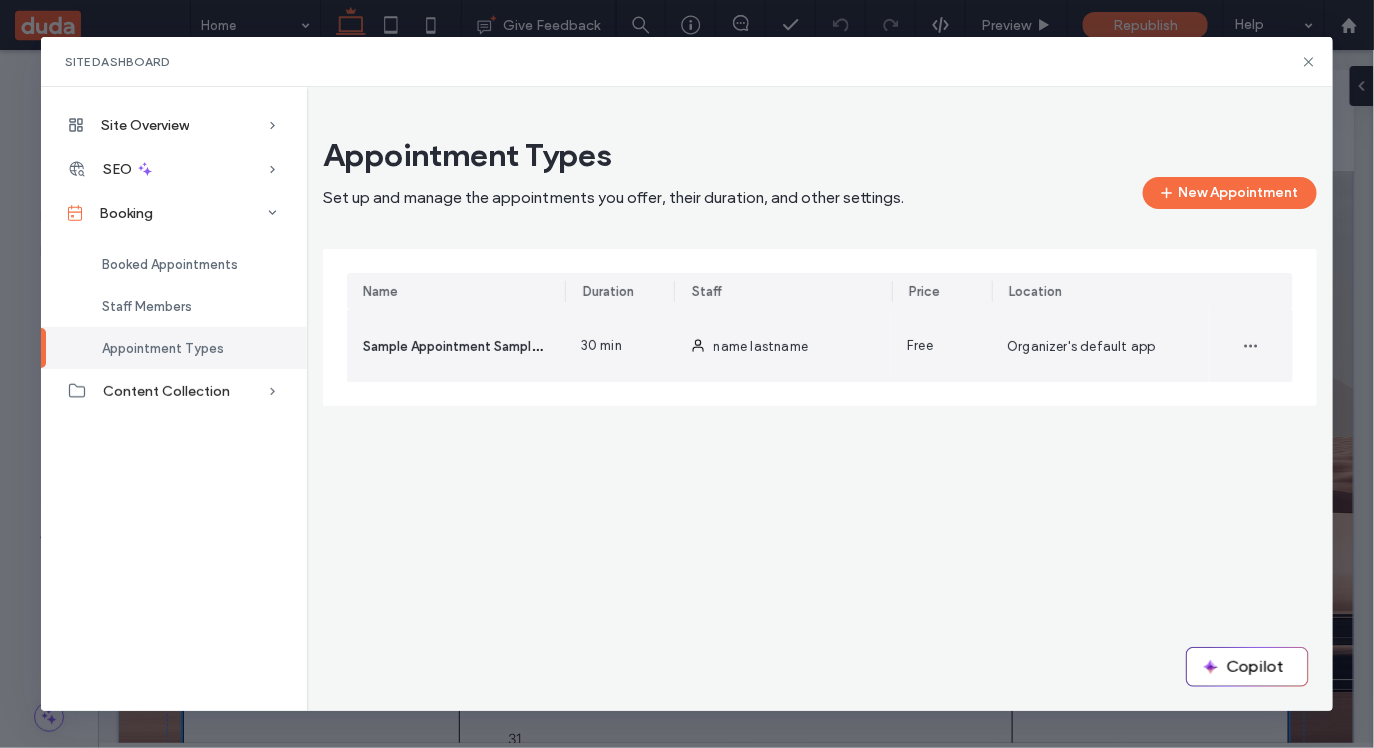 click on "Sample Appointment Sample AppointmentSample AppointmentSample AppointmentSample Appointment" at bounding box center [684, 345] 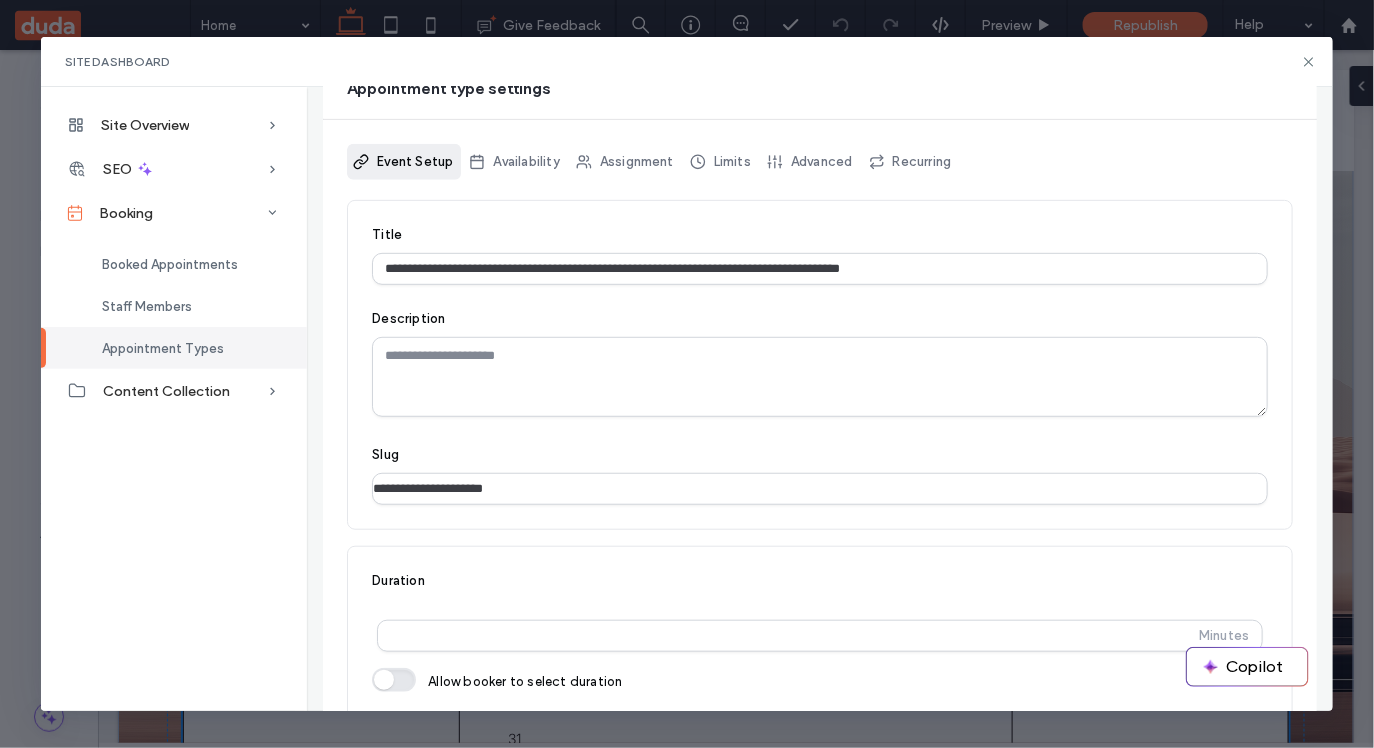 scroll, scrollTop: 283, scrollLeft: 0, axis: vertical 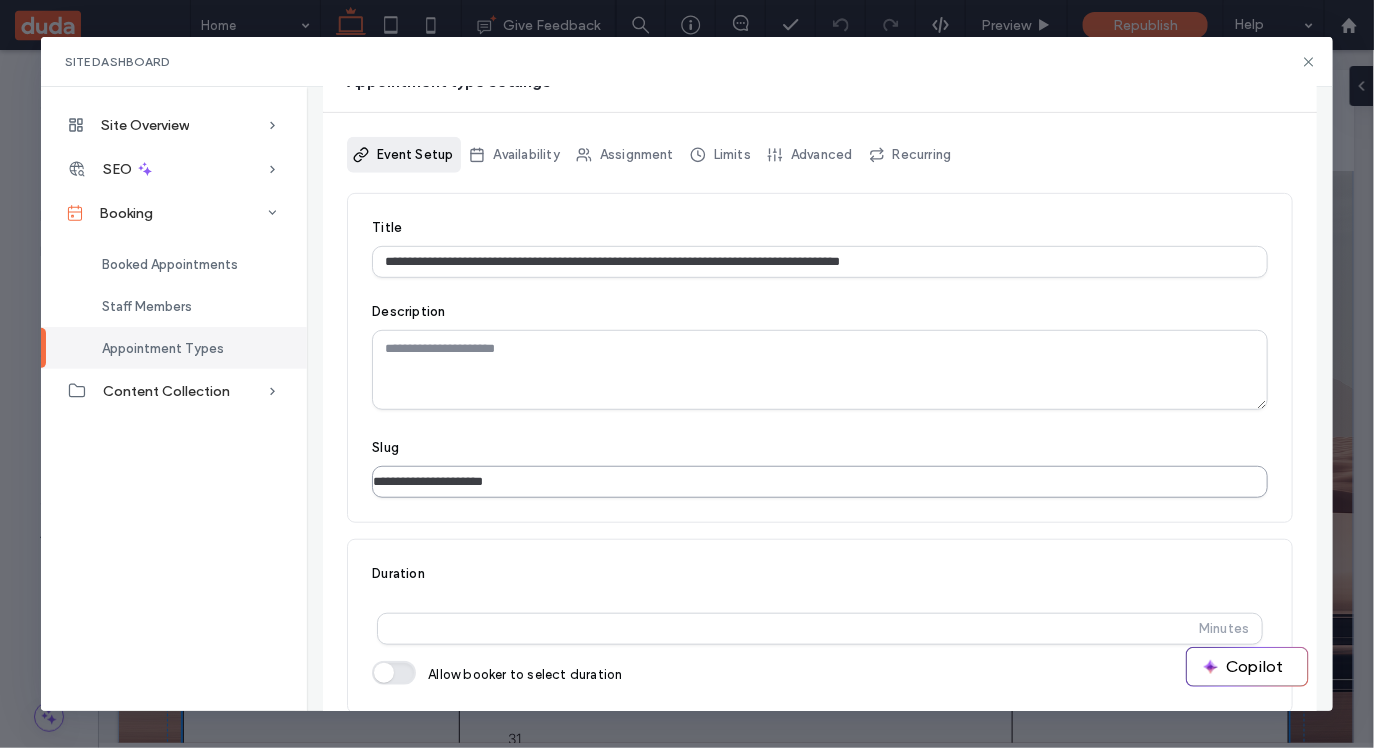 click on "**********" at bounding box center (820, 482) 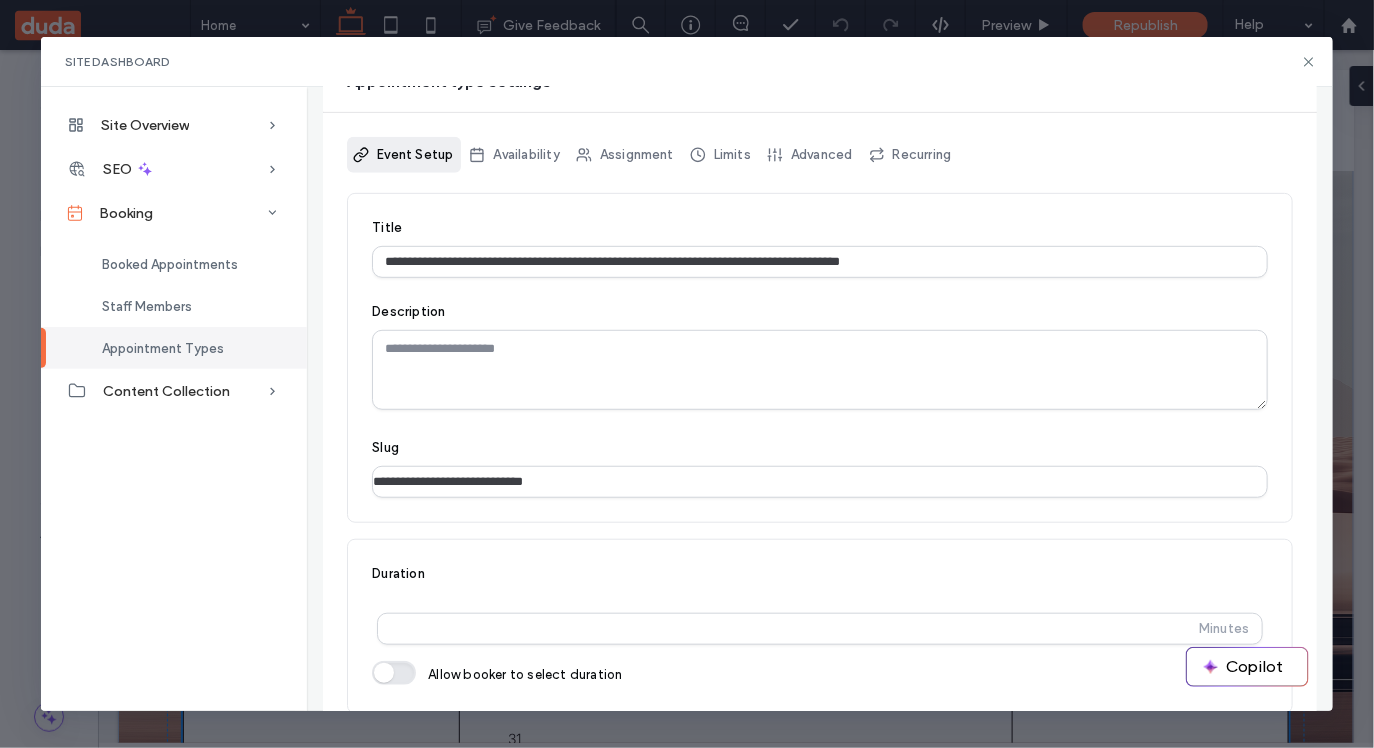 scroll, scrollTop: 0, scrollLeft: 0, axis: both 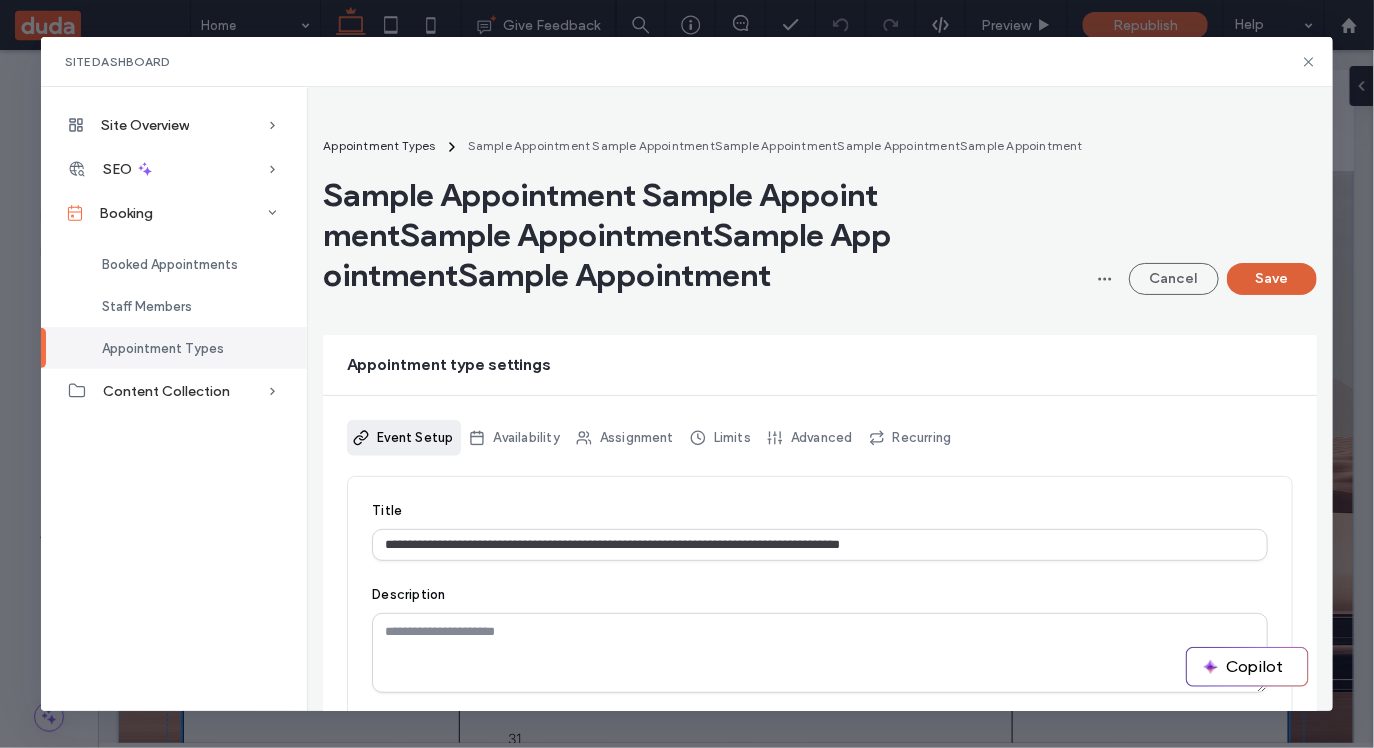 type on "**********" 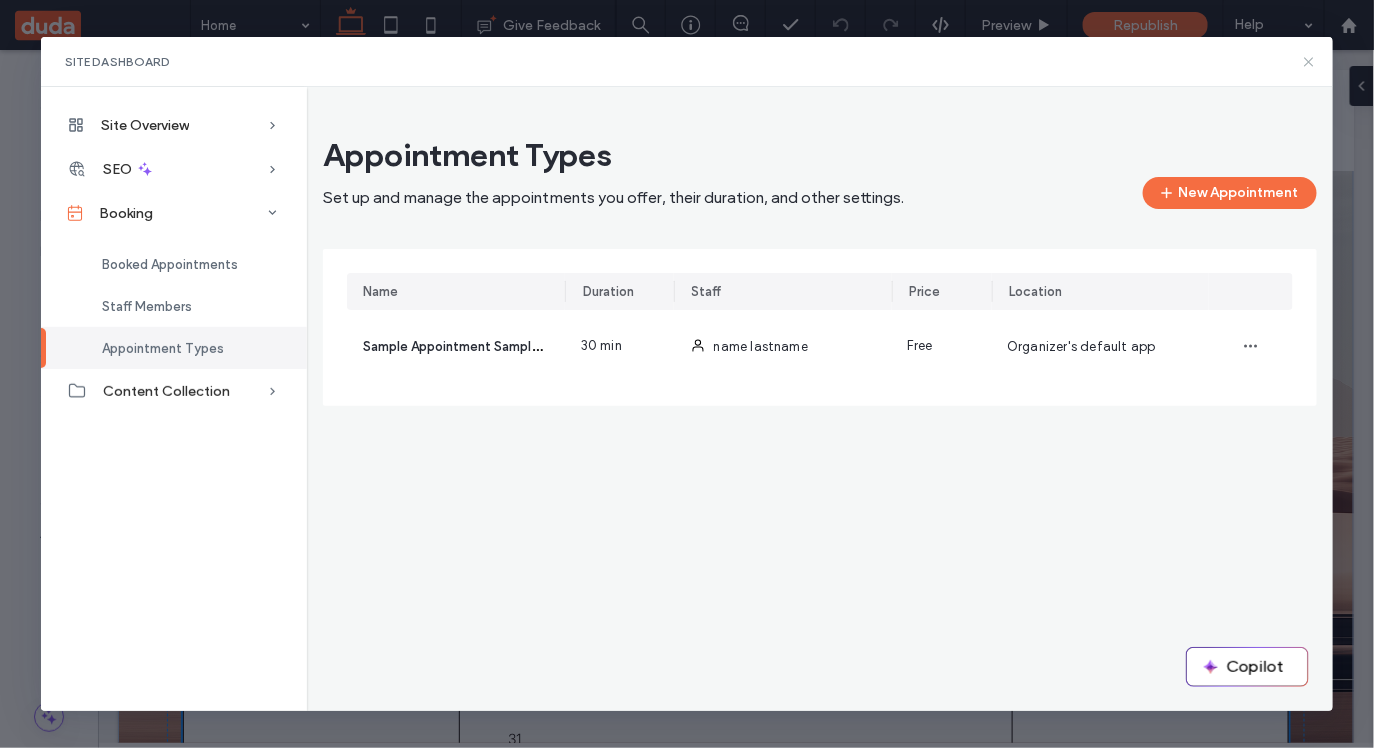 click 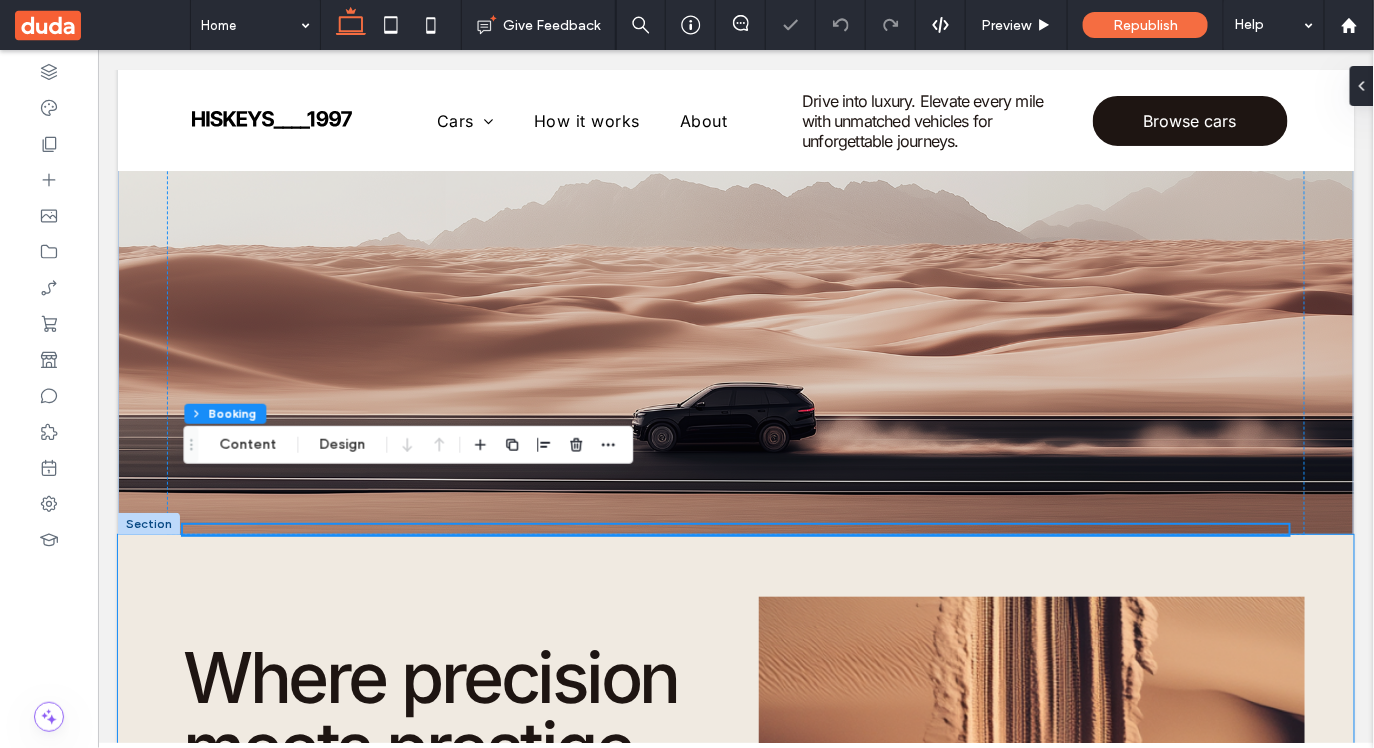scroll, scrollTop: 60, scrollLeft: 0, axis: vertical 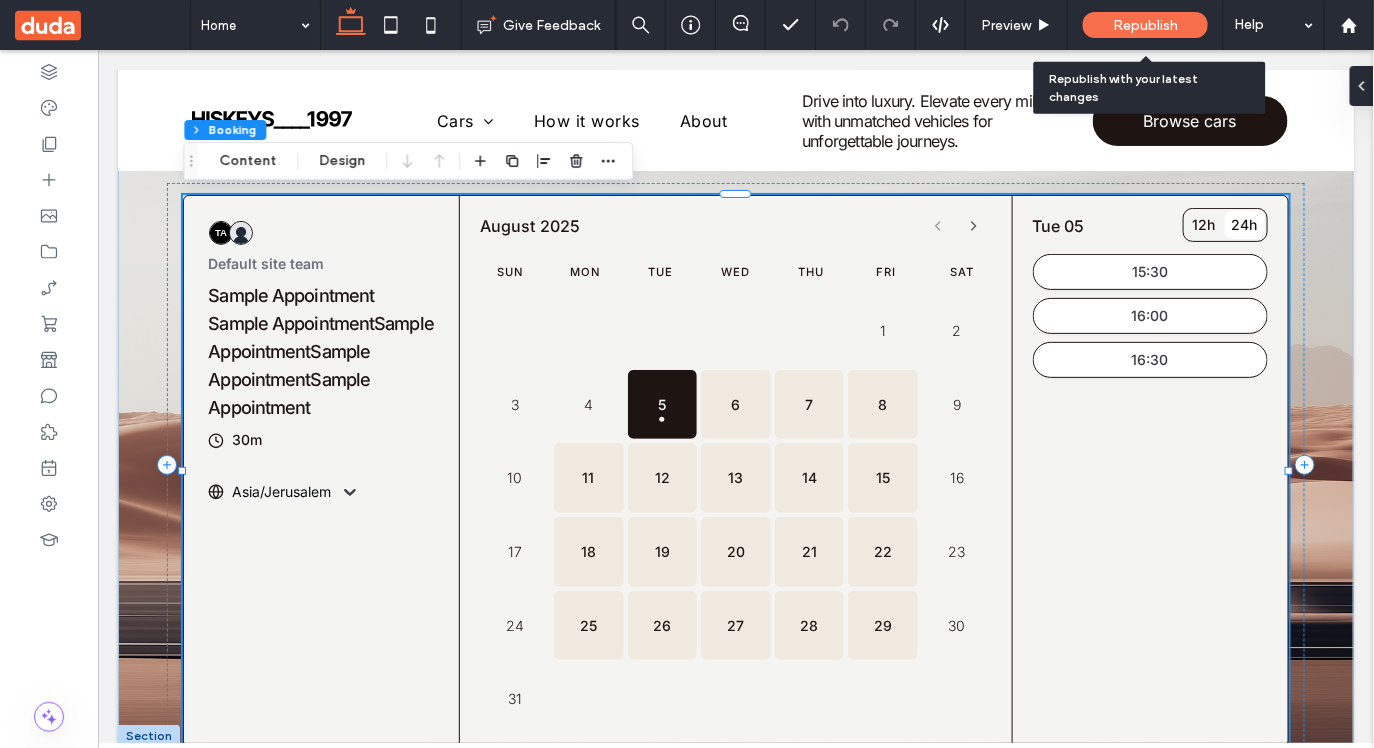 click on "Republish" at bounding box center [1145, 25] 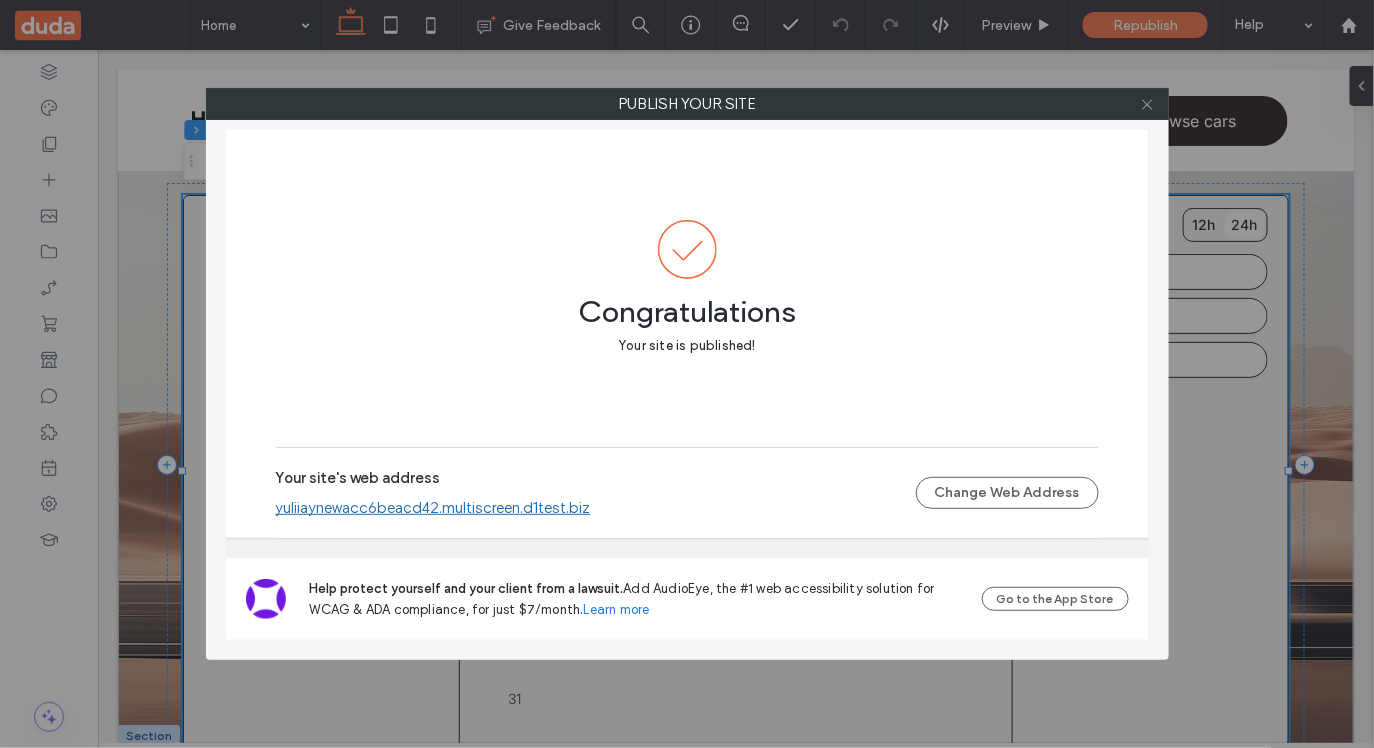 click 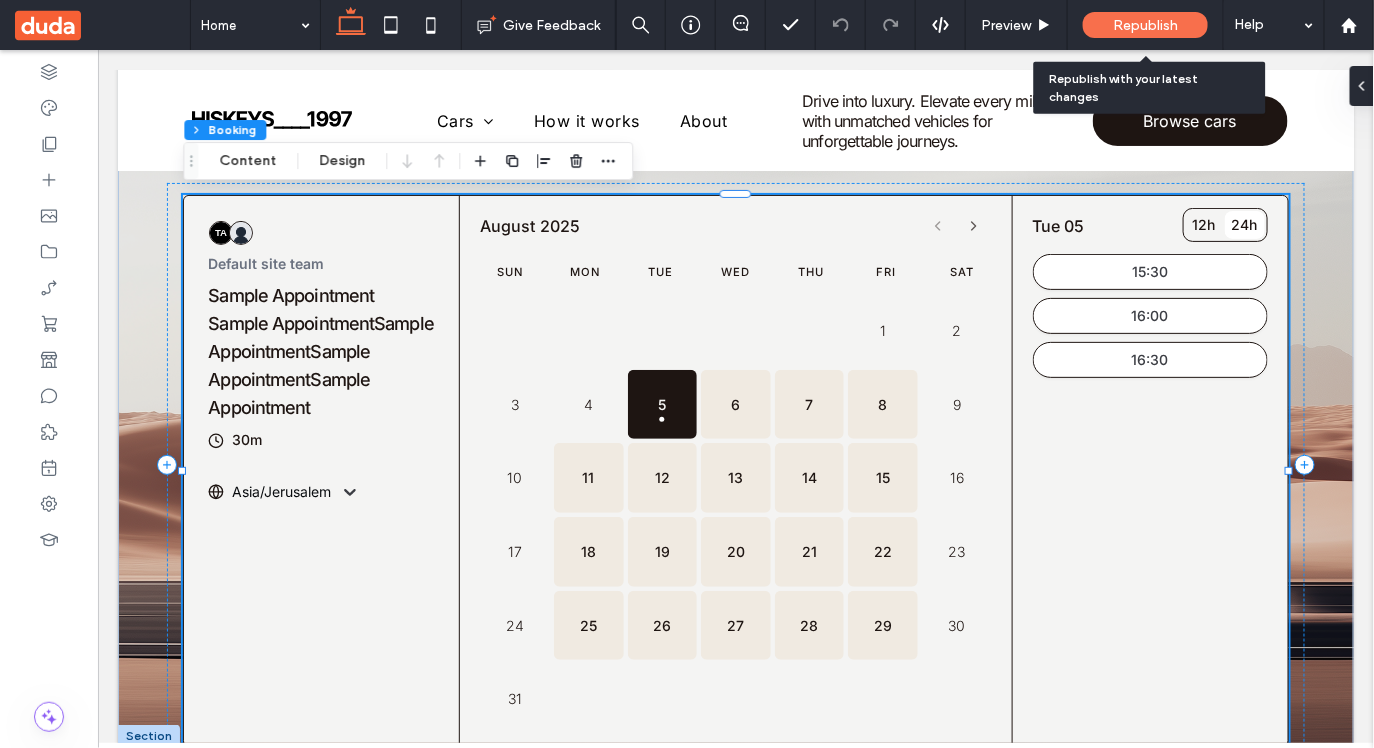 click on "Republish" at bounding box center (1145, 25) 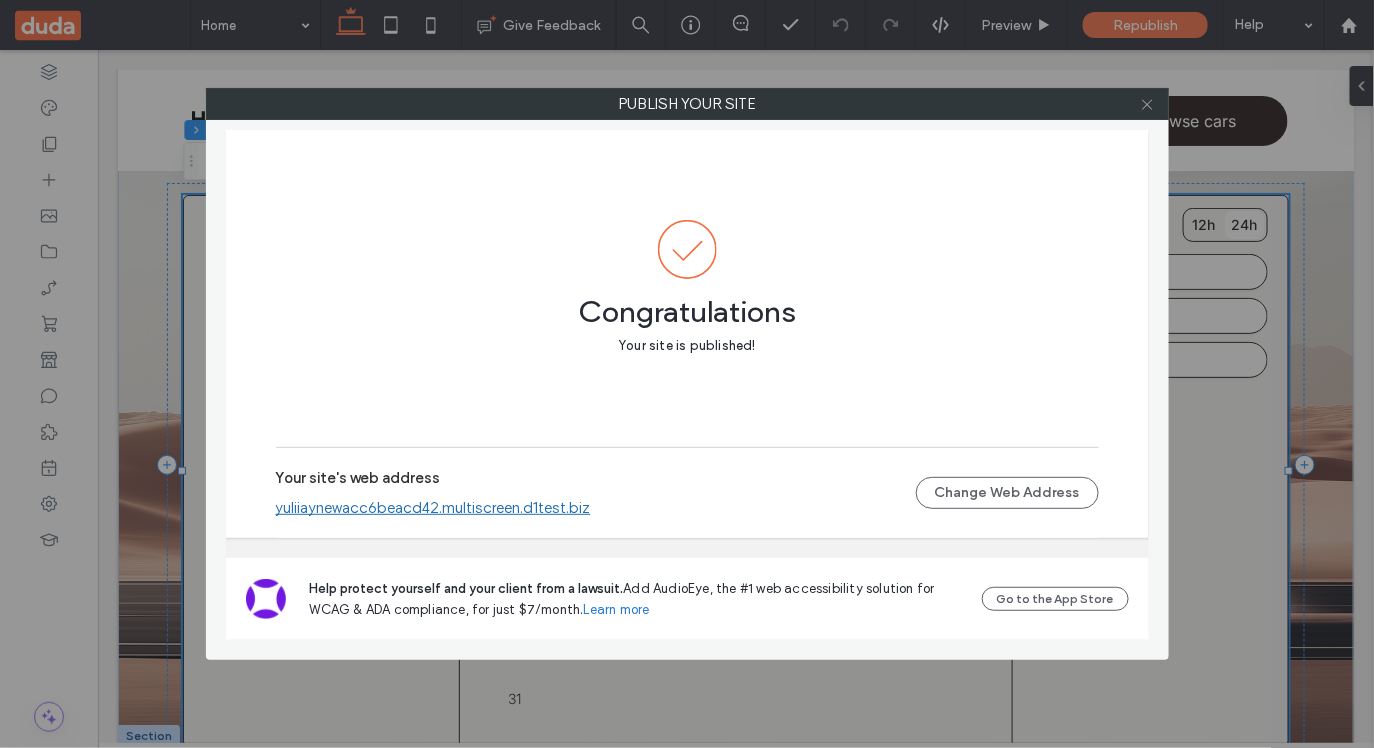 click 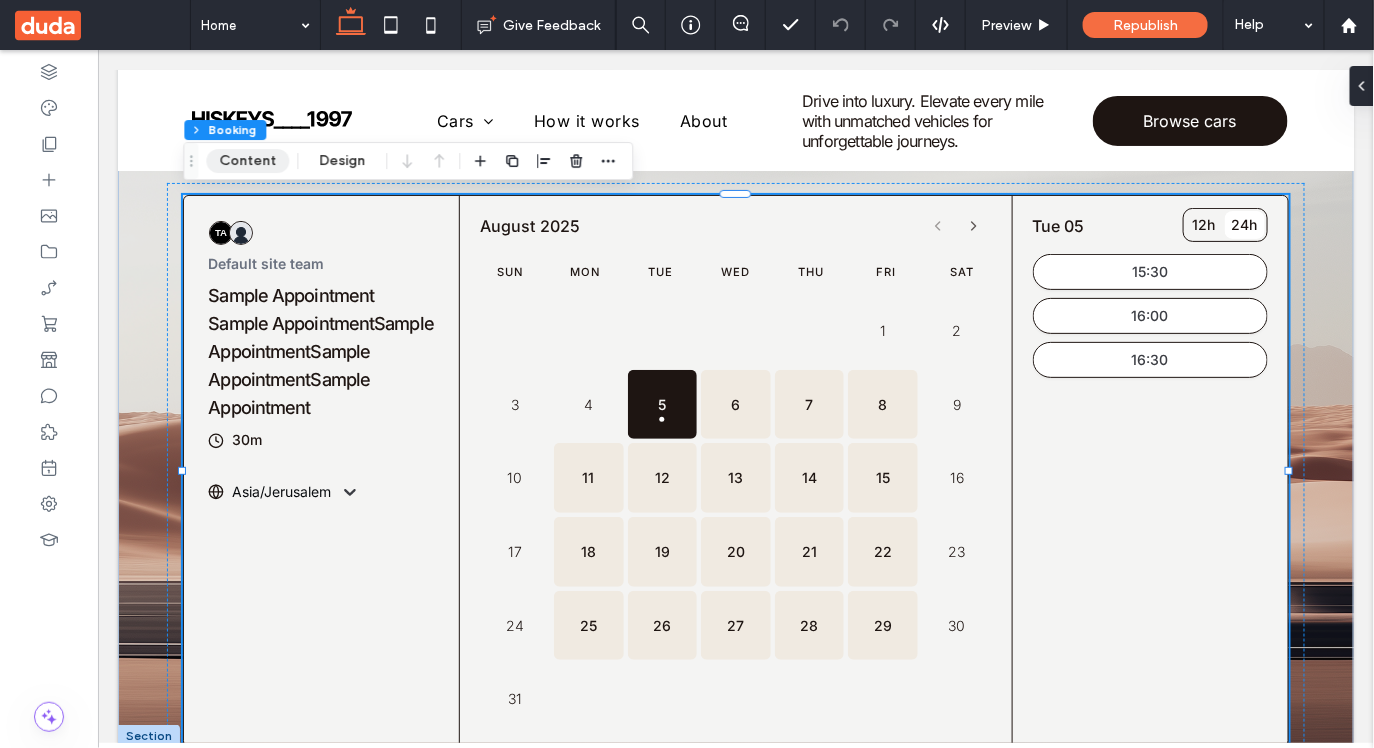 click on "Content" at bounding box center (247, 161) 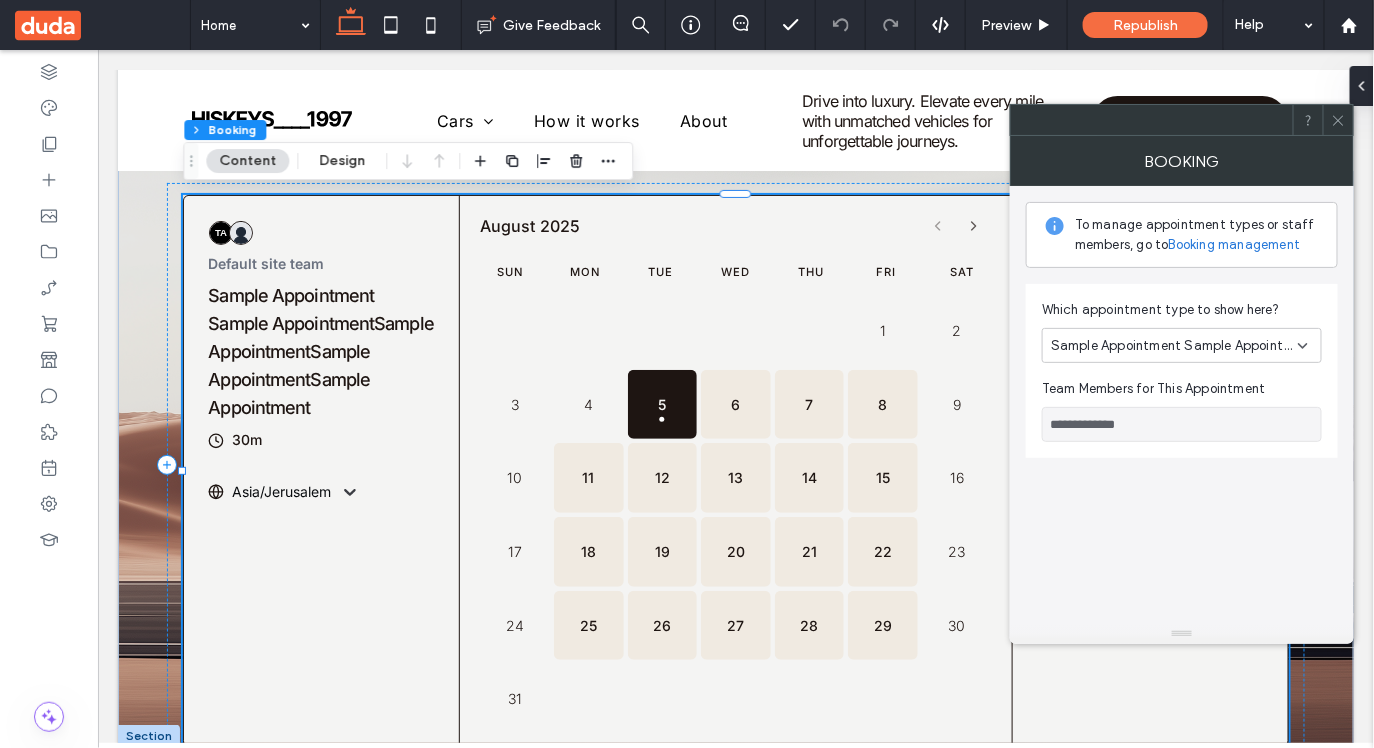 click on "Booking management" at bounding box center [1235, 245] 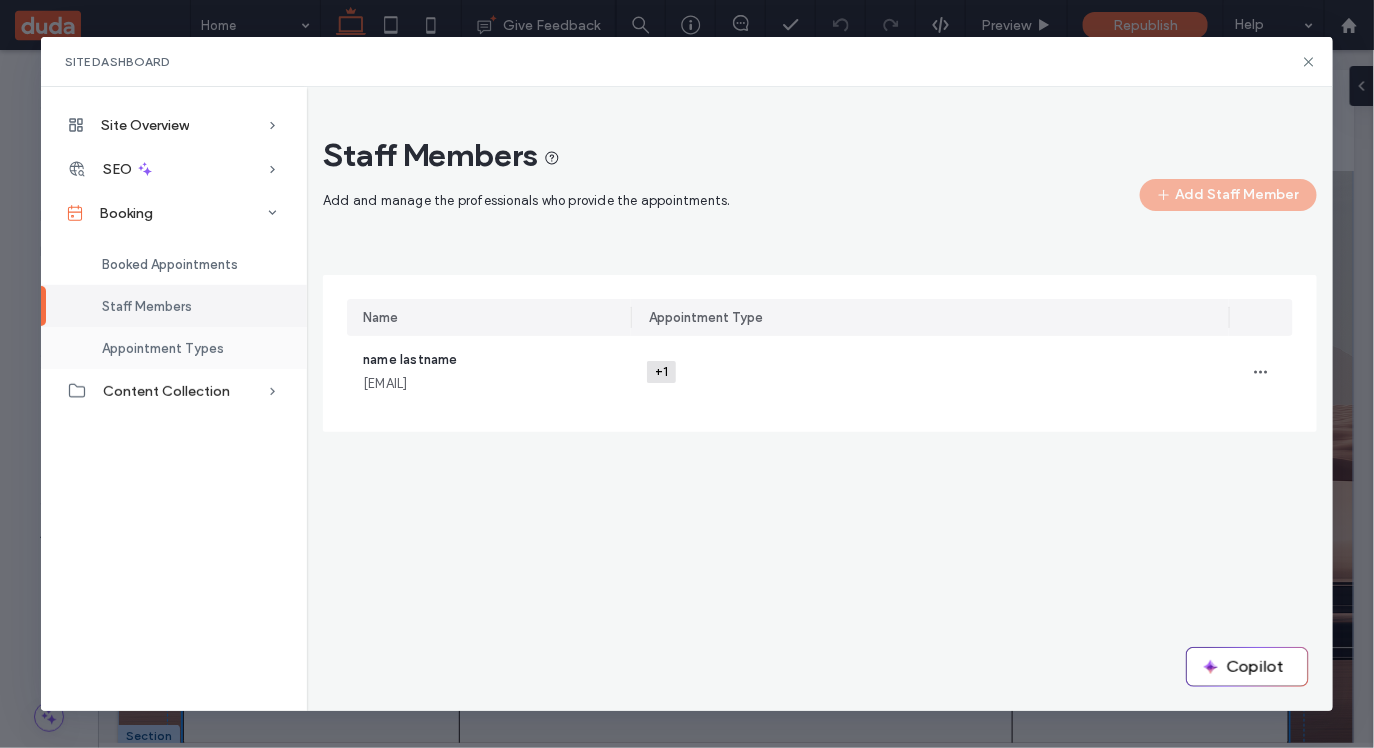click on "Appointment Types" at bounding box center (163, 348) 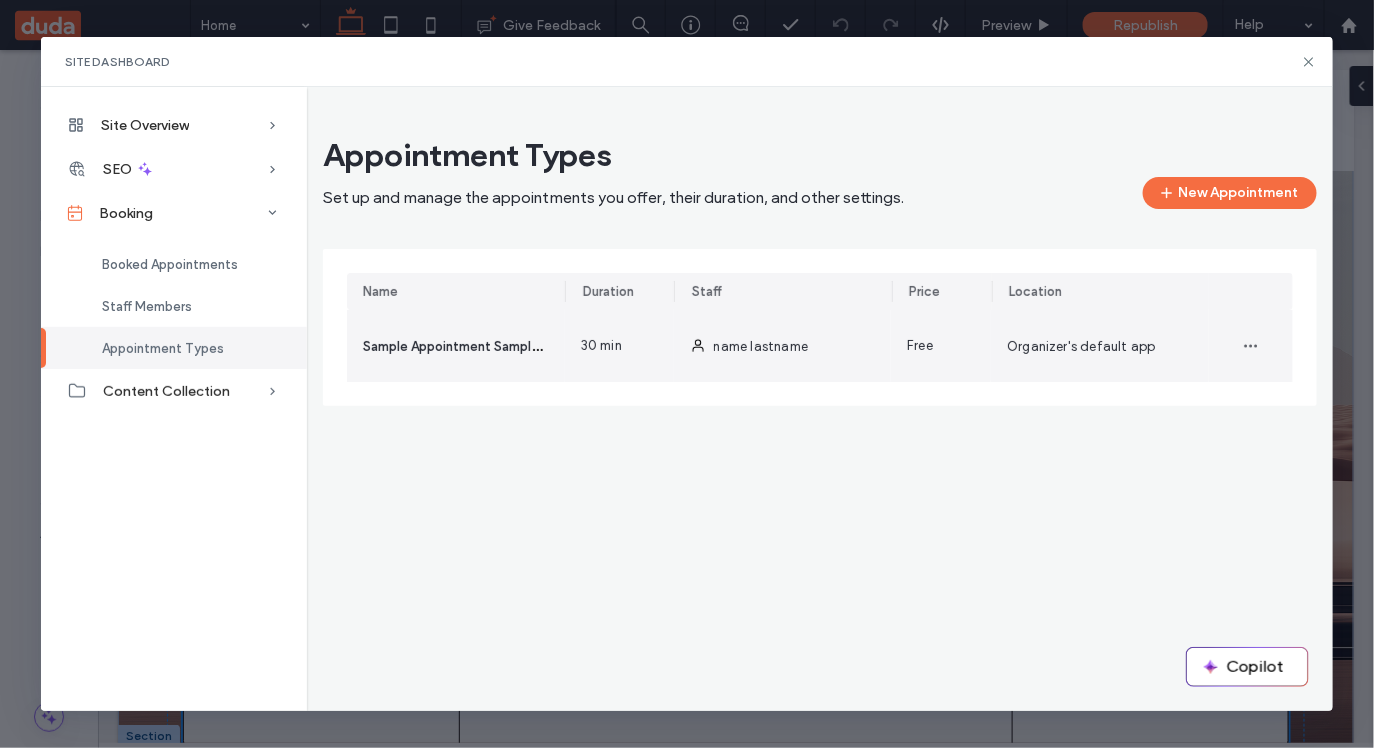 click on "Sample Appointment Sample AppointmentSample AppointmentSample AppointmentSample Appointment" at bounding box center (684, 345) 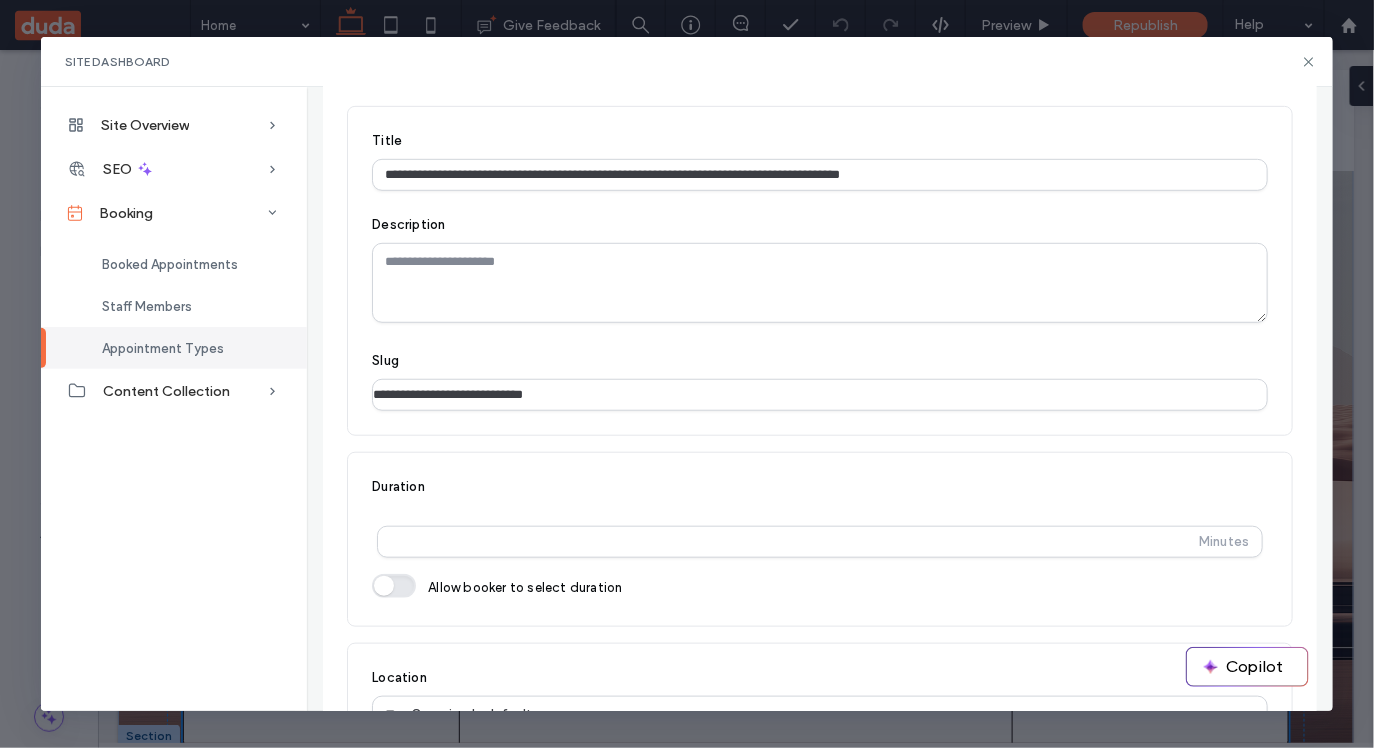scroll, scrollTop: 629, scrollLeft: 0, axis: vertical 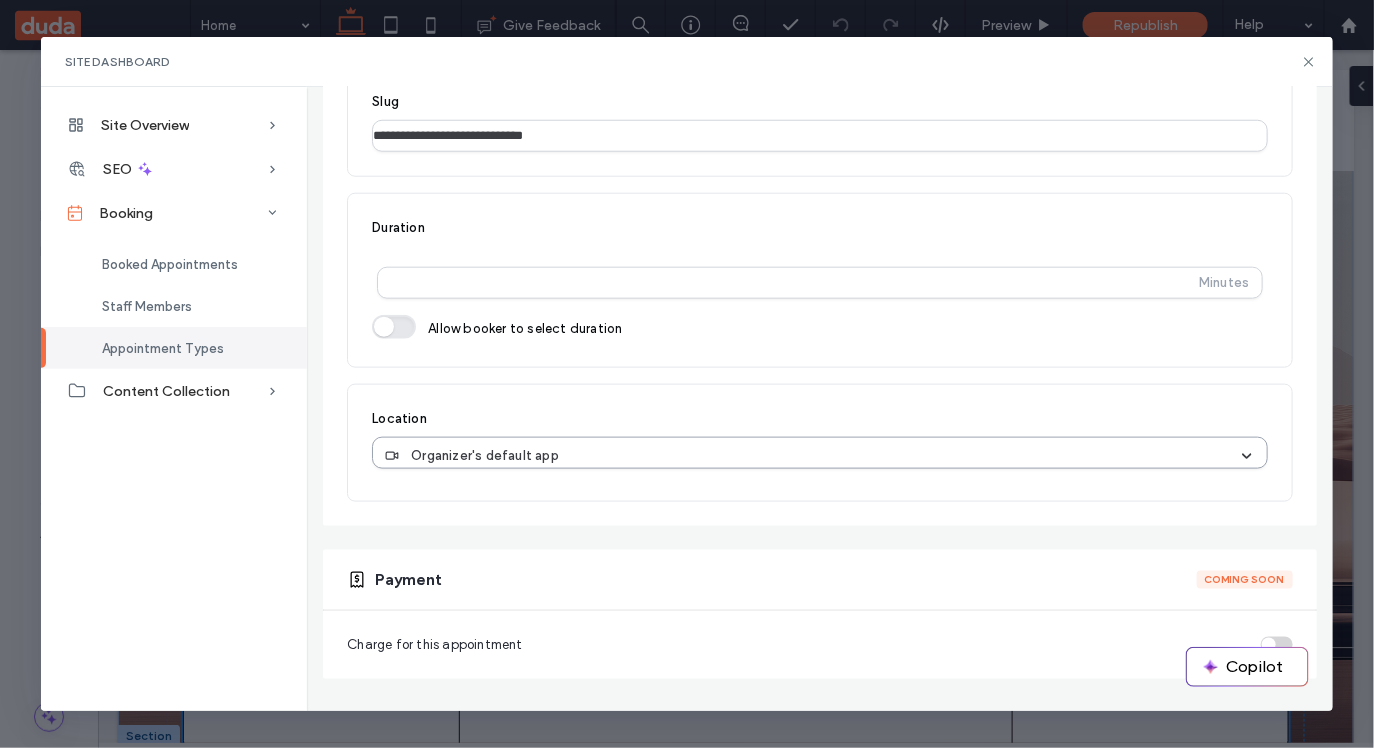 click on "Organizer's default app" at bounding box center [812, 456] 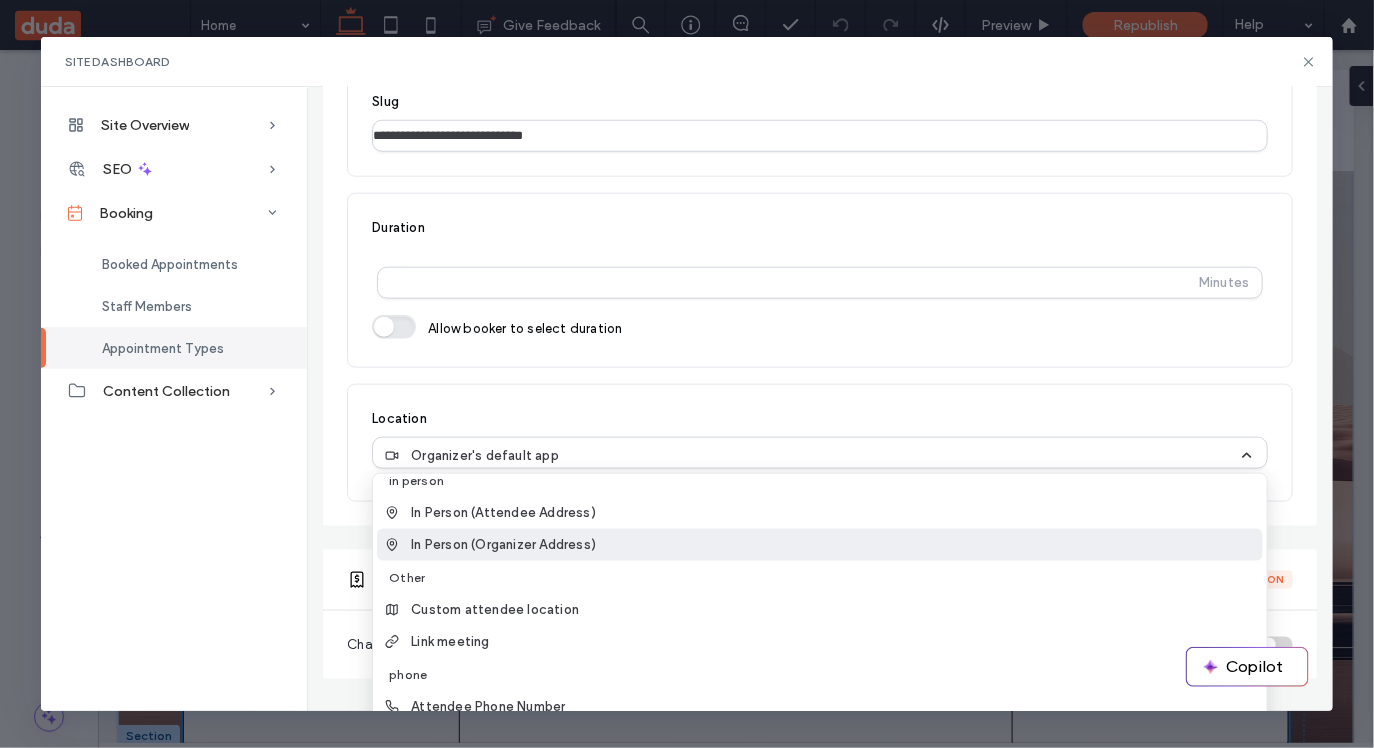 scroll, scrollTop: 0, scrollLeft: 0, axis: both 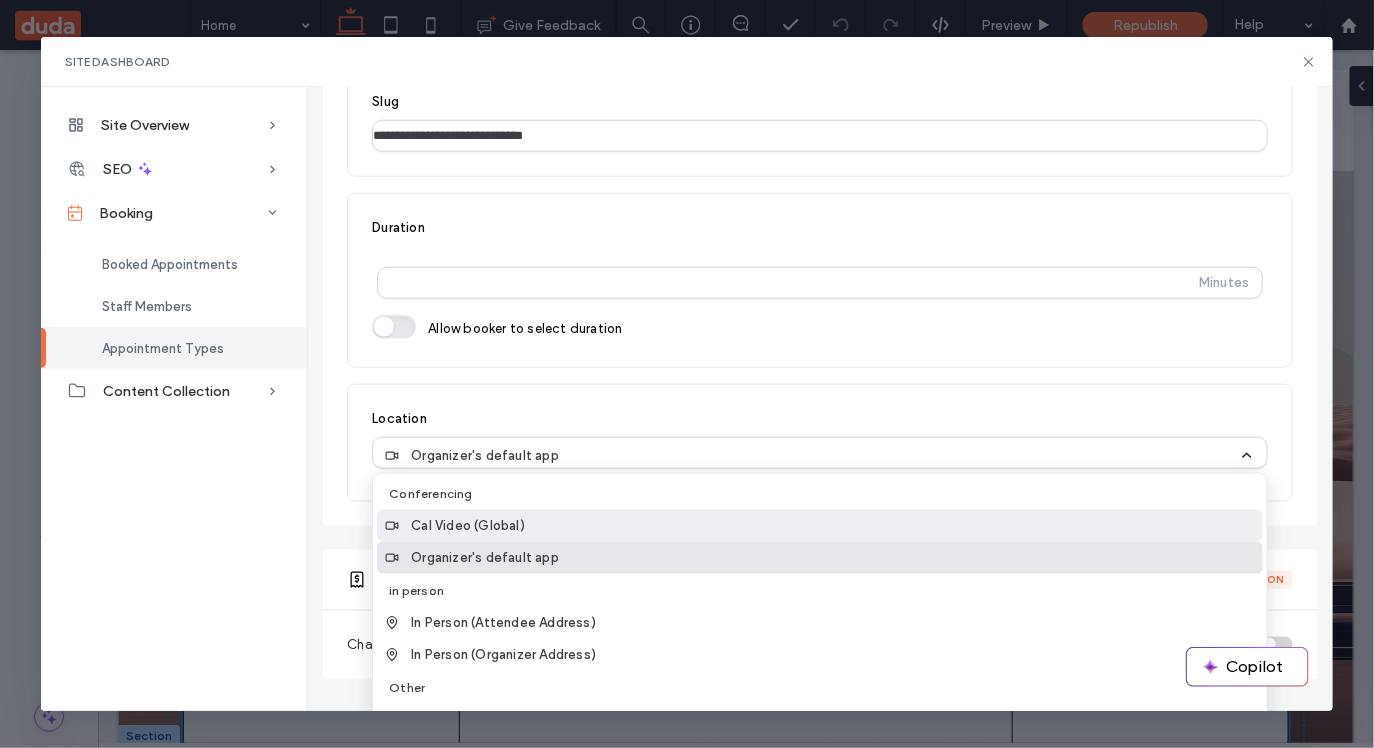 click on "Location option Cal Video (Global) focused, 1 of 8. 8 results available. Use Up and Down to choose options, press Enter to select the currently focused option, press Escape to exit the menu, press Tab to select the option and exit the menu. Organizer's default app Conferencing Cal Video (Global) Organizer's default app in person In Person (Attendee Address) In Person (Organizer Address) Other Custom attendee location Link meeting phone Attendee Phone Number Organizer Phone Number Add a location" at bounding box center (820, 443) 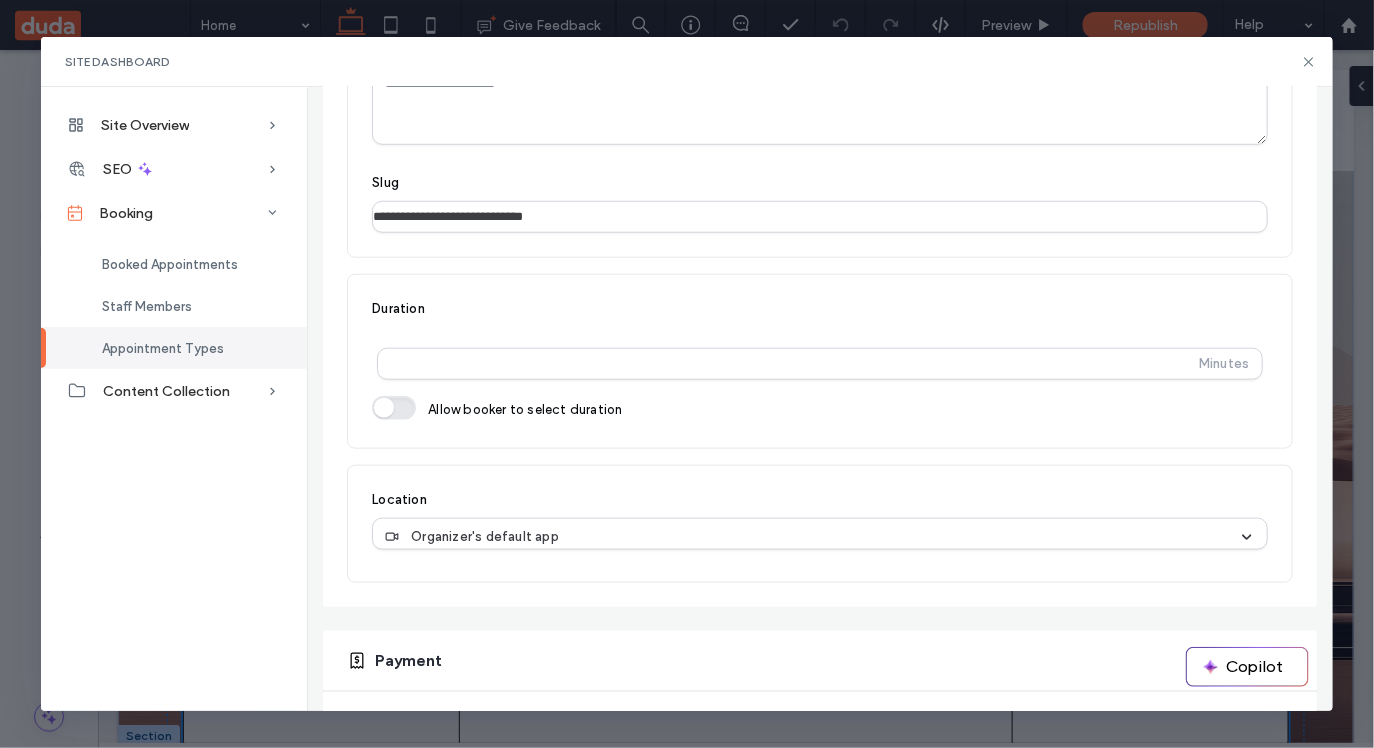 scroll, scrollTop: 554, scrollLeft: 0, axis: vertical 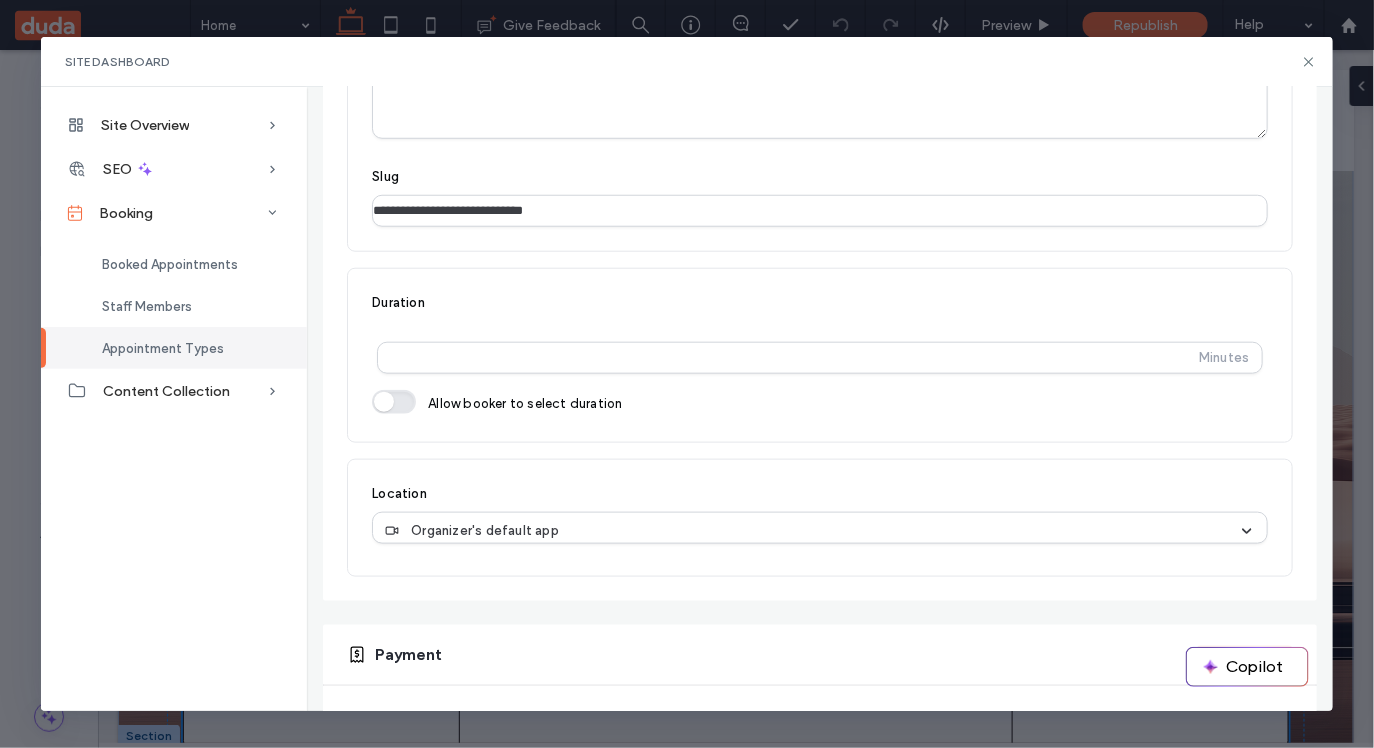 click at bounding box center (394, 402) 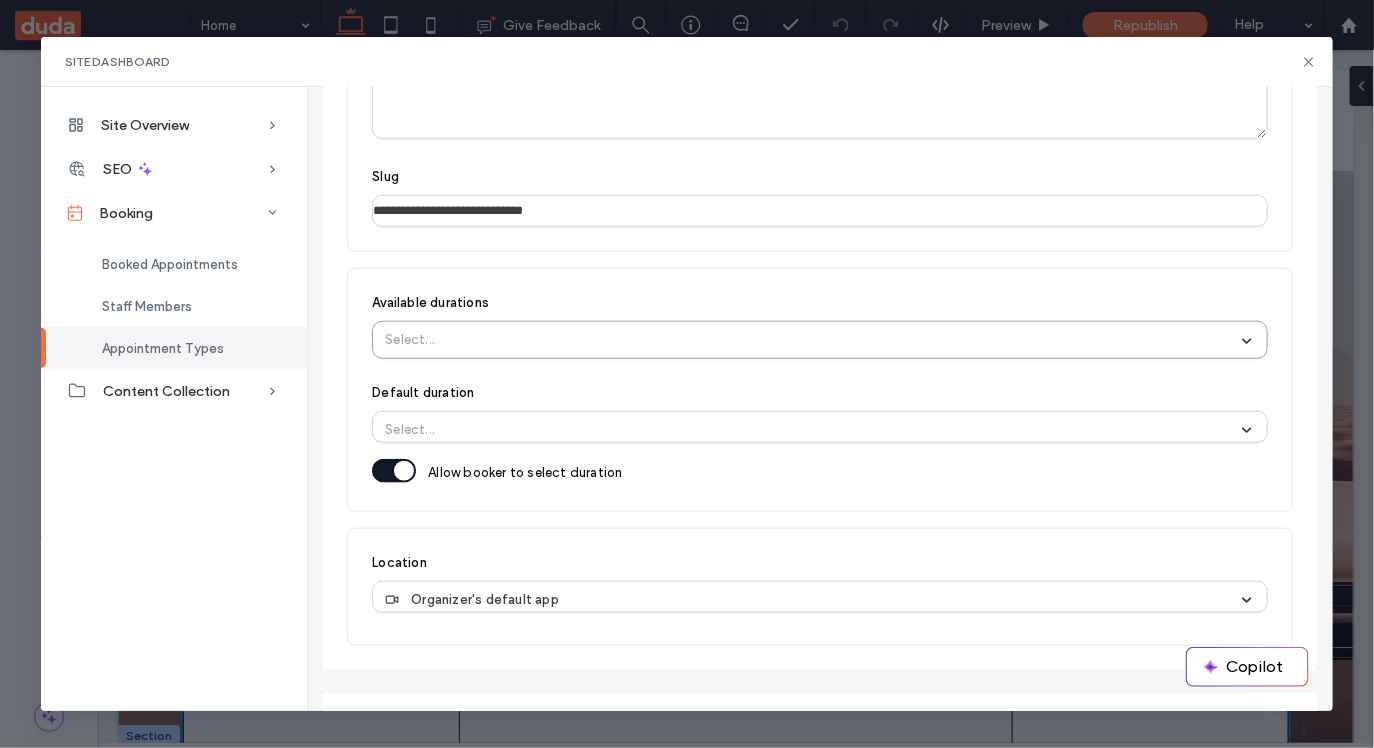 click on "Select..." at bounding box center [811, 340] 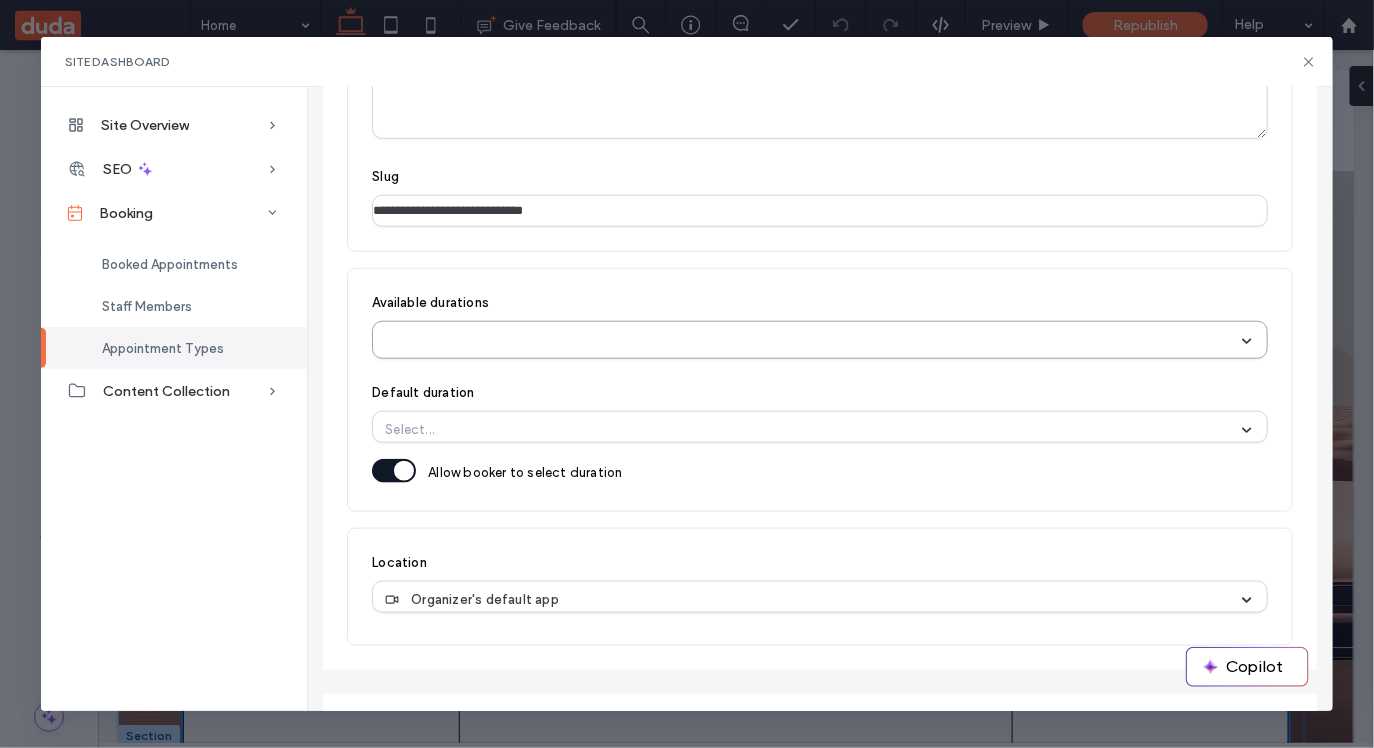click on "Select..." at bounding box center [811, 340] 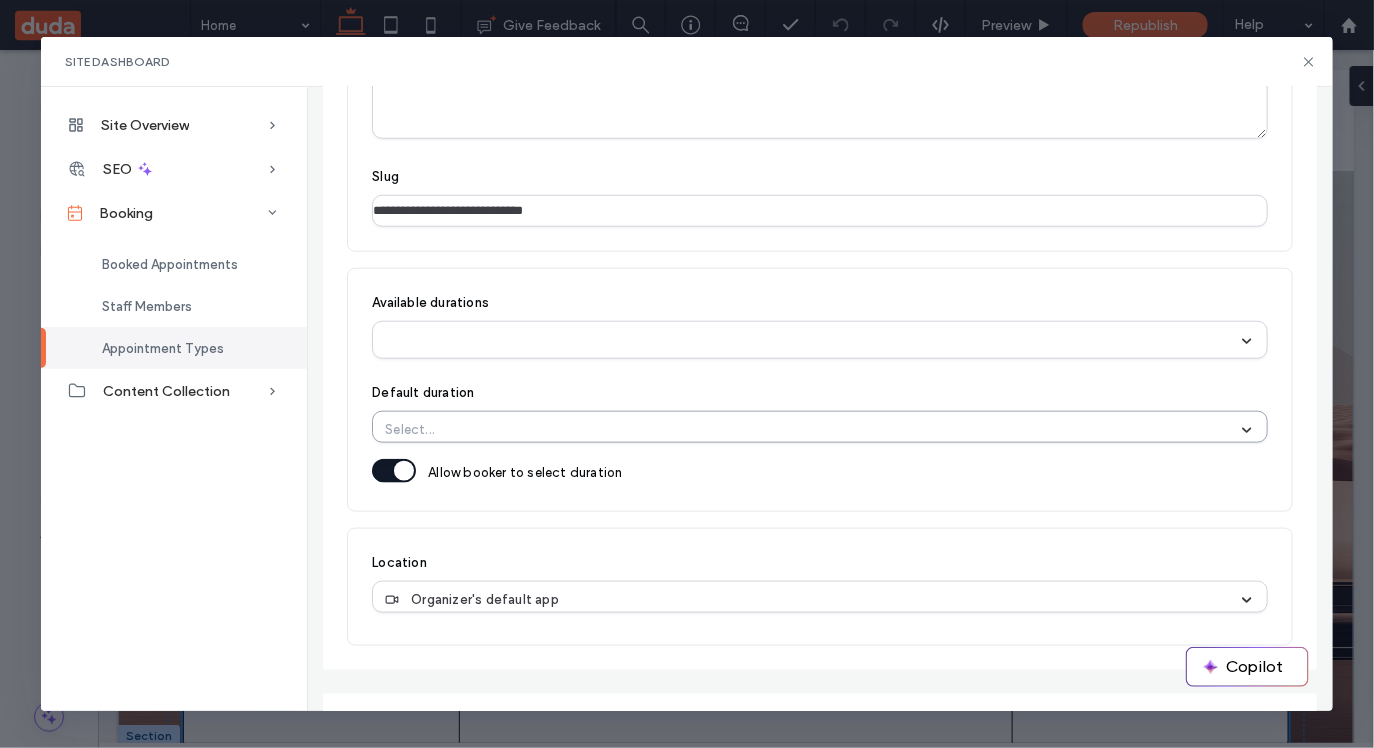 click on "Select..." at bounding box center [812, 430] 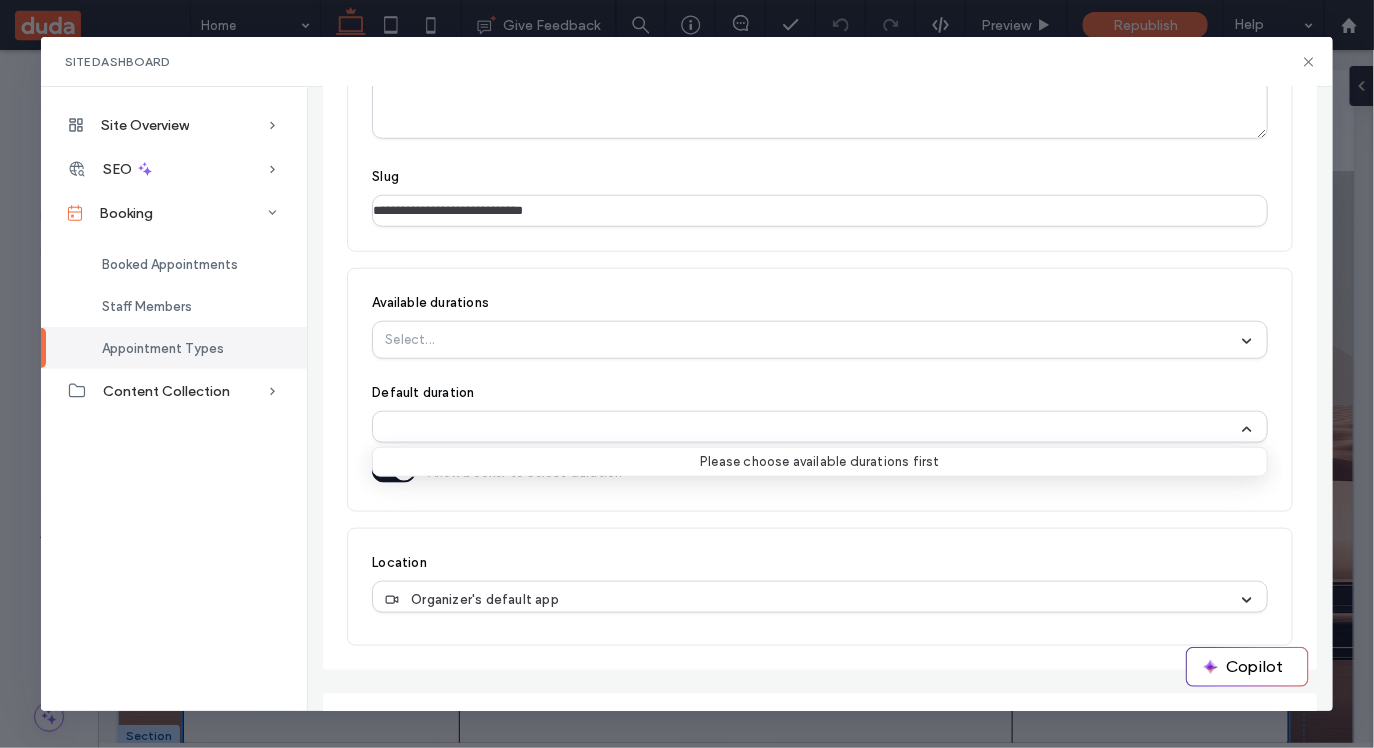 click on "Available durations Select... Default duration   Use Up and Down to choose options, press Enter to select the currently focused option, press Escape to exit the menu, press Tab to select the option and exit the menu. Select... Please choose available durations first" at bounding box center (820, 368) 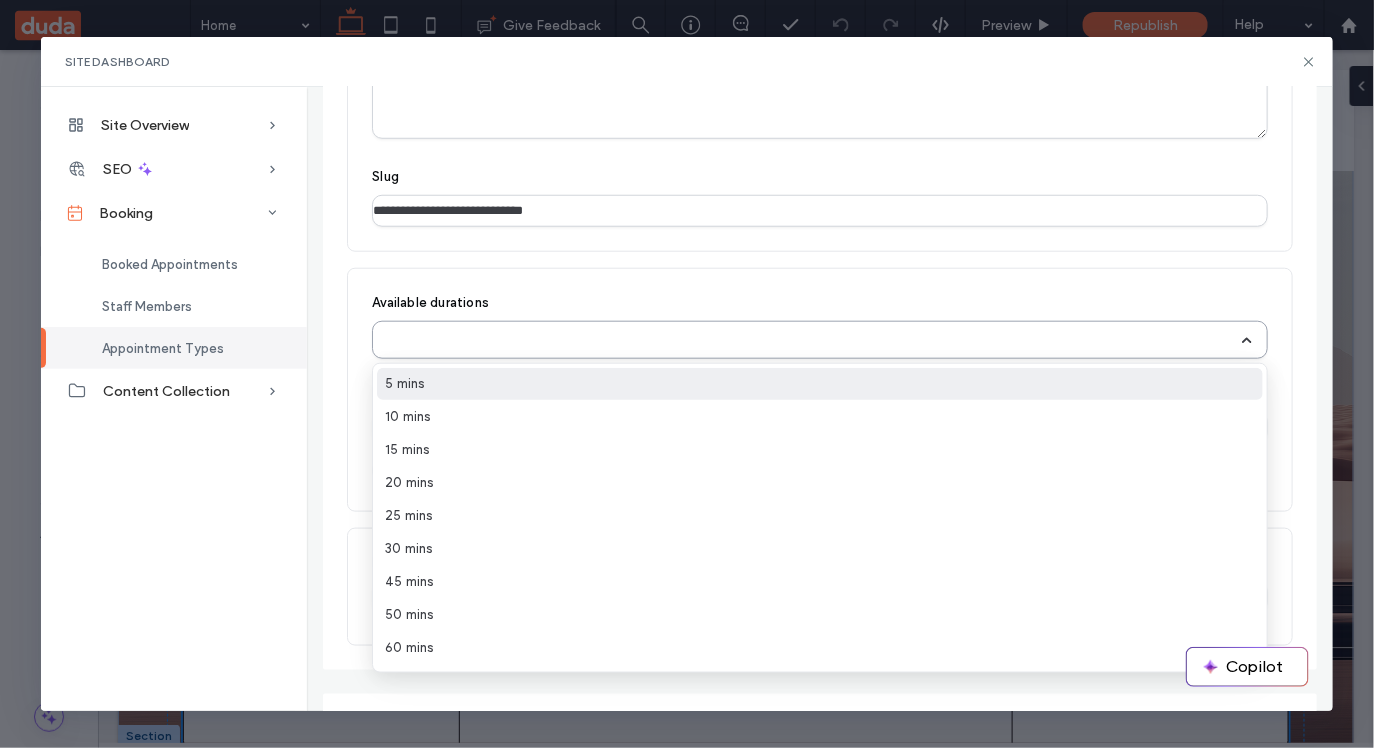 click on "Select..." at bounding box center [811, 340] 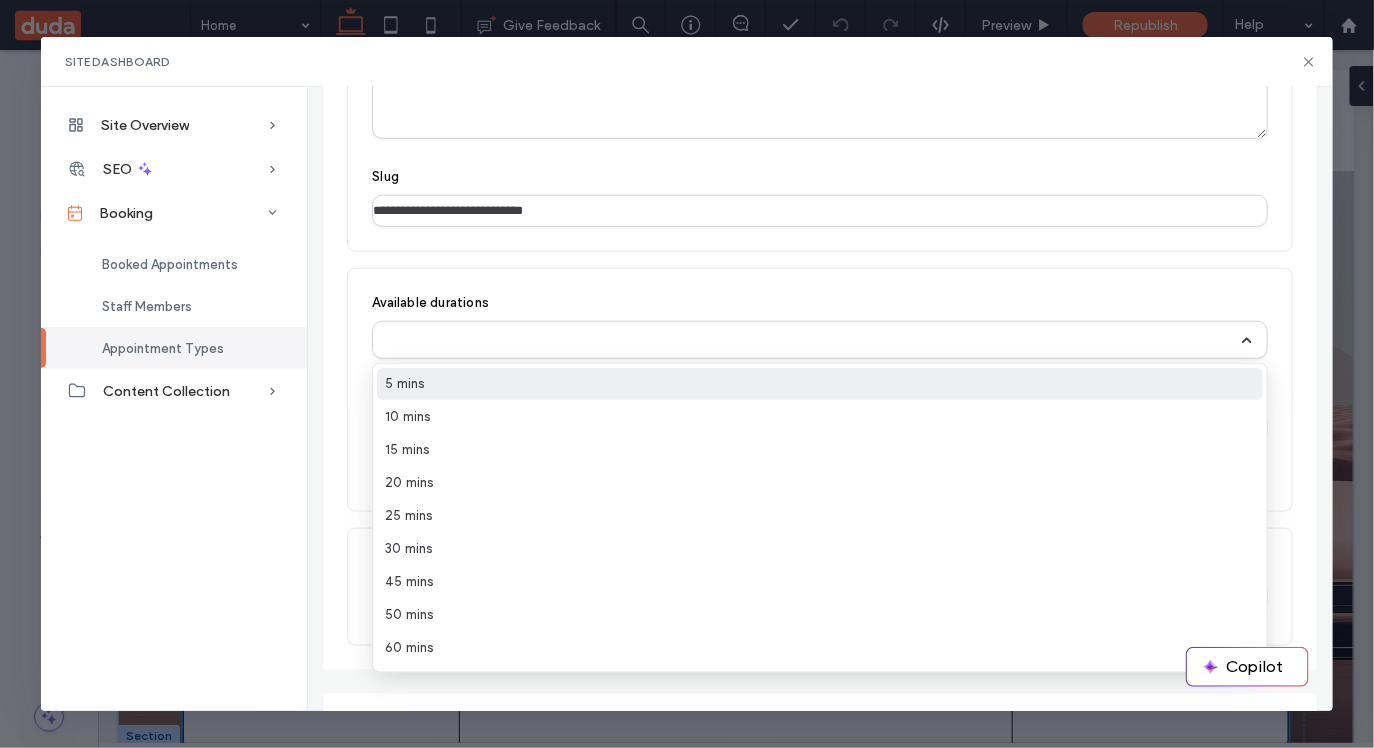 click on "5 mins" at bounding box center (820, 384) 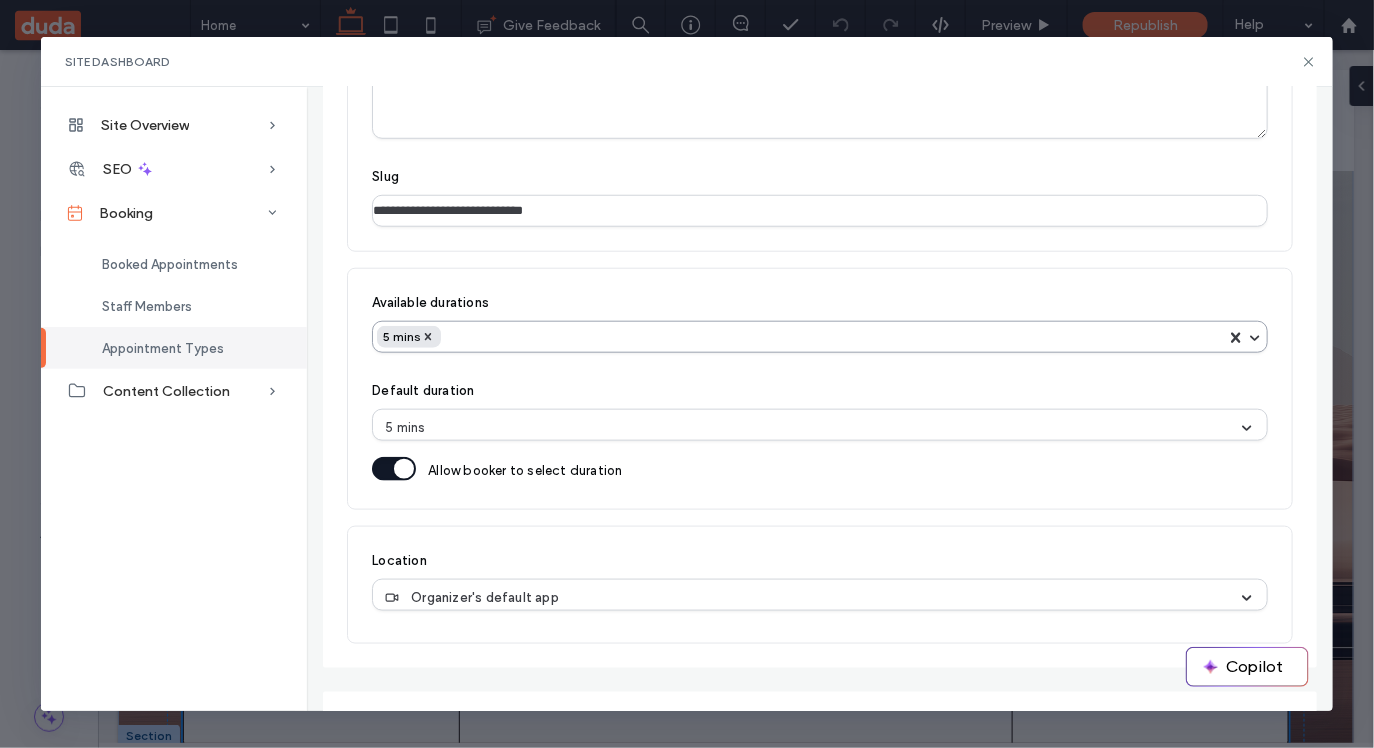 click on "5 mins" at bounding box center (801, 337) 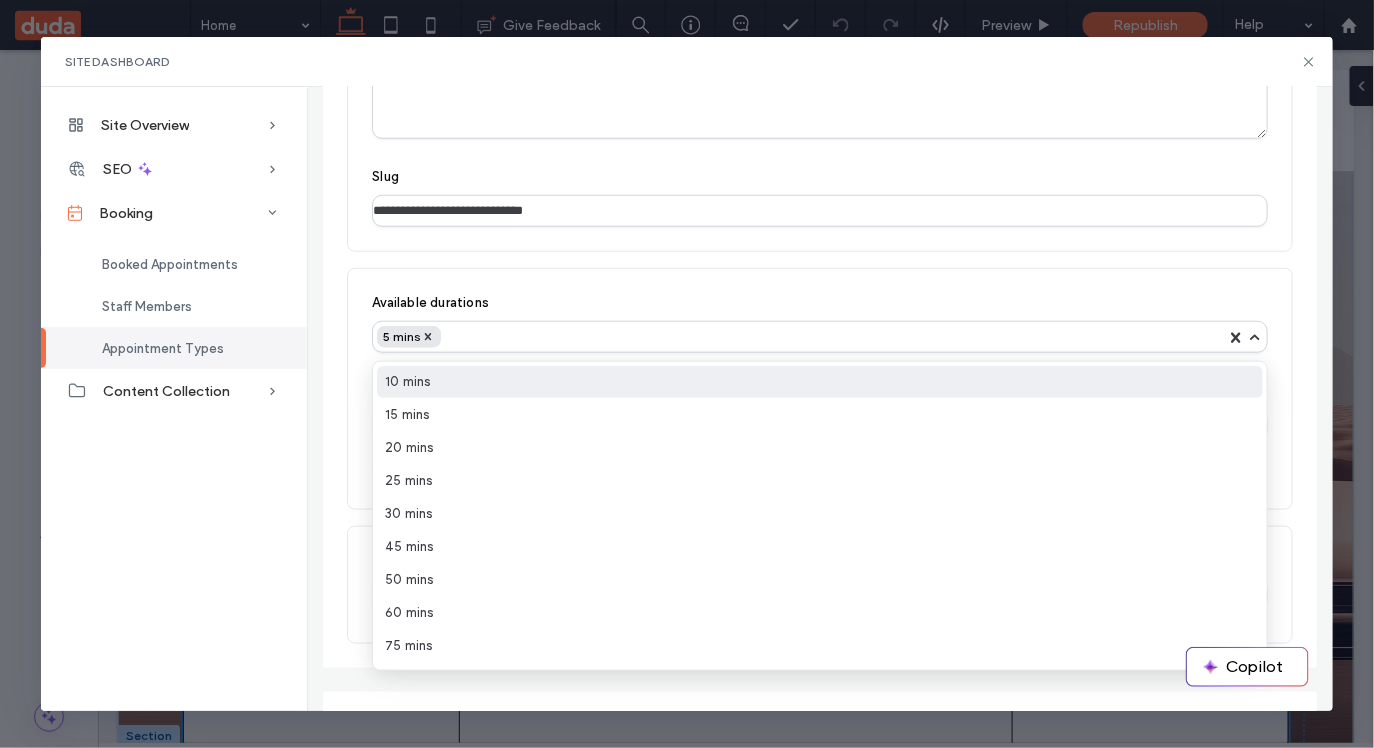 click on "10 mins" at bounding box center [820, 382] 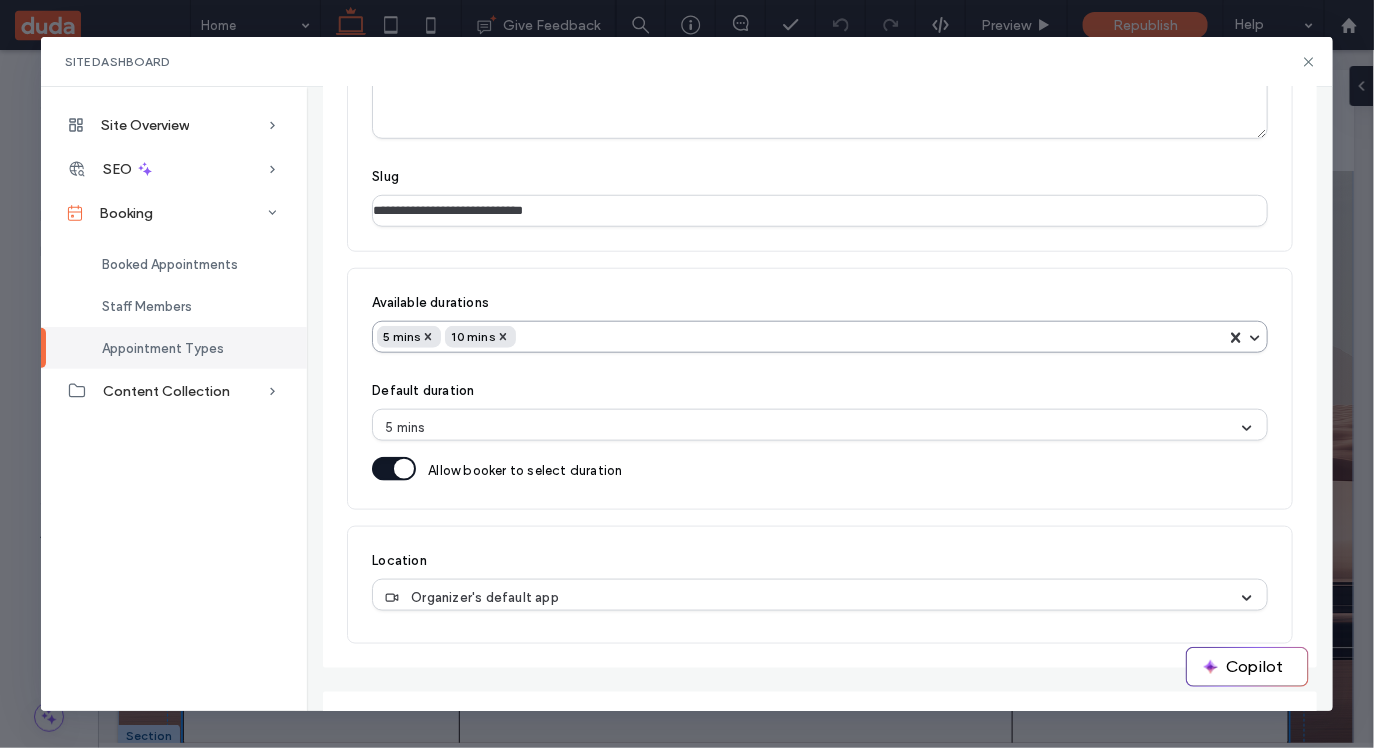 click on "5 mins 10 mins" at bounding box center [801, 337] 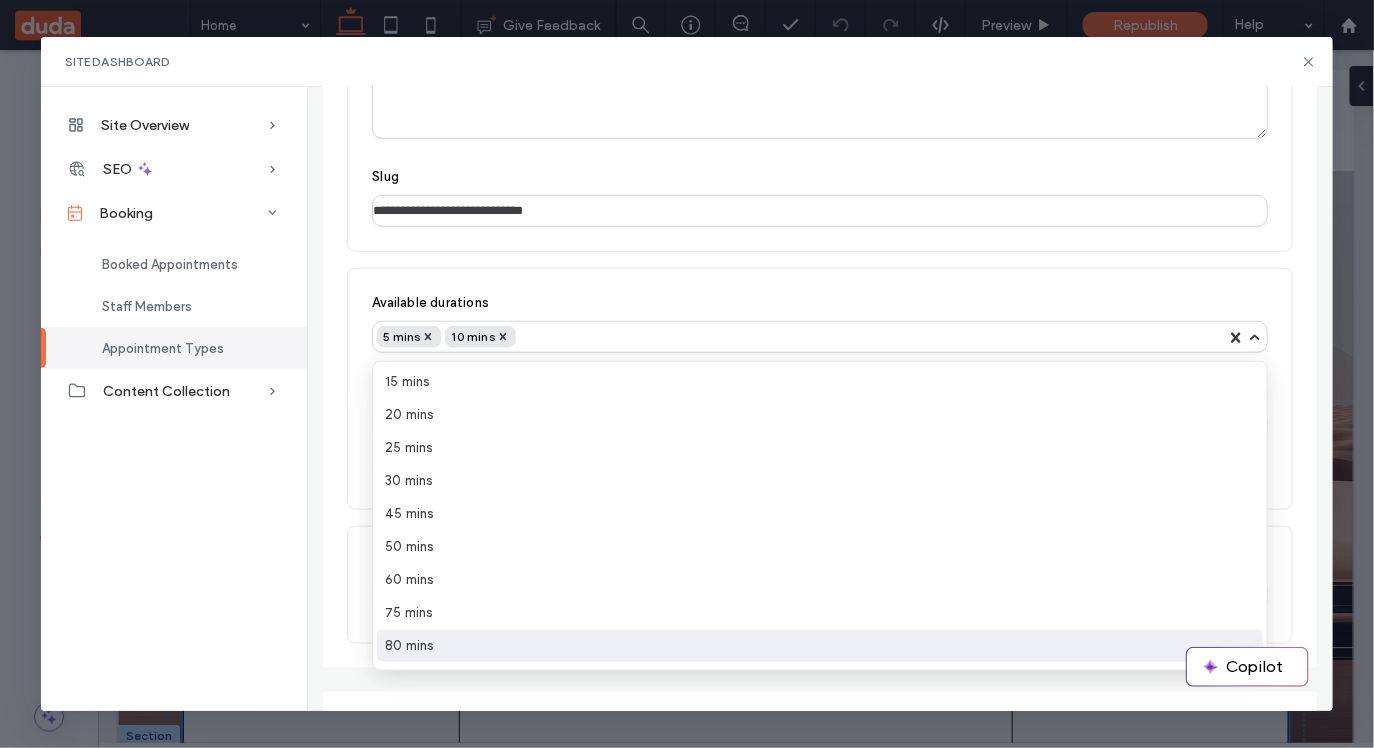 click on "80 mins" at bounding box center [820, 646] 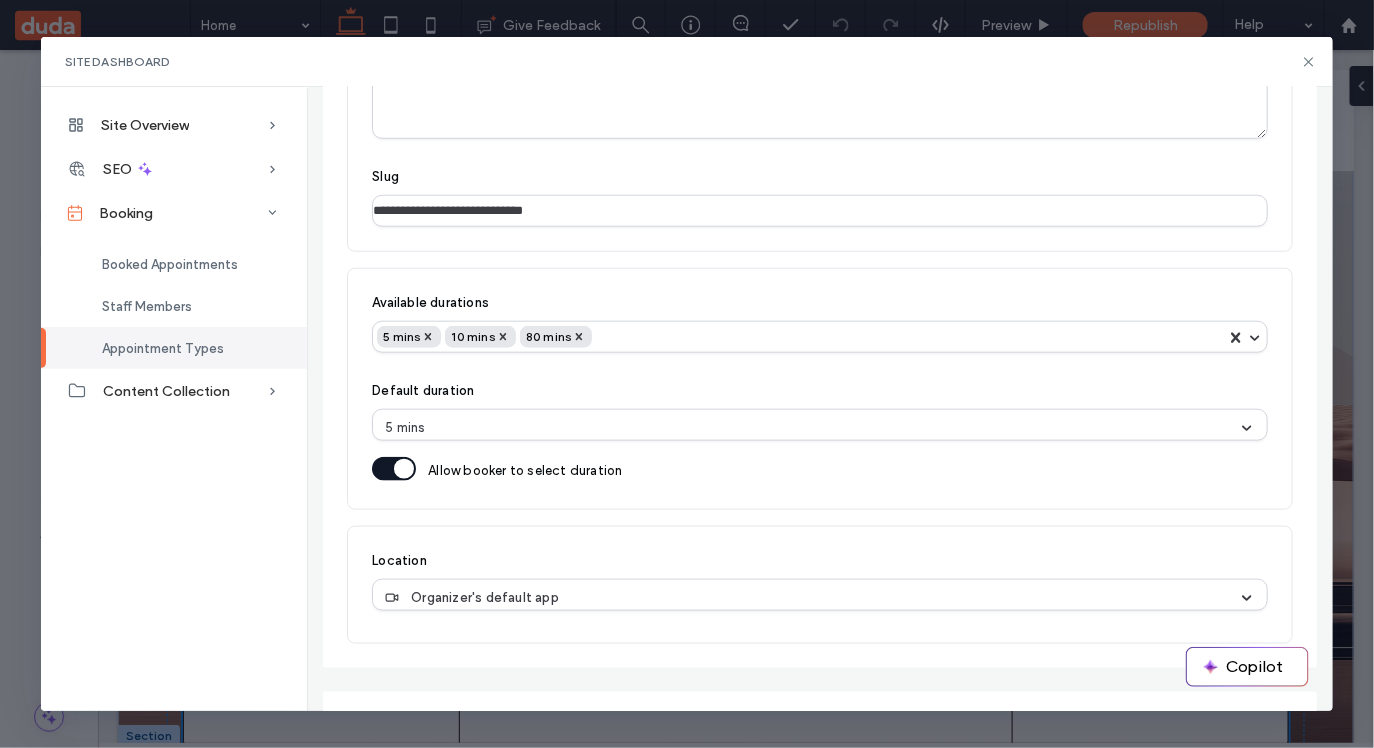 click on "Available durations option 80 mins, selected.   Select is focused , press Down to open the menu,  press left to focus selected values 5 mins 10 mins 80 mins Default duration 5 mins" at bounding box center (820, 367) 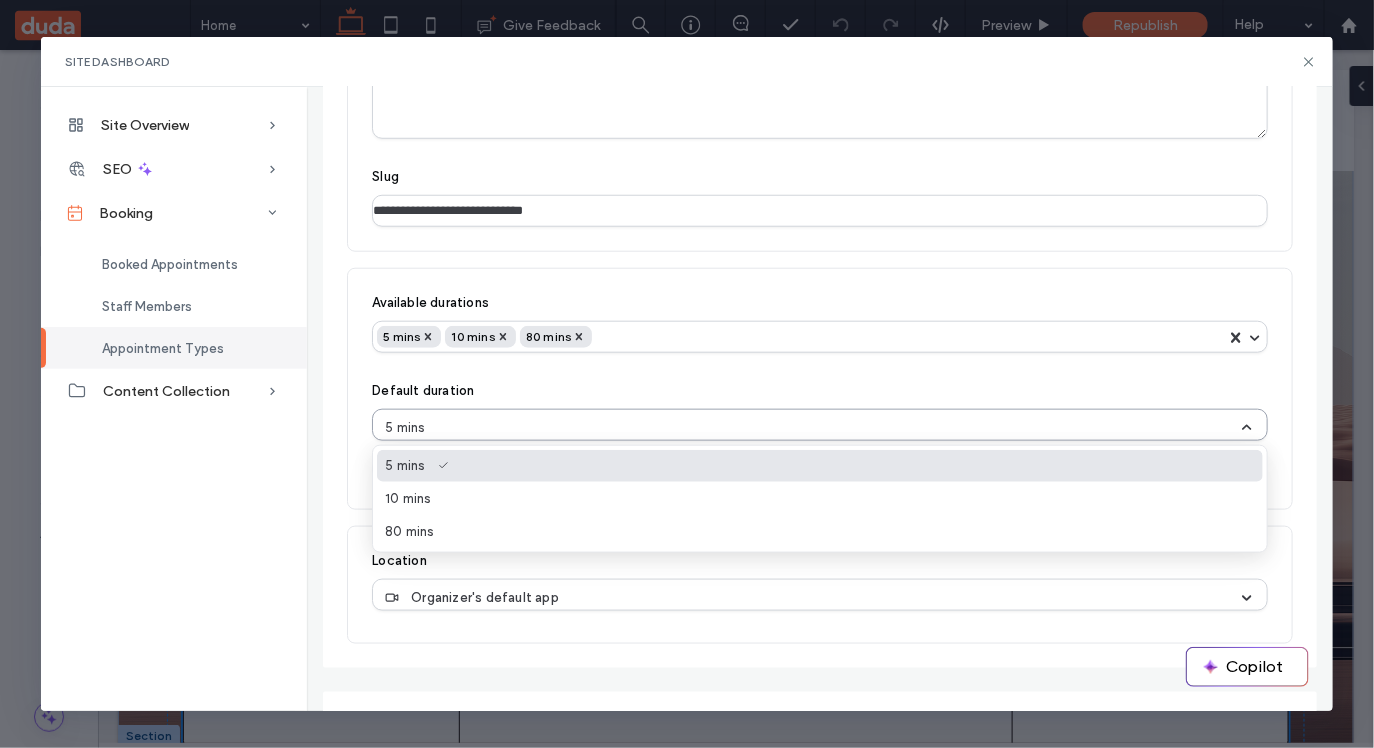 click on "5 mins" at bounding box center (812, 428) 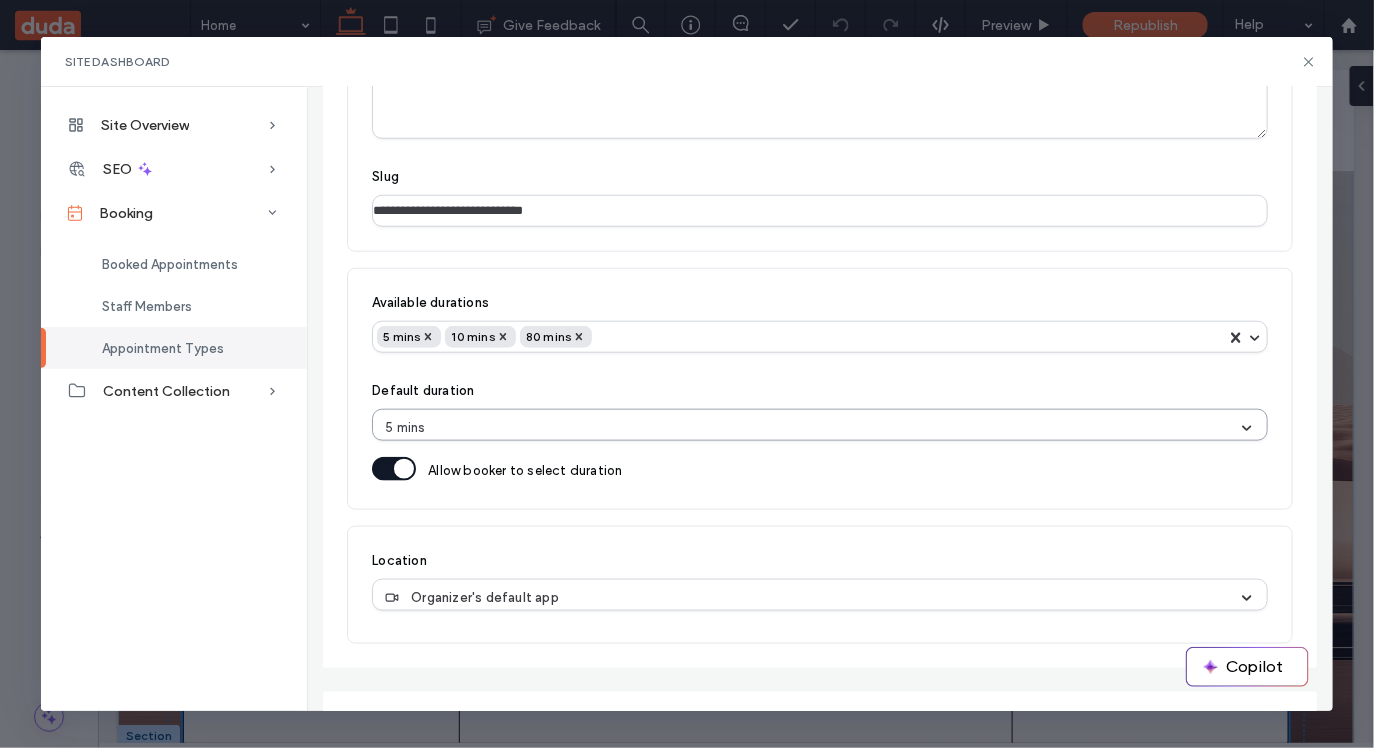 click on "5 mins" at bounding box center (812, 428) 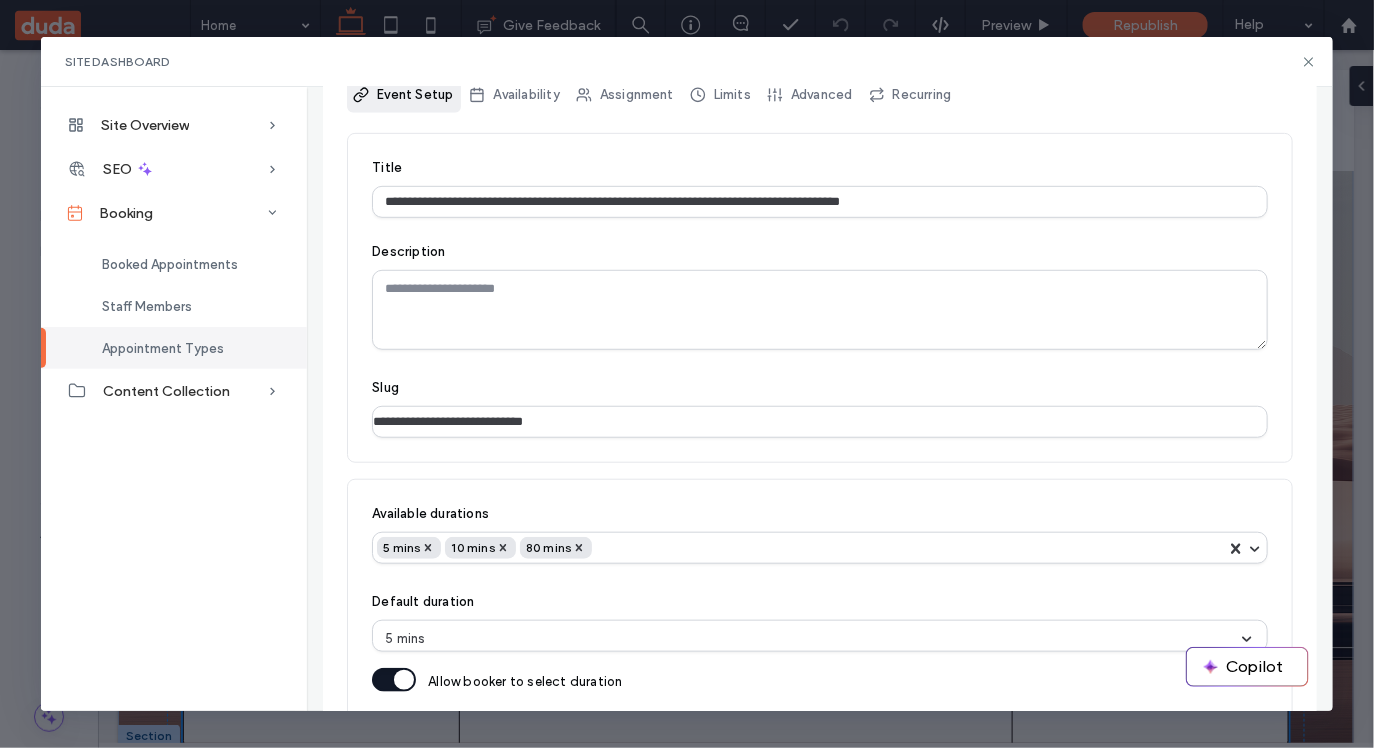 scroll, scrollTop: 0, scrollLeft: 0, axis: both 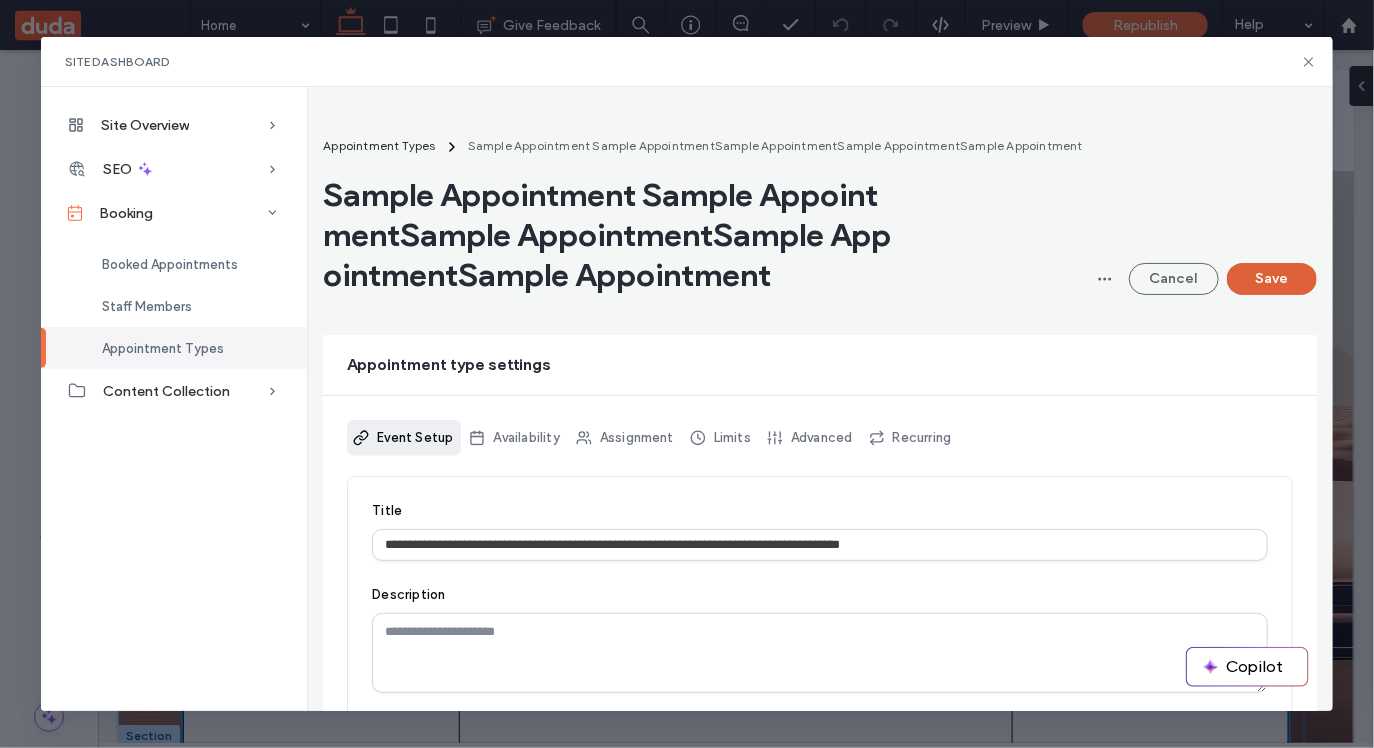 click on "Save" at bounding box center [1272, 279] 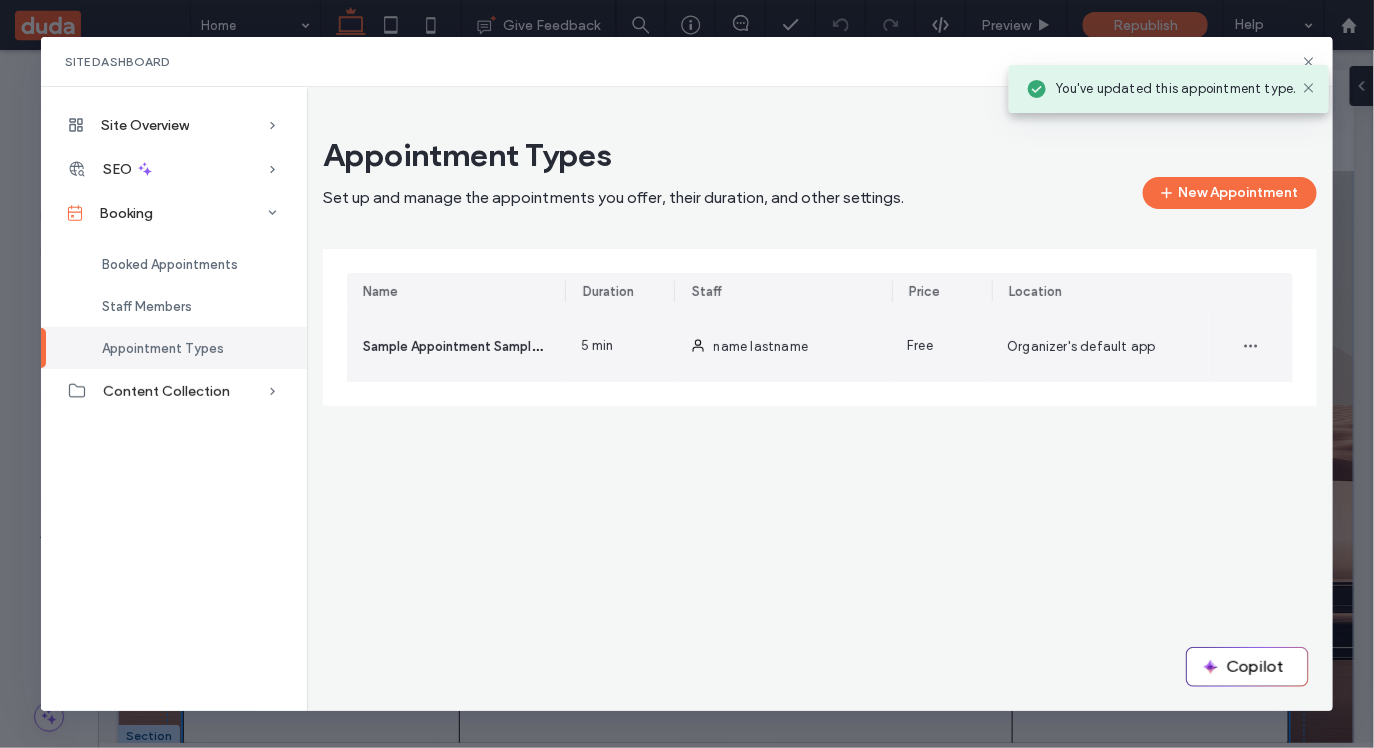 click on "5 min" at bounding box center (619, 346) 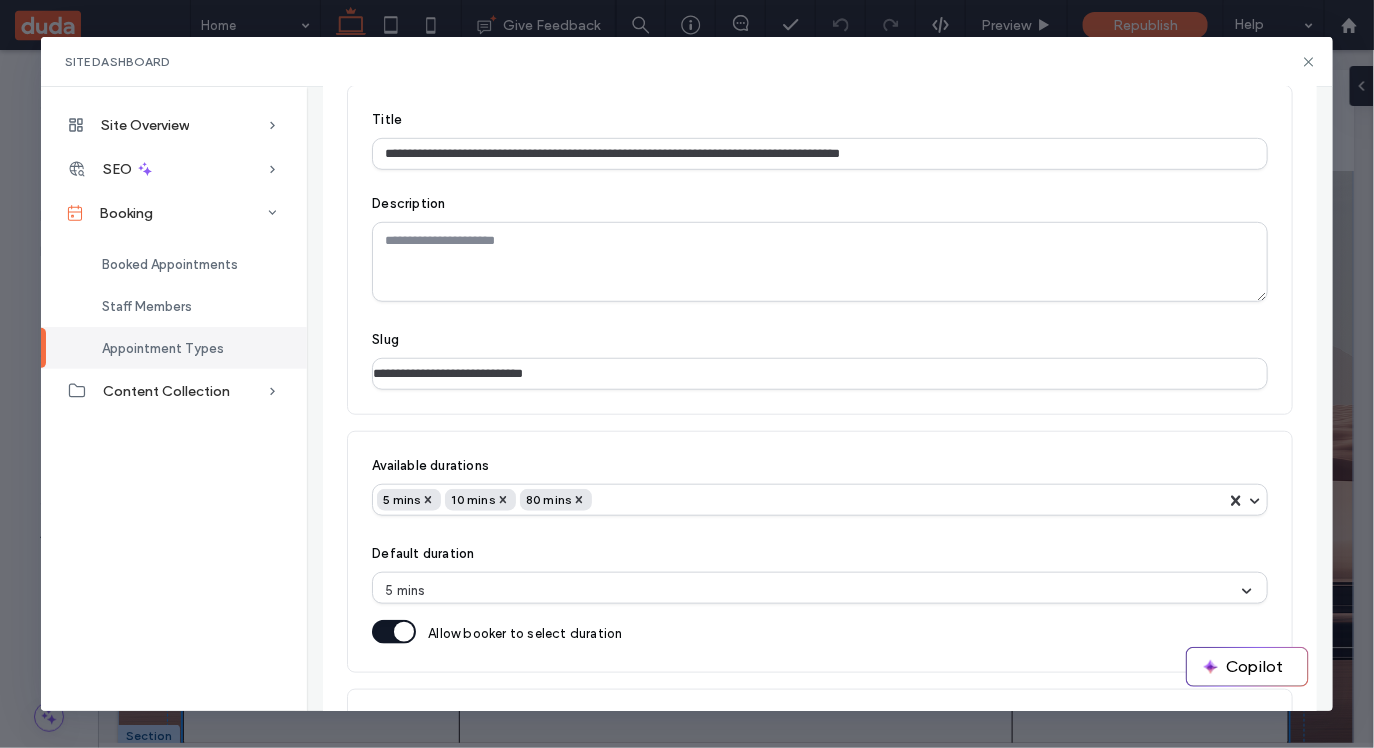 scroll, scrollTop: 649, scrollLeft: 0, axis: vertical 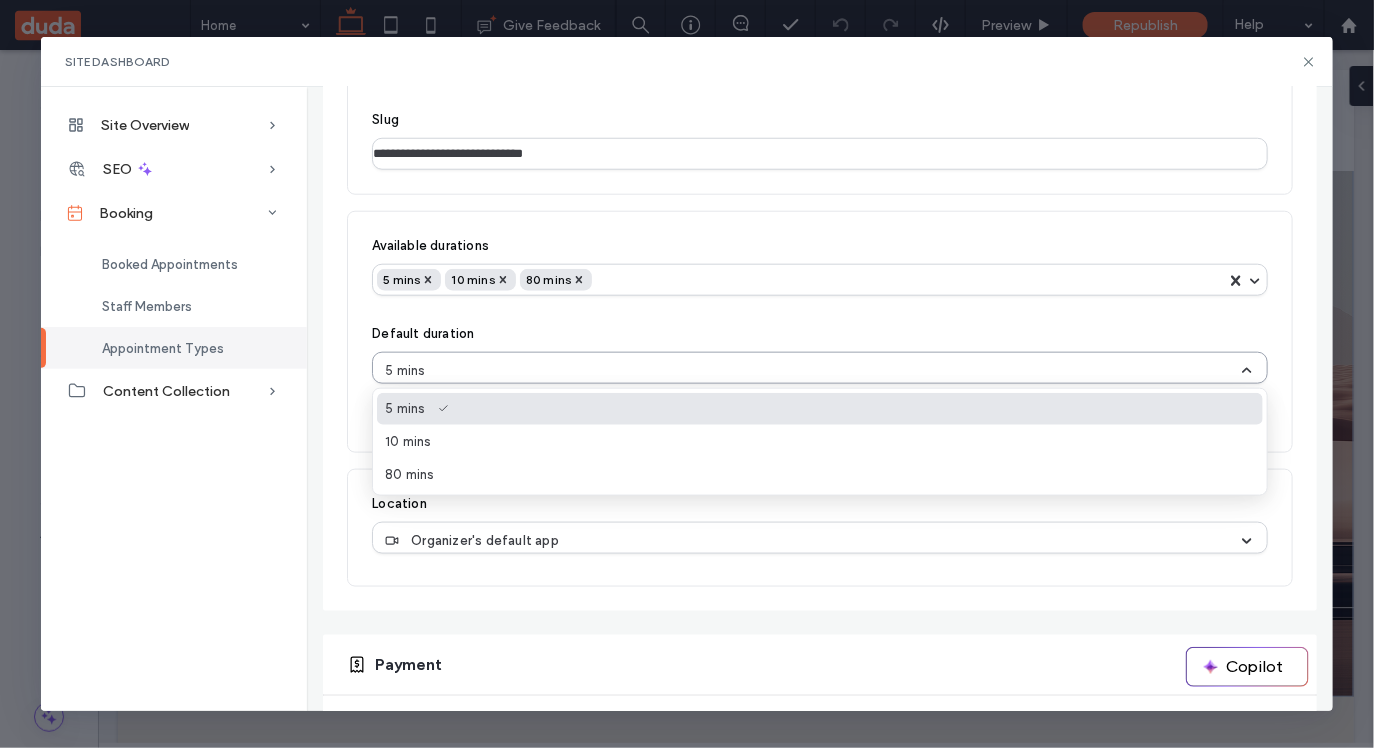 click on "5 mins" at bounding box center [812, 371] 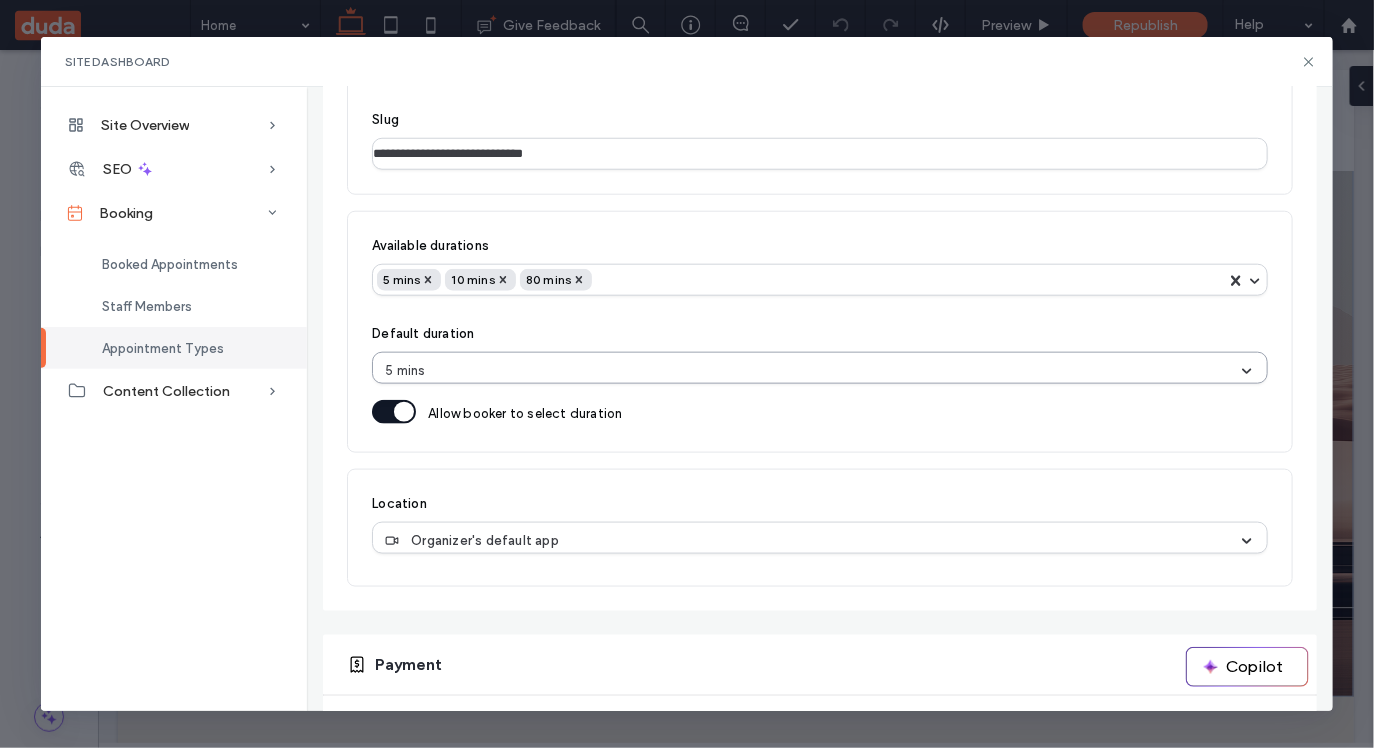 click on "5 mins" at bounding box center [812, 371] 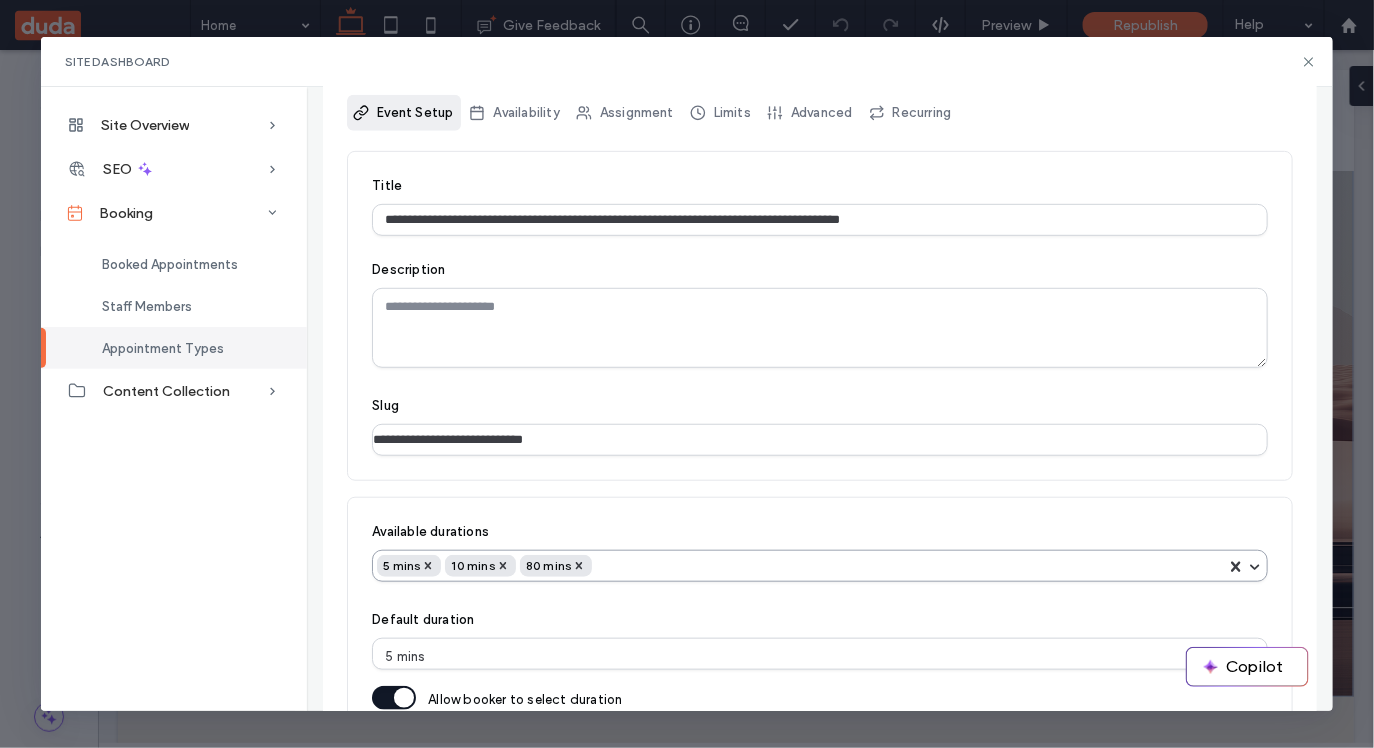 scroll, scrollTop: 0, scrollLeft: 0, axis: both 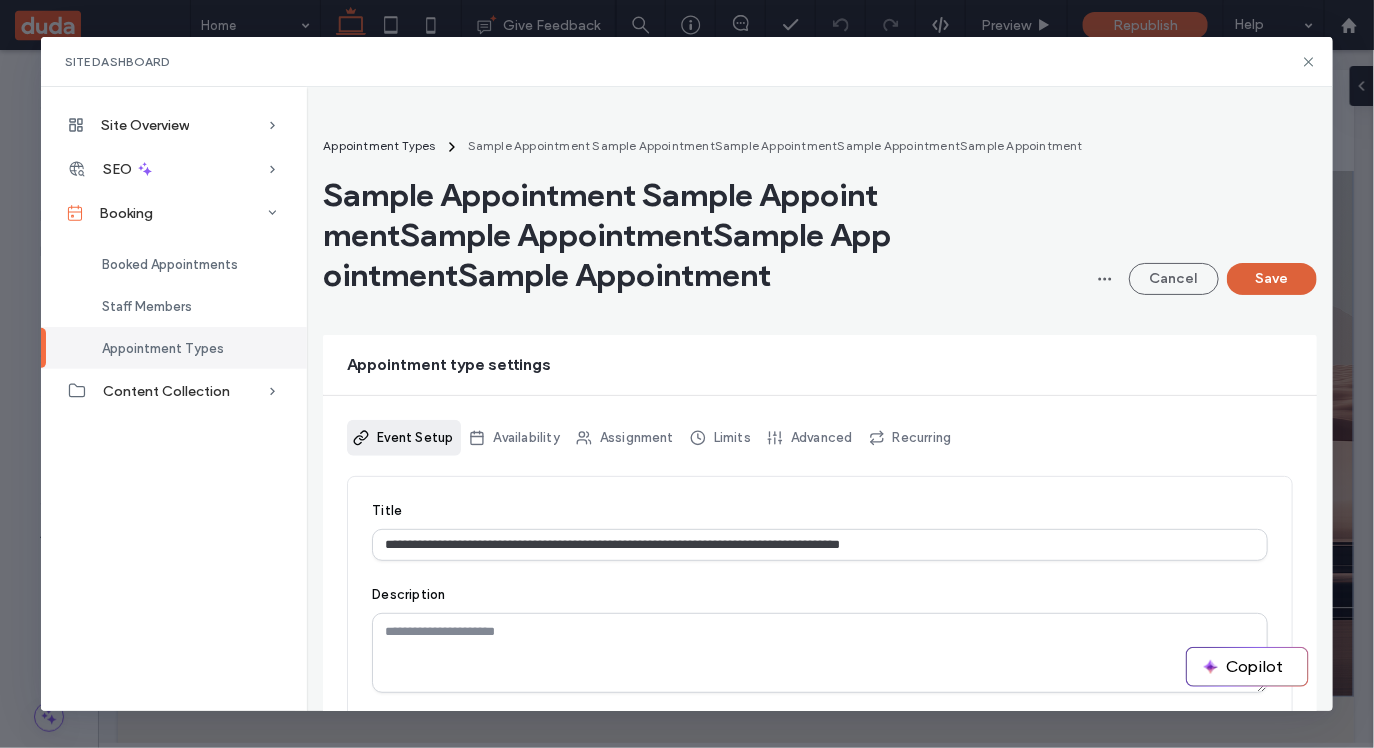 click on "Save" at bounding box center (1272, 279) 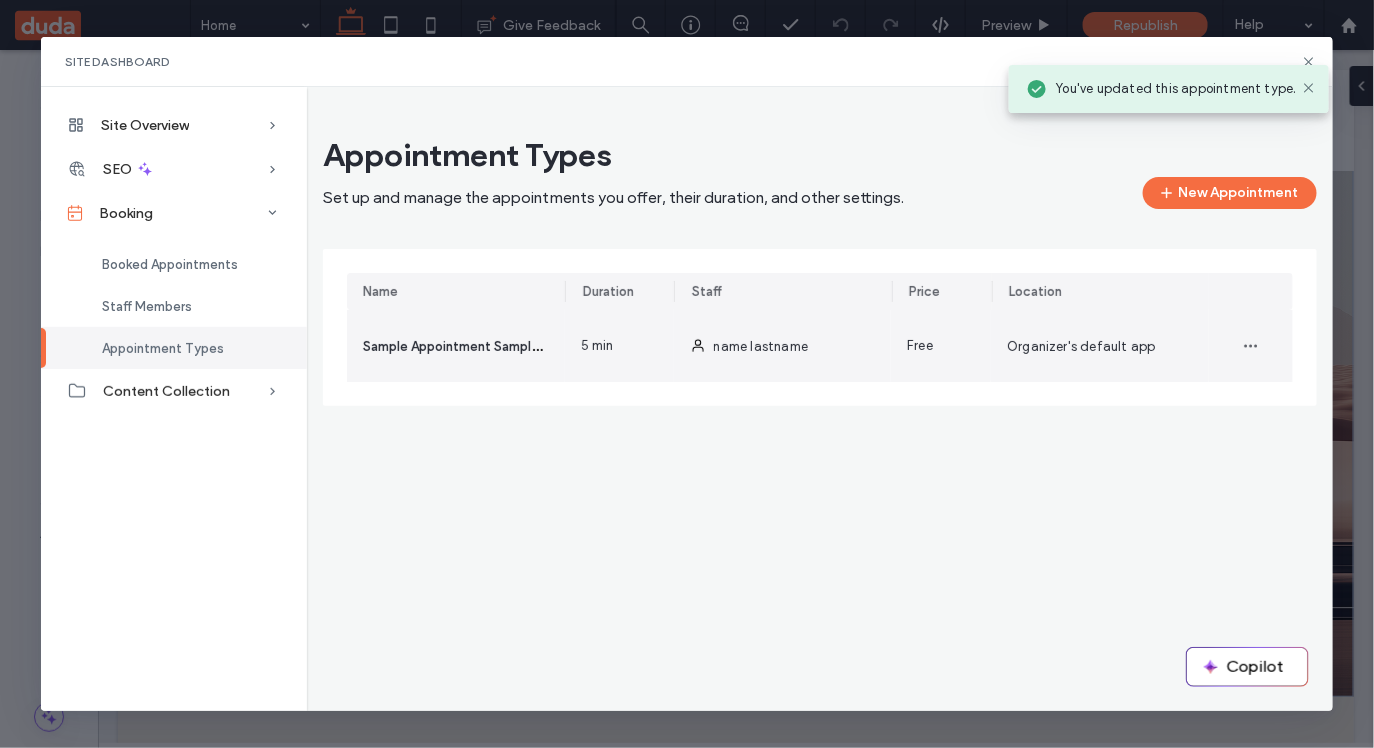 click on "Sample Appointment Sample AppointmentSample AppointmentSample AppointmentSample Appointment" at bounding box center (684, 345) 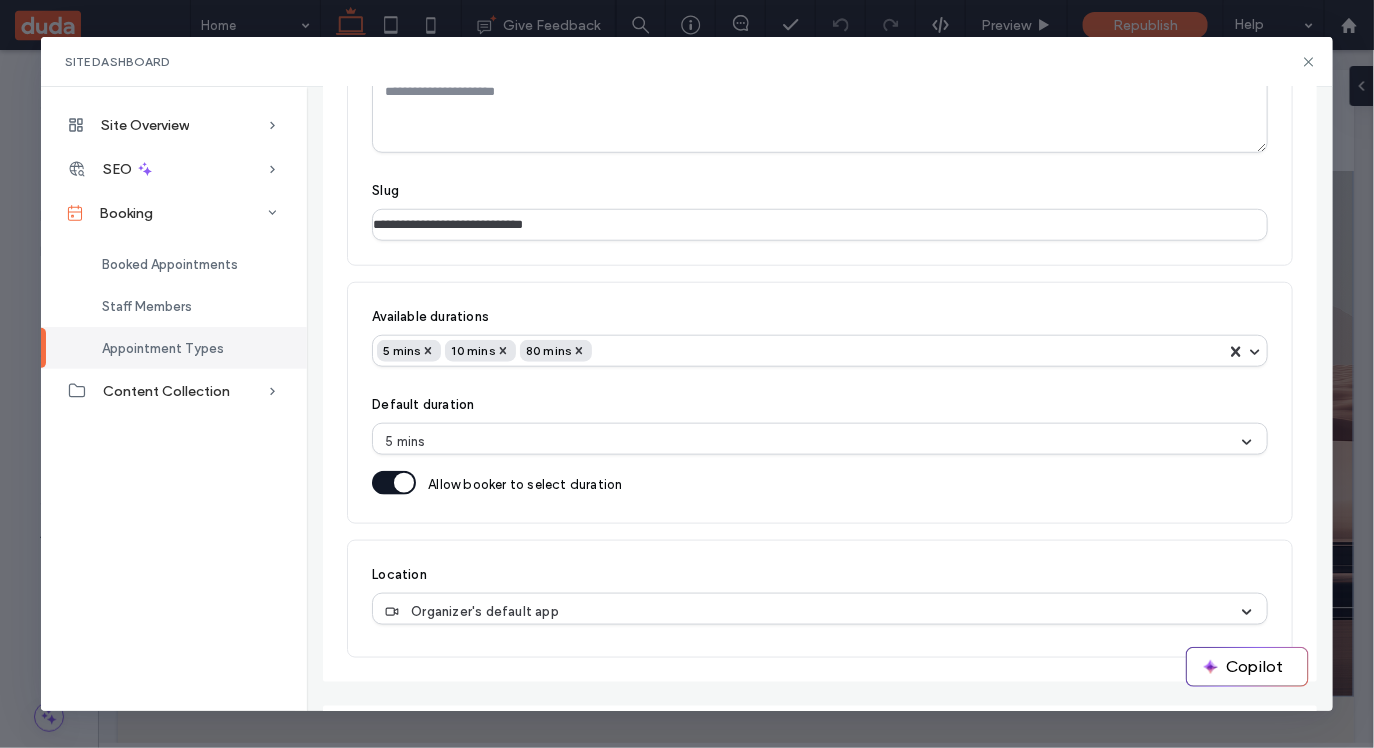 scroll, scrollTop: 528, scrollLeft: 0, axis: vertical 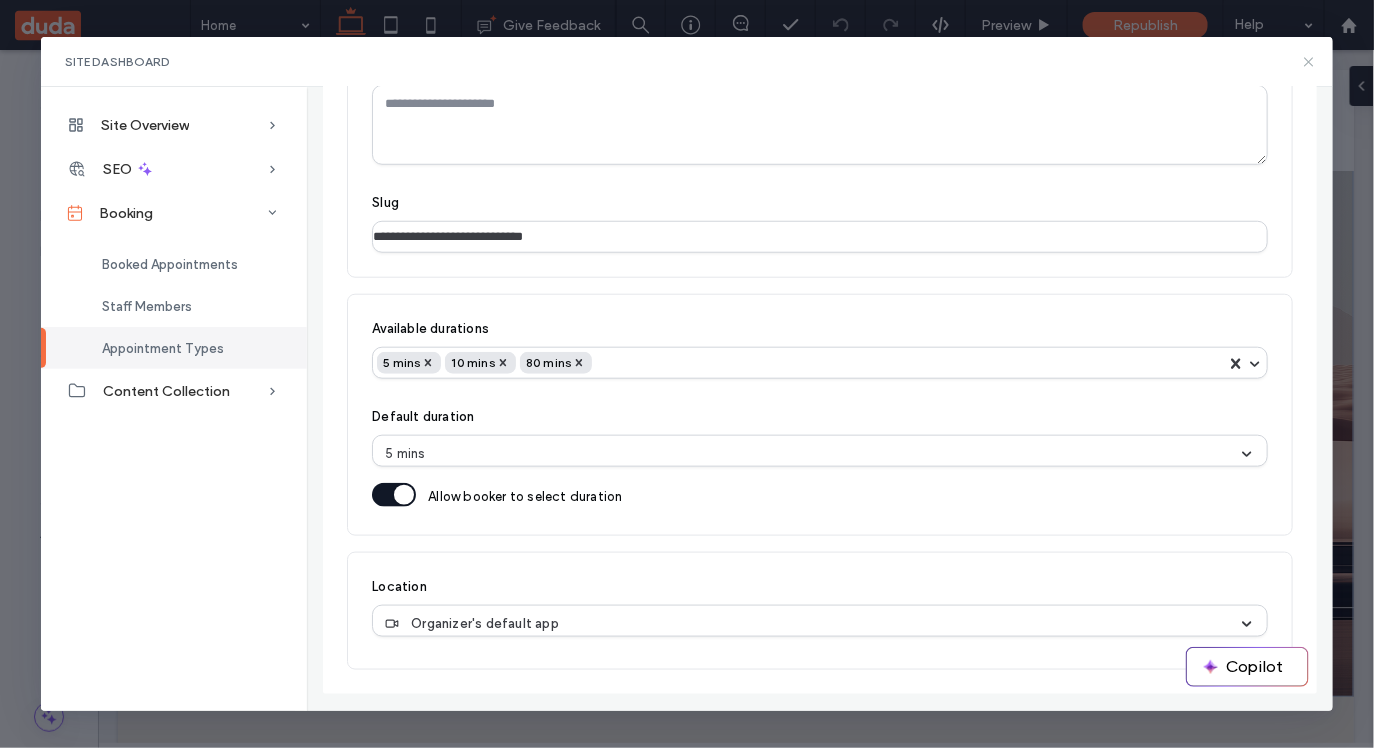 click 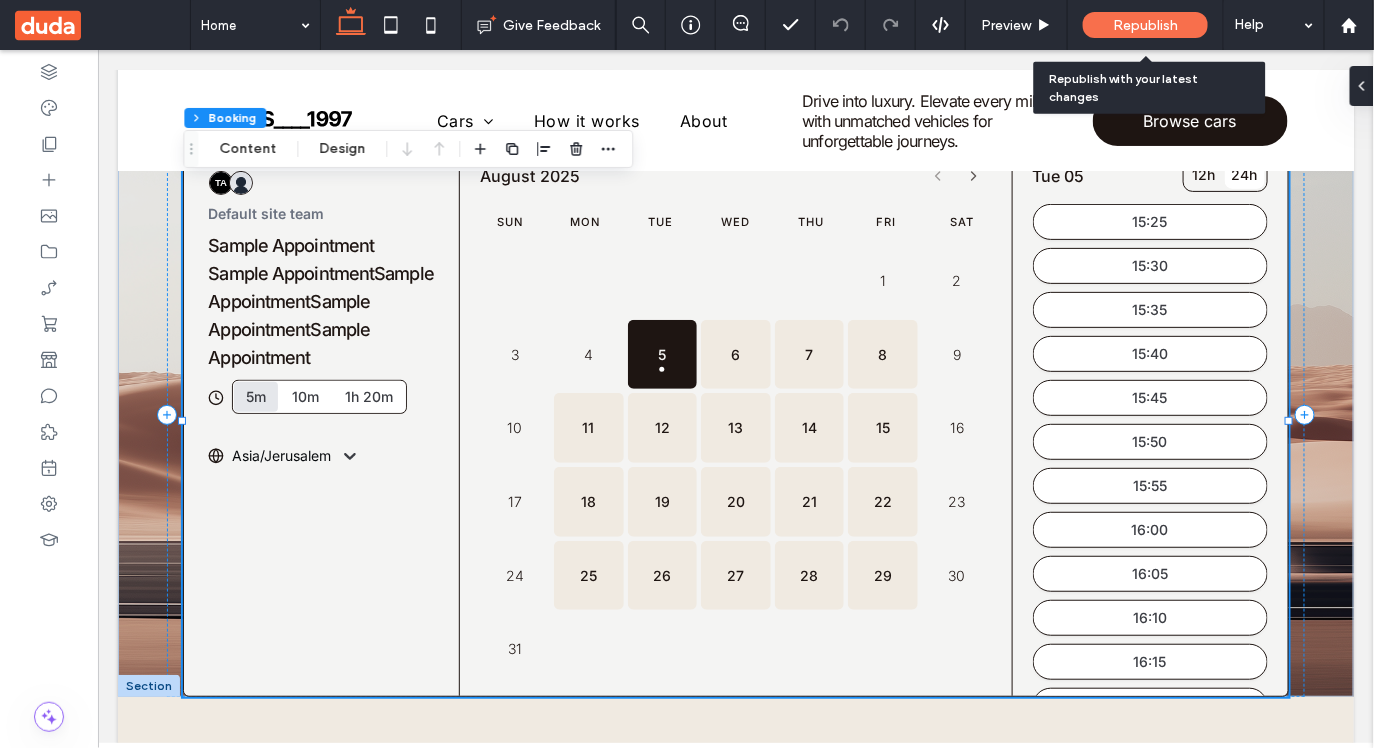 click on "Republish" at bounding box center (1145, 25) 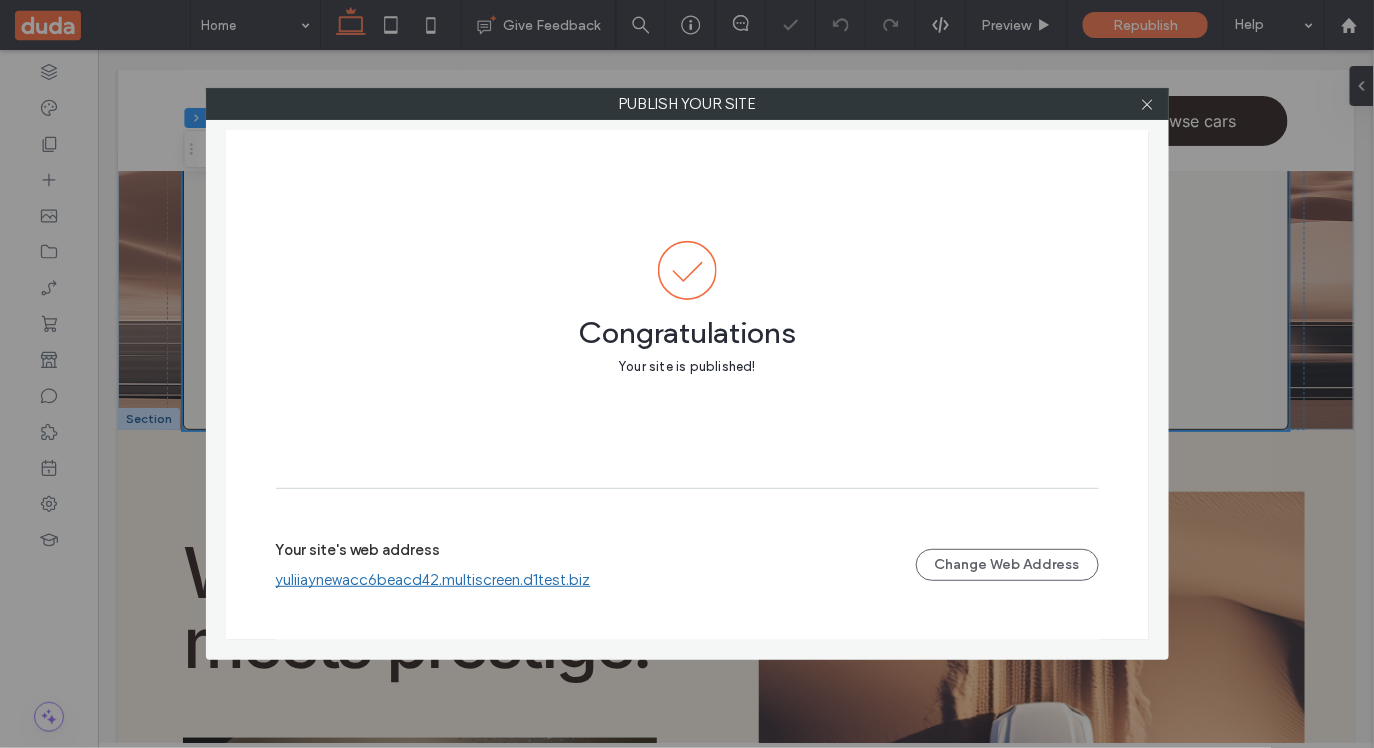 scroll, scrollTop: 293, scrollLeft: 0, axis: vertical 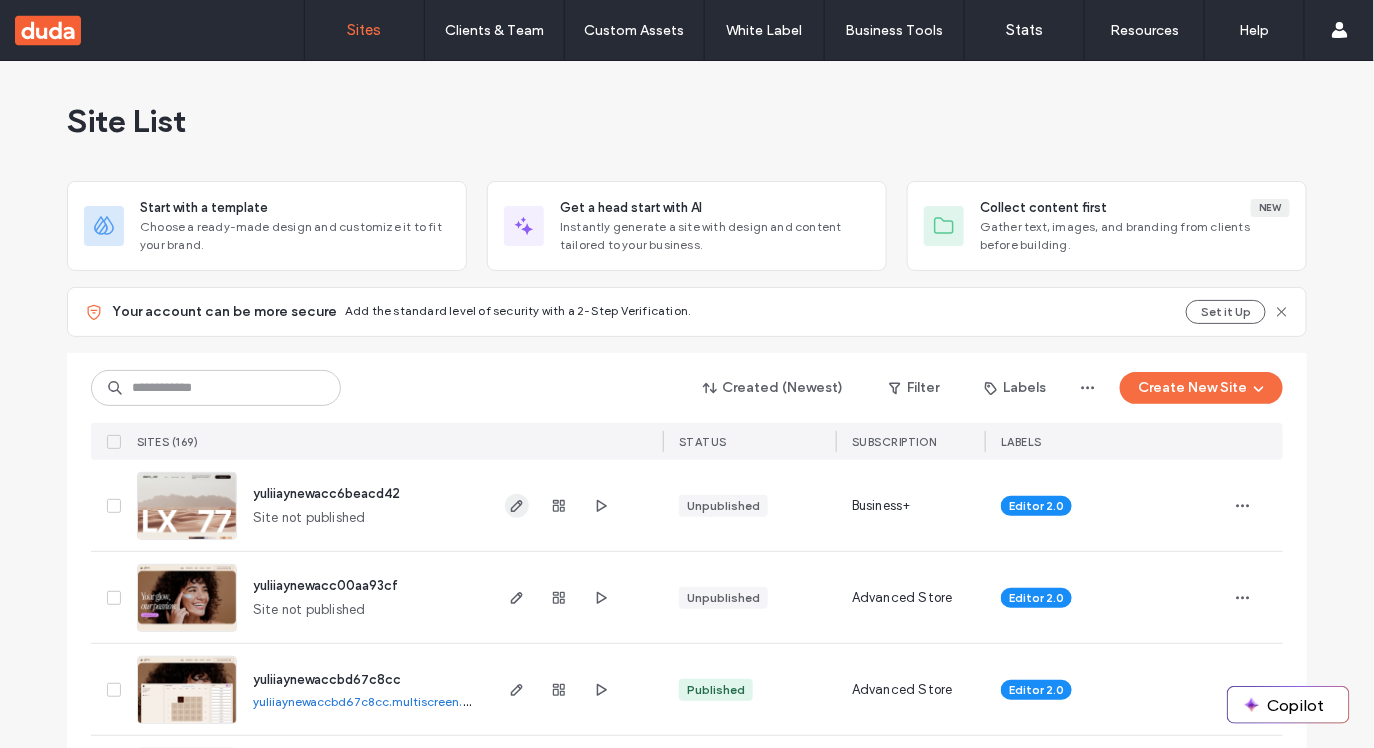 click 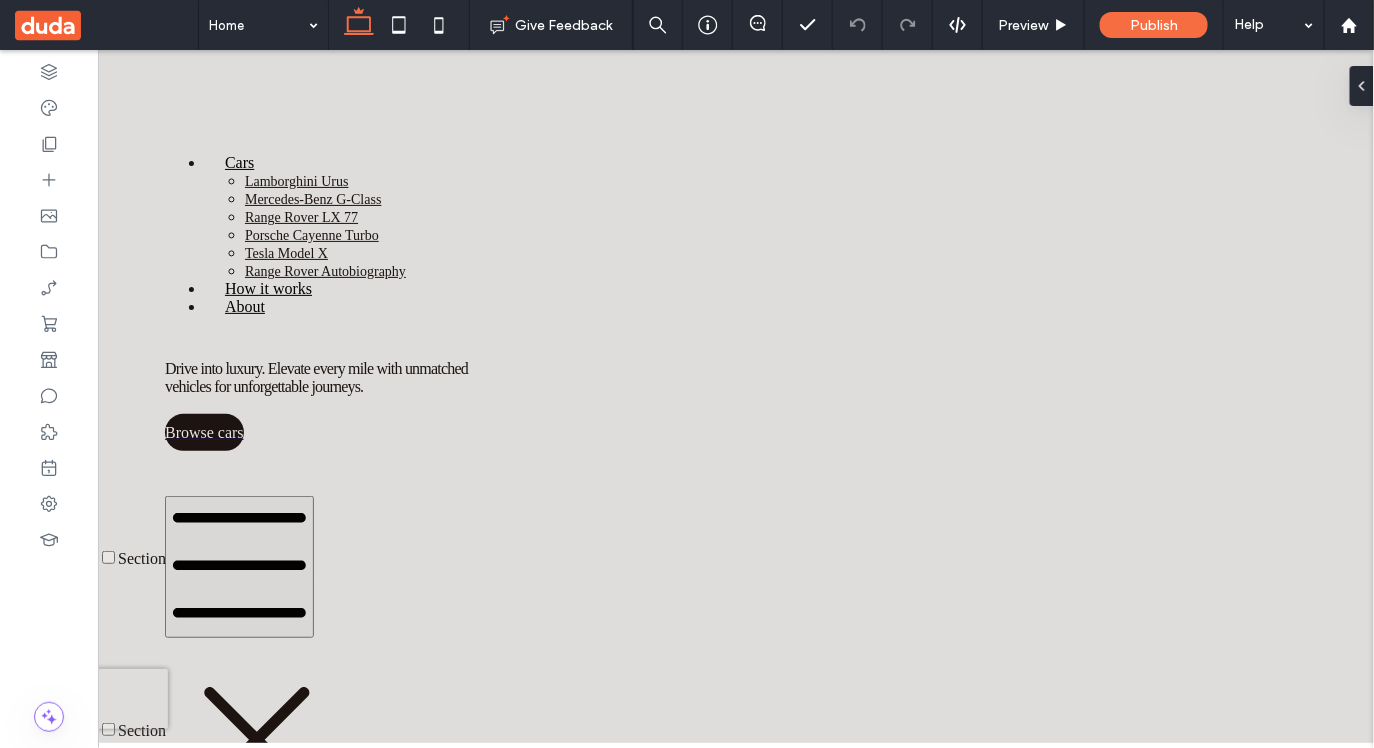 scroll, scrollTop: 0, scrollLeft: 0, axis: both 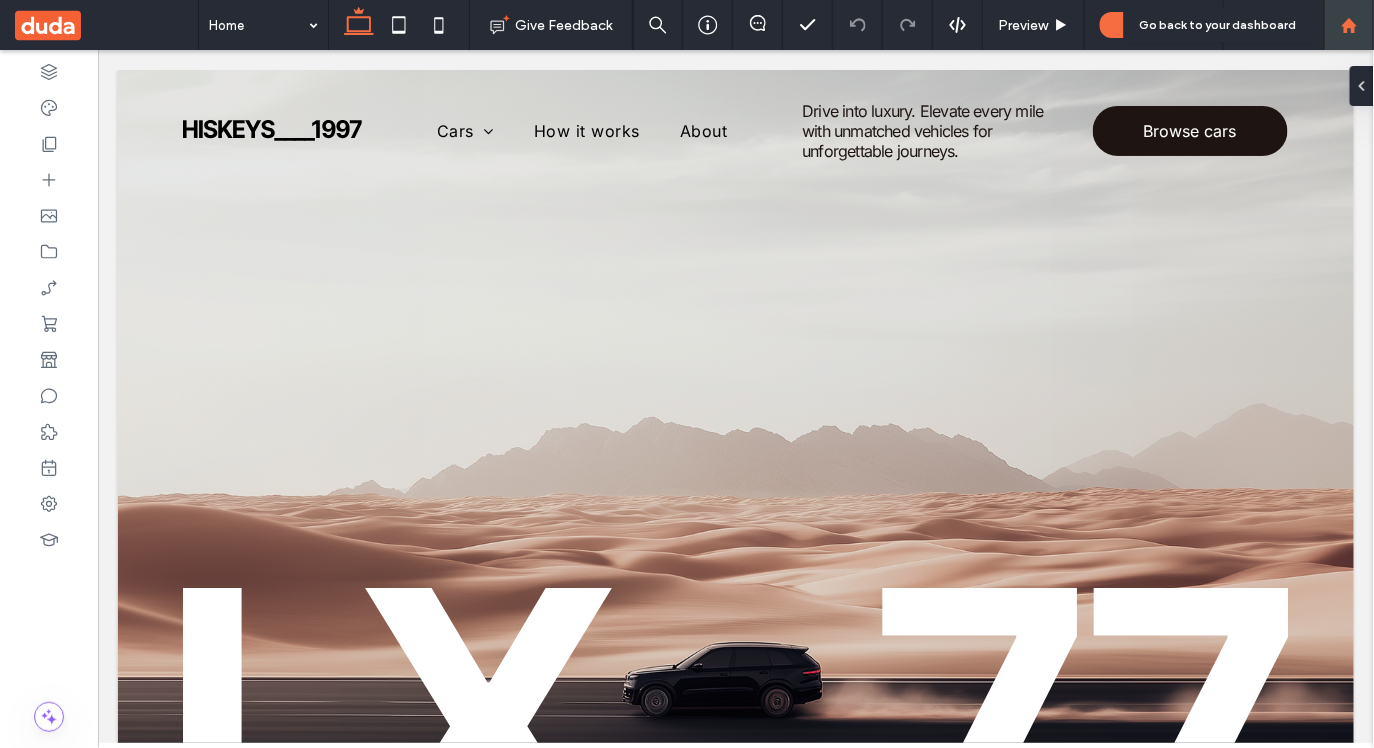 click at bounding box center [1349, 25] 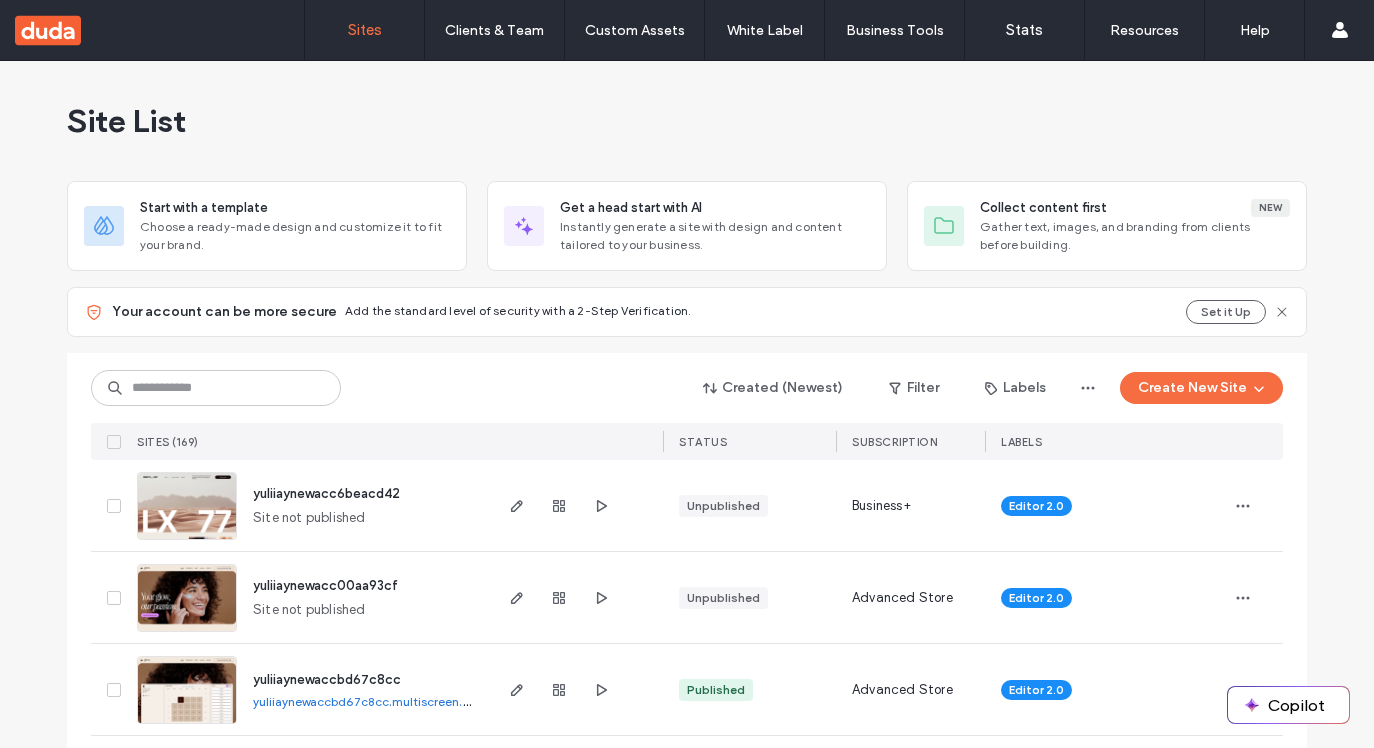 scroll, scrollTop: 0, scrollLeft: 0, axis: both 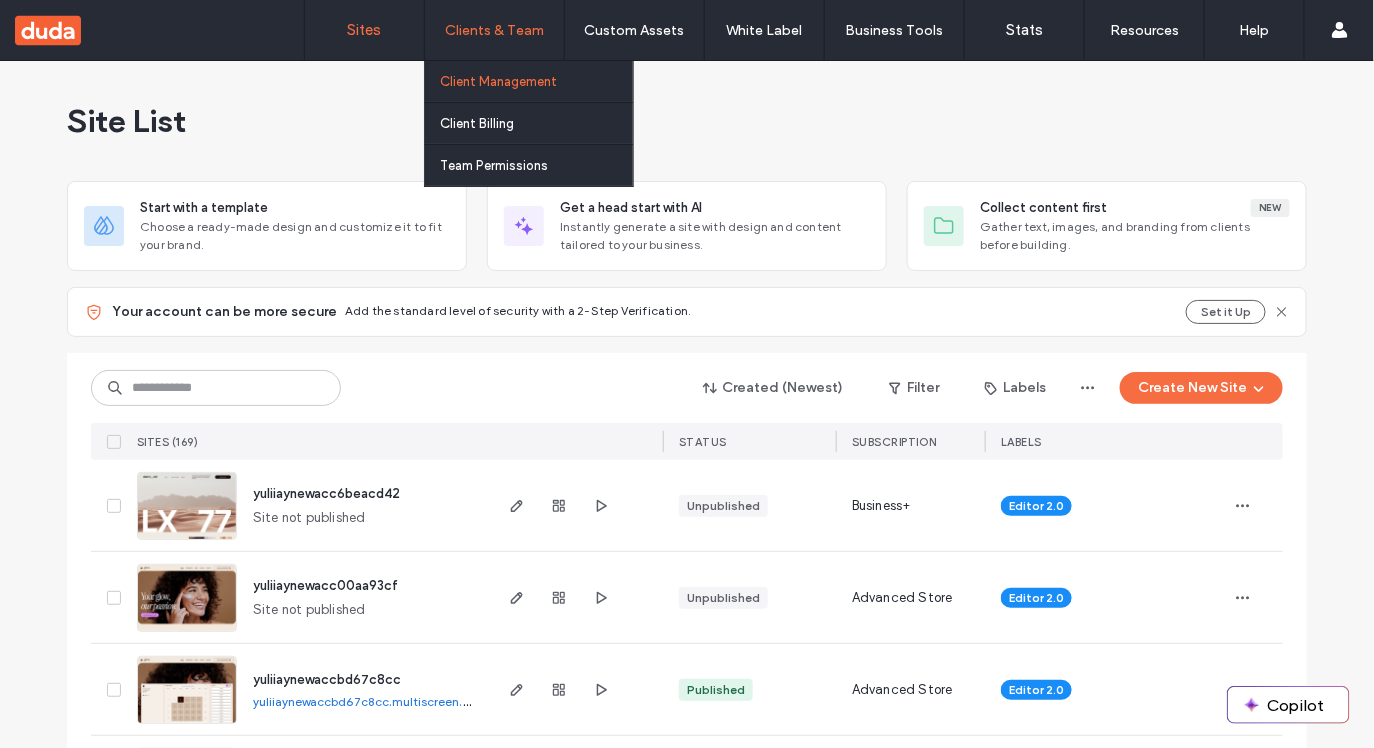 click on "Client Management" at bounding box center (498, 81) 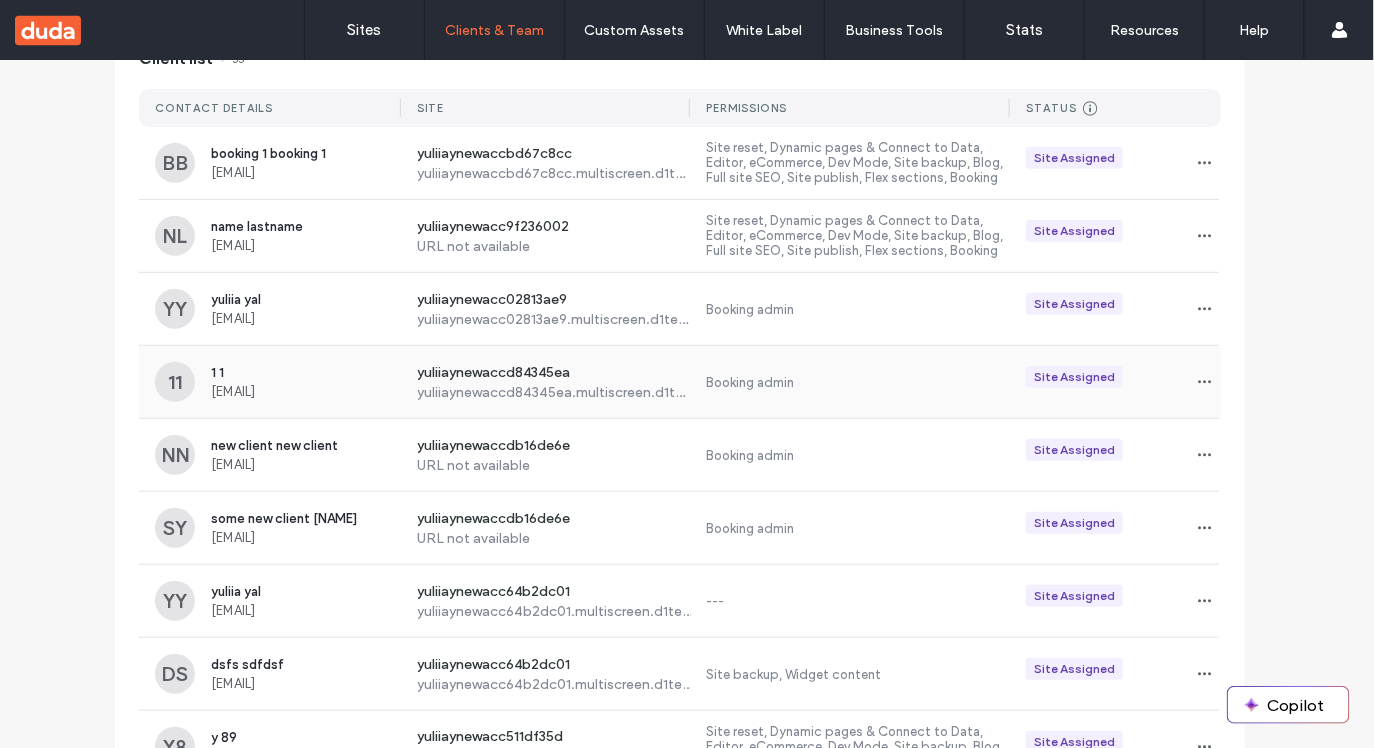 scroll, scrollTop: 238, scrollLeft: 7, axis: both 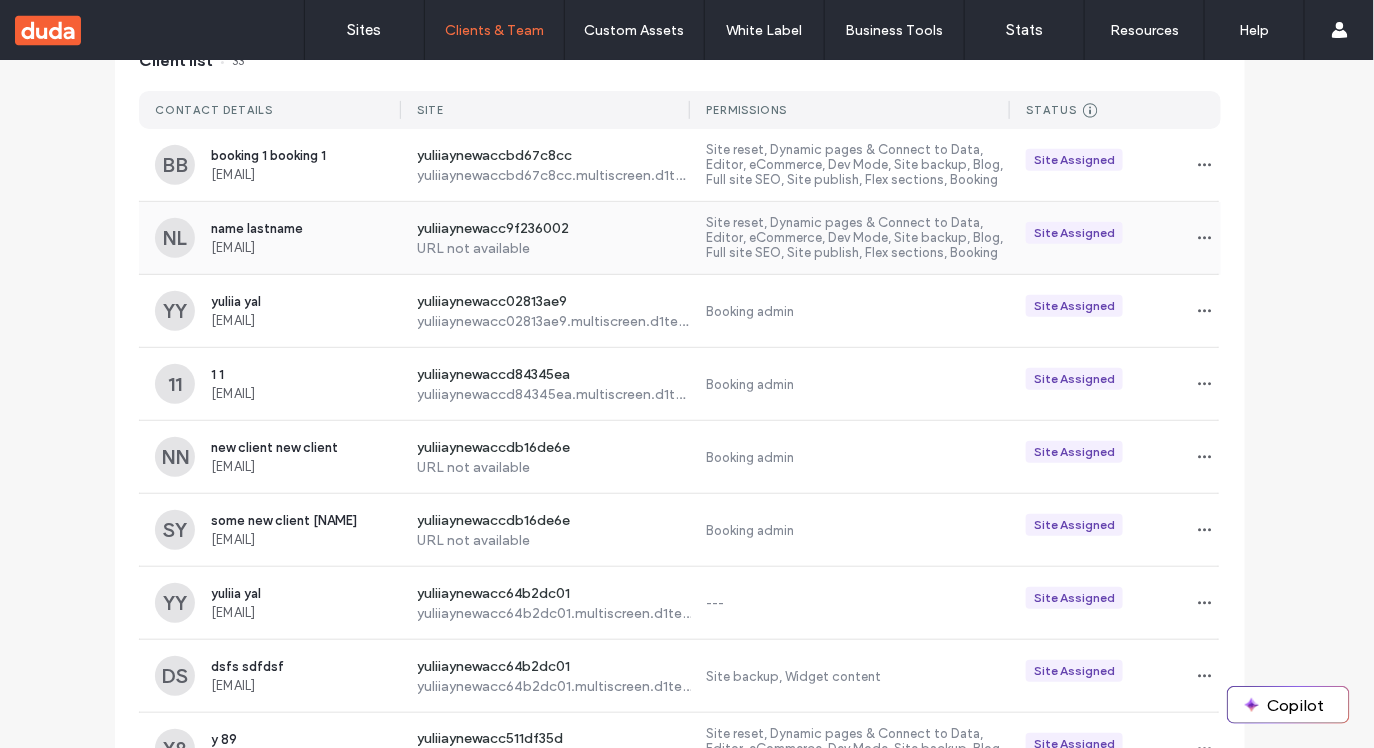 click on "URL not available" at bounding box center [554, 248] 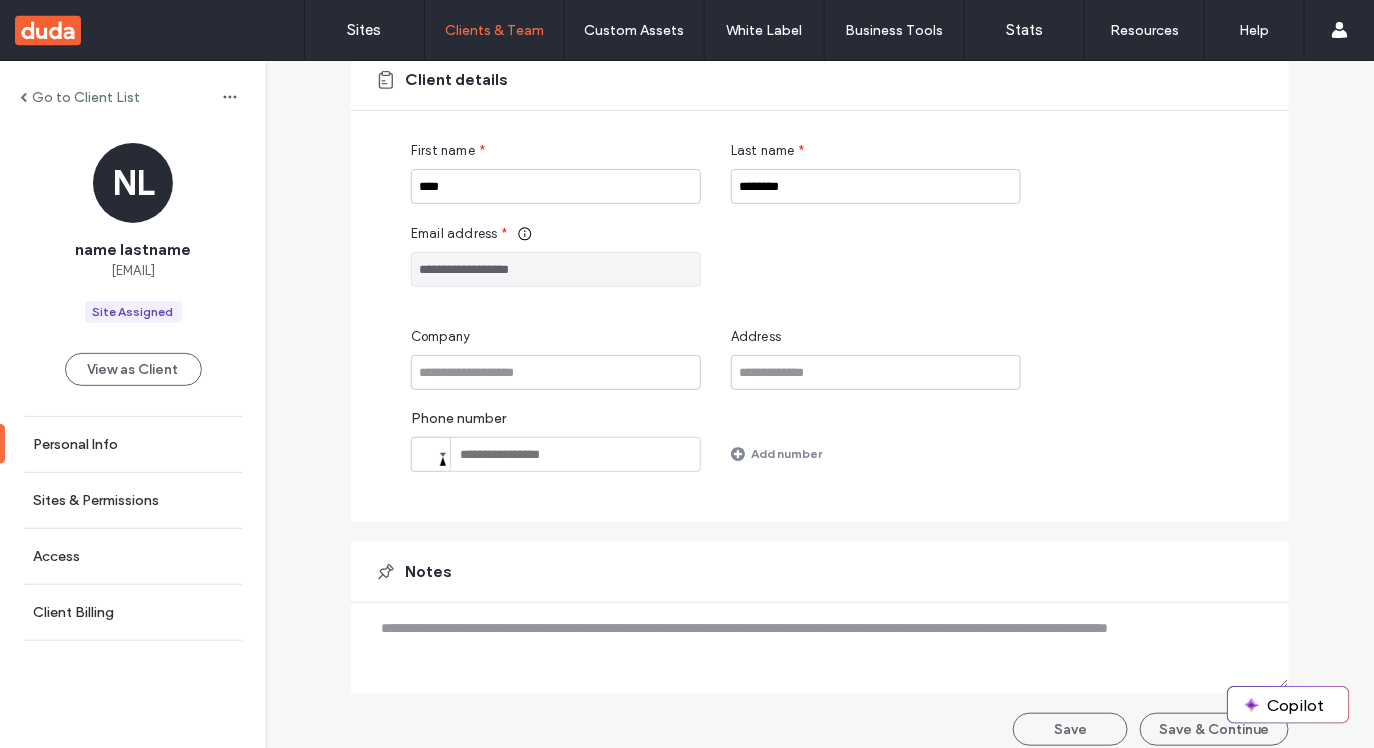 scroll, scrollTop: 169, scrollLeft: 0, axis: vertical 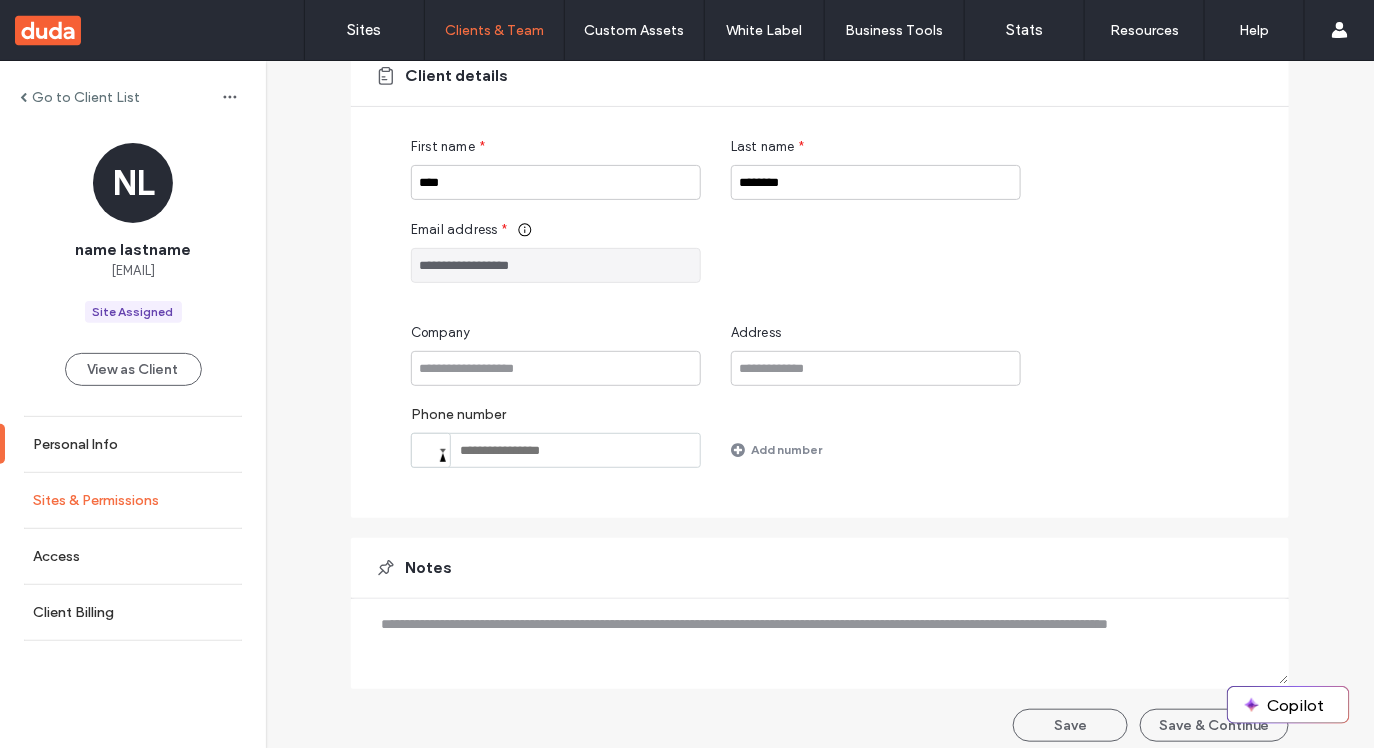 click on "Sites & Permissions" at bounding box center (133, 500) 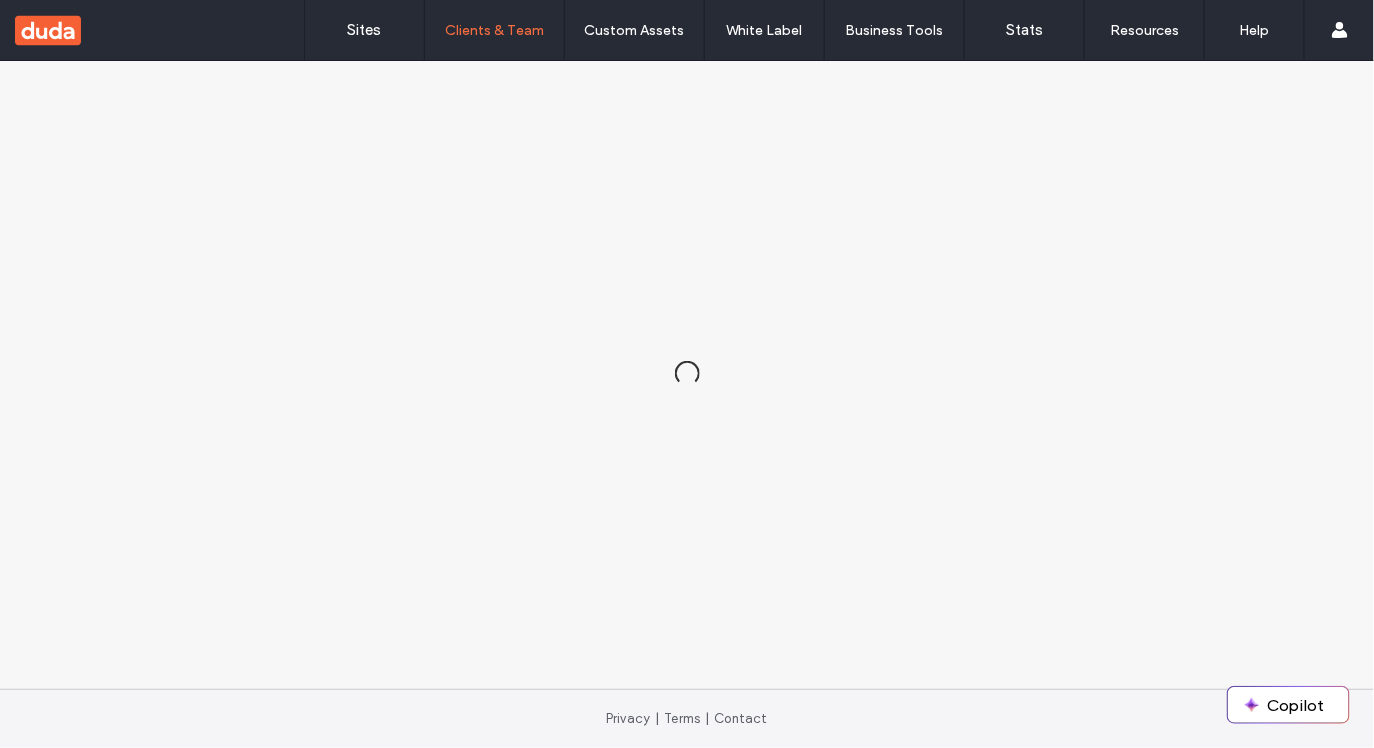 scroll, scrollTop: 0, scrollLeft: 0, axis: both 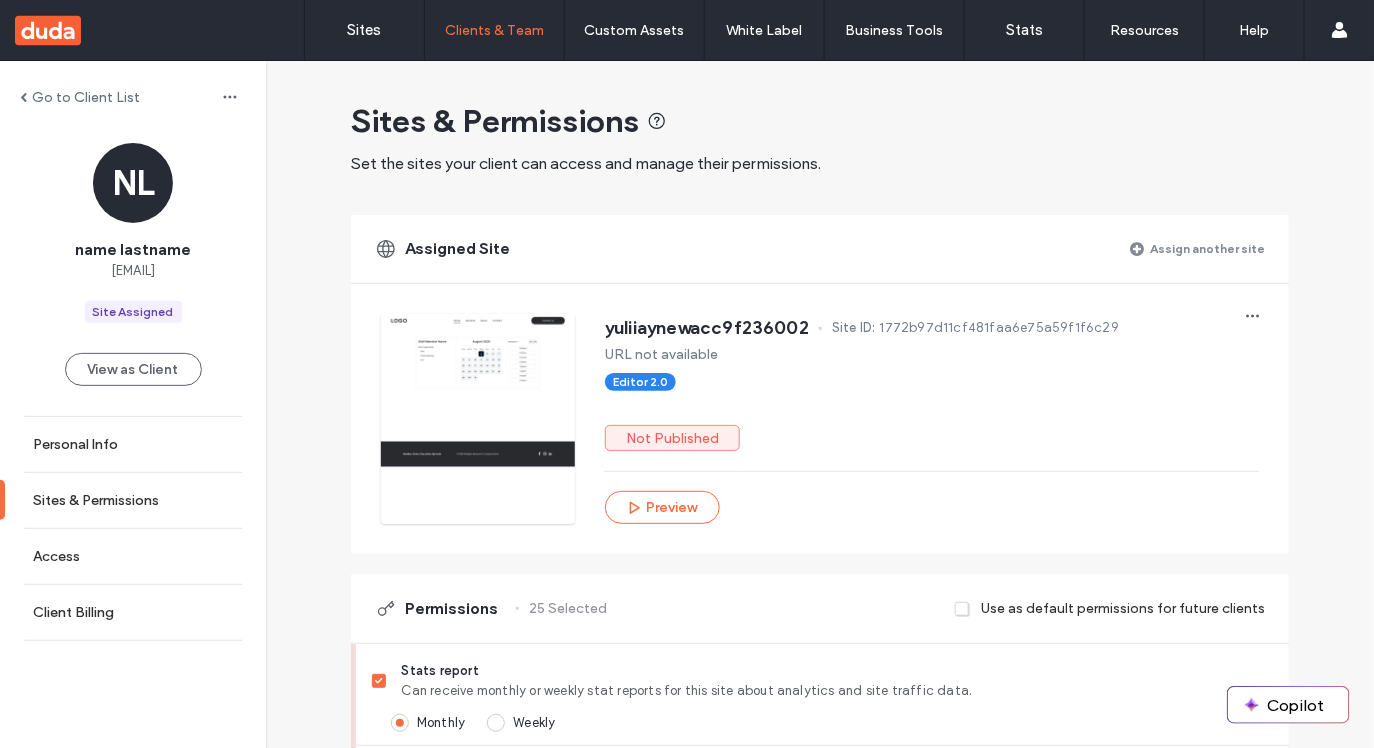 click on "Assign another site" at bounding box center (1207, 248) 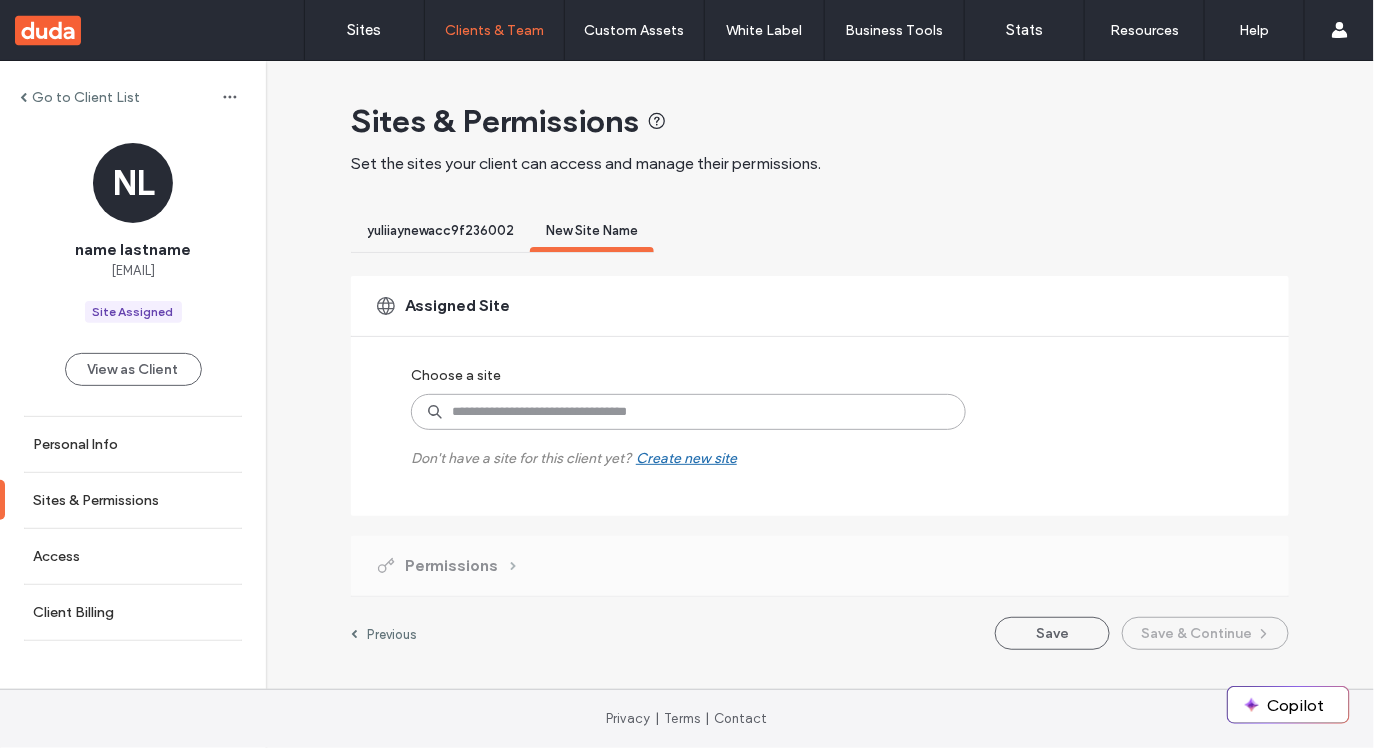 click at bounding box center [688, 412] 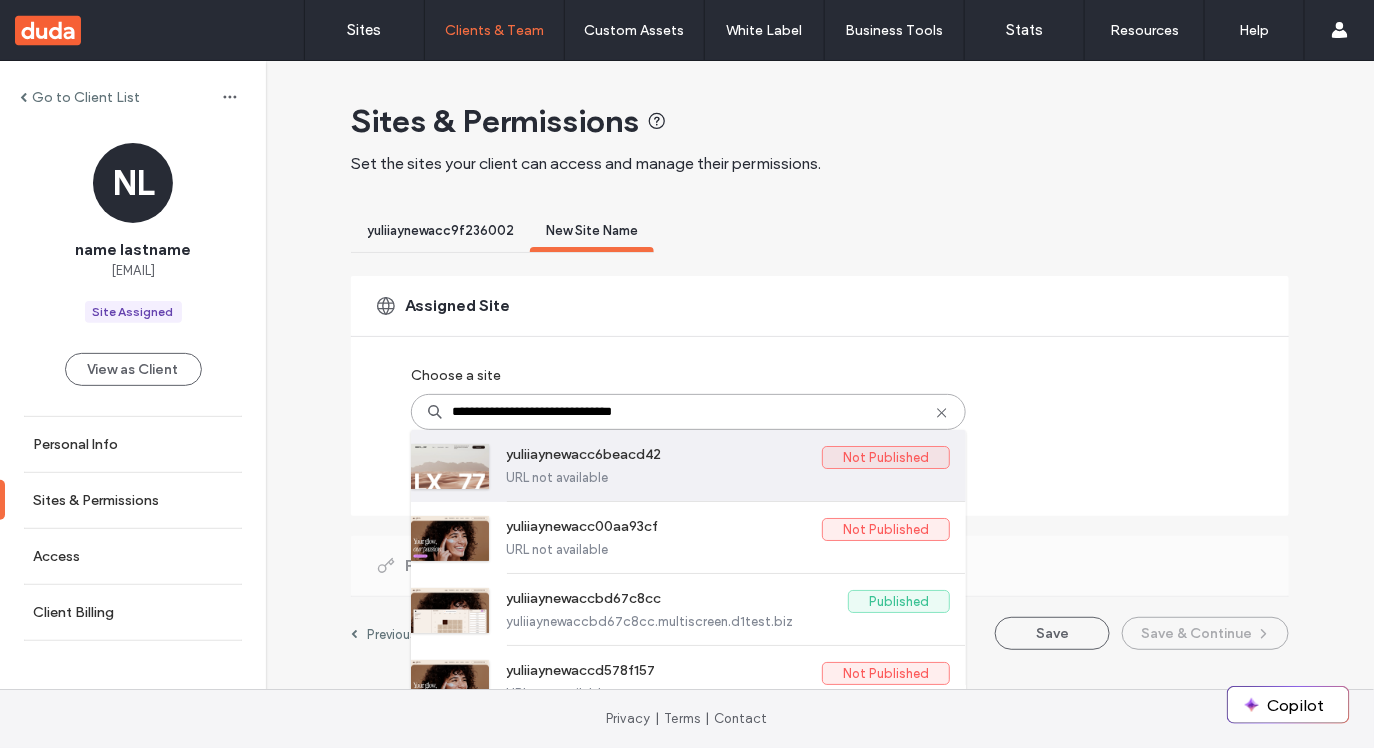 click on "yuliiaynewacc6beacd42" at bounding box center (664, 458) 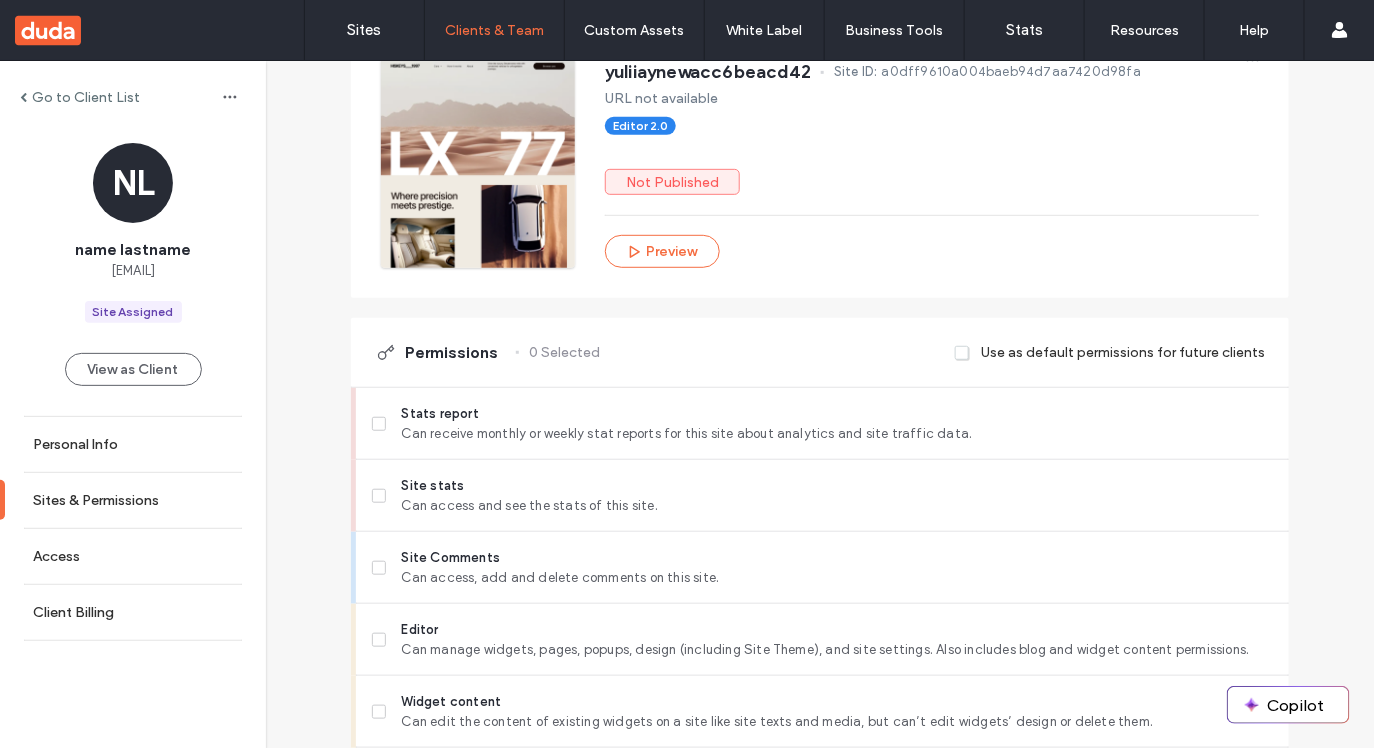scroll, scrollTop: 322, scrollLeft: 0, axis: vertical 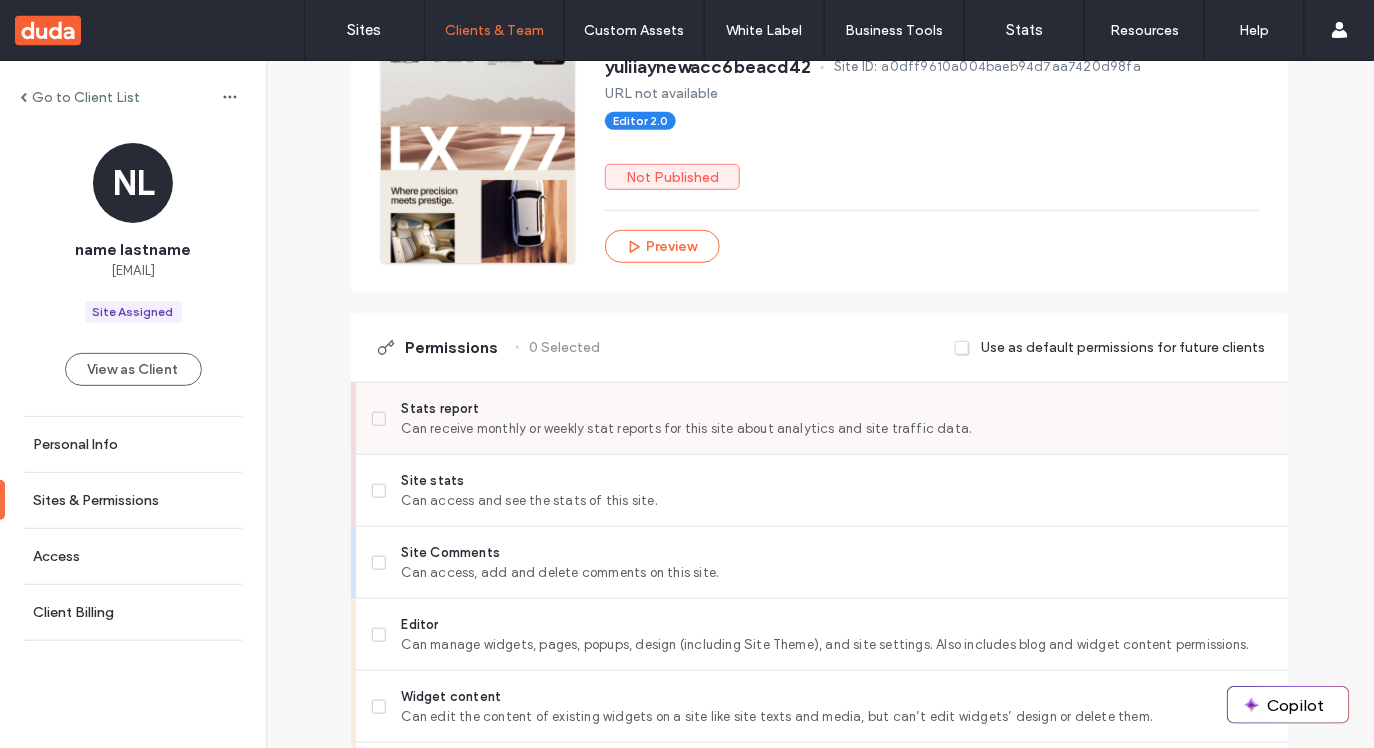 click on "Stats report" at bounding box center (837, 409) 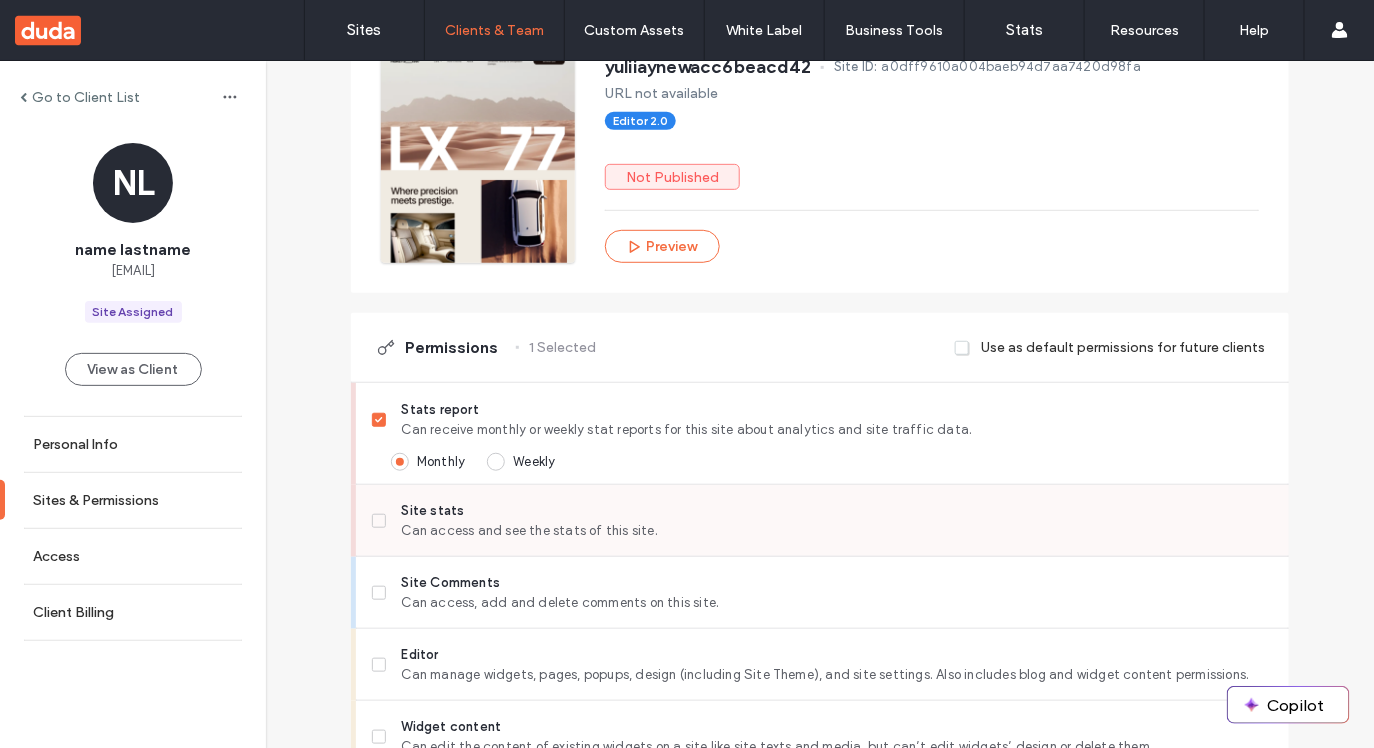 click on "Can access and see the stats of this site." at bounding box center [837, 531] 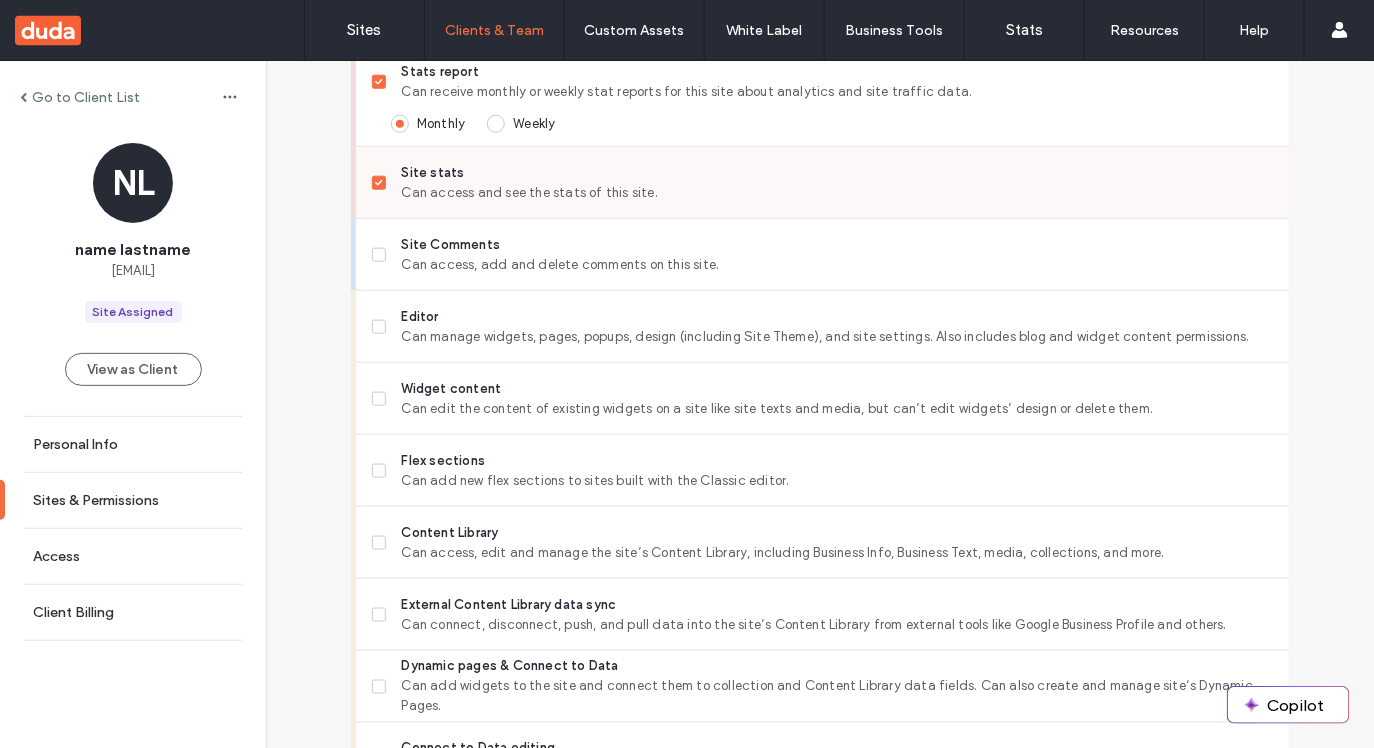 scroll, scrollTop: 678, scrollLeft: 0, axis: vertical 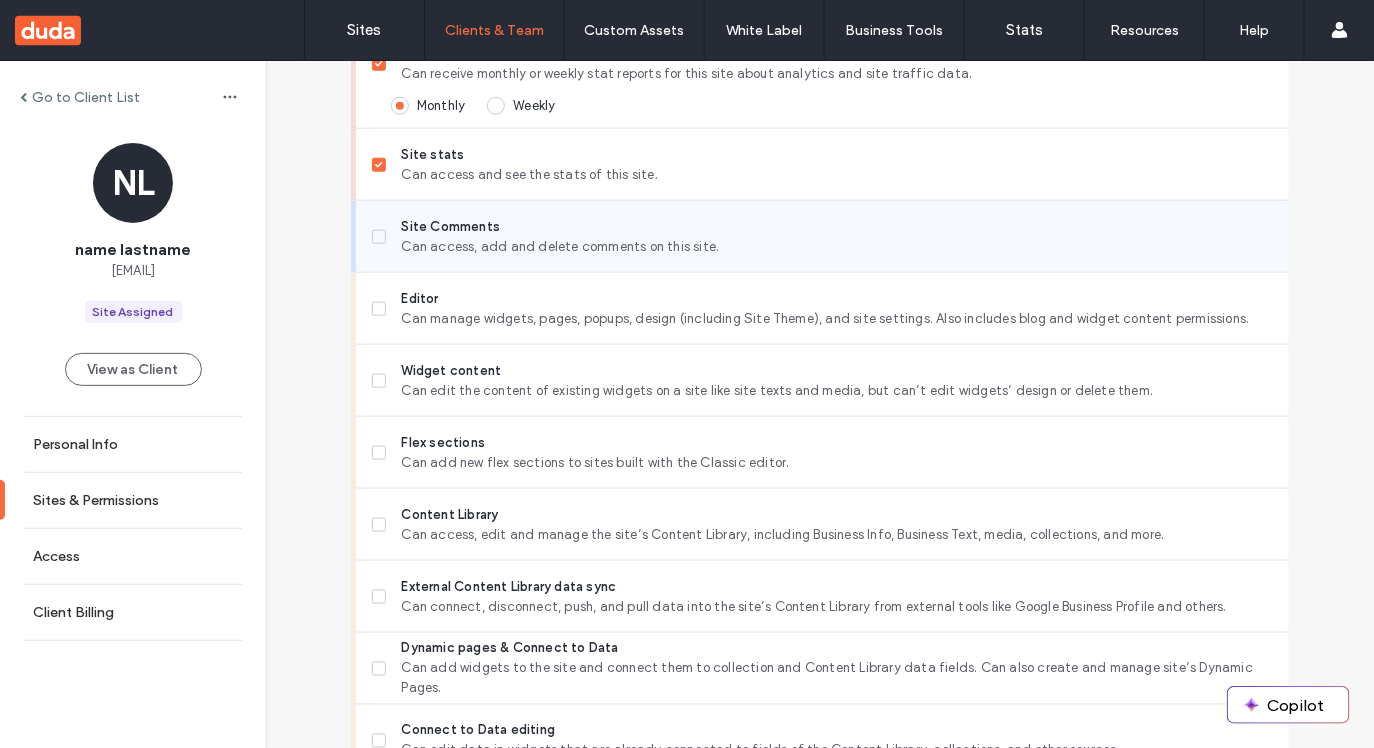 click on "Can access, add and delete comments on this site." at bounding box center (837, 247) 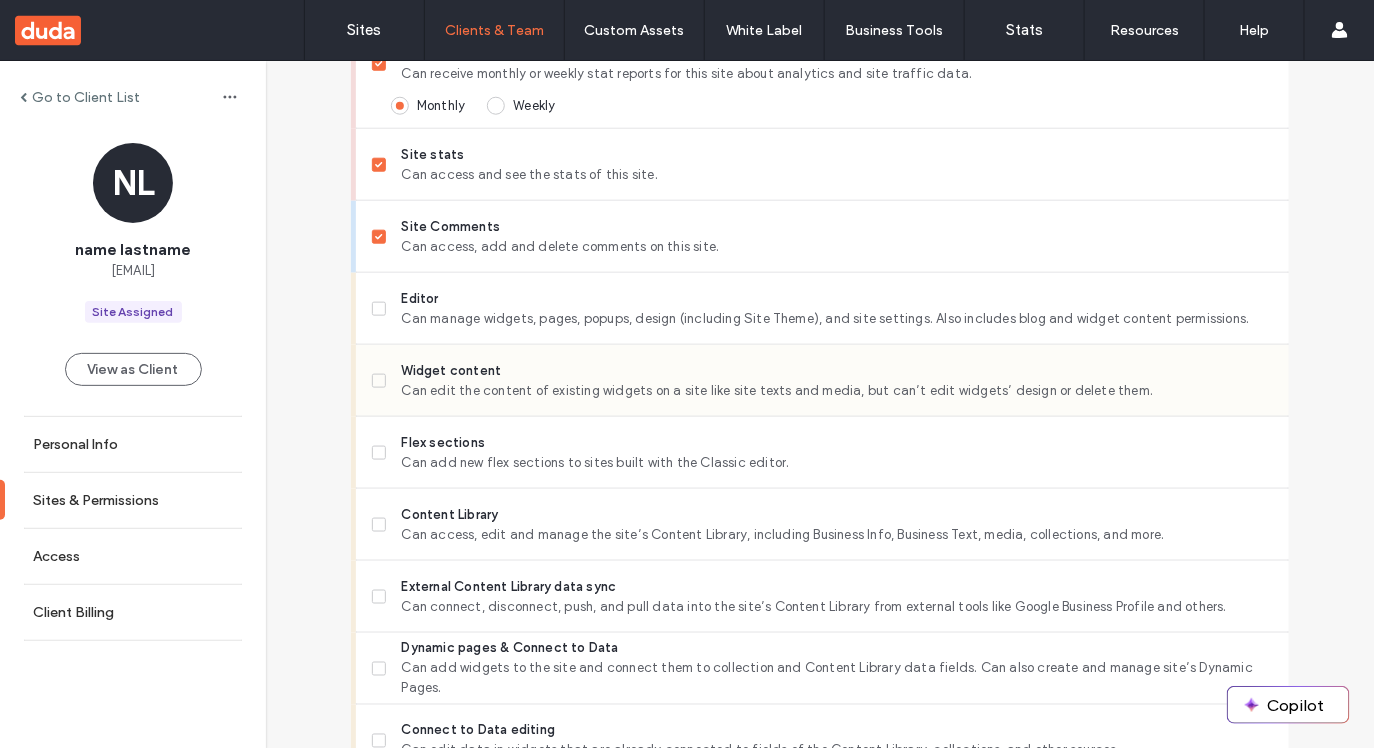 click on "Widget content Can edit the content of existing widgets on a site like site texts and media, but can’t edit widgets’ design or delete them." at bounding box center [830, 380] 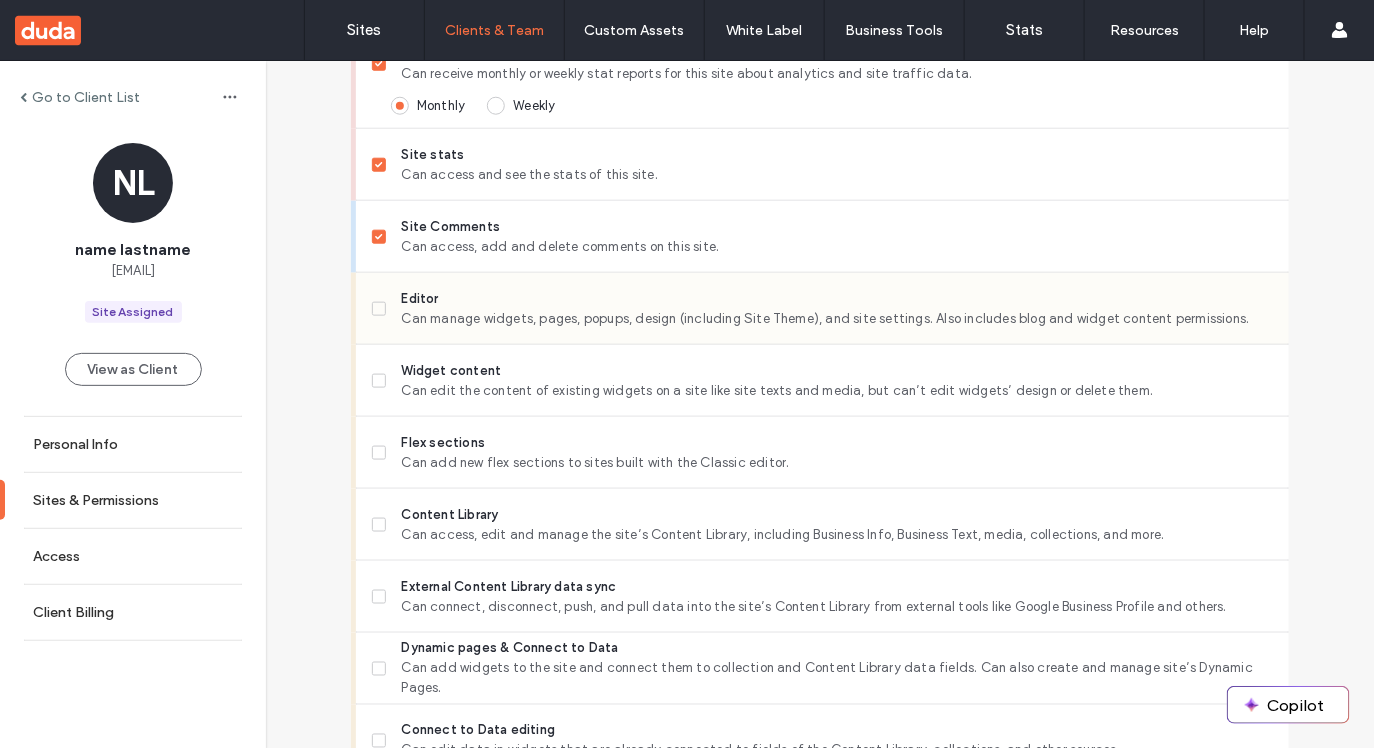 click on "Editor" at bounding box center (837, 299) 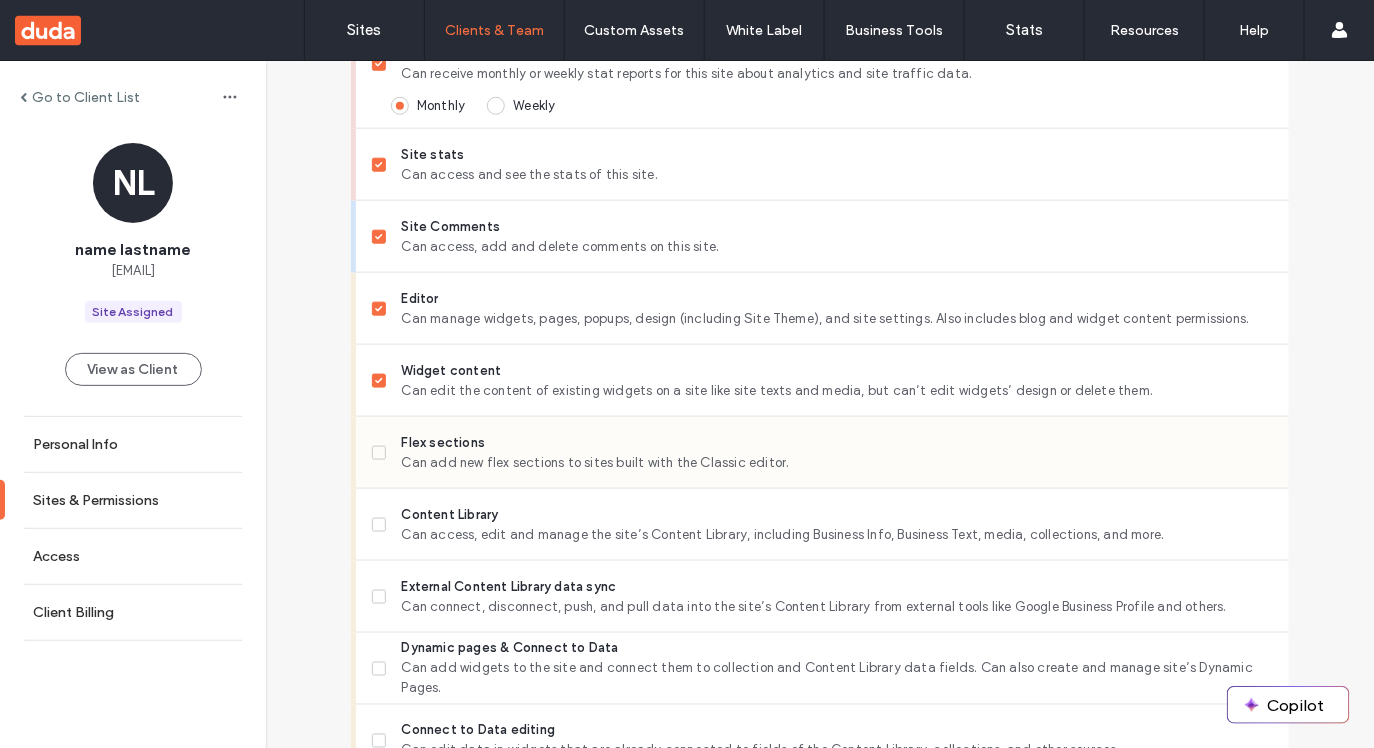 click on "Can add new flex sections to sites built with the Classic editor." at bounding box center (837, 463) 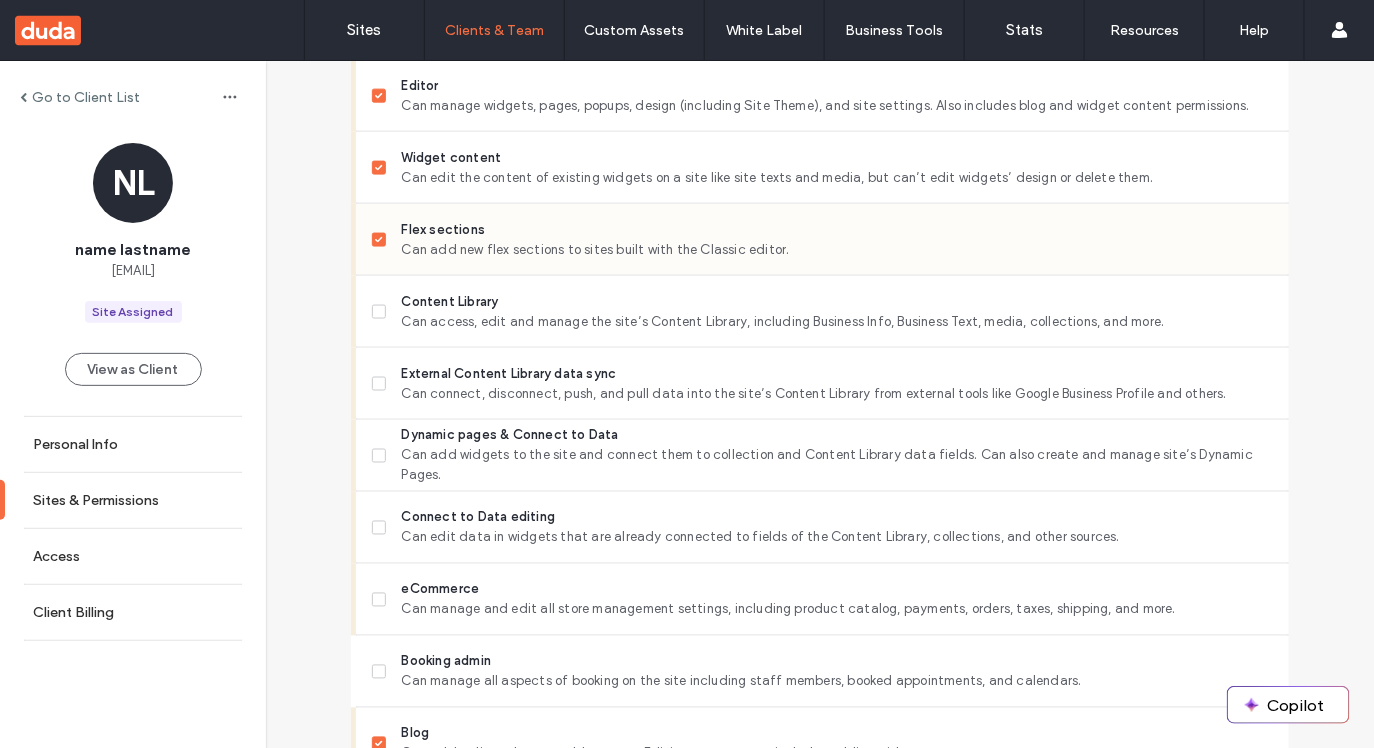 scroll, scrollTop: 904, scrollLeft: 0, axis: vertical 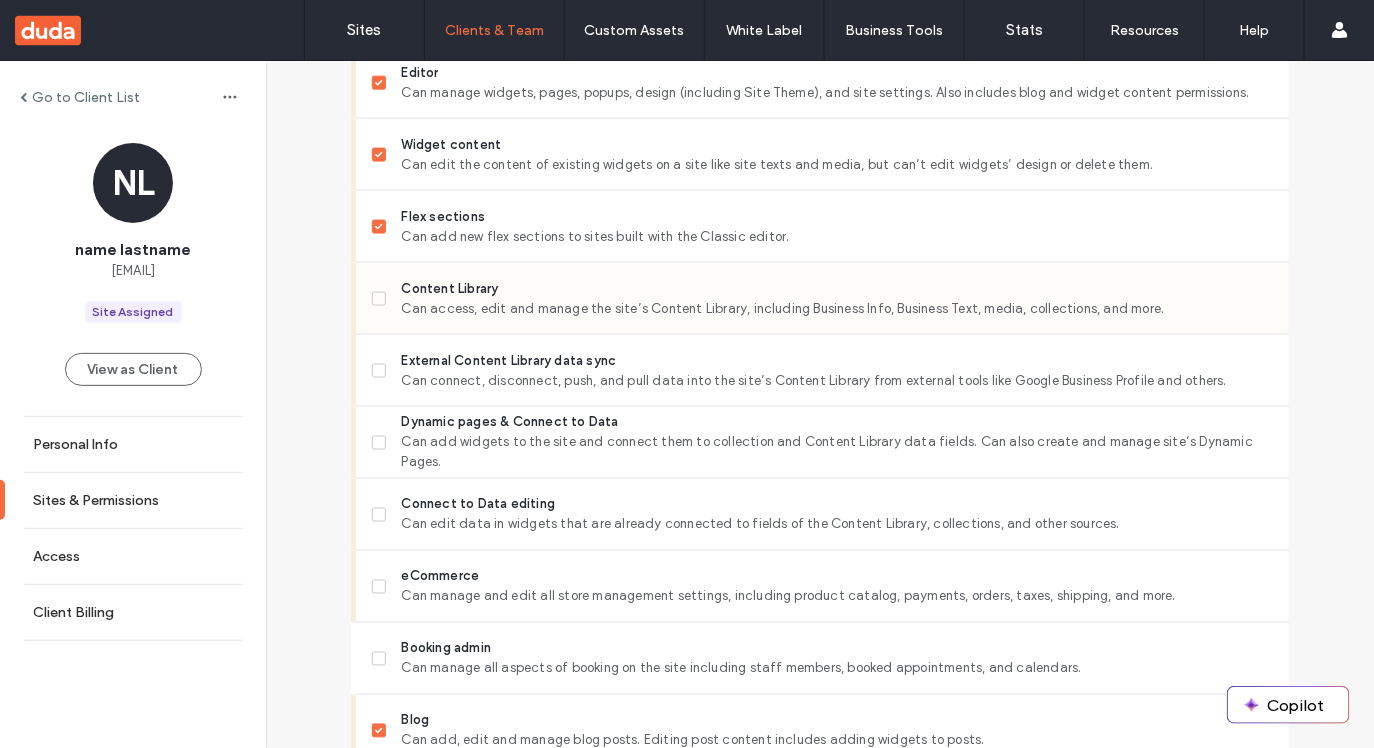 click on "Can access, edit and manage the site’s Content Library, including Business Info, Business Text, media, collections, and more." at bounding box center (837, 309) 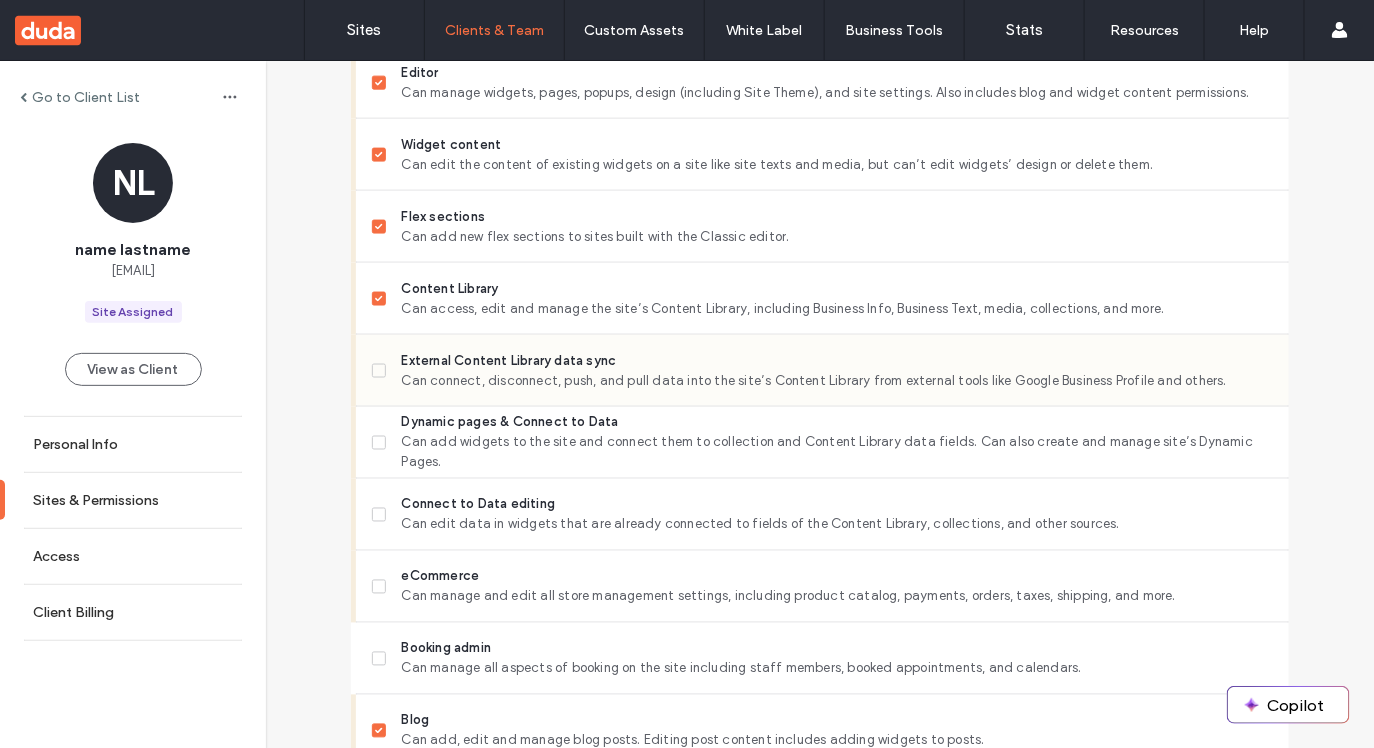 click on "External Content Library data sync Can connect, disconnect, push, and pull data into the site’s Content Library from external tools like Google Business Profile and others." at bounding box center (830, 370) 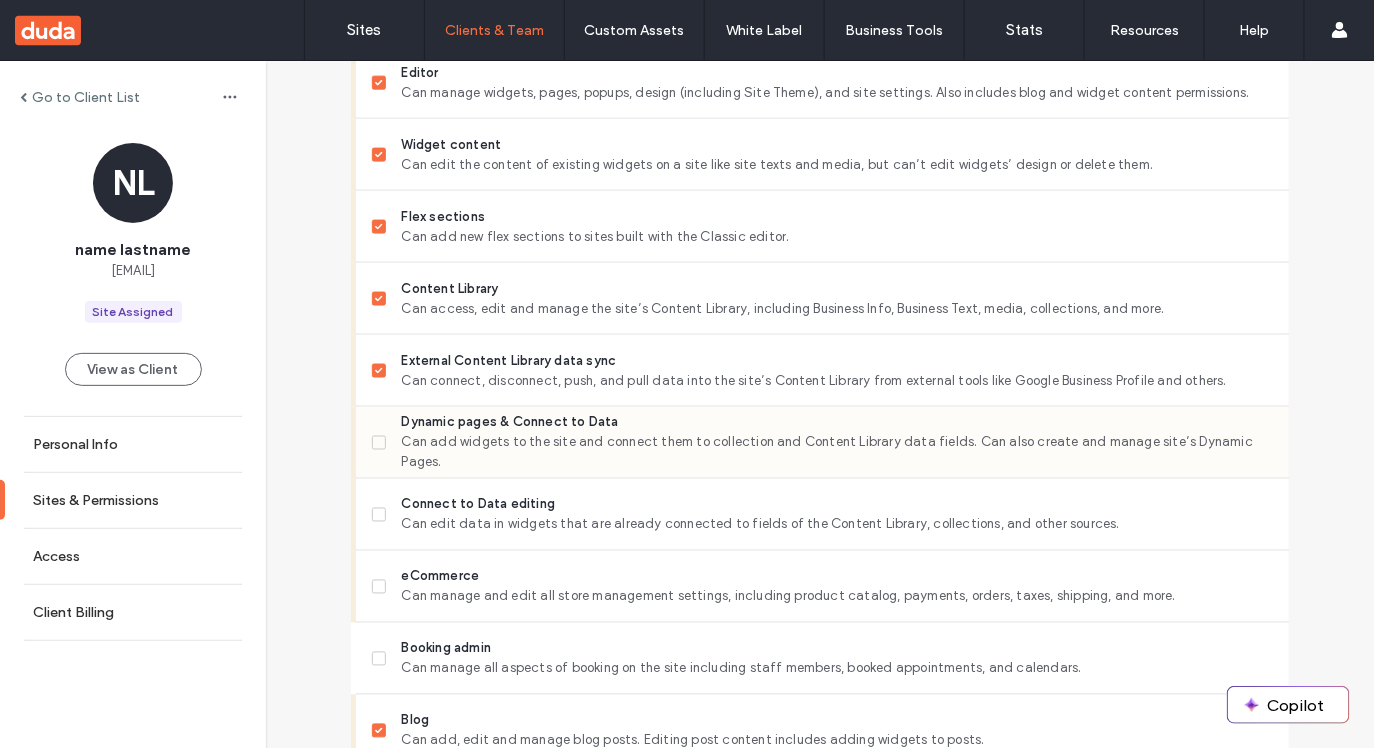click on "Dynamic pages & Connect to Data" at bounding box center (837, 423) 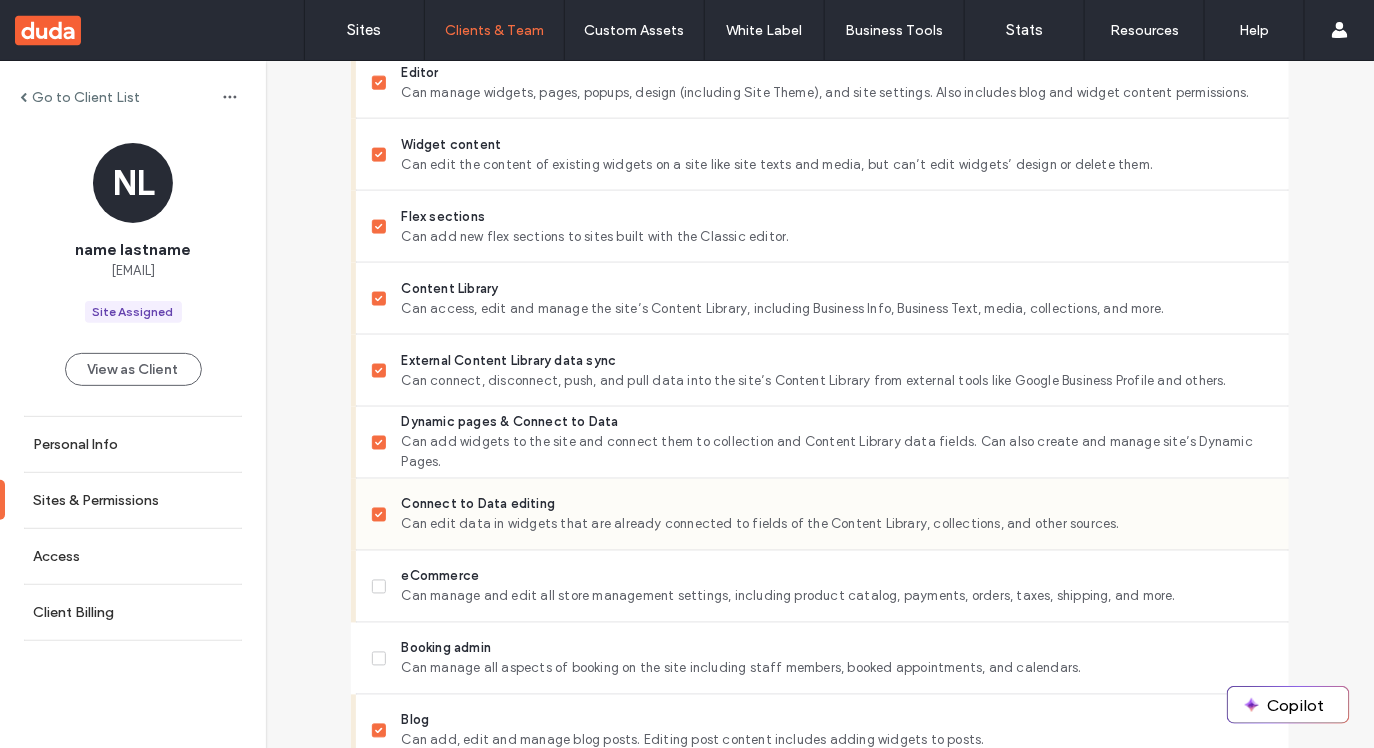 click on "Connect to Data editing" at bounding box center (837, 505) 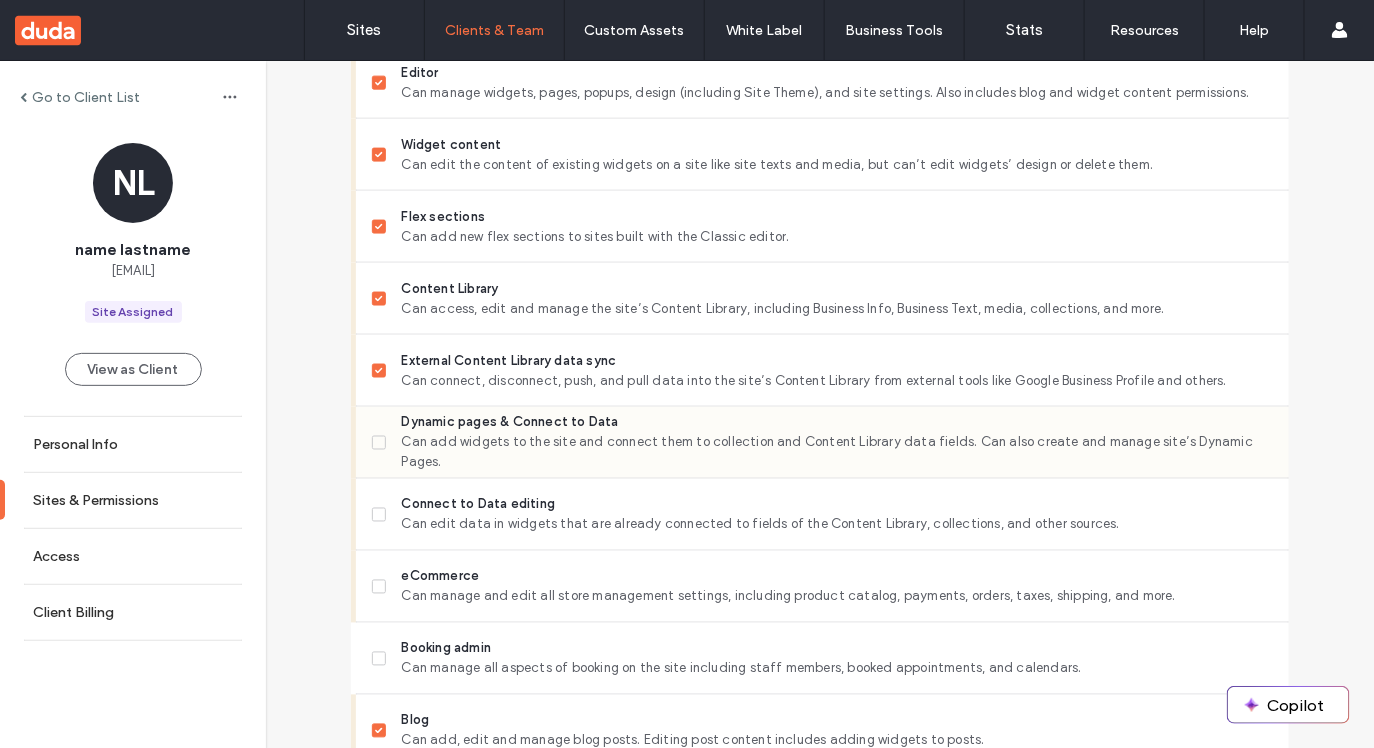 click on "Dynamic pages & Connect to Data Can add widgets to the site and connect them to collection and Content Library data fields. Can also create and manage site’s Dynamic Pages." at bounding box center [830, 442] 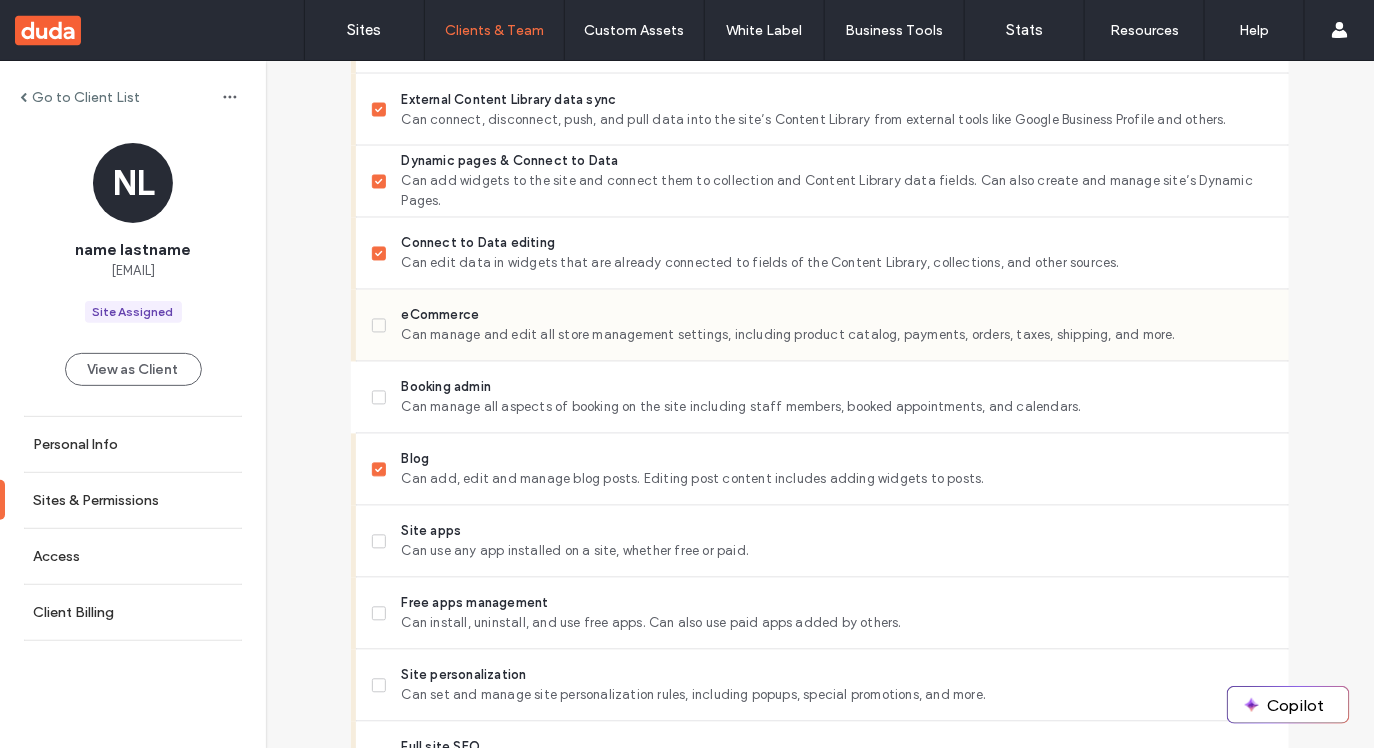 scroll, scrollTop: 1181, scrollLeft: 0, axis: vertical 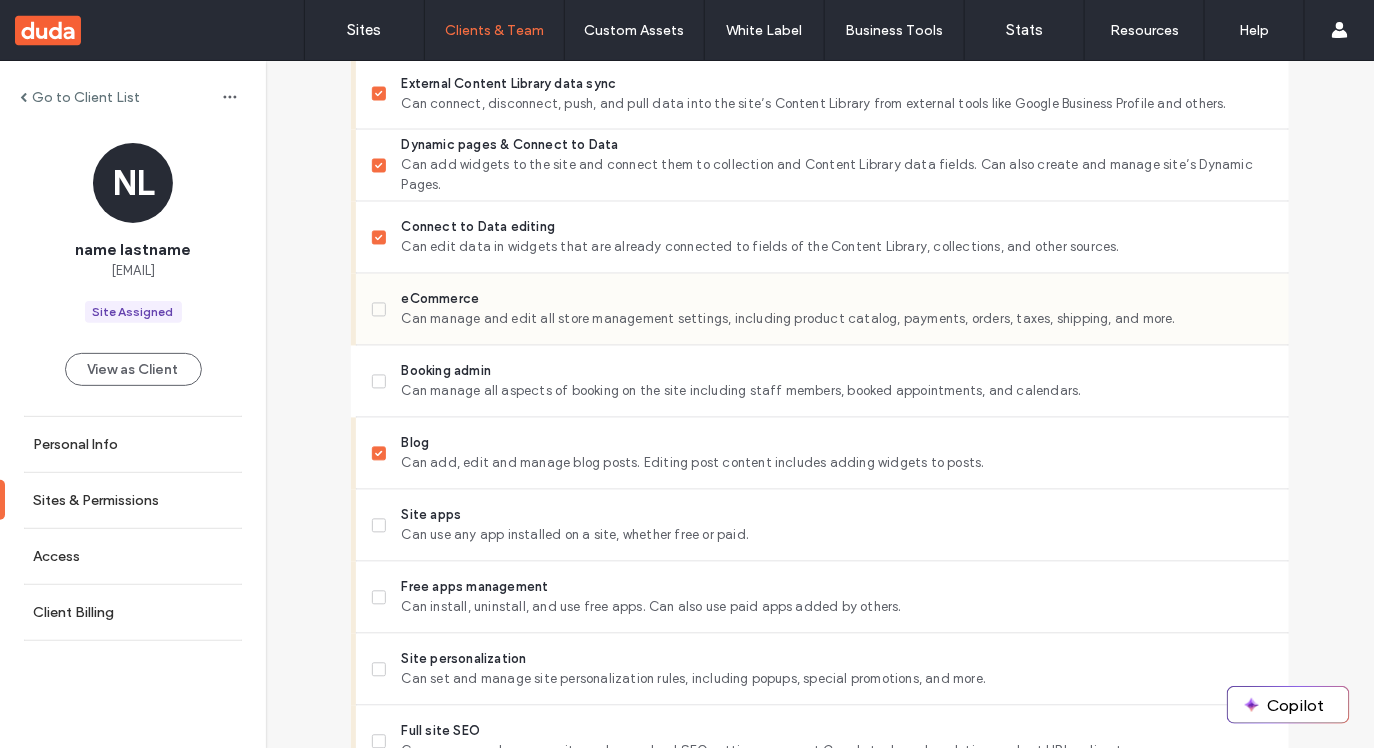 click on "eCommerce" at bounding box center [837, 300] 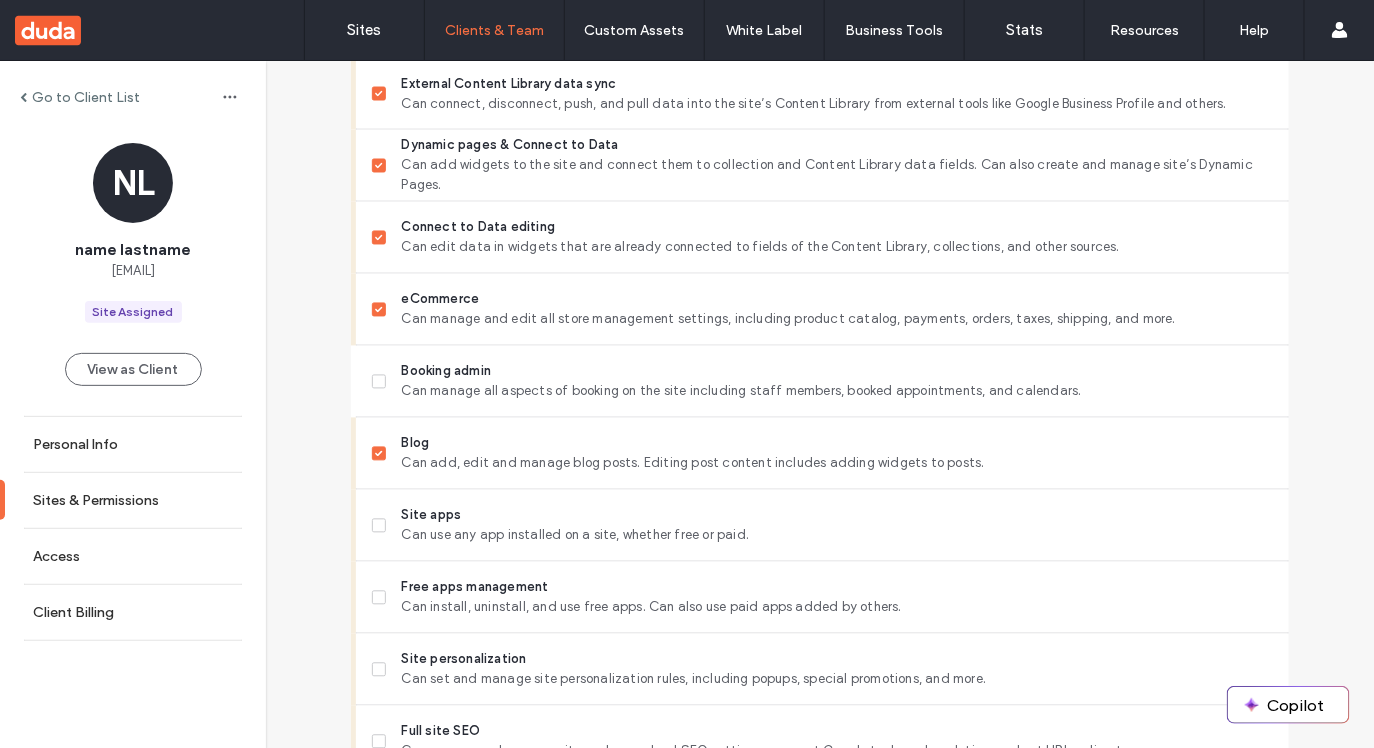 click on "Booking admin" at bounding box center [837, 372] 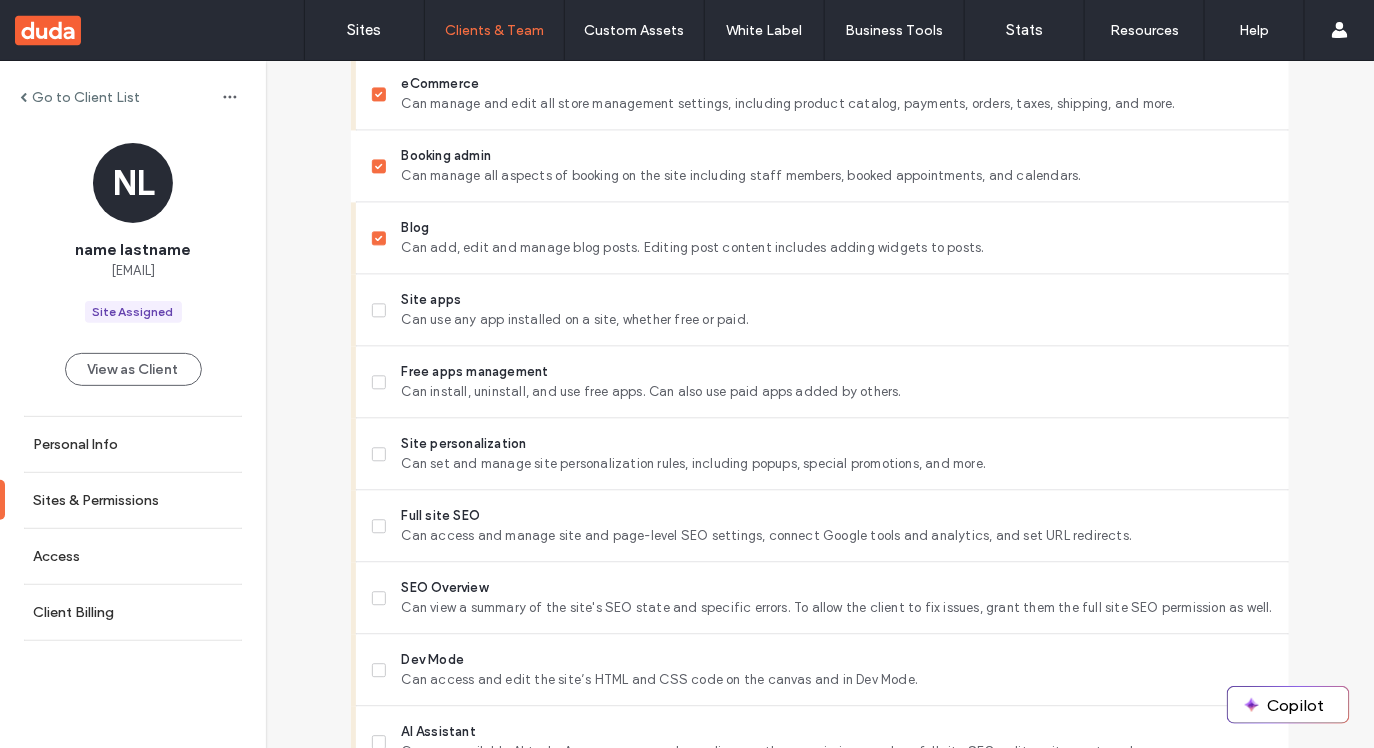 scroll, scrollTop: 1405, scrollLeft: 0, axis: vertical 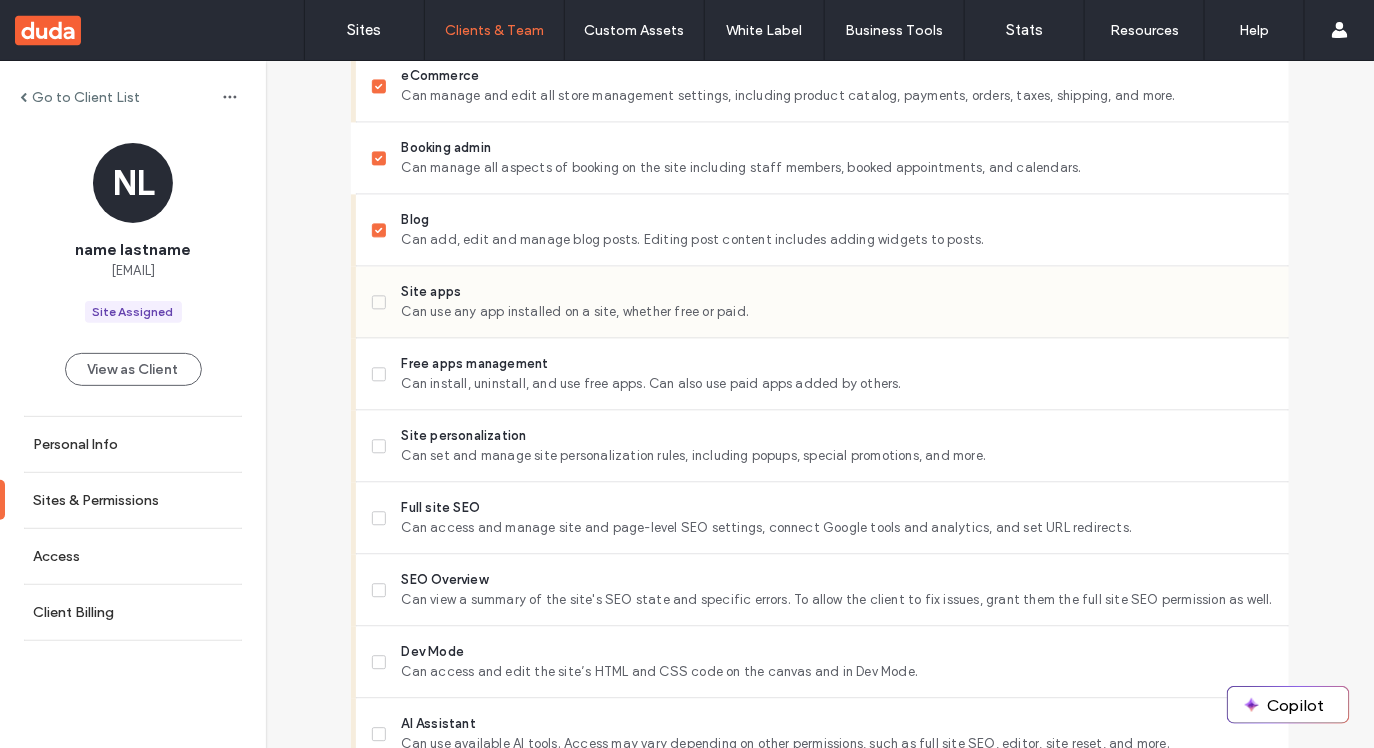 click on "Site apps" at bounding box center (837, 292) 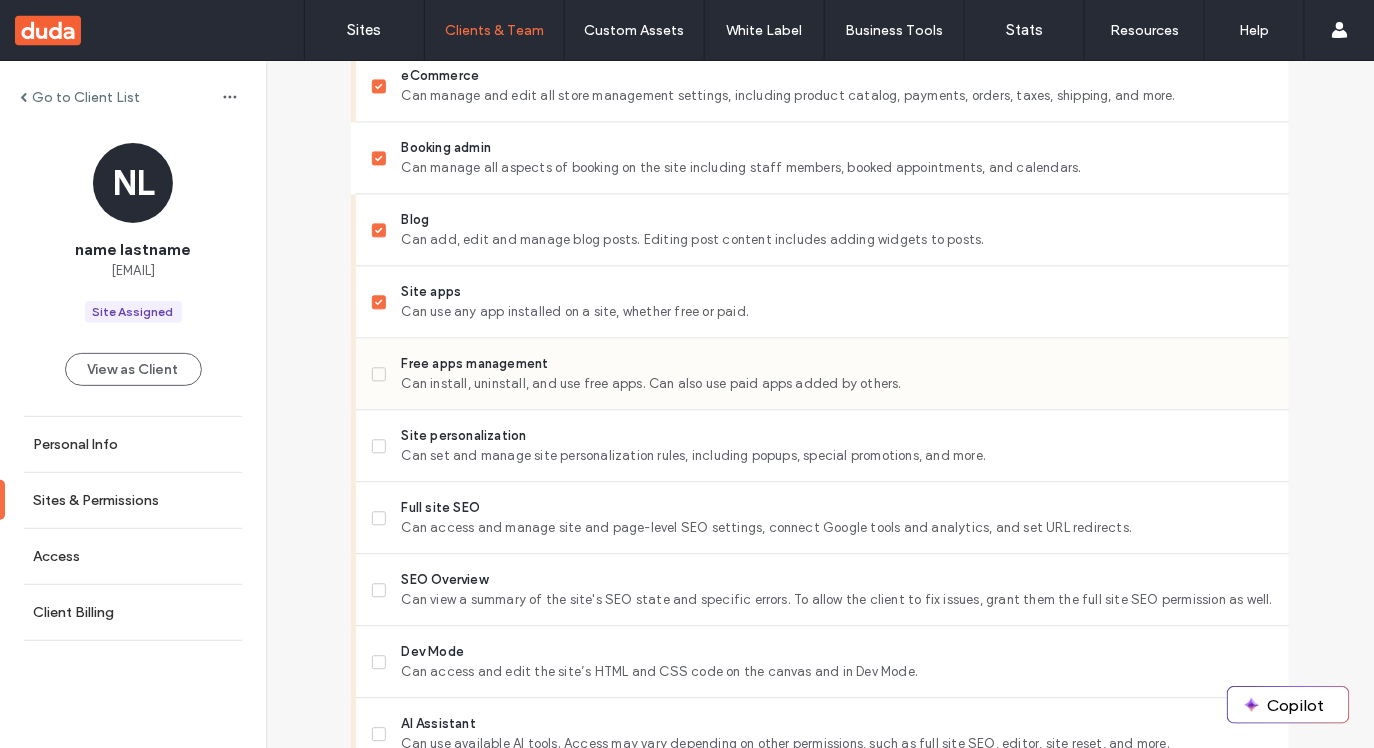 click on "Can install, uninstall, and use free apps. Can also use paid apps added by others." at bounding box center [837, 384] 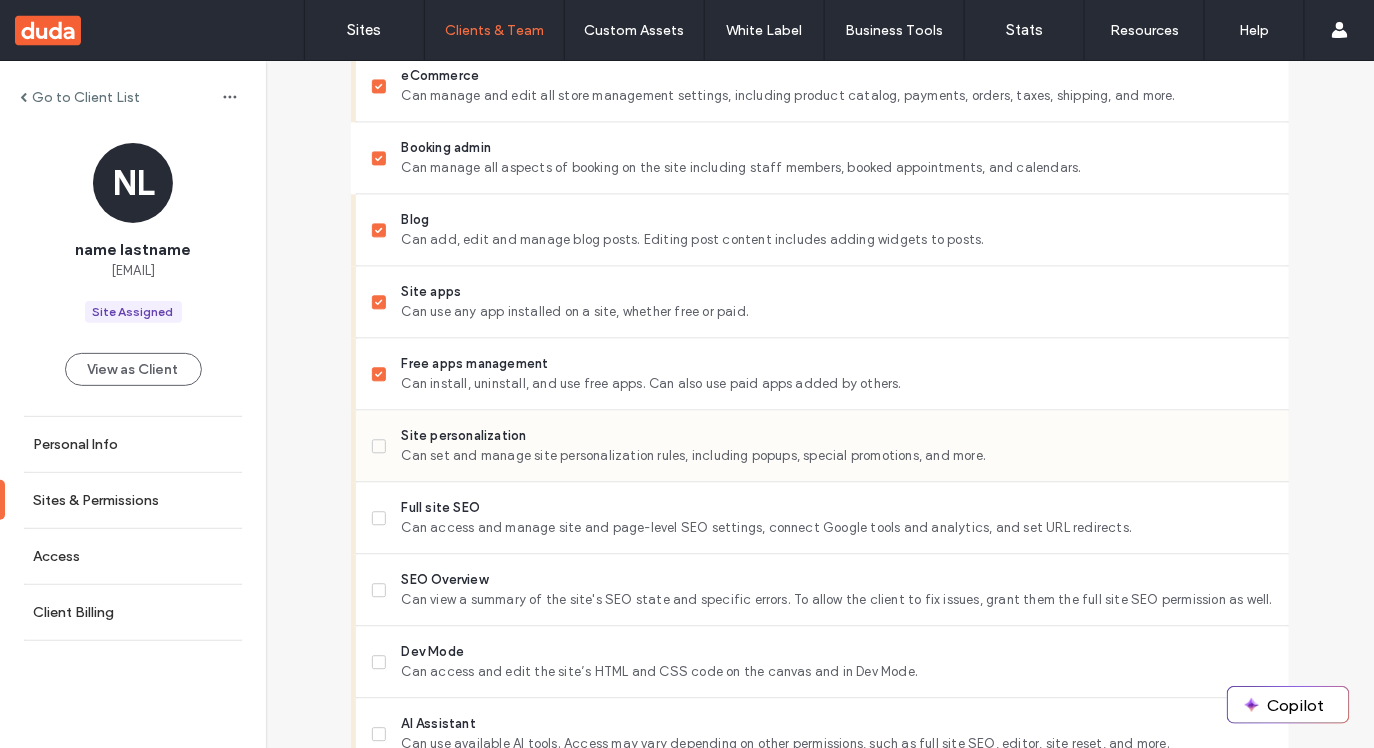click on "Can set and manage site personalization rules, including popups, special promotions, and more." at bounding box center [837, 456] 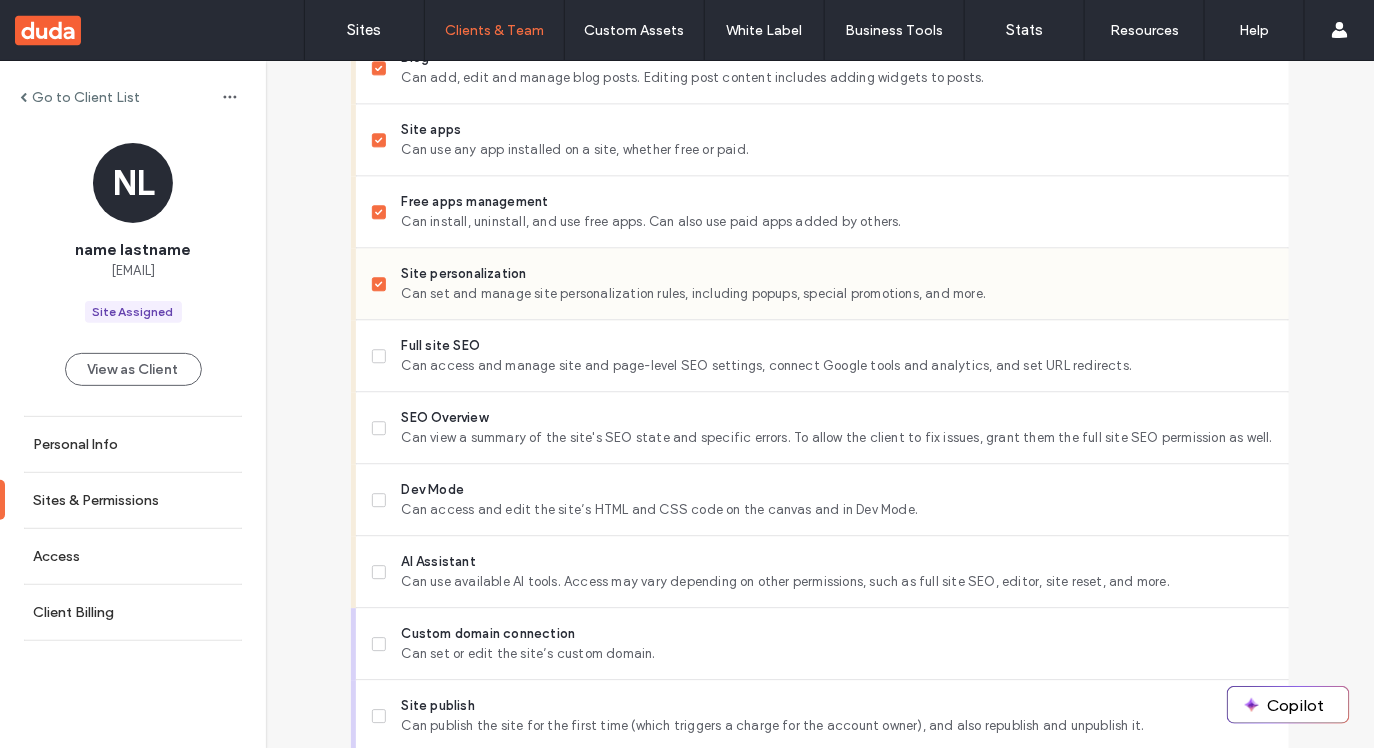scroll, scrollTop: 1582, scrollLeft: 0, axis: vertical 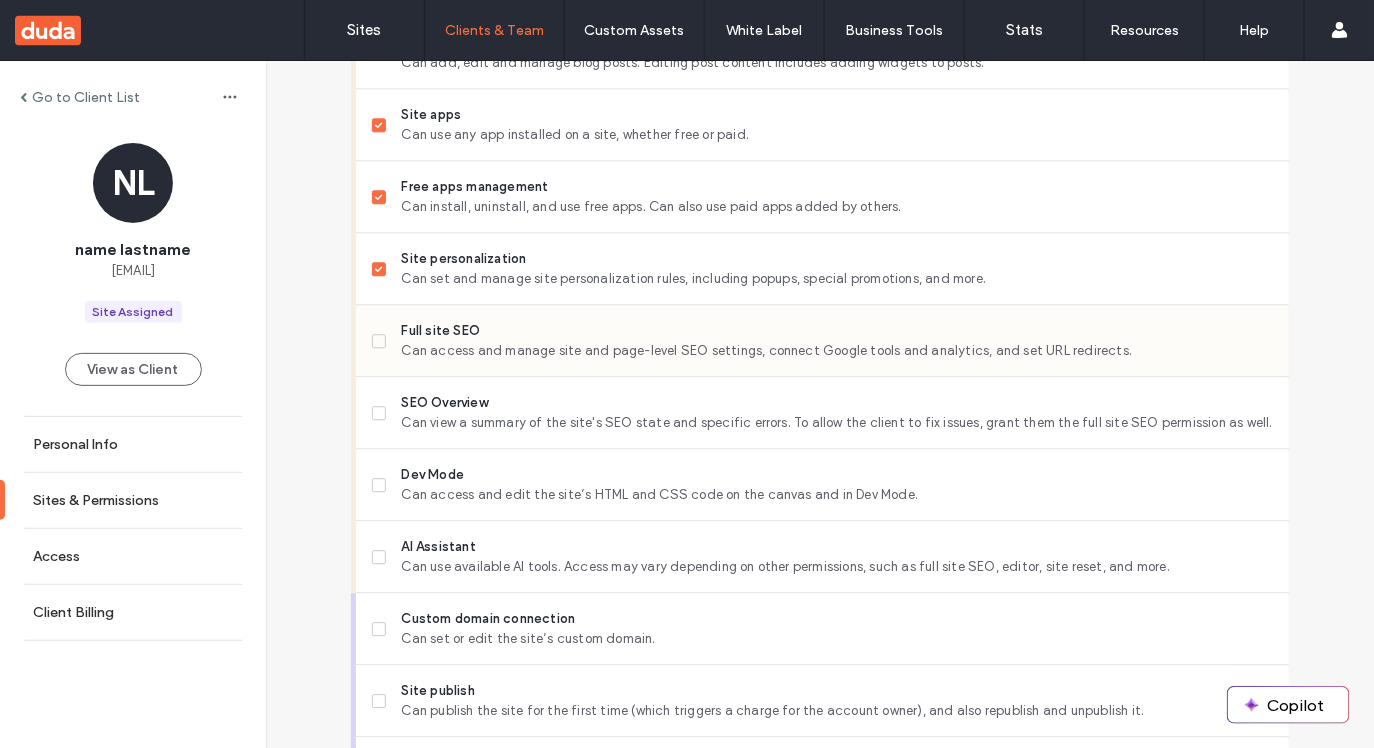 click on "Full site SEO" at bounding box center [837, 331] 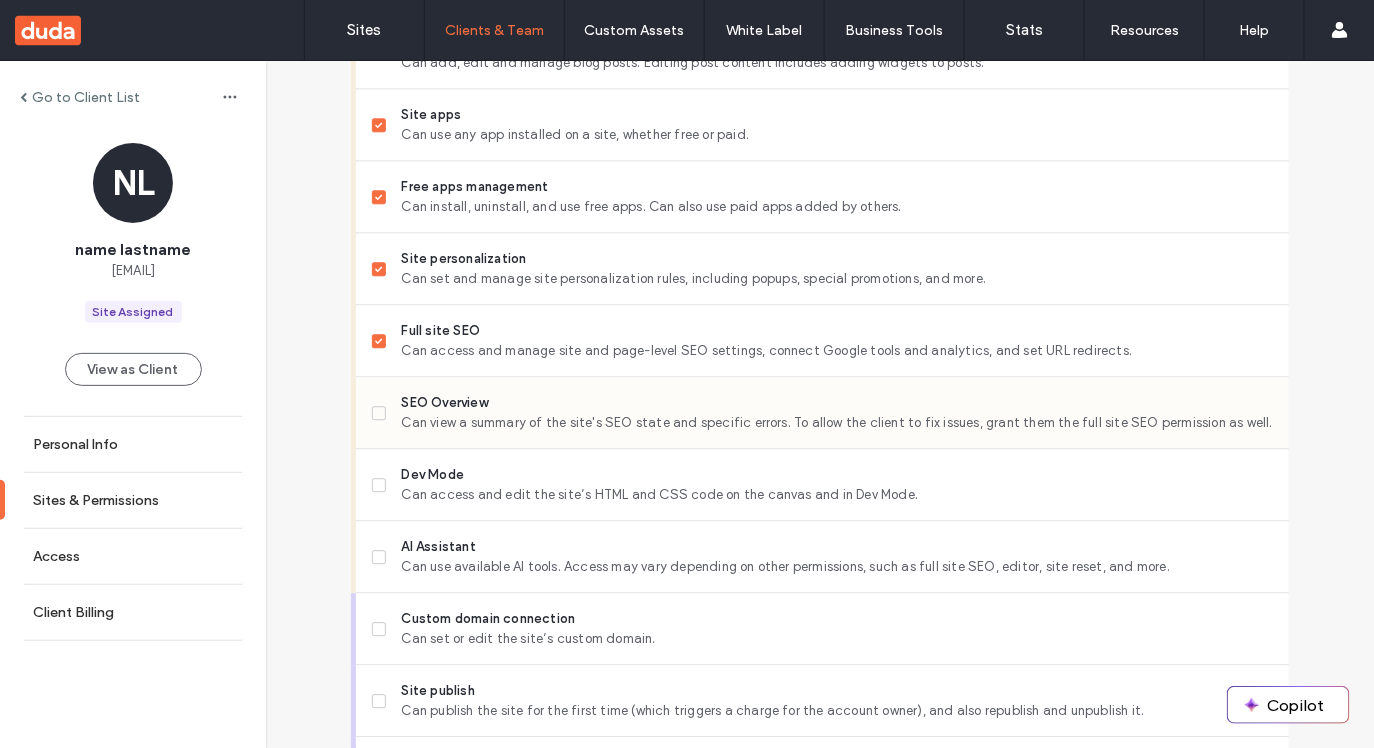 click on "SEO Overview" at bounding box center [837, 403] 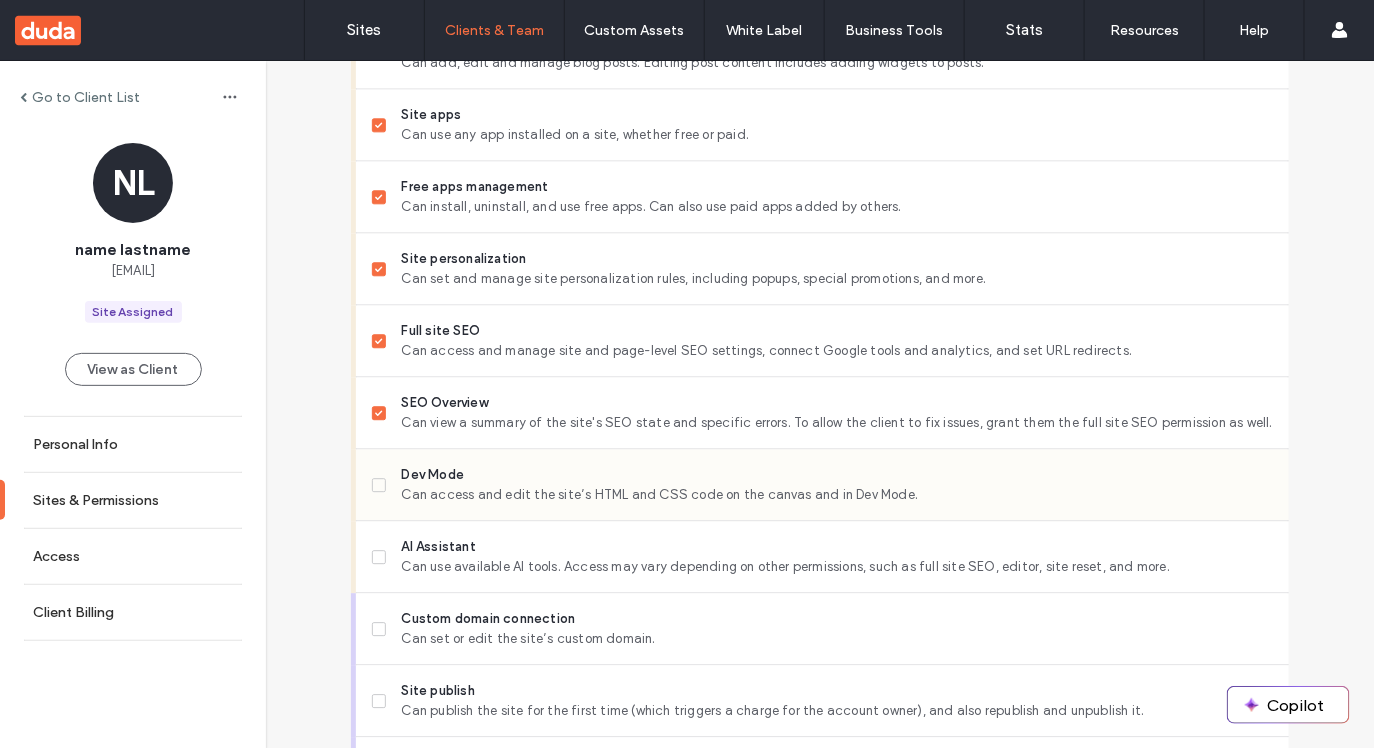 click on "Can access and edit the site’s HTML and CSS code on the canvas and in Dev Mode." at bounding box center (837, 495) 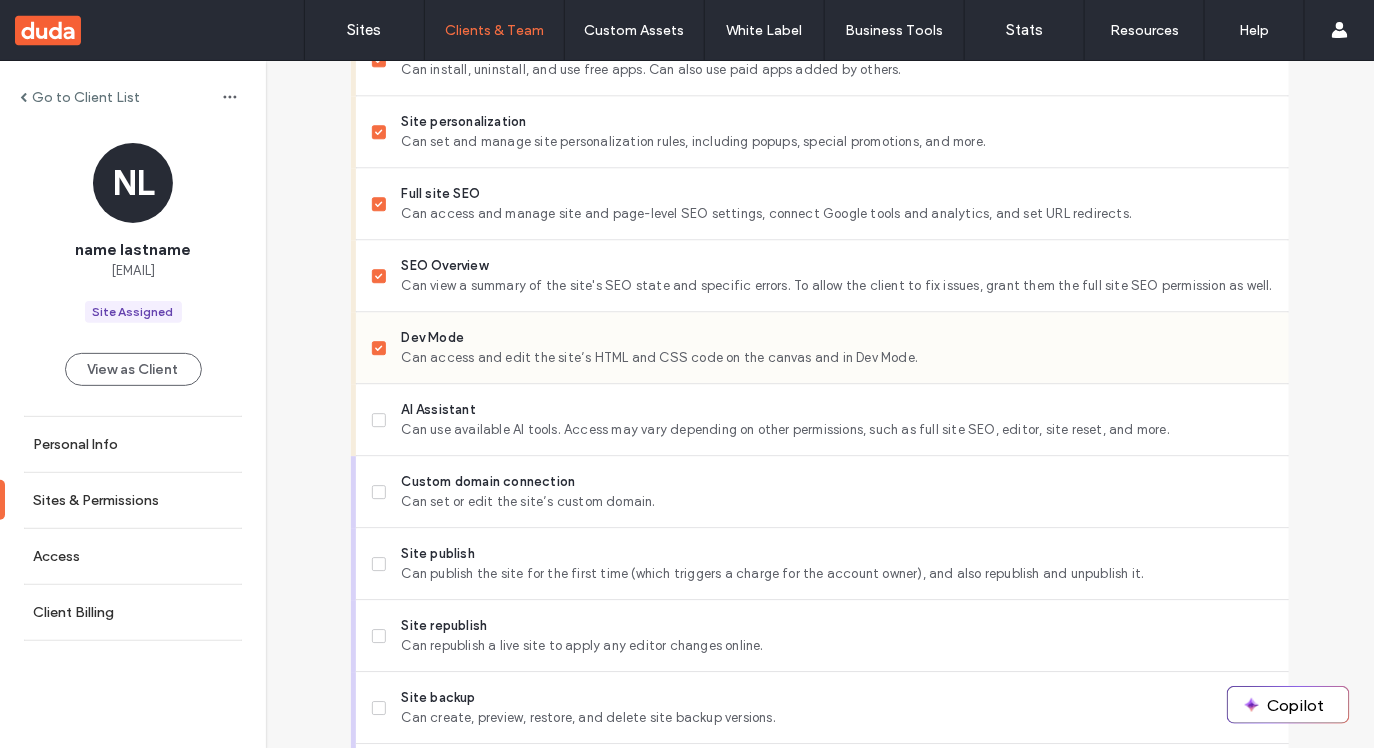 scroll, scrollTop: 1720, scrollLeft: 0, axis: vertical 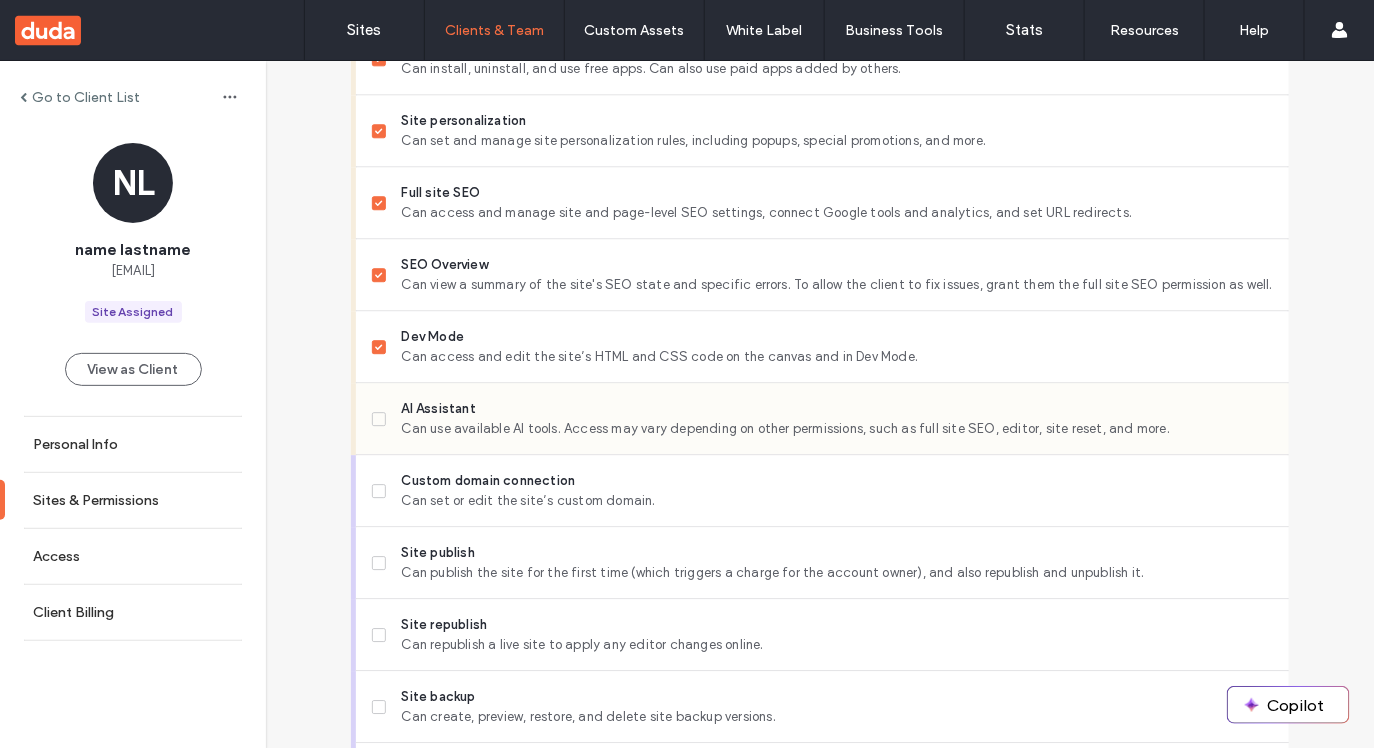click on "AI Assistant" at bounding box center (837, 409) 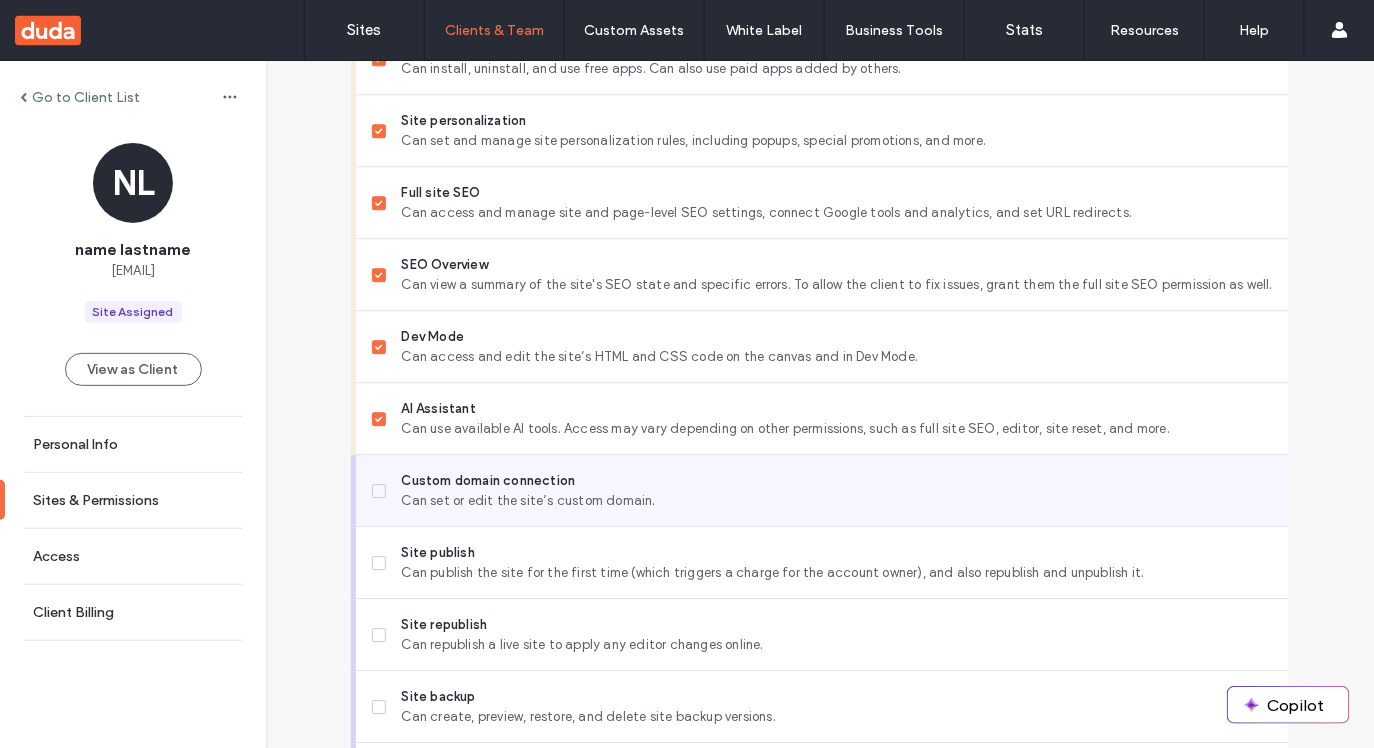 click on "Custom domain connection" at bounding box center (837, 481) 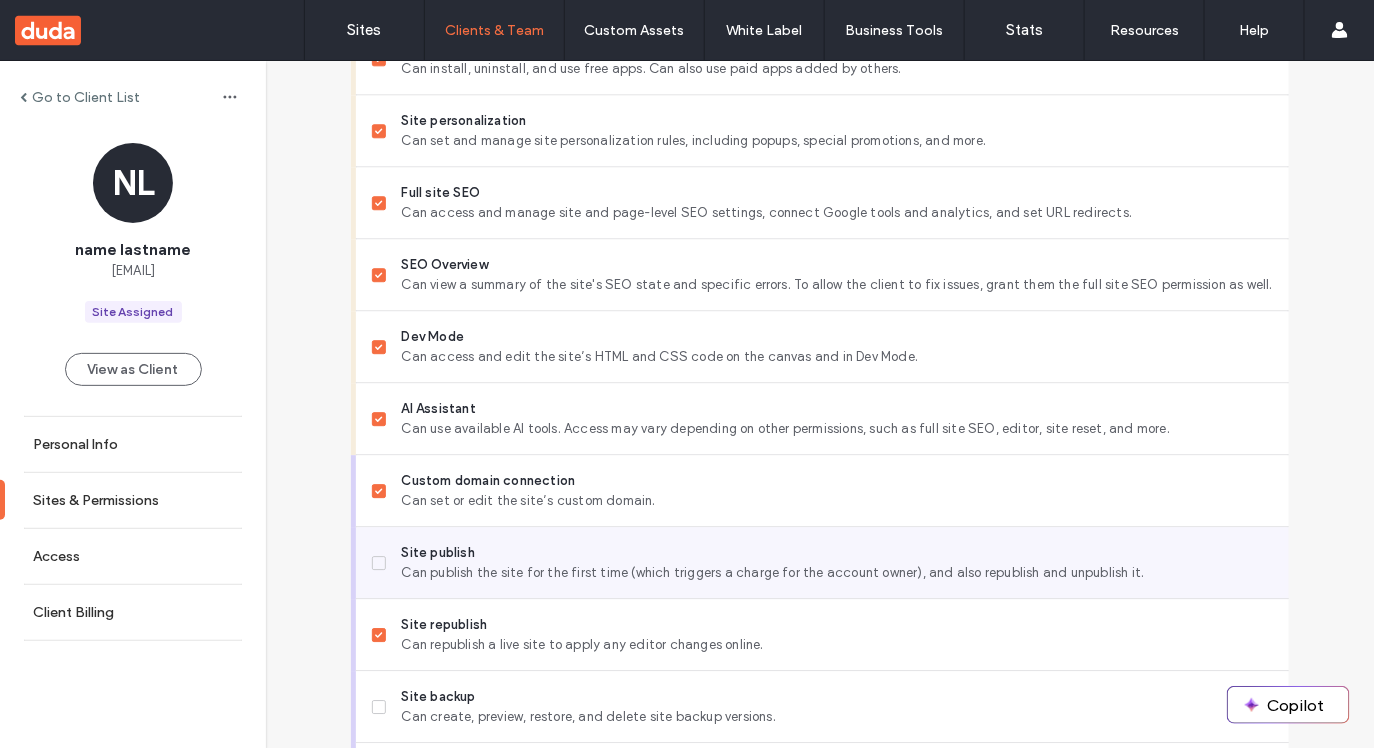 click on "Can publish the site for the first time (which triggers a charge for the account owner), and also republish and unpublish it." at bounding box center (837, 573) 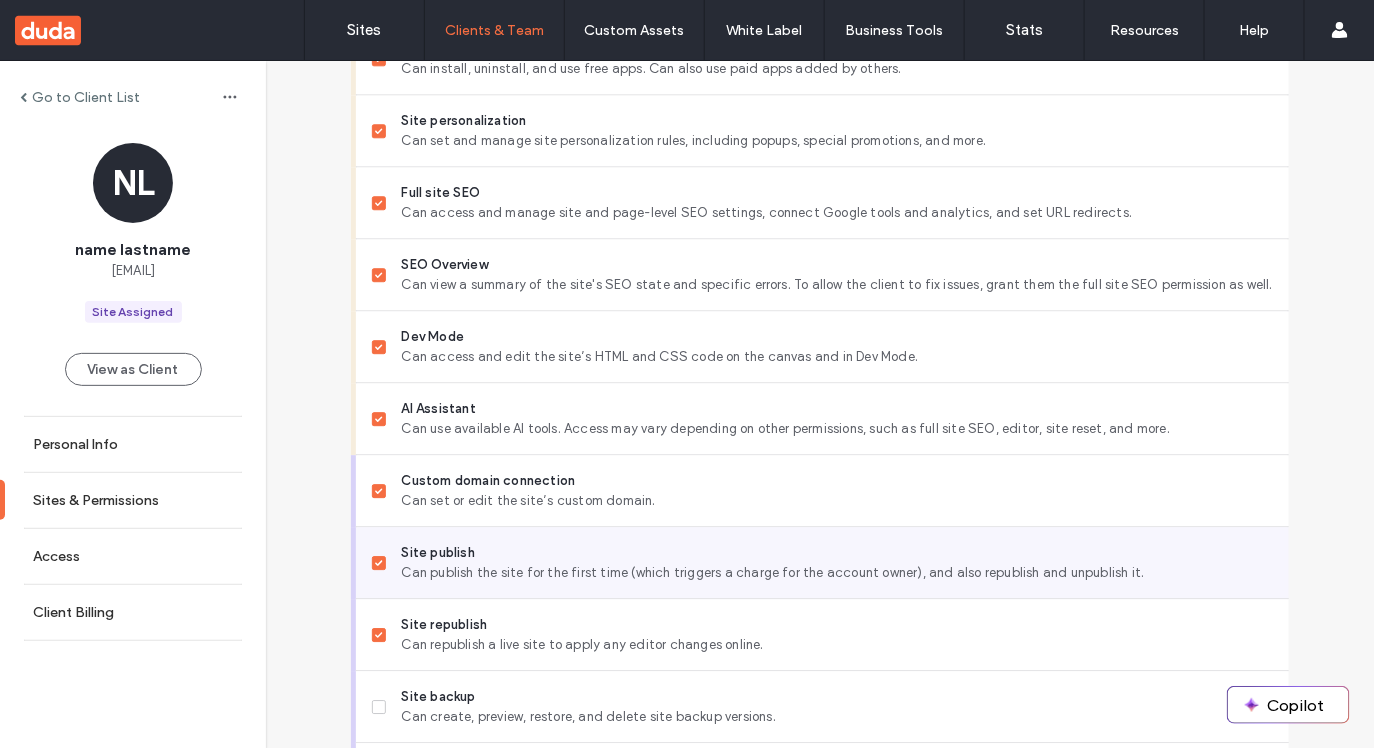 scroll, scrollTop: 1918, scrollLeft: 0, axis: vertical 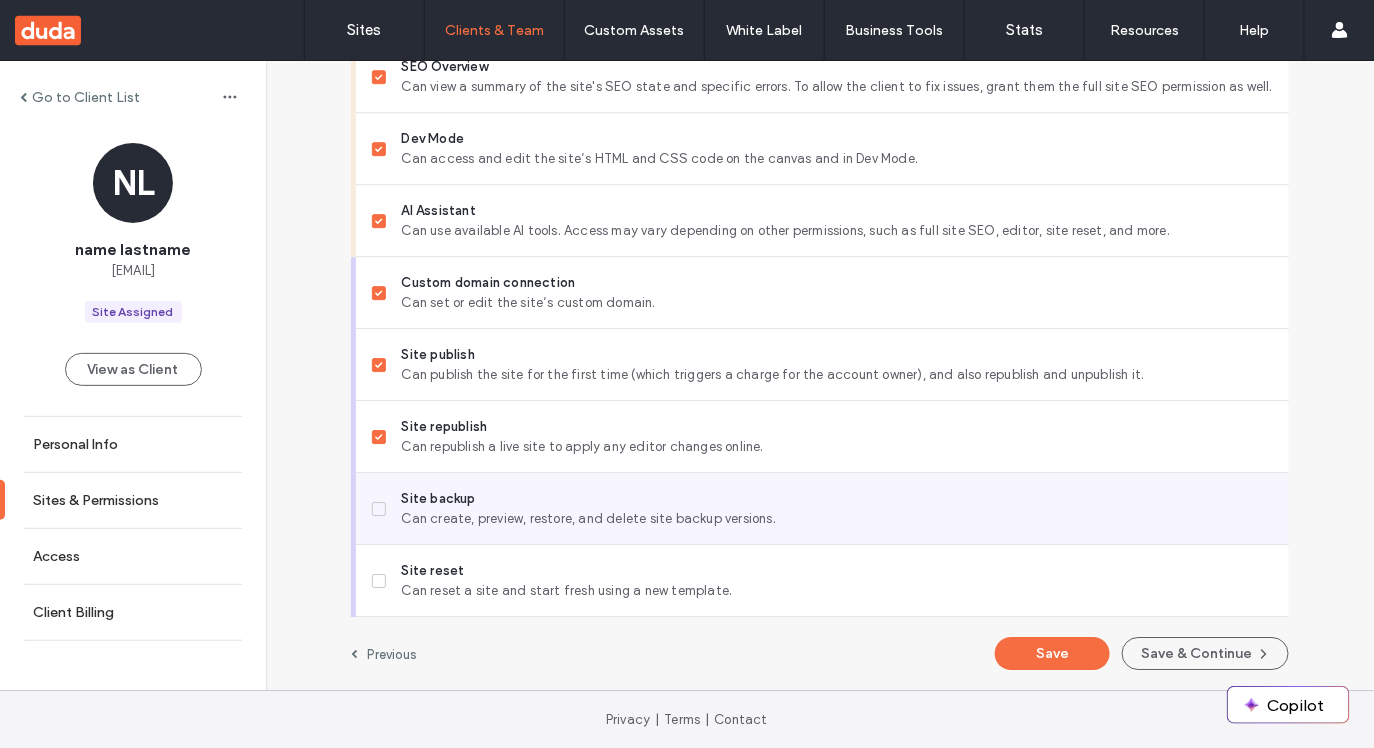 click on "Site backup" at bounding box center [837, 499] 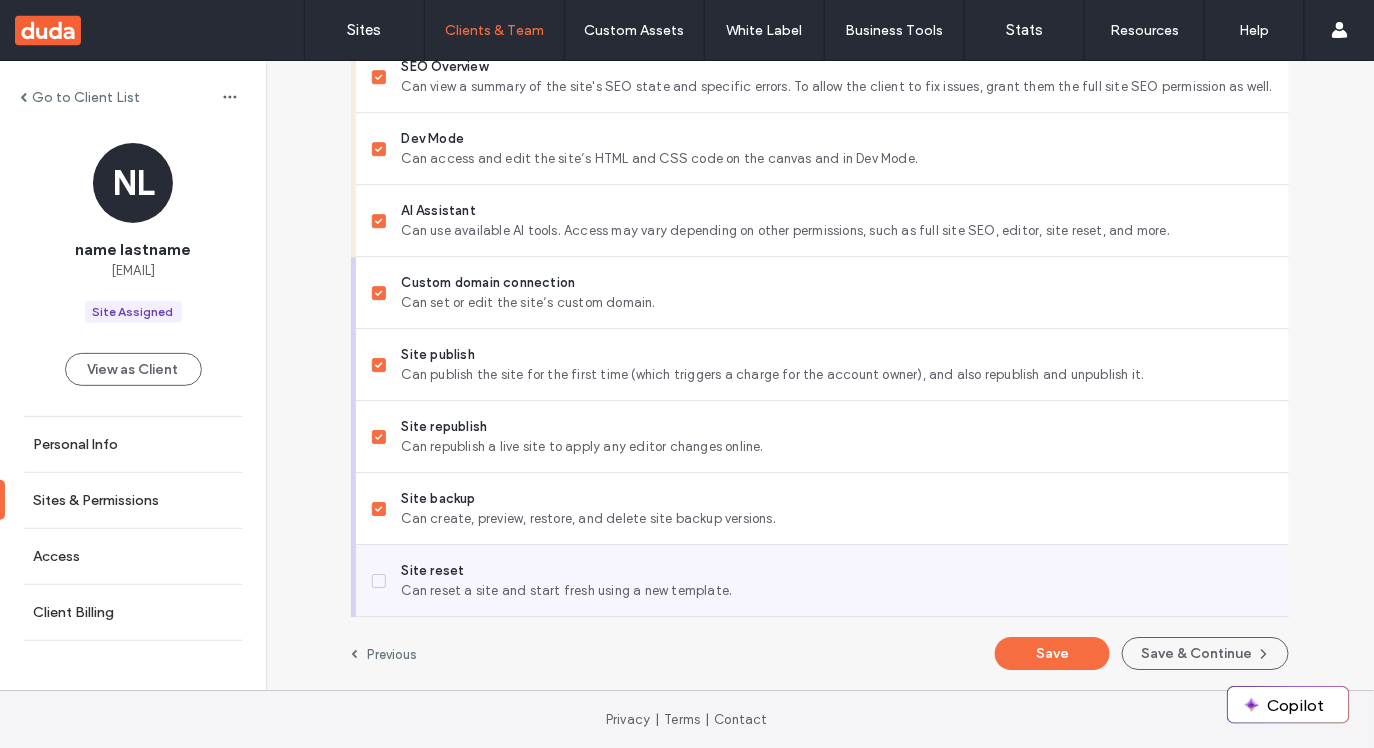 click on "Can reset a site and start fresh using a new template." at bounding box center [837, 591] 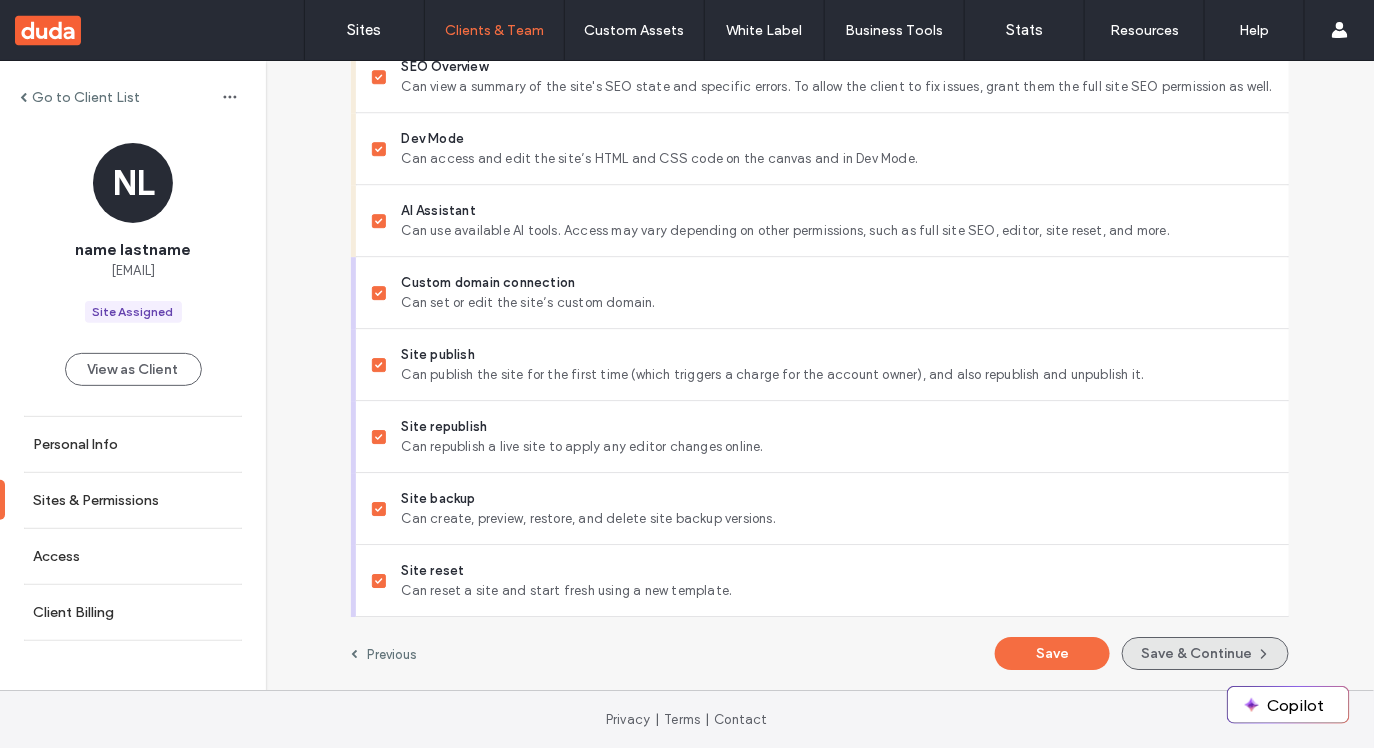 click on "Save & Continue" at bounding box center (1205, 653) 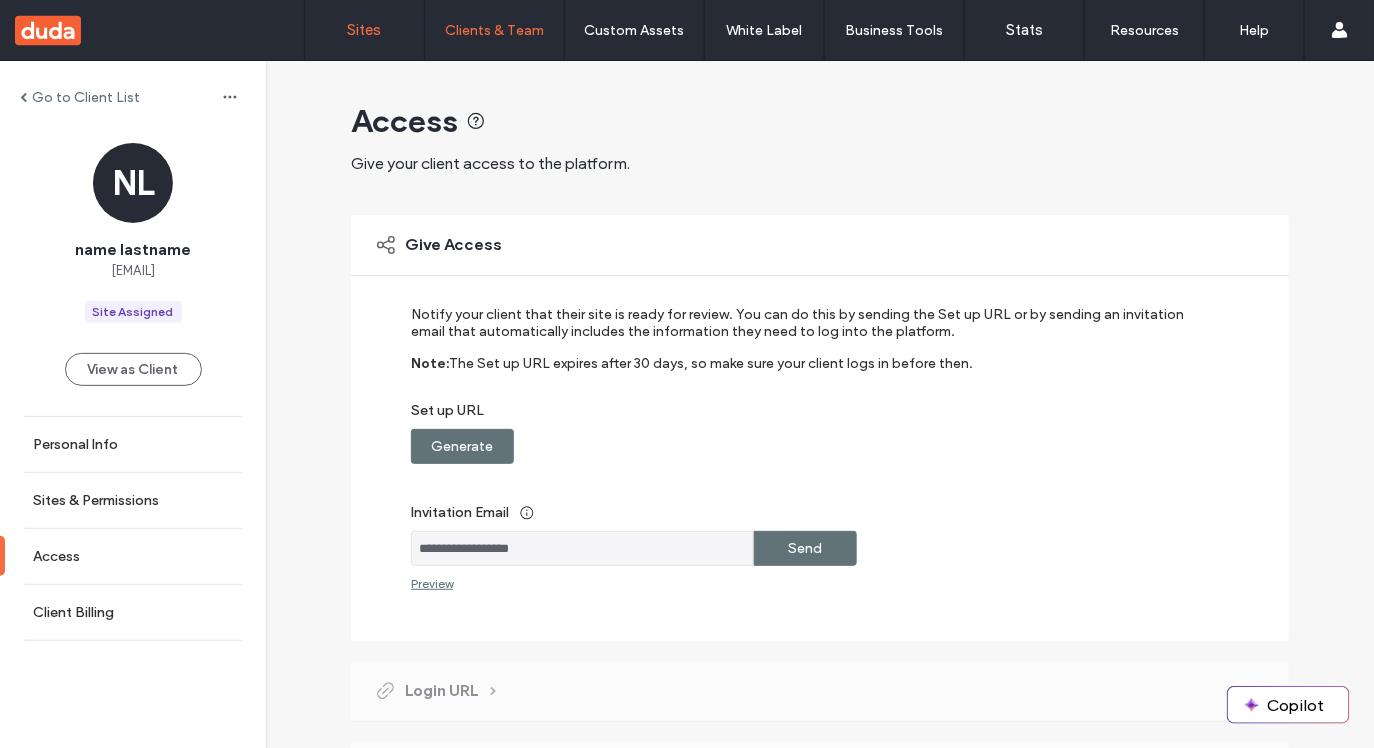 click on "Sites" at bounding box center [364, 30] 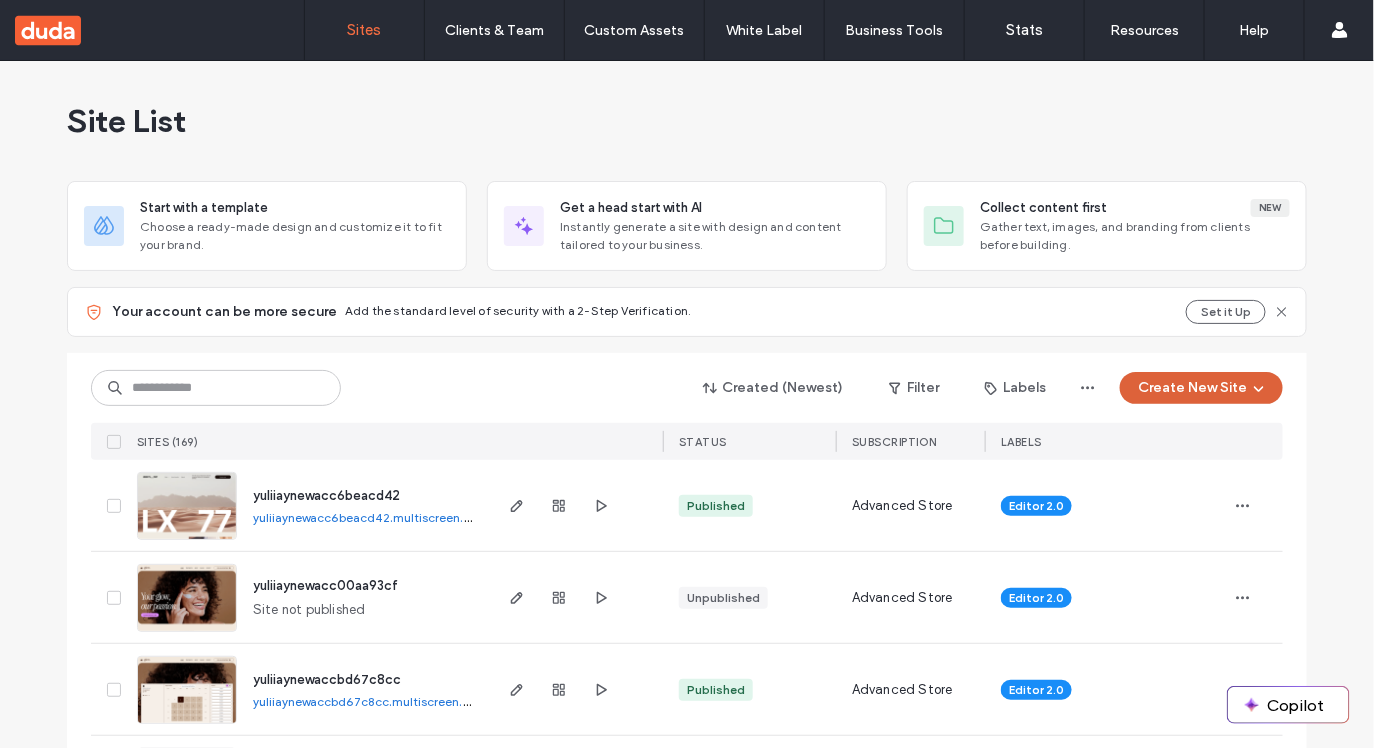 click on "Create New Site" at bounding box center (1201, 388) 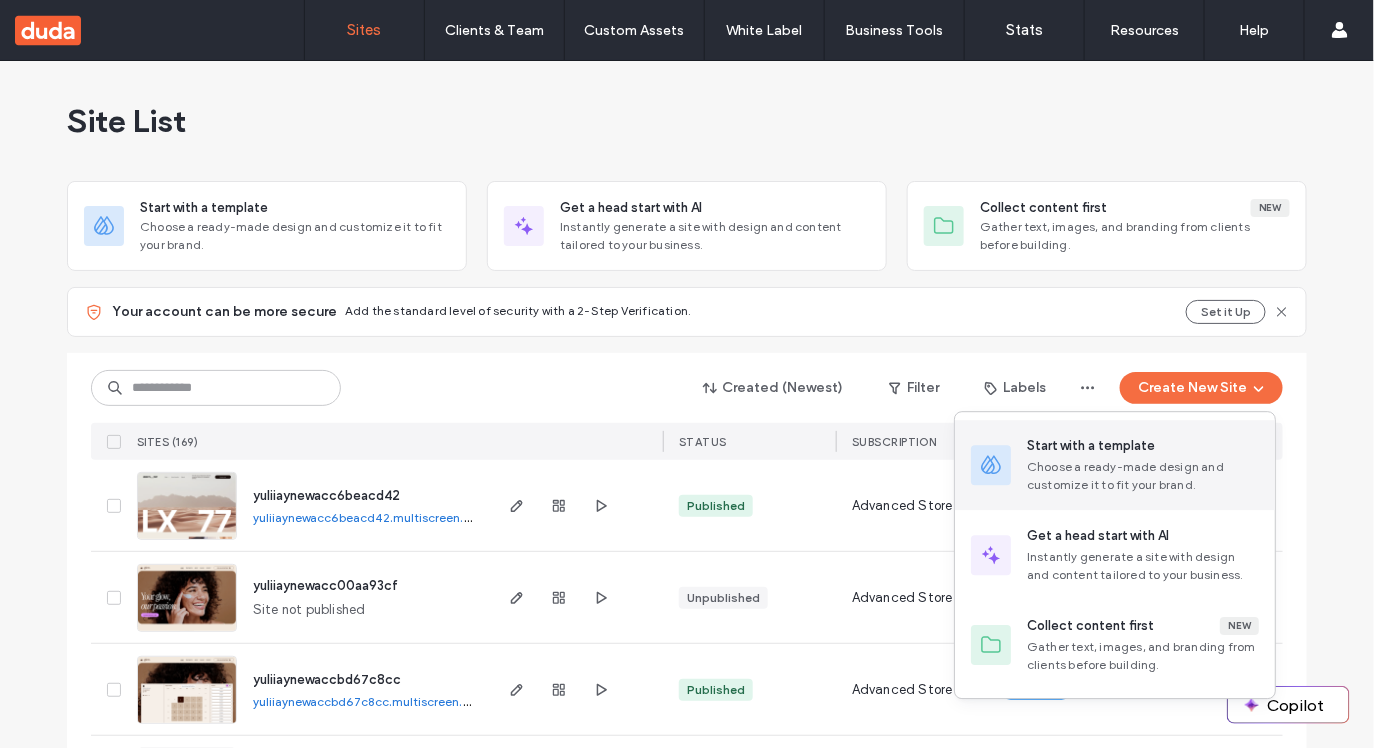 click on "Choose a ready-made design and customize it to fit your brand." at bounding box center (1143, 476) 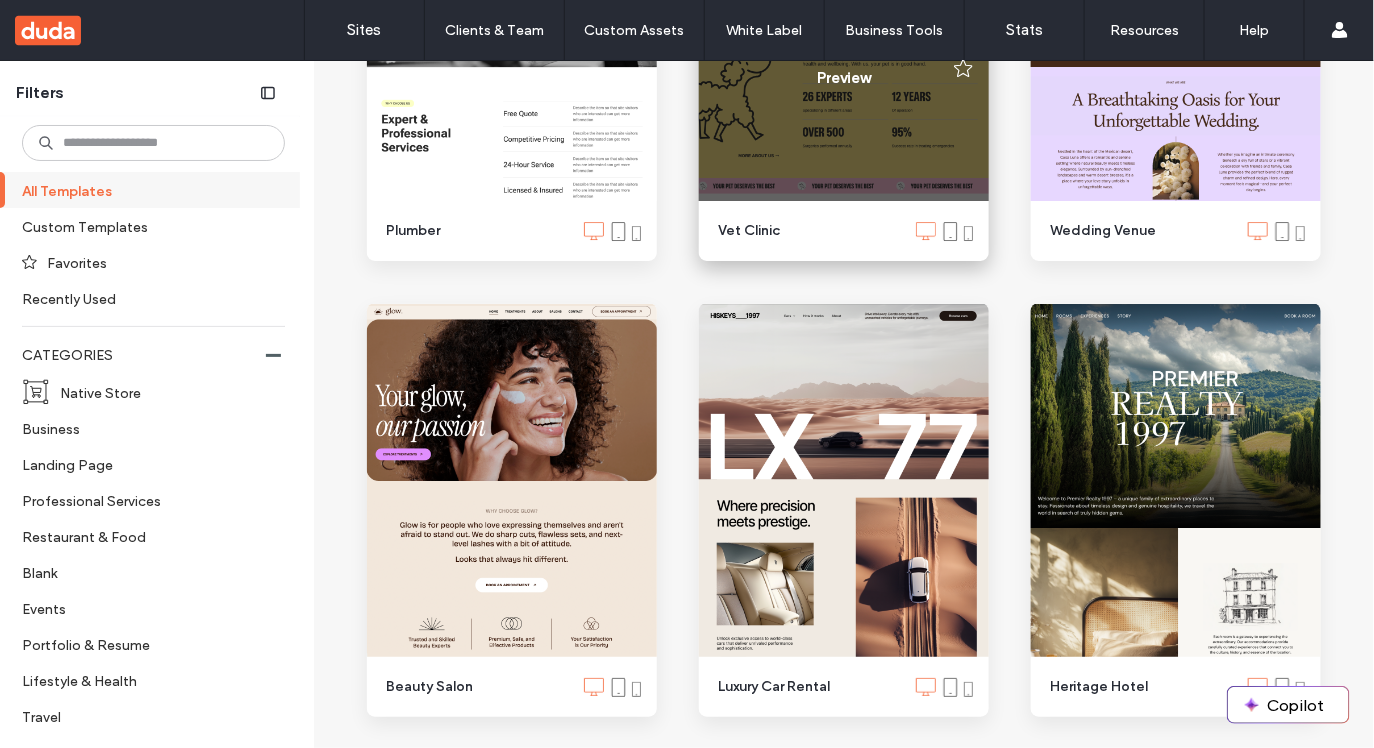 scroll, scrollTop: 2334, scrollLeft: 0, axis: vertical 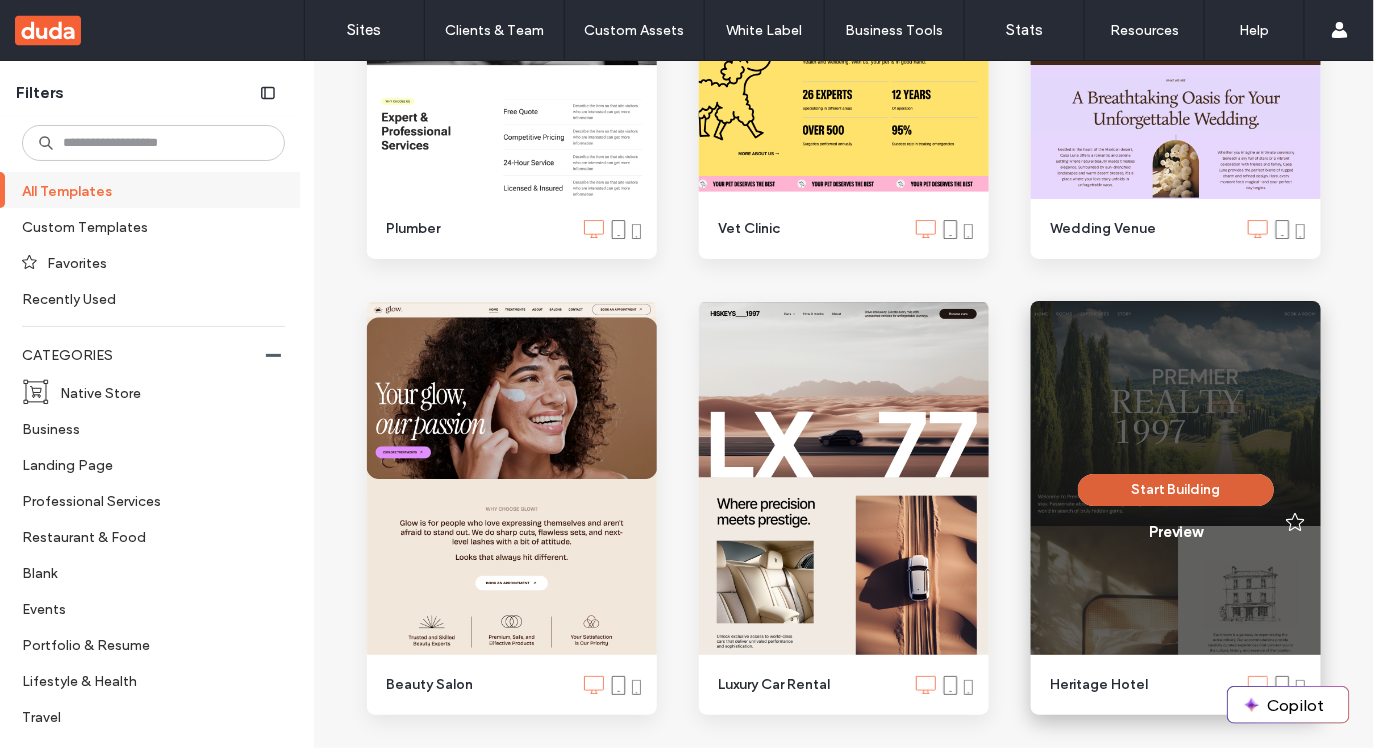 click on "Start Building" at bounding box center (1176, 490) 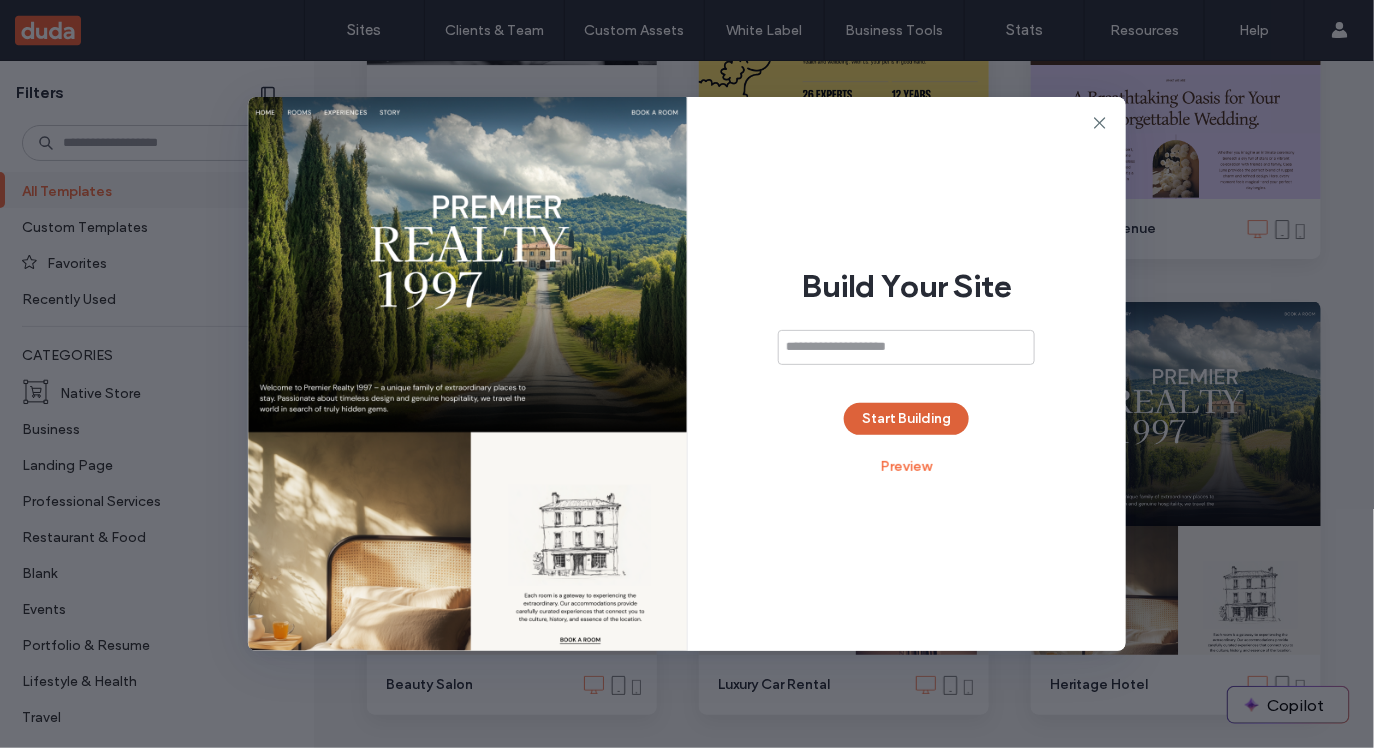 click on "Start Building" at bounding box center [906, 419] 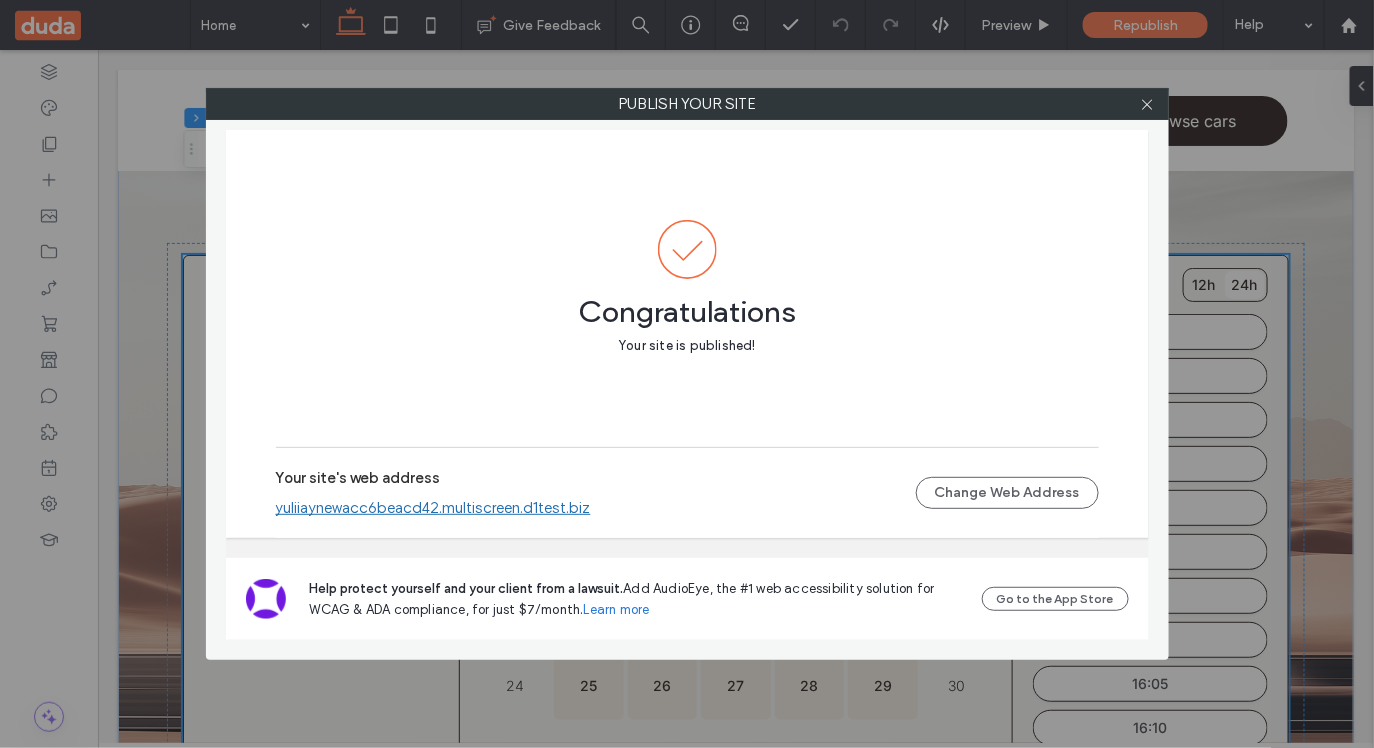 scroll, scrollTop: 130, scrollLeft: 0, axis: vertical 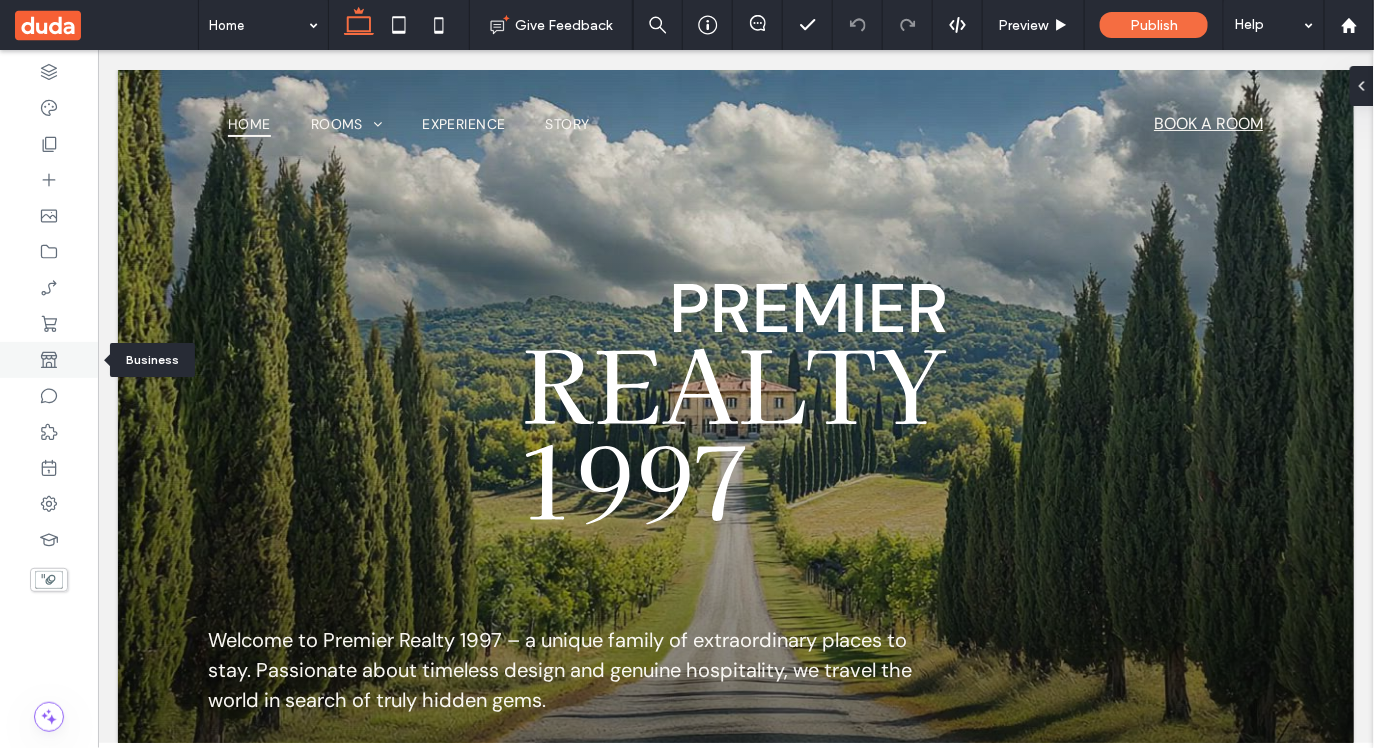click 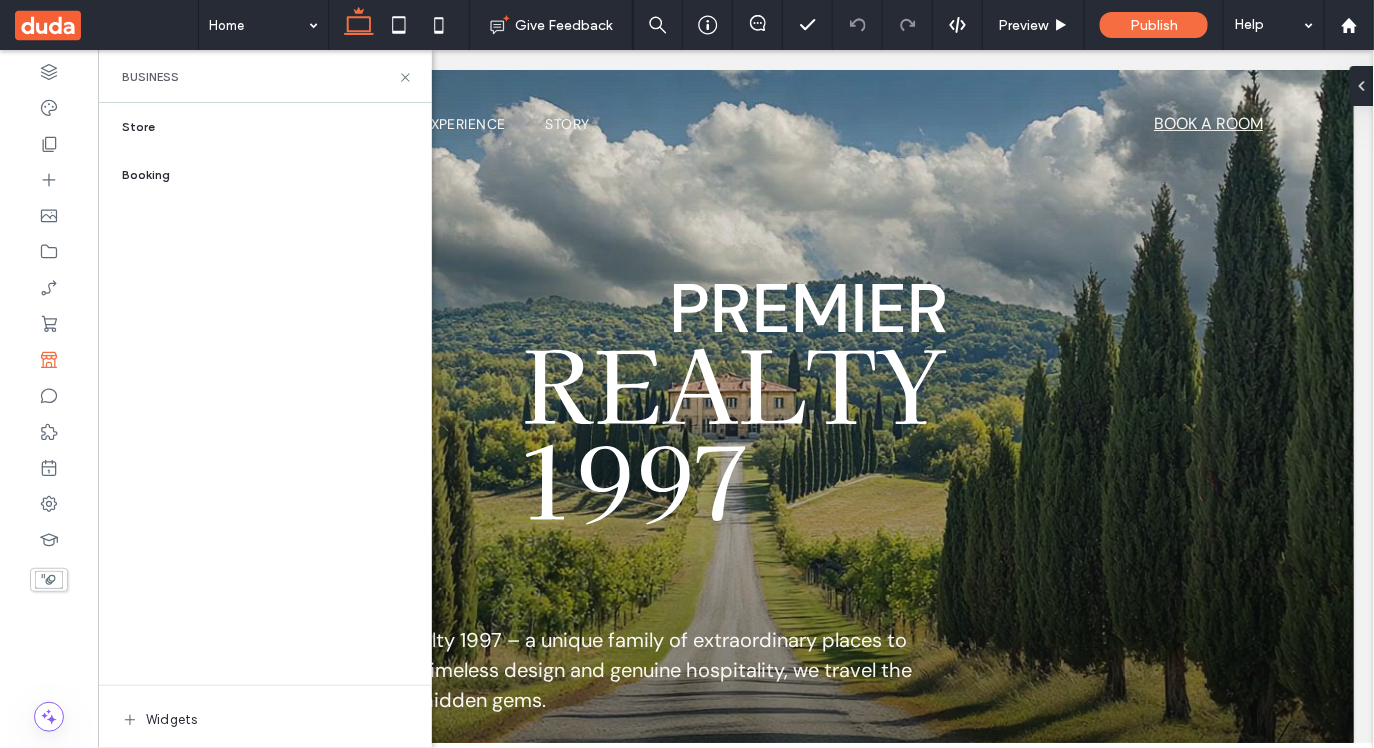 click on "Booking" at bounding box center [277, 175] 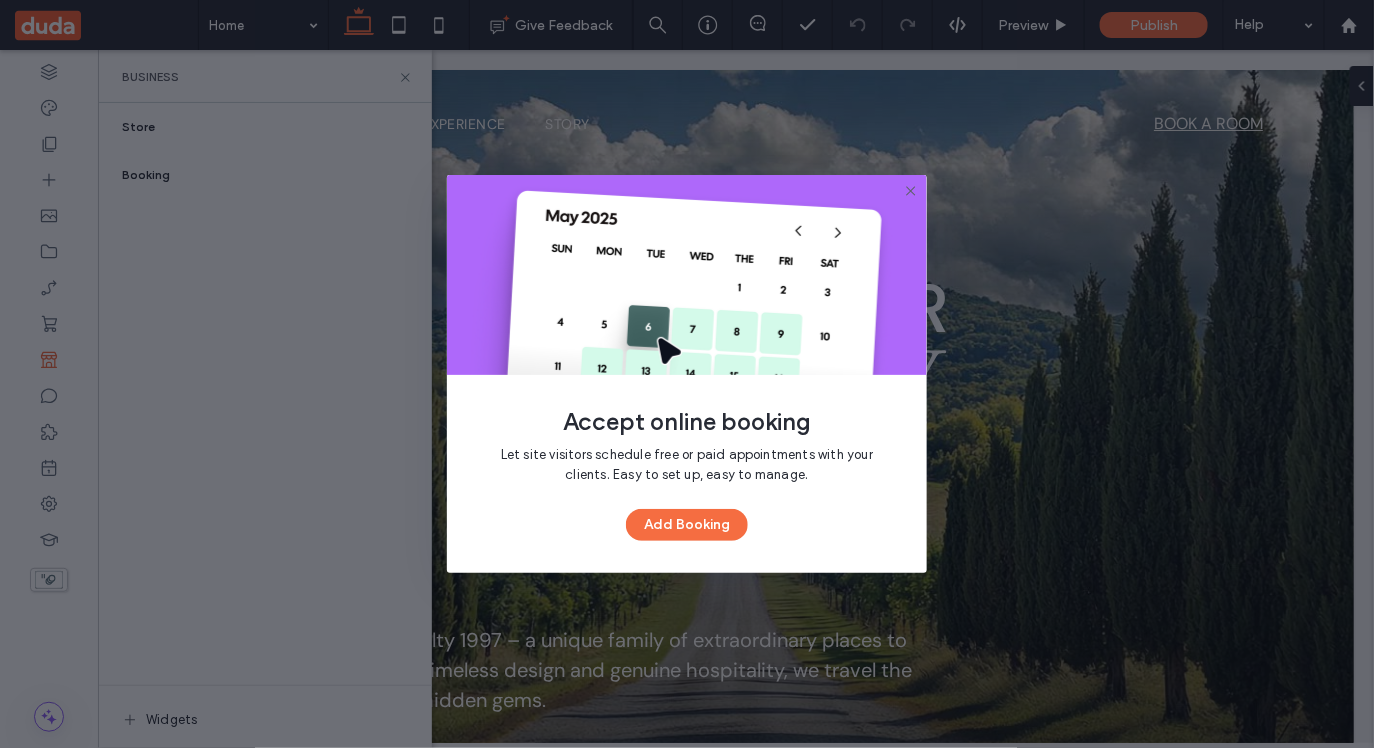 click on "Accept online booking Let site visitors schedule free or paid appointments with your clients. Easy to set up, easy to manage. Add Booking" at bounding box center [687, 374] 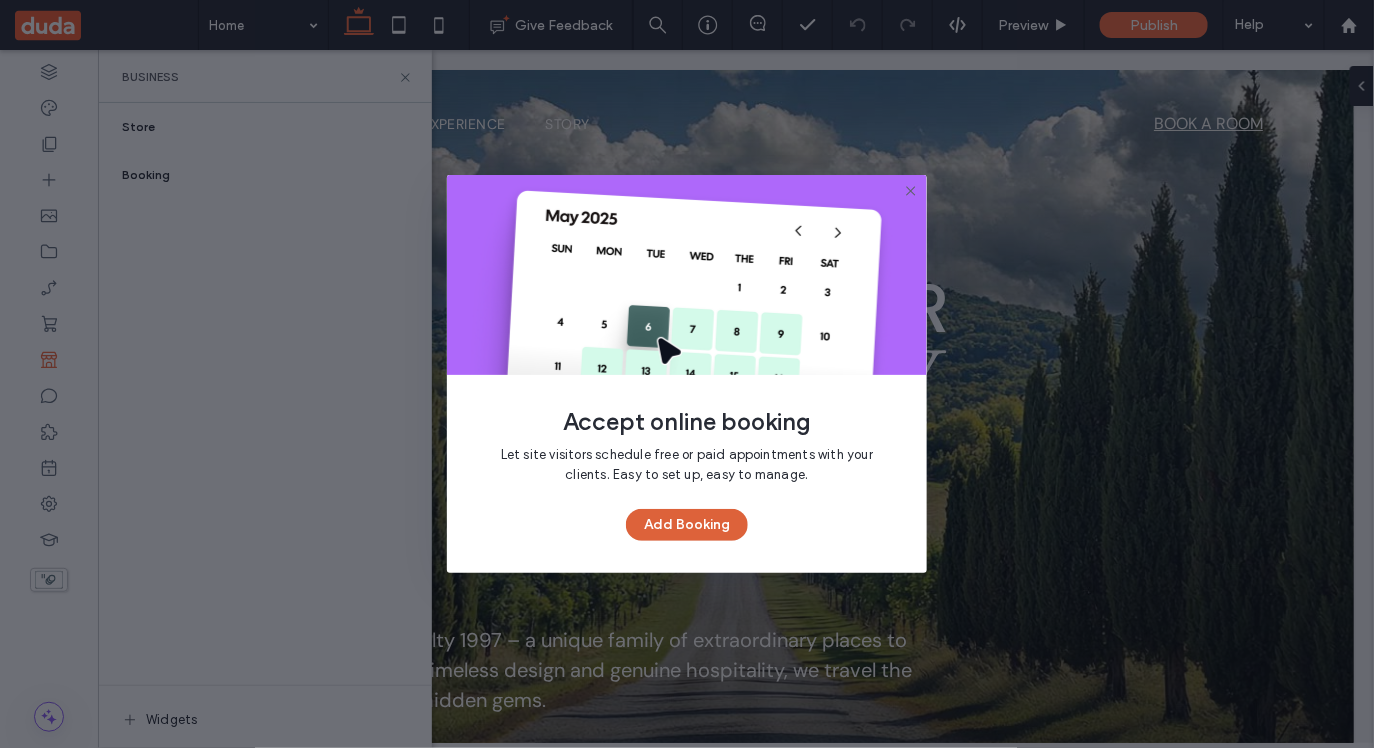click on "Add Booking" at bounding box center (687, 525) 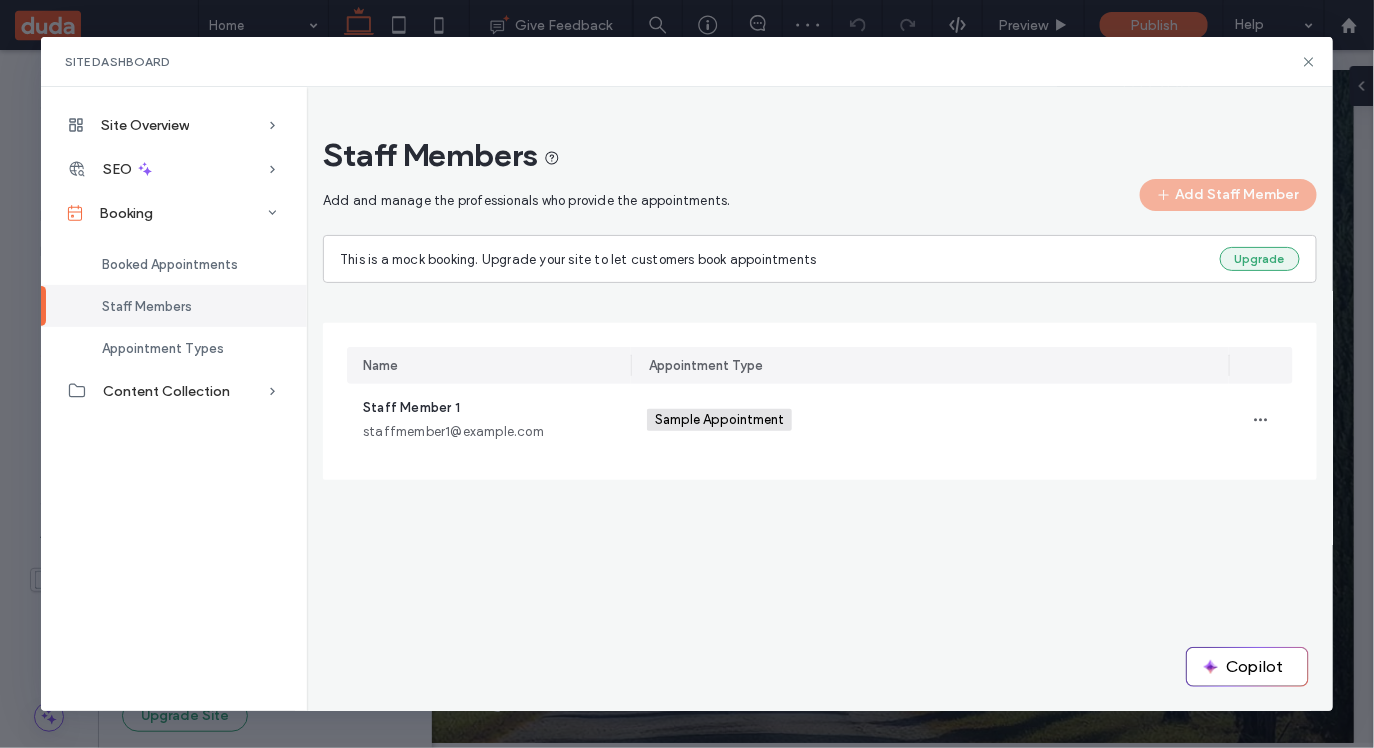 click on "Upgrade" at bounding box center (1260, 259) 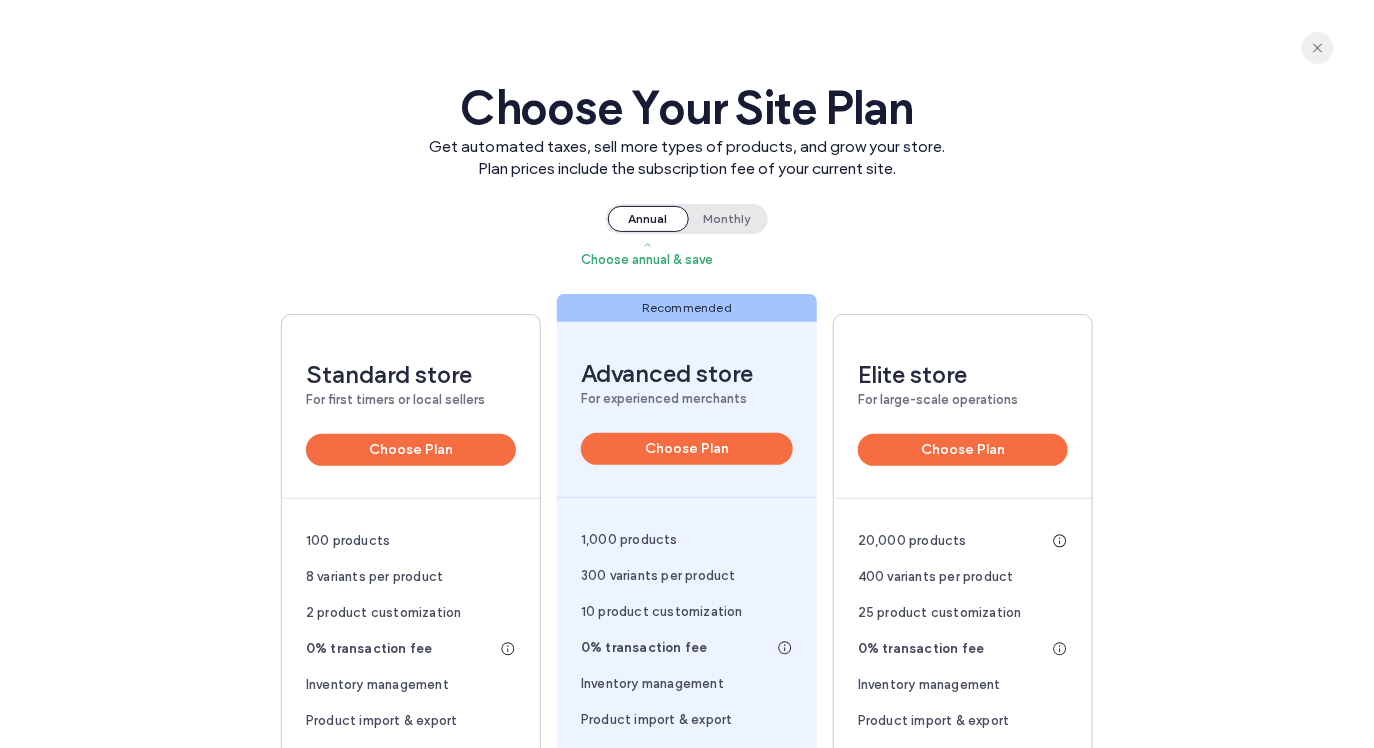 click 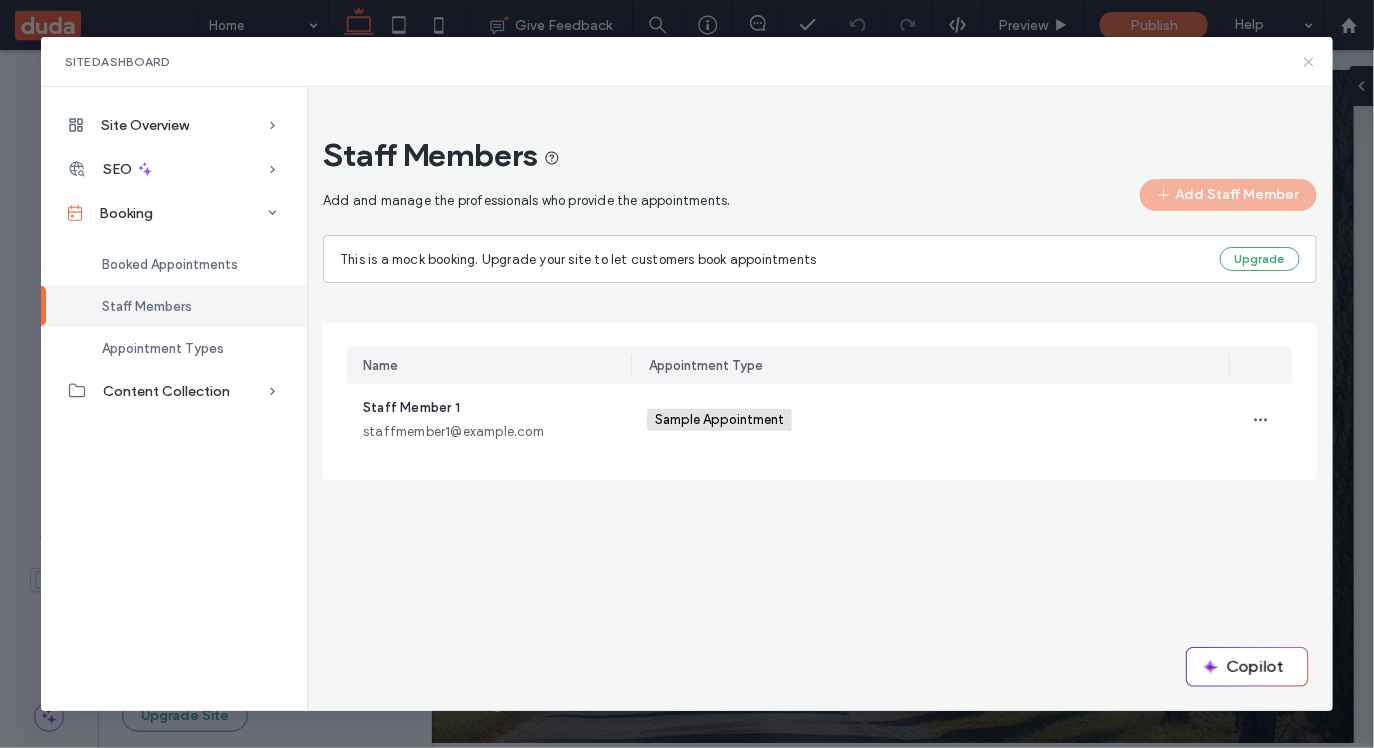 click 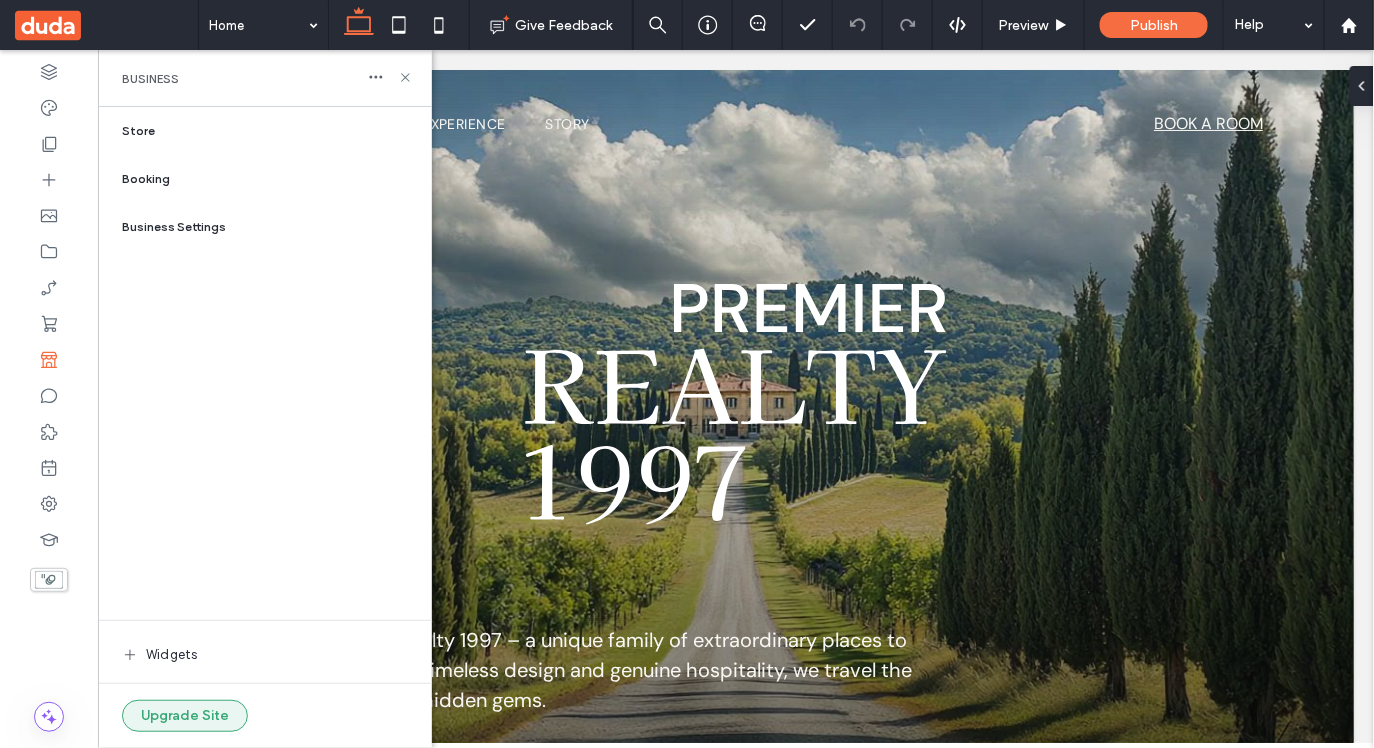 click on "Upgrade Site" at bounding box center [185, 716] 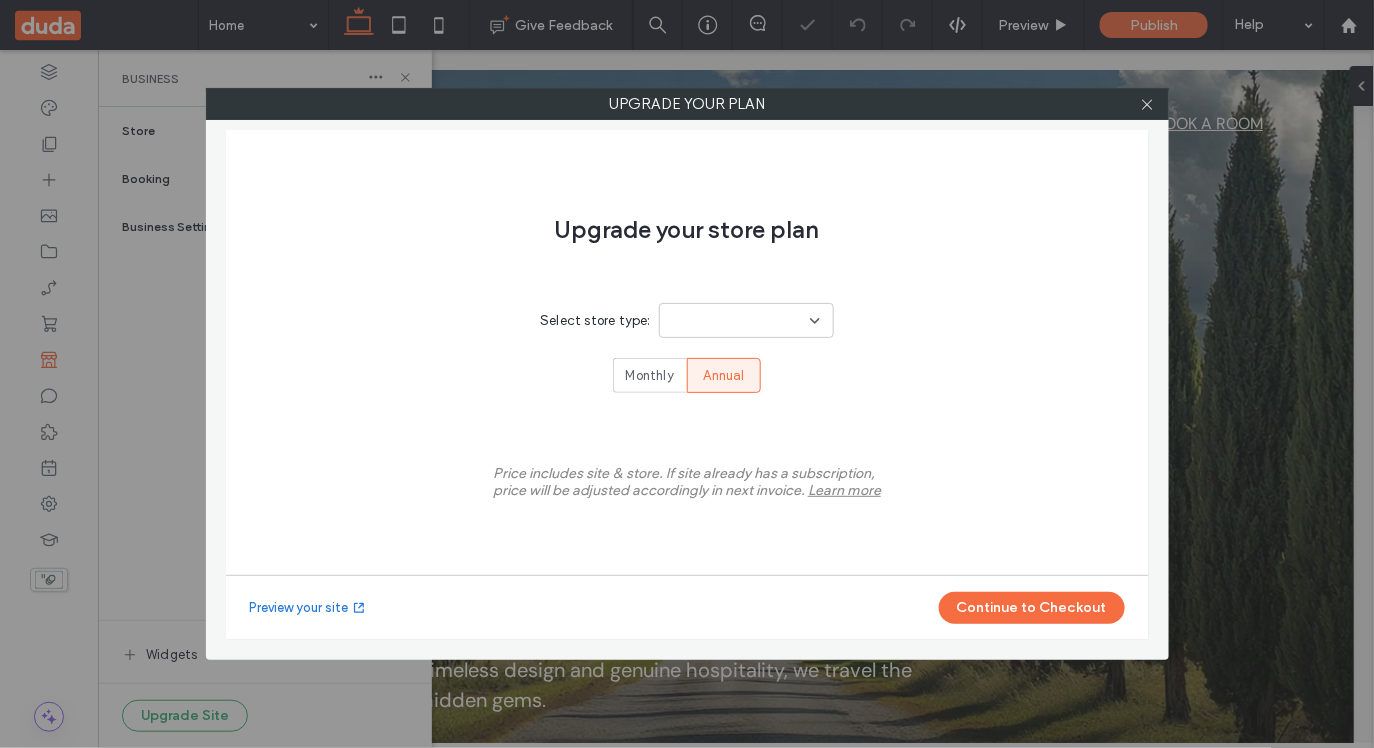 scroll, scrollTop: 0, scrollLeft: 0, axis: both 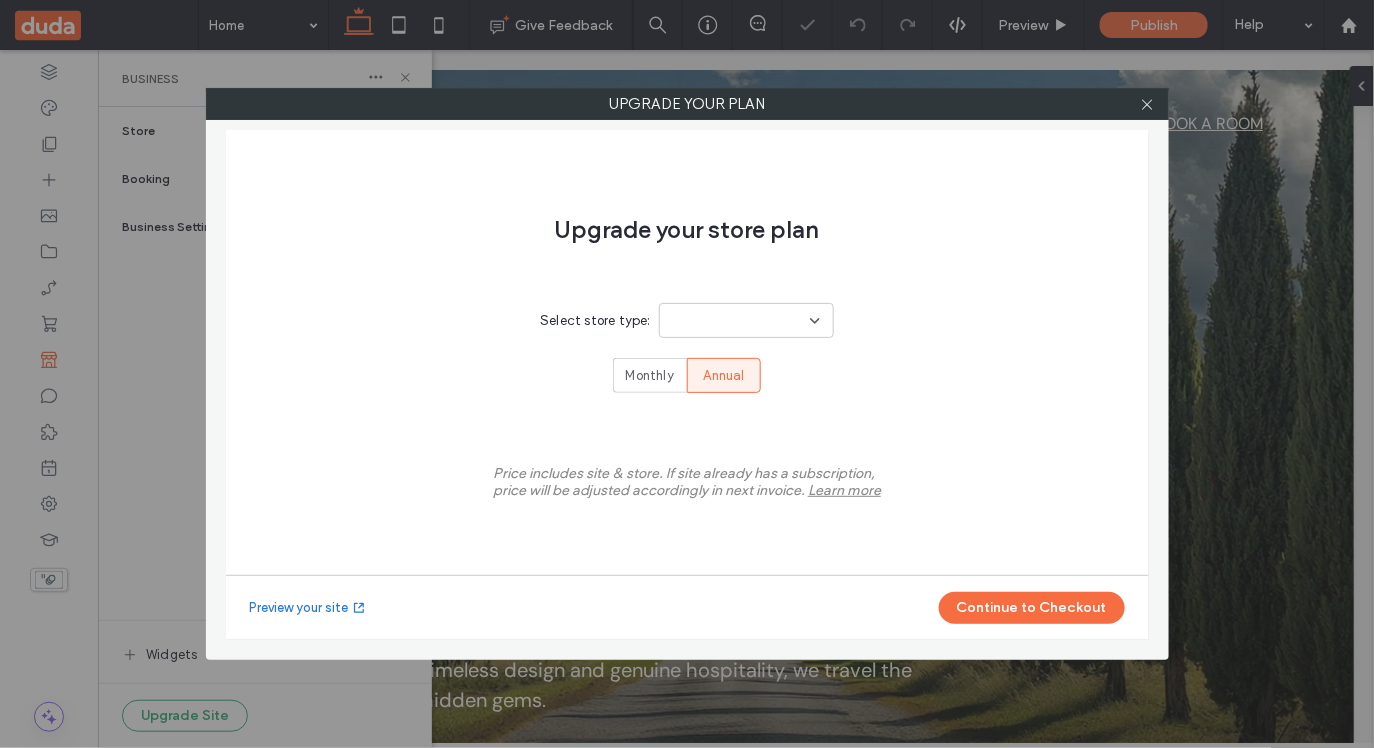 click at bounding box center [746, 320] 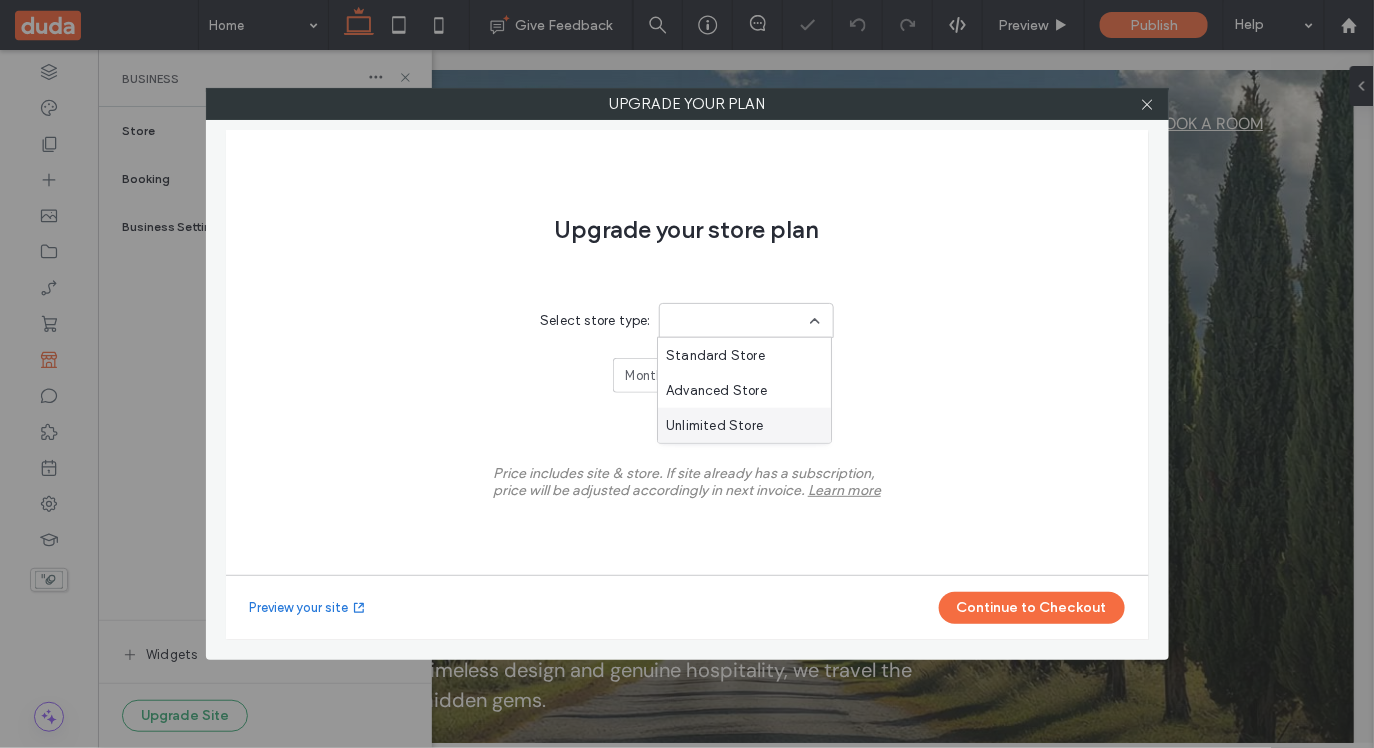 click on "Unlimited Store" at bounding box center (744, 425) 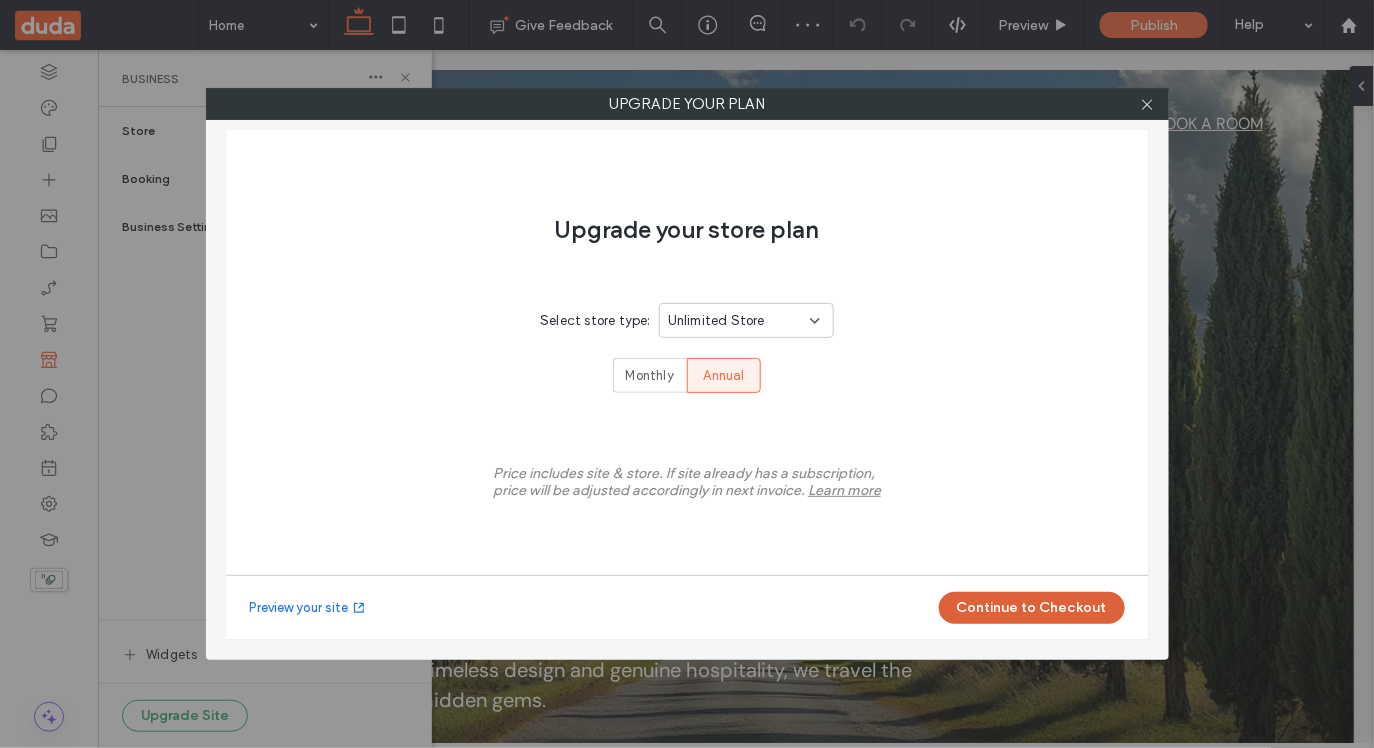 click on "Continue to Checkout" at bounding box center (1032, 608) 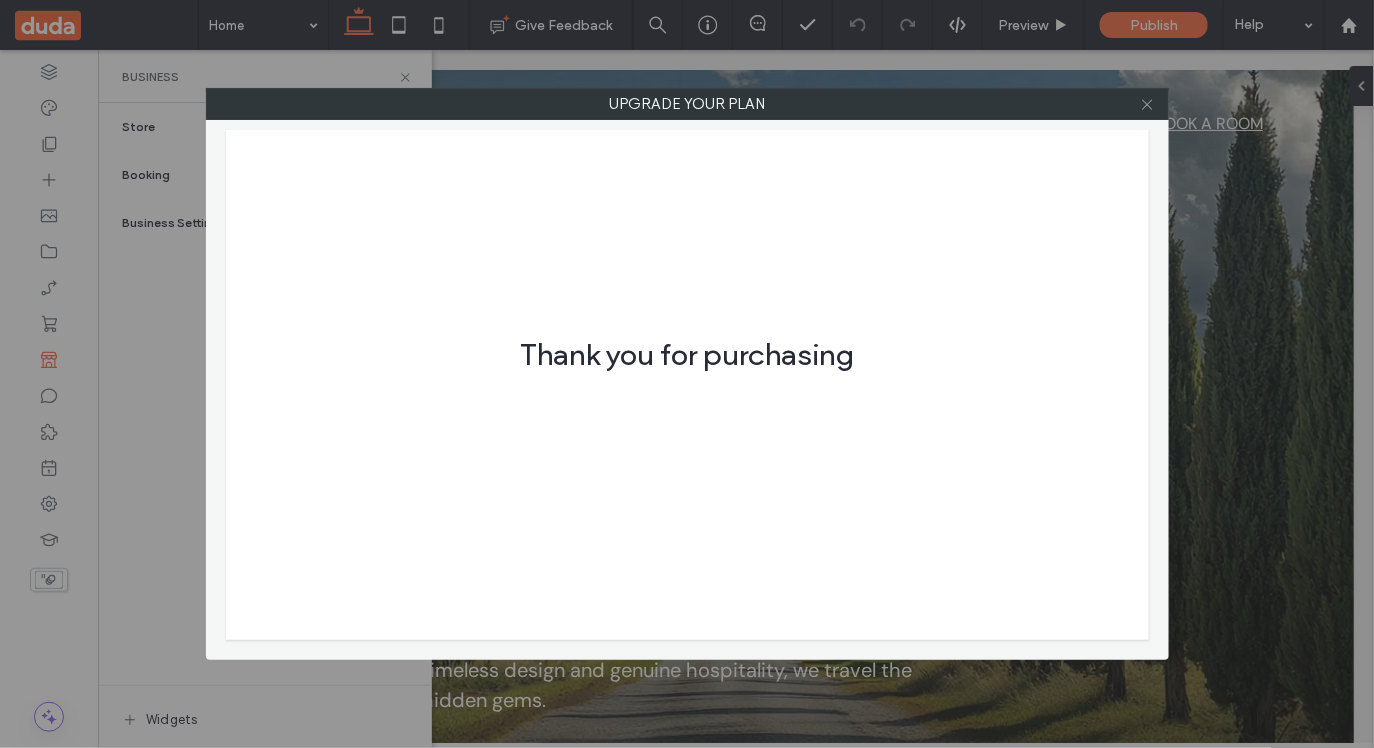 click 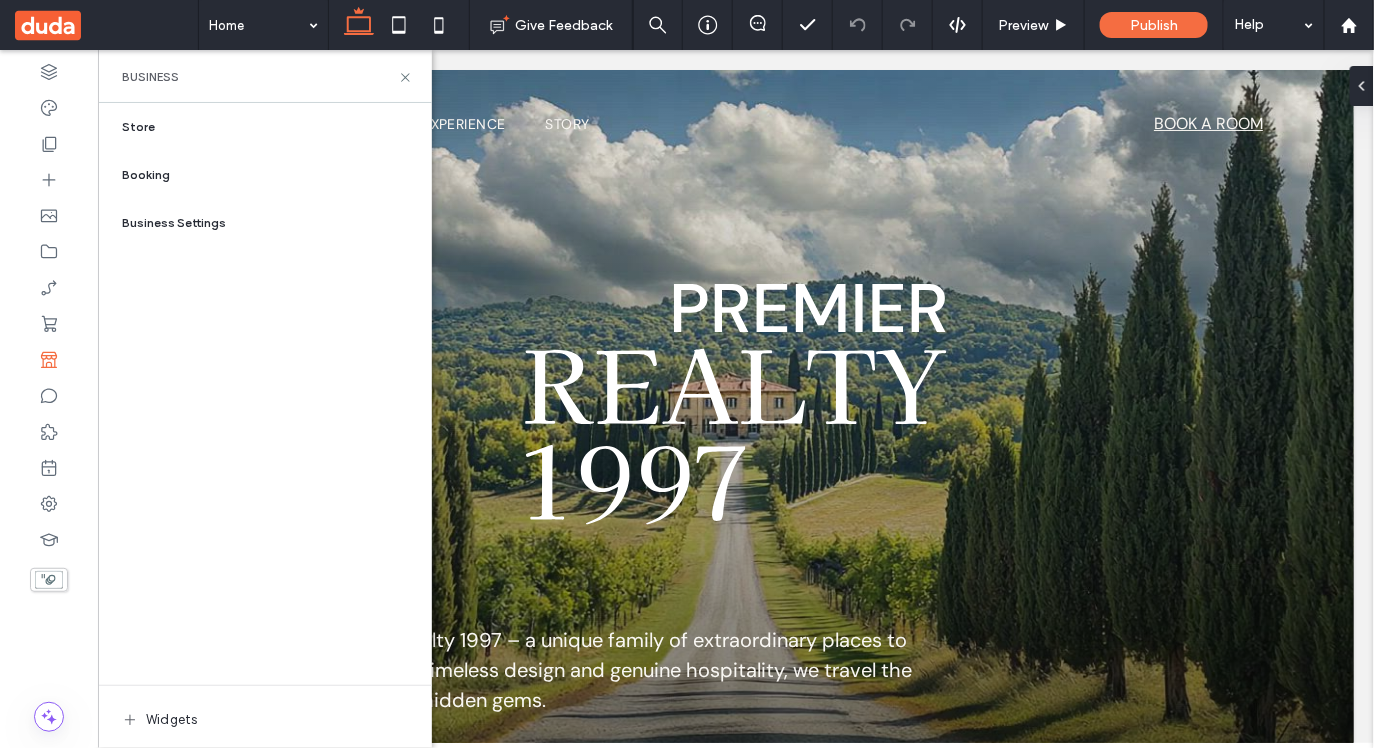 click on "Booking" at bounding box center (277, 175) 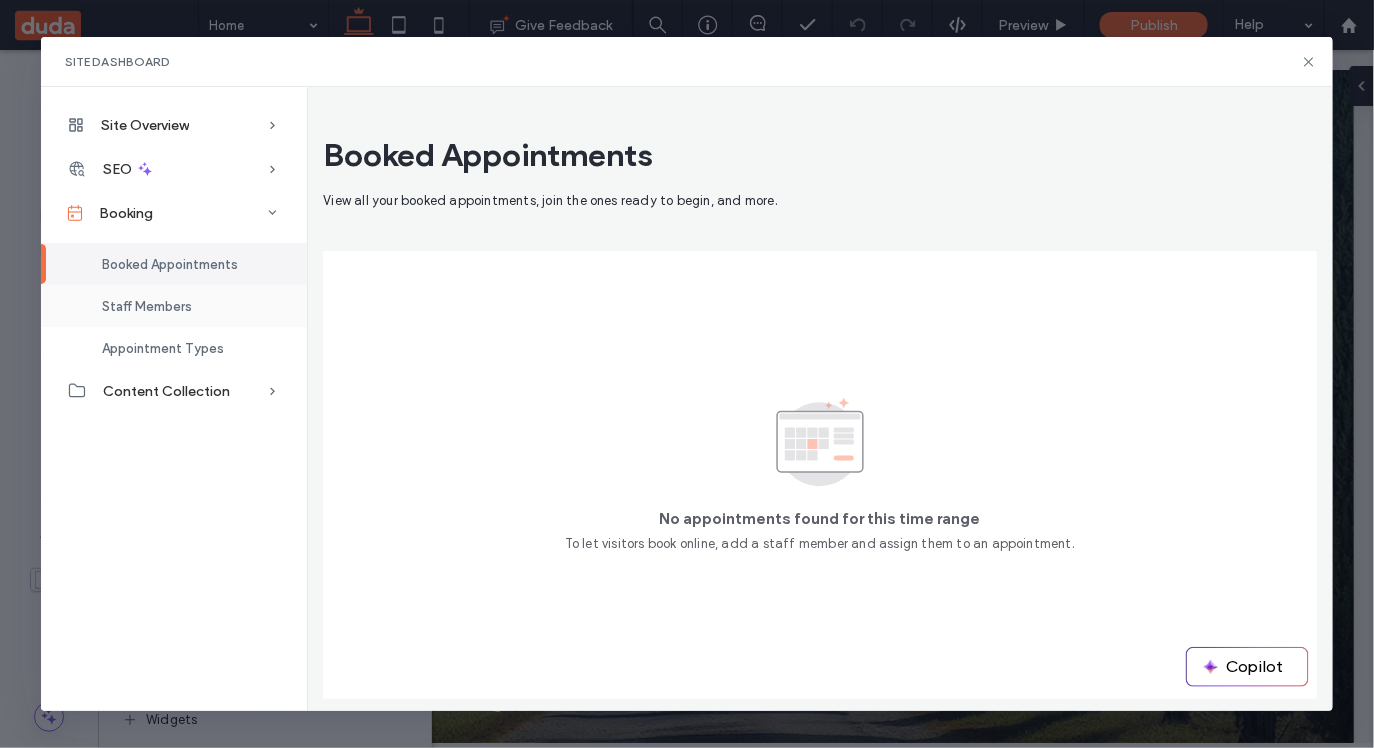 click on "Staff Members" at bounding box center (174, 306) 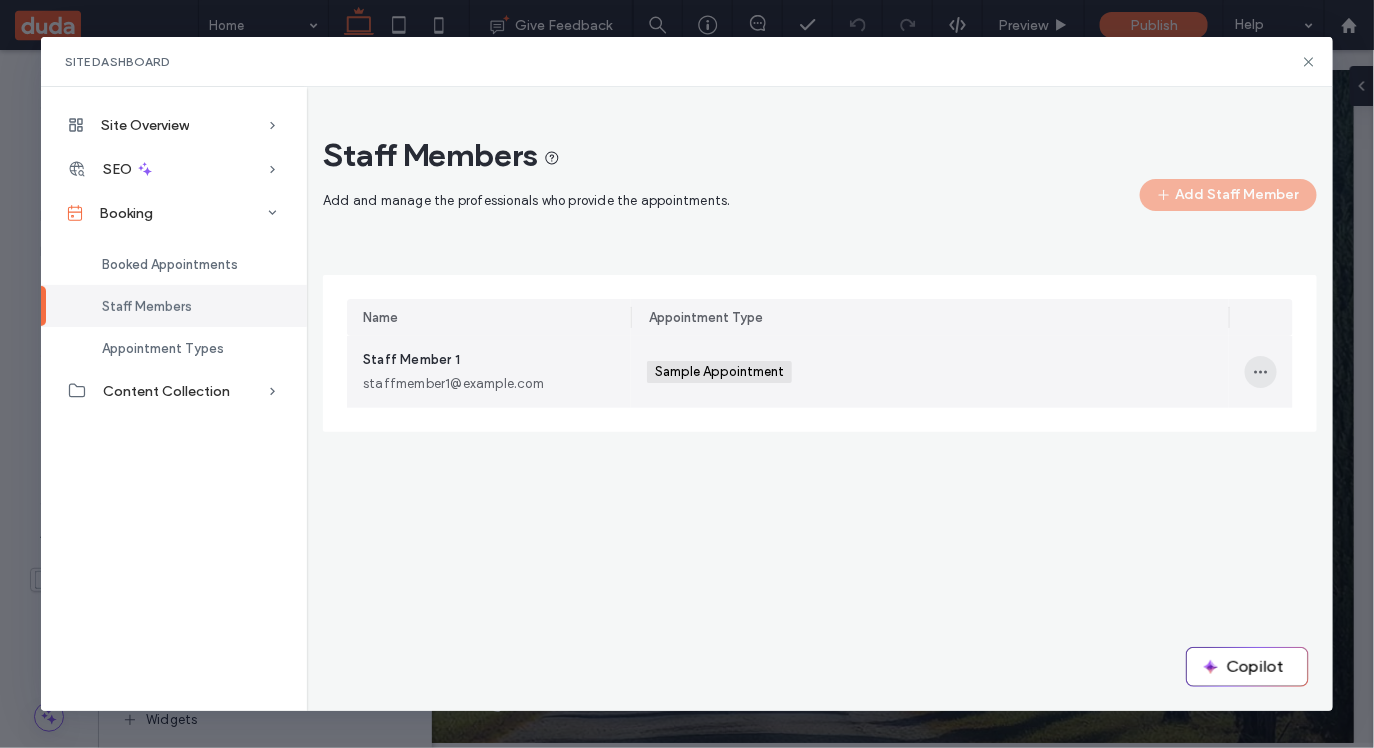 click 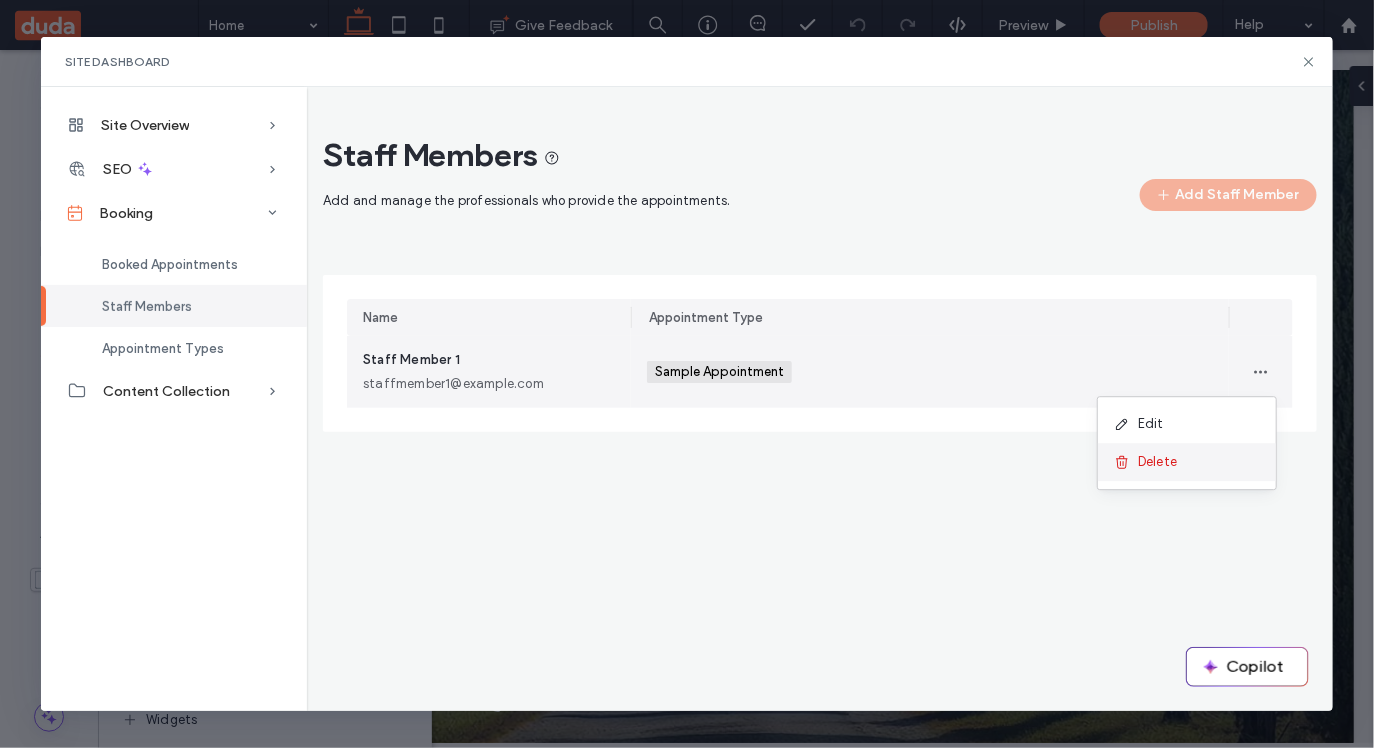 click on "Delete" at bounding box center [1157, 462] 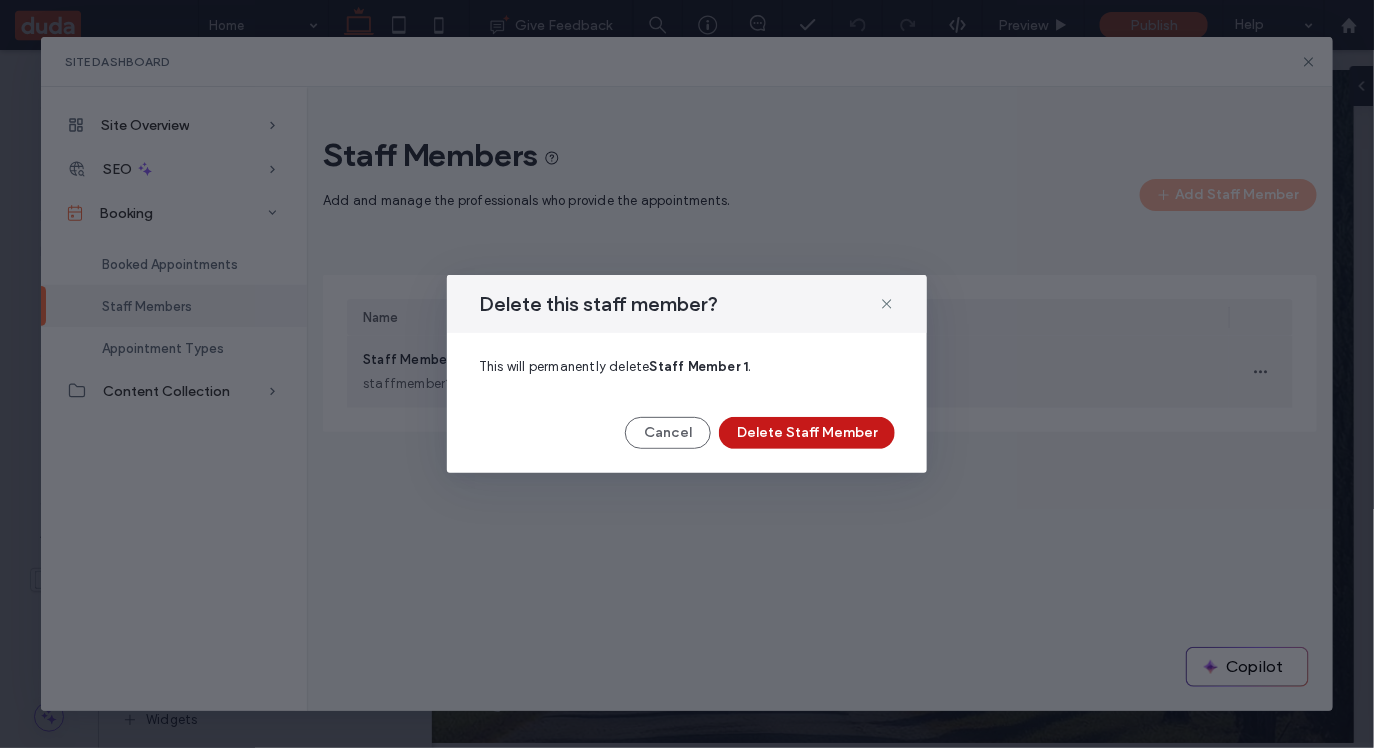 click on "Delete Staff Member" at bounding box center (807, 433) 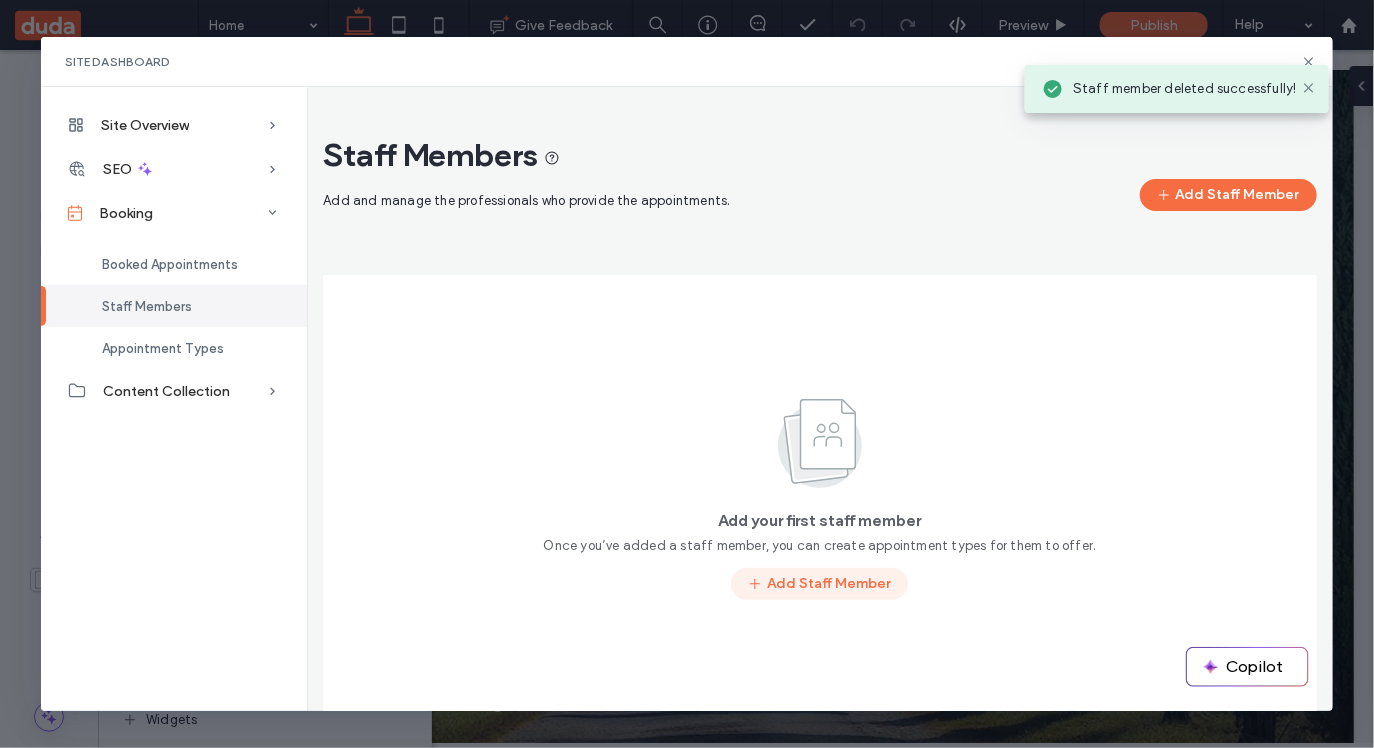 click on "Add Staff Member" at bounding box center (819, 584) 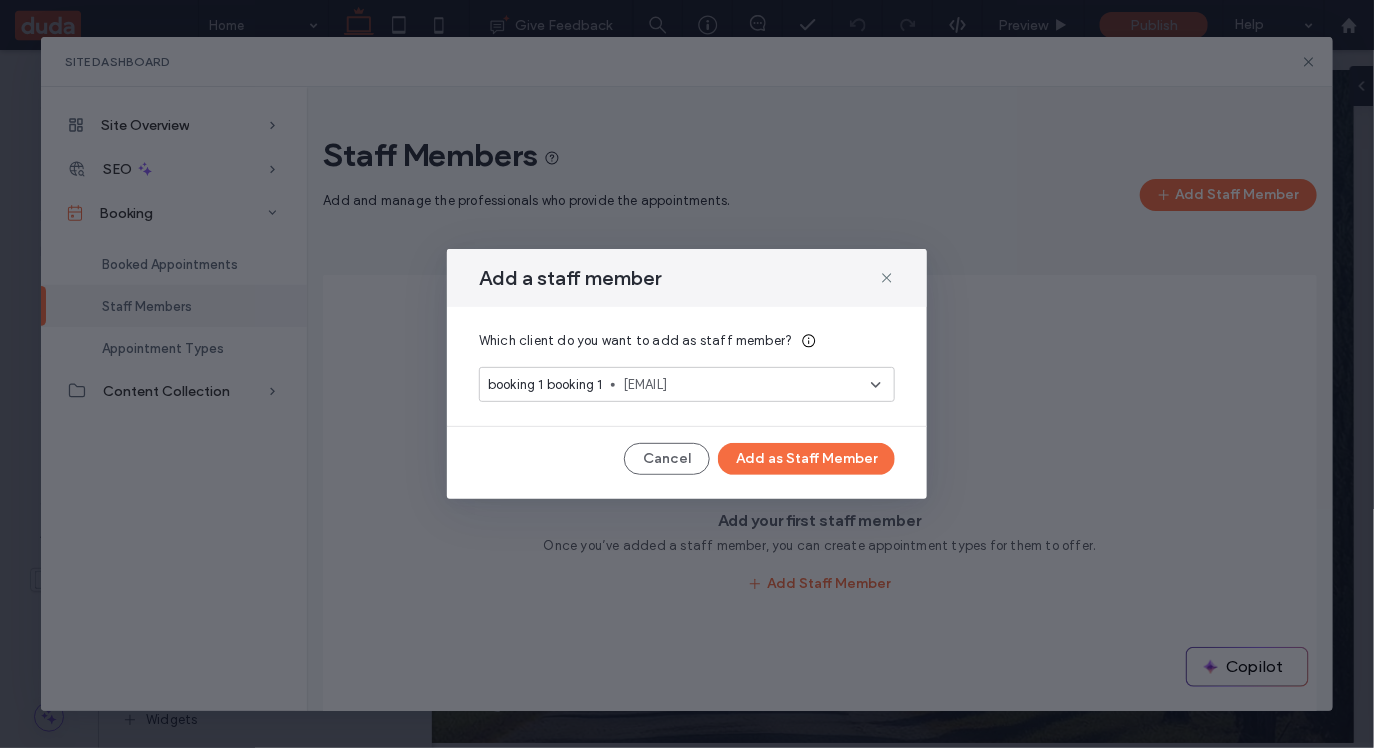 click on "[EMAIL]" at bounding box center [747, 385] 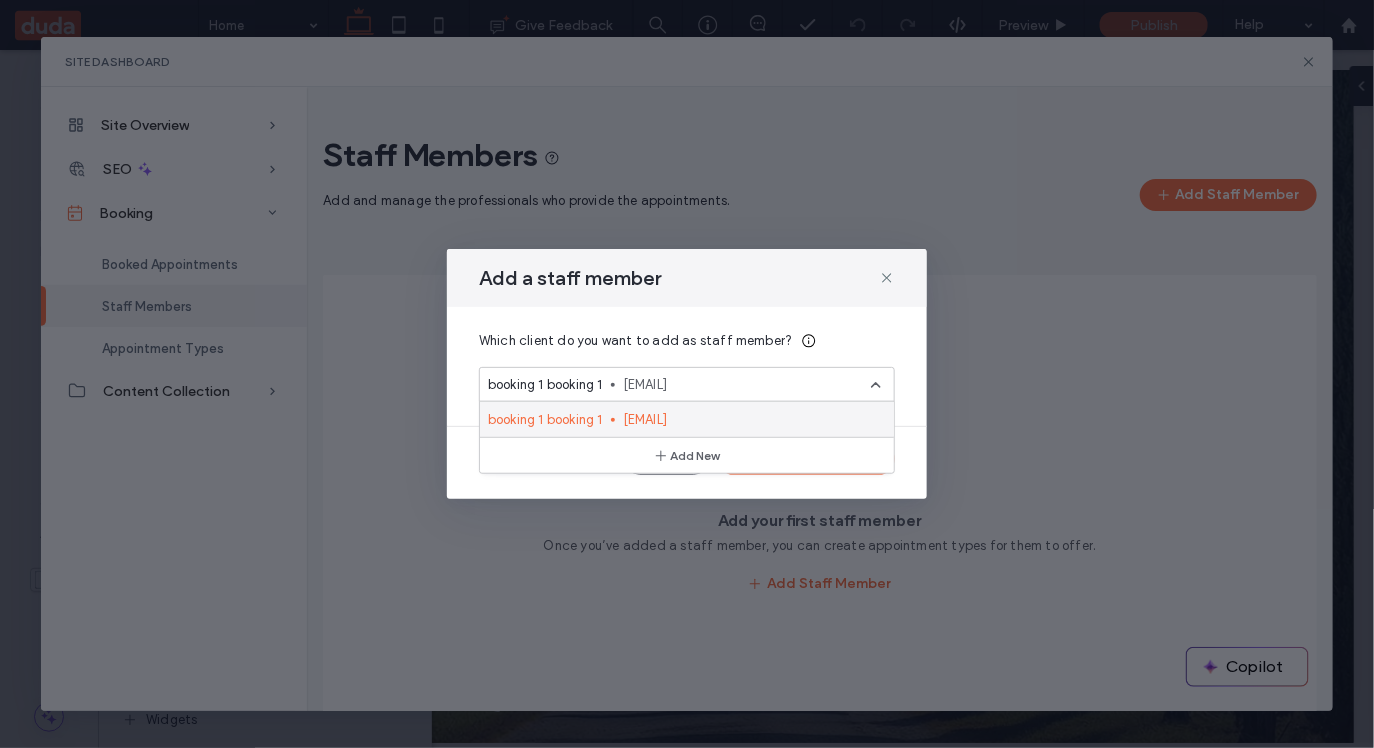click on "[EMAIL]" at bounding box center (750, 419) 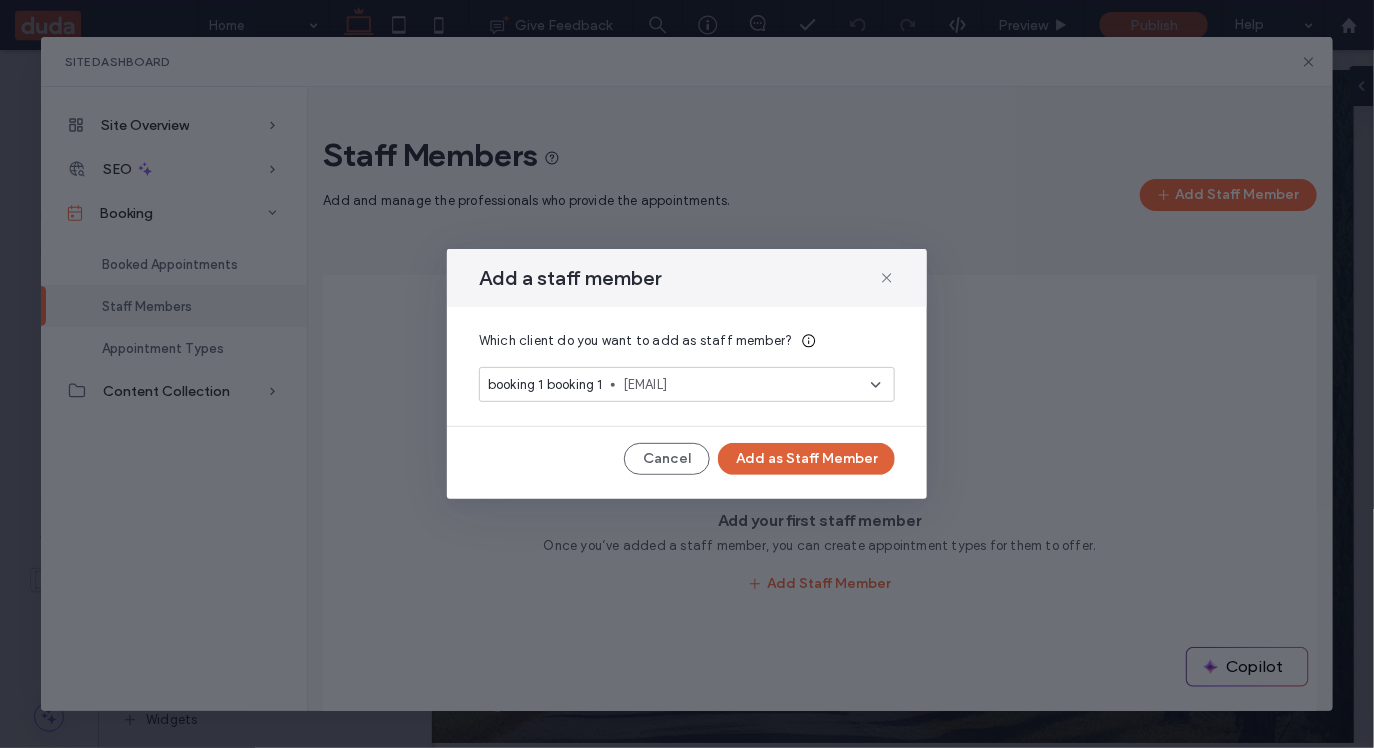 click on "Add as Staff Member" at bounding box center (806, 459) 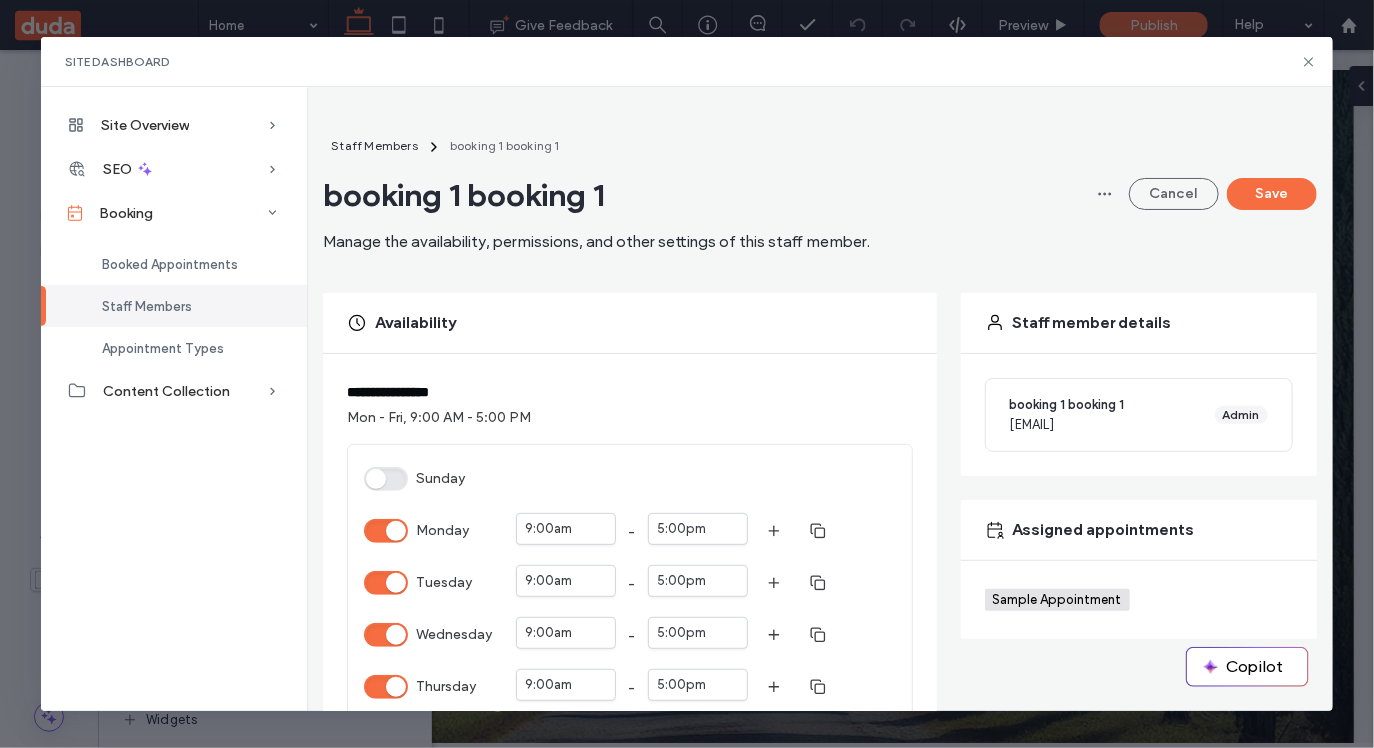 click on "**********" at bounding box center [820, 398] 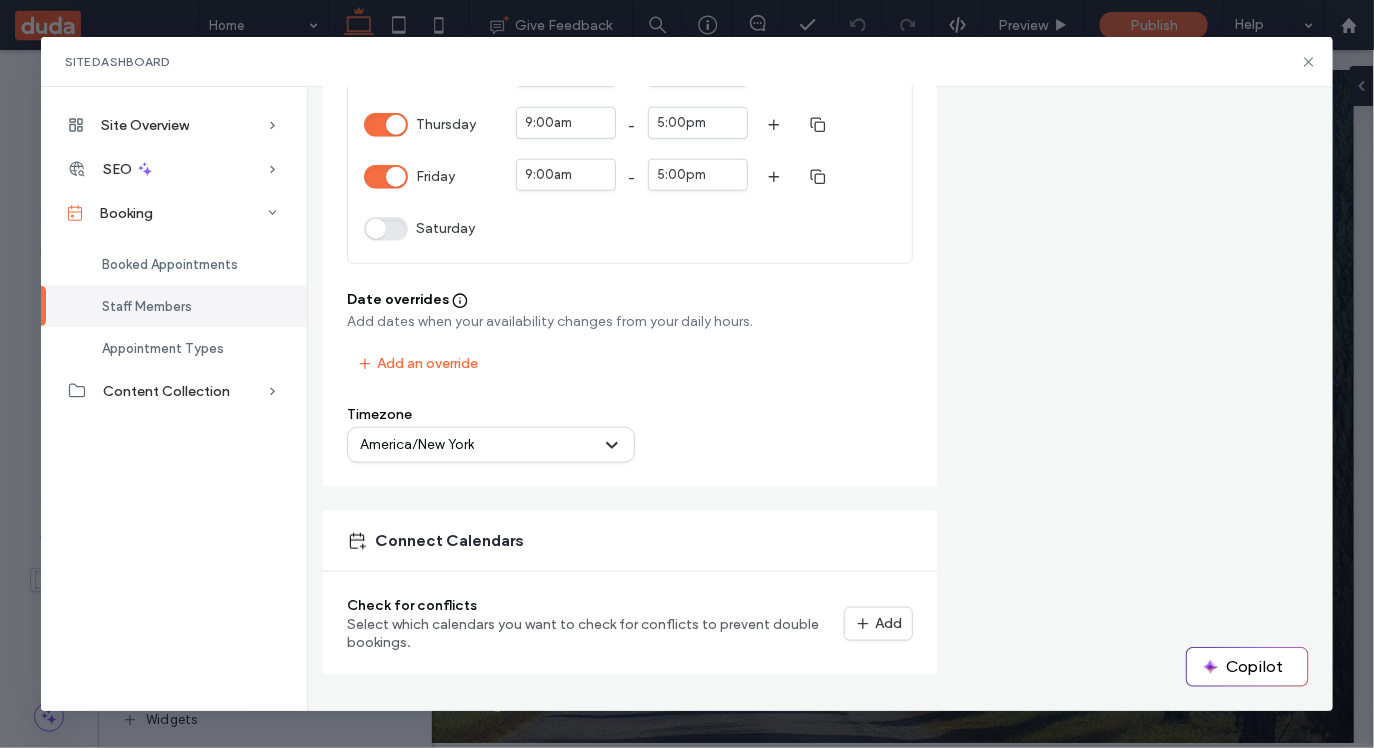 scroll, scrollTop: 0, scrollLeft: 0, axis: both 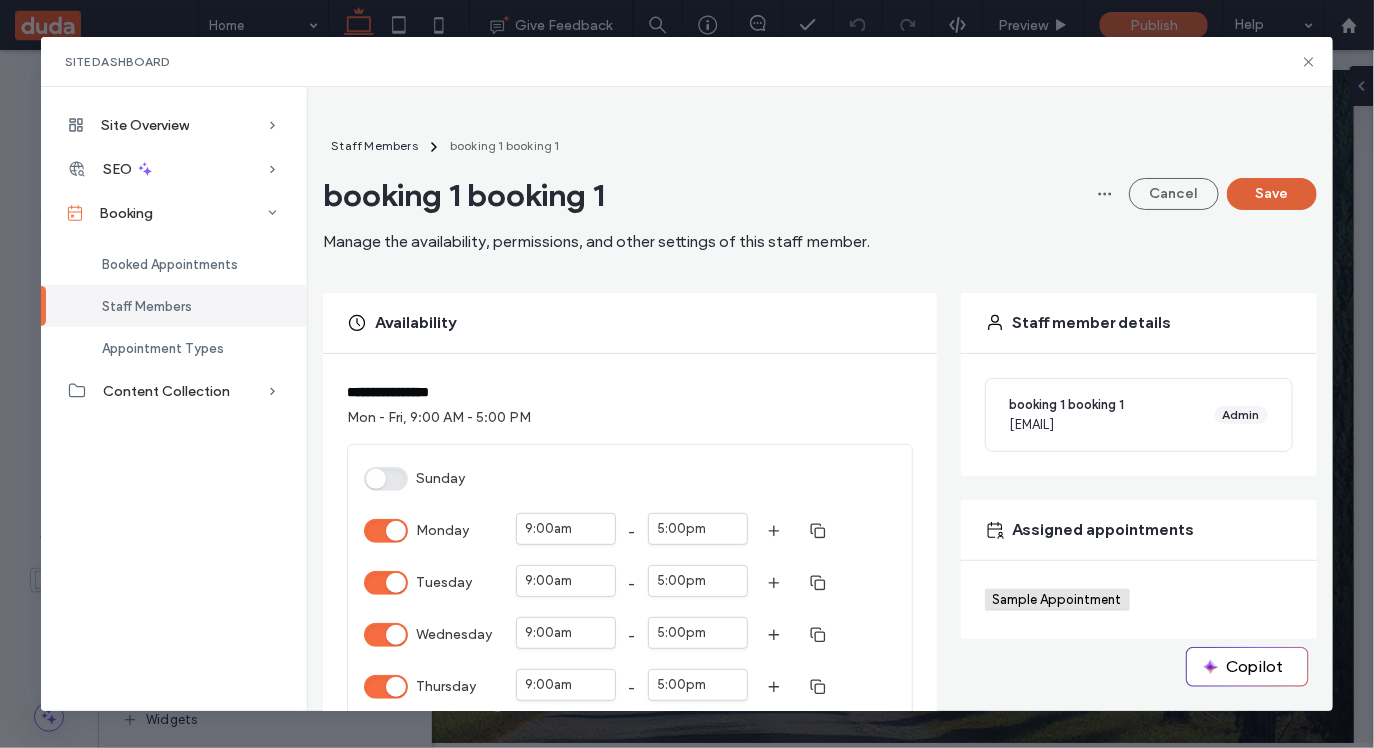 click on "Save" at bounding box center (1272, 194) 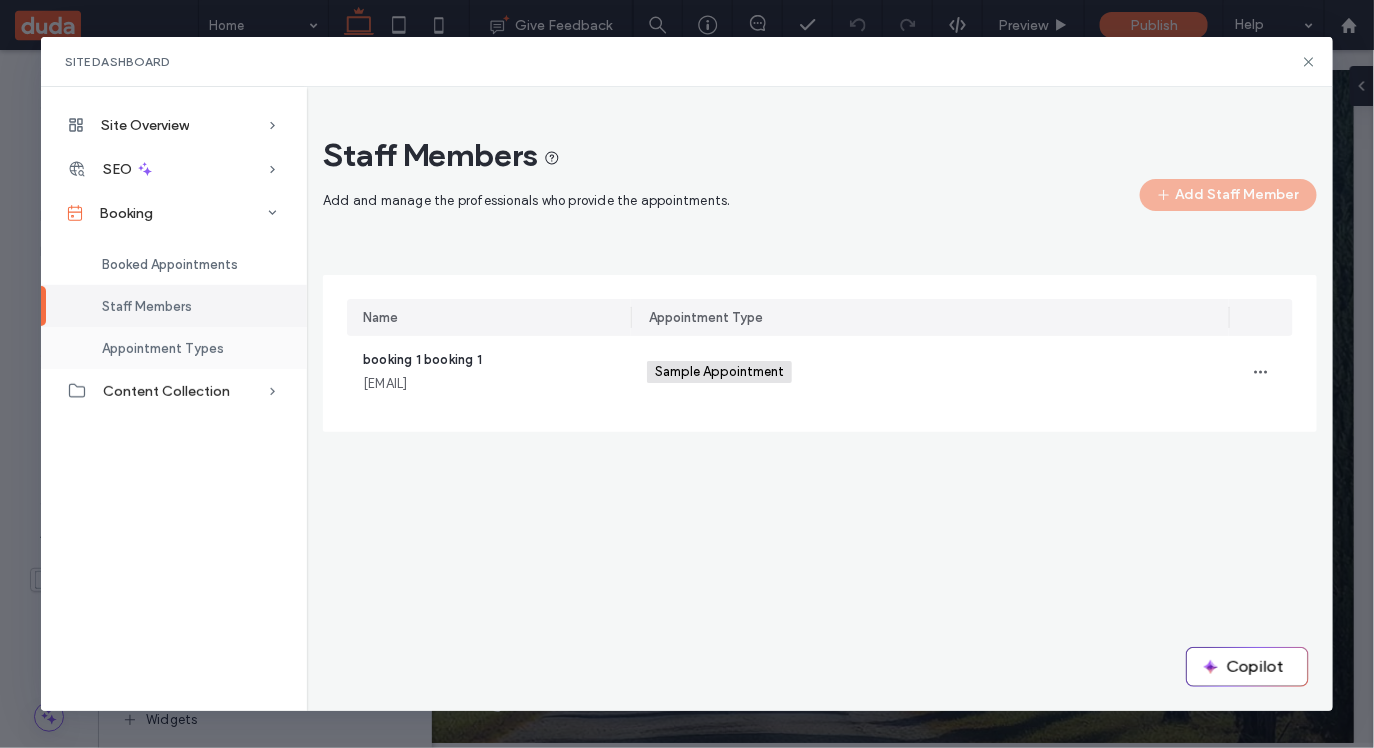 click on "Appointment Types" at bounding box center (163, 348) 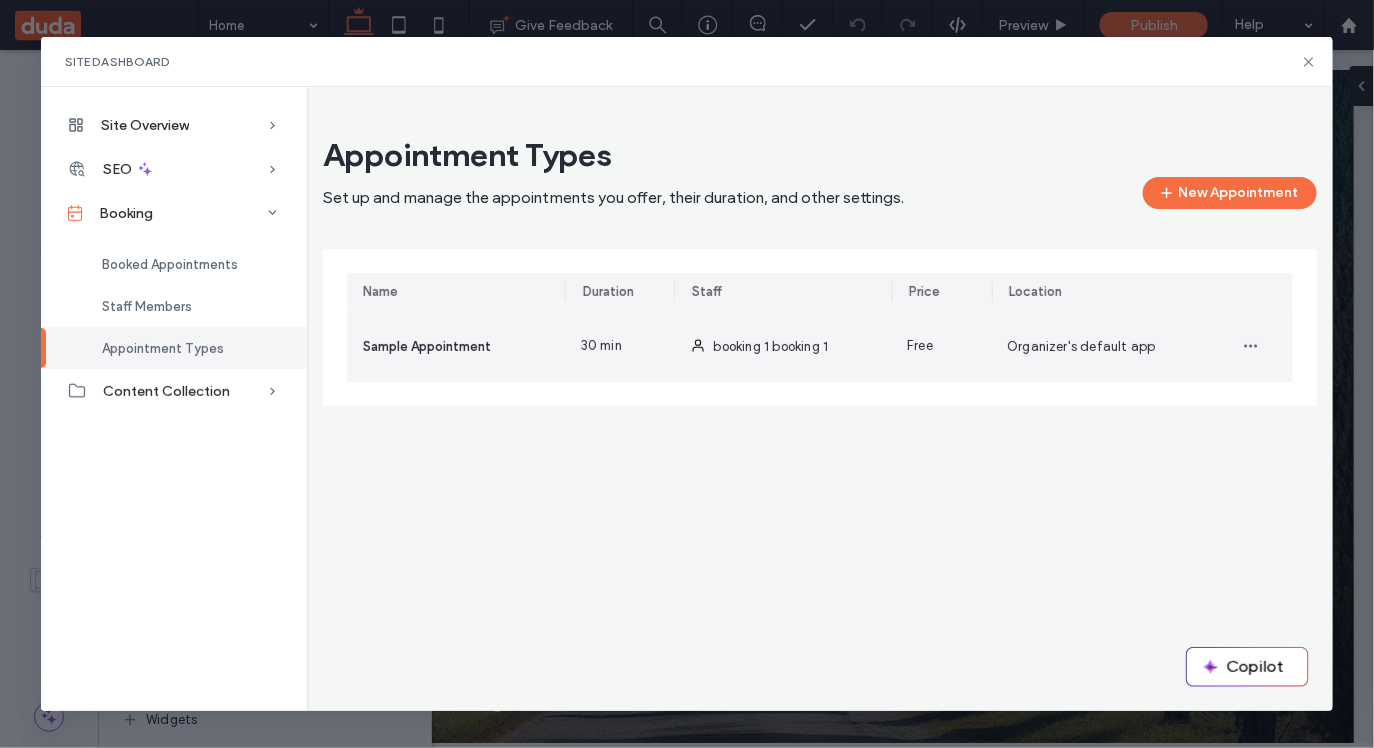 click on "Sample Appointment" at bounding box center [427, 346] 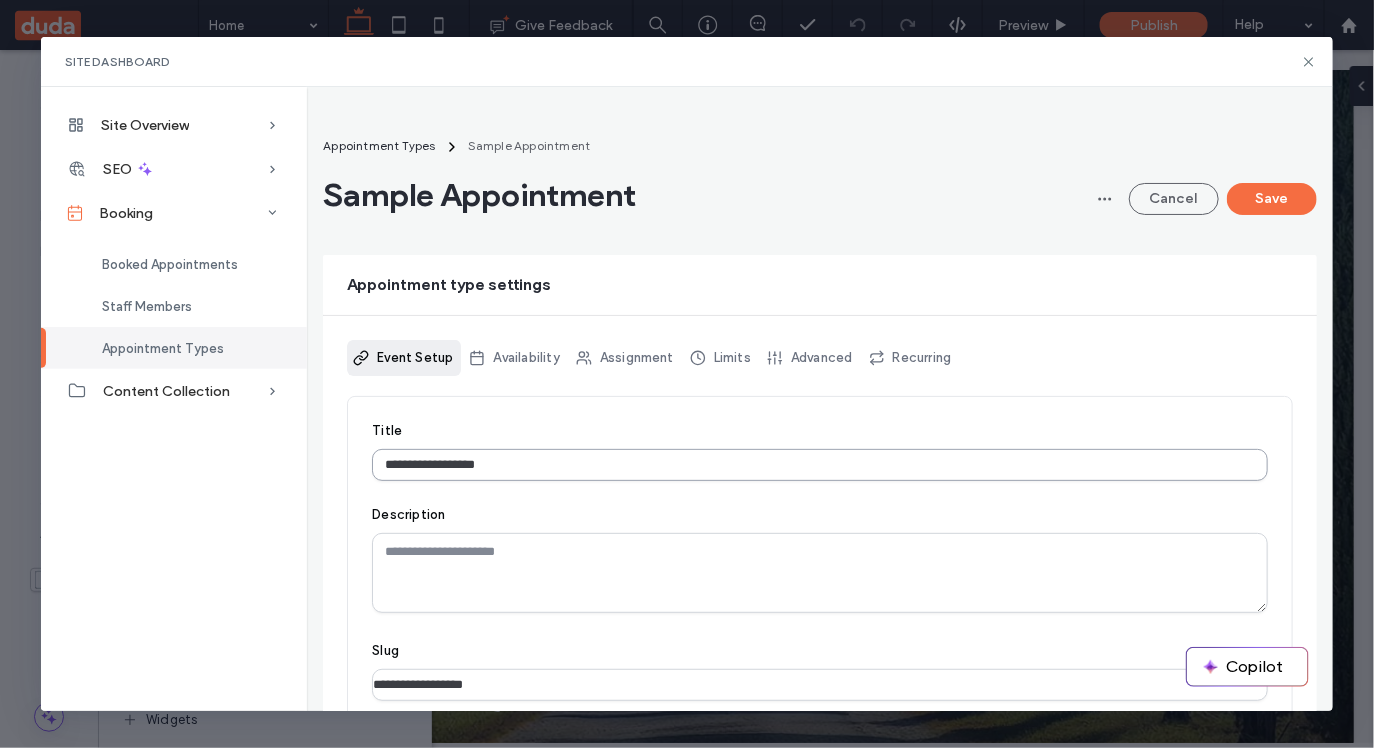 click on "**********" at bounding box center [820, 465] 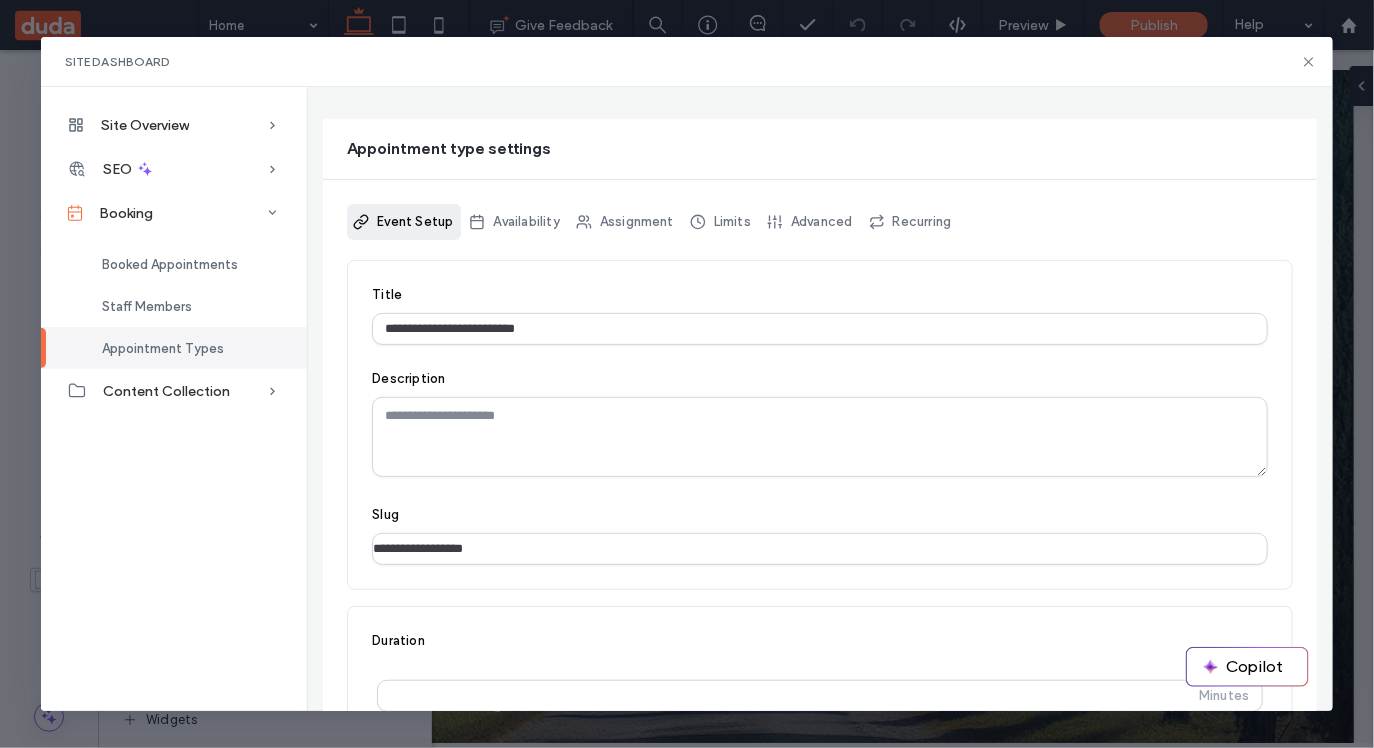 scroll, scrollTop: 551, scrollLeft: 0, axis: vertical 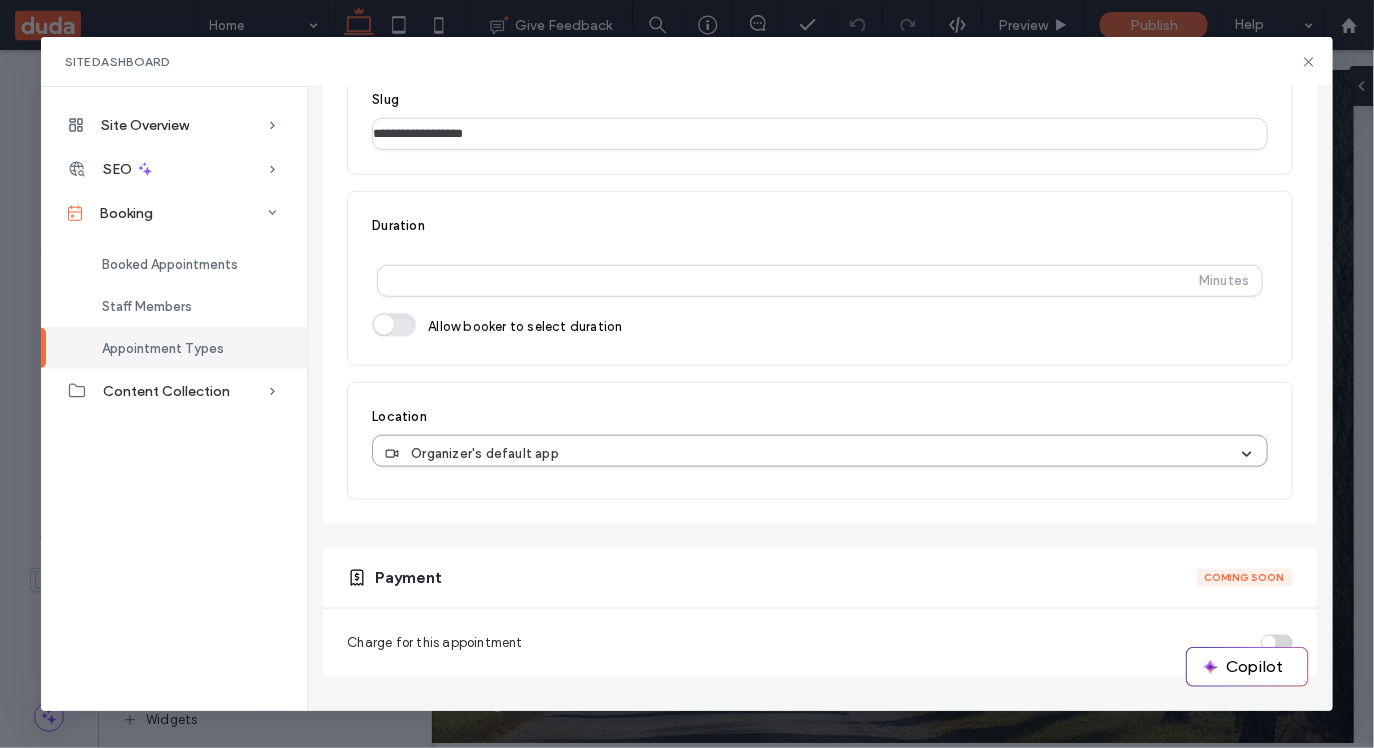 type on "**********" 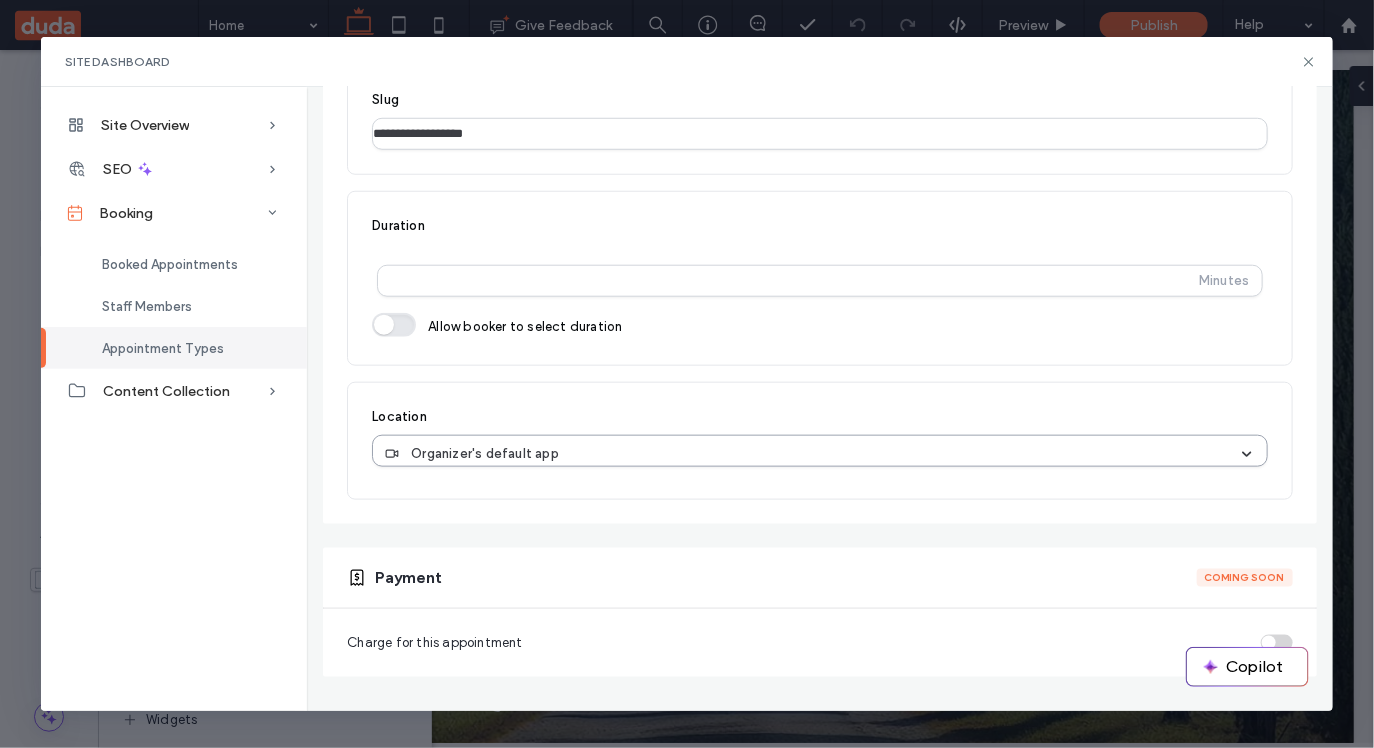 click on "Organizer's default app" at bounding box center (812, 454) 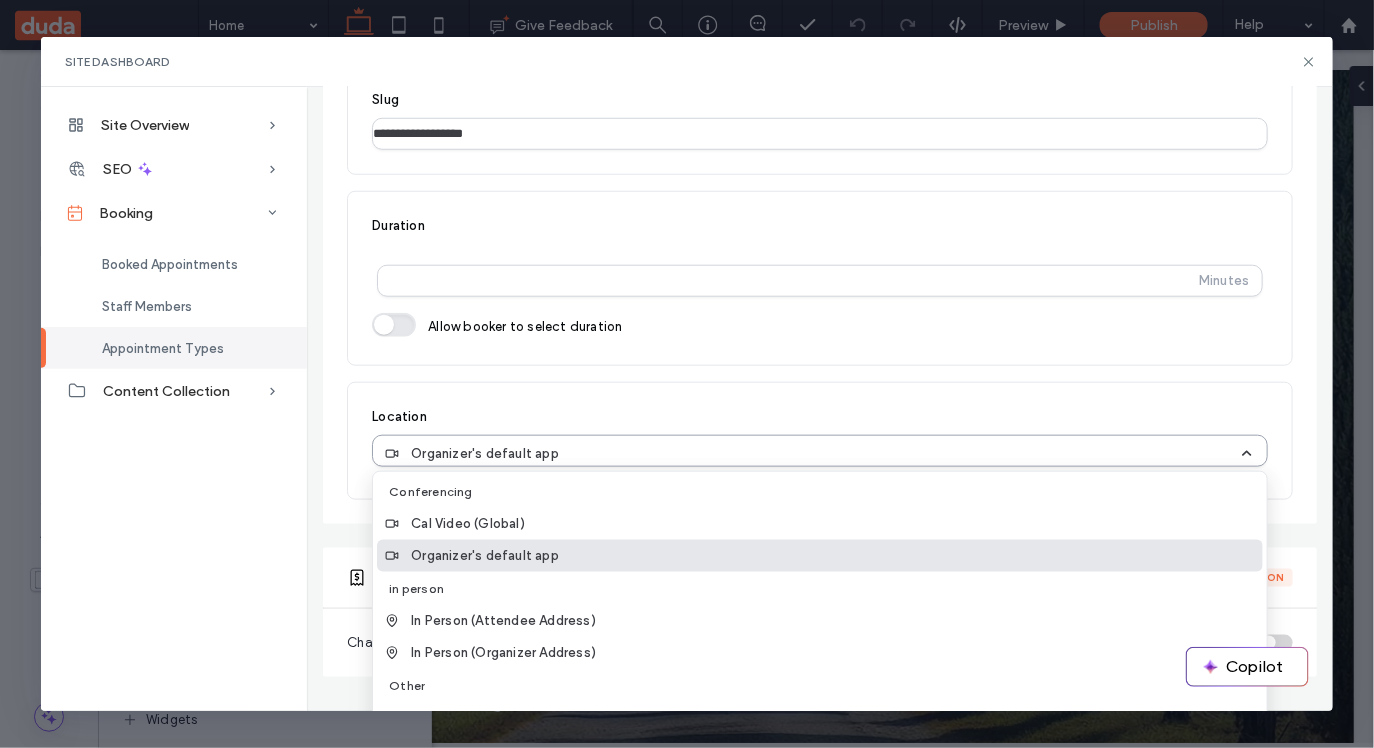 click on "Organizer's default app" at bounding box center [485, 454] 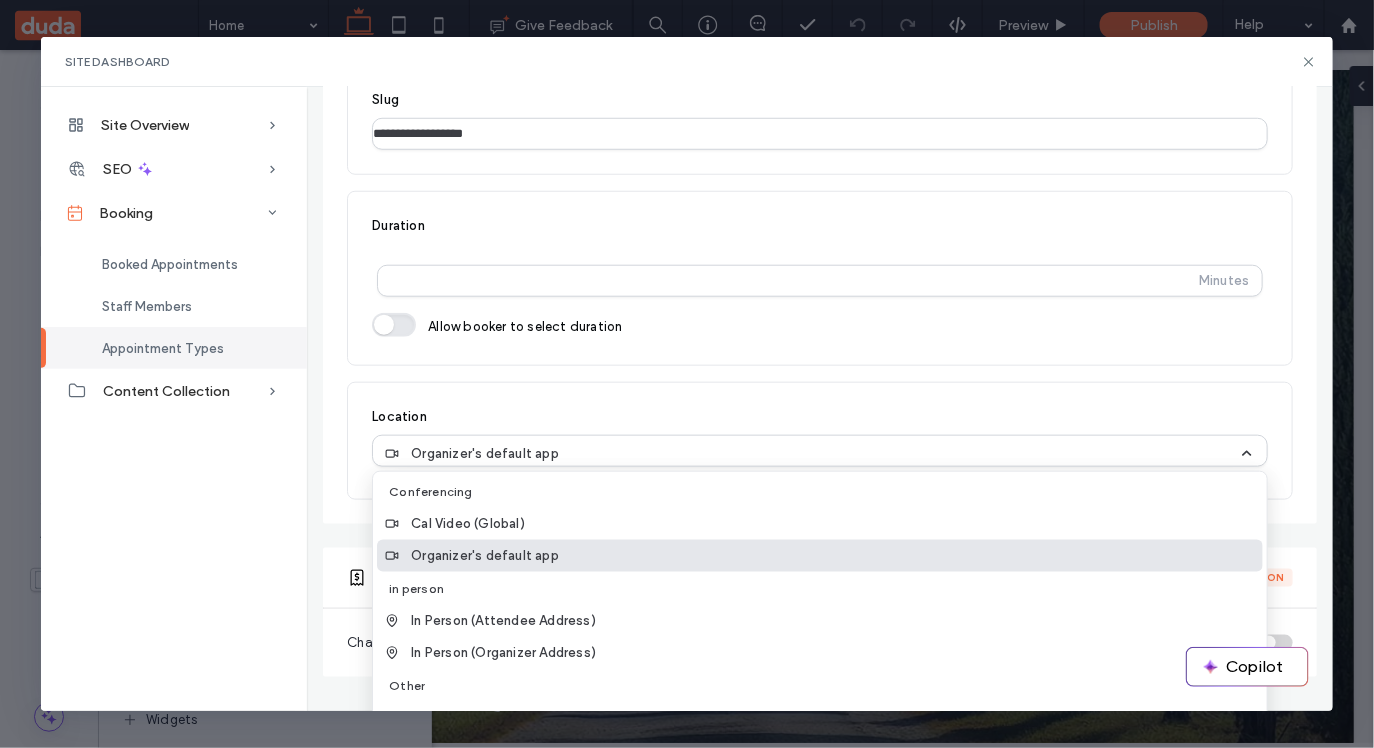 click on "Organizer's default app" at bounding box center (485, 556) 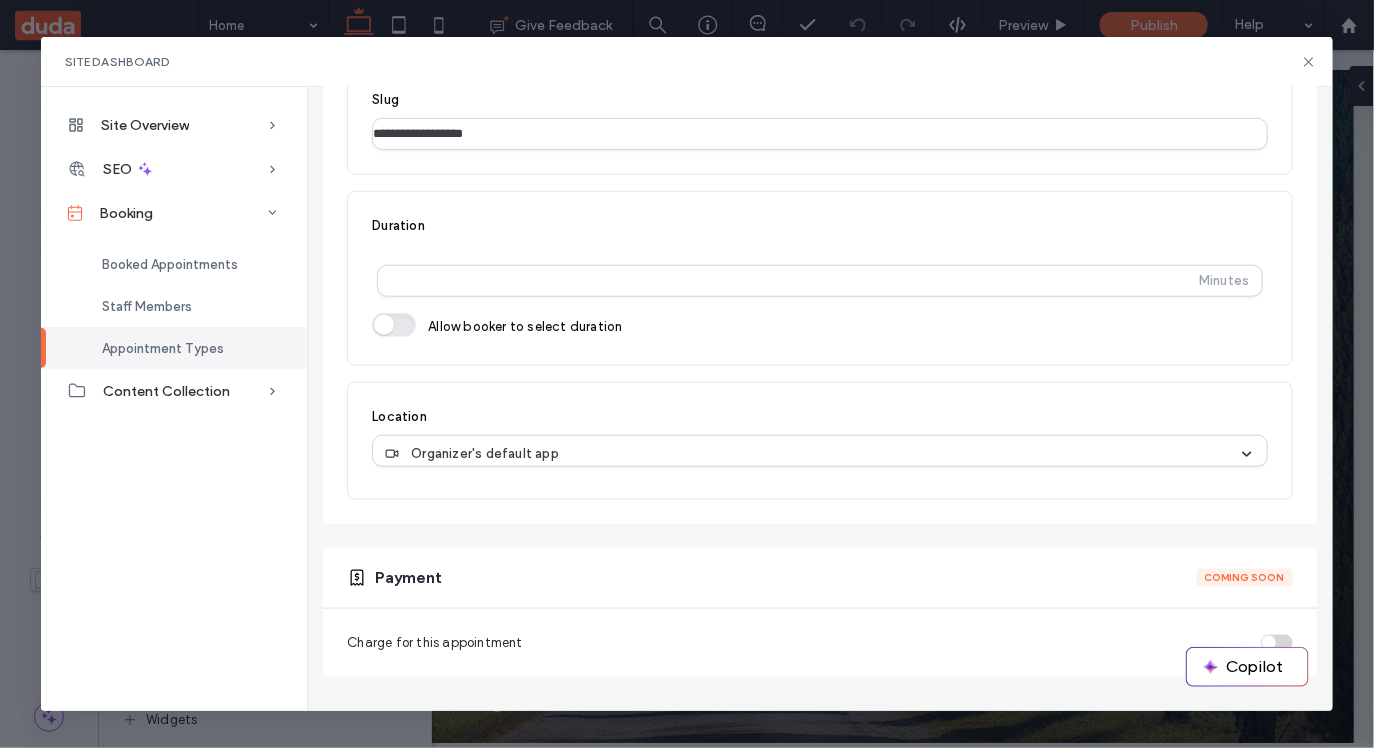 scroll, scrollTop: 0, scrollLeft: 0, axis: both 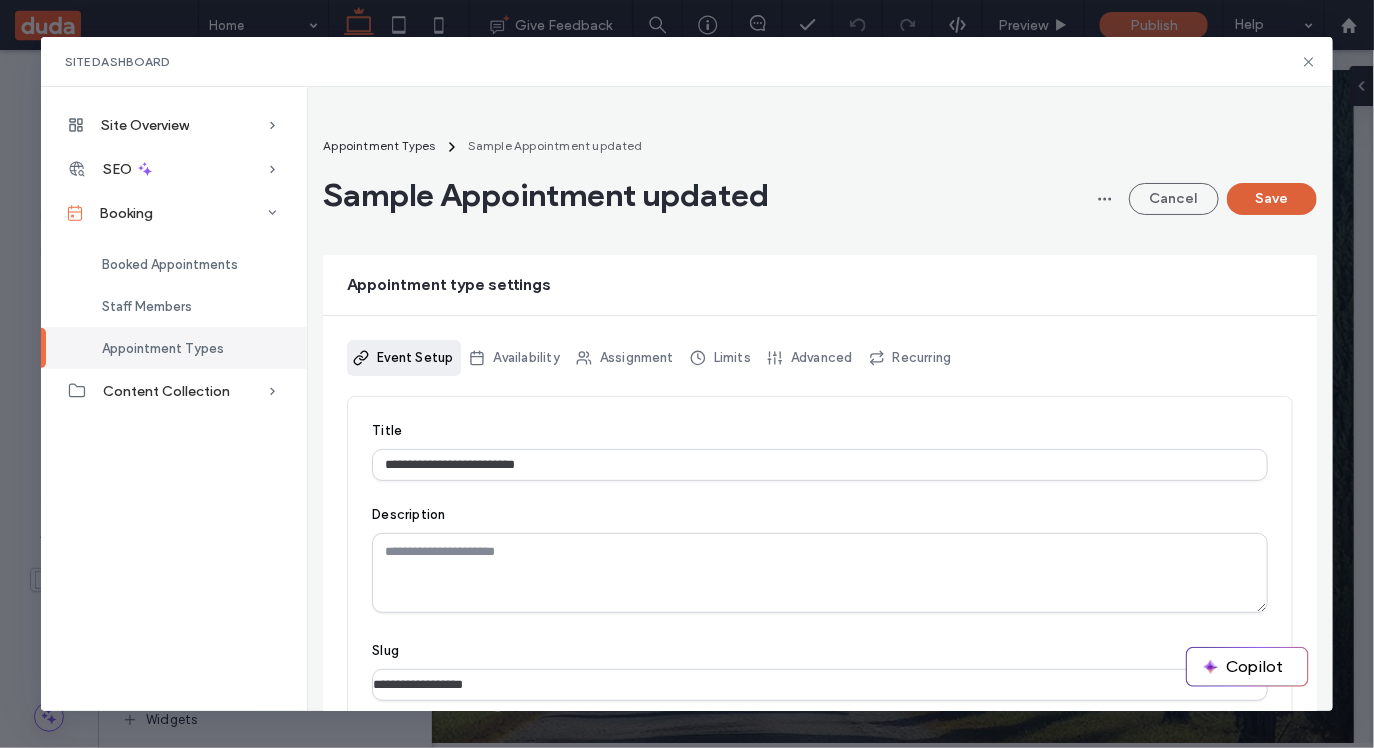 click on "Save" at bounding box center (1272, 199) 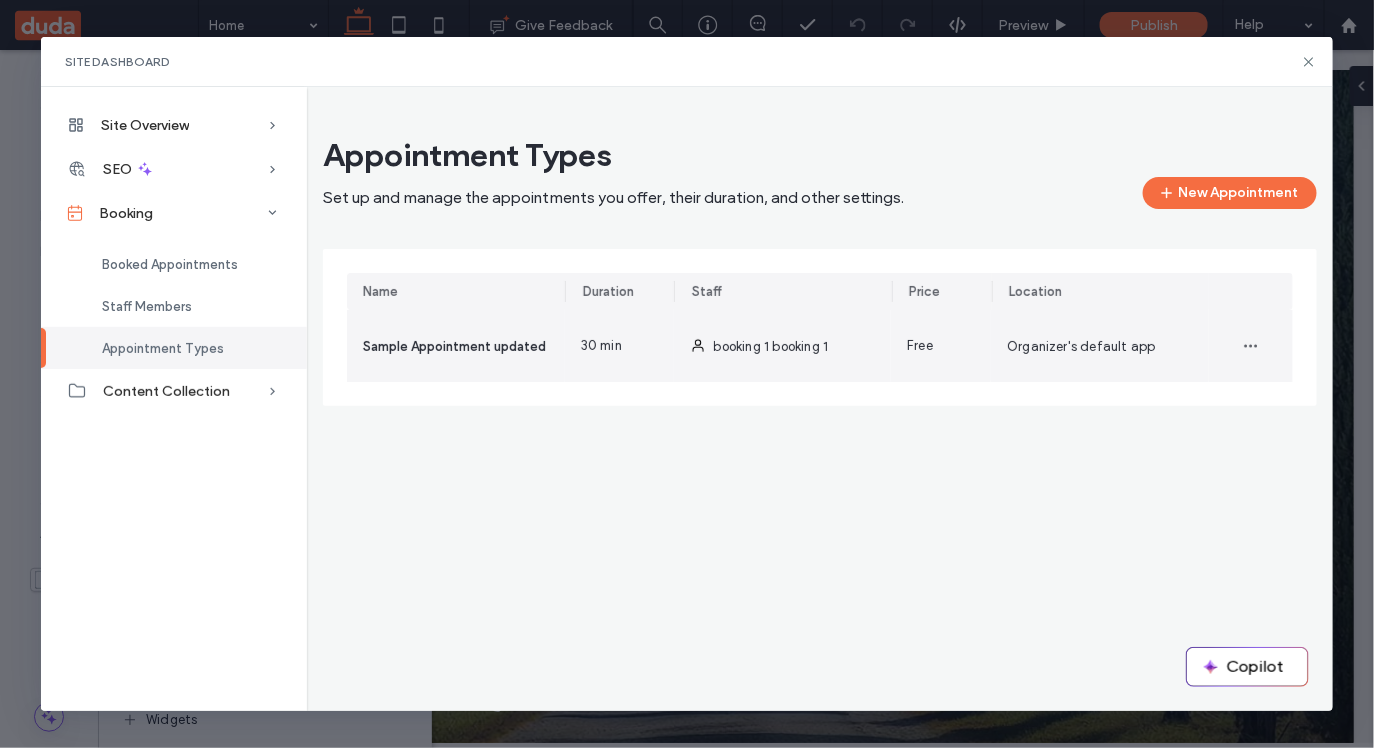 click on "booking 1 booking 1" at bounding box center [771, 346] 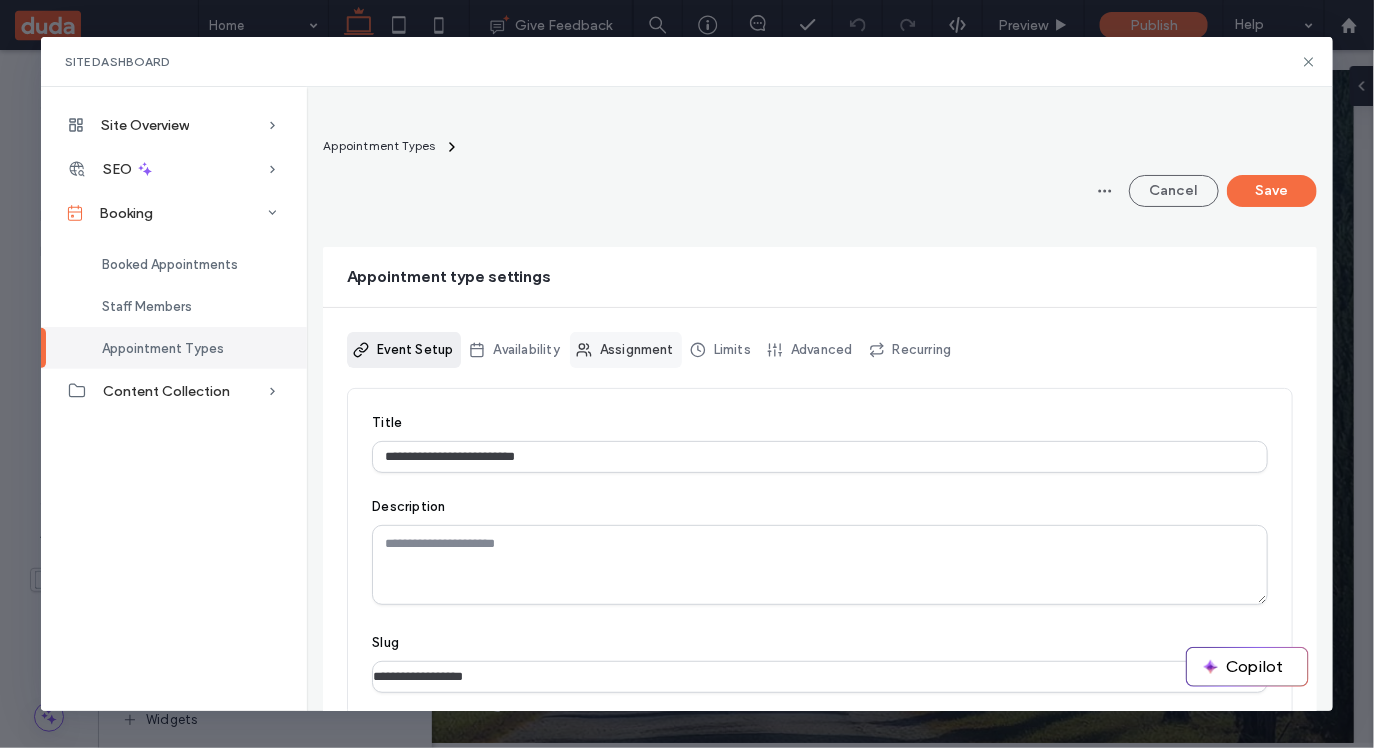 click on "Assignment" at bounding box center (626, 350) 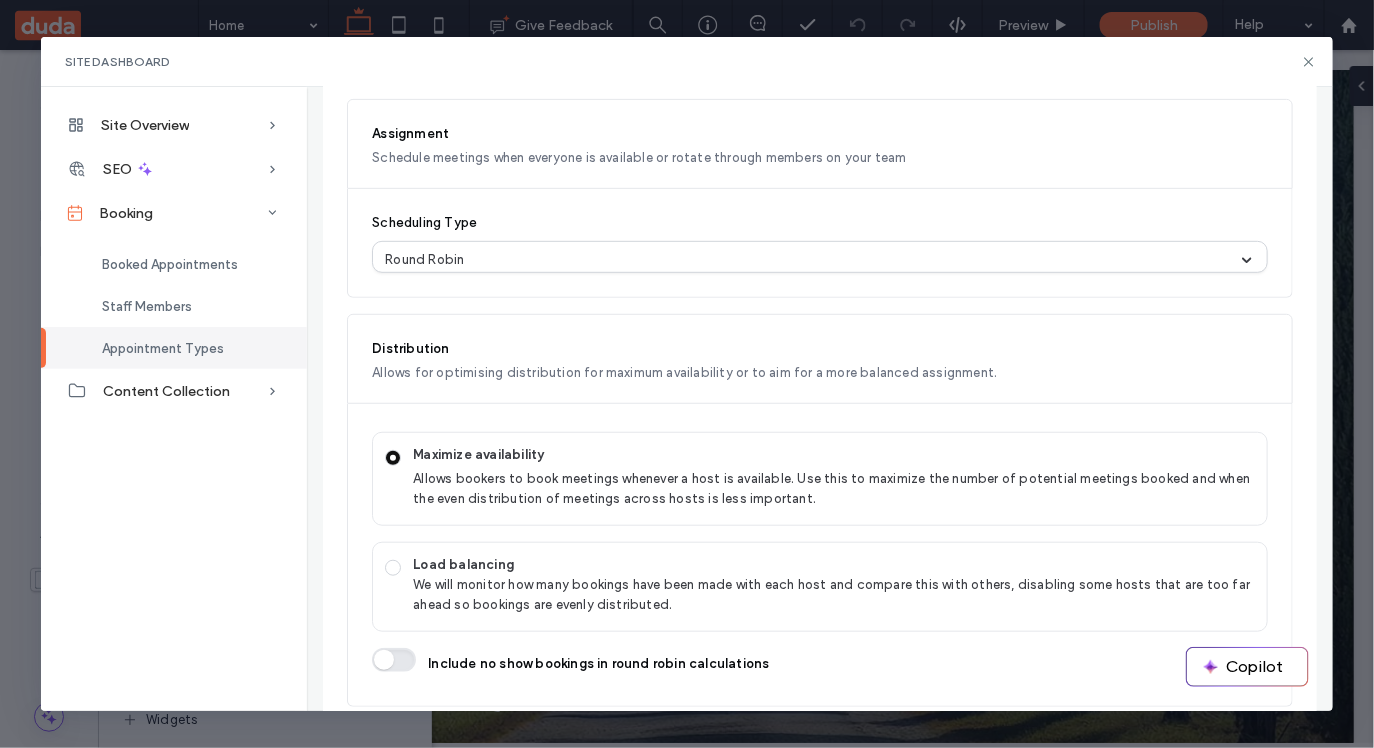 scroll, scrollTop: 293, scrollLeft: 0, axis: vertical 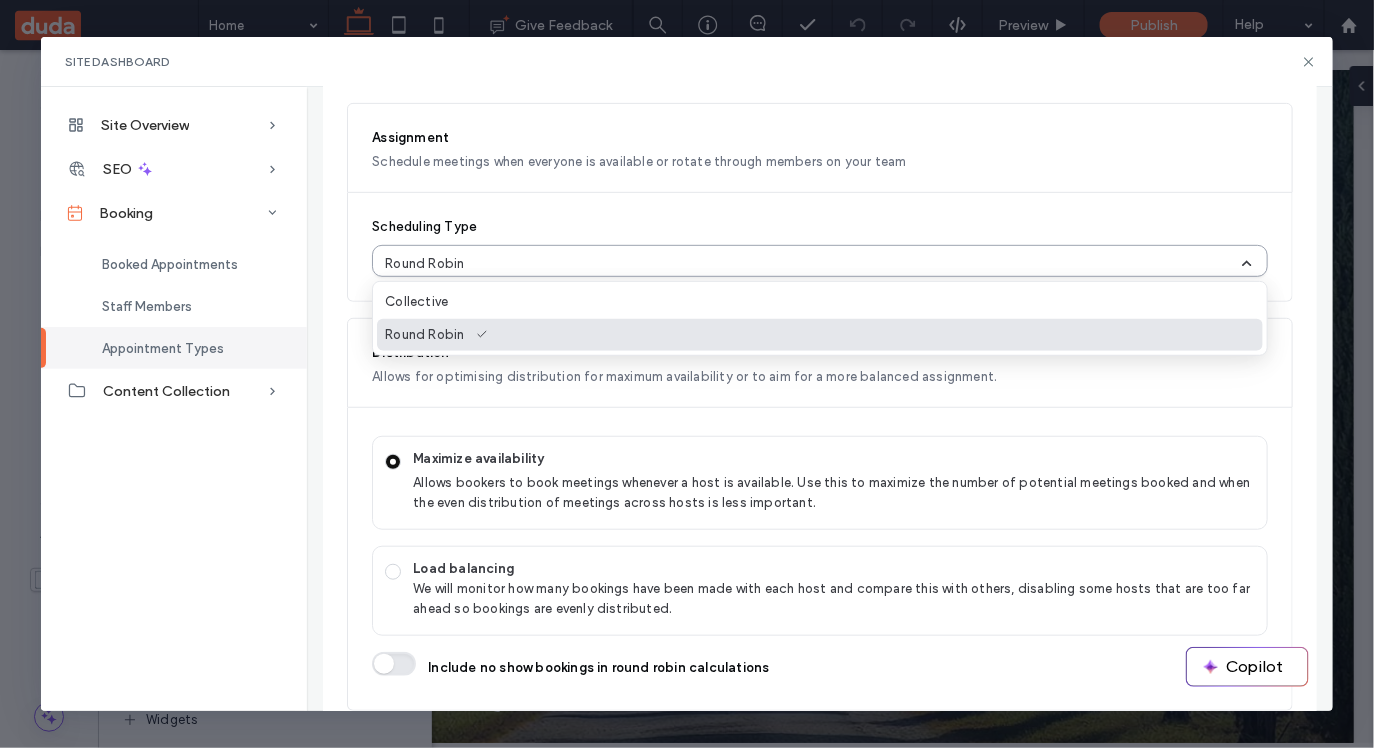 click at bounding box center (853, 264) 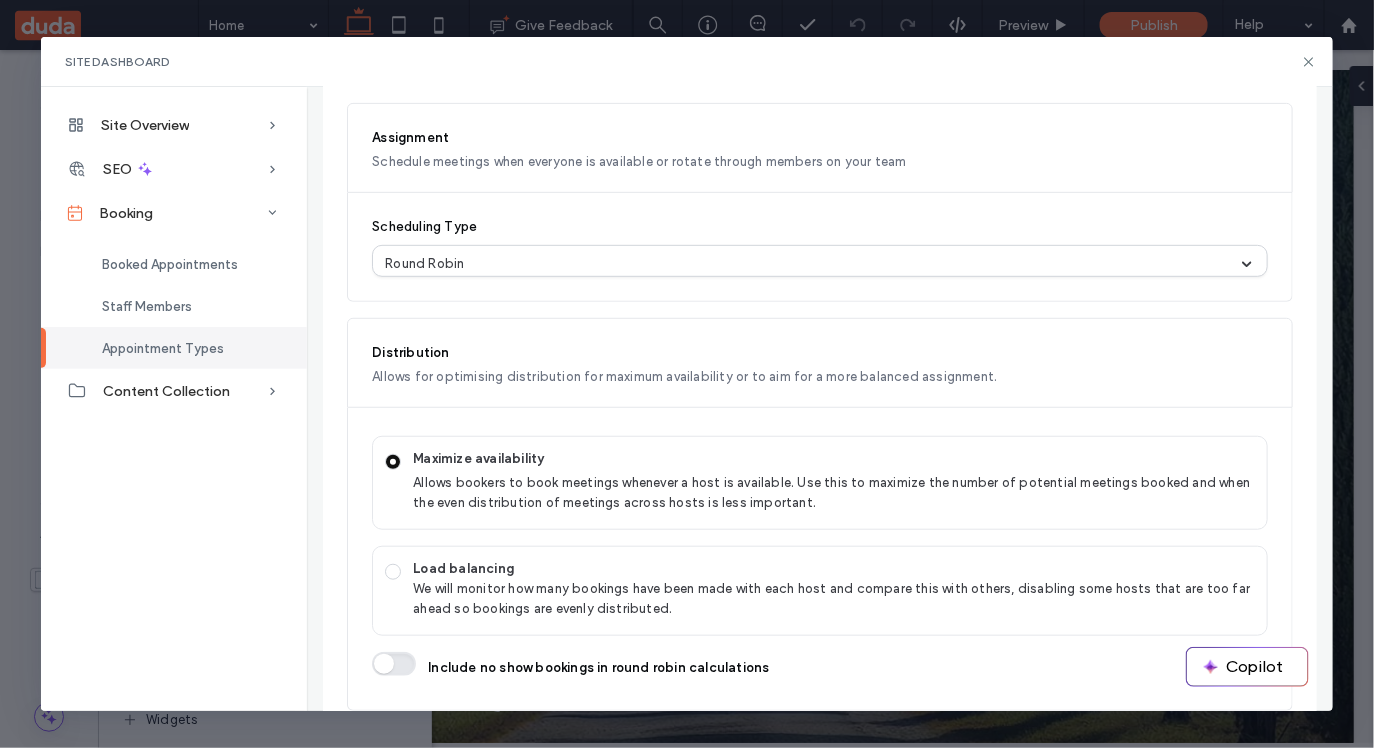 click on "Assignment Schedule meetings when everyone is available or rotate through members on your team" at bounding box center (820, 148) 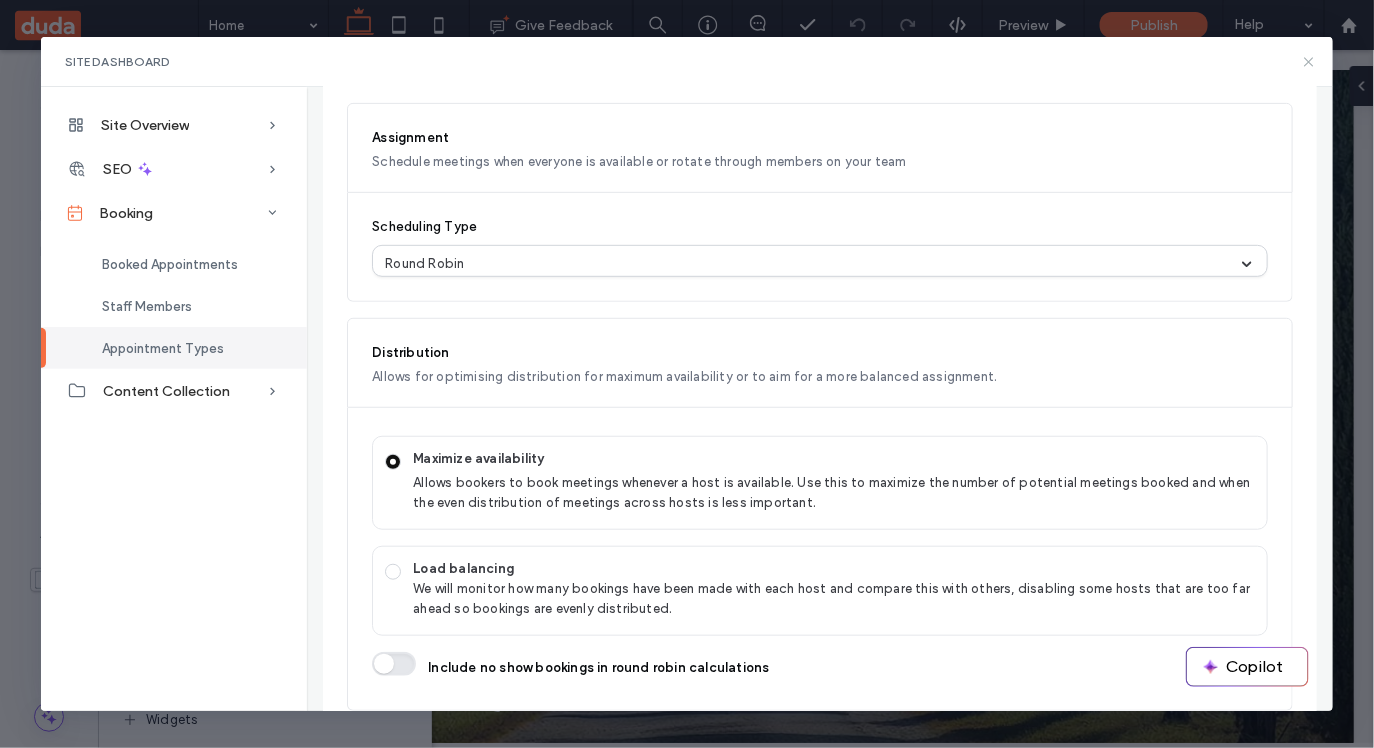 click 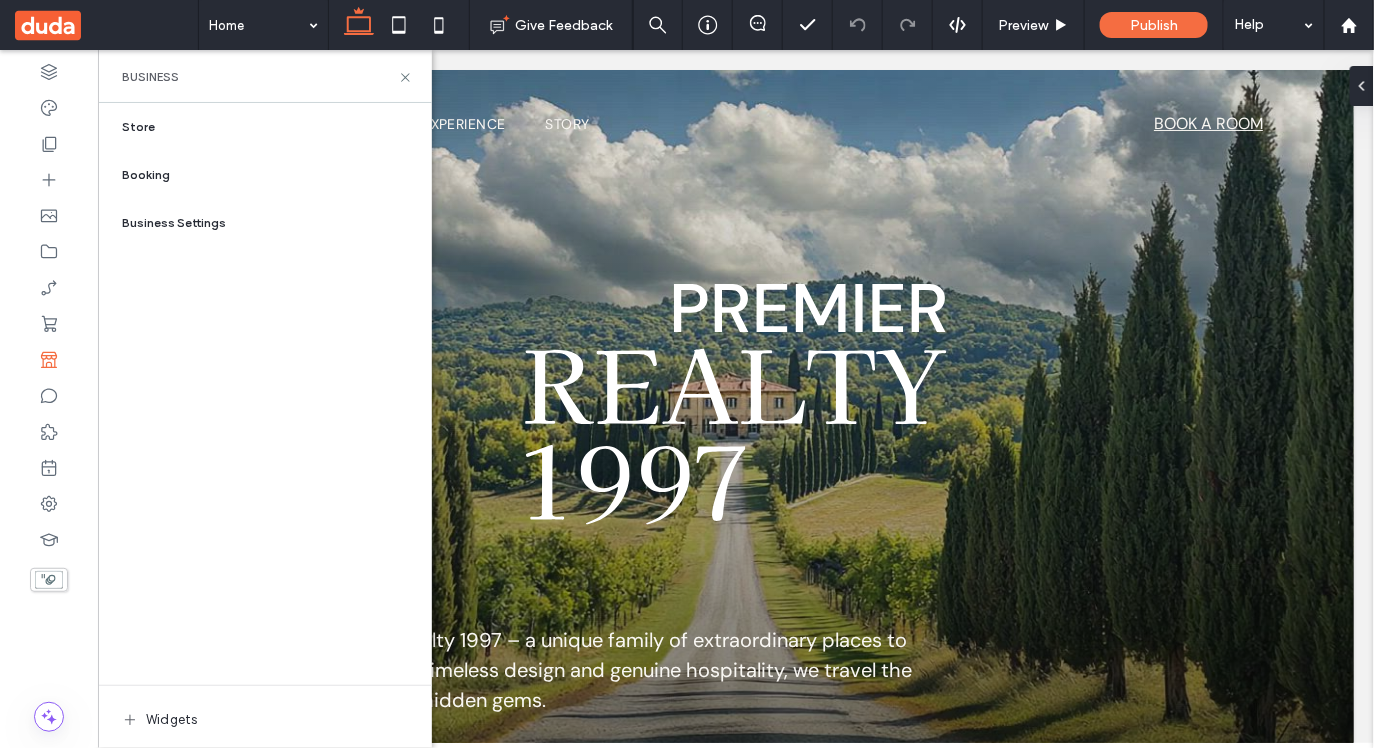 click on "Widgets" at bounding box center [171, 720] 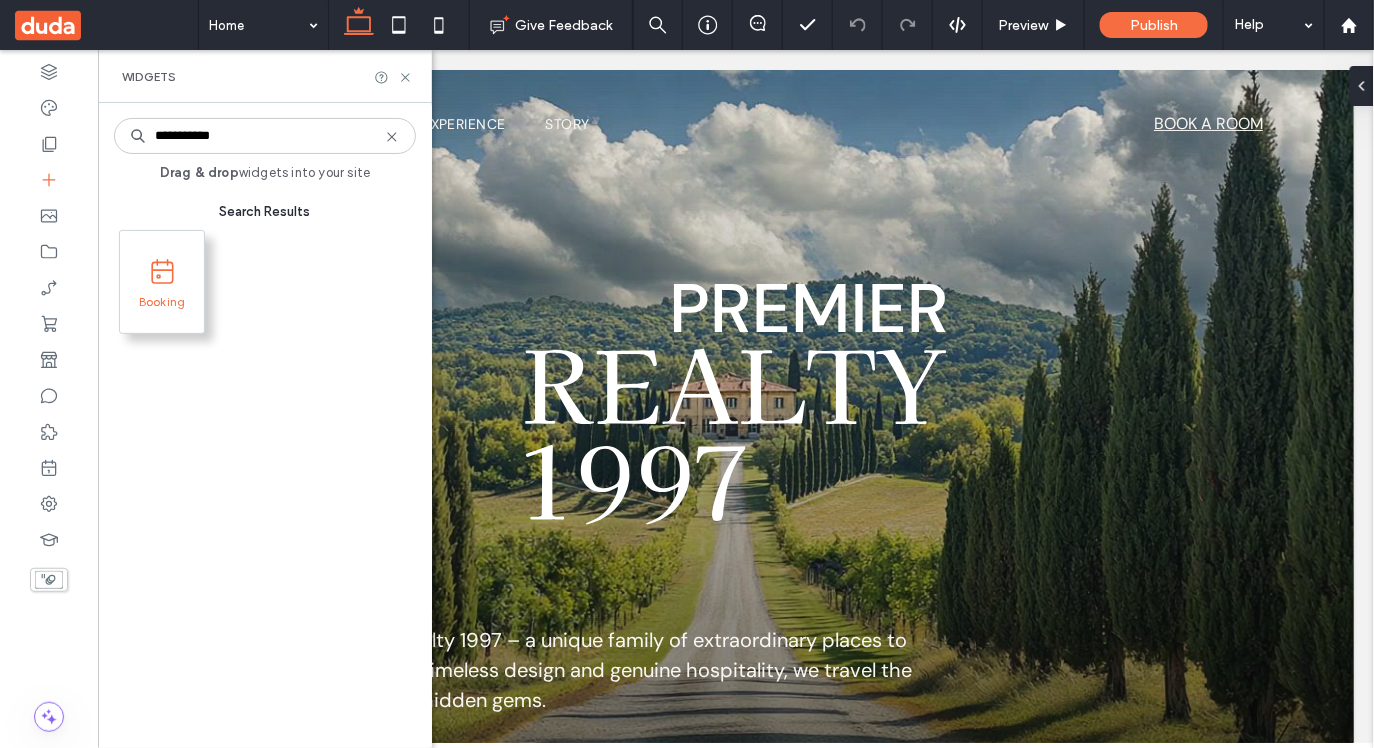 click at bounding box center (162, 271) 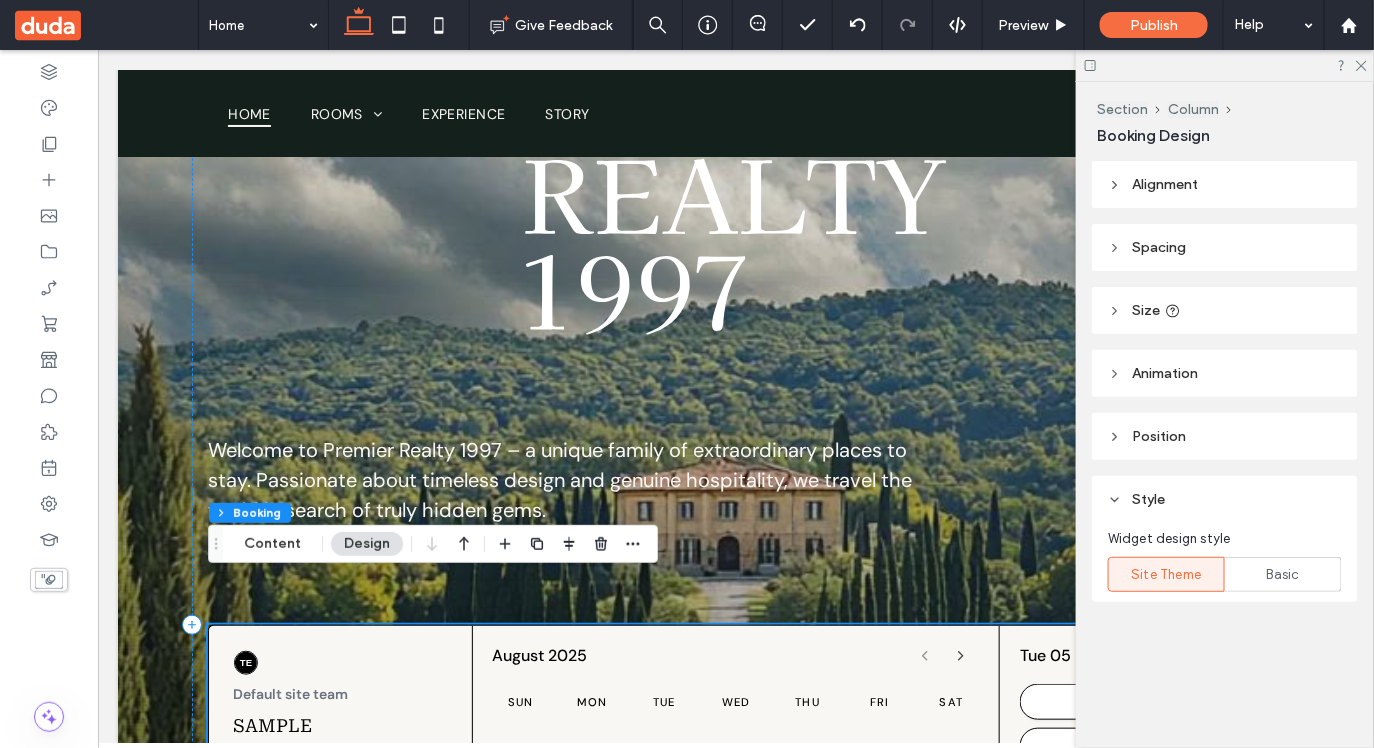 scroll, scrollTop: 0, scrollLeft: 0, axis: both 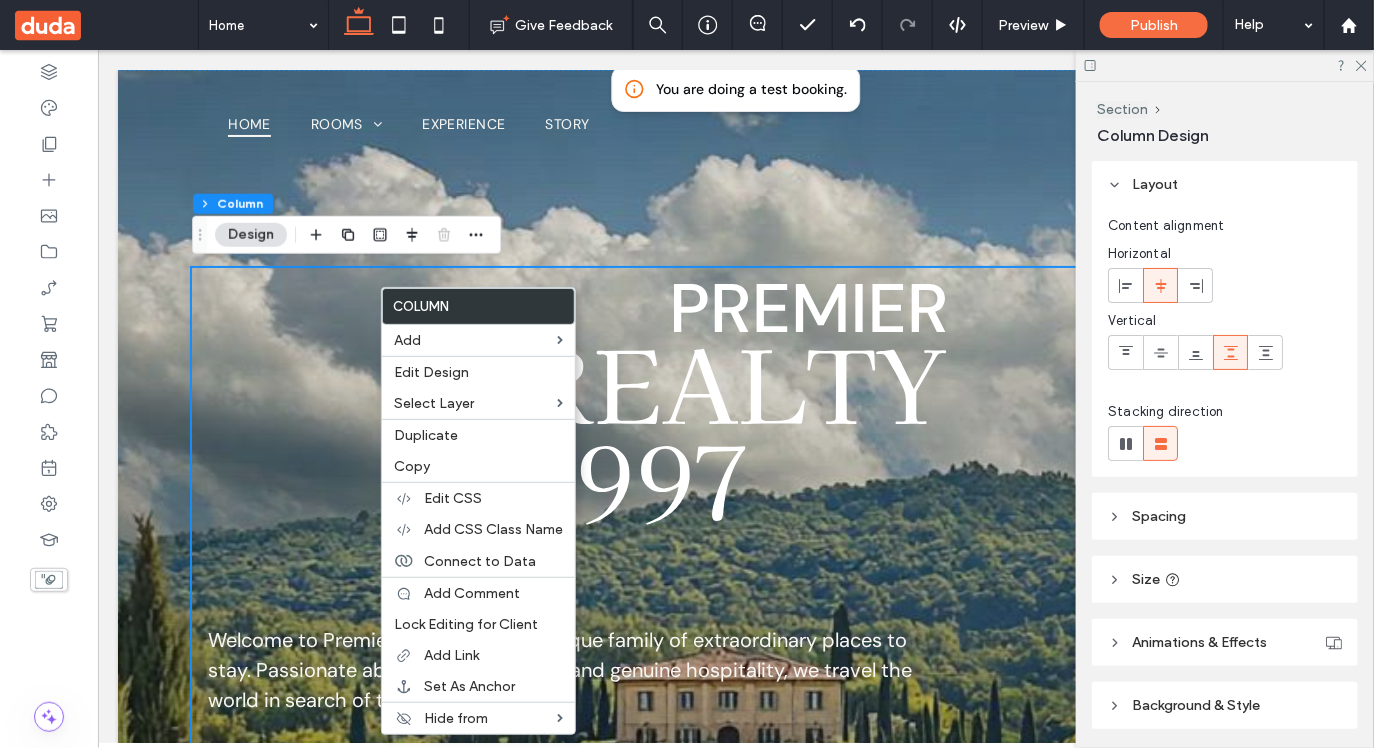 click on "Welcome to Premier Realty 1997 – a unique family of extraordinary places to stay. Passionate about timeless design and genuine hospitality, we travel the world in search of truly hidden gems.
You are doing a test booking. Default site team Sample Appointment updated 30m Asia/Jerusalem August   2025 Sun Mon Tue Wed Thu Fri Sat 1 2 3 4 5 today 6 7 8 9 10 11 12 13 14 15 16 17 18 19 20 21 22 23 24 25 26 27 28 29 30 31 Tue 05 12h 24h 16:00 16:30 17:00 17:30 18:00 18:30 19:00 19:30 20:00 20:30 21:00 21:30 22:00 22:30 23:00 23:30" at bounding box center (735, 814) 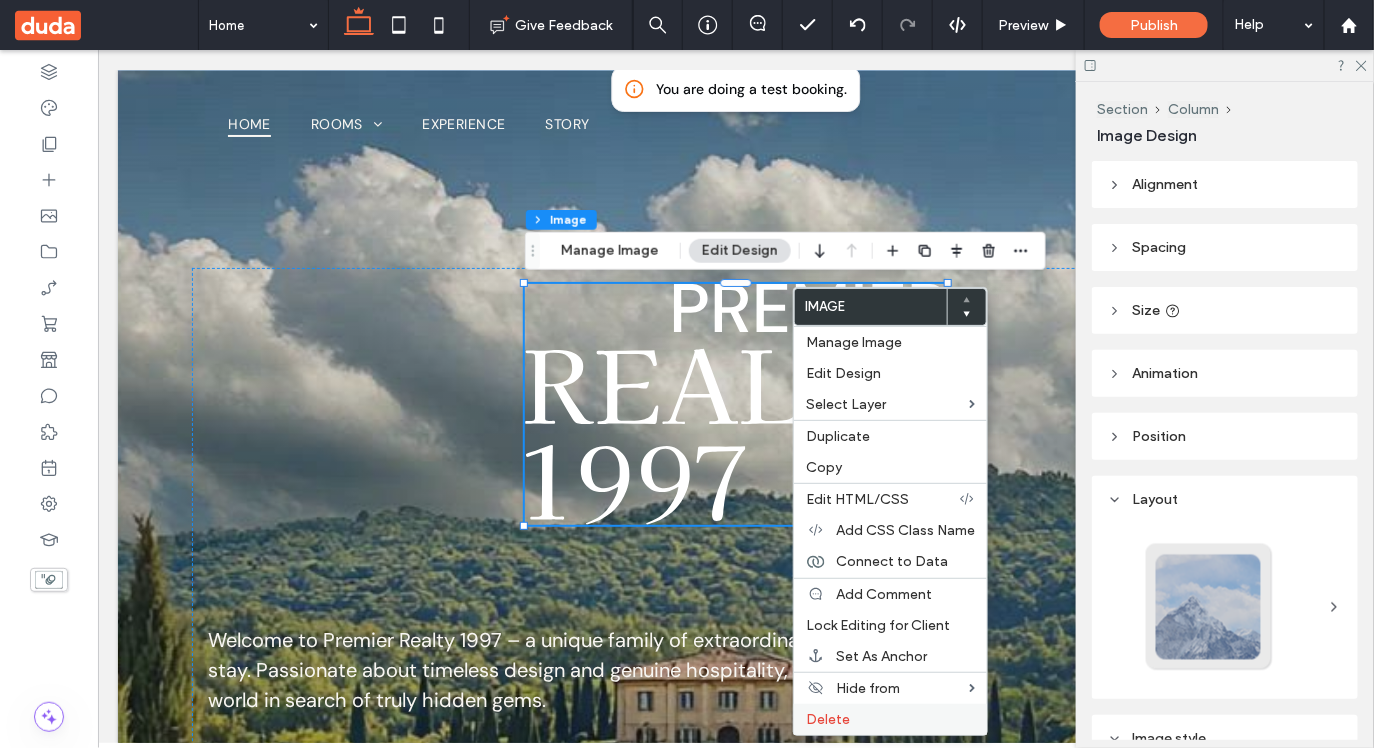 drag, startPoint x: 861, startPoint y: 729, endPoint x: 563, endPoint y: 381, distance: 458.15717 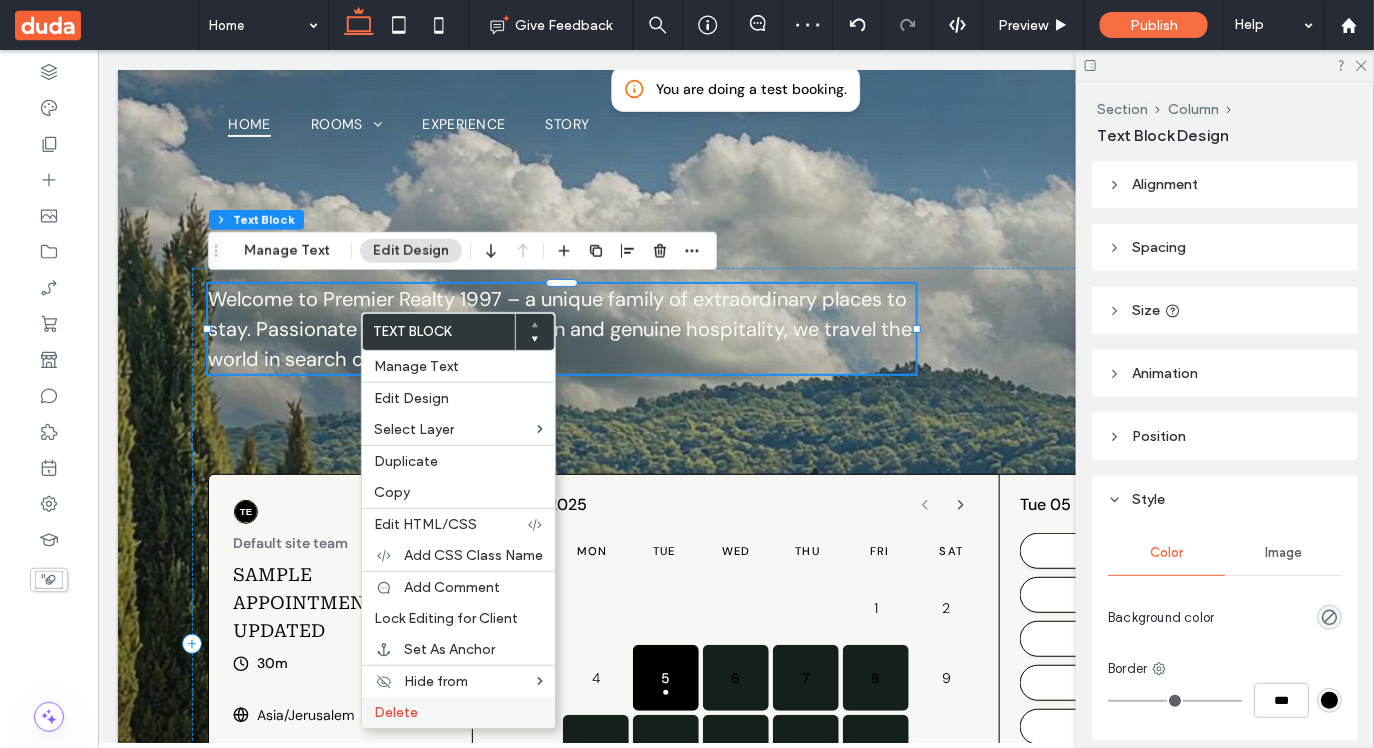 click on "Delete" at bounding box center (458, 712) 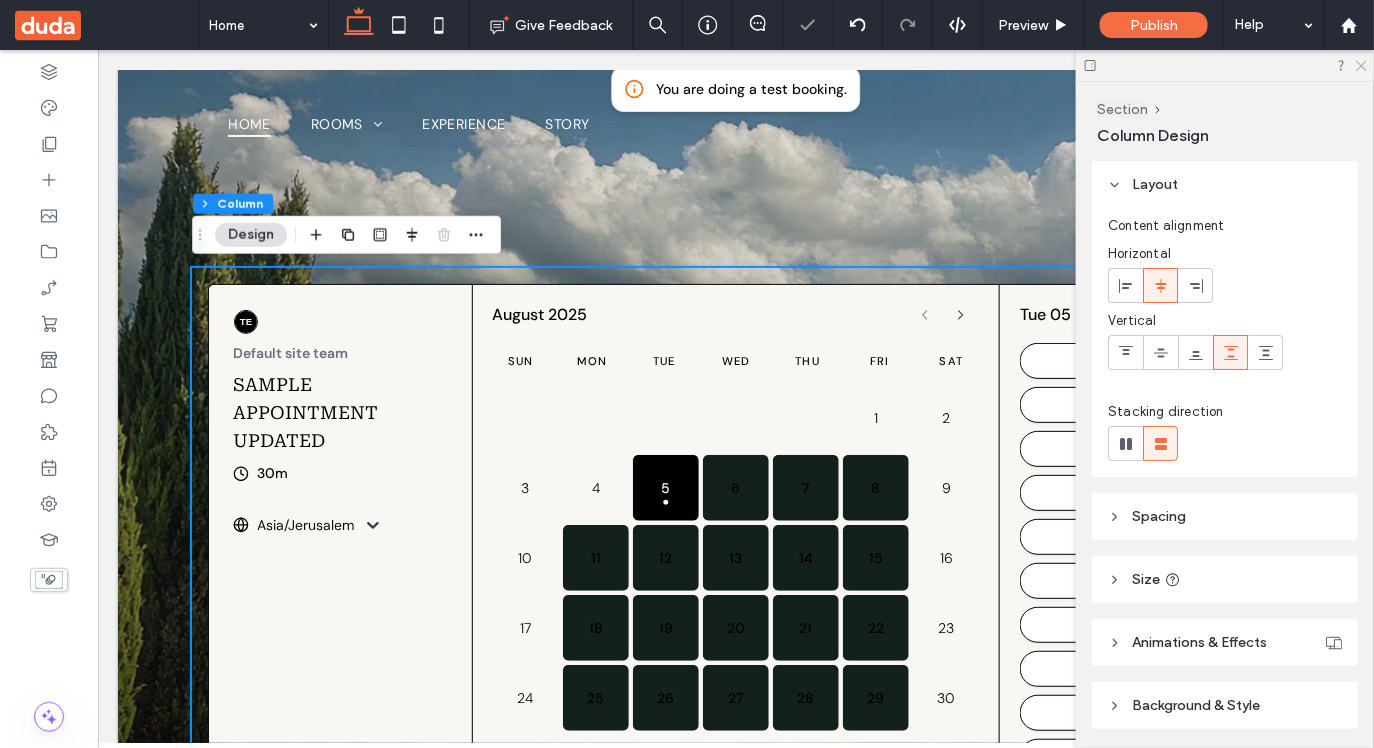 click 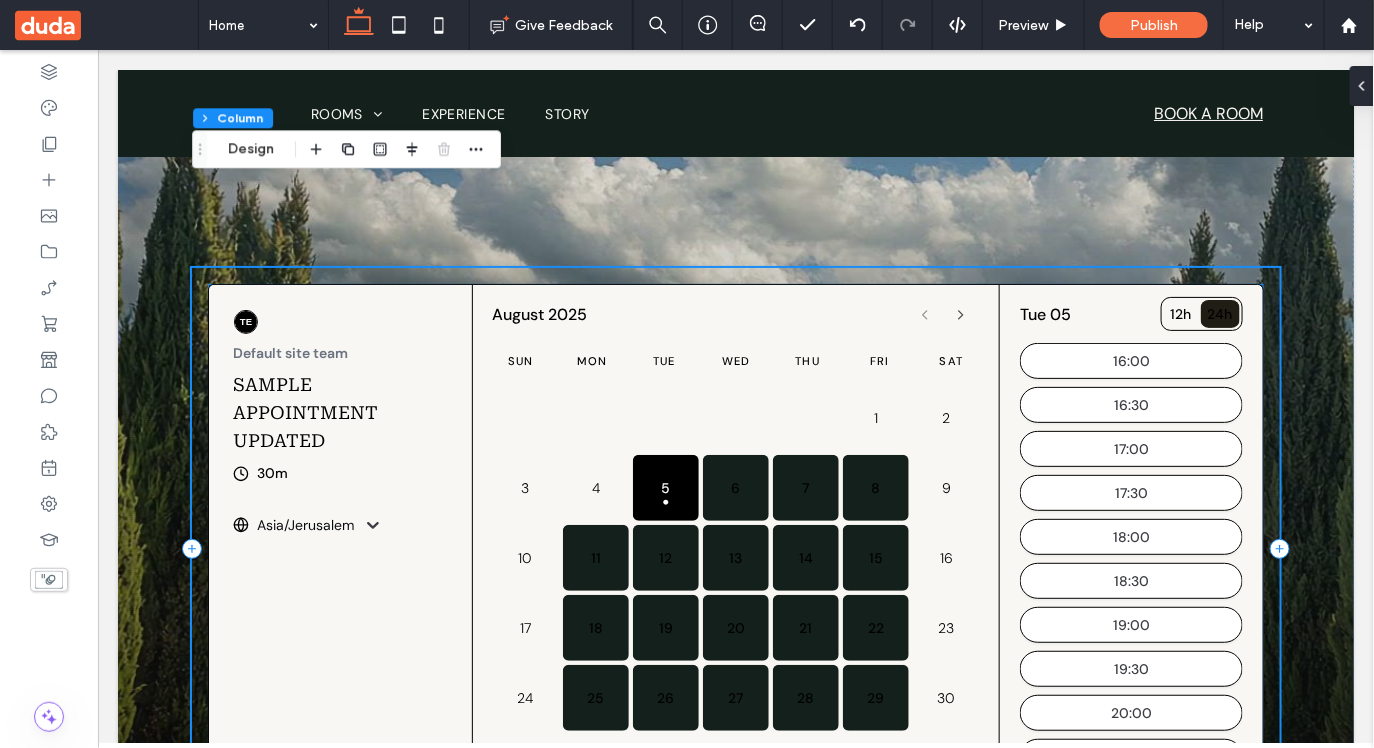 scroll, scrollTop: 120, scrollLeft: 0, axis: vertical 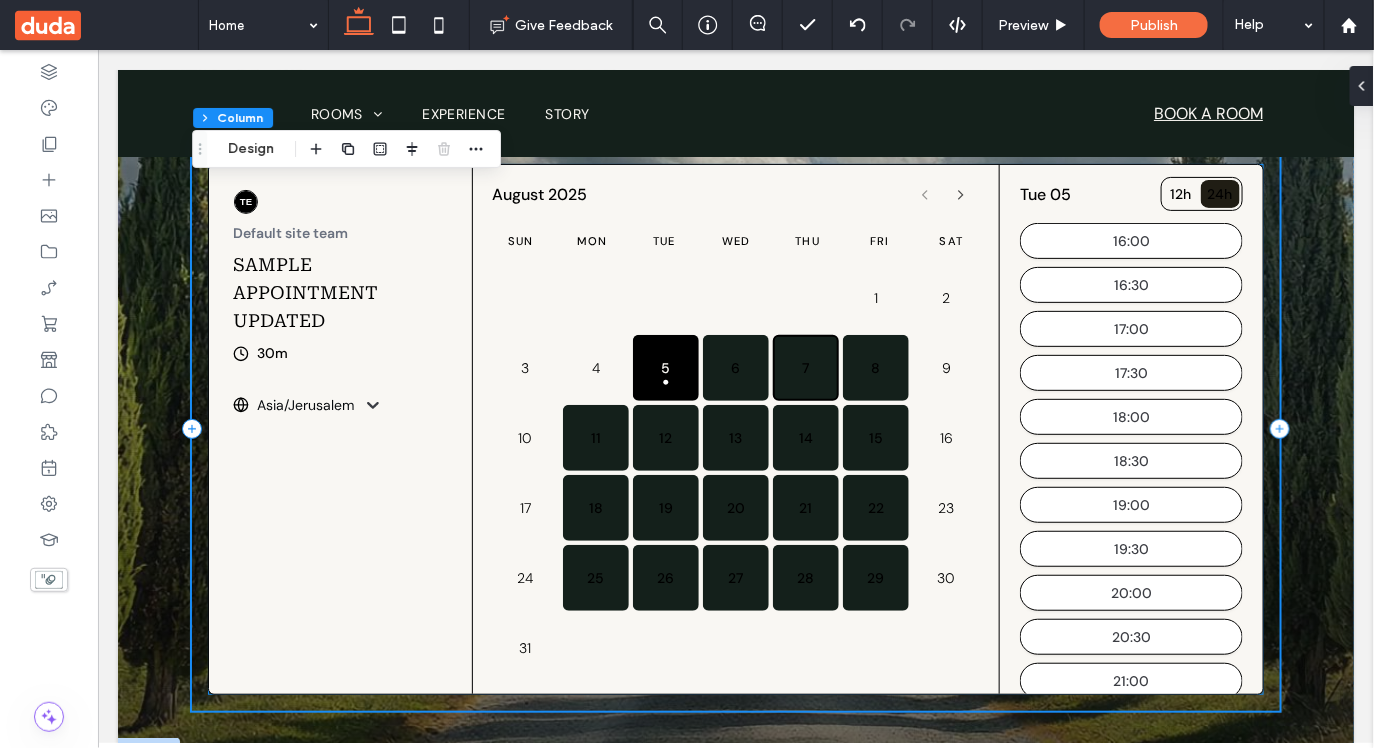 click on "7" at bounding box center (805, 367) 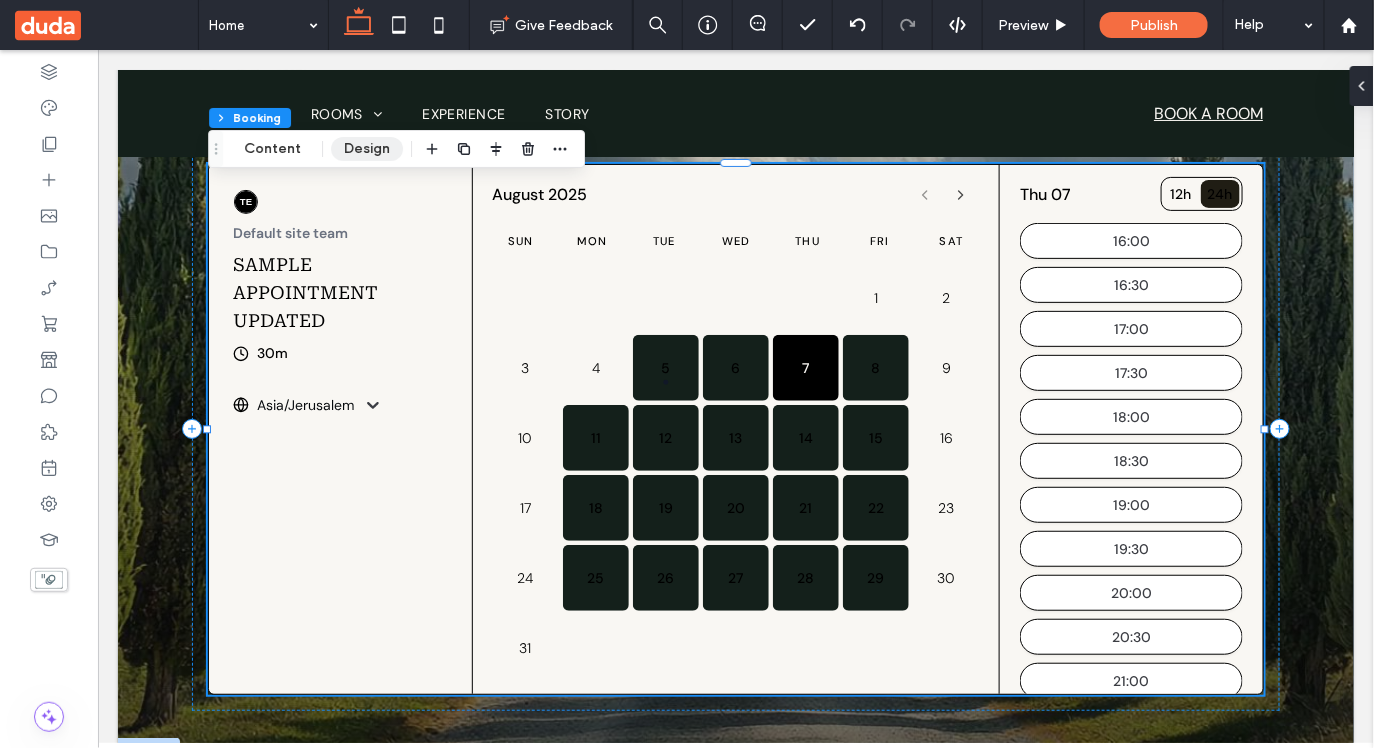 click on "Design" at bounding box center (367, 149) 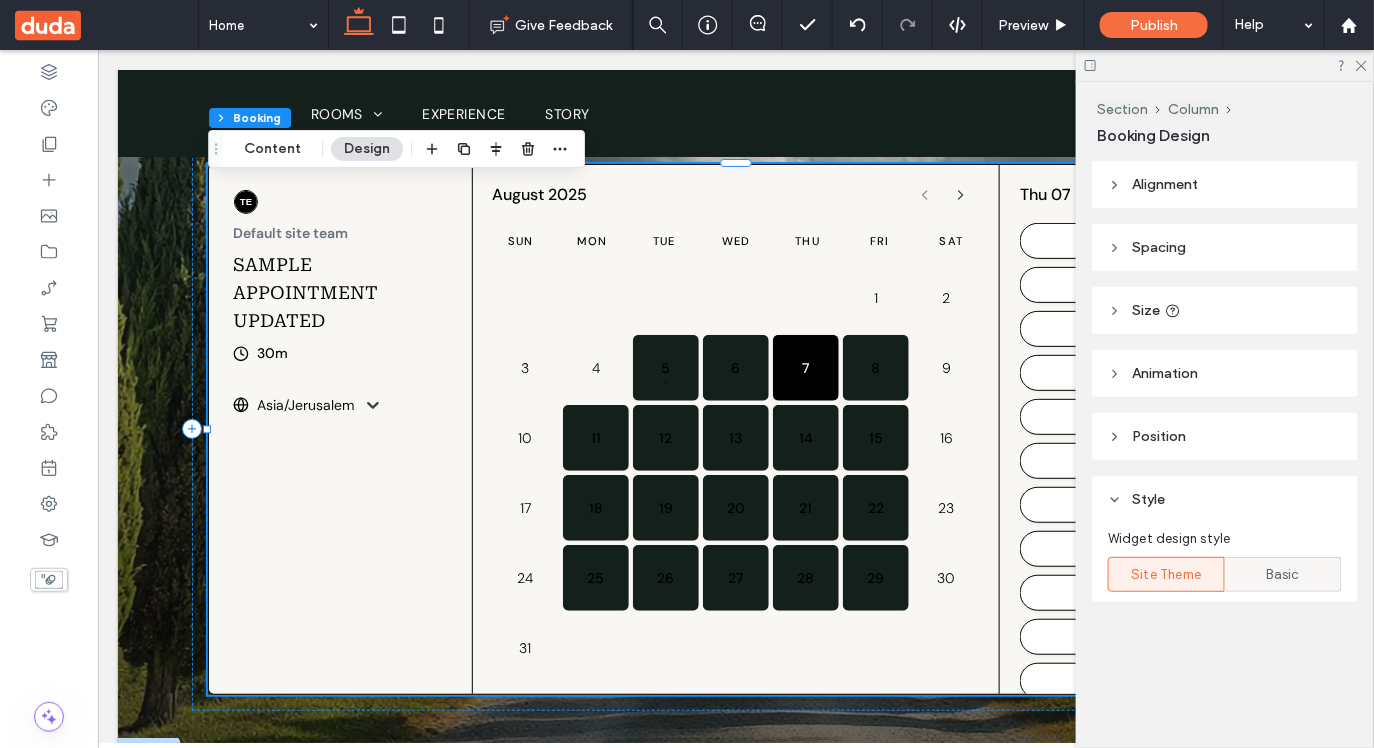 click on "Basic" at bounding box center [1283, 575] 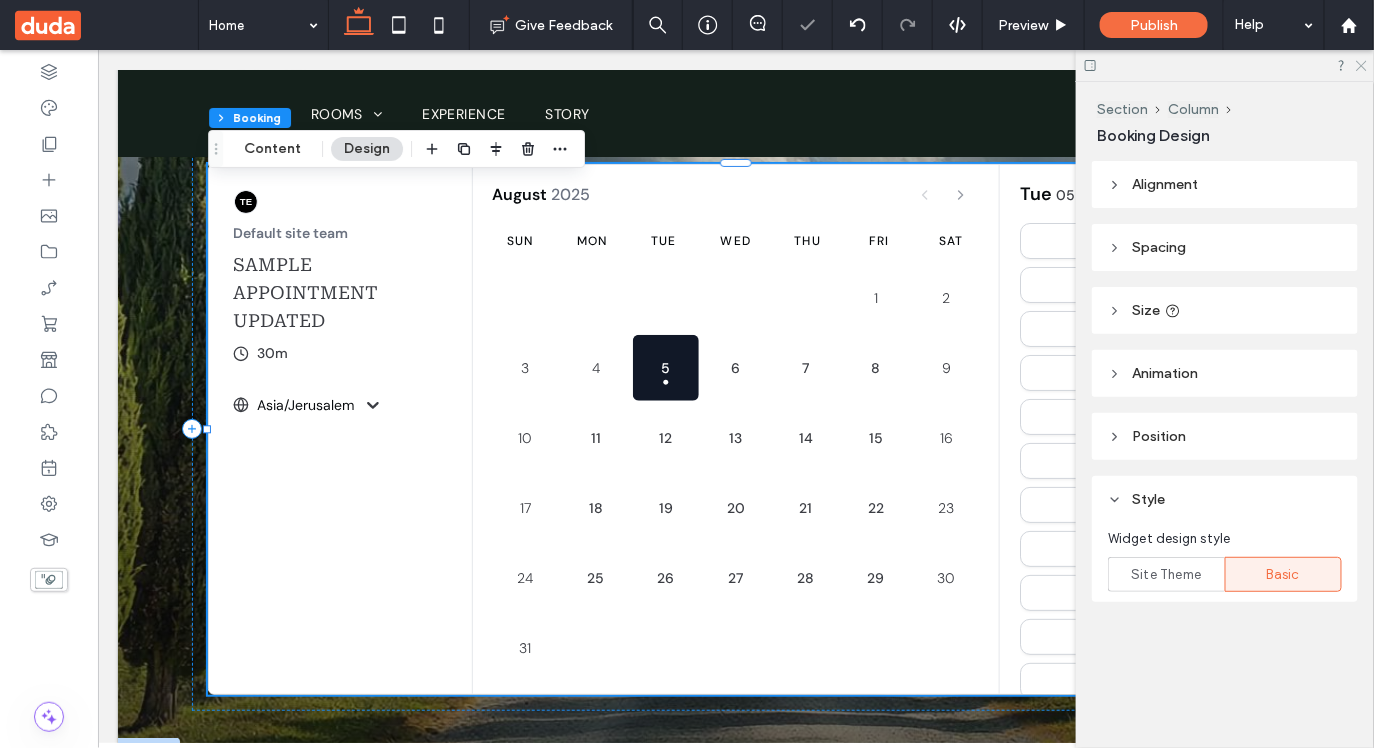 click 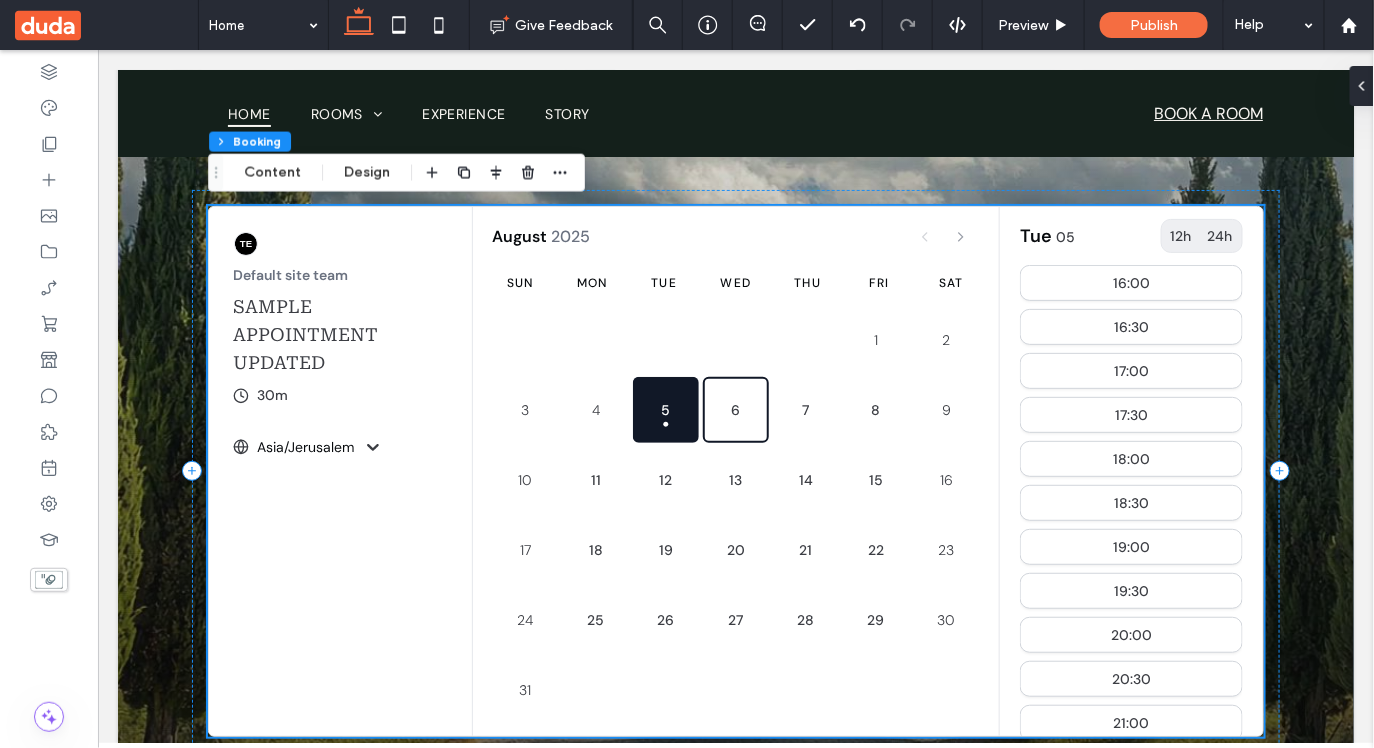 scroll, scrollTop: 79, scrollLeft: 0, axis: vertical 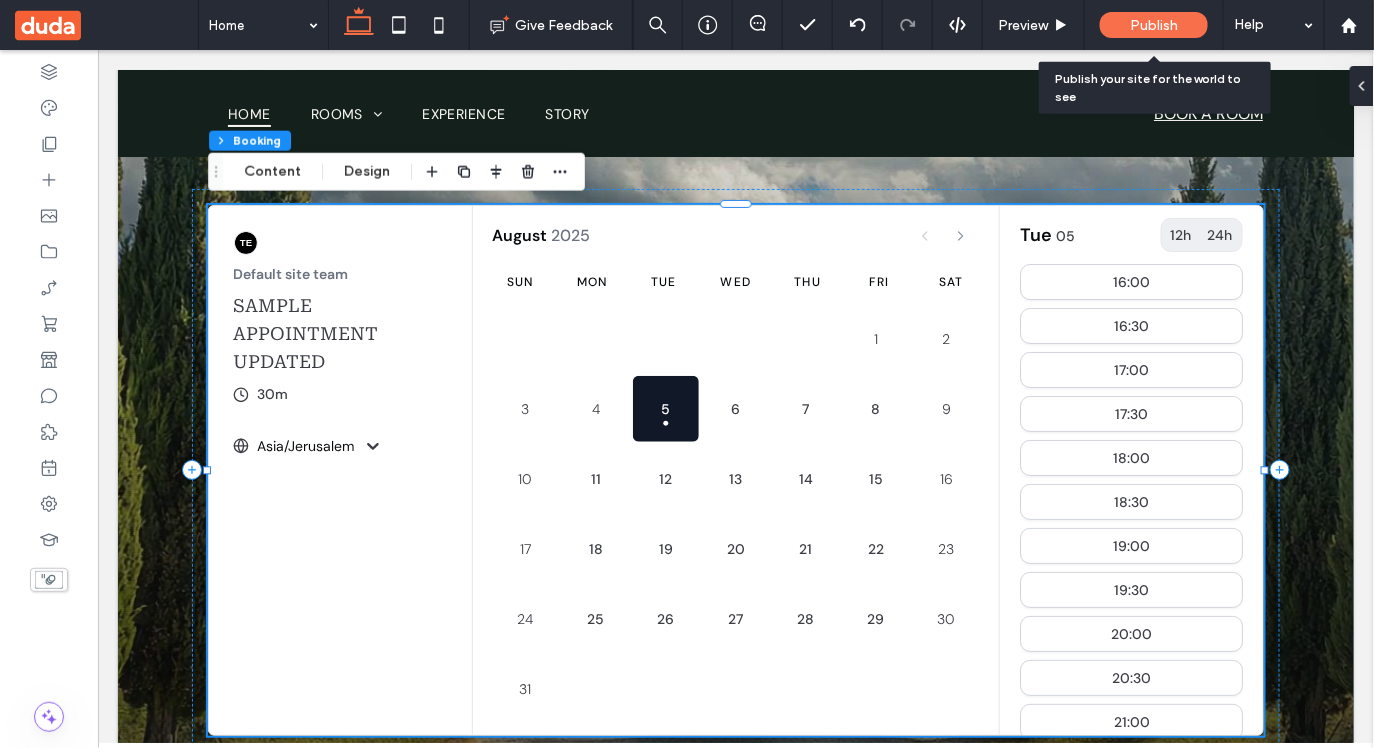 click on "Publish" at bounding box center (1154, 25) 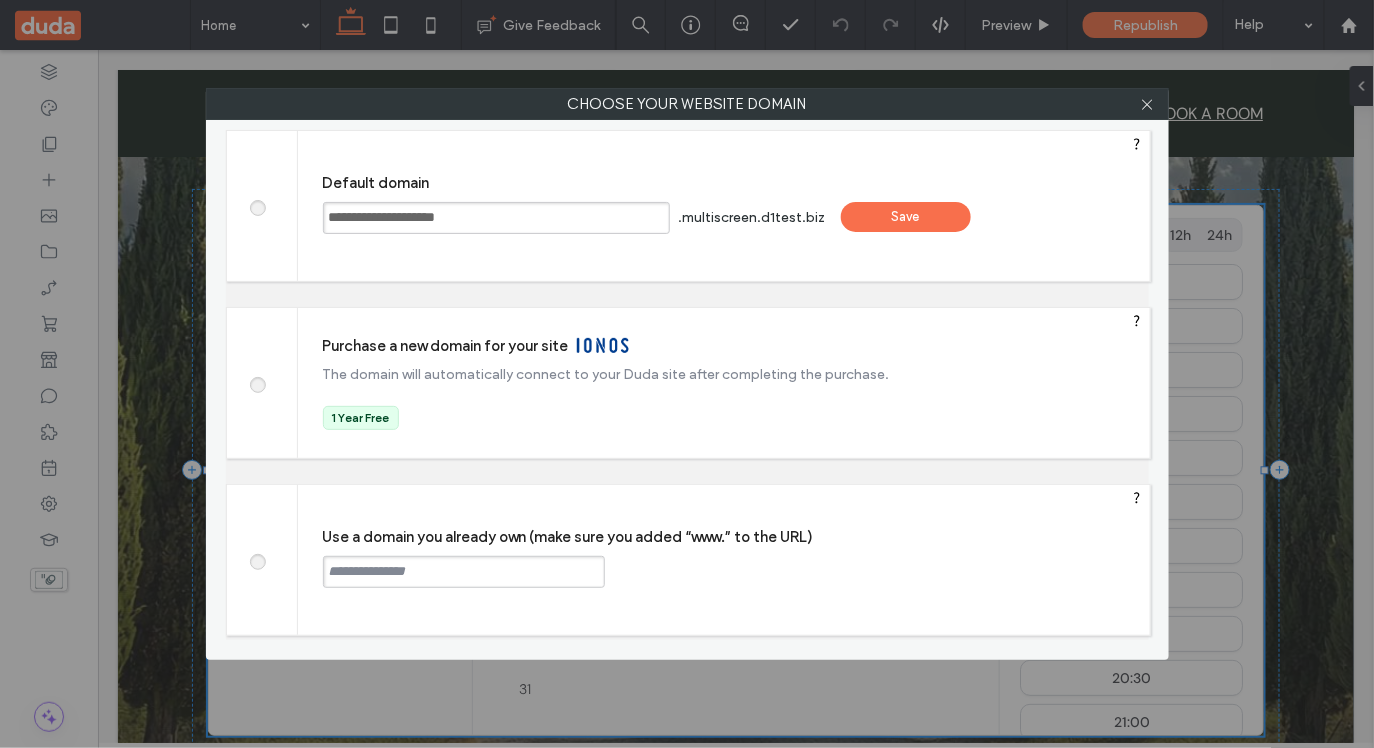 click on "Save" at bounding box center (906, 217) 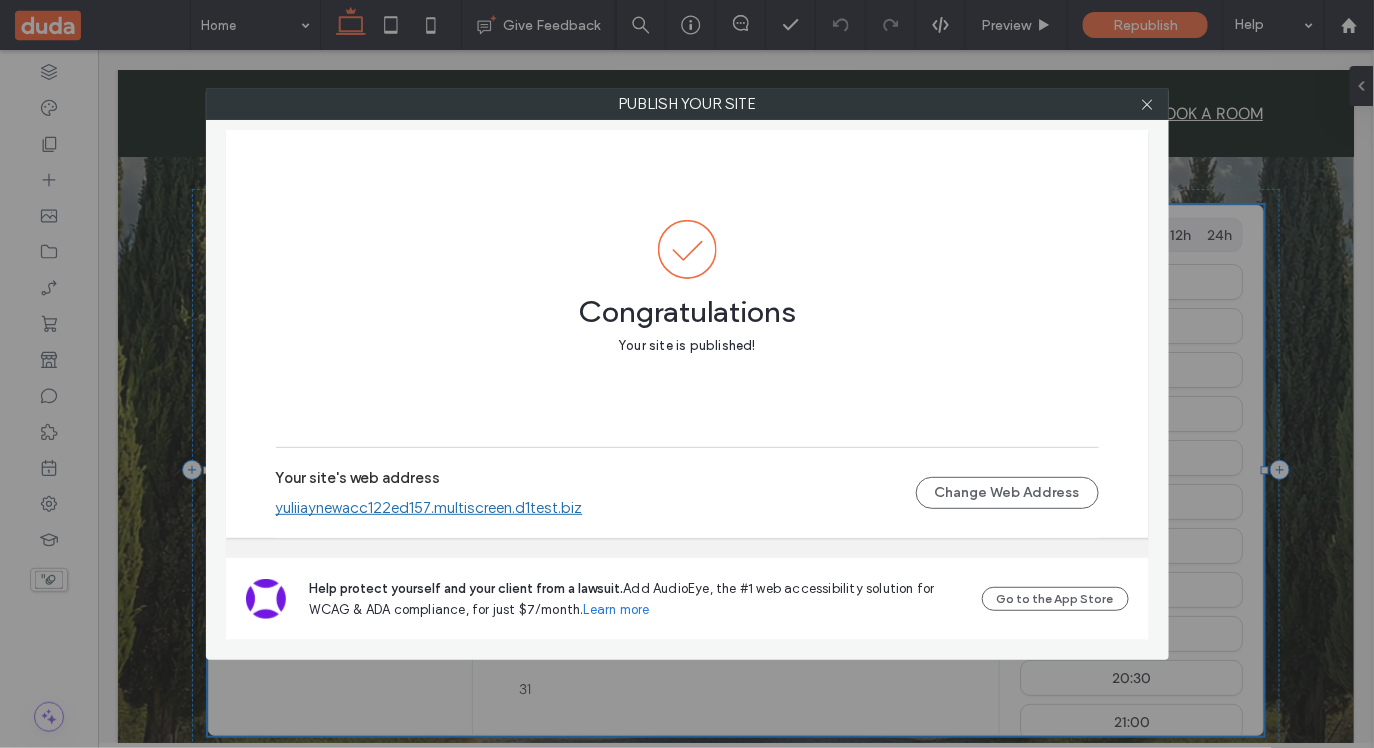 click on "yuliiaynewacc122ed157.multiscreen.d1test.biz" at bounding box center (429, 508) 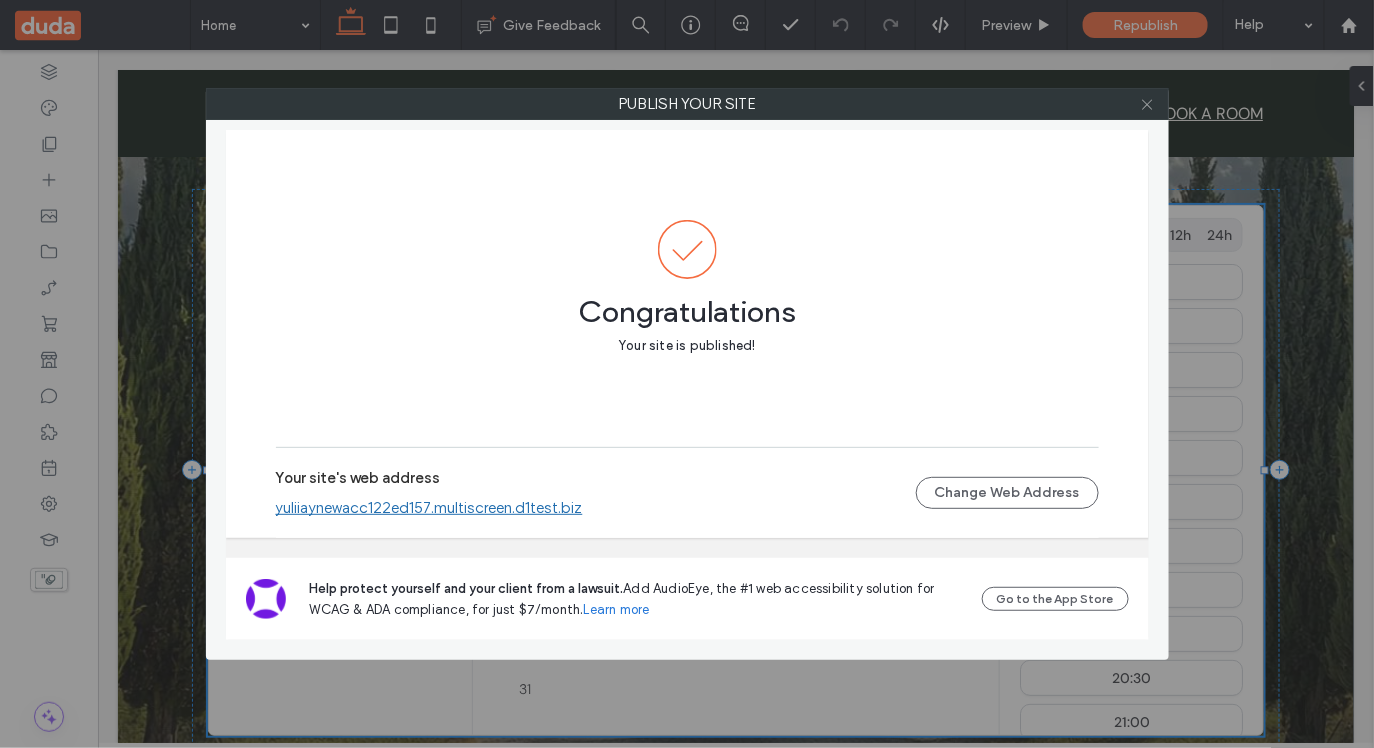 click 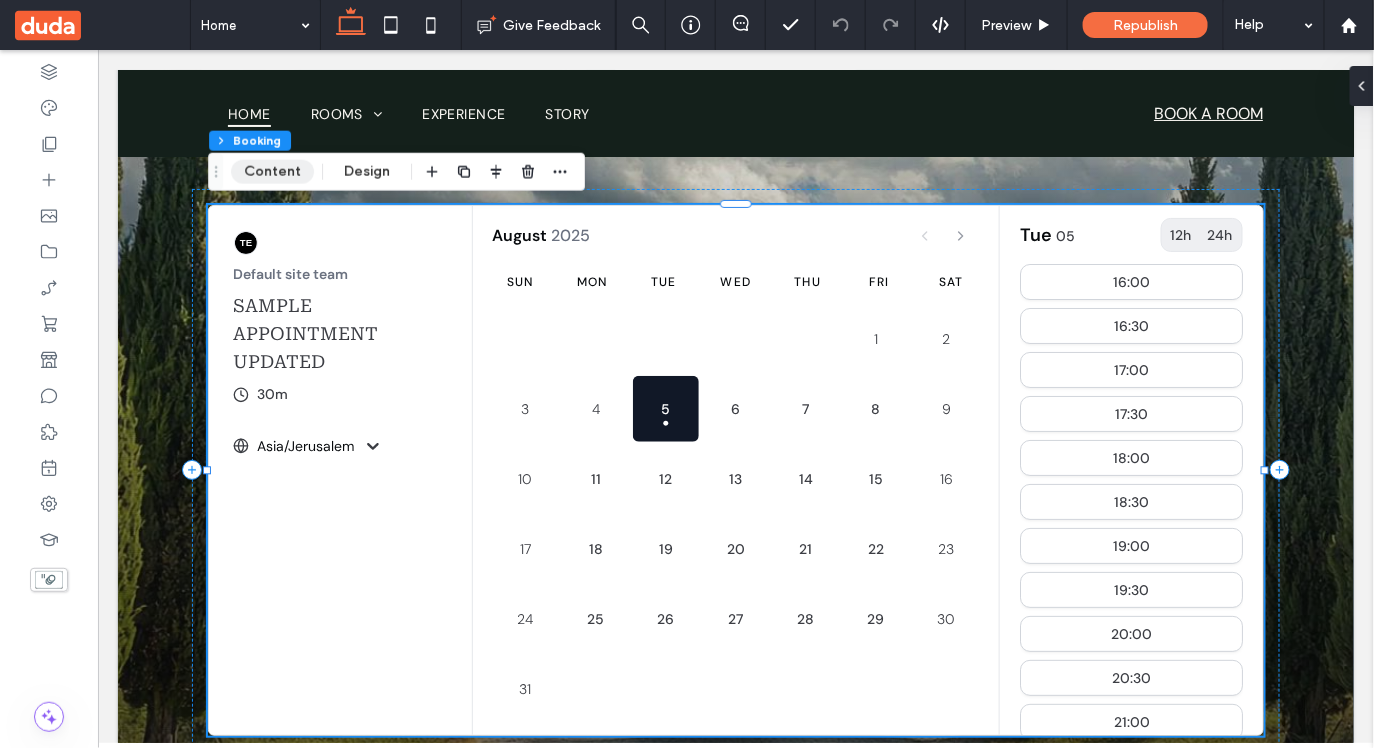 click on "Content" at bounding box center (272, 172) 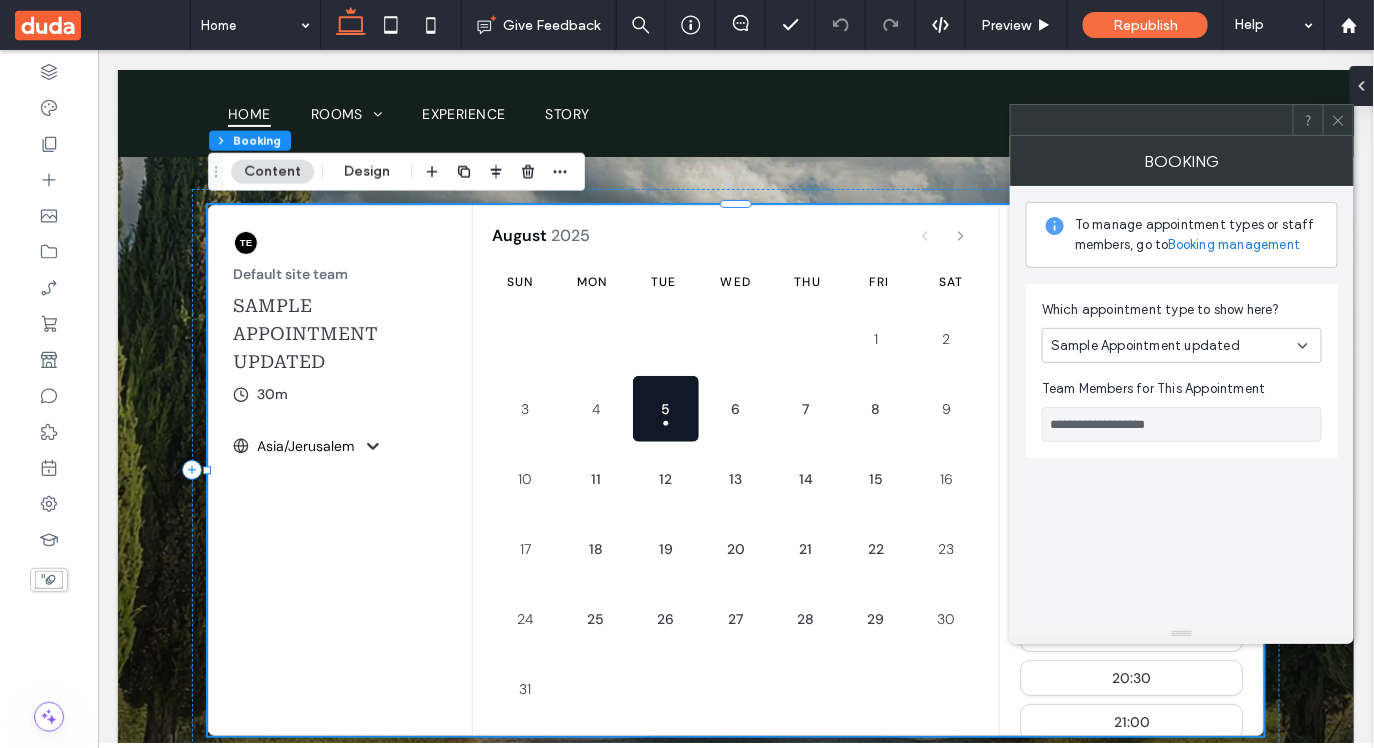 click on "Booking management" at bounding box center [1235, 245] 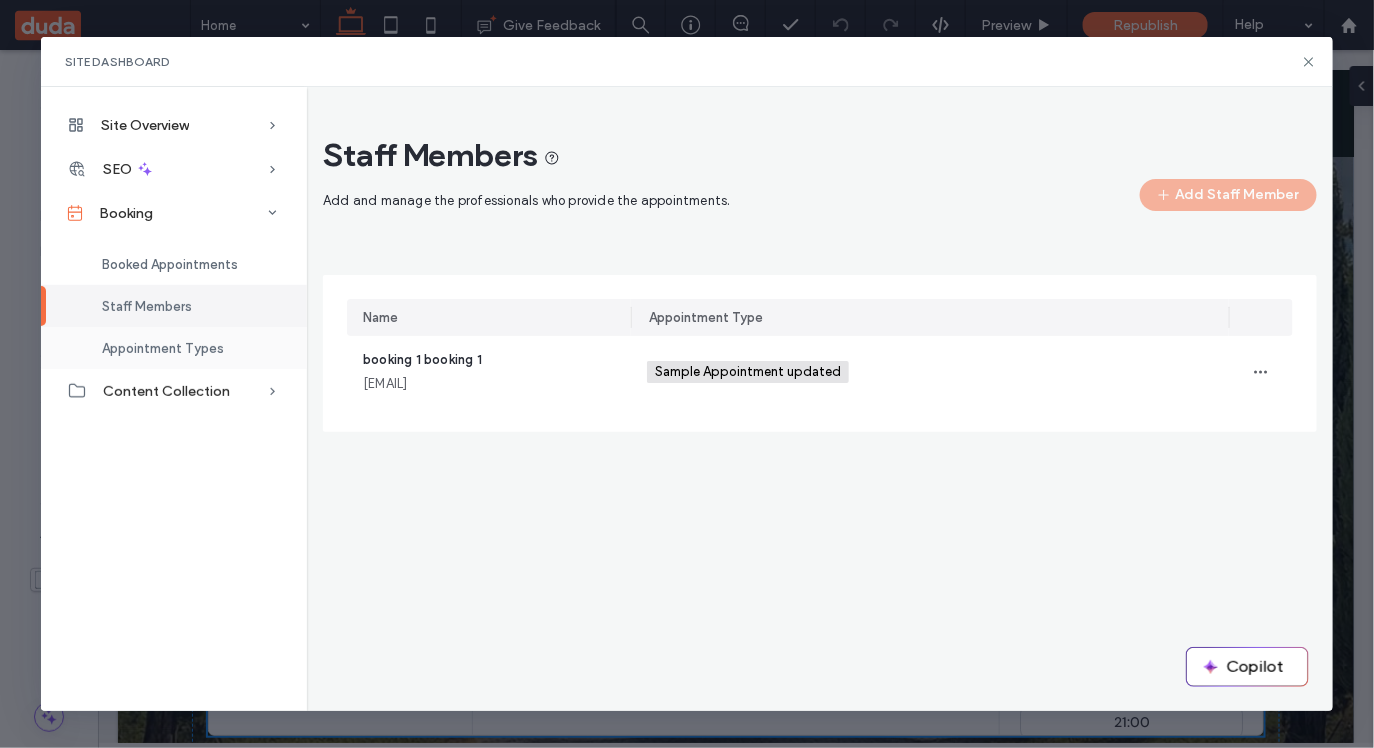 click on "Appointment Types" at bounding box center [174, 348] 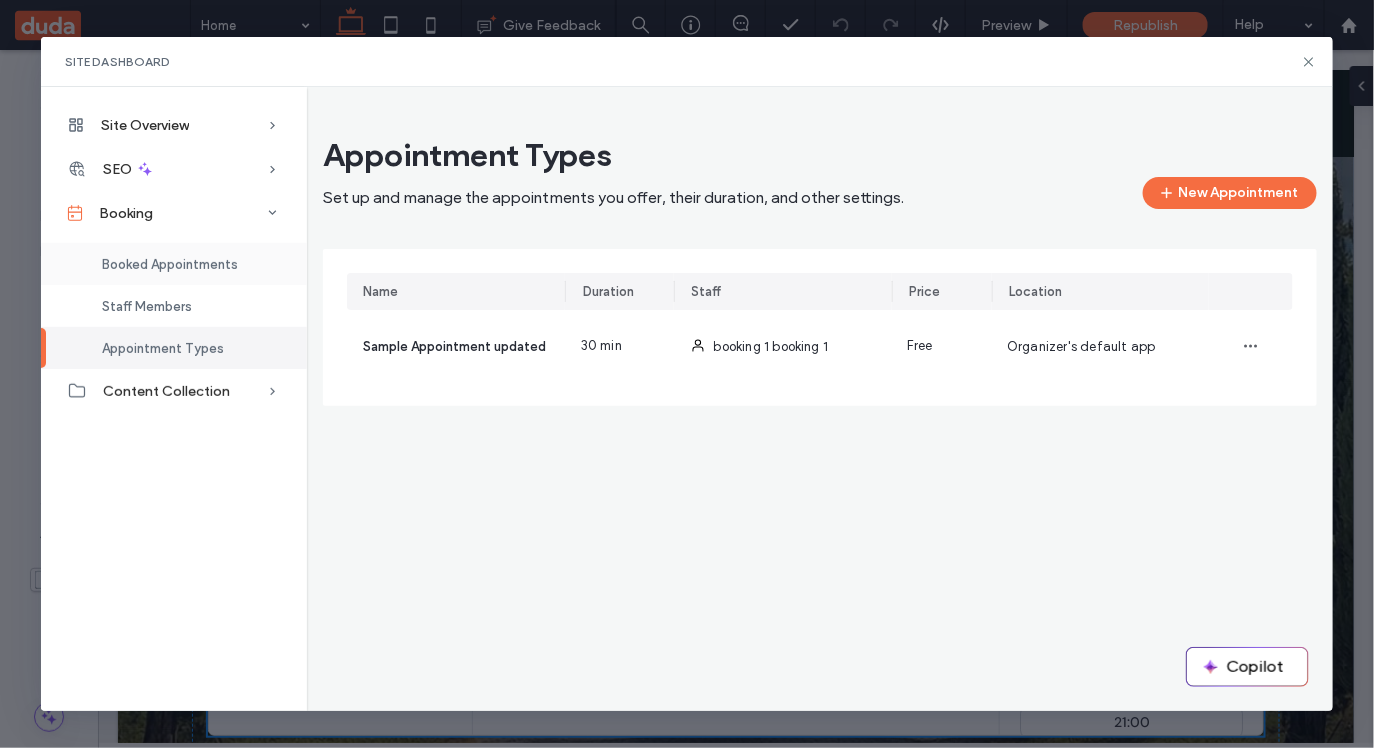 click on "Booked Appointments" at bounding box center (170, 264) 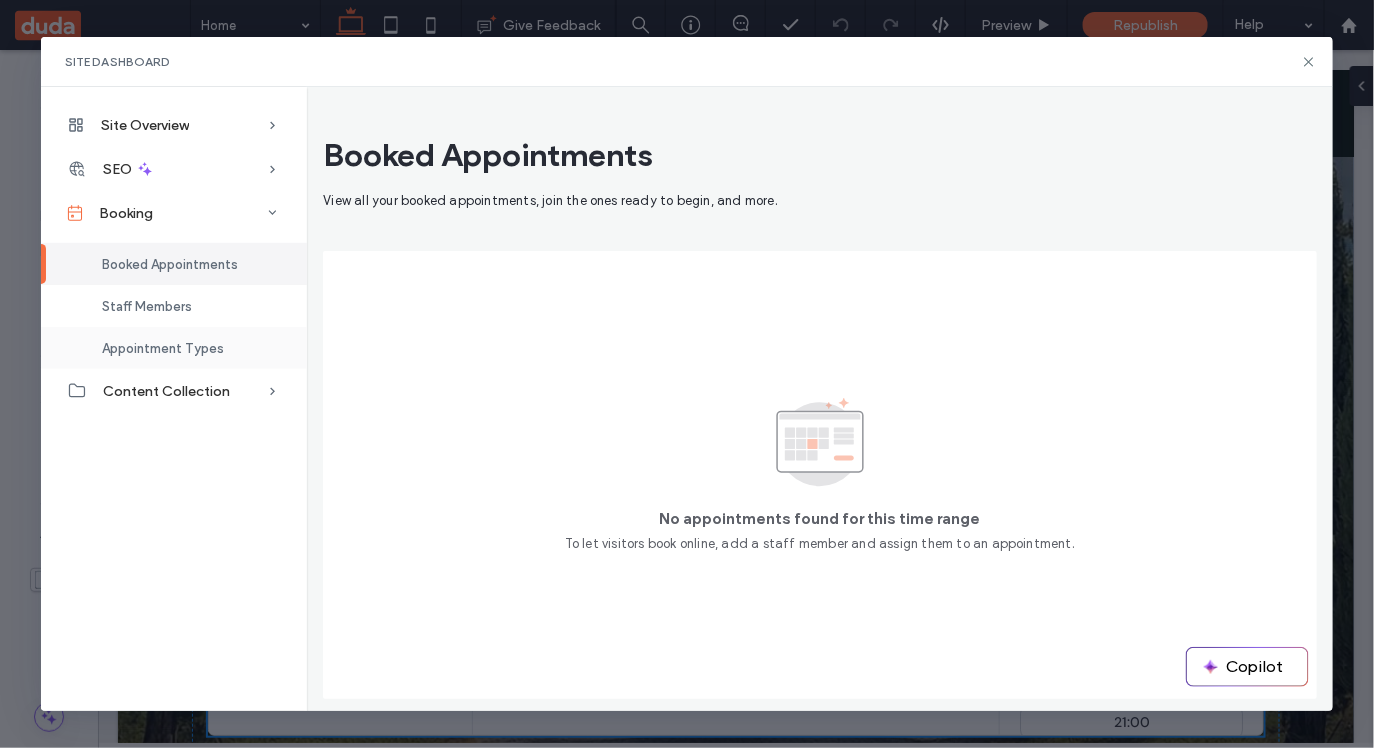 click on "Appointment Types" at bounding box center (163, 348) 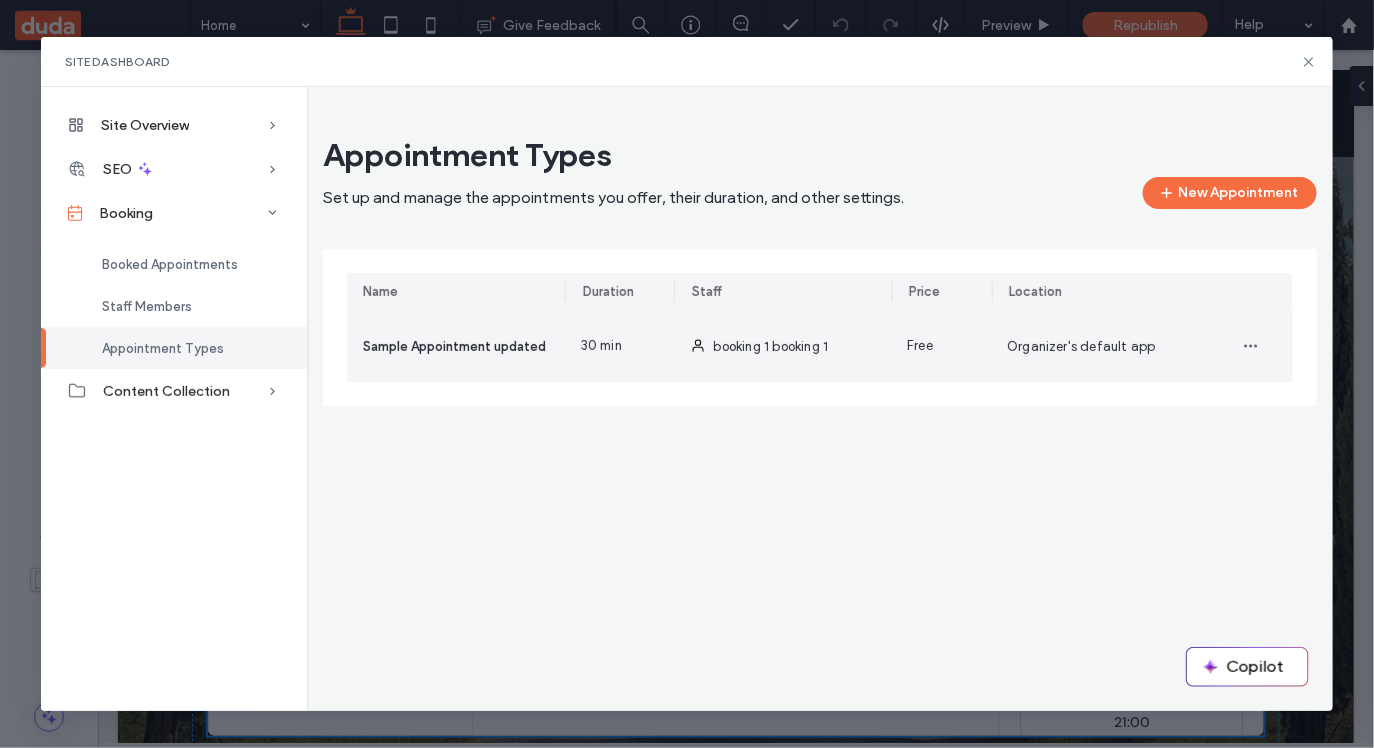 click on "Sample Appointment updated" at bounding box center [454, 346] 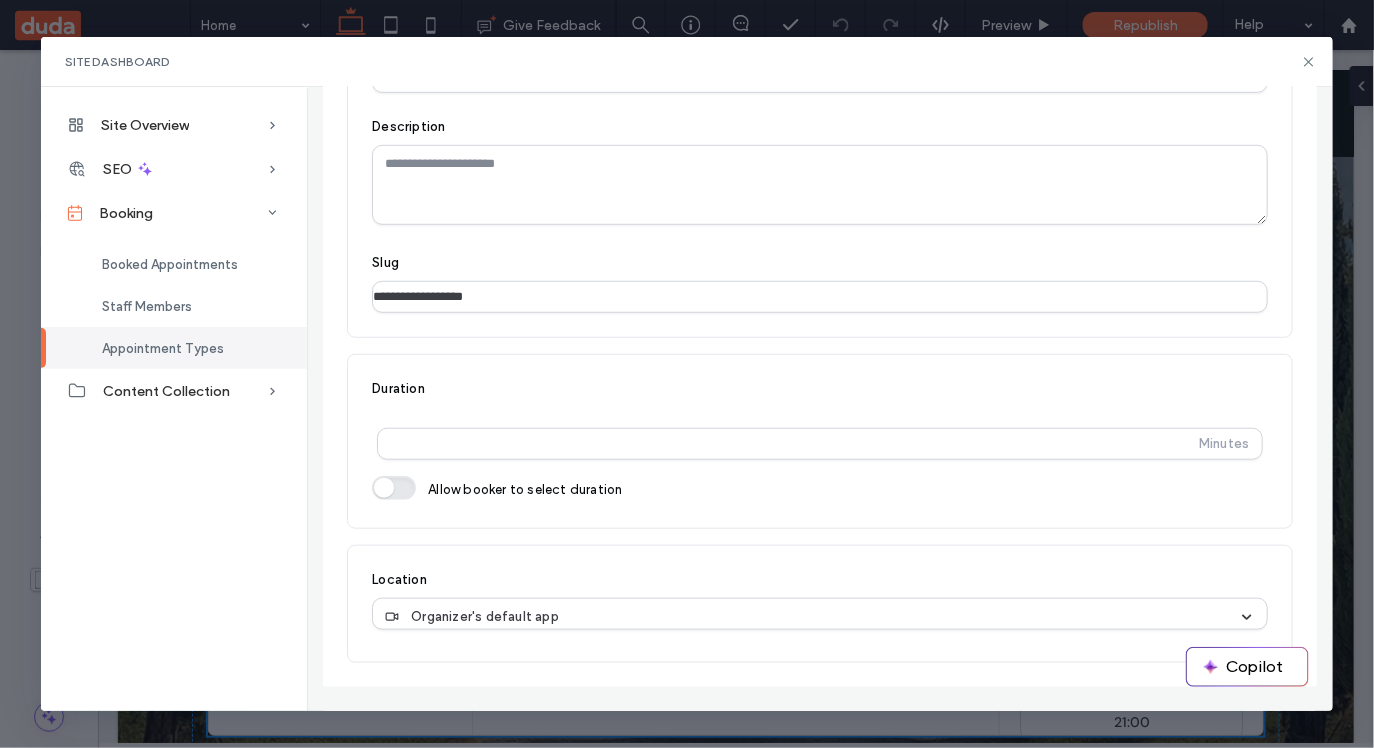 scroll, scrollTop: 551, scrollLeft: 0, axis: vertical 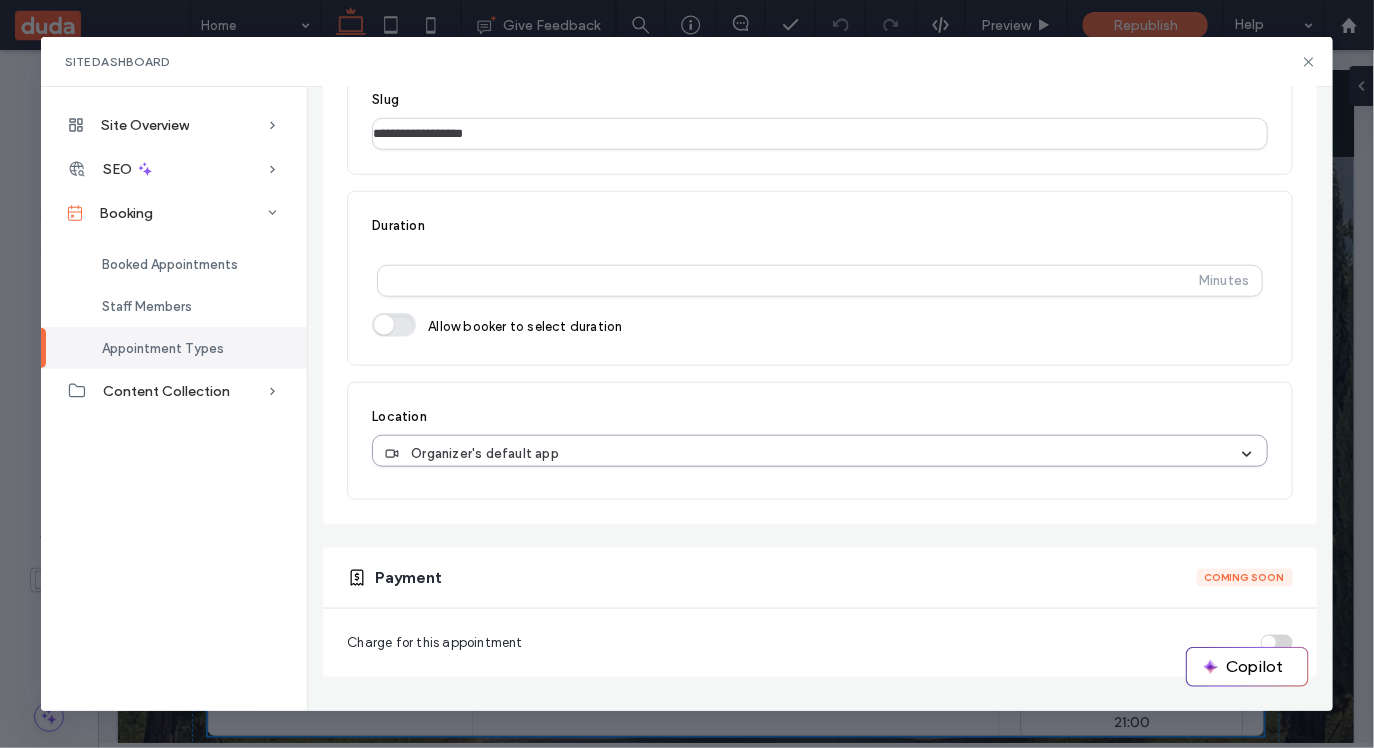 click on "Organizer's default app" at bounding box center [812, 454] 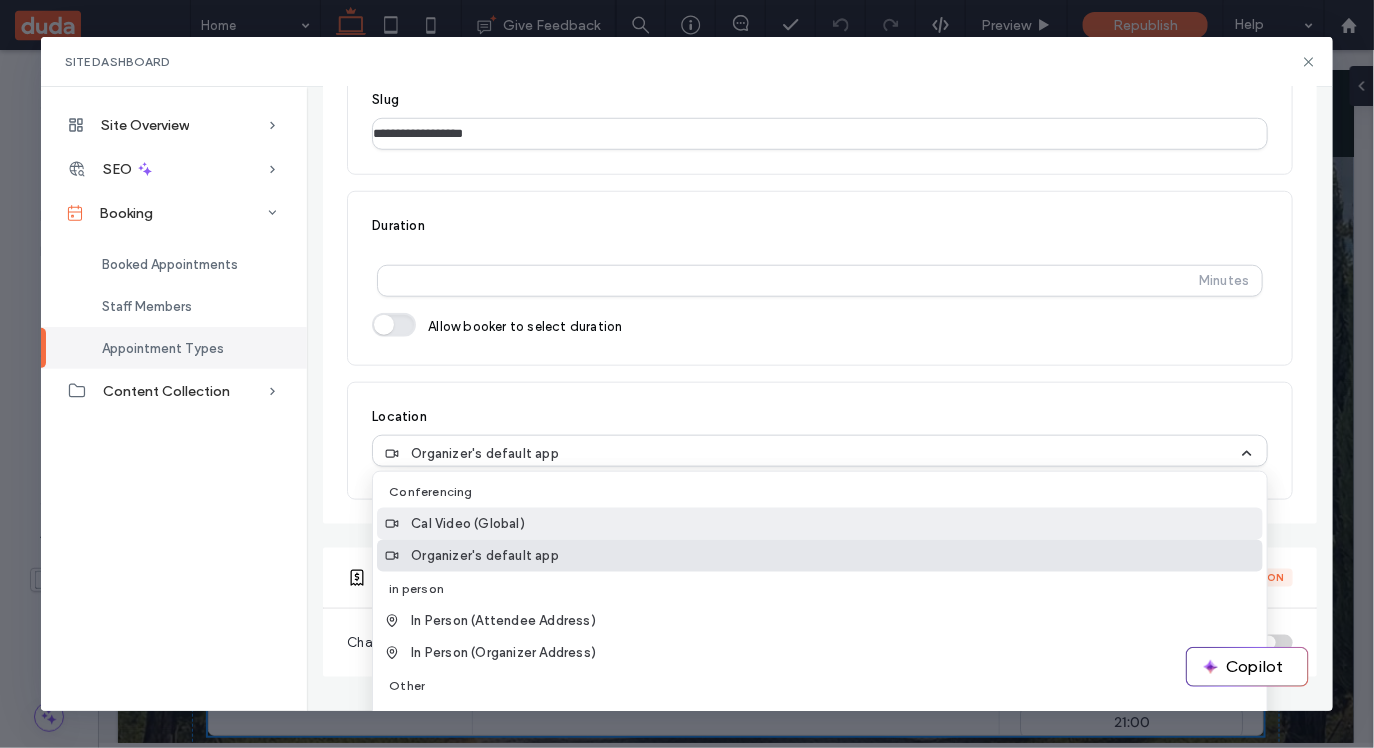 click on "Cal Video (Global)" at bounding box center (820, 524) 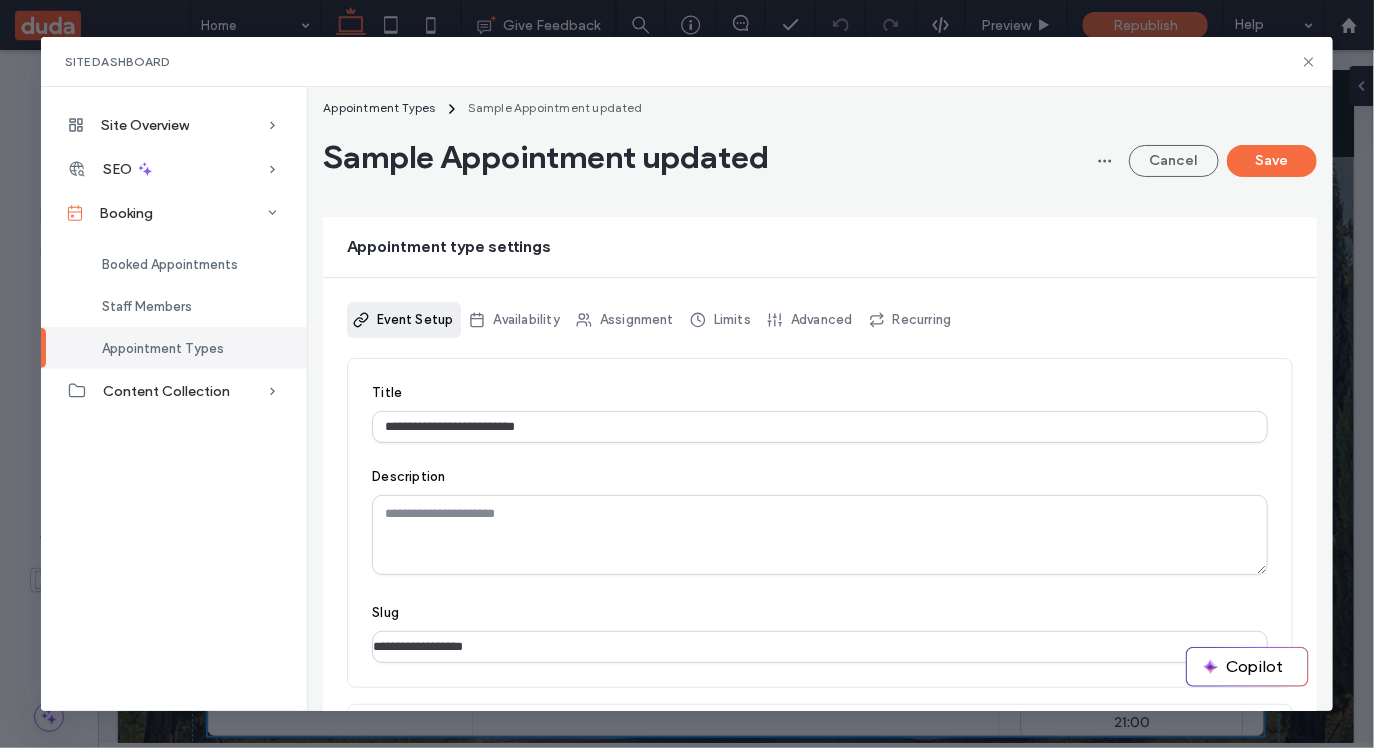 scroll, scrollTop: 0, scrollLeft: 0, axis: both 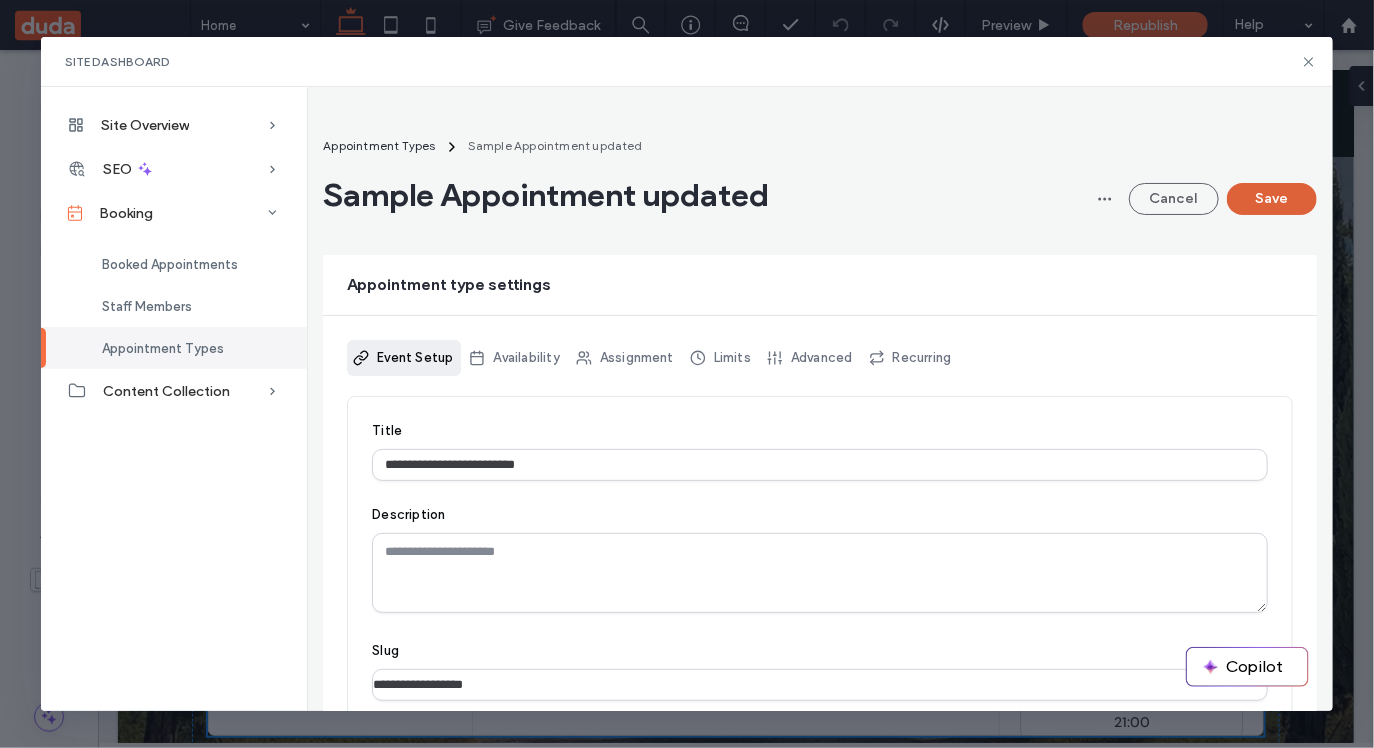 click on "Save" at bounding box center [1272, 199] 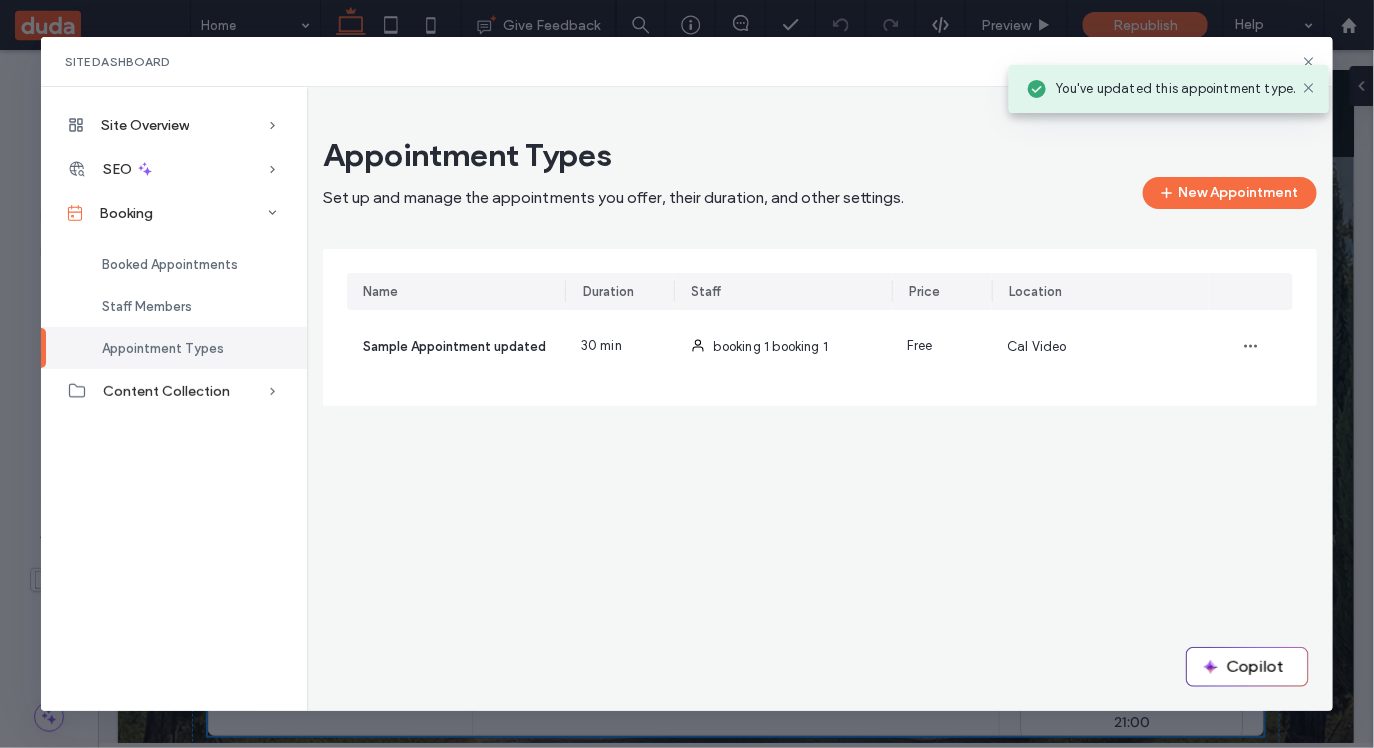 click on "You've updated this appointment type." at bounding box center (1169, 89) 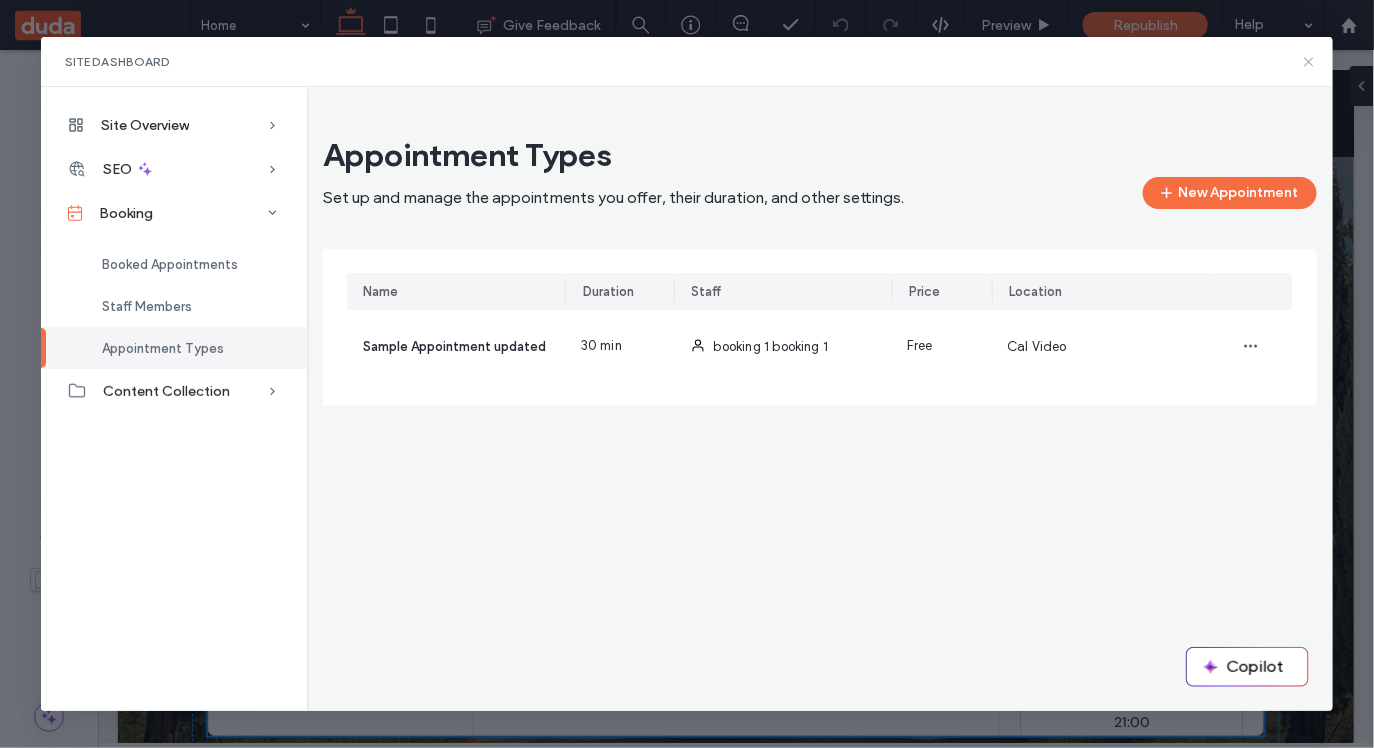 click 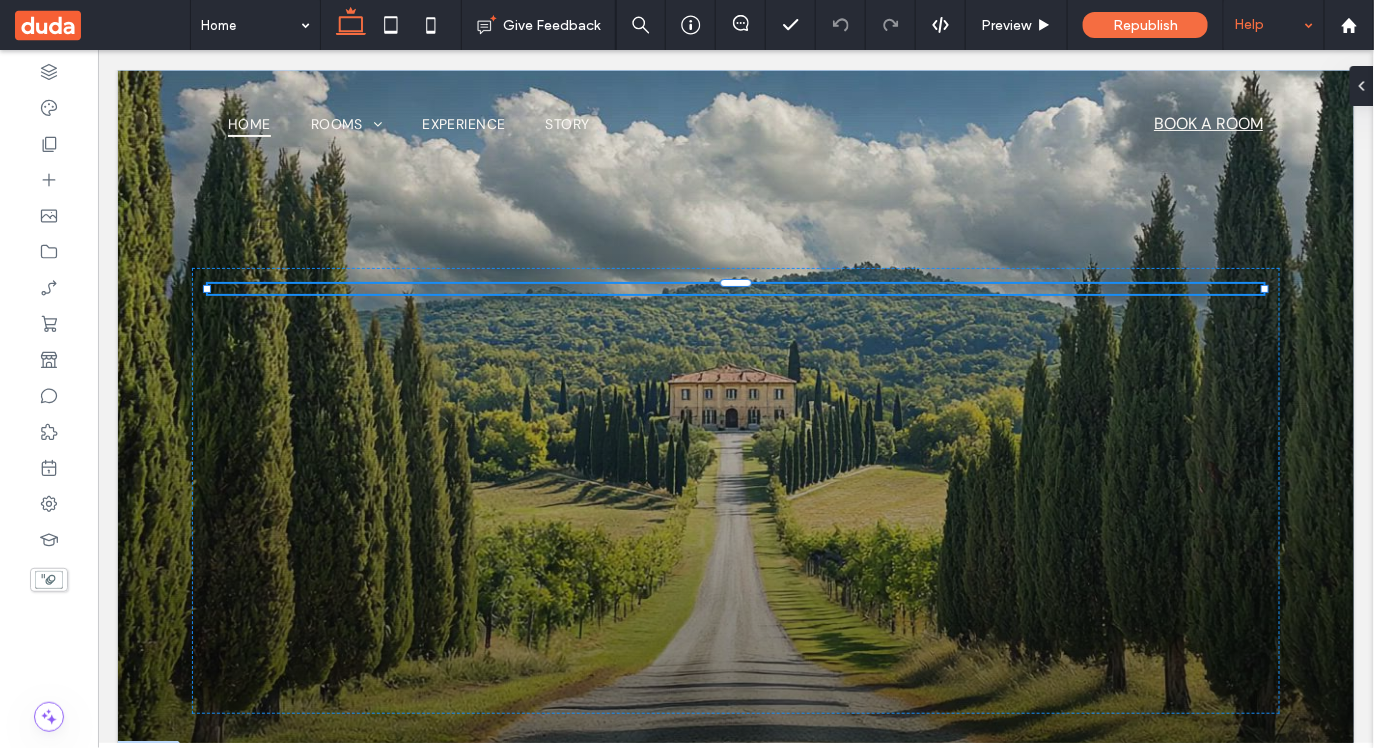 scroll, scrollTop: 0, scrollLeft: 0, axis: both 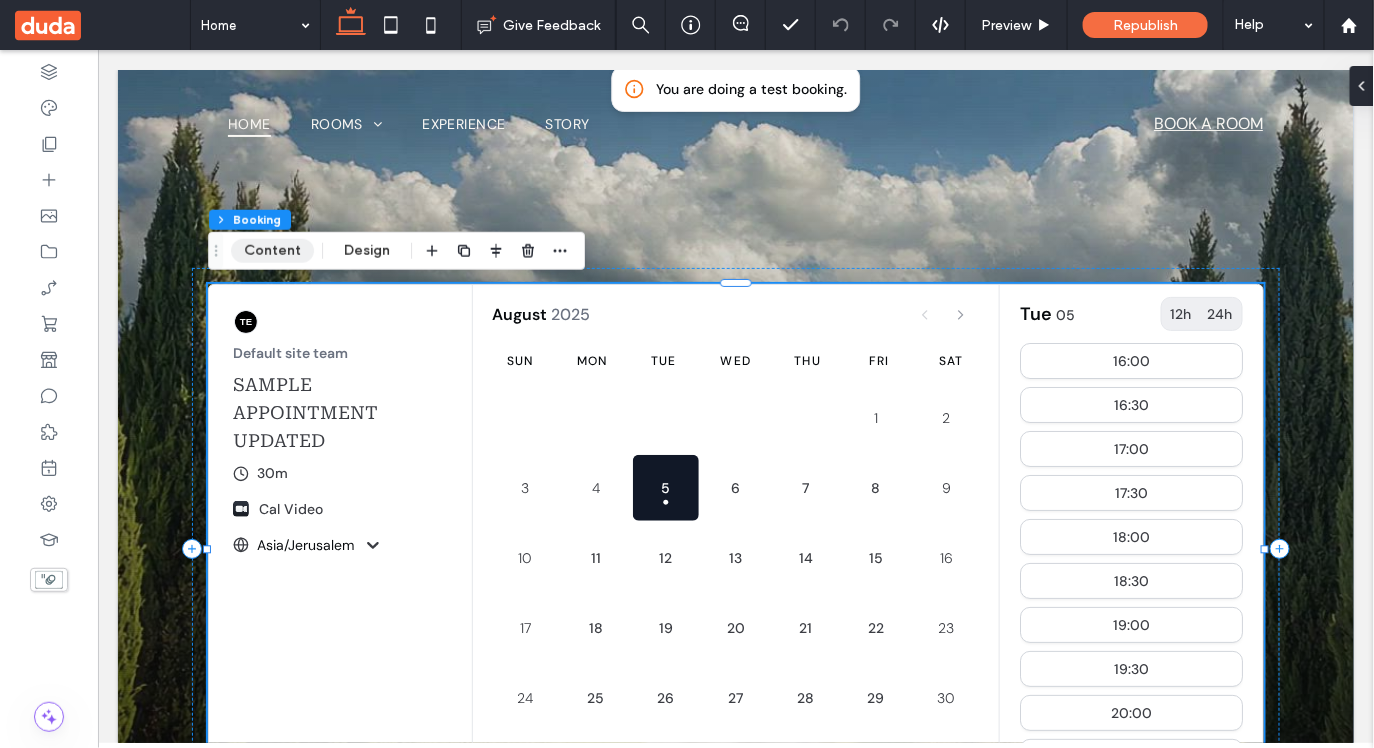 click on "Content" at bounding box center (272, 251) 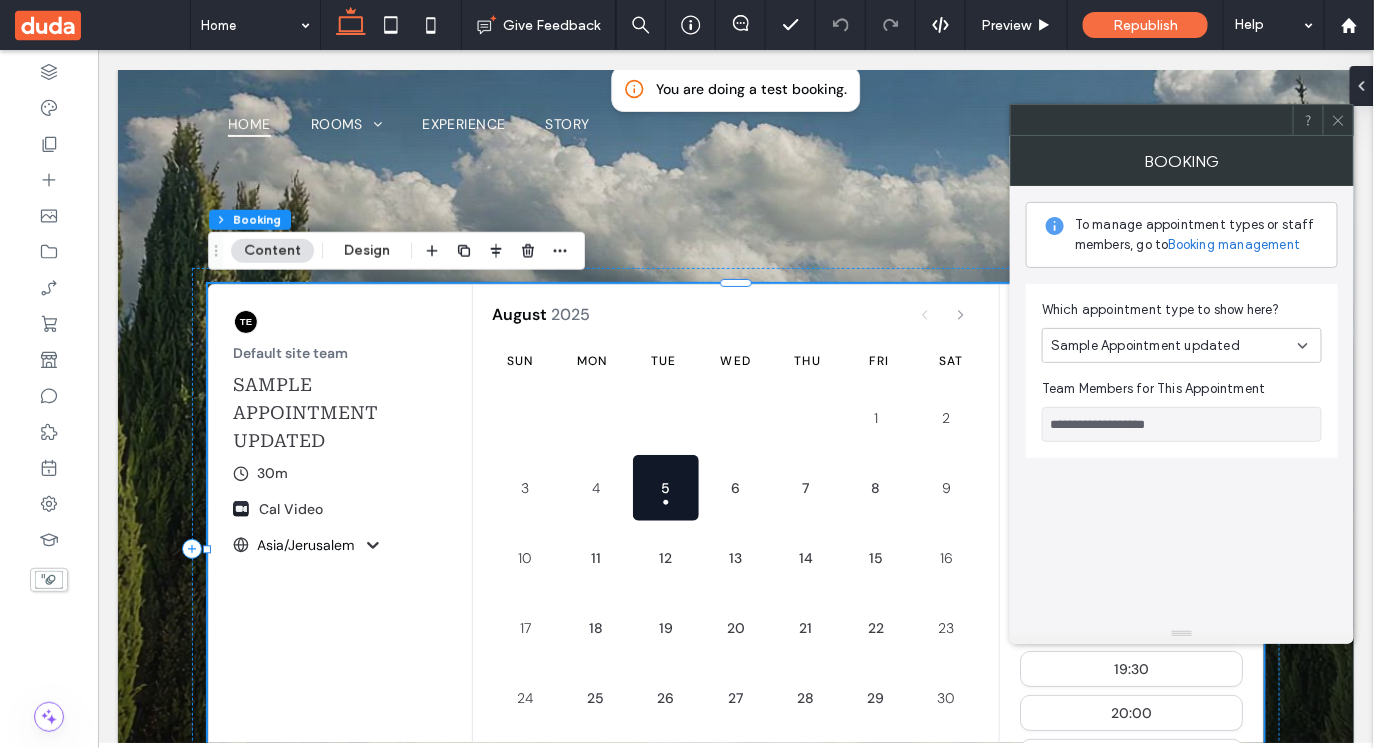 click on "Booking management" at bounding box center [1235, 245] 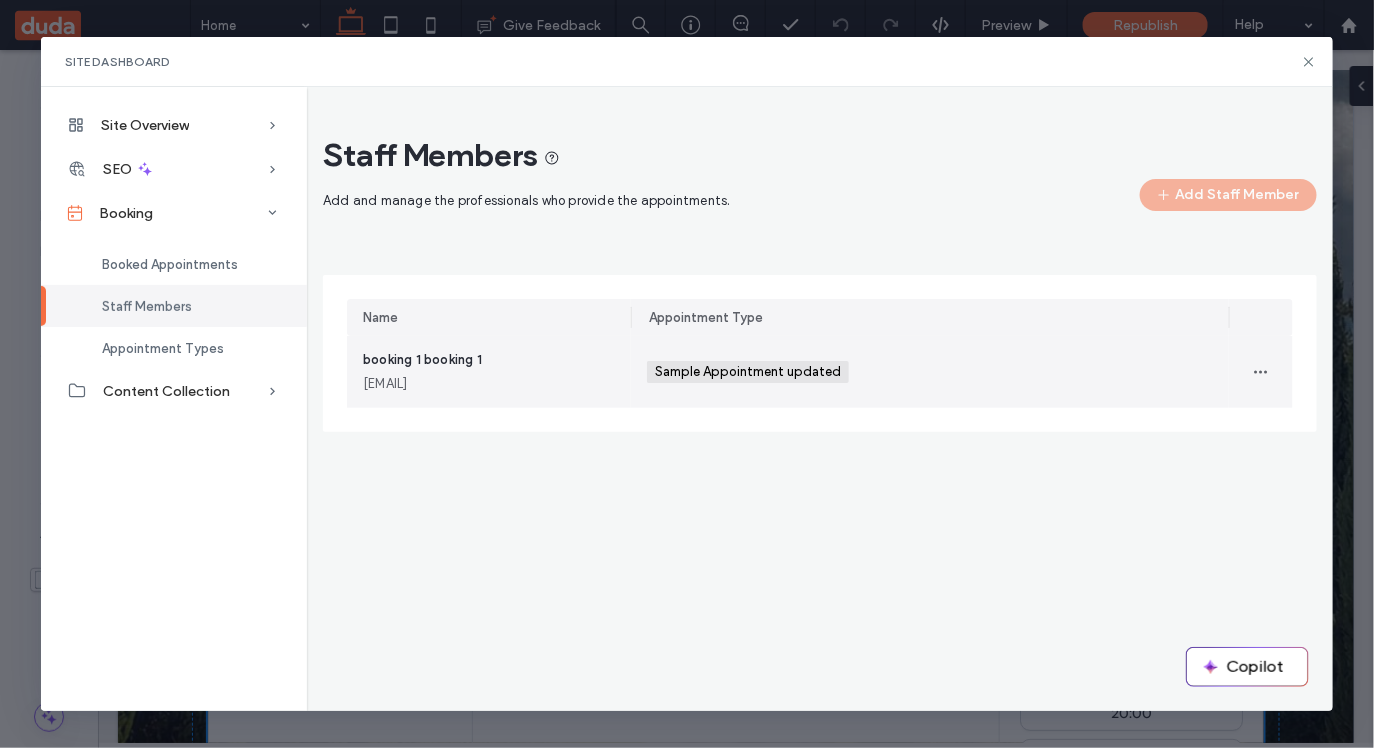 click on "booking123@[EXAMPLE]" at bounding box center [489, 384] 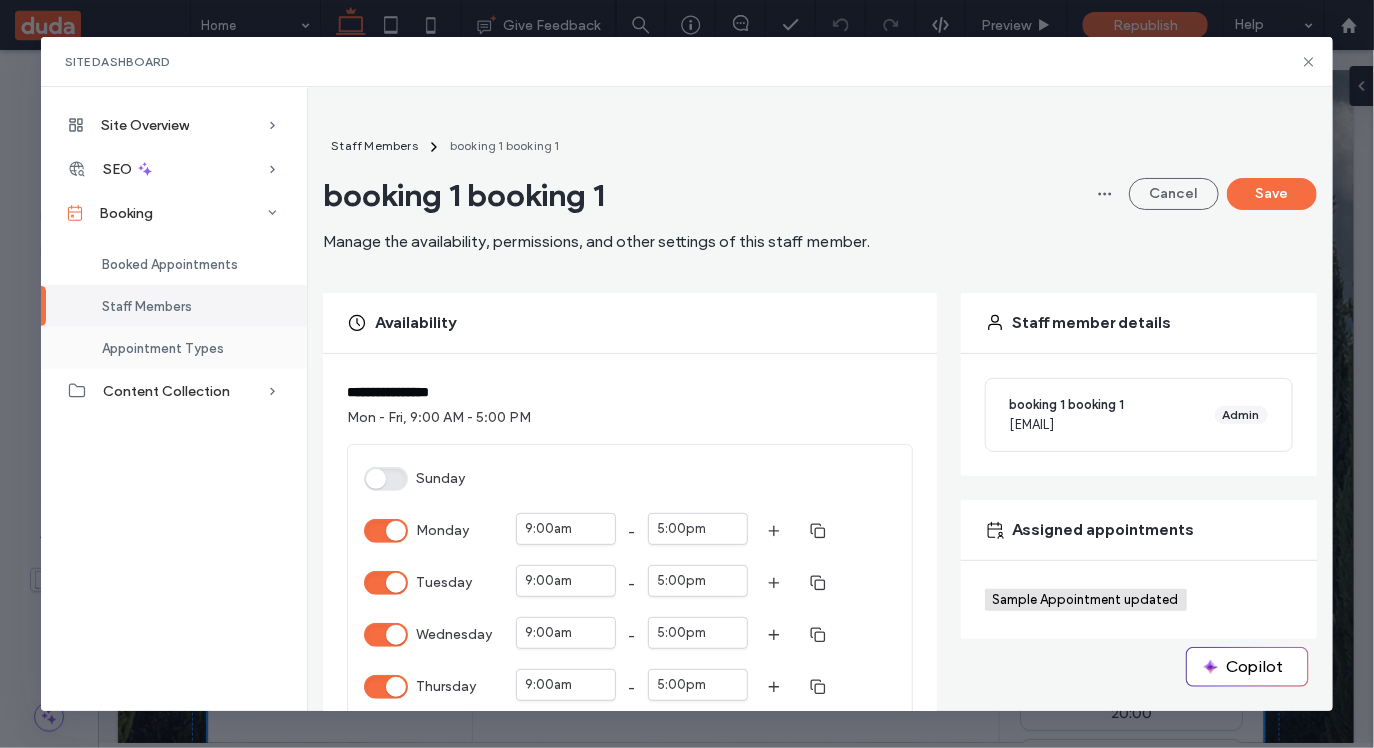 click on "Appointment Types" at bounding box center [163, 348] 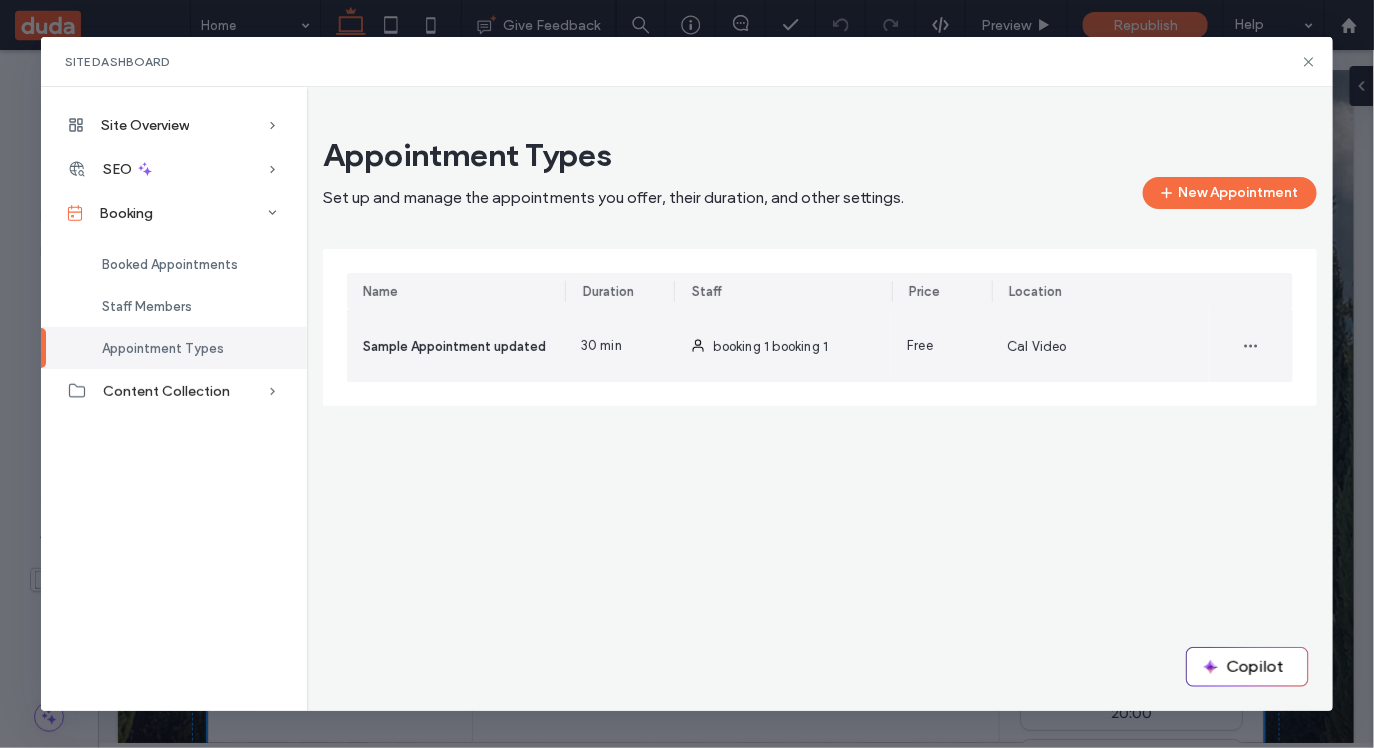click on "30 min" at bounding box center [619, 346] 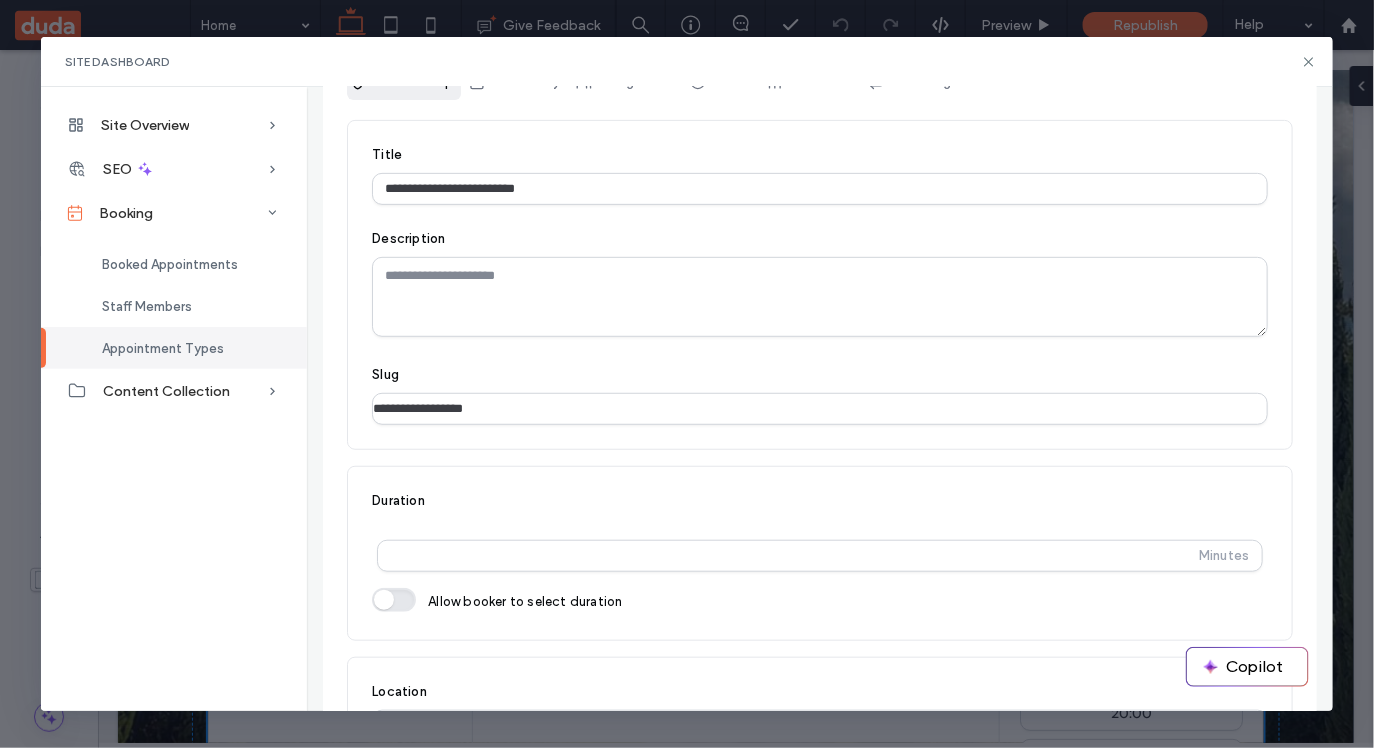 scroll, scrollTop: 551, scrollLeft: 0, axis: vertical 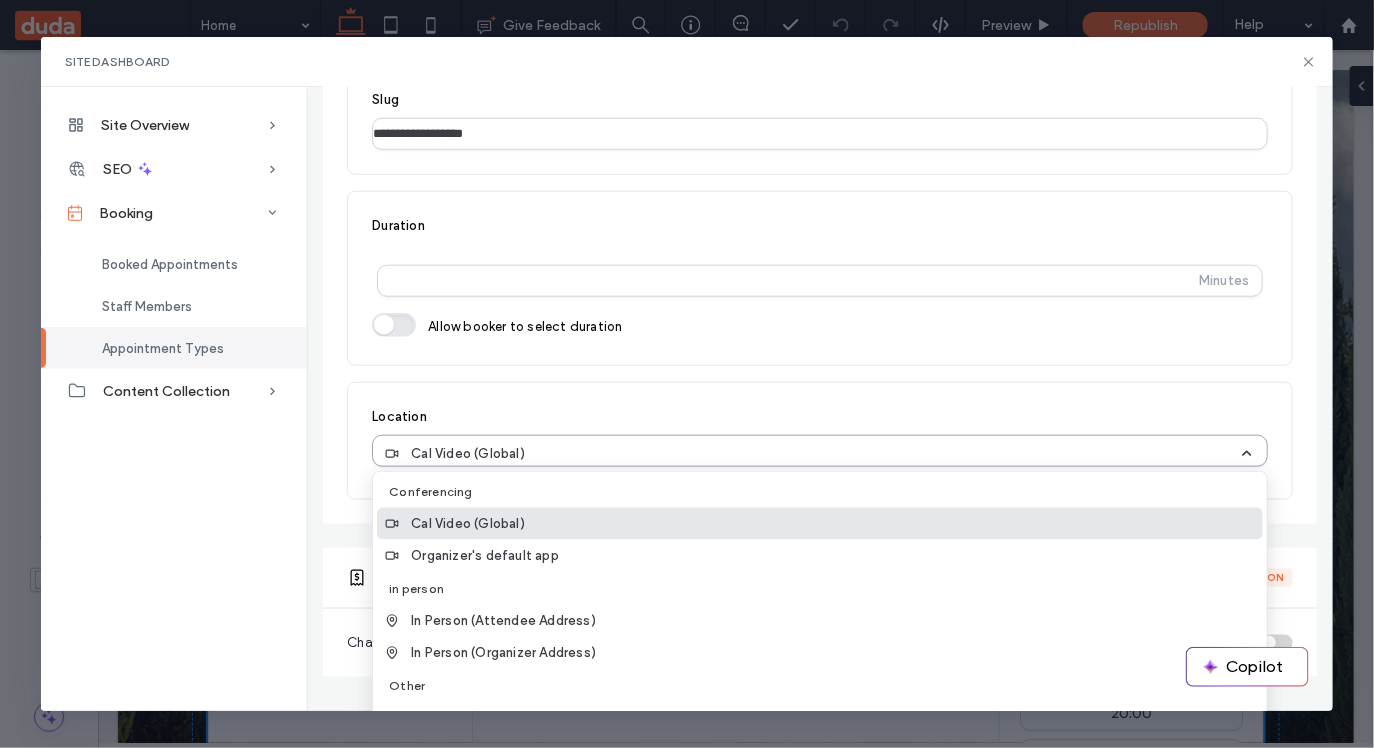 click on "Cal Video (Global)" at bounding box center (812, 454) 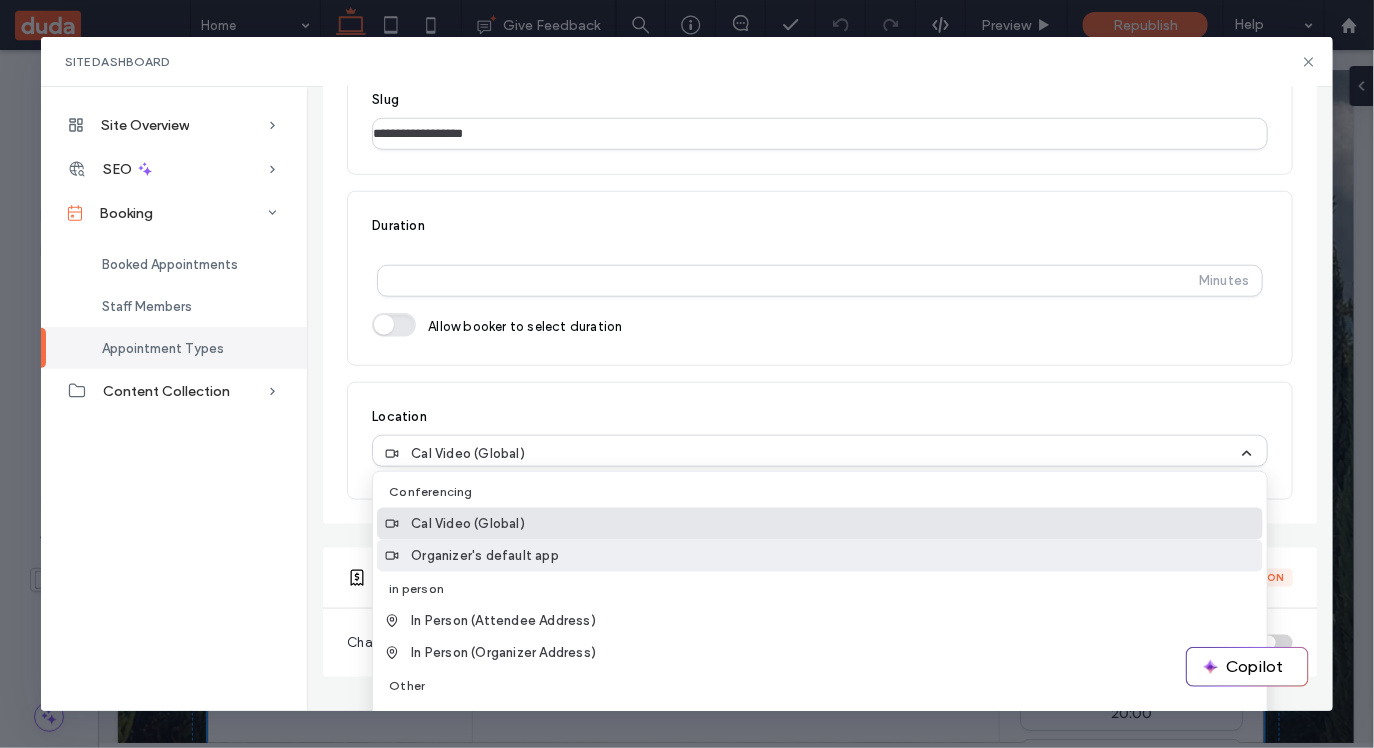 click on "Organizer's default app" at bounding box center (820, 556) 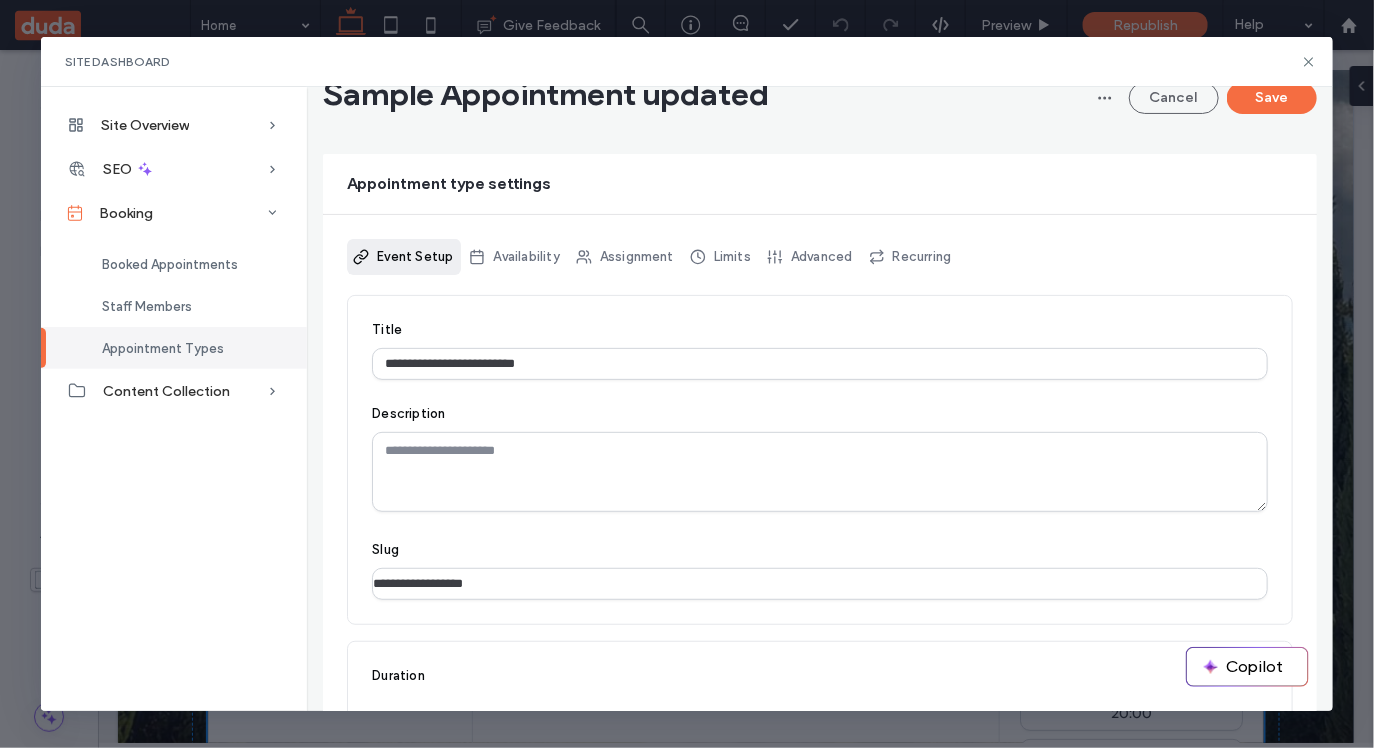 scroll, scrollTop: 0, scrollLeft: 0, axis: both 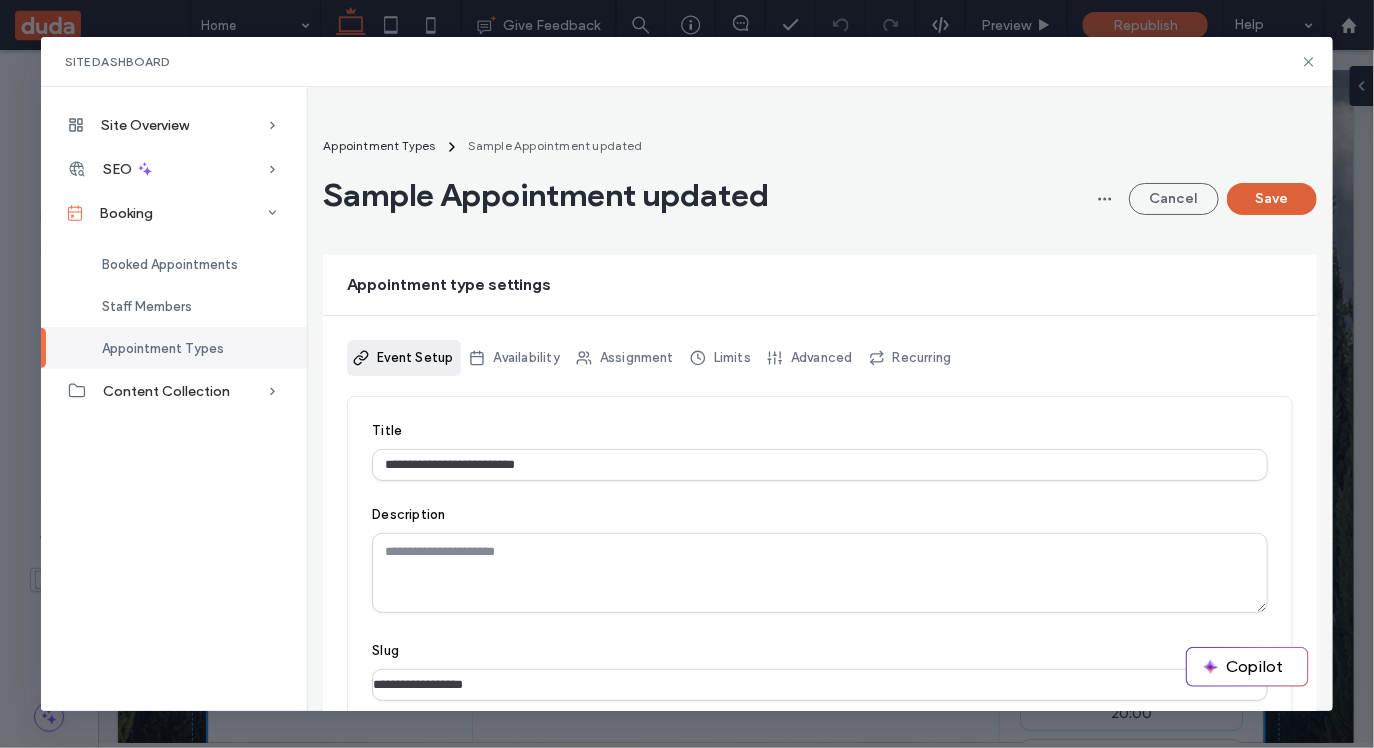 click on "Save" at bounding box center [1272, 199] 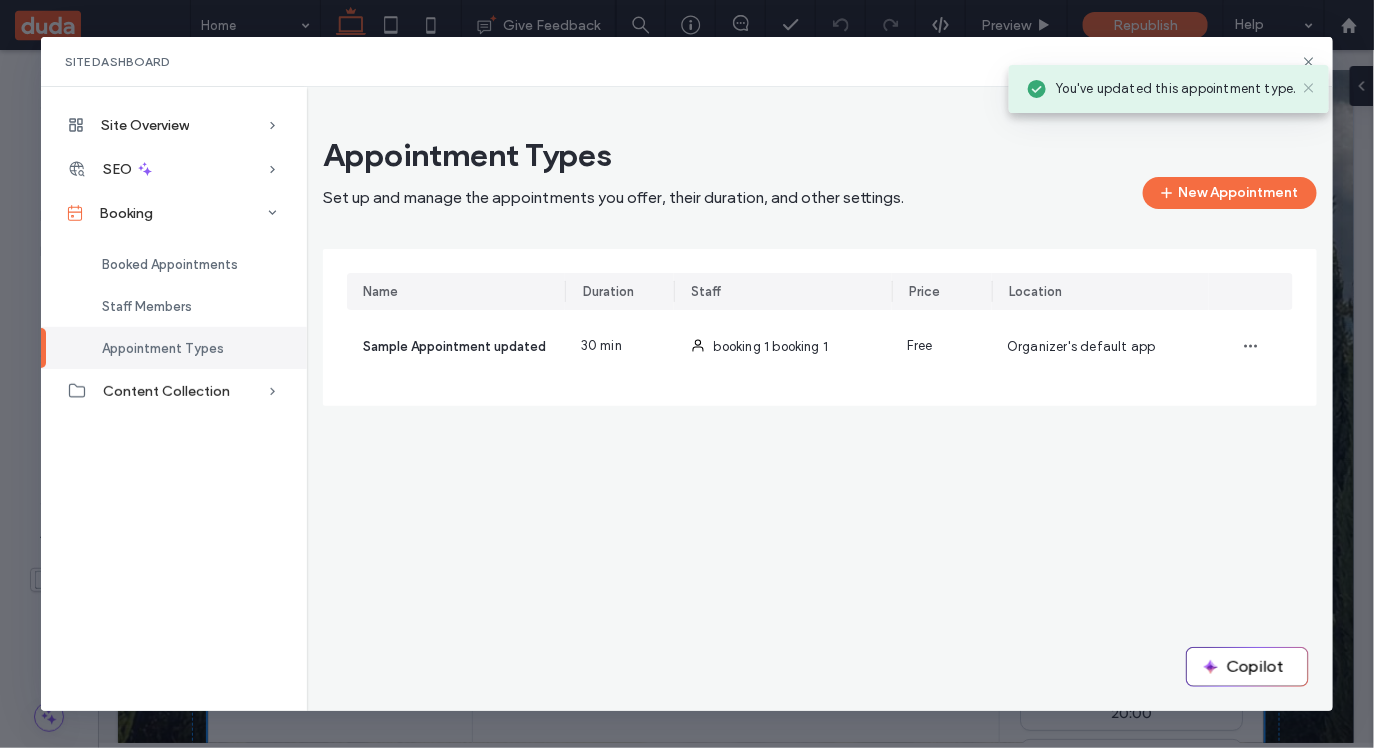 click 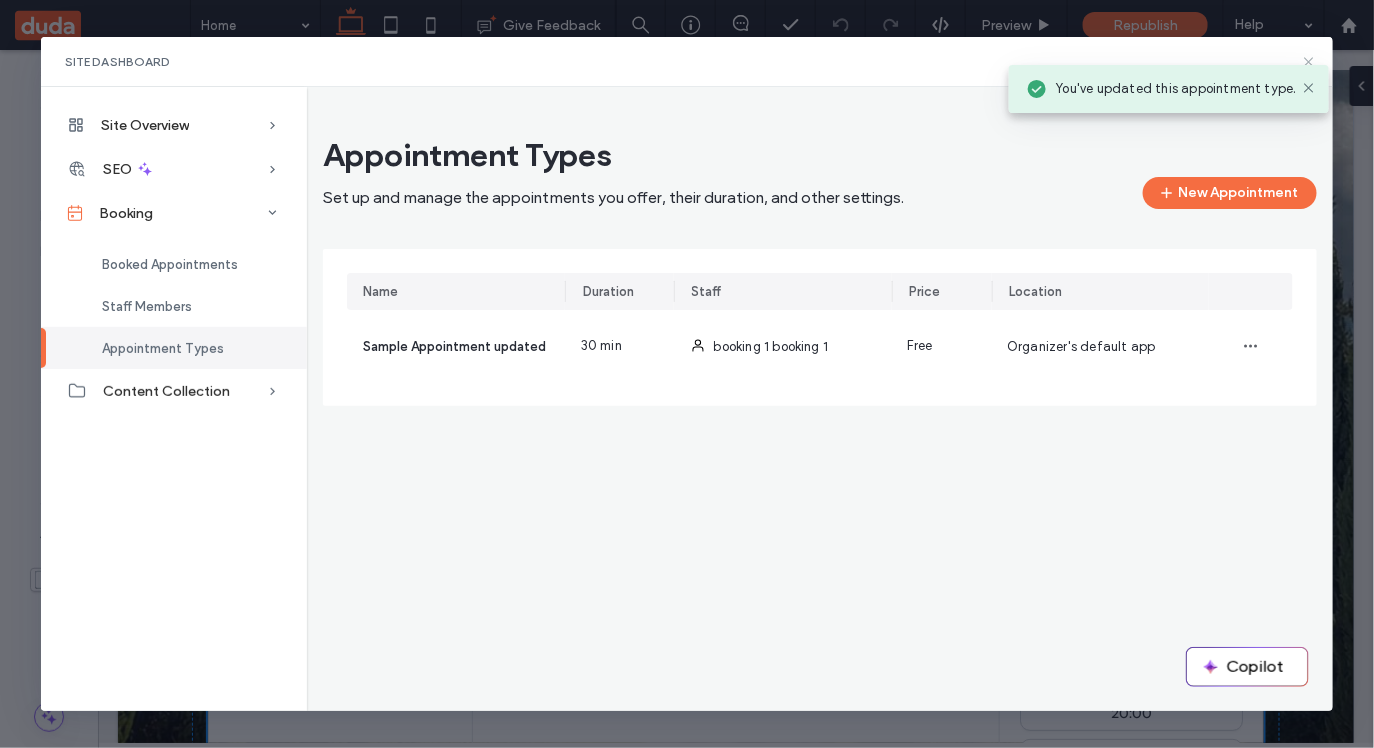 click 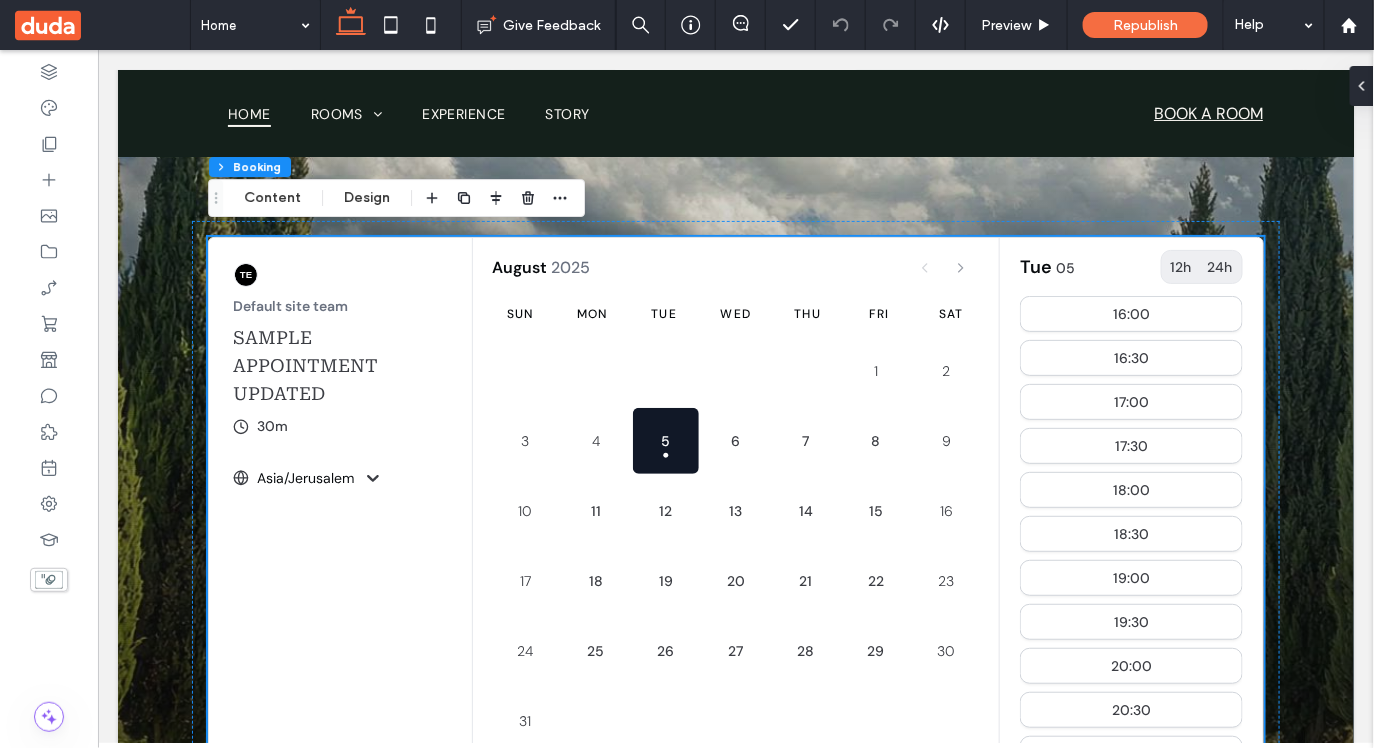 scroll, scrollTop: 44, scrollLeft: 0, axis: vertical 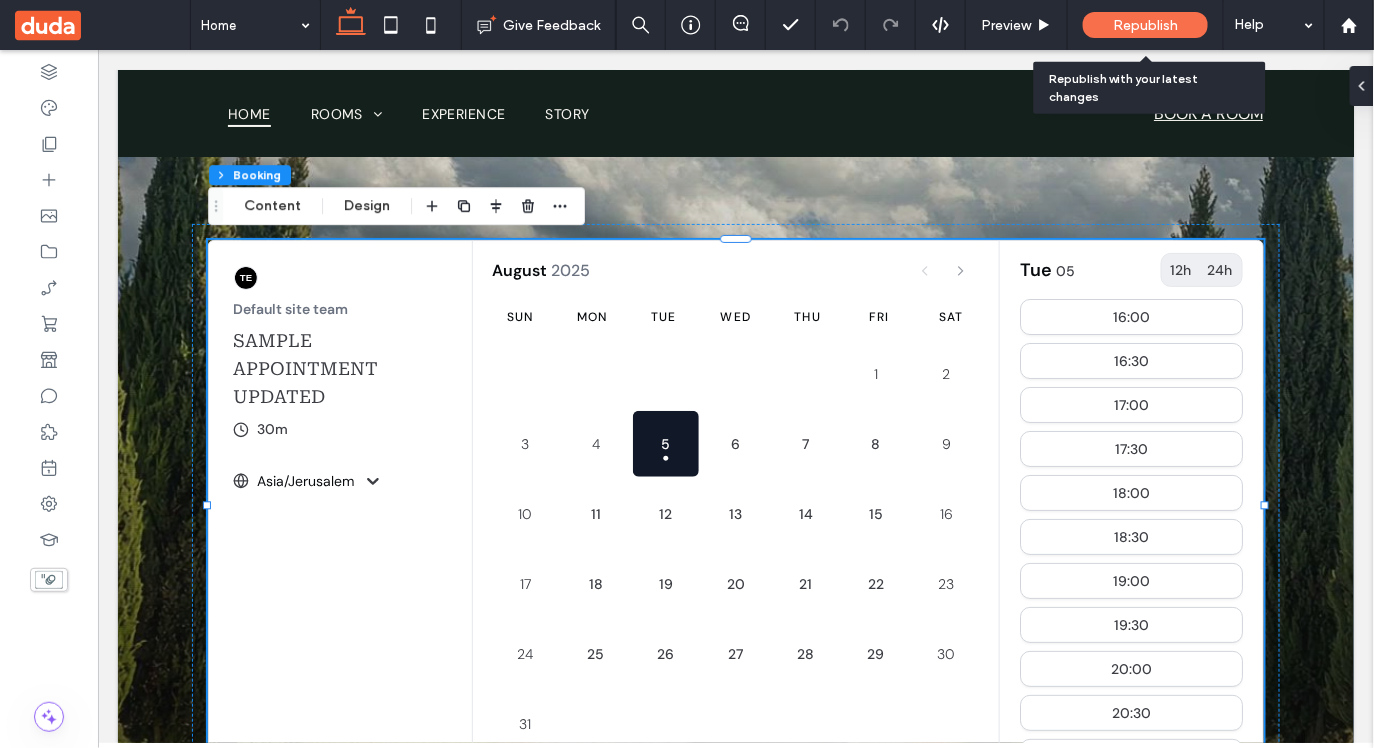 click on "Republish" at bounding box center (1145, 25) 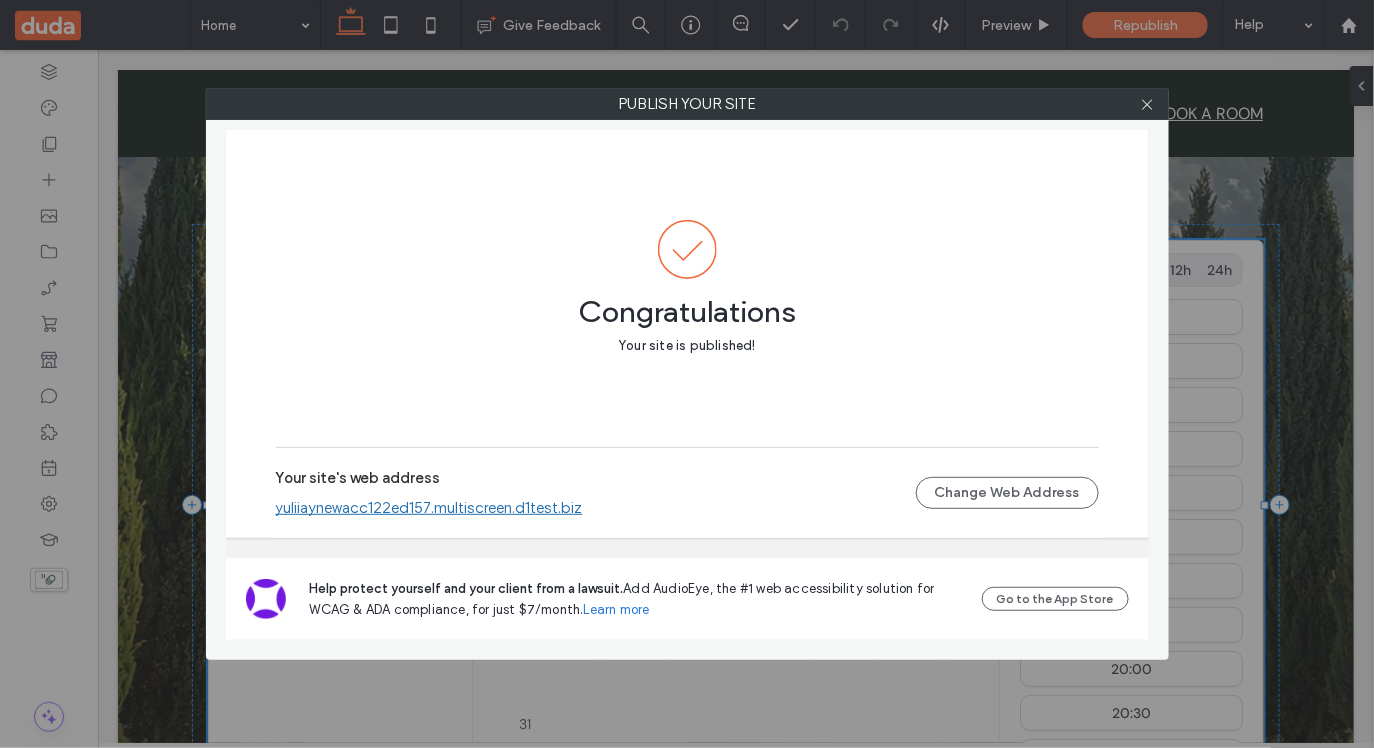 click on "yuliiaynewacc122ed157.multiscreen.d1test.biz" at bounding box center (429, 508) 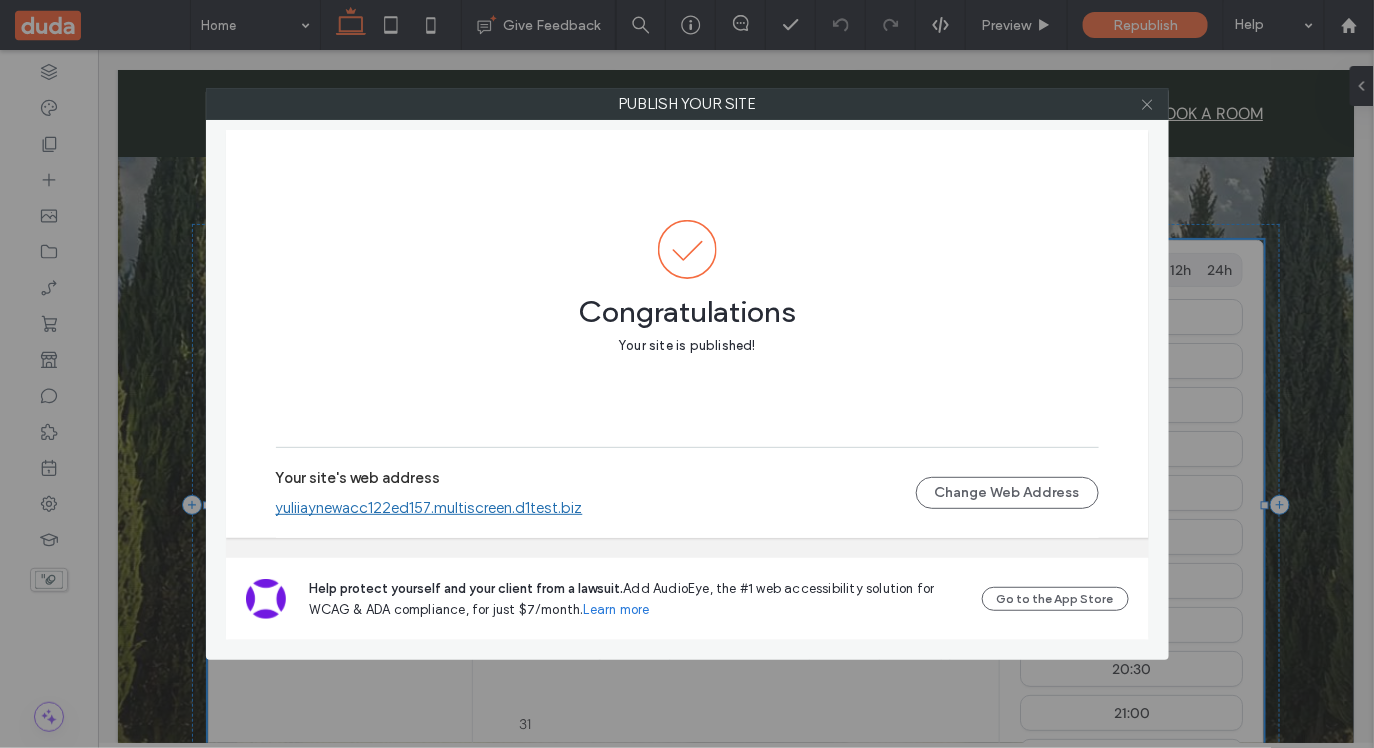 click 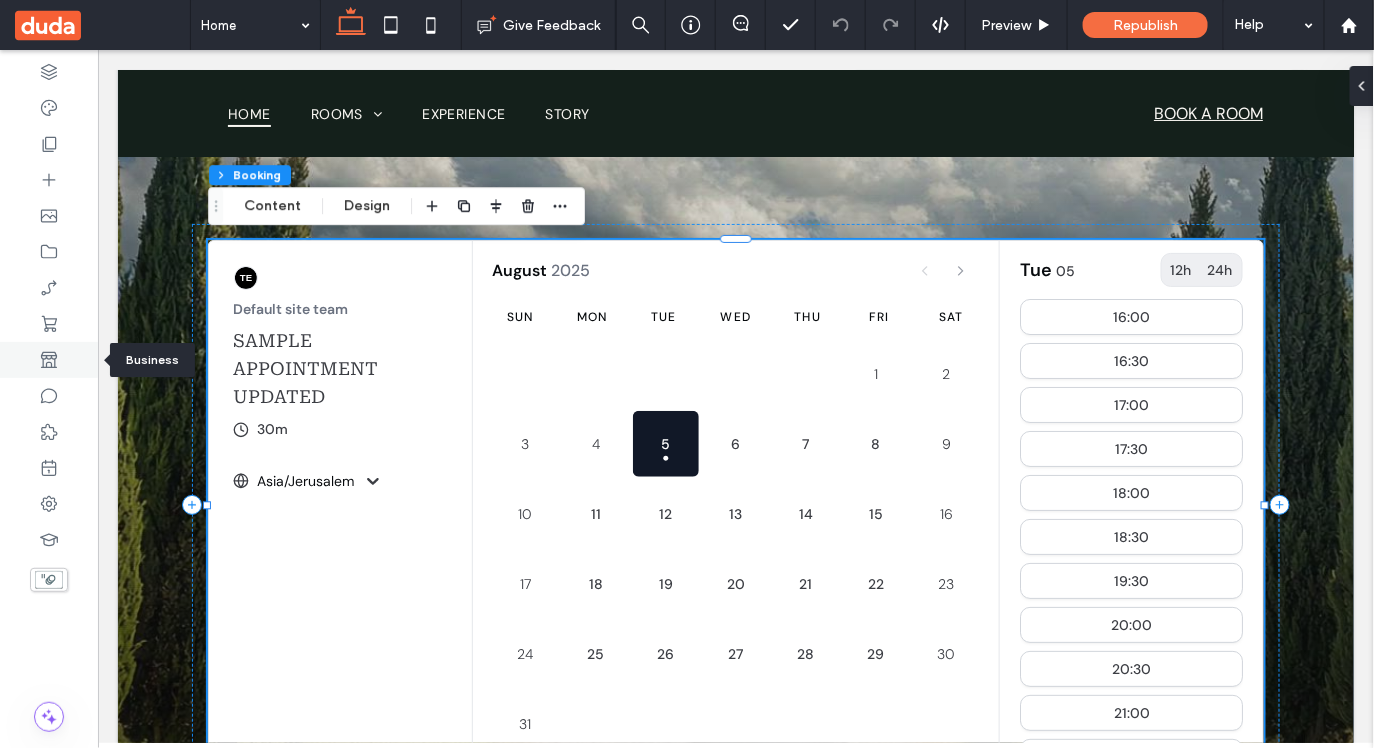 click 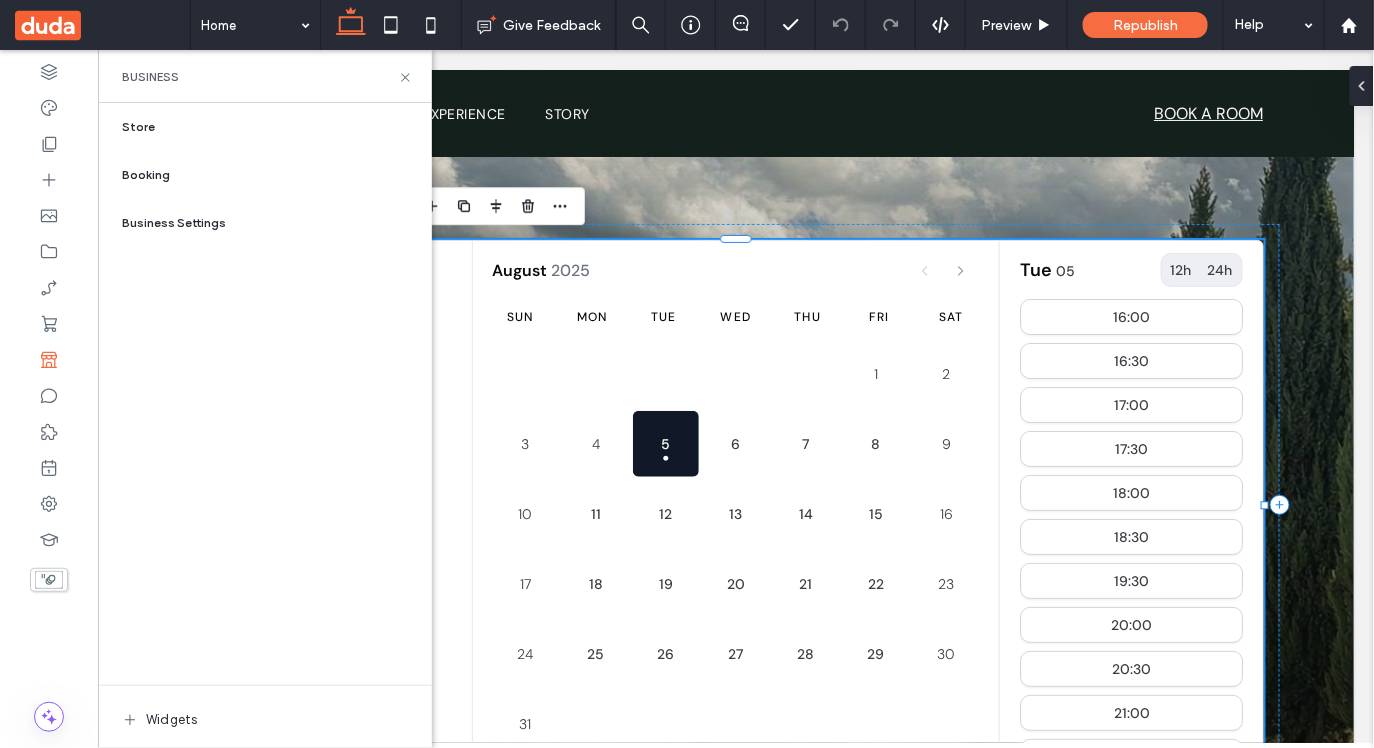click on "Booking" at bounding box center [146, 175] 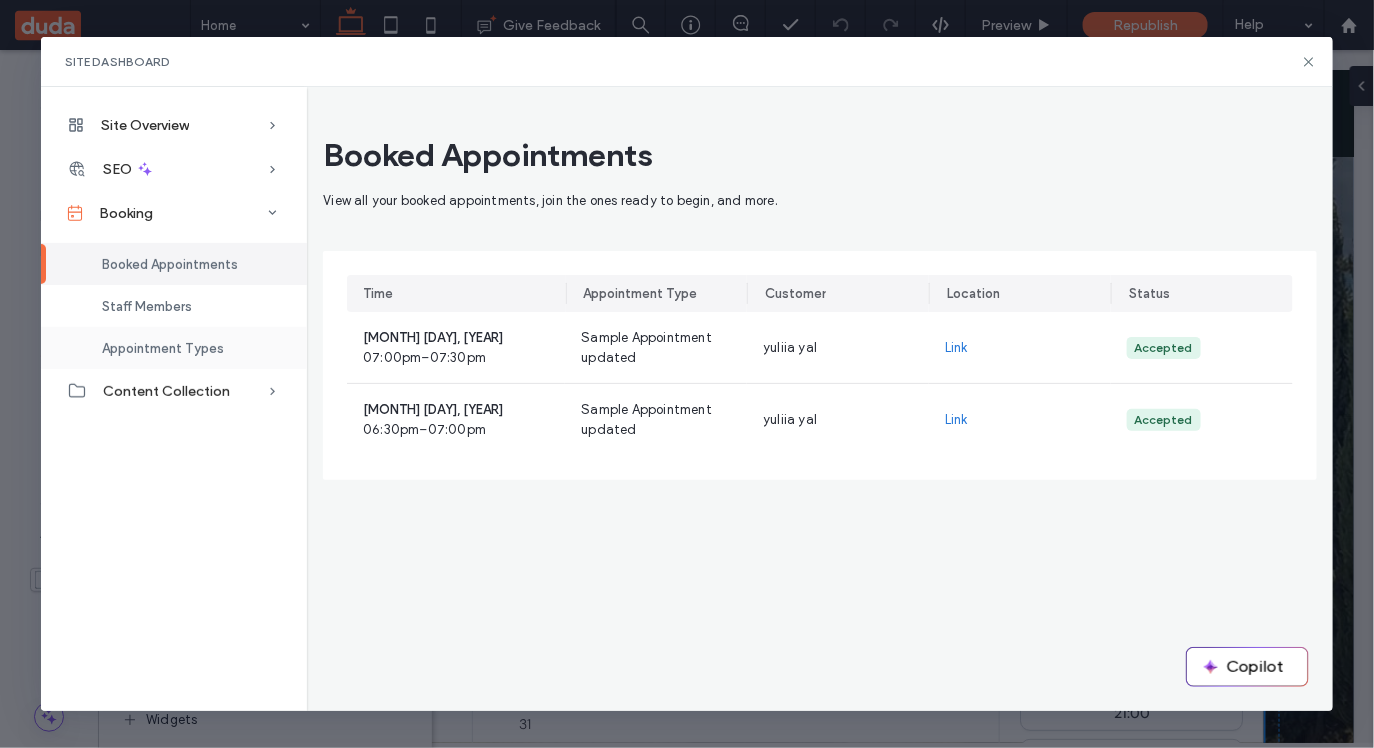 click on "Appointment Types" at bounding box center [174, 348] 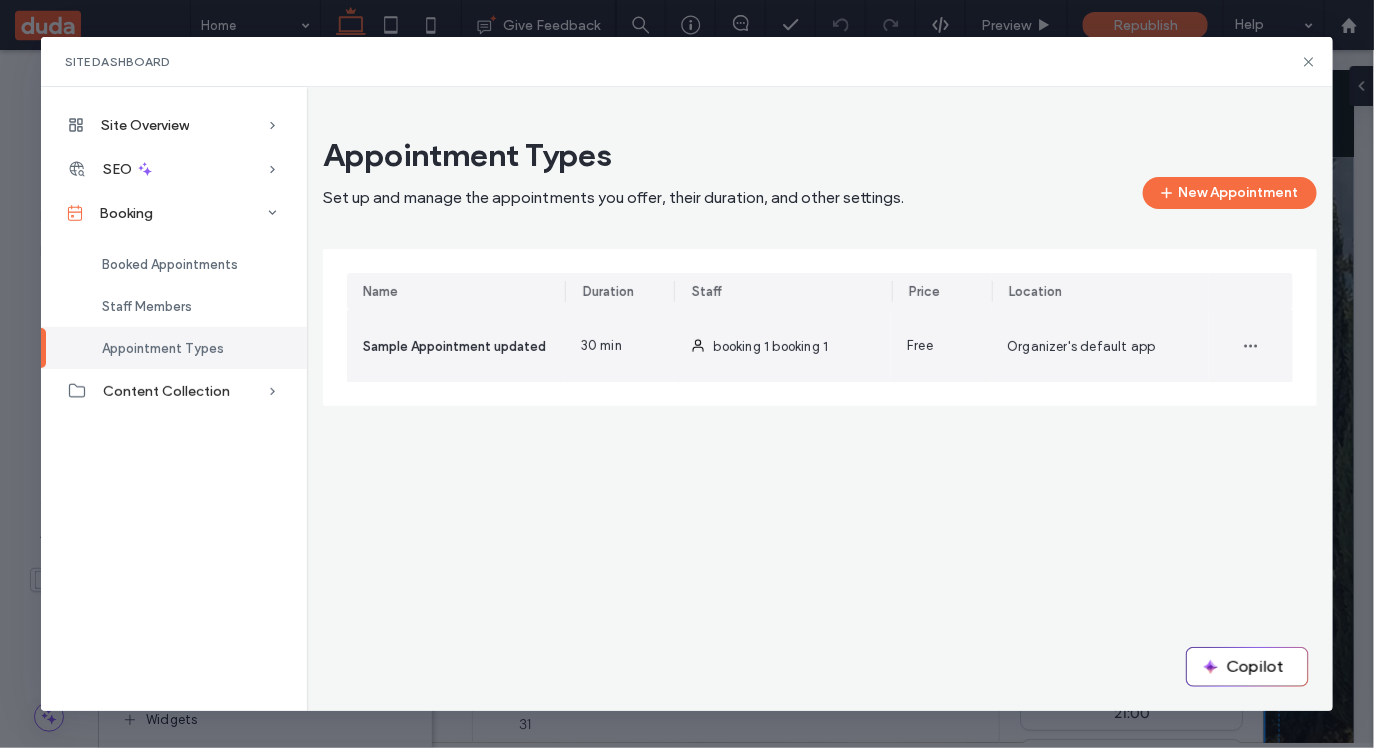 click on "Sample Appointment updated" at bounding box center [456, 346] 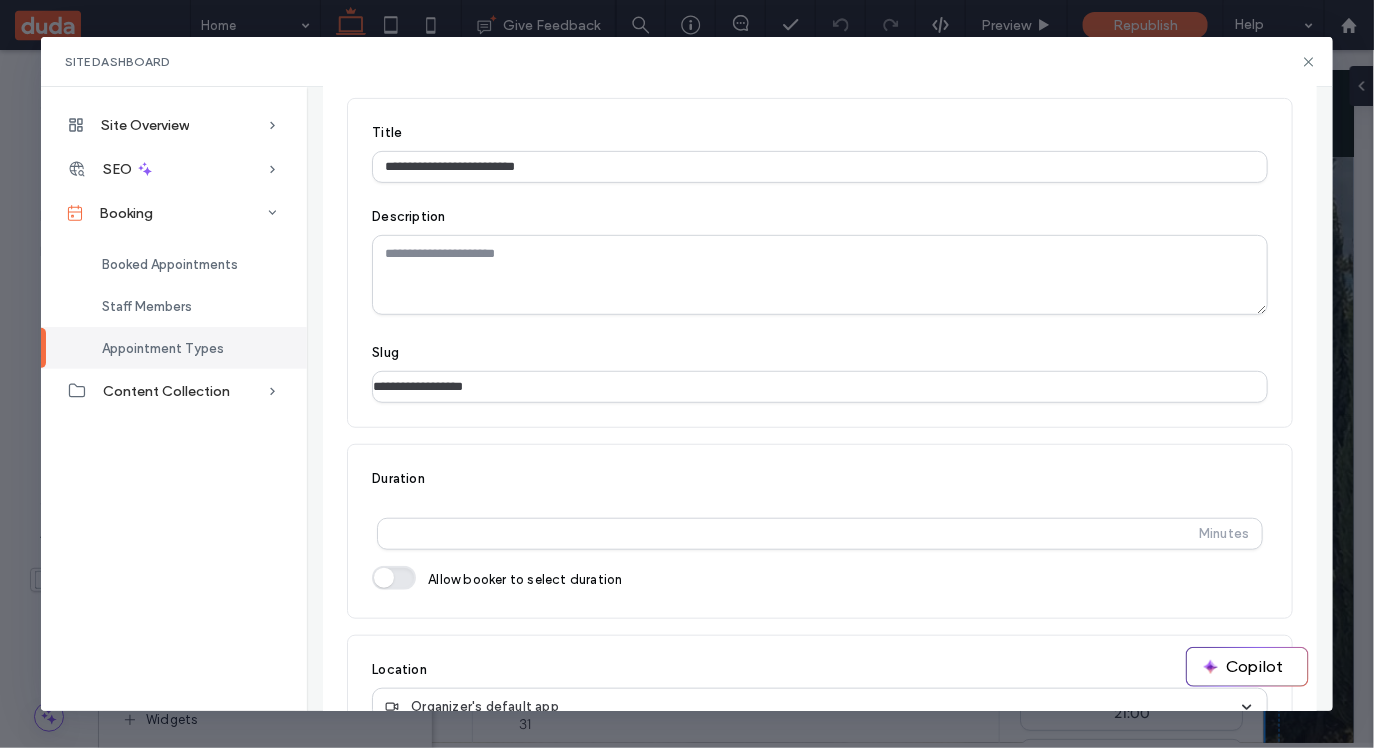 scroll, scrollTop: 551, scrollLeft: 0, axis: vertical 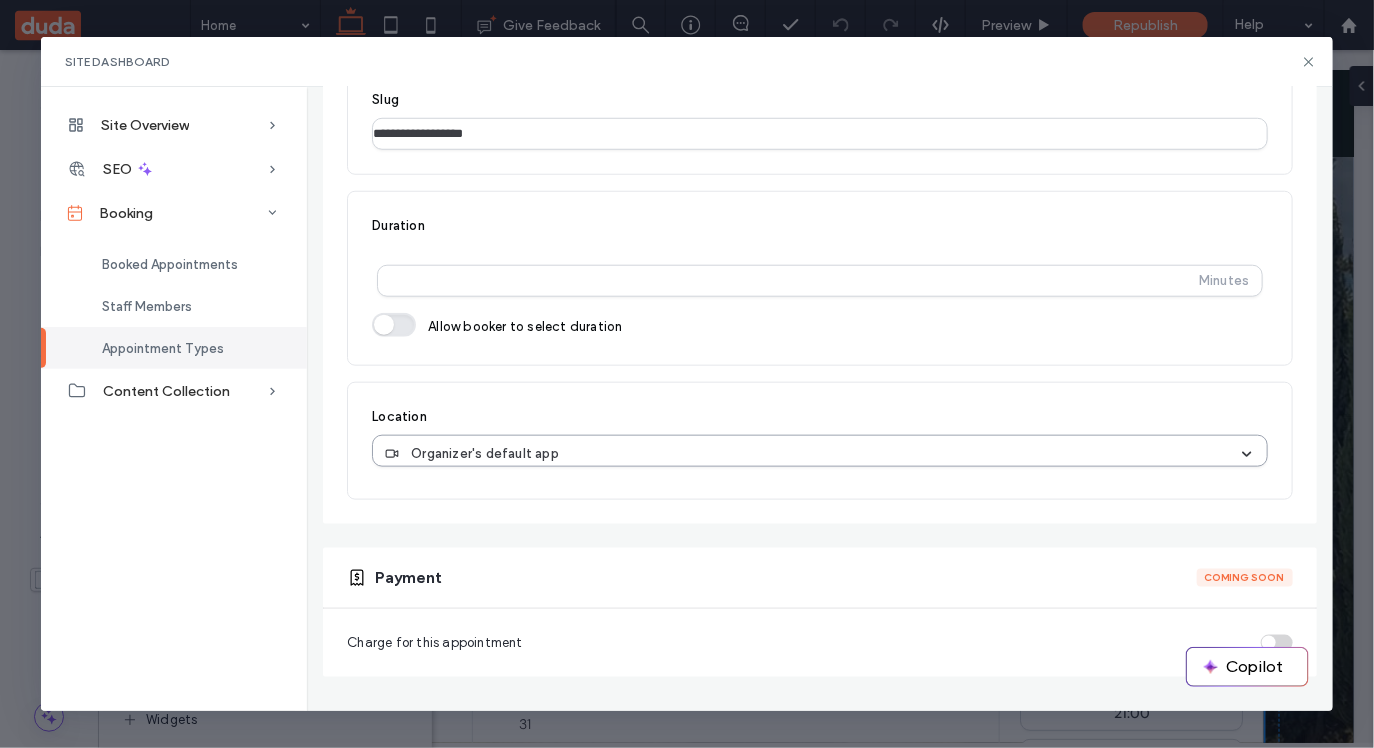 click on "Organizer's default app" at bounding box center (812, 454) 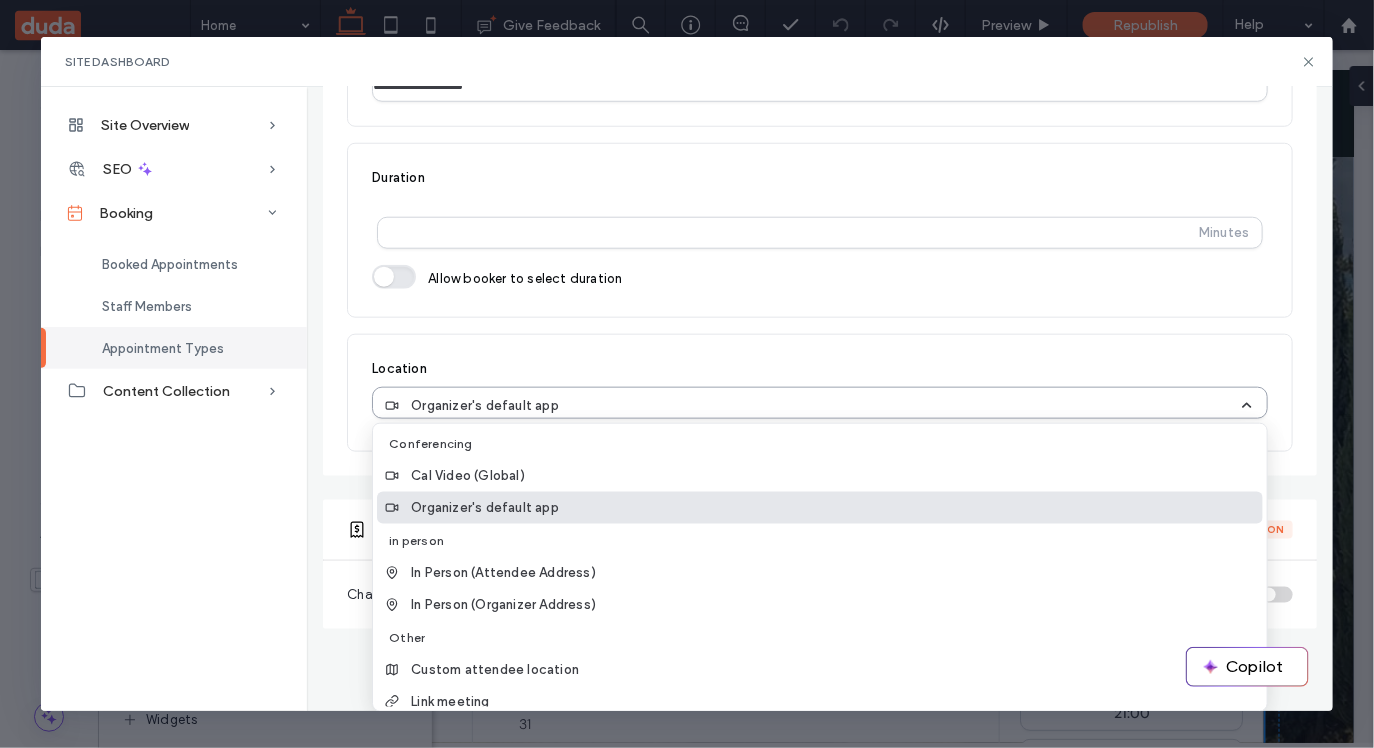 scroll, scrollTop: 552, scrollLeft: 0, axis: vertical 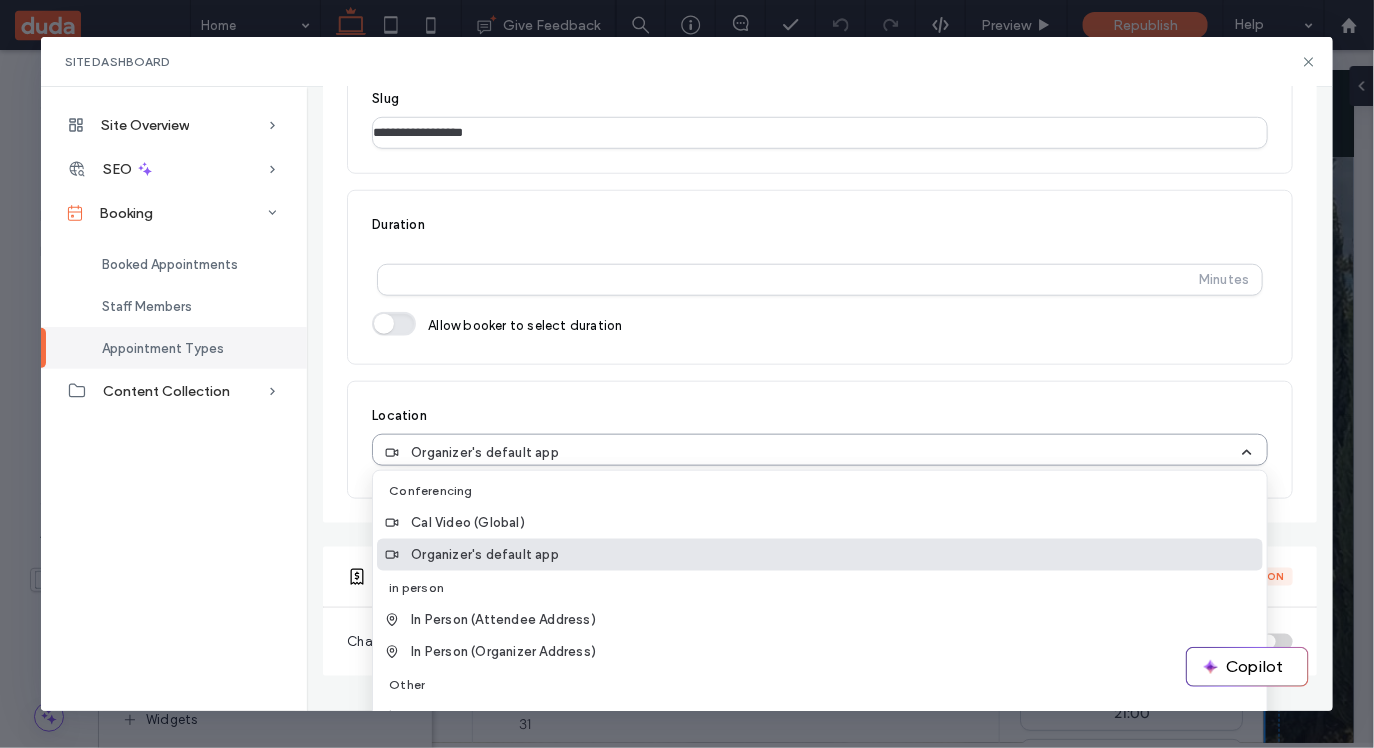 click on "option Organizer's default app selected, 2 of 8. 8 results available. Use Up and Down to choose options, press Enter to select the currently focused option, press Escape to exit the menu, press Tab to select the option and exit the menu. Organizer's default app Conferencing Cal Video (Global) Organizer's default app in person In Person (Attendee Address) In Person (Organizer Address) Other Custom attendee location Link meeting phone Attendee Phone Number Organizer Phone Number" at bounding box center (820, 450) 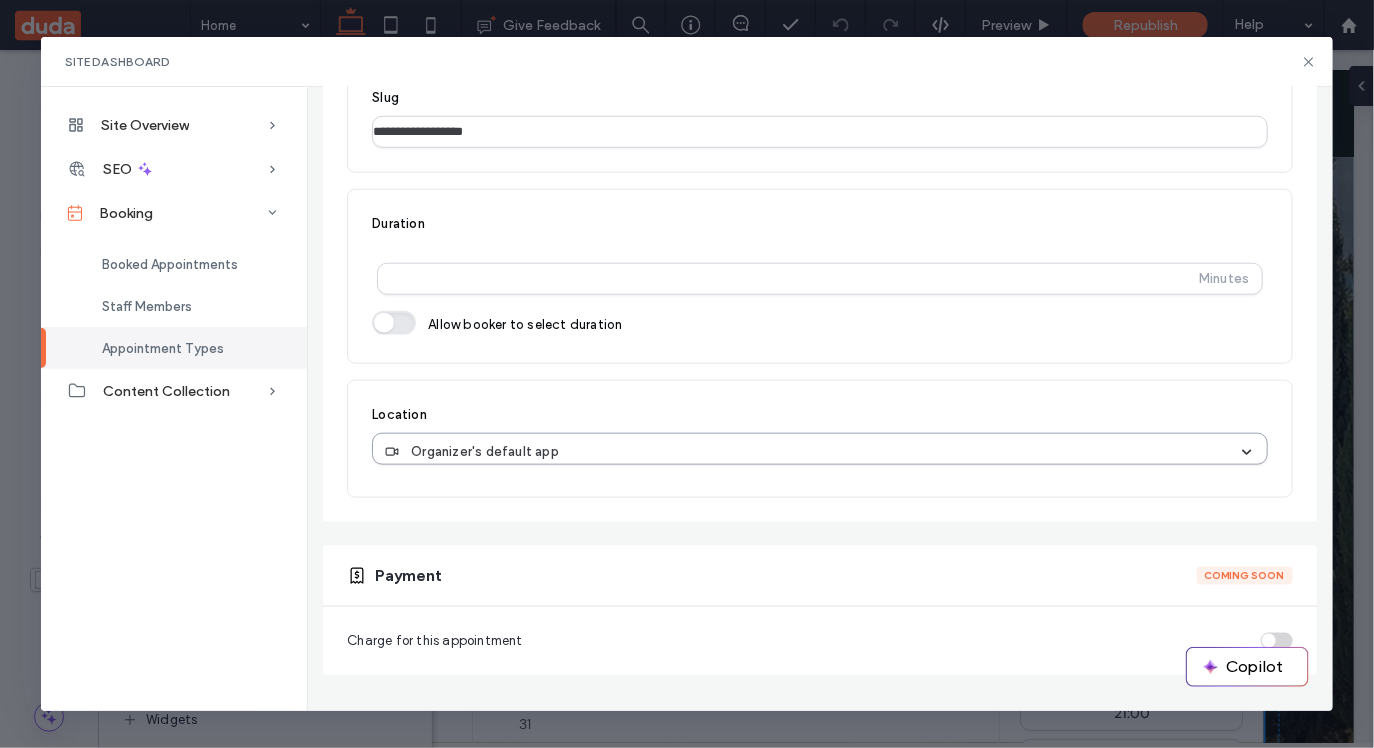 scroll, scrollTop: 552, scrollLeft: 0, axis: vertical 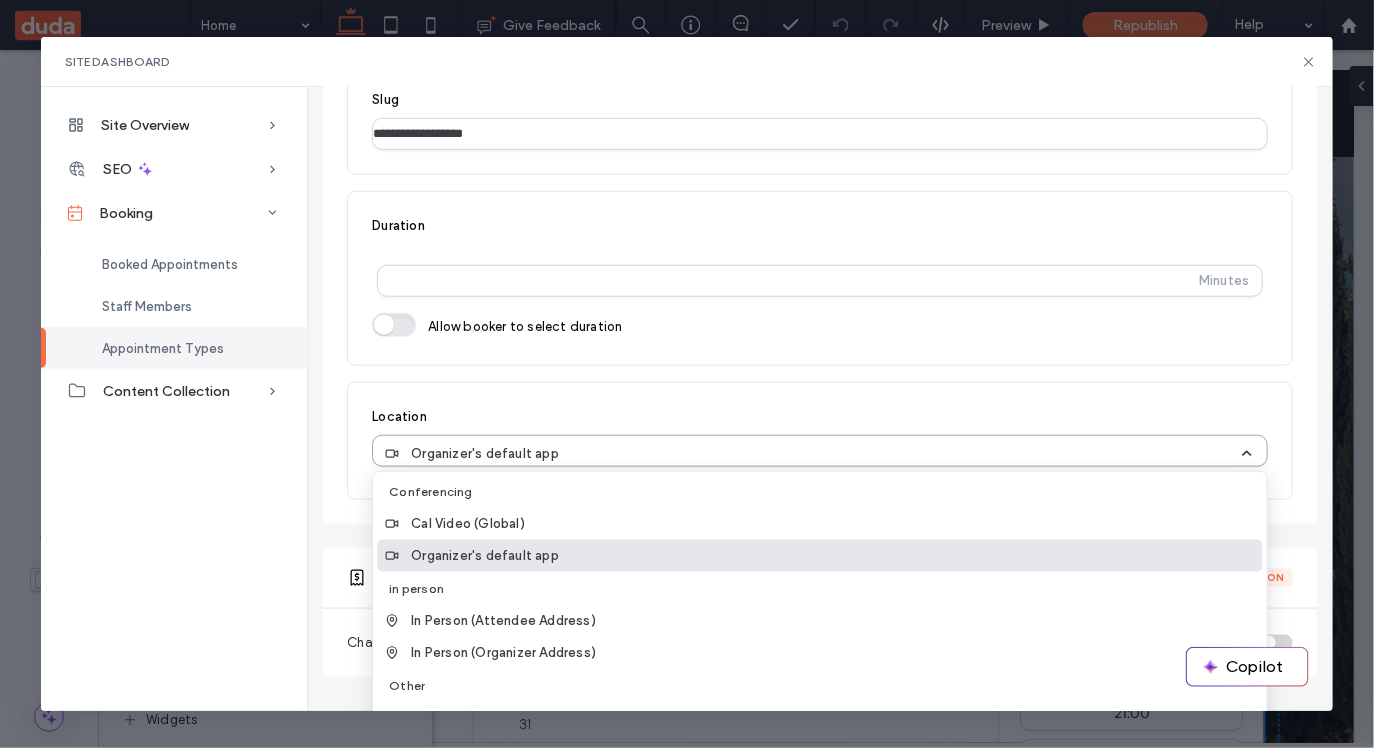click on "Organizer's default app" at bounding box center [812, 454] 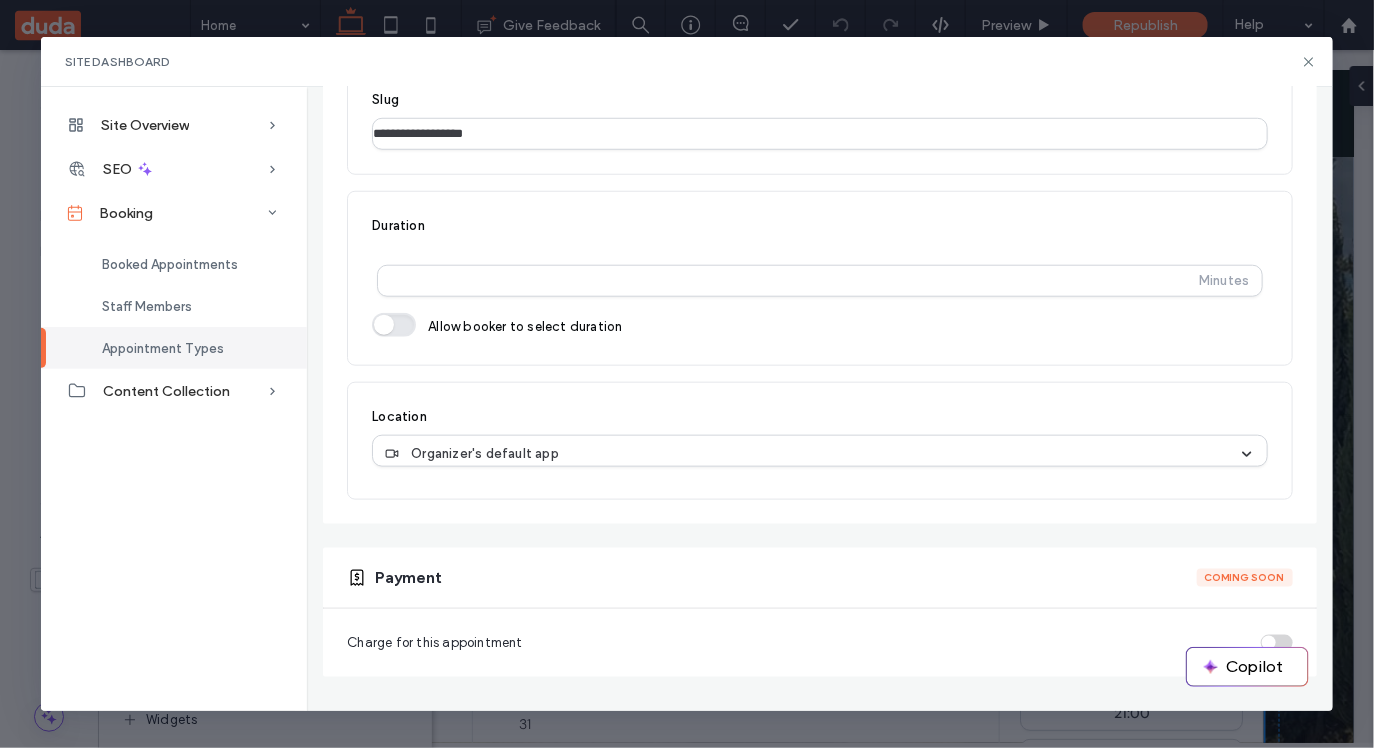 click on "Duration ** Minutes Allow booker to select duration" at bounding box center (820, 278) 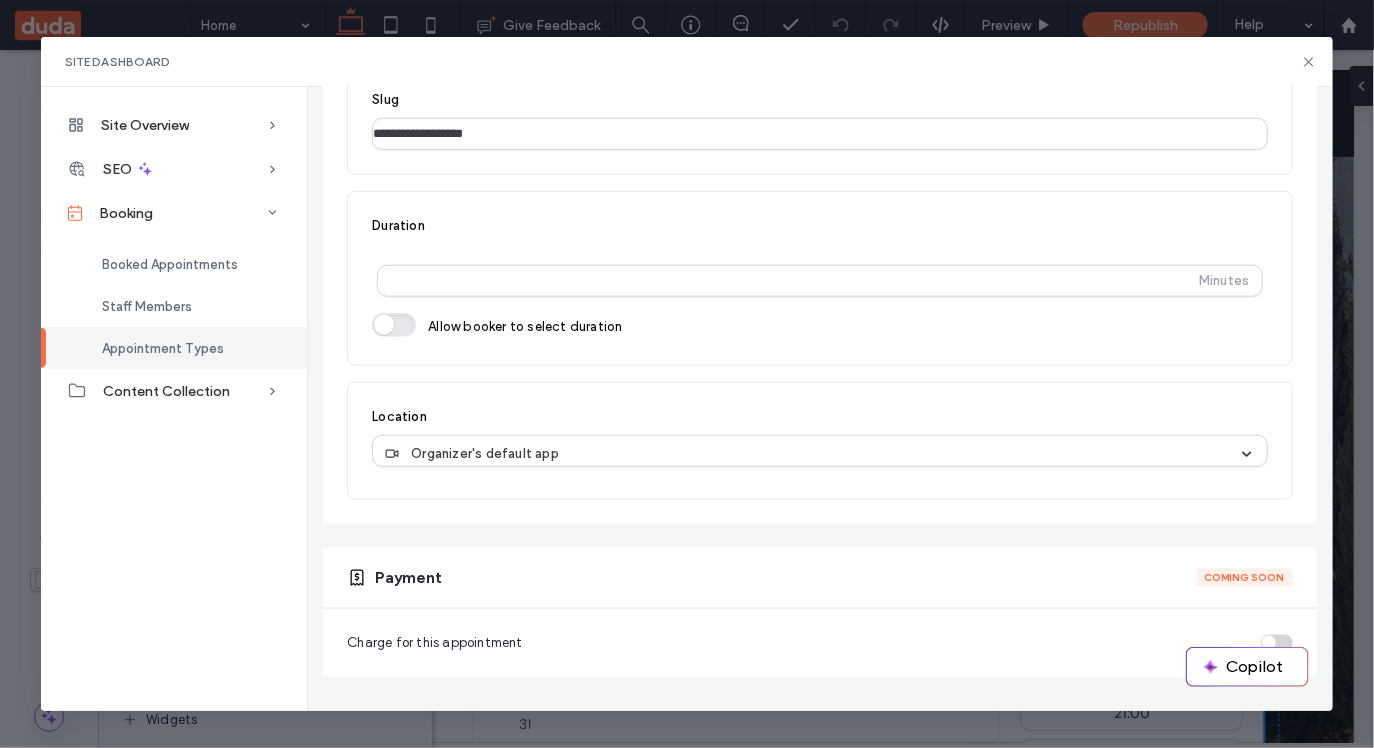 scroll, scrollTop: 0, scrollLeft: 0, axis: both 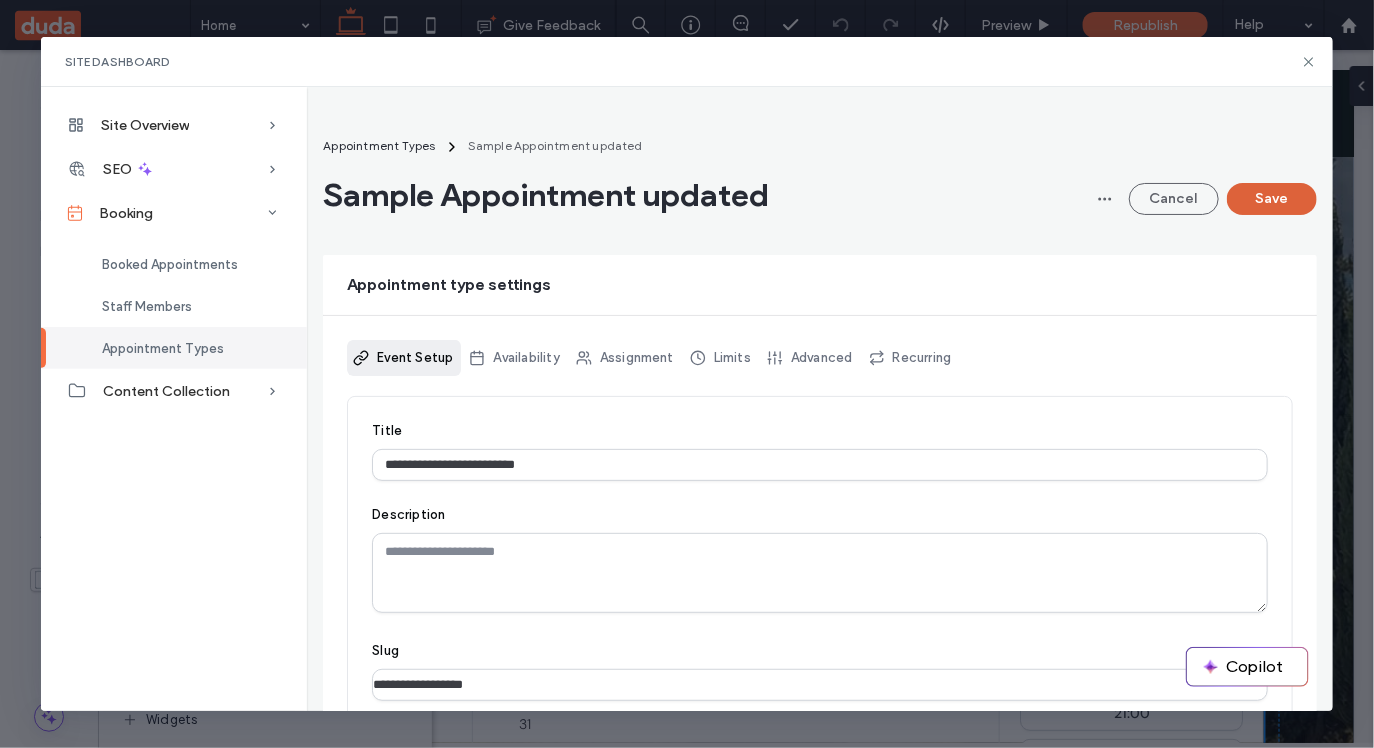 click on "Save" at bounding box center (1272, 199) 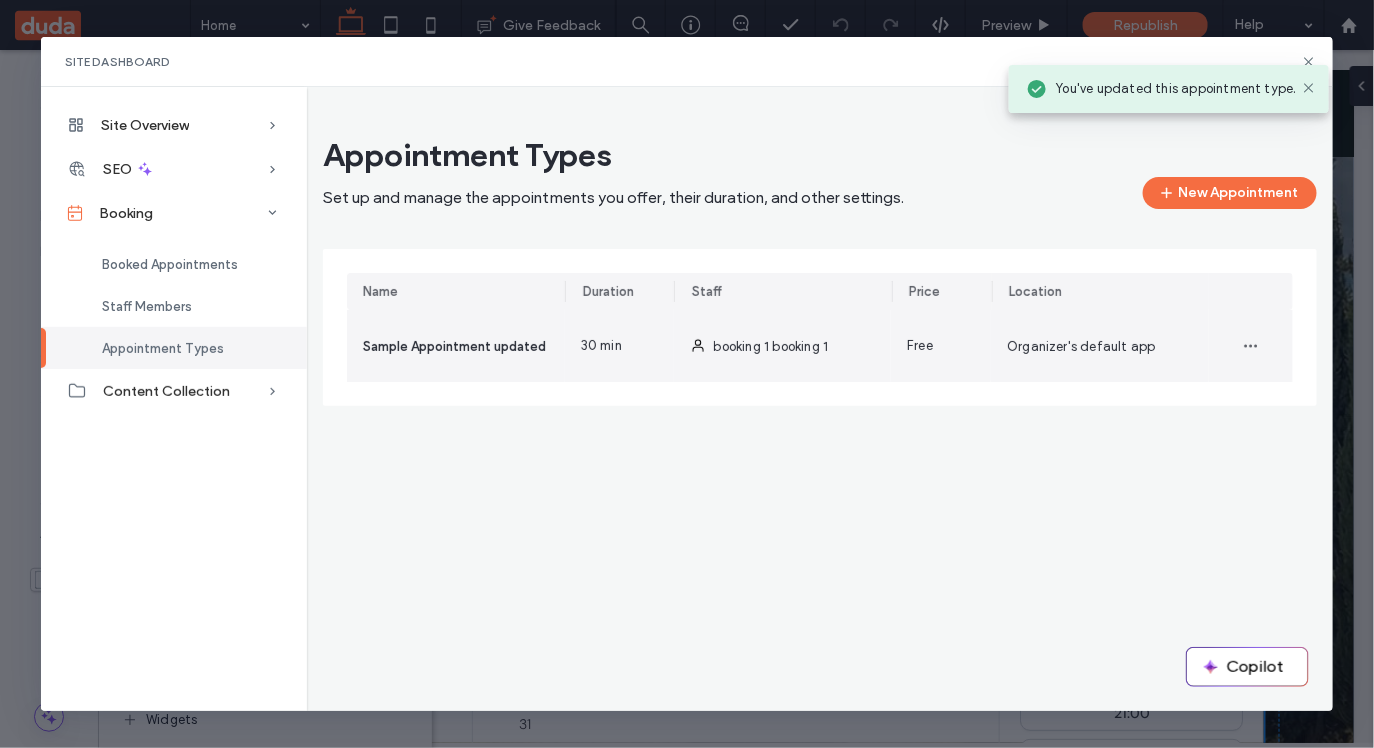 click on "Sample Appointment updated" at bounding box center (454, 346) 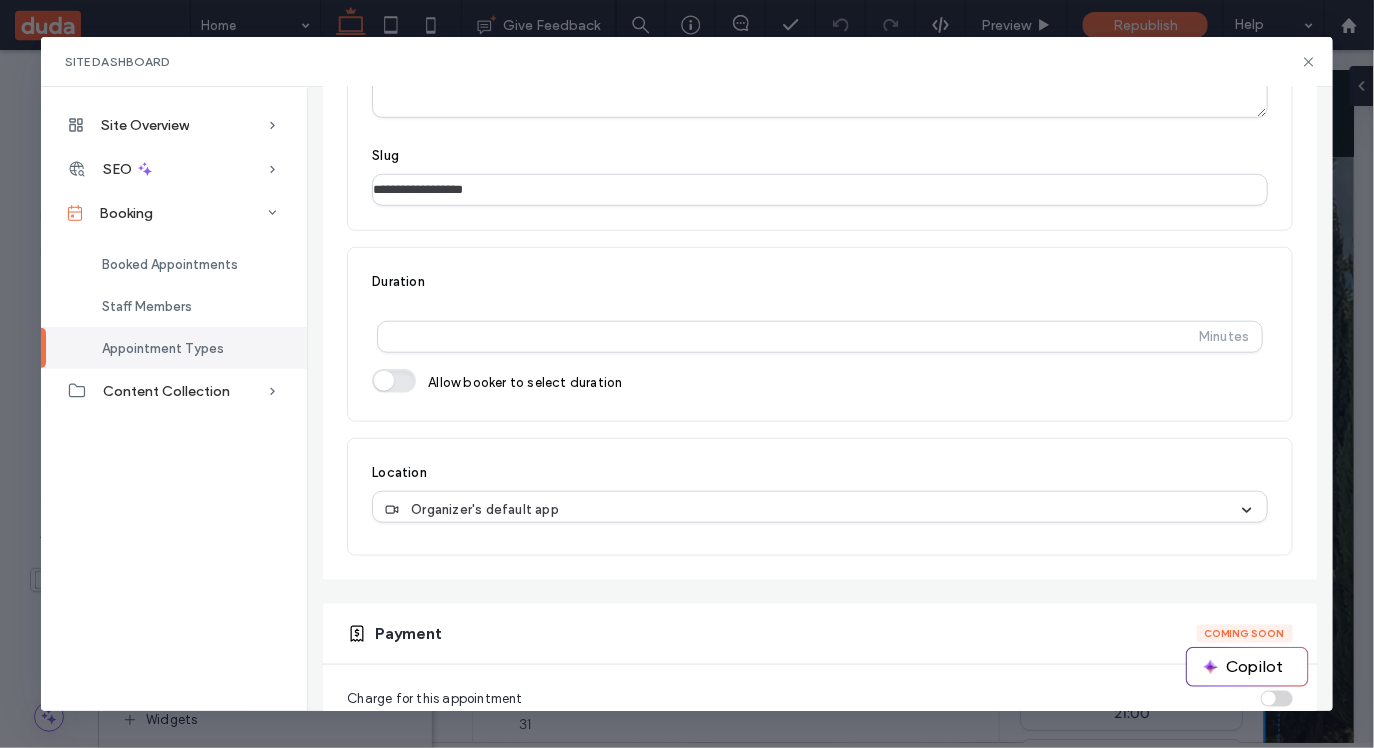 scroll, scrollTop: 496, scrollLeft: 0, axis: vertical 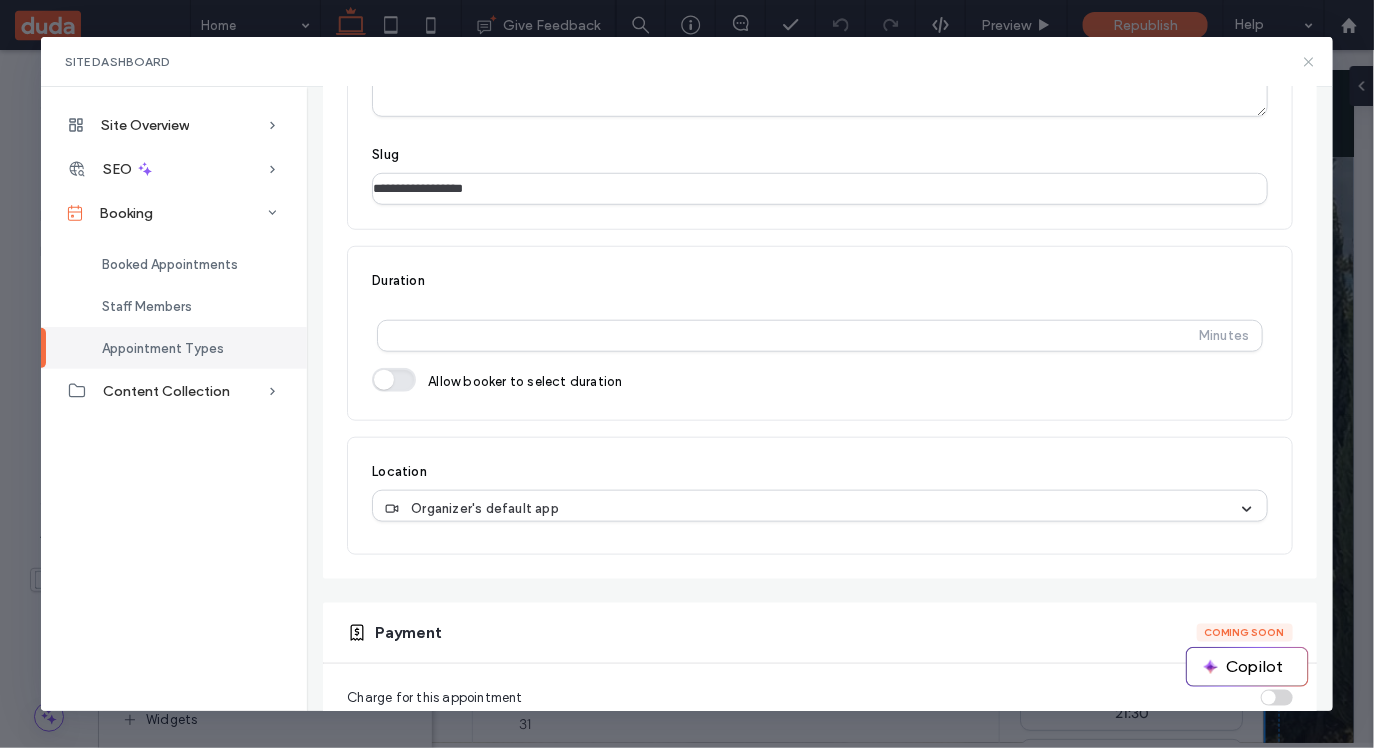 click 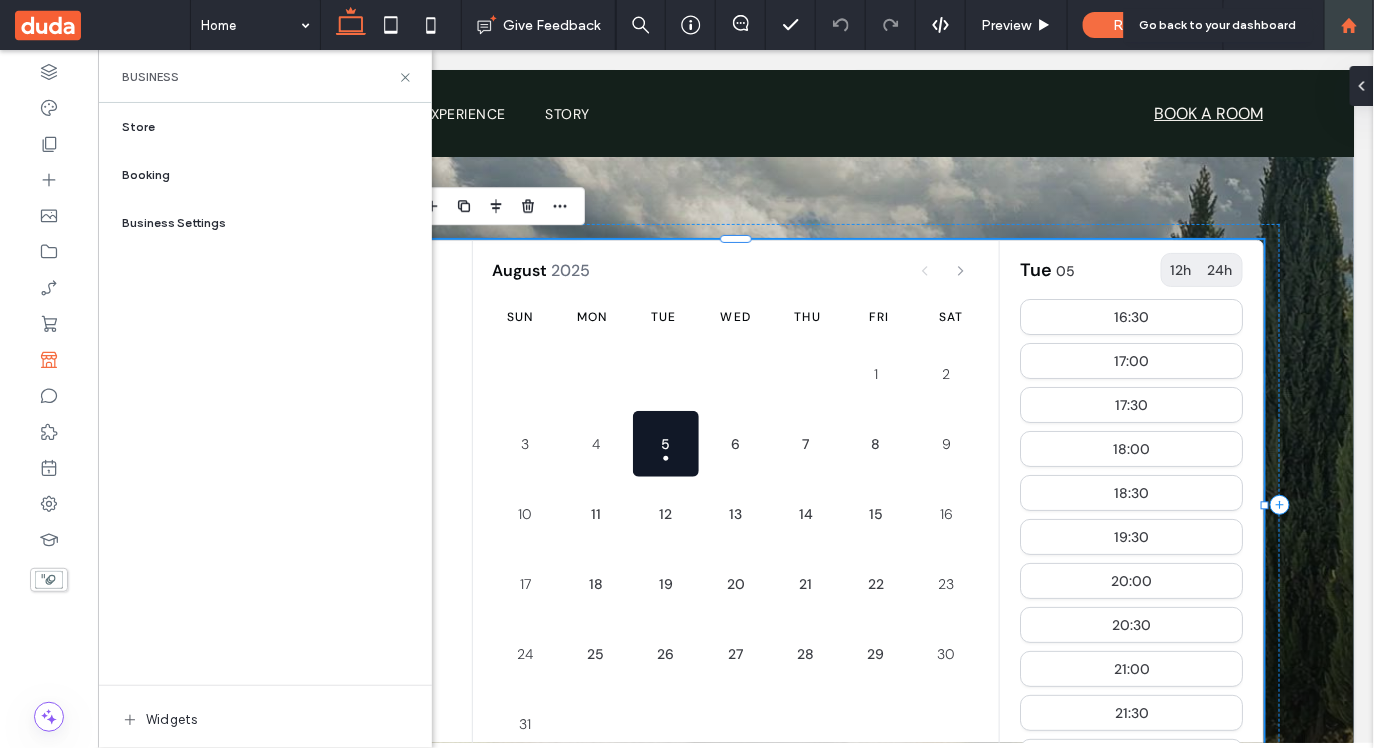 click at bounding box center (1349, 25) 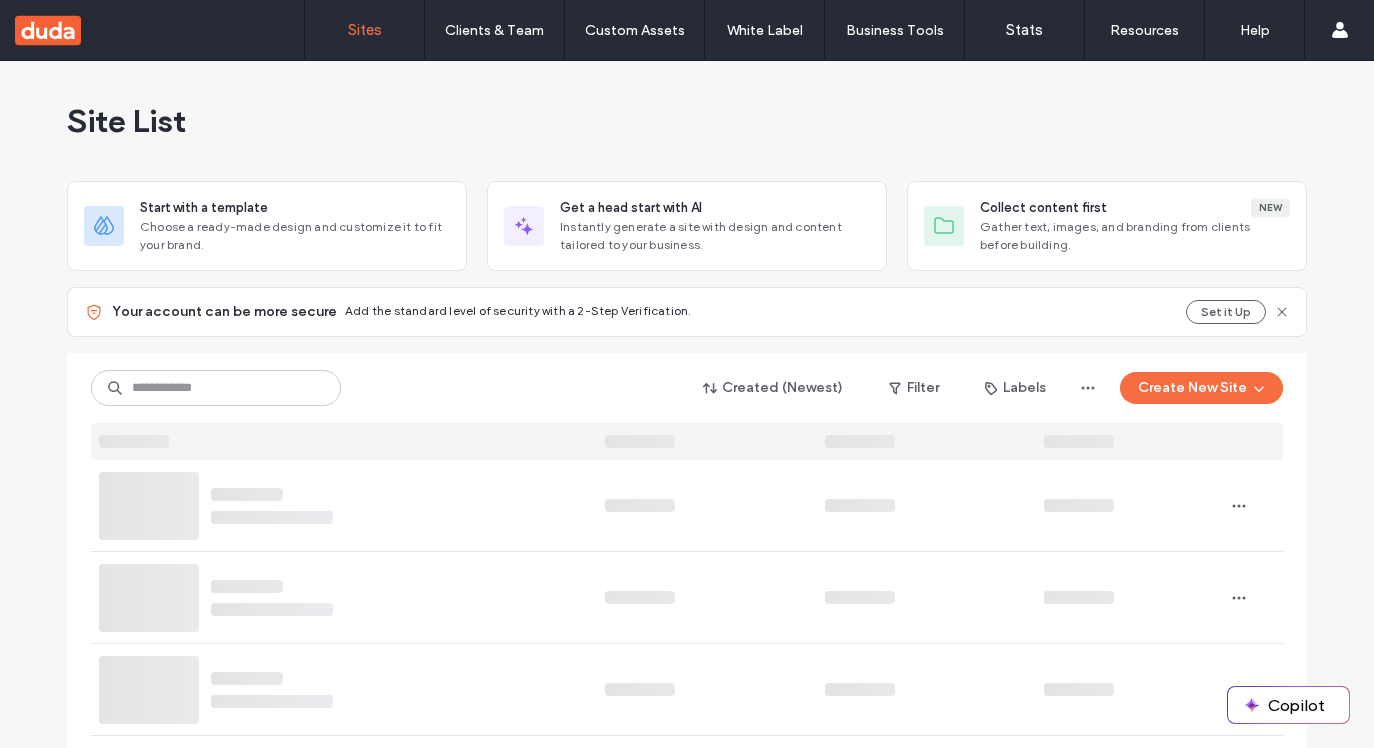 scroll, scrollTop: 0, scrollLeft: 0, axis: both 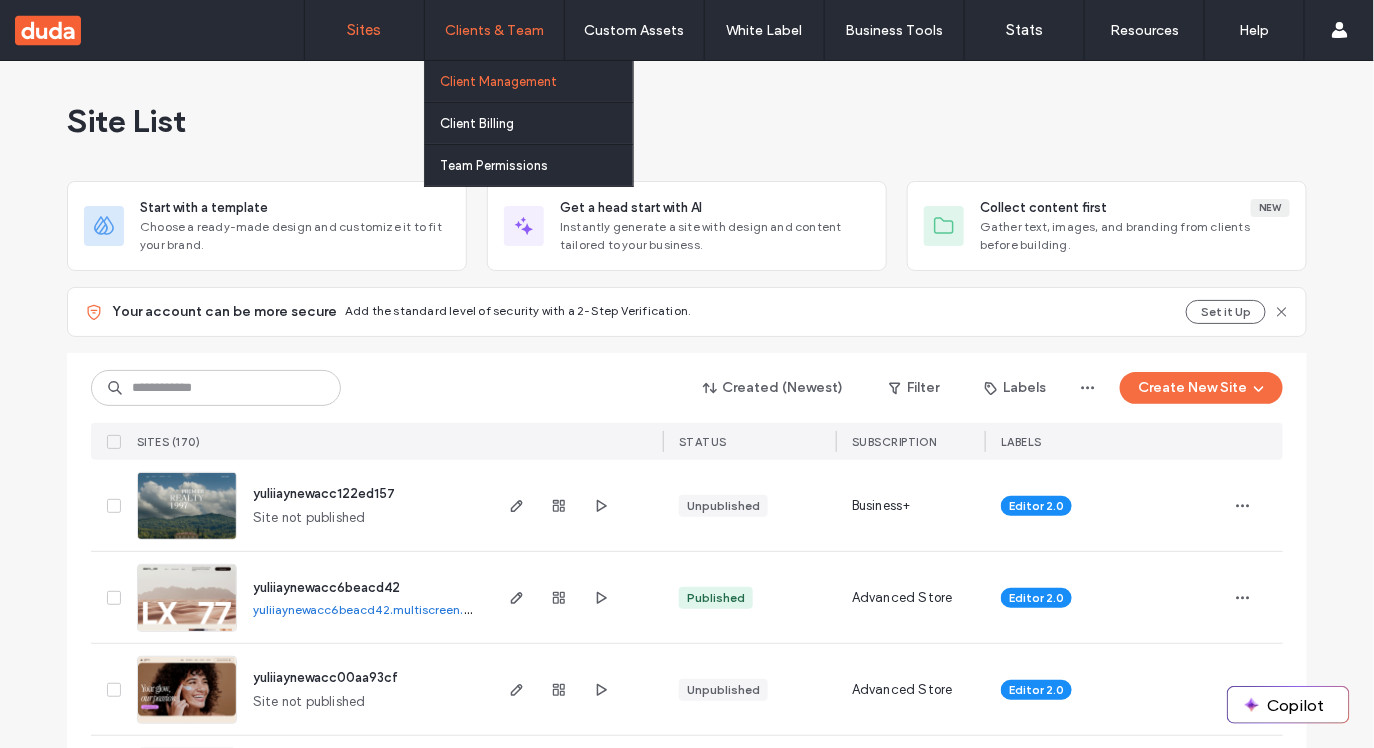 click on "Client Management" at bounding box center (498, 81) 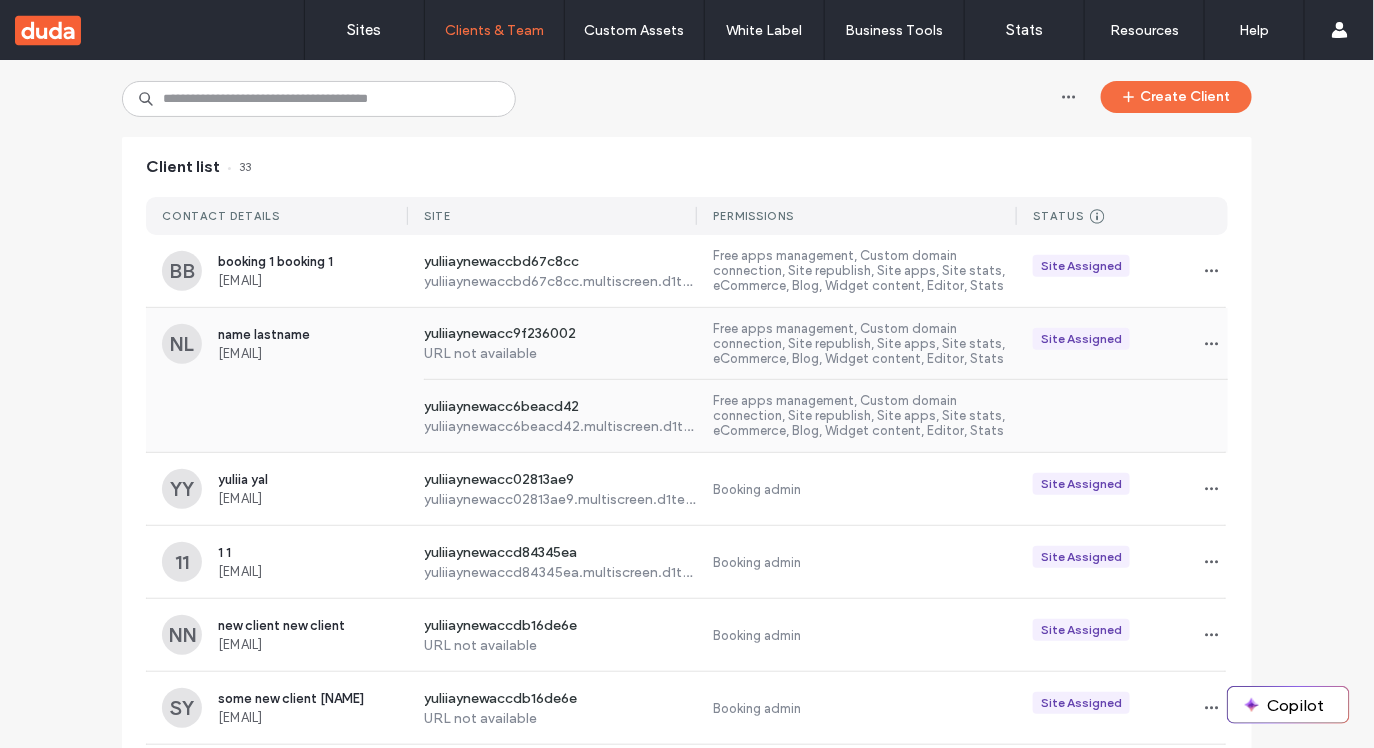 scroll, scrollTop: 133, scrollLeft: 0, axis: vertical 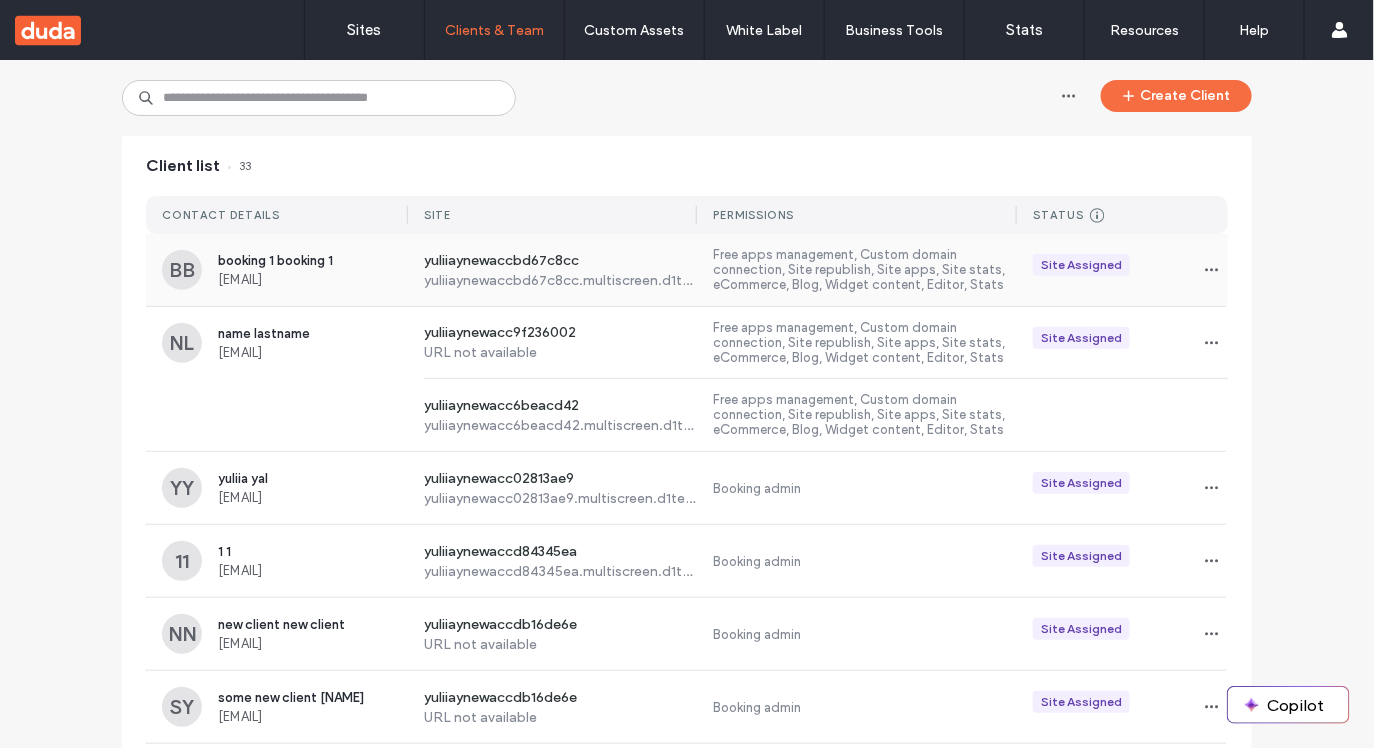 click on "yuliiaynewaccbd67c8cc.multiscreen.d1test.biz" at bounding box center (561, 280) 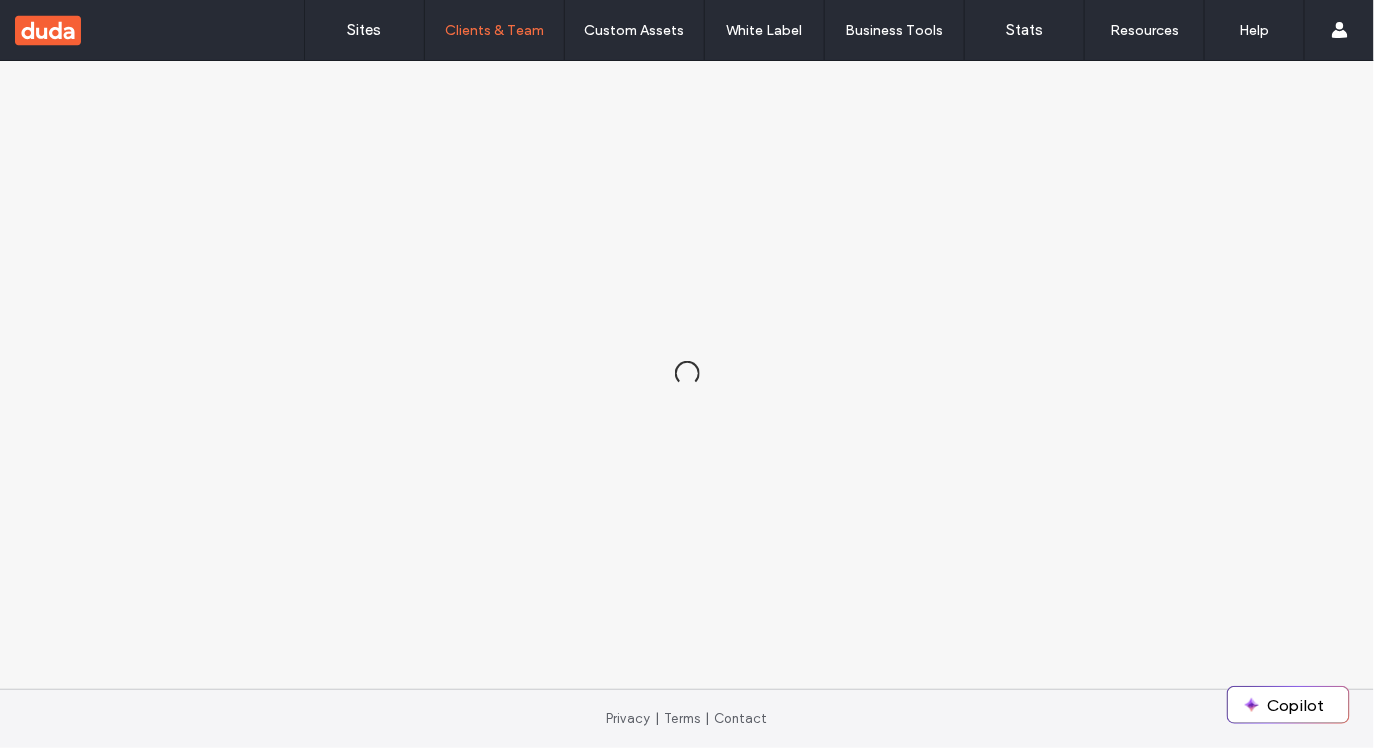 scroll, scrollTop: 0, scrollLeft: 0, axis: both 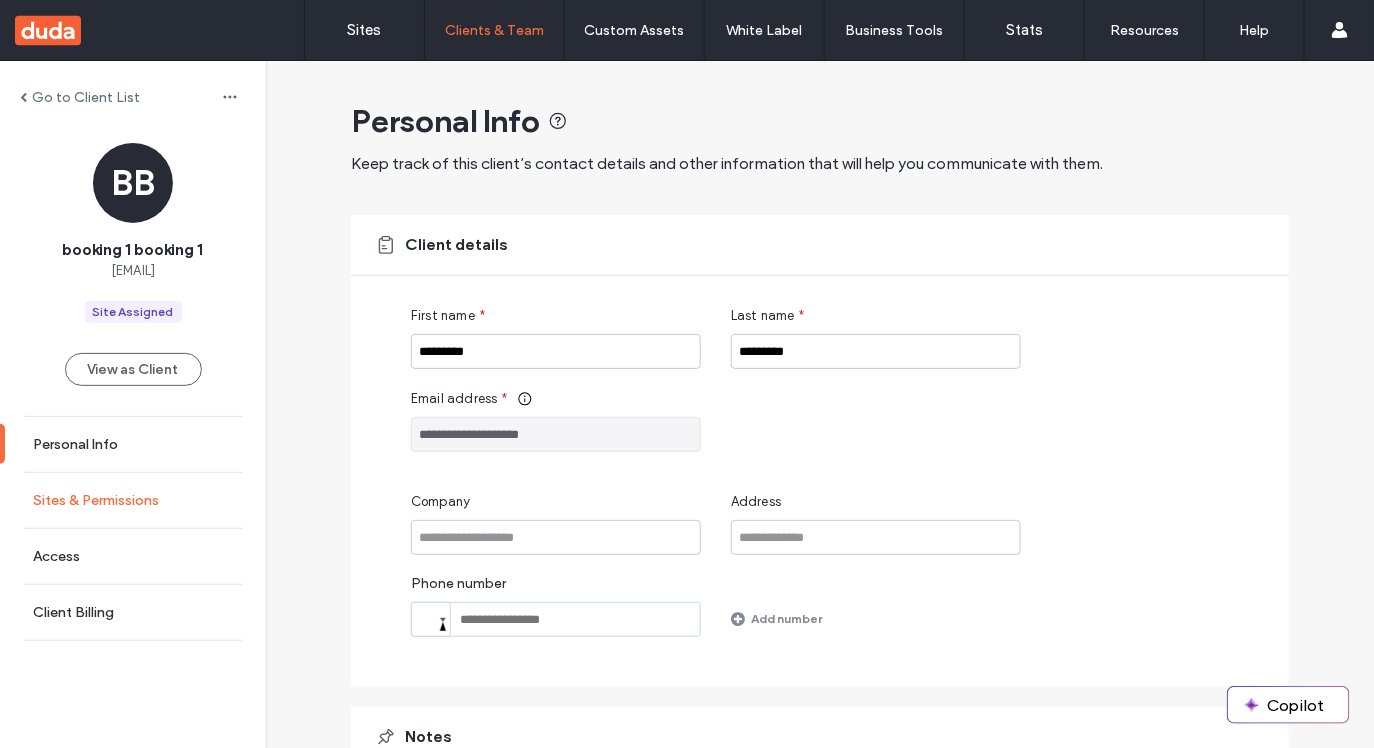 click on "Sites & Permissions" at bounding box center [96, 500] 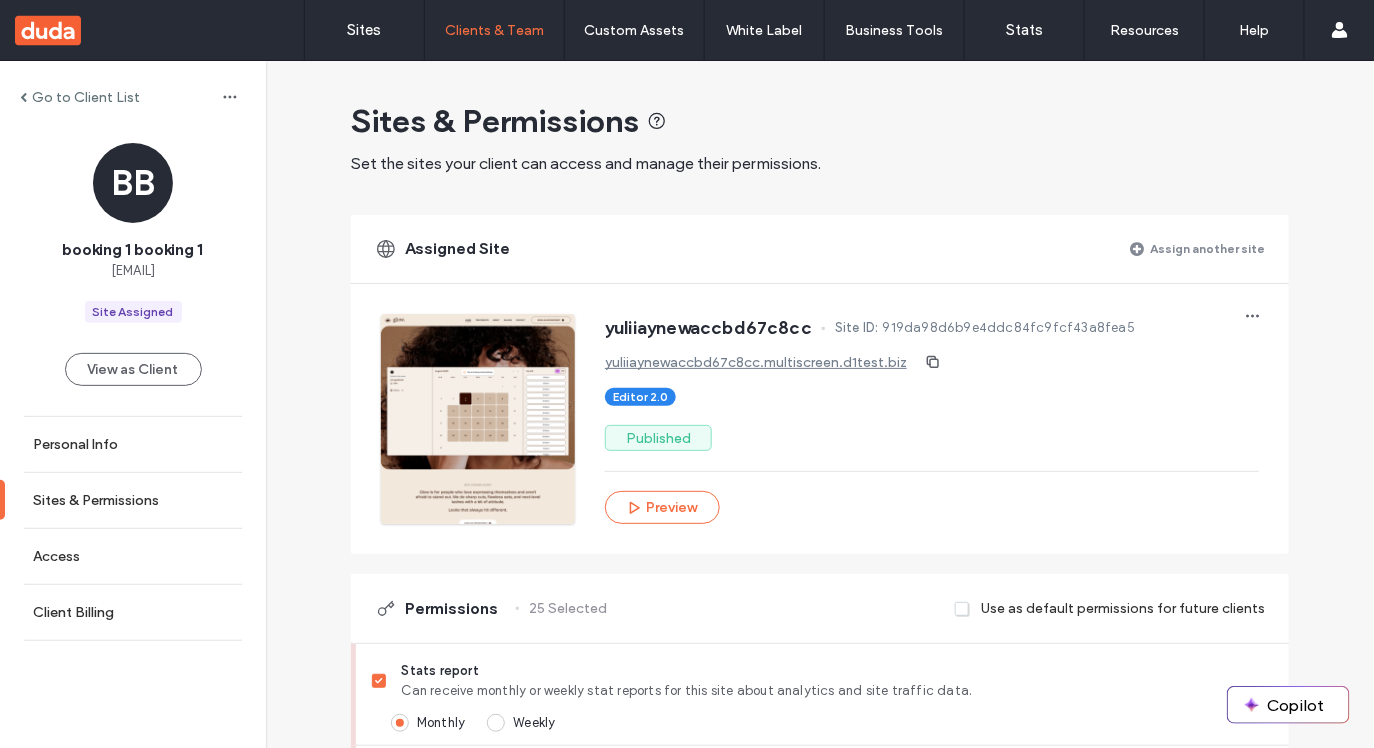 click on "Assign another site" at bounding box center (1207, 248) 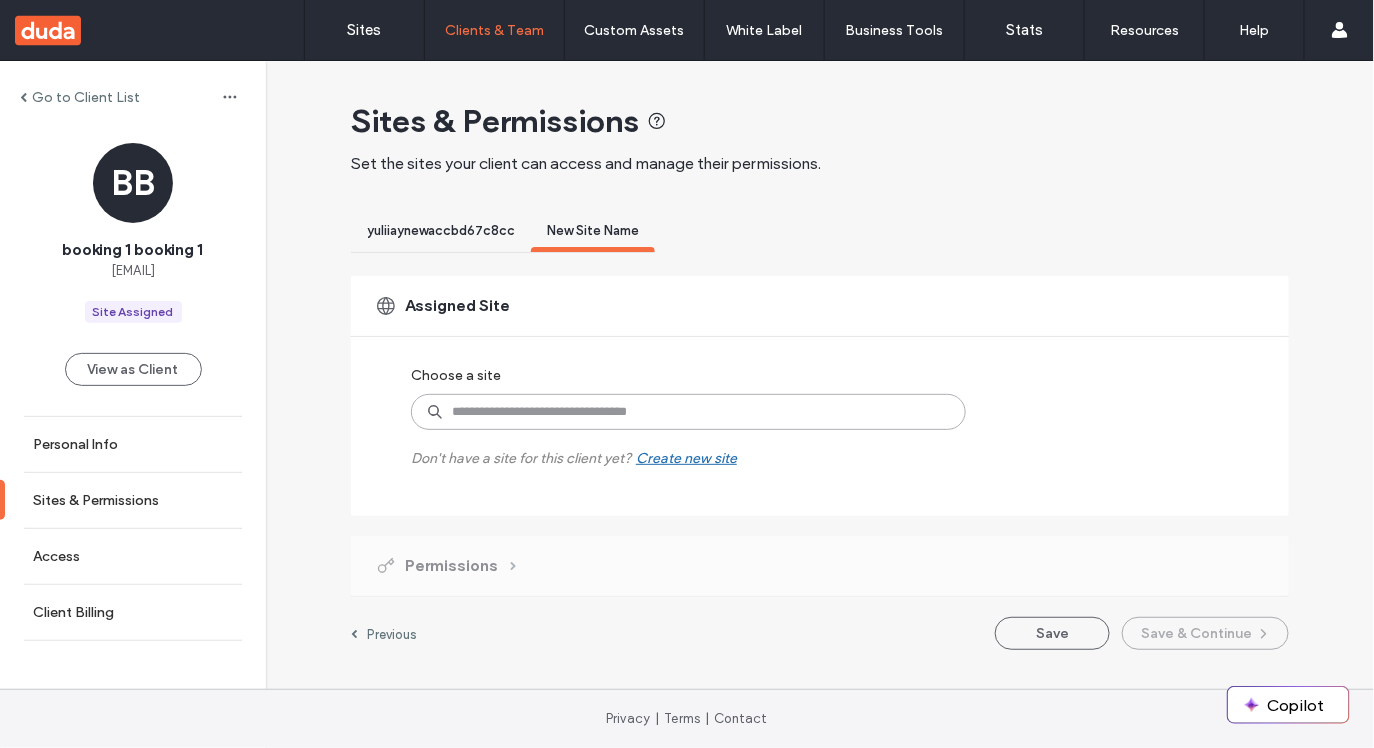 click at bounding box center (688, 412) 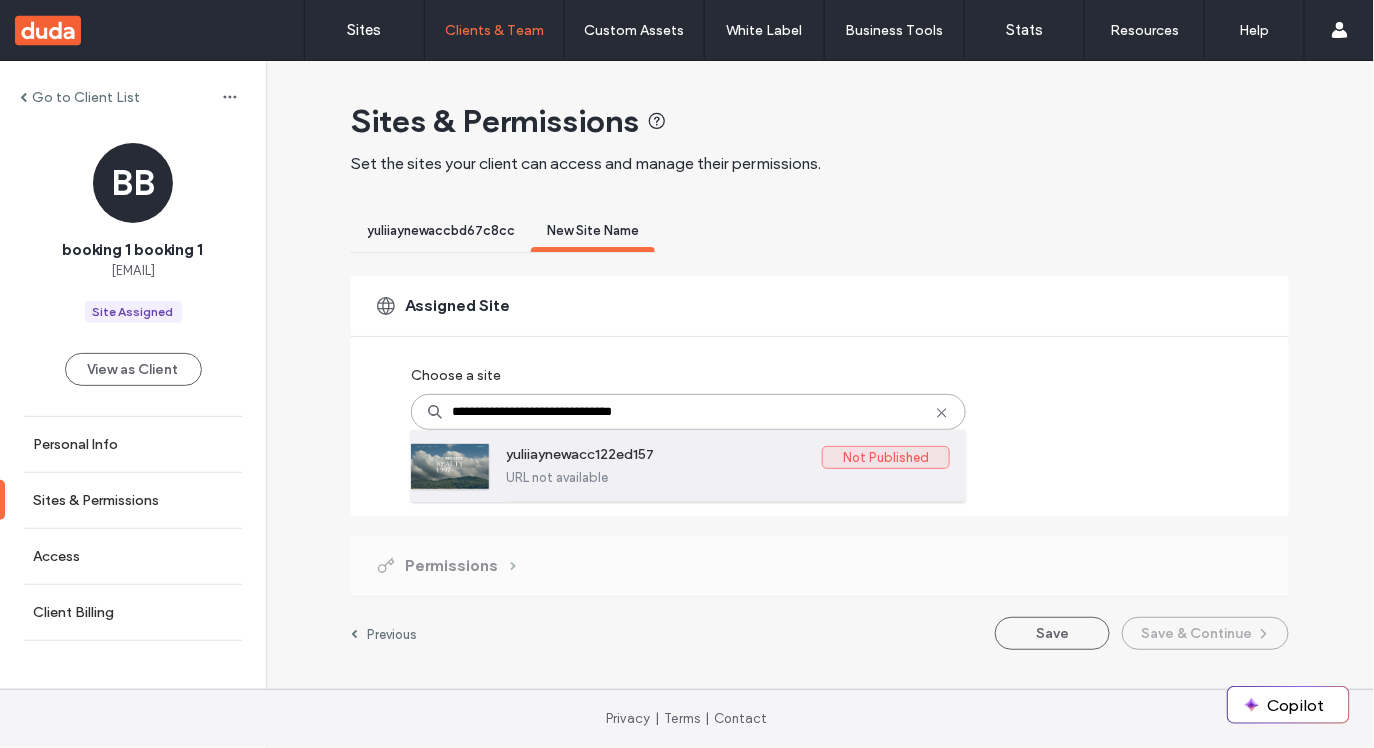 click on "URL not available" at bounding box center [728, 477] 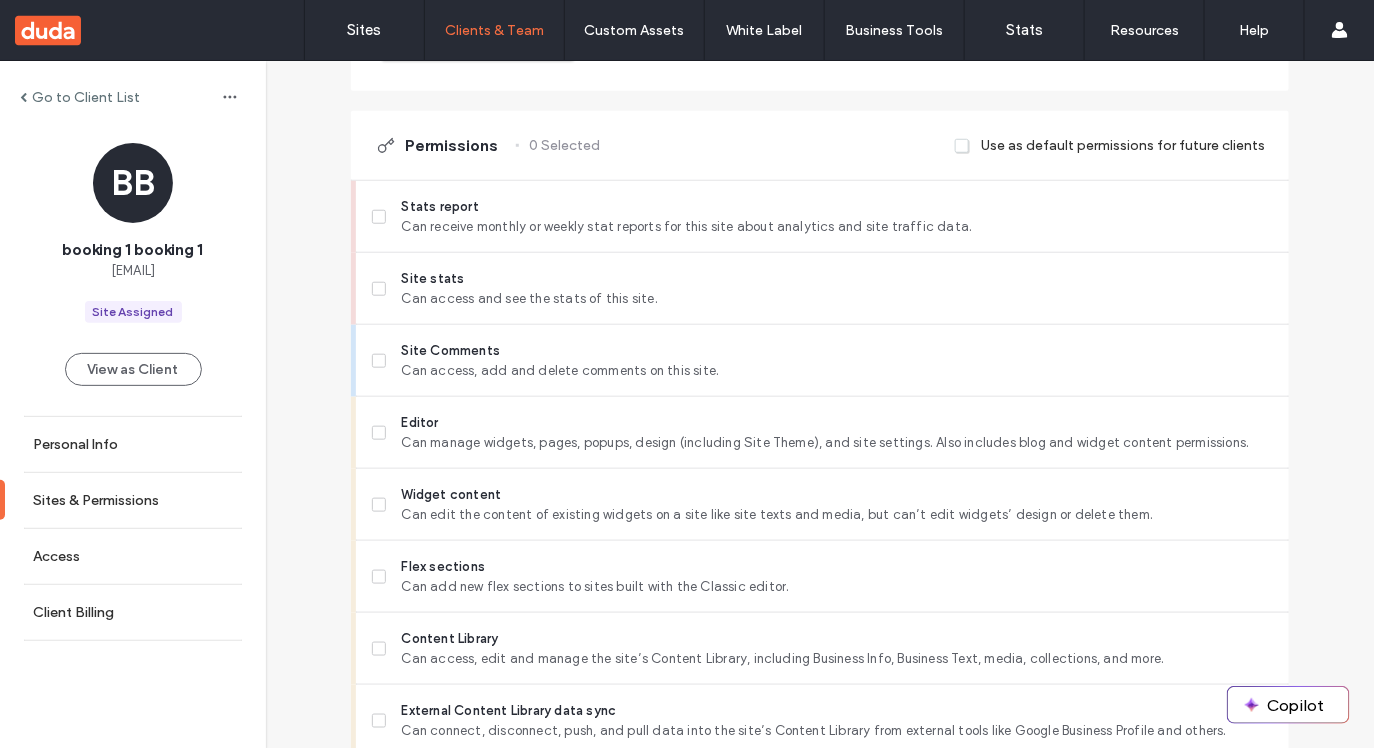 scroll, scrollTop: 543, scrollLeft: 0, axis: vertical 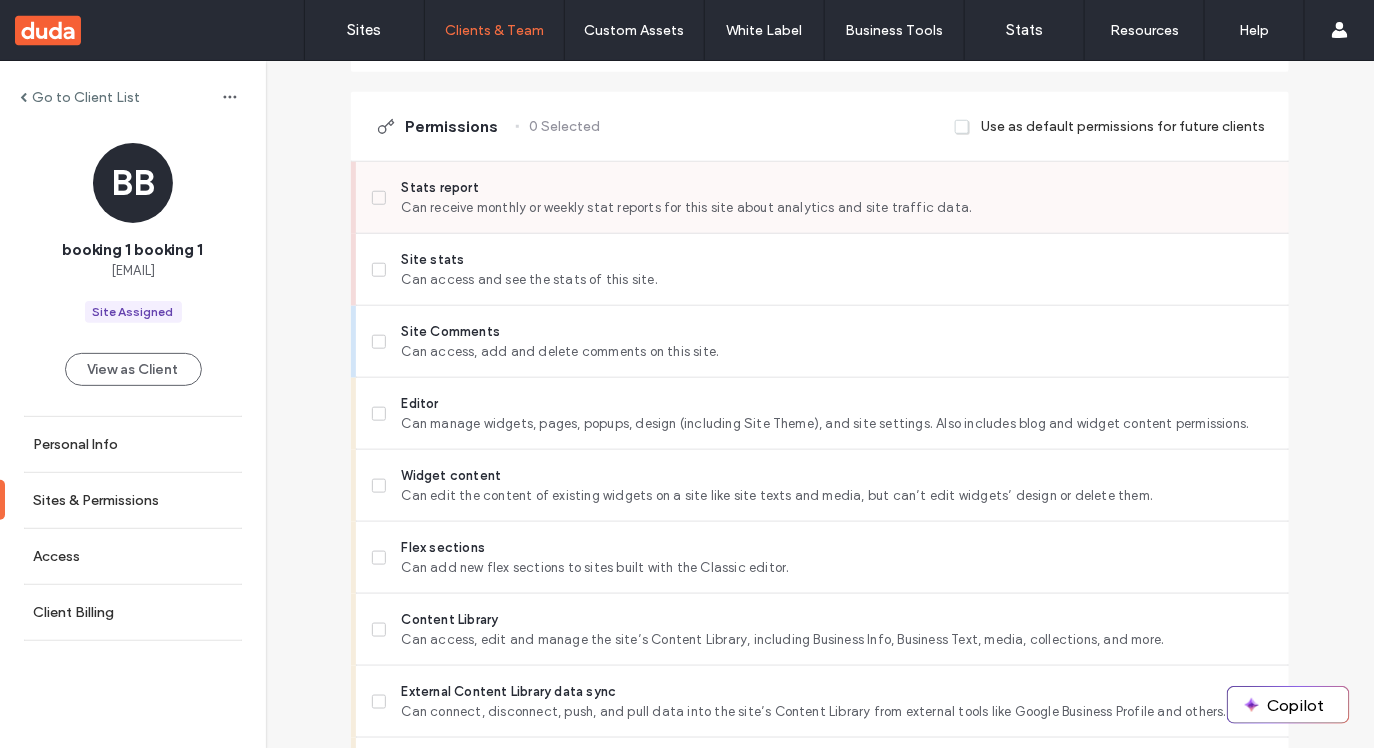 click on "Stats report" at bounding box center (837, 188) 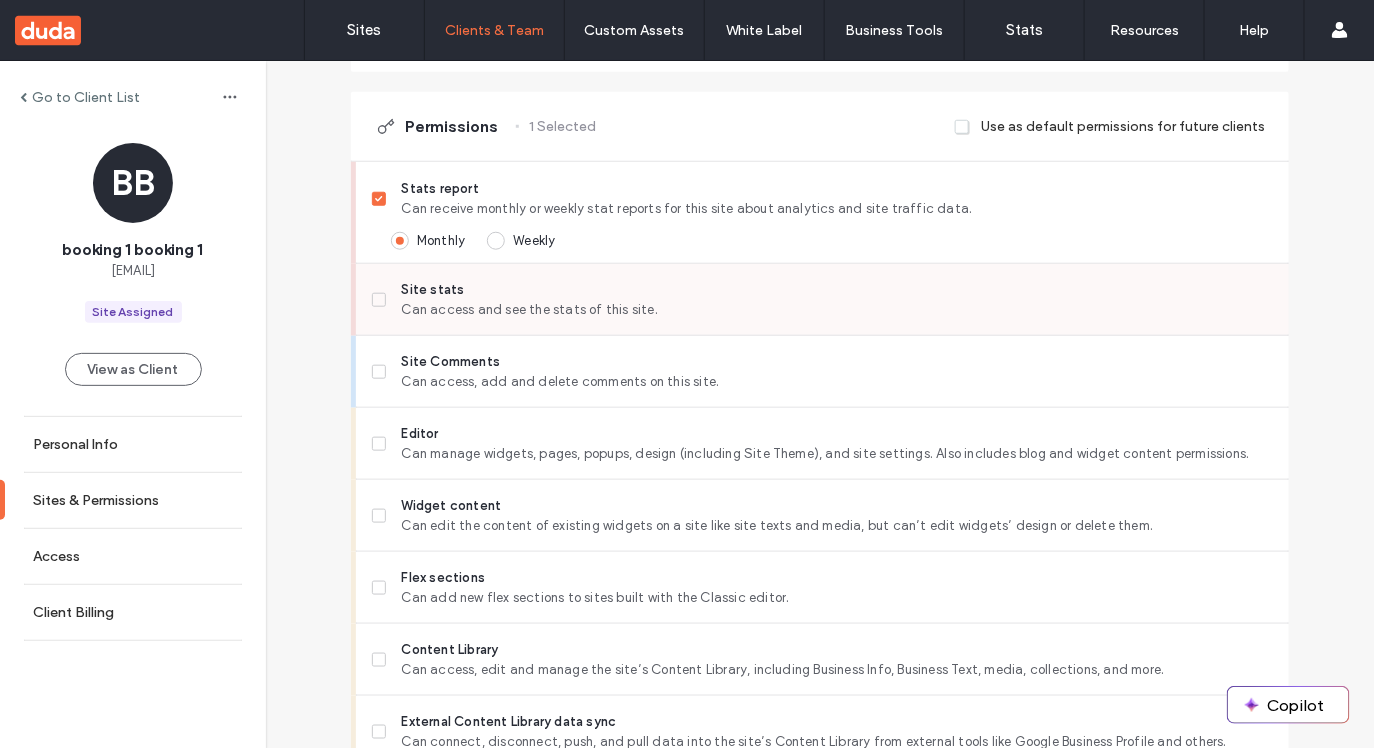 click on "Site stats" at bounding box center (837, 290) 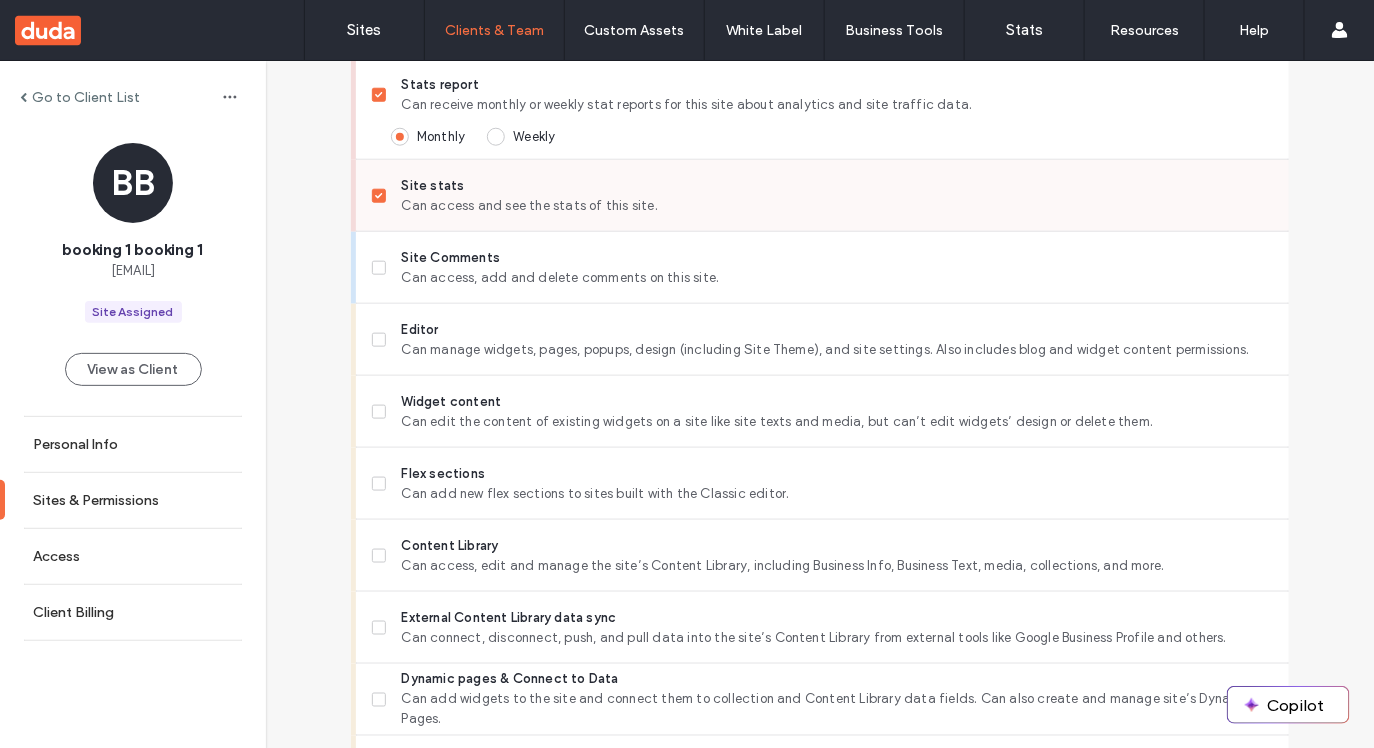 scroll, scrollTop: 650, scrollLeft: 0, axis: vertical 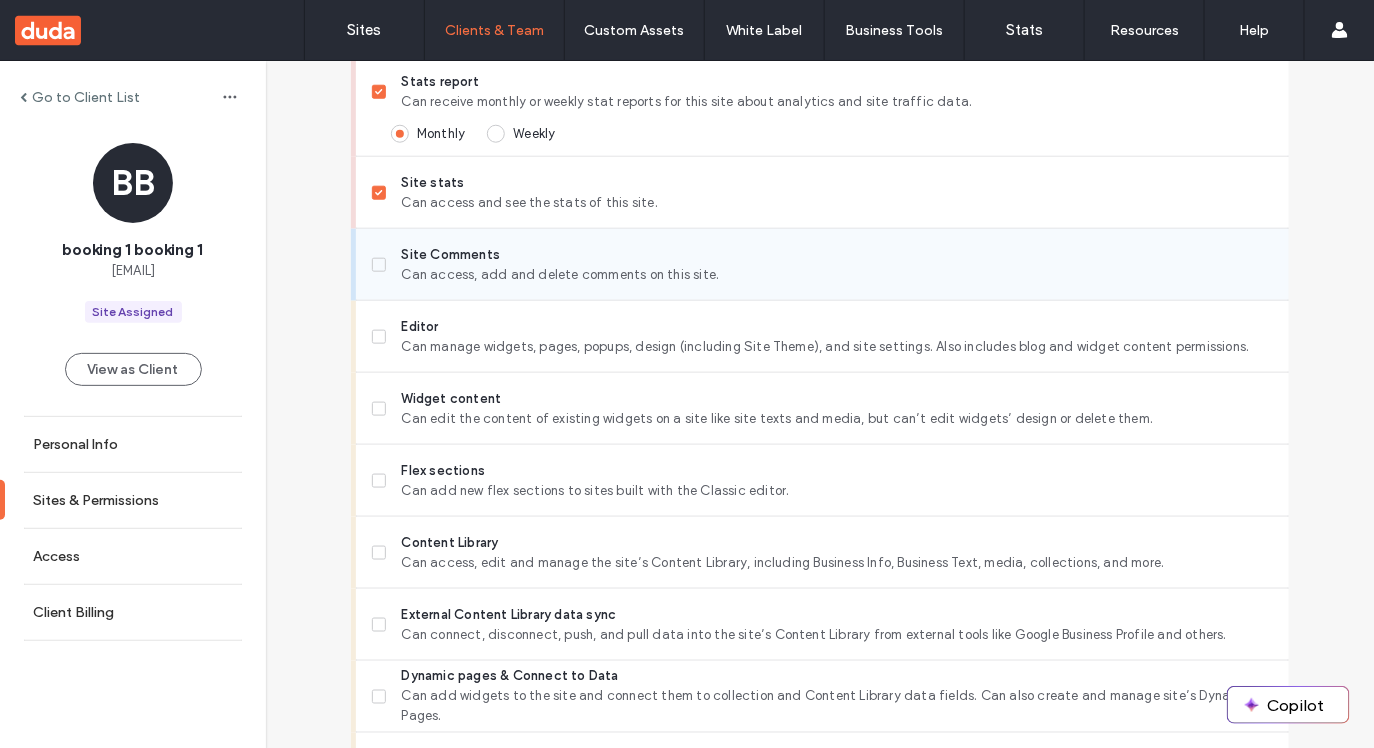 click on "Can access, add and delete comments on this site." at bounding box center [837, 275] 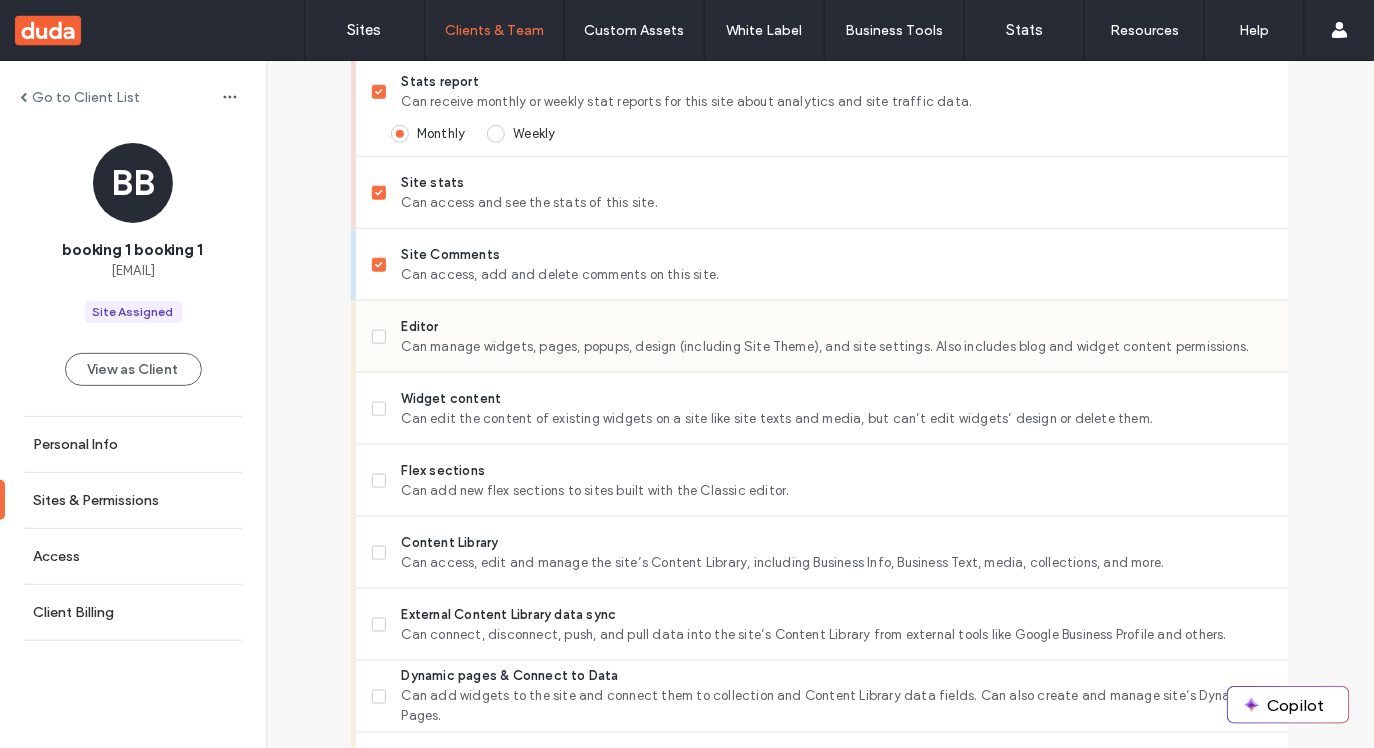 click on "Editor" at bounding box center (837, 327) 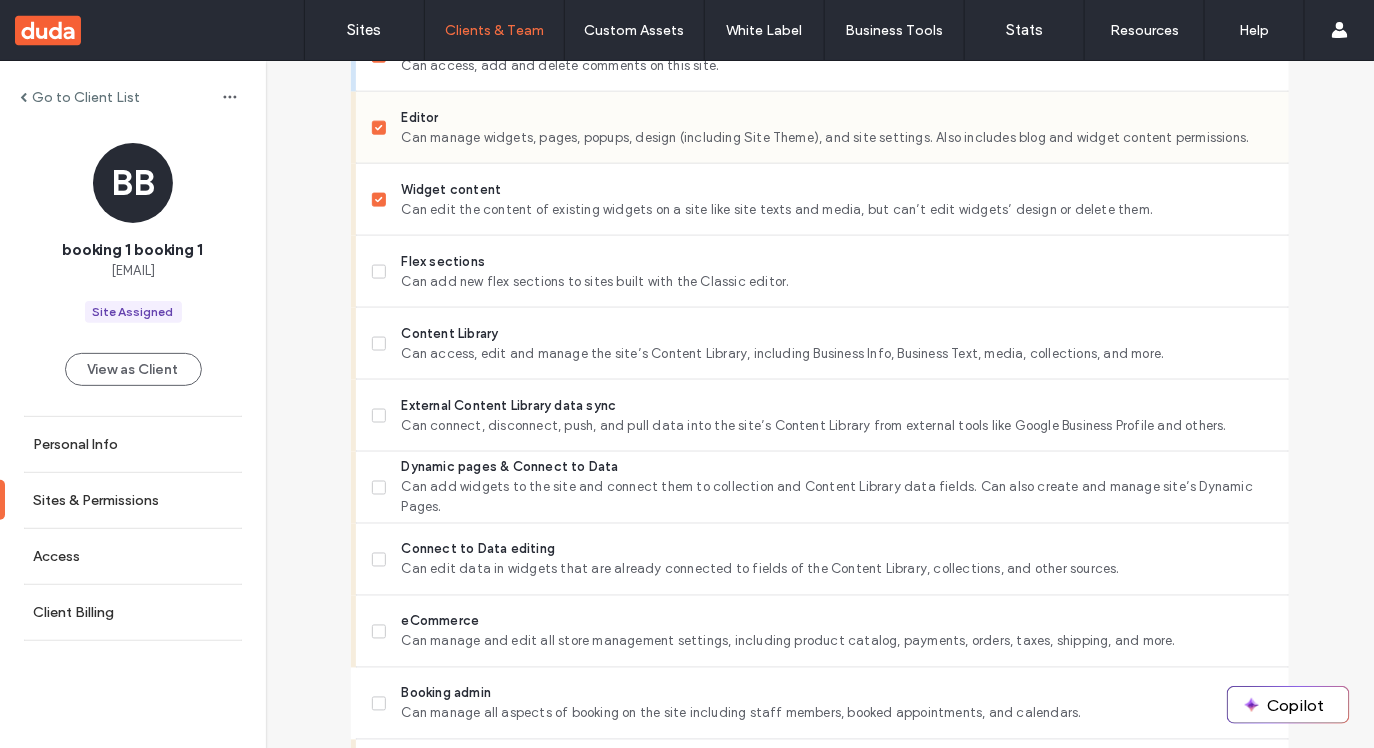 scroll, scrollTop: 860, scrollLeft: 0, axis: vertical 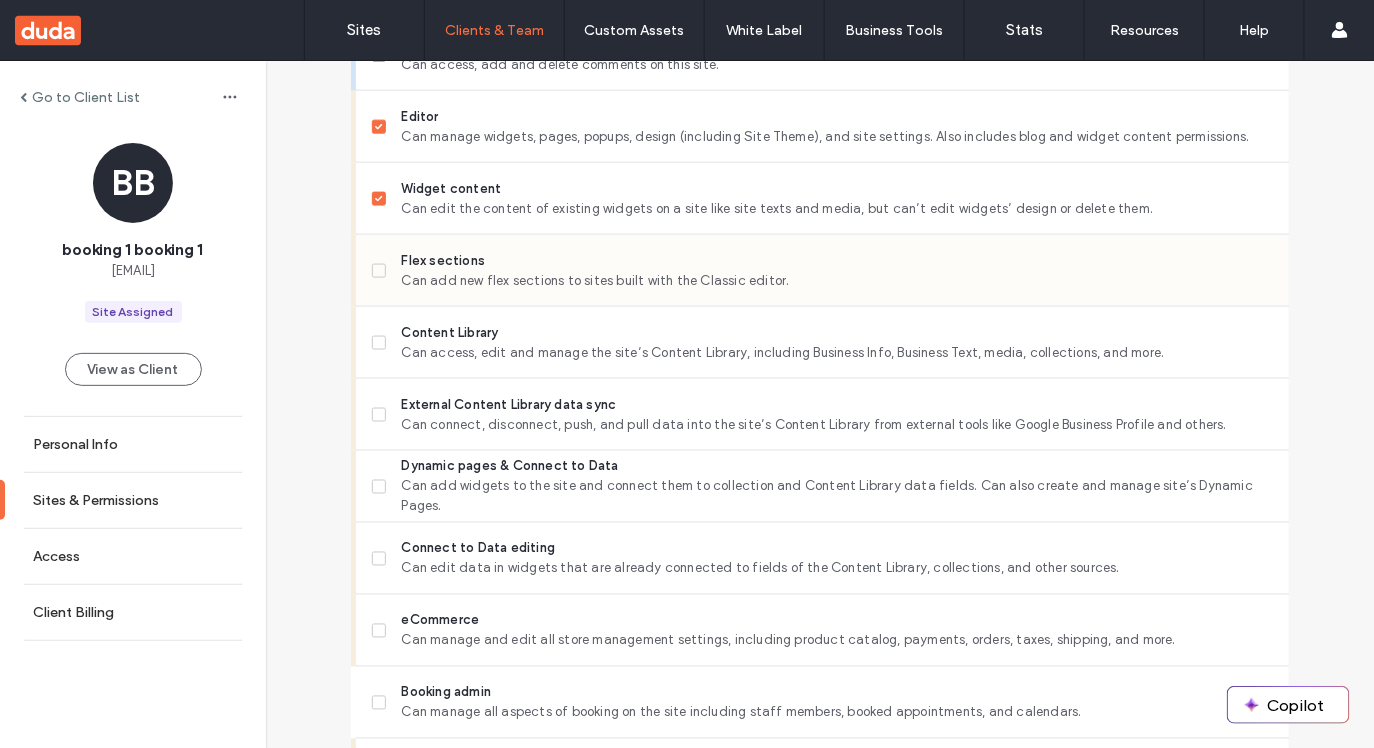 click on "Flex sections" at bounding box center (837, 261) 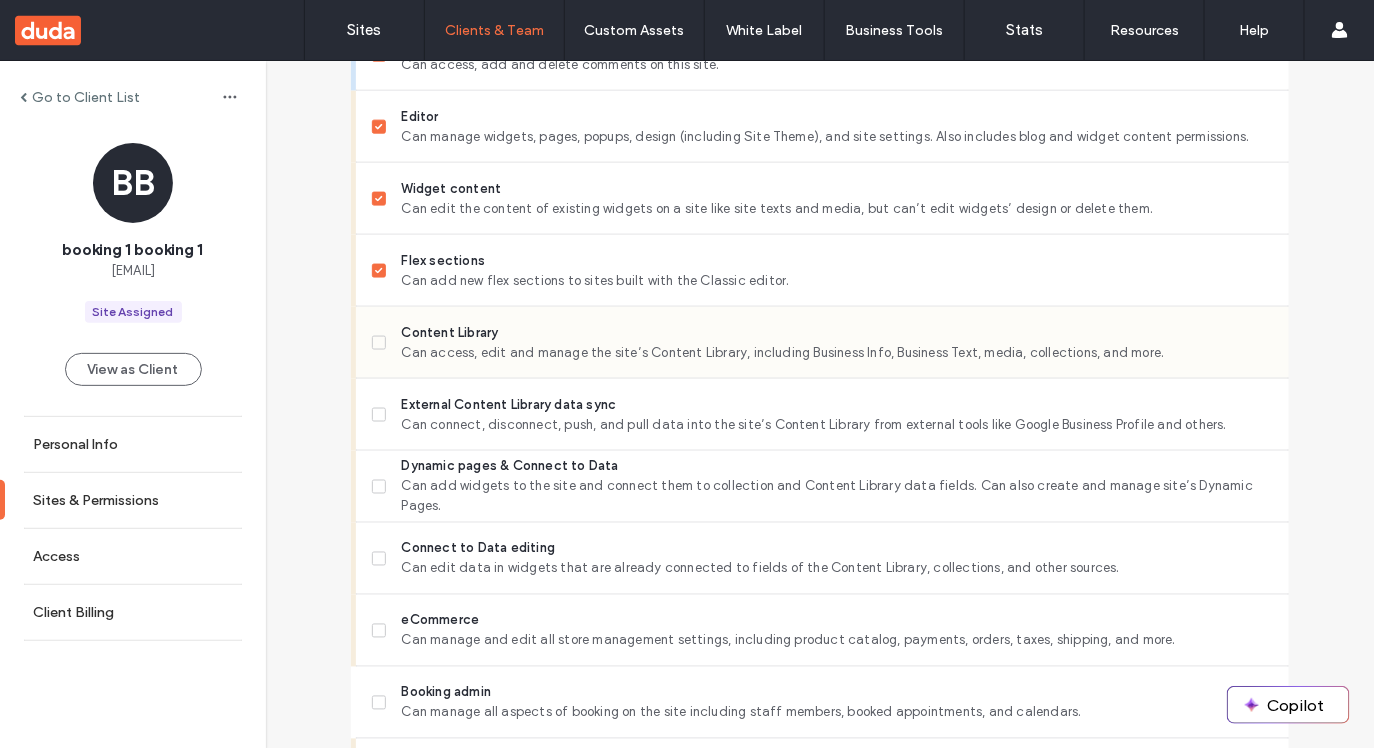 click on "Can access, edit and manage the site’s Content Library, including Business Info, Business Text, media, collections, and more." at bounding box center [837, 353] 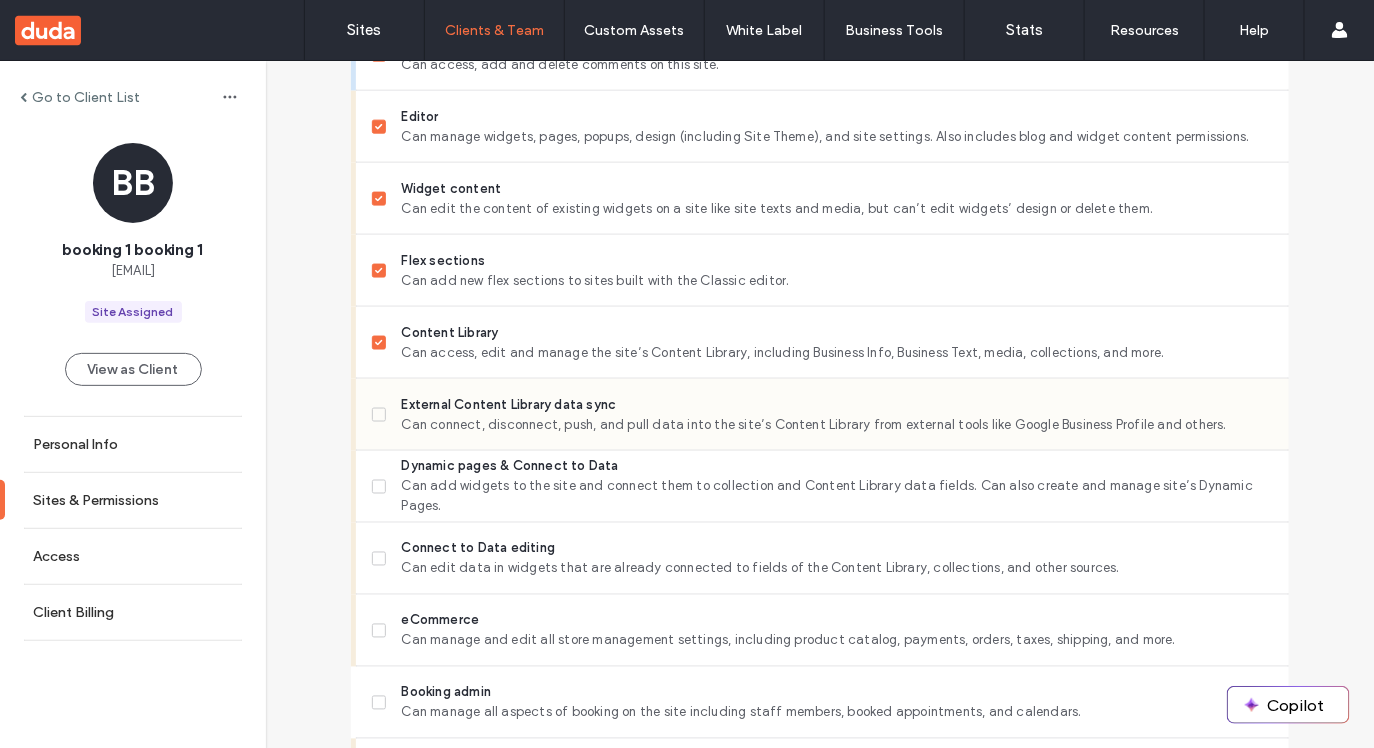 click on "Can connect, disconnect, push, and pull data into the site’s Content Library from external tools like Google Business Profile and others." at bounding box center (837, 425) 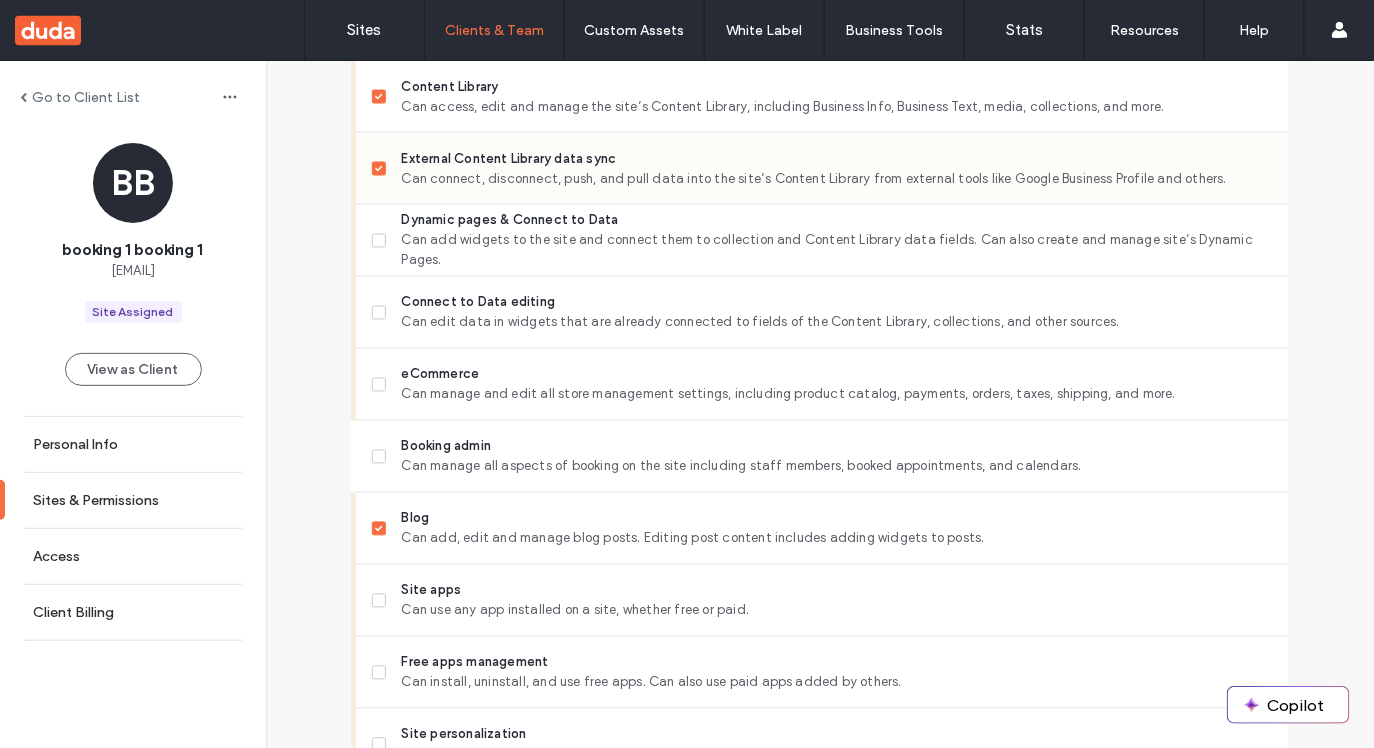 scroll, scrollTop: 1111, scrollLeft: 0, axis: vertical 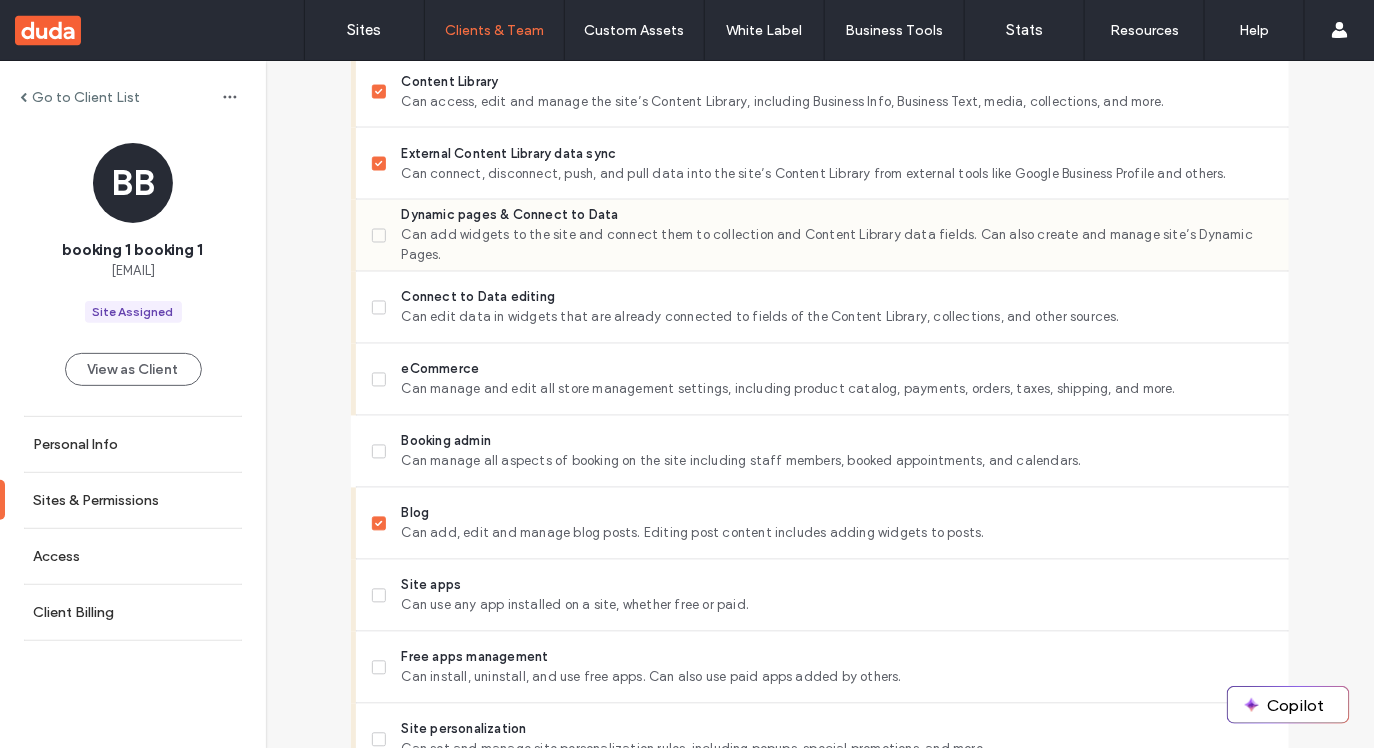 click on "Dynamic pages & Connect to Data" at bounding box center [837, 216] 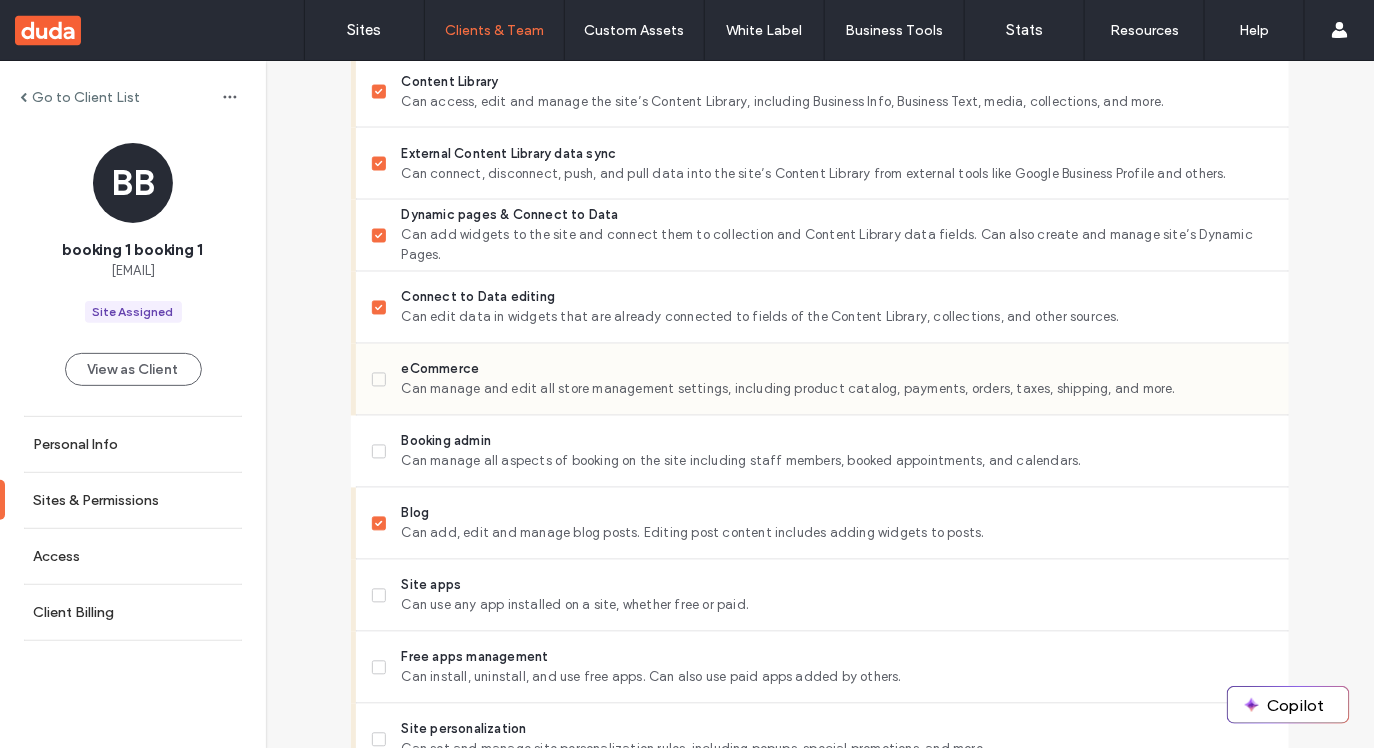 click on "Can manage and edit all store management settings, including product catalog, payments, orders, taxes, shipping, and more." at bounding box center [837, 390] 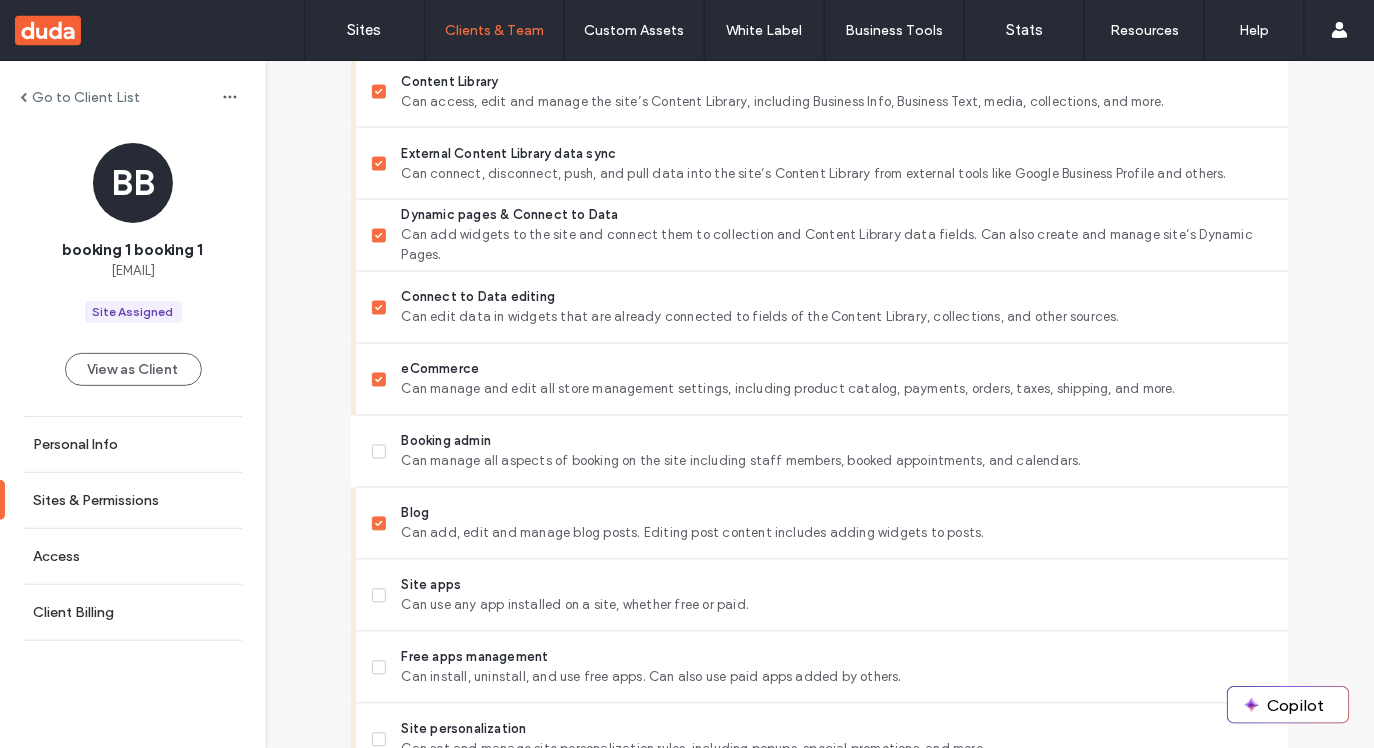click on "Can manage all aspects of booking on the site including staff members, booked appointments, and calendars." at bounding box center (837, 462) 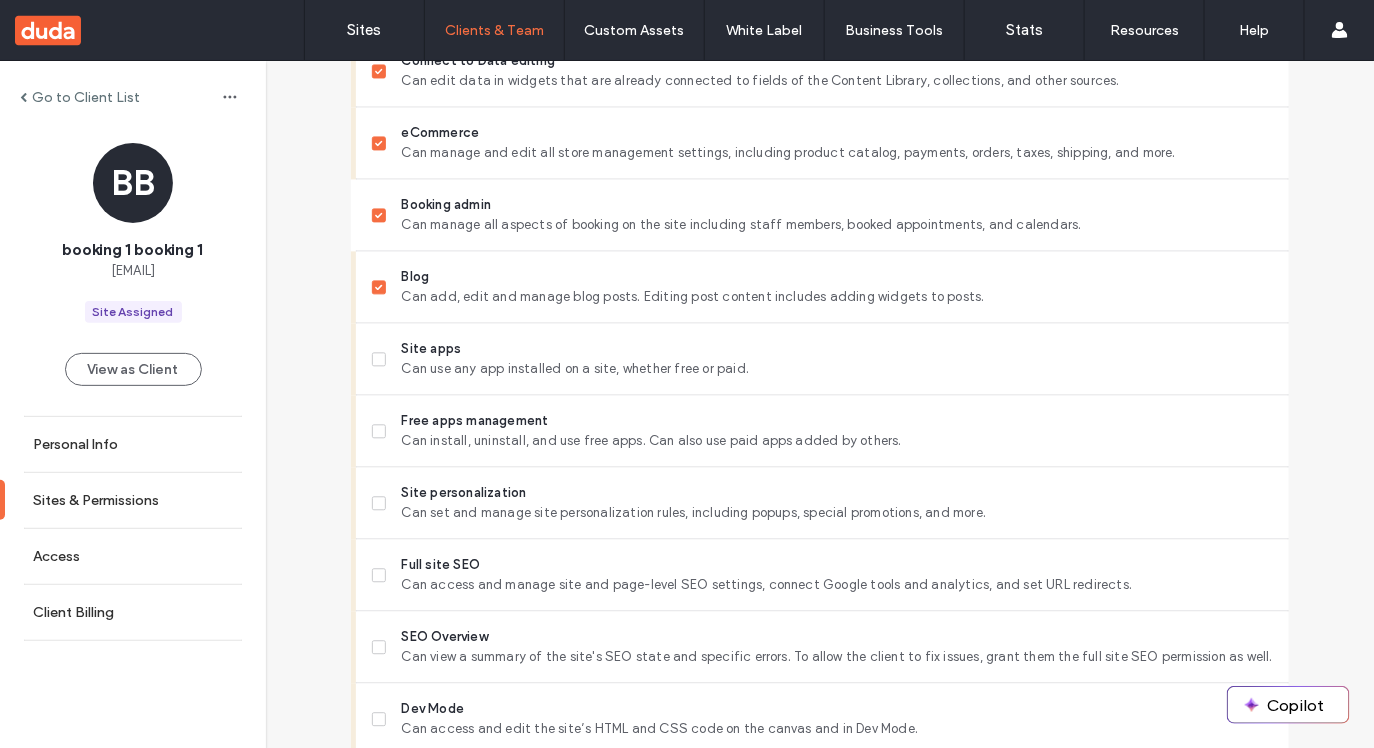 scroll, scrollTop: 1353, scrollLeft: 0, axis: vertical 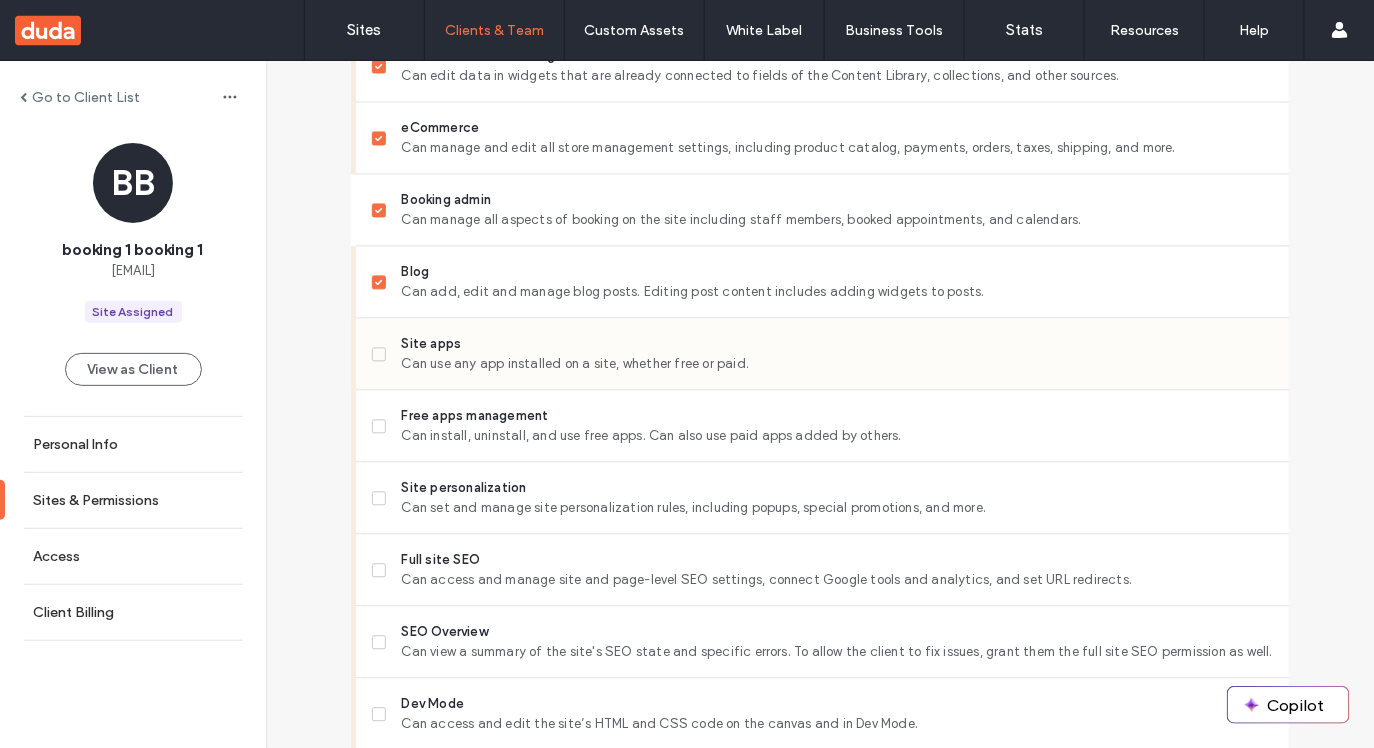 click on "Can use any app installed on a site, whether free or paid." at bounding box center (837, 364) 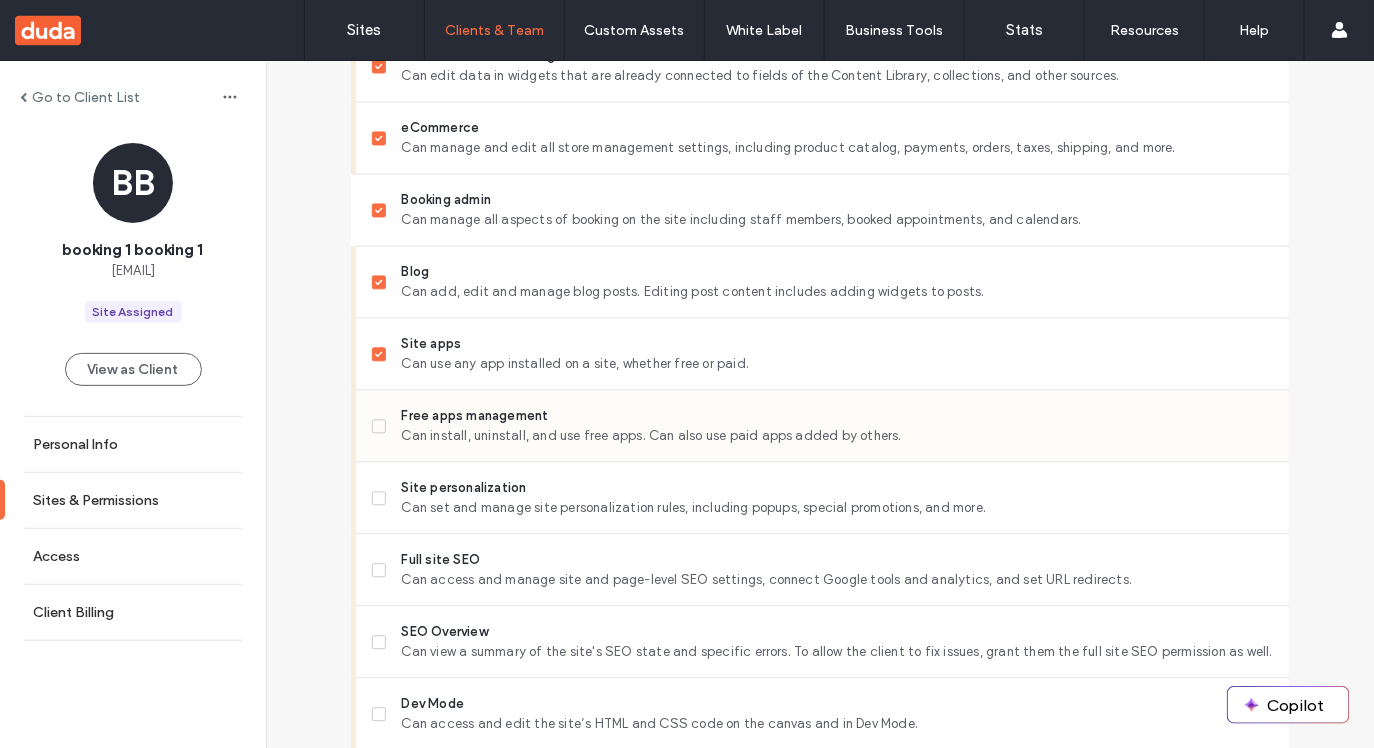 click on "Can install, uninstall, and use free apps. Can also use paid apps added by others." at bounding box center [837, 436] 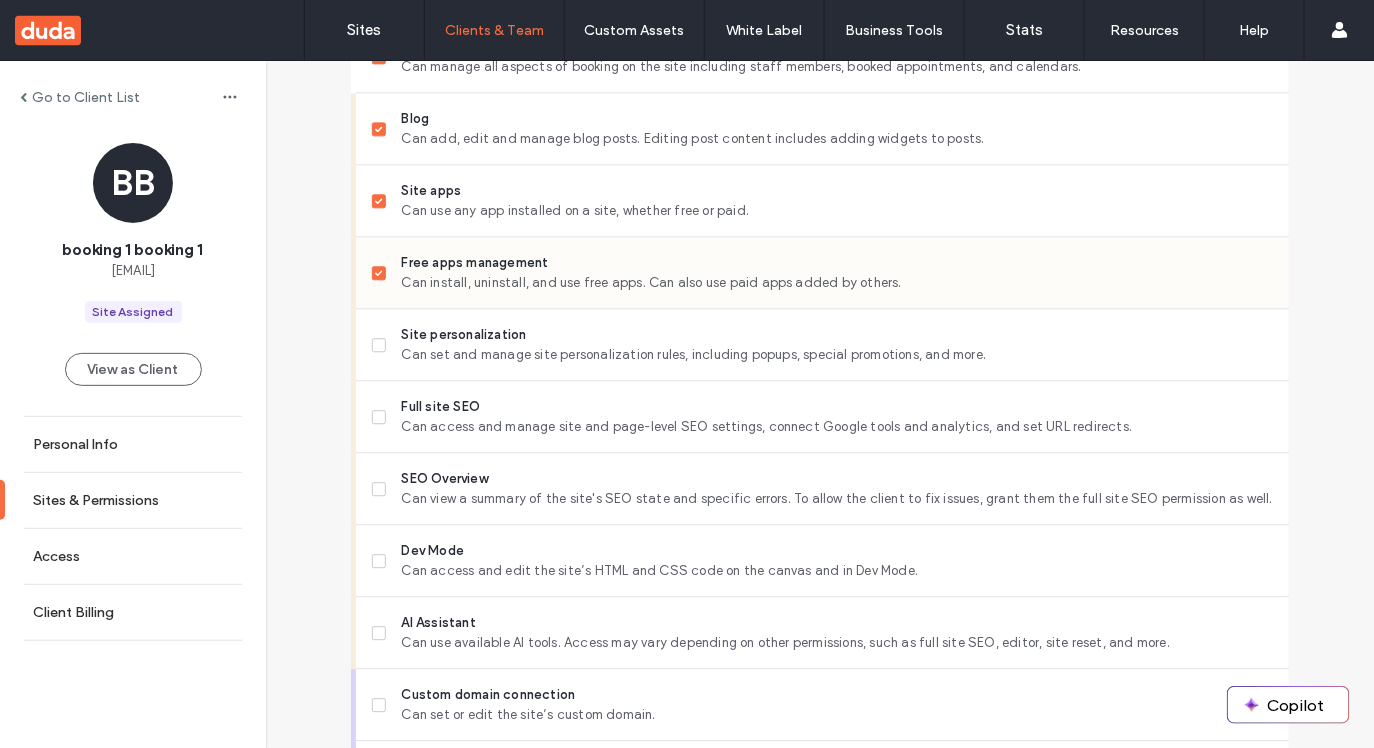 scroll, scrollTop: 1505, scrollLeft: 0, axis: vertical 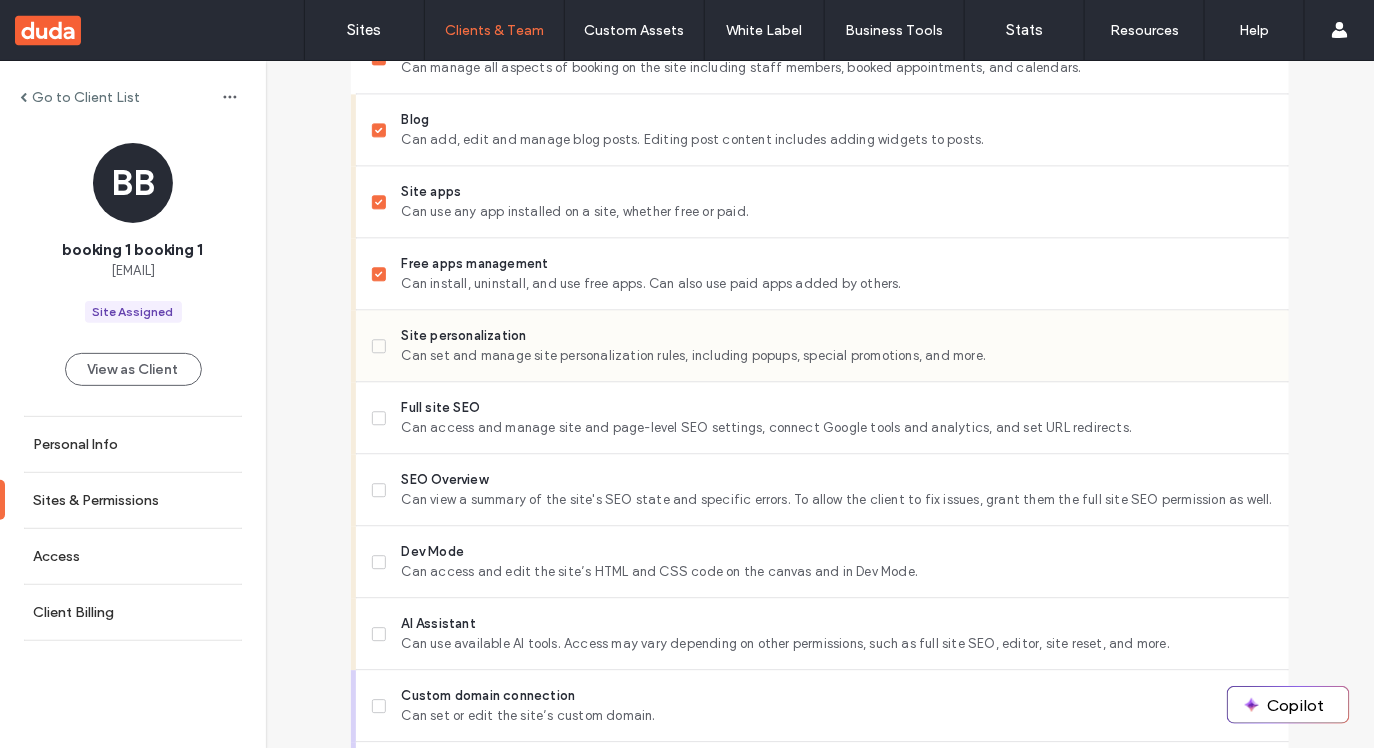 click on "Site personalization" at bounding box center [837, 336] 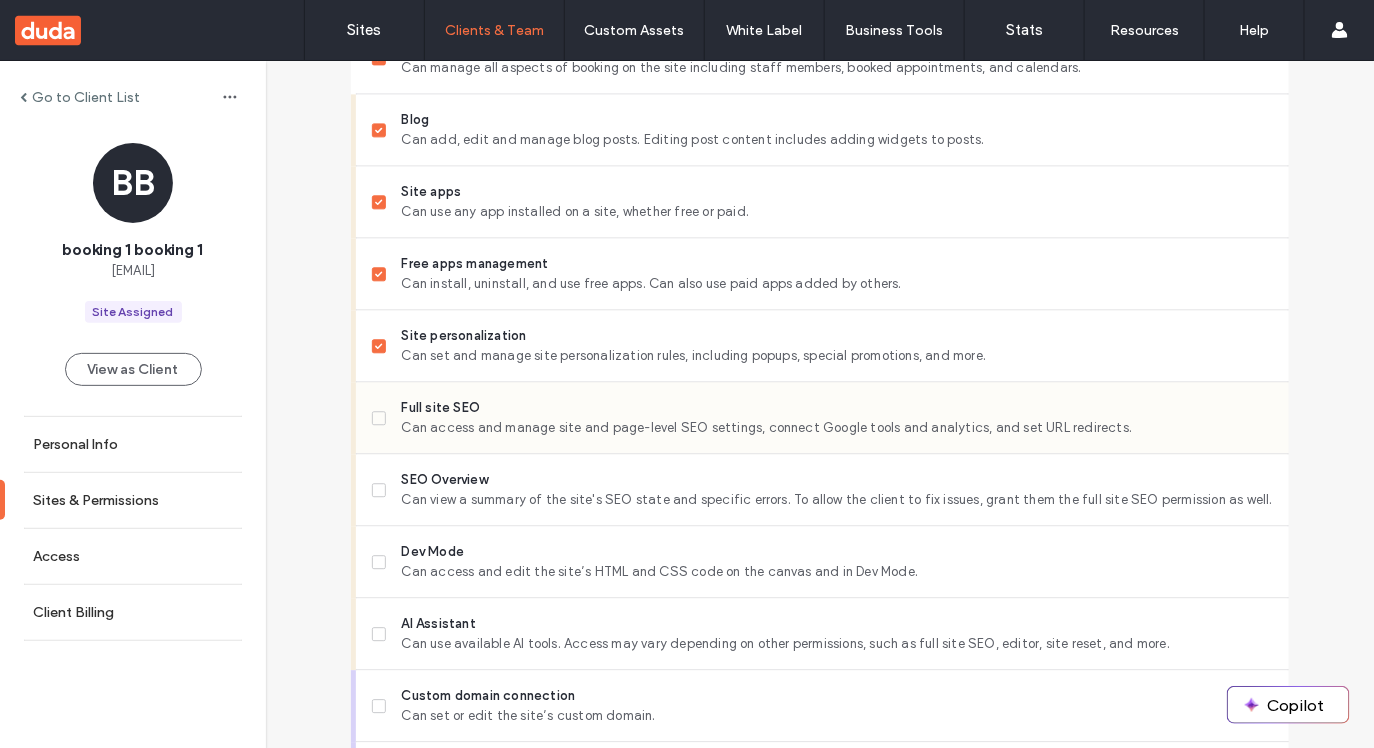click on "Full site SEO" at bounding box center [837, 408] 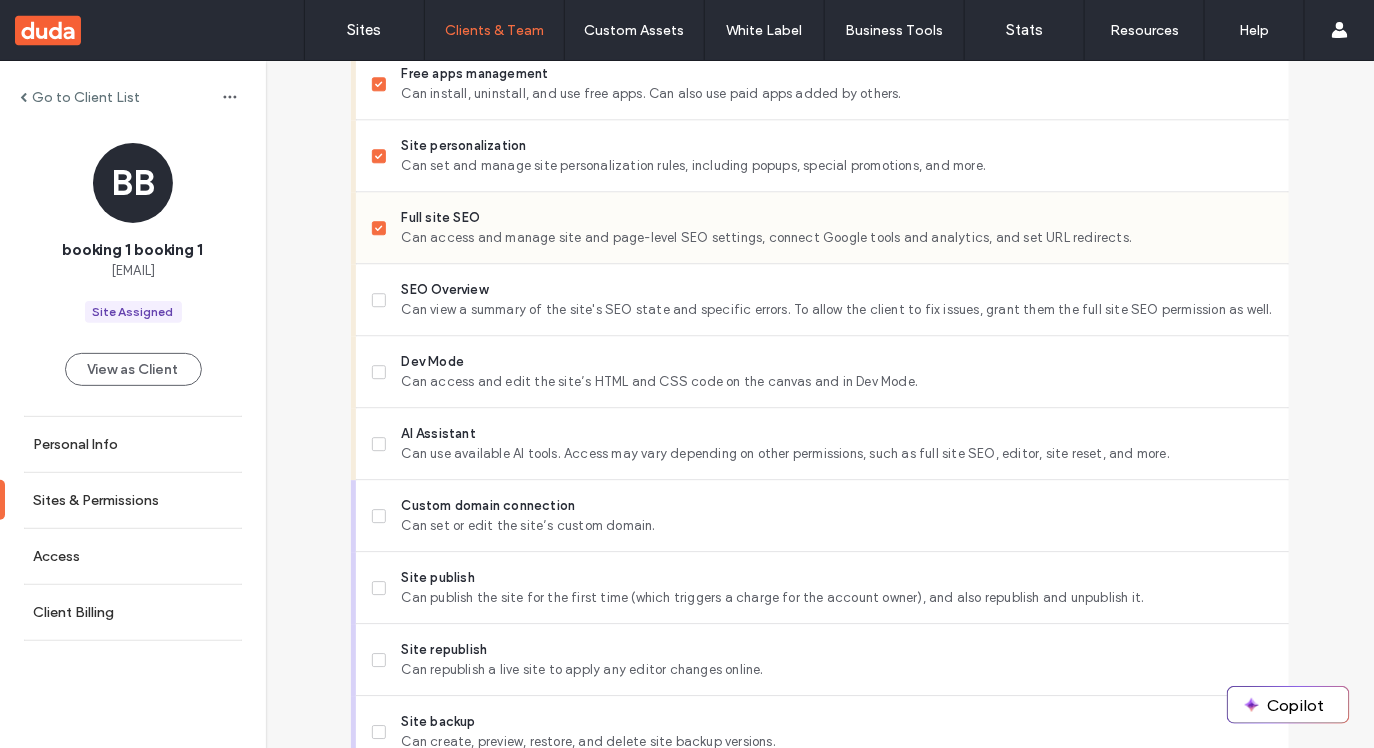 scroll, scrollTop: 1700, scrollLeft: 0, axis: vertical 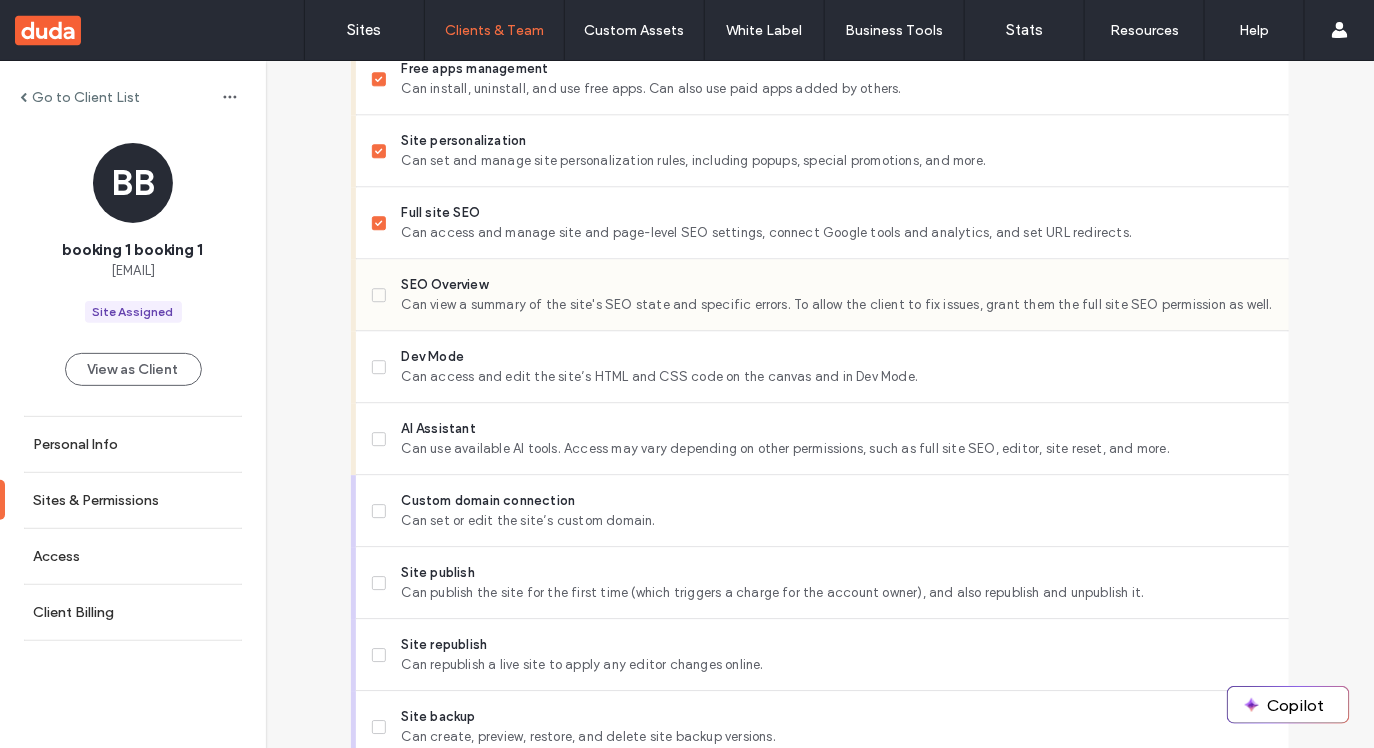 click on "Can view a summary of the site's SEO state and specific errors. To allow the client to fix issues, grant them the full site SEO permission as well." at bounding box center [837, 305] 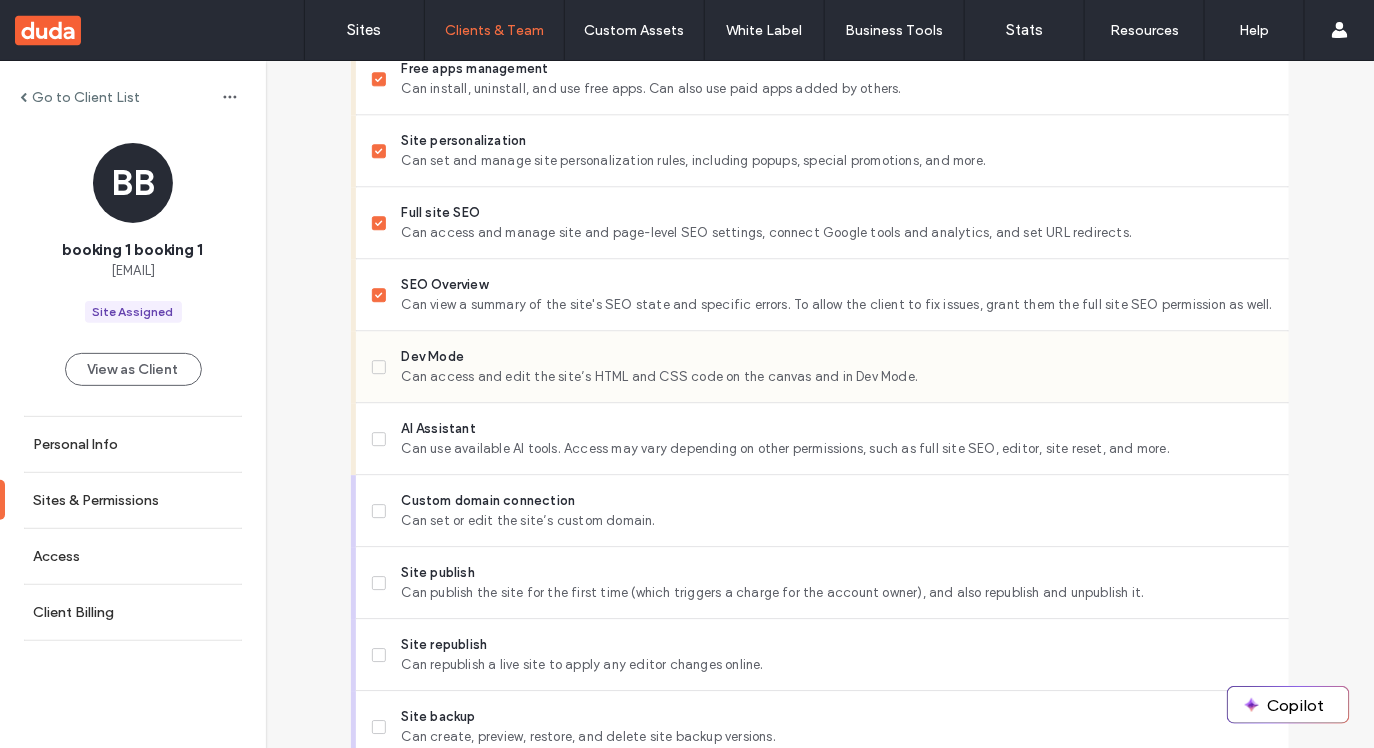 click on "Can access and edit the site’s HTML and CSS code on the canvas and in Dev Mode." at bounding box center (837, 377) 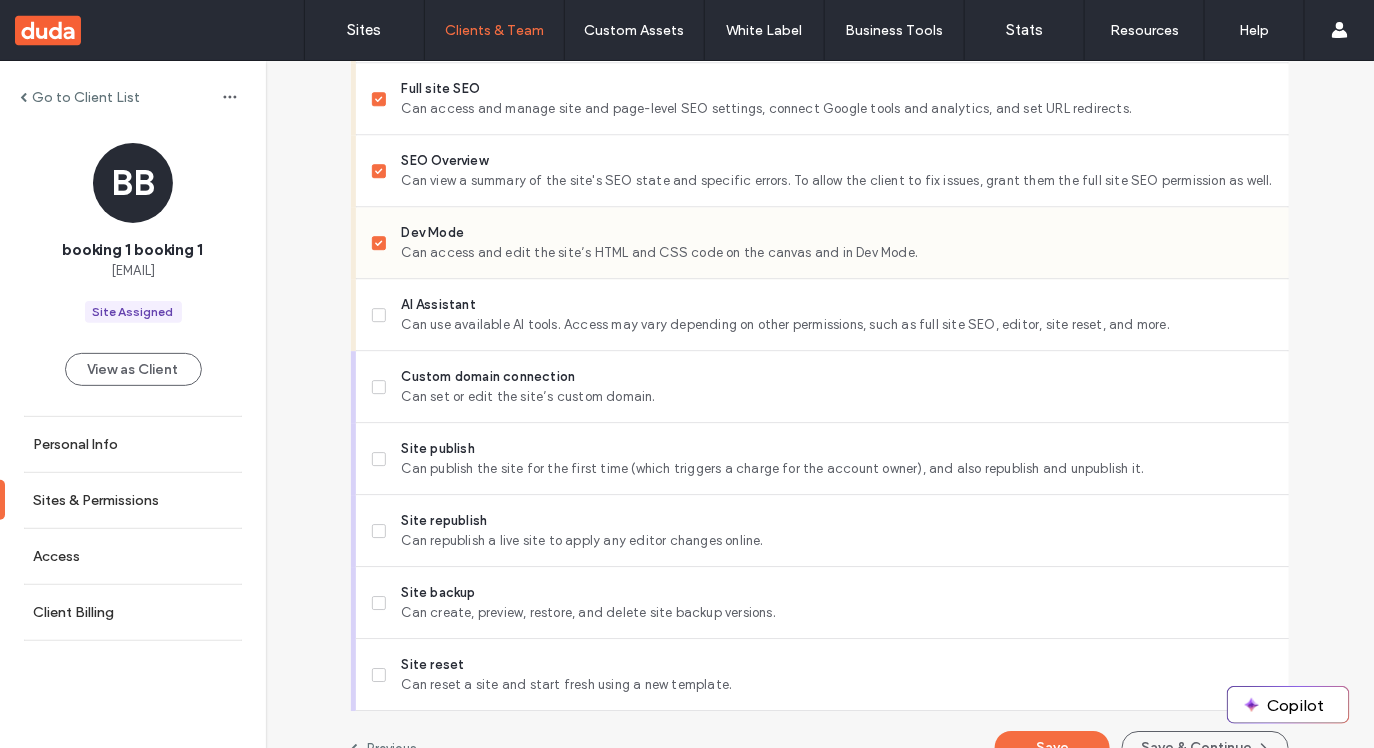 scroll, scrollTop: 1826, scrollLeft: 0, axis: vertical 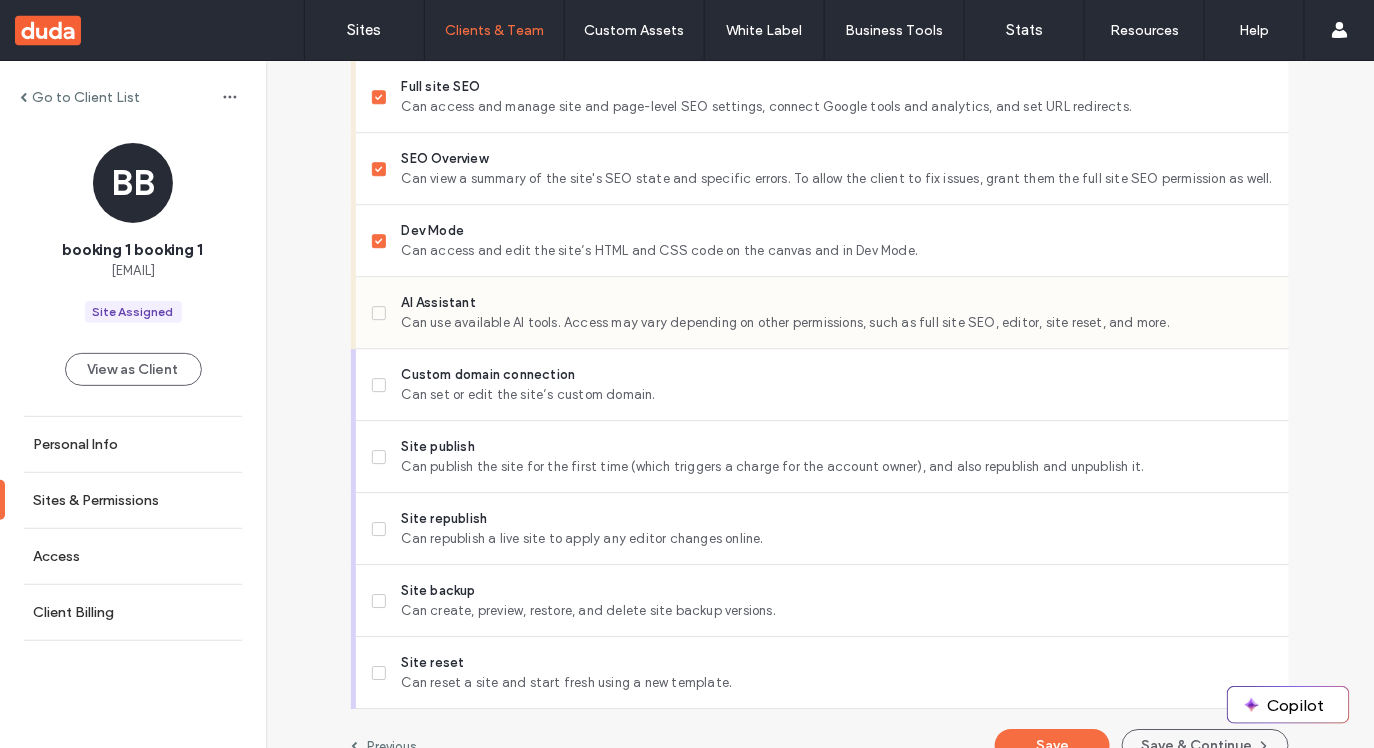 click on "AI Assistant Can use available AI tools. Access may vary depending on other permissions, such as full site SEO, editor, site reset, and more." at bounding box center (830, 312) 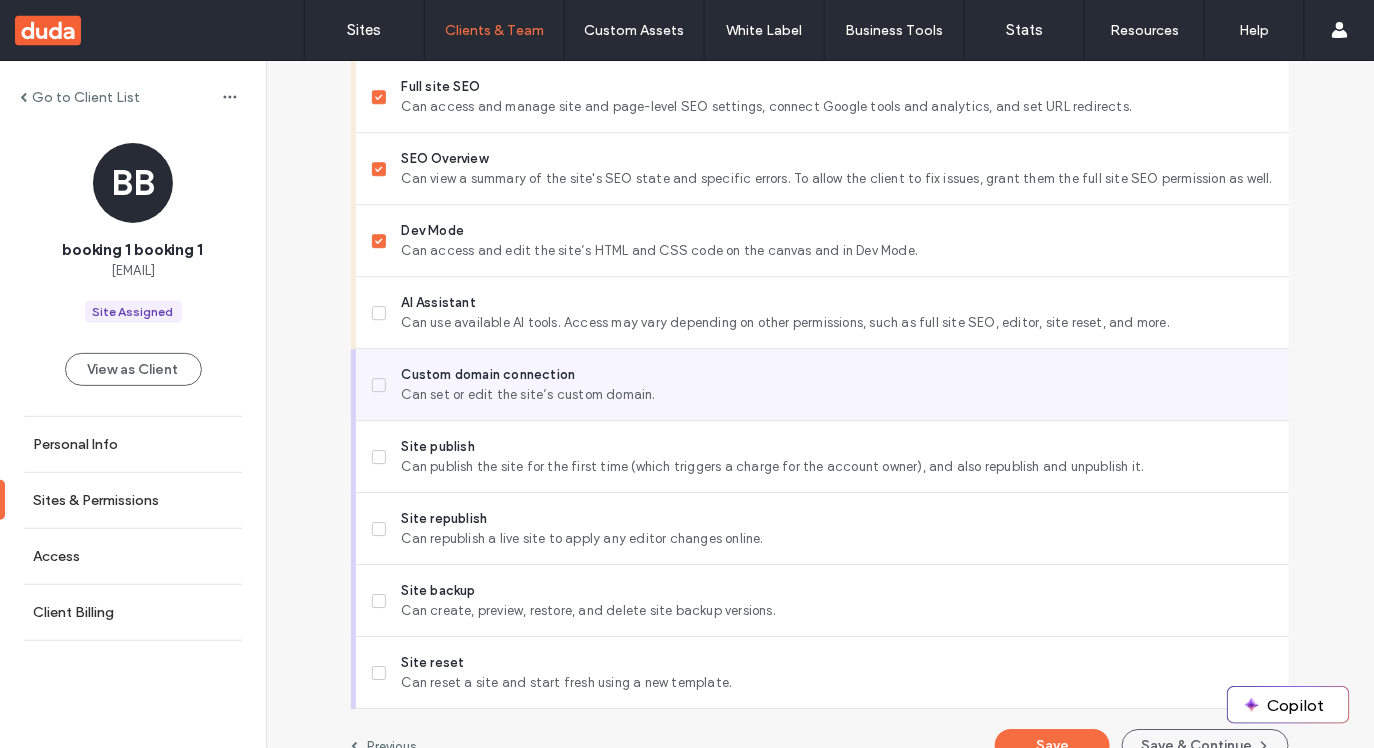 click on "Can set or edit the site’s custom domain." at bounding box center [837, 395] 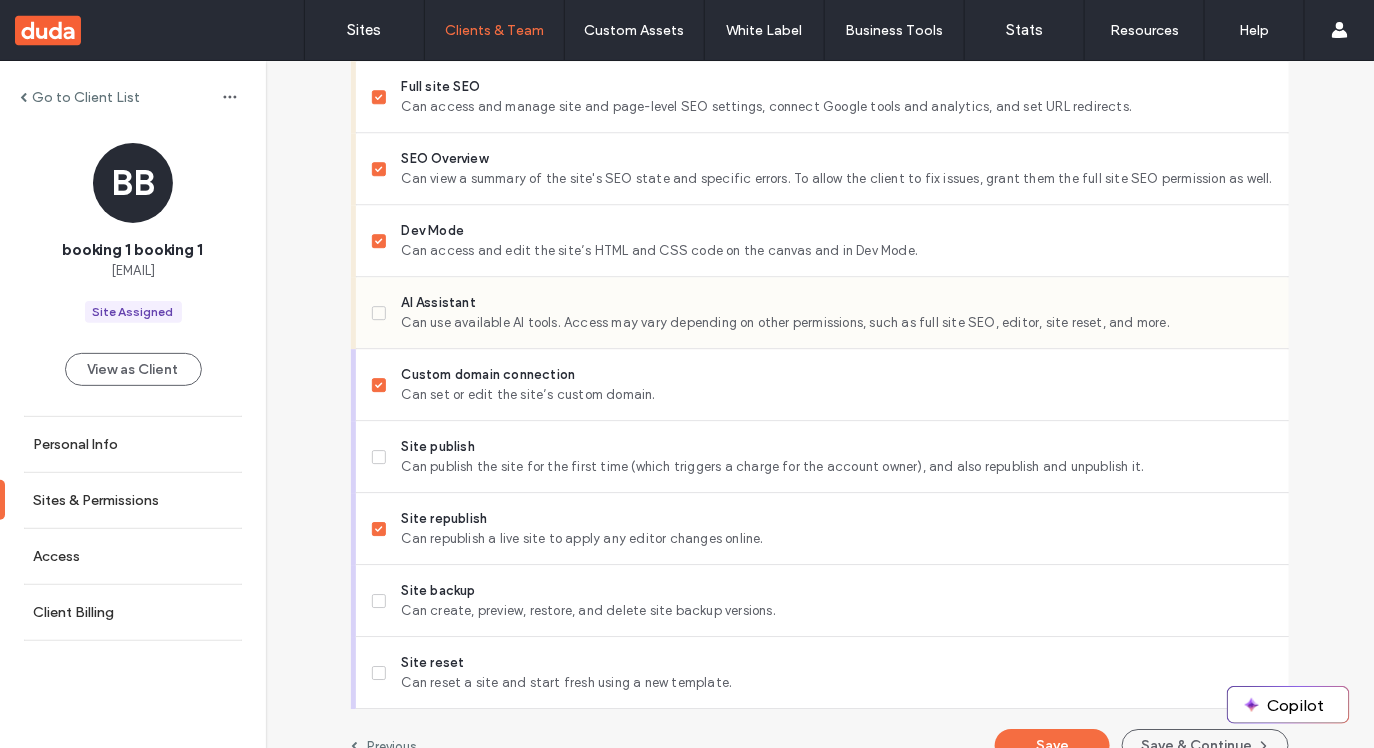 click on "Can use available AI tools. Access may vary depending on other permissions, such as full site SEO, editor, site reset, and more." at bounding box center (837, 323) 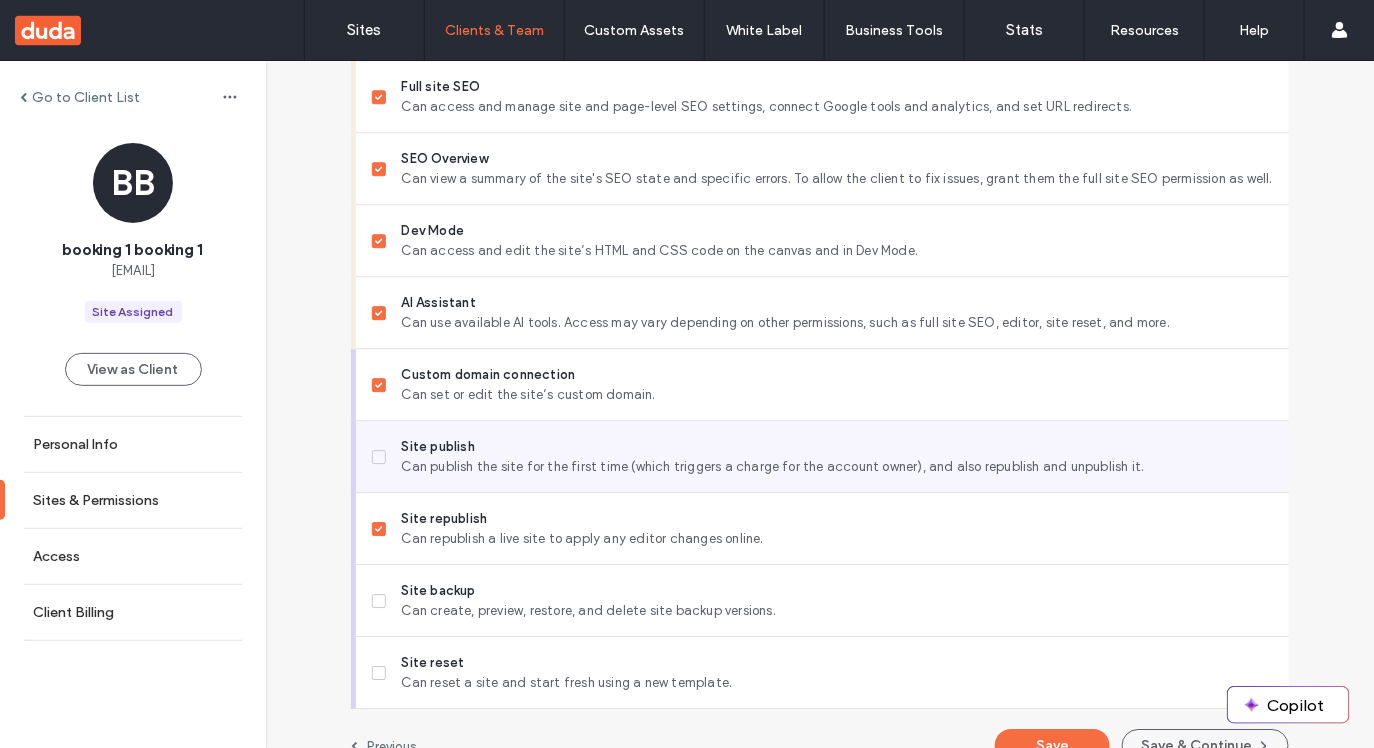 click on "Can publish the site for the first time (which triggers a charge for the account owner), and also republish and unpublish it." at bounding box center (837, 467) 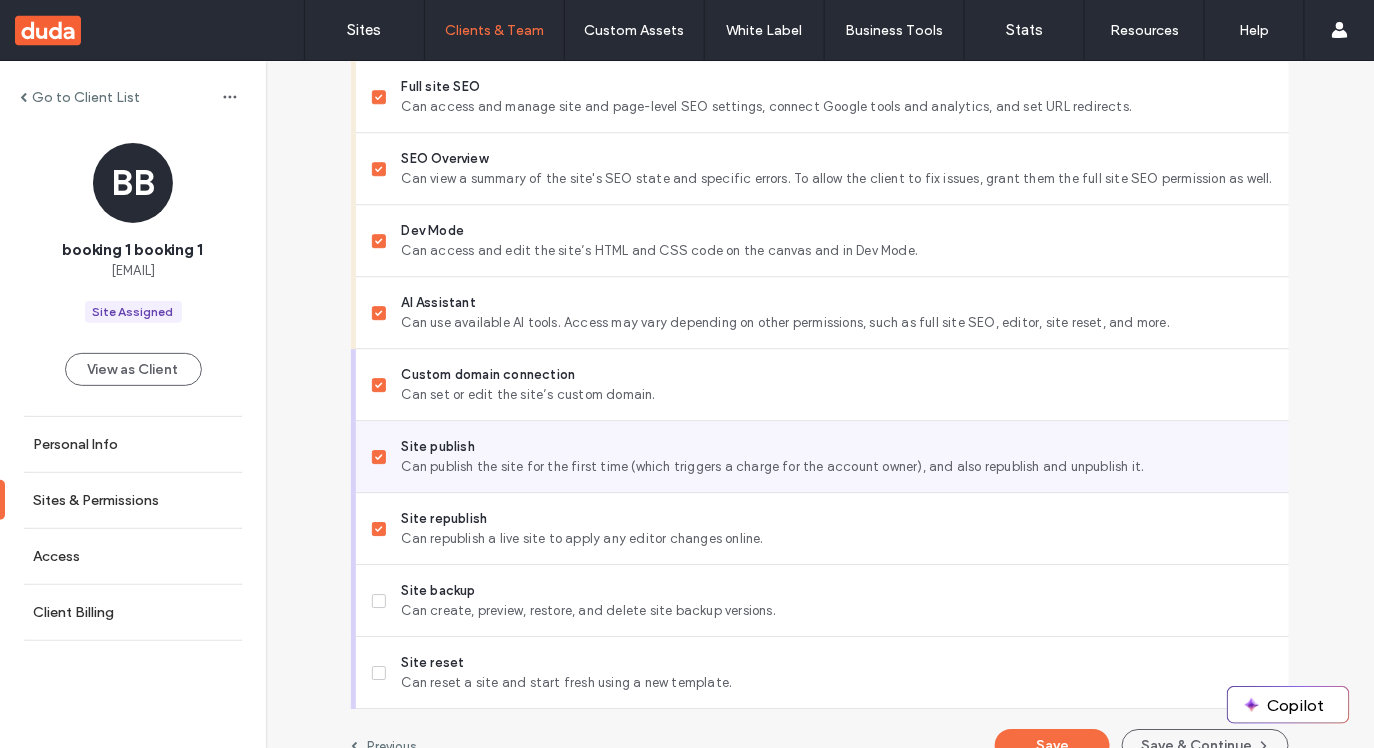 scroll, scrollTop: 1918, scrollLeft: 0, axis: vertical 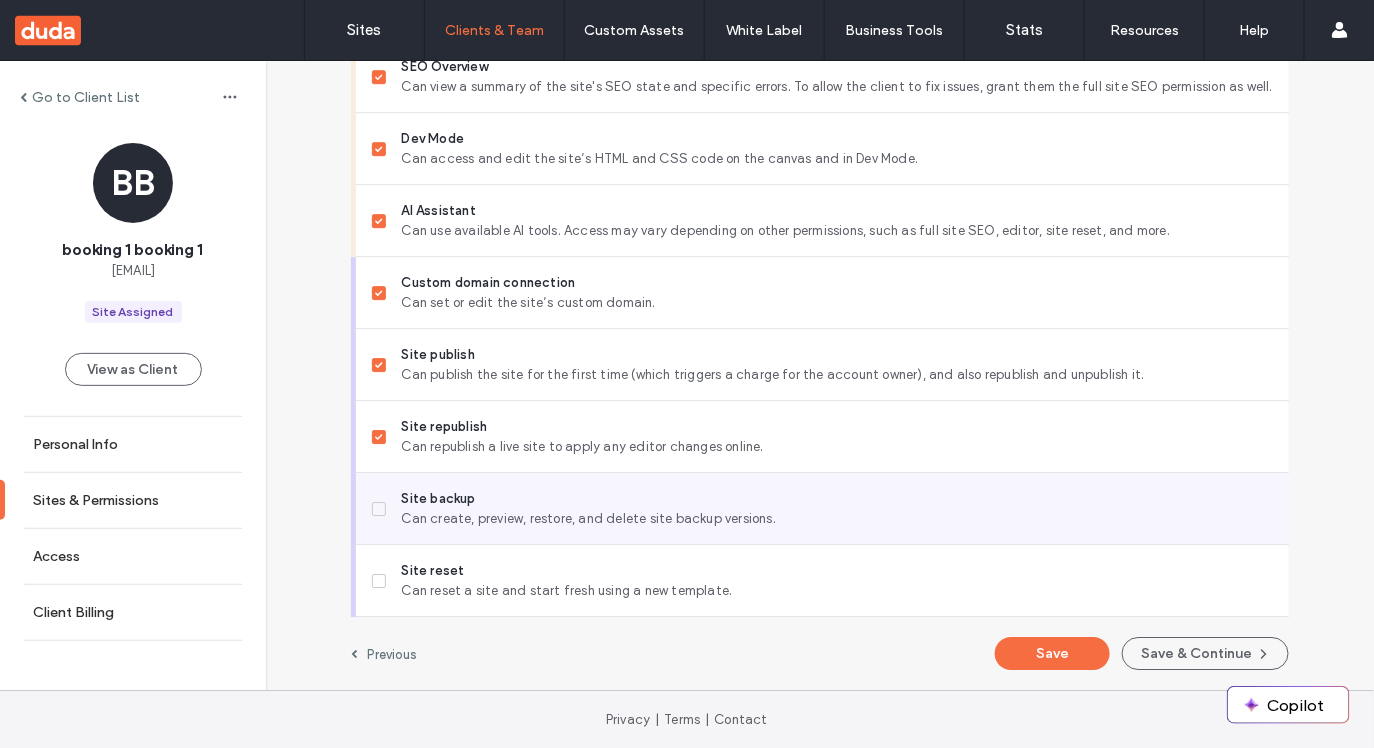 click on "Can create, preview, restore, and delete site backup versions." at bounding box center [837, 519] 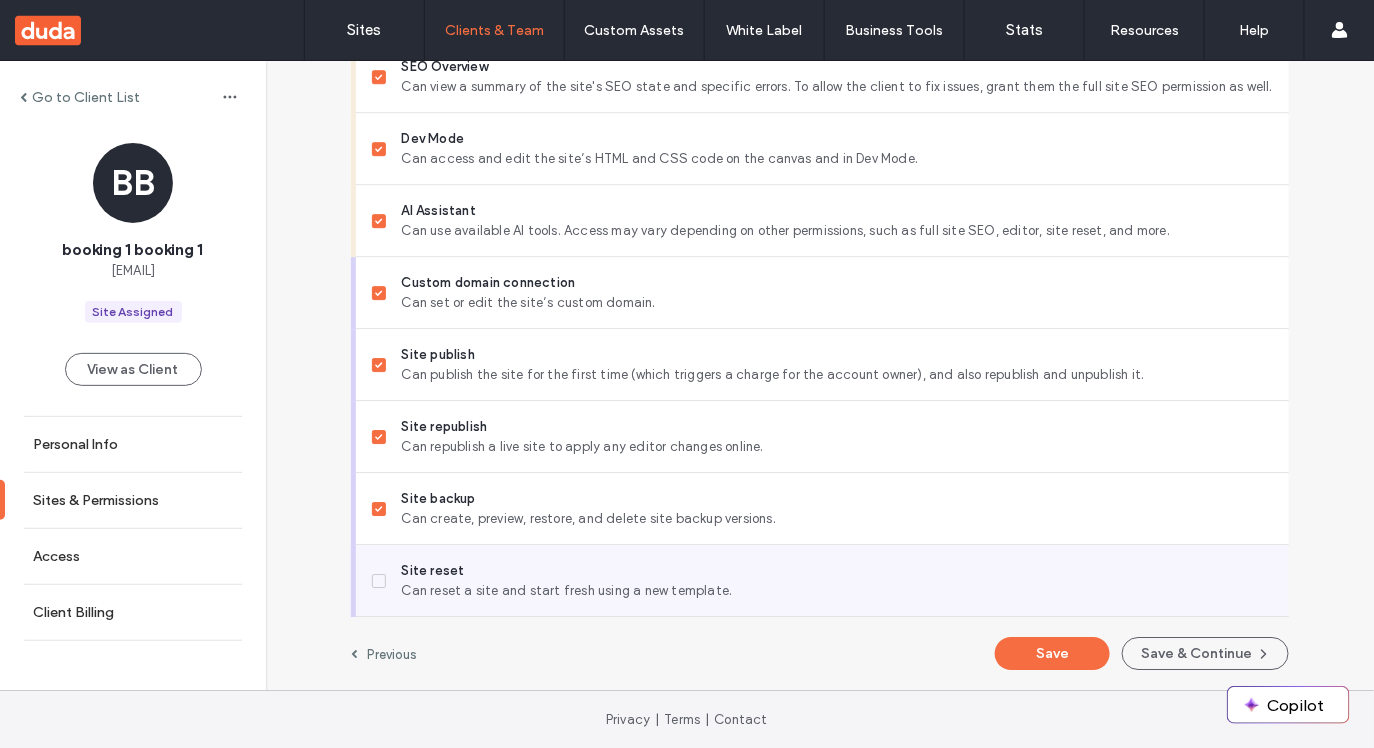 click on "Site reset Can reset a site and start fresh using a new template." at bounding box center (830, 580) 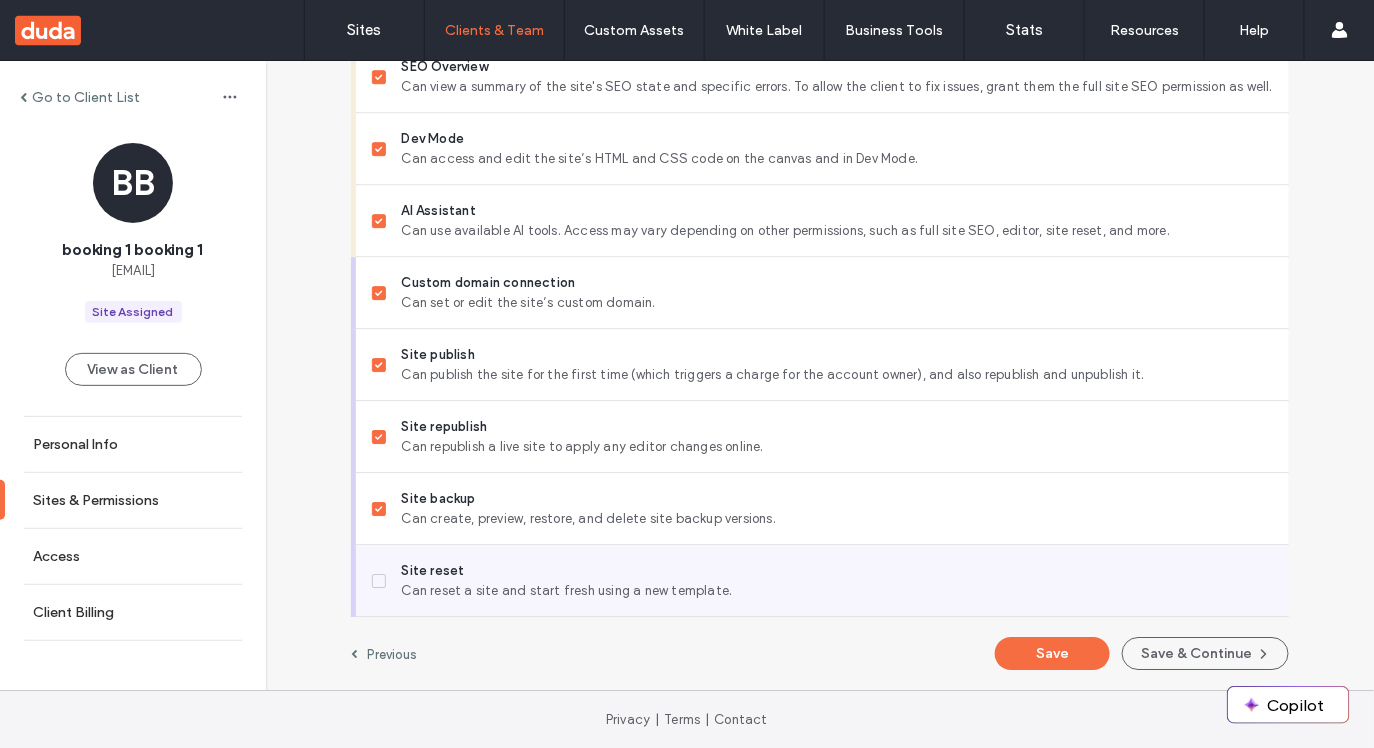 click on "Can reset a site and start fresh using a new template." at bounding box center (837, 591) 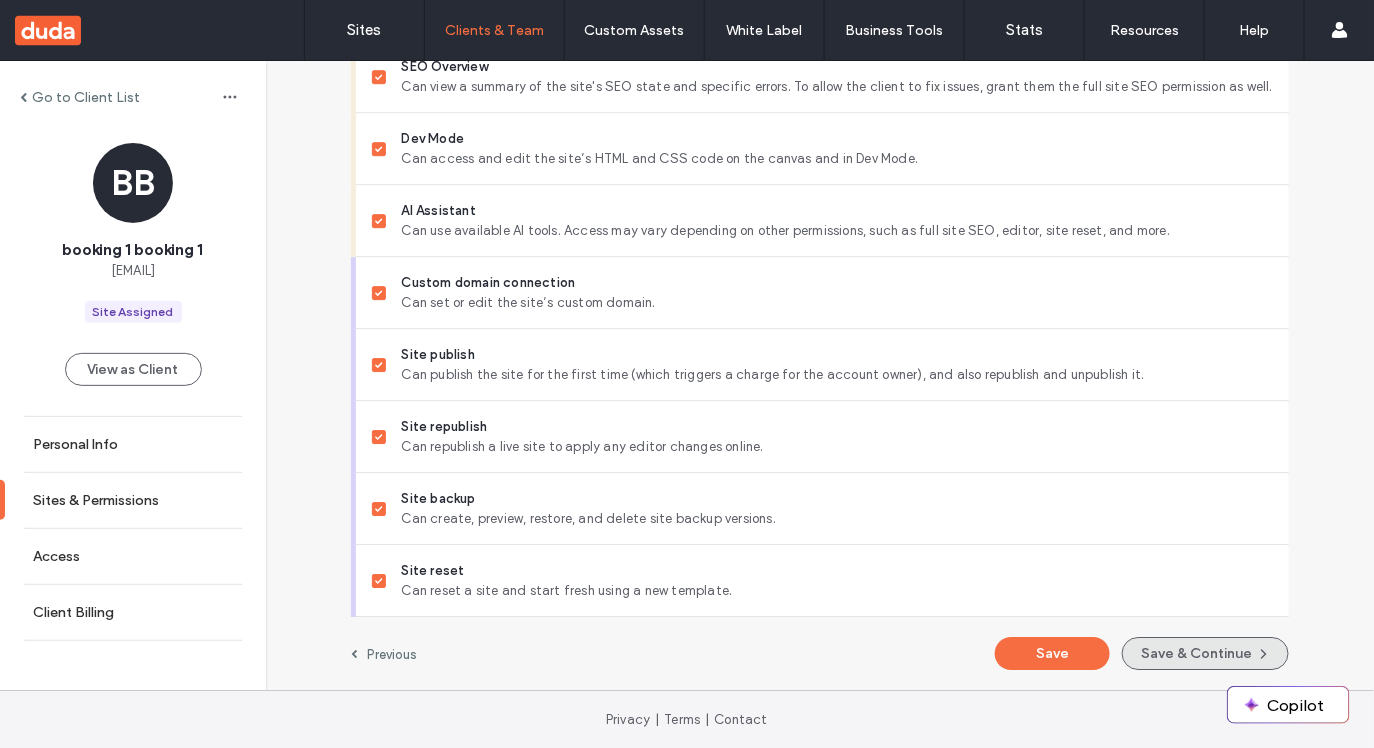 click on "Save & Continue" at bounding box center (1205, 653) 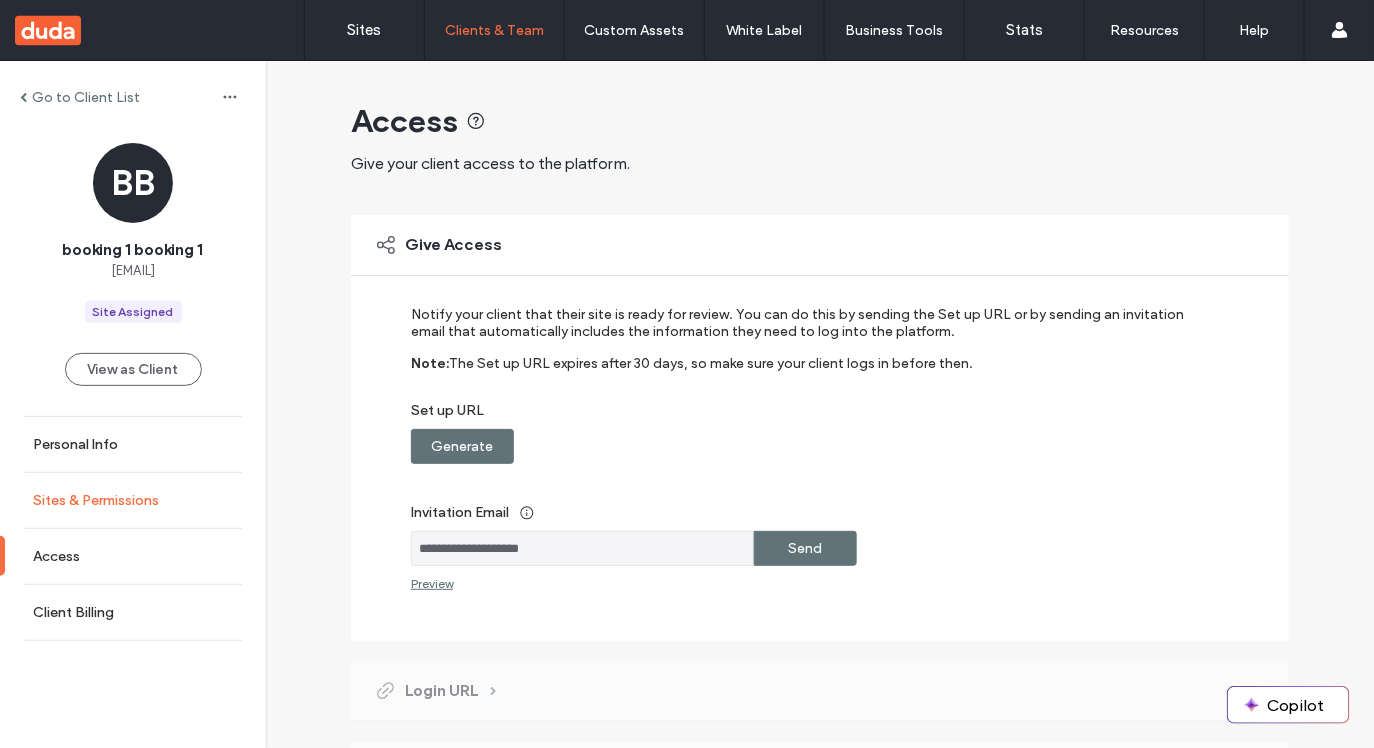 click on "Sites & Permissions" at bounding box center [96, 500] 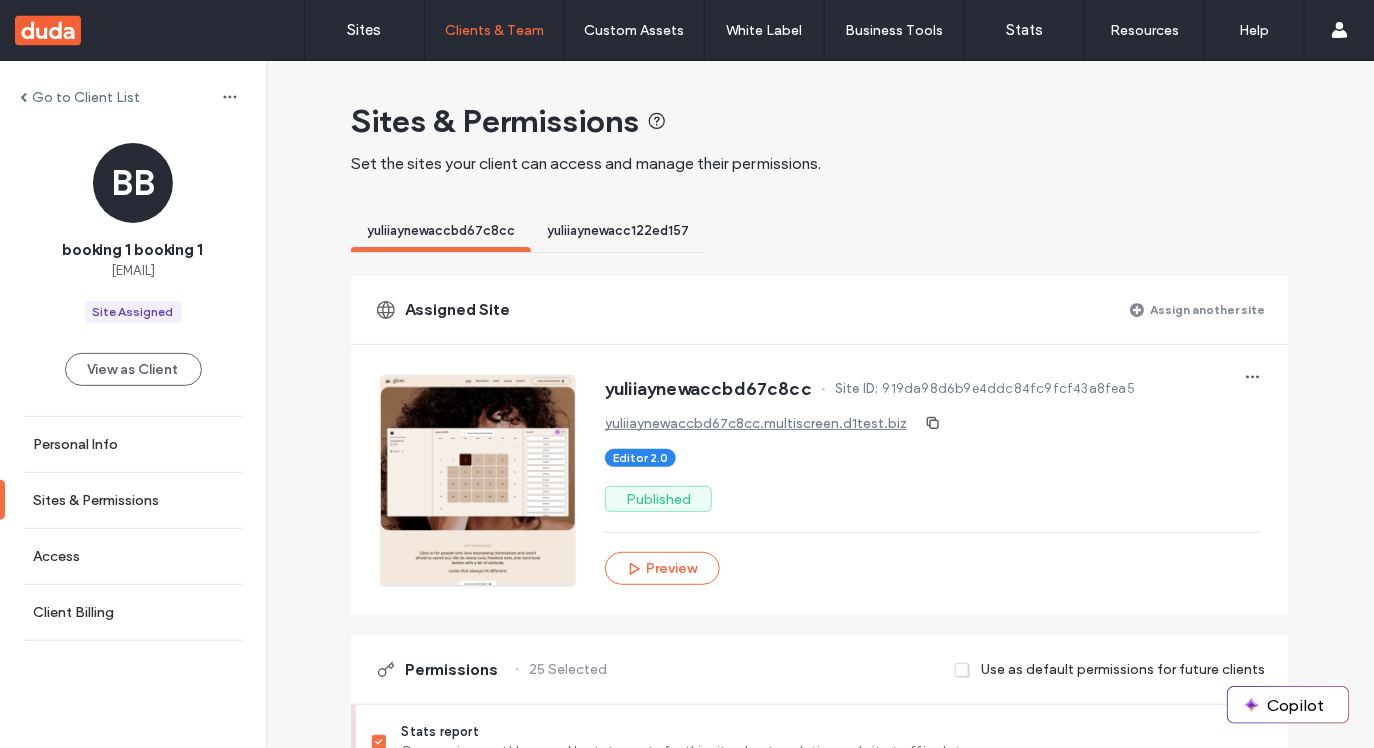 click on "Assign another site" at bounding box center [1207, 309] 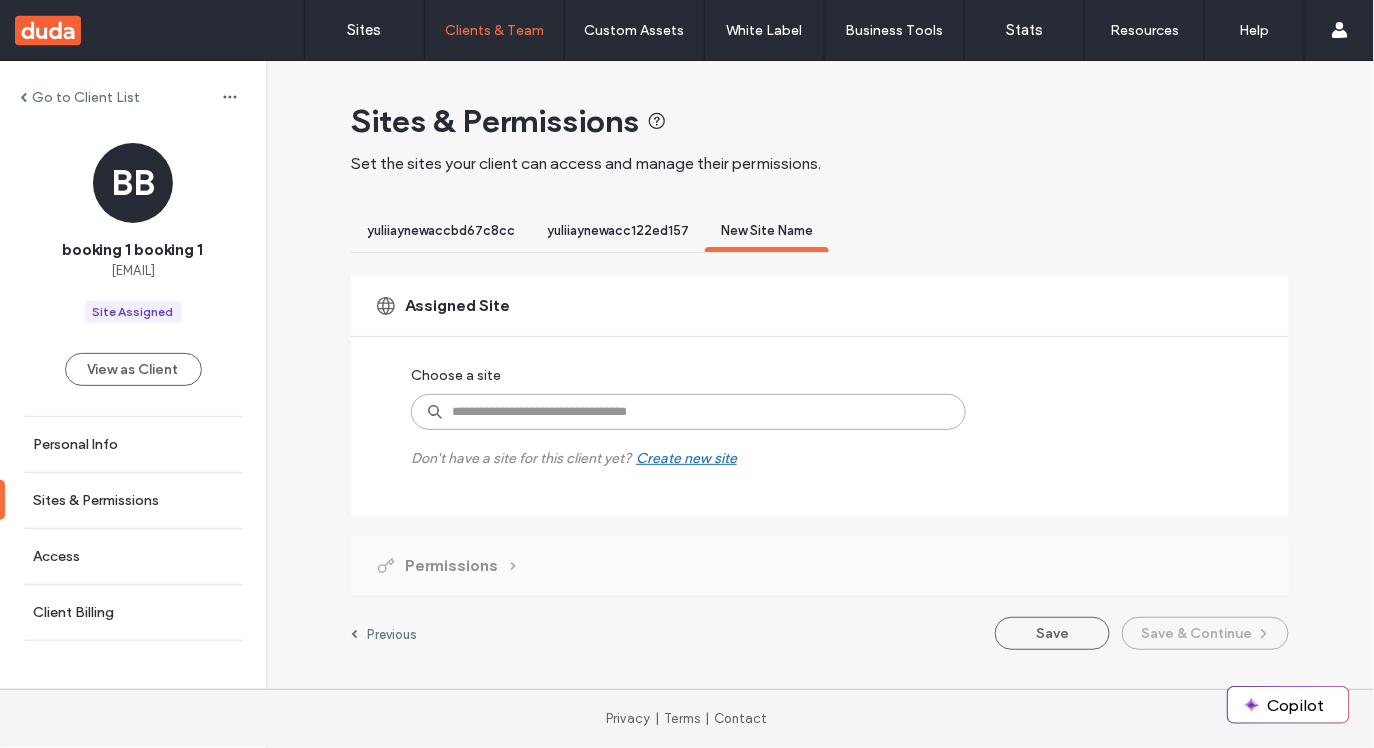click at bounding box center (688, 412) 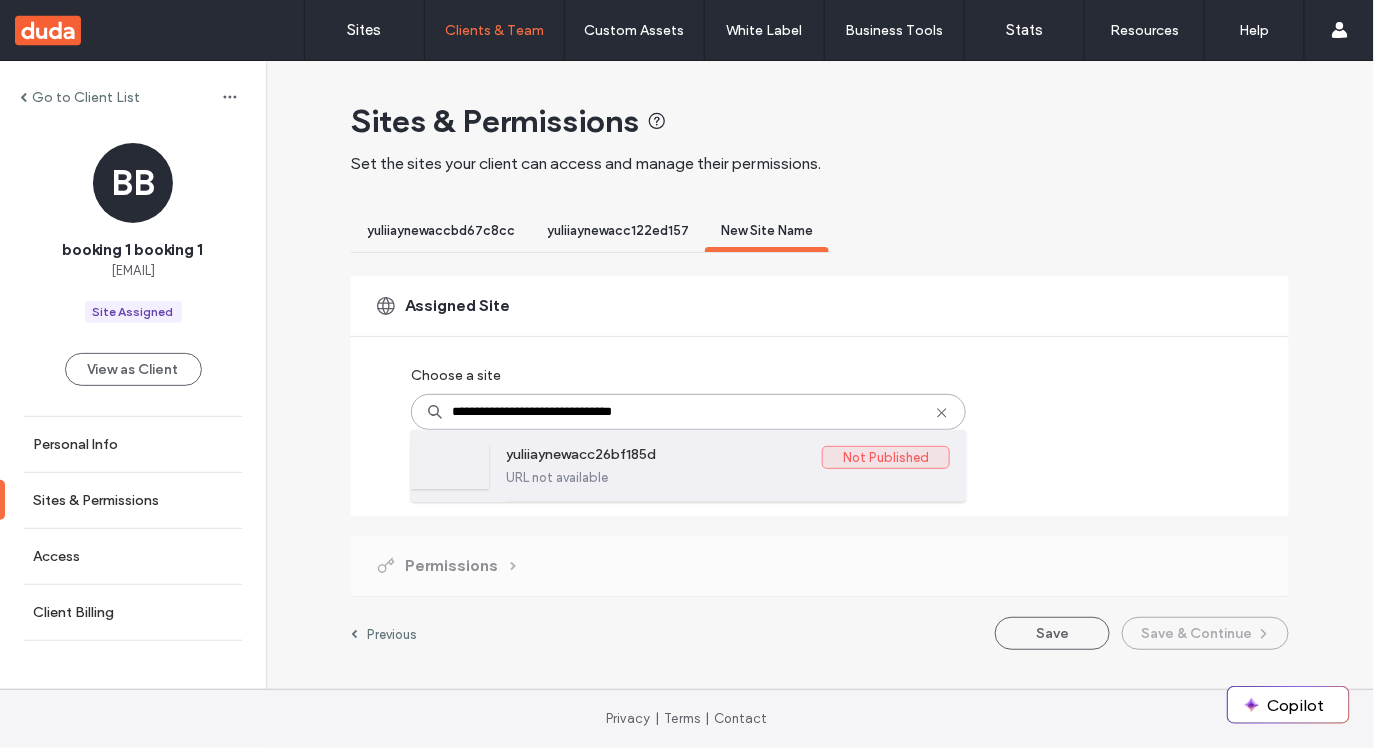 click on "yuliiaynewacc26bf185d" at bounding box center (664, 458) 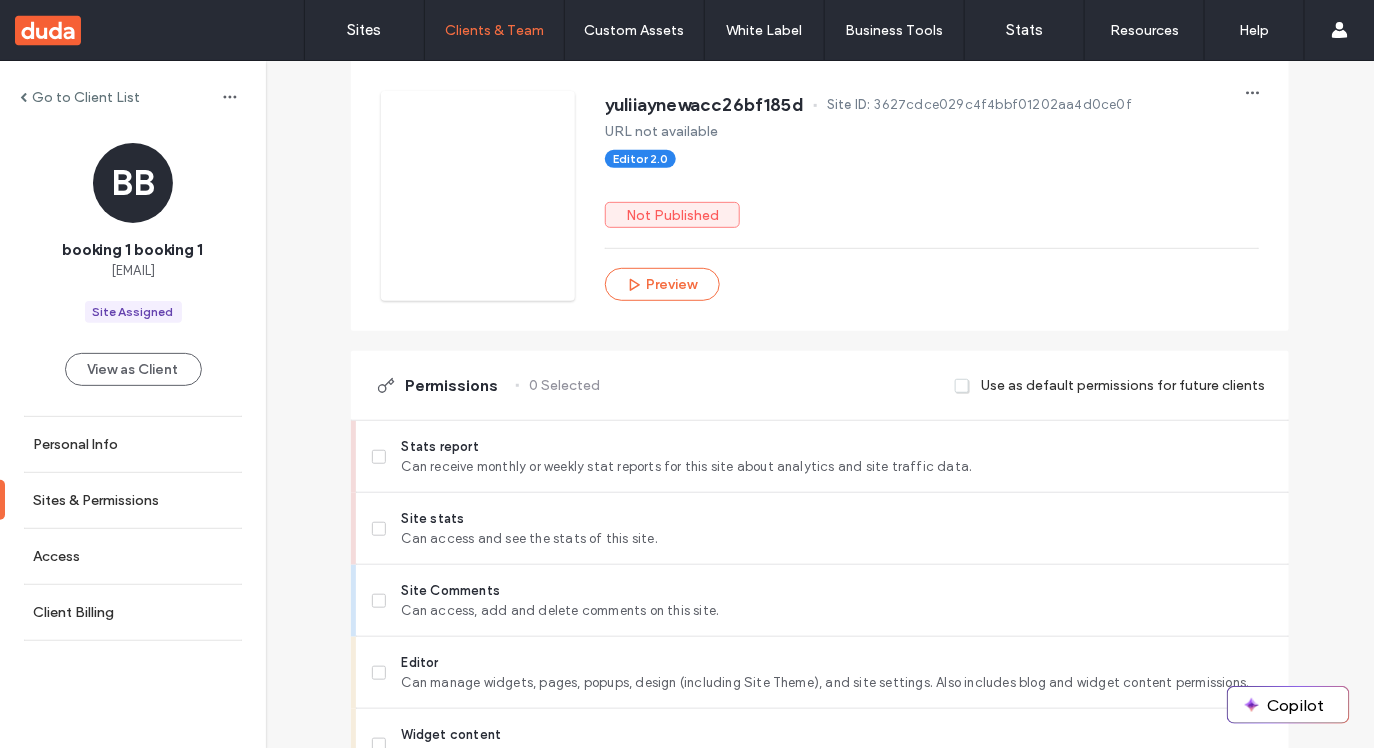 scroll, scrollTop: 285, scrollLeft: 0, axis: vertical 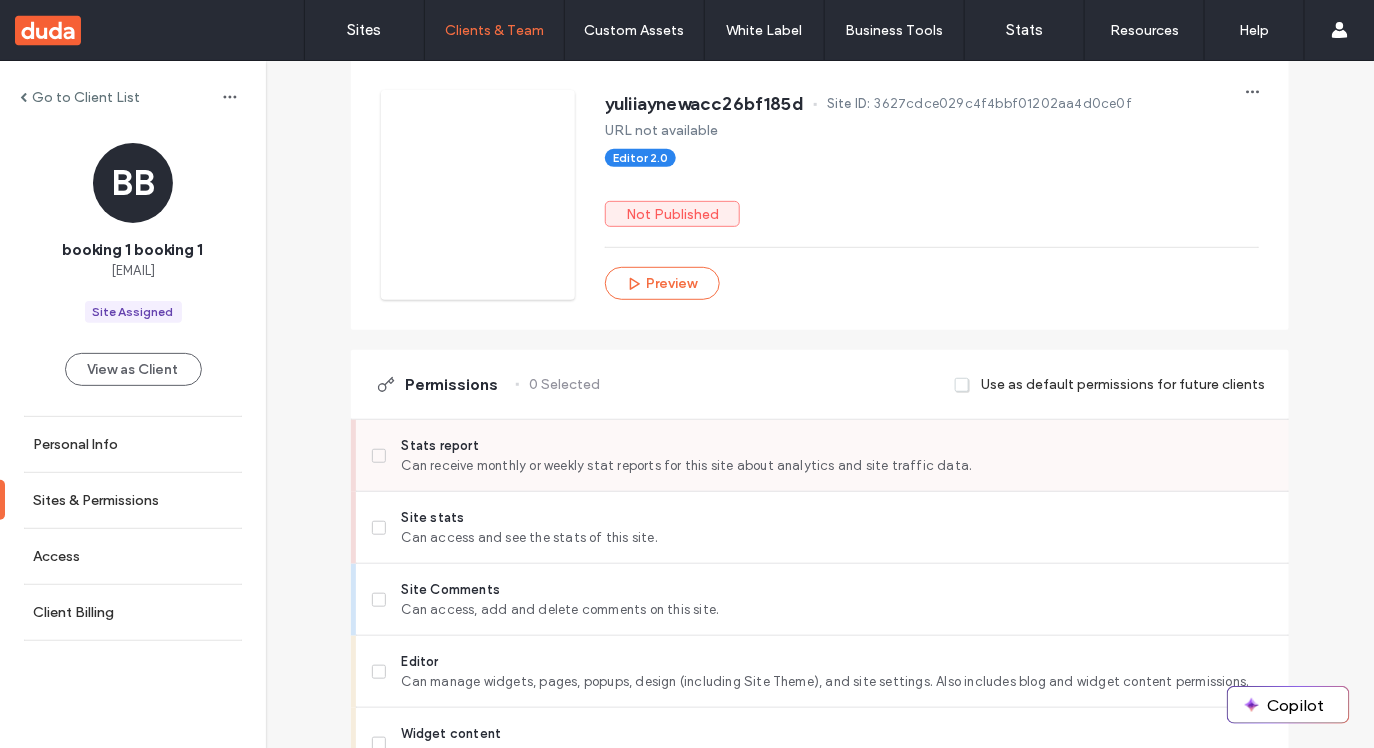 click on "Can receive monthly or weekly stat reports for this site about analytics and site traffic data." at bounding box center [837, 466] 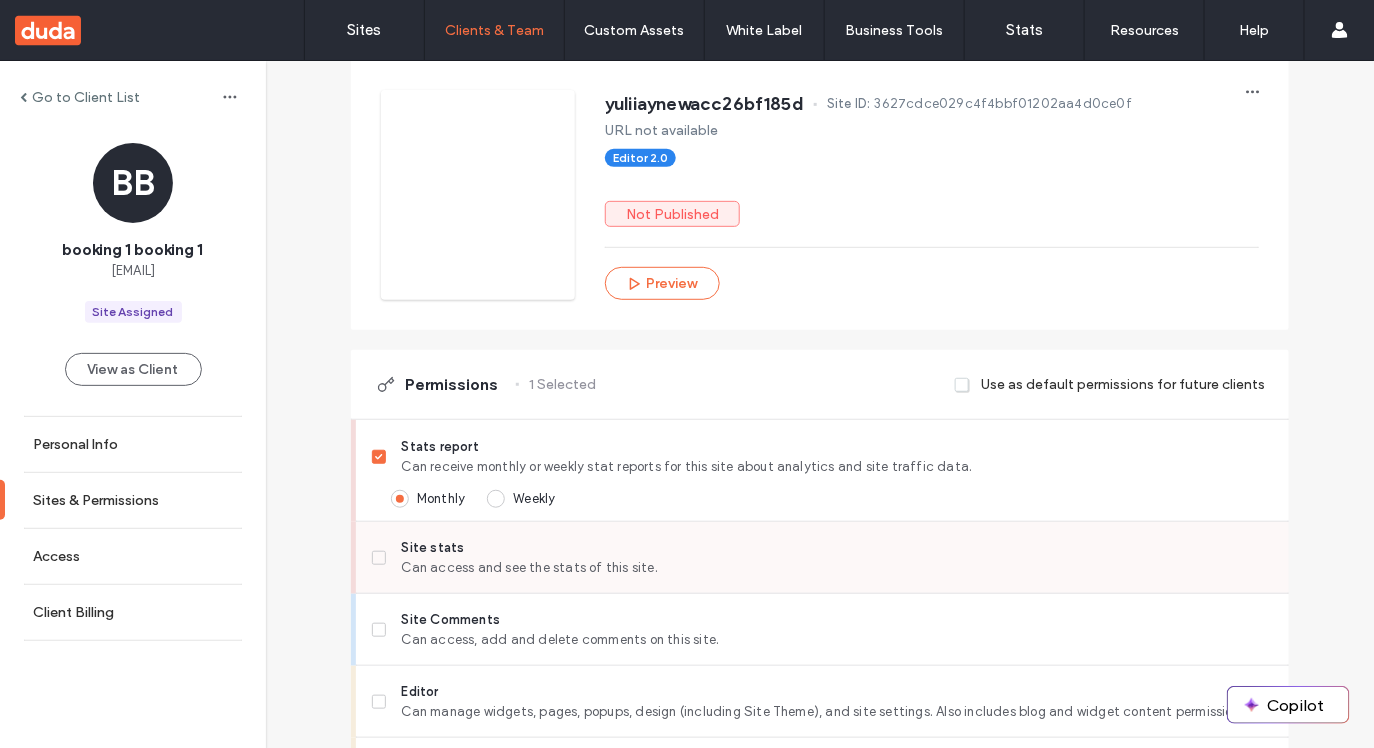 click on "Can access and see the stats of this site." at bounding box center (837, 568) 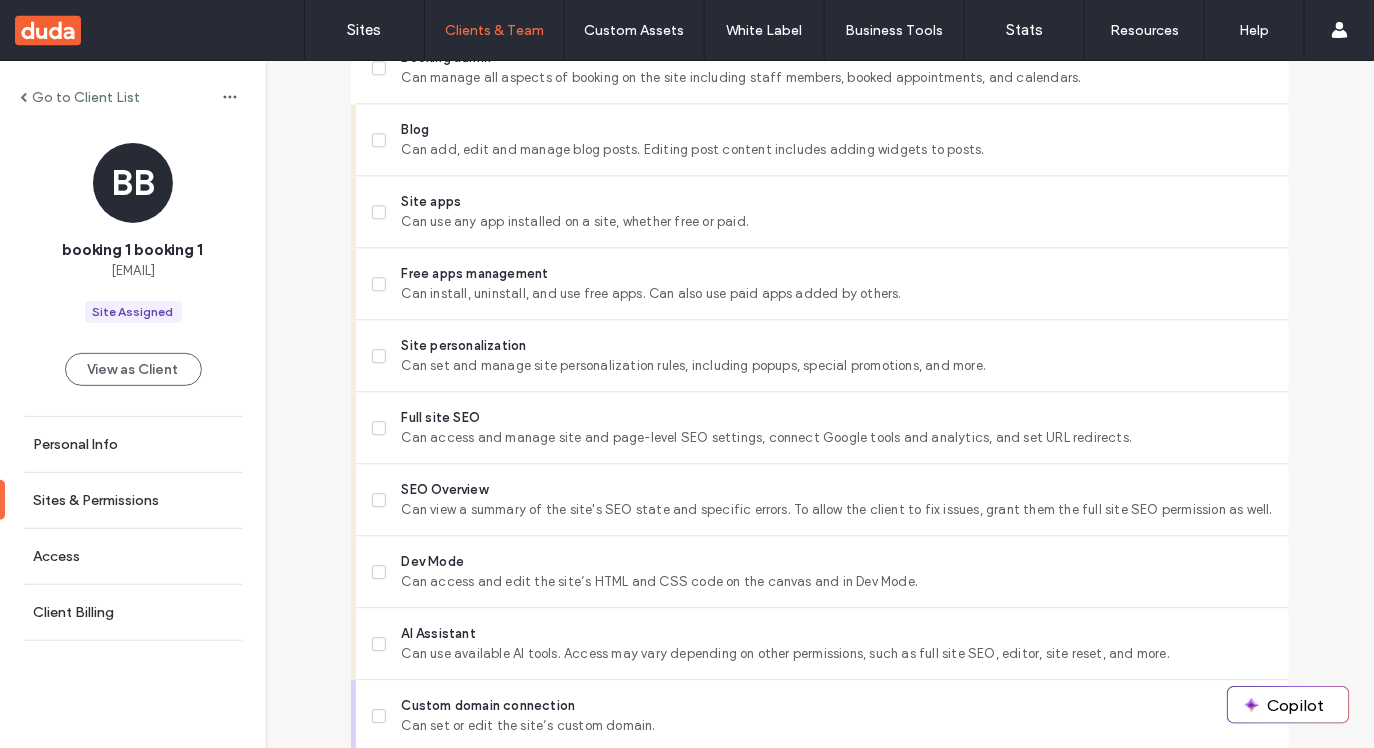 scroll, scrollTop: 1918, scrollLeft: 0, axis: vertical 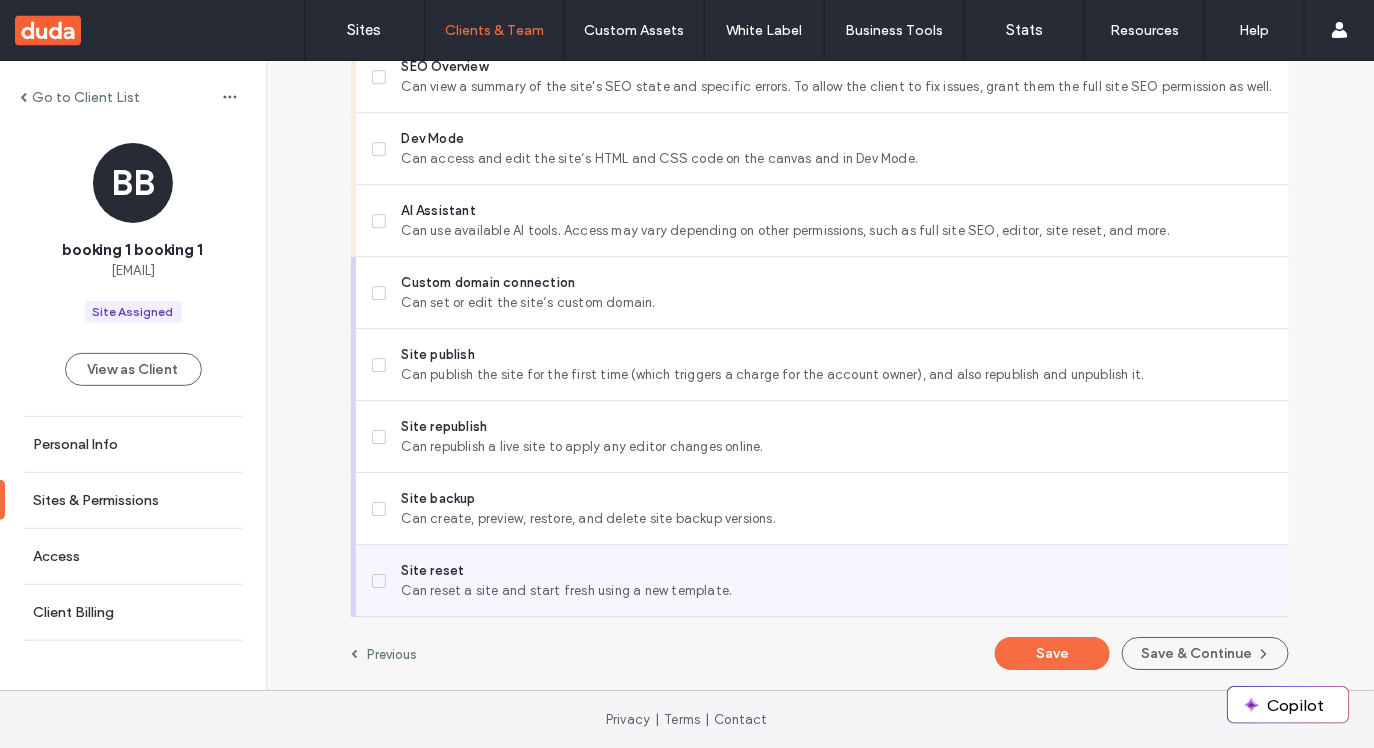 click on "Site reset" at bounding box center (837, 571) 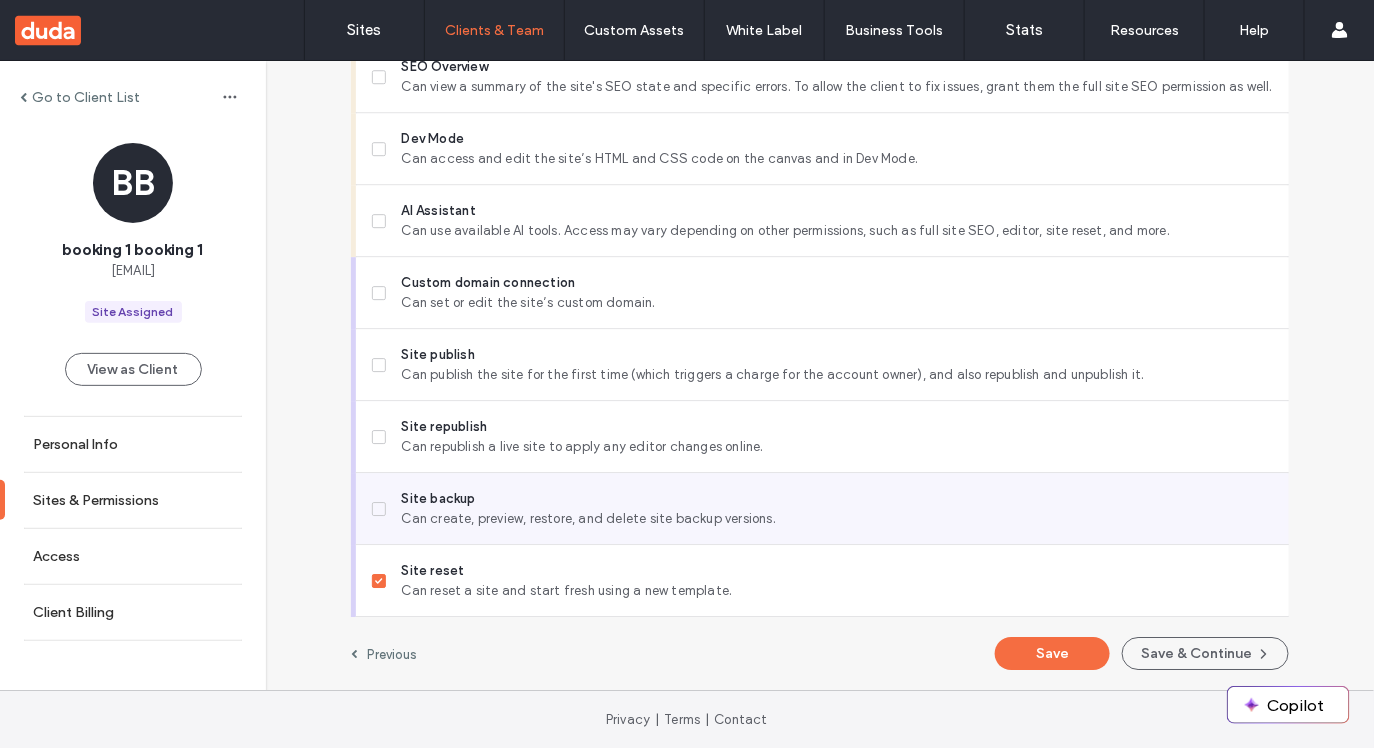 click on "Site backup" at bounding box center [837, 499] 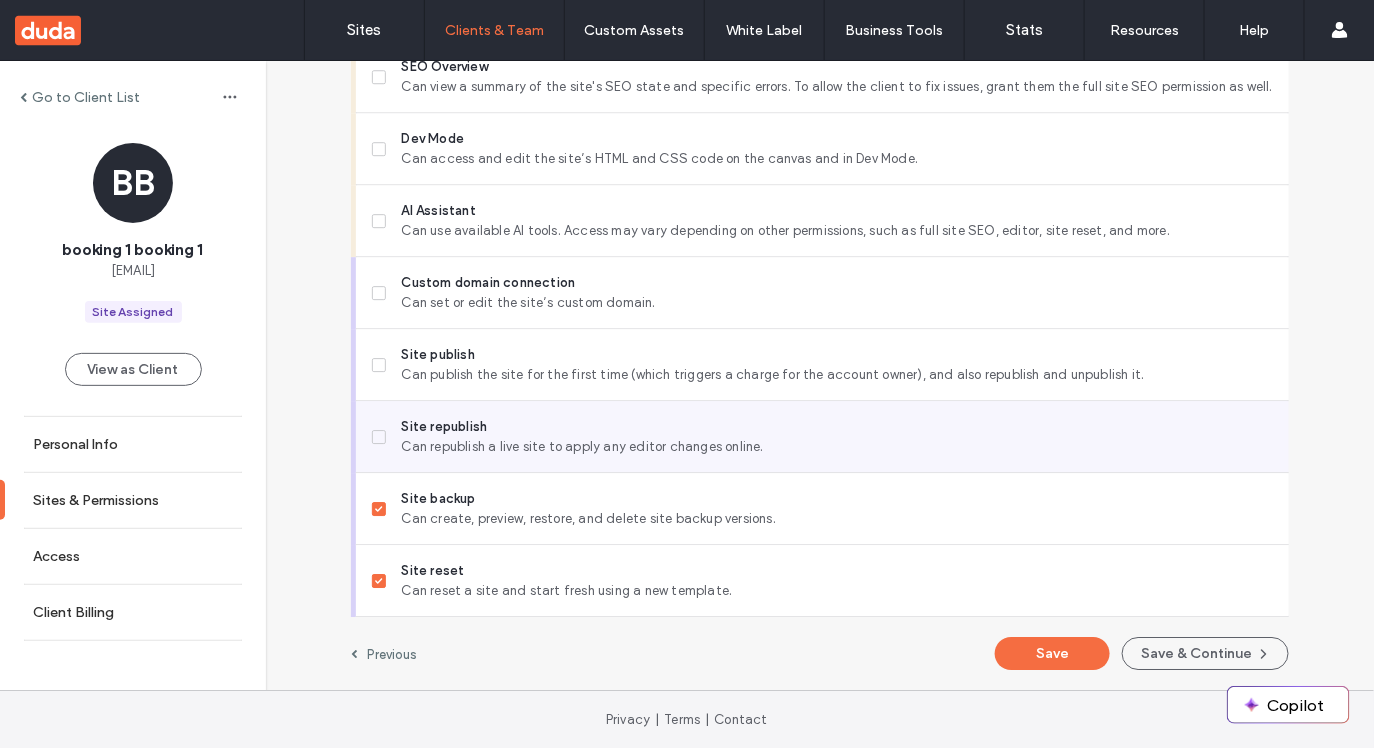 click on "Site republish" at bounding box center (837, 427) 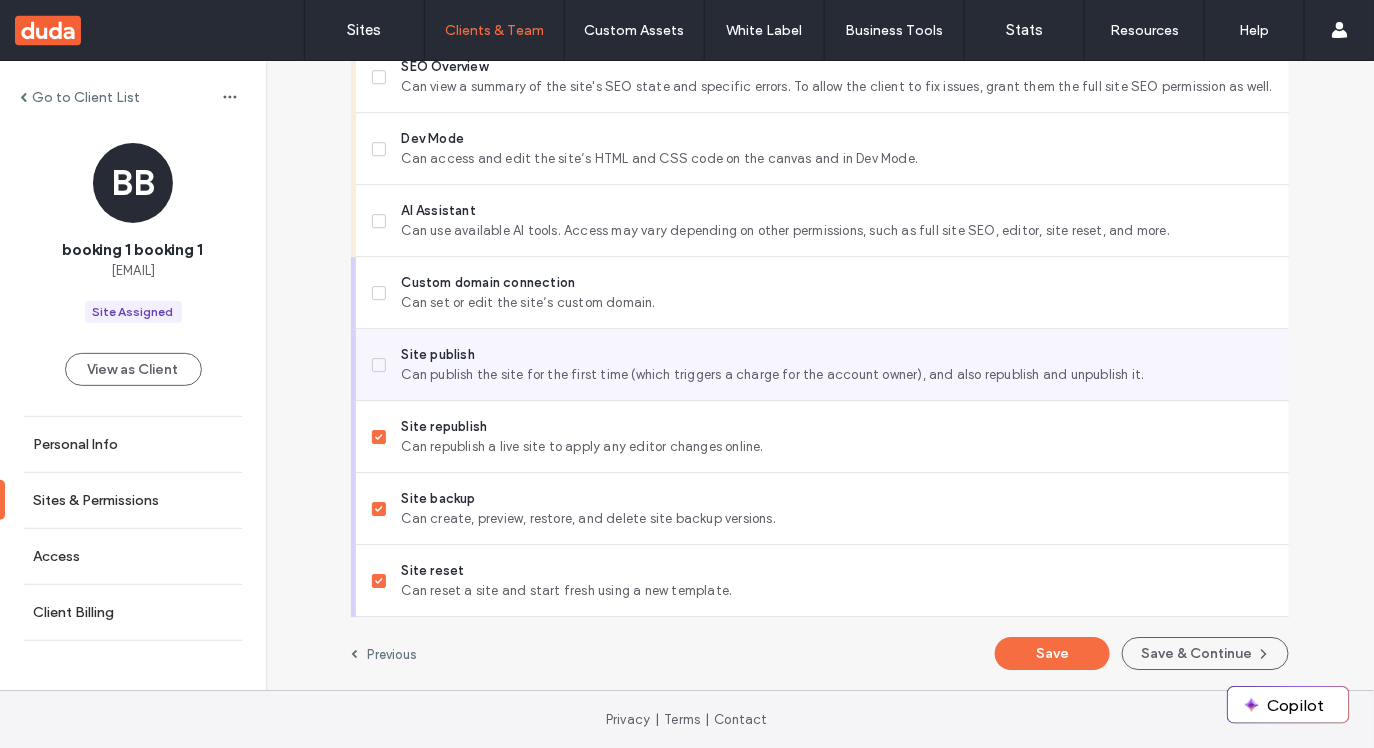 click on "Site publish" at bounding box center [837, 355] 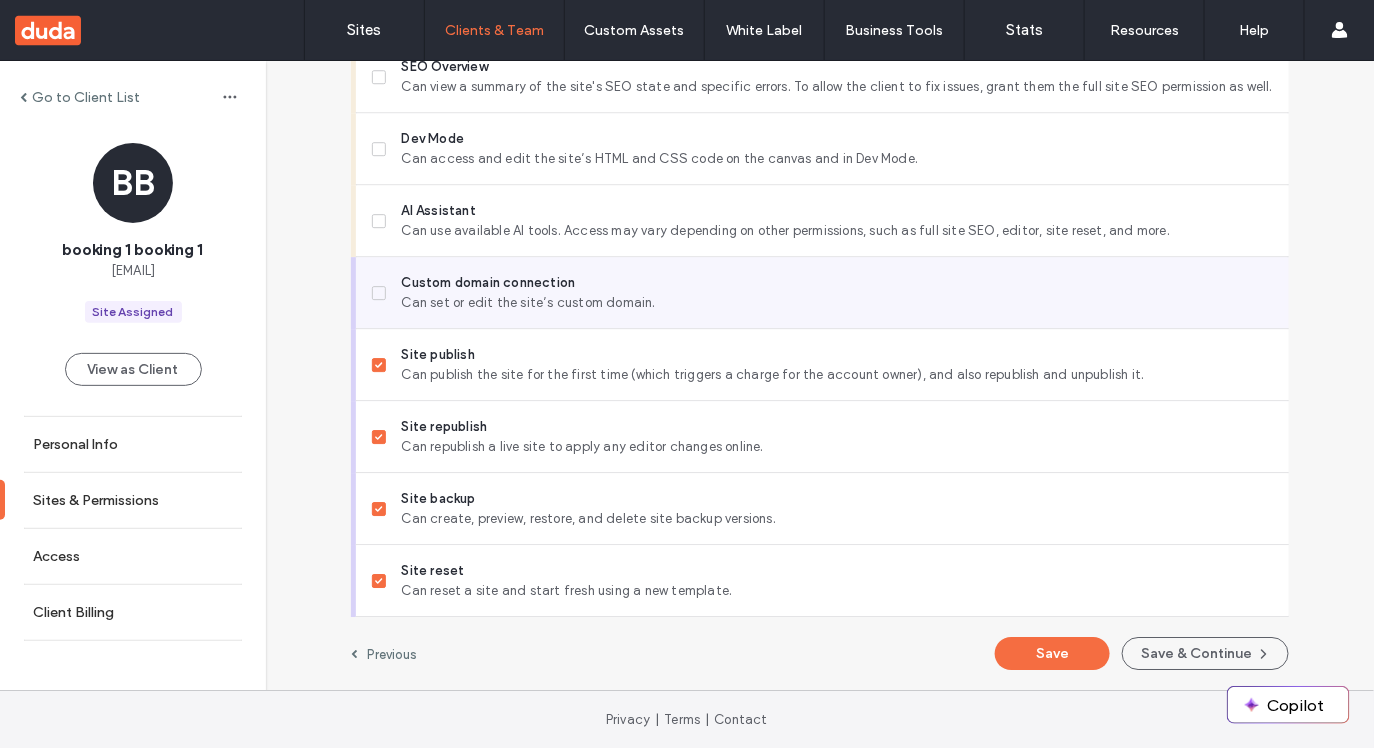 click on "Custom domain connection" at bounding box center [837, 283] 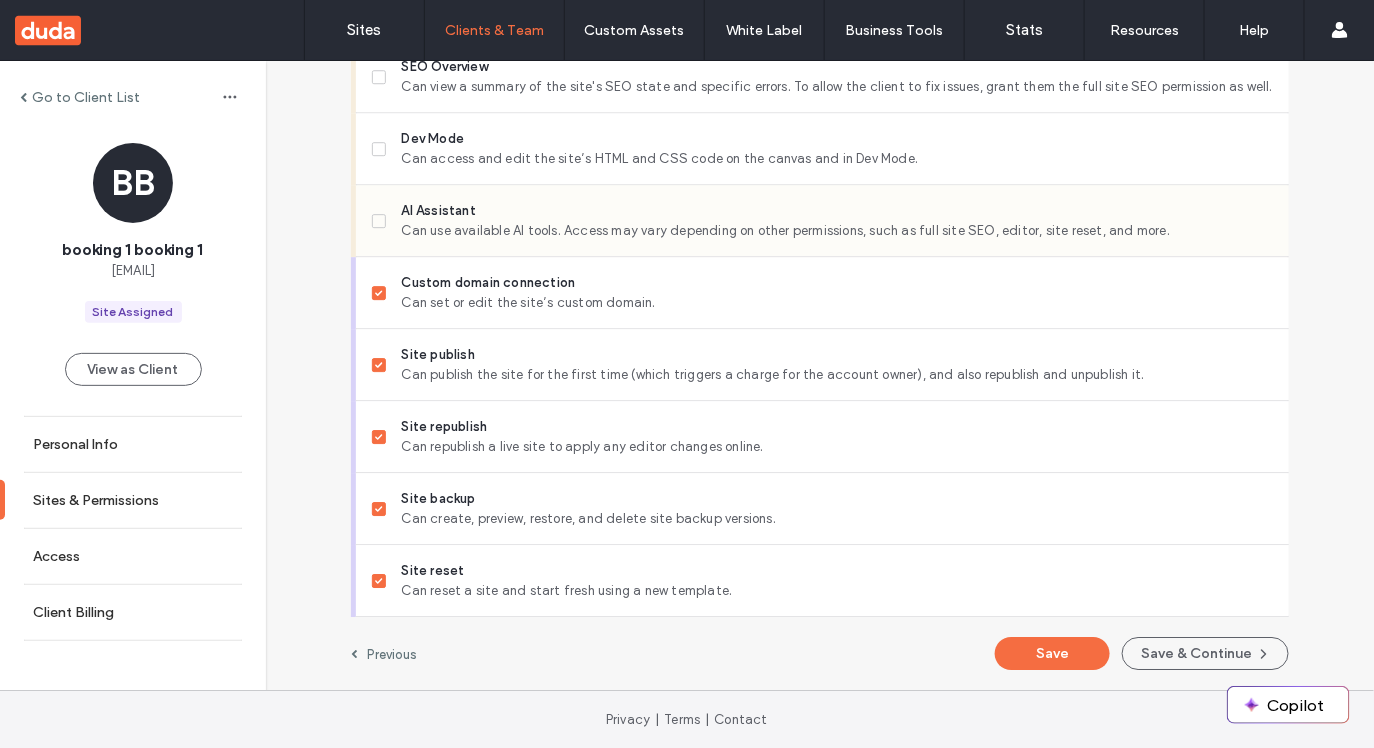 click on "Can use available AI tools. Access may vary depending on other permissions, such as full site SEO, editor, site reset, and more." at bounding box center (837, 231) 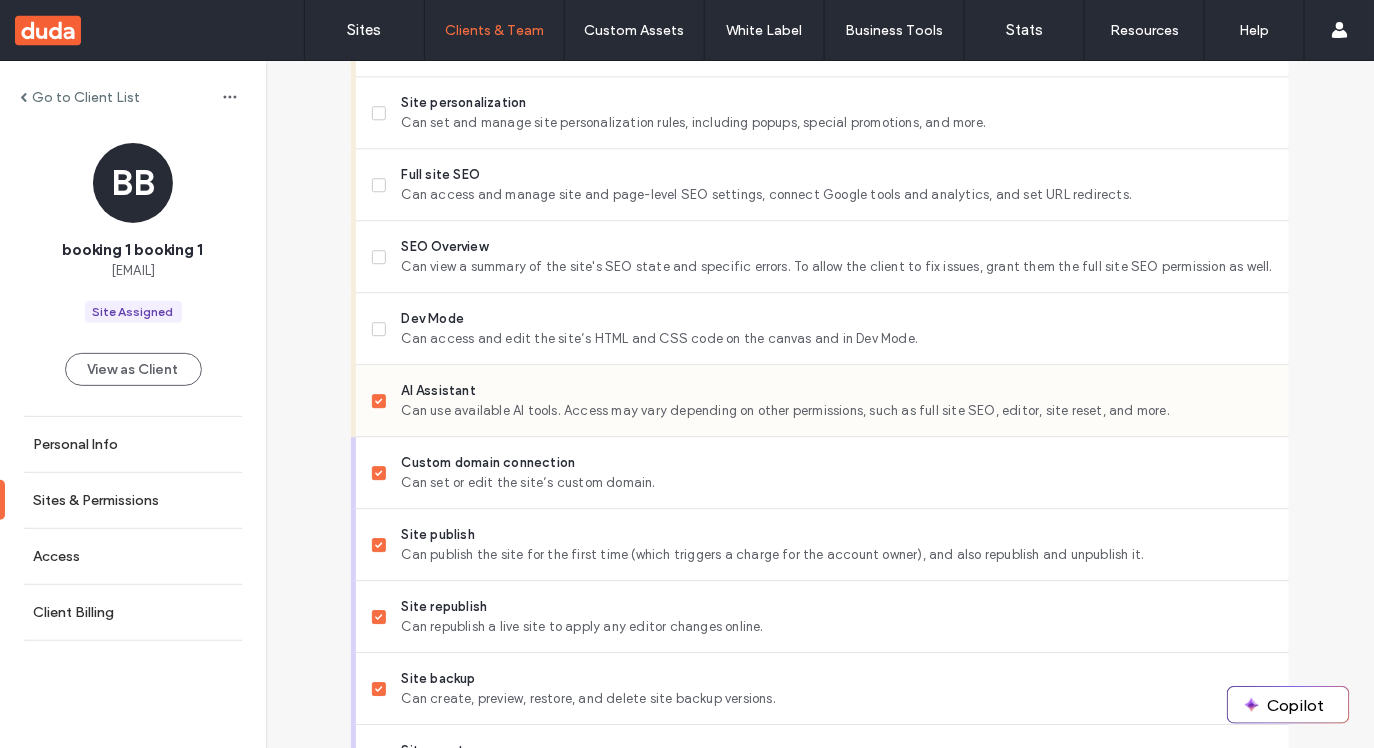scroll, scrollTop: 1727, scrollLeft: 0, axis: vertical 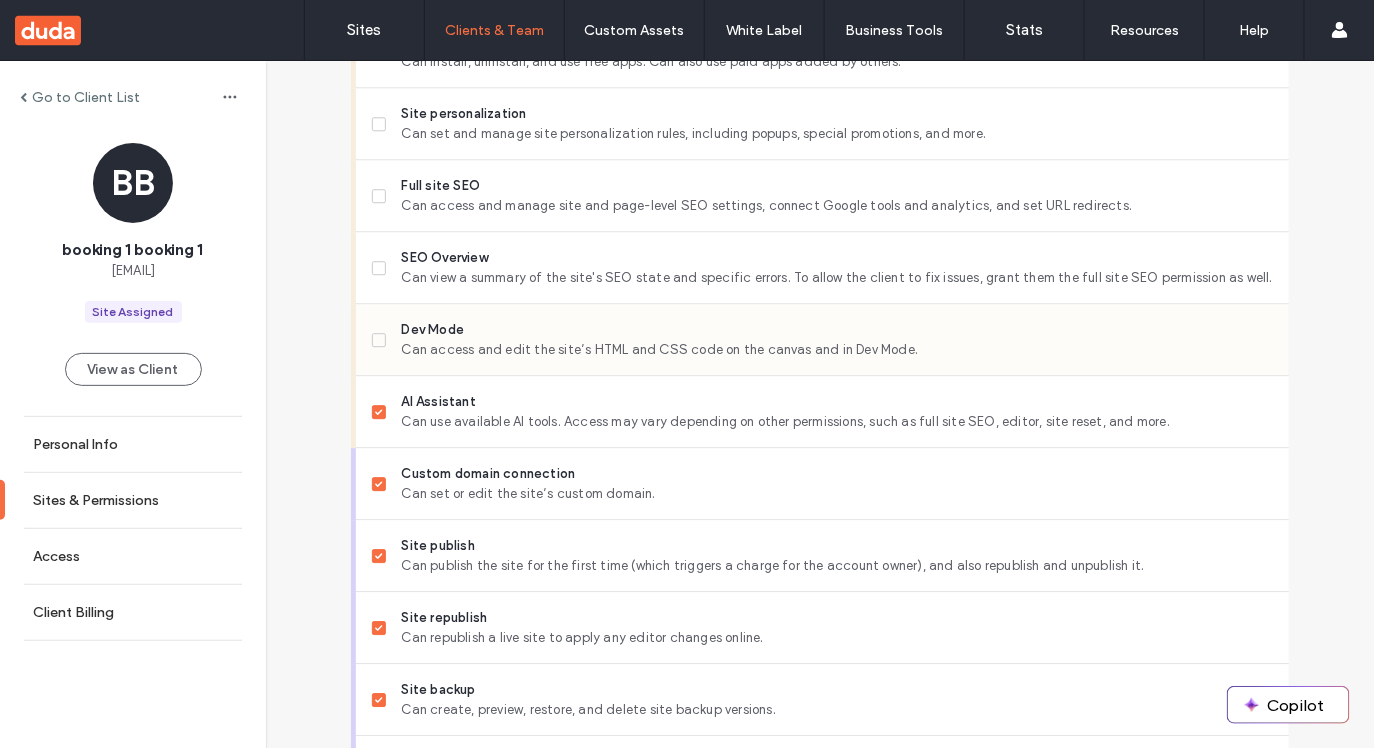 click on "Can access and edit the site’s HTML and CSS code on the canvas and in Dev Mode." at bounding box center (837, 350) 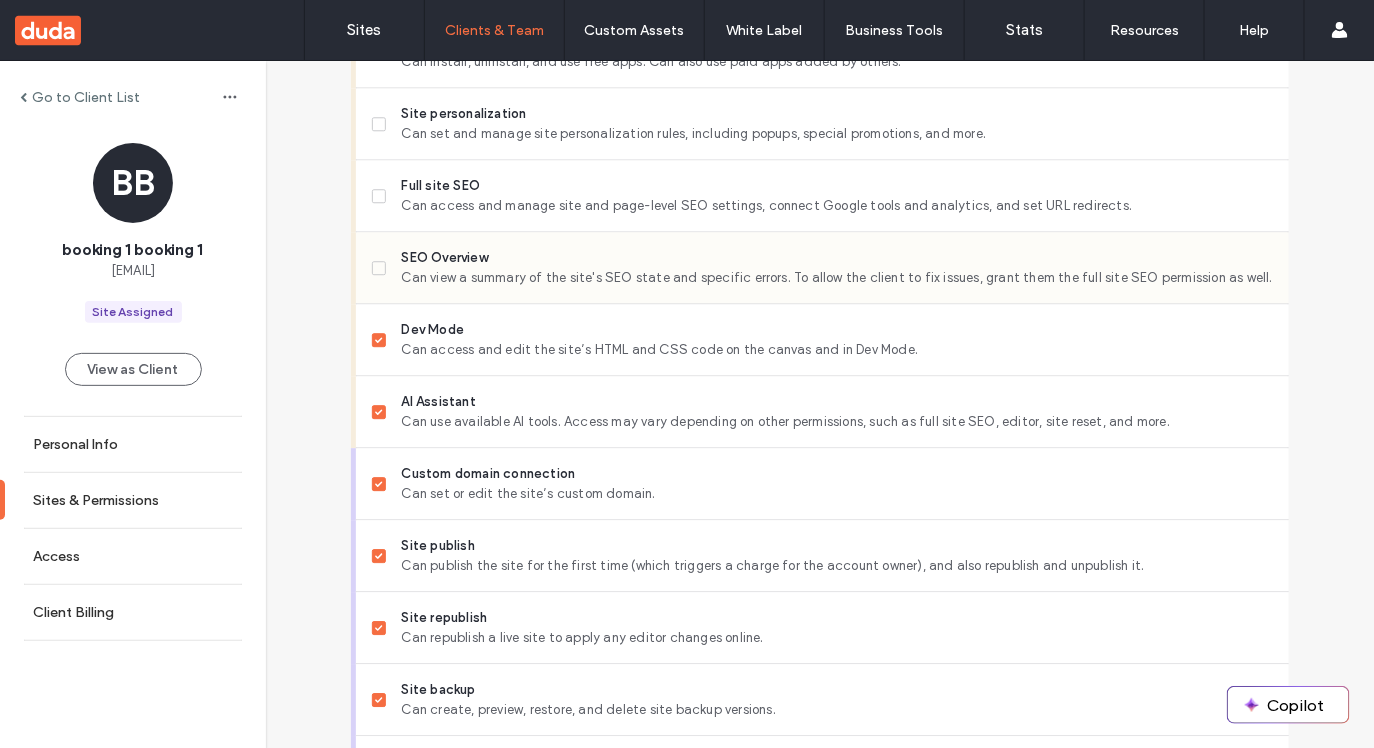 click on "SEO Overview Can view a summary of the site's SEO state and specific errors. To allow the client to fix issues, grant them the full site SEO permission as well." at bounding box center [830, 267] 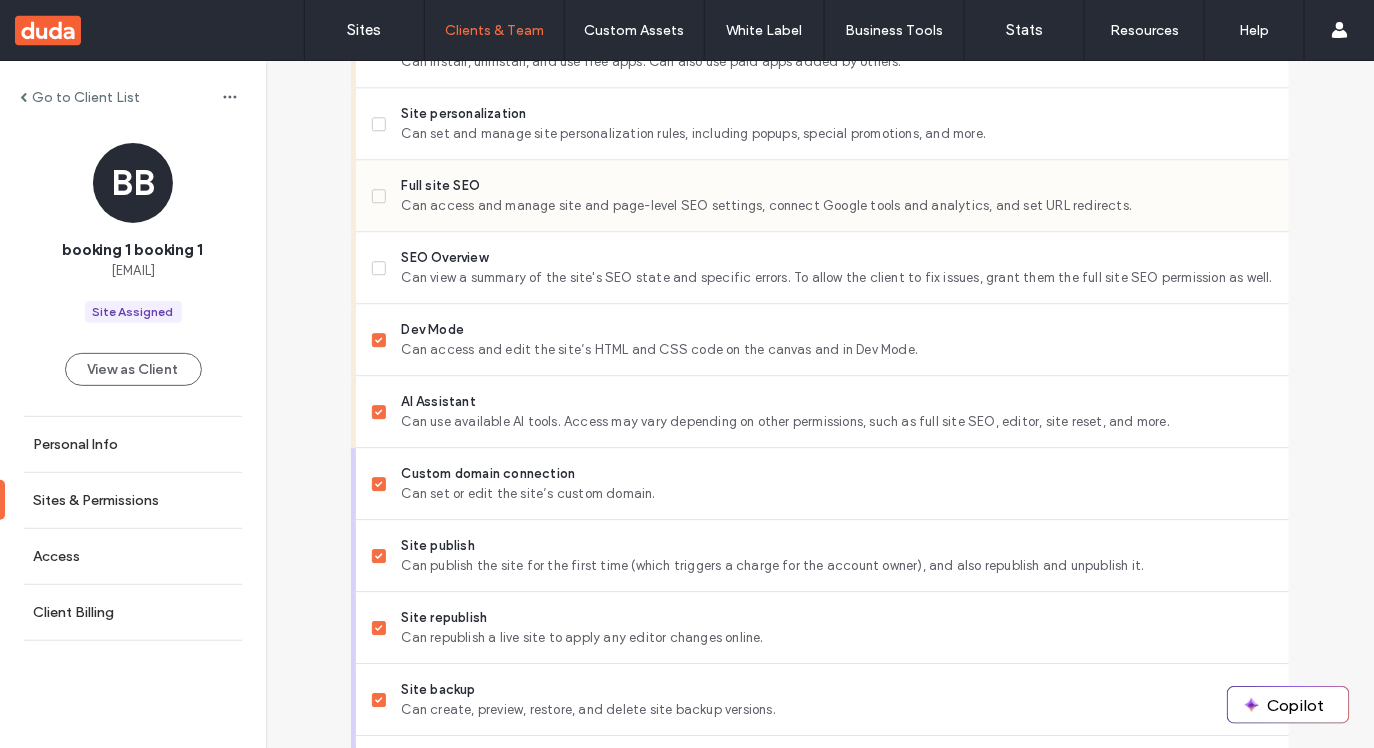 click on "Full site SEO" at bounding box center [837, 186] 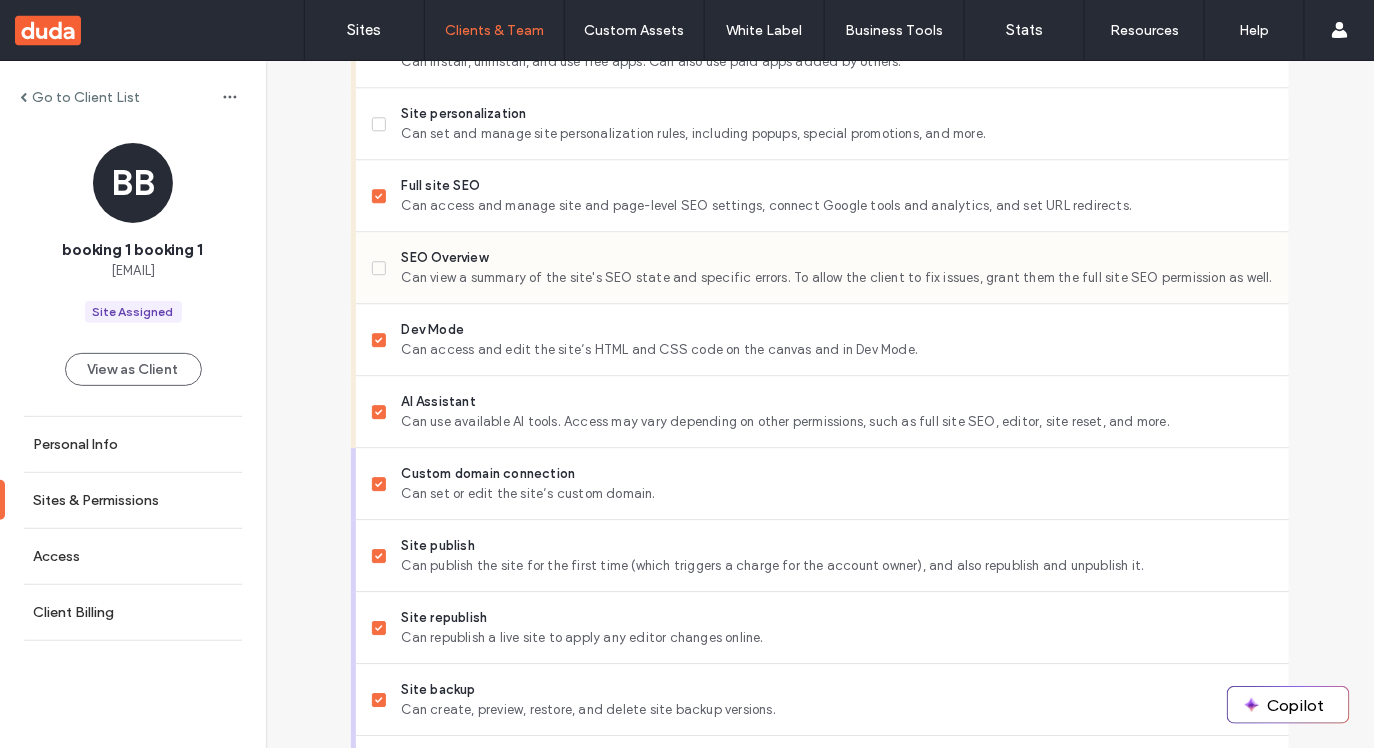 click on "Can view a summary of the site's SEO state and specific errors. To allow the client to fix issues, grant them the full site SEO permission as well." at bounding box center (837, 278) 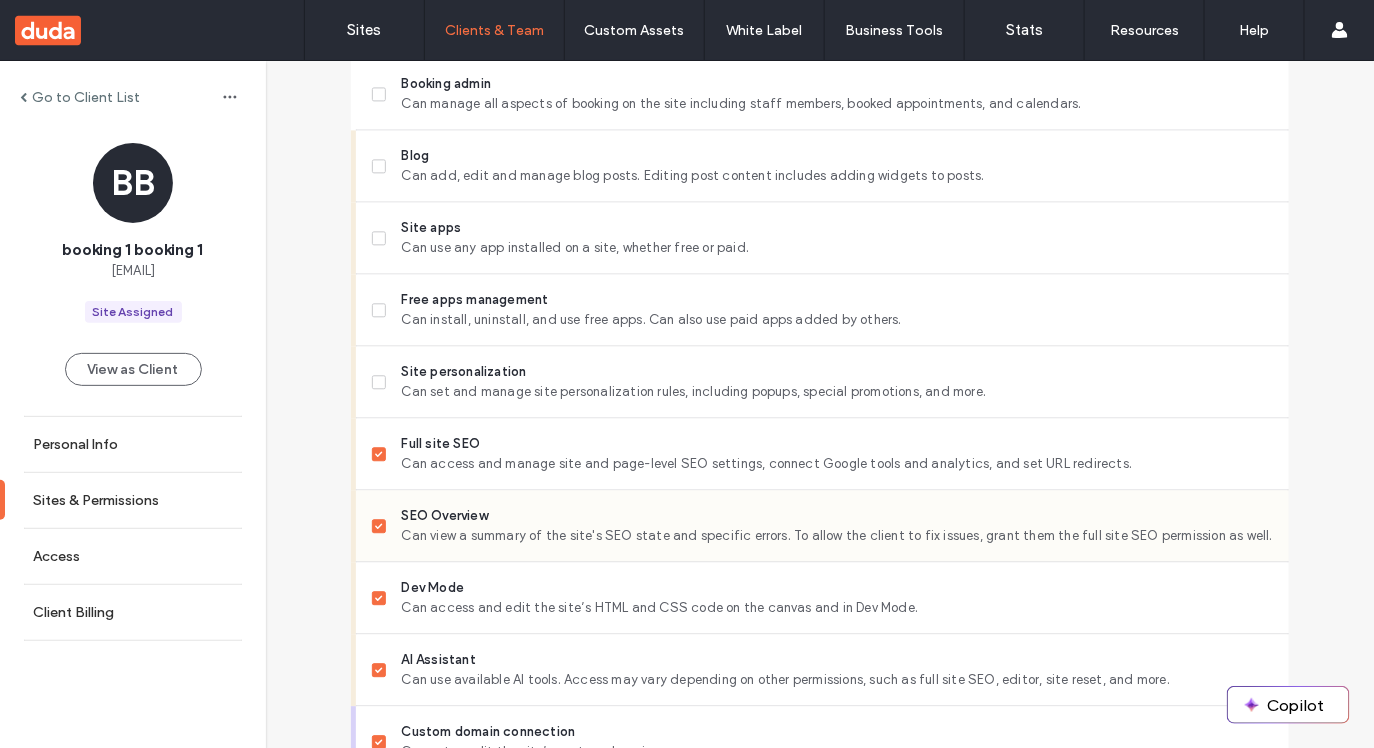 scroll, scrollTop: 1460, scrollLeft: 0, axis: vertical 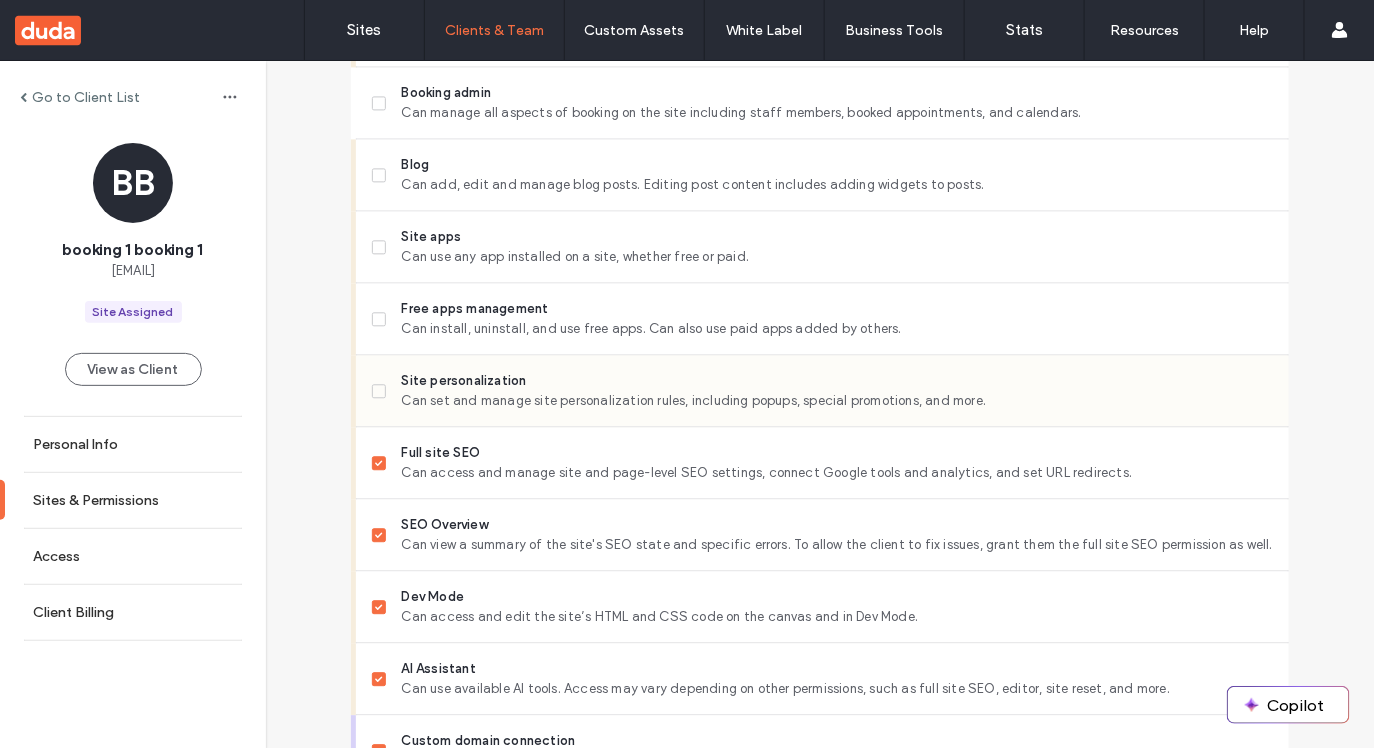 click on "Can set and manage site personalization rules, including popups, special promotions, and more." at bounding box center [837, 401] 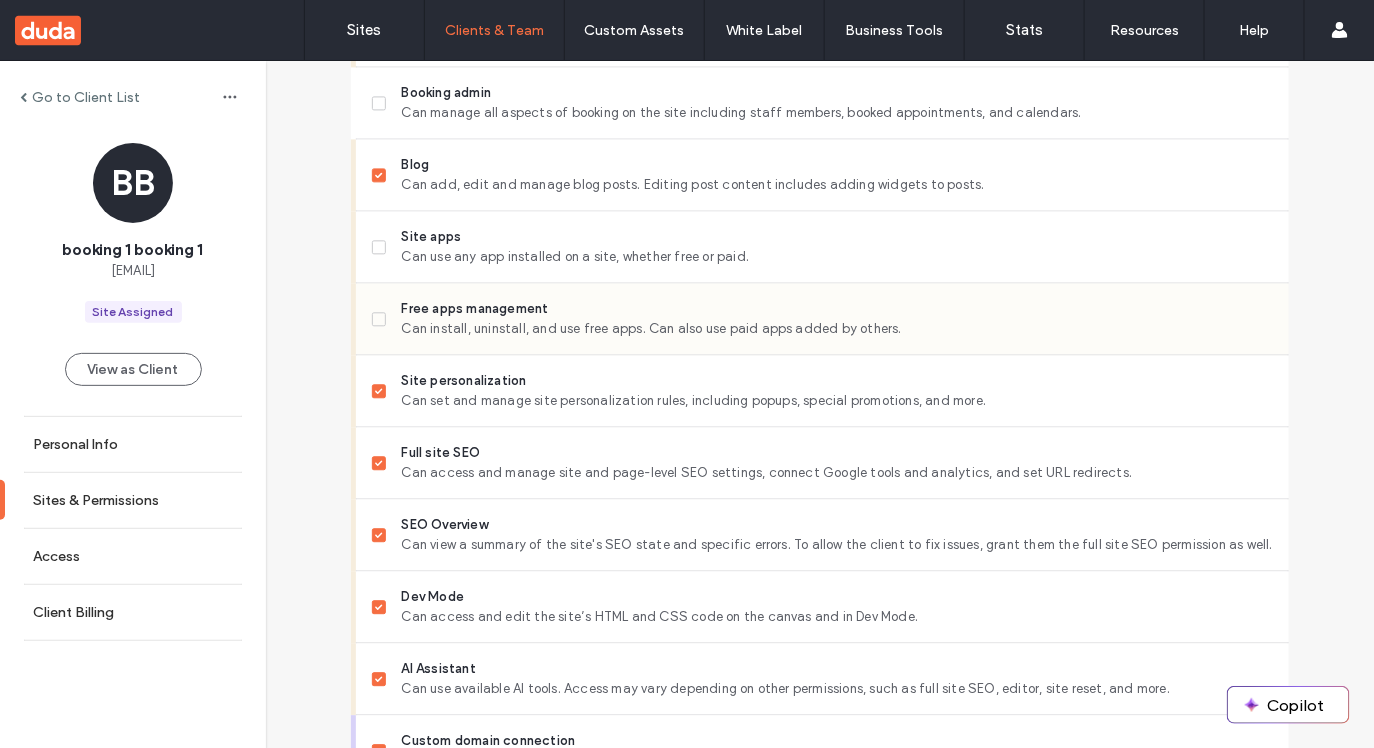 click on "Can install, uninstall, and use free apps. Can also use paid apps added by others." at bounding box center (837, 329) 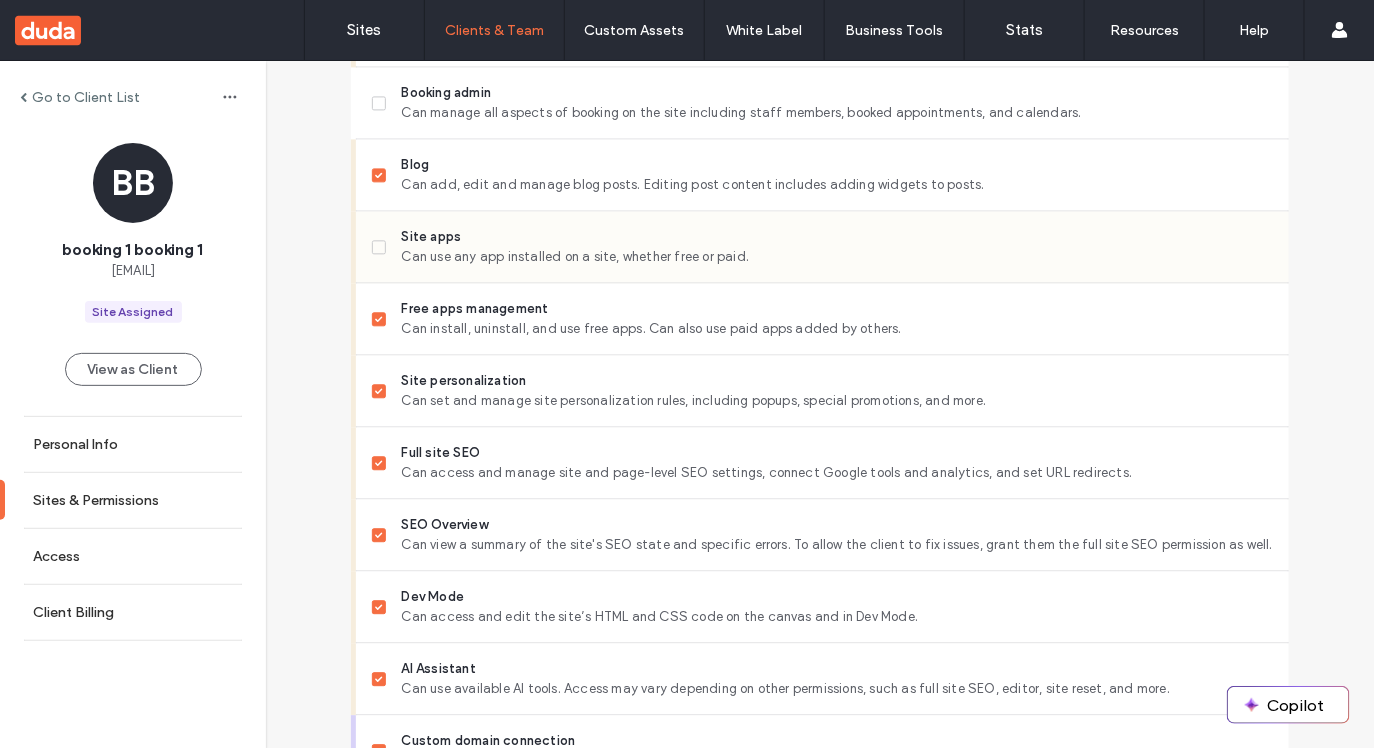 click on "Can use any app installed on a site, whether free or paid." at bounding box center [837, 257] 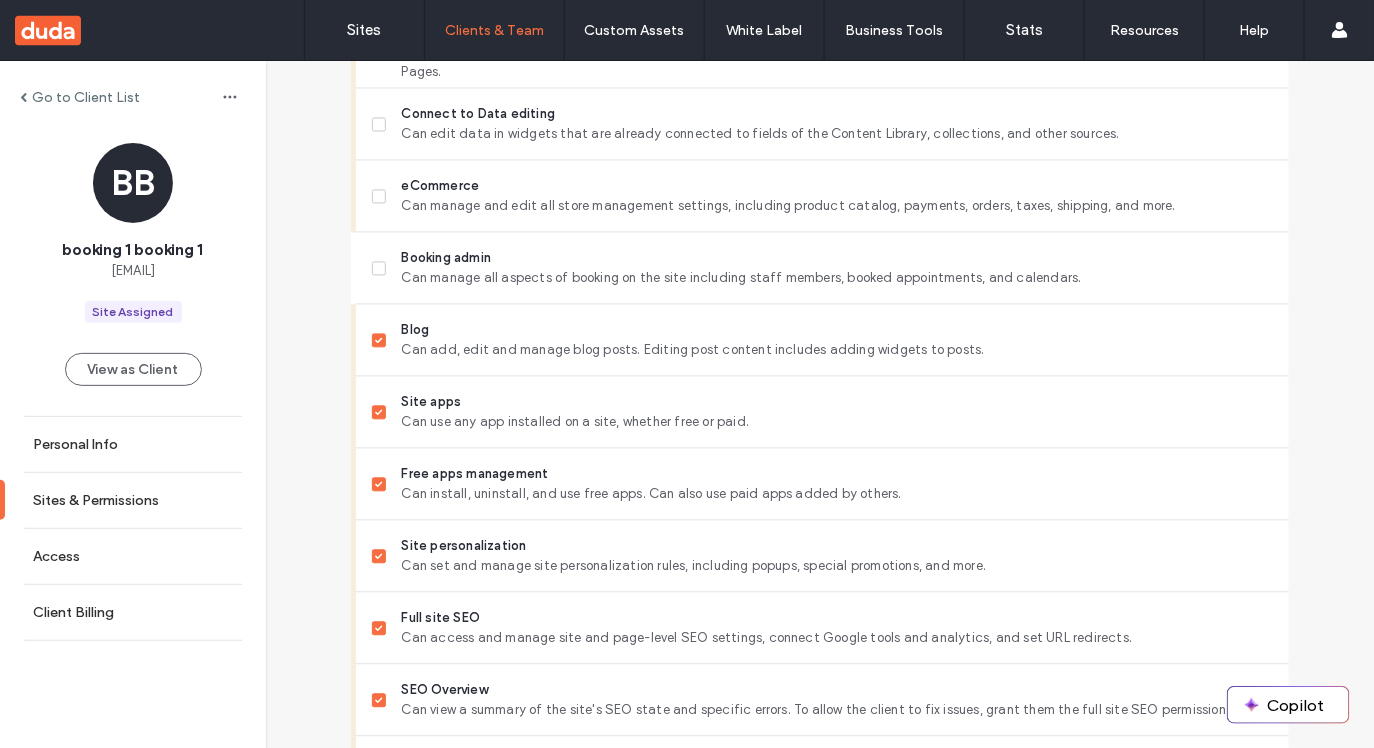 click on "Booking admin" at bounding box center [837, 259] 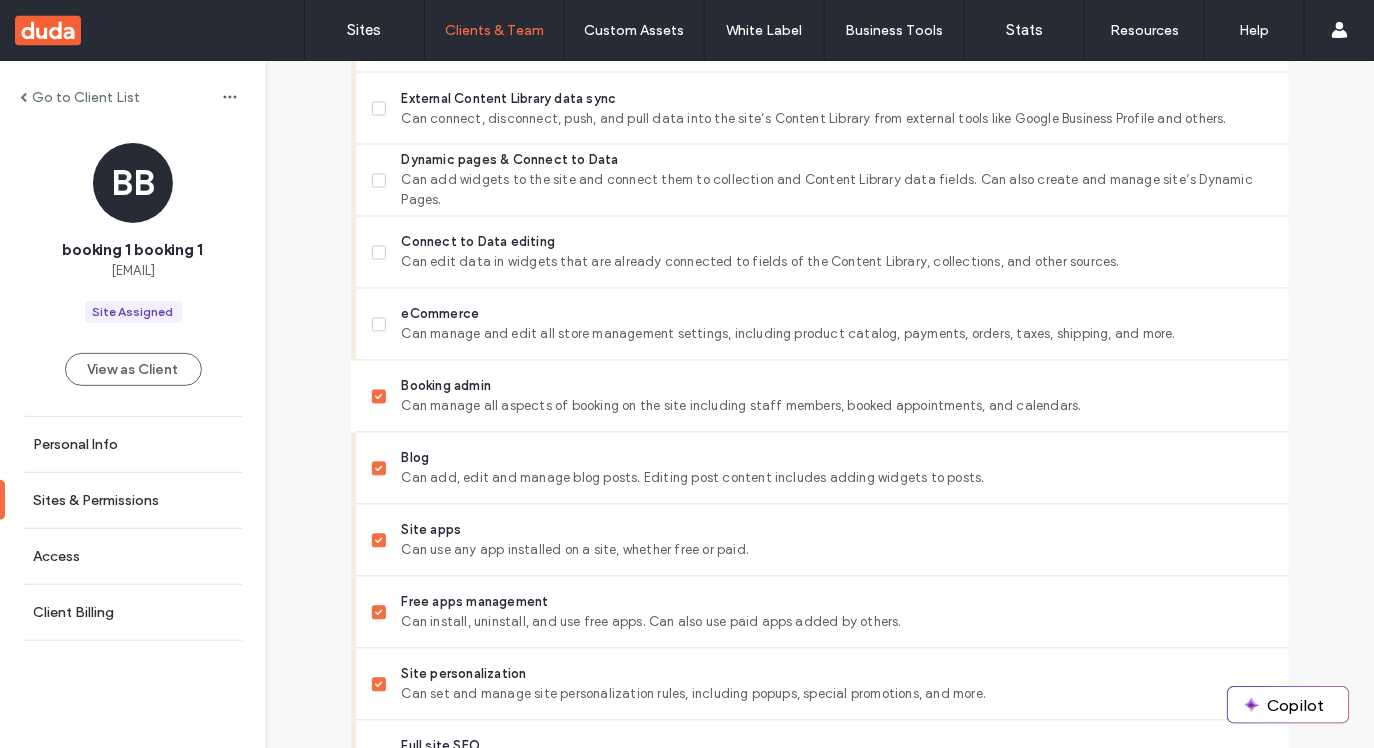 scroll, scrollTop: 1154, scrollLeft: 0, axis: vertical 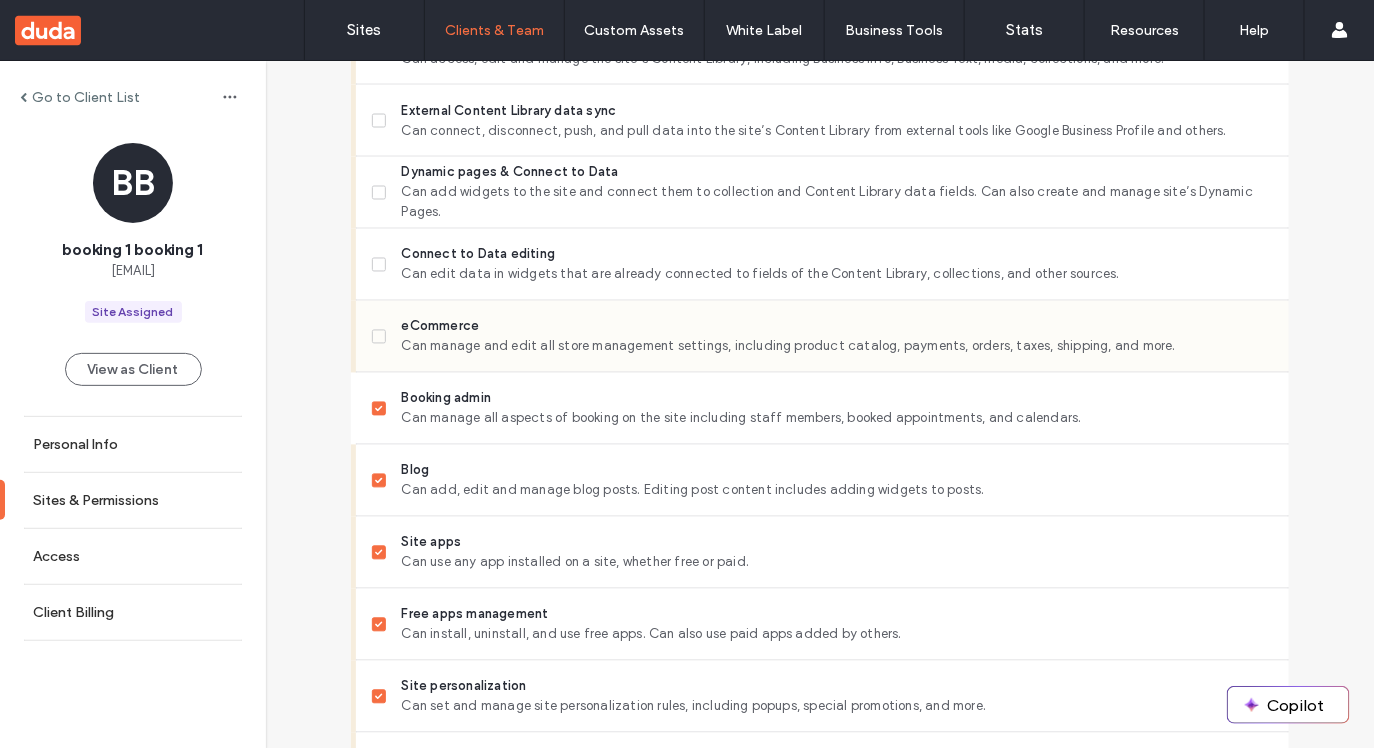 click on "eCommerce" at bounding box center (837, 327) 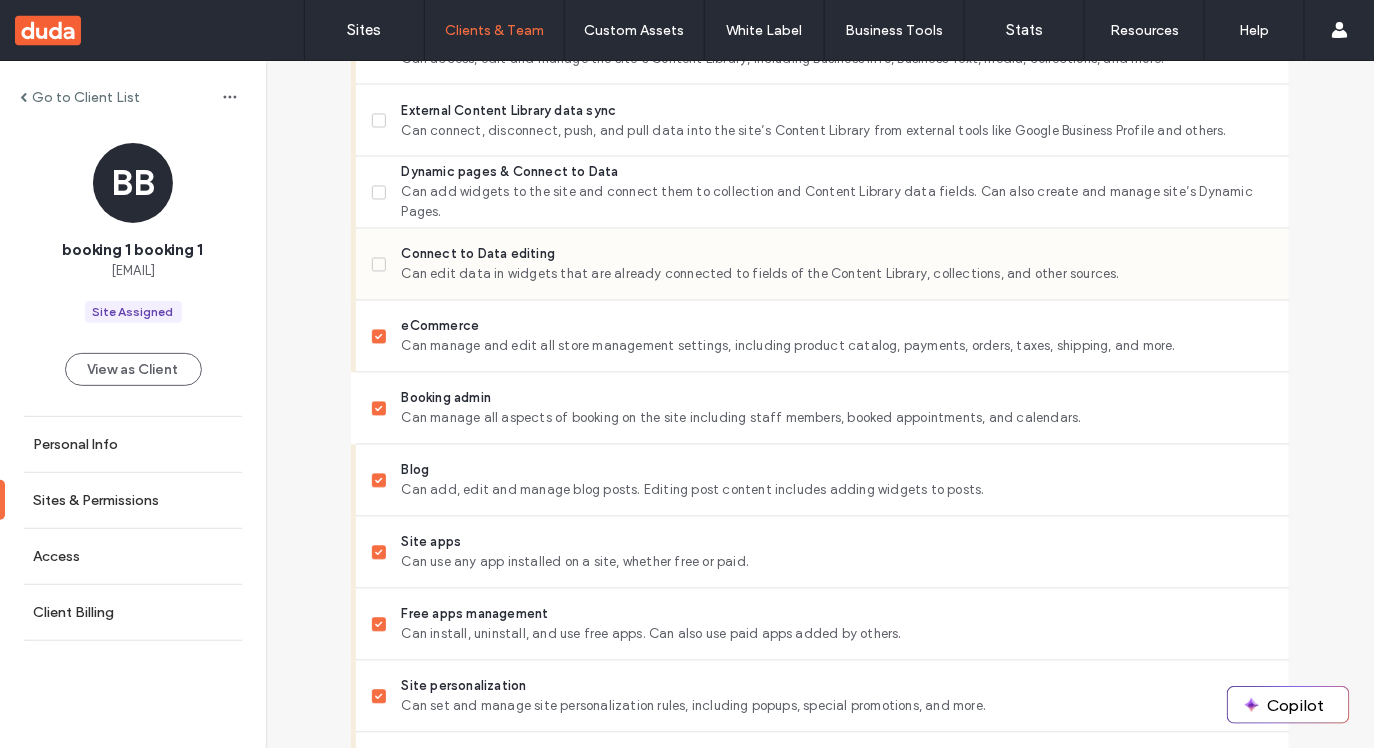 click on "Connect to Data editing" at bounding box center [837, 255] 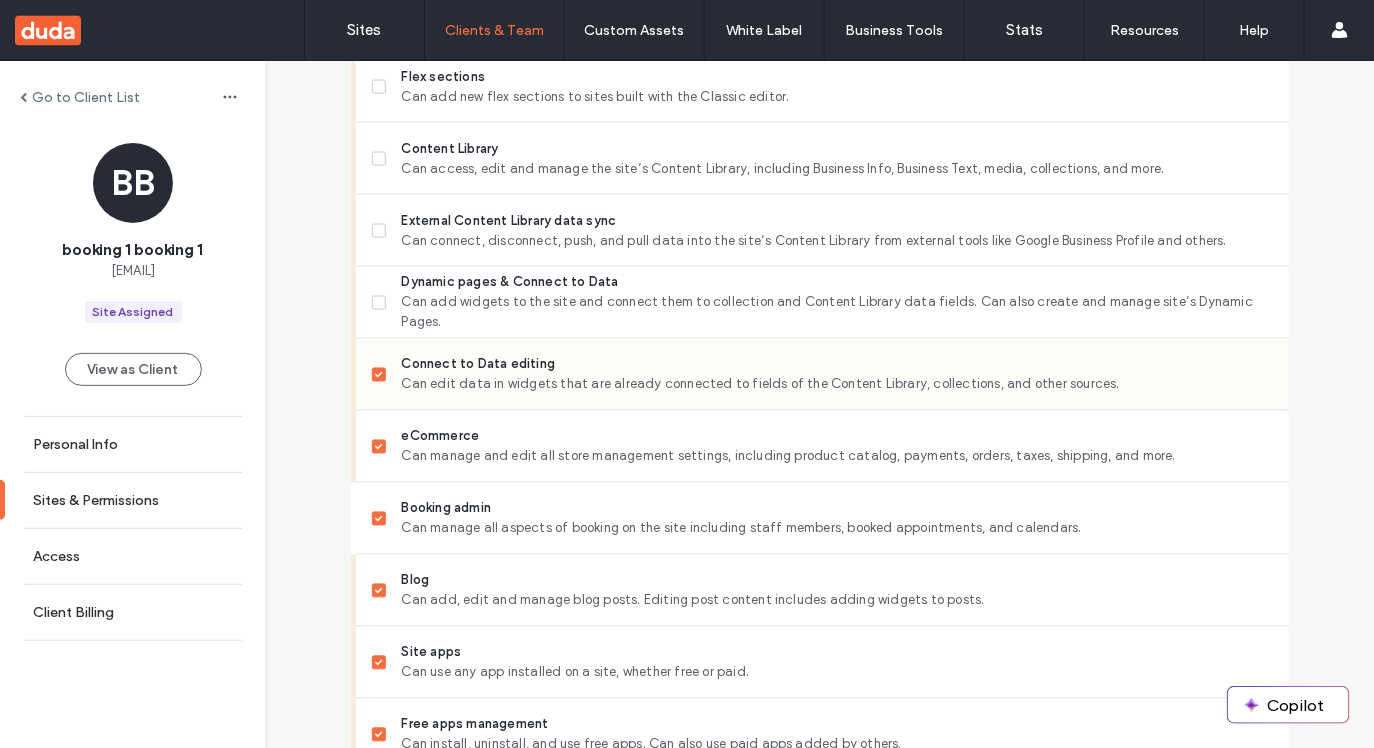 scroll, scrollTop: 1030, scrollLeft: 0, axis: vertical 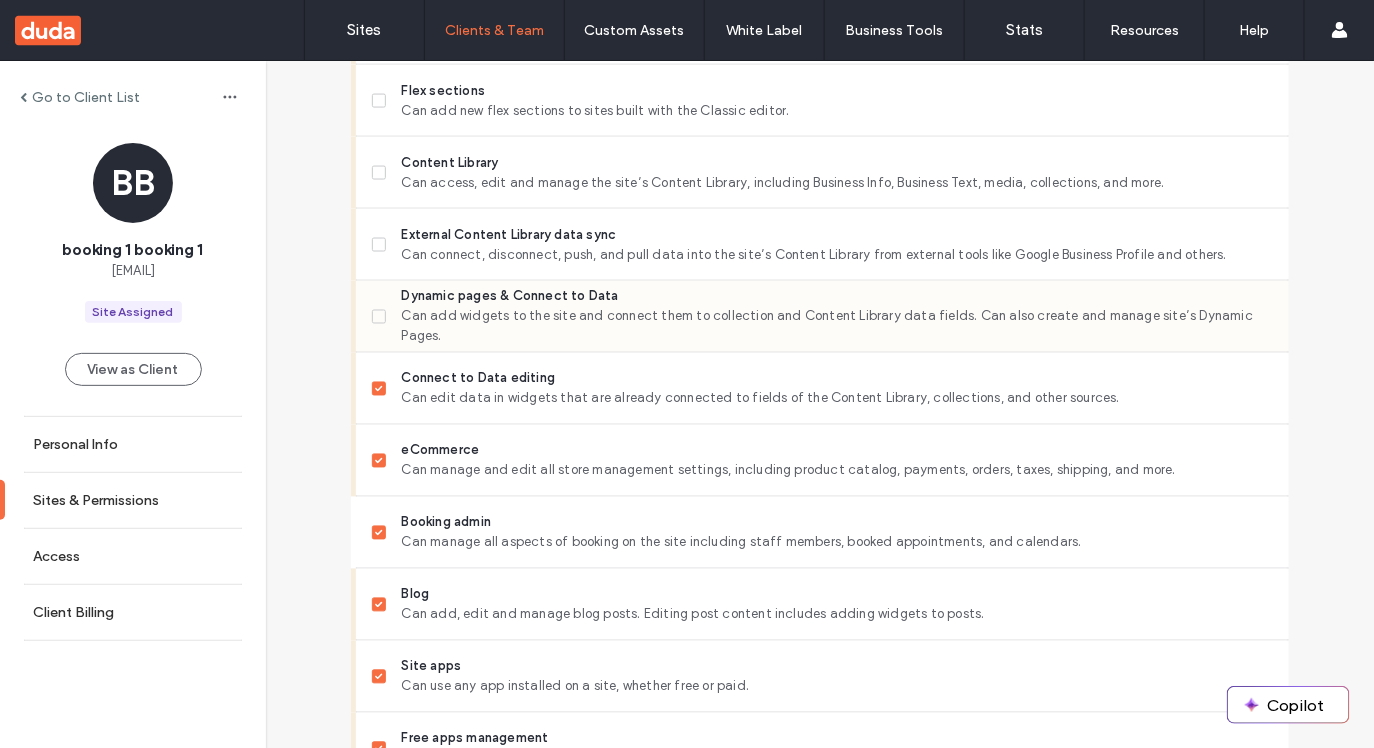 click on "Dynamic pages & Connect to Data" at bounding box center (837, 297) 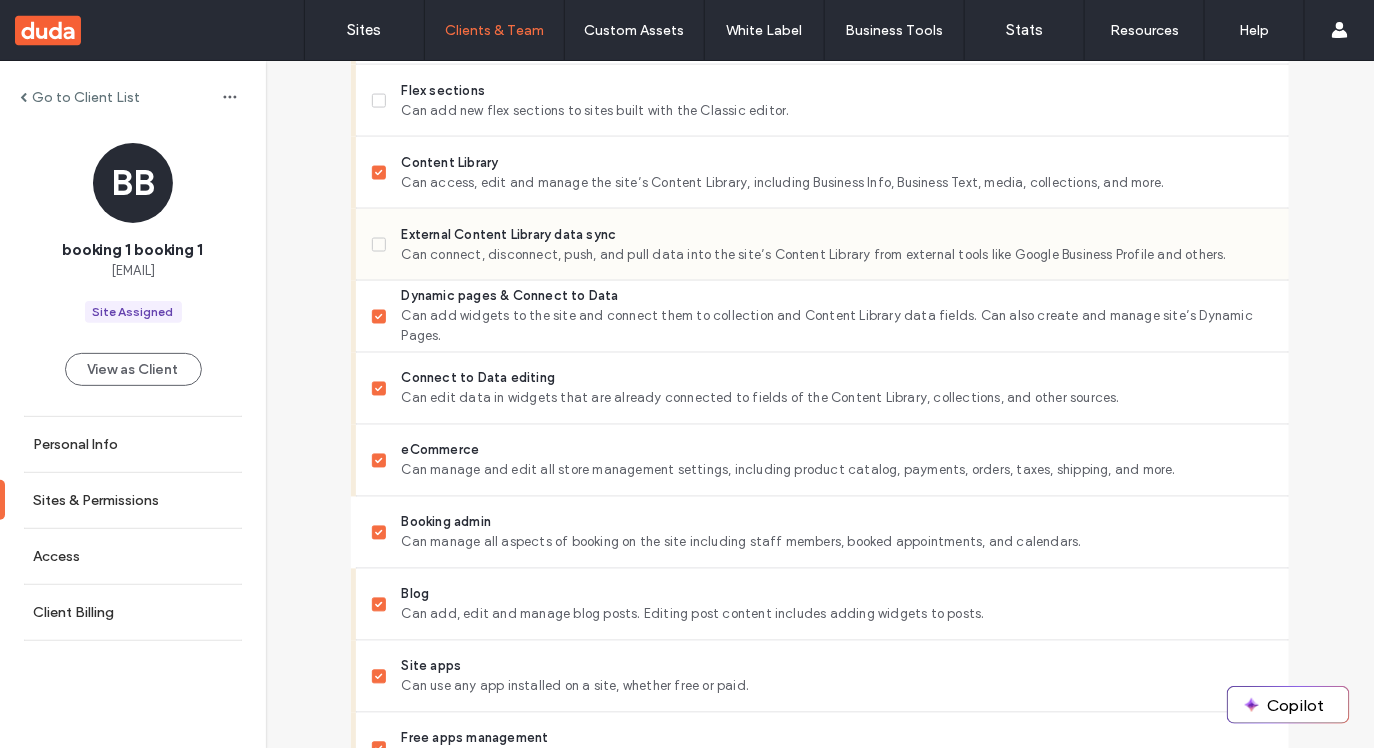 click on "Can connect, disconnect, push, and pull data into the site’s Content Library from external tools like Google Business Profile and others." at bounding box center [837, 255] 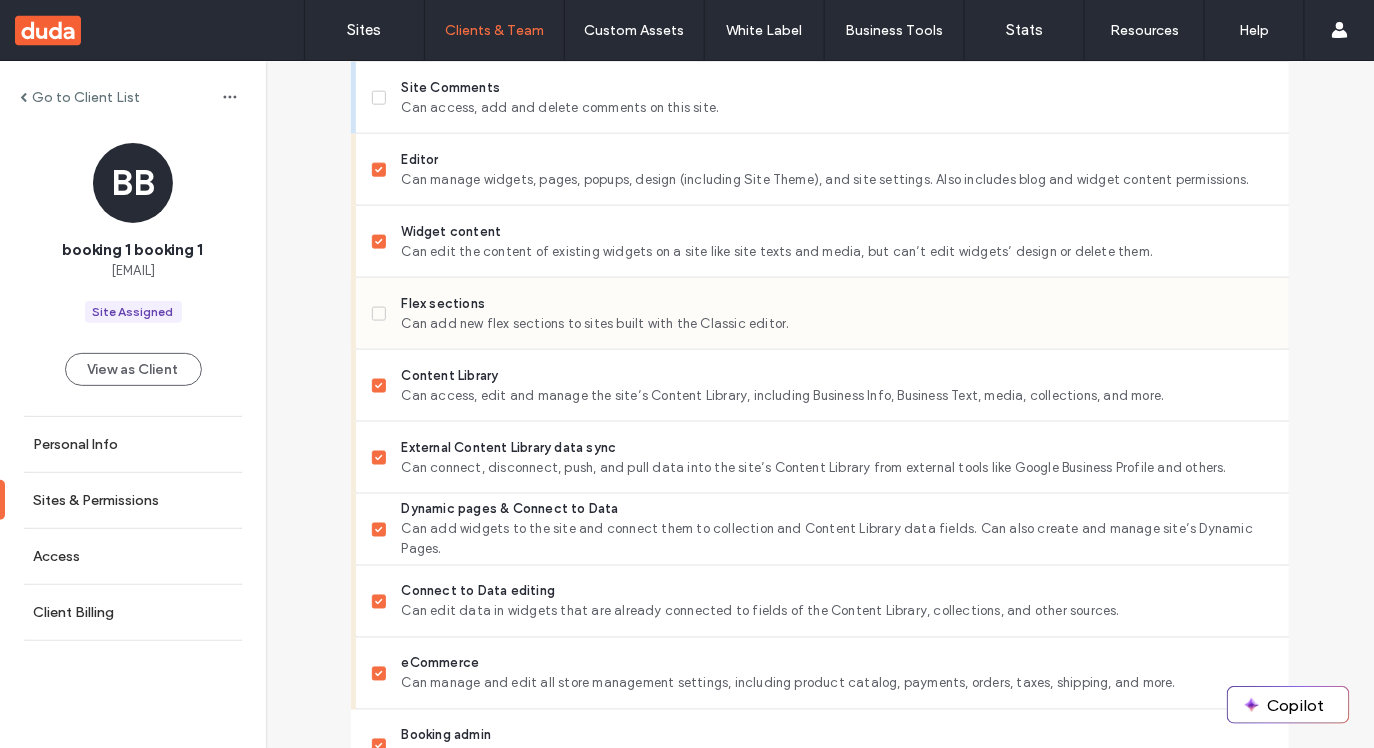 click on "Can add new flex sections to sites built with the Classic editor." at bounding box center (837, 324) 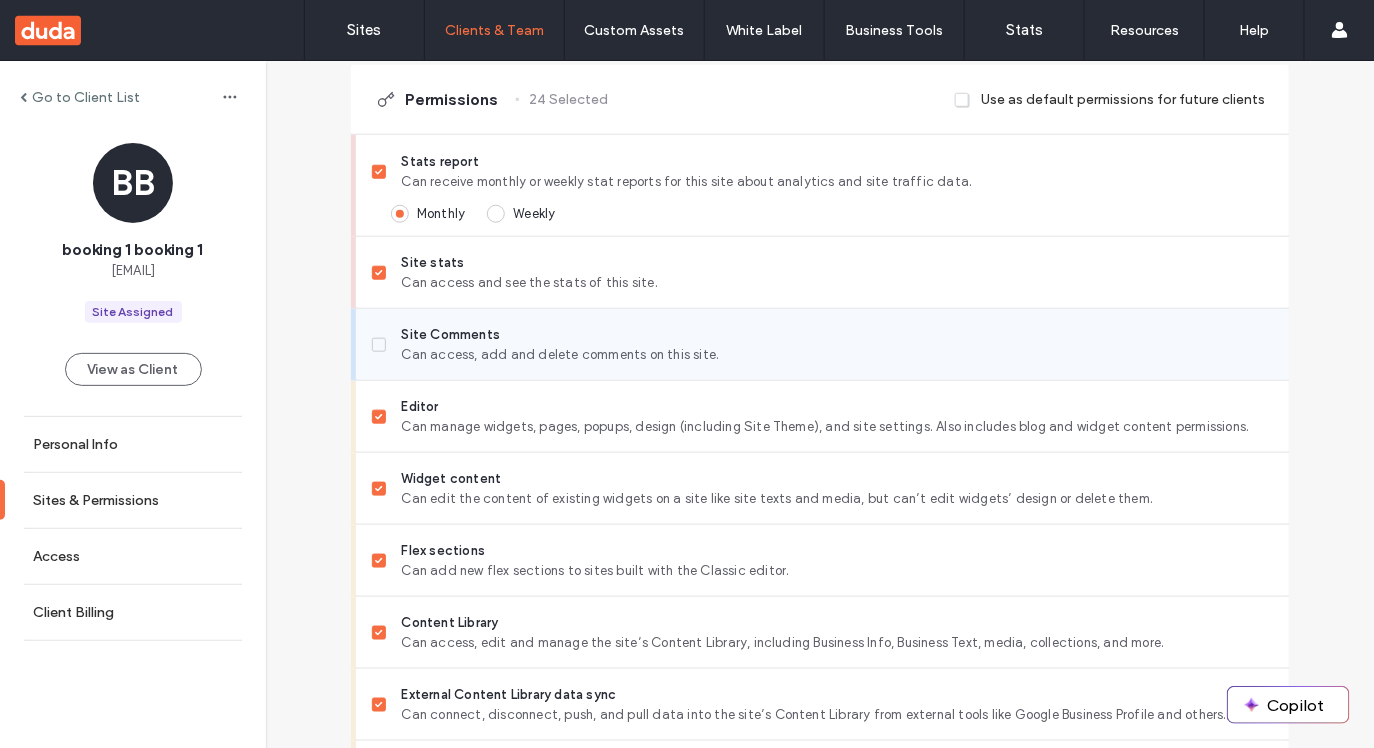 click on "Can access, add and delete comments on this site." at bounding box center [837, 355] 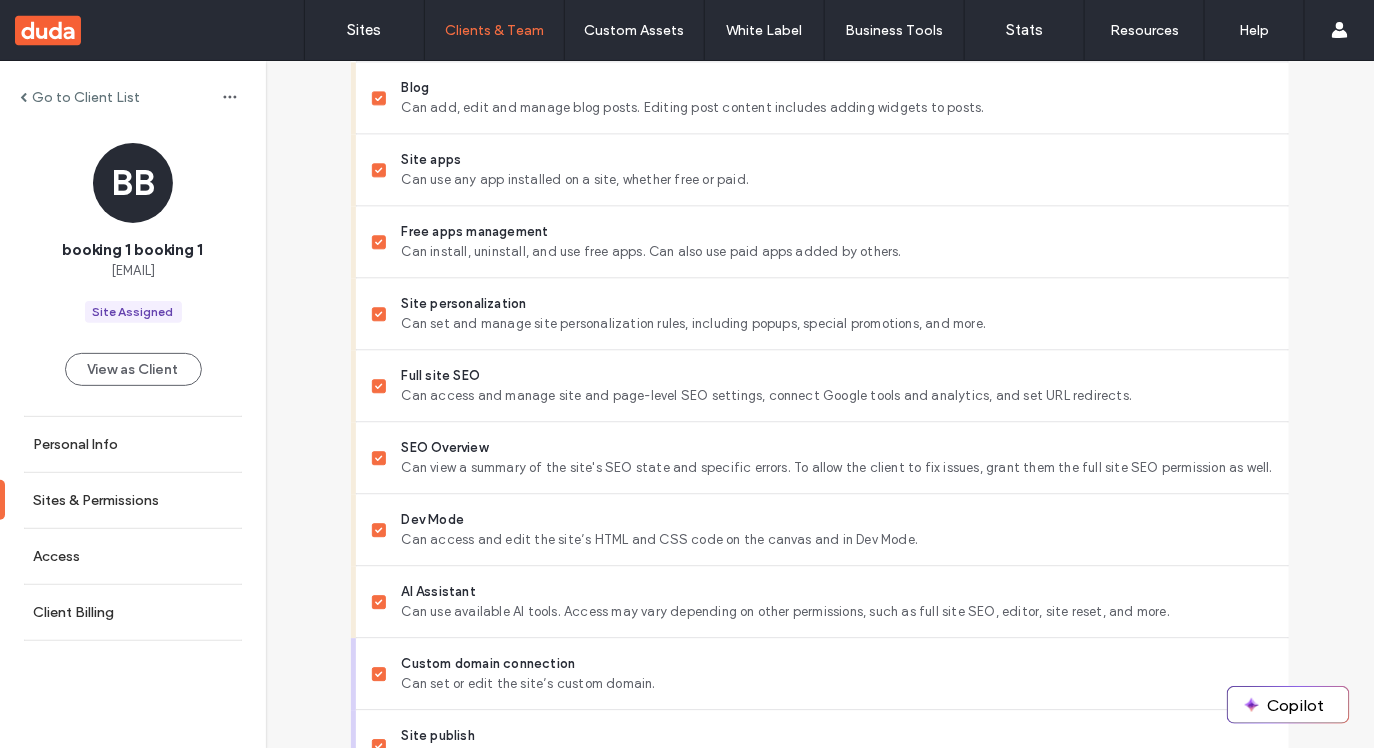 scroll, scrollTop: 1918, scrollLeft: 0, axis: vertical 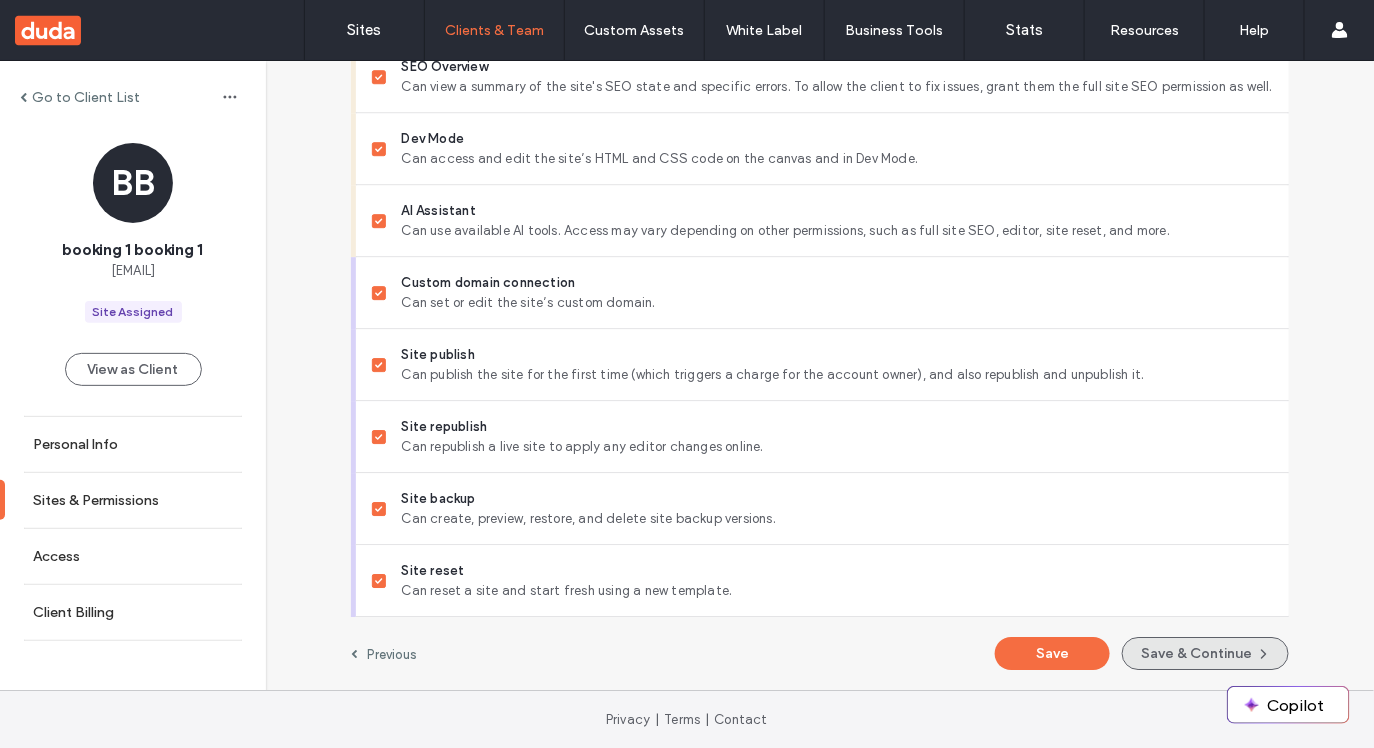 click on "Save & Continue" at bounding box center [1205, 653] 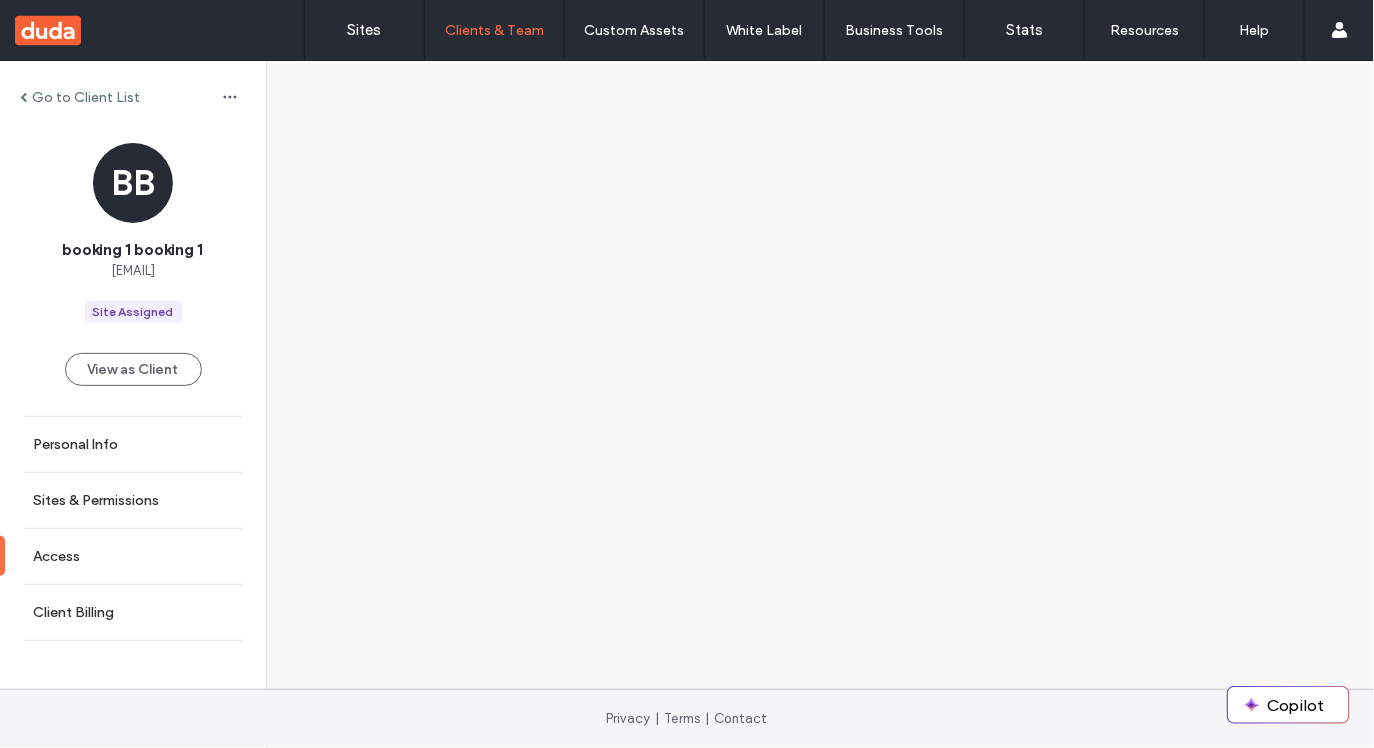 scroll, scrollTop: 0, scrollLeft: 0, axis: both 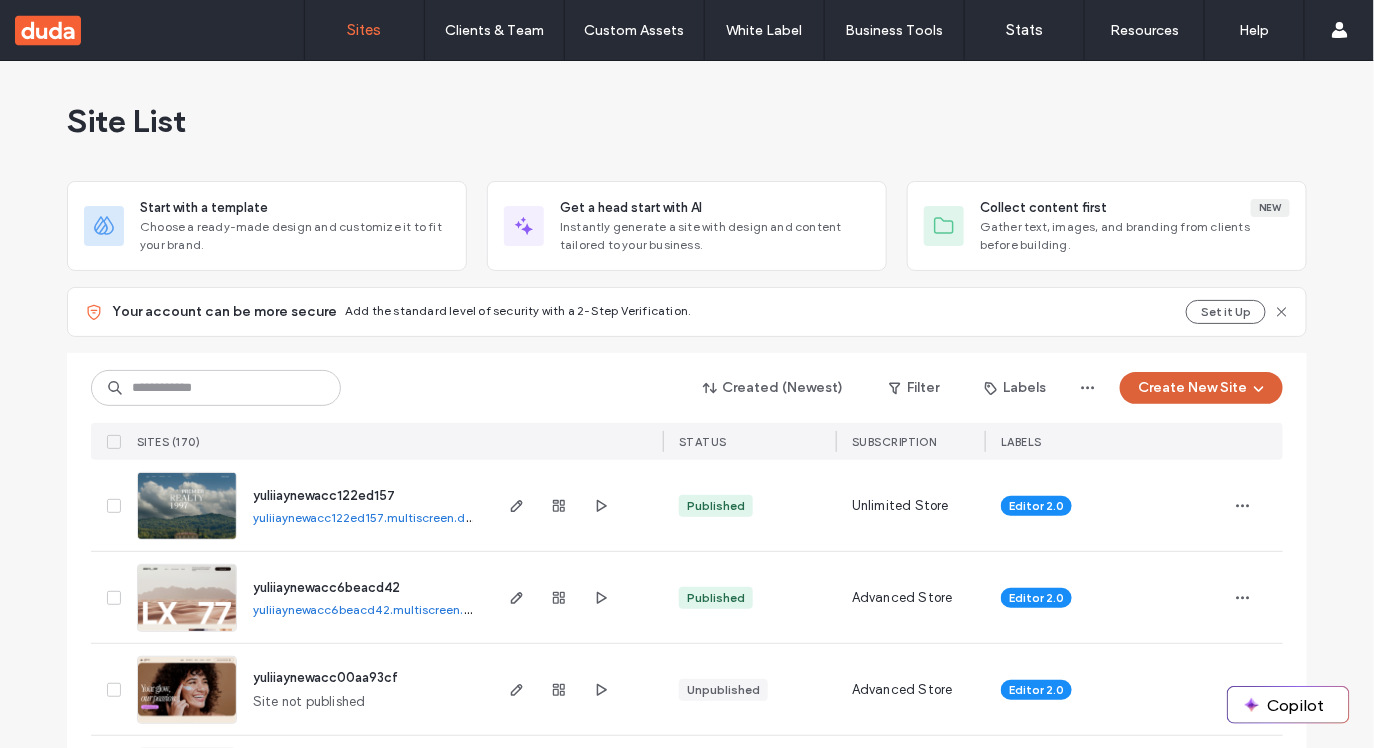 click on "Create New Site" at bounding box center (1201, 388) 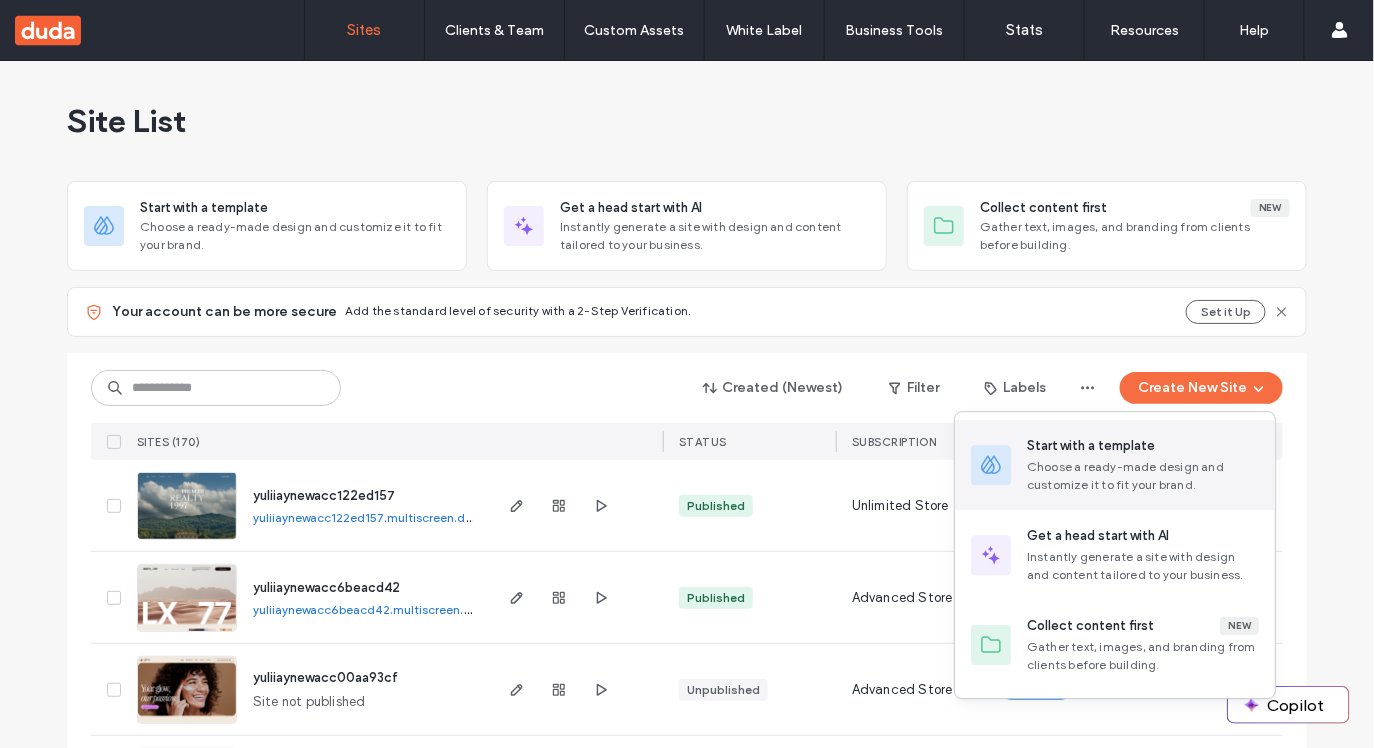 click on "Start with a template" at bounding box center [1091, 446] 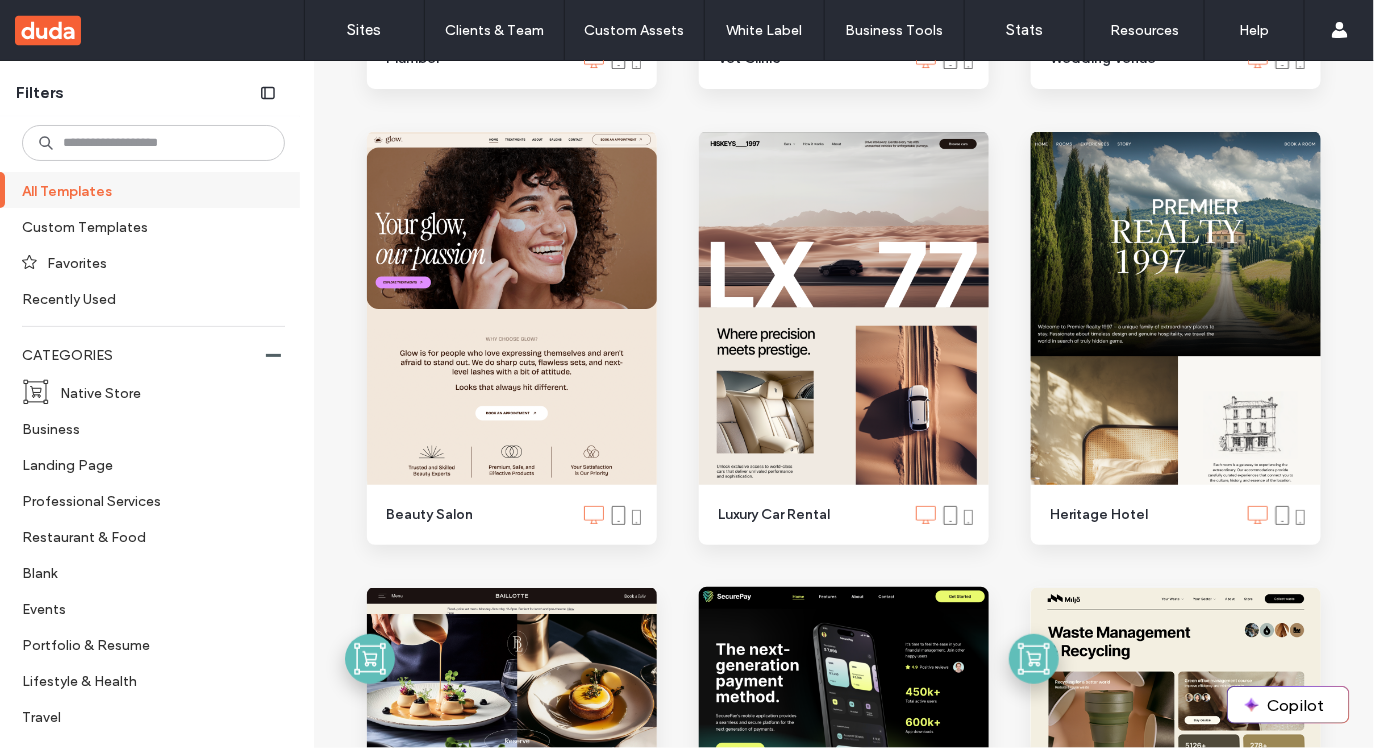 scroll, scrollTop: 2497, scrollLeft: 0, axis: vertical 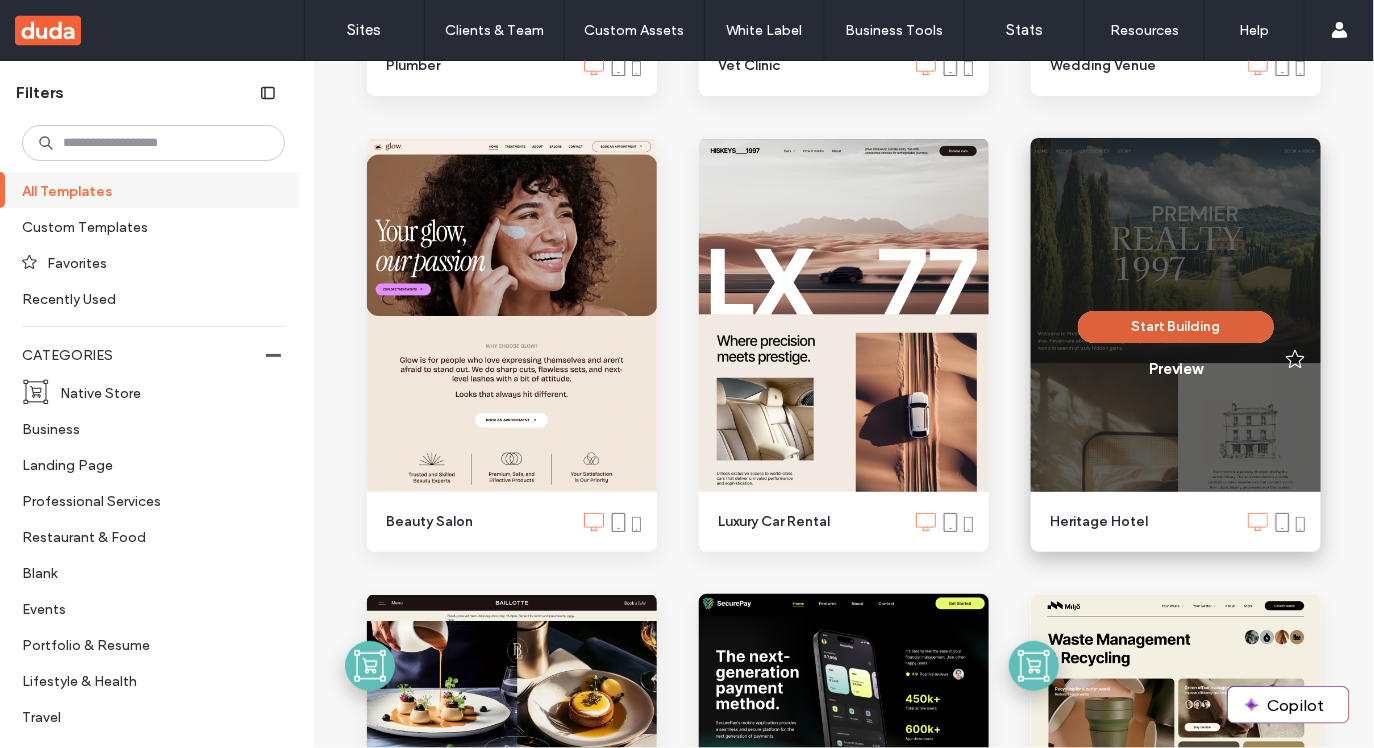 click on "Start Building" at bounding box center [1176, 327] 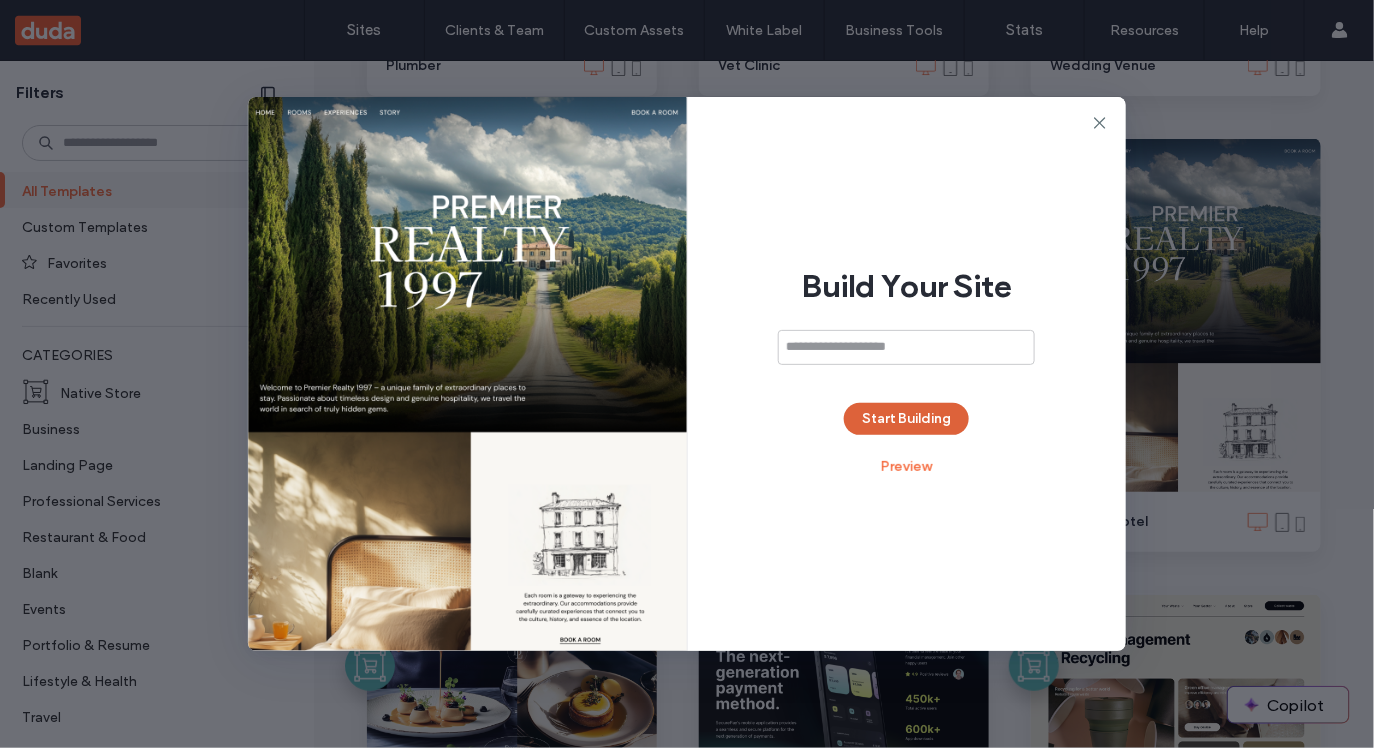 click on "Start Building" at bounding box center [906, 419] 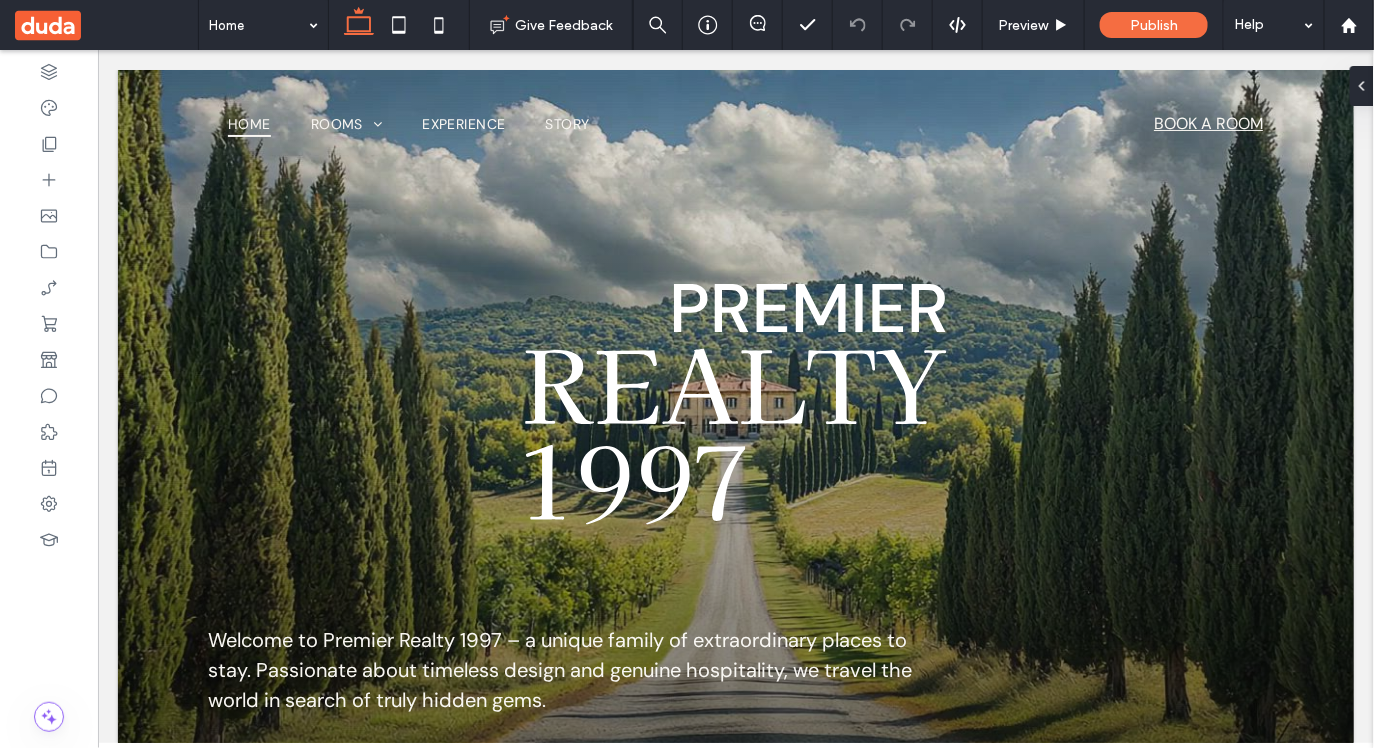 scroll, scrollTop: 0, scrollLeft: 0, axis: both 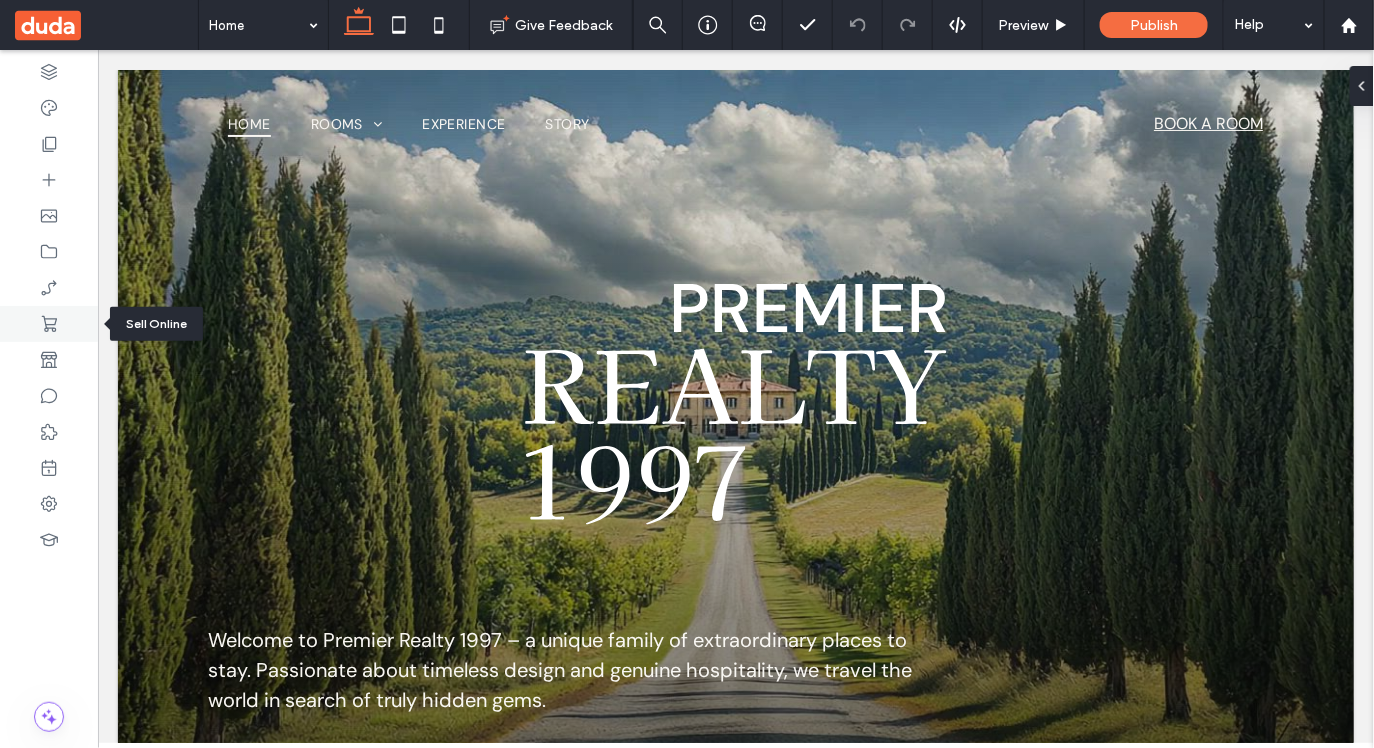 click 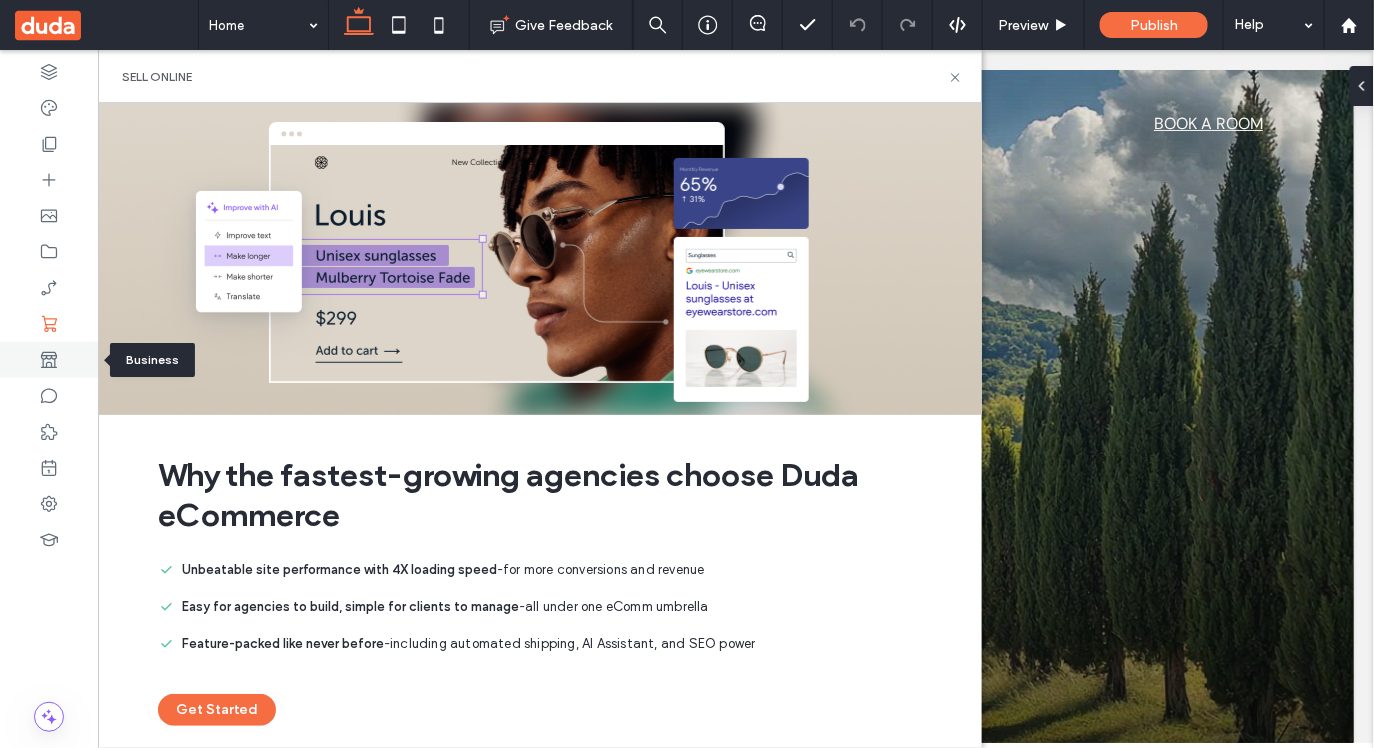 click 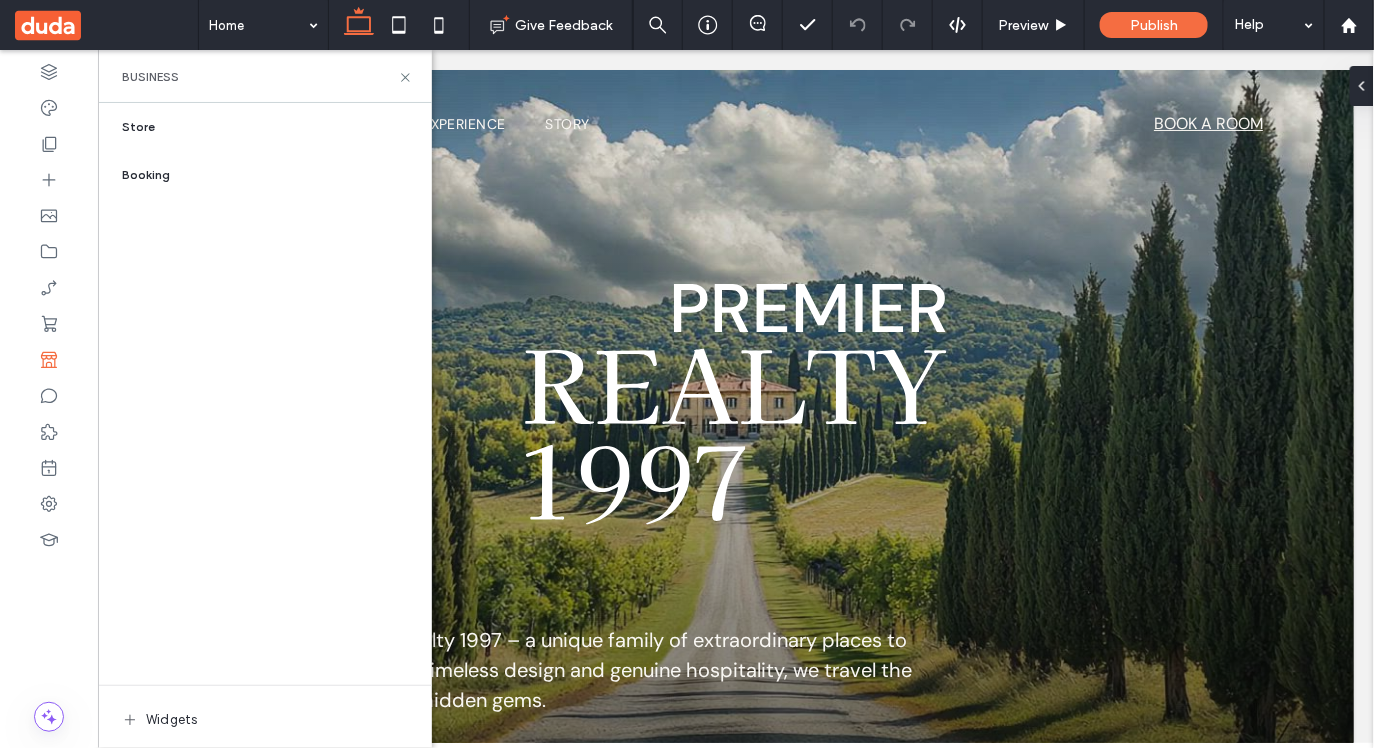 click on "Widgets" at bounding box center (171, 720) 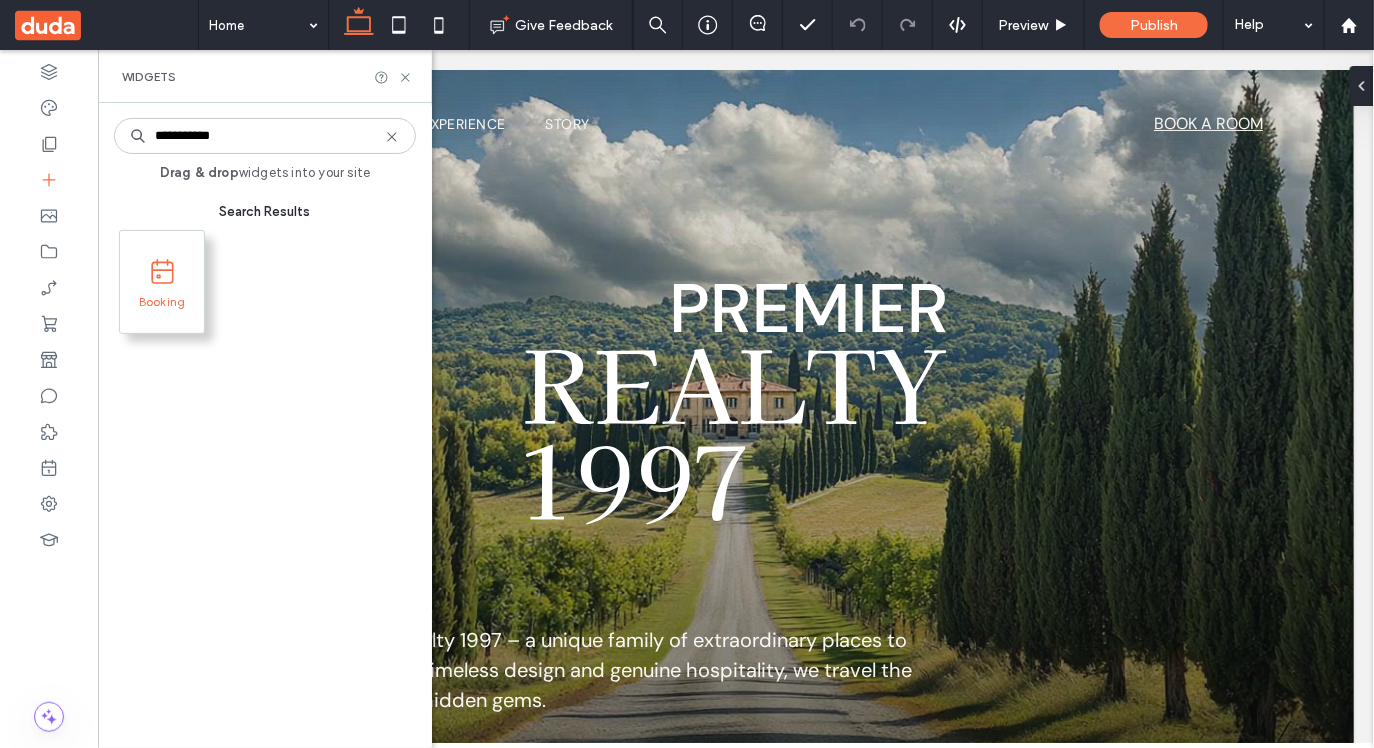 click at bounding box center [162, 271] 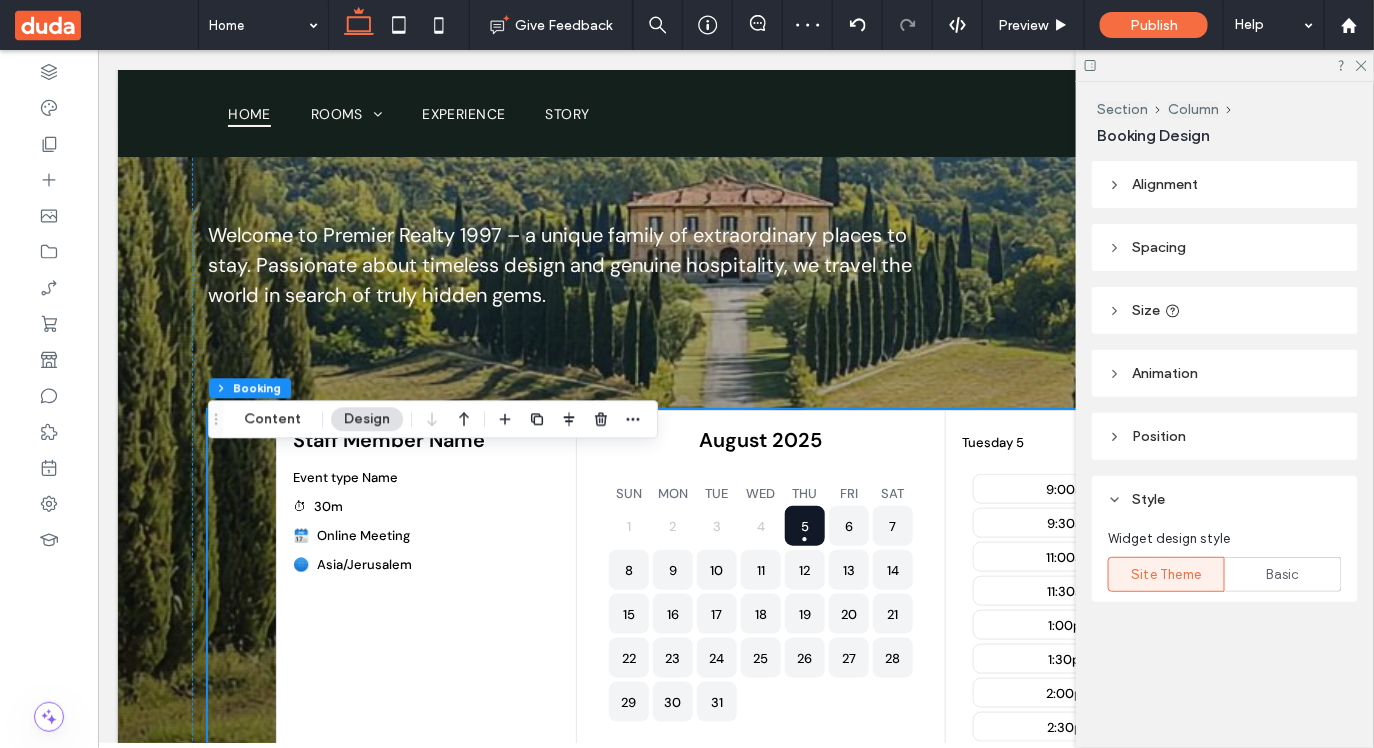 scroll, scrollTop: 423, scrollLeft: 0, axis: vertical 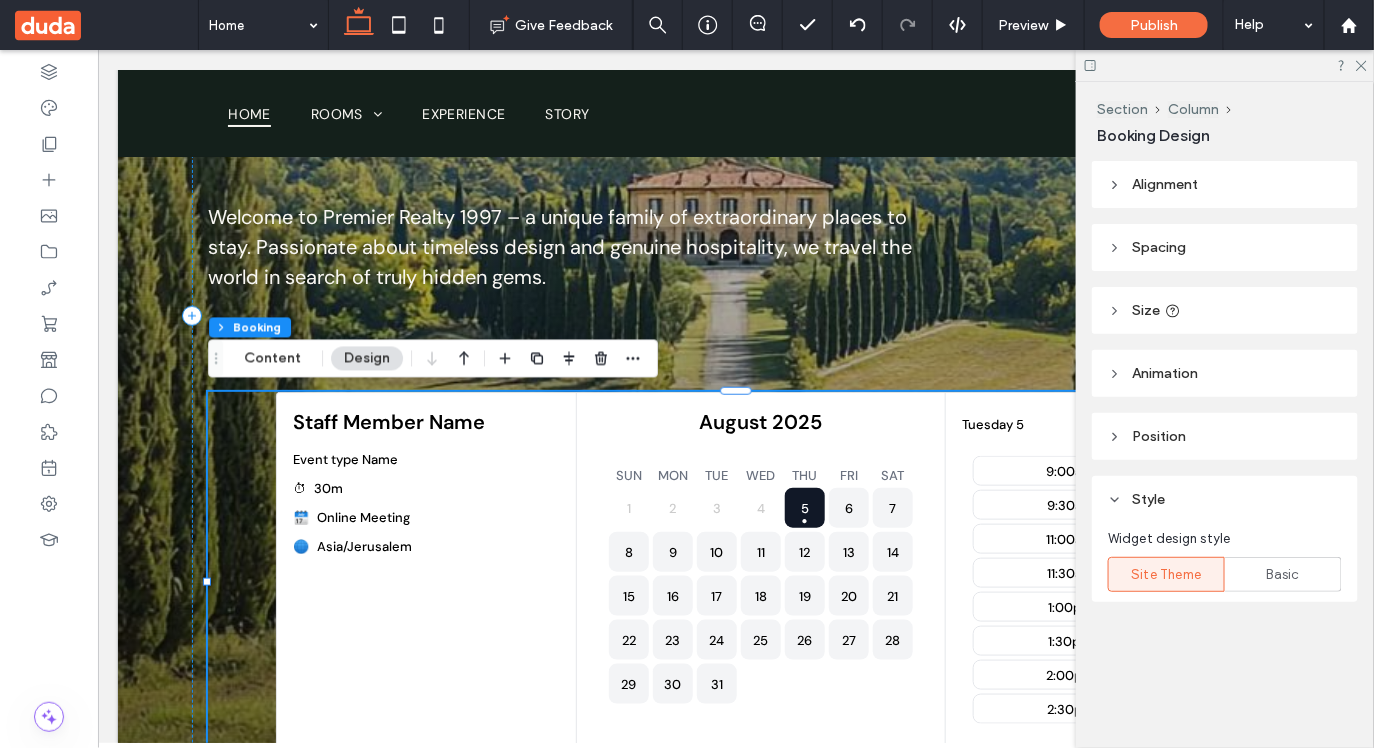 click at bounding box center [1225, 65] 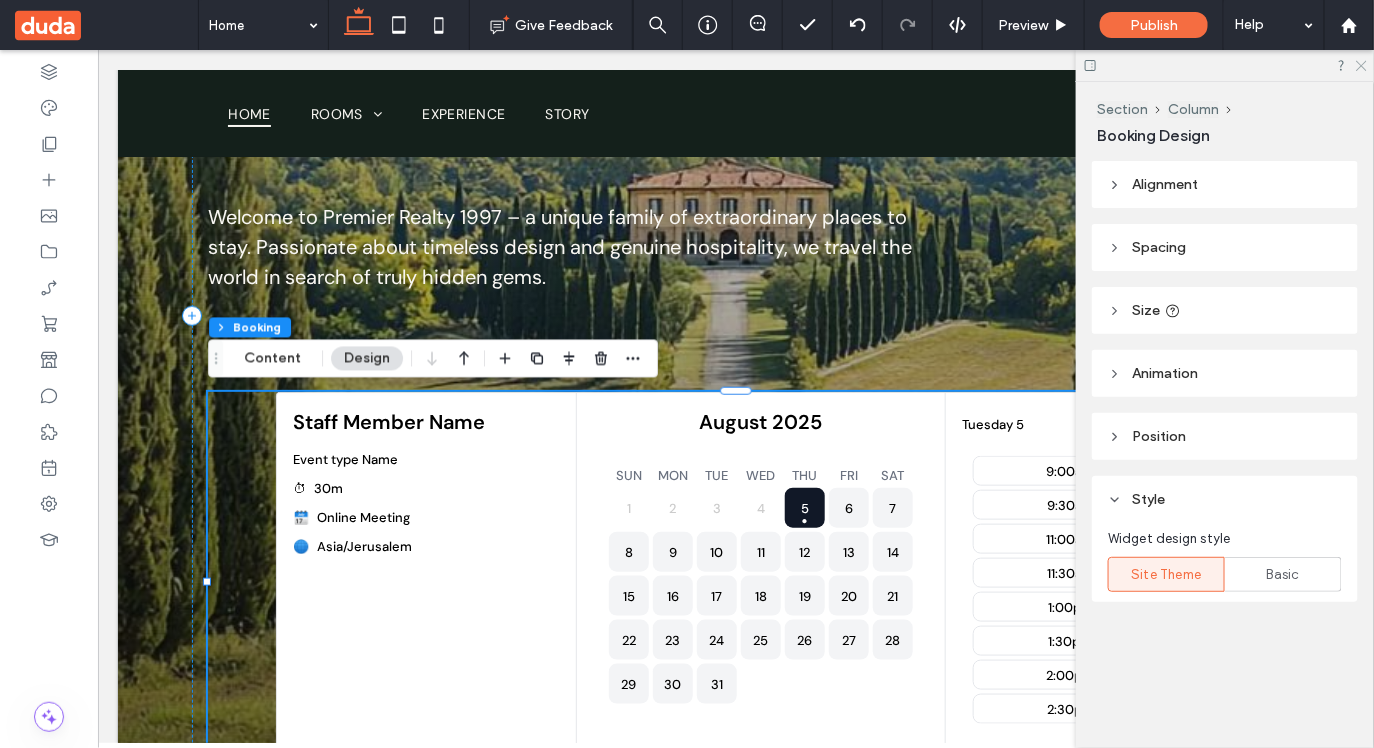 click 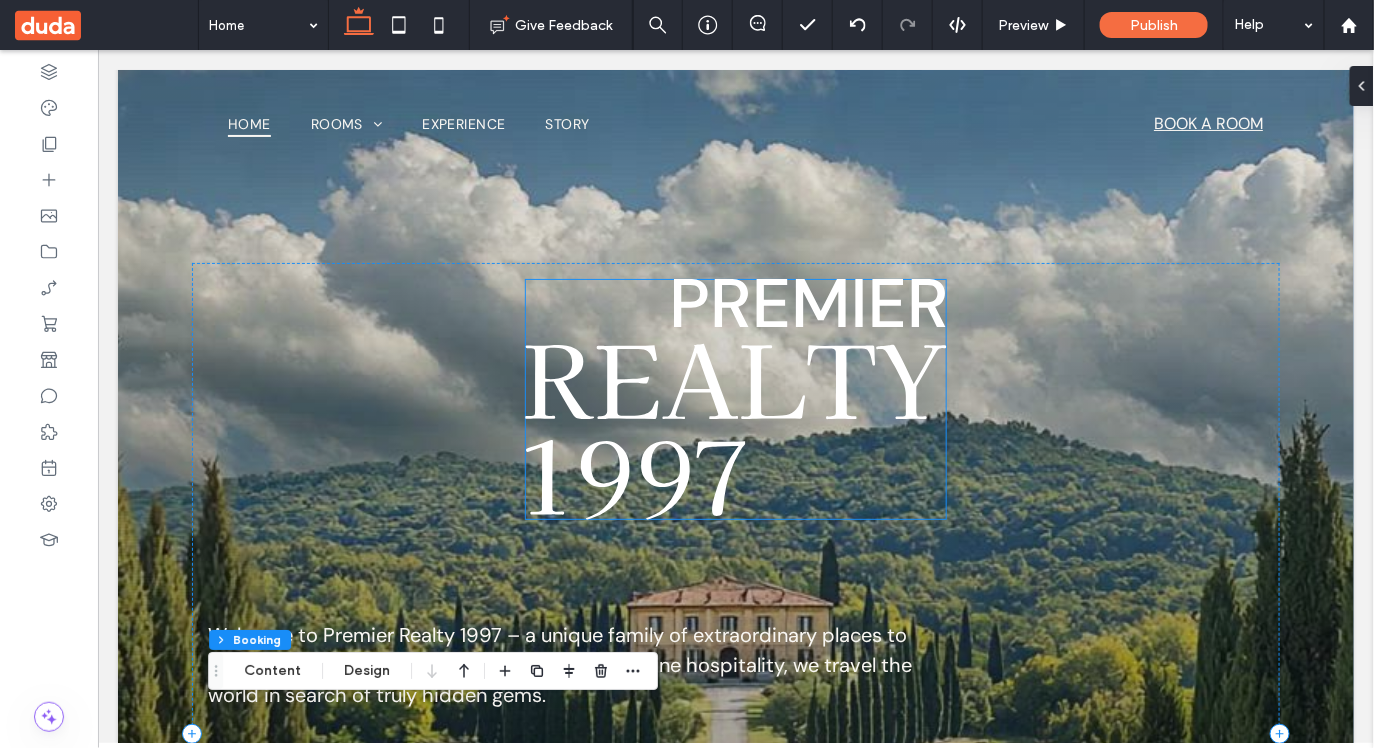 scroll, scrollTop: 0, scrollLeft: 0, axis: both 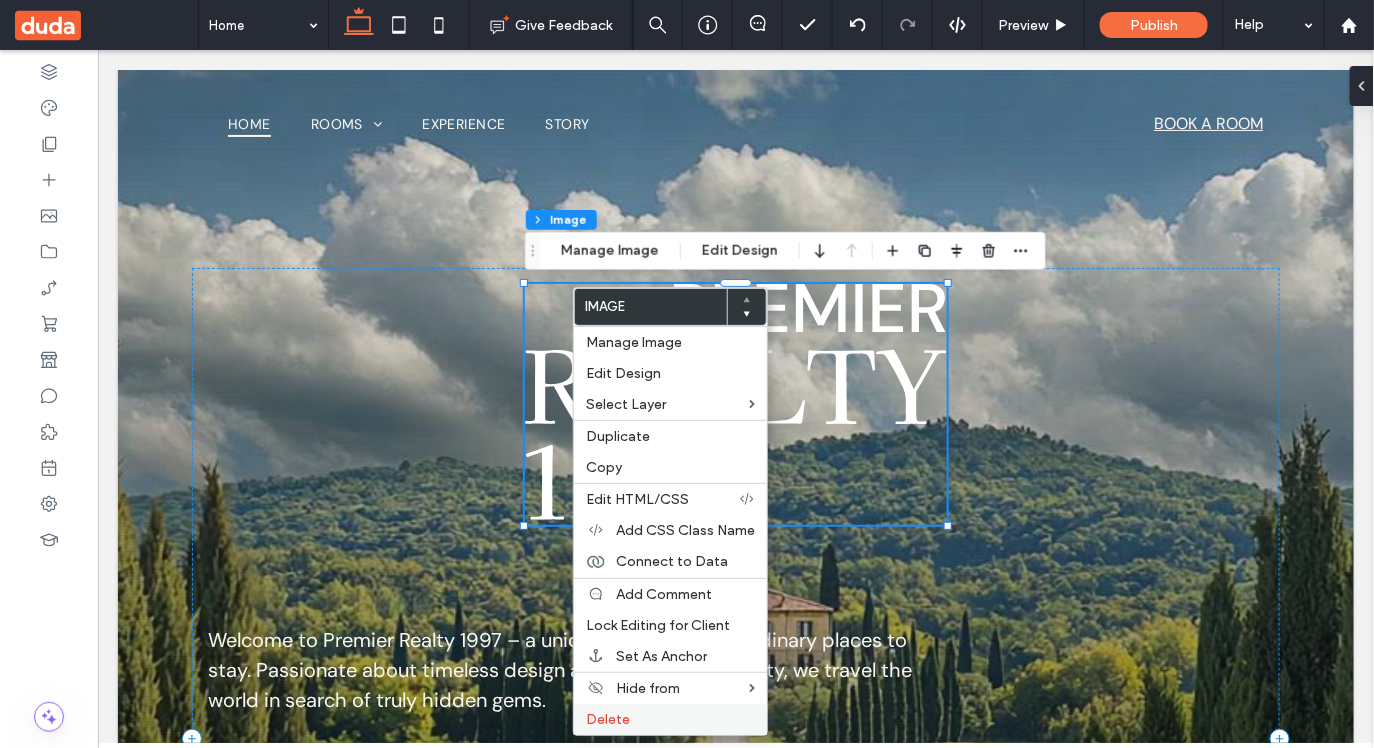 click on "Delete" at bounding box center [670, 719] 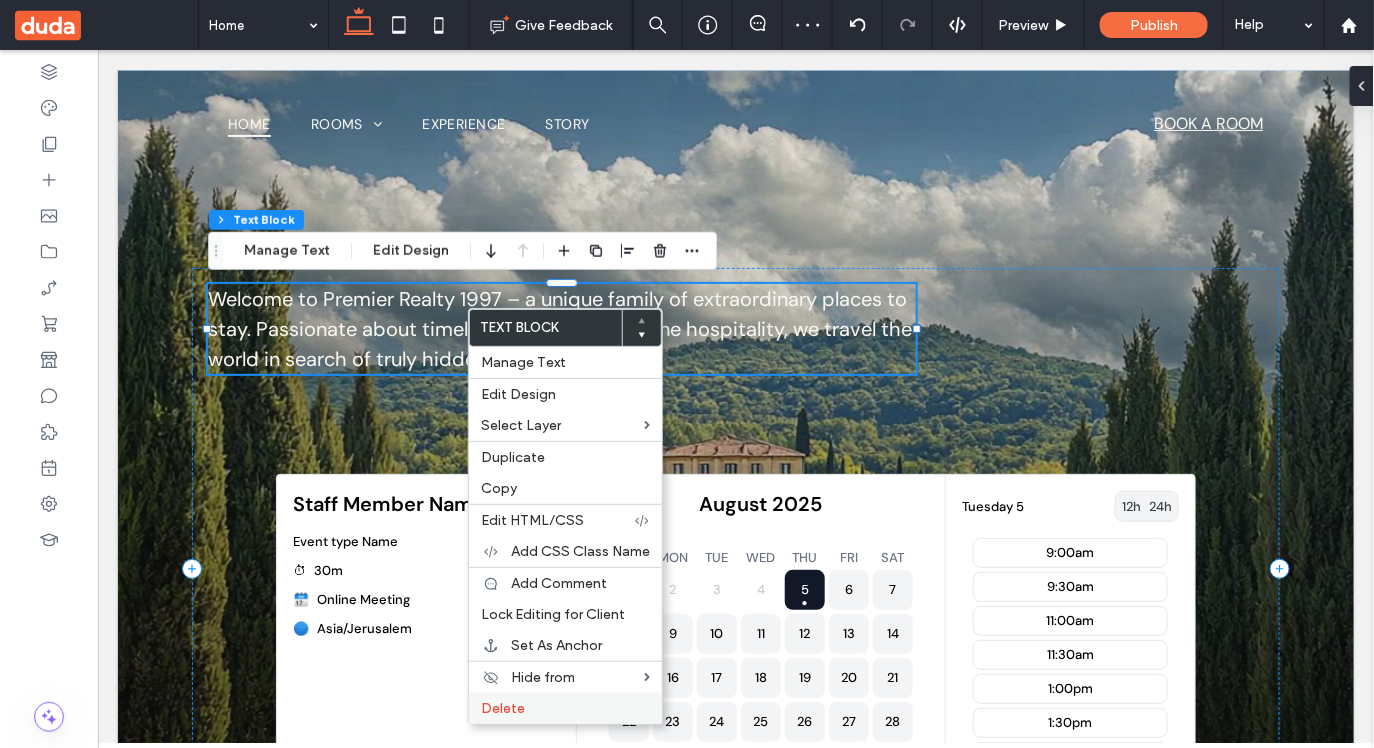 click on "Delete" at bounding box center [565, 708] 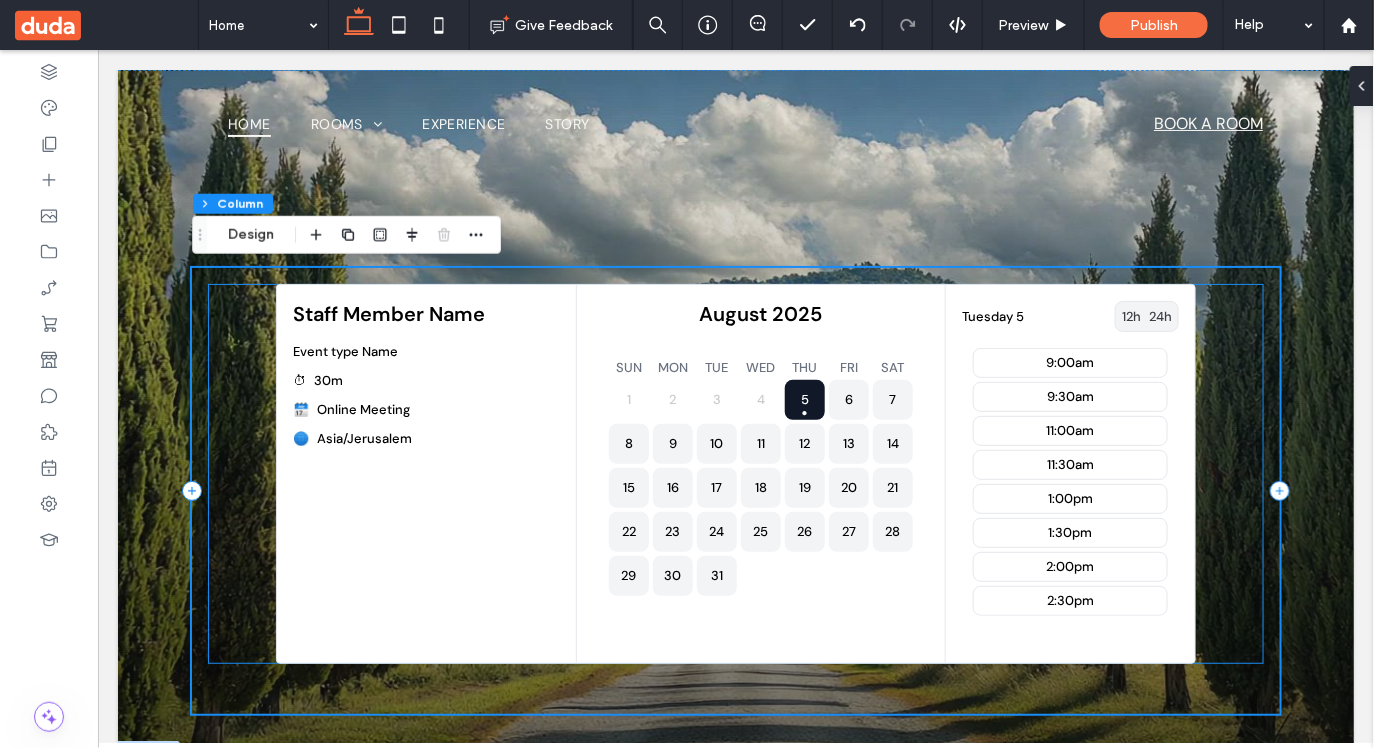 click on "Staff Member Name Event type Name ⏱   30m 🗓️   Online Meeting 🌐   Asia/Jerusalem" at bounding box center (426, 473) 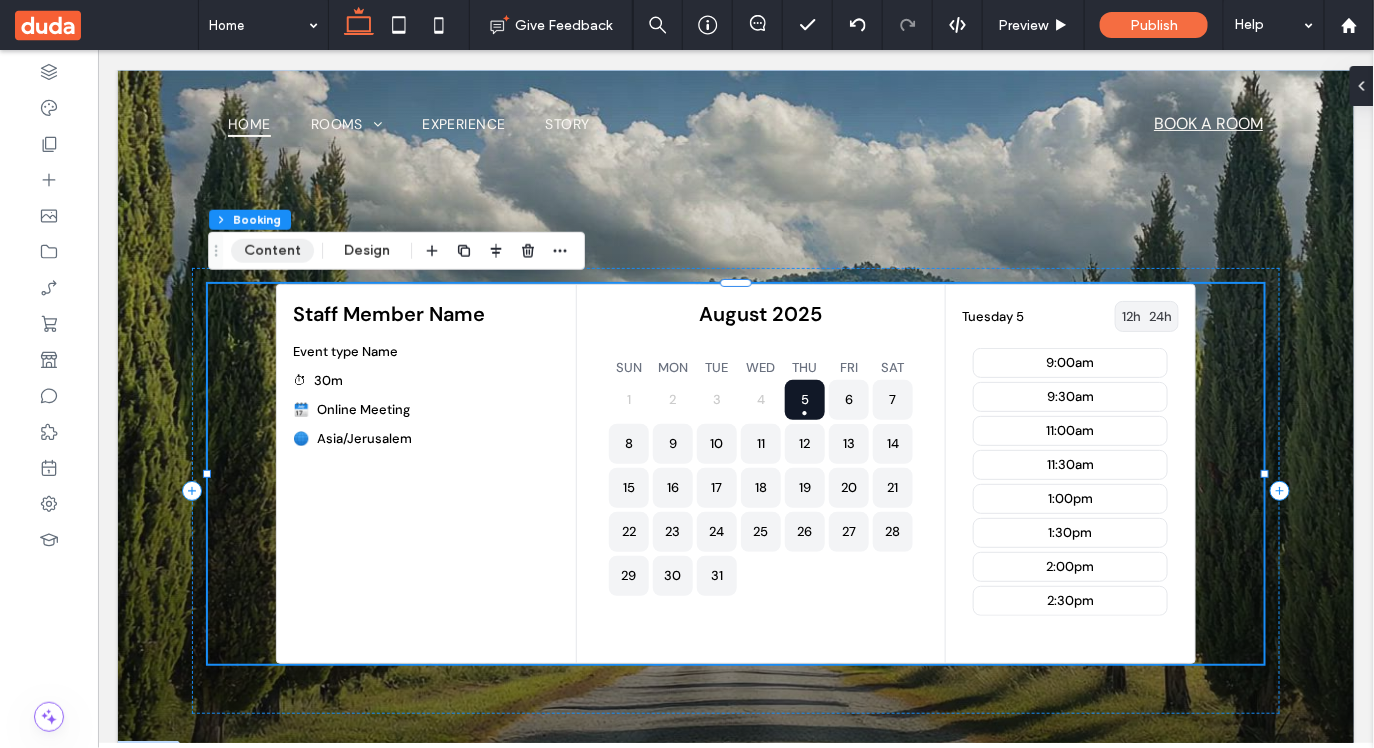 click on "Content" at bounding box center [272, 251] 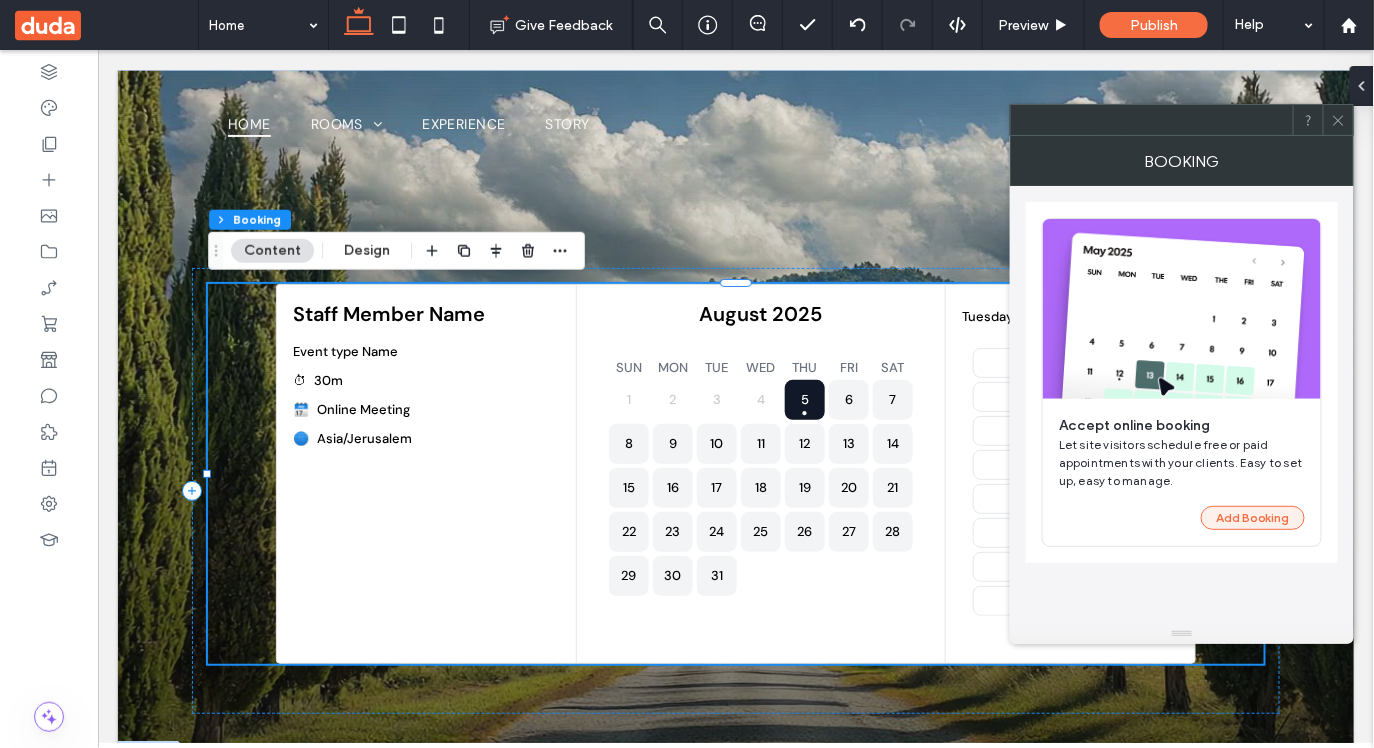 click on "Add Booking" at bounding box center (1253, 518) 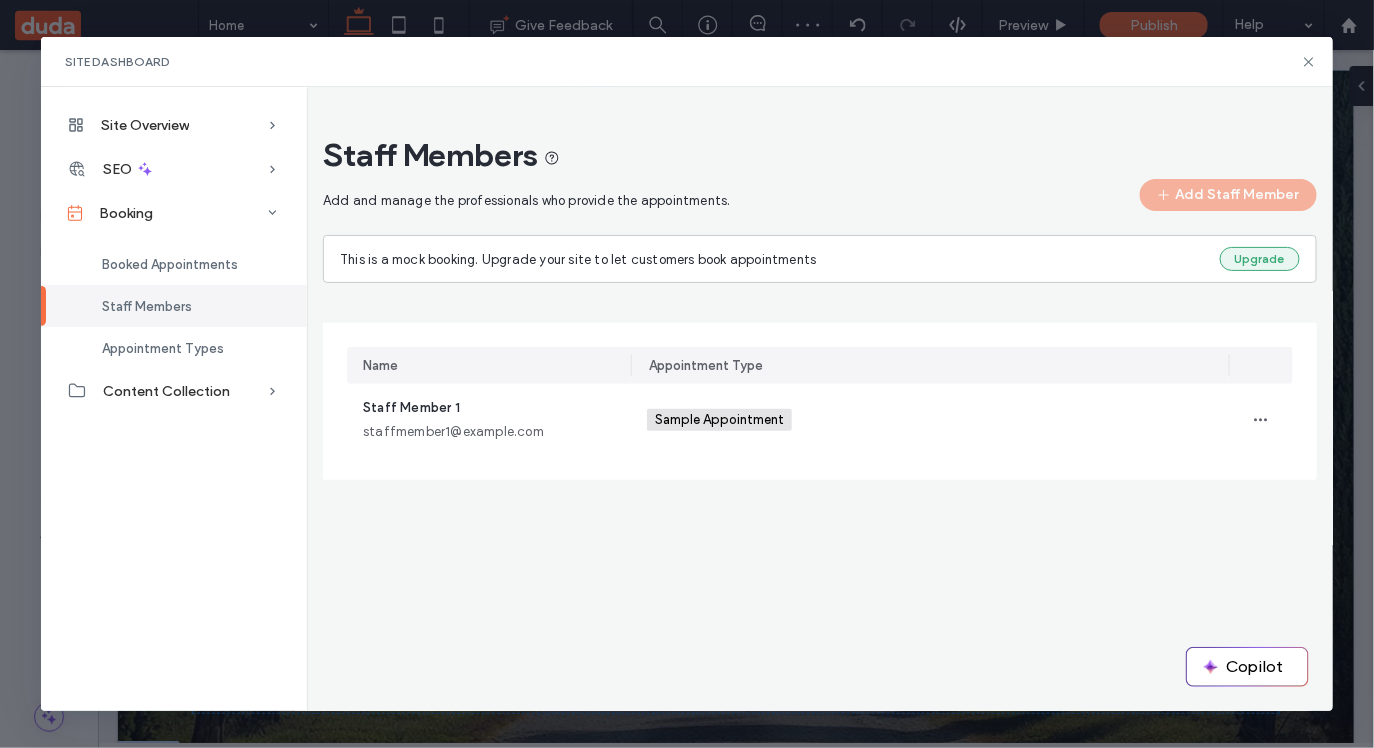 click on "Upgrade" at bounding box center (1260, 259) 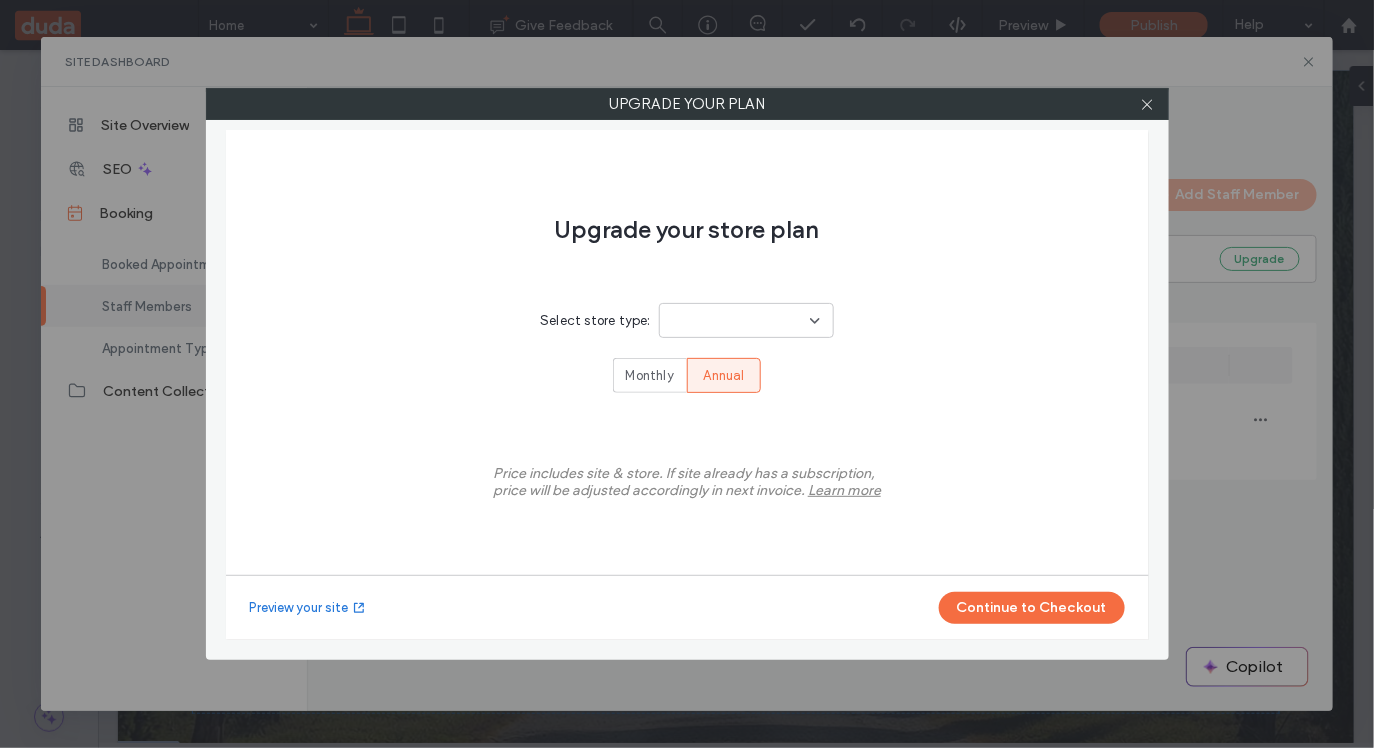 click on "Select store type:" at bounding box center [687, 315] 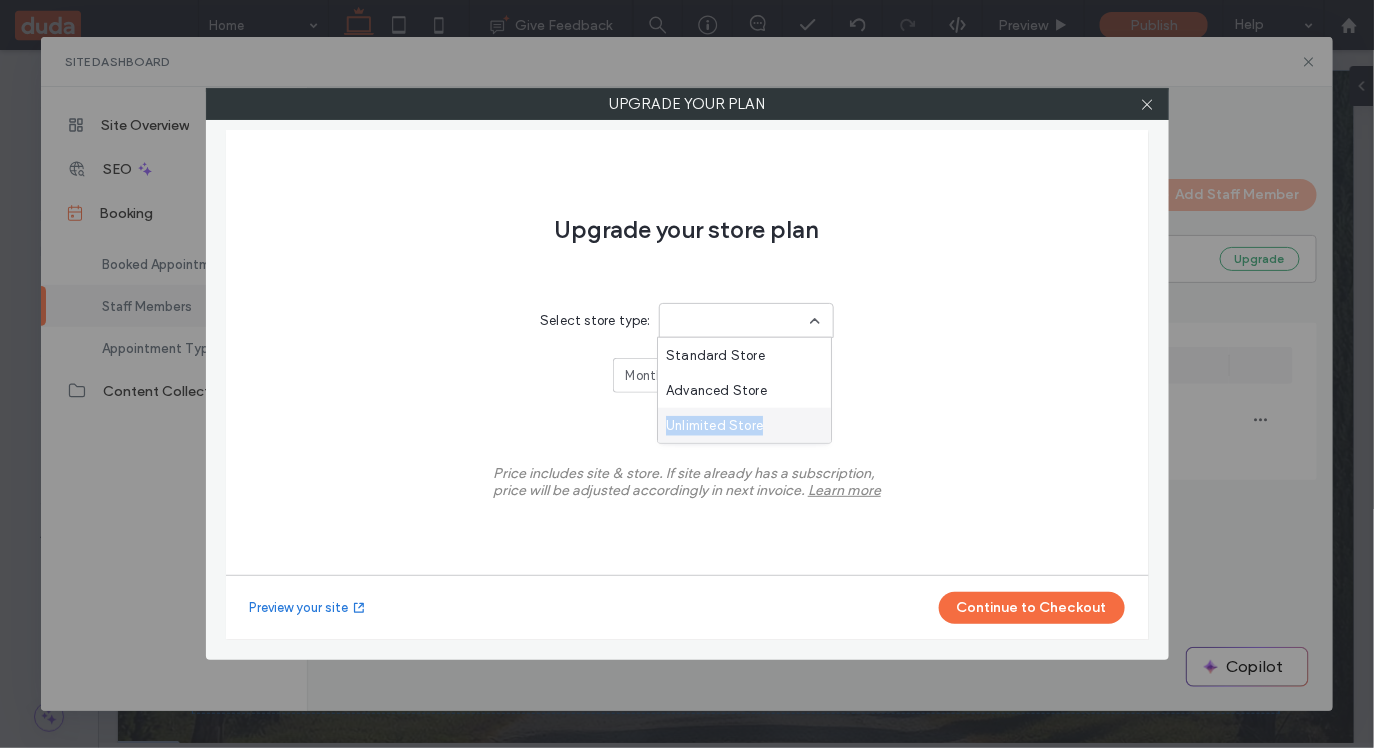 drag, startPoint x: 748, startPoint y: 405, endPoint x: 765, endPoint y: 428, distance: 28.600698 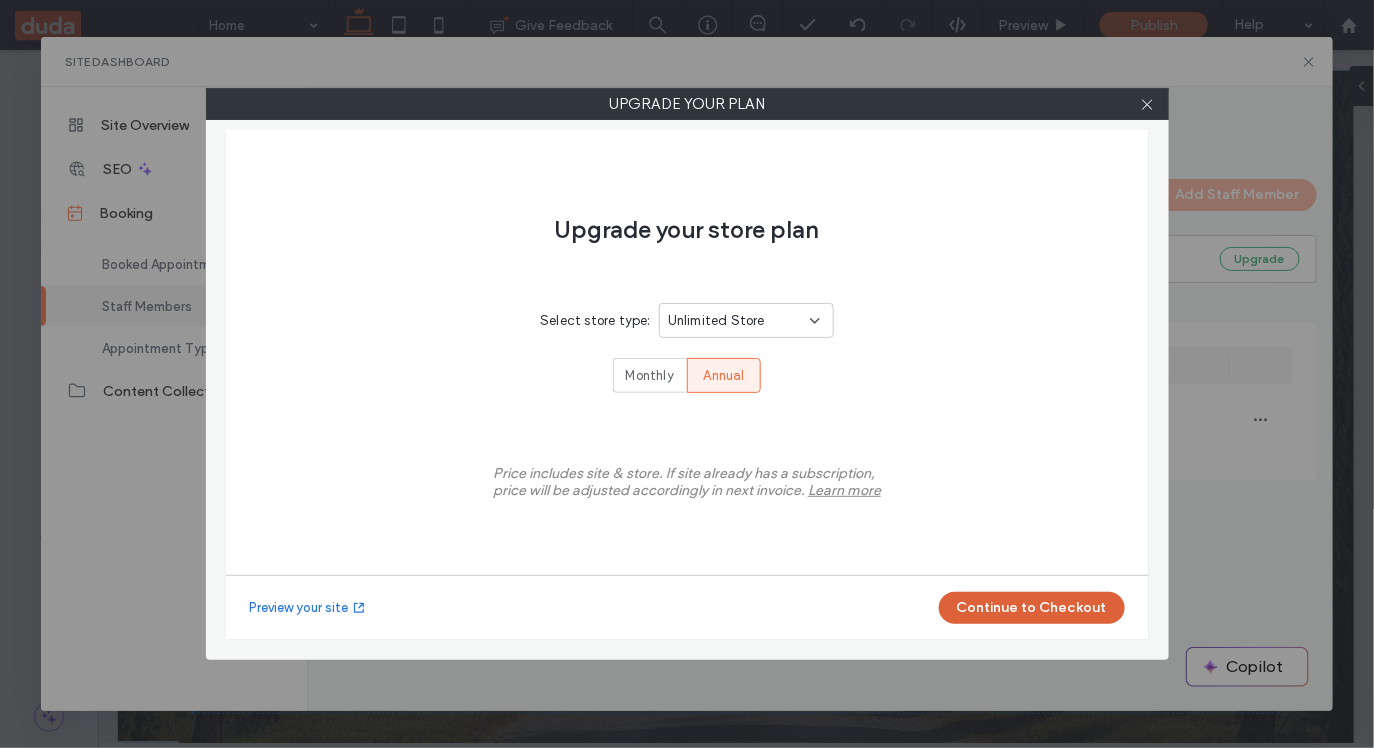click on "Continue to Checkout" at bounding box center (1032, 608) 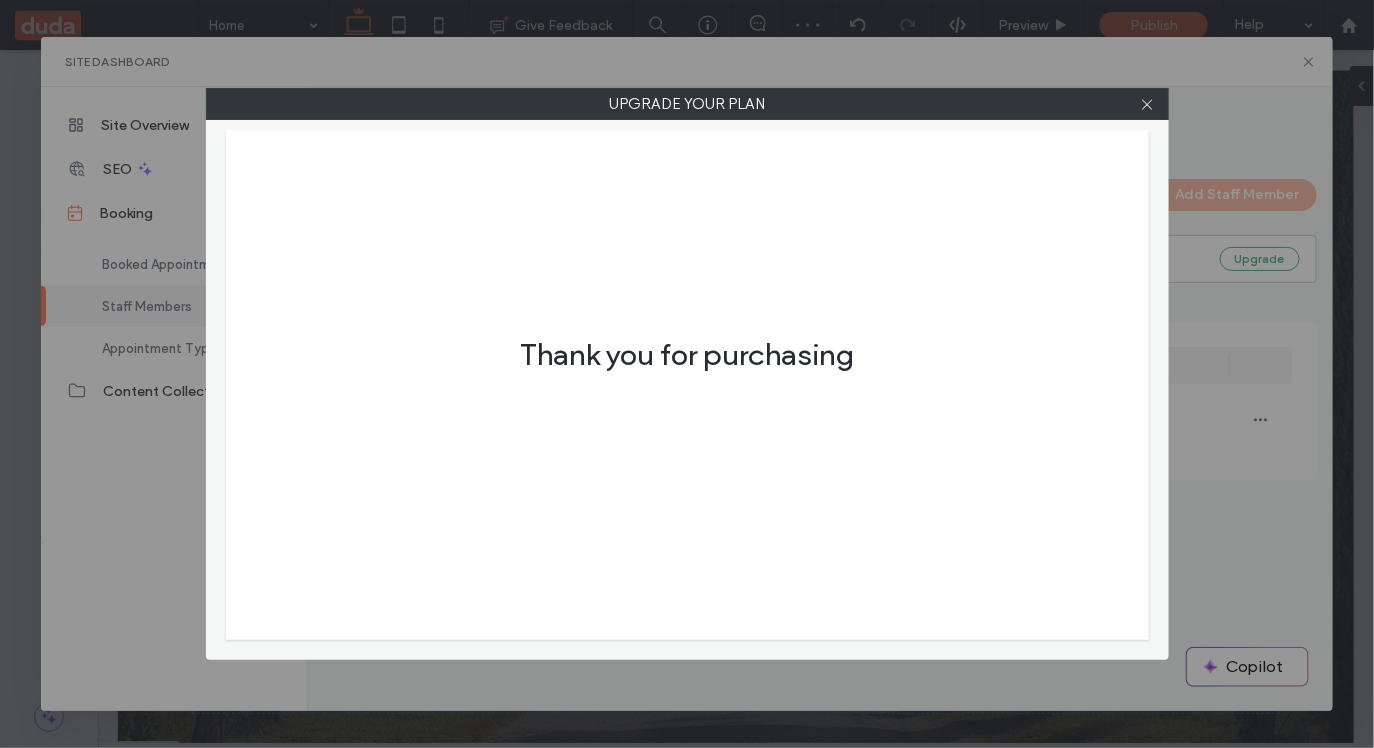 click at bounding box center [1148, 104] 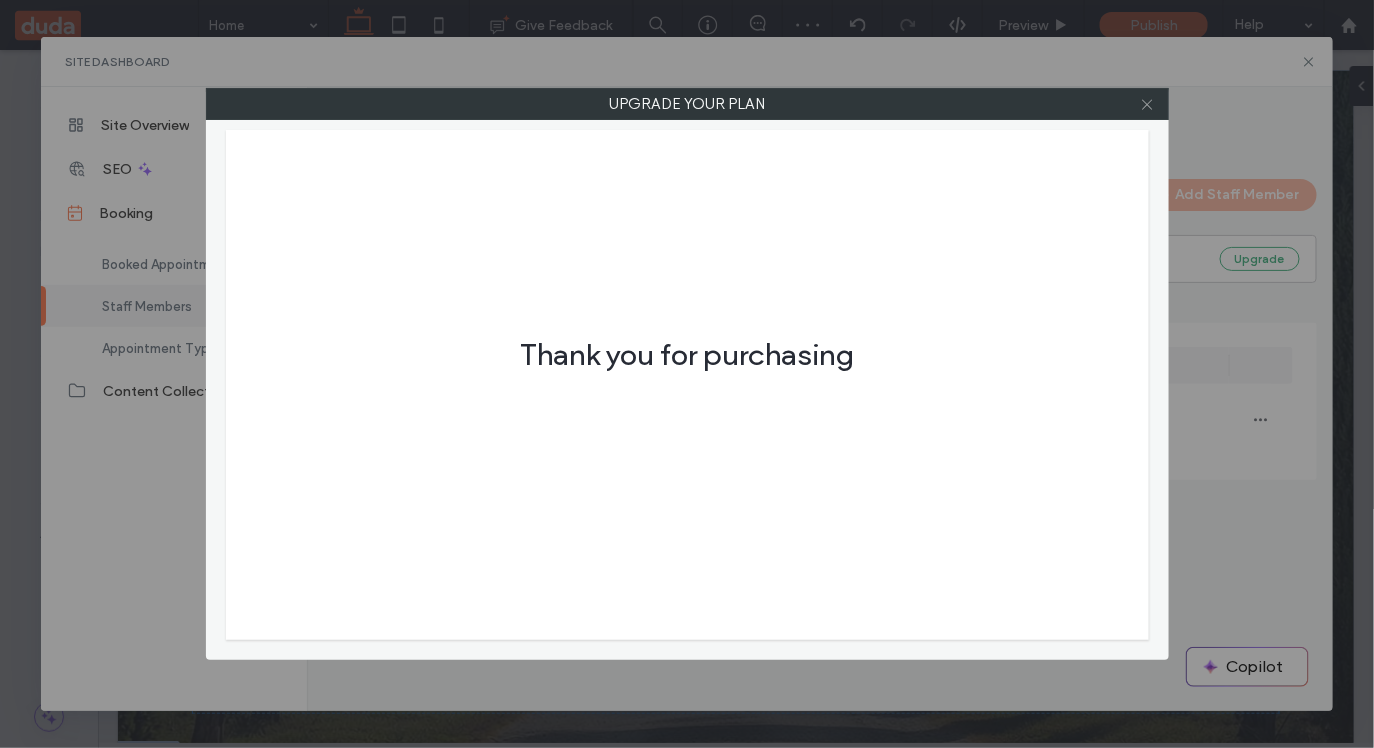 click 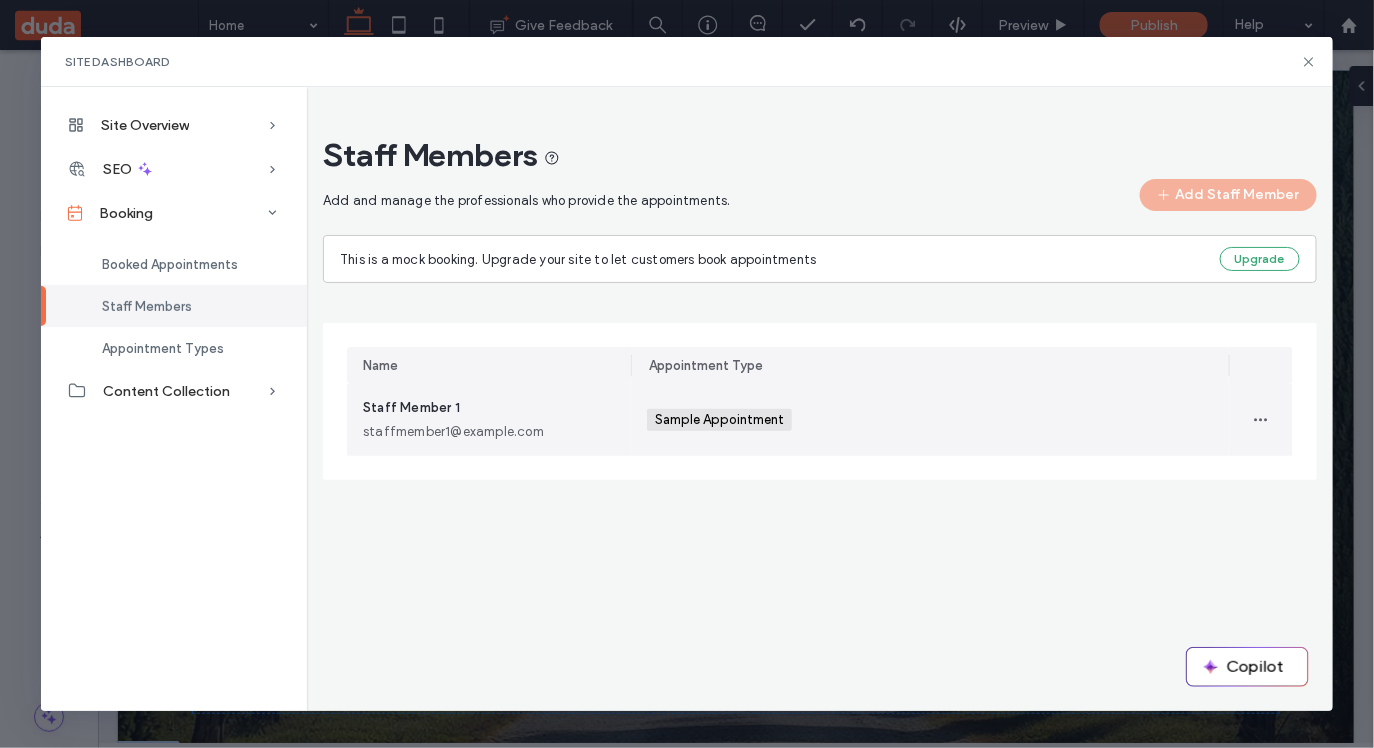 click on "staffmember1@example.com" at bounding box center [489, 432] 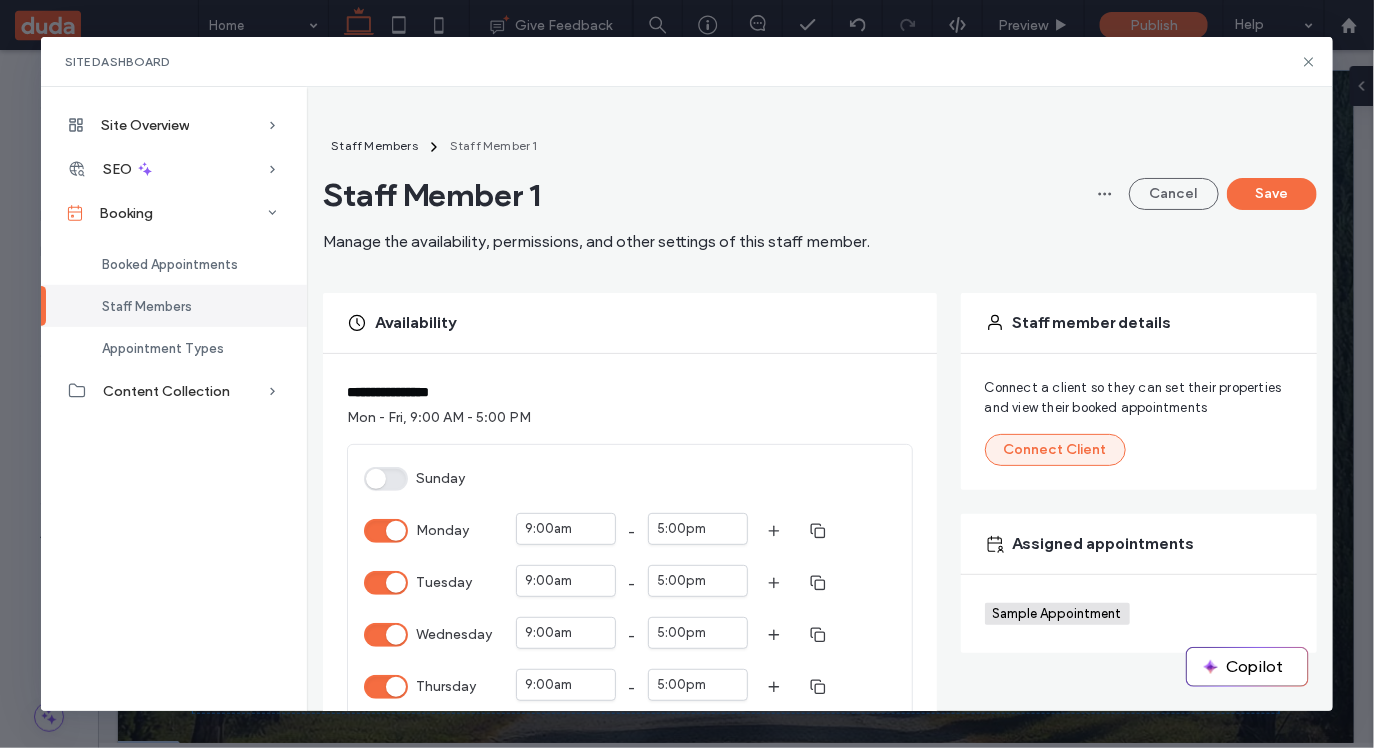click on "Connect Client" at bounding box center (1055, 450) 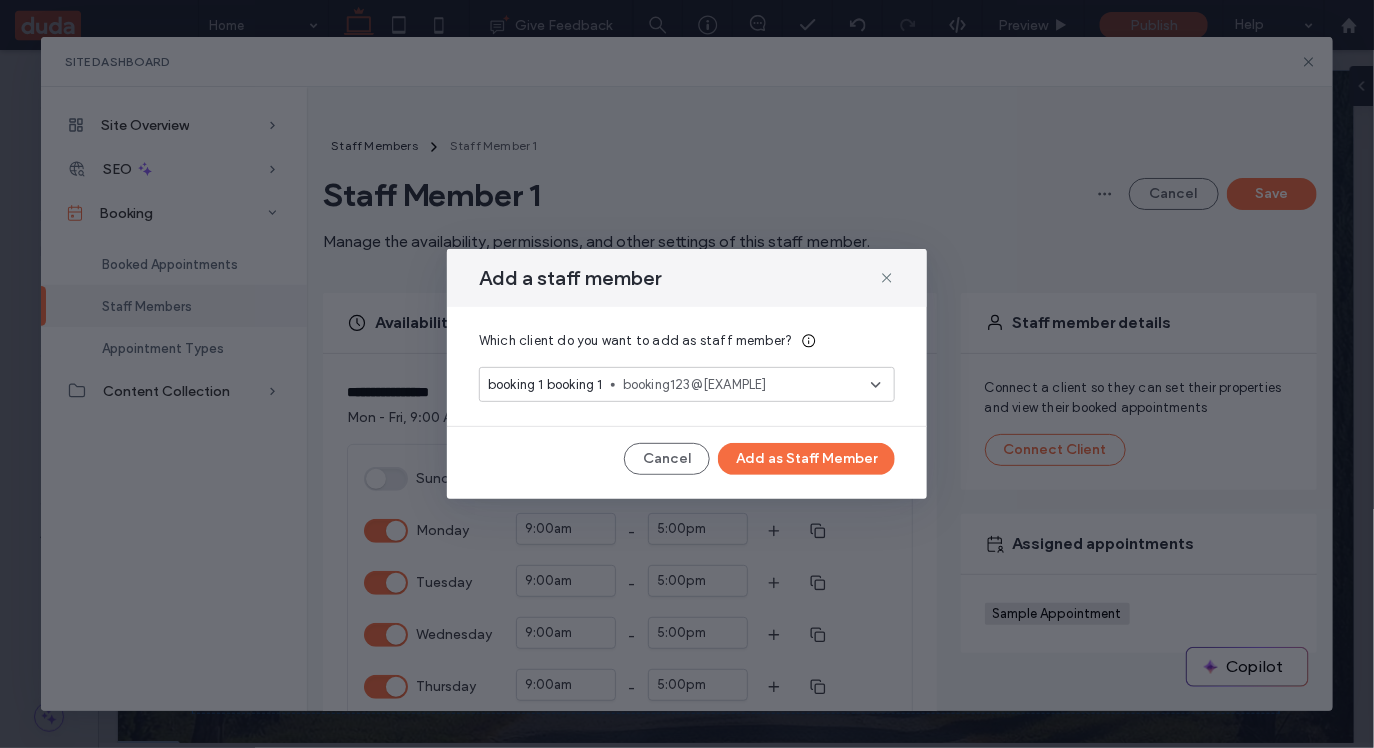 click on "Add a staff member Which client do you want to add as staff member? booking 1 booking 1 booking123@[EXAMPLE] Cancel Add as Staff Member" at bounding box center [687, 374] 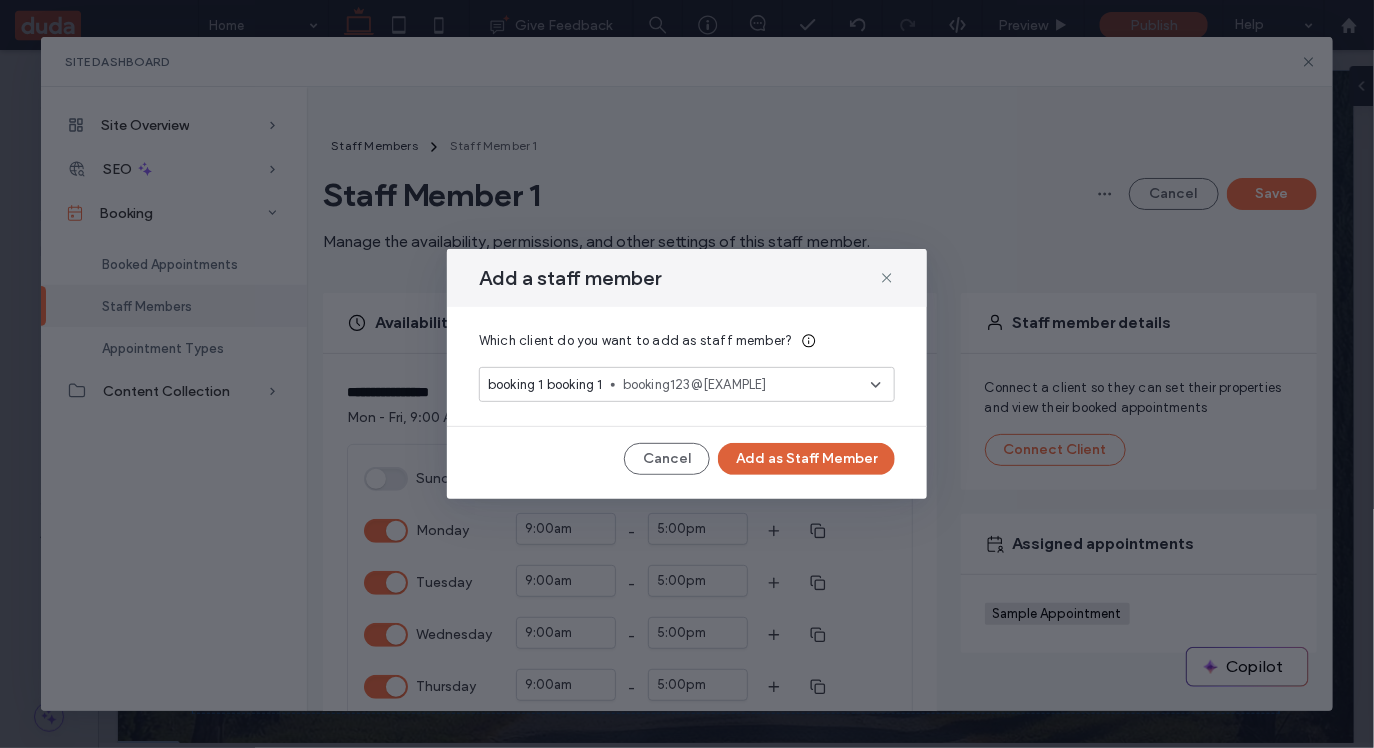 click on "Add as Staff Member" at bounding box center (806, 459) 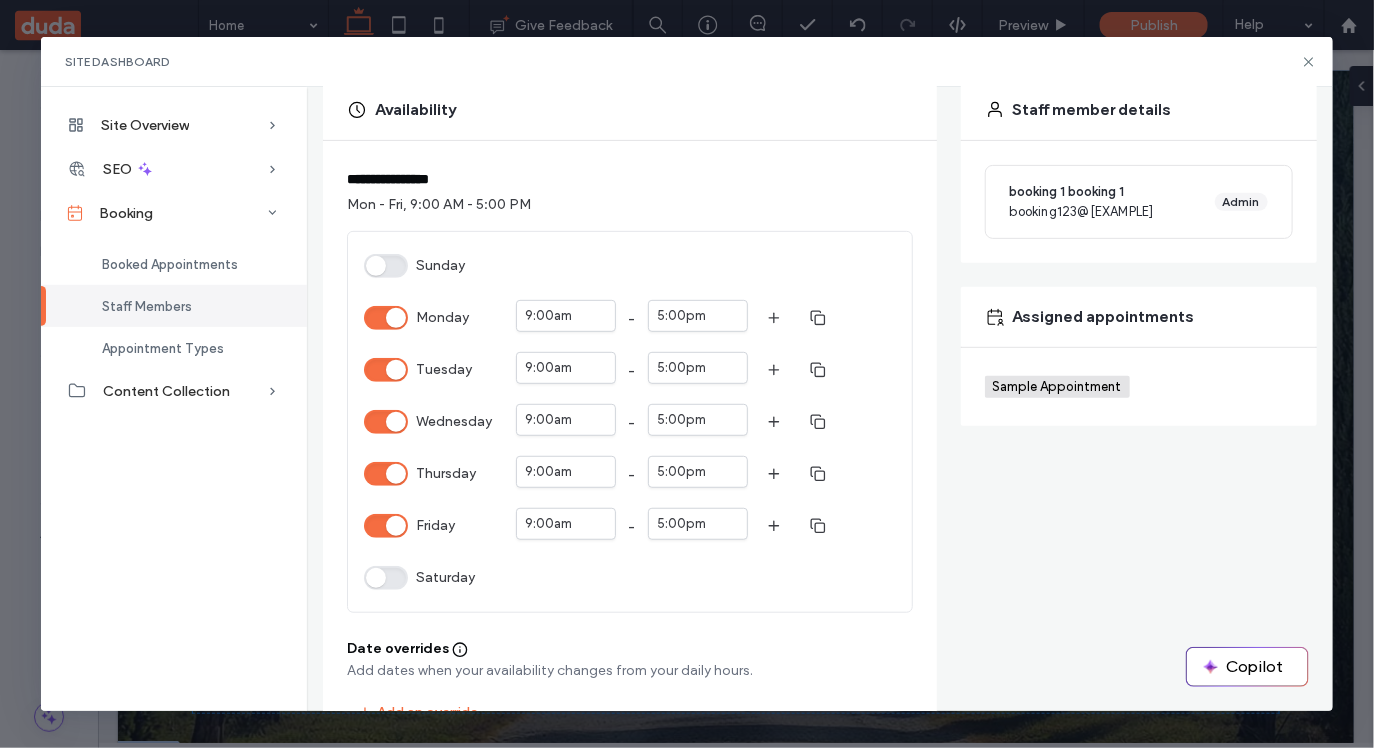 scroll, scrollTop: 0, scrollLeft: 0, axis: both 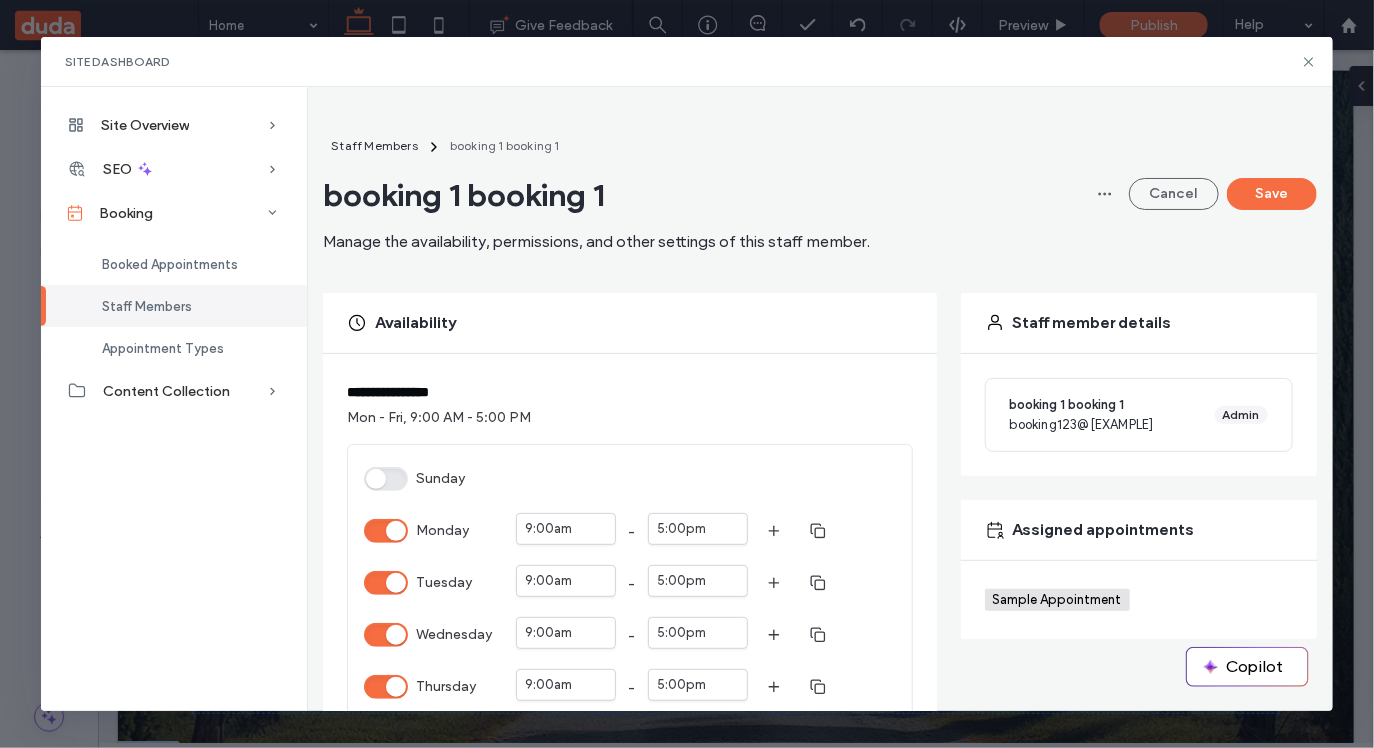 click on "Cancel Save" at bounding box center [1203, 194] 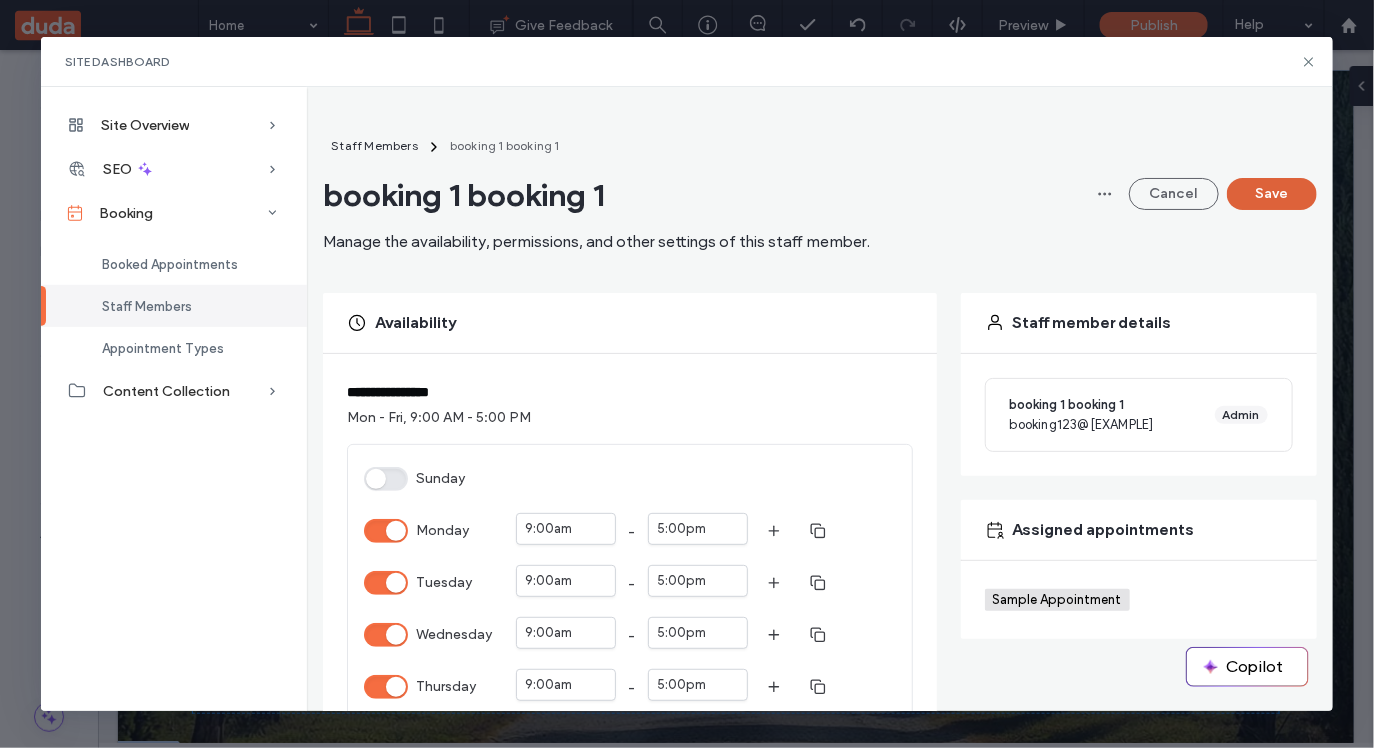 click on "Save" at bounding box center [1272, 194] 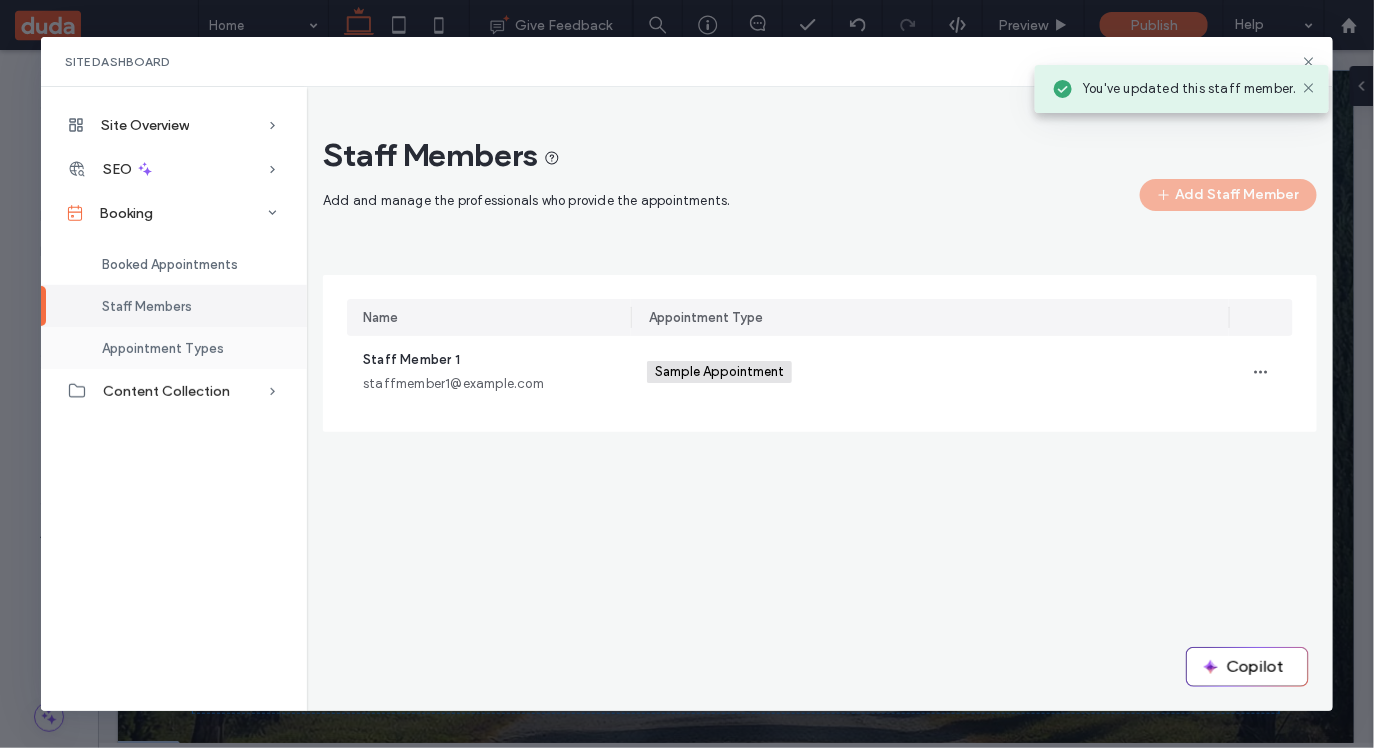 click on "Appointment Types" at bounding box center [163, 348] 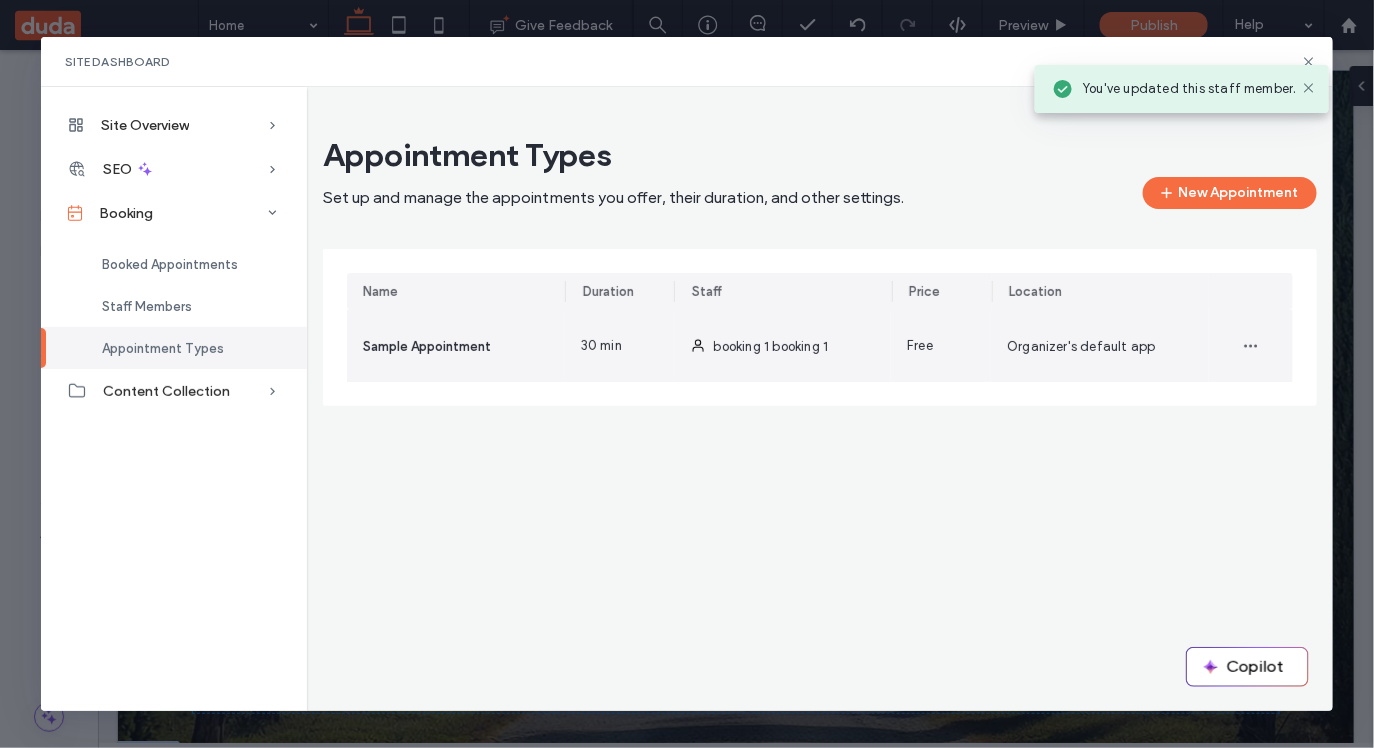 click on "30 min" at bounding box center [619, 346] 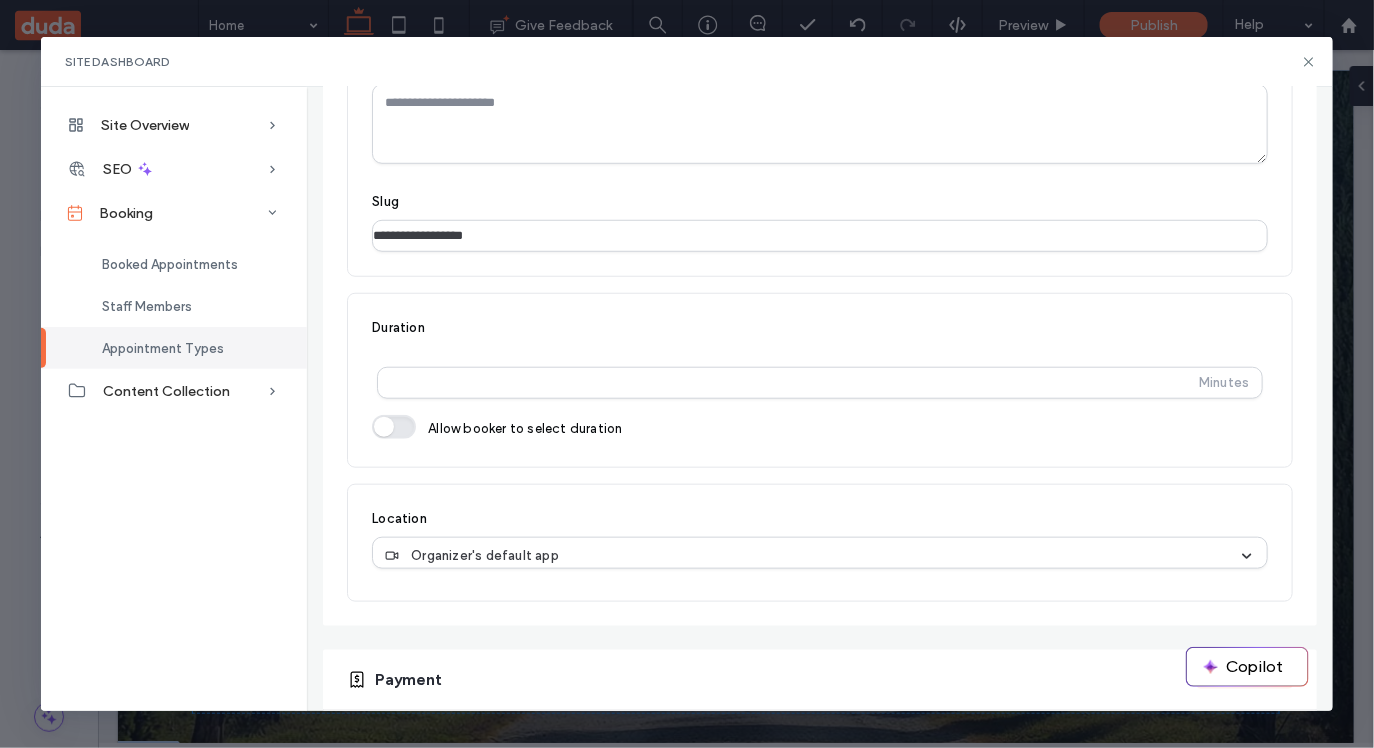 scroll, scrollTop: 551, scrollLeft: 0, axis: vertical 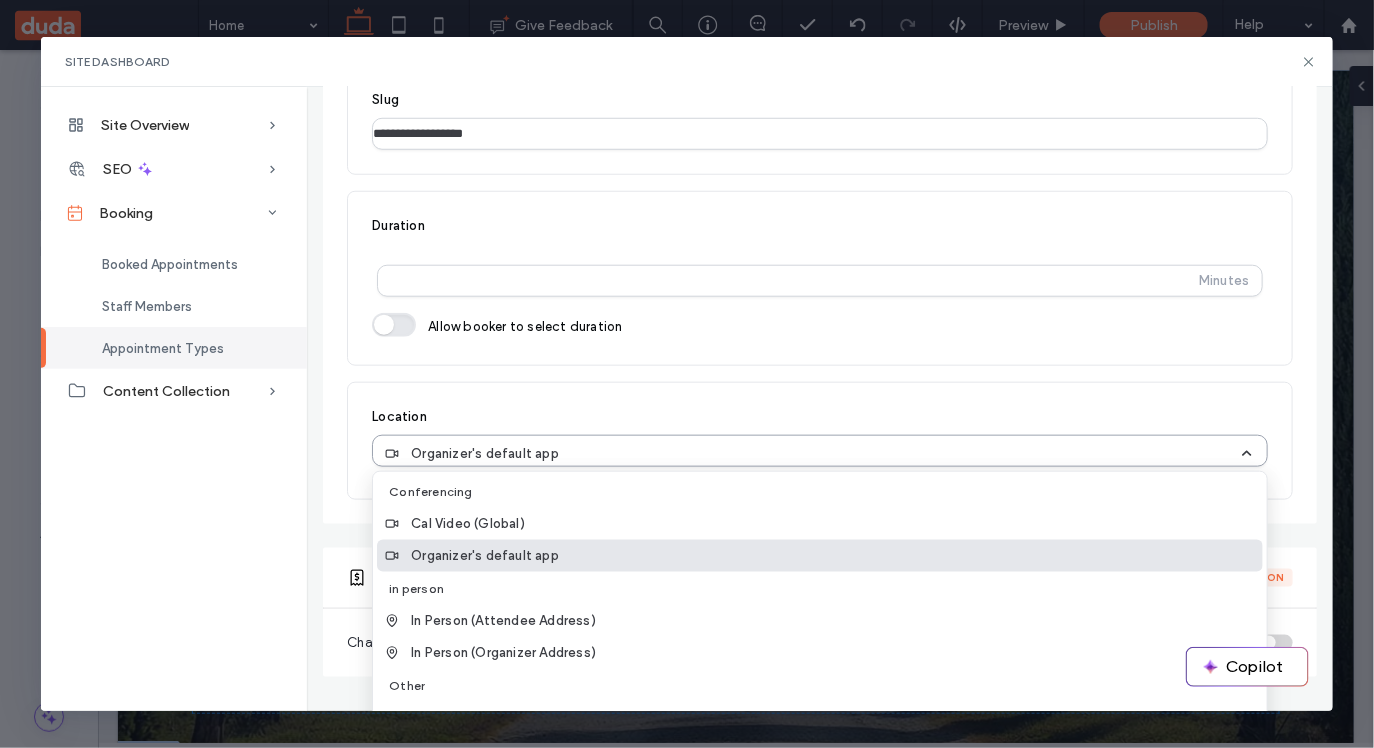 click on "Organizer's default app" at bounding box center [812, 454] 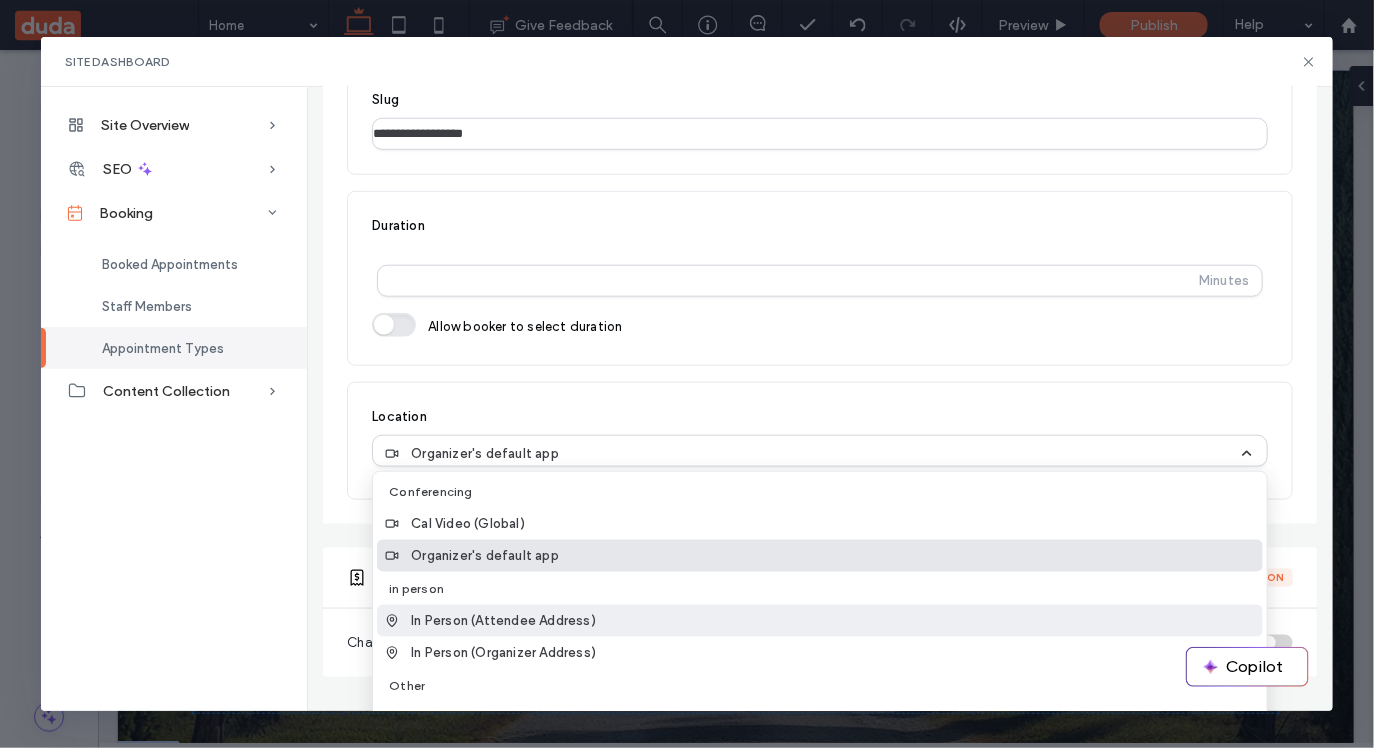 click on "In Person (Attendee Address)" at bounding box center (503, 621) 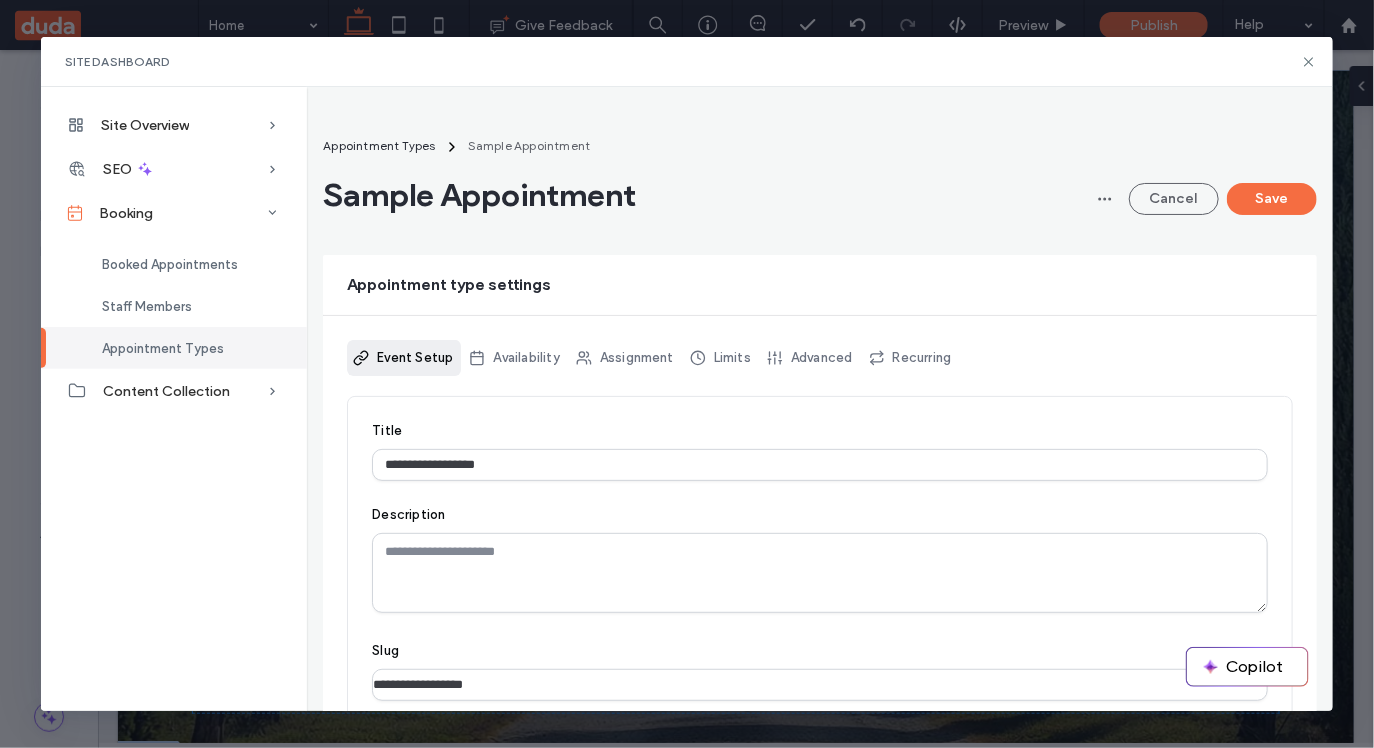 scroll, scrollTop: 551, scrollLeft: 0, axis: vertical 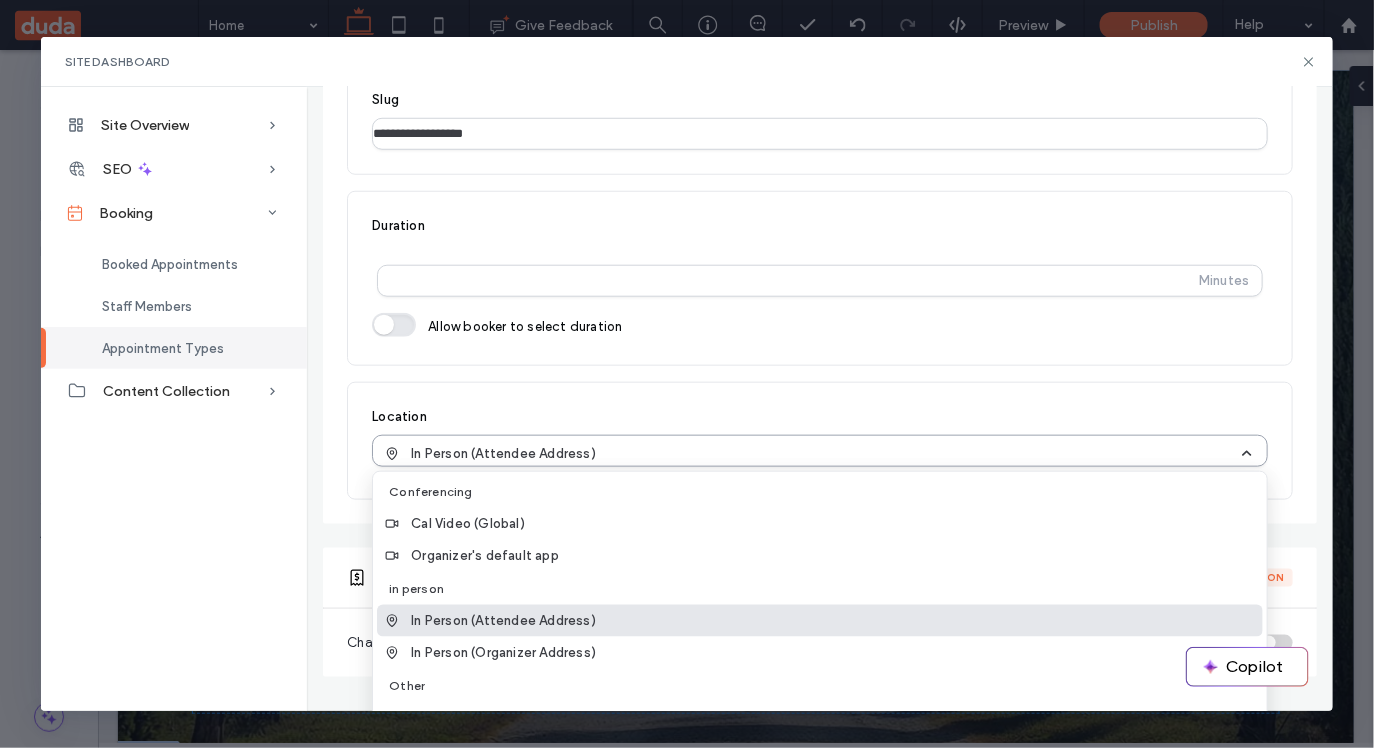 click on "In Person (Attendee Address)" at bounding box center [812, 454] 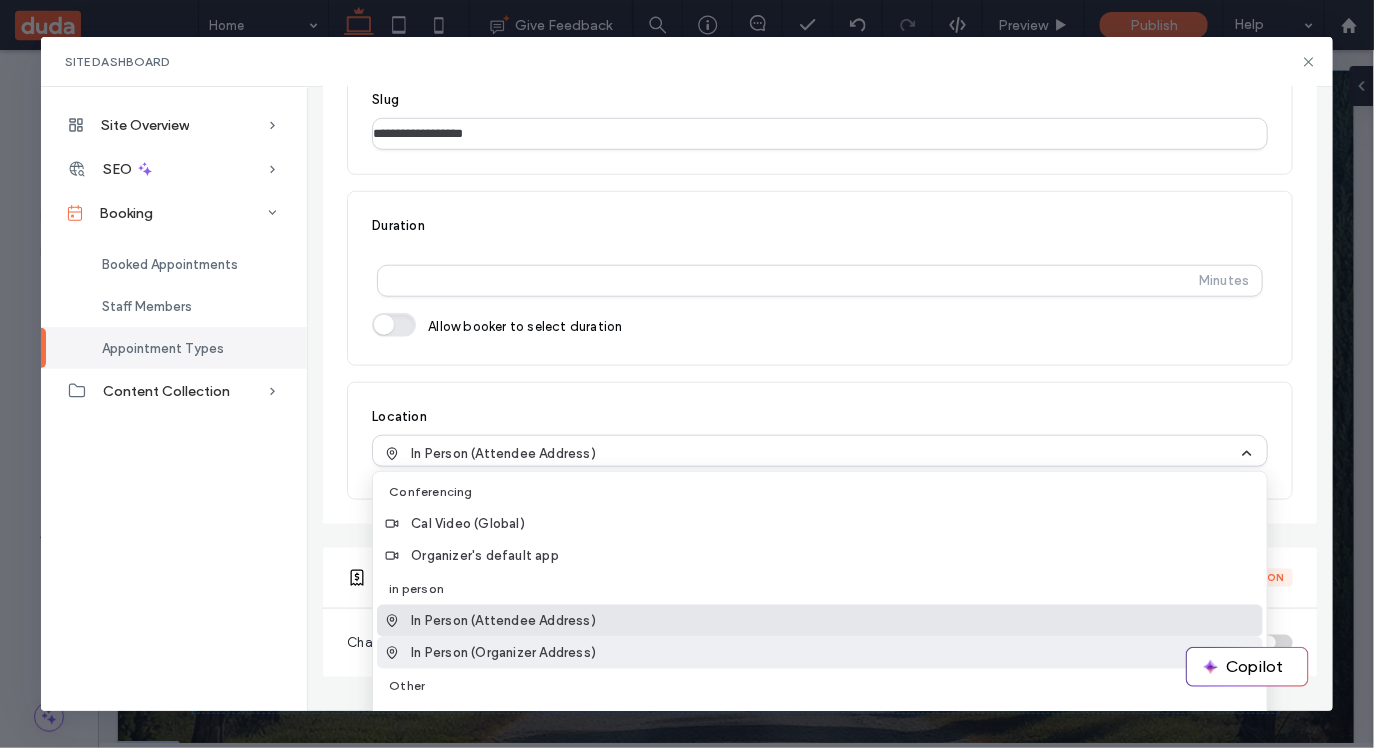 click on "In Person (Organizer Address)" at bounding box center (820, 653) 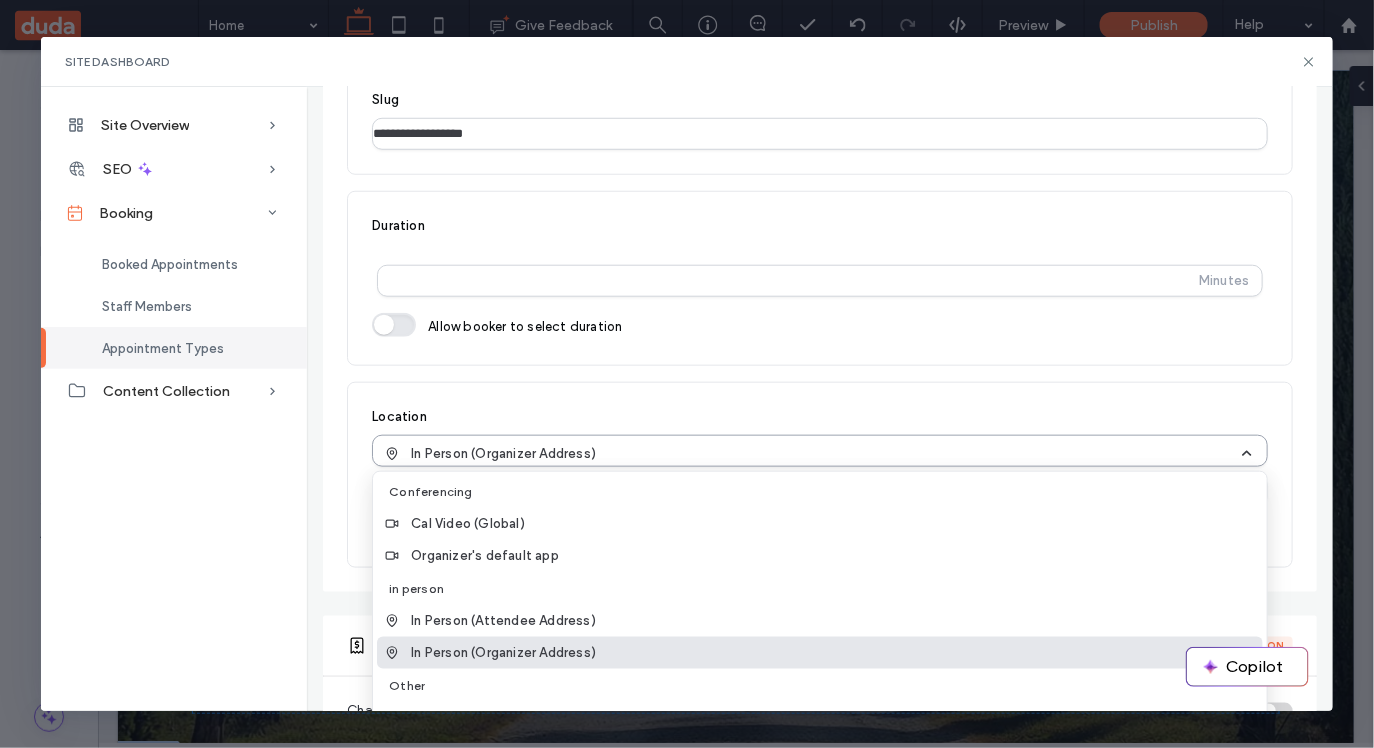 click on "In Person (Organizer Address)" at bounding box center [812, 454] 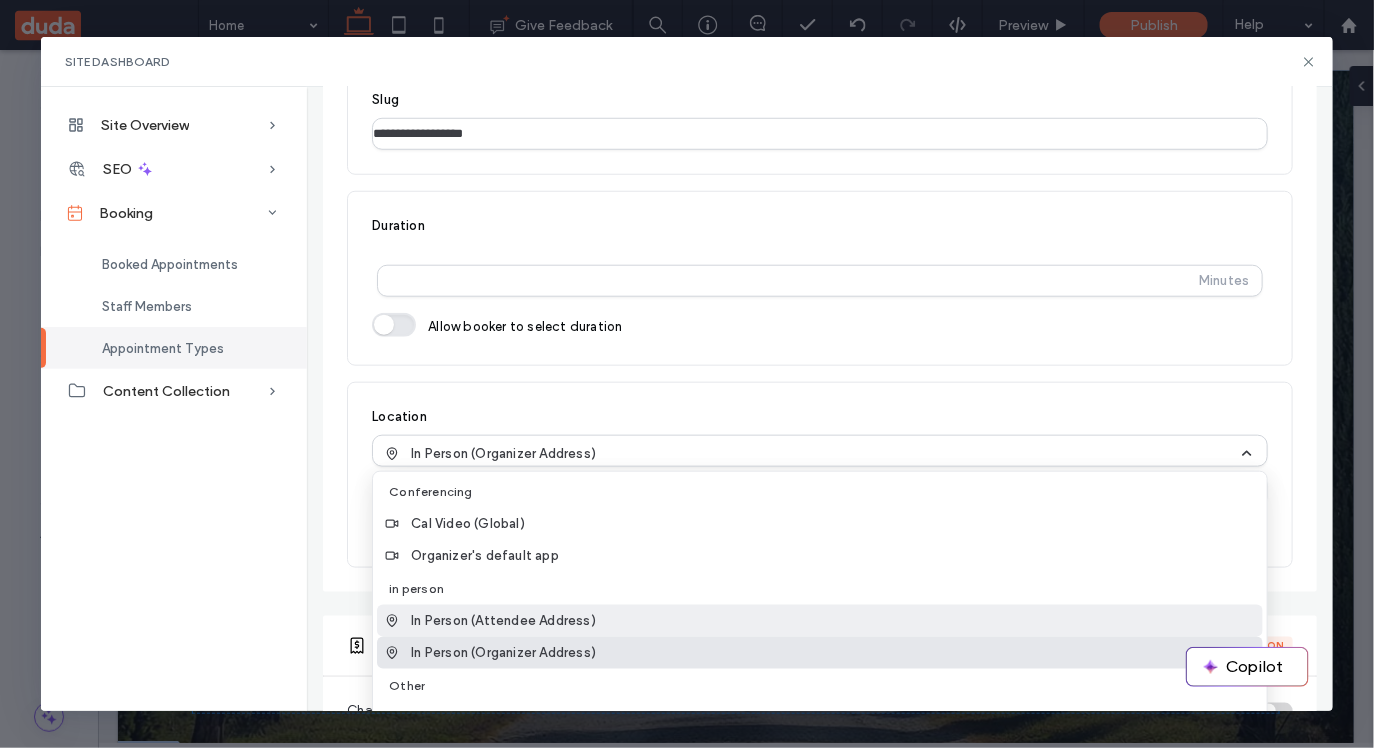 click on "In Person (Attendee Address)" at bounding box center [503, 621] 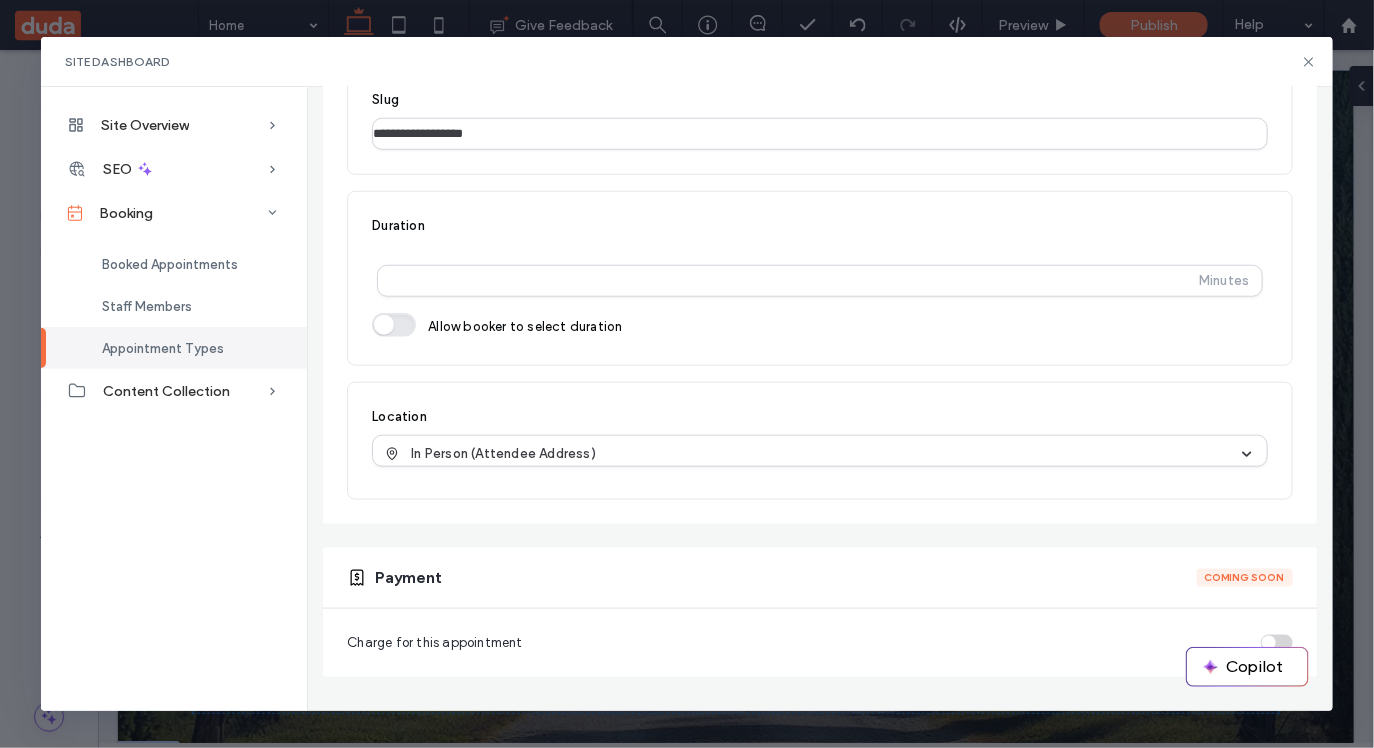 click on "**********" at bounding box center [820, 144] 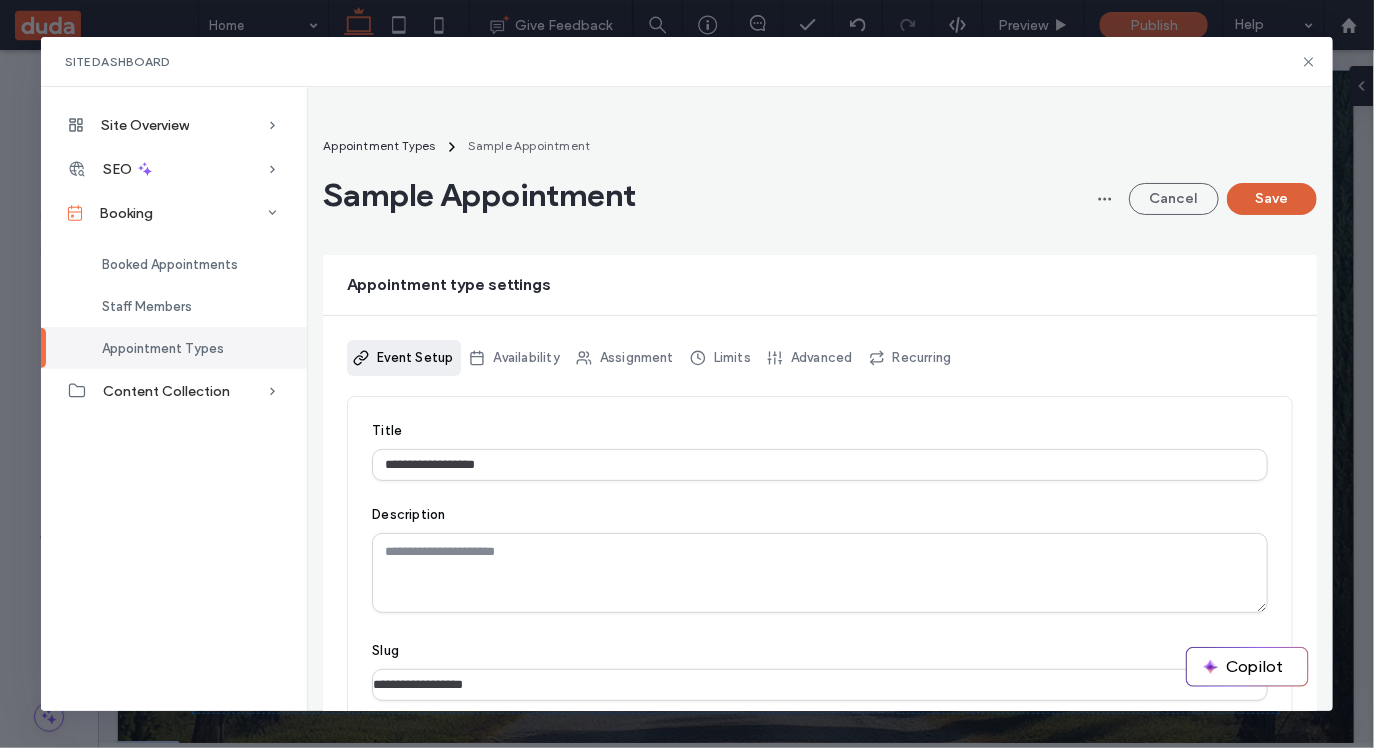 click on "Save" at bounding box center (1272, 199) 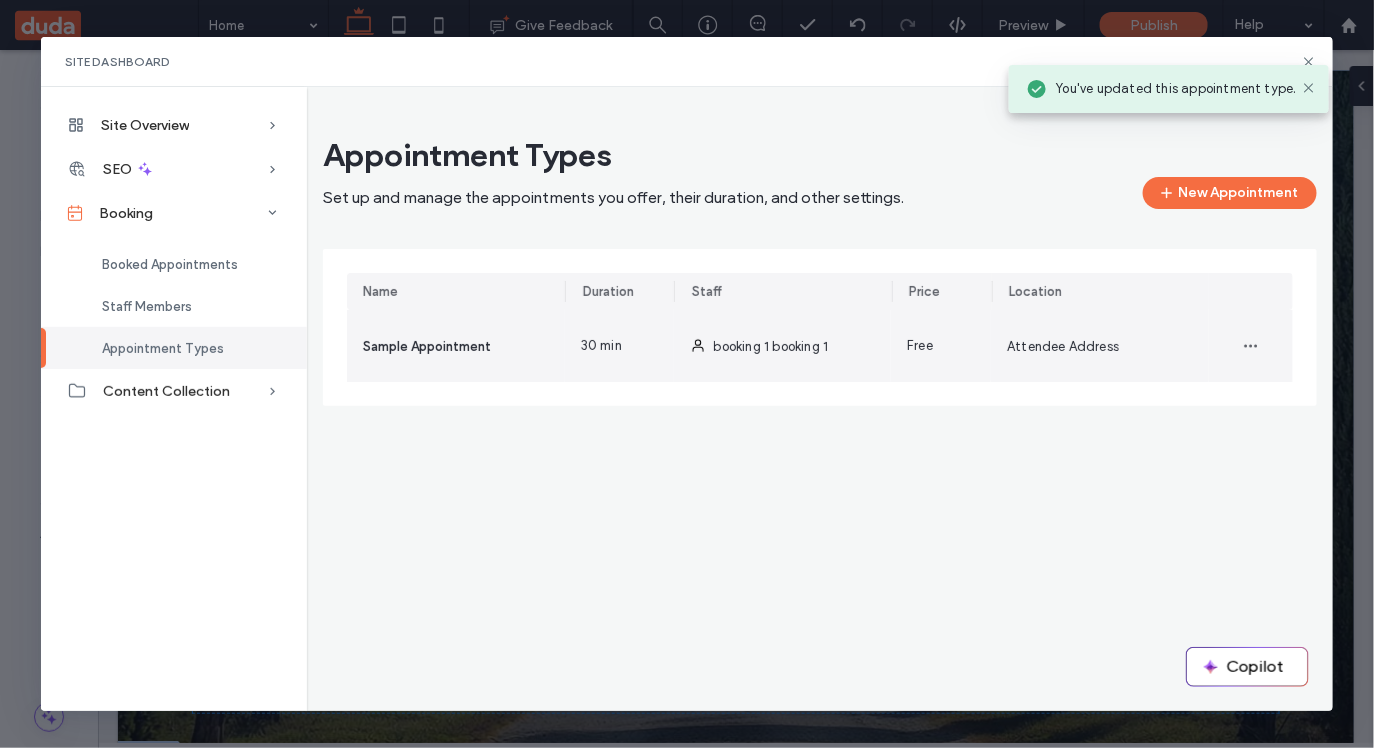 click on "30 min" at bounding box center [619, 346] 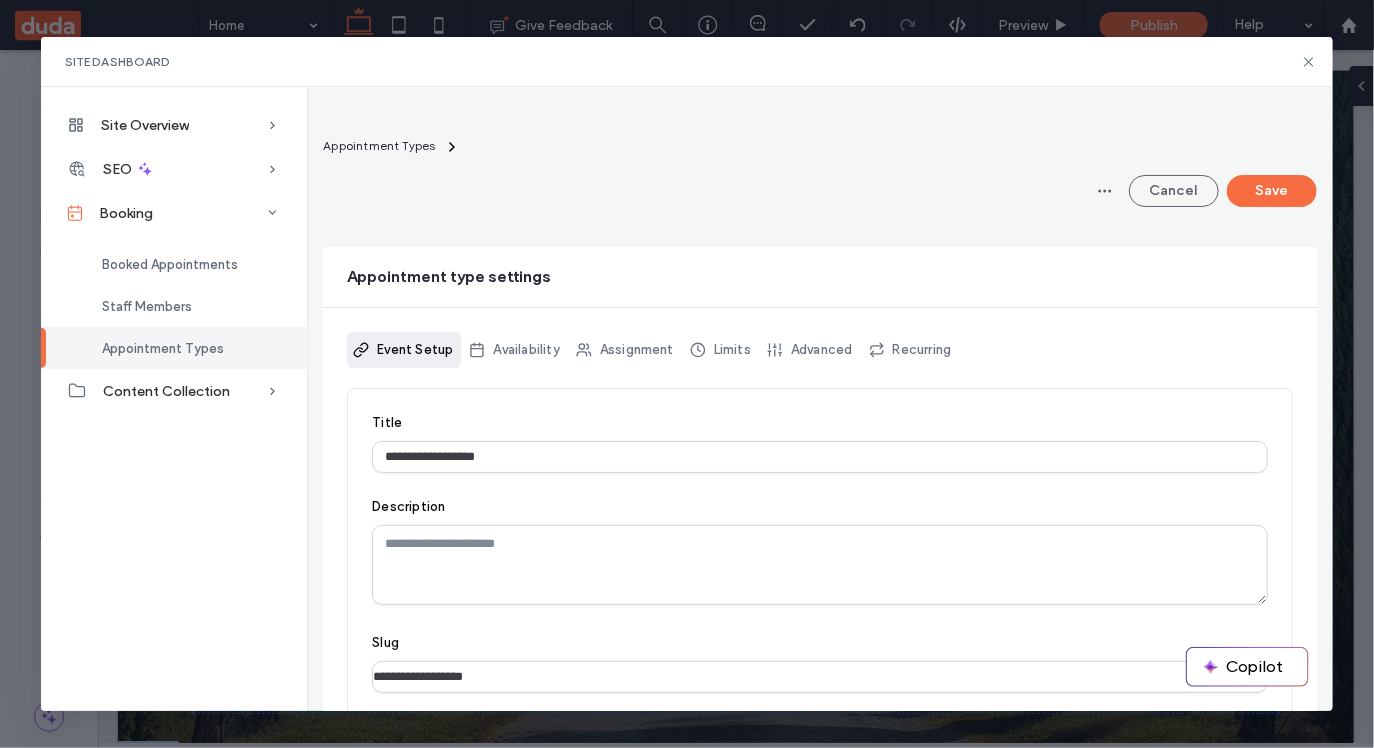 scroll, scrollTop: 544, scrollLeft: 0, axis: vertical 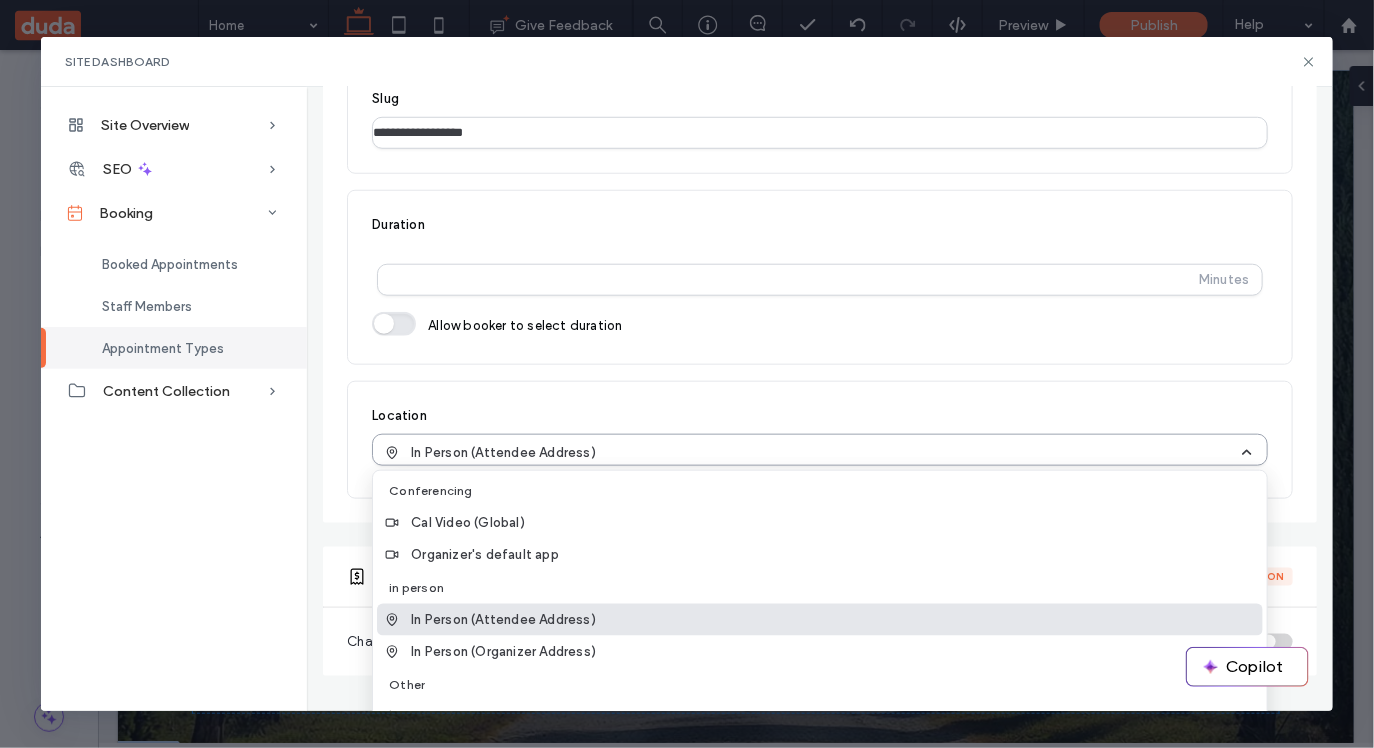 click on "In Person (Attendee Address)" at bounding box center [812, 453] 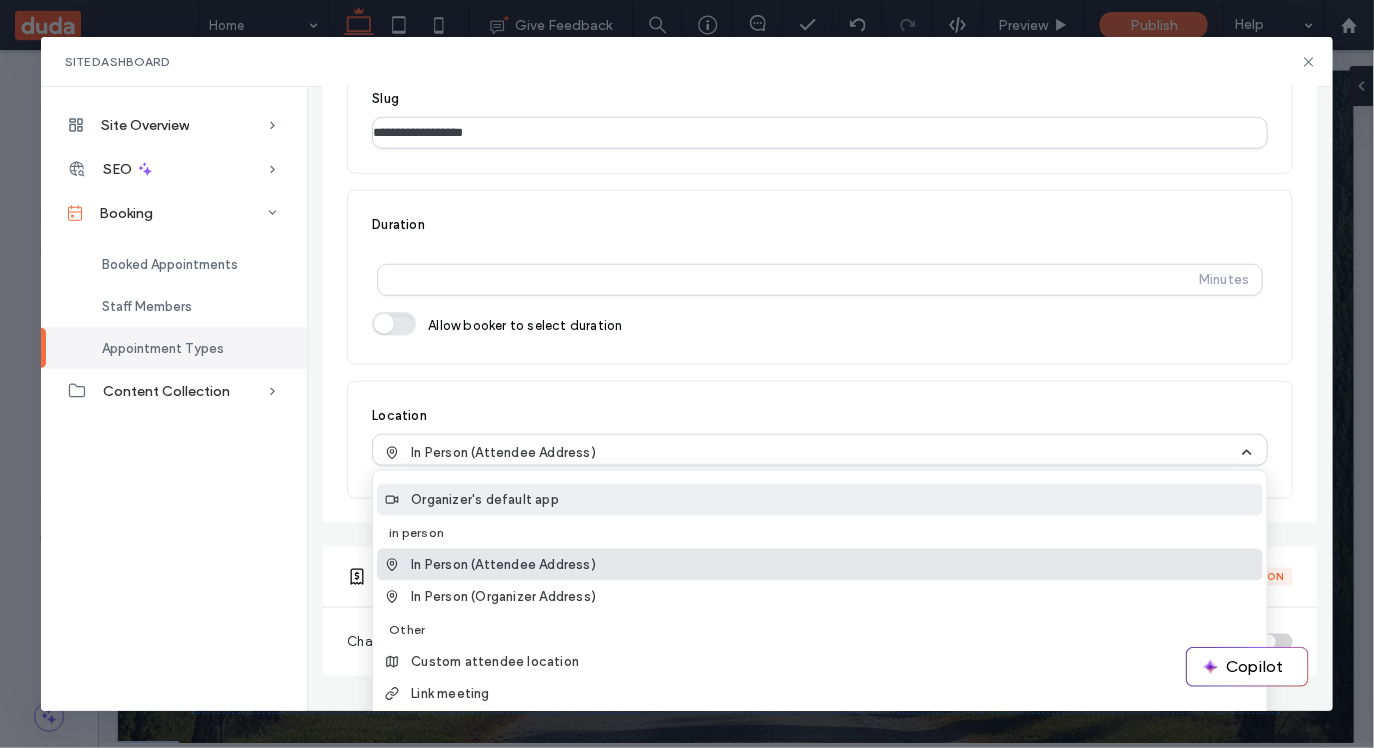 scroll, scrollTop: 71, scrollLeft: 0, axis: vertical 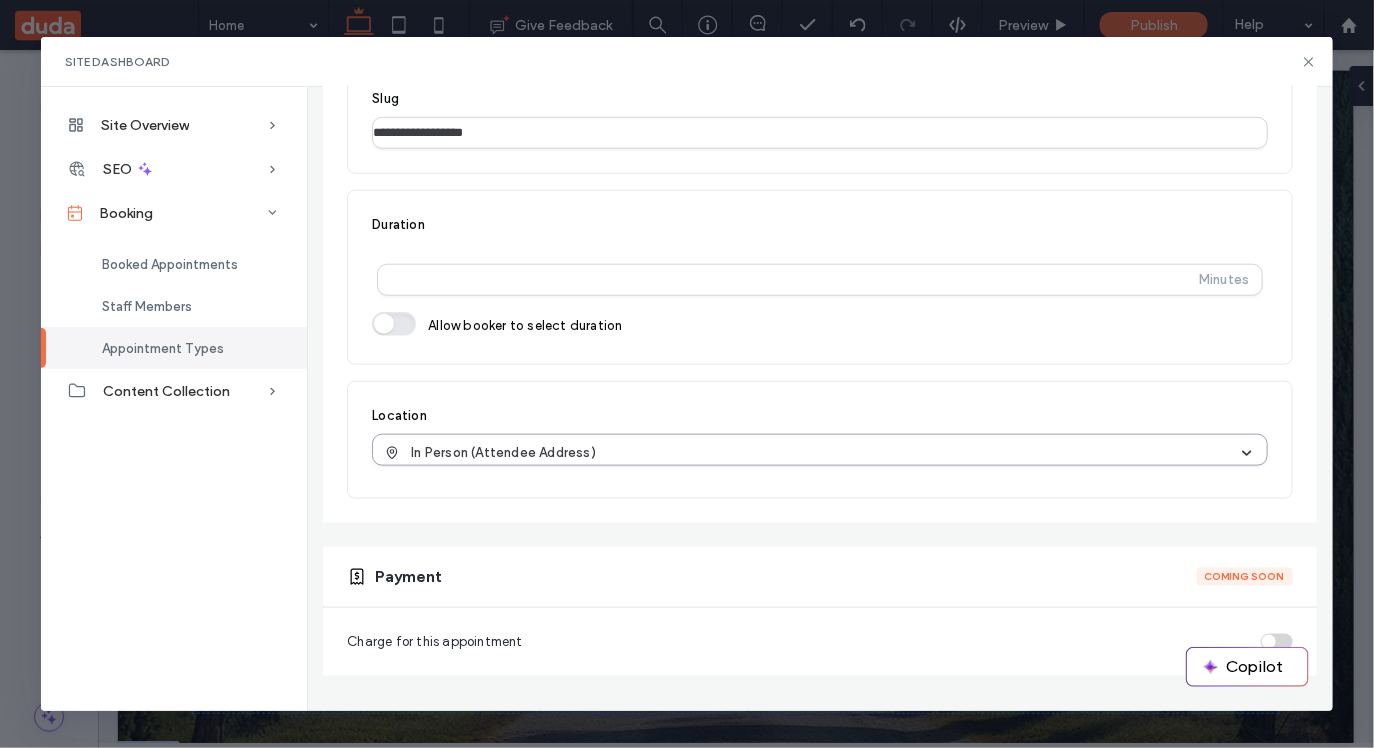 click on "In Person (Attendee Address)" at bounding box center (812, 453) 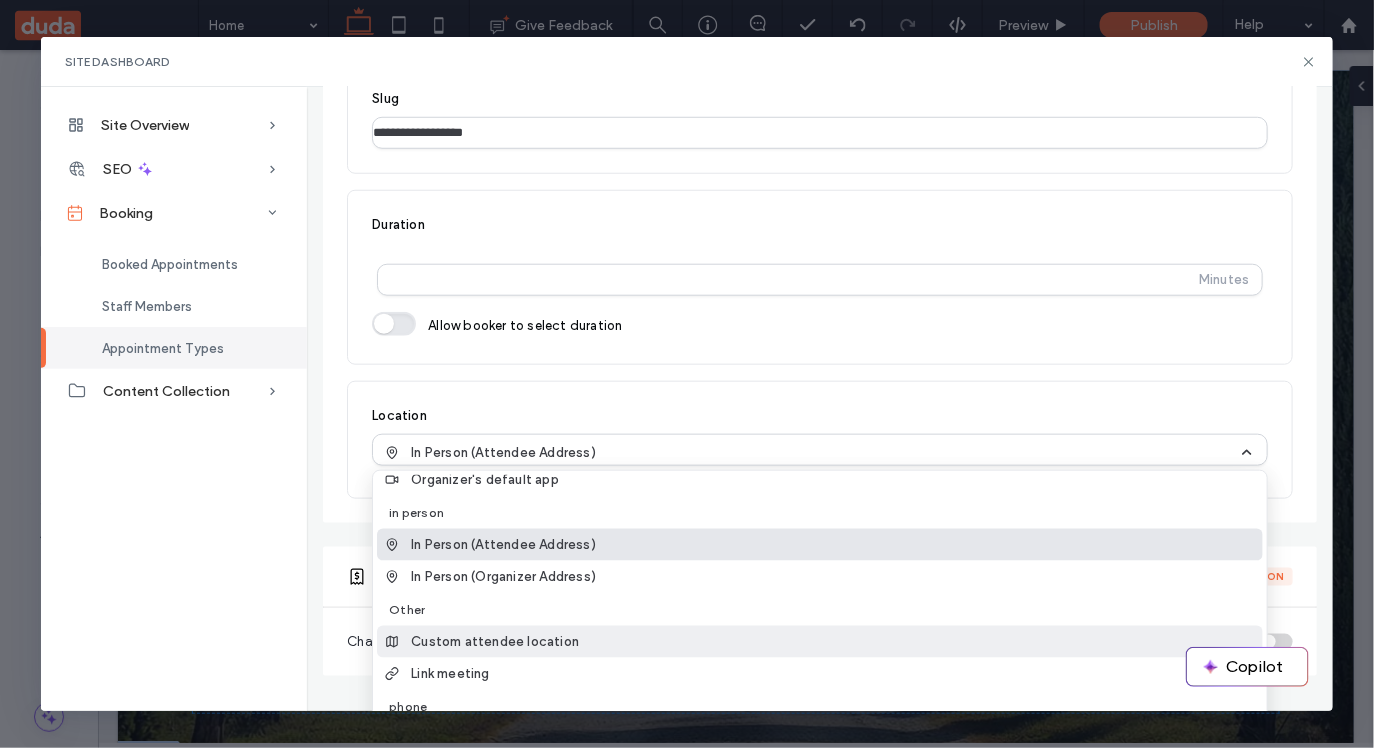 scroll, scrollTop: 108, scrollLeft: 0, axis: vertical 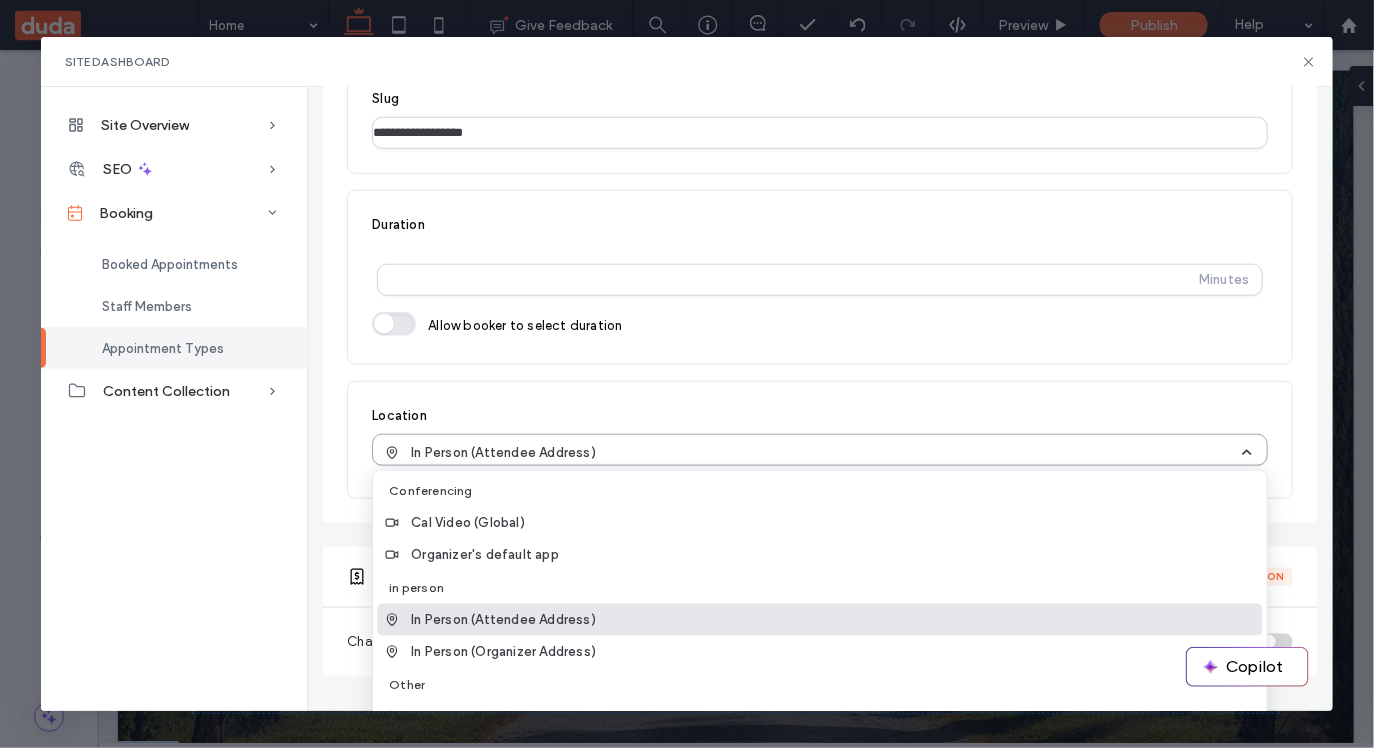 click on "In Person (Attendee Address)" at bounding box center [503, 453] 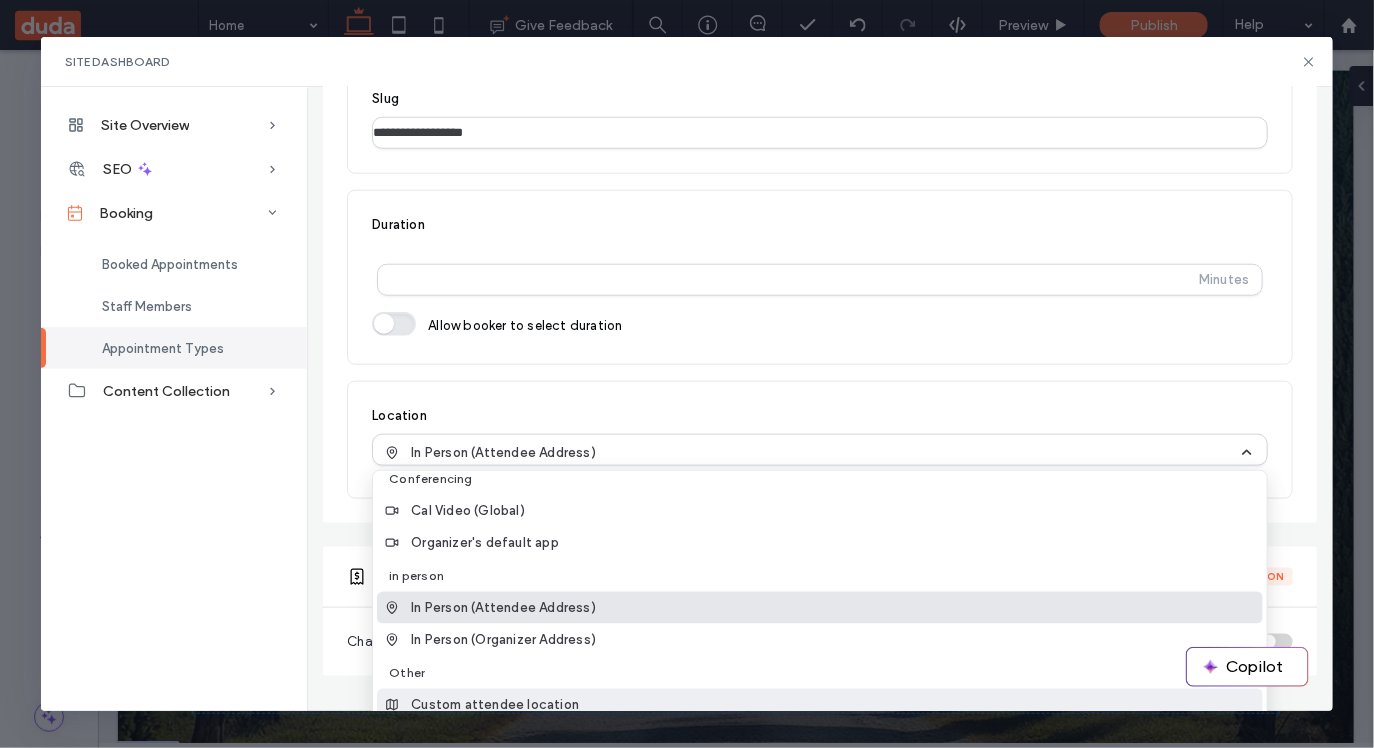 scroll, scrollTop: 108, scrollLeft: 0, axis: vertical 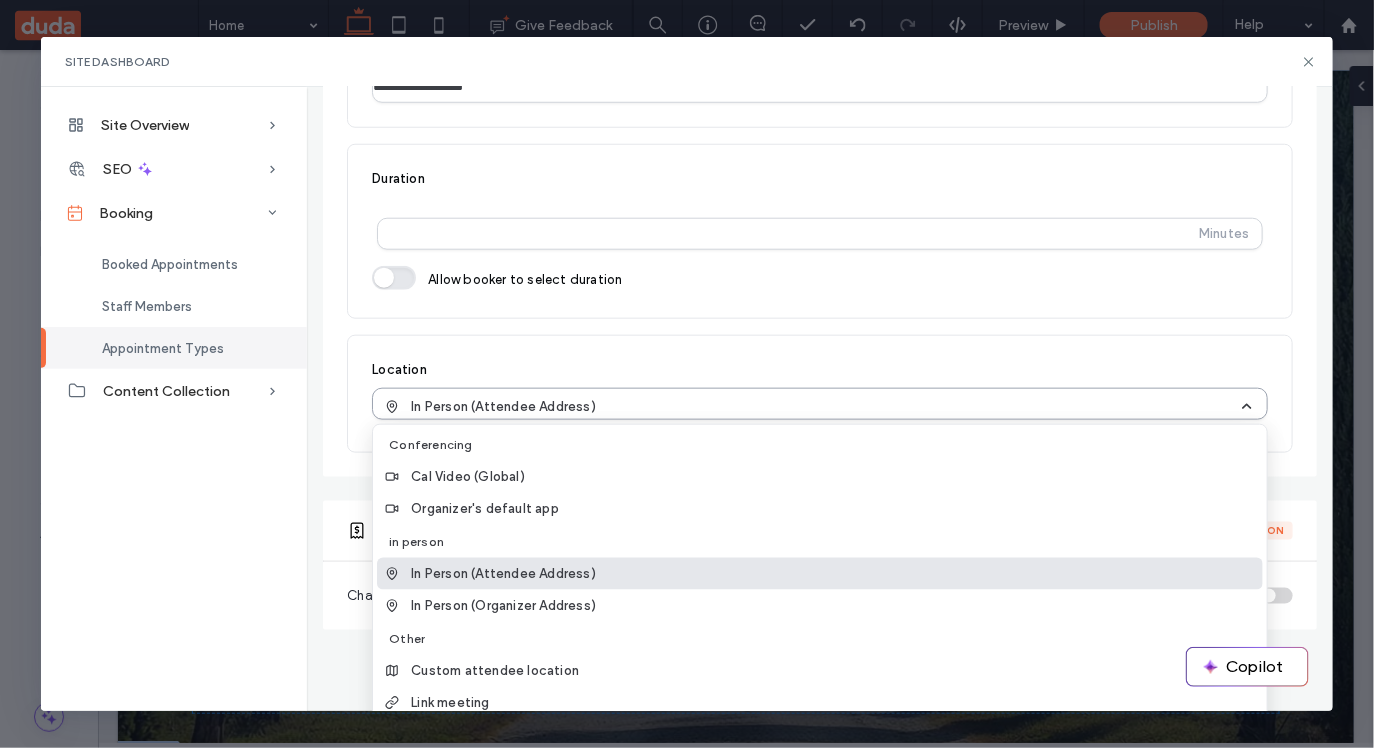 click on "option In Person (Attendee Address) selected, 3 of 8. 8 results available. Use Up and Down to choose options, press Enter to select the currently focused option, press Escape to exit the menu, press Tab to select the option and exit the menu. In Person (Attendee Address) Conferencing Cal Video (Global) Organizer's default app in person In Person (Attendee Address) In Person (Organizer Address) Other Custom attendee location Link meeting phone Attendee Phone Number Organizer Phone Number" at bounding box center [820, 404] 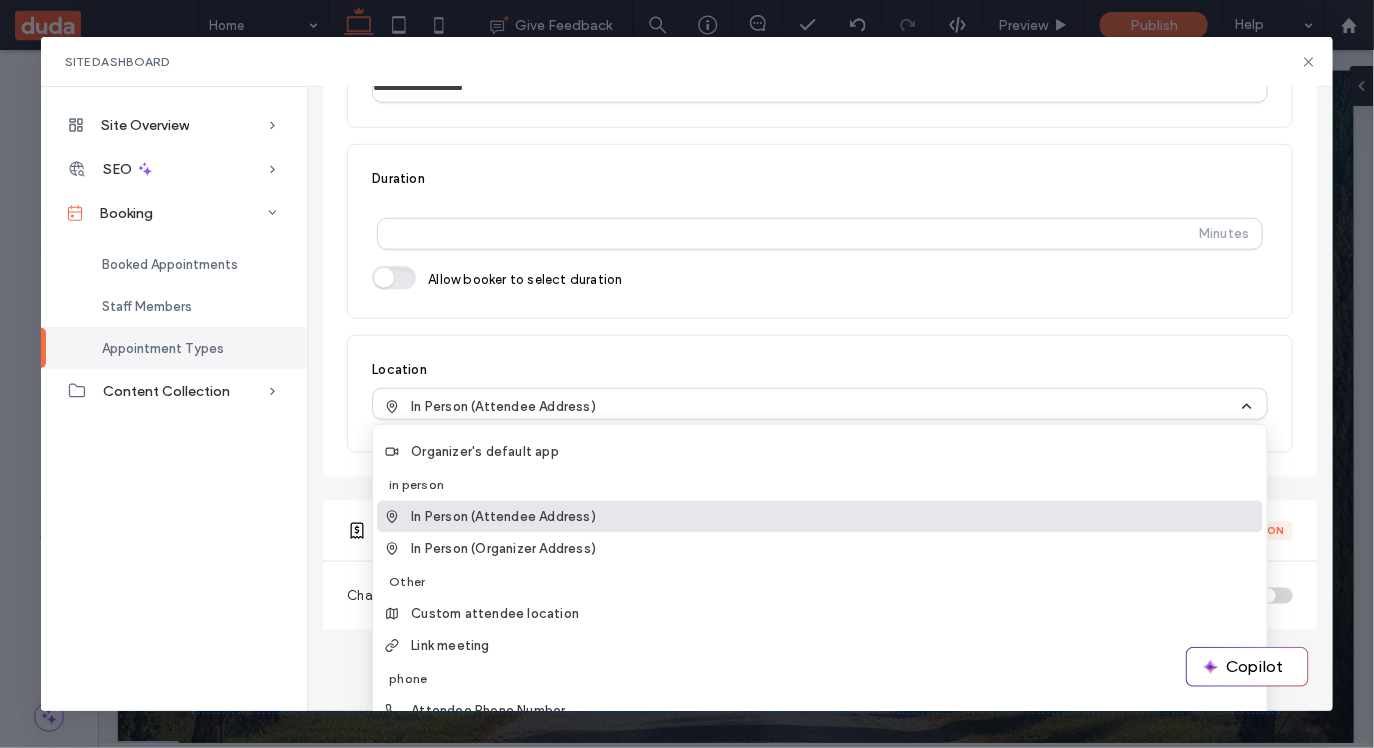 scroll, scrollTop: 86, scrollLeft: 0, axis: vertical 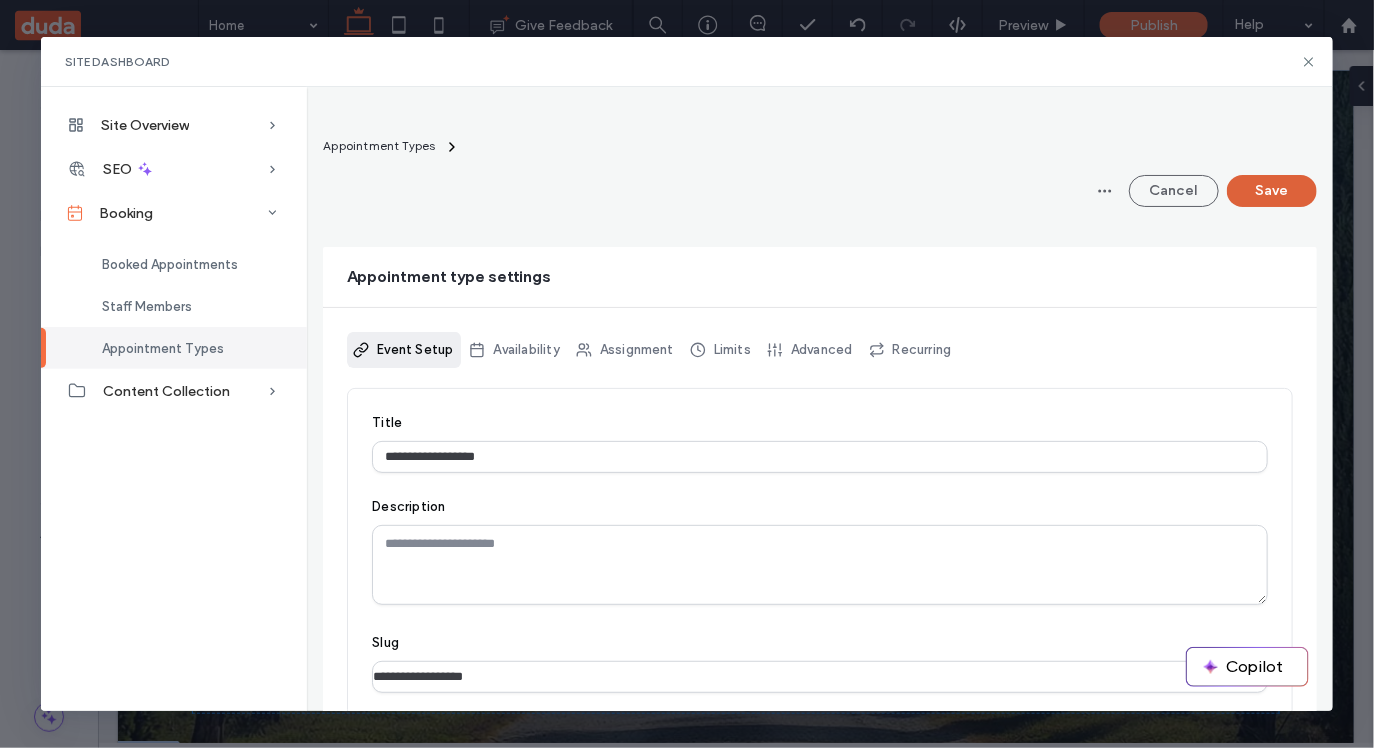 click on "Save" at bounding box center [1272, 191] 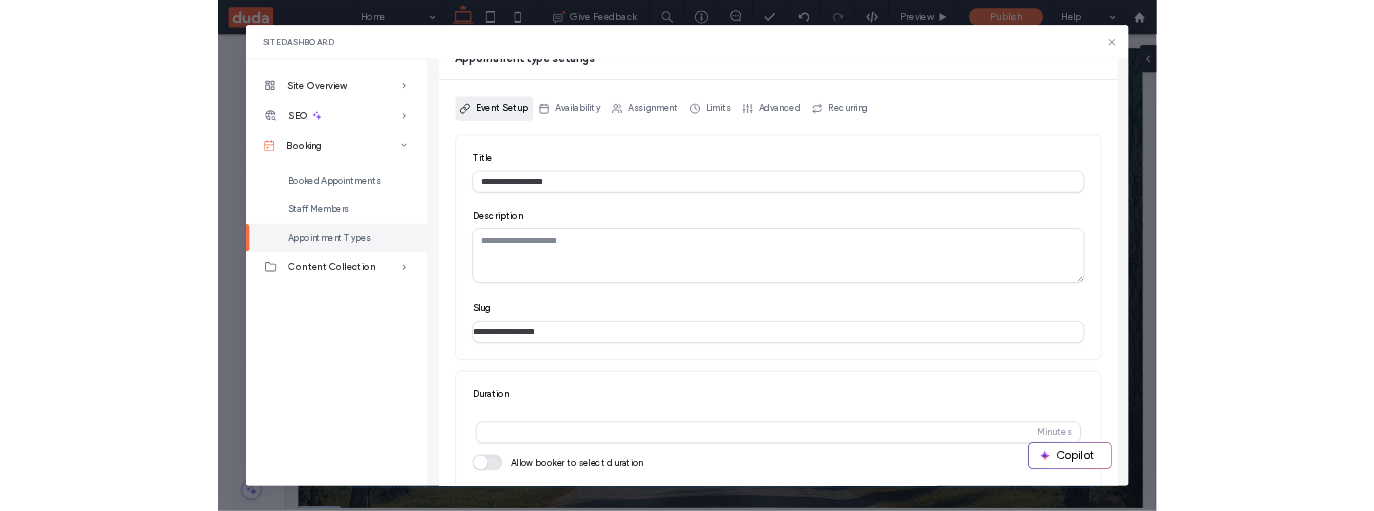 scroll, scrollTop: 0, scrollLeft: 0, axis: both 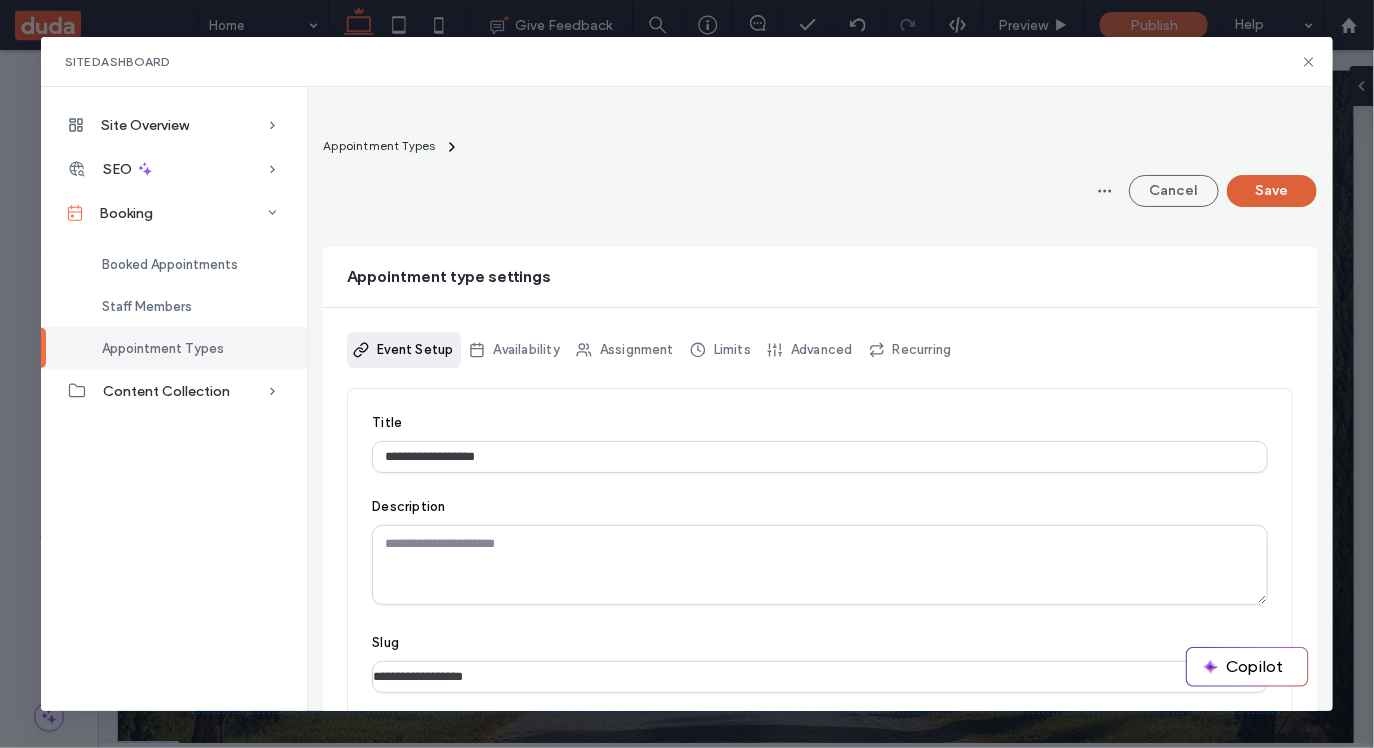 click on "Save" at bounding box center (1272, 191) 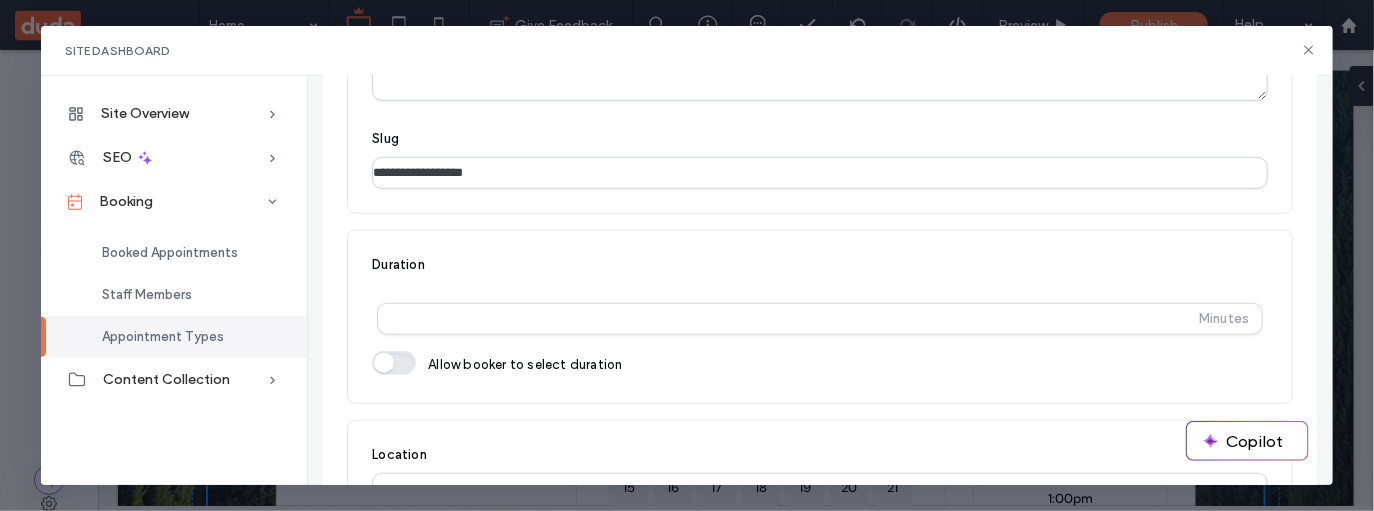 scroll, scrollTop: 0, scrollLeft: 0, axis: both 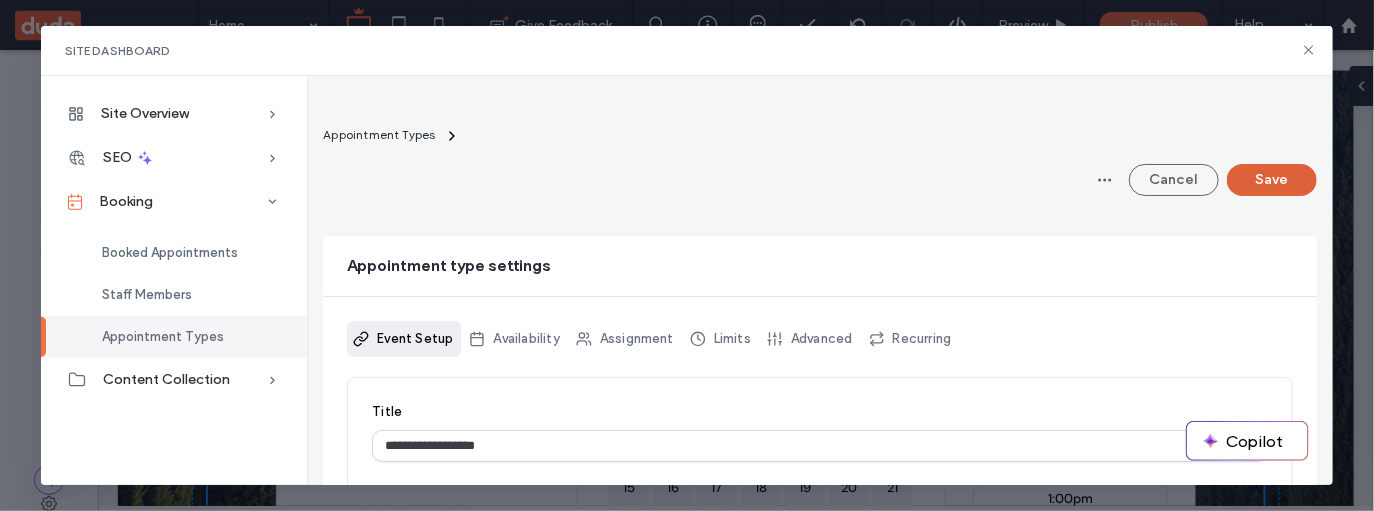 click on "Save" at bounding box center (1272, 180) 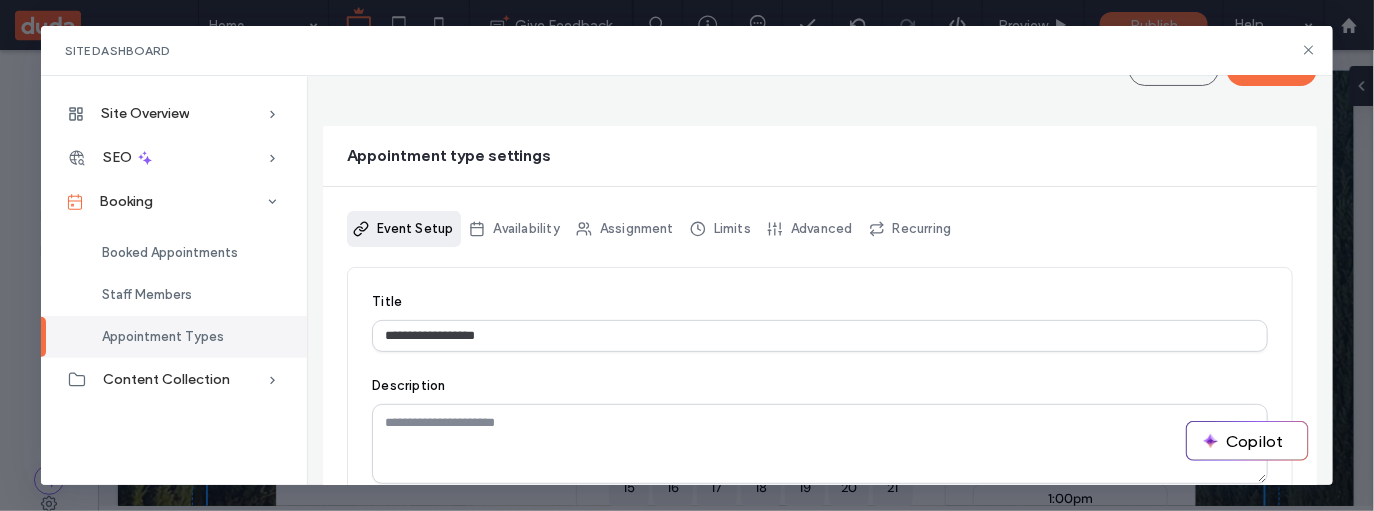 scroll, scrollTop: 0, scrollLeft: 0, axis: both 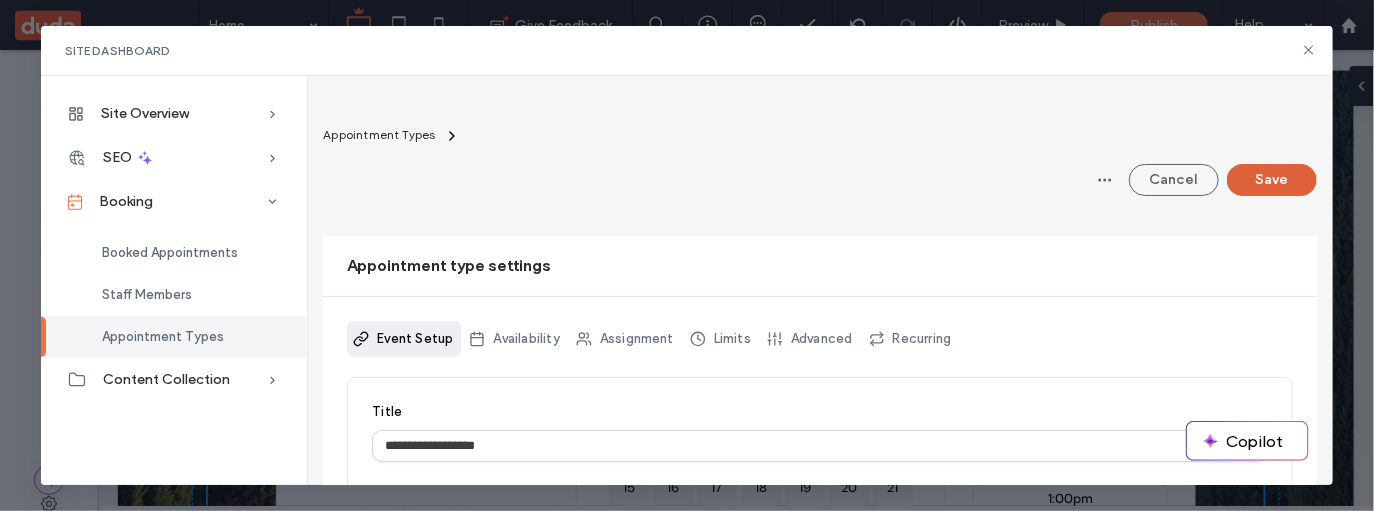 click on "Save" at bounding box center (1272, 180) 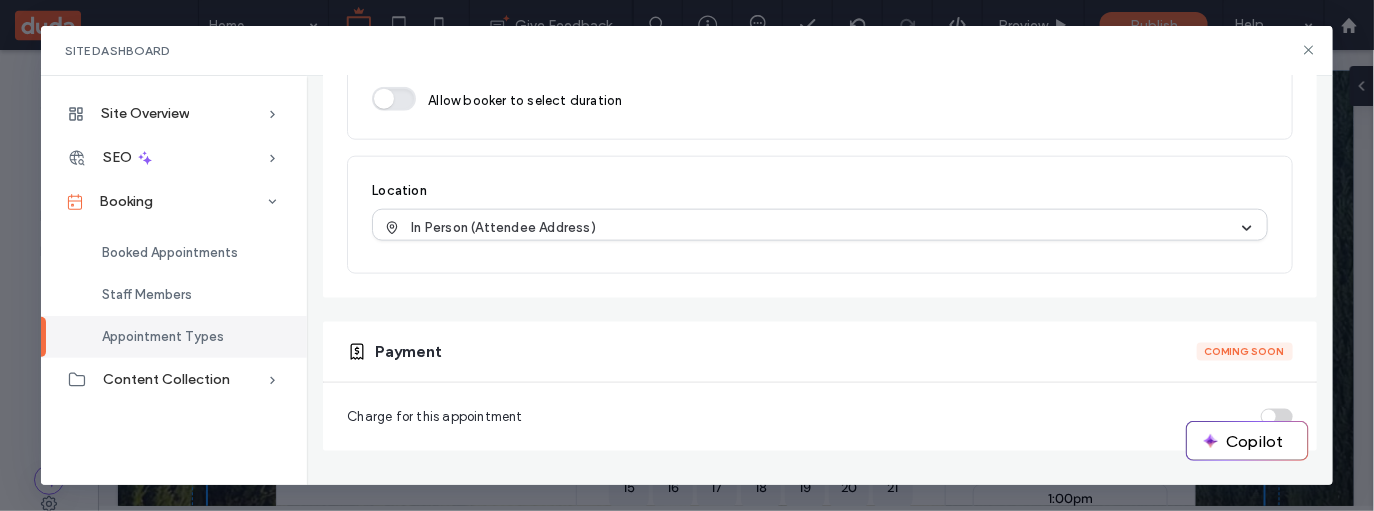 scroll, scrollTop: 683, scrollLeft: 0, axis: vertical 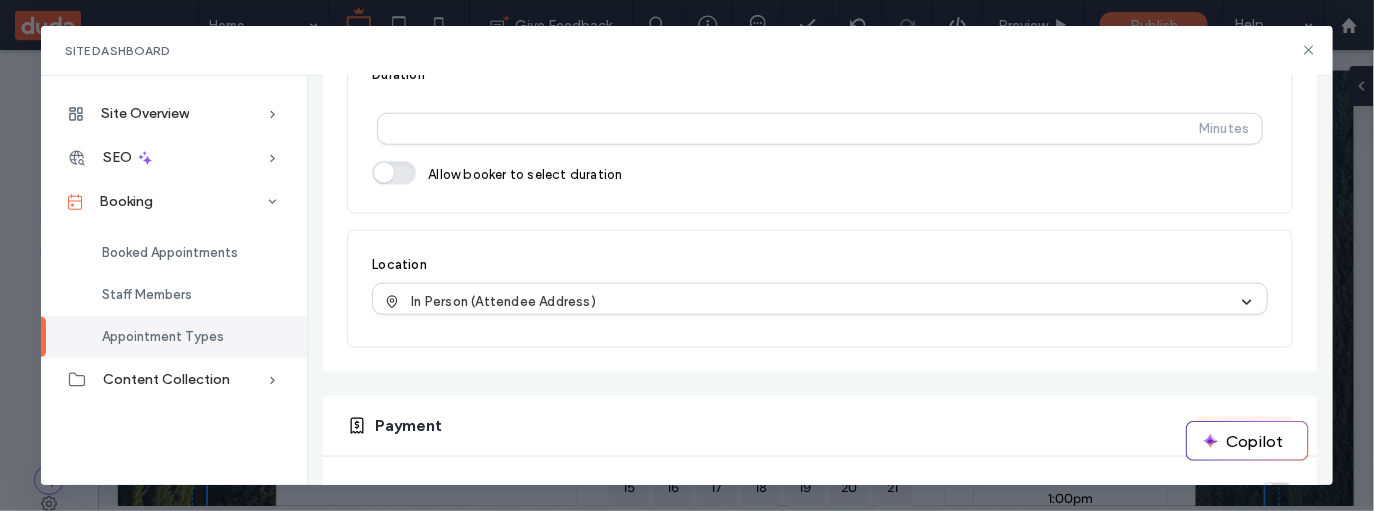 click on "Appointment Types" at bounding box center (163, 336) 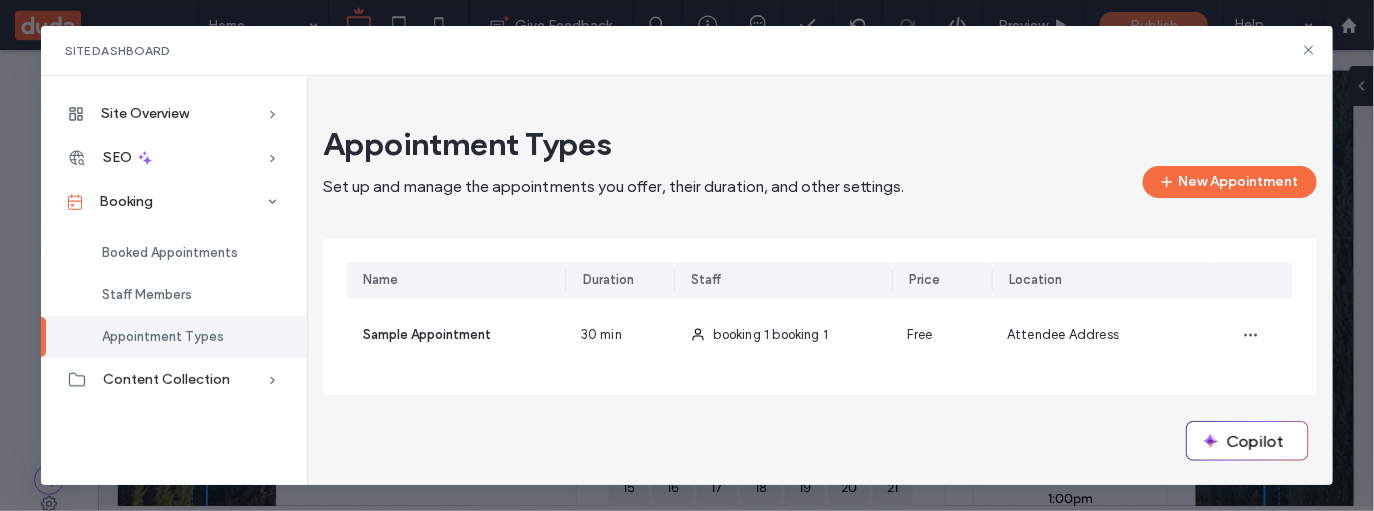 scroll, scrollTop: 0, scrollLeft: 0, axis: both 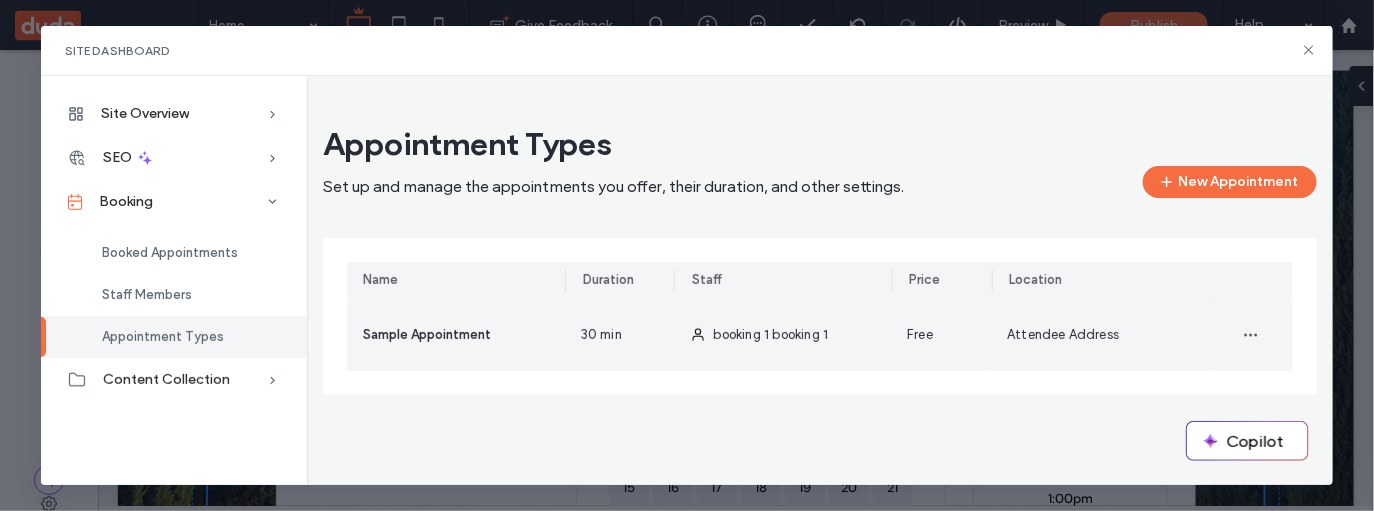 click on "30 min" at bounding box center (619, 335) 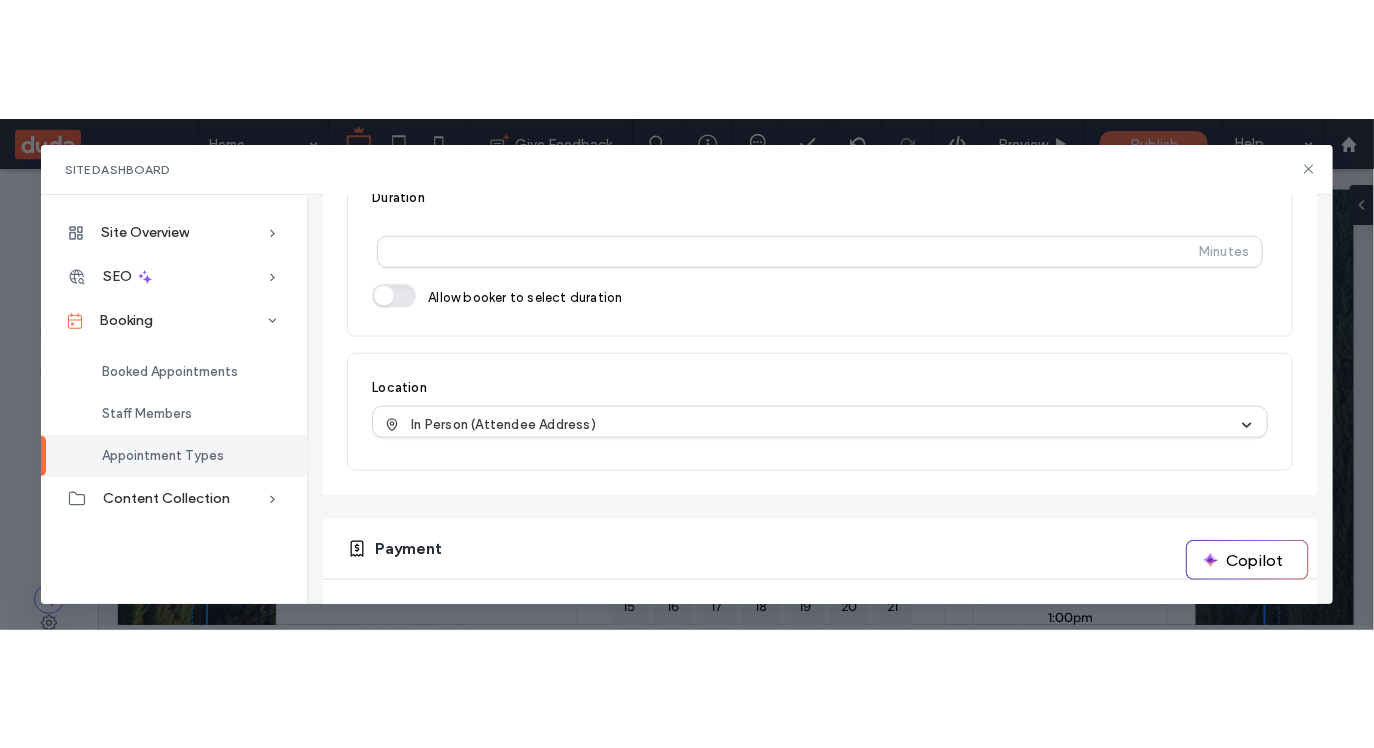 scroll, scrollTop: 765, scrollLeft: 0, axis: vertical 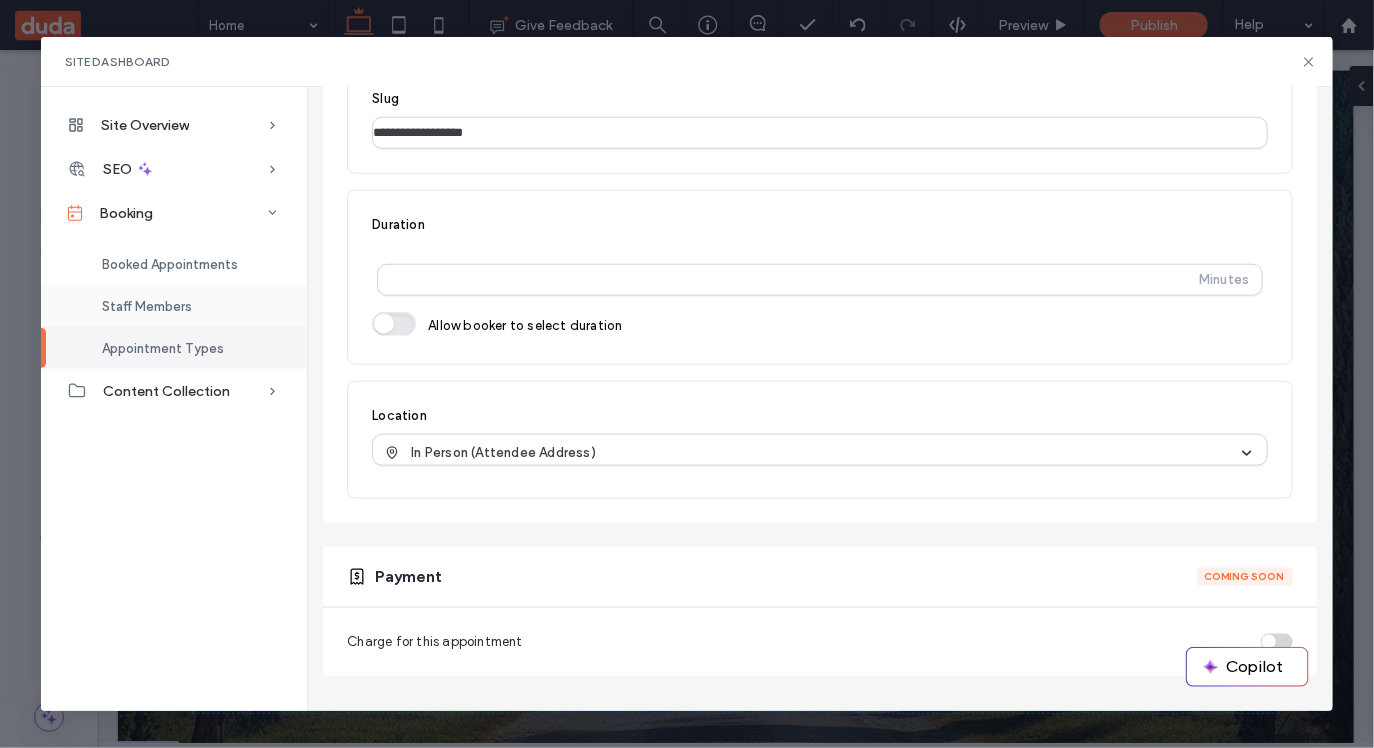 click on "Staff Members" at bounding box center (174, 306) 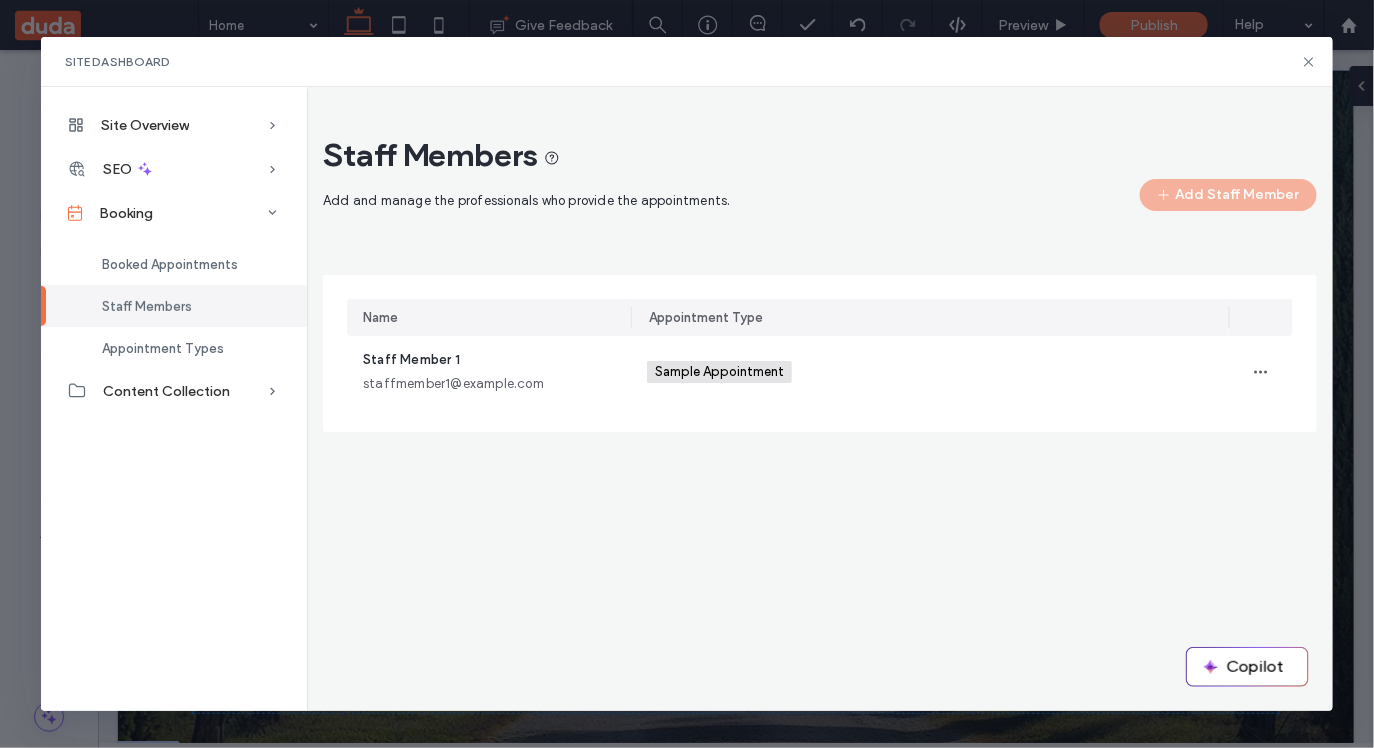 scroll, scrollTop: 0, scrollLeft: 0, axis: both 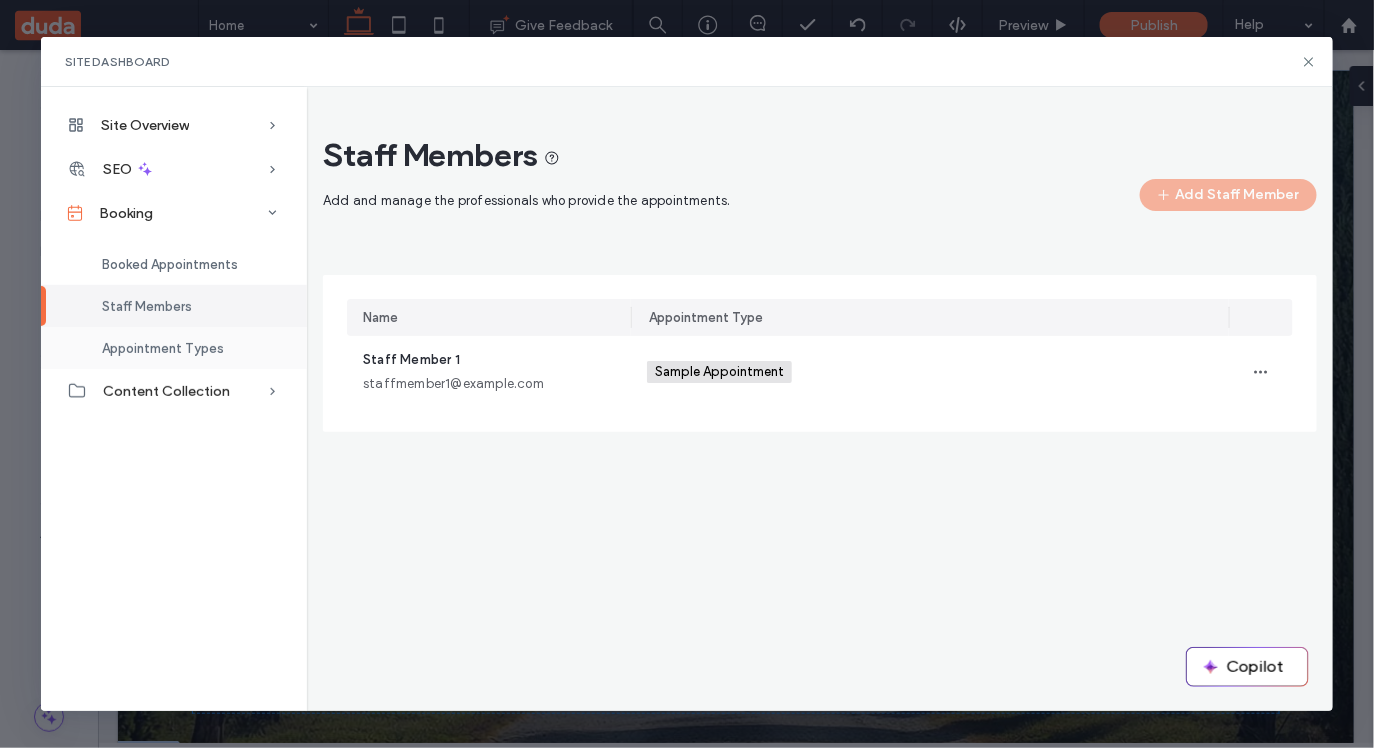 click on "Appointment Types" at bounding box center (163, 348) 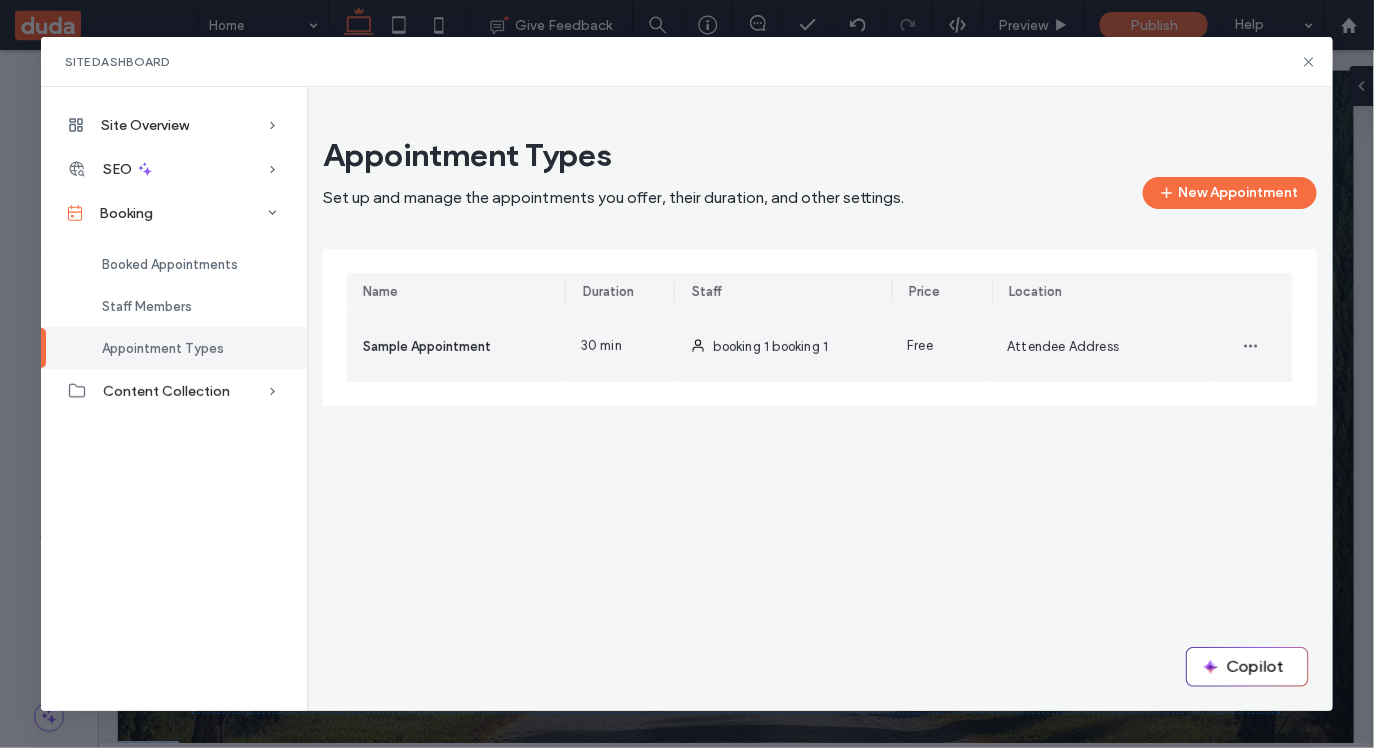 click on "Sample Appointment" at bounding box center (427, 346) 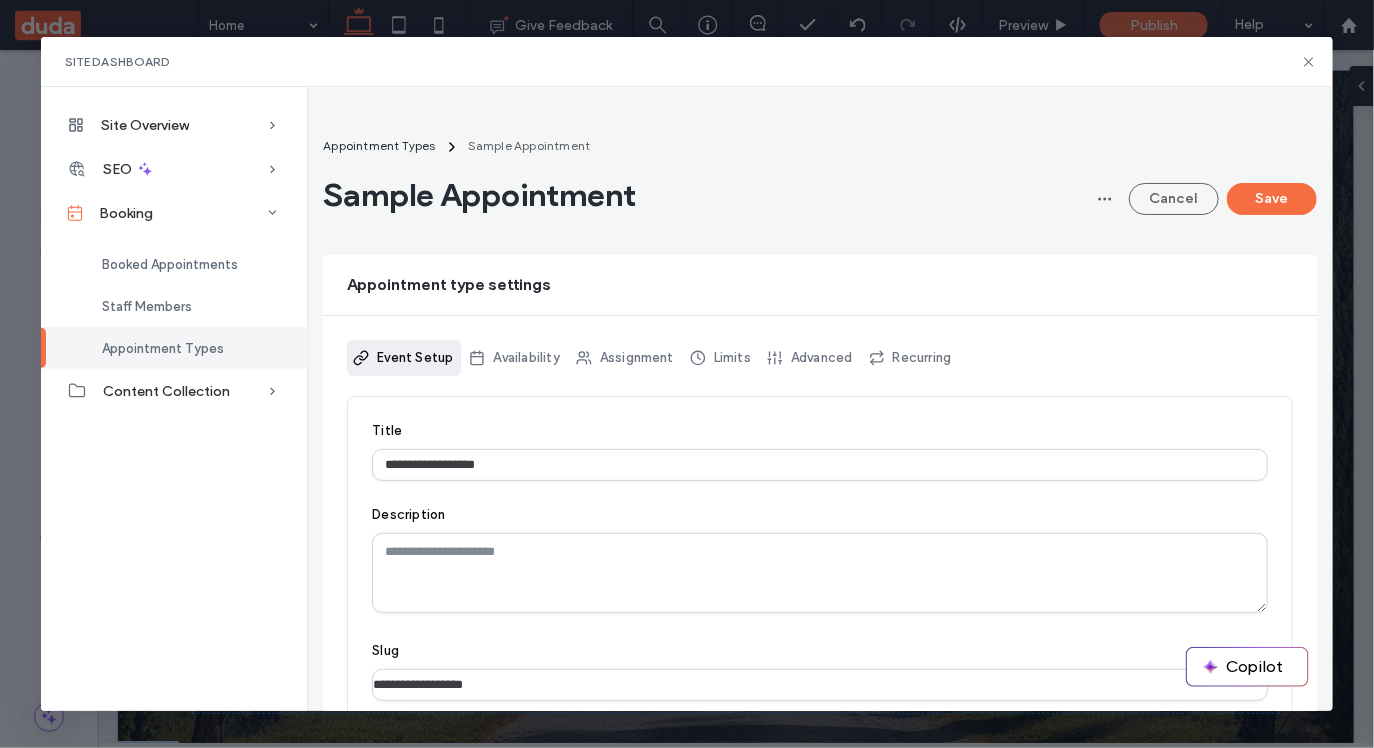 scroll, scrollTop: 551, scrollLeft: 0, axis: vertical 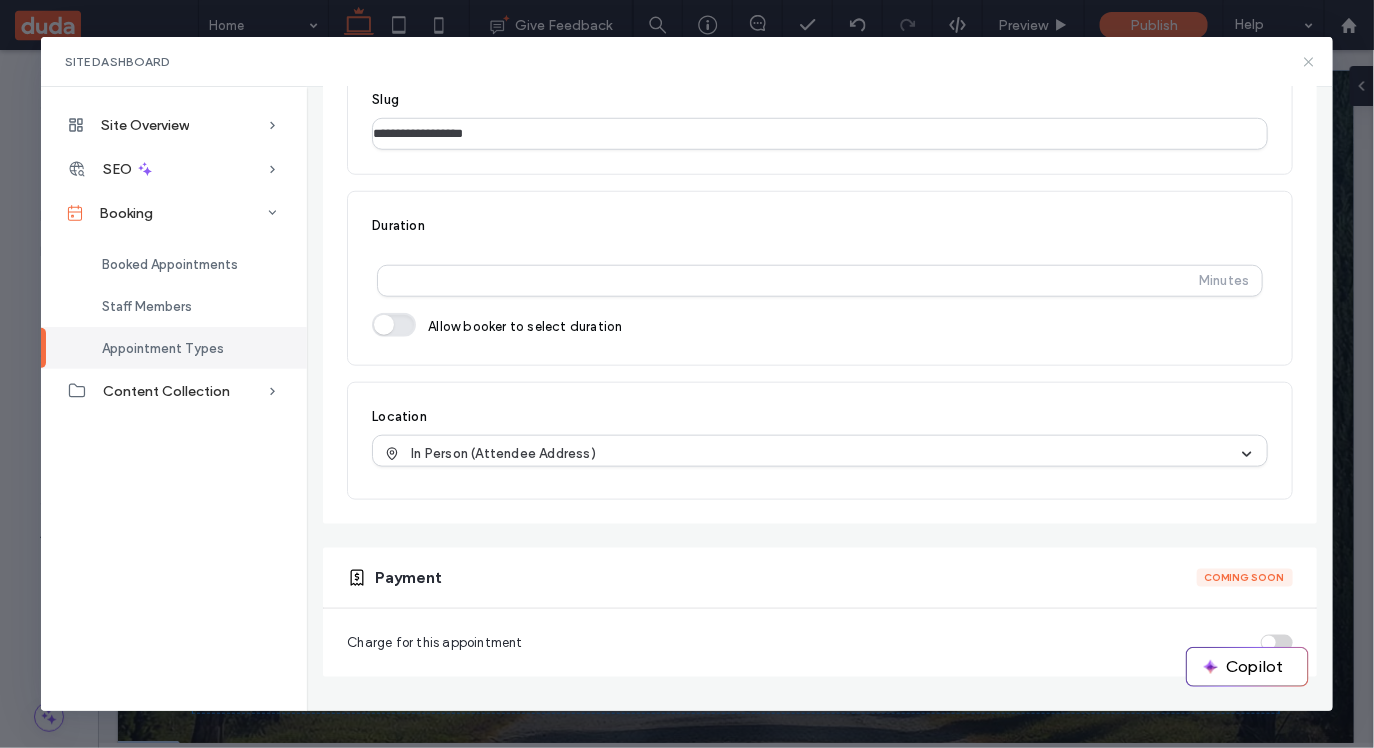 click 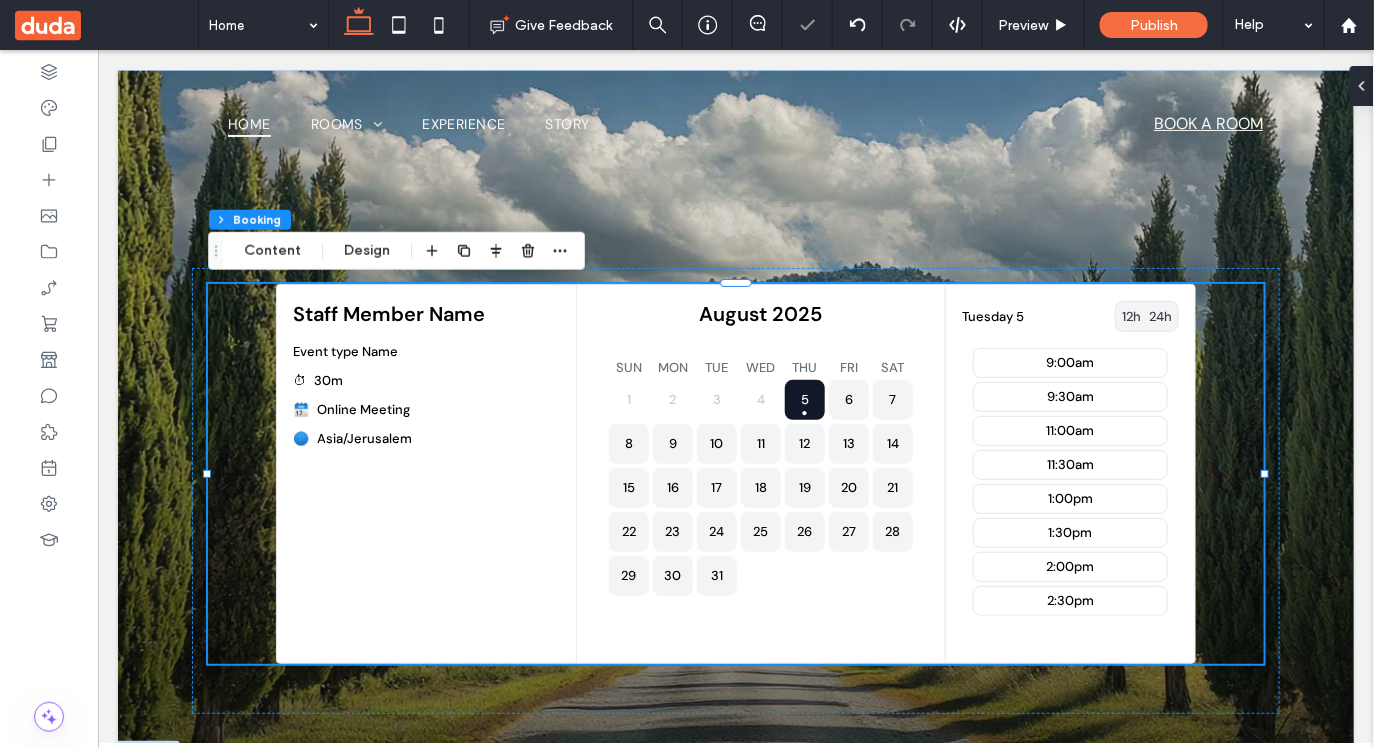 scroll, scrollTop: 0, scrollLeft: 0, axis: both 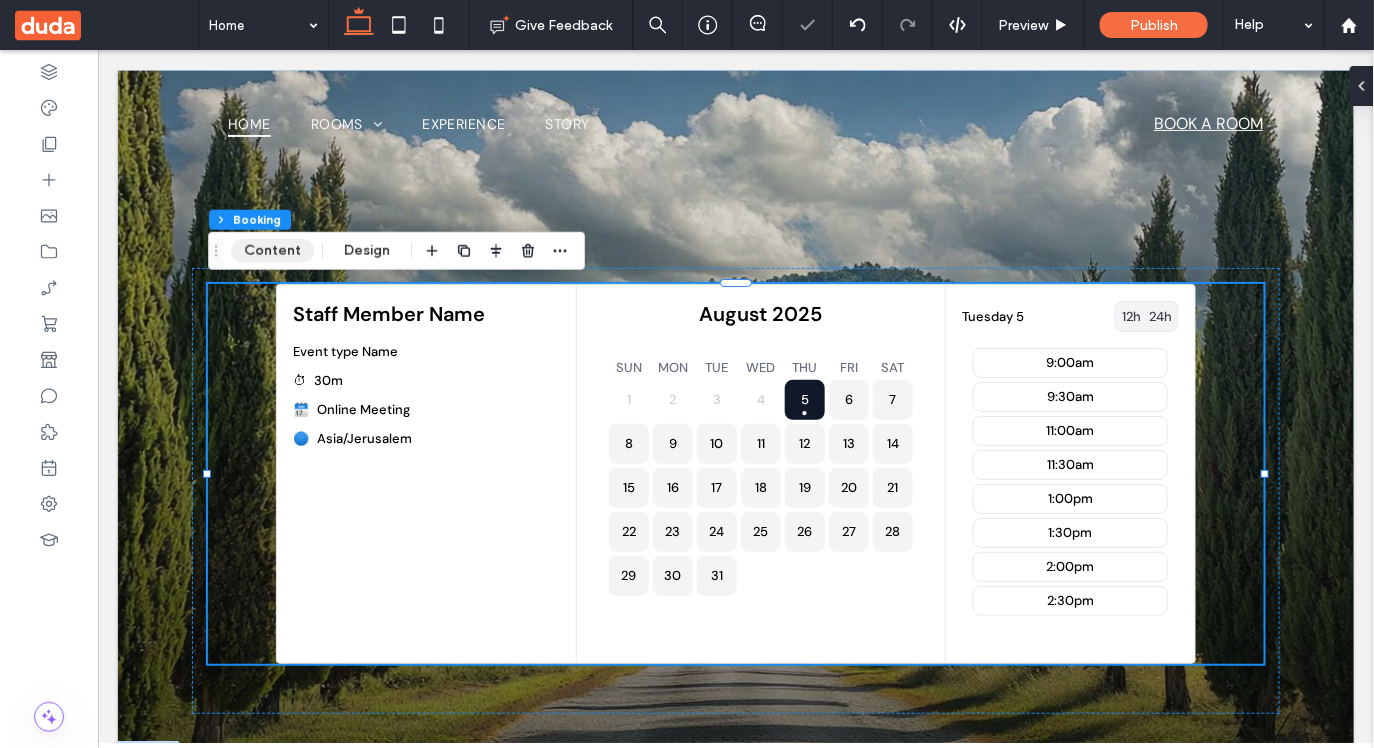 click on "Content" at bounding box center [272, 251] 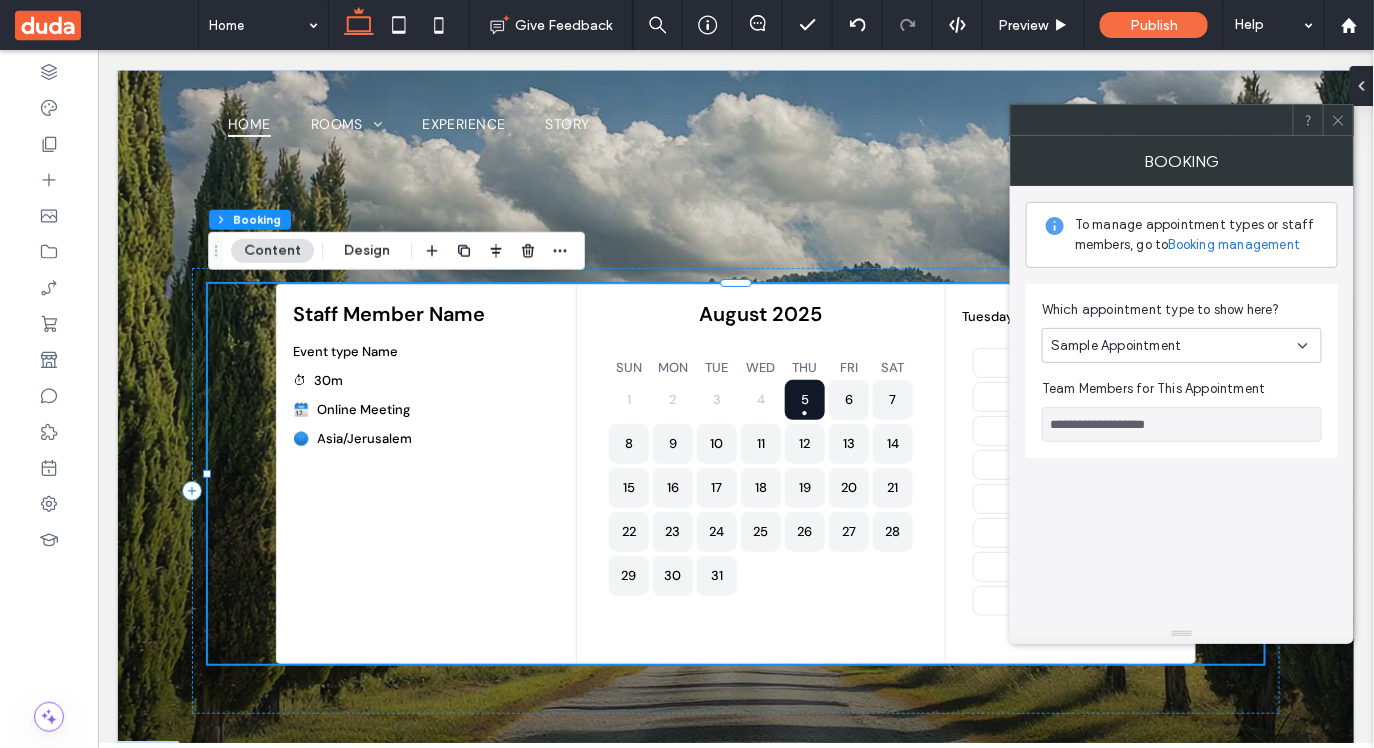 click on "Sample Appointment" at bounding box center (1116, 346) 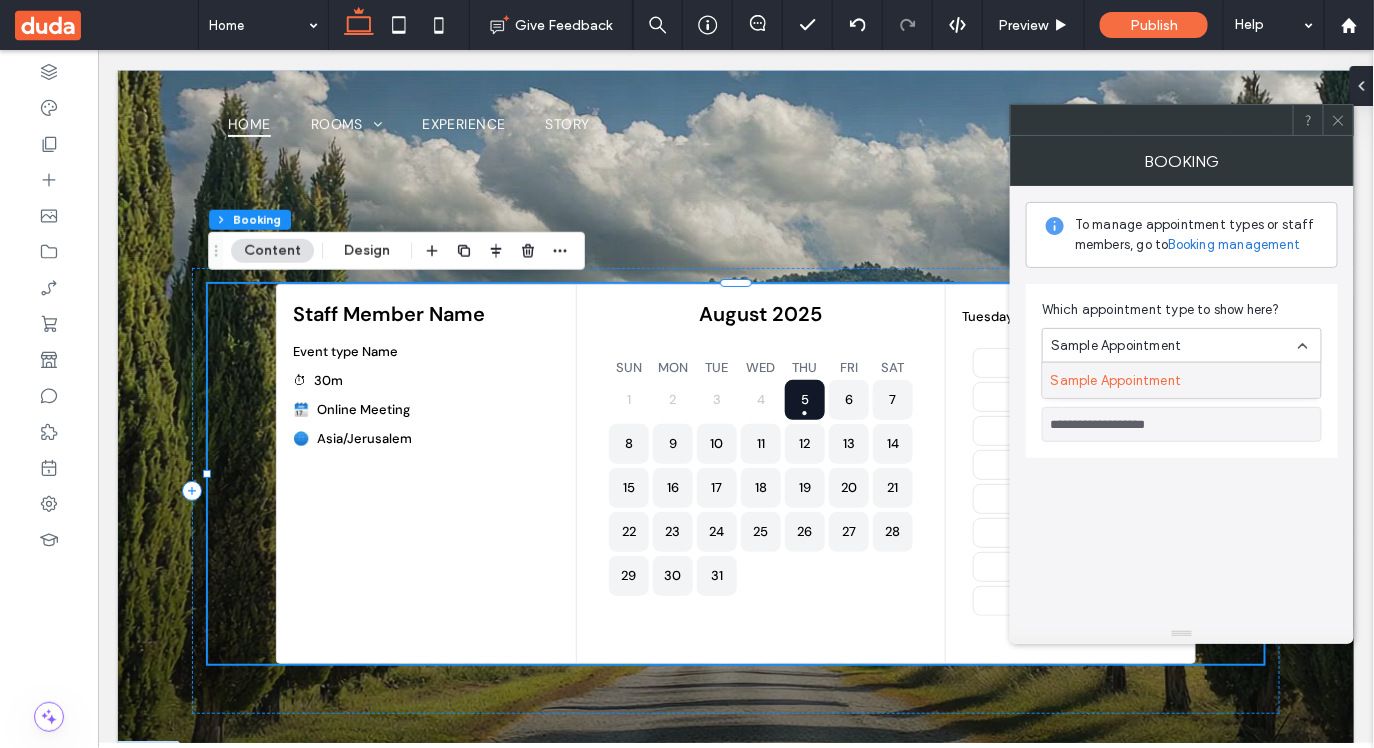click on "Sample Appointment" at bounding box center [1116, 380] 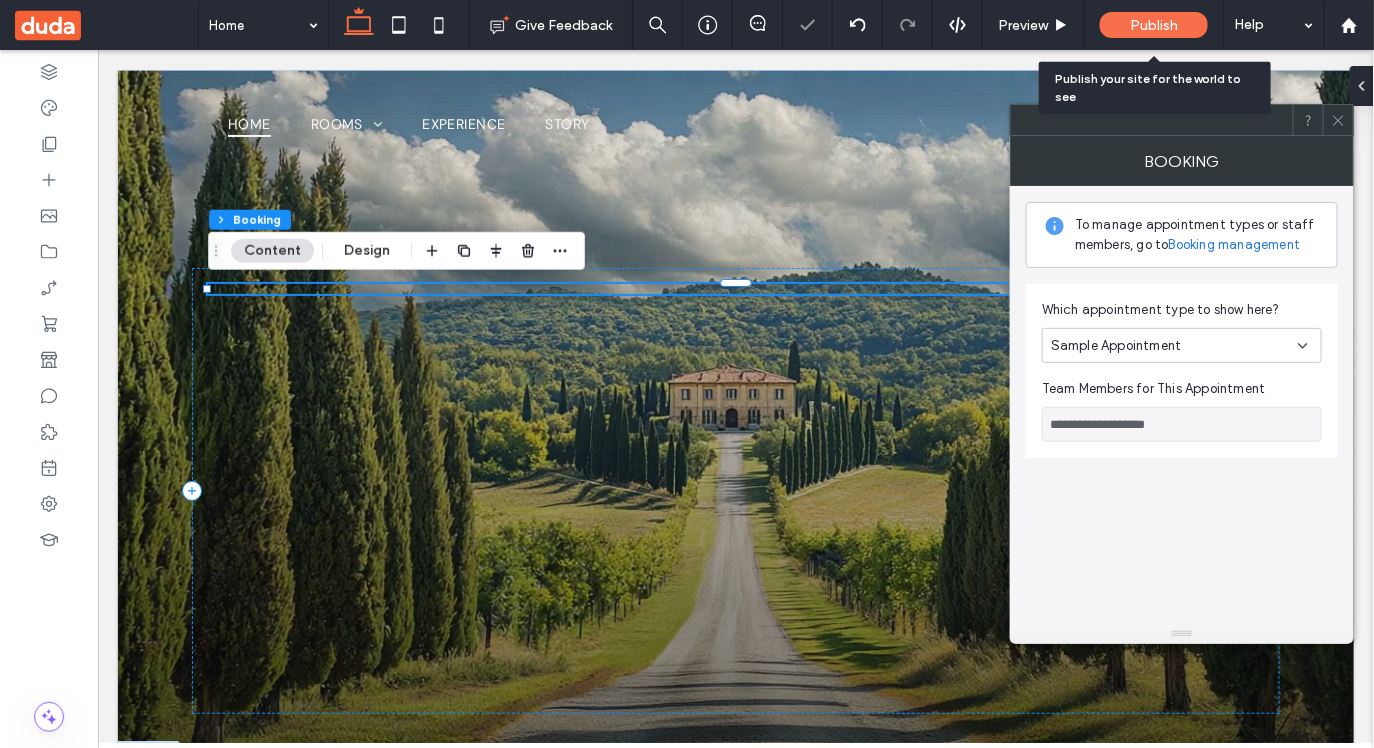 click on "Publish" at bounding box center (1154, 25) 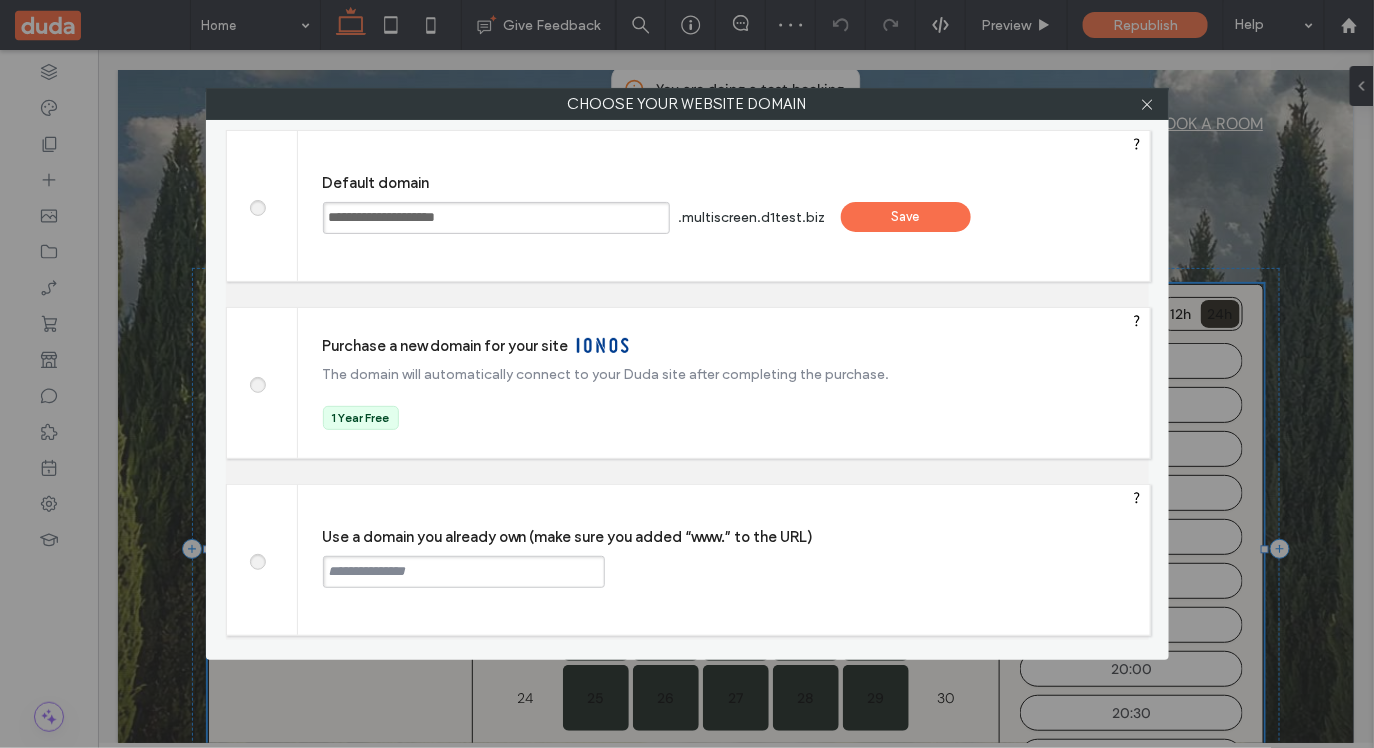 click on "Save" at bounding box center [906, 217] 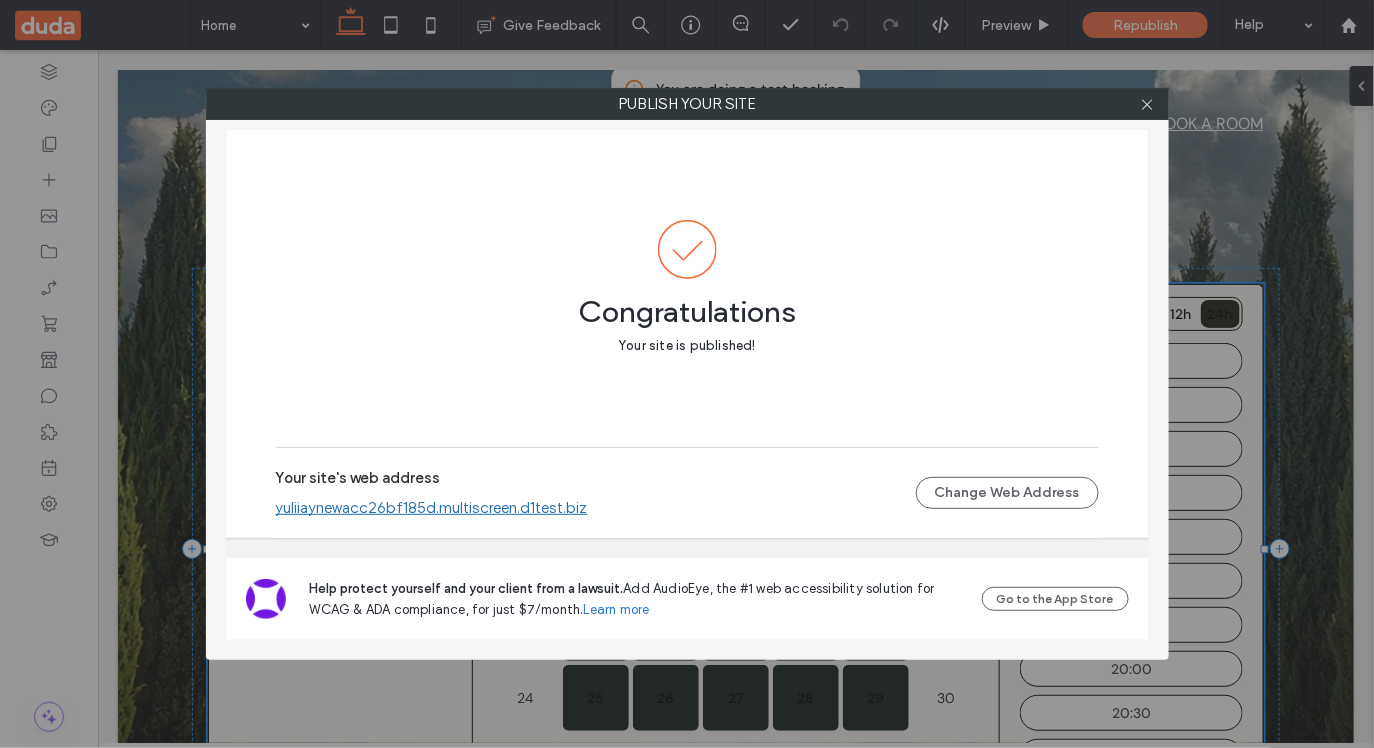 click on "yuliiaynewacc26bf185d.multiscreen.d1test.biz" at bounding box center (432, 508) 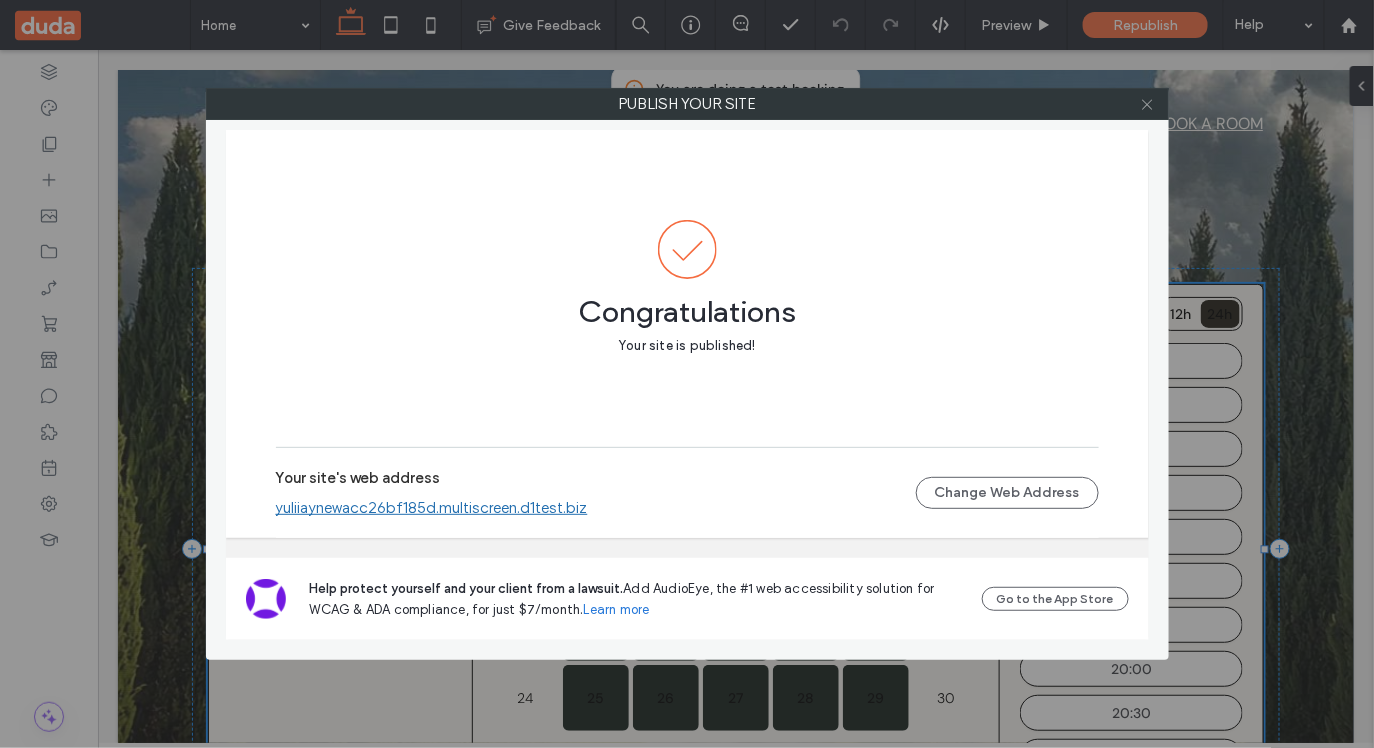 click 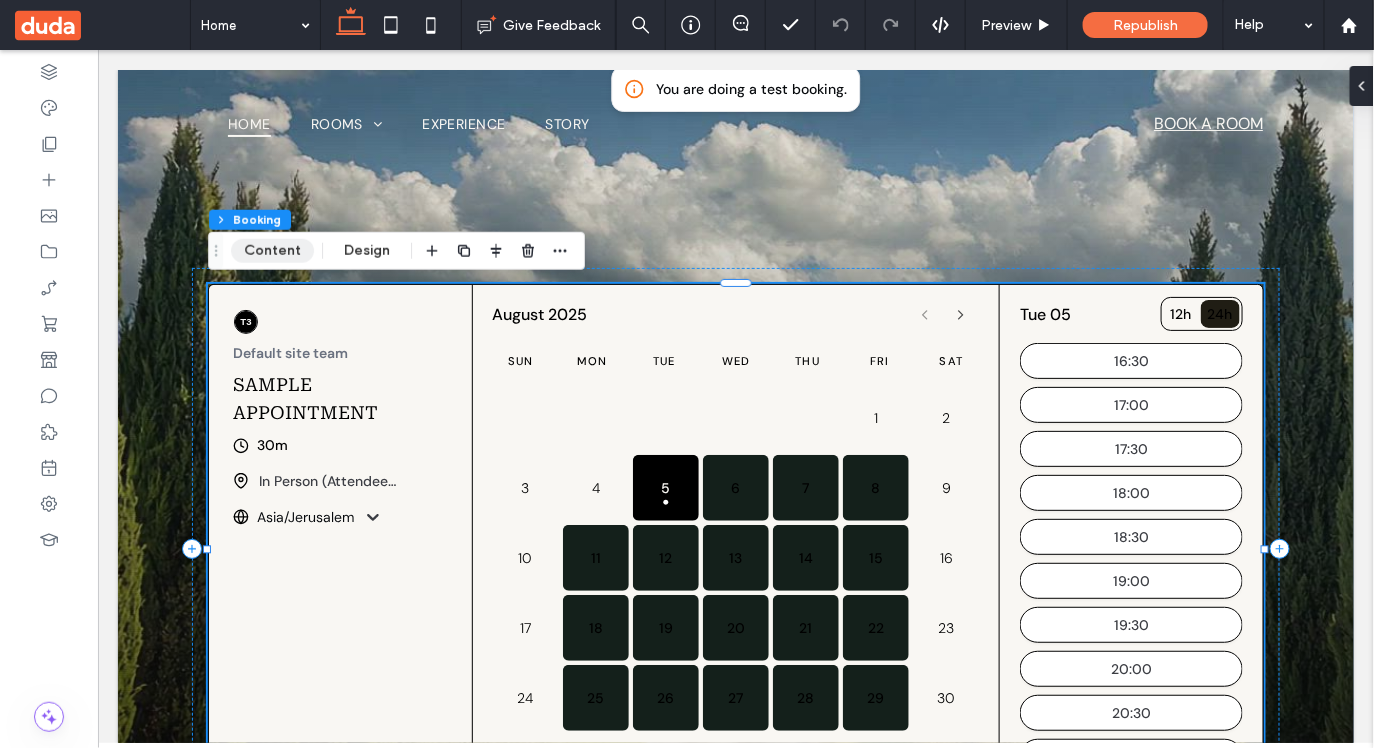 click on "Content" at bounding box center (272, 251) 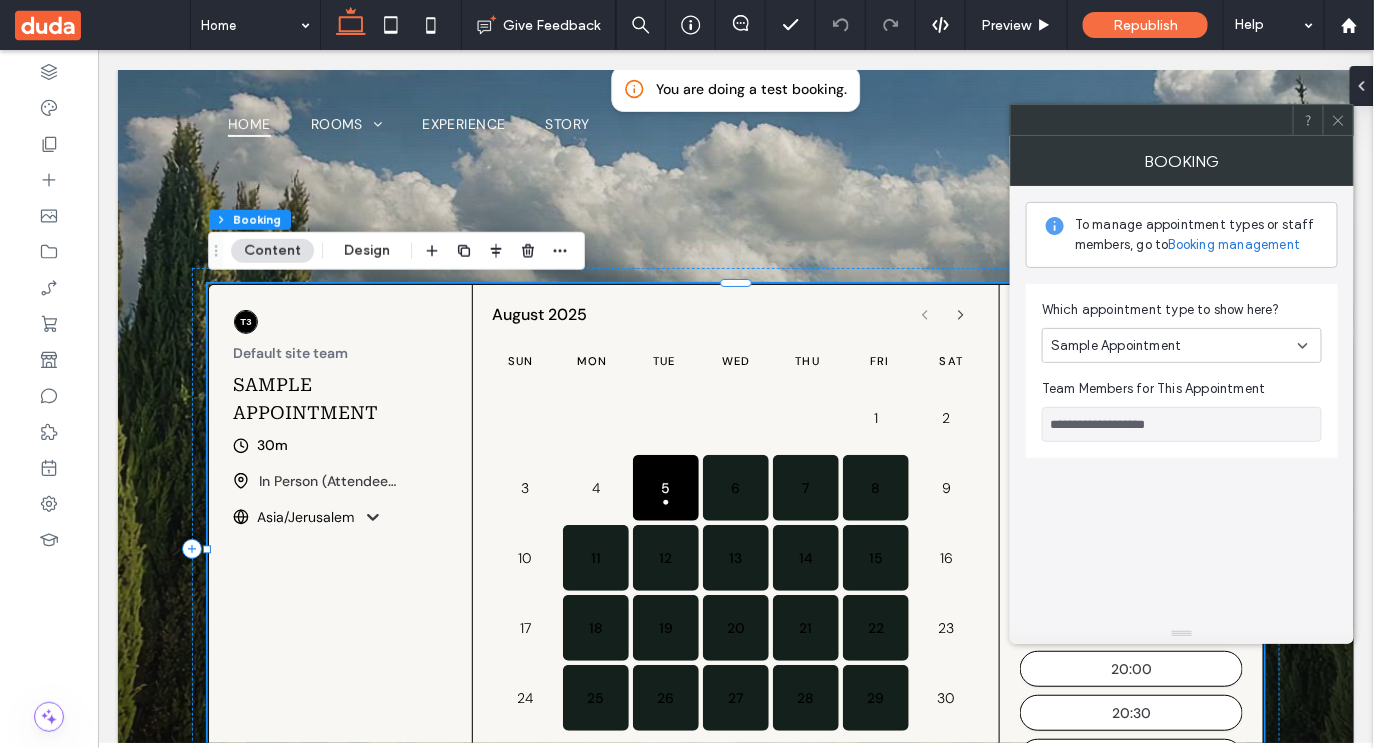click on "Booking management" at bounding box center [1235, 245] 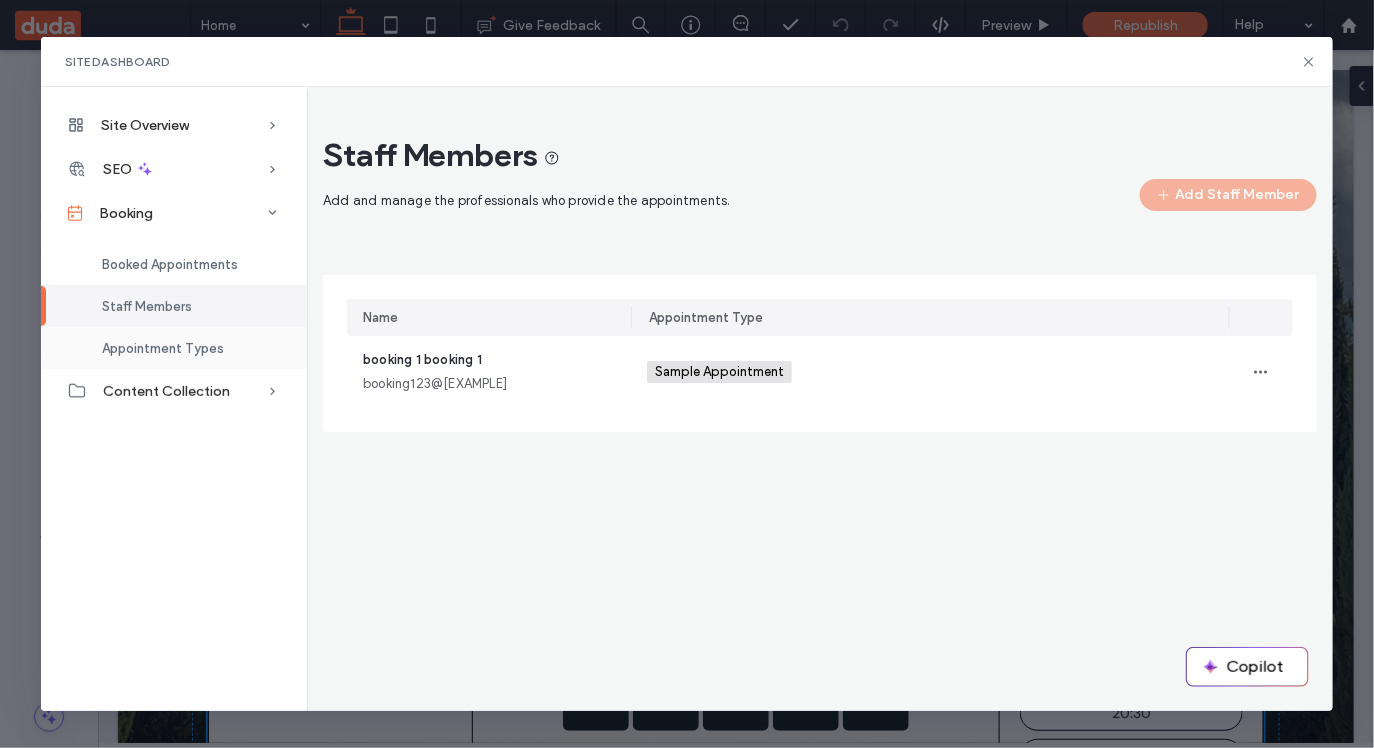 click on "Appointment Types" at bounding box center [163, 348] 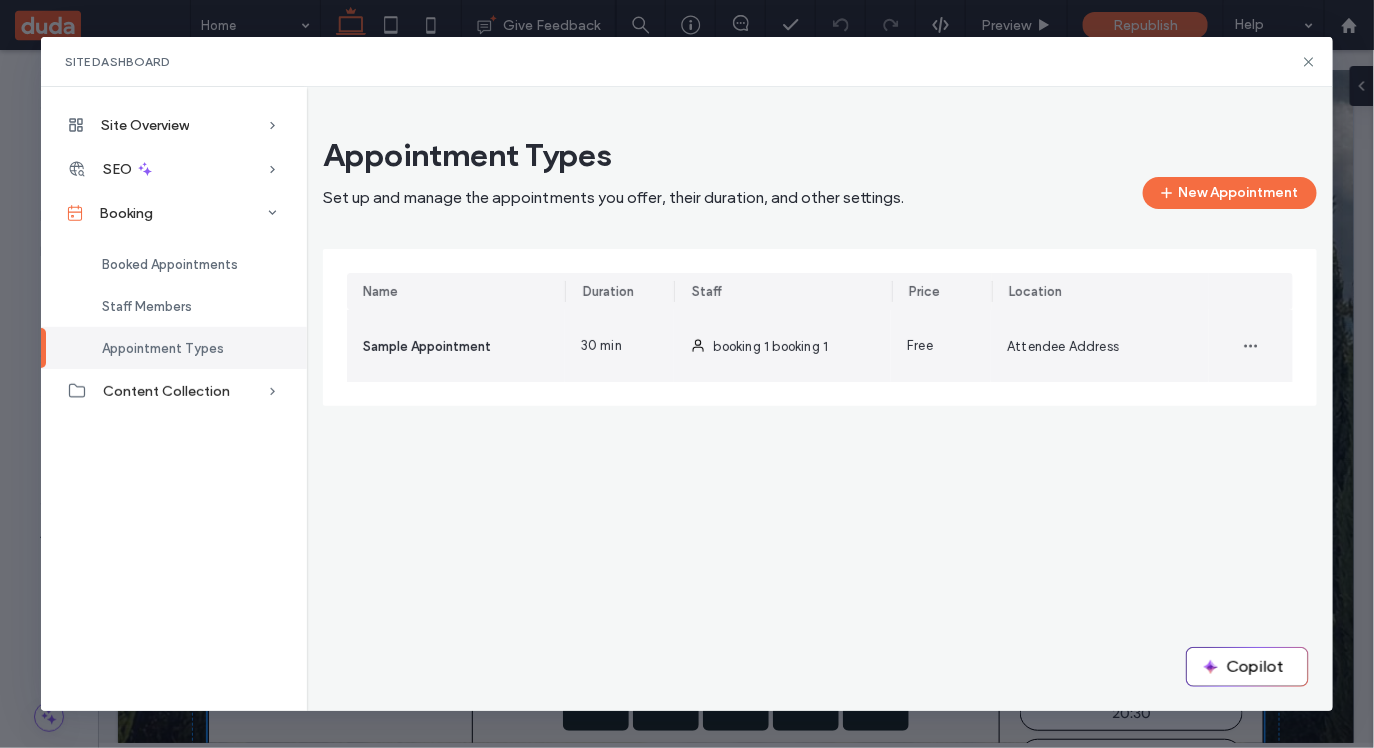 click on "30 min" at bounding box center (619, 346) 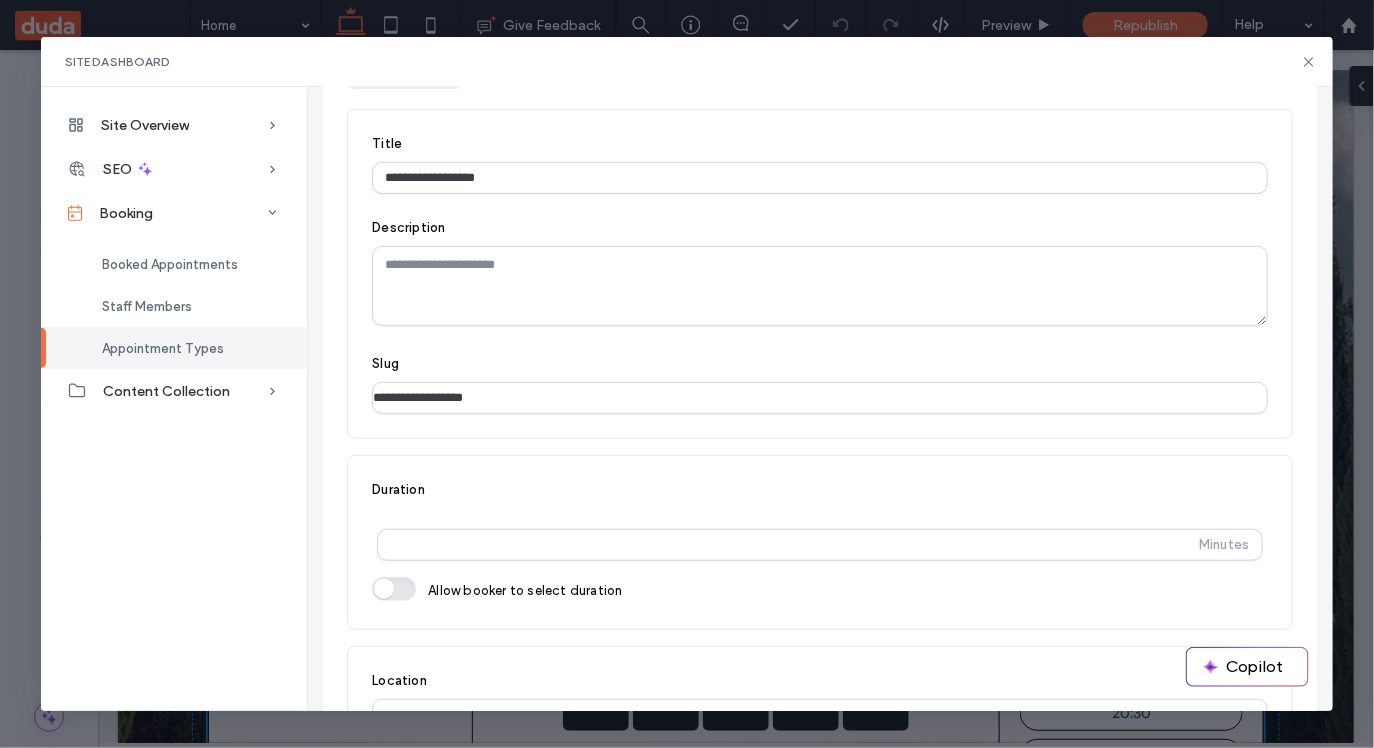 scroll, scrollTop: 551, scrollLeft: 0, axis: vertical 